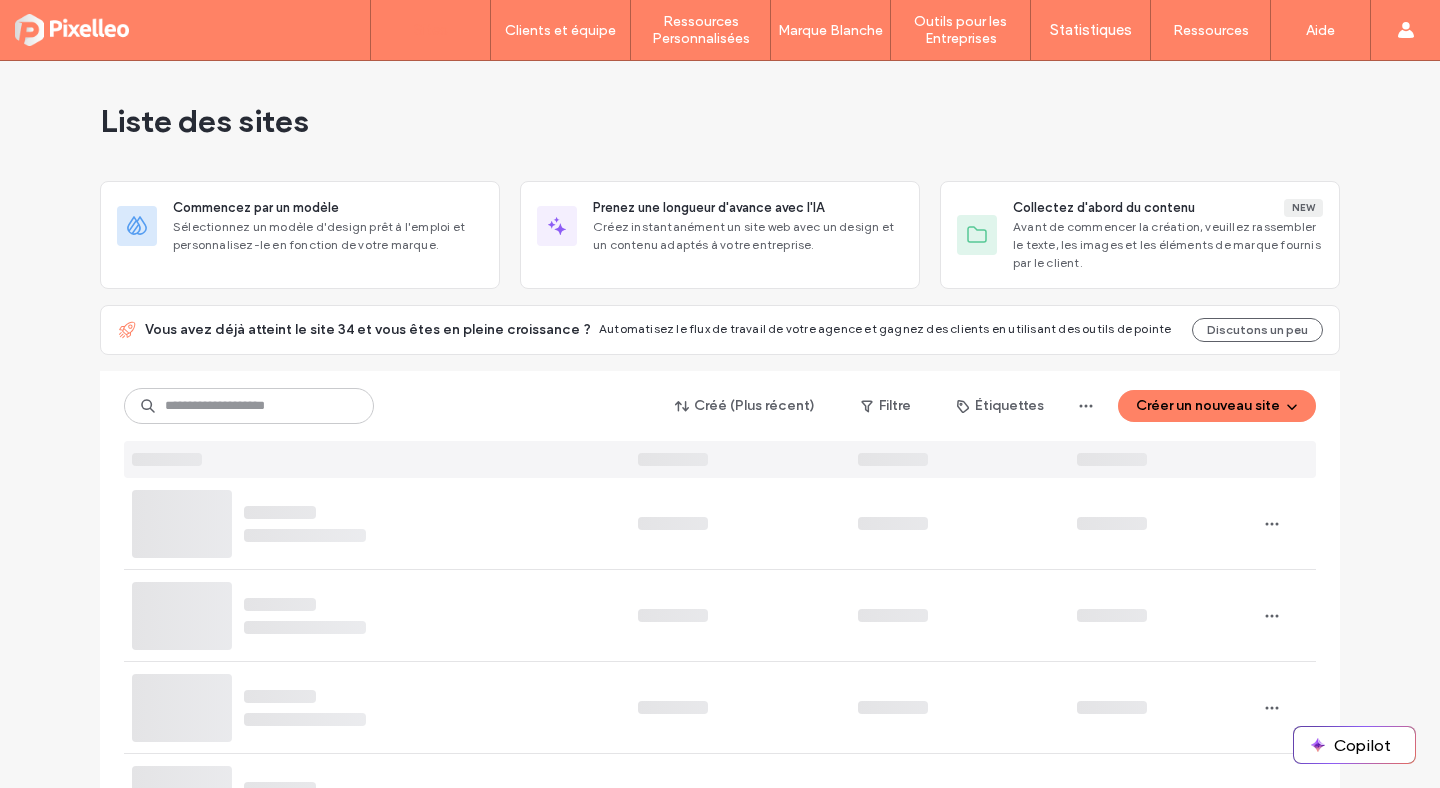scroll, scrollTop: 0, scrollLeft: 0, axis: both 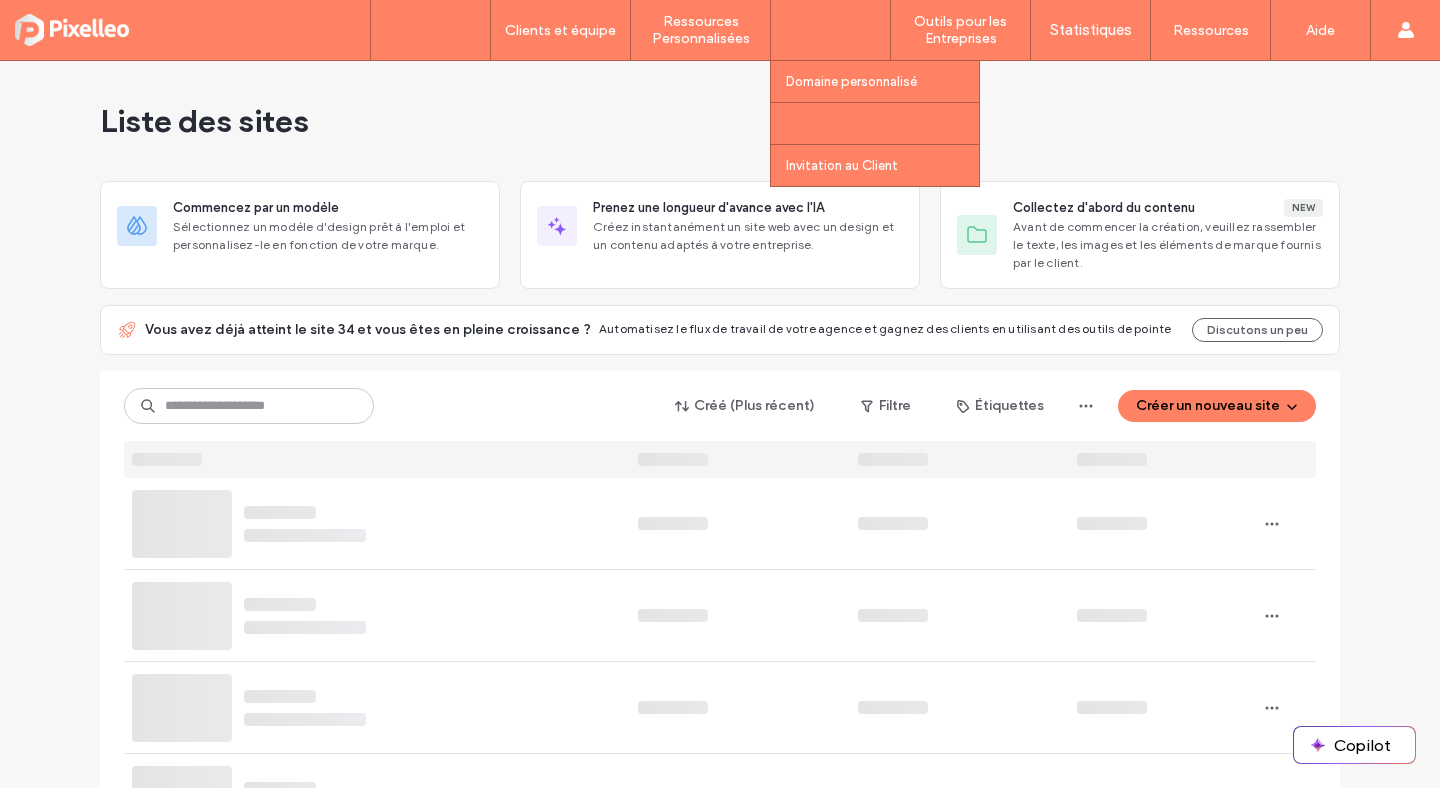 click on "Marquage personnalisé" at bounding box center (855, 123) 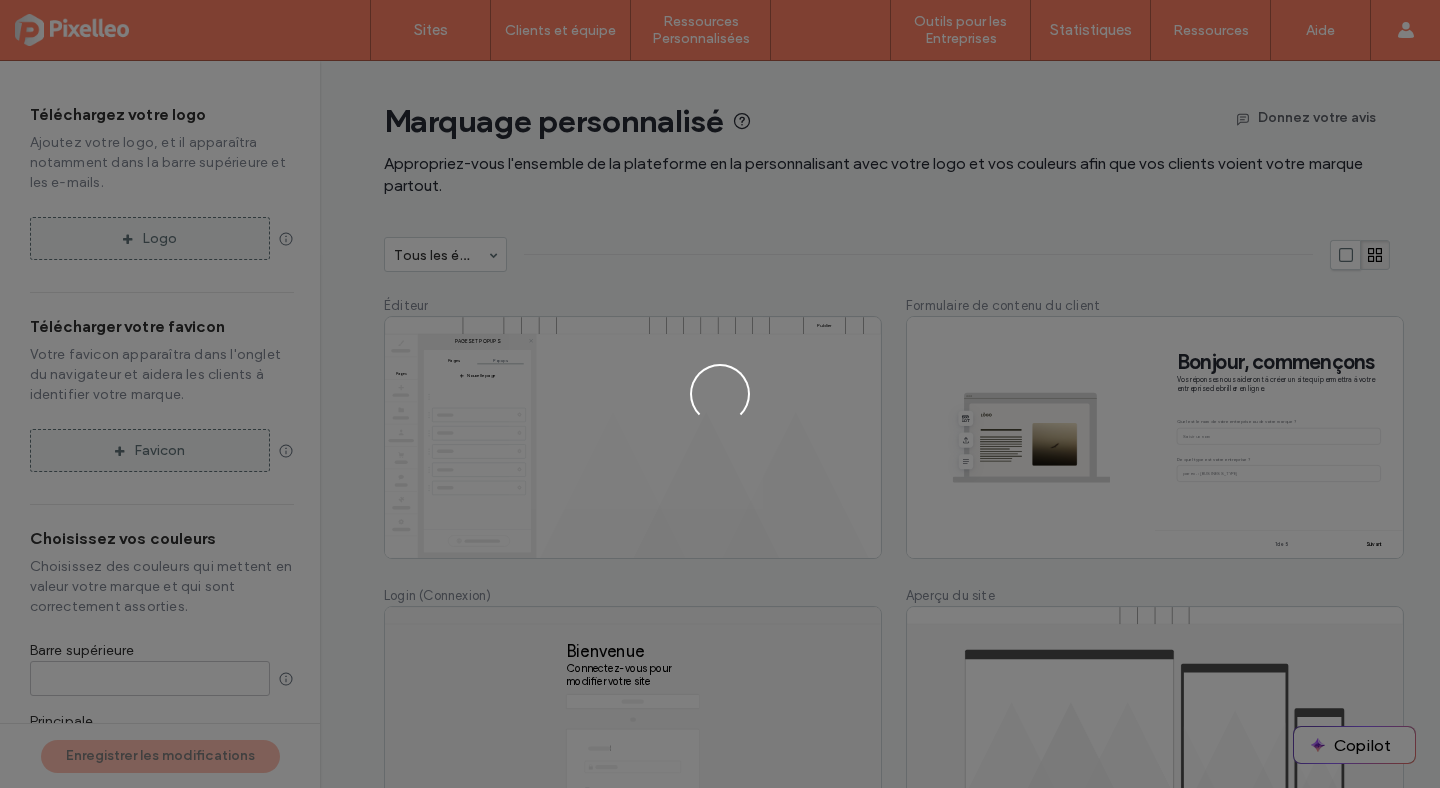 click at bounding box center [720, 394] 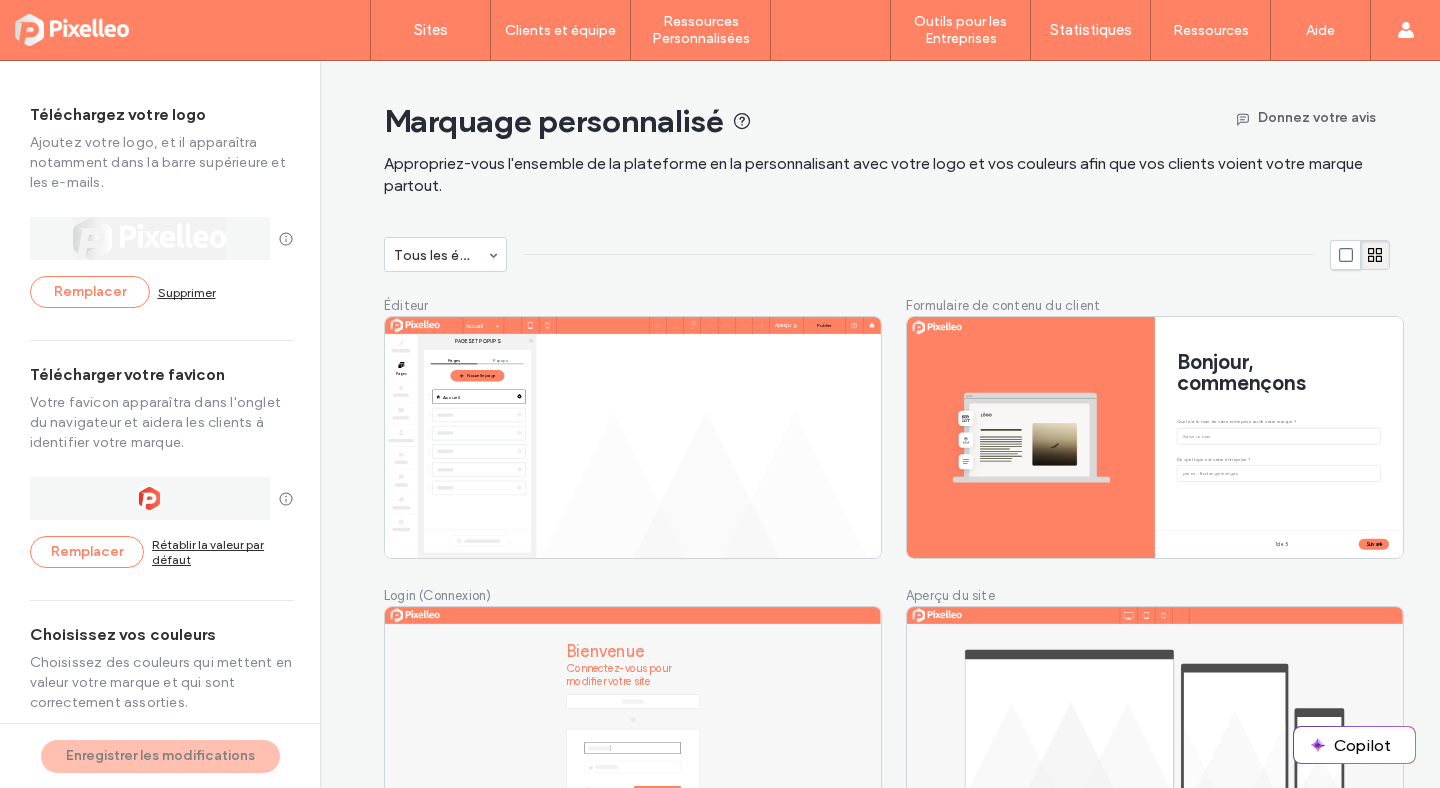 scroll, scrollTop: 0, scrollLeft: 0, axis: both 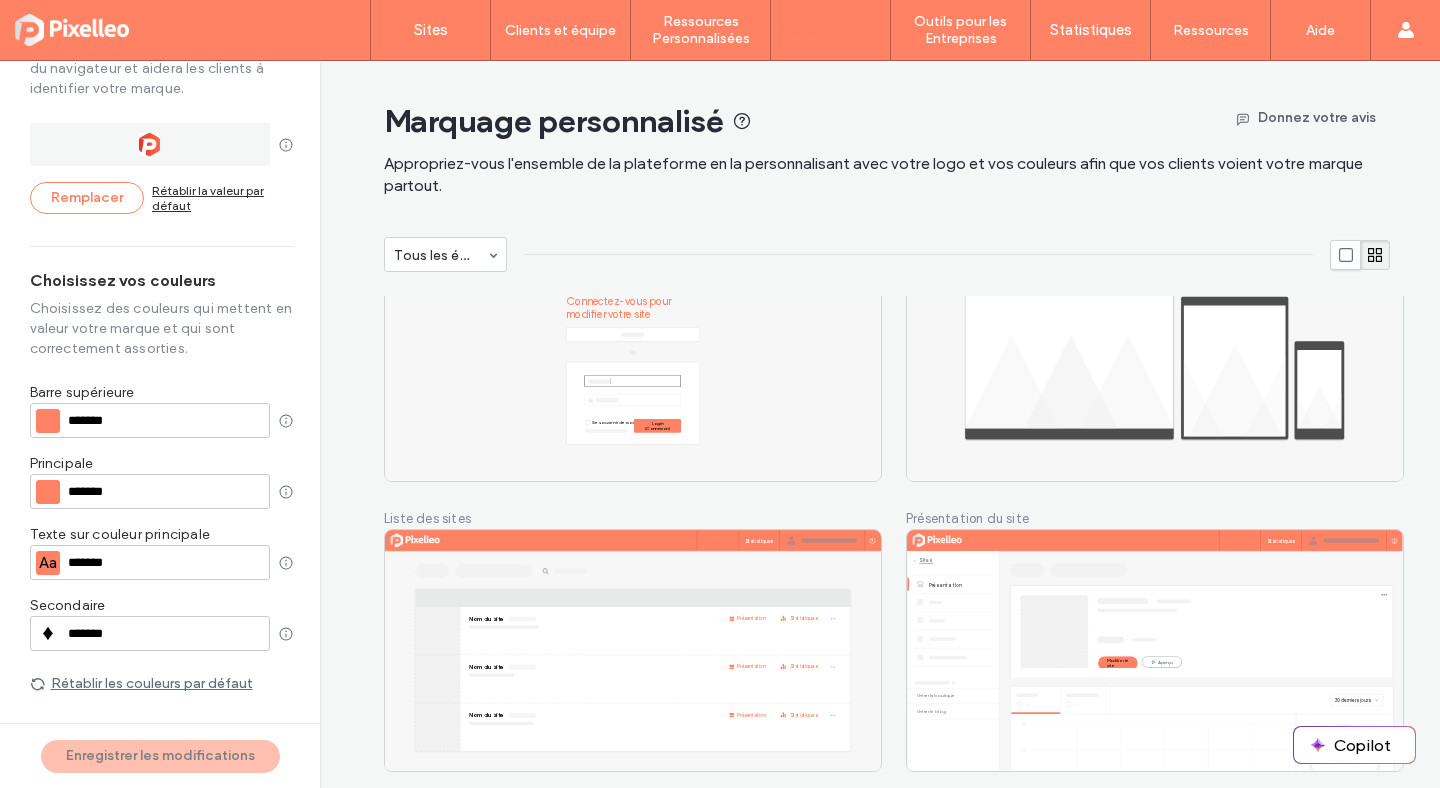 click on "*******" at bounding box center (166, 563) 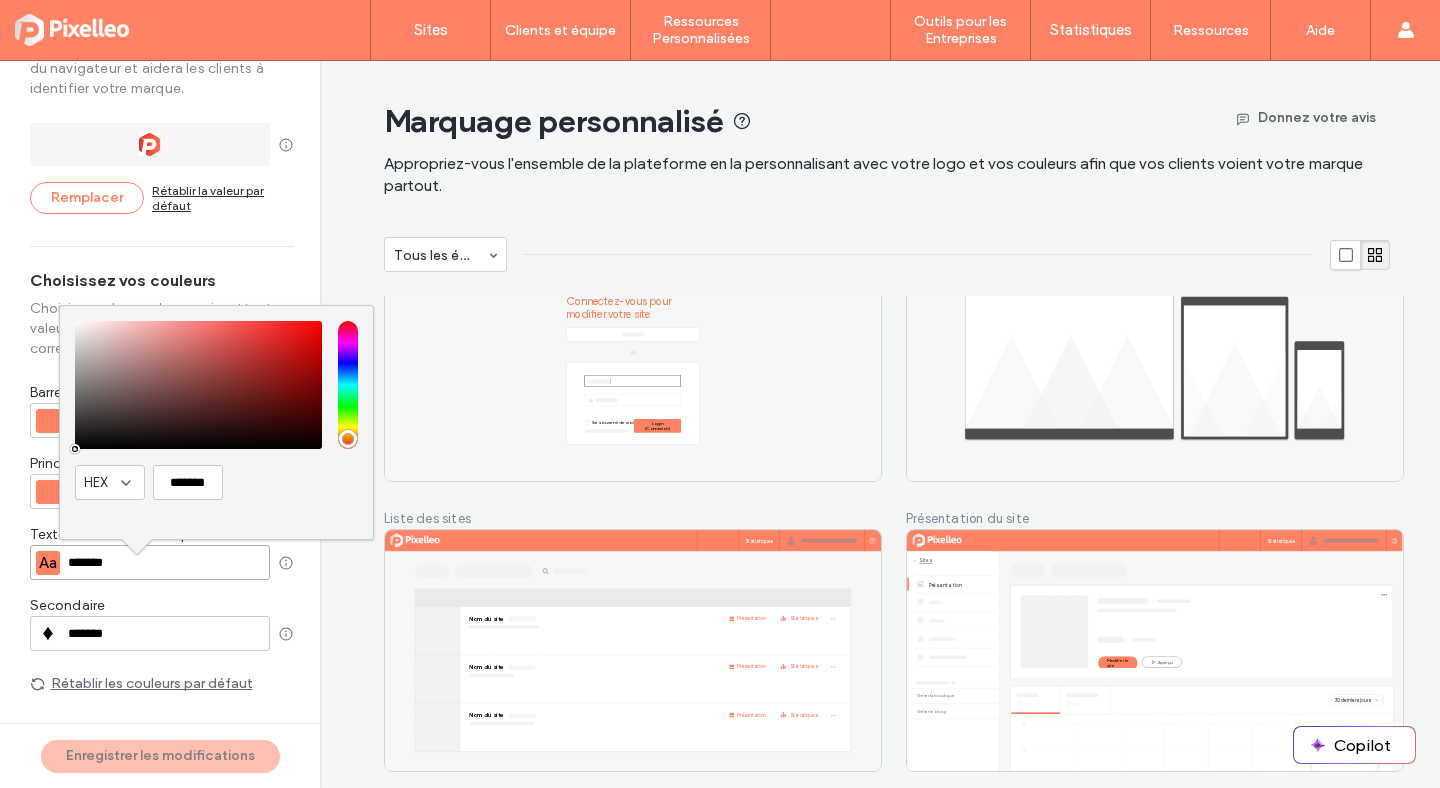 type on "*******" 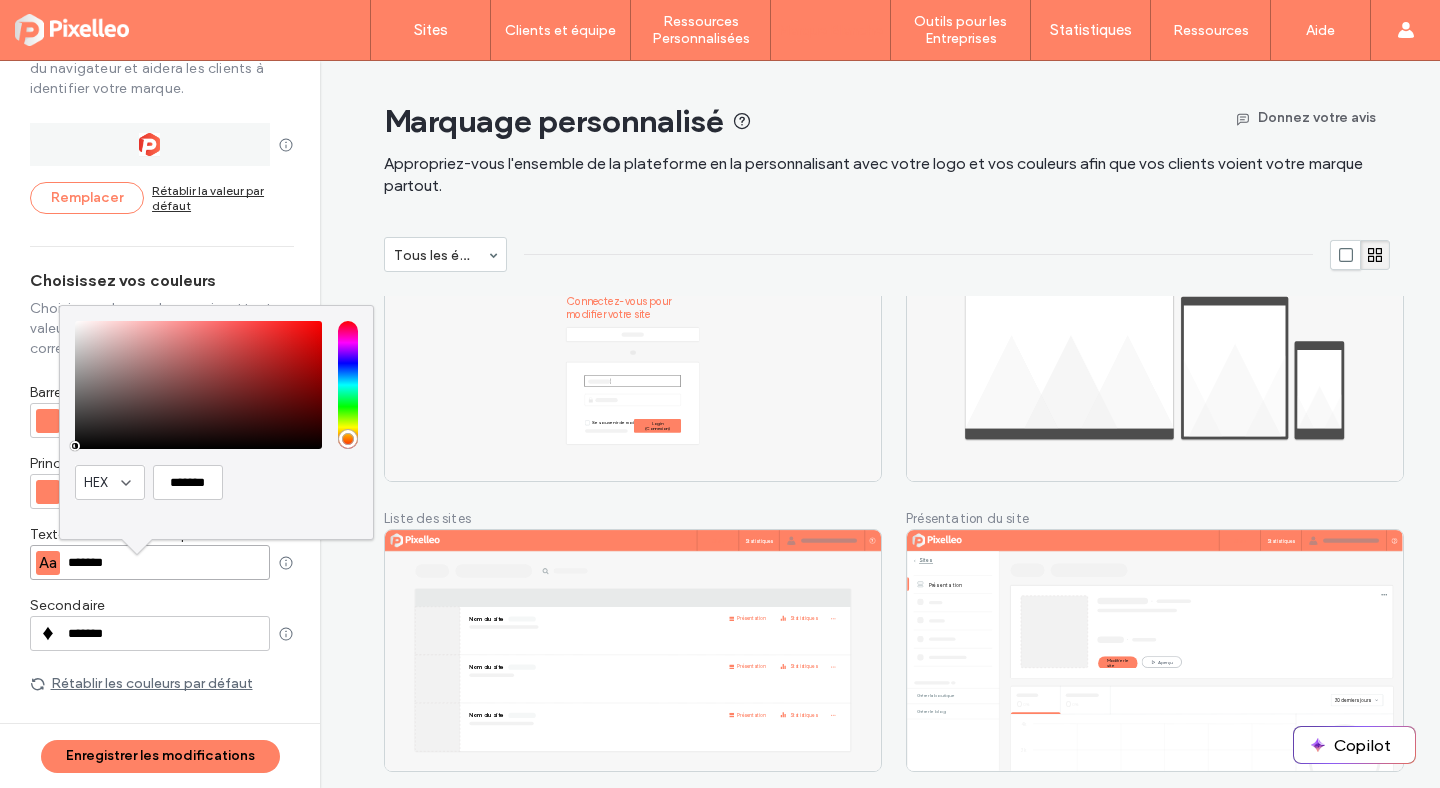 type on "*******" 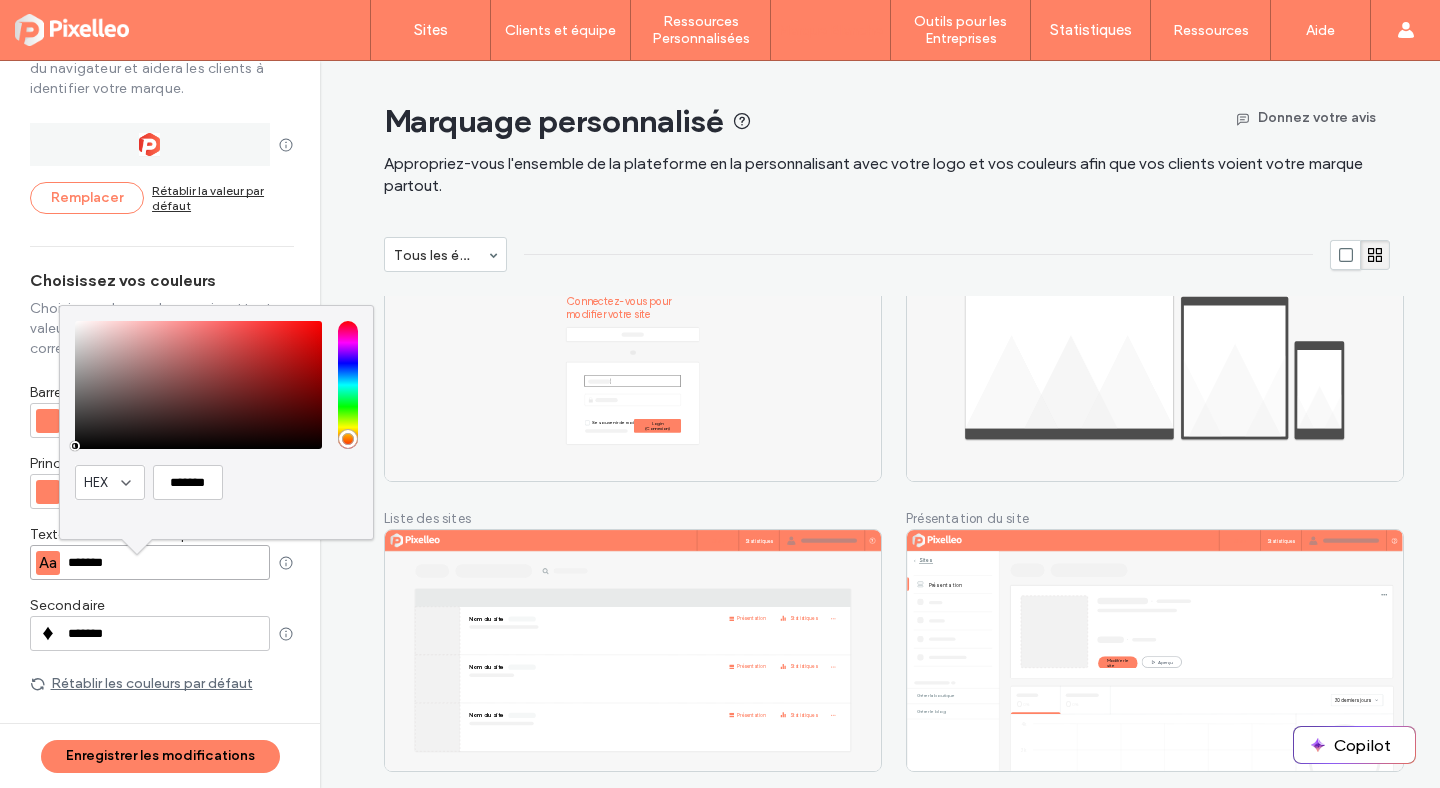 type on "*******" 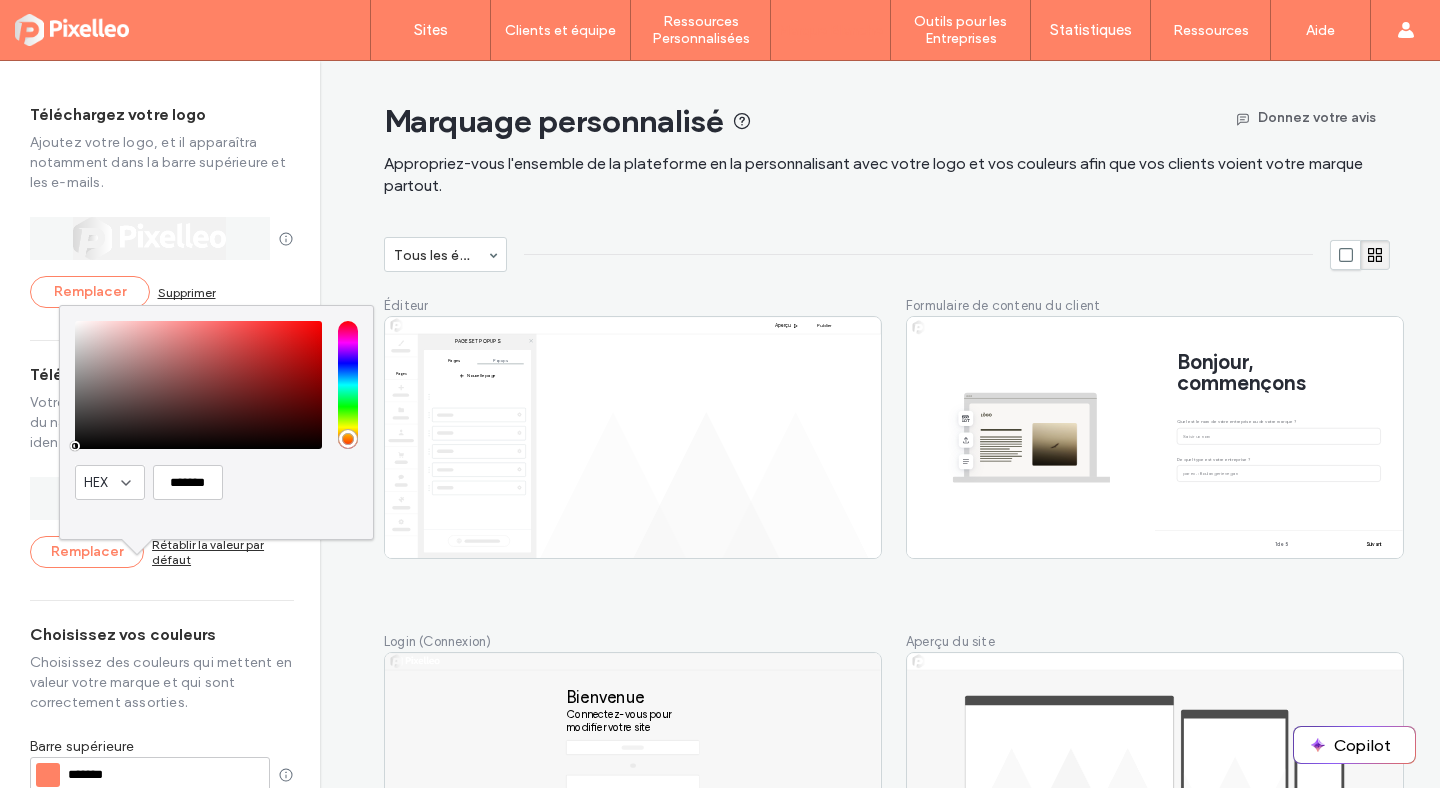 type on "*******" 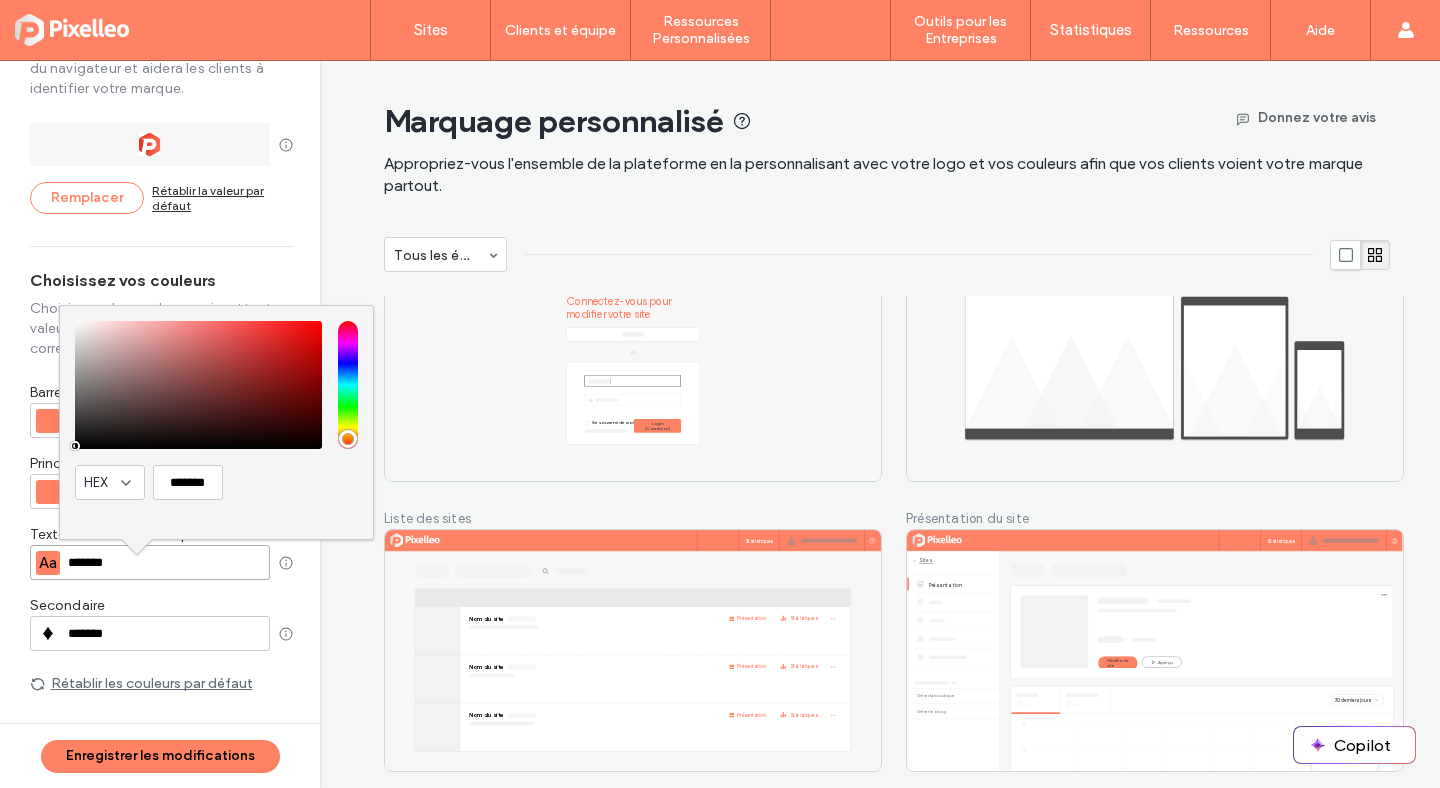 type on "*******" 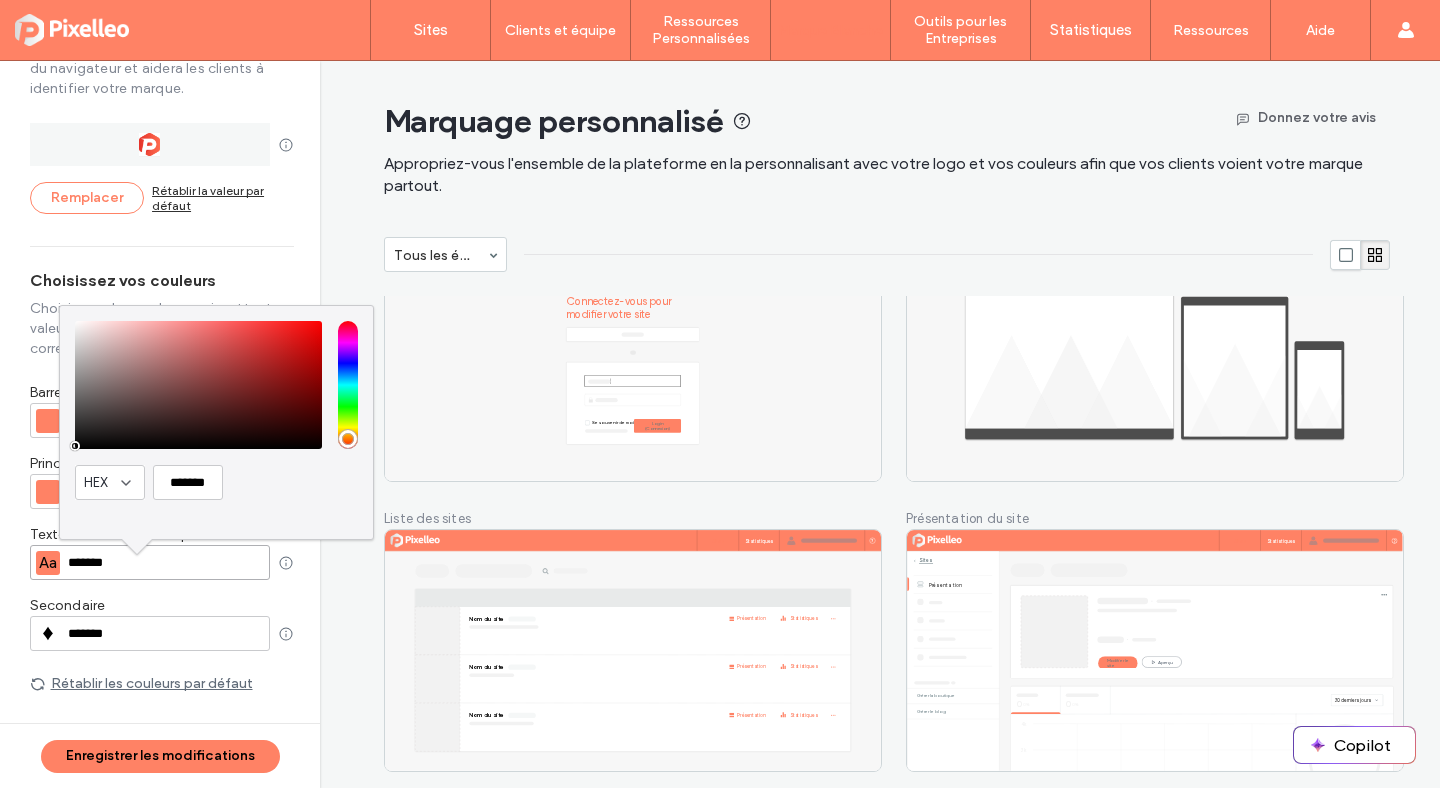 type on "*******" 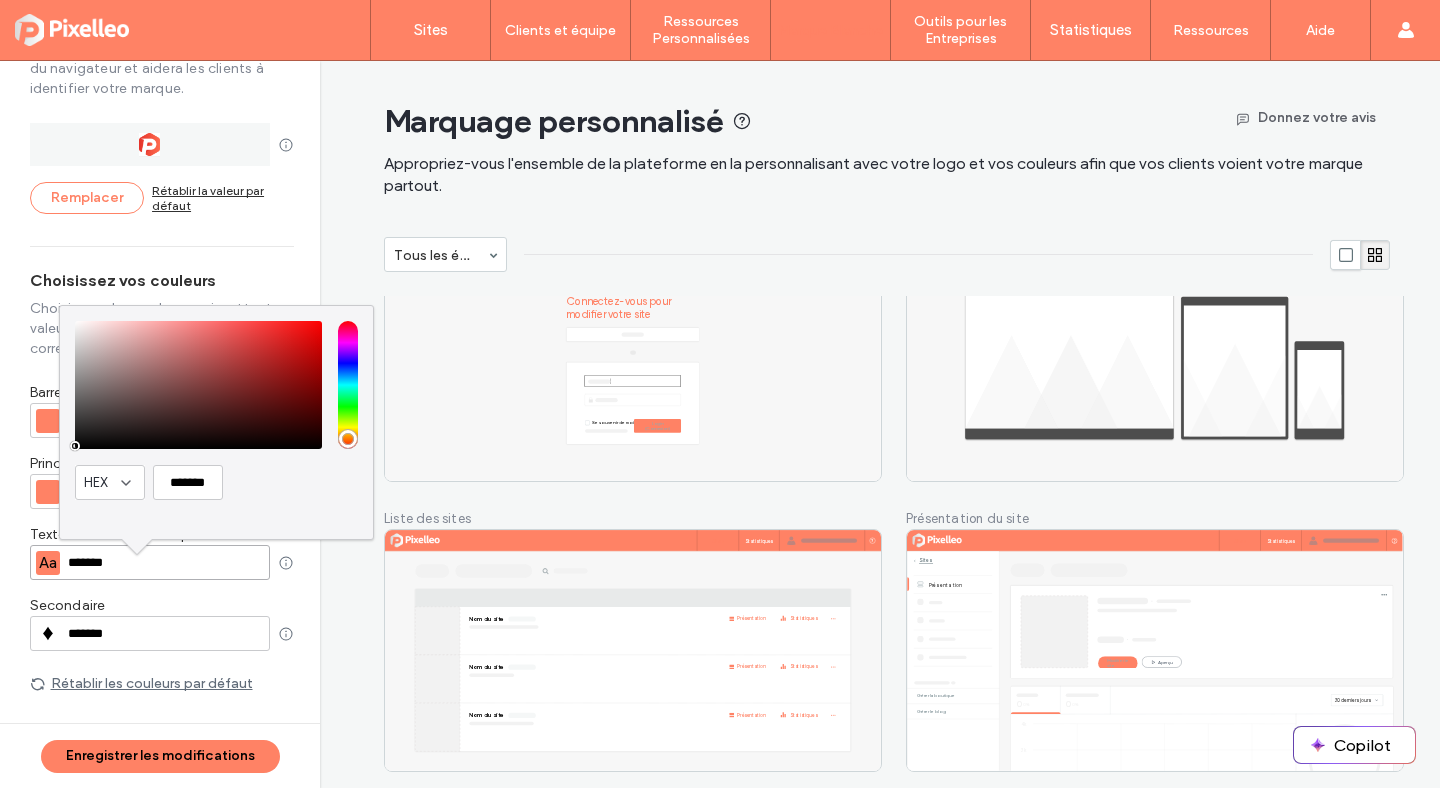 type on "*******" 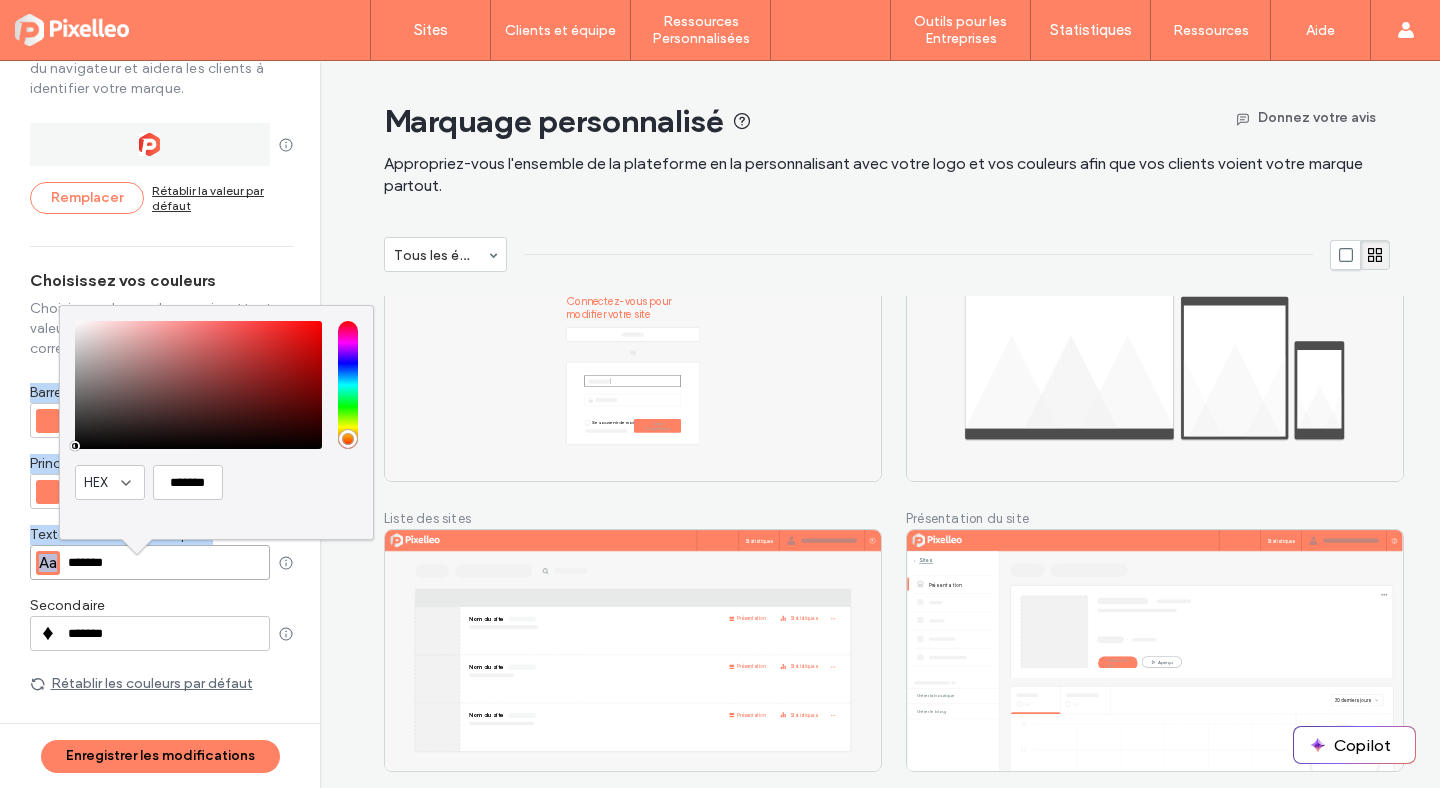 type on "*******" 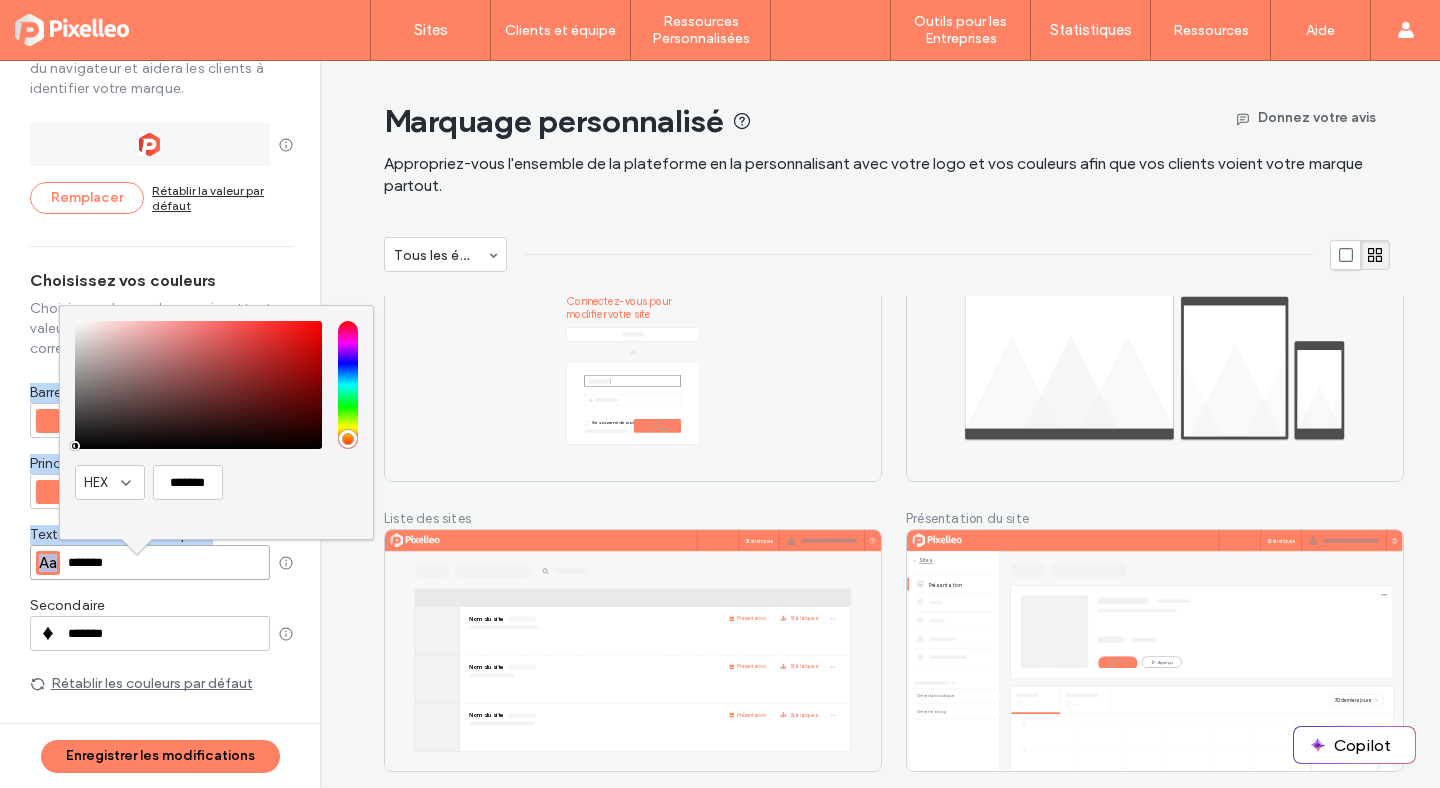 type on "*******" 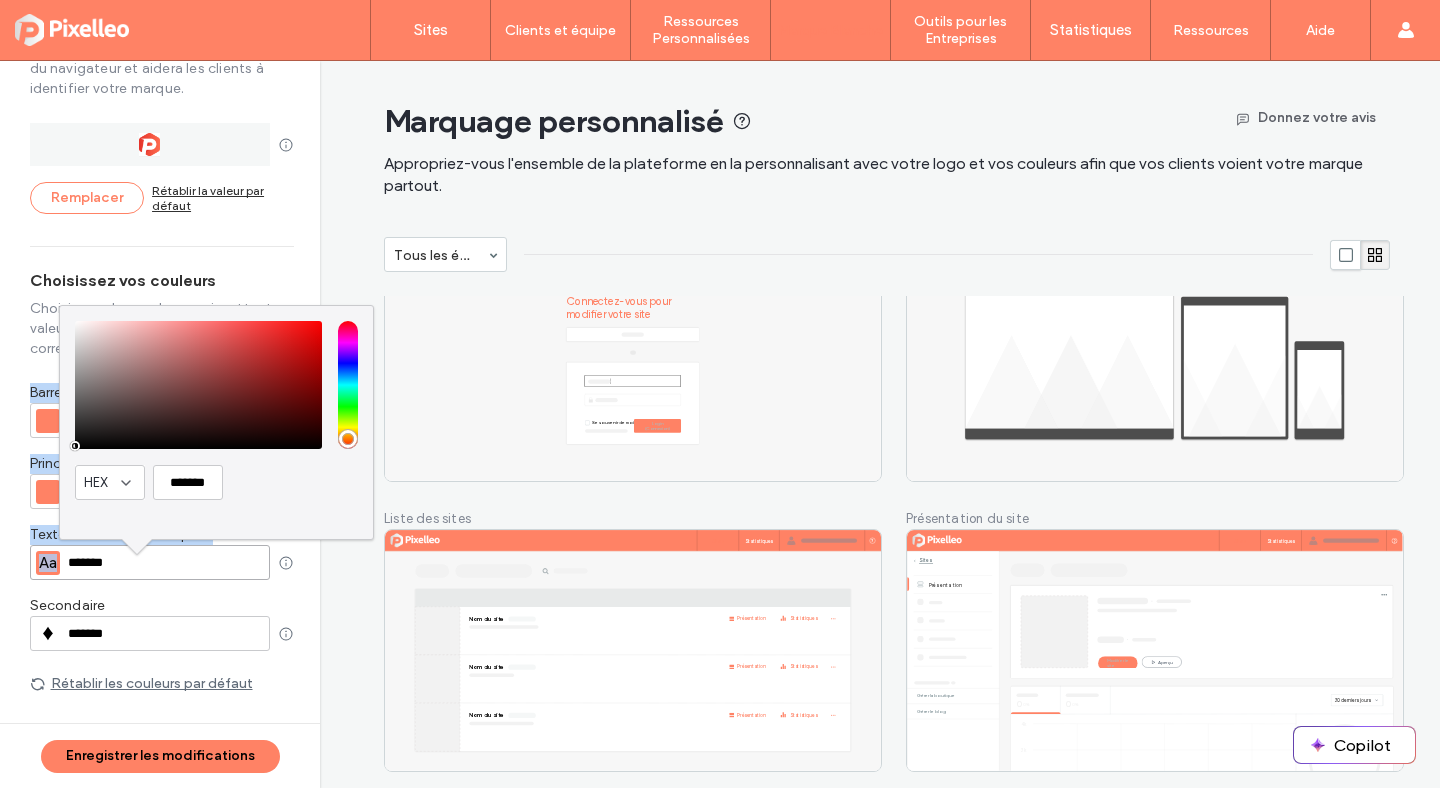 type on "*******" 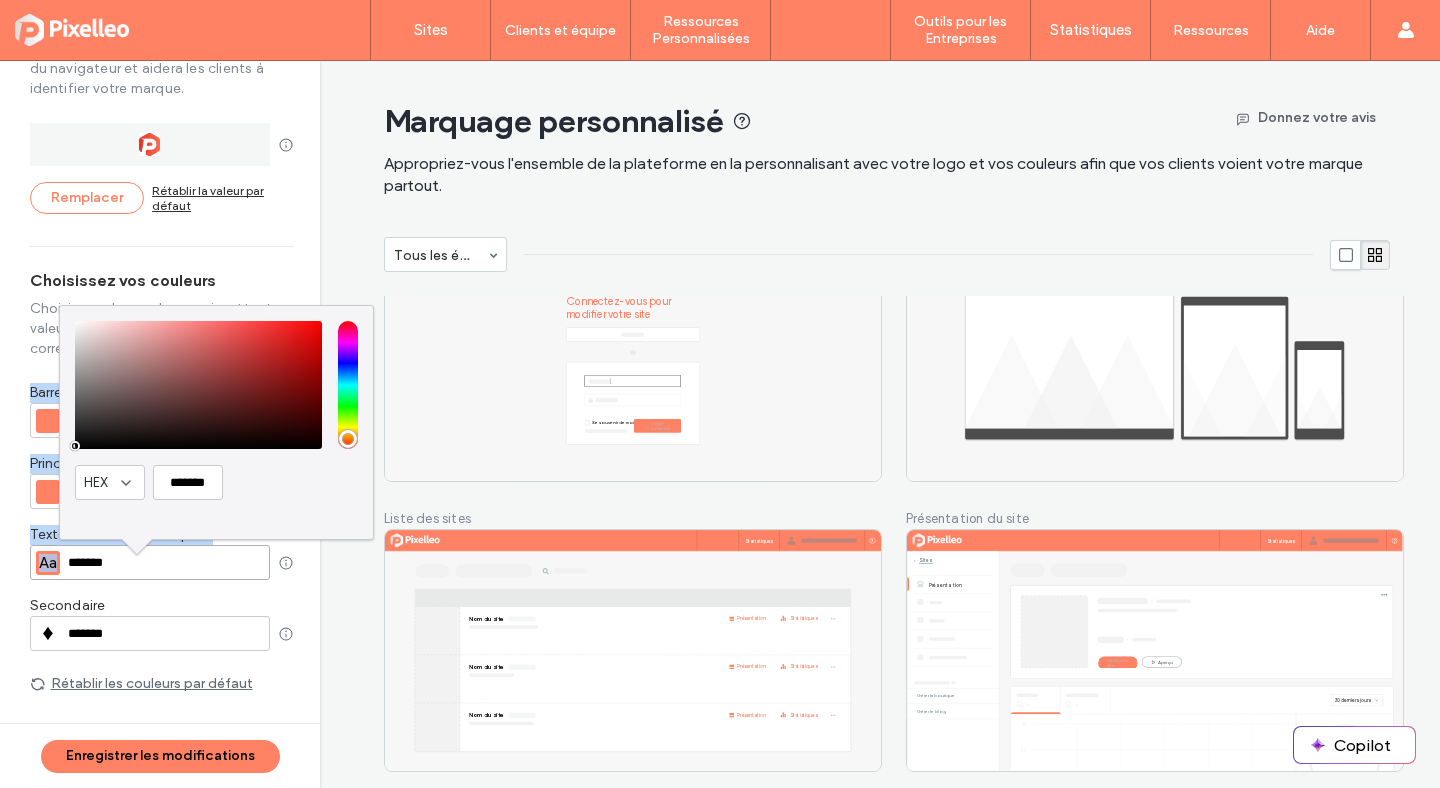 type on "*******" 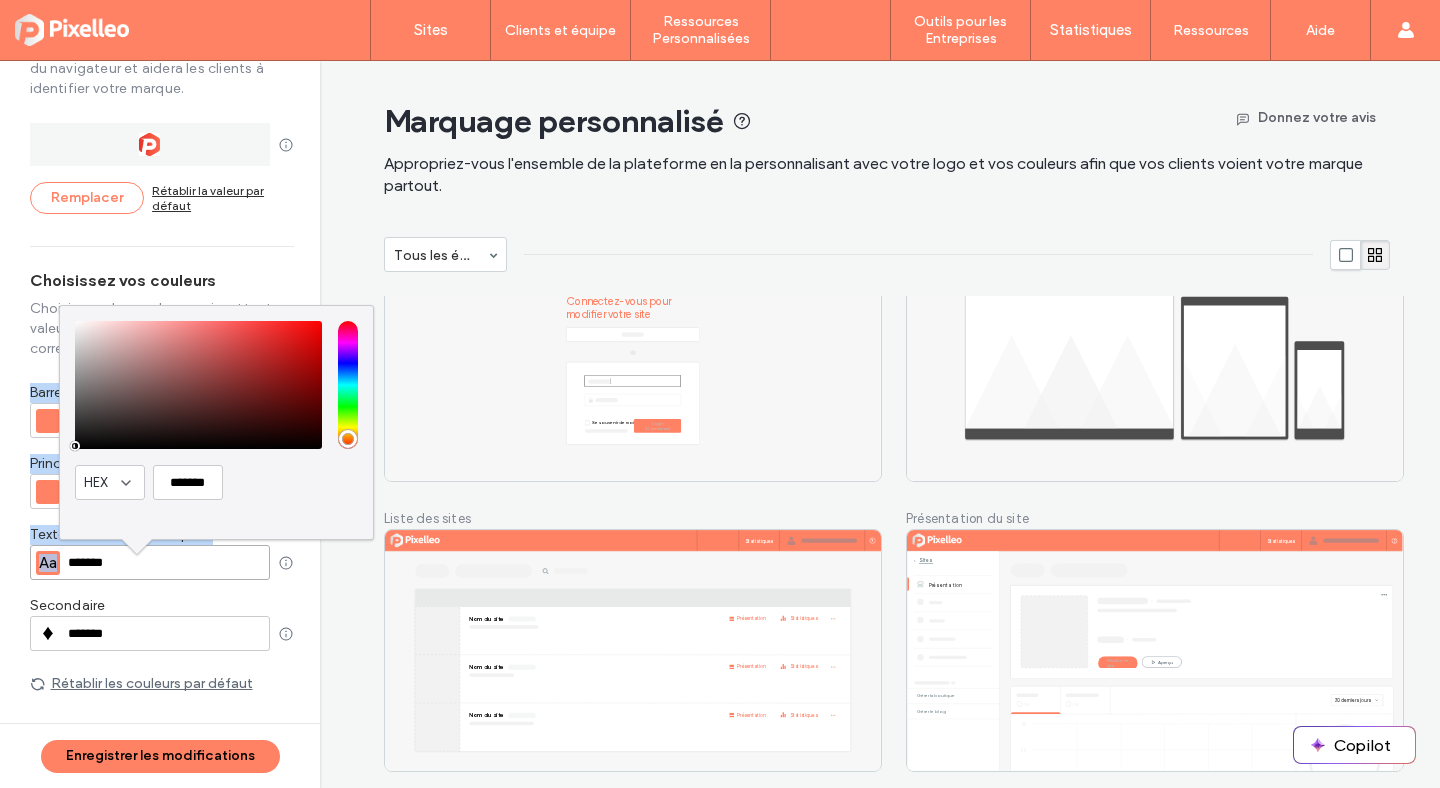 type on "*******" 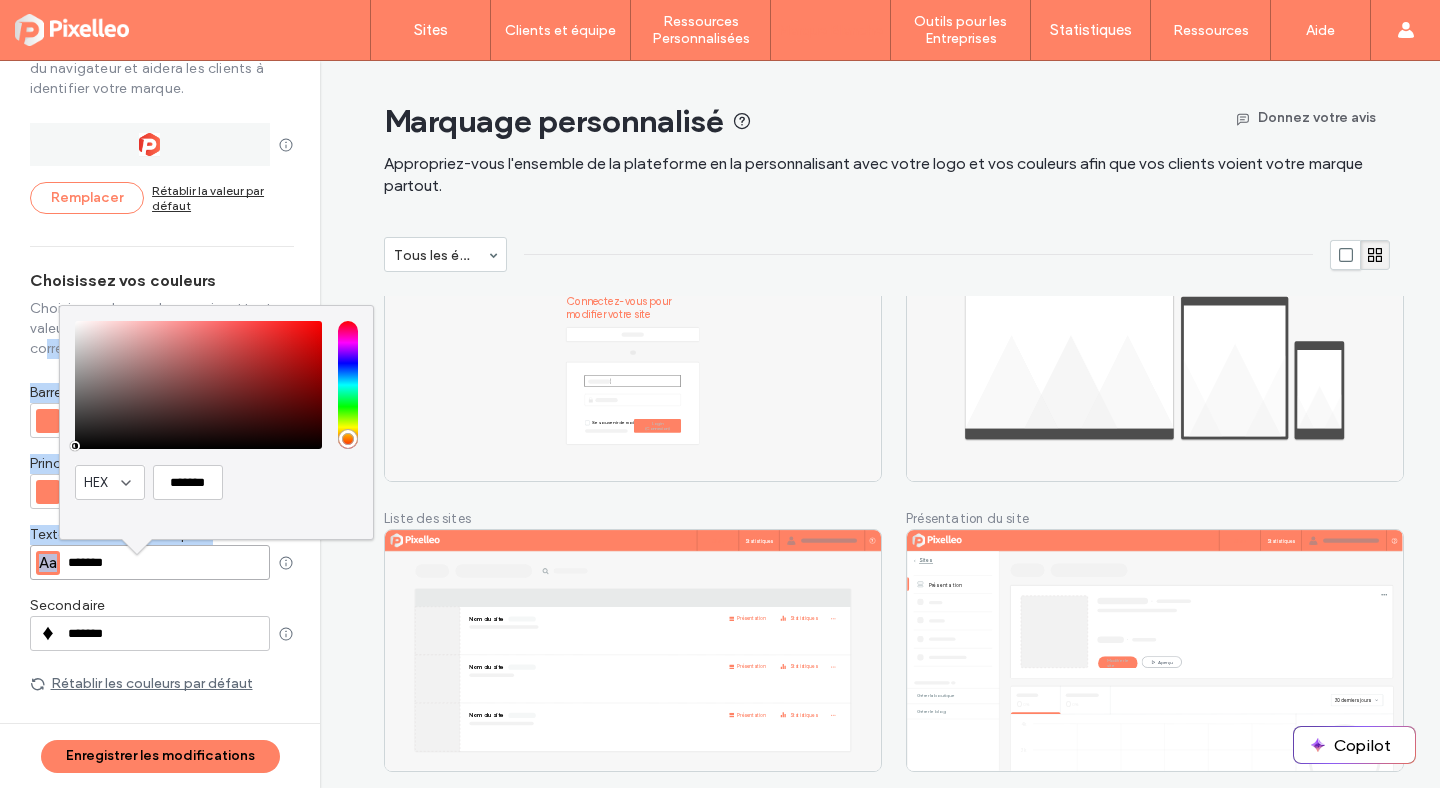 type on "*******" 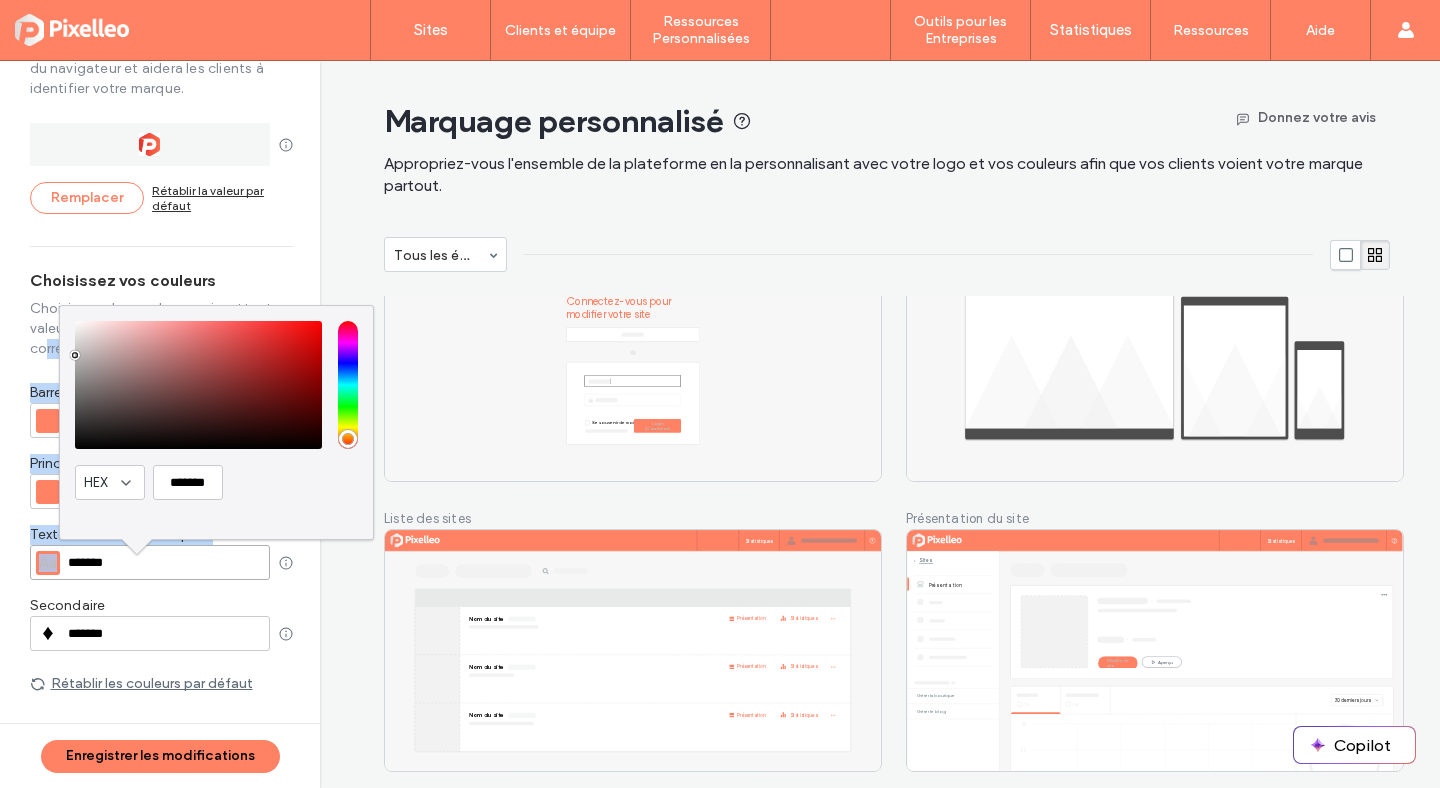 type on "*******" 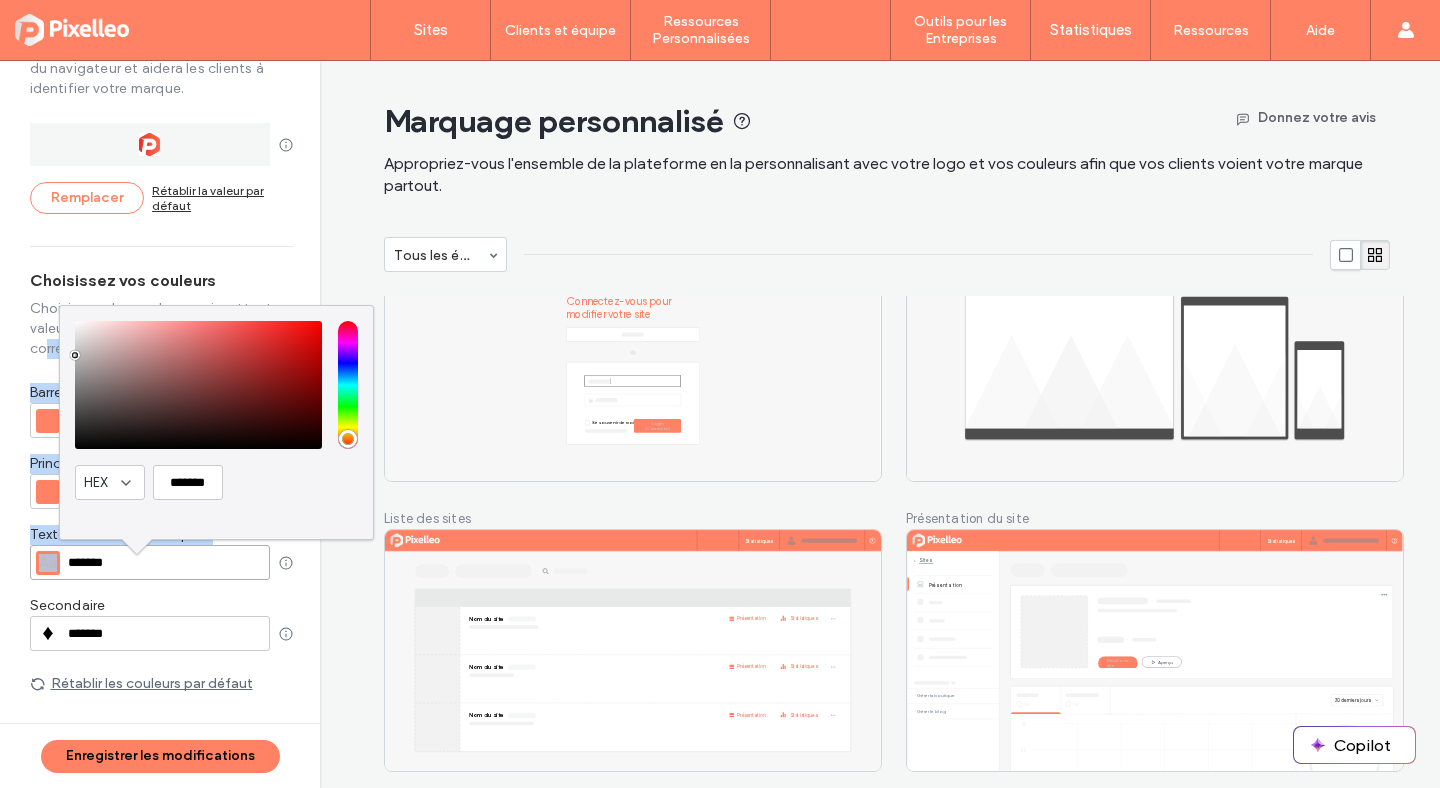 type on "*******" 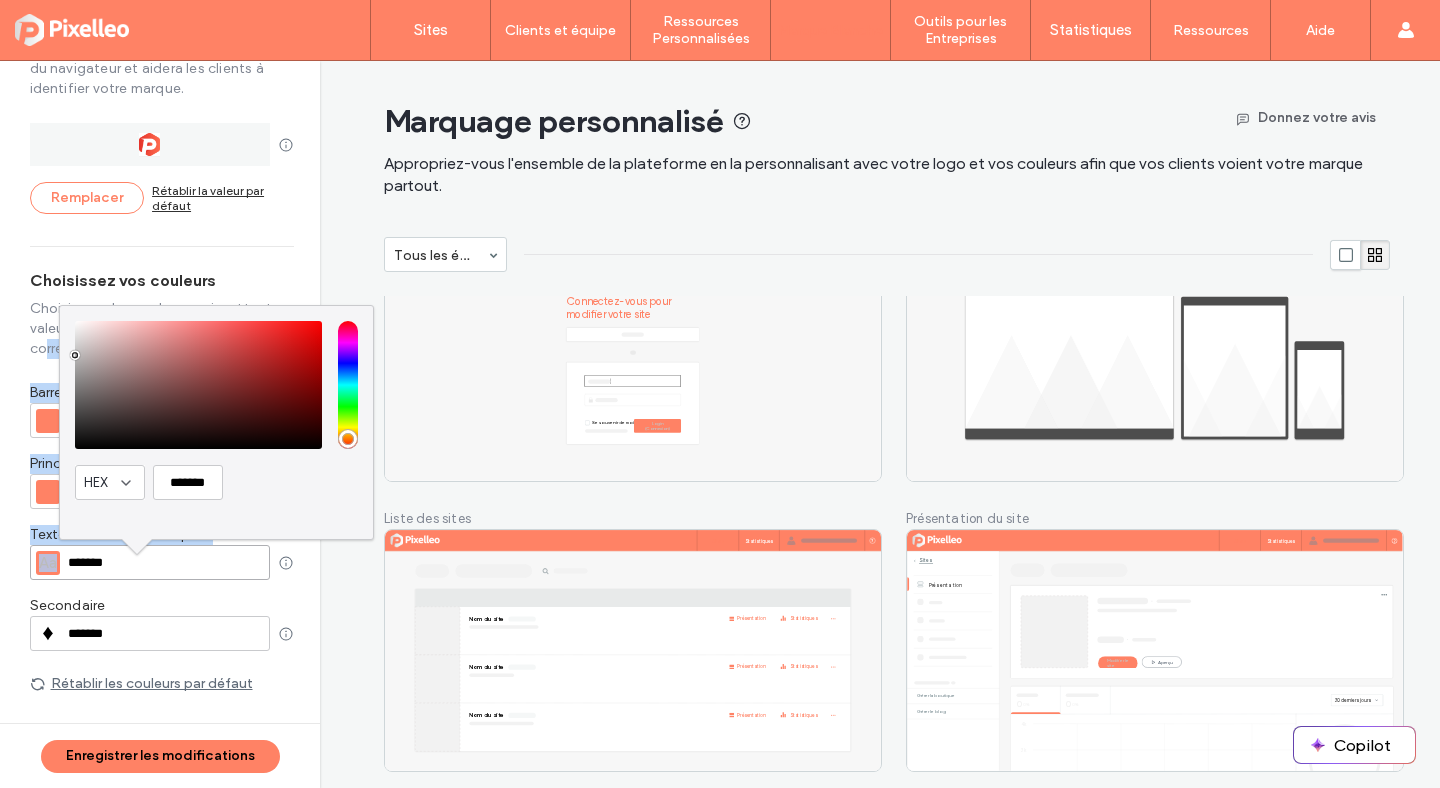 type on "*******" 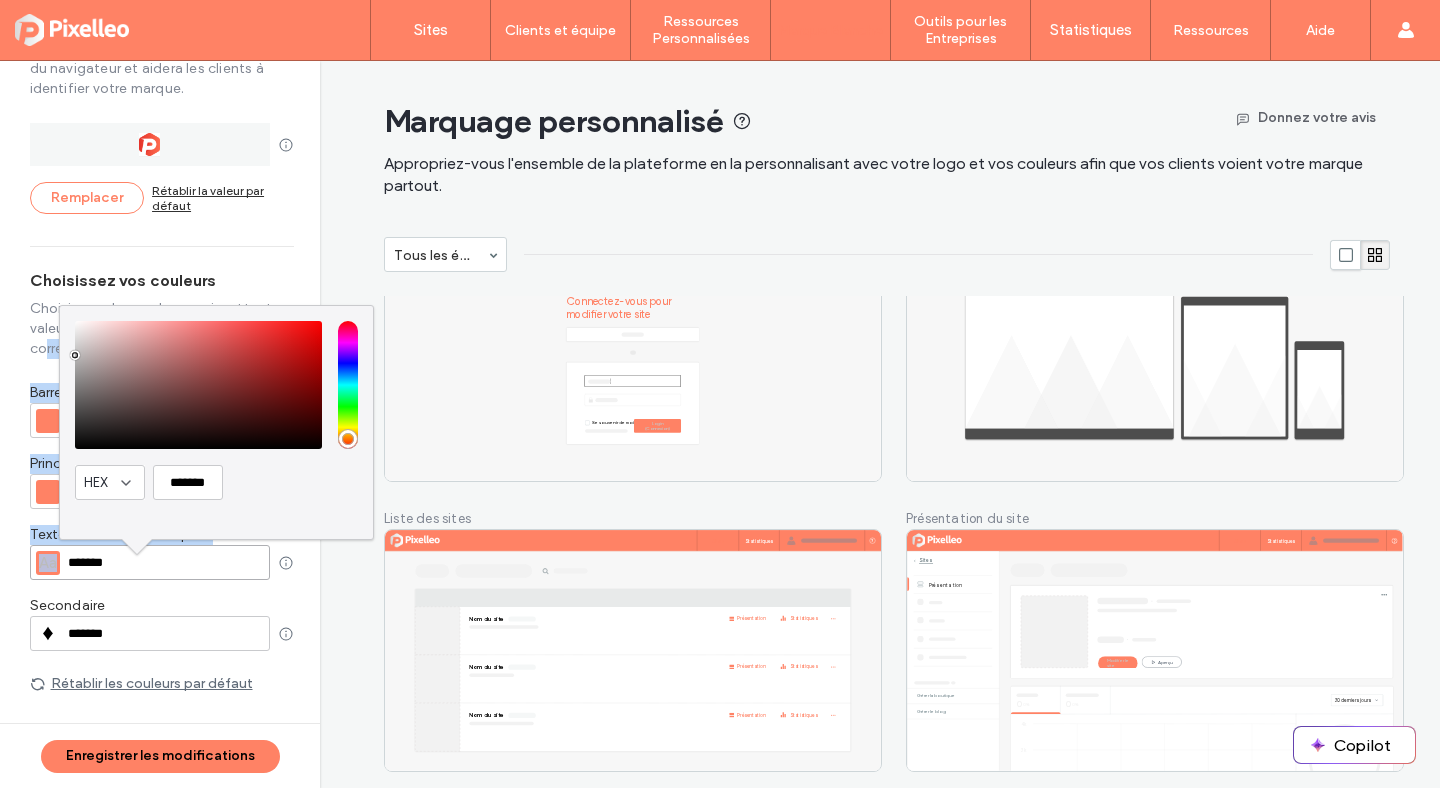type on "*******" 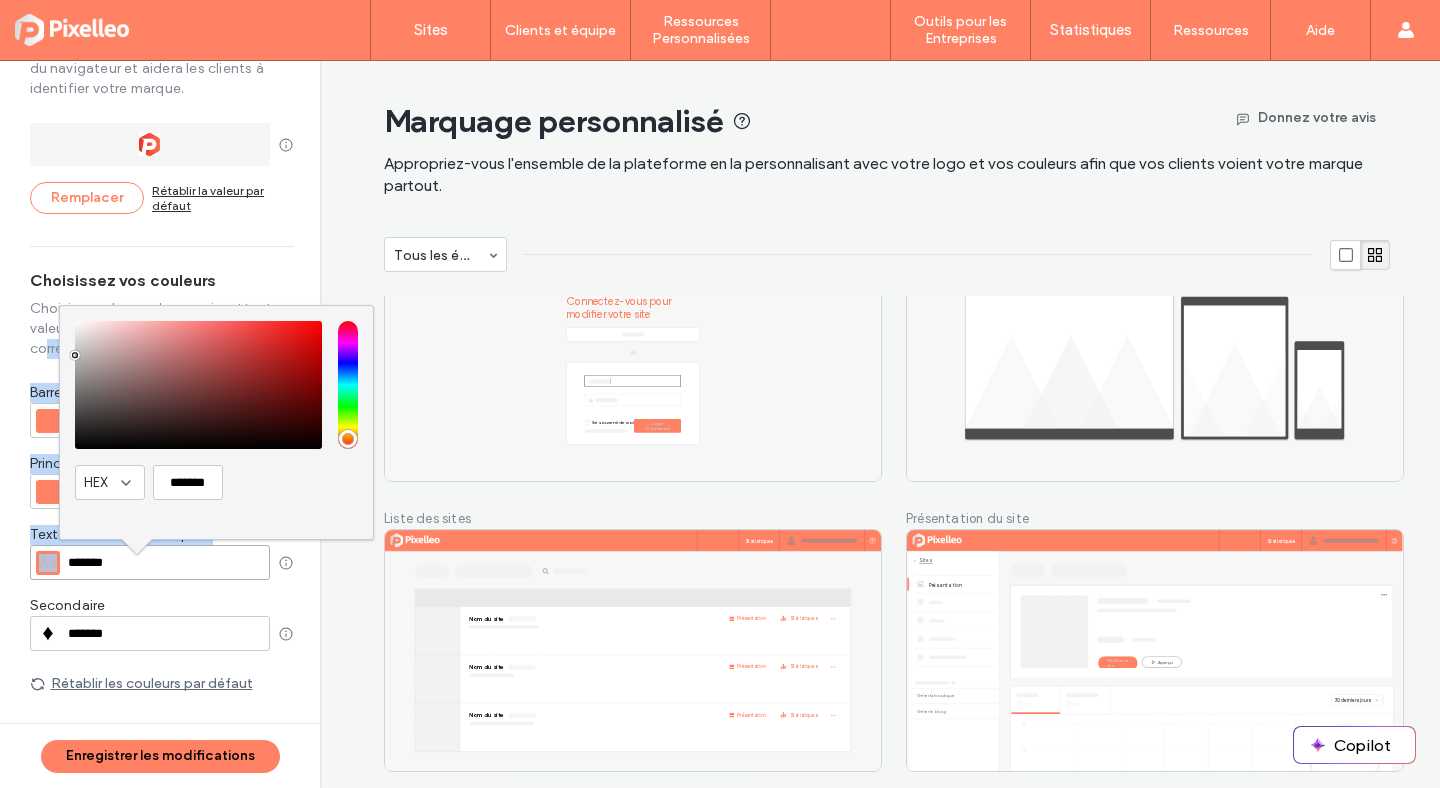 type on "*******" 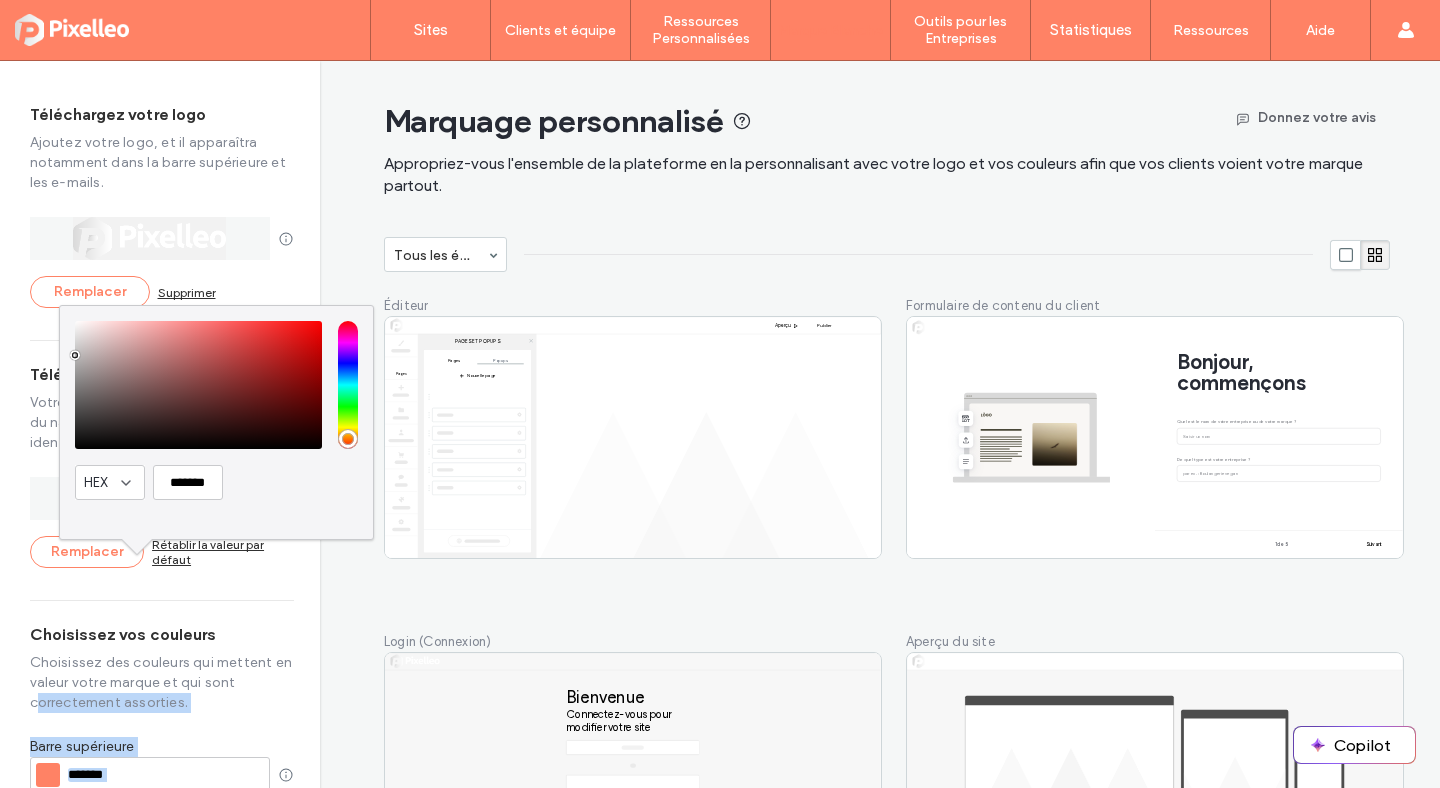 type on "*******" 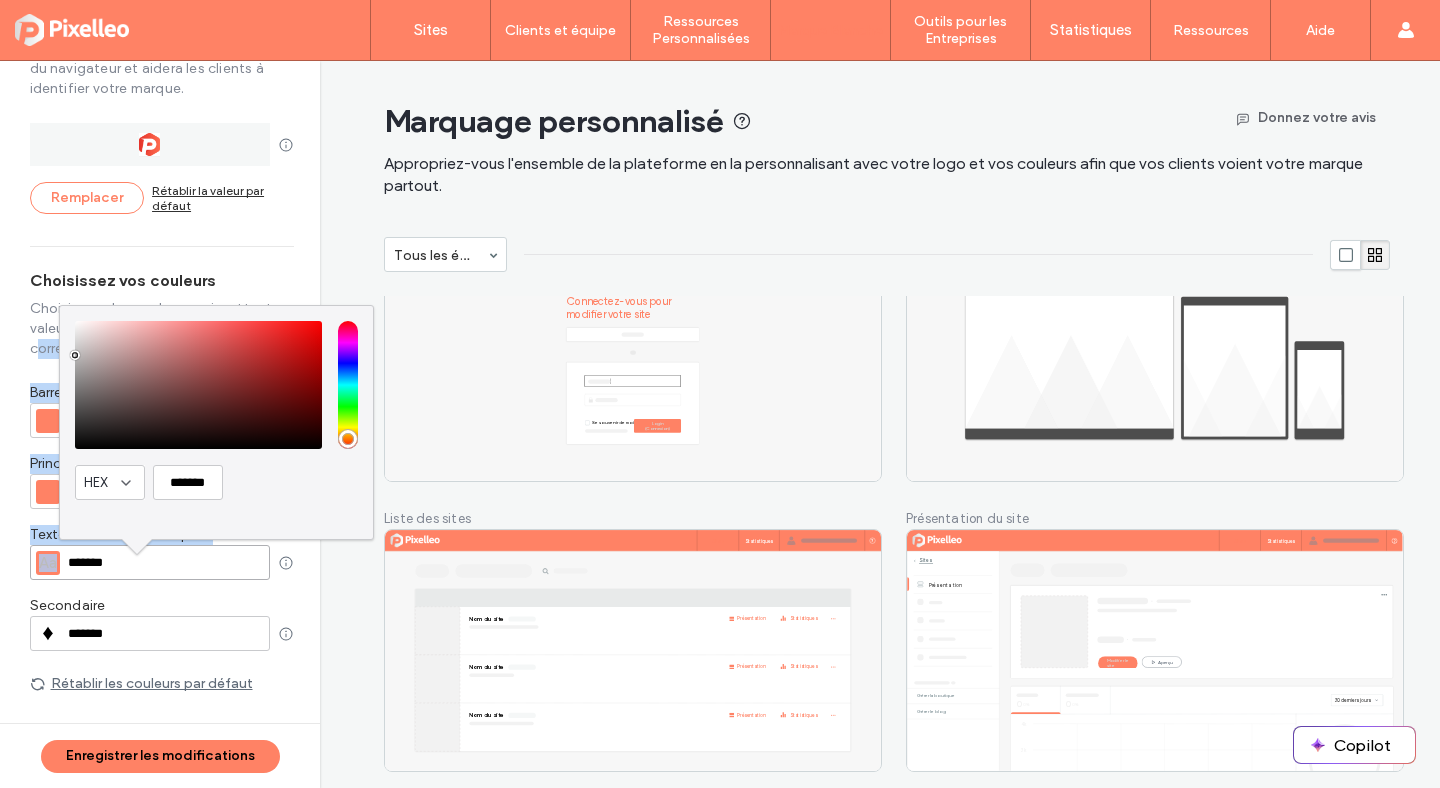 type on "*******" 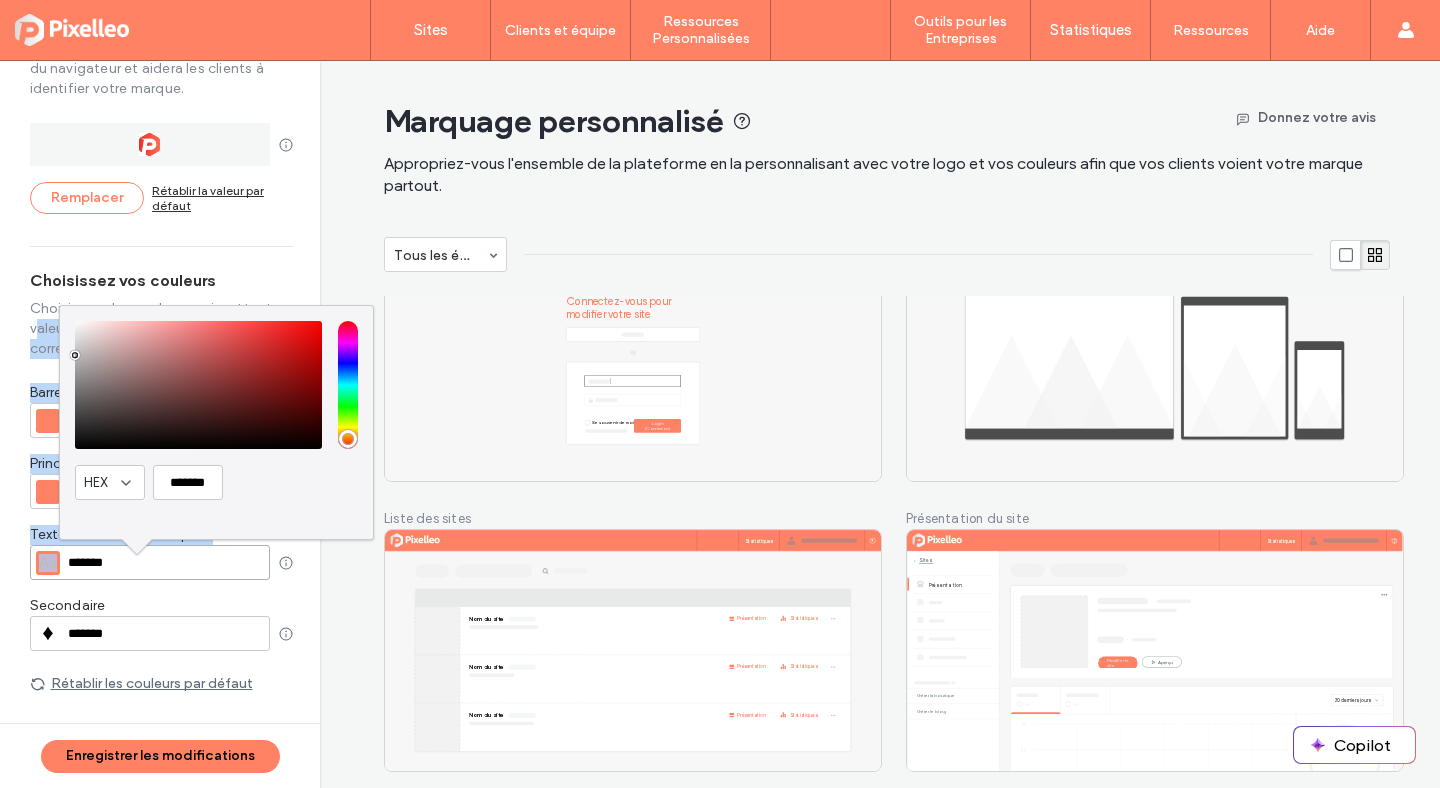 type on "*******" 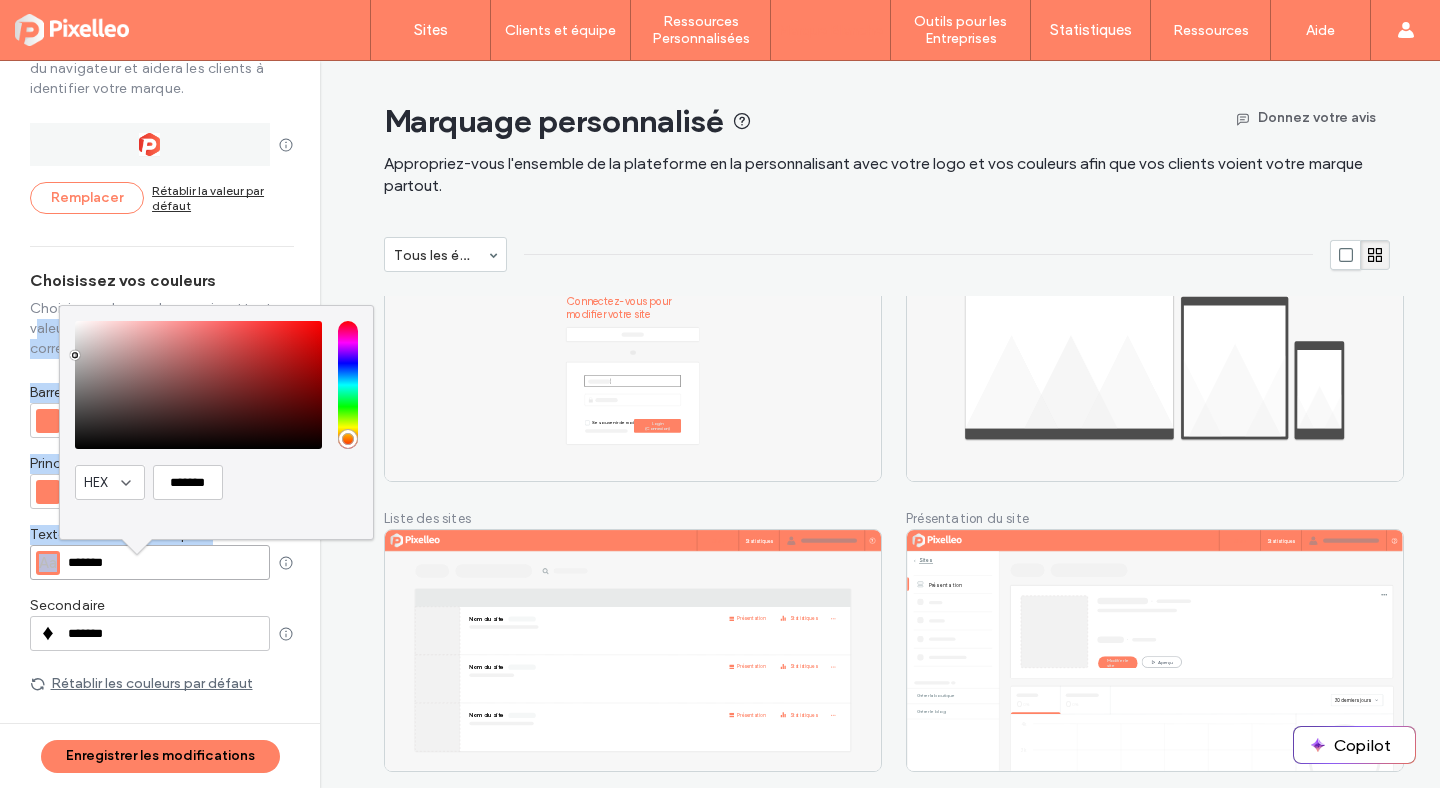 type on "*******" 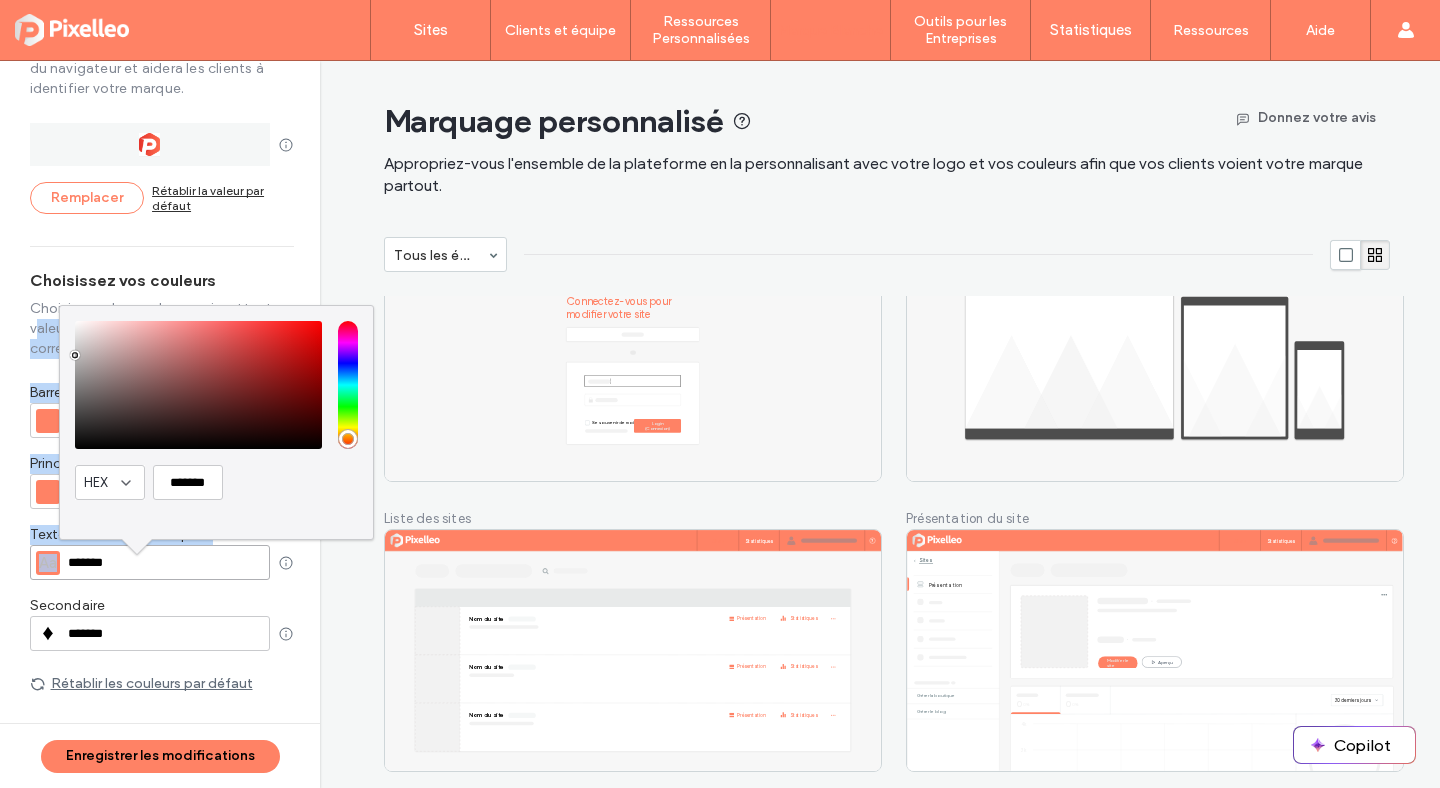 type on "*******" 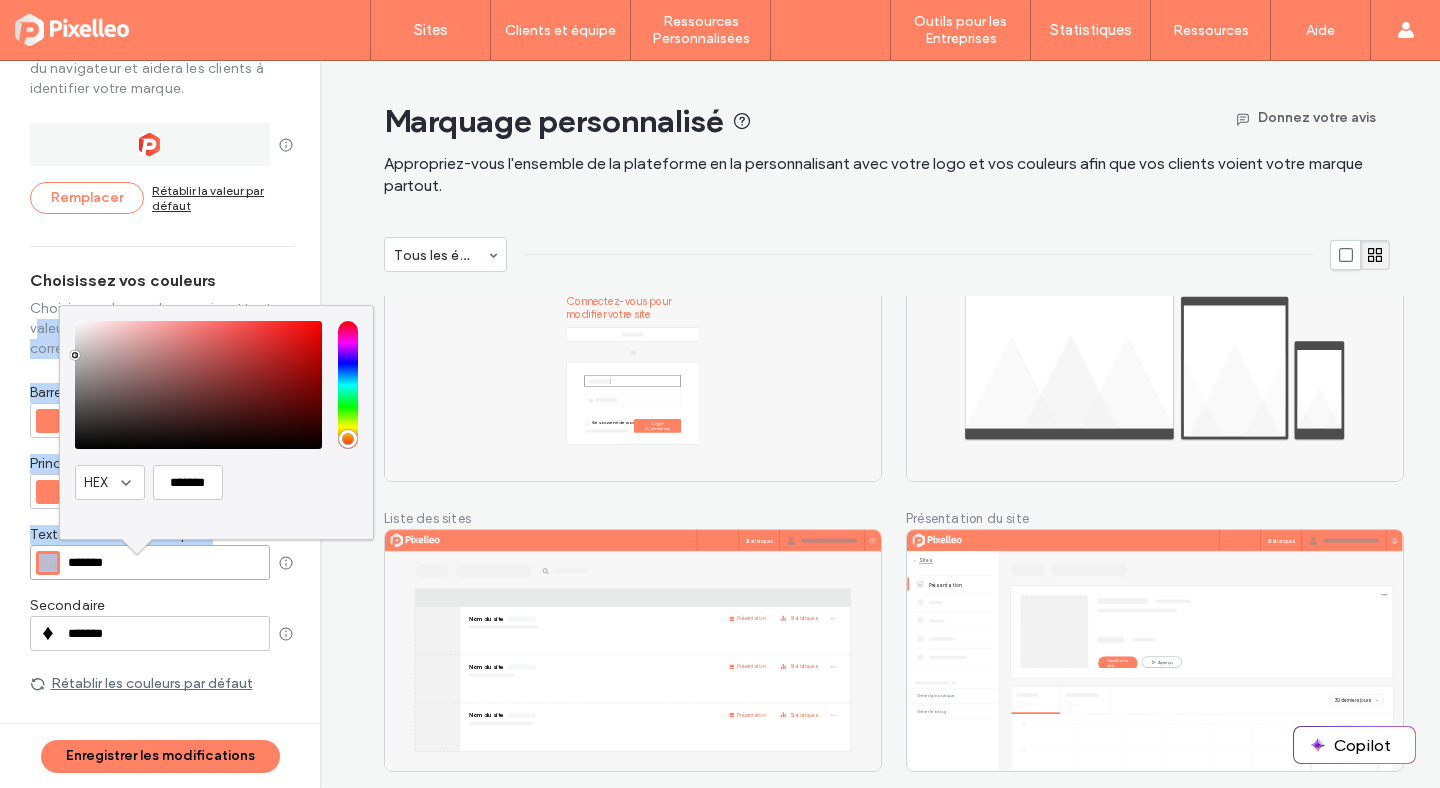 type on "*******" 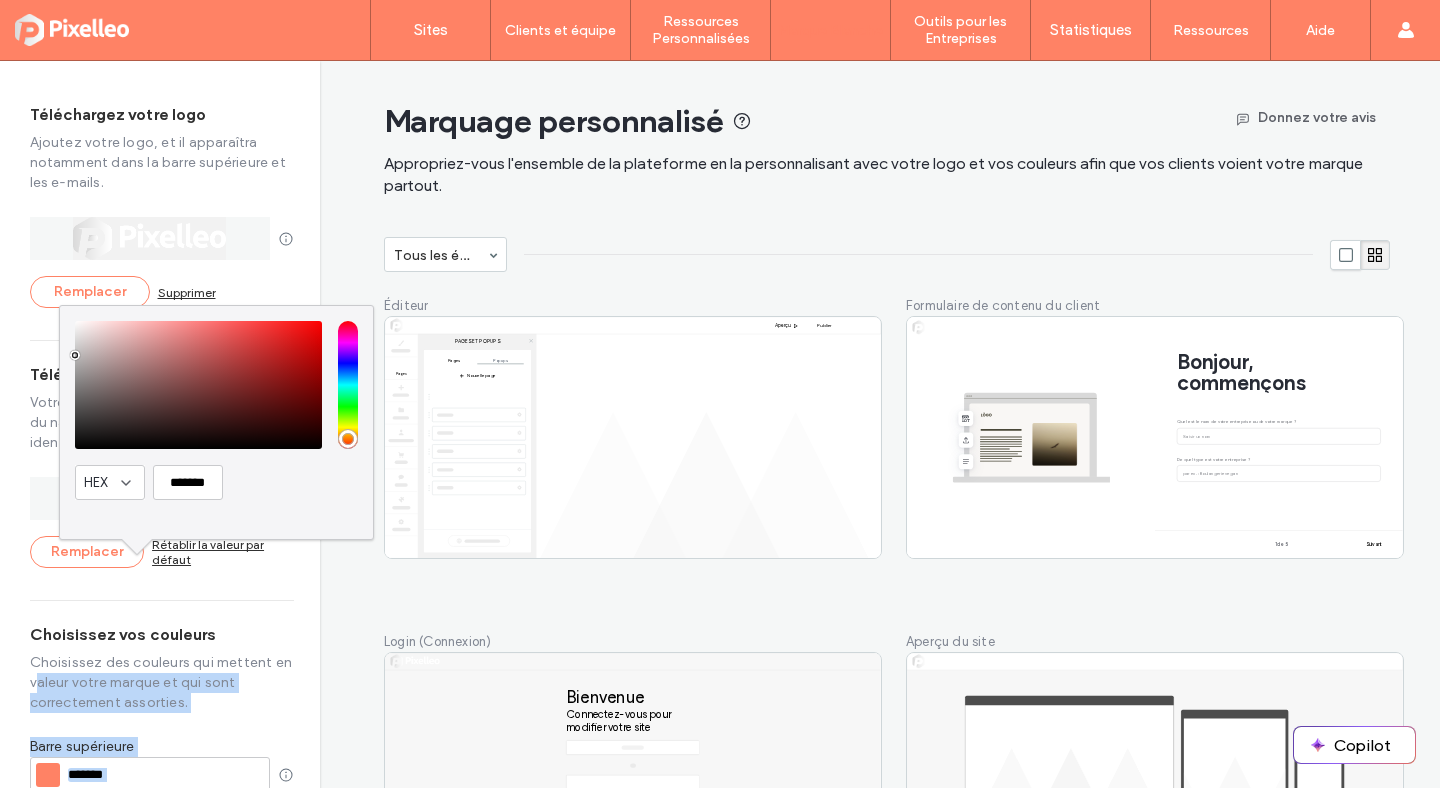 type on "*******" 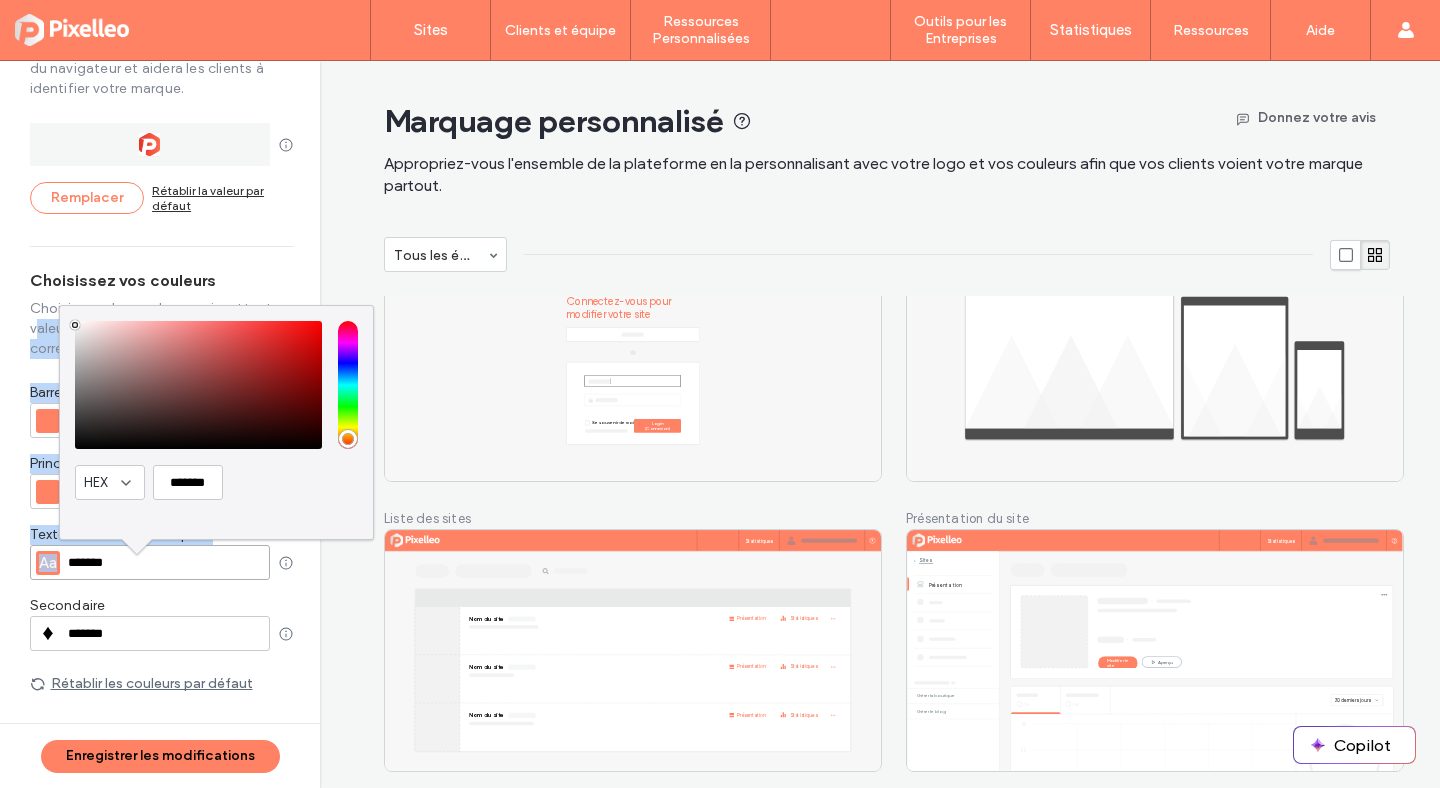 type on "*******" 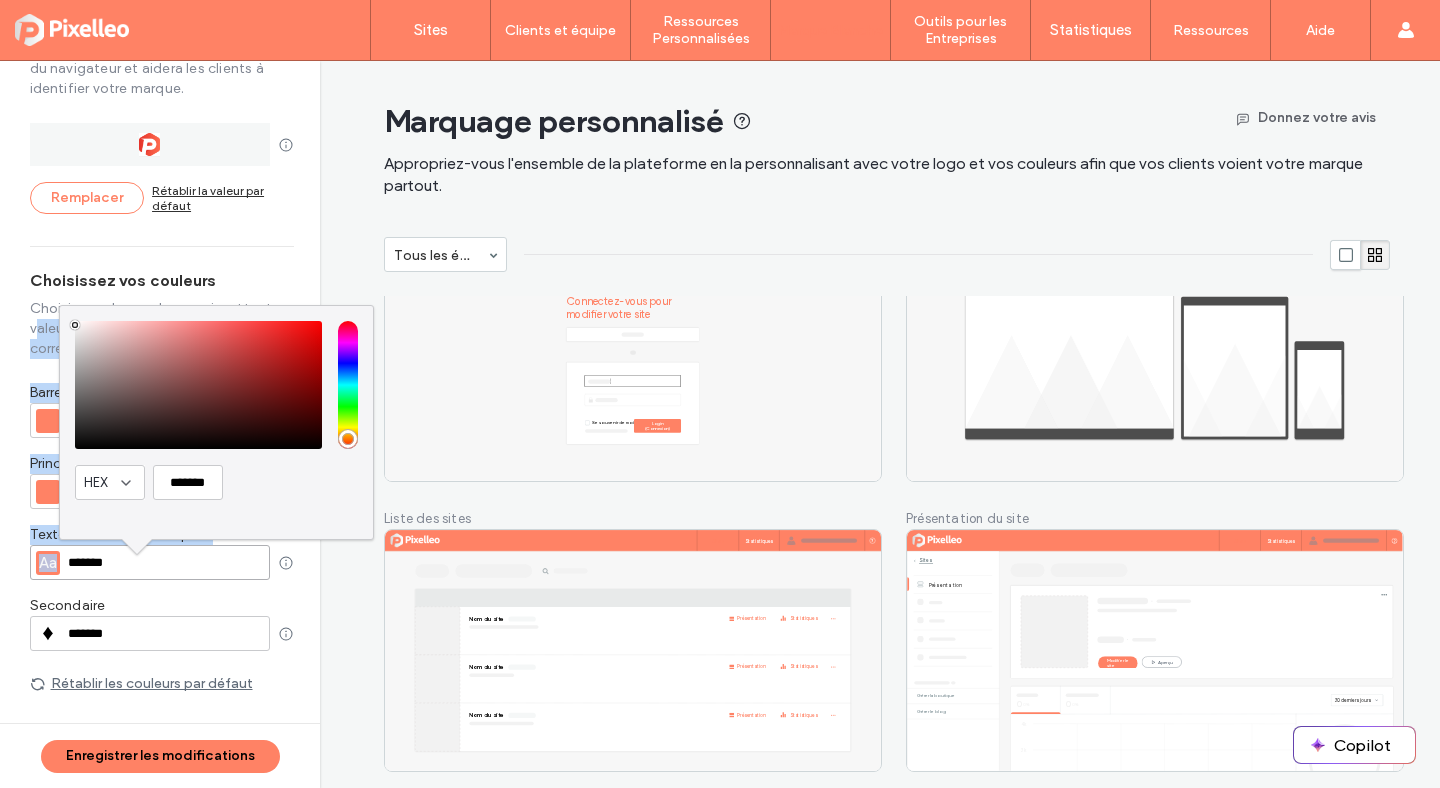 type on "*******" 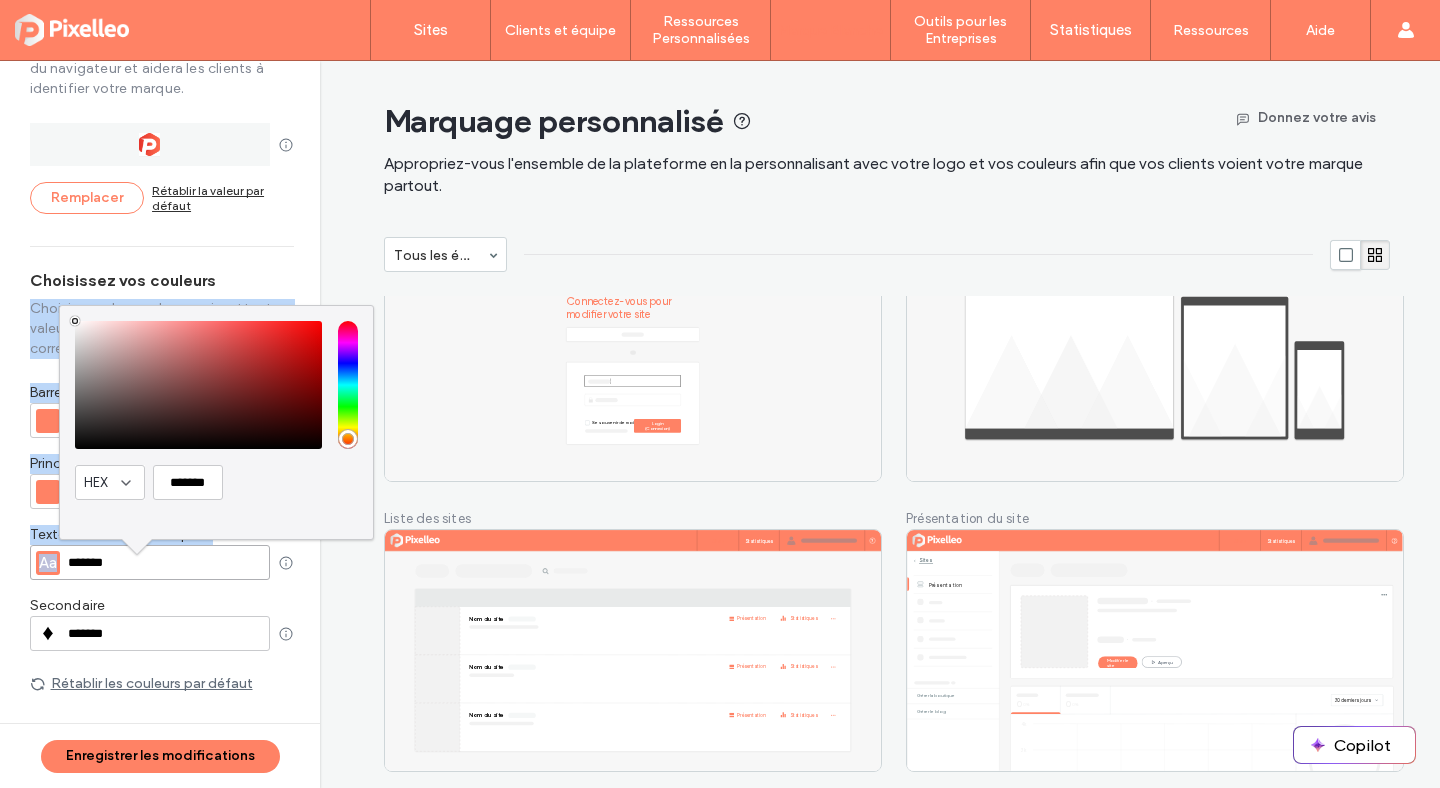 drag, startPoint x: 73, startPoint y: 450, endPoint x: 33, endPoint y: 309, distance: 146.56398 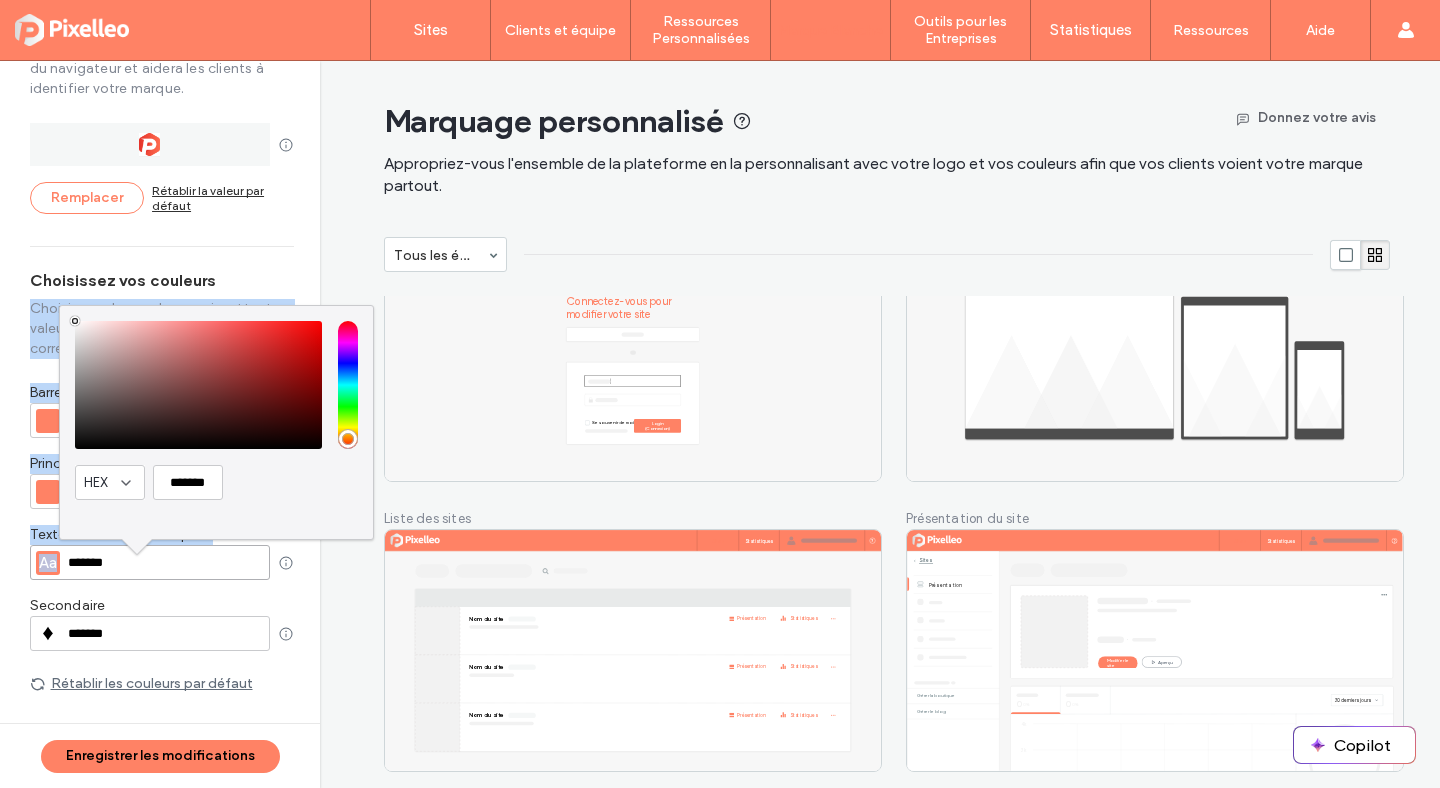 click on "Choisissez vos couleurs Choisissez des couleurs qui mettent en valeur votre marque et qui sont correctement assorties. Barre supérieure HEX ******* ******* Principale HEX ******* ******* Texte sur couleur principale Aa HEX ******* ******* Secondaire HEX ******* ******* Rétablir les couleurs par défaut" at bounding box center (162, 510) 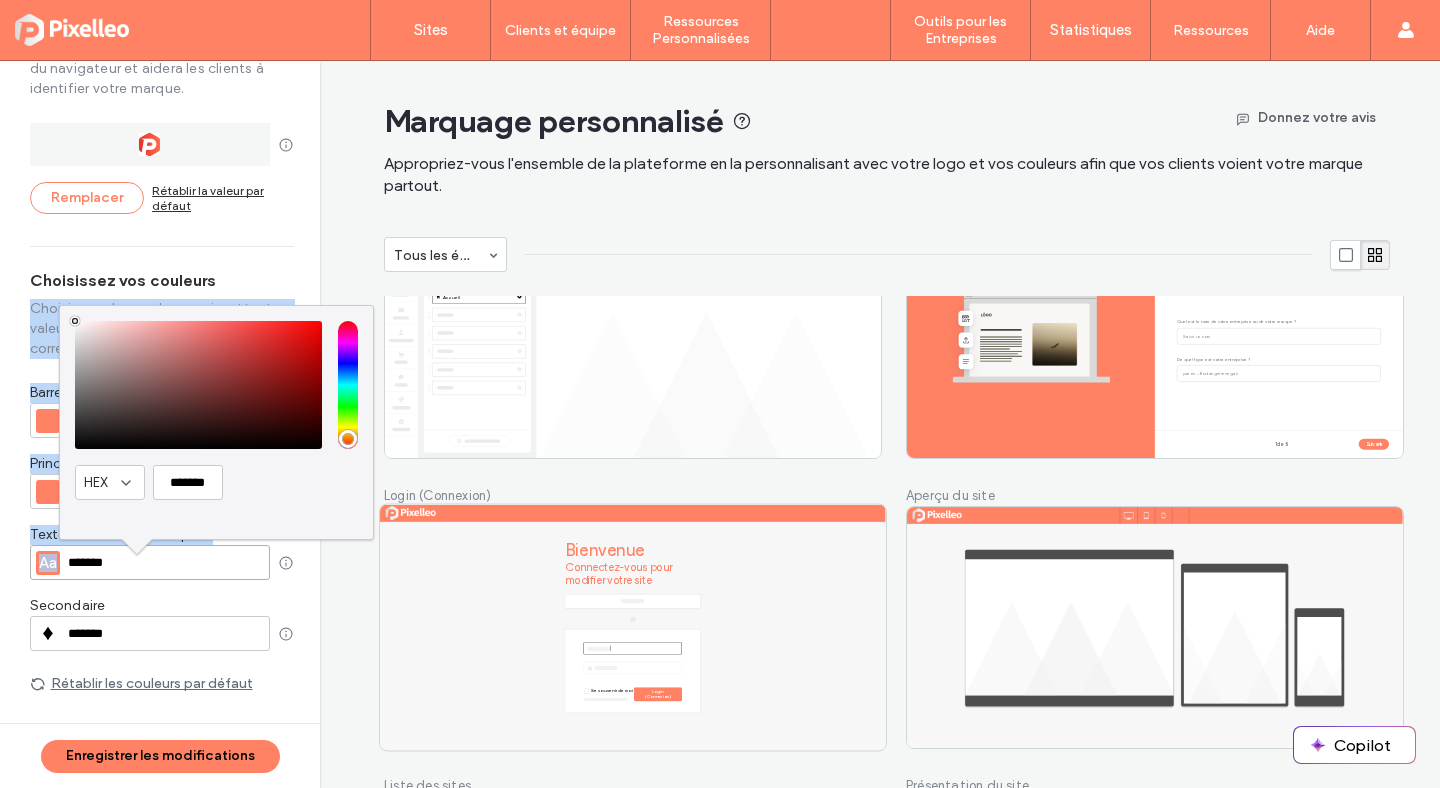 scroll, scrollTop: 0, scrollLeft: 0, axis: both 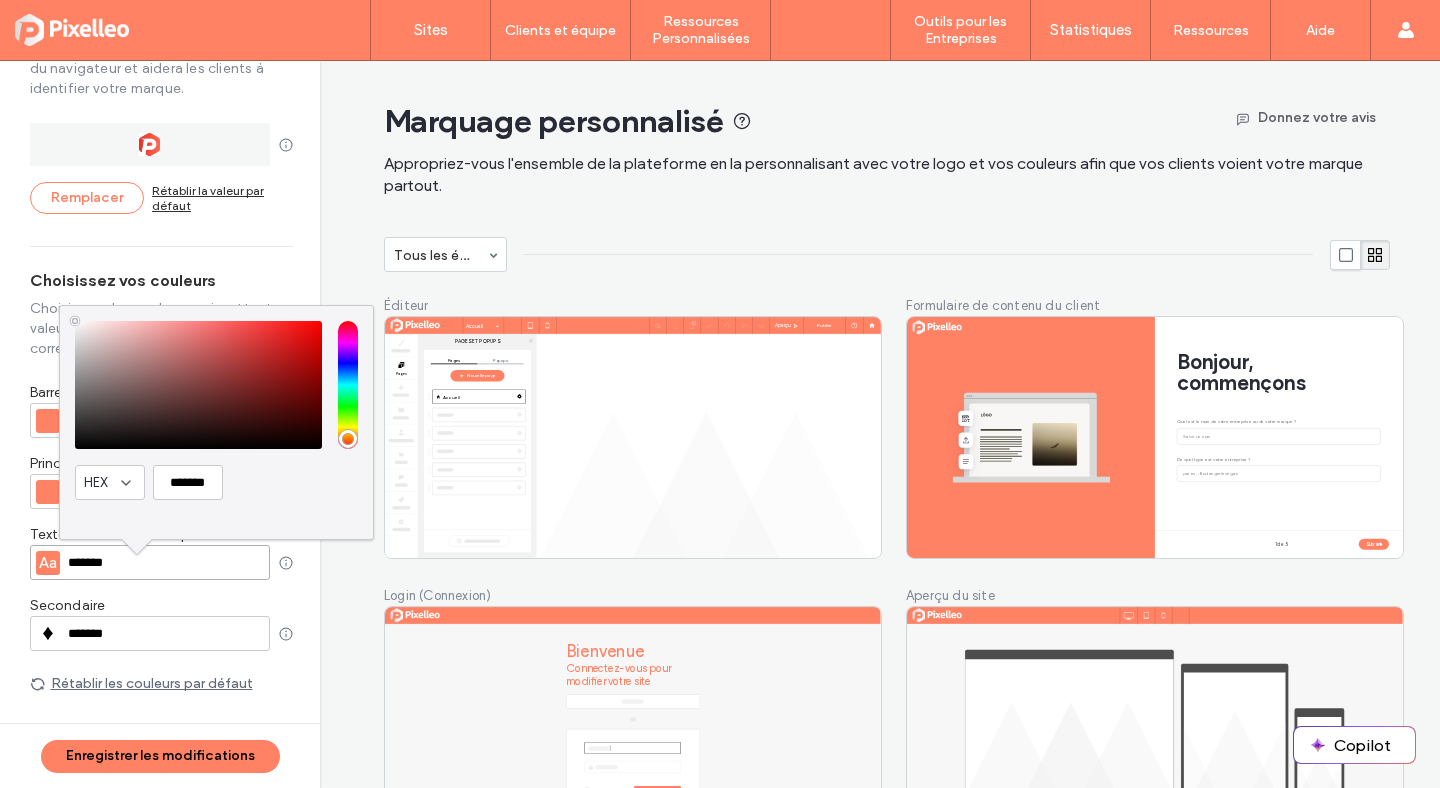 click on "*******" at bounding box center [166, 634] 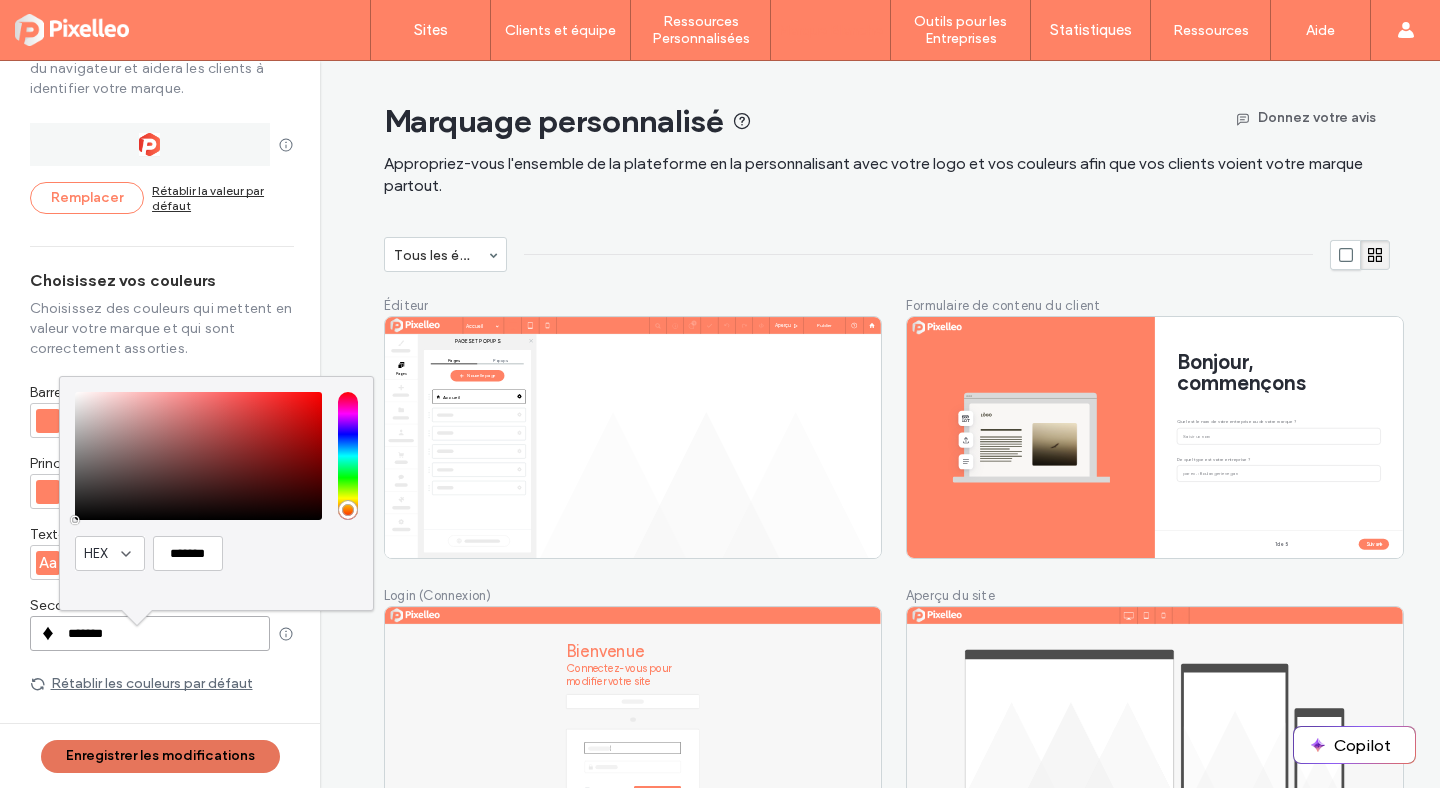 click on "Enregistrer les modifications" at bounding box center (160, 756) 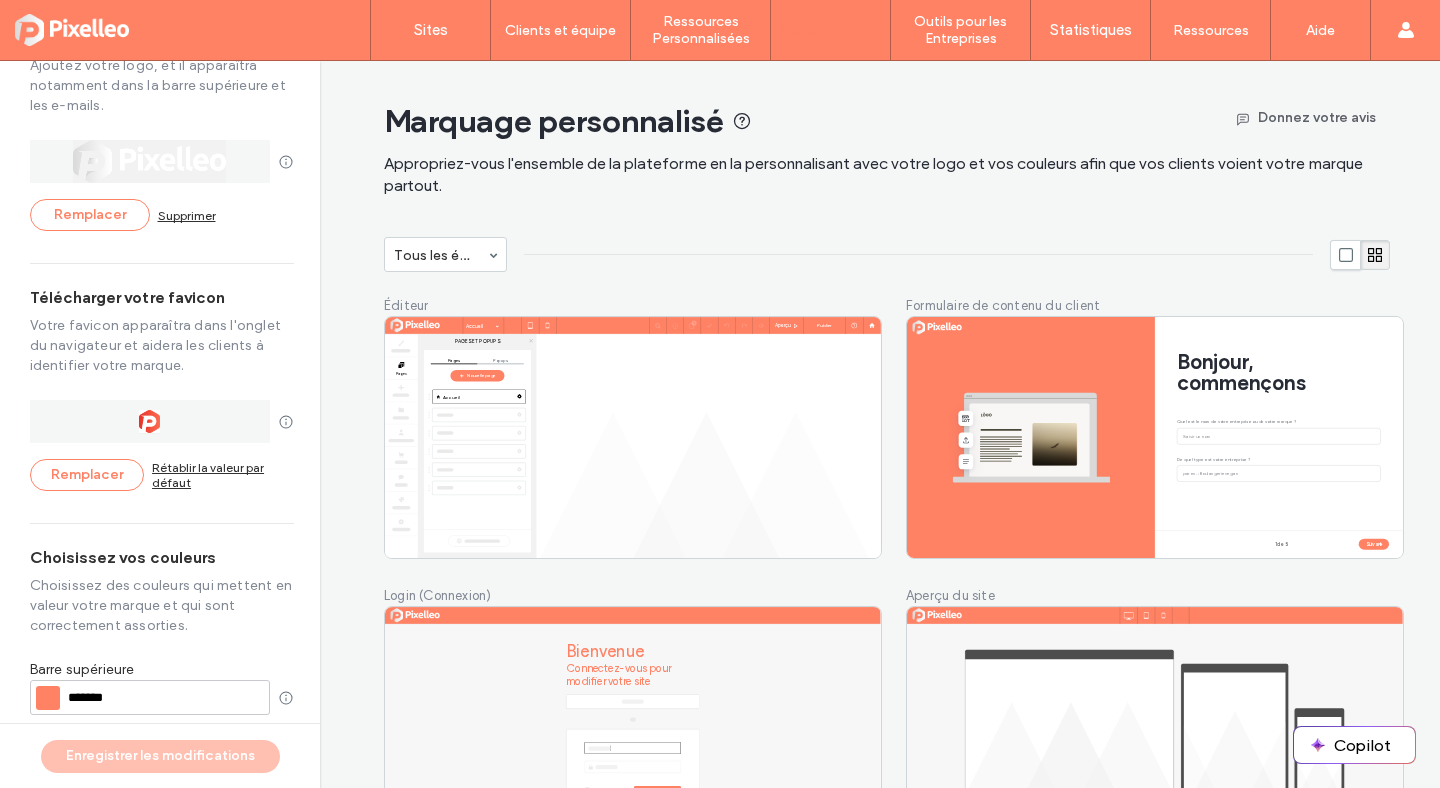 scroll, scrollTop: 0, scrollLeft: 0, axis: both 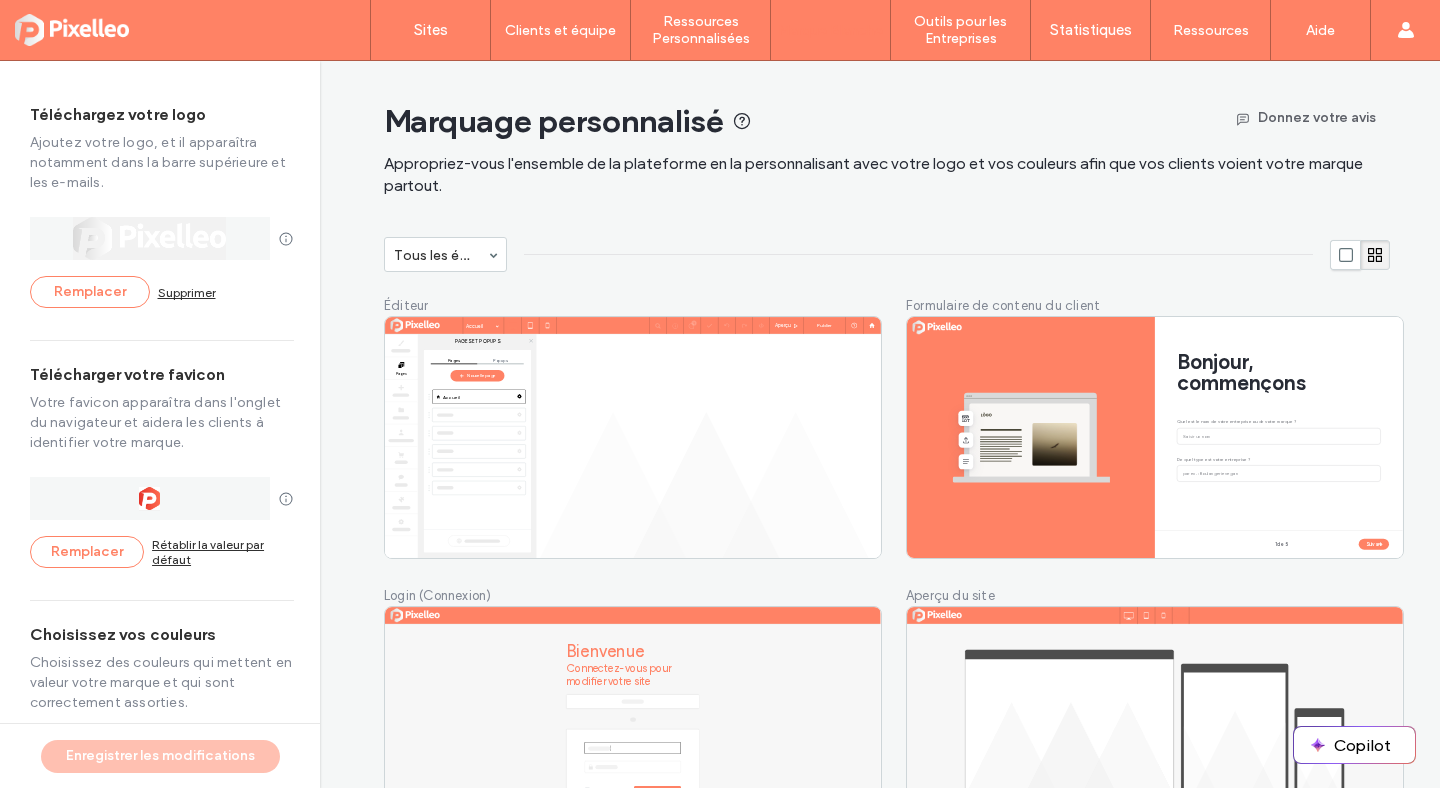 drag, startPoint x: 141, startPoint y: 229, endPoint x: 226, endPoint y: 229, distance: 85 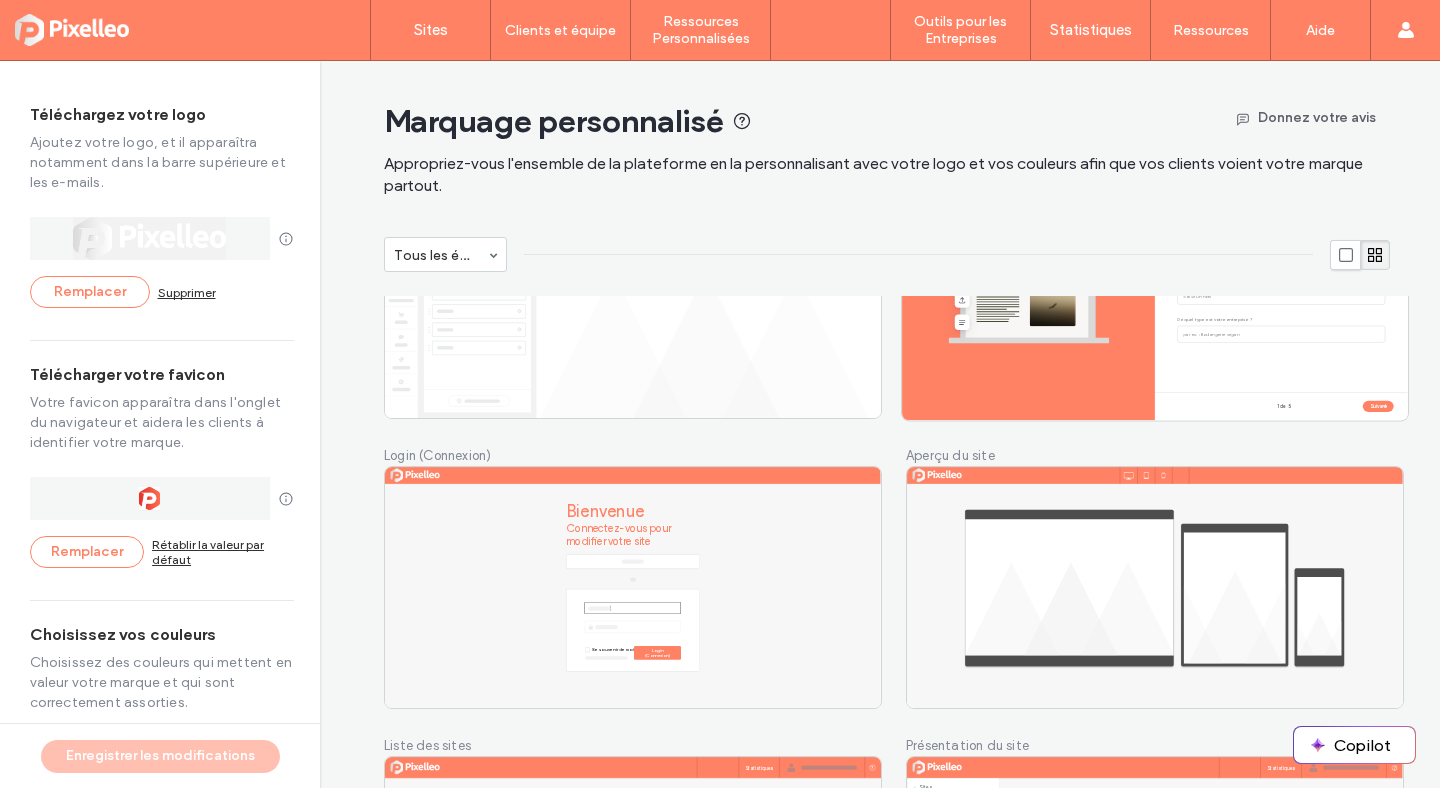 scroll, scrollTop: 367, scrollLeft: 0, axis: vertical 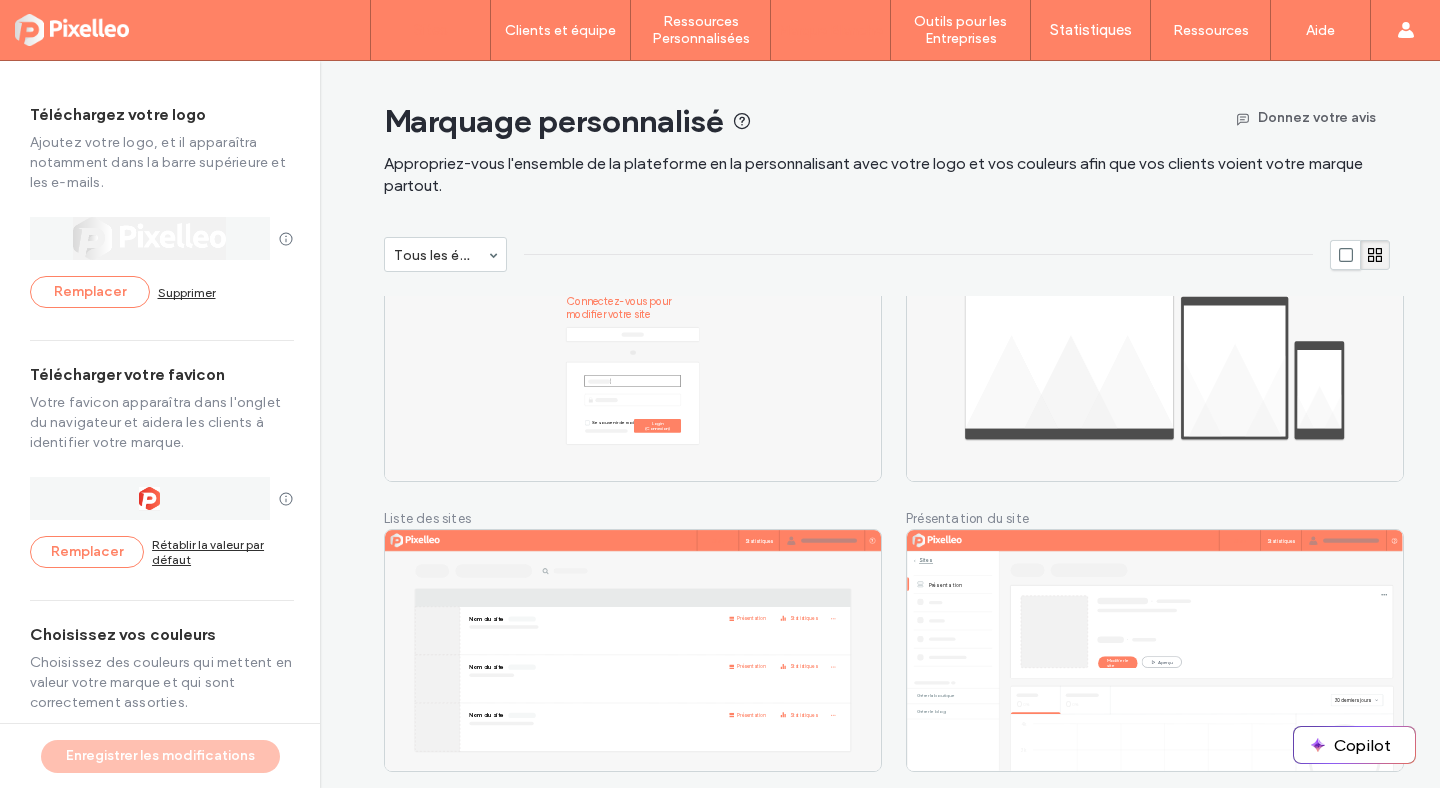 click on "Sites" at bounding box center [431, 30] 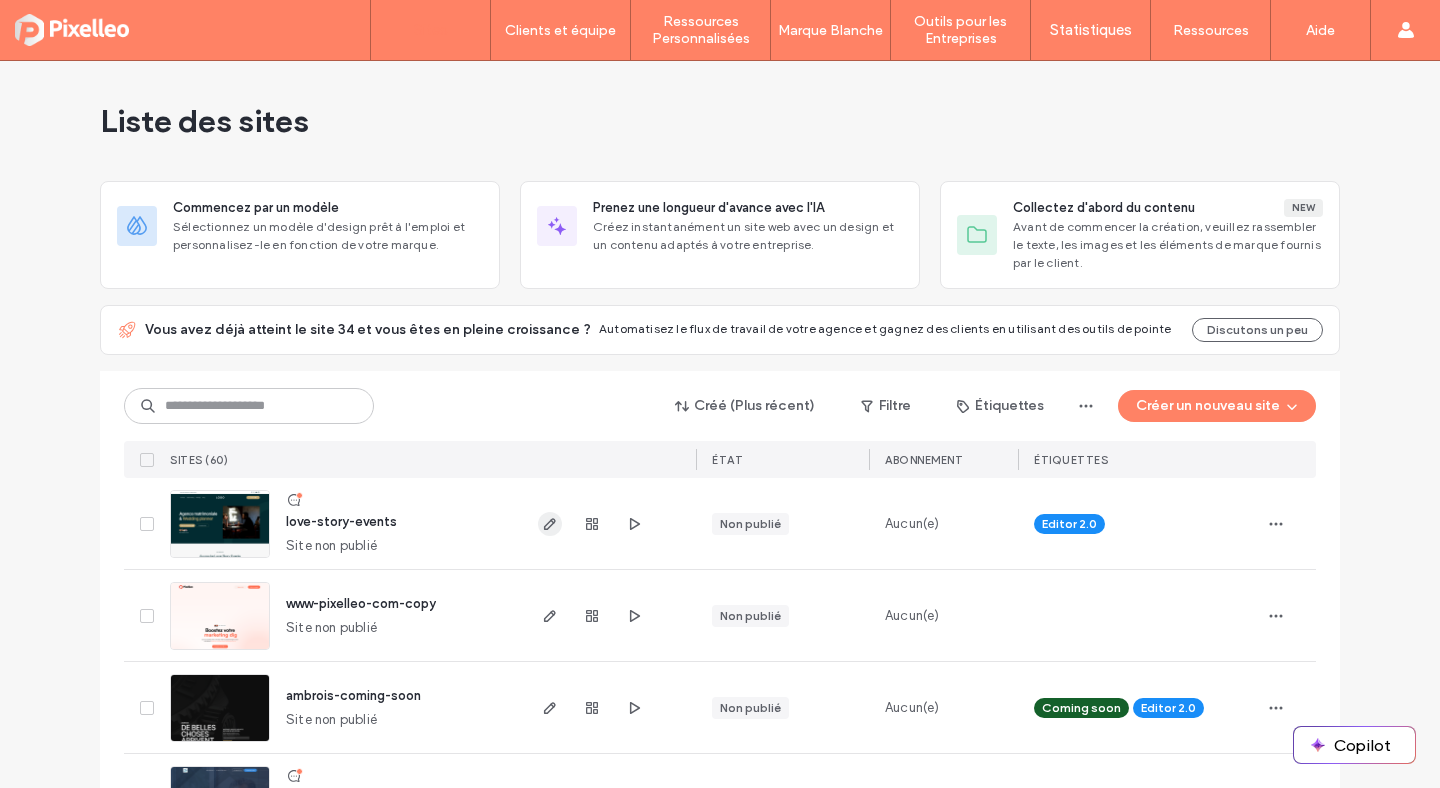 click 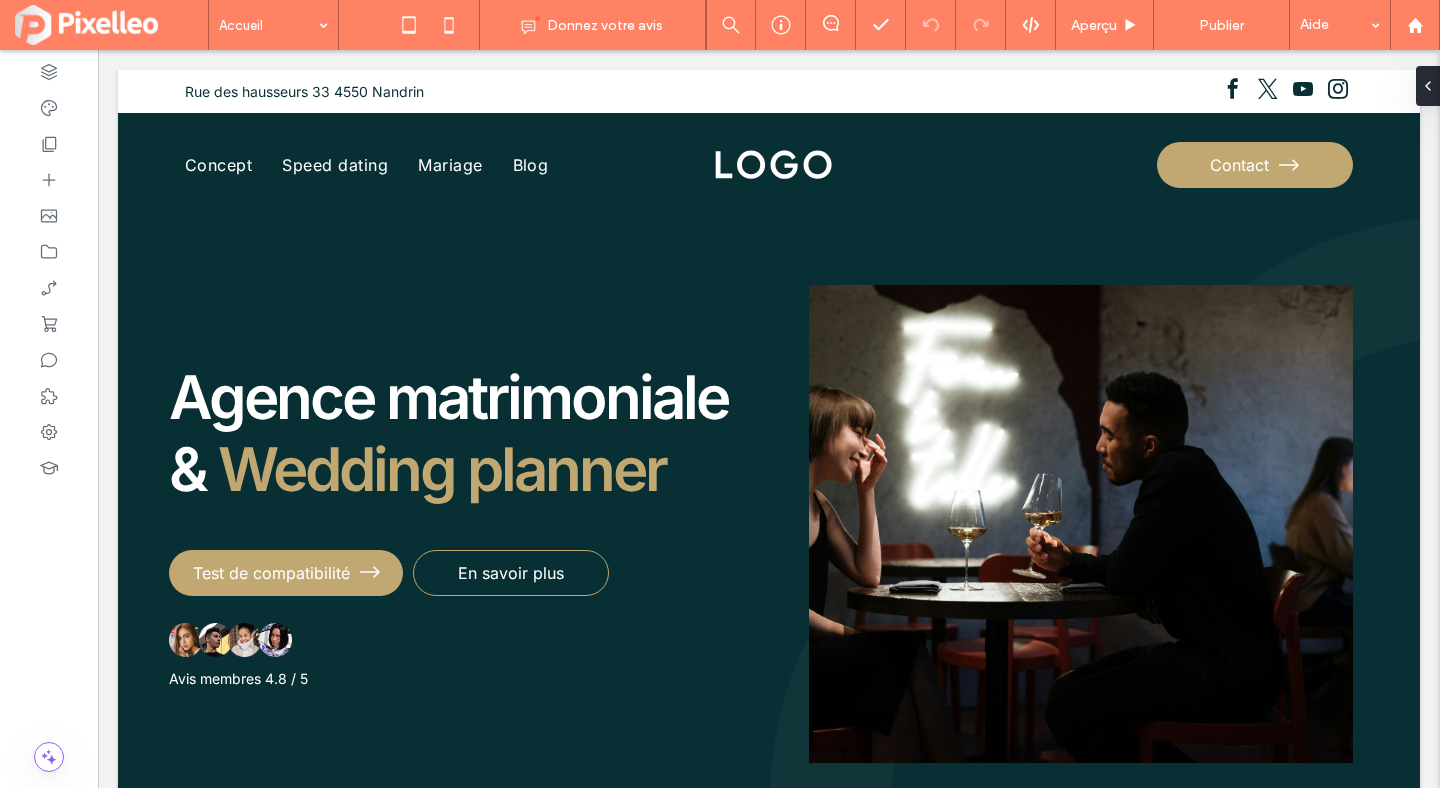 scroll, scrollTop: 0, scrollLeft: 0, axis: both 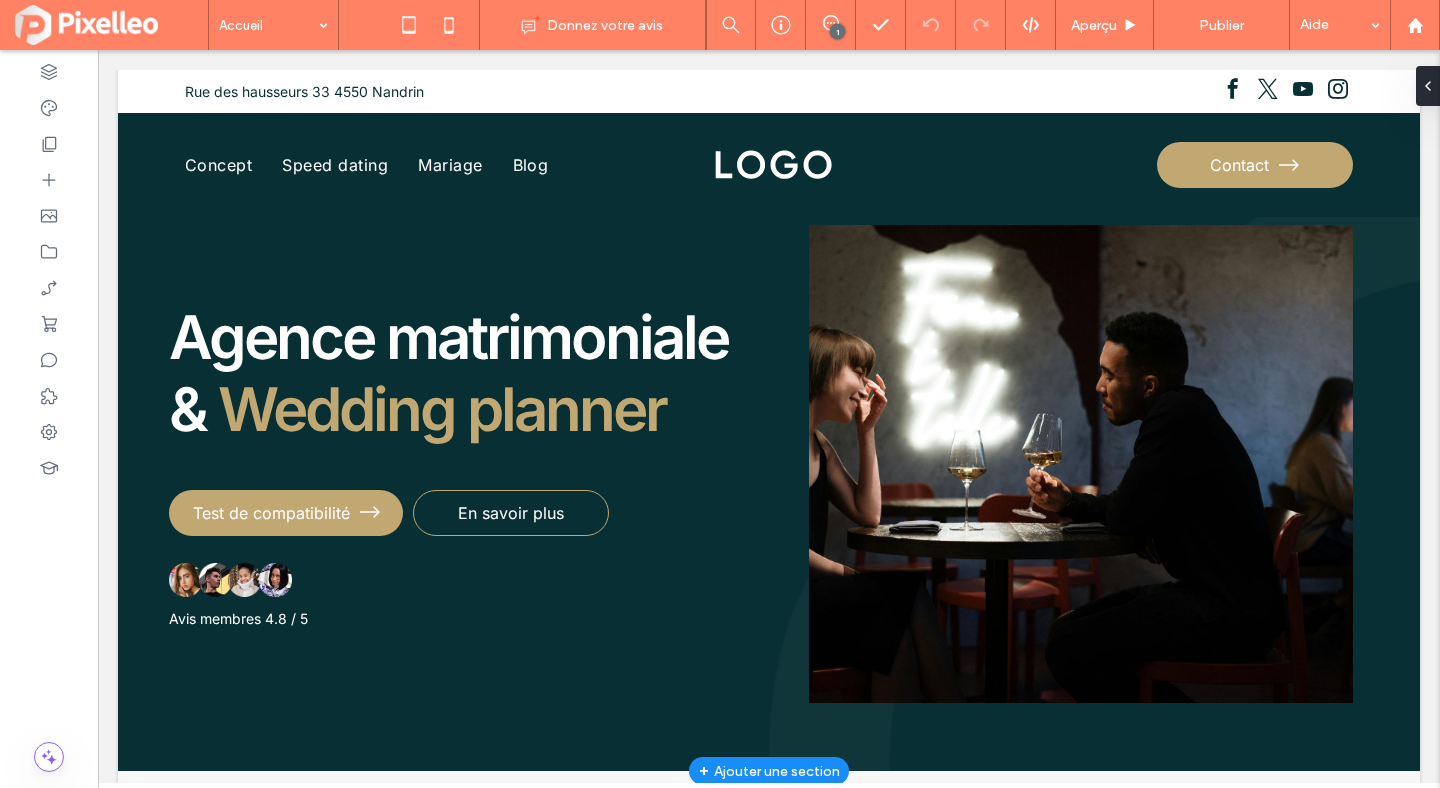 click at bounding box center (1081, 464) 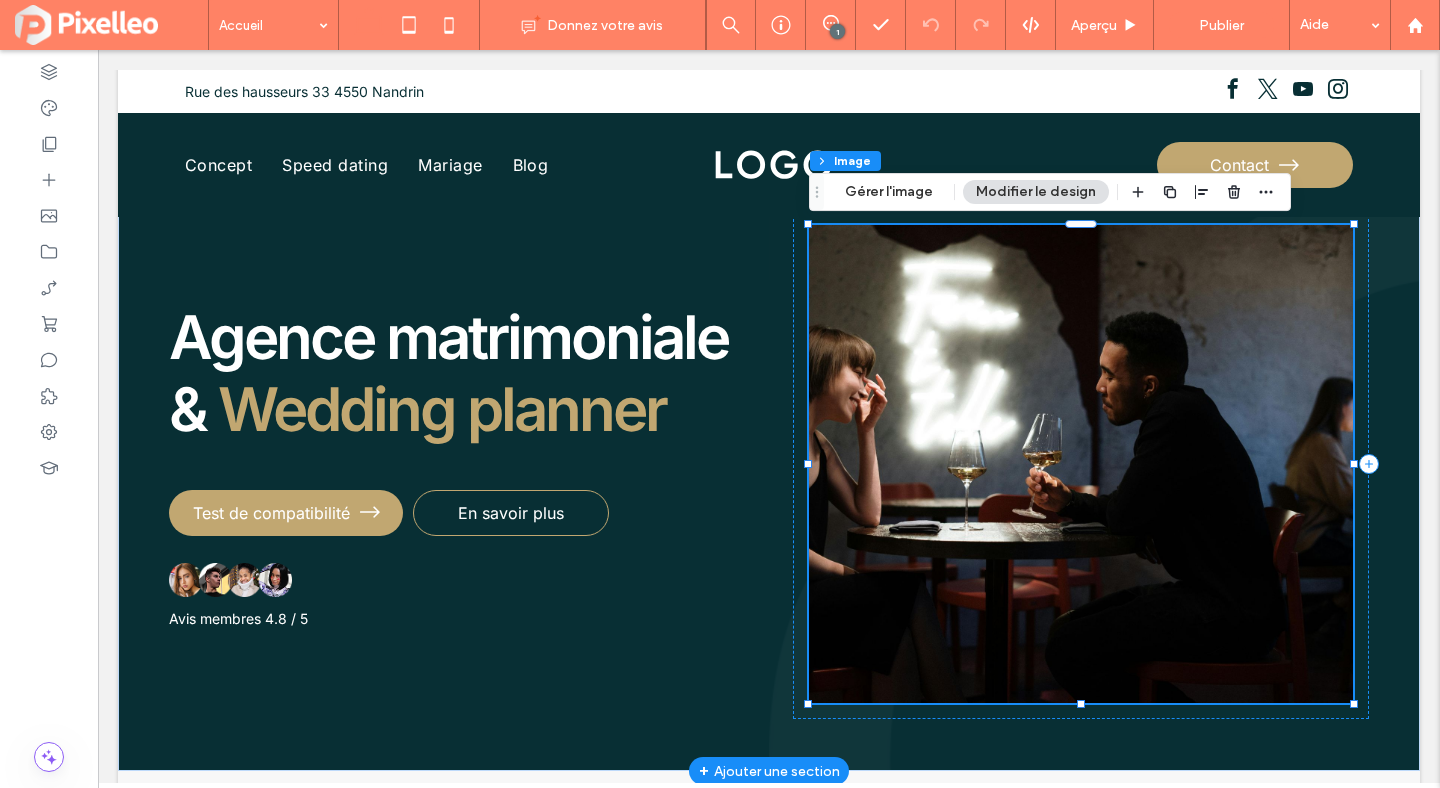 click at bounding box center (1081, 464) 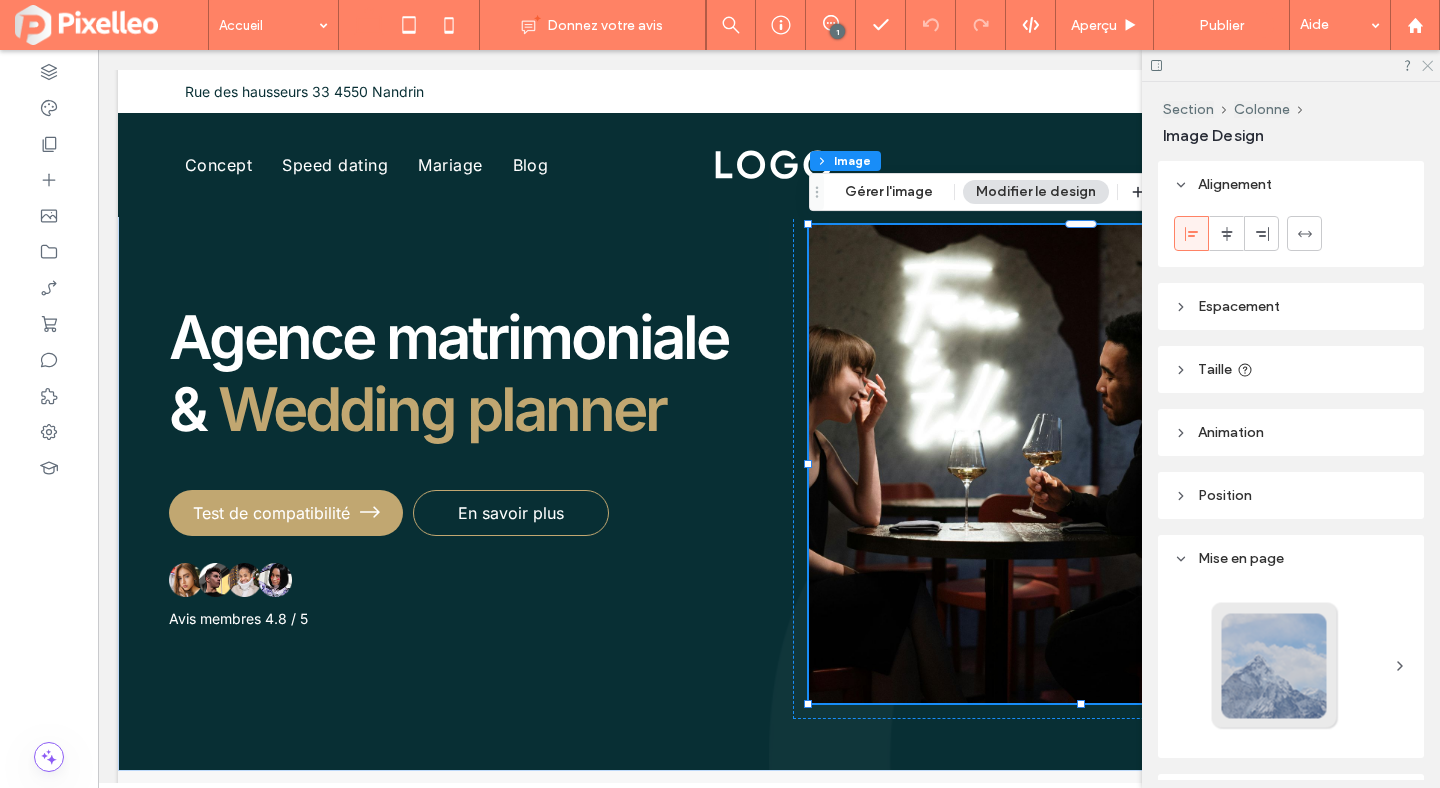 click 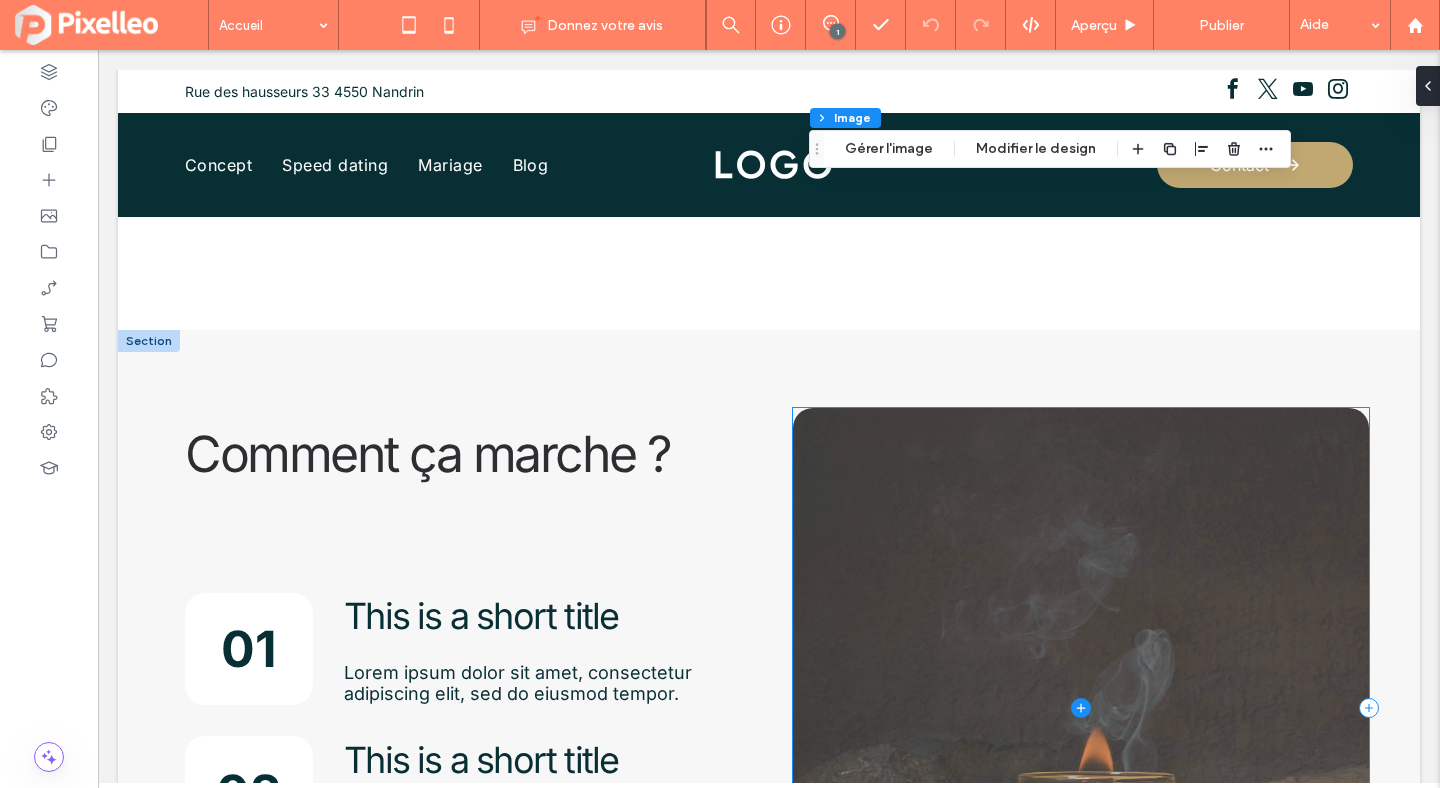 scroll, scrollTop: 3244, scrollLeft: 0, axis: vertical 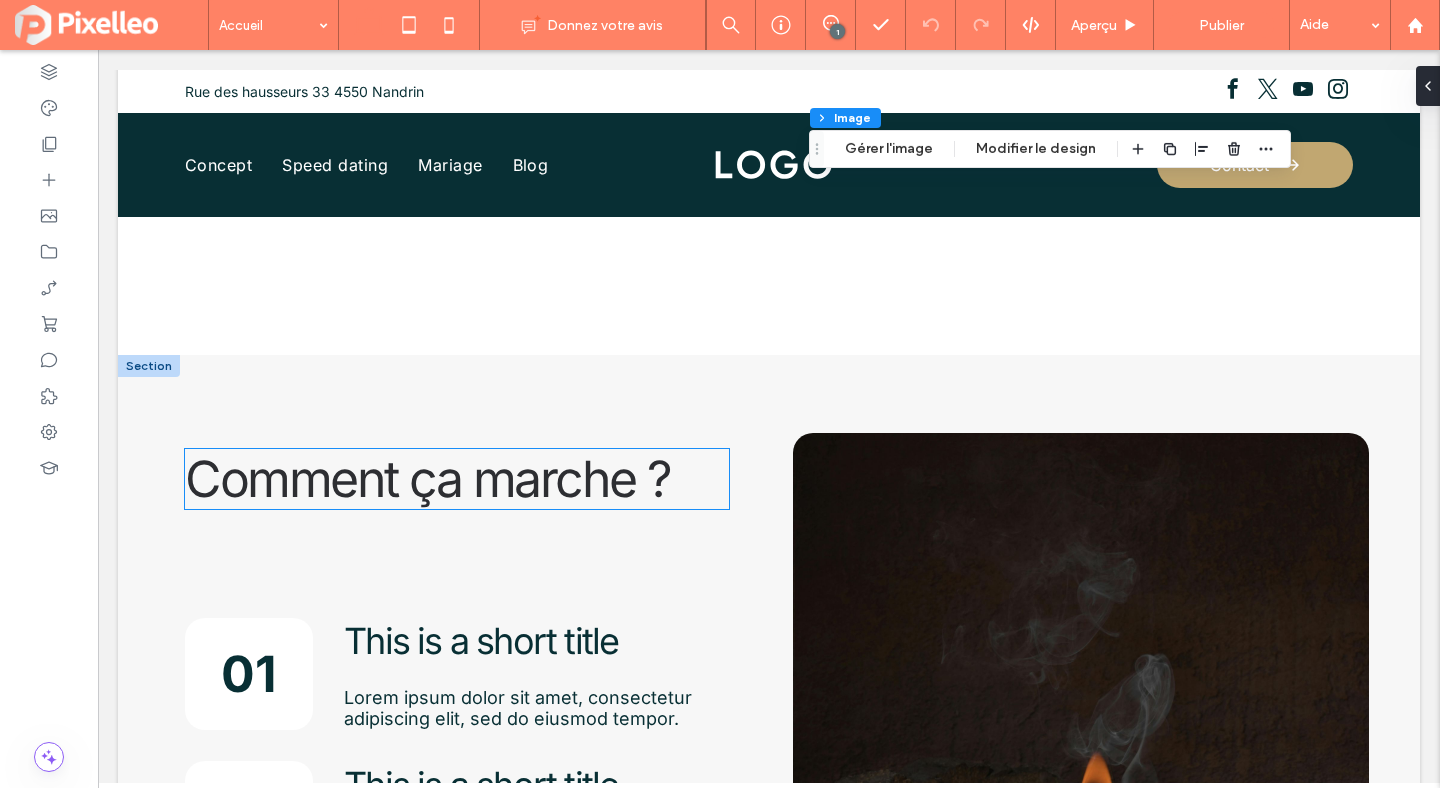 click on "Comment ça marche ?" at bounding box center [428, 479] 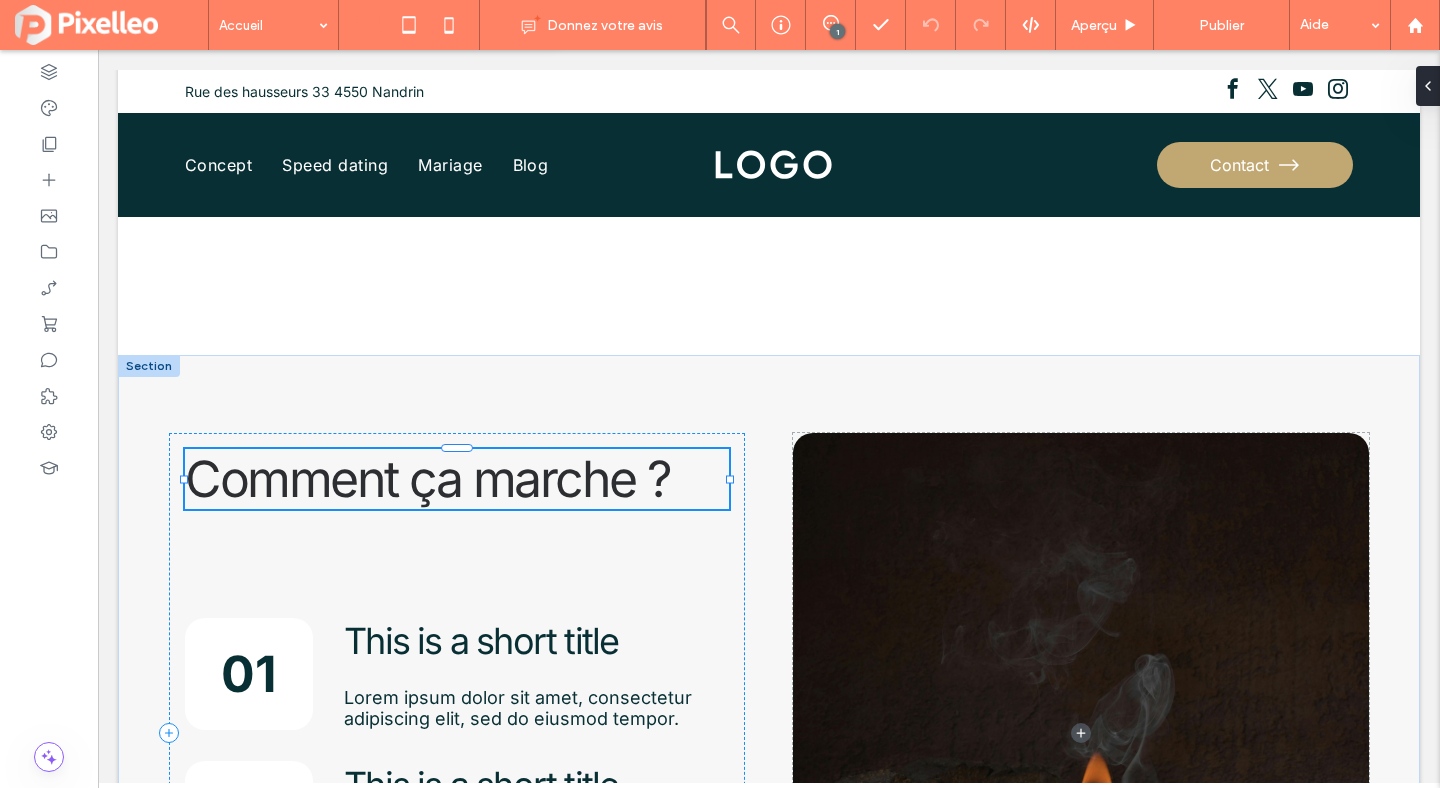 click on "Comment ça marche ?" at bounding box center (457, 479) 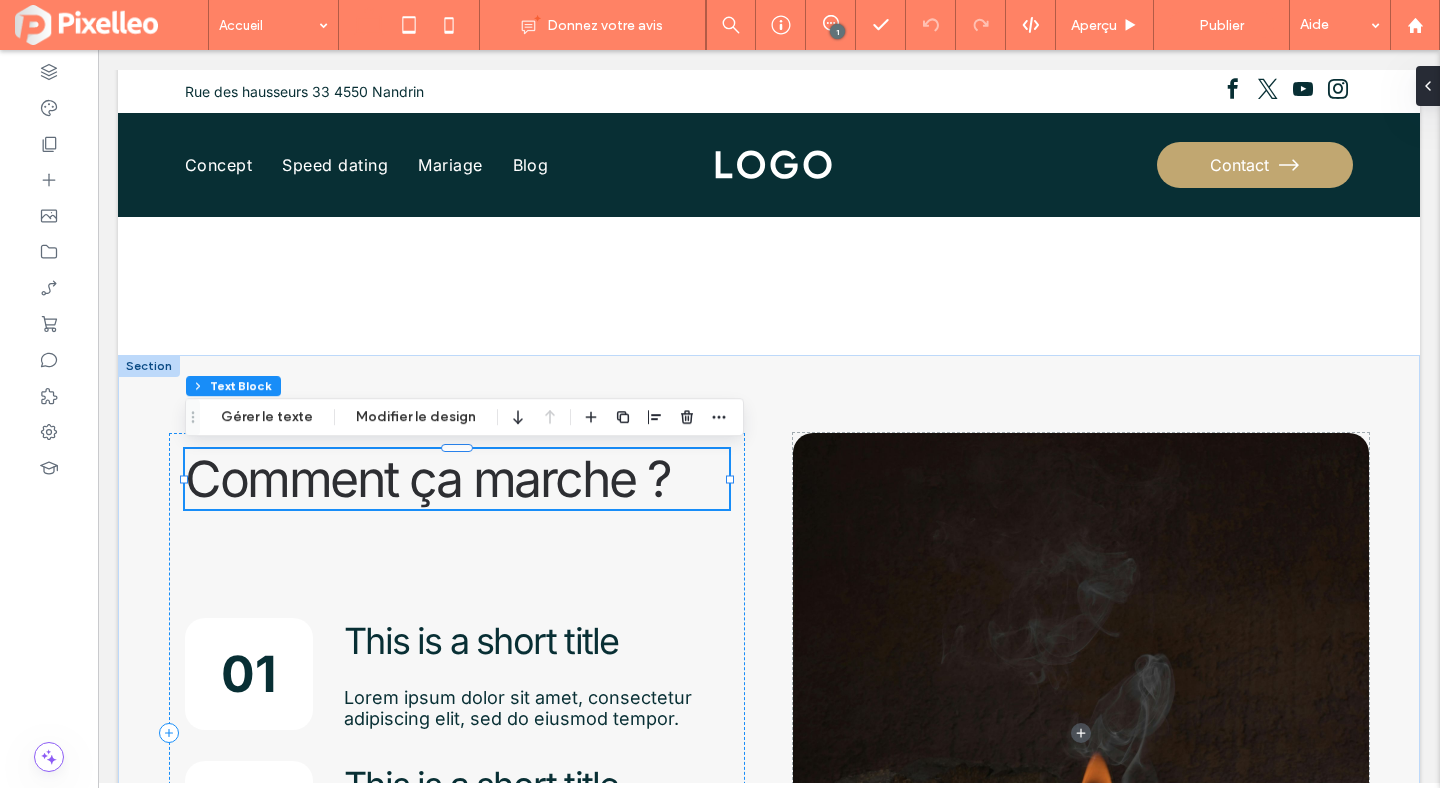 click on "Comment ça marche ?" at bounding box center [428, 479] 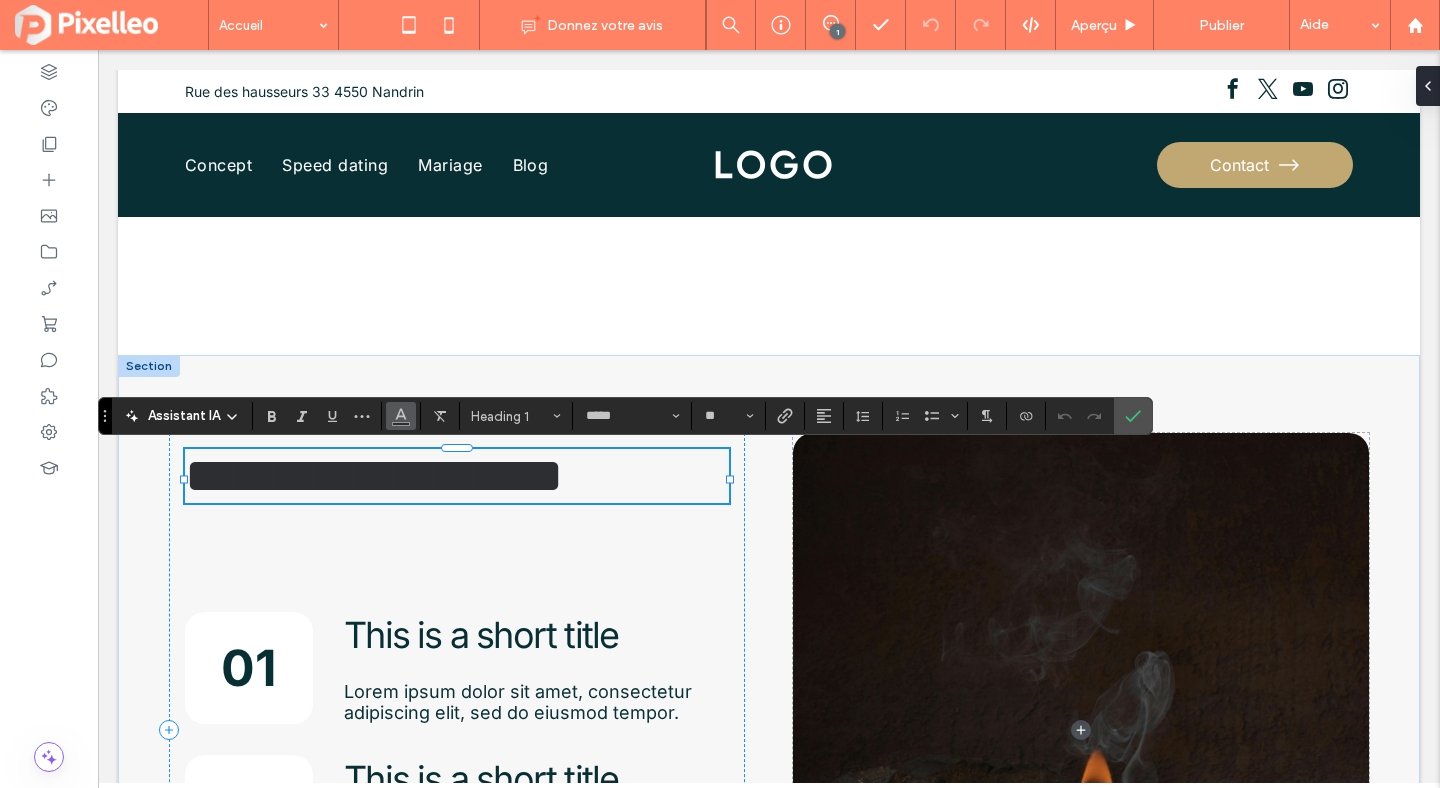 click 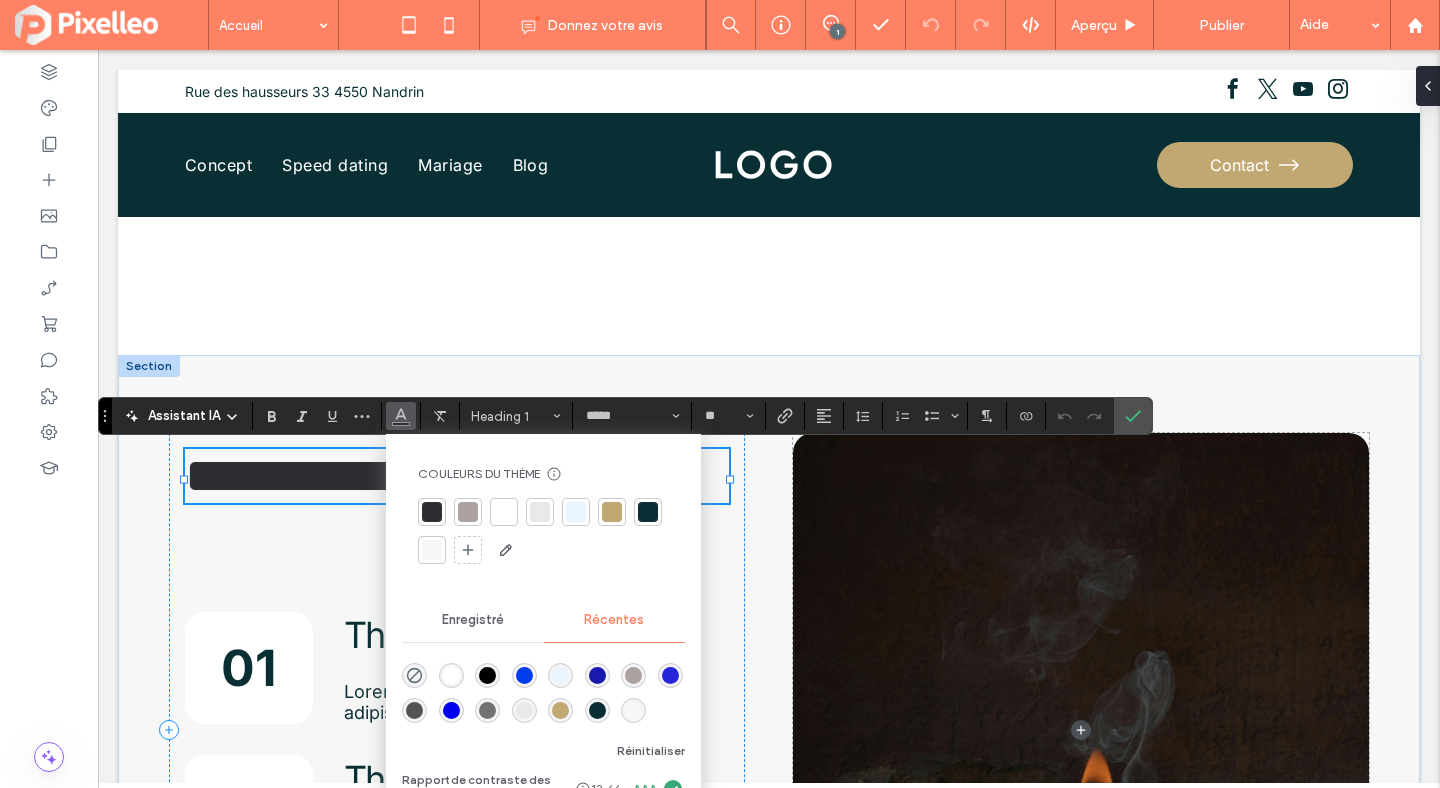 click at bounding box center [648, 512] 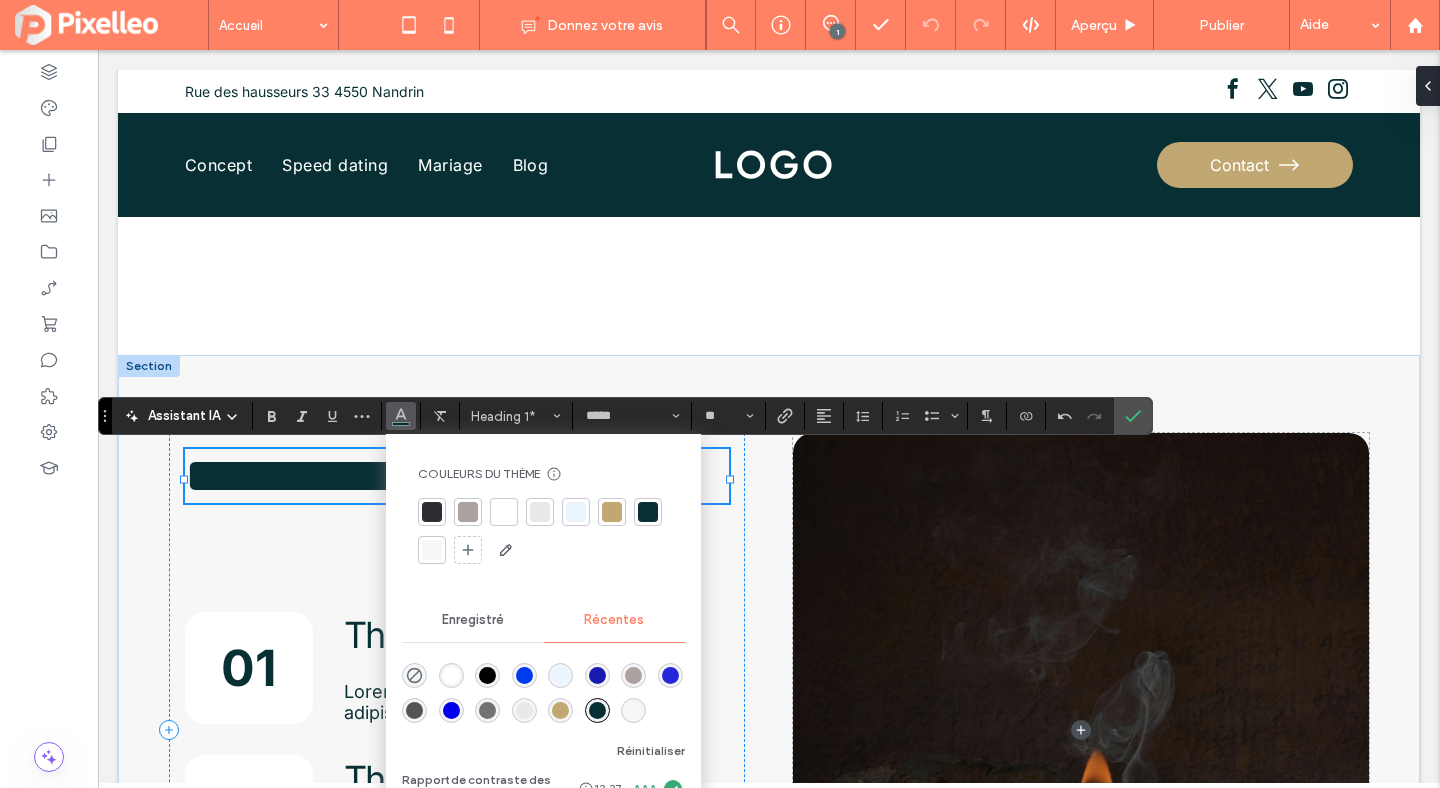 click at bounding box center [648, 512] 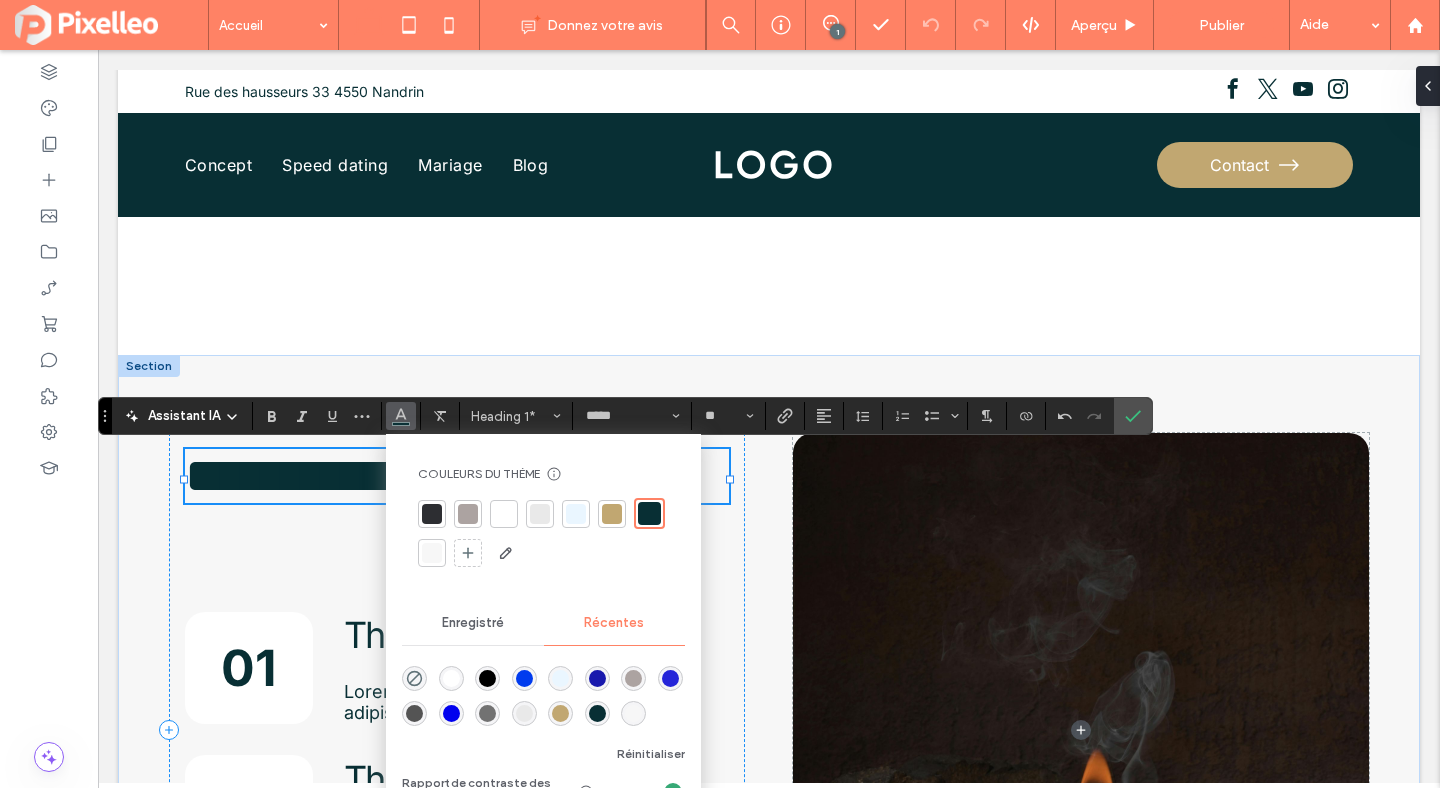 click at bounding box center (649, 513) 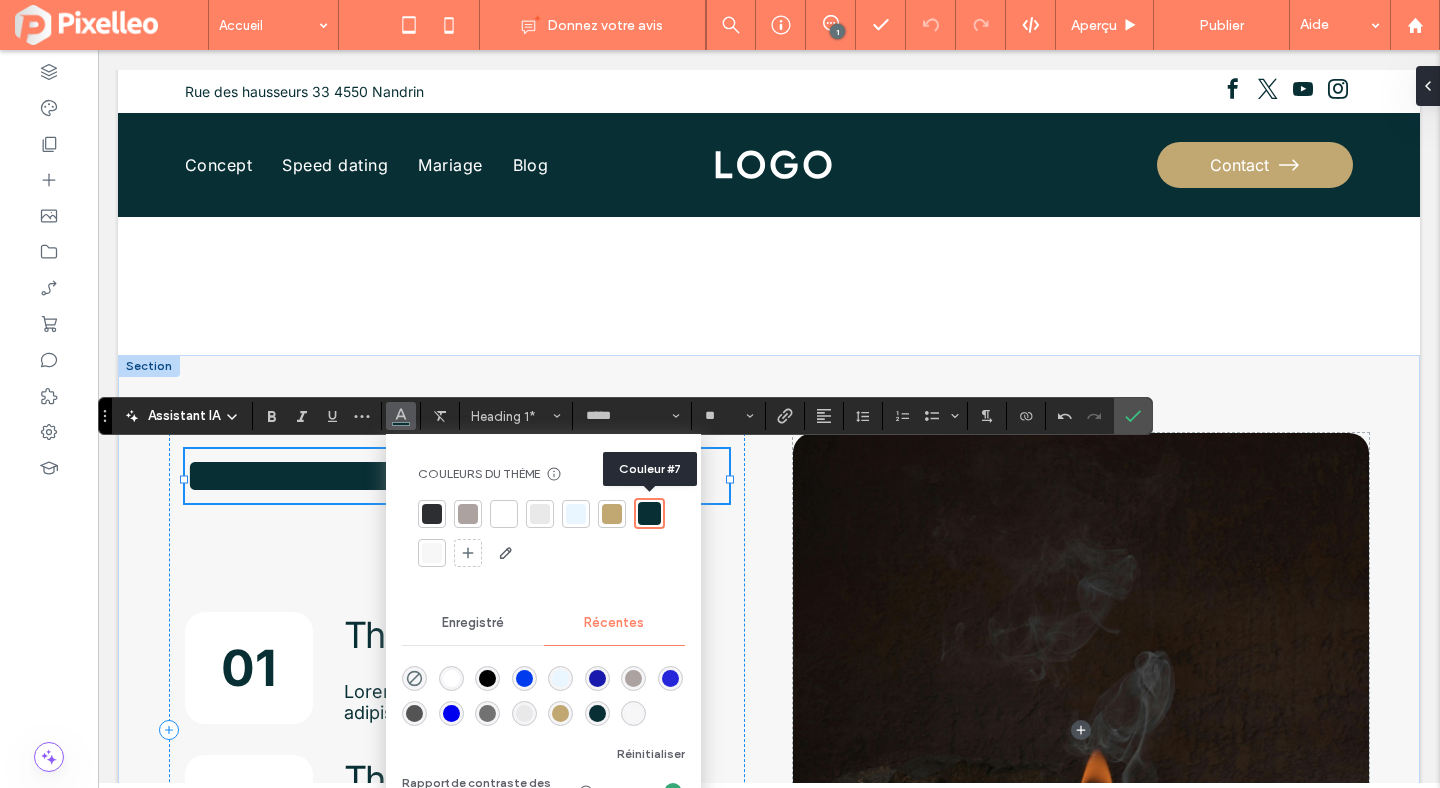 click at bounding box center [649, 513] 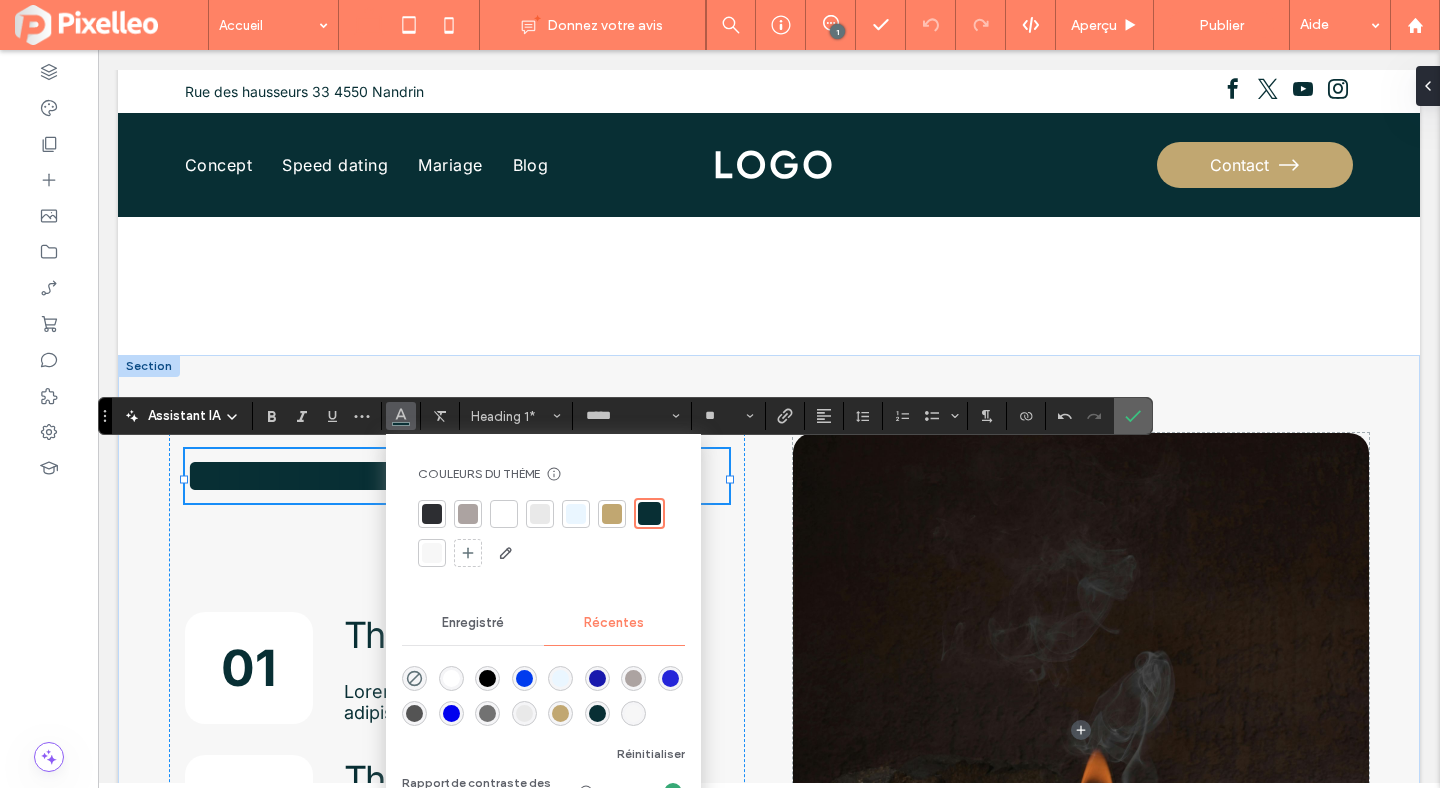 click at bounding box center [1133, 416] 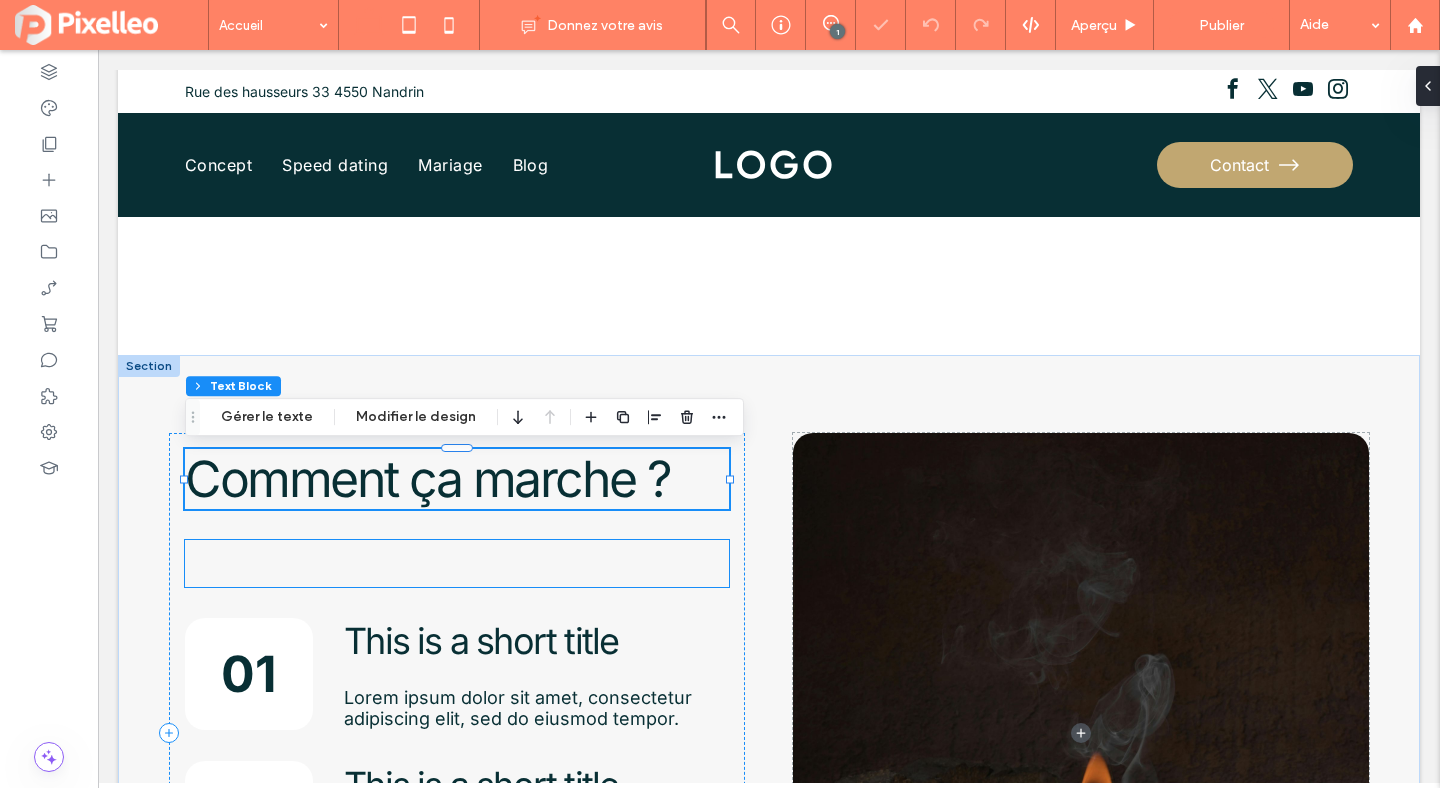 click at bounding box center (457, 563) 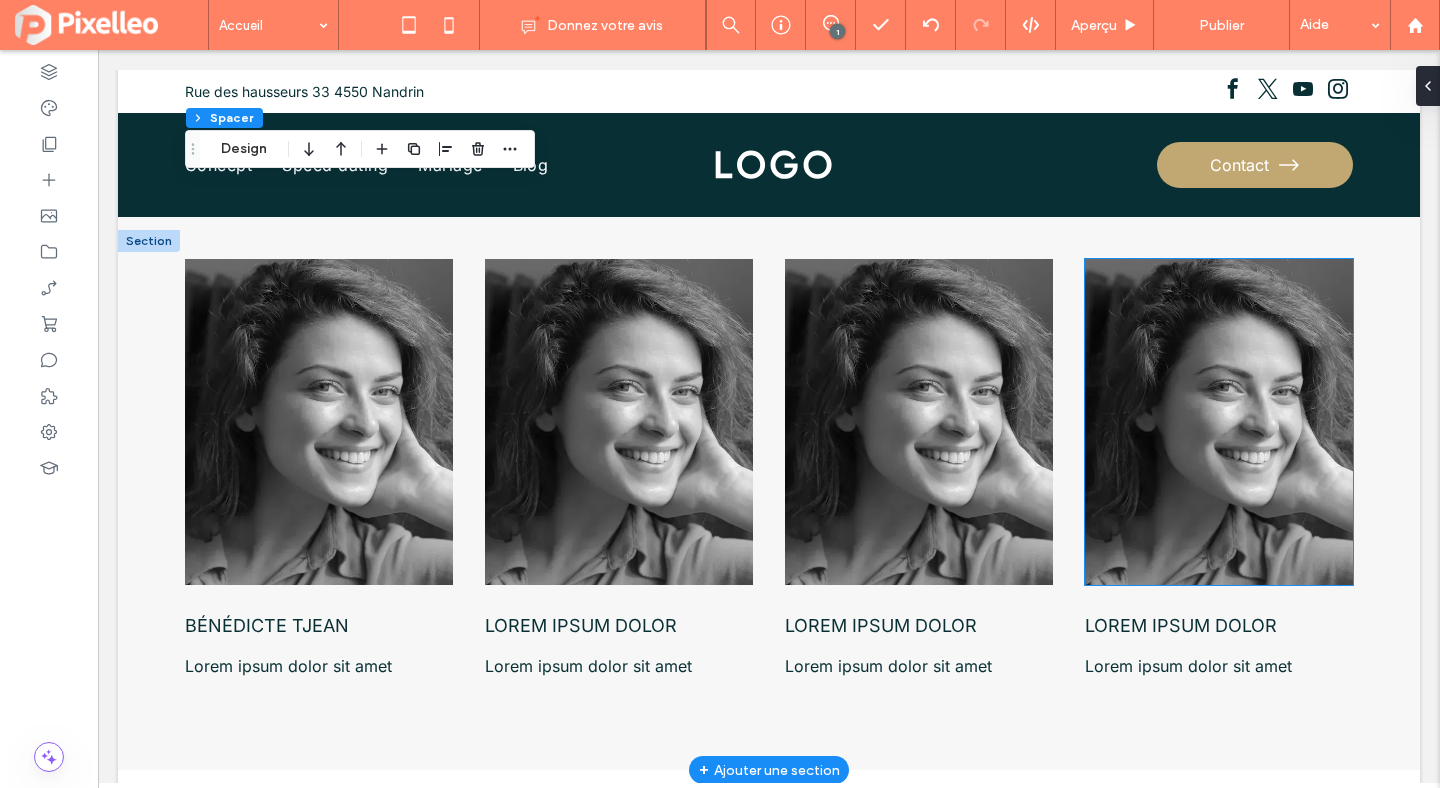 scroll, scrollTop: 4229, scrollLeft: 0, axis: vertical 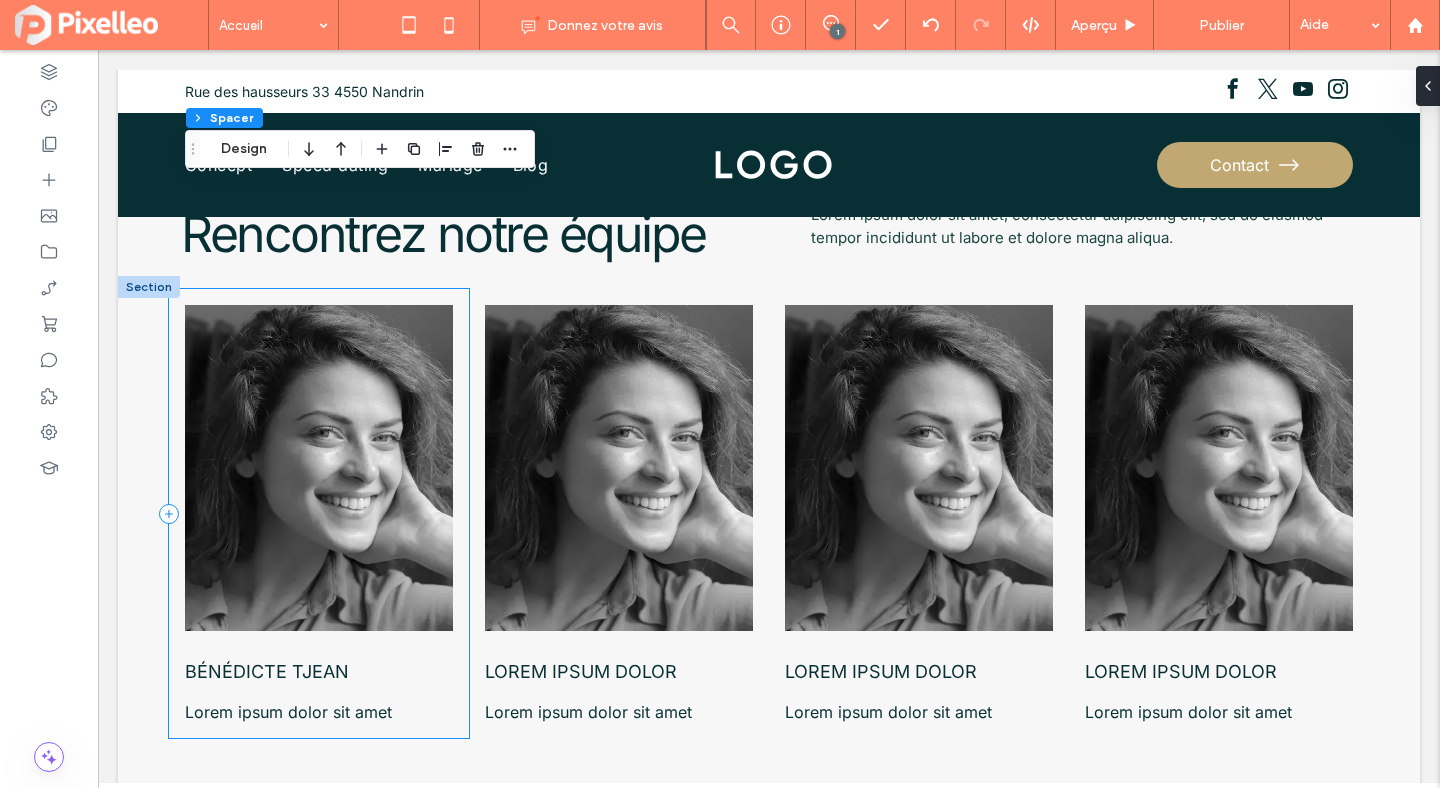 click on "Bénédicte TJEAN
Lorem ipsum dolor sit amet" at bounding box center [319, 513] 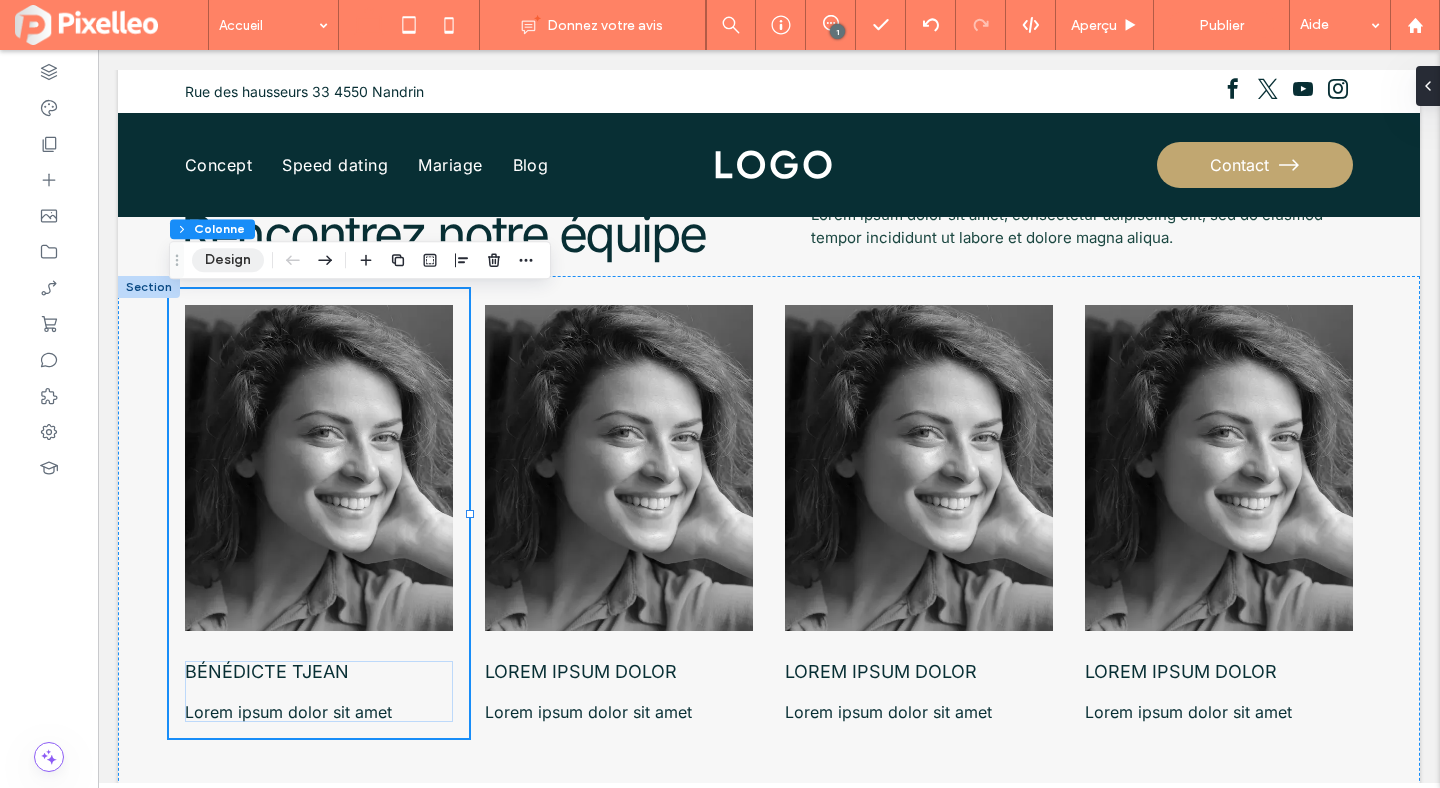 click on "Design" at bounding box center (228, 260) 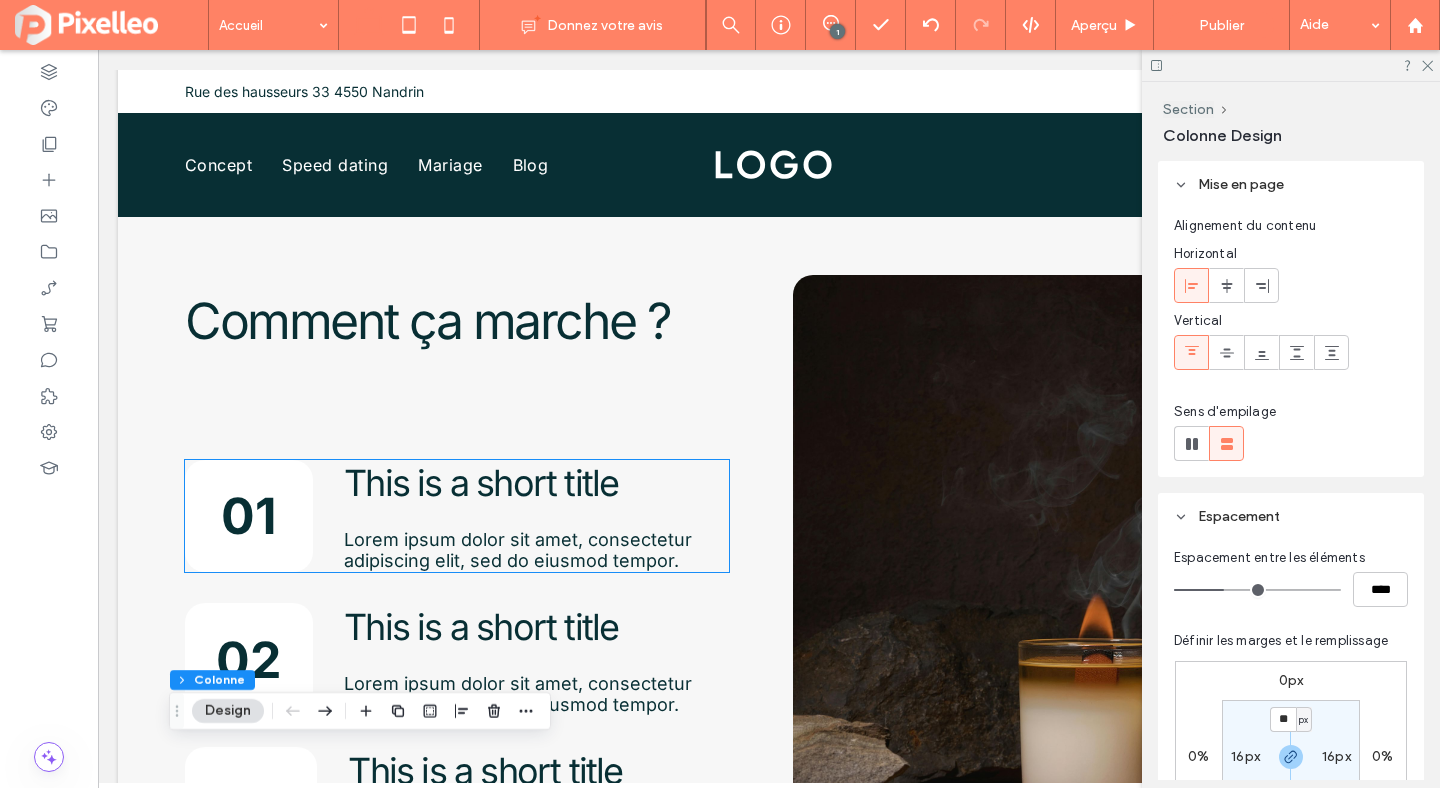 scroll, scrollTop: 3374, scrollLeft: 0, axis: vertical 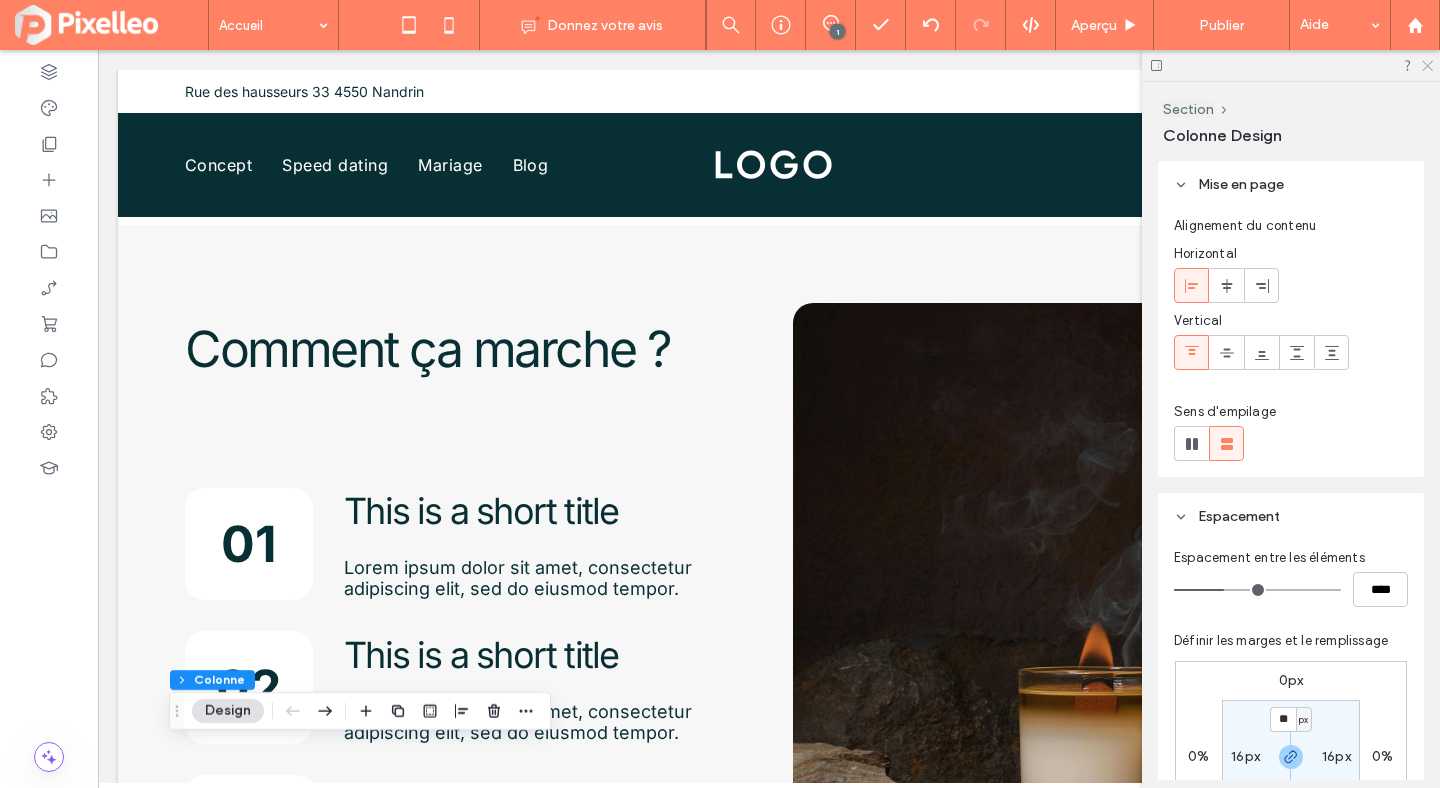 click 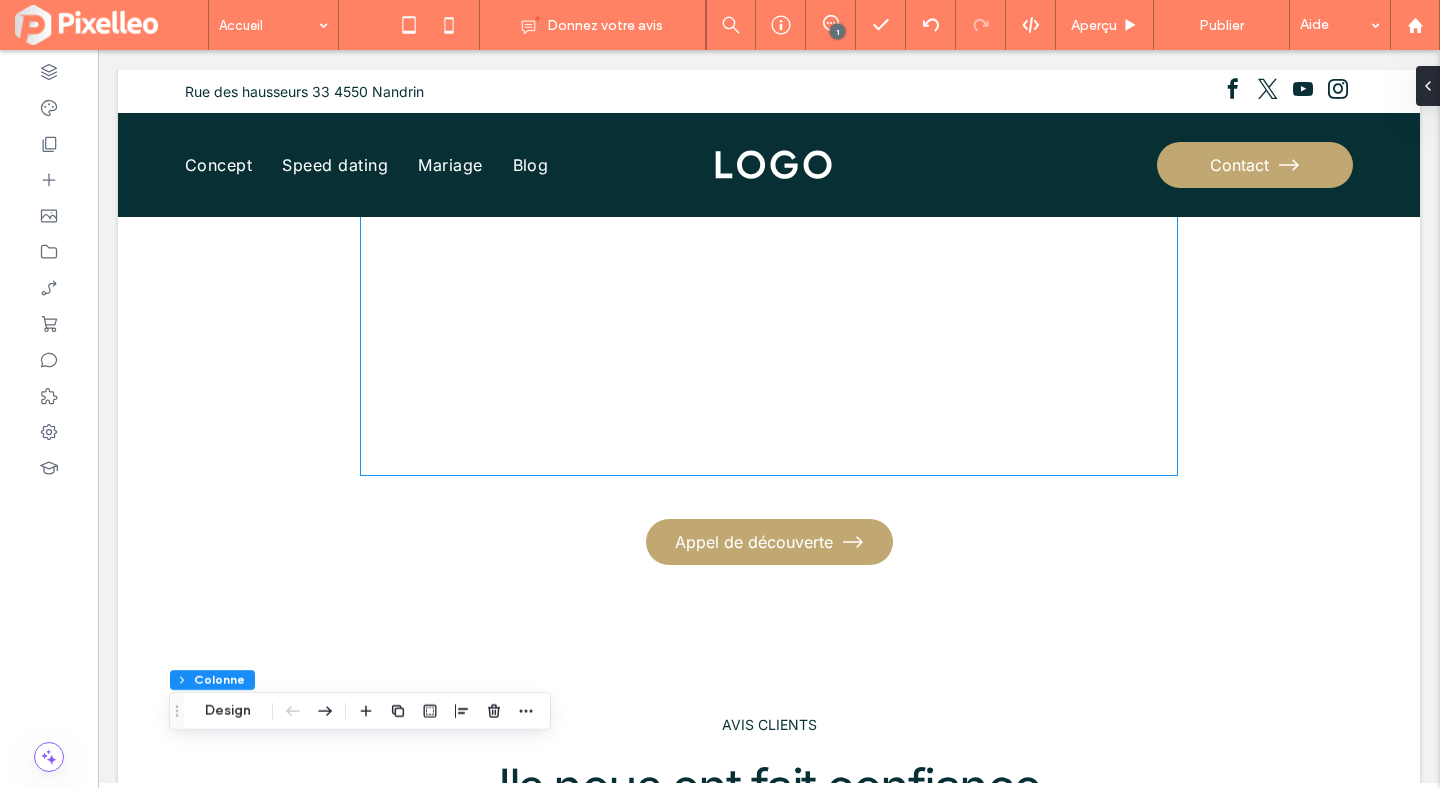 scroll, scrollTop: 2405, scrollLeft: 0, axis: vertical 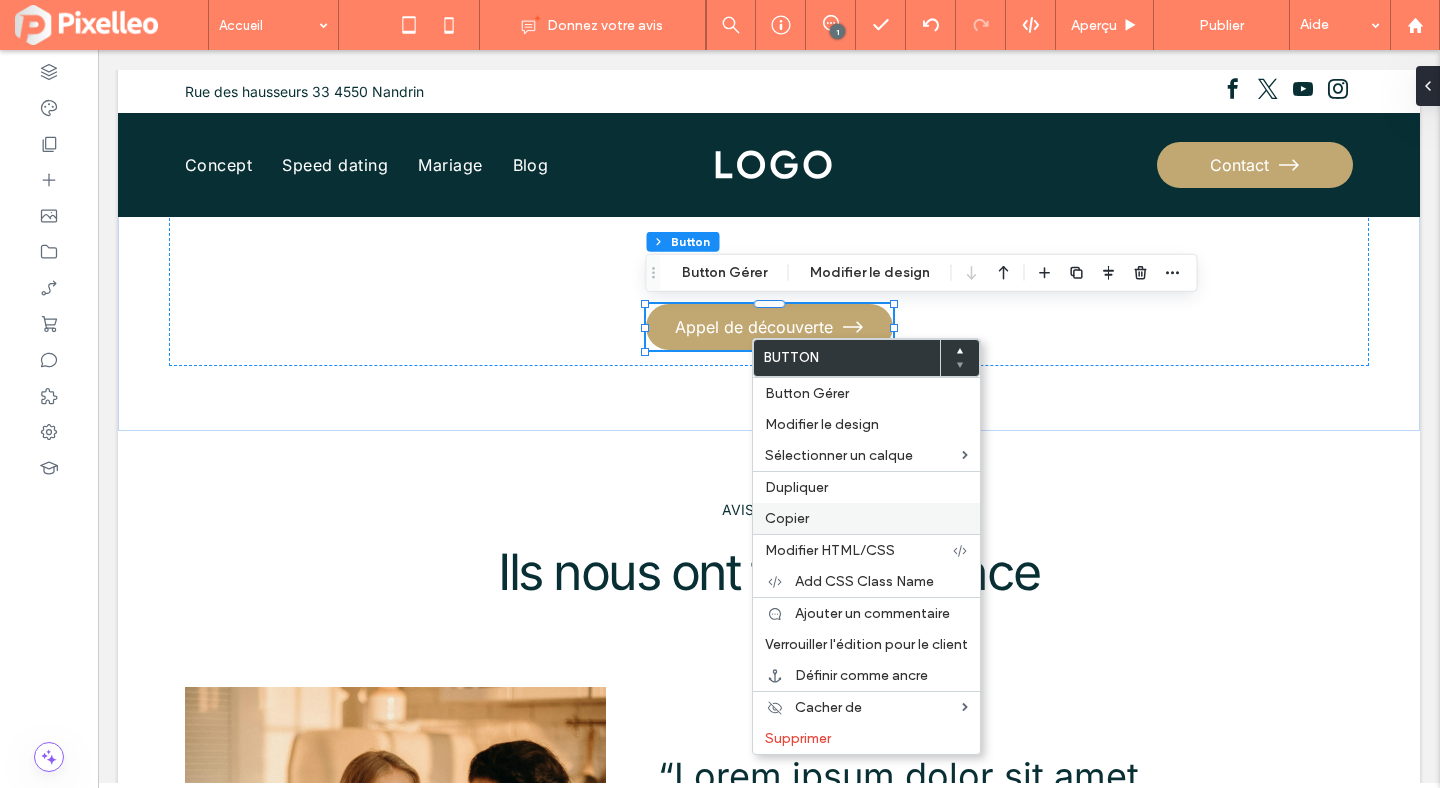 click on "Copier" at bounding box center (866, 518) 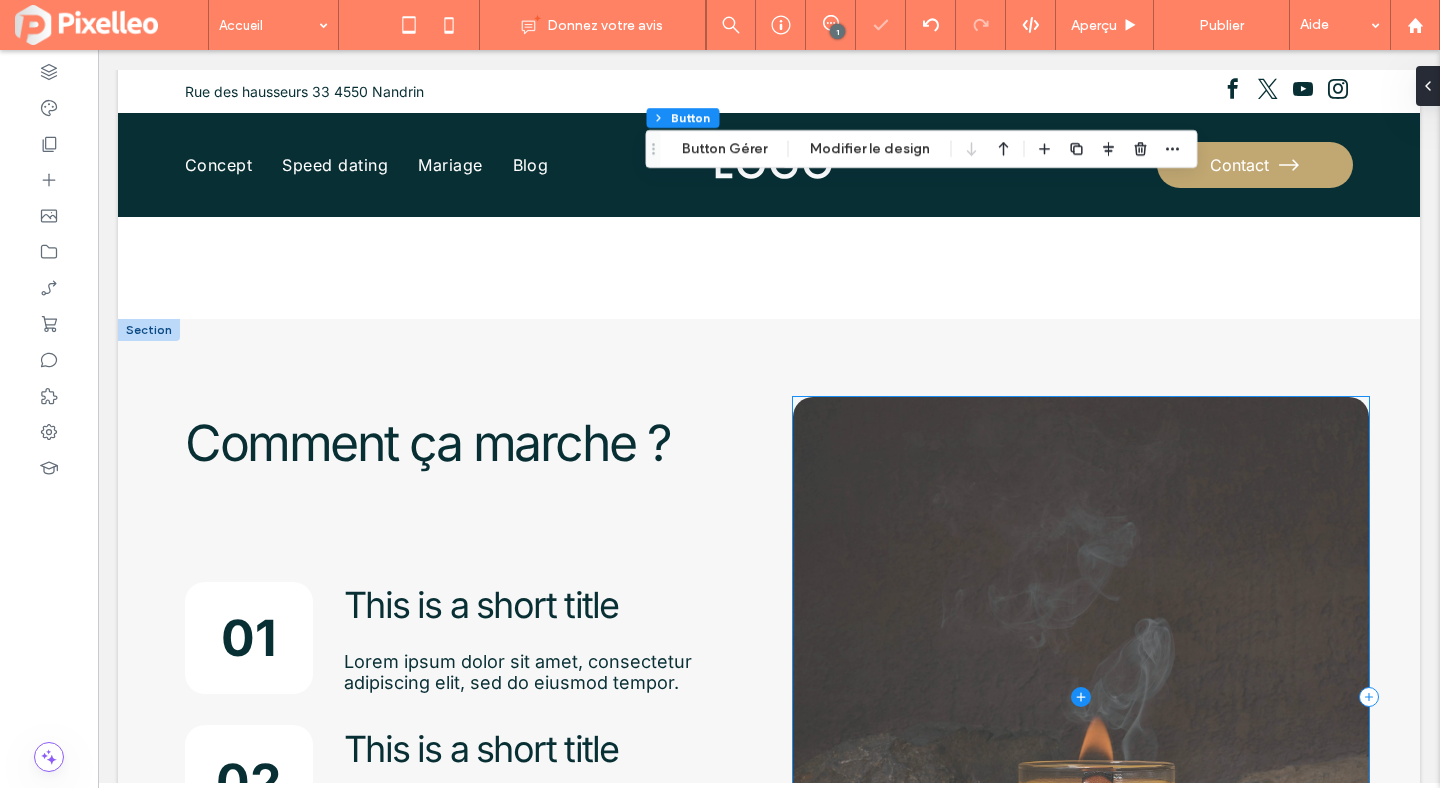 scroll, scrollTop: 3309, scrollLeft: 0, axis: vertical 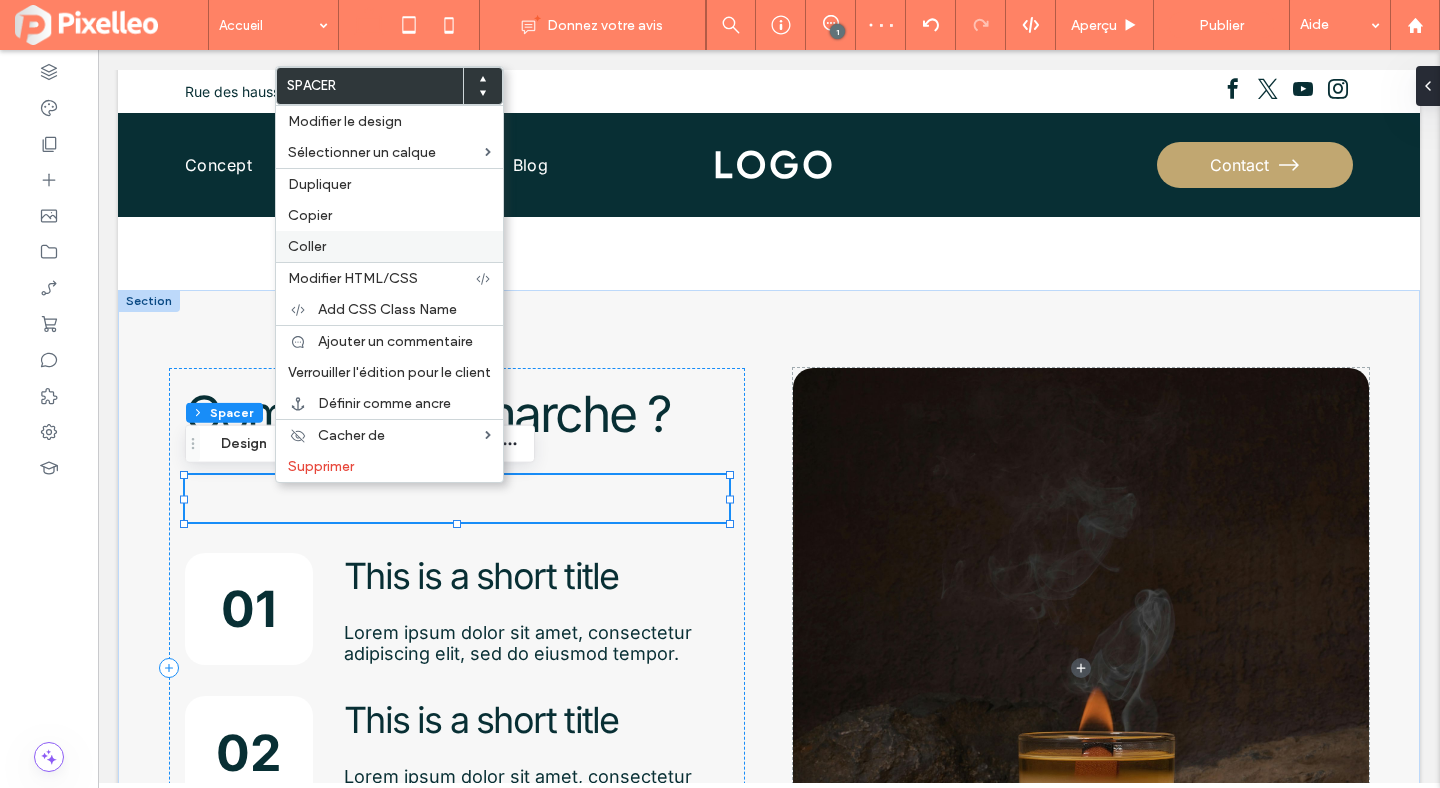 click on "Coller" at bounding box center [389, 246] 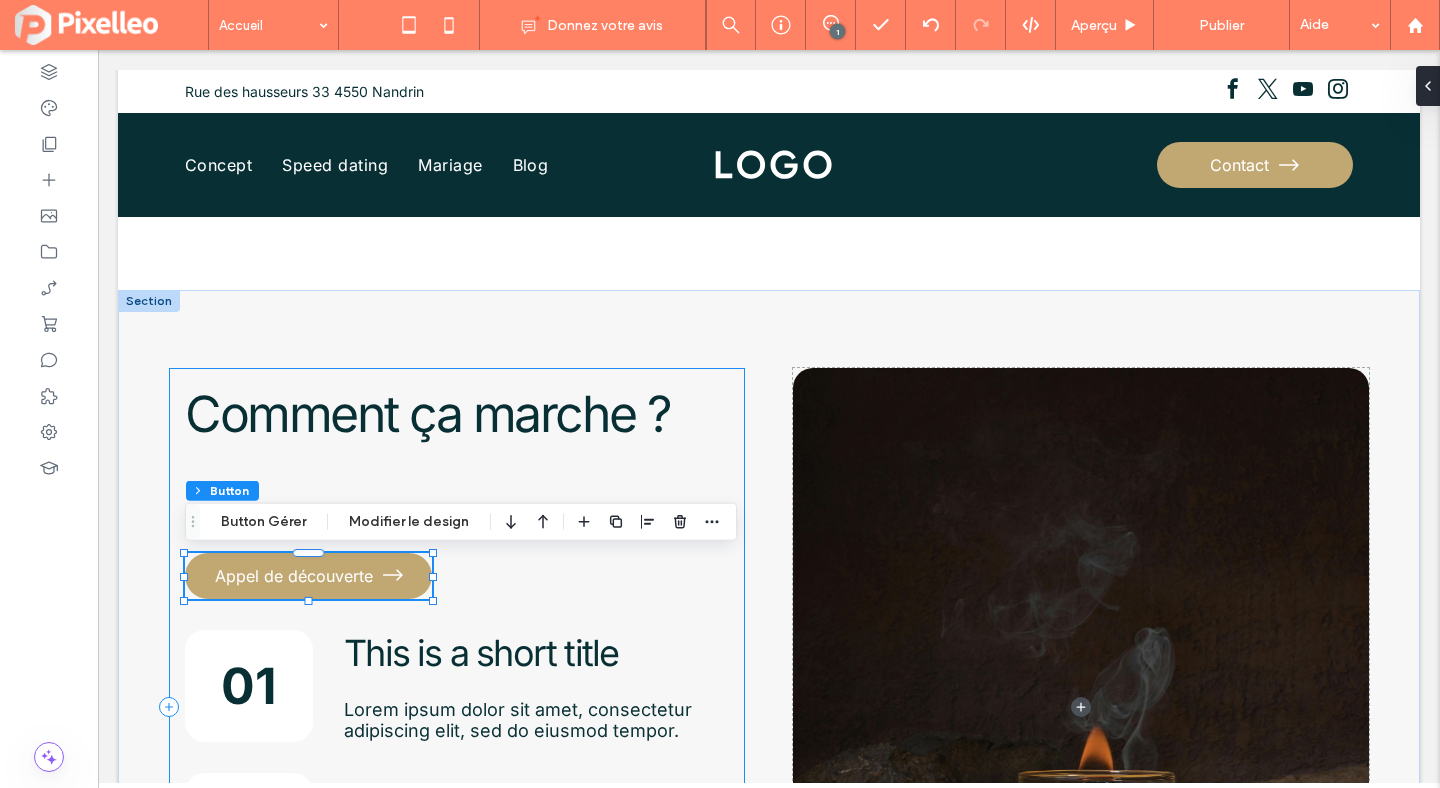 click on "Comment ça marche ?
Appel de découverte
01
This is a short title
Lorem ipsum dolor sit amet, consectetur adipiscing elit, sed do eiusmod tempor.
02
This is a short title
Lorem ipsum dolor sit amet, consectetur adipiscing elit, sed do eiusmod tempor.
03
This is a short title
Lorem ipsum dolor sit amet, consectetur adipiscing elit, sed do eiusmod tempor." at bounding box center [457, 707] 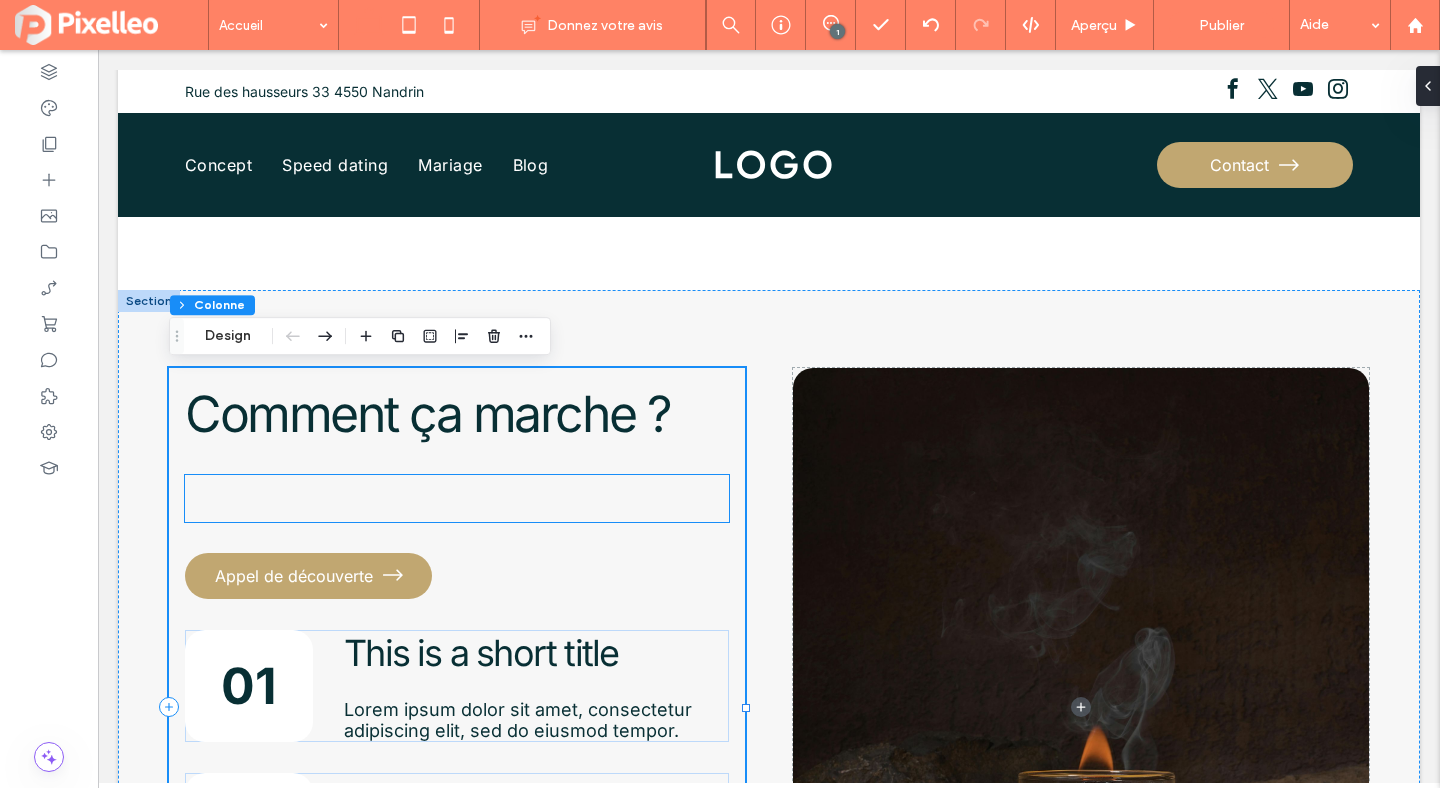 click at bounding box center [457, 498] 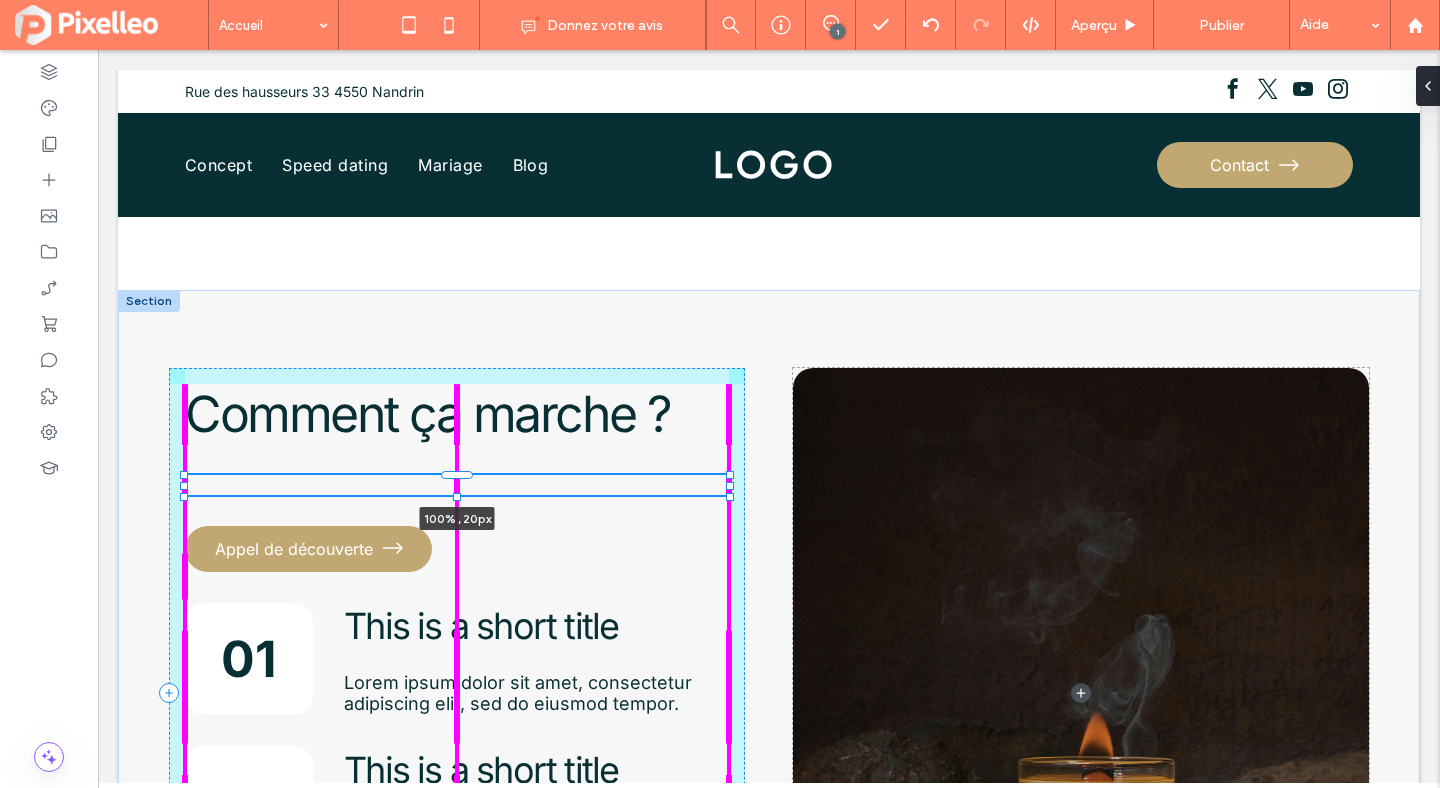 drag, startPoint x: 455, startPoint y: 525, endPoint x: 460, endPoint y: 484, distance: 41.303753 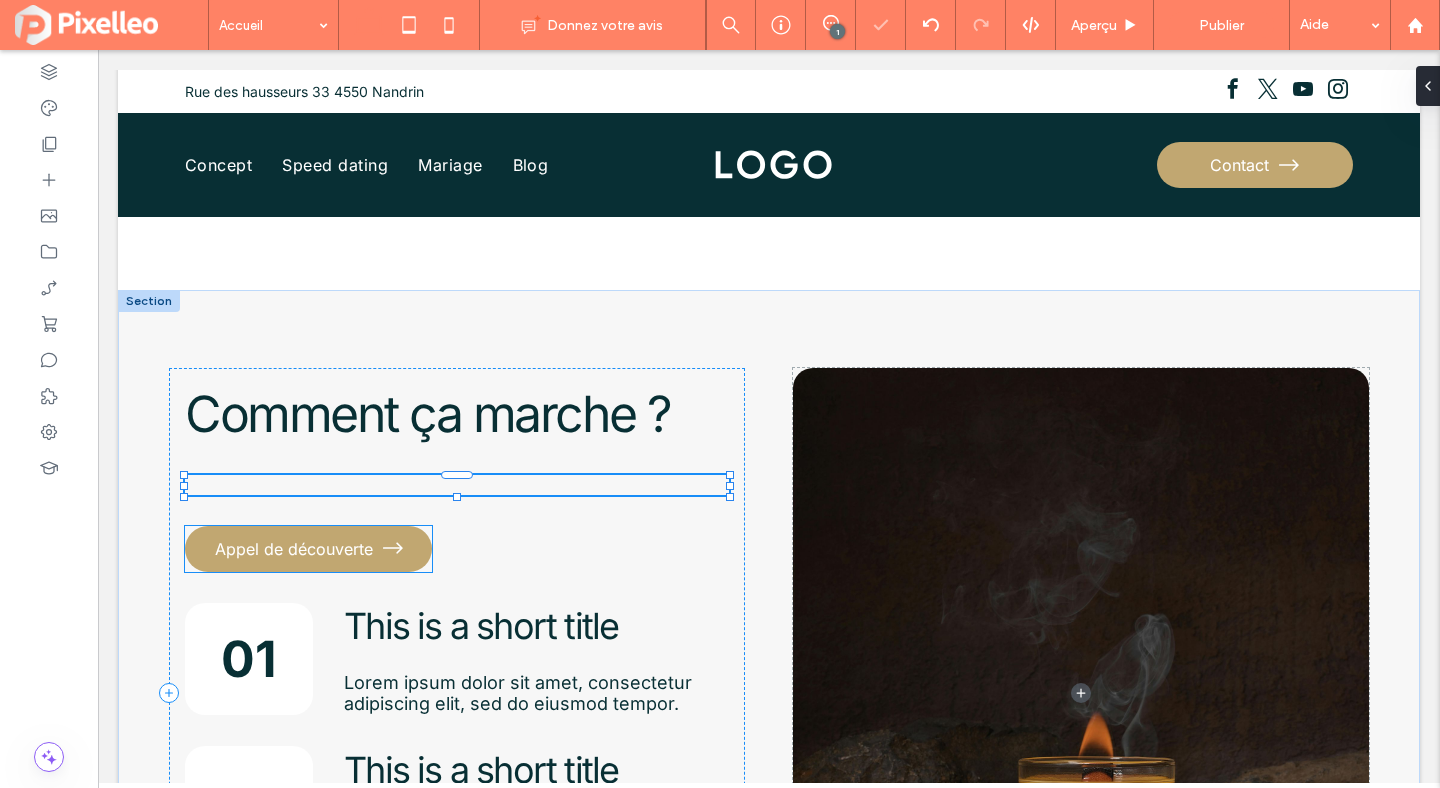 type on "**" 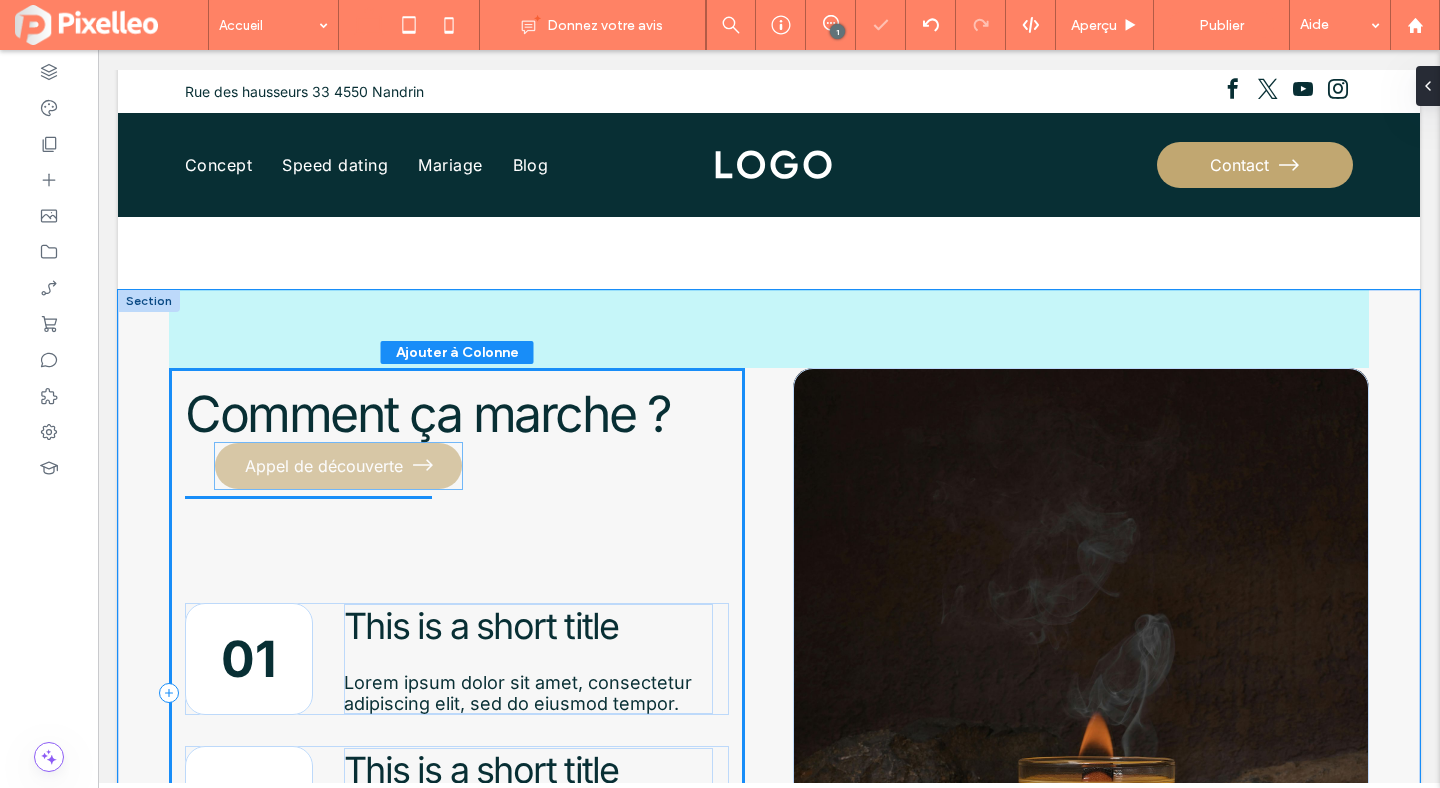 drag, startPoint x: 339, startPoint y: 558, endPoint x: 369, endPoint y: 473, distance: 90.13878 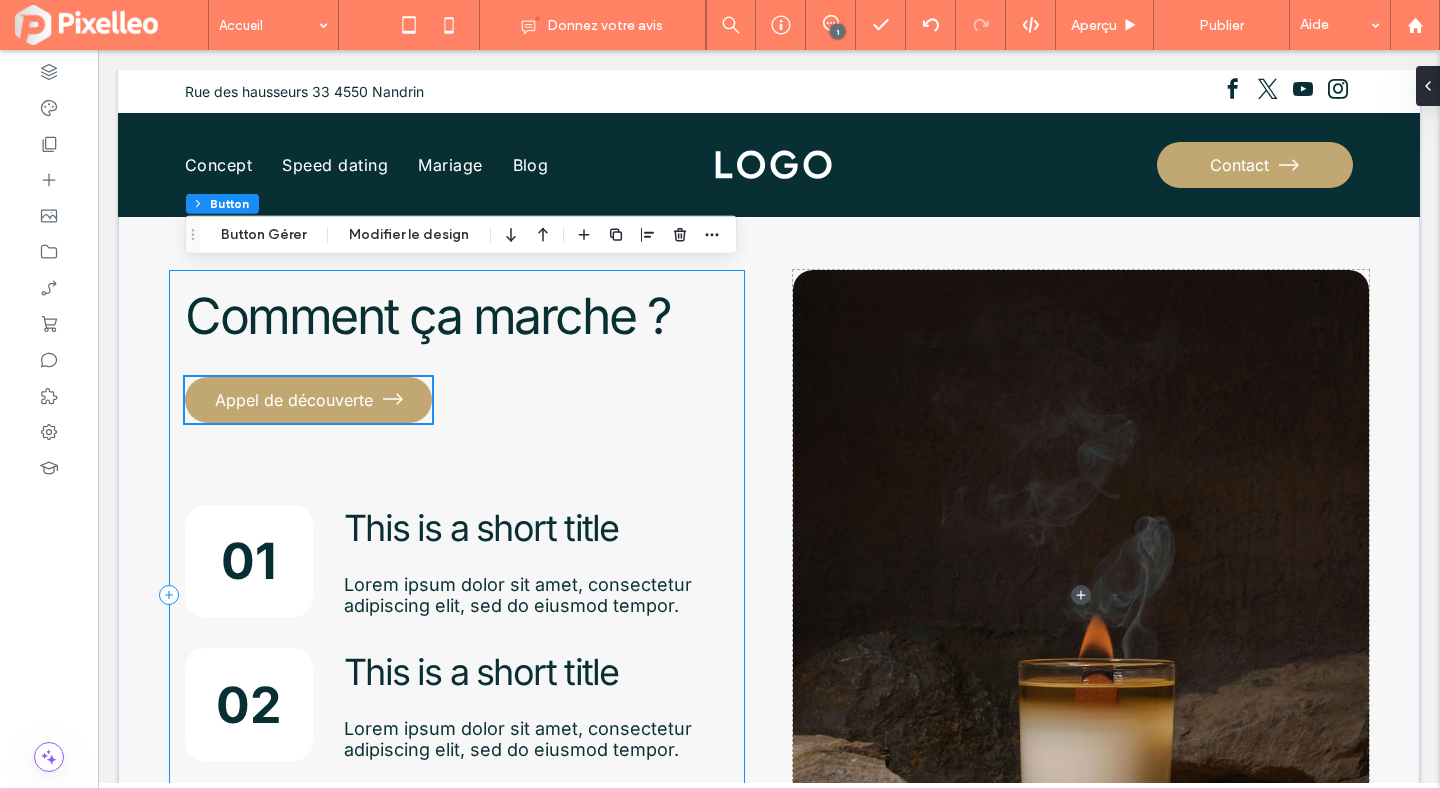 scroll, scrollTop: 3386, scrollLeft: 0, axis: vertical 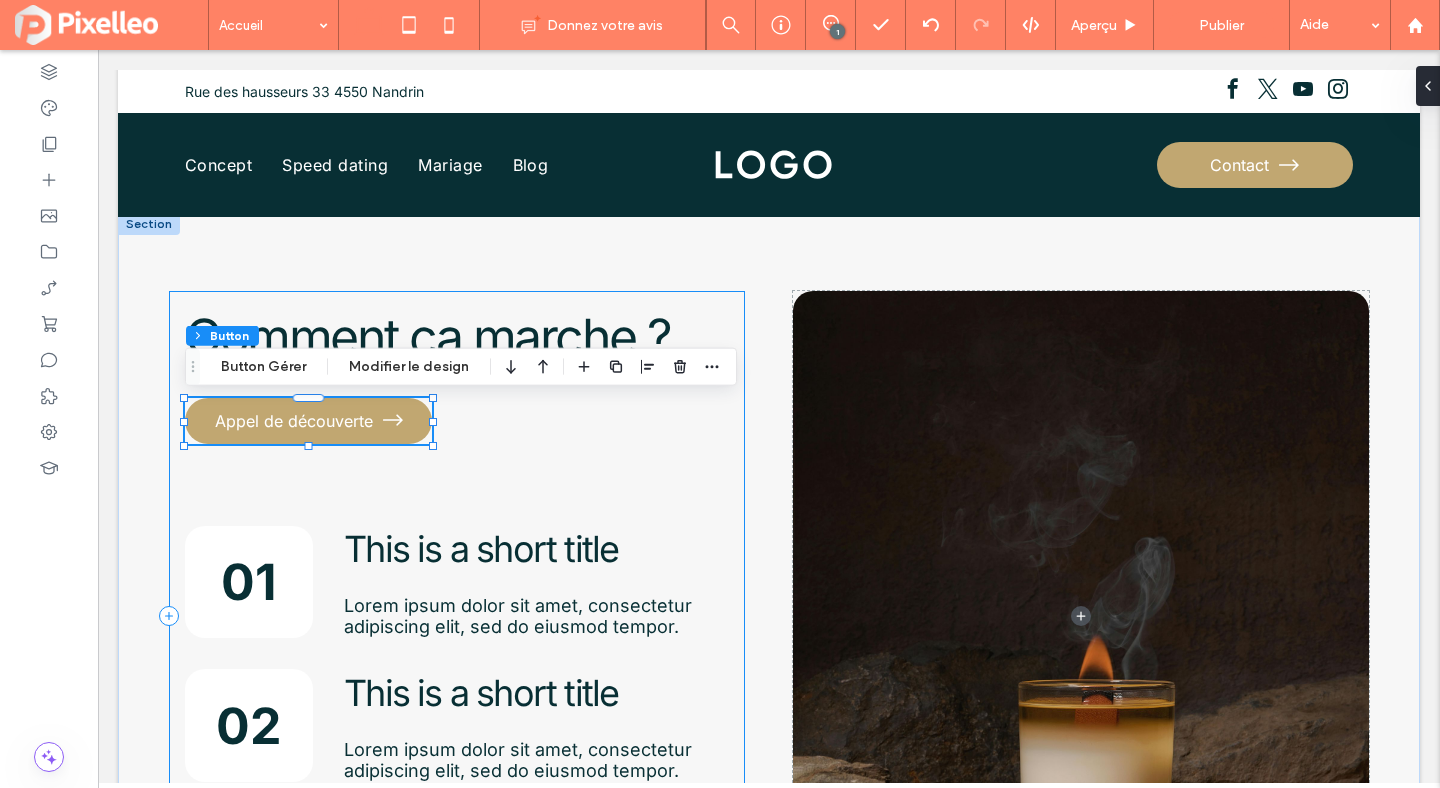click on "Comment ça marche ?
Appel de découverte
01
This is a short title
Lorem ipsum dolor sit amet, consectetur adipiscing elit, sed do eiusmod tempor.
02
This is a short title
Lorem ipsum dolor sit amet, consectetur adipiscing elit, sed do eiusmod tempor.
03
This is a short title
Lorem ipsum dolor sit amet, consectetur adipiscing elit, sed do eiusmod tempor." at bounding box center [457, 616] 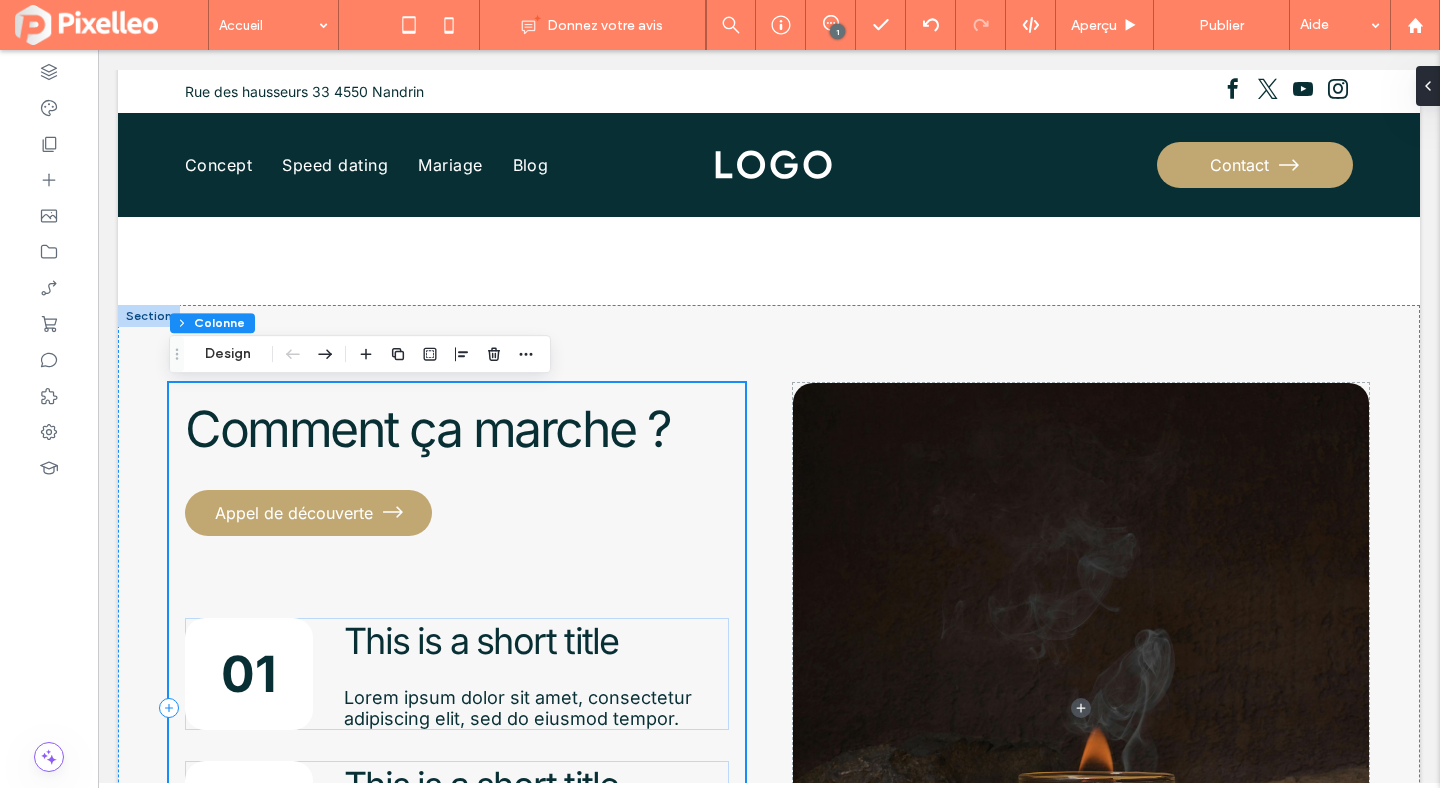 scroll, scrollTop: 3291, scrollLeft: 0, axis: vertical 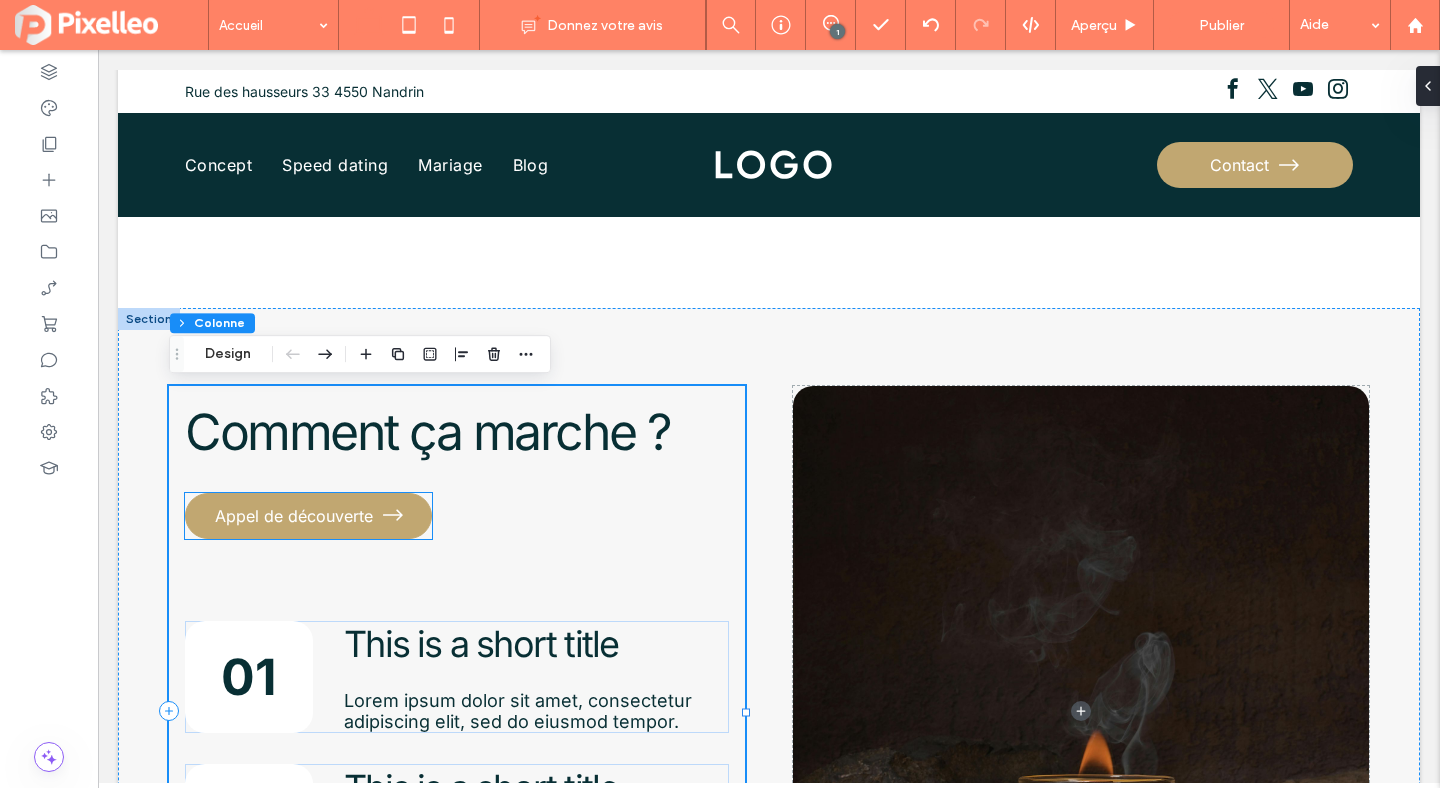 click on "Appel de découverte" at bounding box center [308, 516] 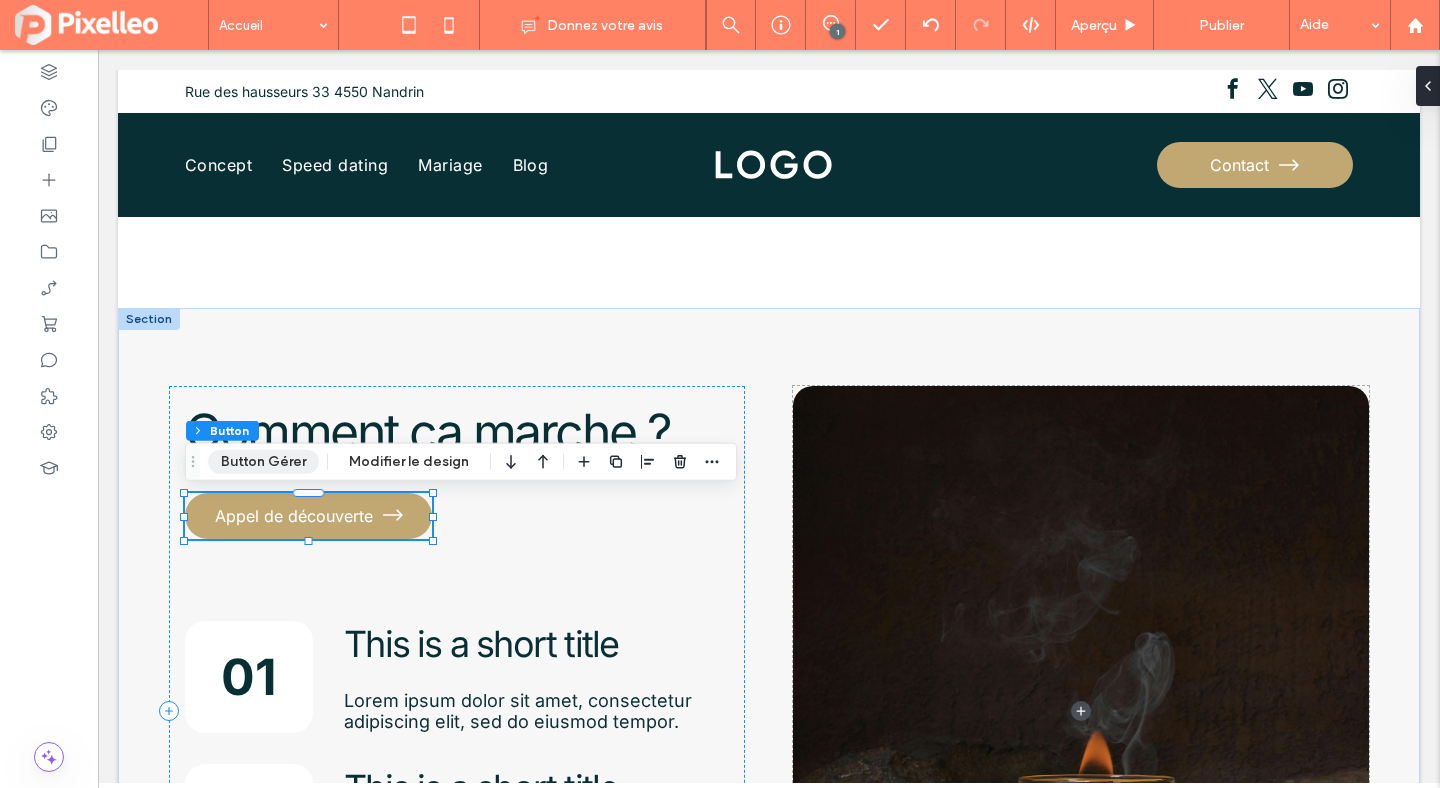 click on "Button Gérer" at bounding box center (263, 462) 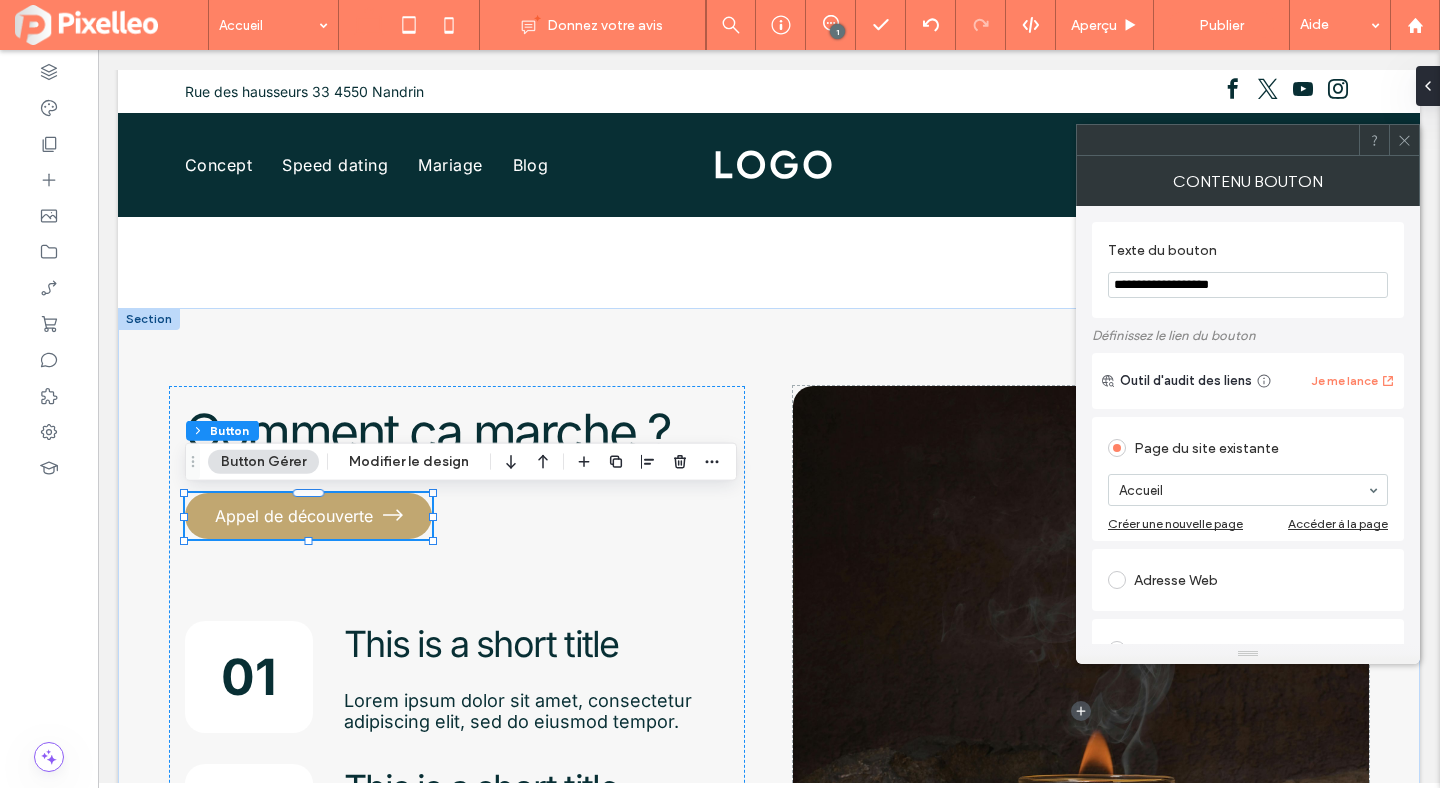 click on "**********" at bounding box center [1248, 285] 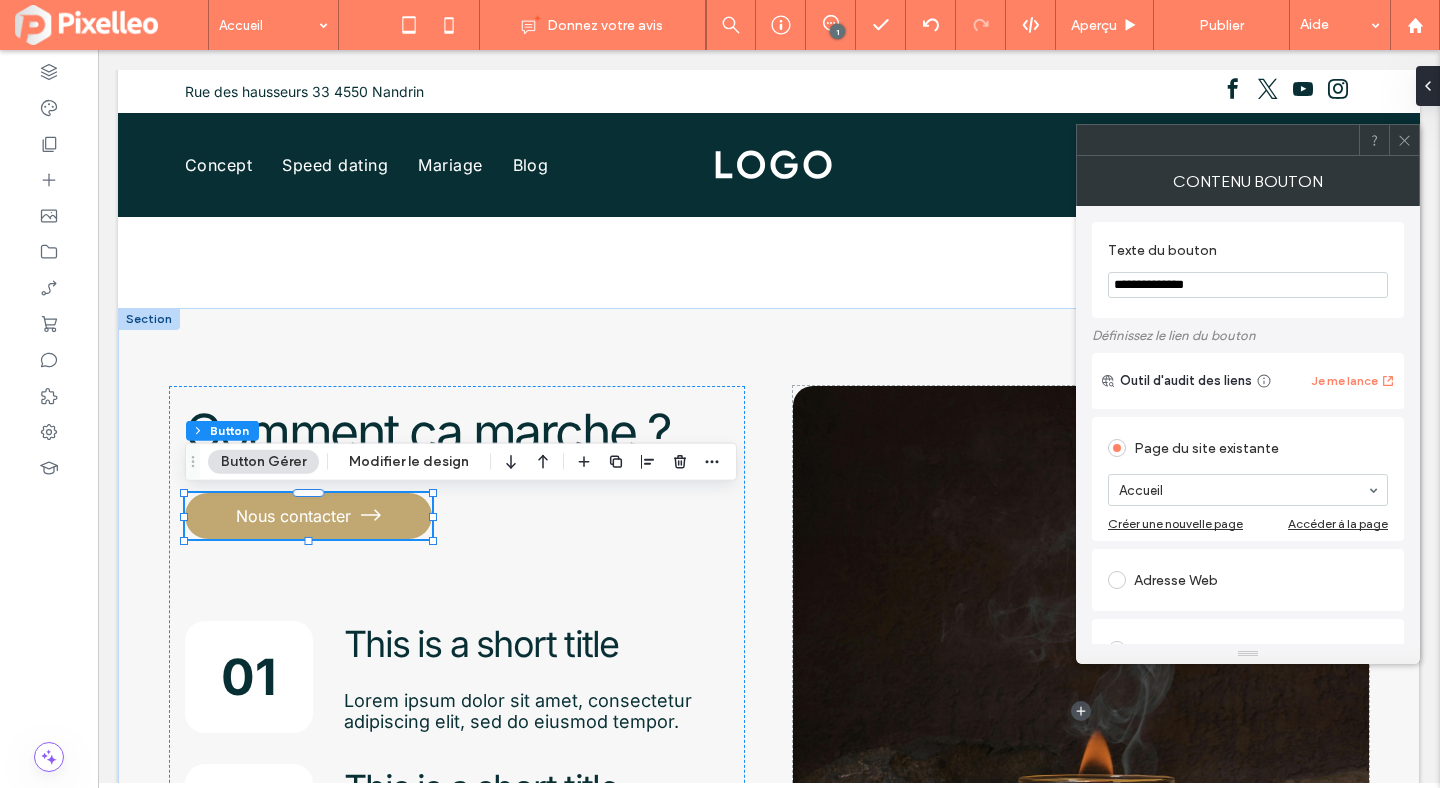 type on "**********" 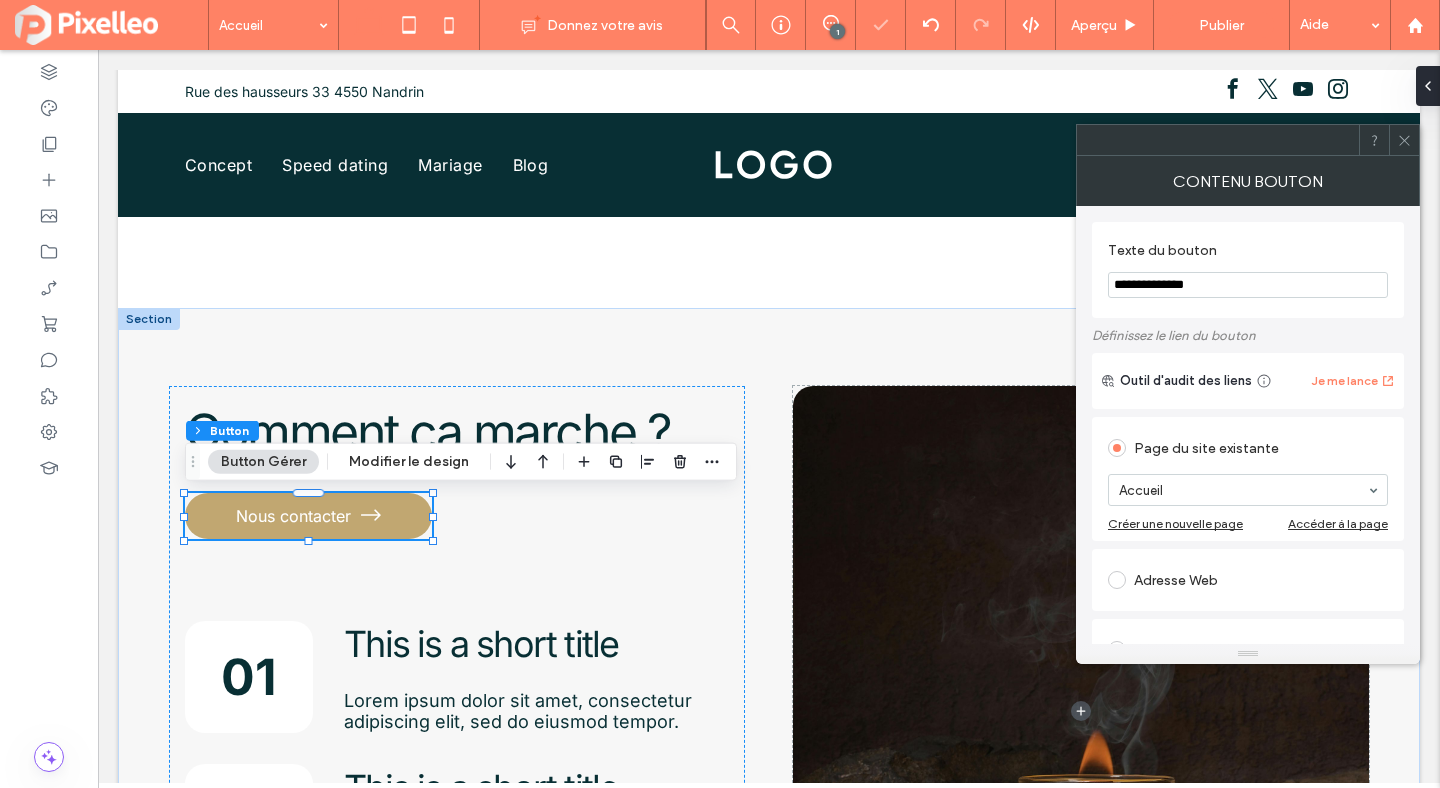 click 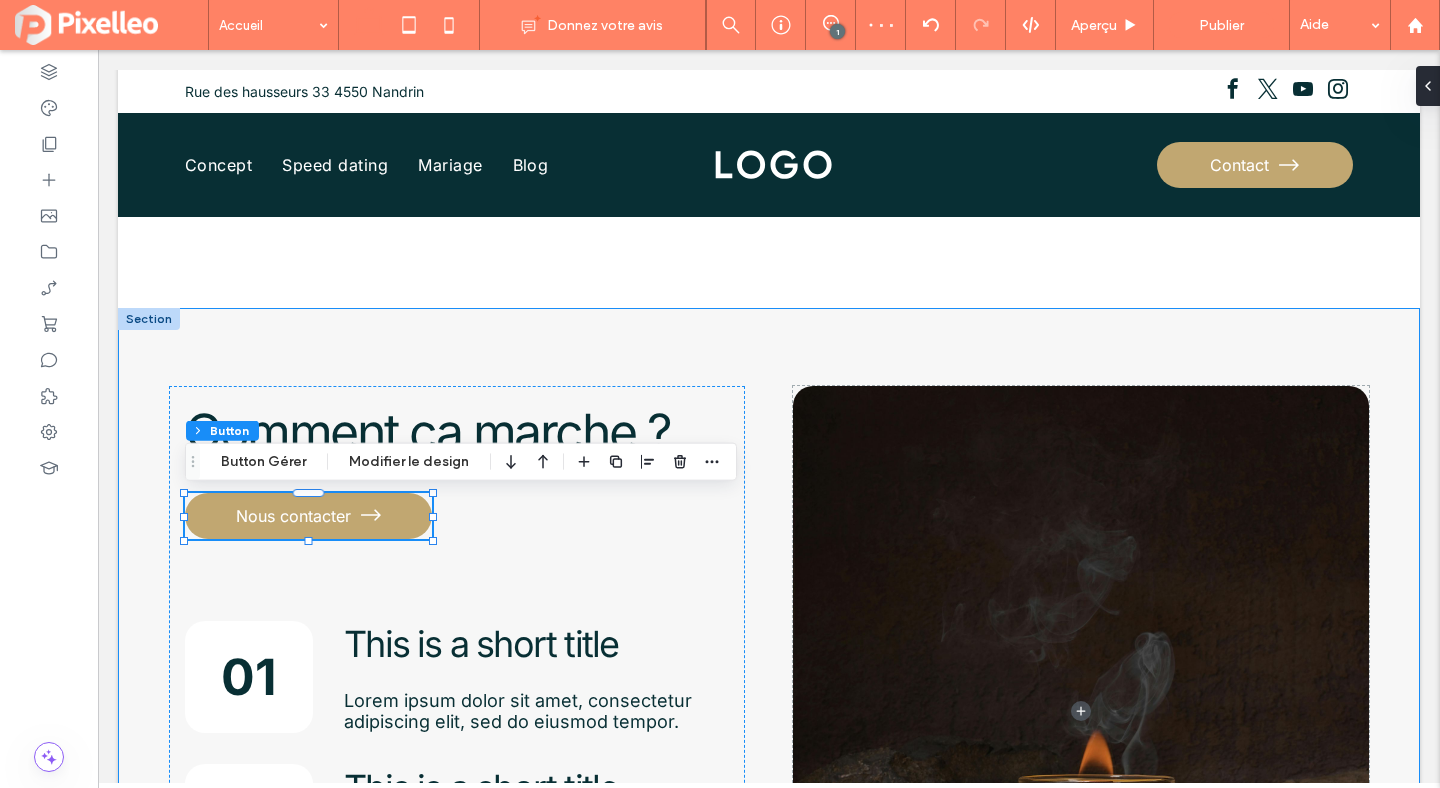 click on "Comment ça marche ?
Nous contacter
01
This is a short title
Lorem ipsum dolor sit amet, consectetur adipiscing elit, sed do eiusmod tempor.
02
This is a short title
Lorem ipsum dolor sit amet, consectetur adipiscing elit, sed do eiusmod tempor.
03
This is a short title
Lorem ipsum dolor sit amet, consectetur adipiscing elit, sed do eiusmod tempor." at bounding box center [769, 712] 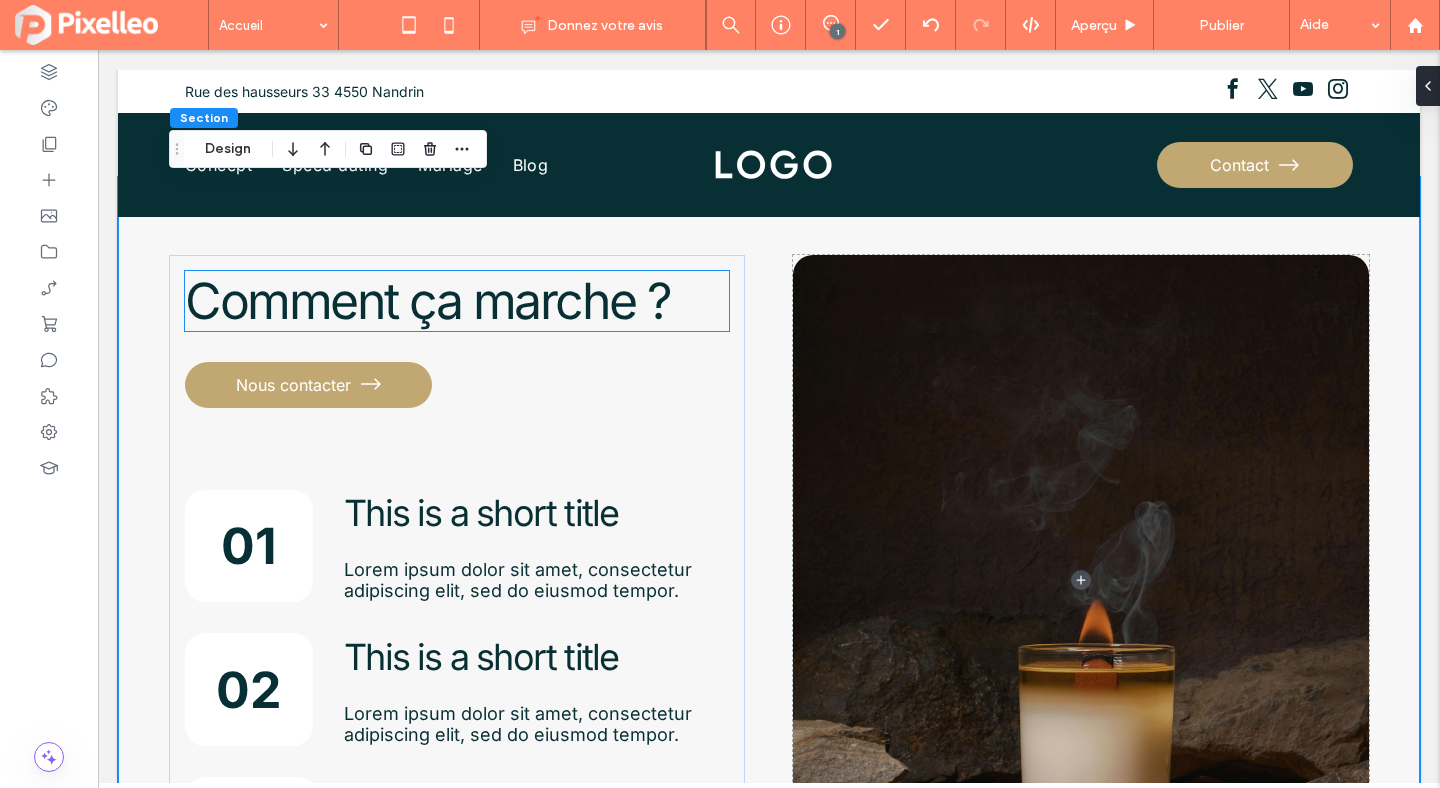 scroll, scrollTop: 3470, scrollLeft: 0, axis: vertical 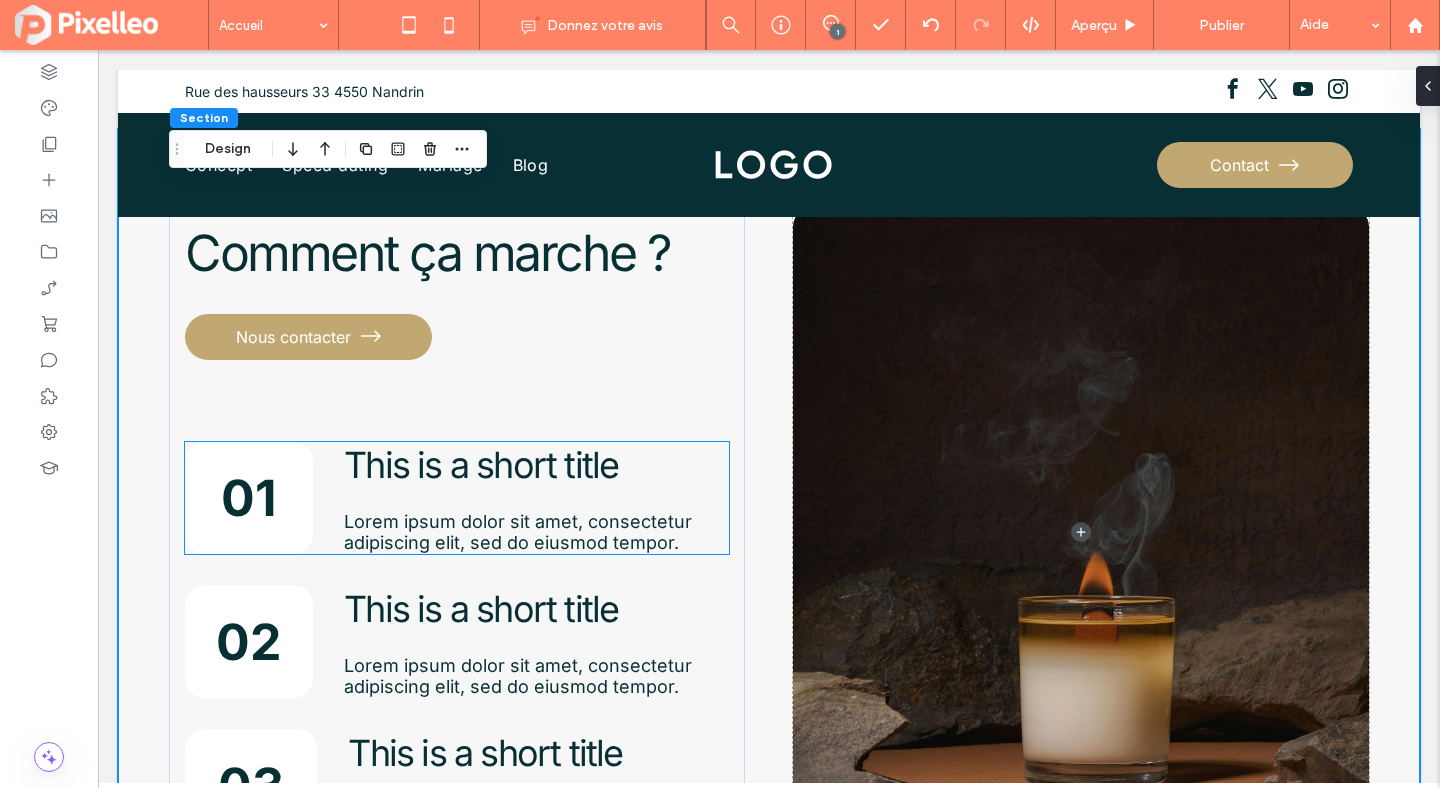 click on "Lorem ipsum dolor sit amet, consectetur adipiscing elit, sed do eiusmod tempor." at bounding box center (518, 532) 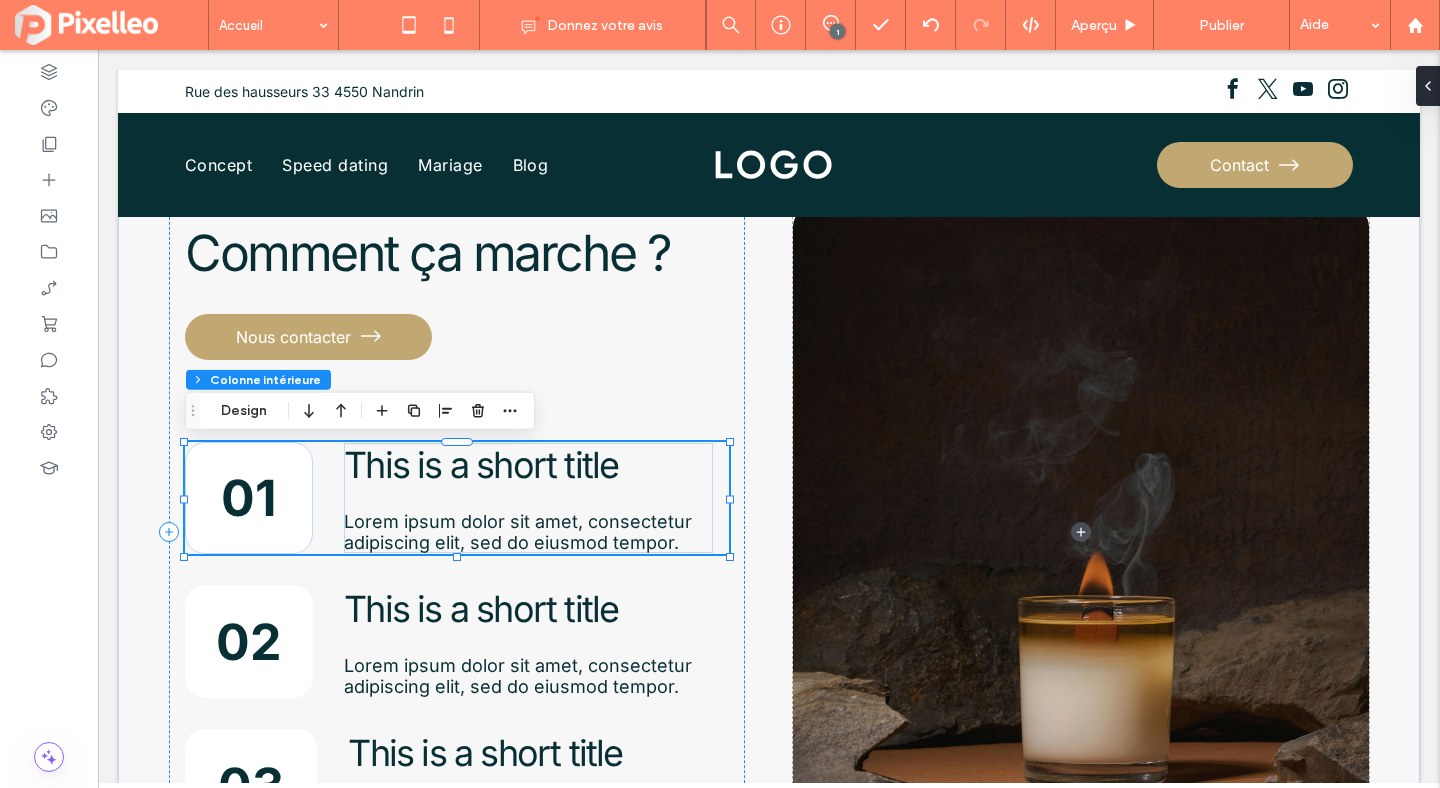 click on "Lorem ipsum dolor sit amet, consectetur adipiscing elit, sed do eiusmod tempor." at bounding box center [518, 532] 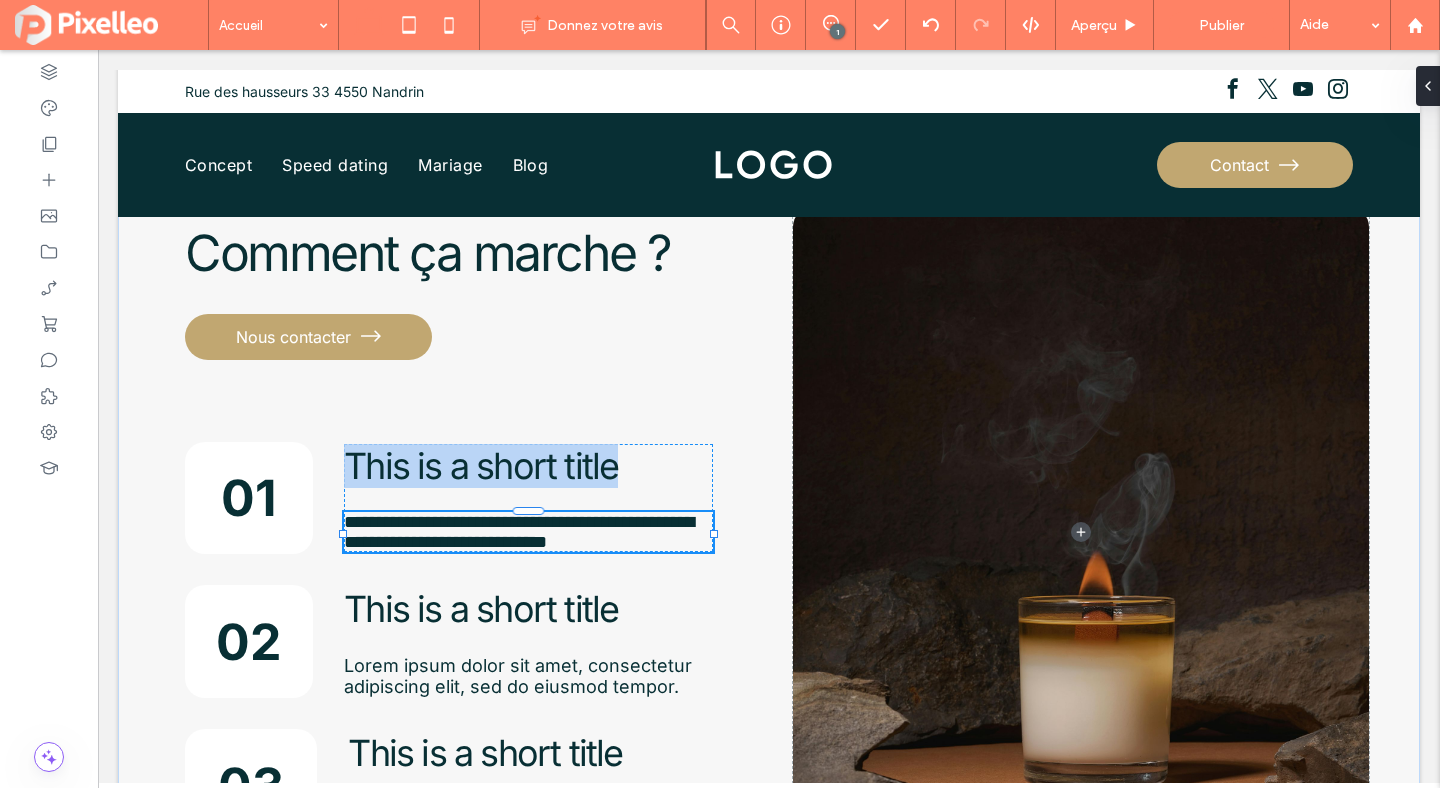 type on "*****" 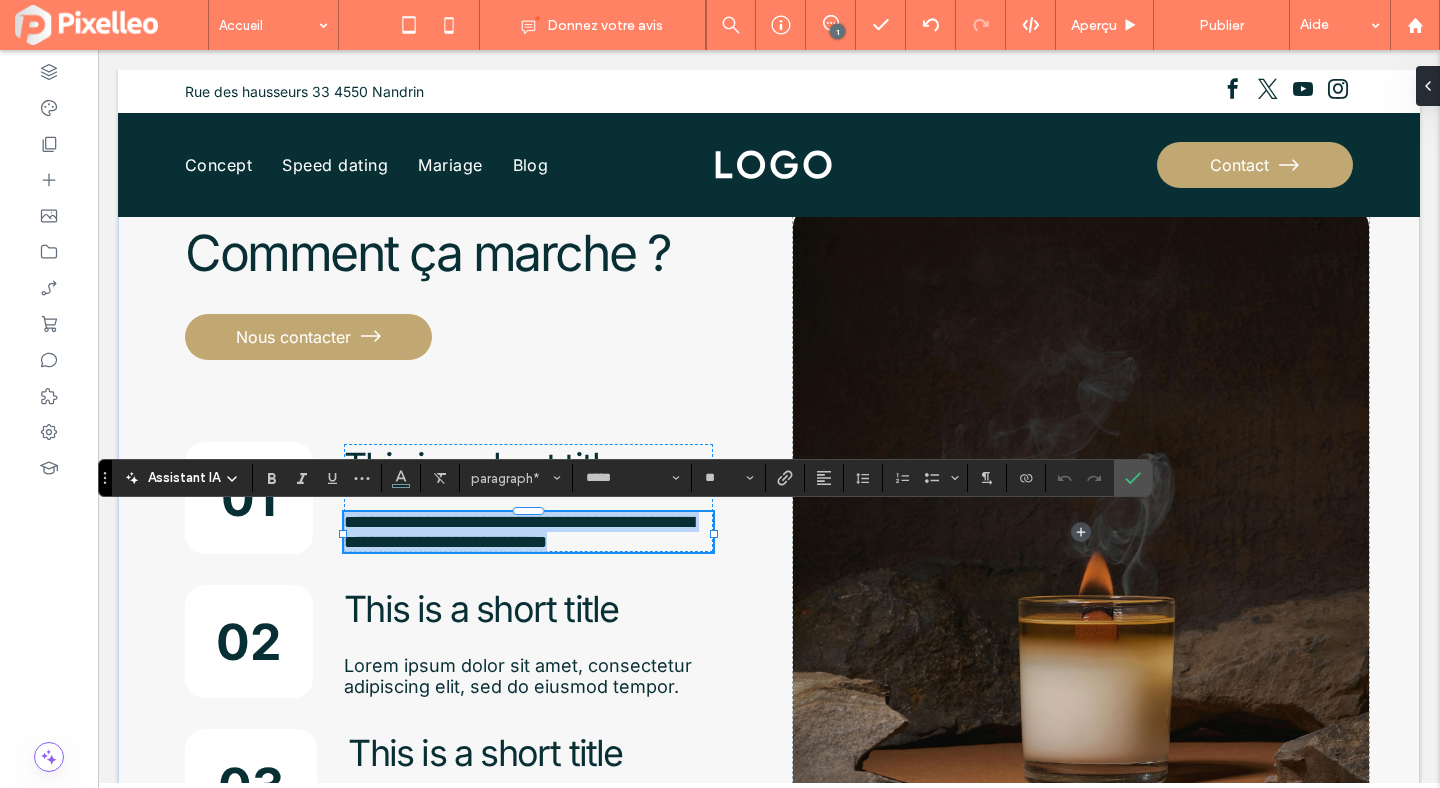 click on "**********" at bounding box center (519, 532) 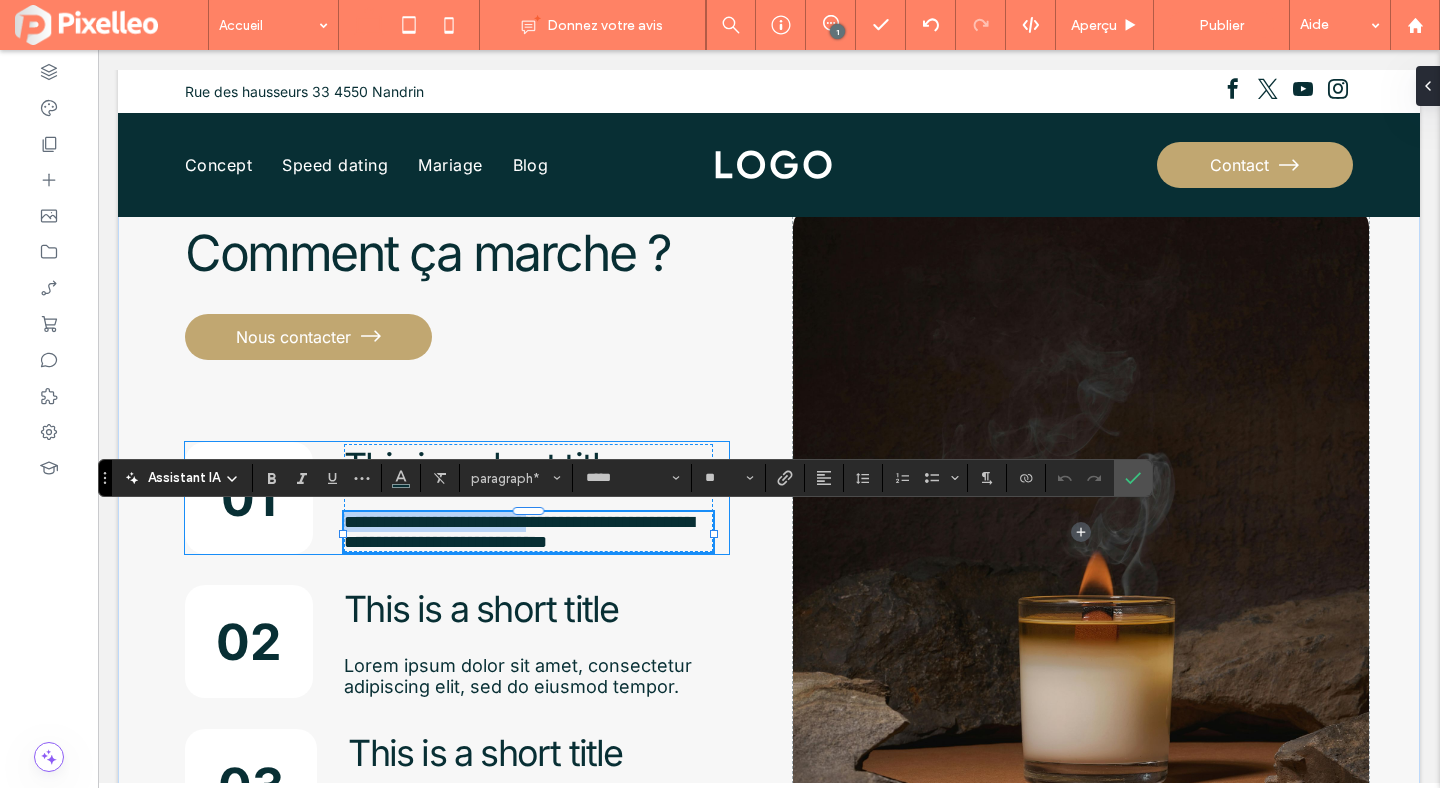 drag, startPoint x: 573, startPoint y: 522, endPoint x: 341, endPoint y: 519, distance: 232.0194 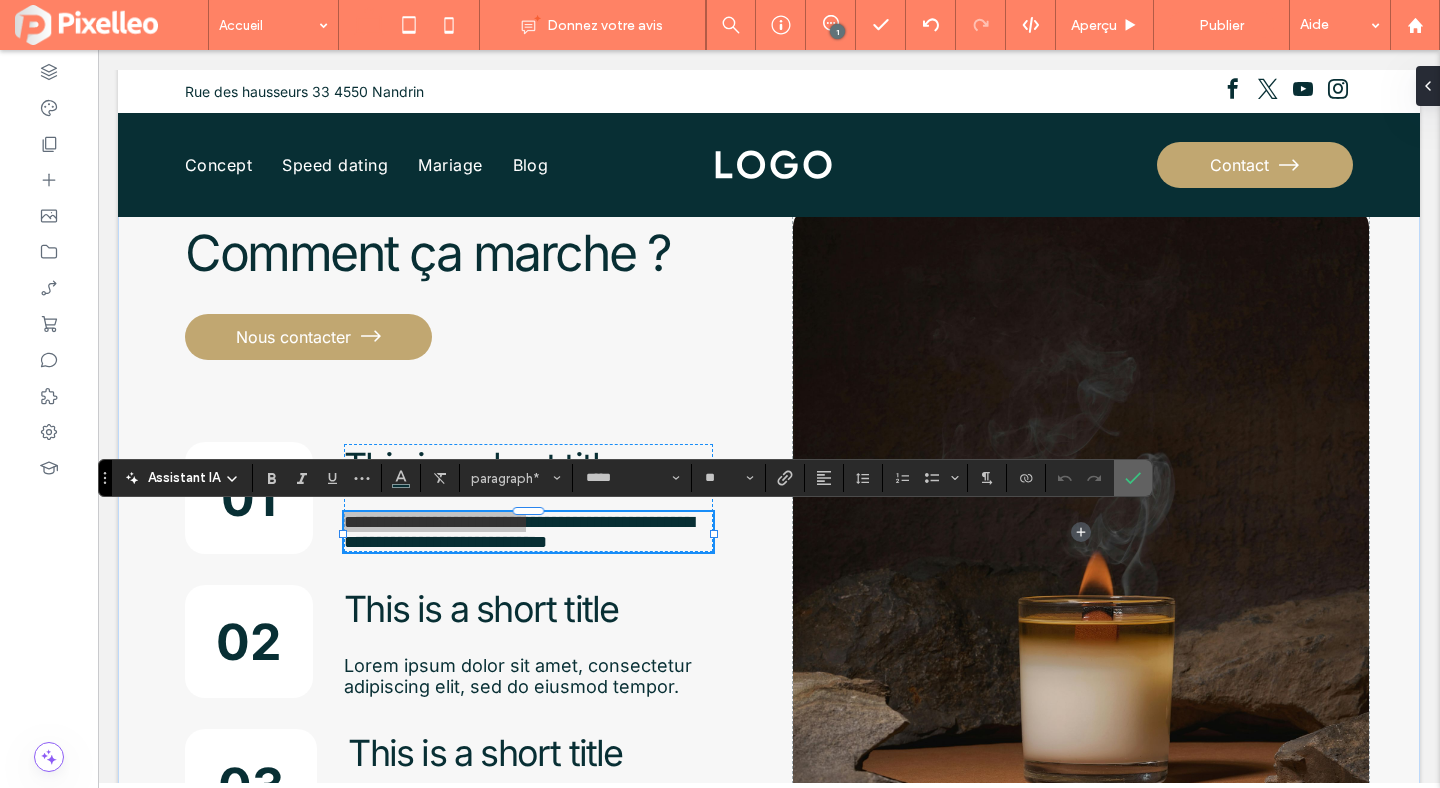 click at bounding box center (1129, 478) 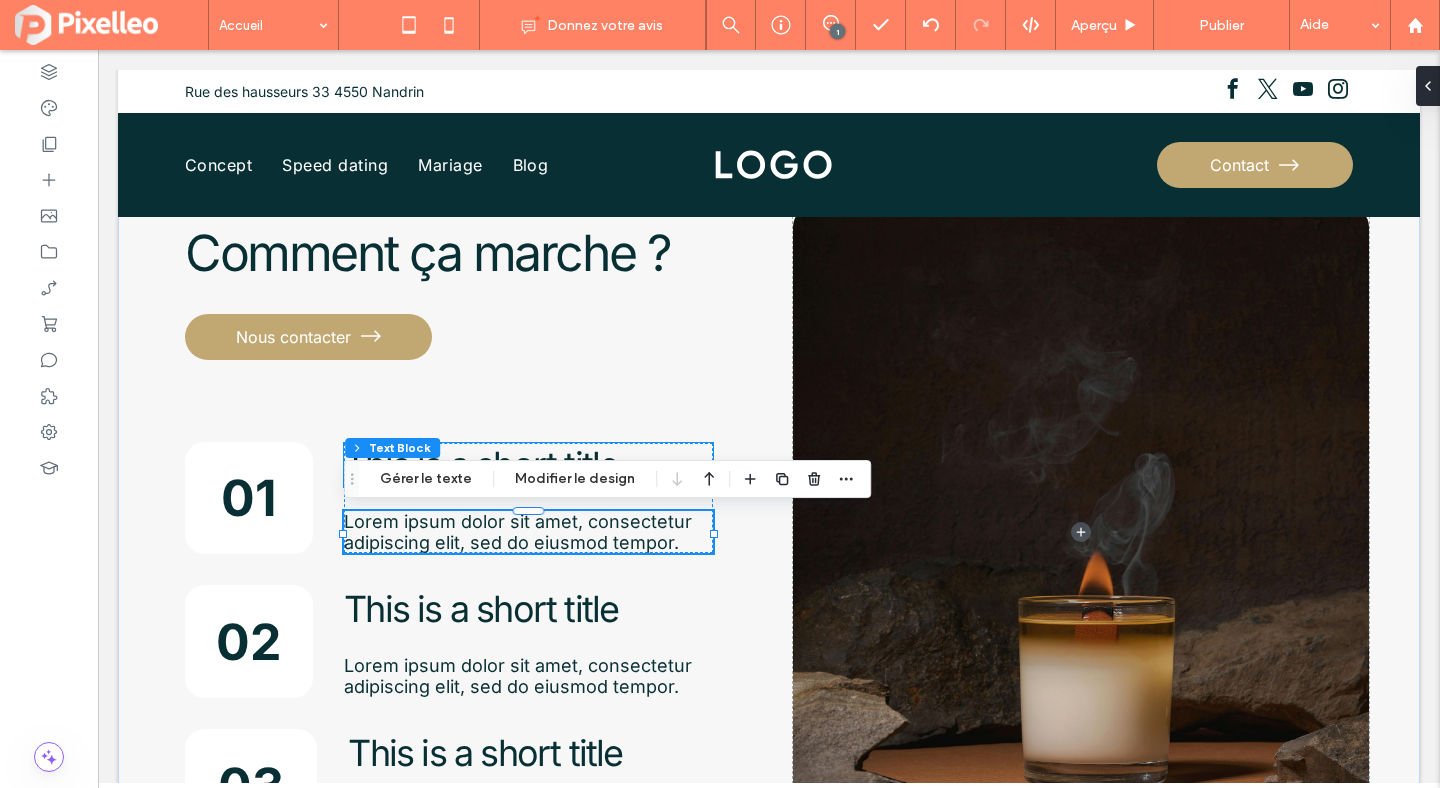 click on "This is a short title" at bounding box center [481, 465] 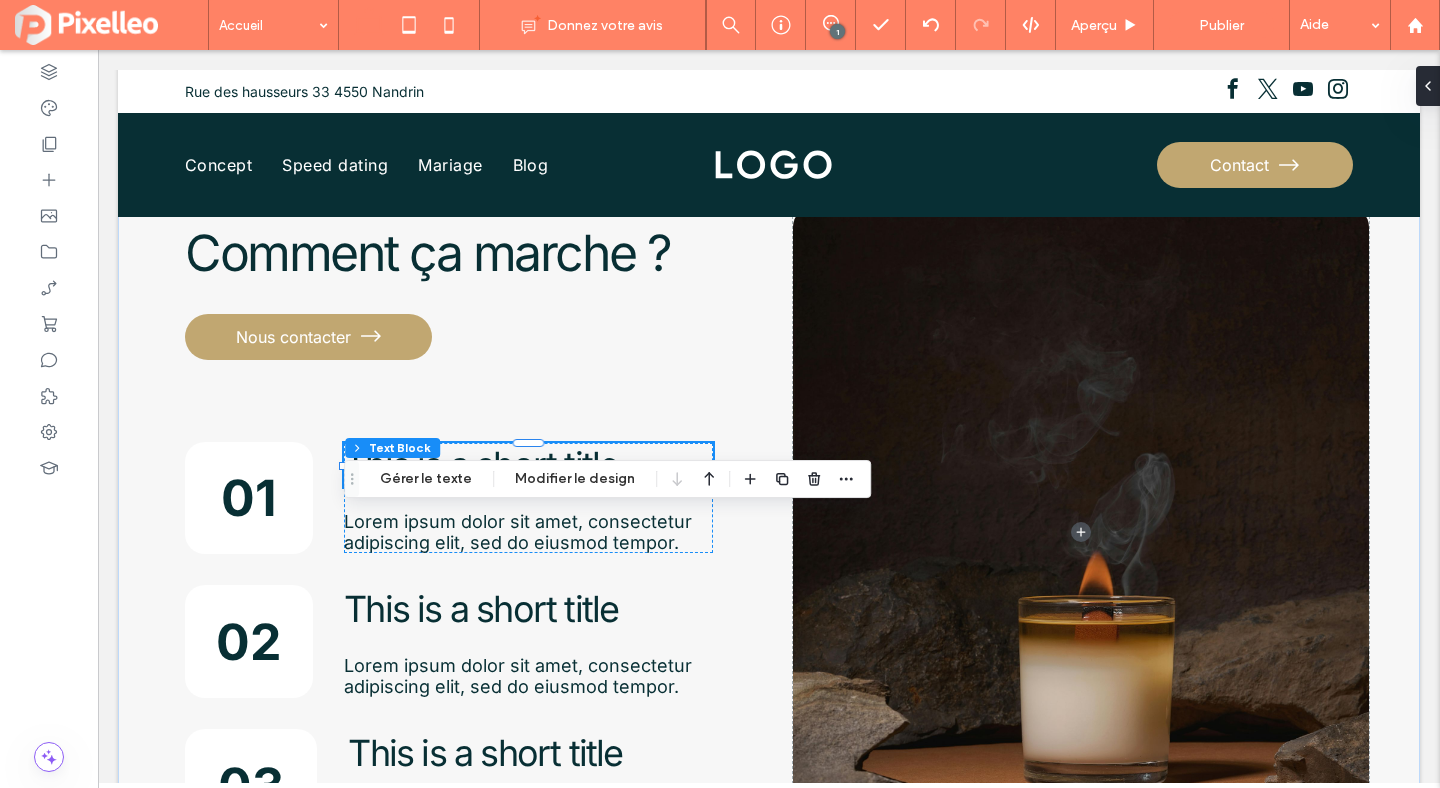 click on "This is a short title" at bounding box center (481, 465) 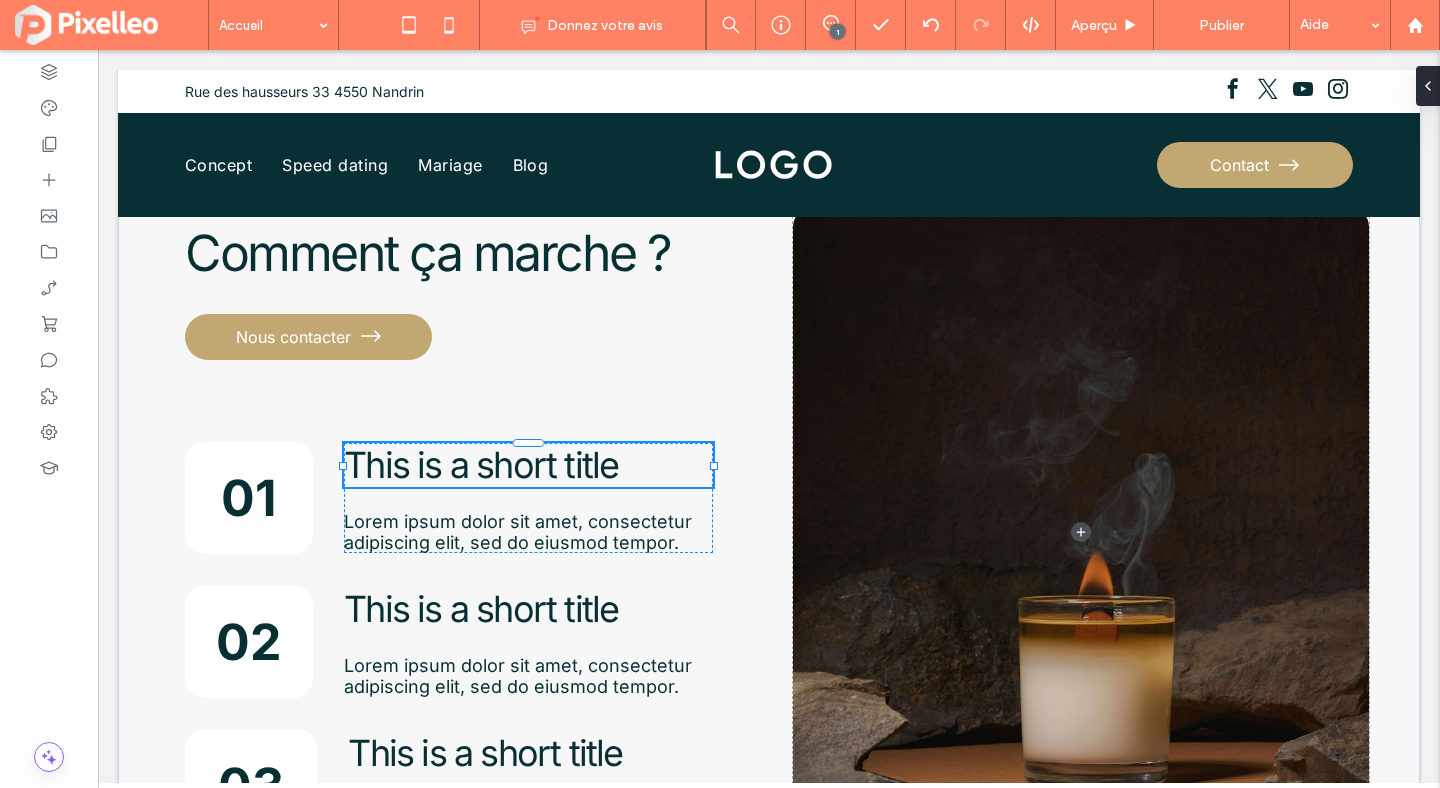 type on "*****" 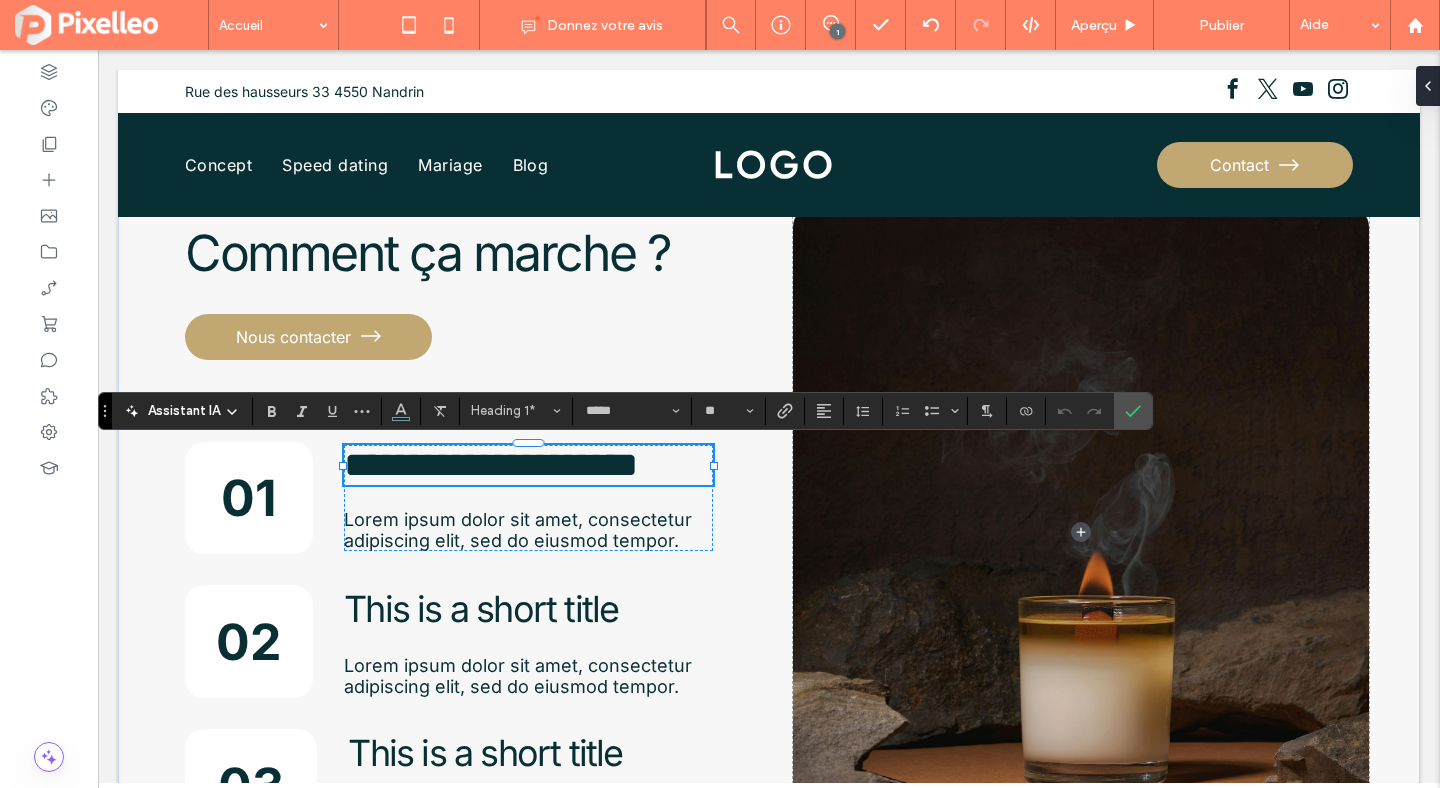 type on "*******" 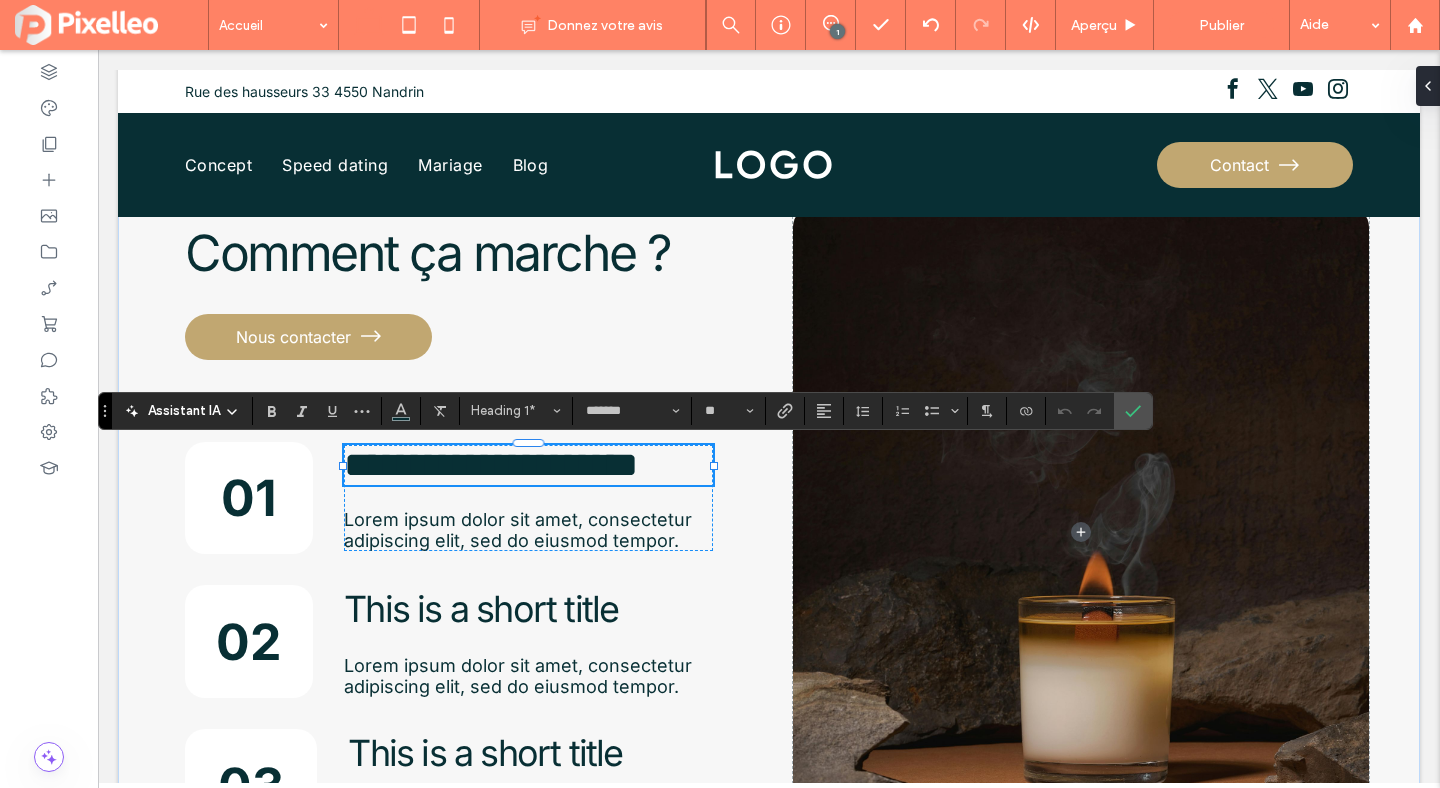 scroll, scrollTop: 0, scrollLeft: 0, axis: both 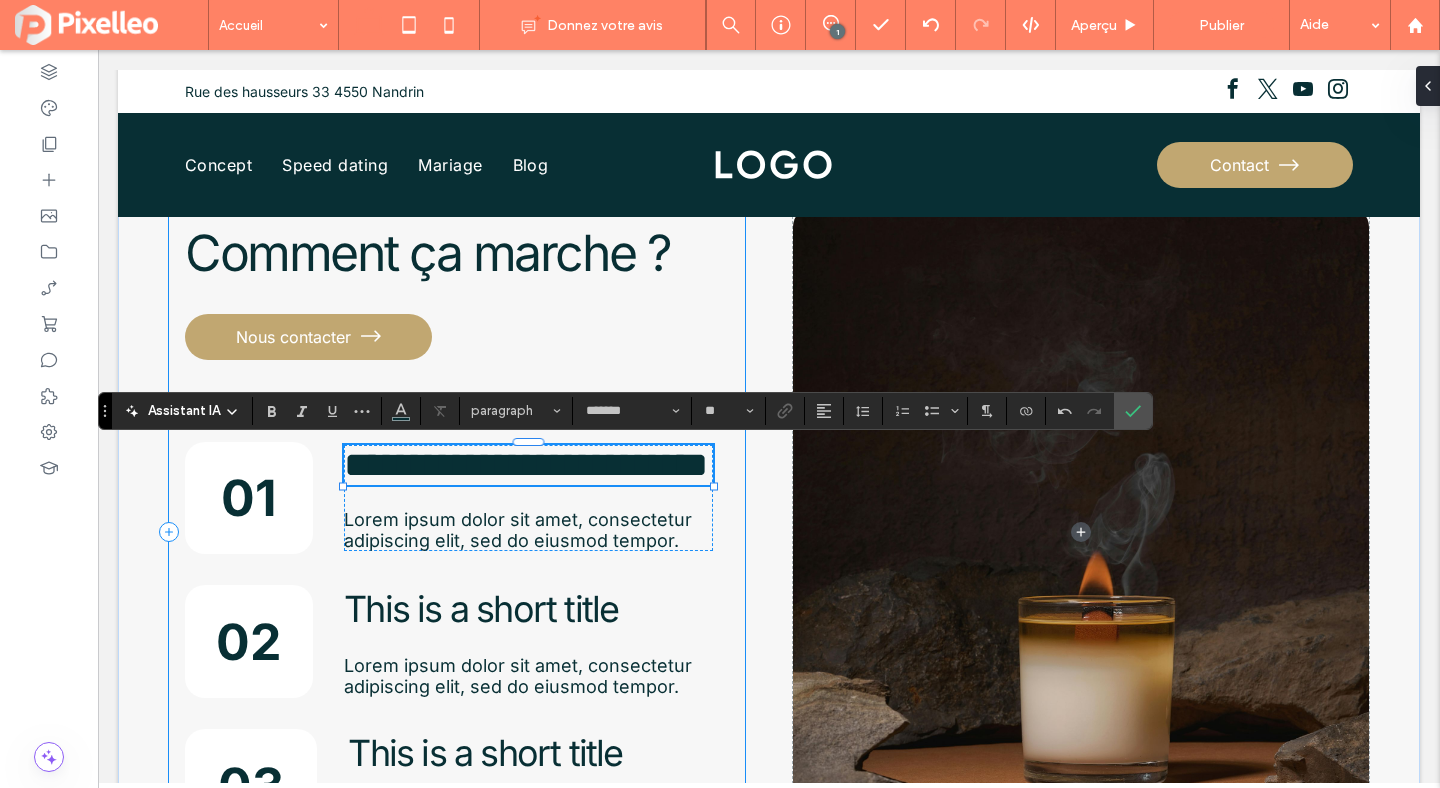 type 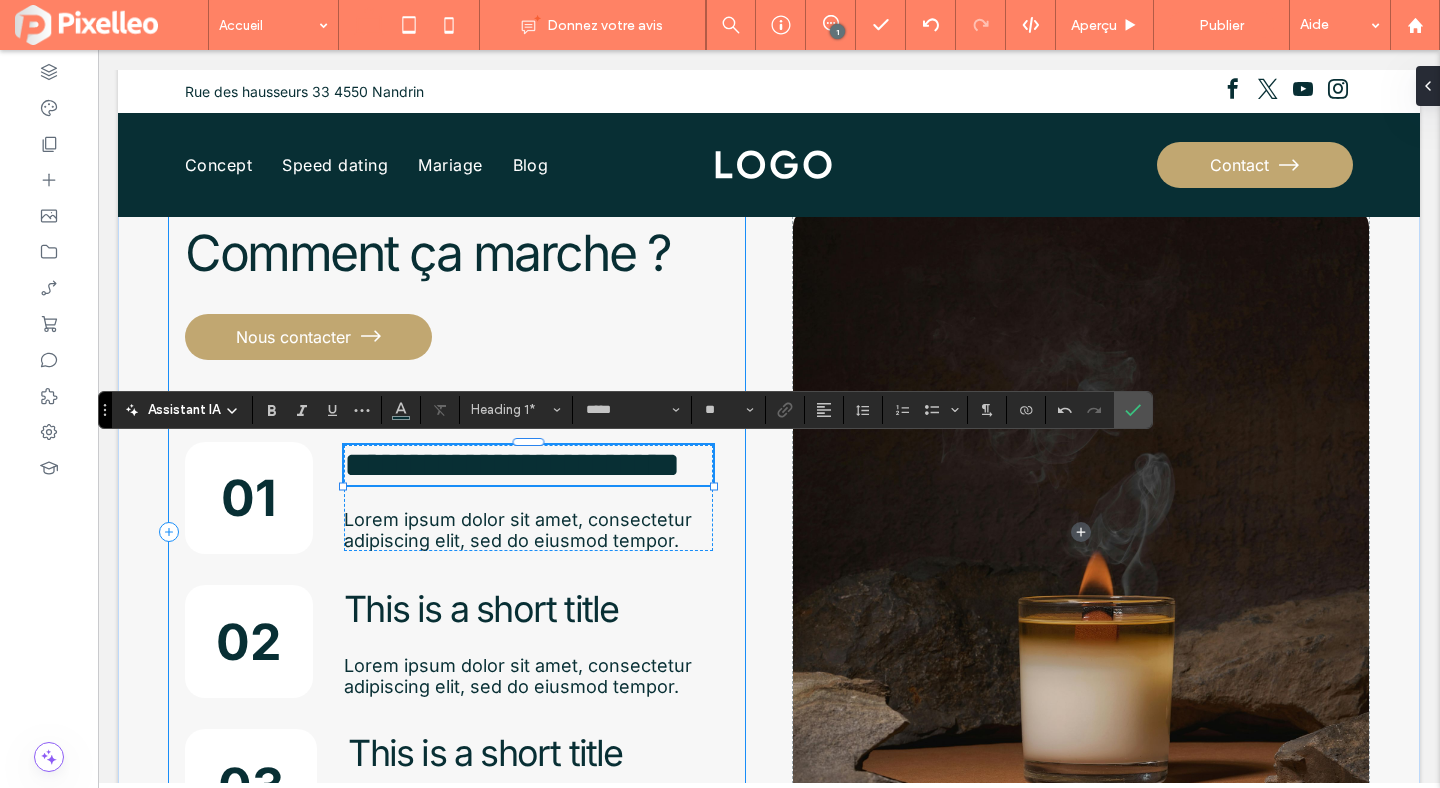 scroll, scrollTop: 3471, scrollLeft: 0, axis: vertical 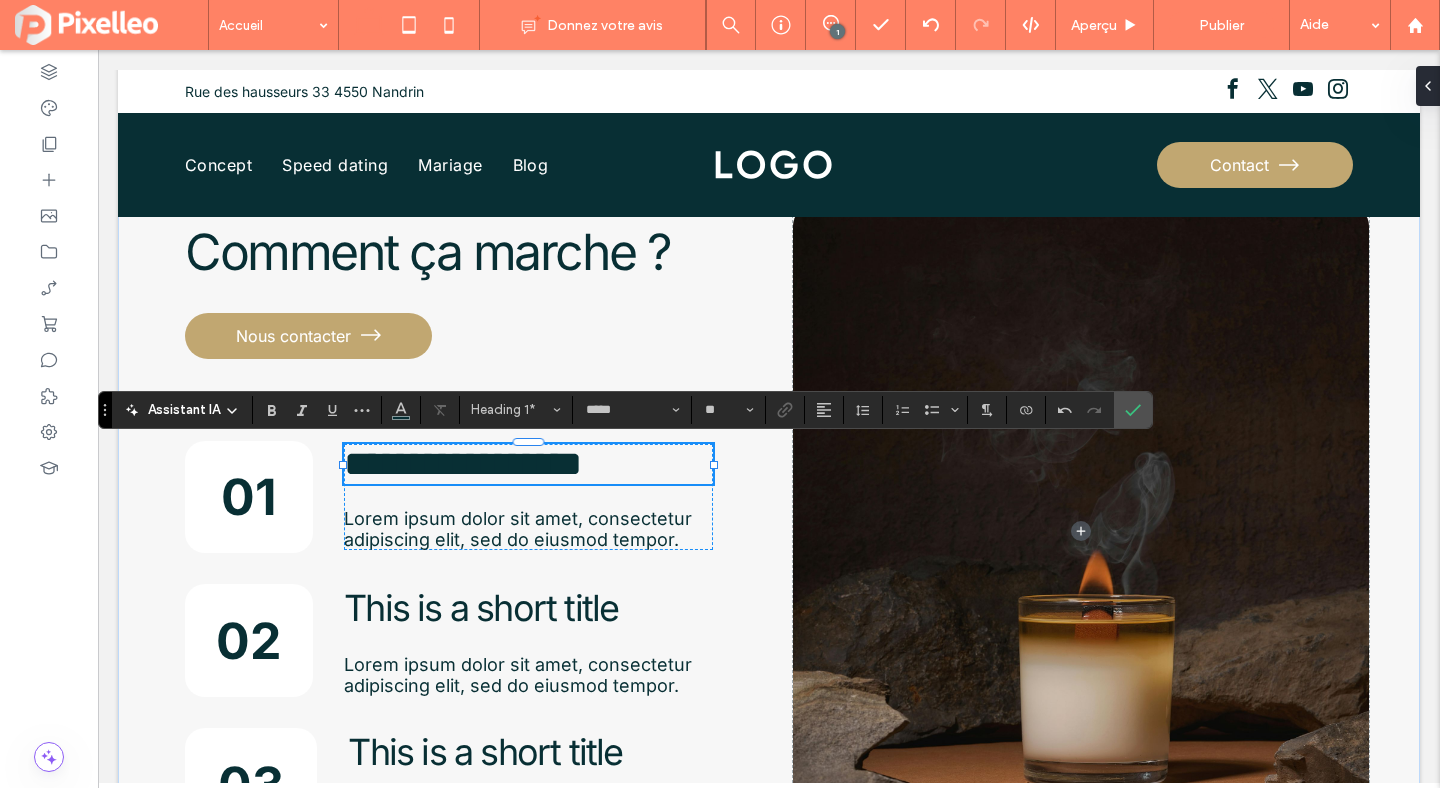 click on "**********" at bounding box center (463, 464) 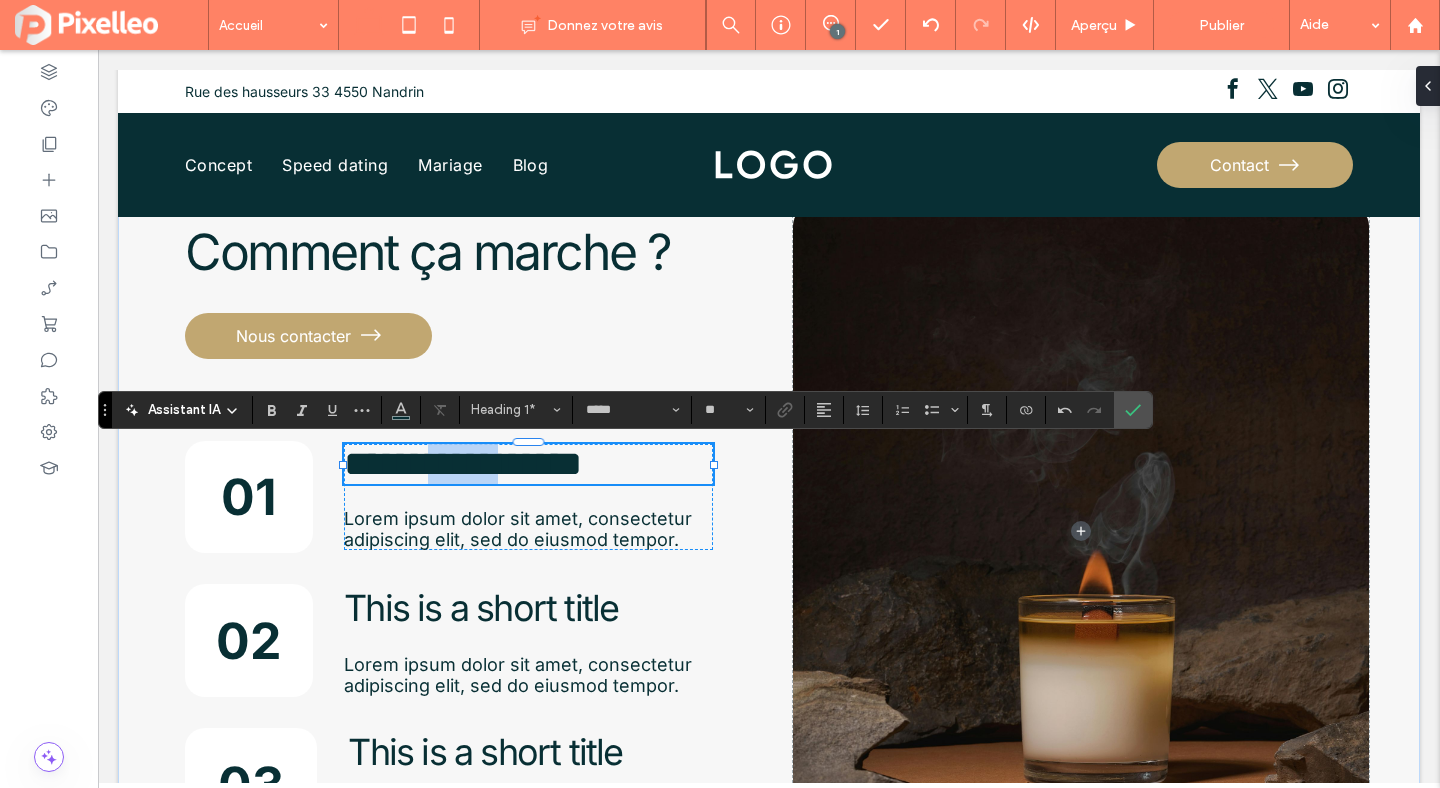 click on "**********" at bounding box center (463, 464) 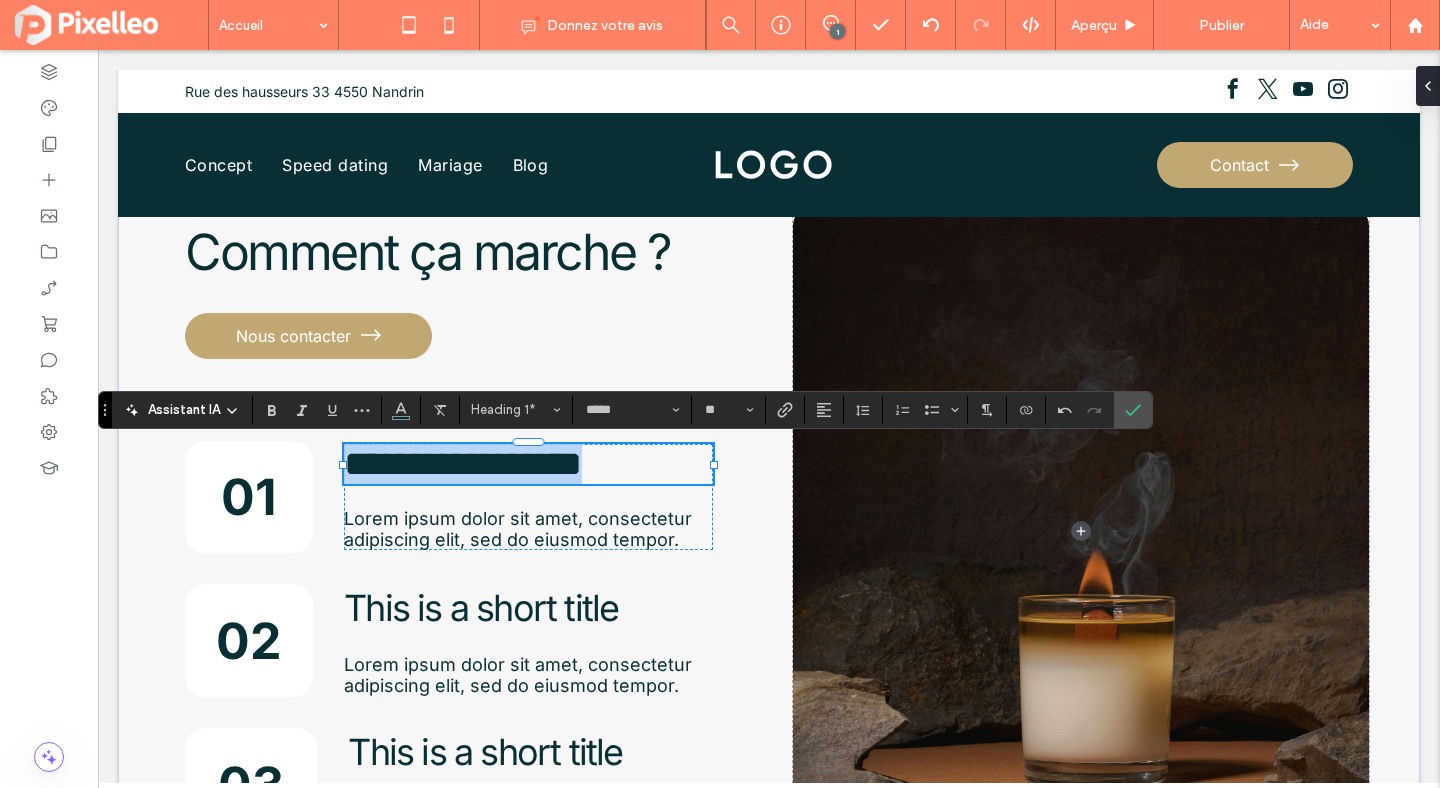 click on "**********" at bounding box center (463, 464) 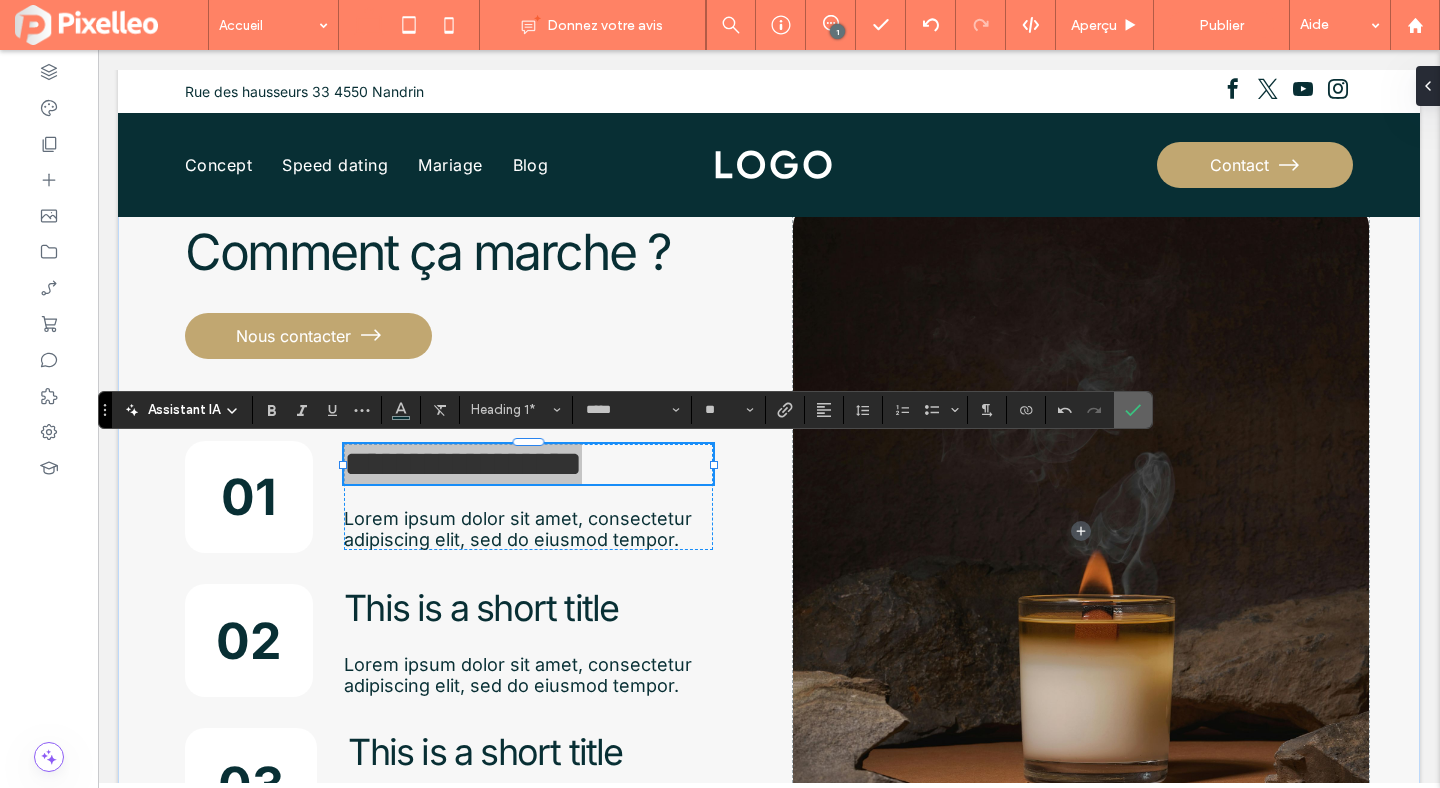 click at bounding box center (1133, 410) 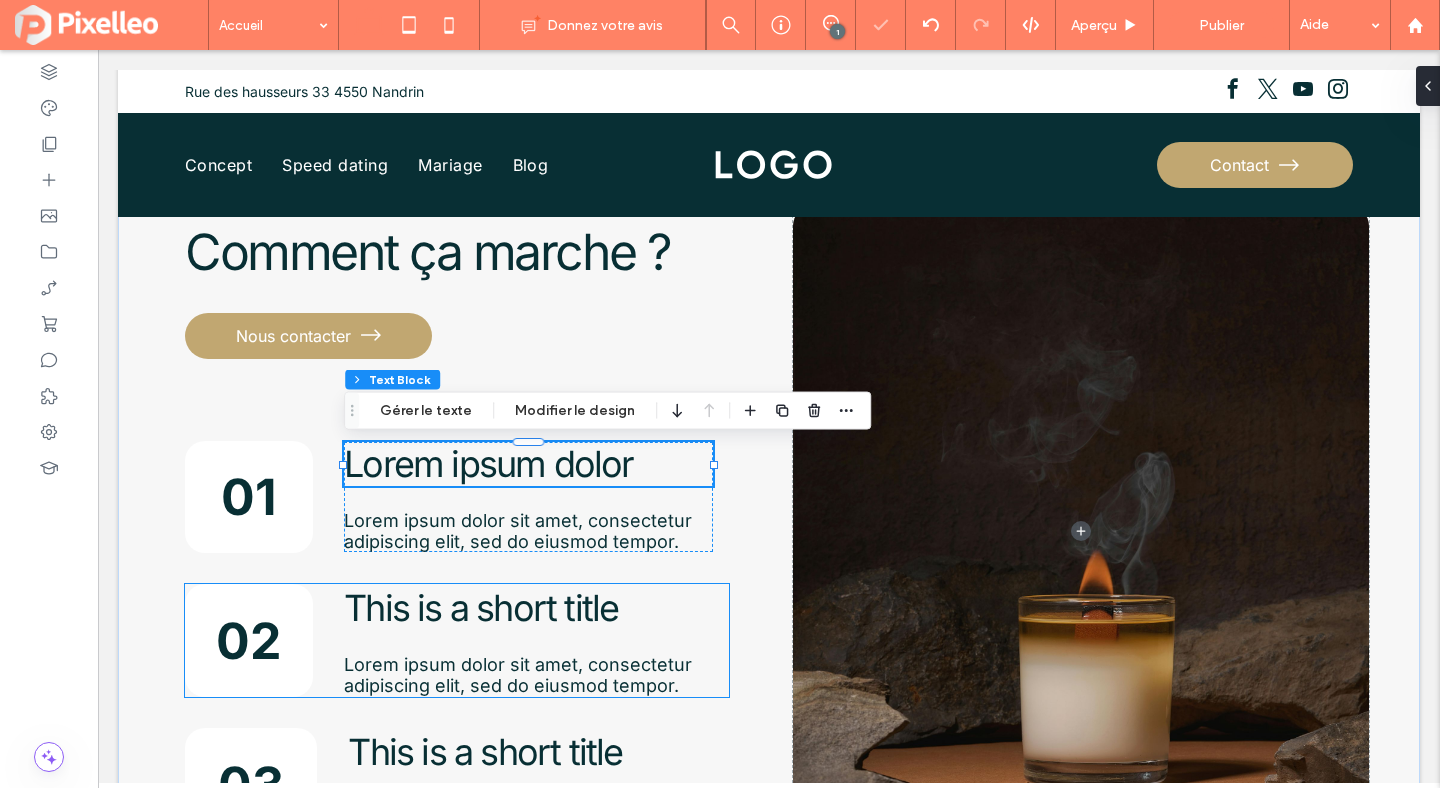 click on "This is a short title" at bounding box center (481, 608) 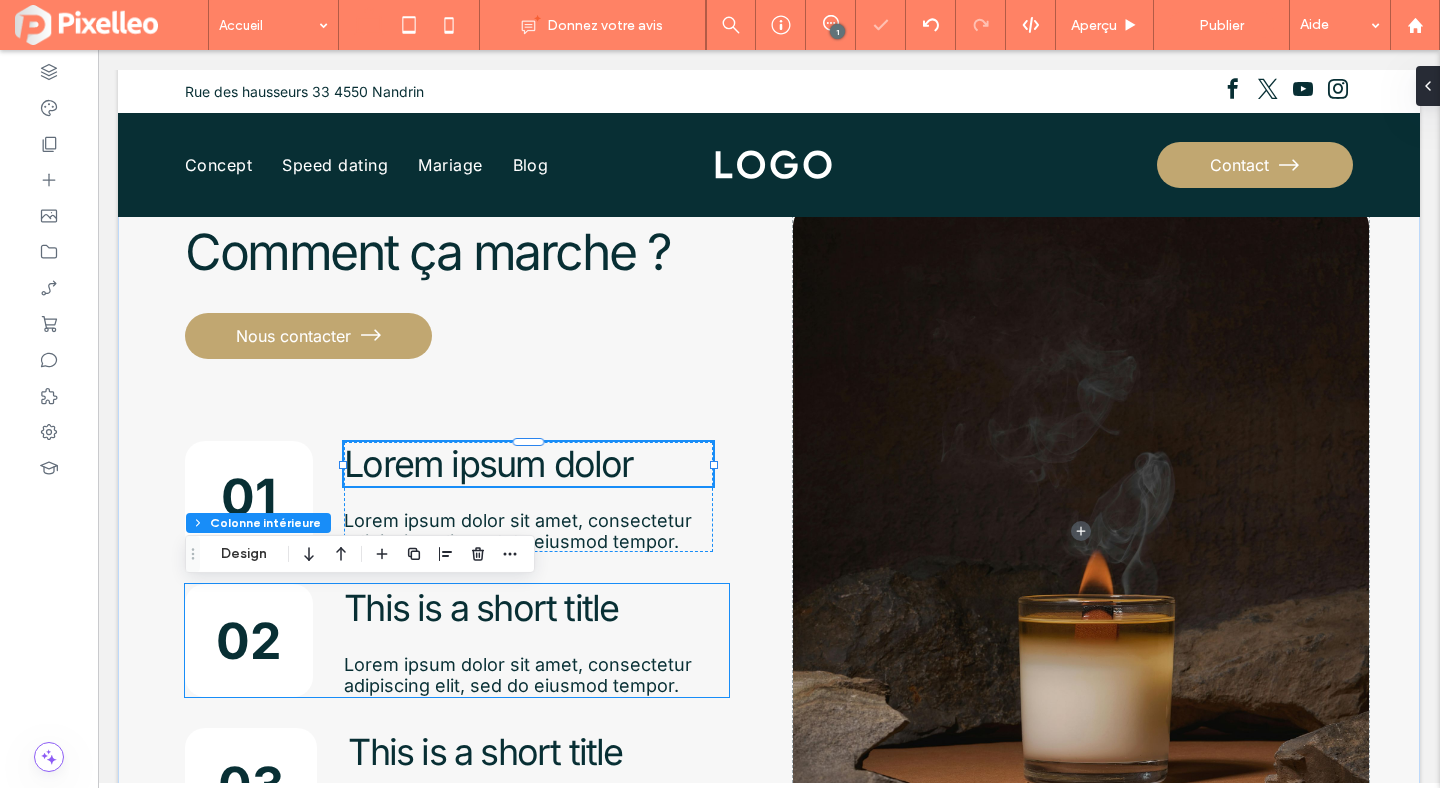 click on "This is a short title" at bounding box center (481, 608) 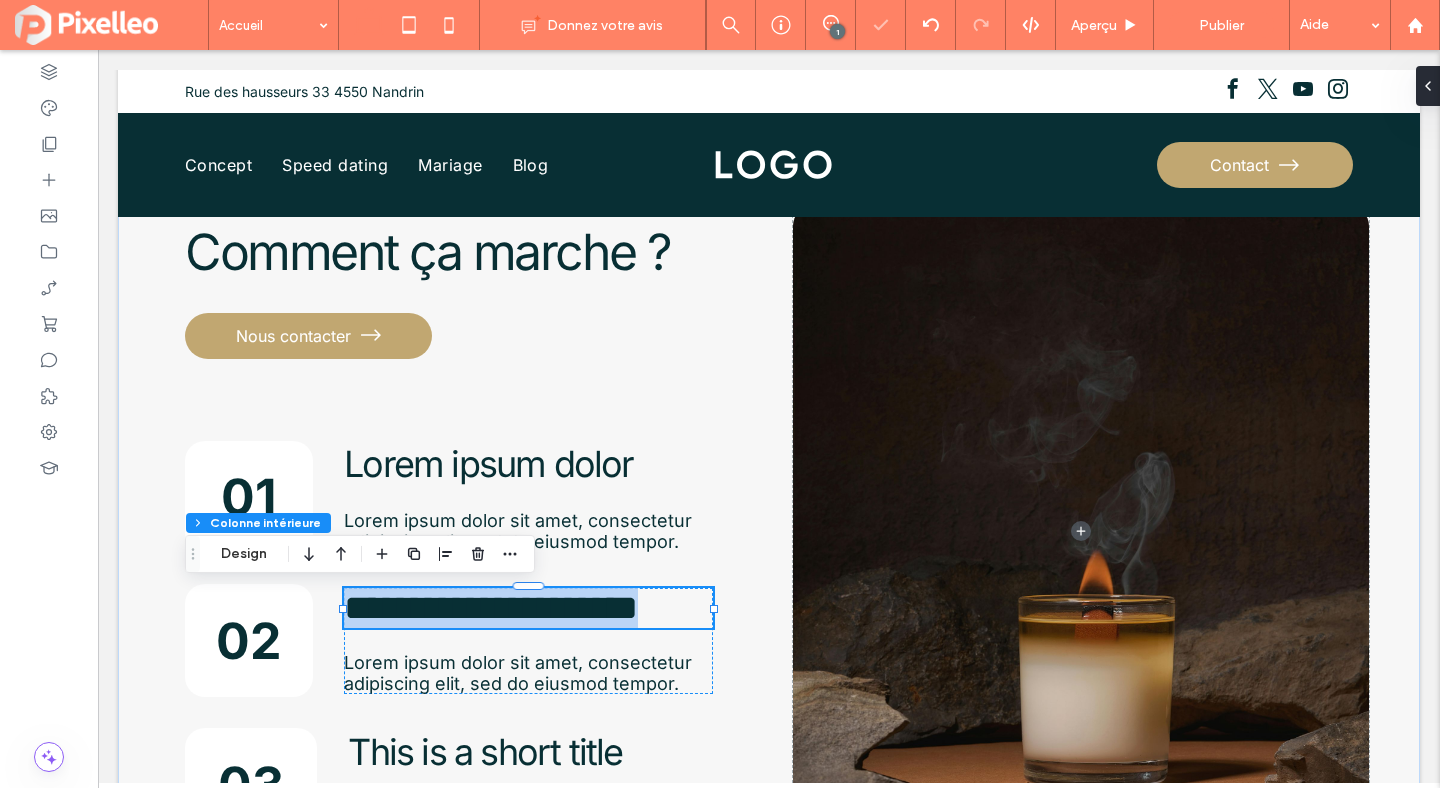 click on "**********" at bounding box center (528, 608) 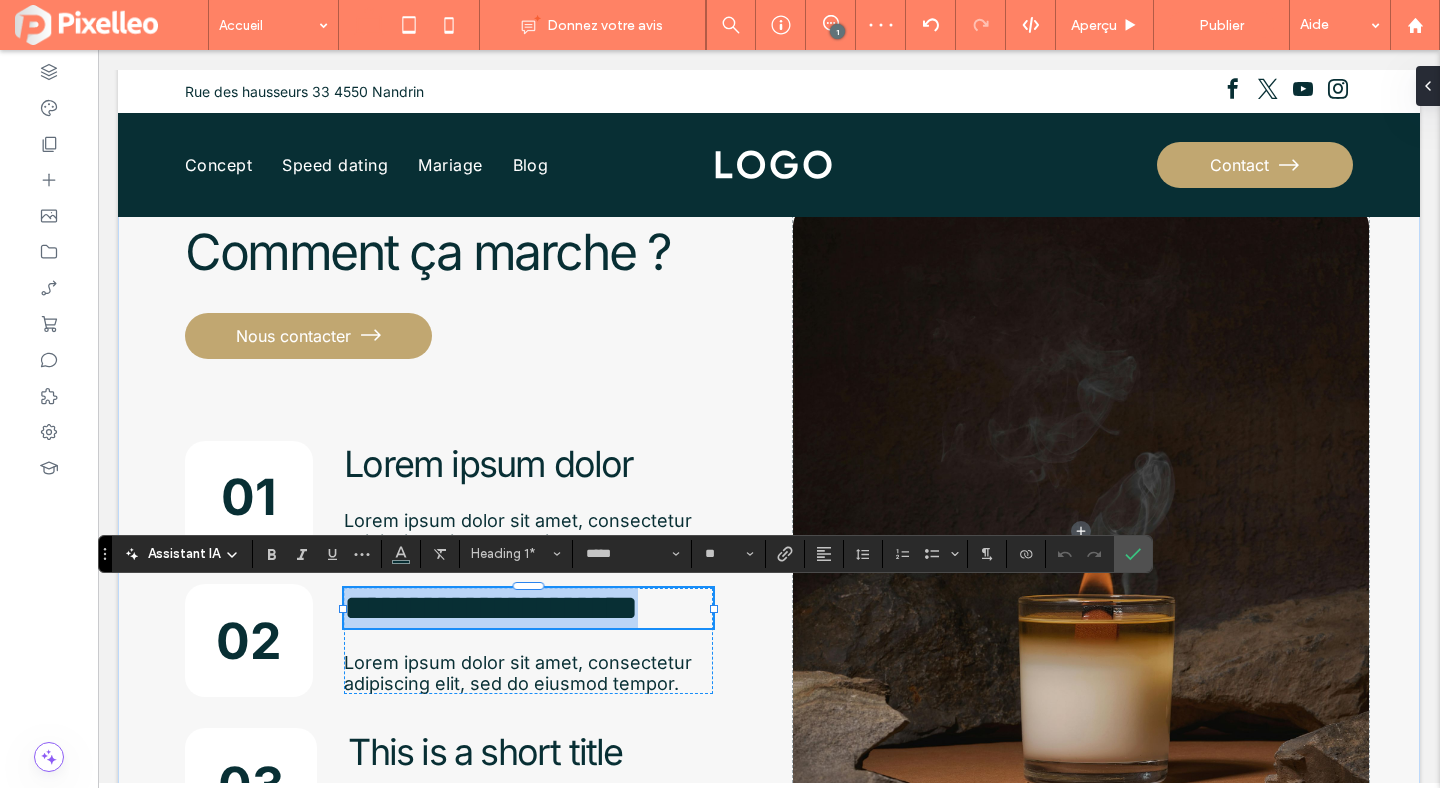 type on "*******" 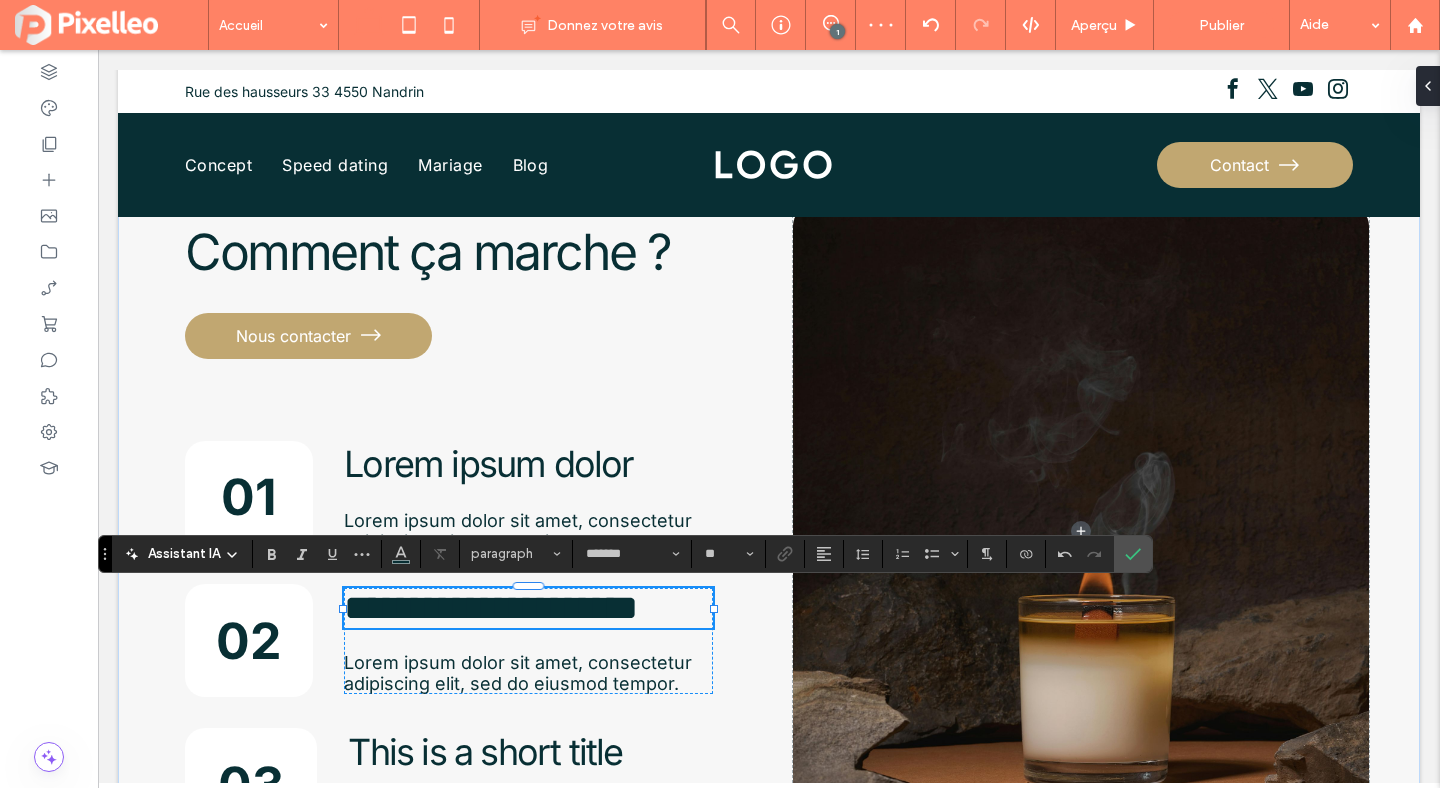 scroll, scrollTop: 0, scrollLeft: 0, axis: both 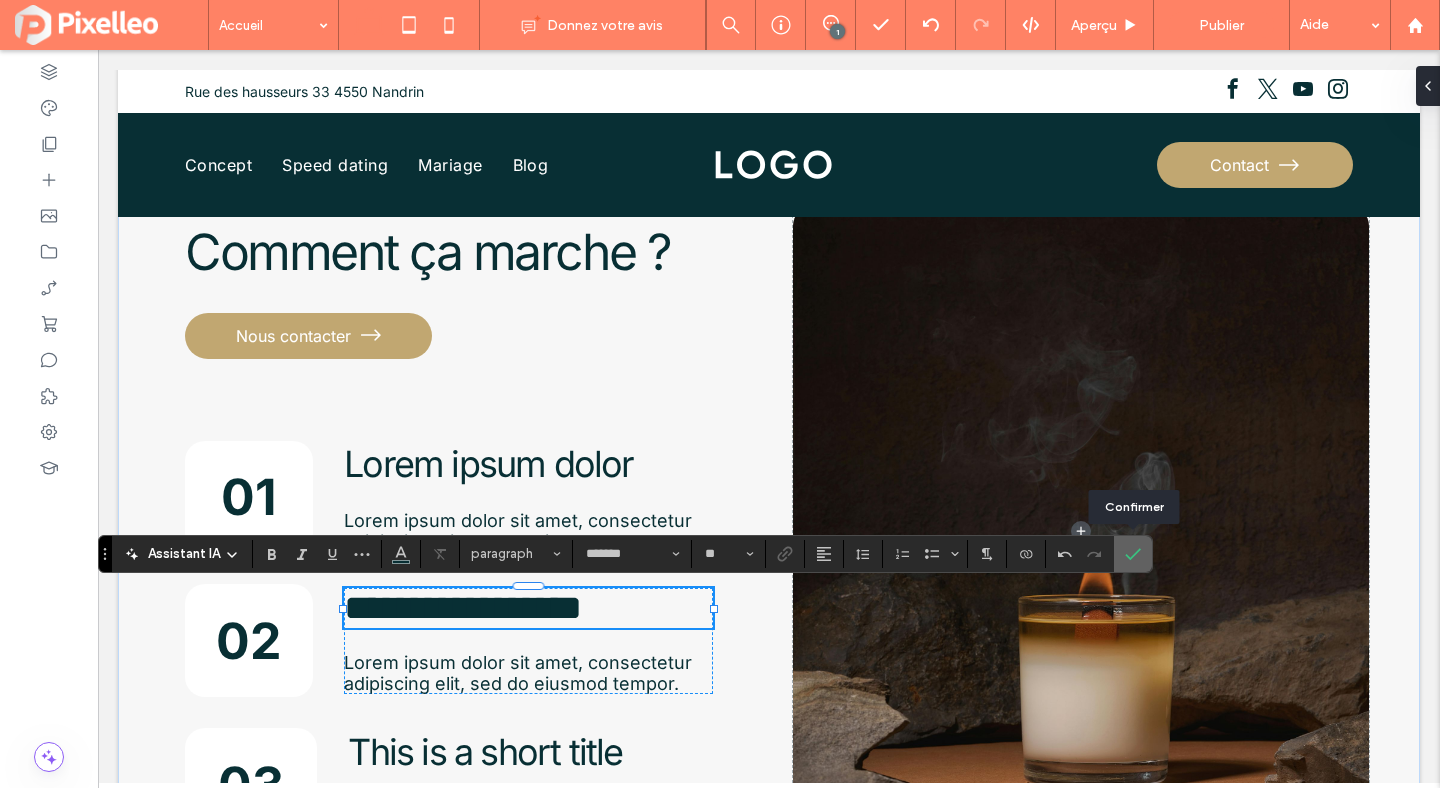 click 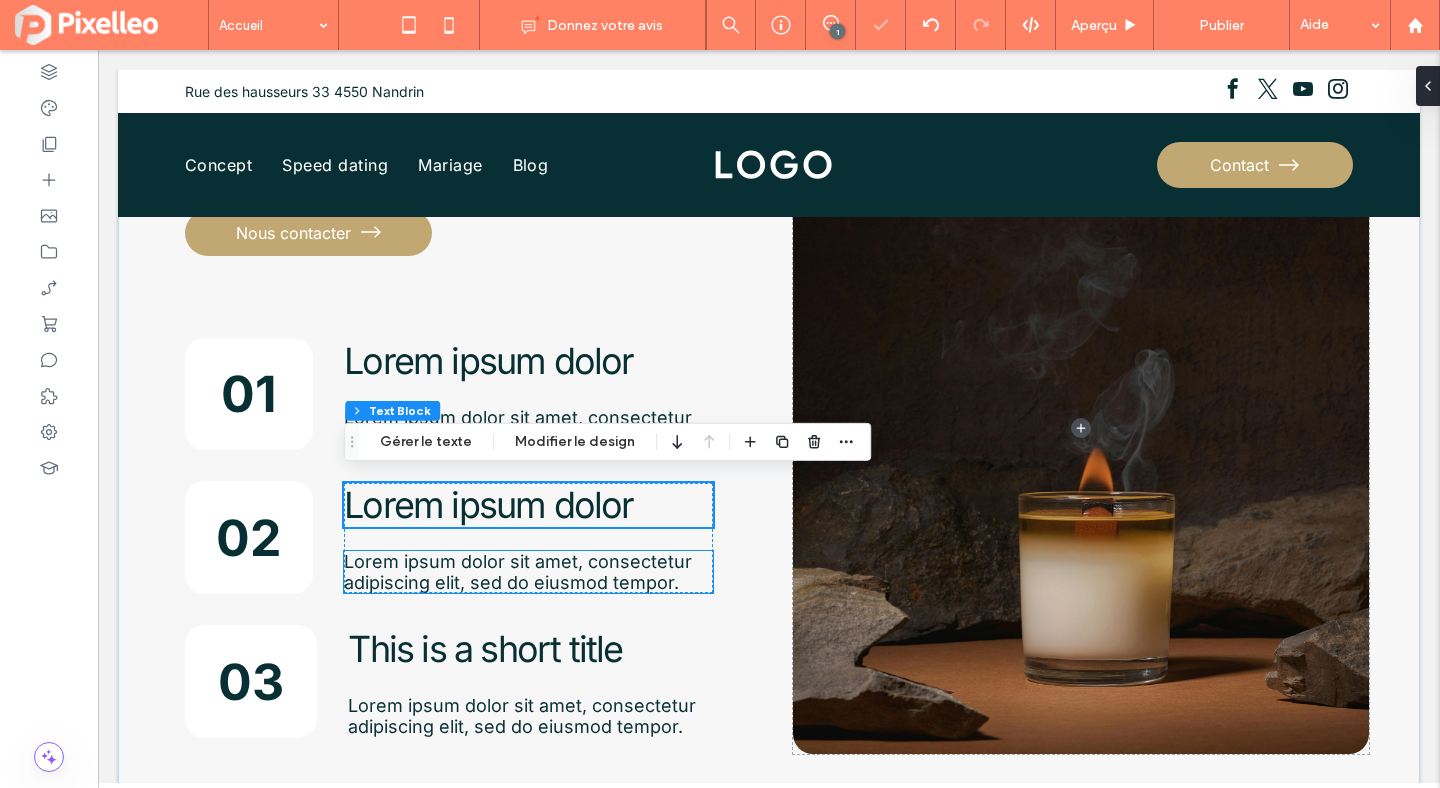 scroll, scrollTop: 3584, scrollLeft: 0, axis: vertical 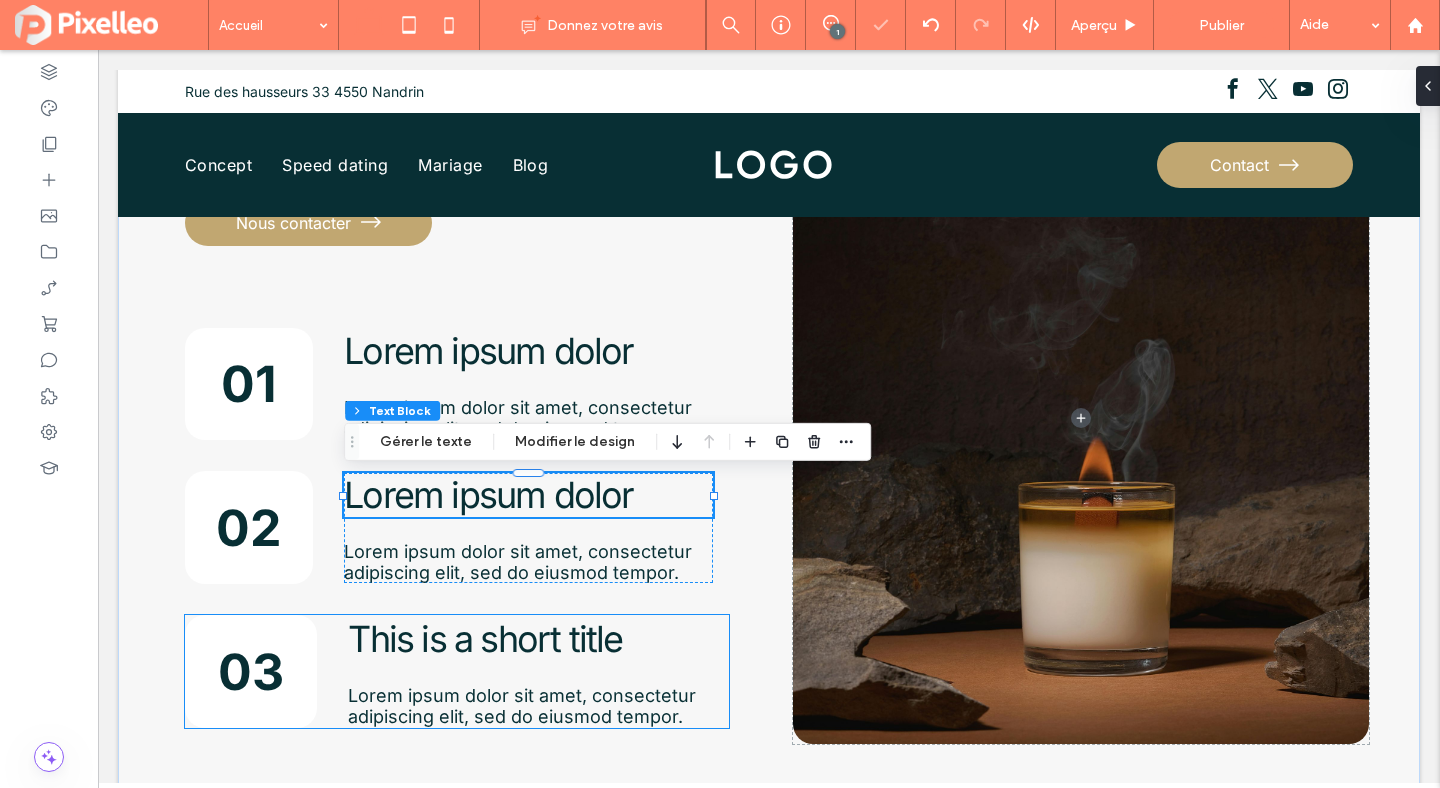 click on "This is a short title" at bounding box center (485, 639) 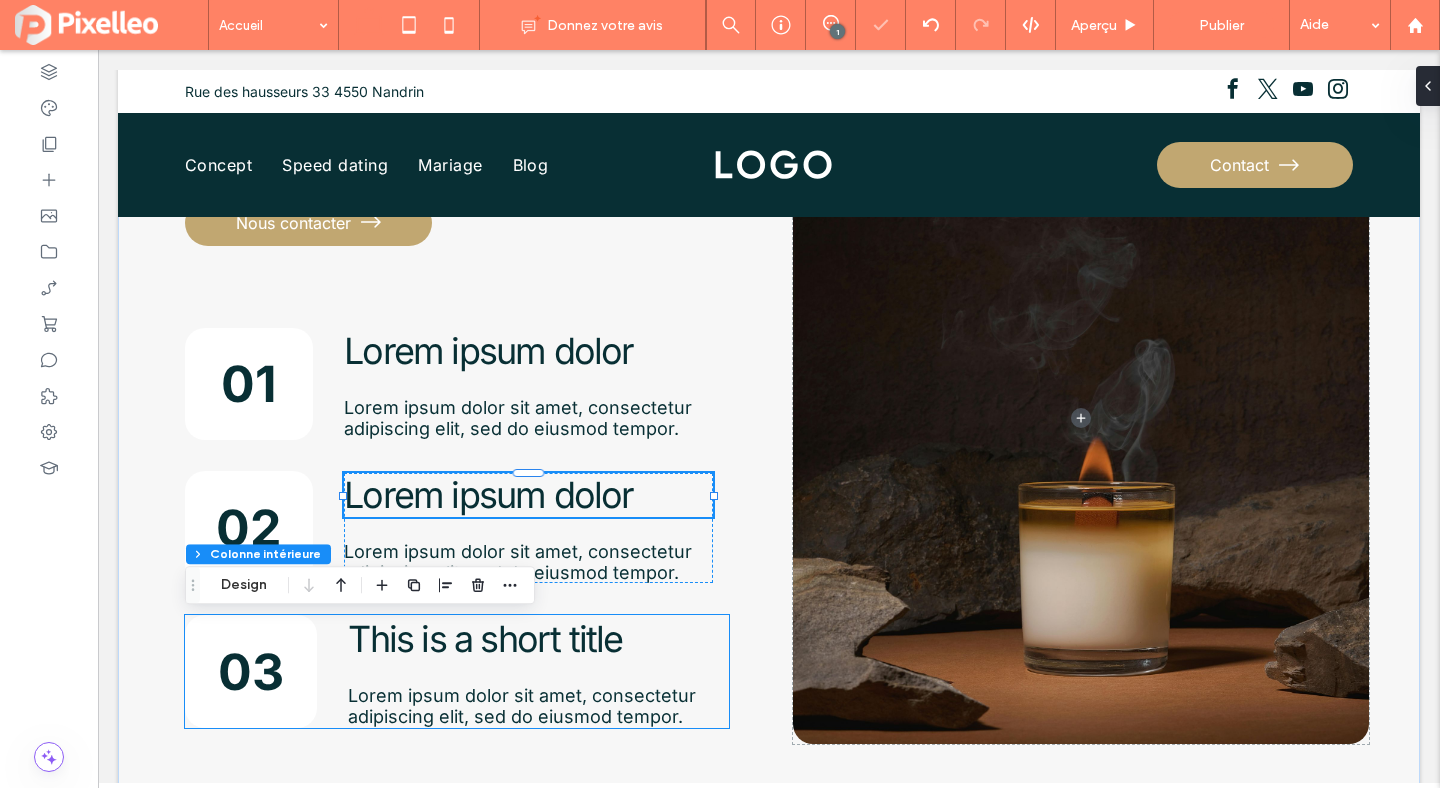 click on "This is a short title" at bounding box center [485, 639] 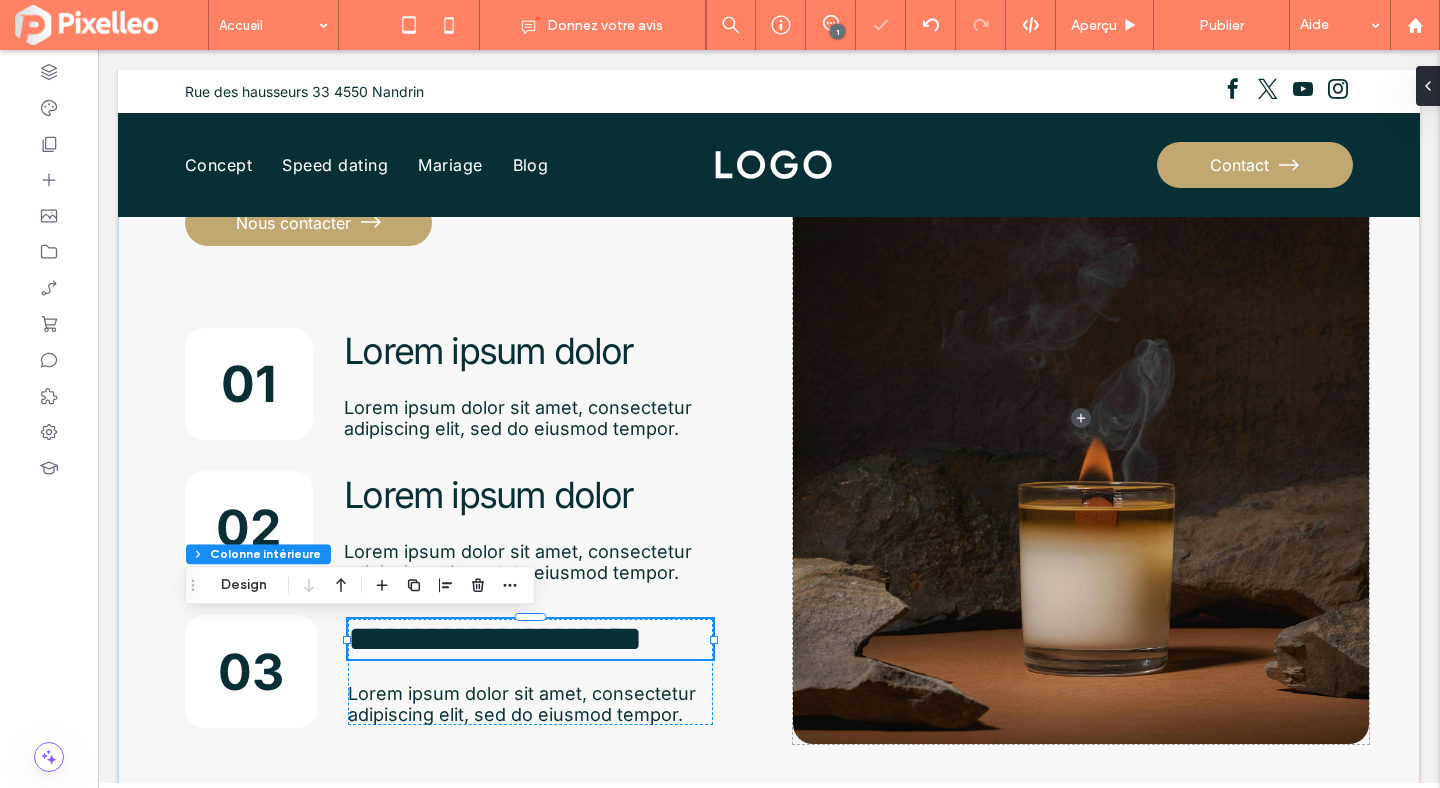 click on "**********" at bounding box center (530, 639) 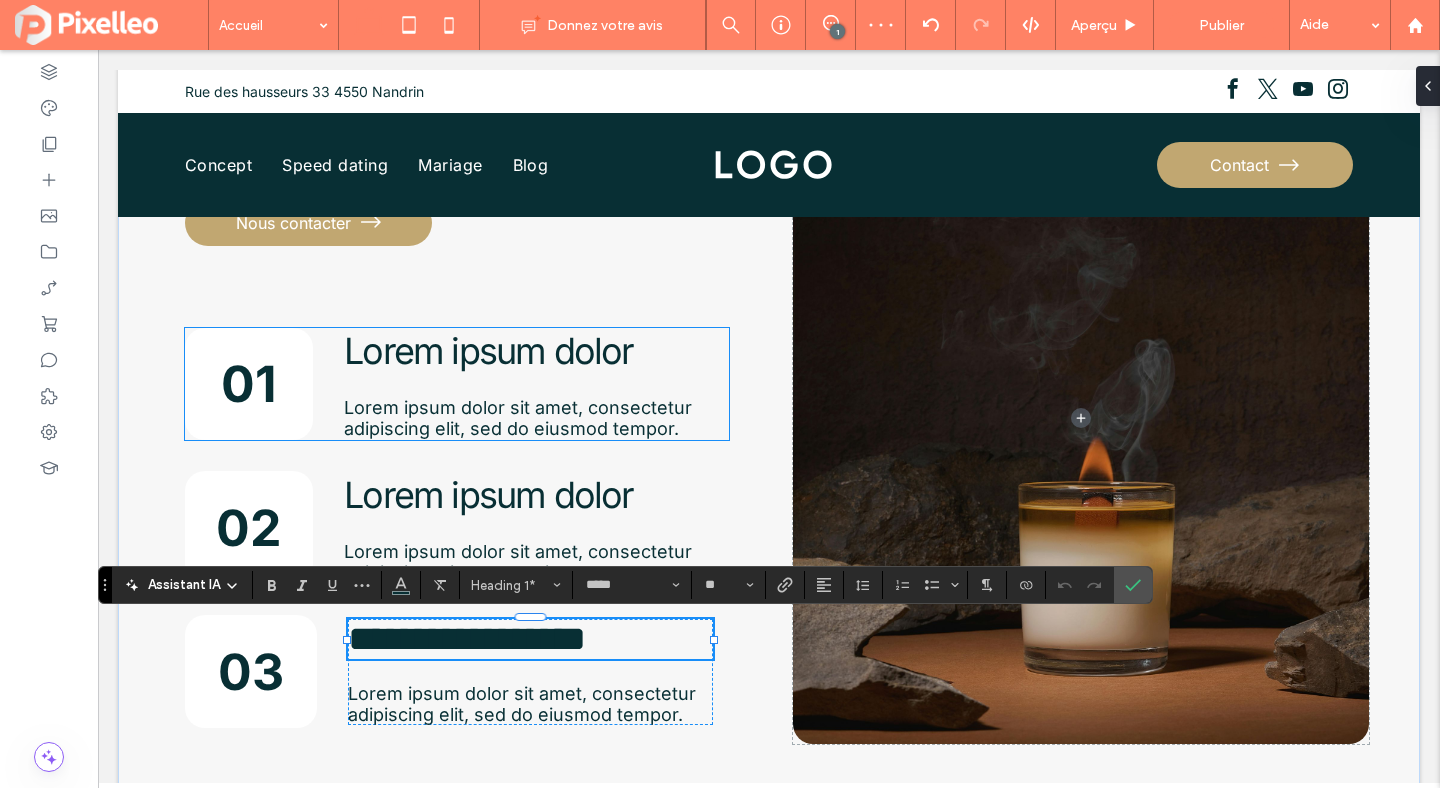 type on "*******" 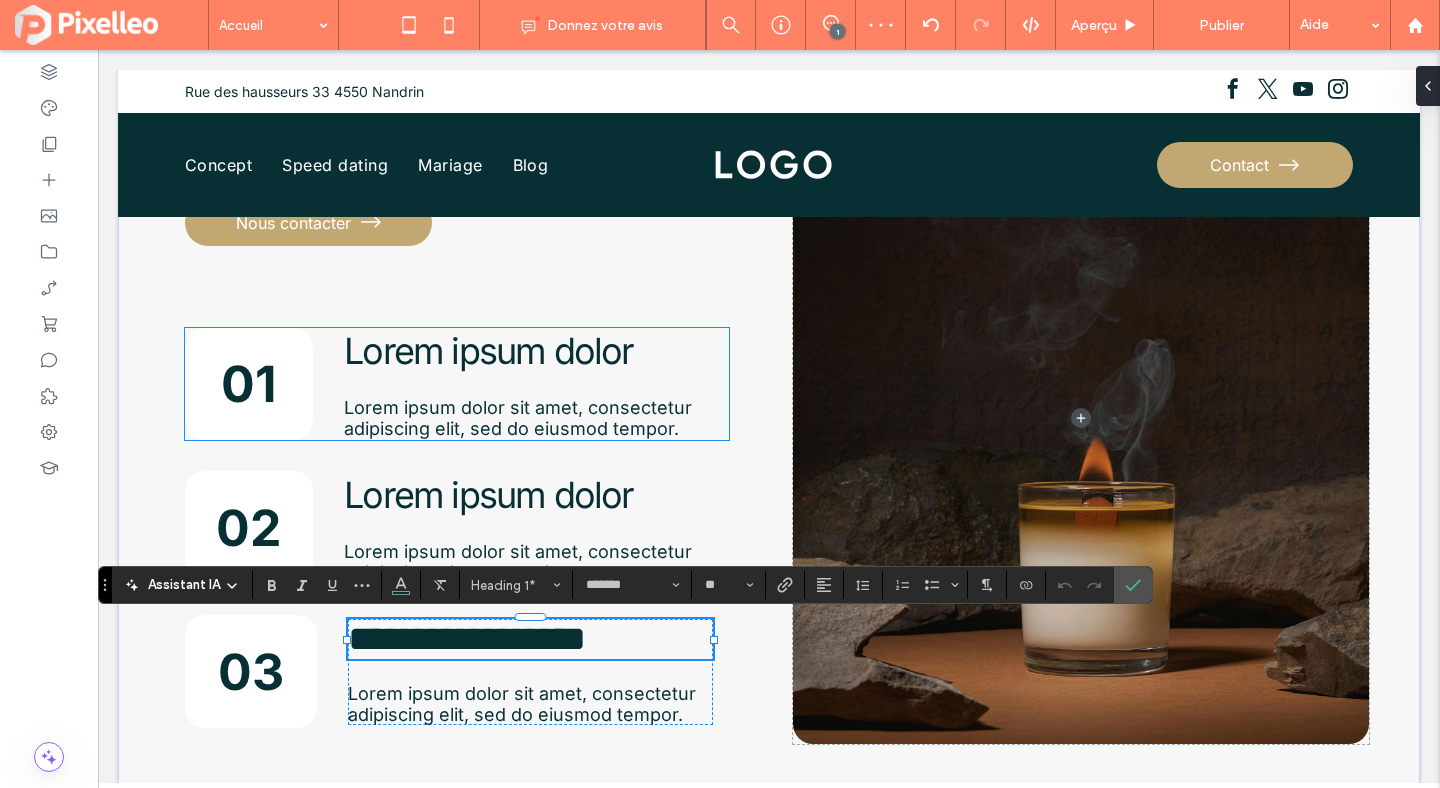 scroll, scrollTop: 0, scrollLeft: 0, axis: both 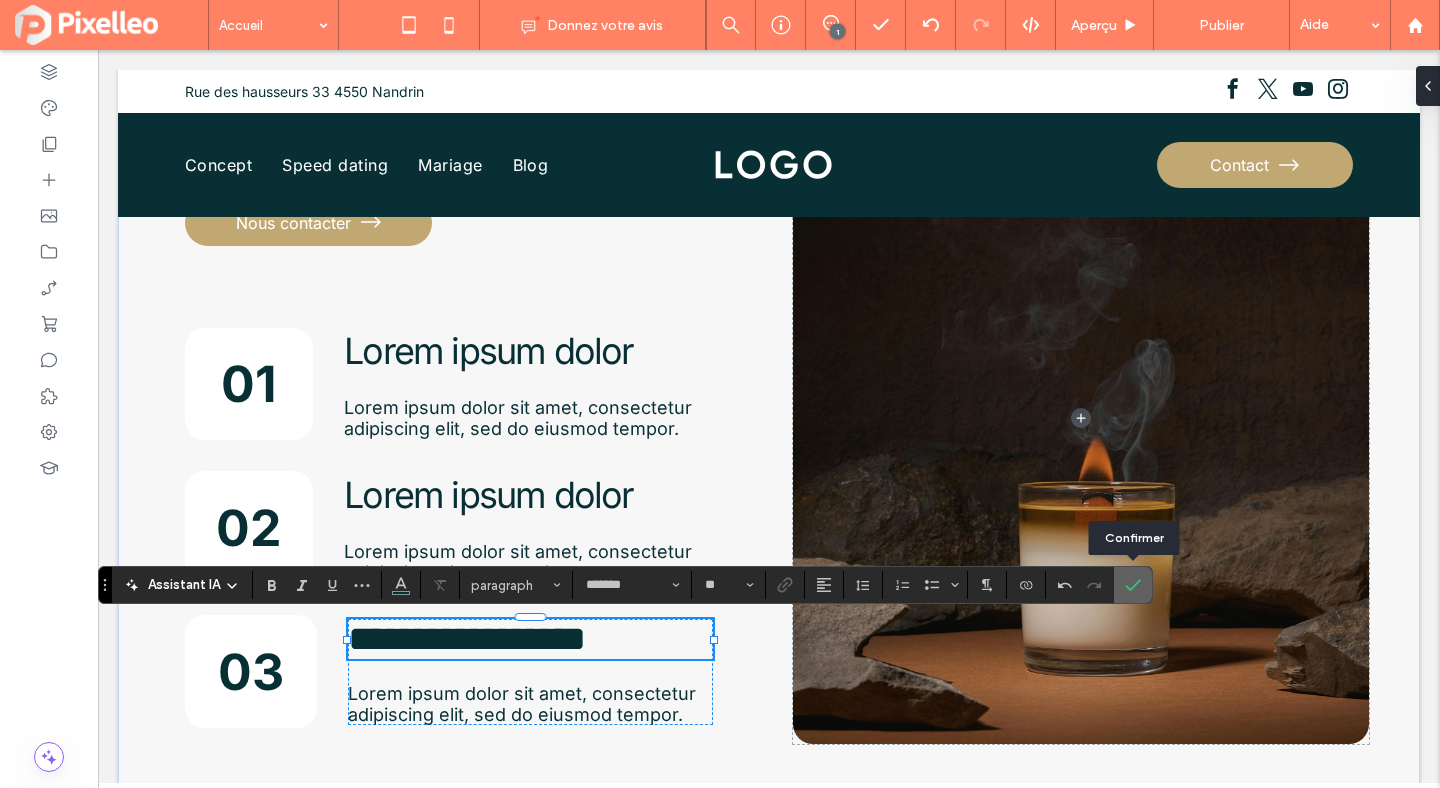 click at bounding box center (1129, 585) 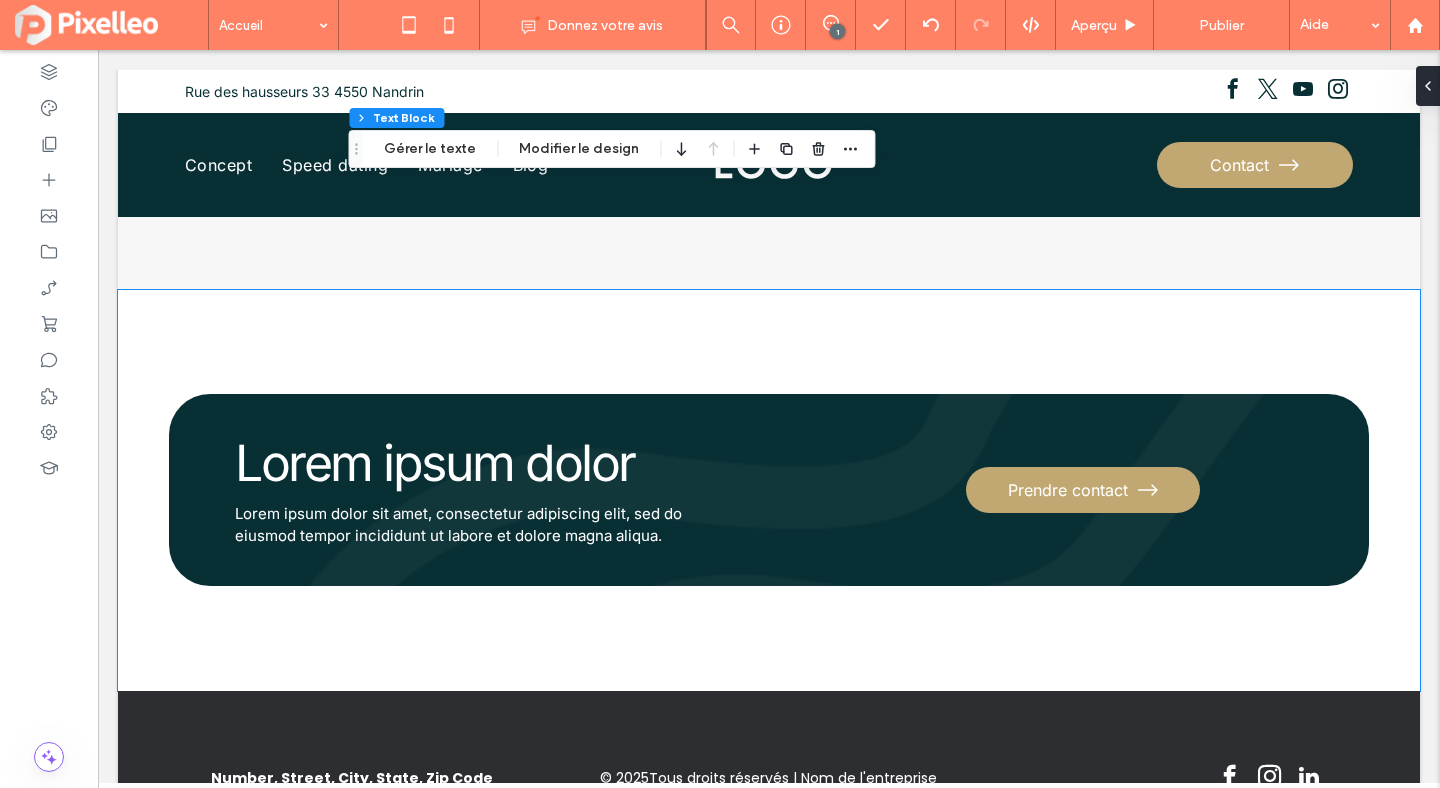 scroll, scrollTop: 4757, scrollLeft: 0, axis: vertical 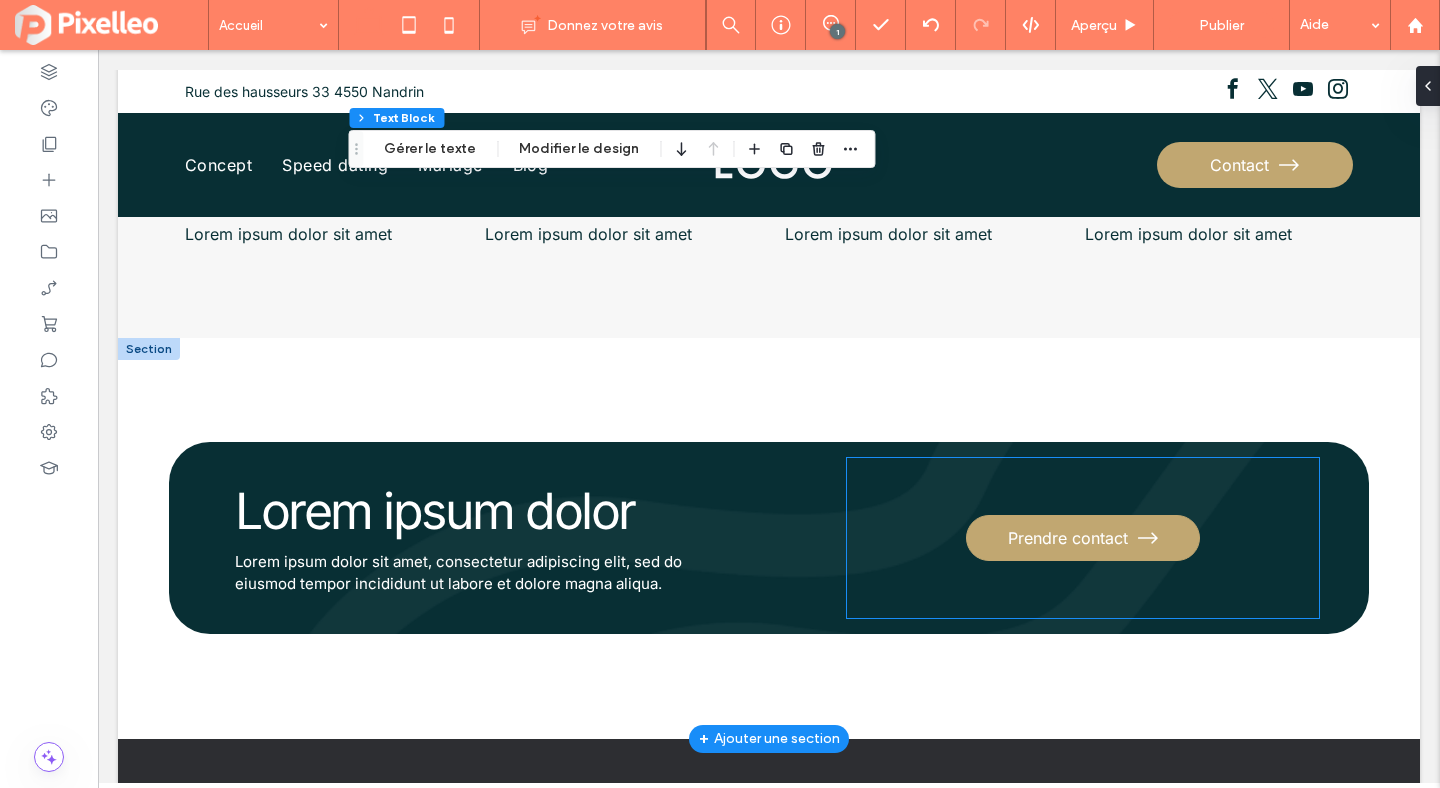 click on "Prendre contact" at bounding box center [1068, 538] 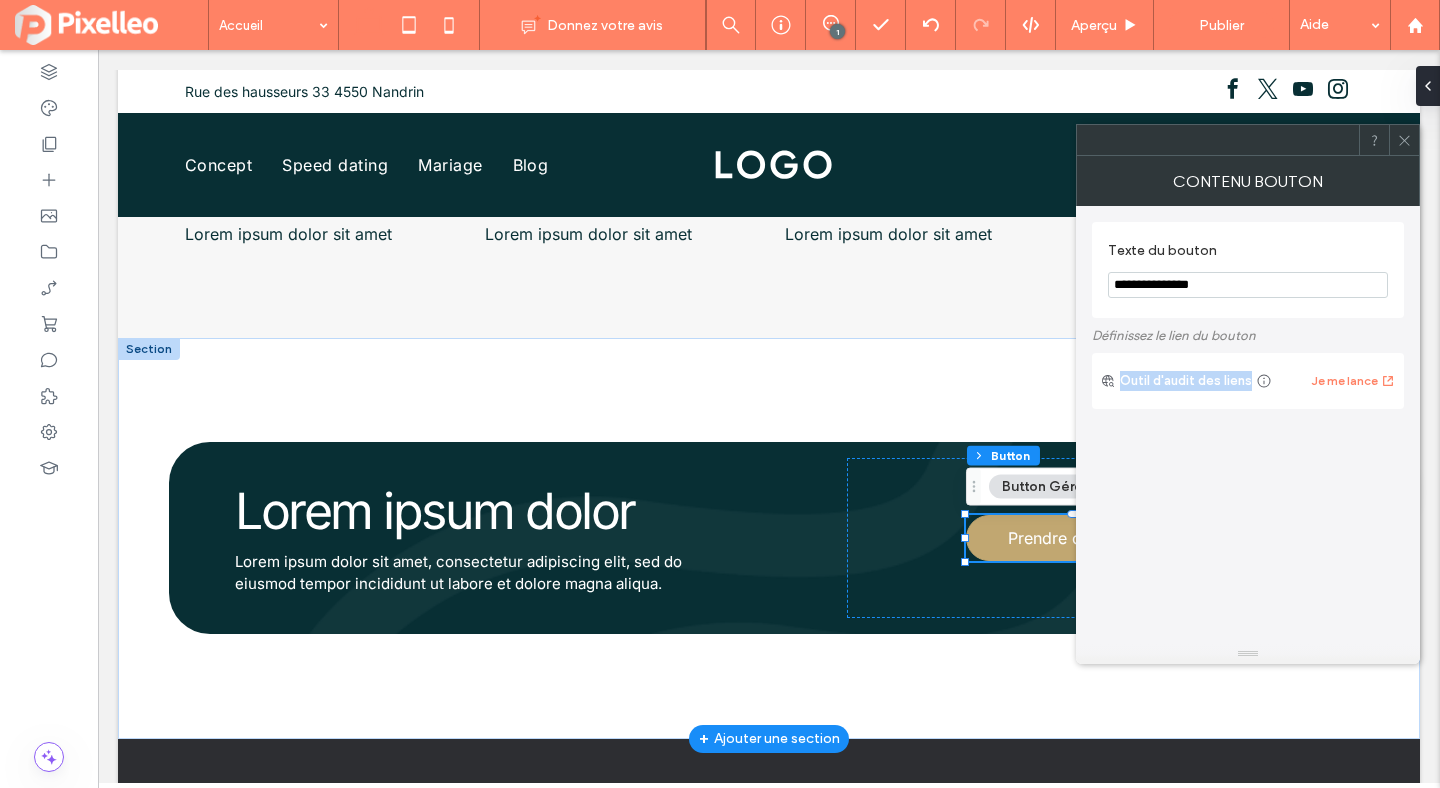 click on "**********" at bounding box center (1248, 425) 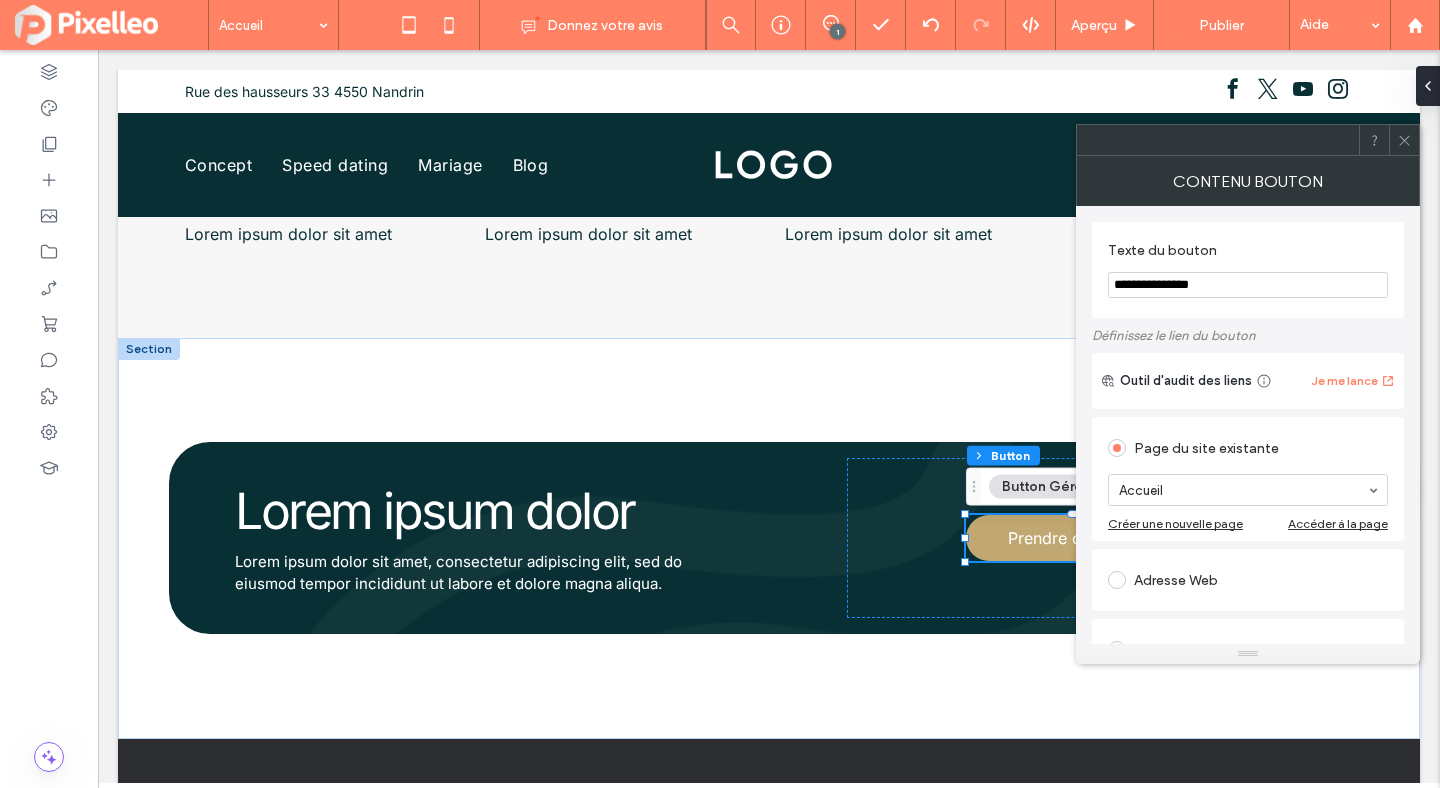click on "**********" at bounding box center (1248, 285) 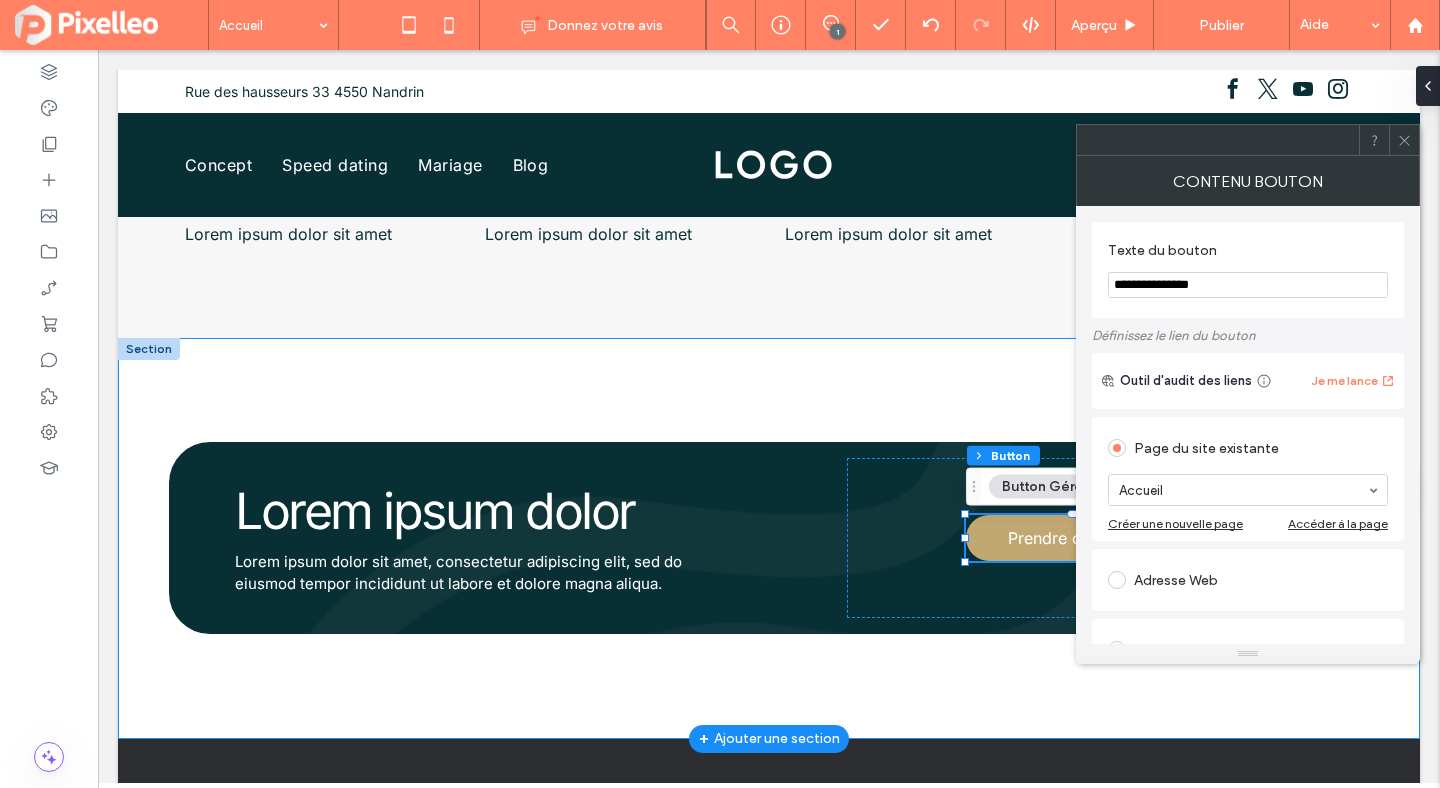 click on "Lorem ipsum dolor
Lorem ipsum dolor sit amet, consectetur adipiscing elit, sed do eiusmod tempor incididunt ut labore et dolore magna aliqua.
Prendre contact" at bounding box center (769, 538) 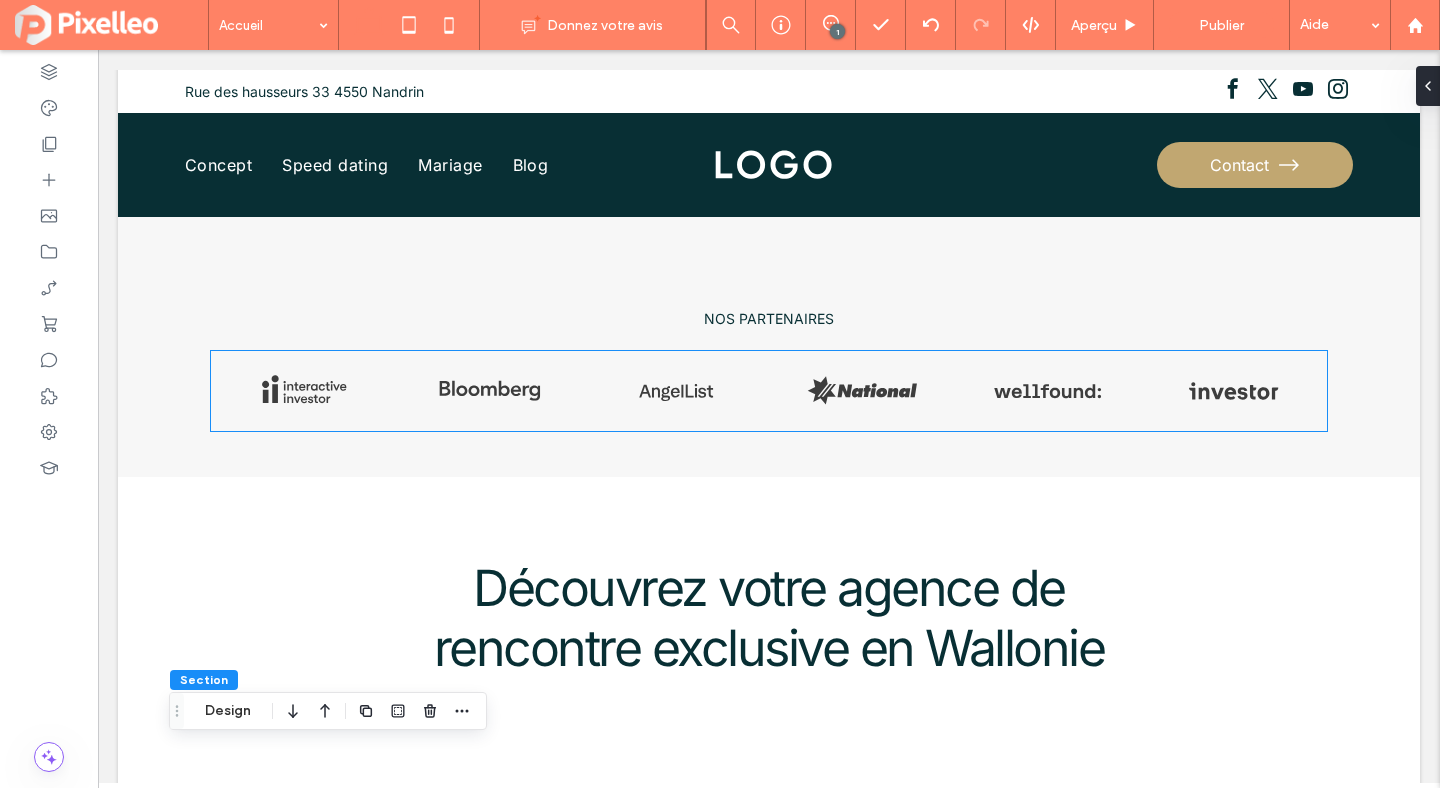 scroll, scrollTop: 1469, scrollLeft: 0, axis: vertical 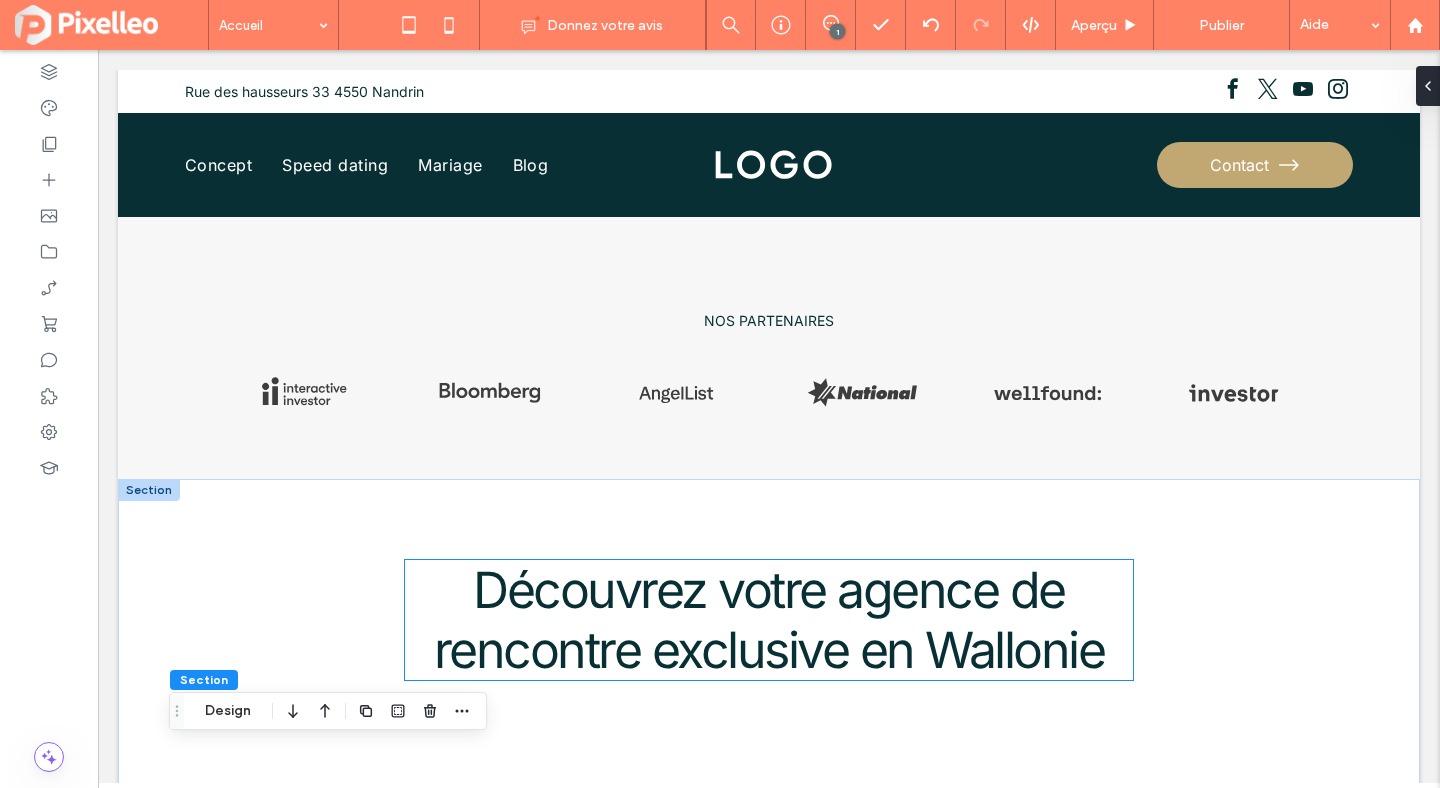 click on "Découvrez votre agence de rencontre exclusive en Wallonie" at bounding box center [769, 620] 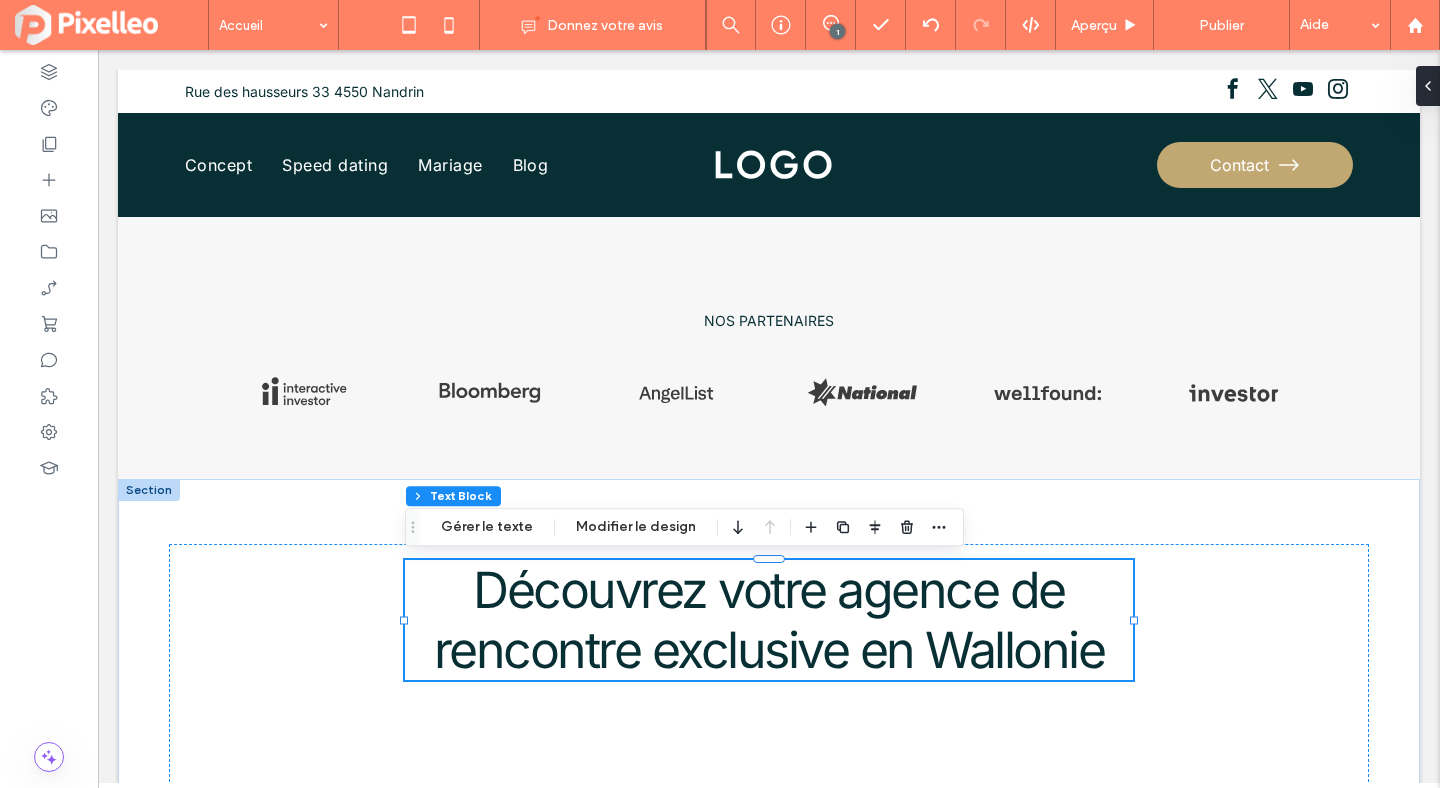 click on "Découvrez votre agence de rencontre exclusive en Wallonie" at bounding box center [769, 620] 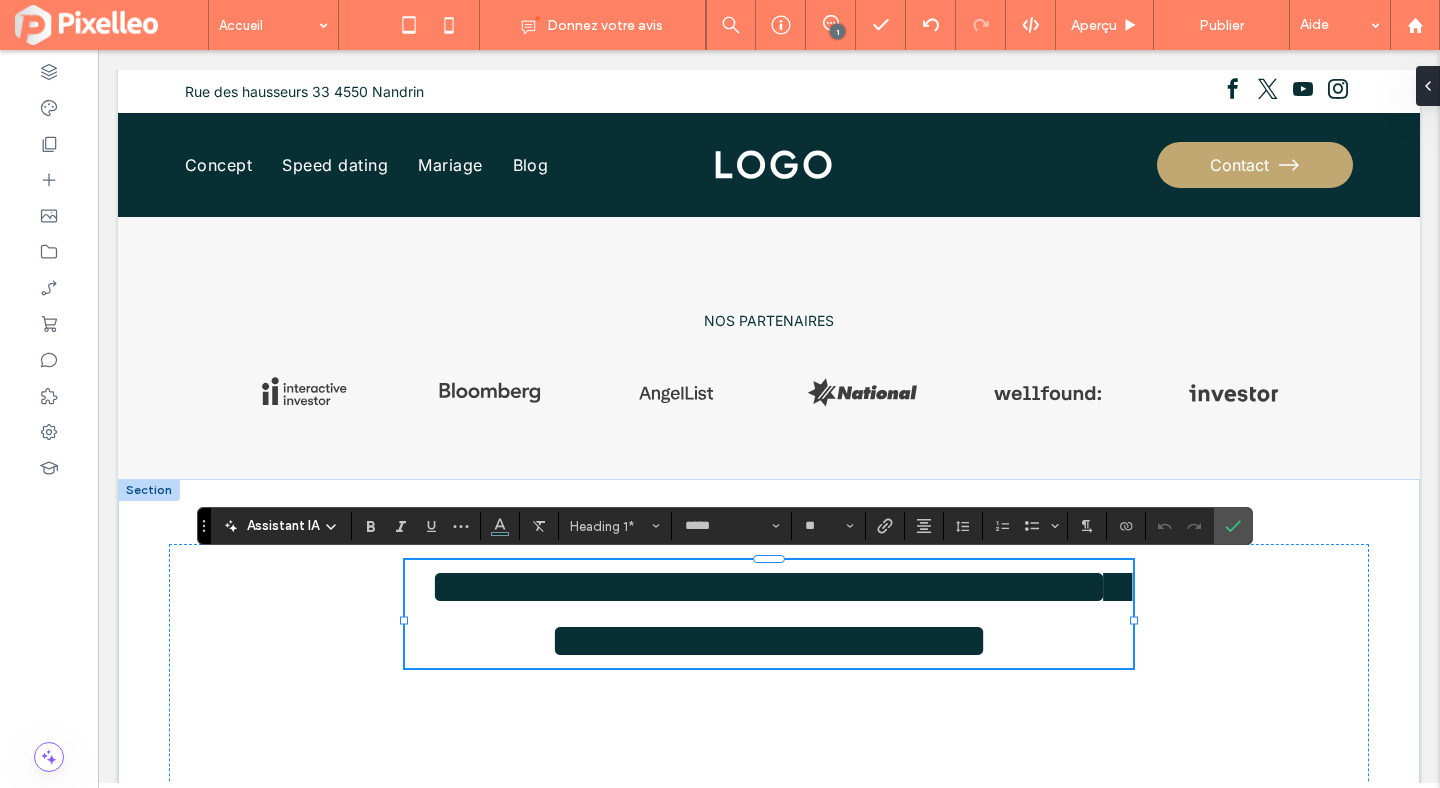 click on "**********" at bounding box center (779, 613) 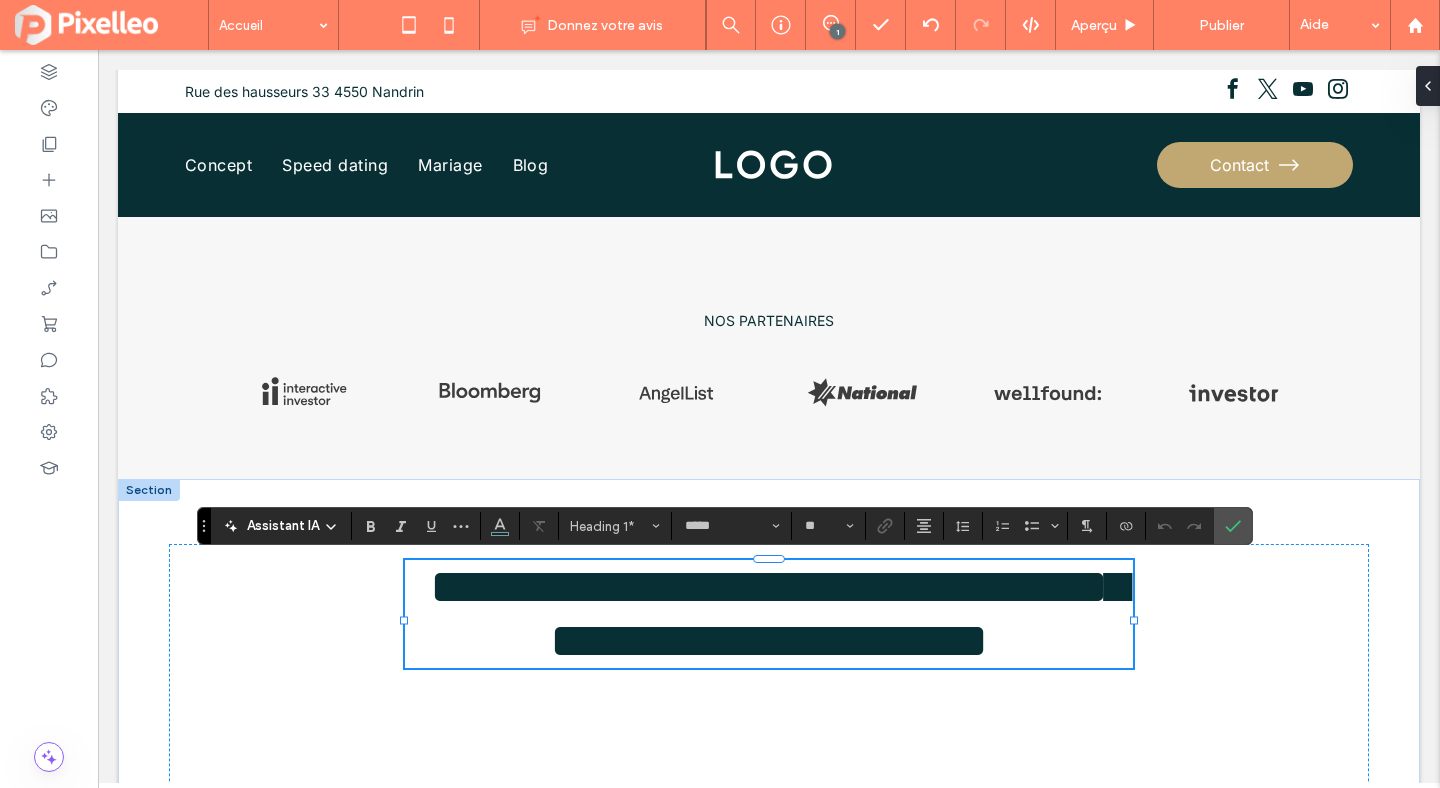 click on "**********" at bounding box center (779, 613) 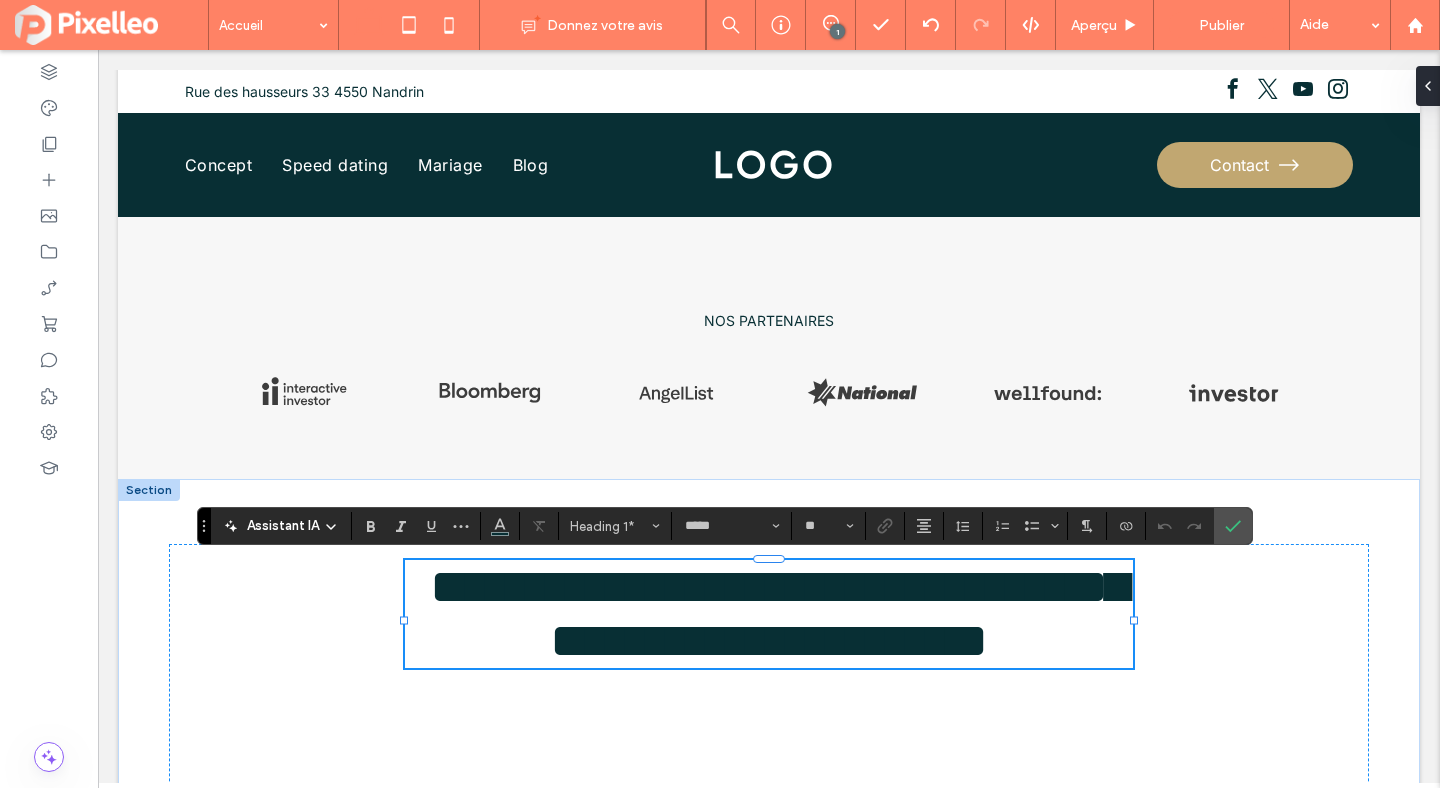 type 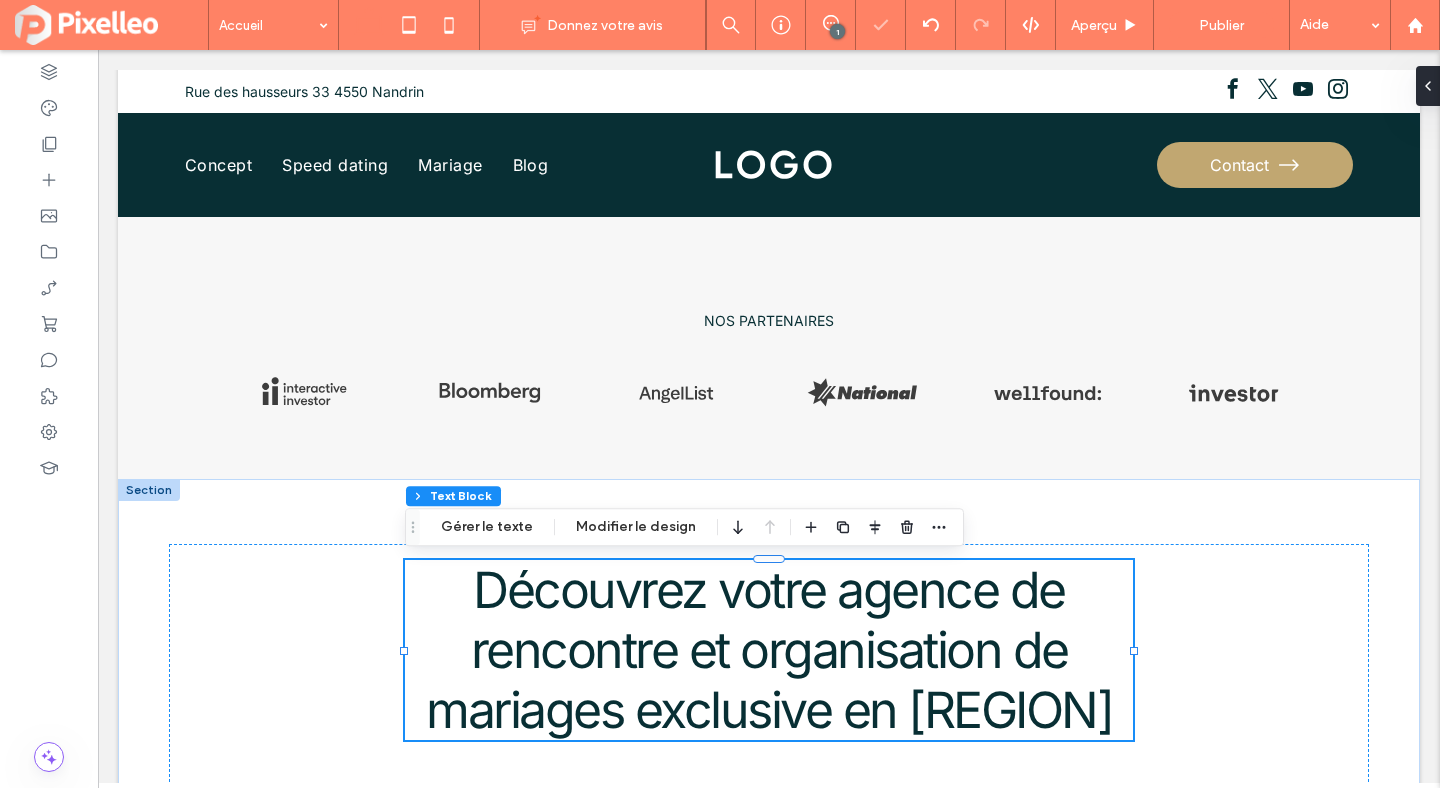 click on "Découvrez votre agence de rencontre et organisation de mariages exclusive en Wallonie" at bounding box center (769, 650) 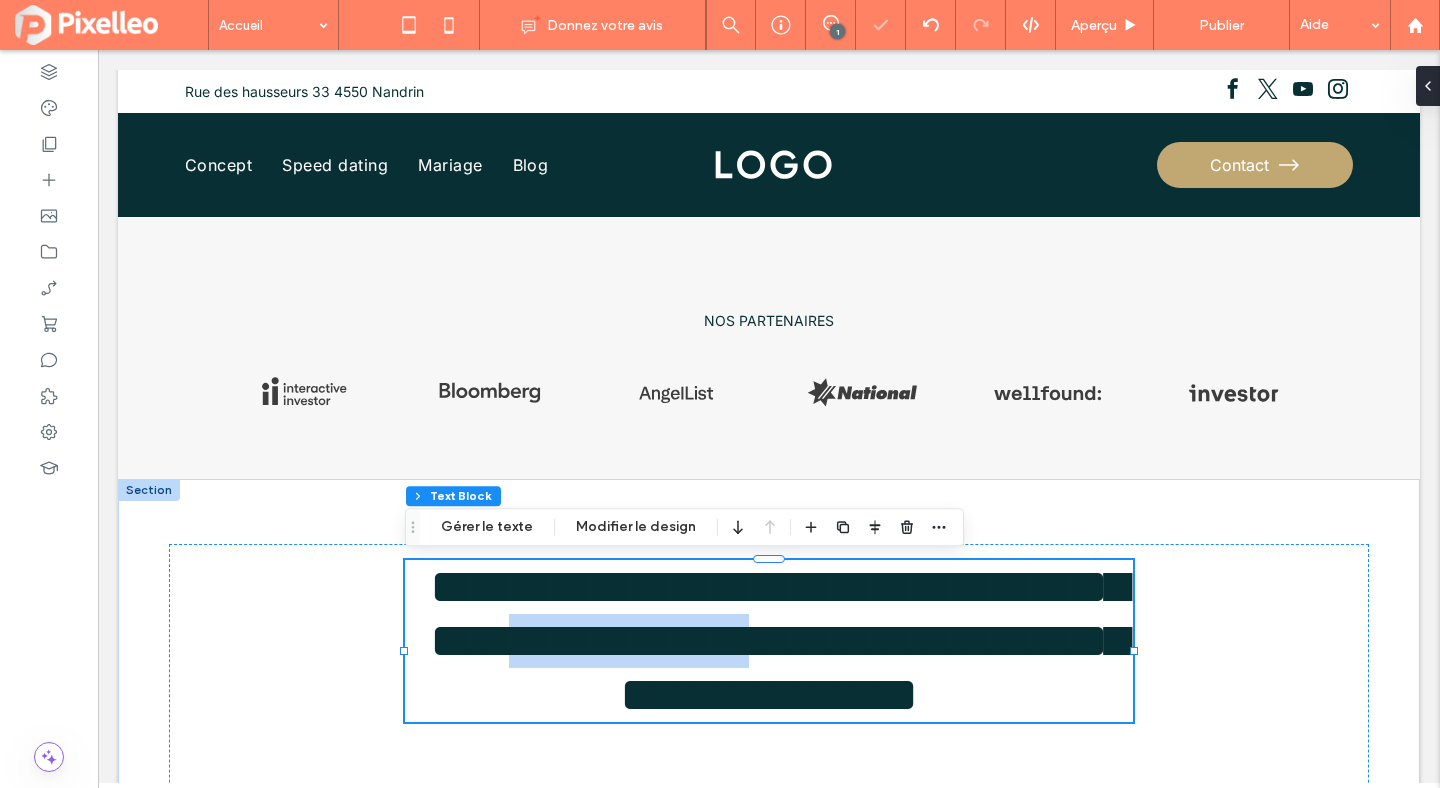 click on "**********" at bounding box center (779, 640) 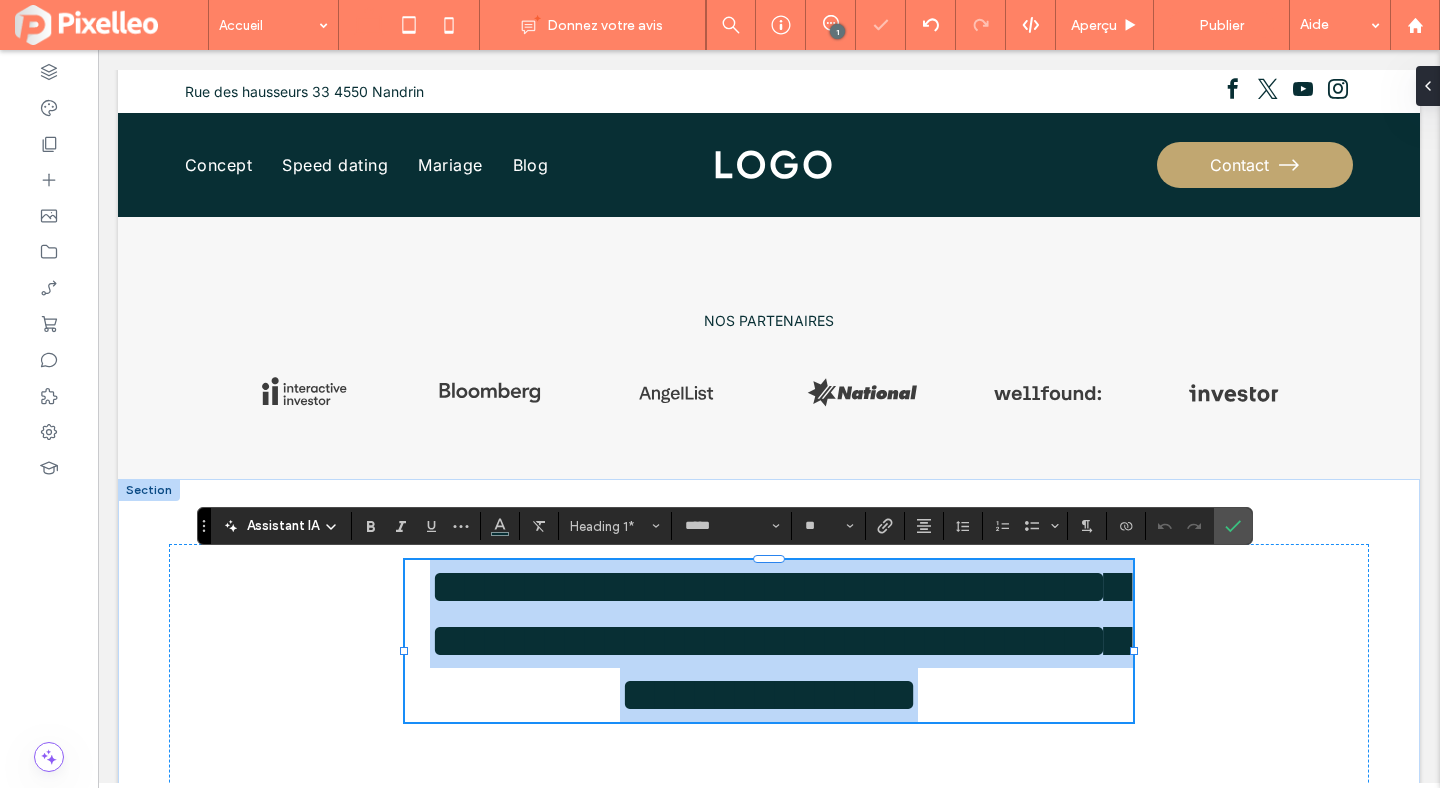 click on "**********" at bounding box center [779, 640] 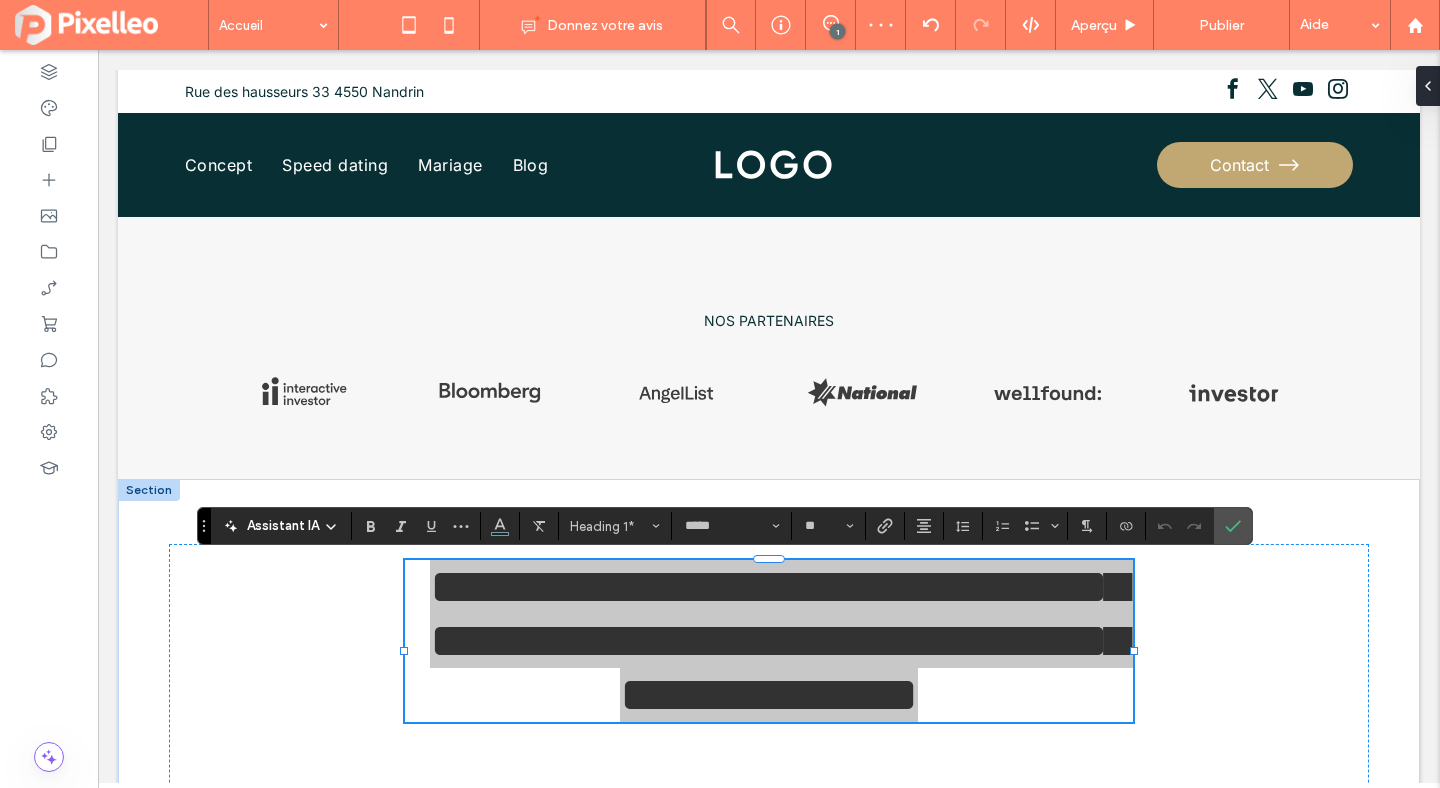 click on "Assistant IA" at bounding box center [281, 524] 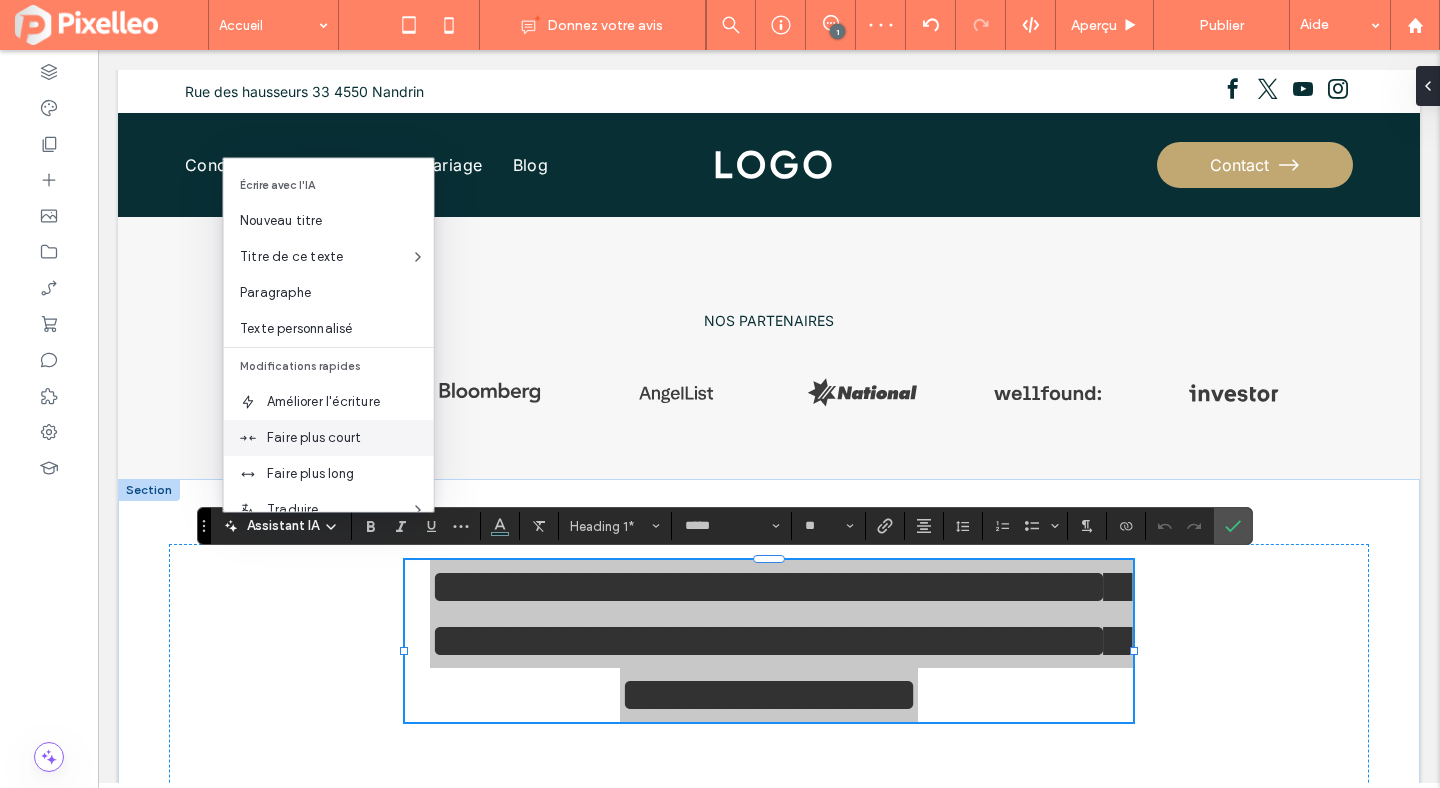 click on "Faire plus court" at bounding box center [350, 438] 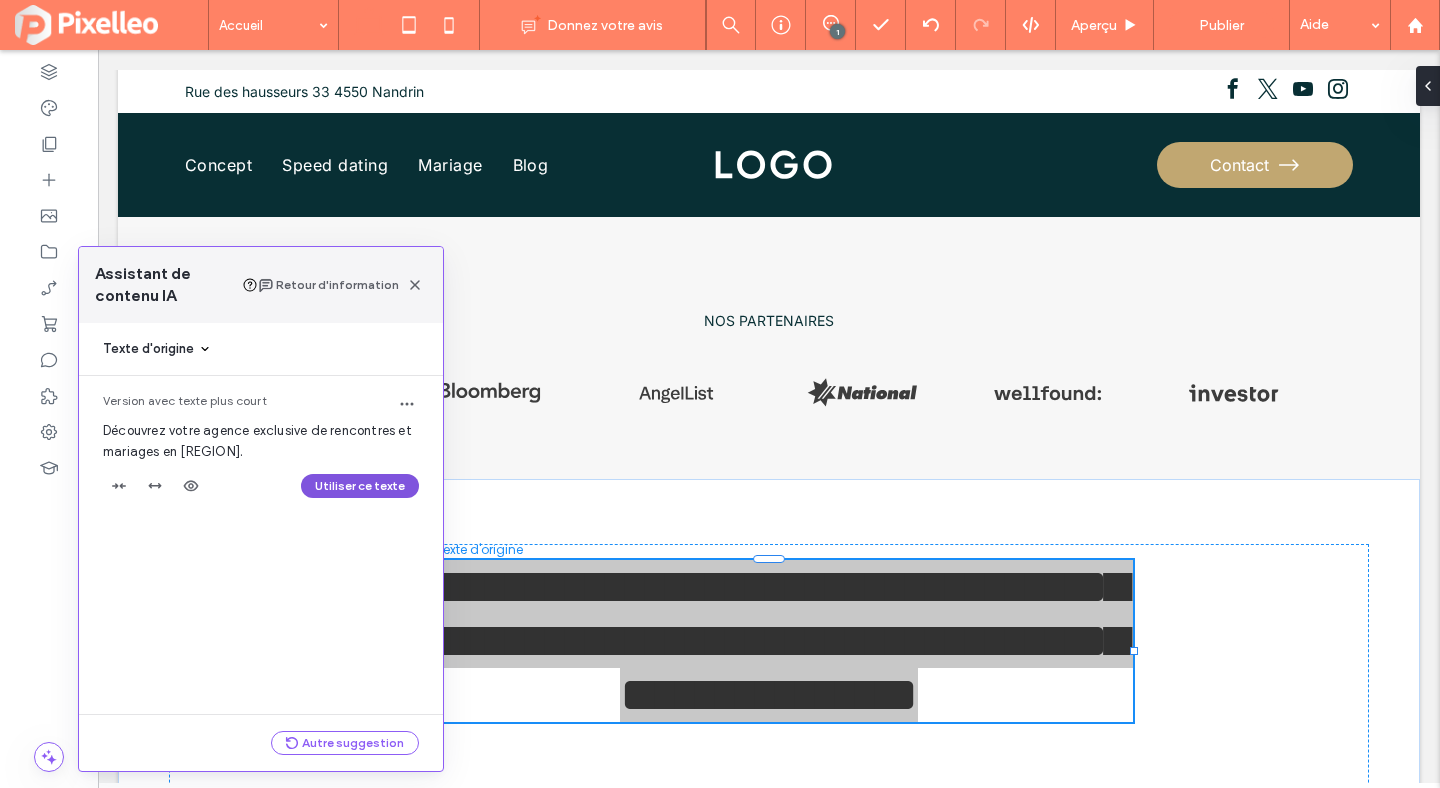 click on "Utiliser ce texte" at bounding box center (360, 486) 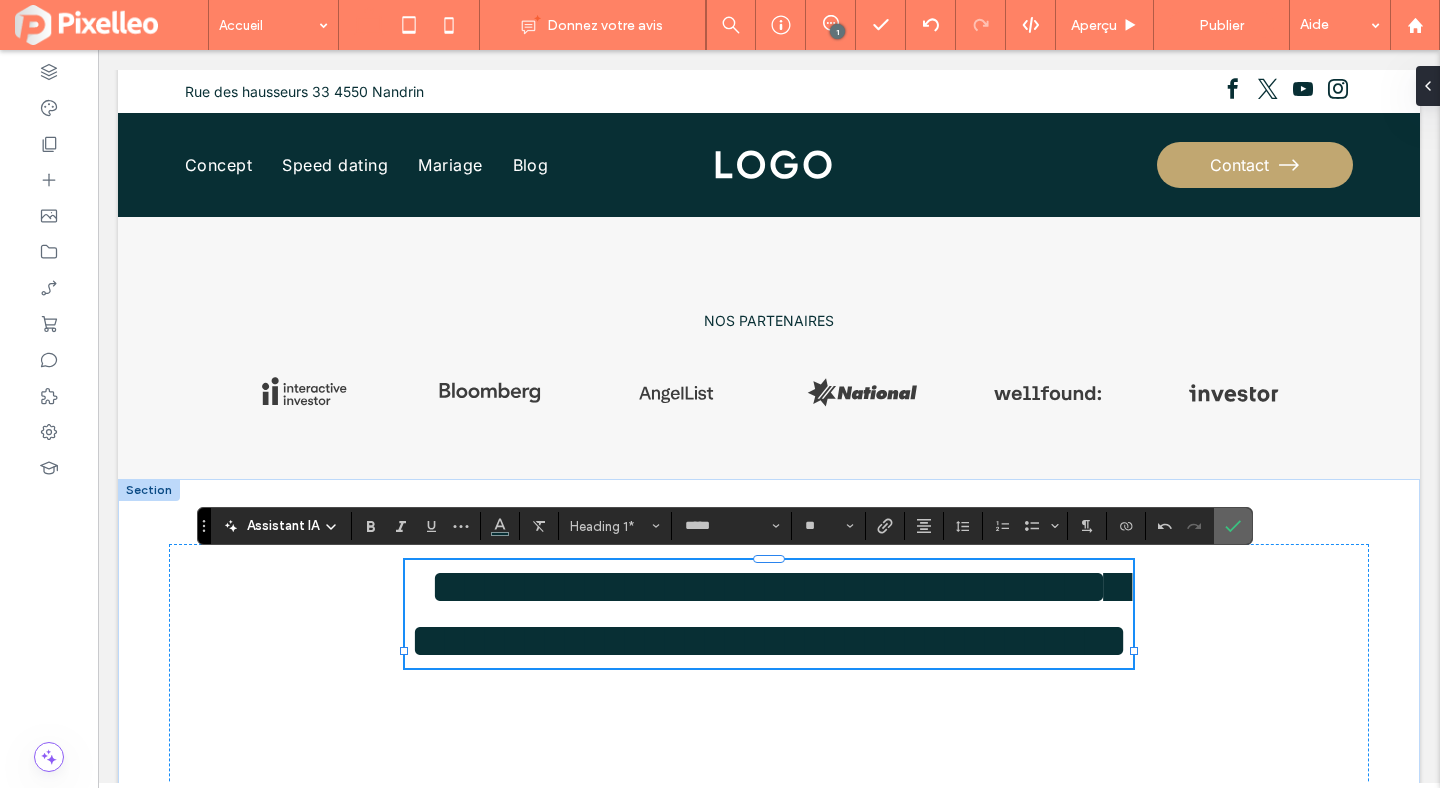 click 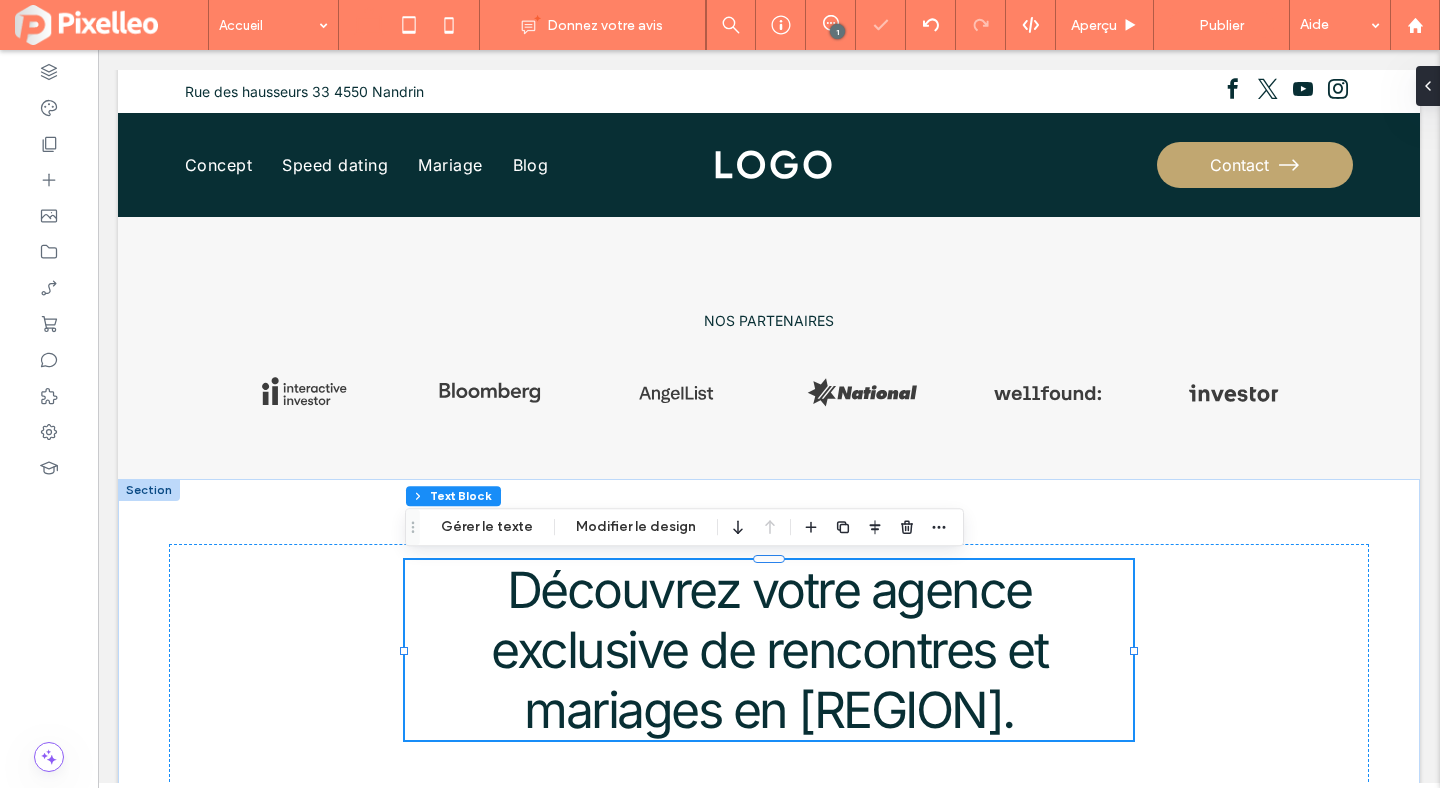 click on "Découvrez votre agence exclusive de rencontres et mariages en Wallonie." at bounding box center [769, 650] 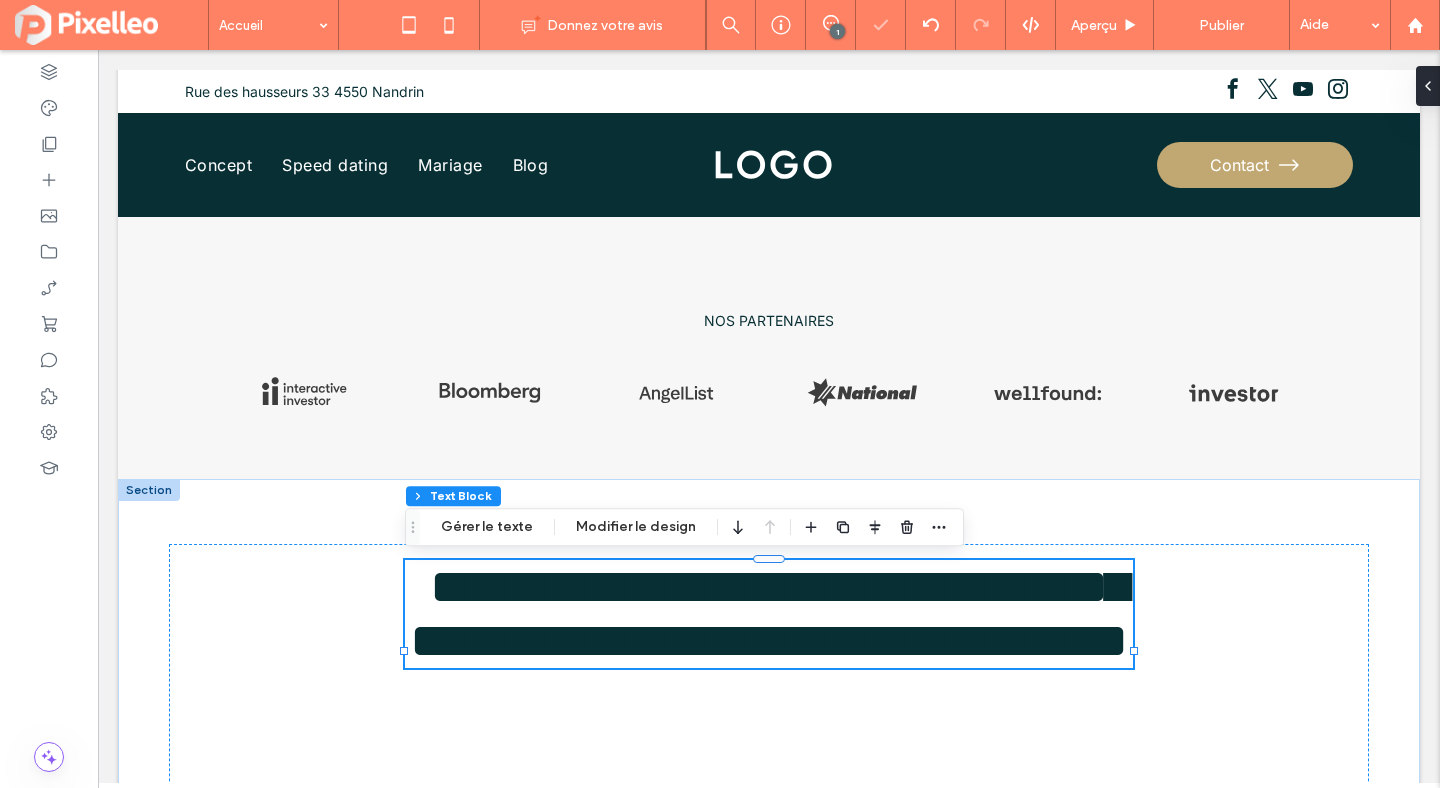 click on "**********" at bounding box center (769, 613) 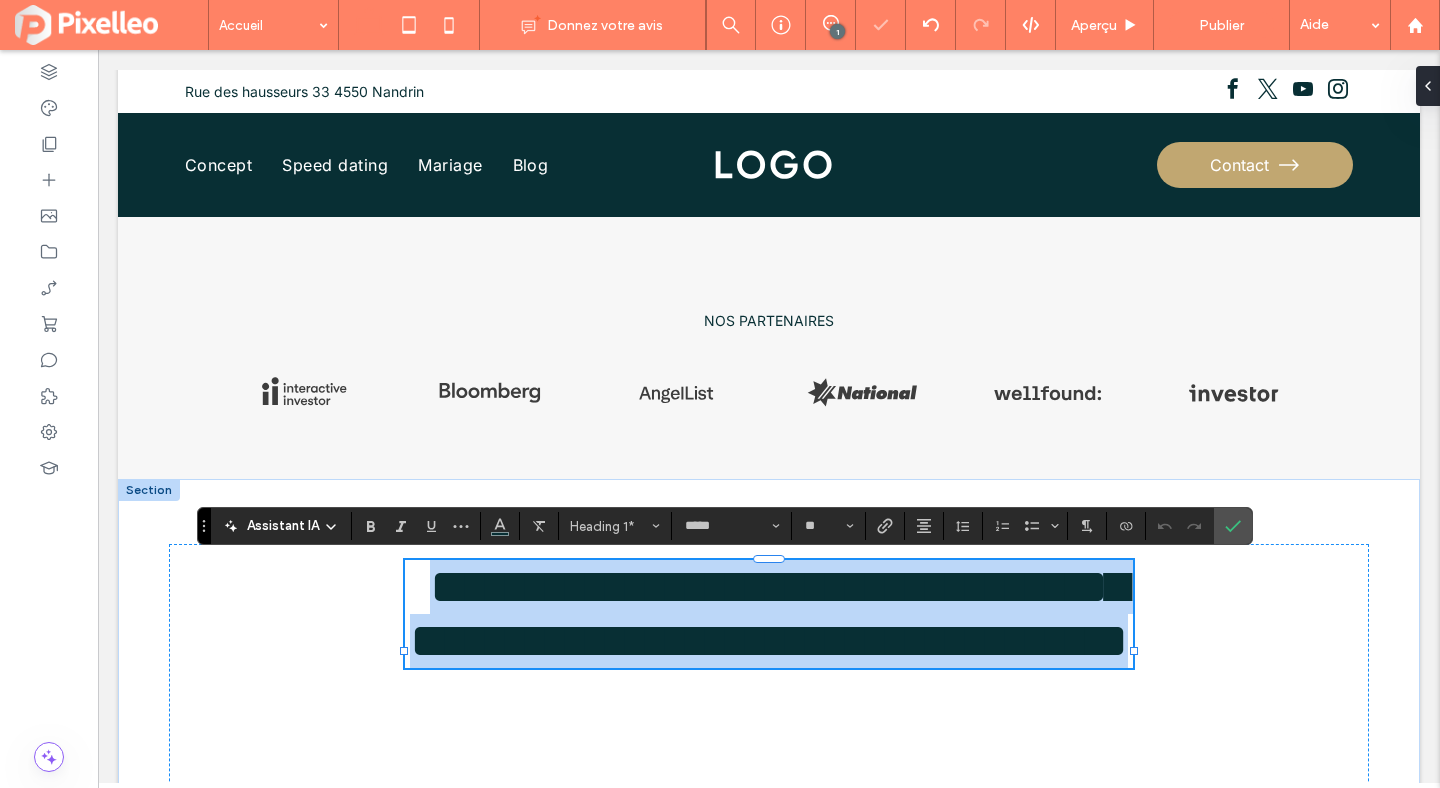click on "**********" at bounding box center [769, 613] 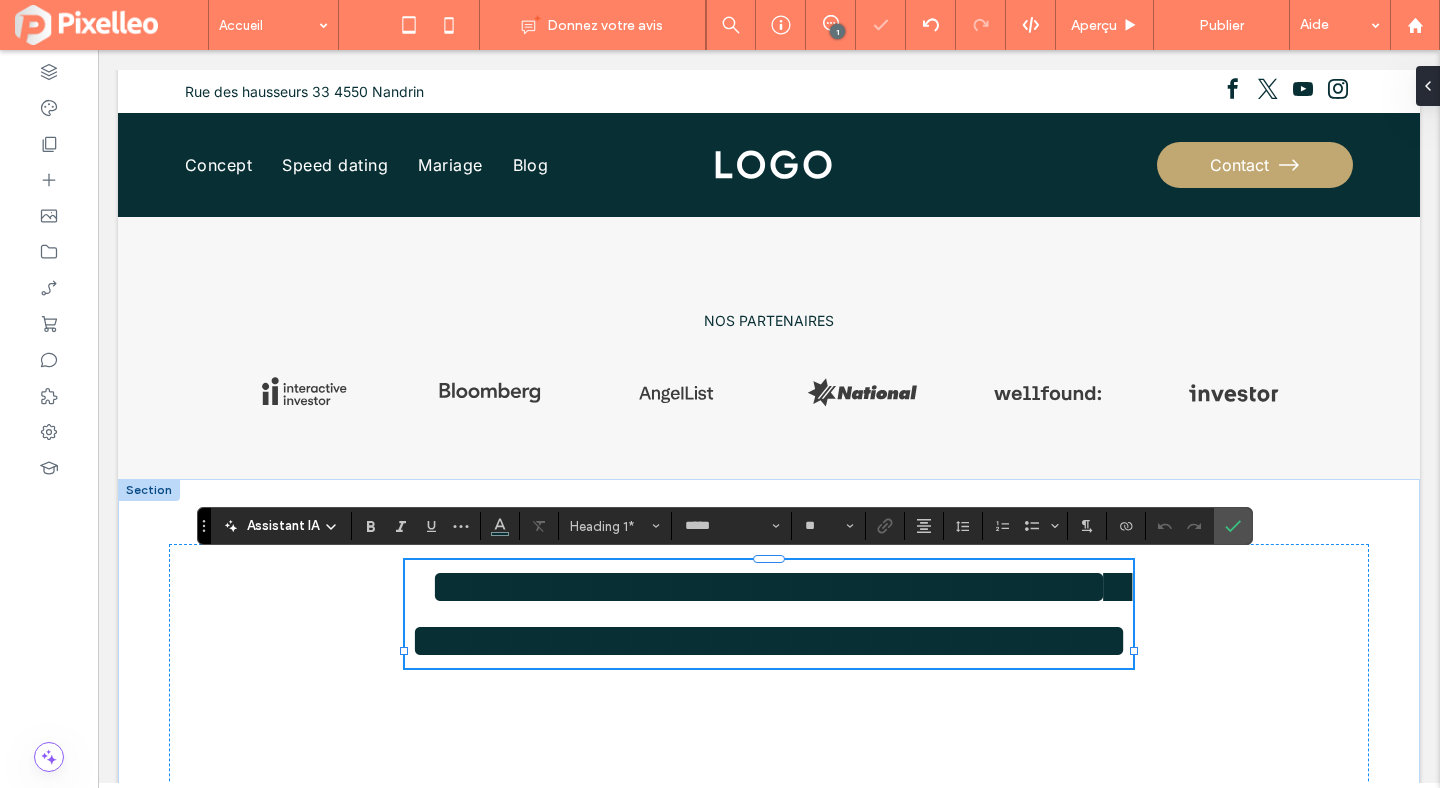 type 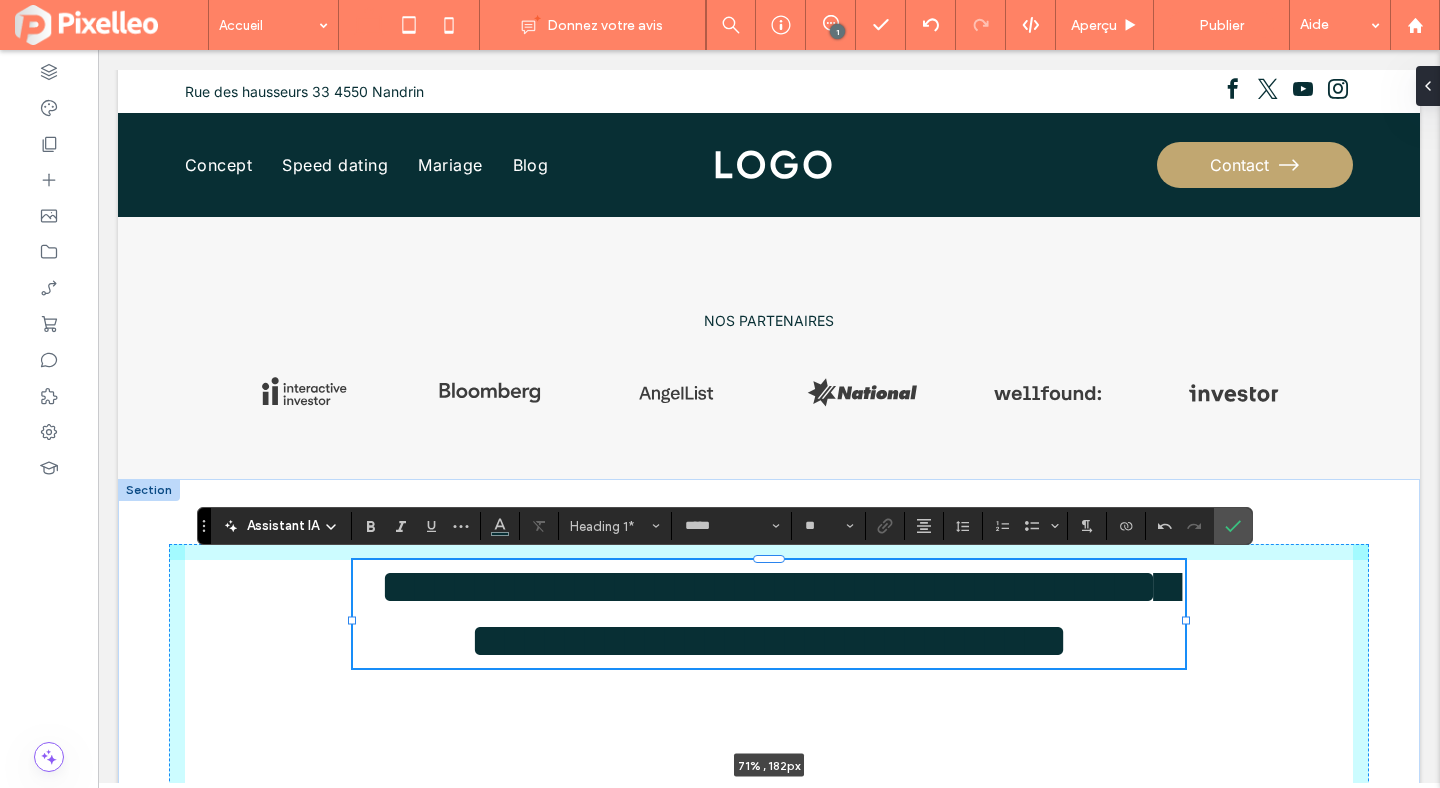 drag, startPoint x: 1131, startPoint y: 649, endPoint x: 1183, endPoint y: 649, distance: 52 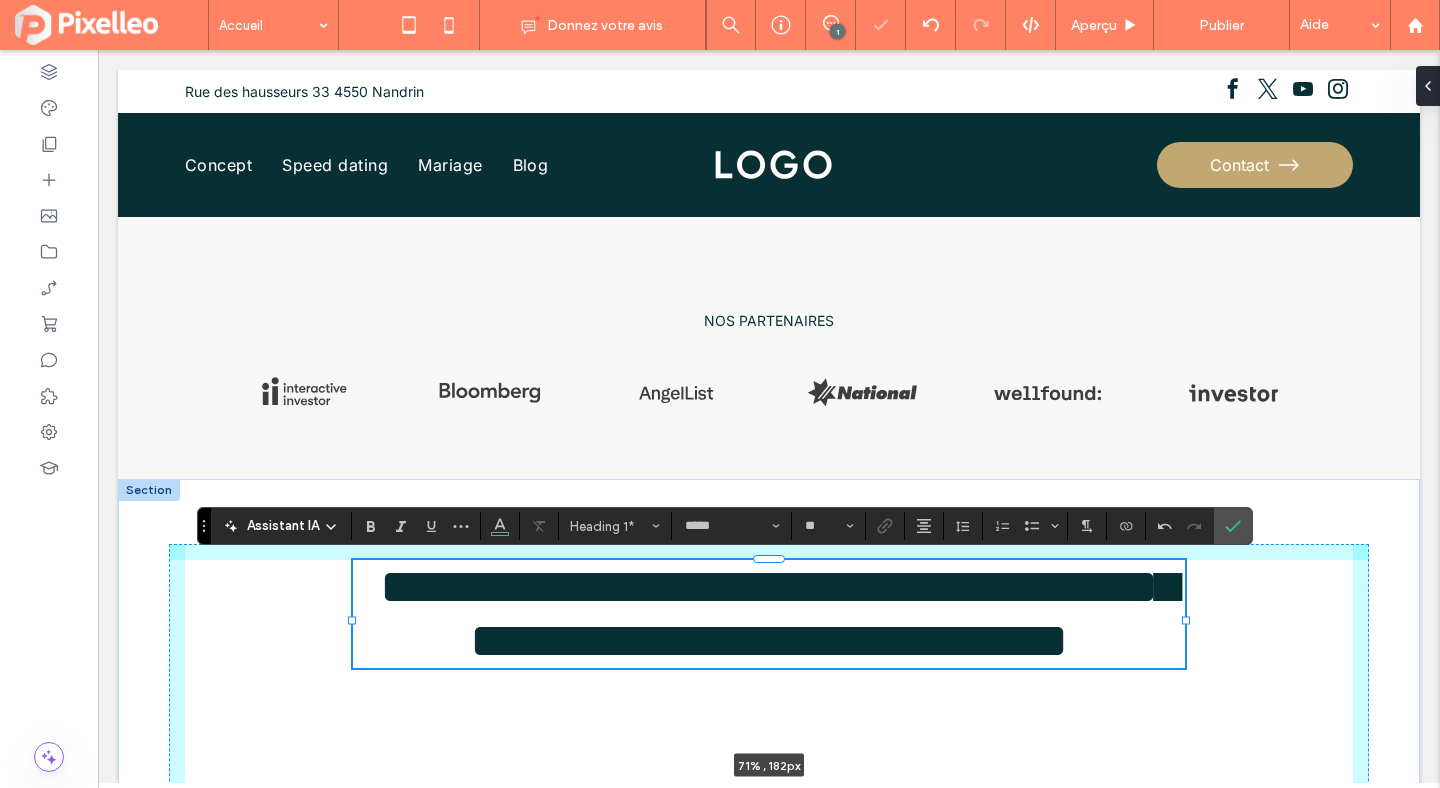 type on "**" 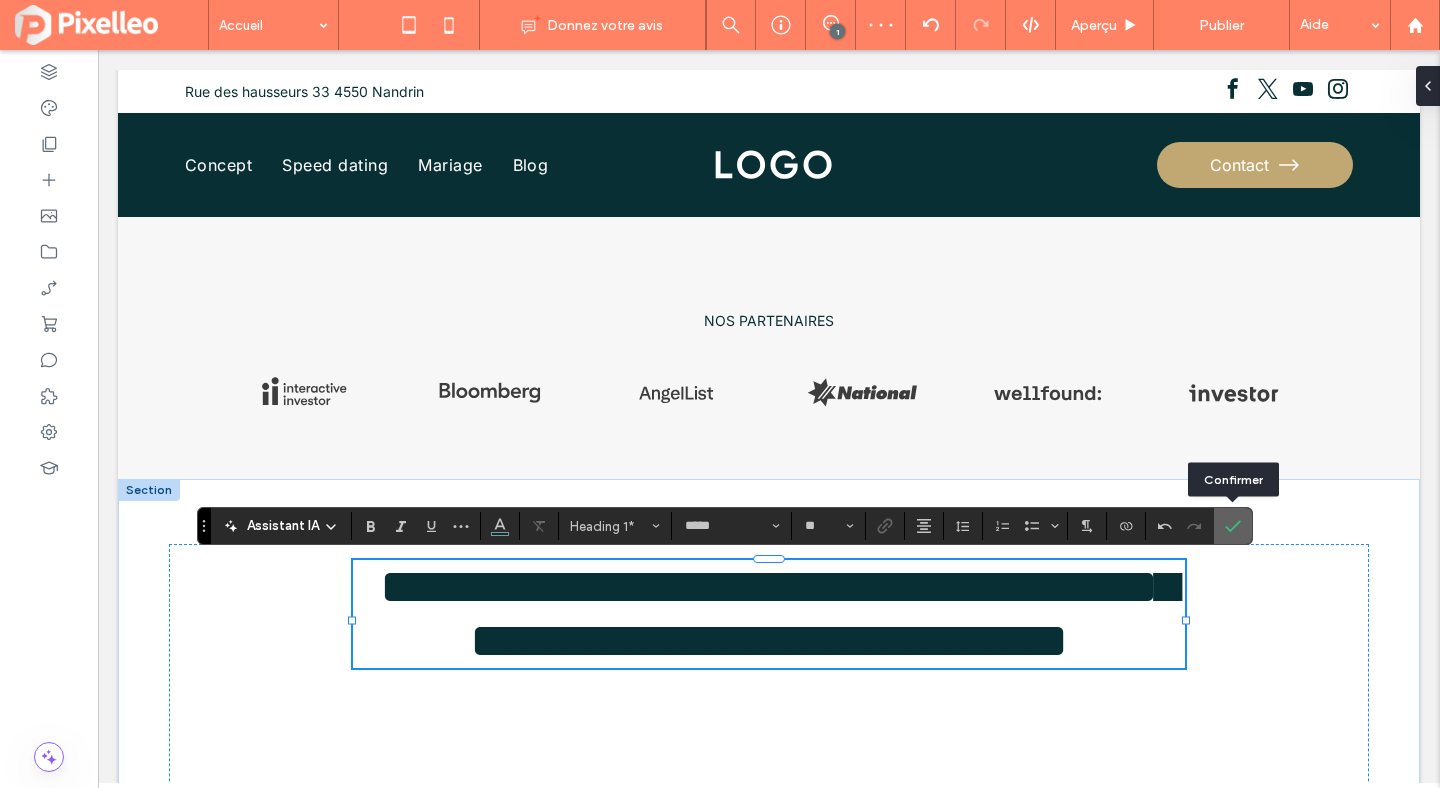 click 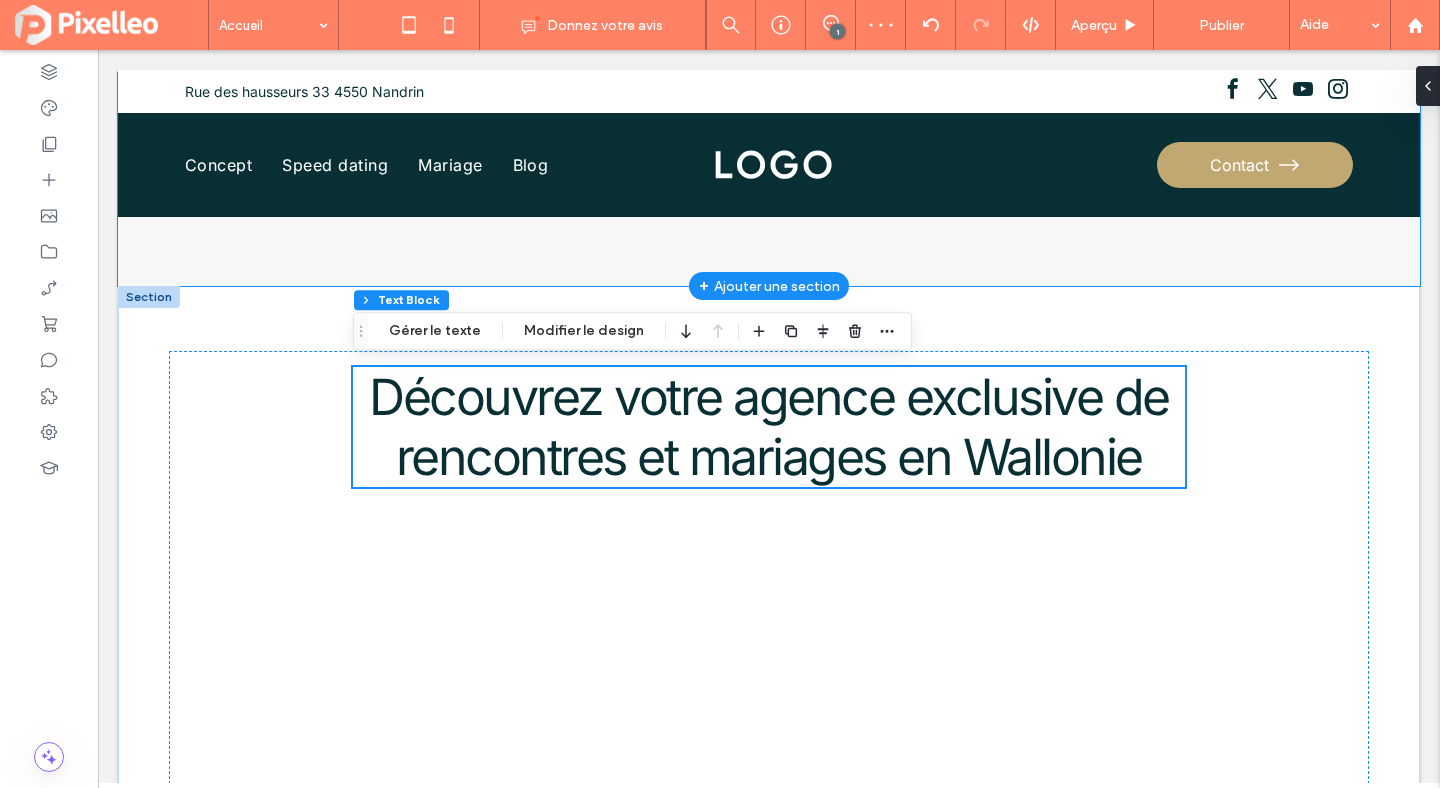 scroll, scrollTop: 1665, scrollLeft: 0, axis: vertical 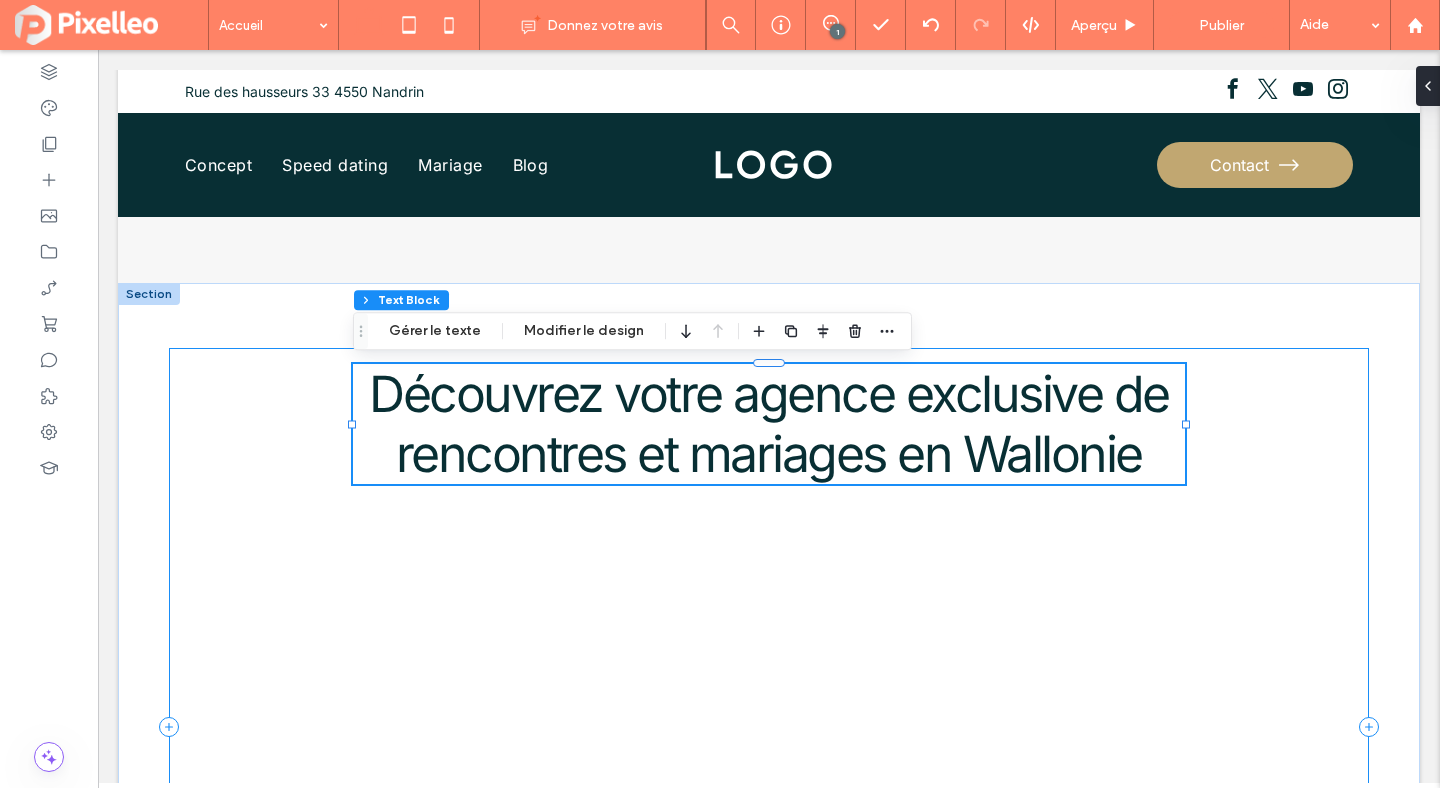 click on "Découvrez votre agence exclusive de rencontres et mariages en Wallonie
71% , 182px
Appel de découverte" at bounding box center [769, 727] 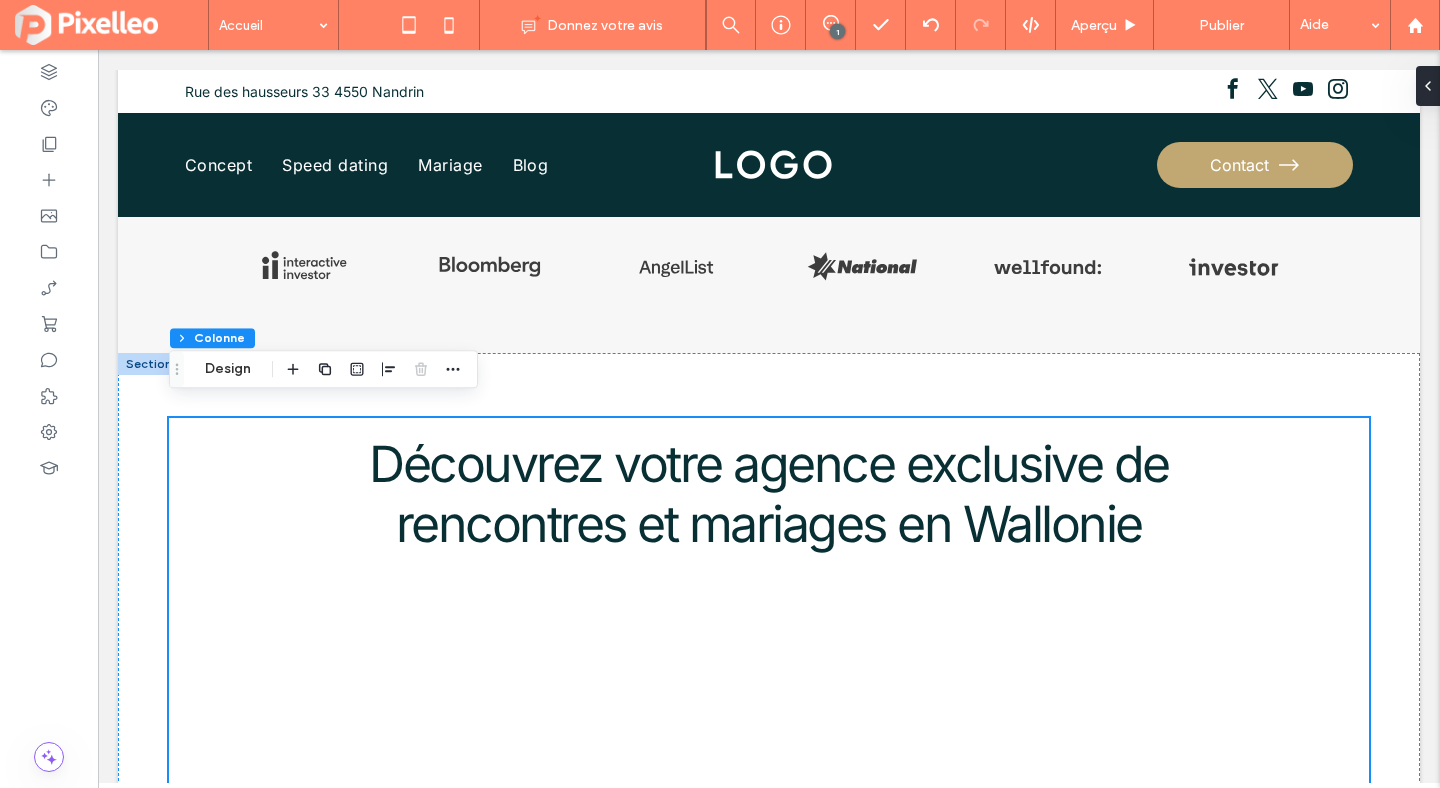 scroll, scrollTop: 1591, scrollLeft: 0, axis: vertical 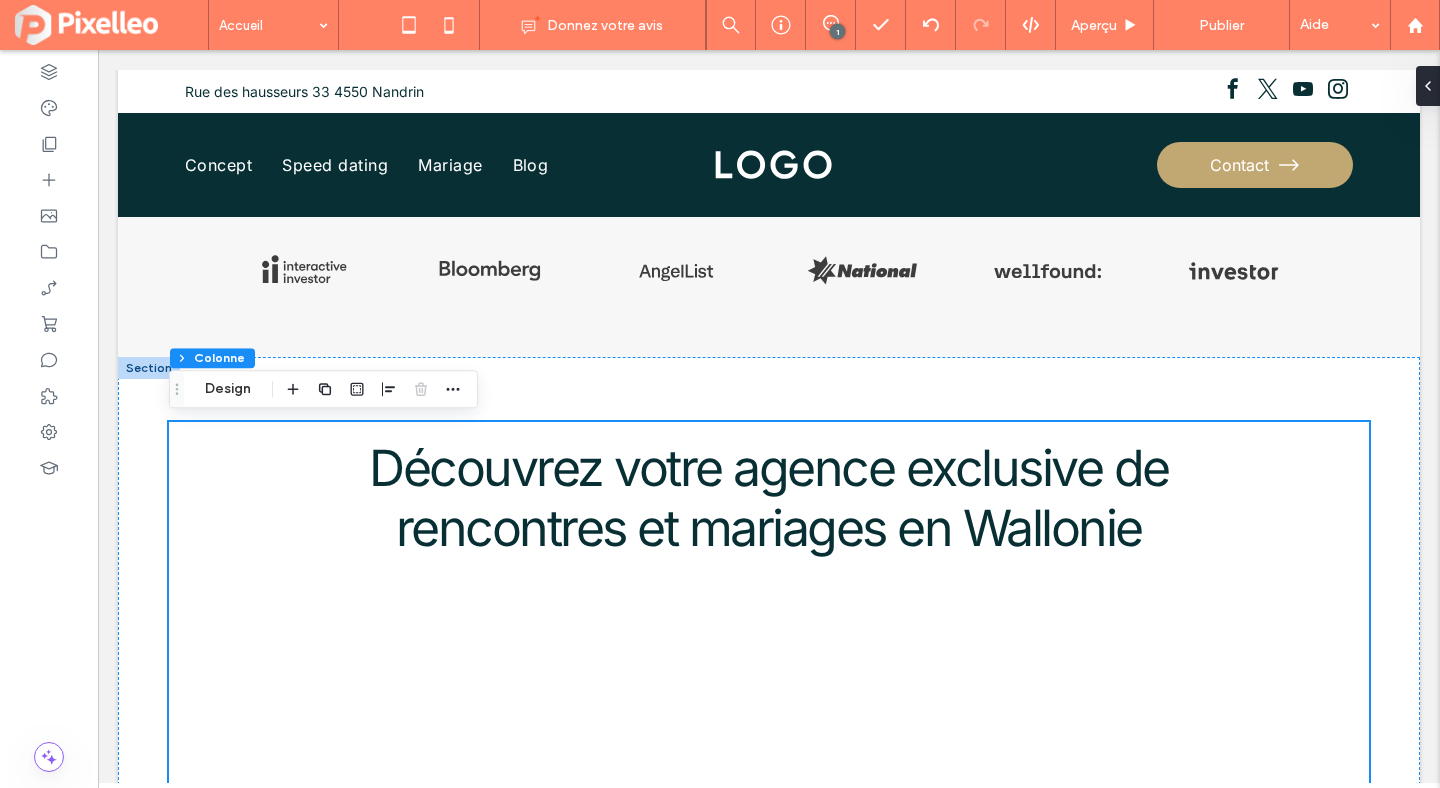 click on "Découvrez votre agence exclusive de rencontres et mariages en Wallonie
Appel de découverte" at bounding box center [769, 801] 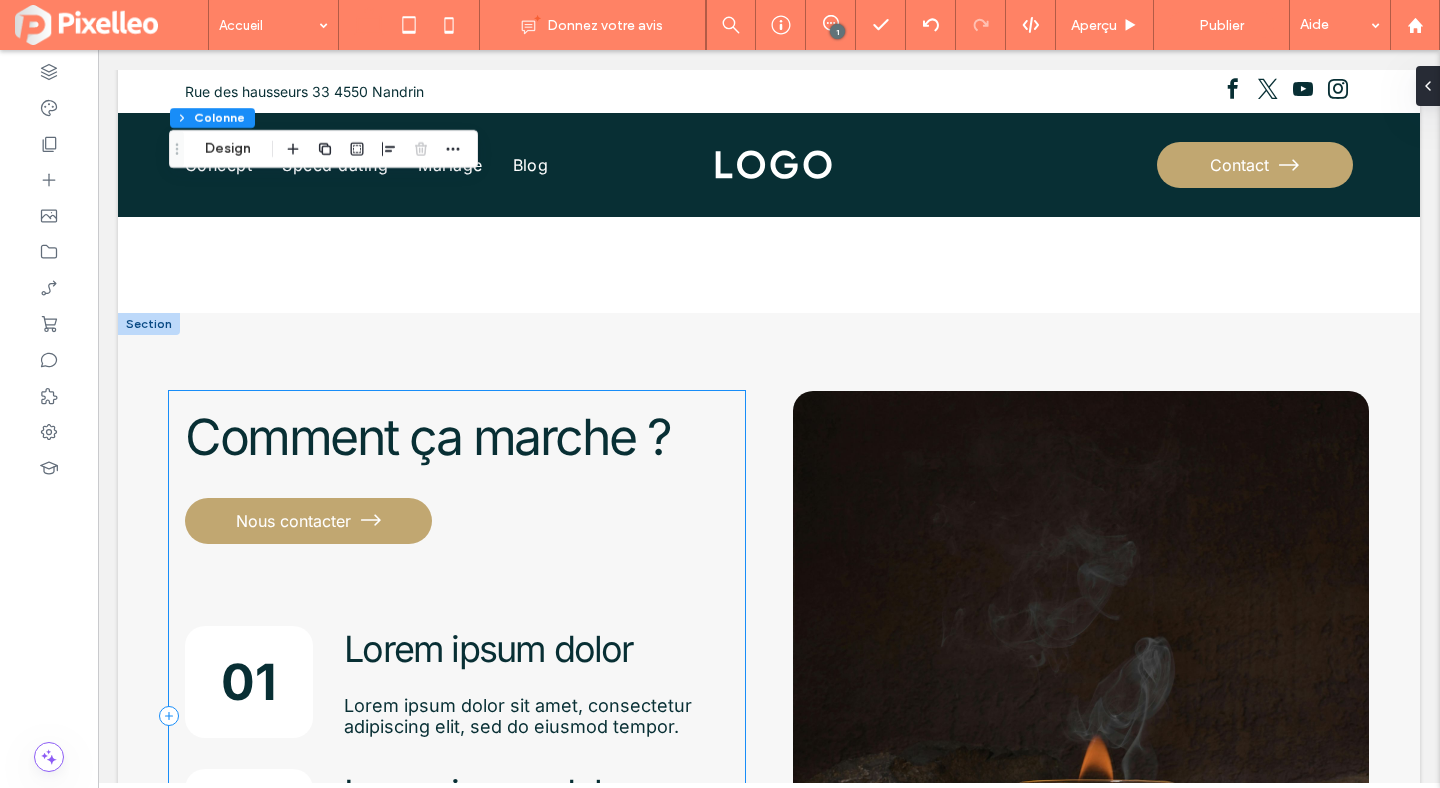 scroll, scrollTop: 3149, scrollLeft: 0, axis: vertical 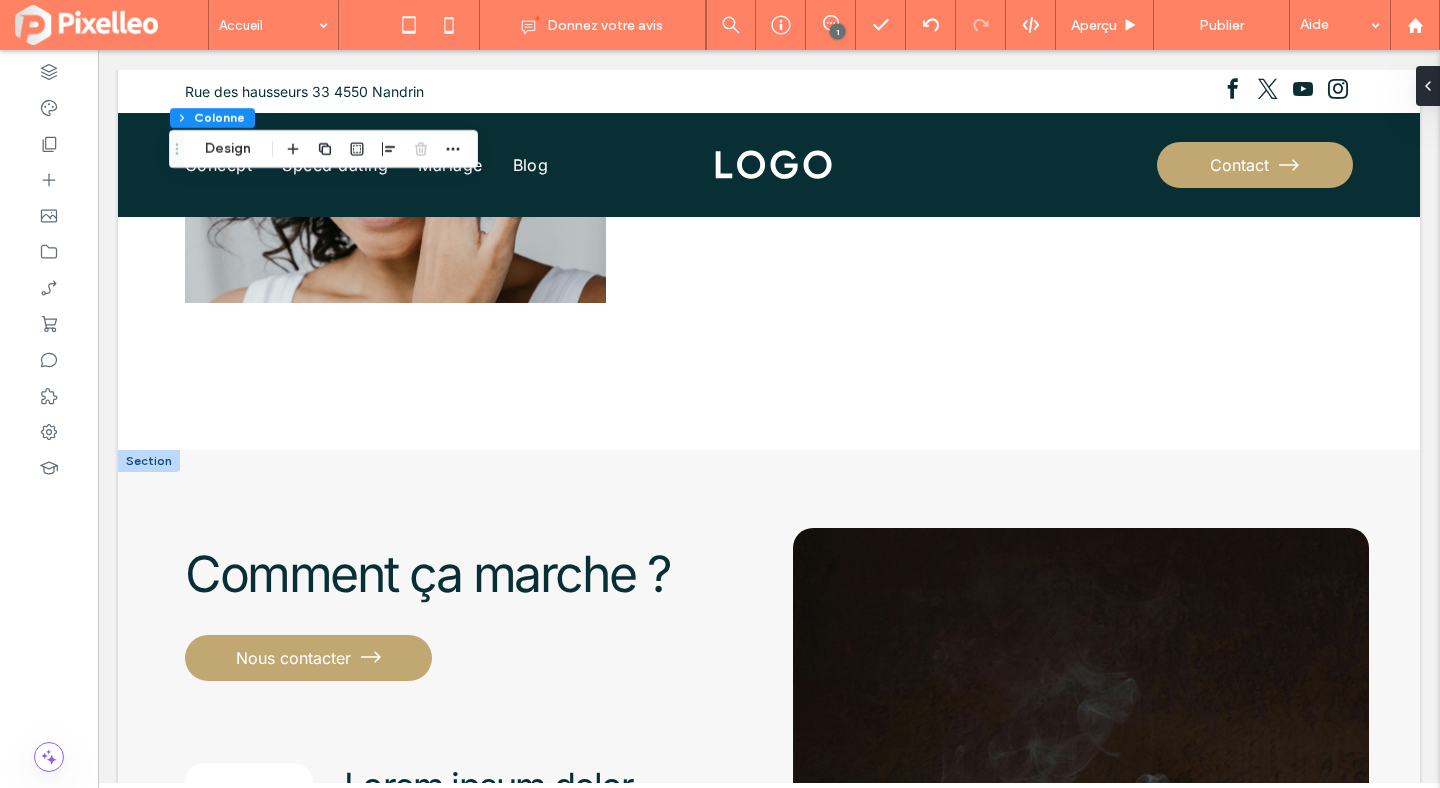 click at bounding box center (149, 461) 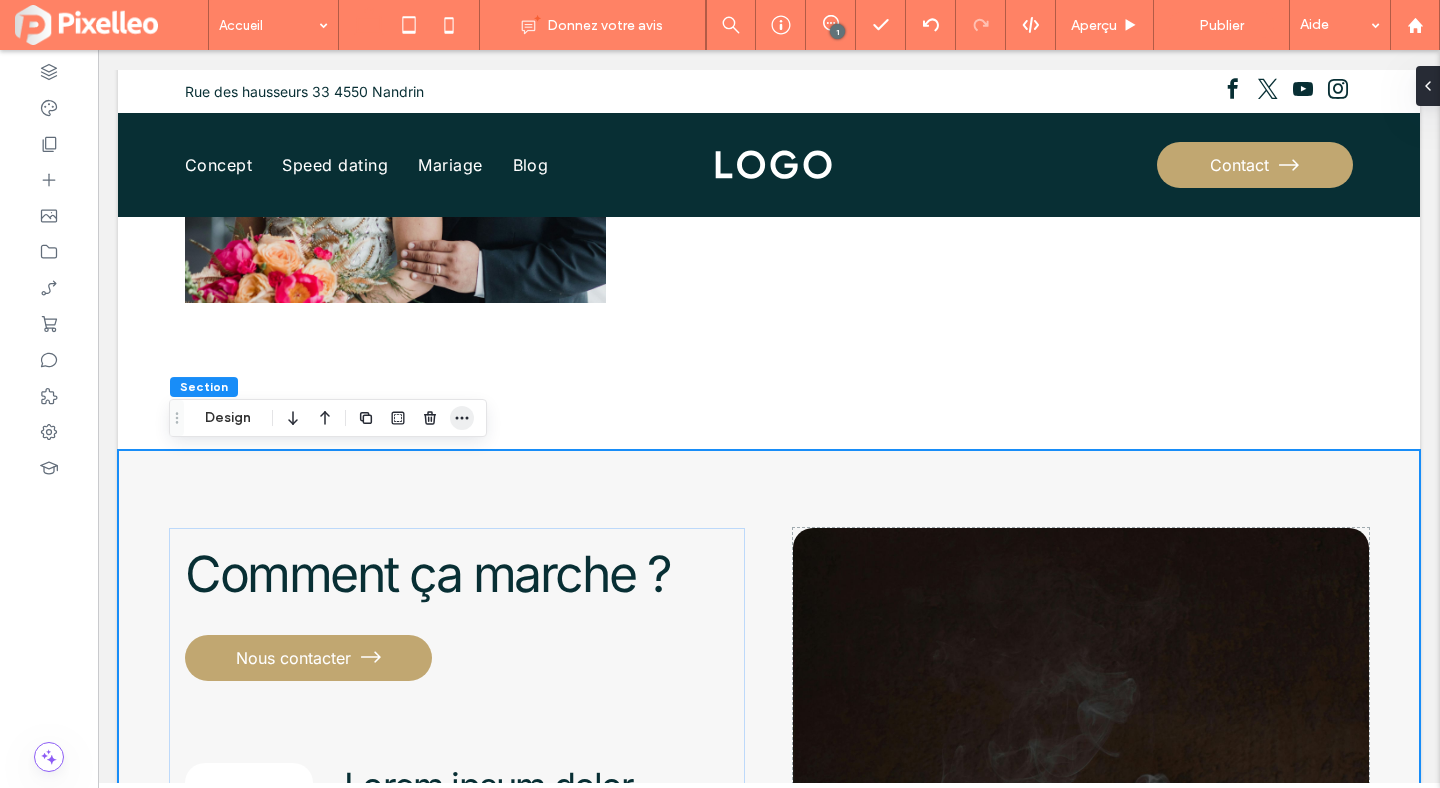 click at bounding box center (462, 418) 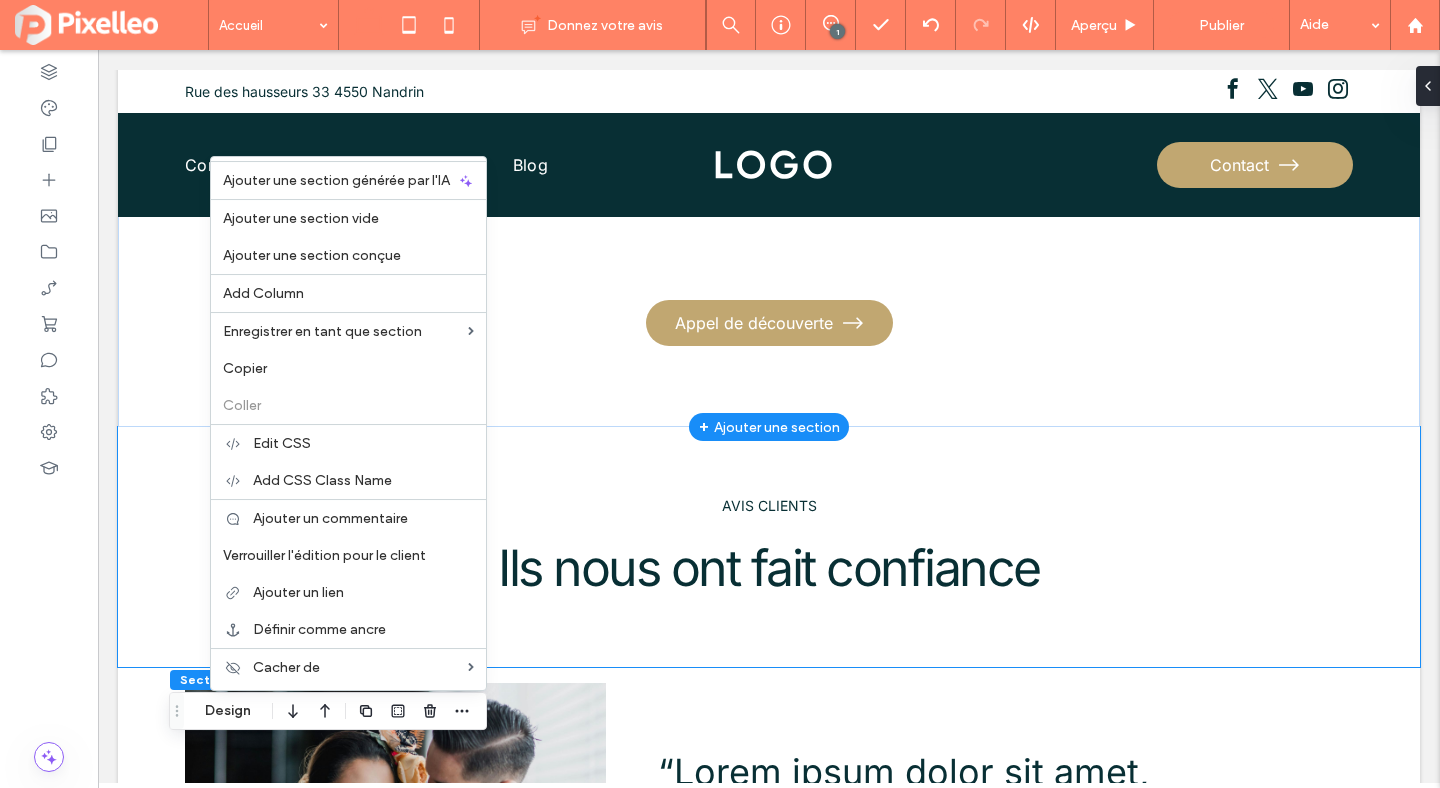 scroll, scrollTop: 2360, scrollLeft: 0, axis: vertical 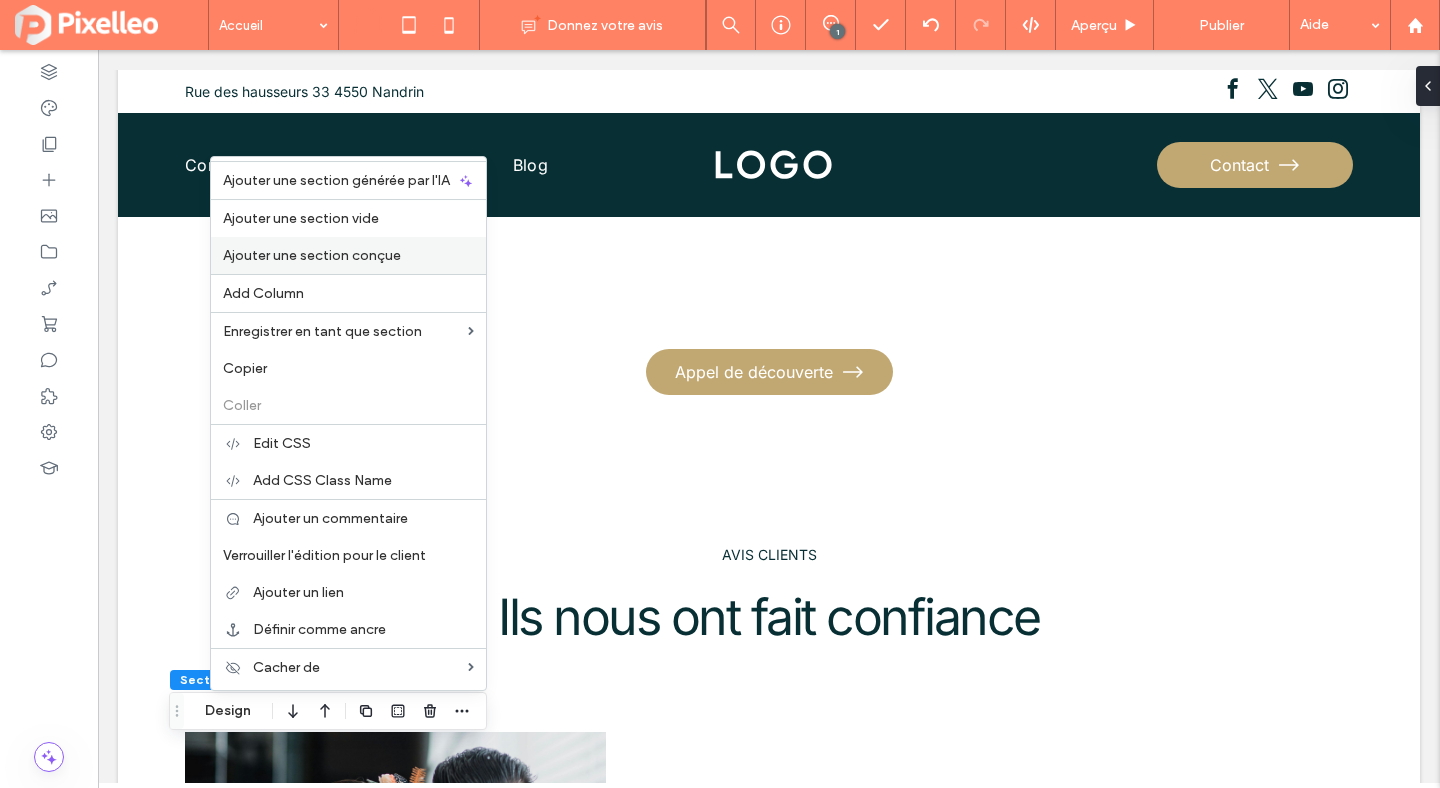 click on "Ajouter une section conçue" at bounding box center (312, 255) 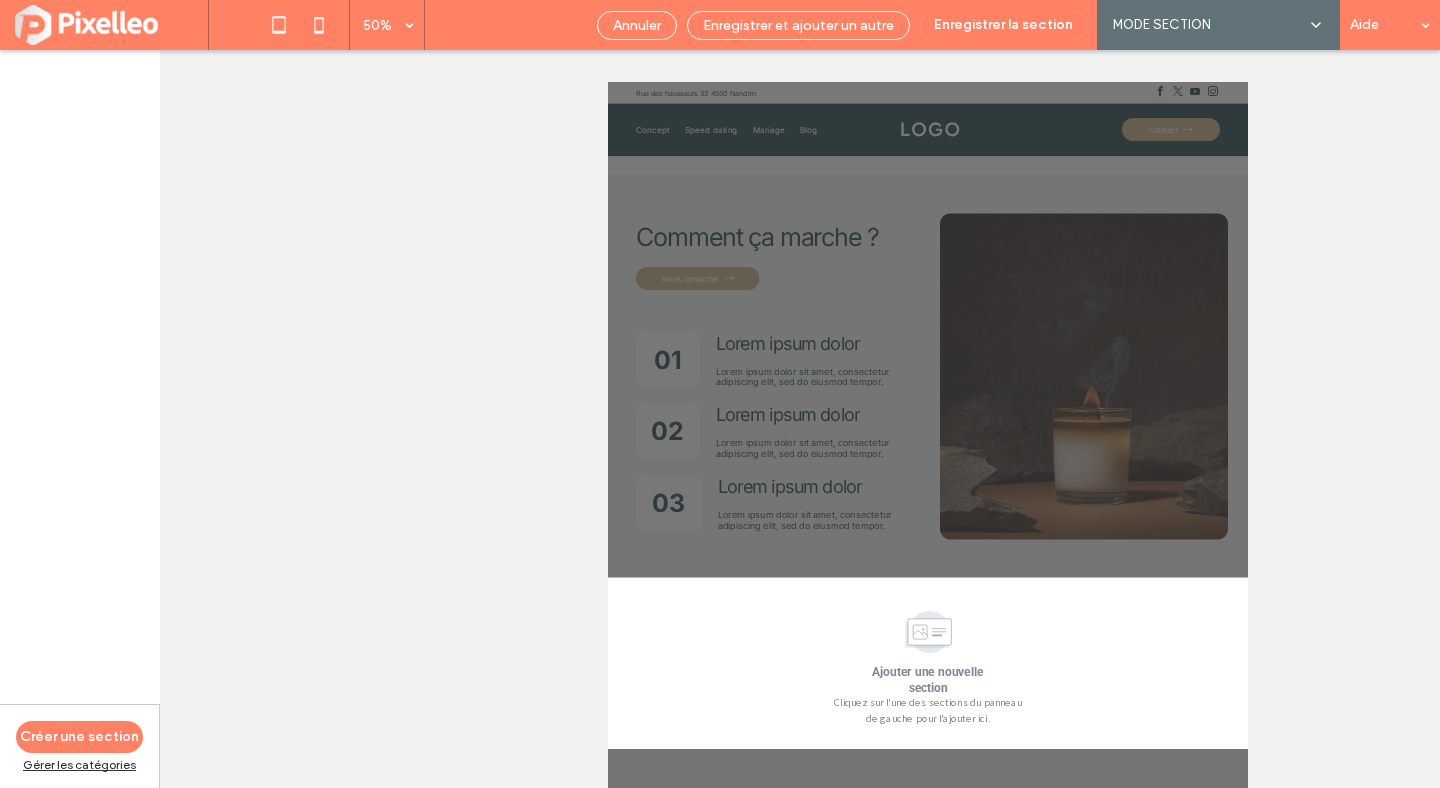 scroll, scrollTop: 3340, scrollLeft: 0, axis: vertical 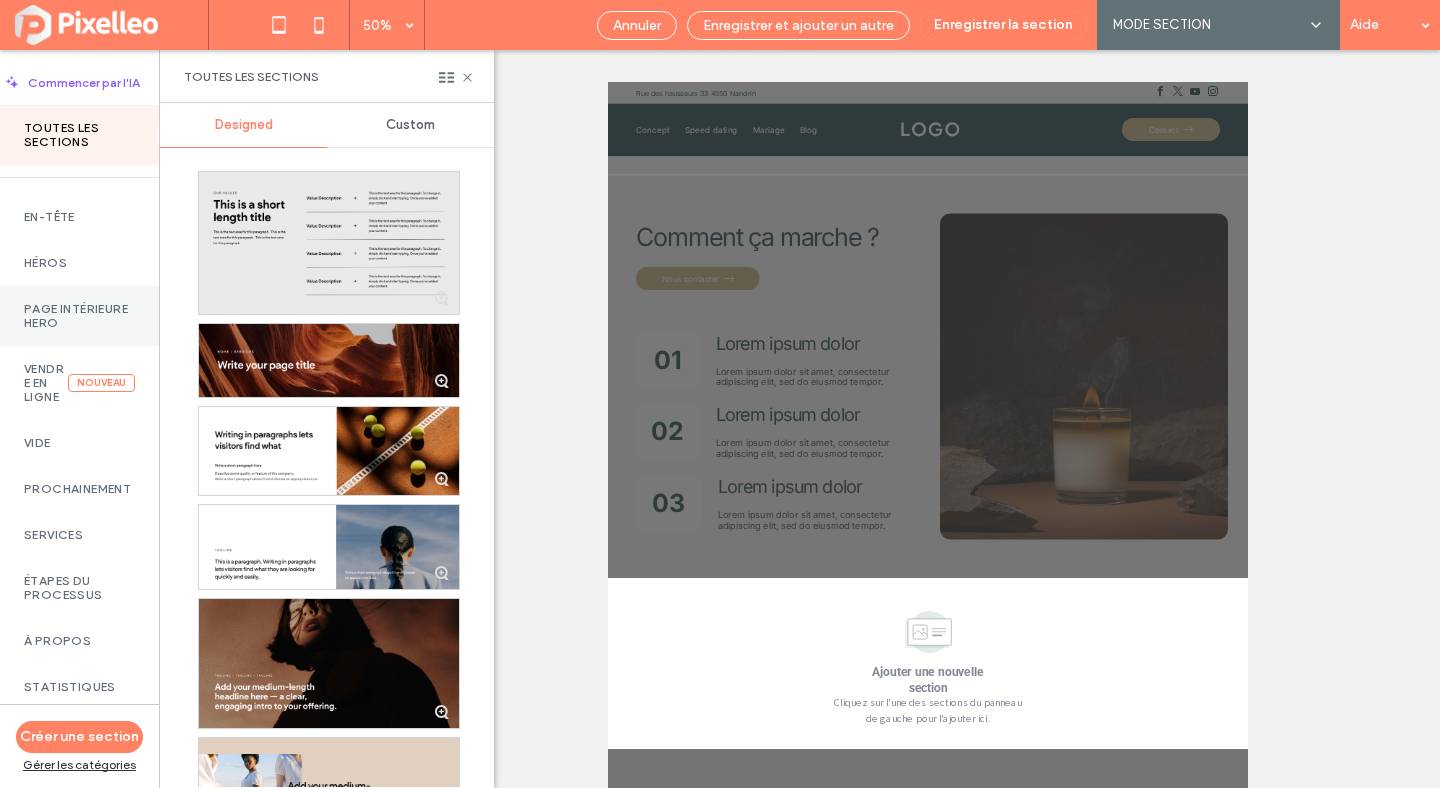 click on "Page intérieure Hero" at bounding box center (79, 316) 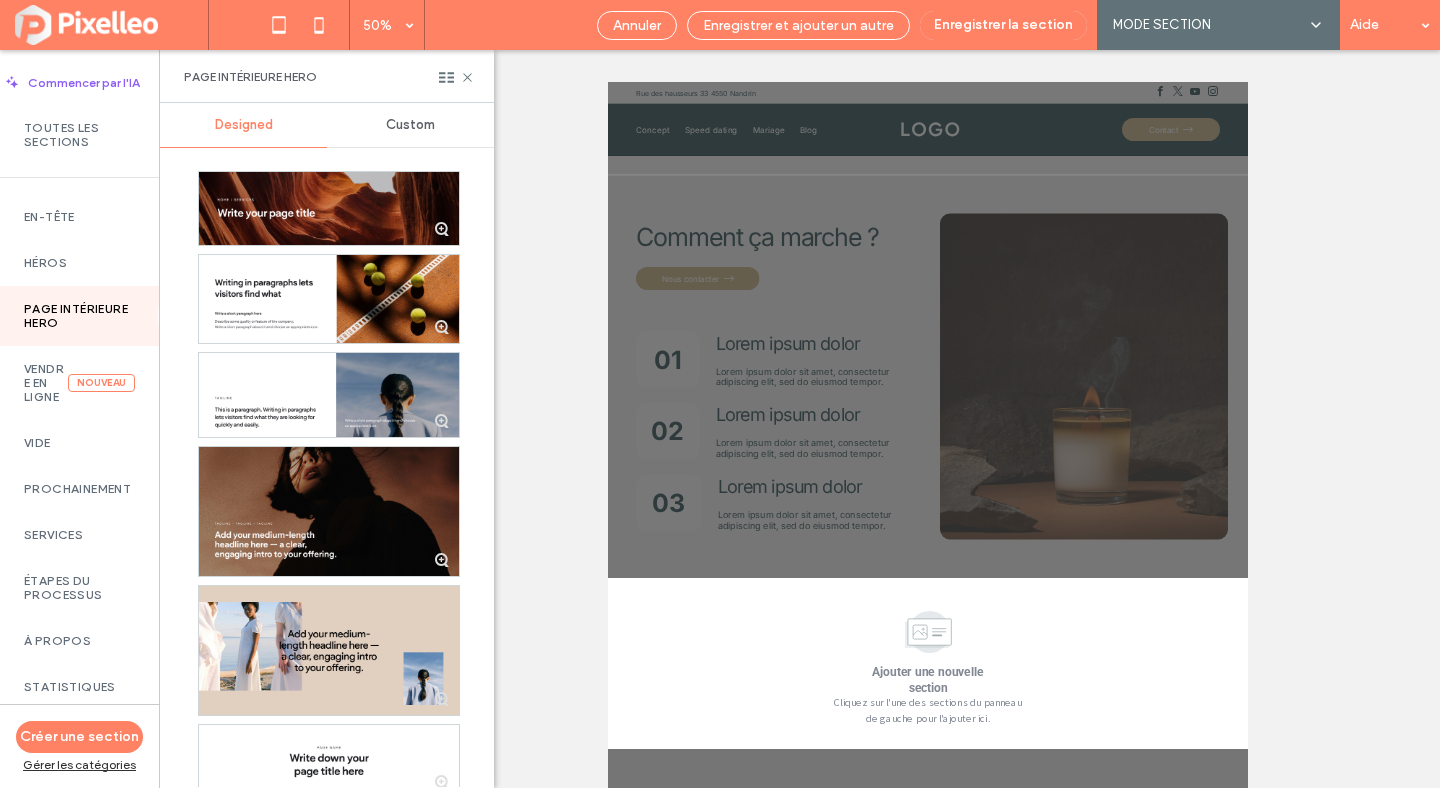 scroll, scrollTop: 329, scrollLeft: 0, axis: vertical 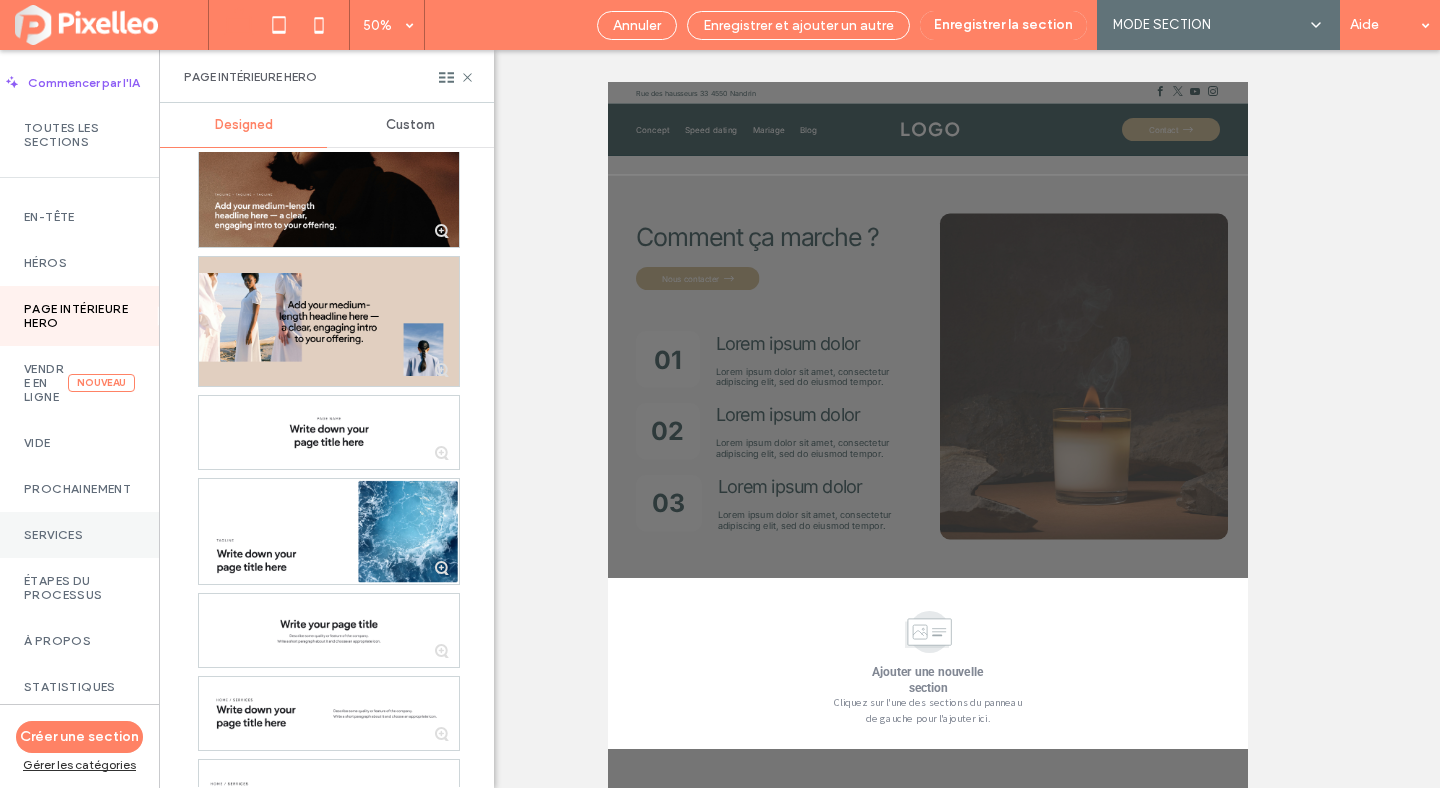 click on "Services" at bounding box center (79, 535) 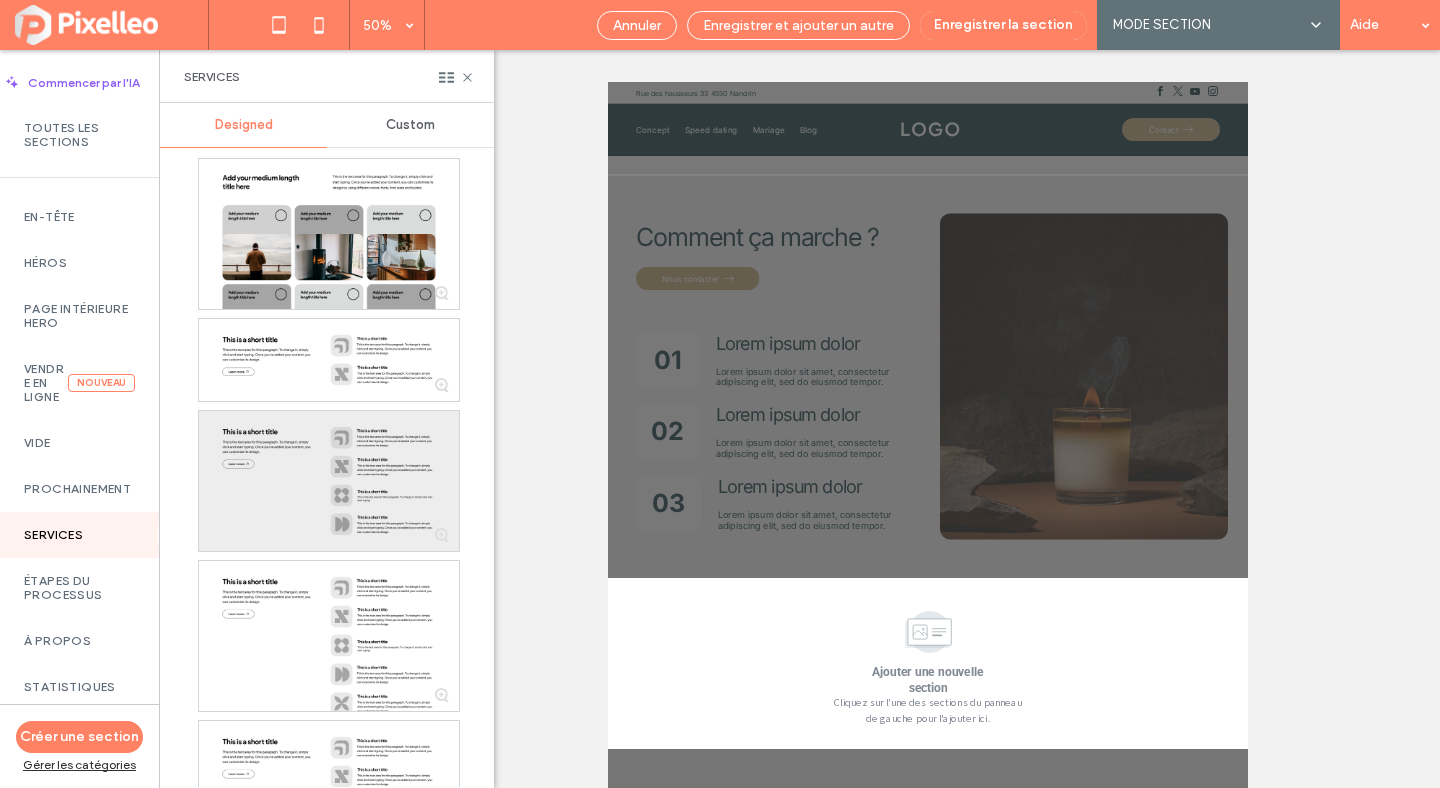 scroll, scrollTop: 7442, scrollLeft: 0, axis: vertical 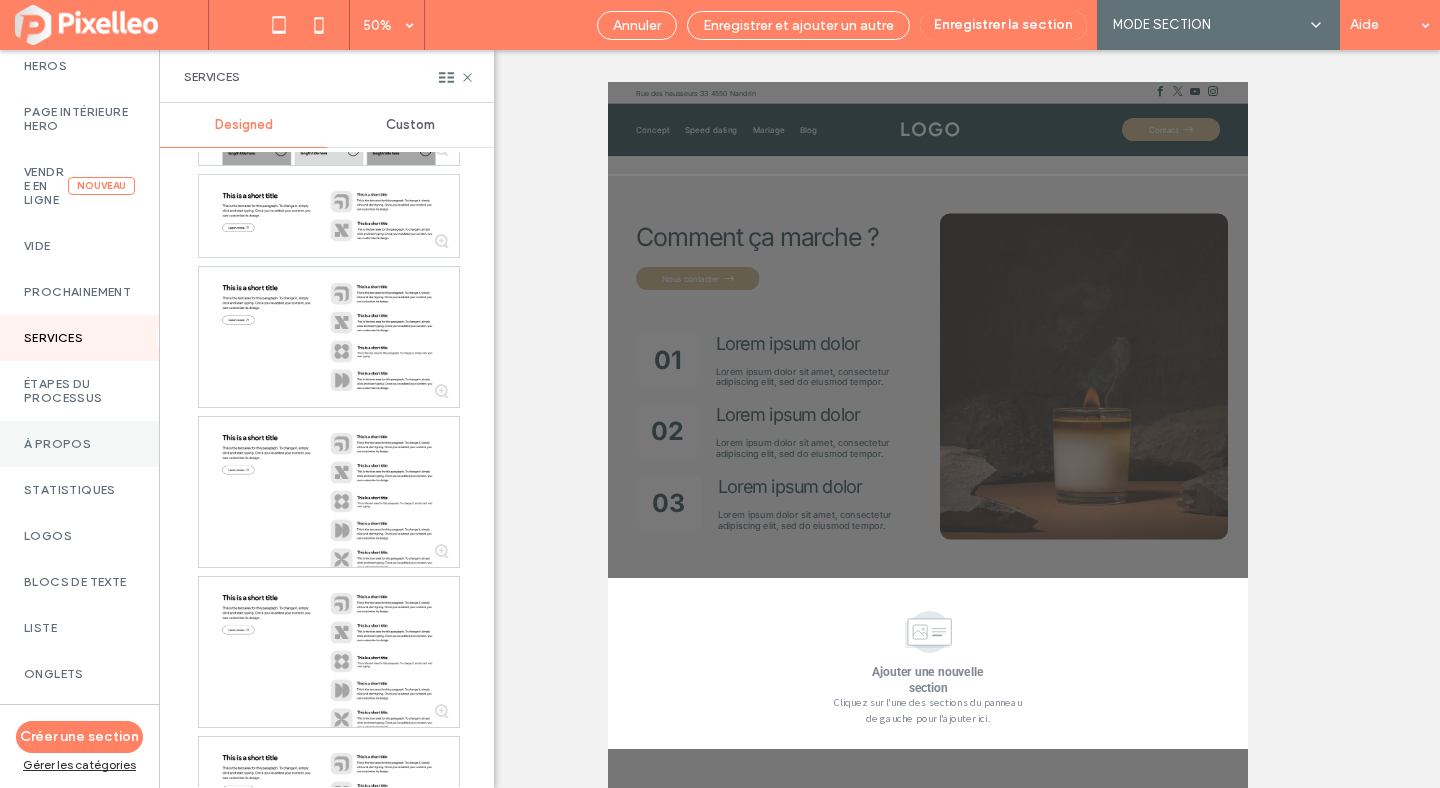 click on "À propos" at bounding box center (79, 444) 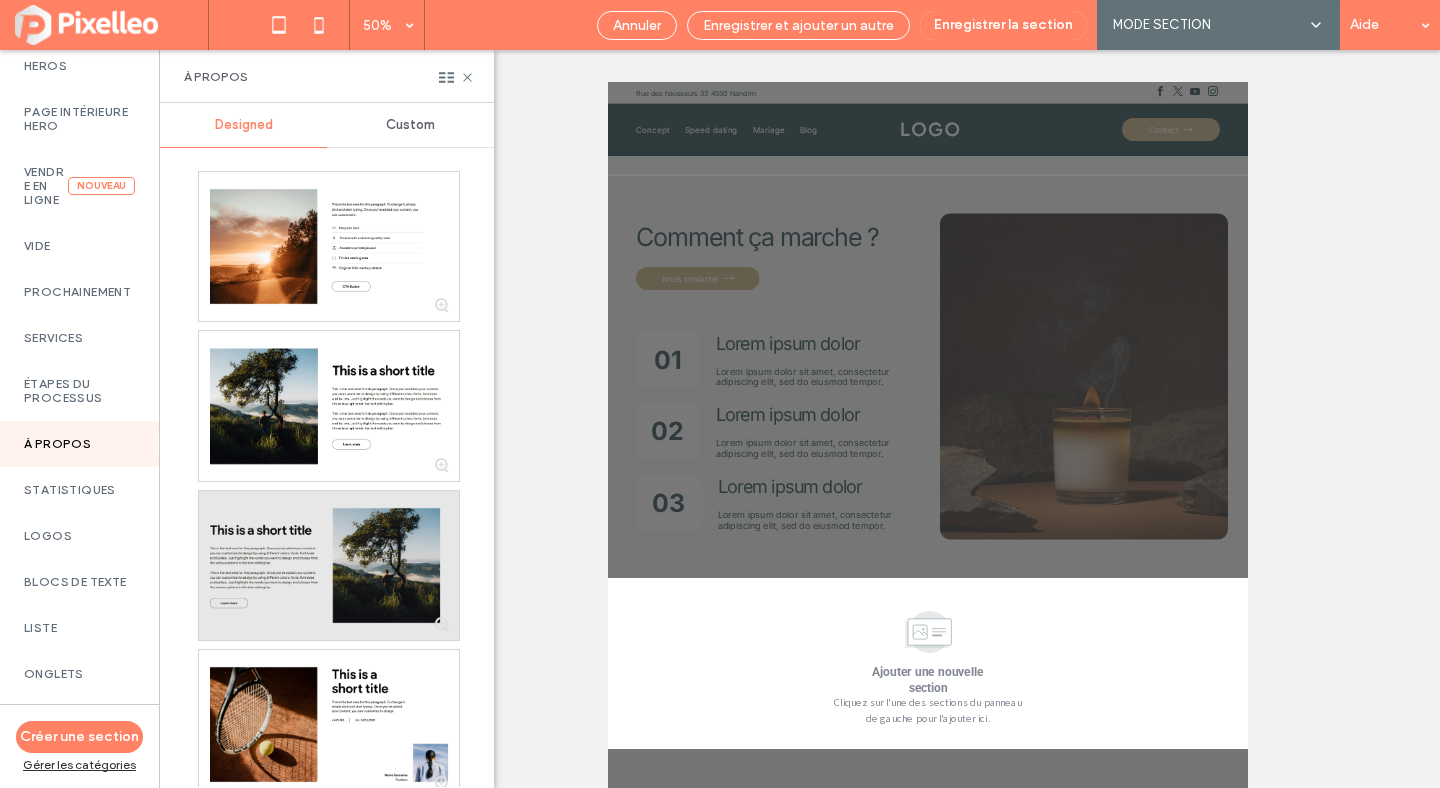 scroll, scrollTop: 0, scrollLeft: 0, axis: both 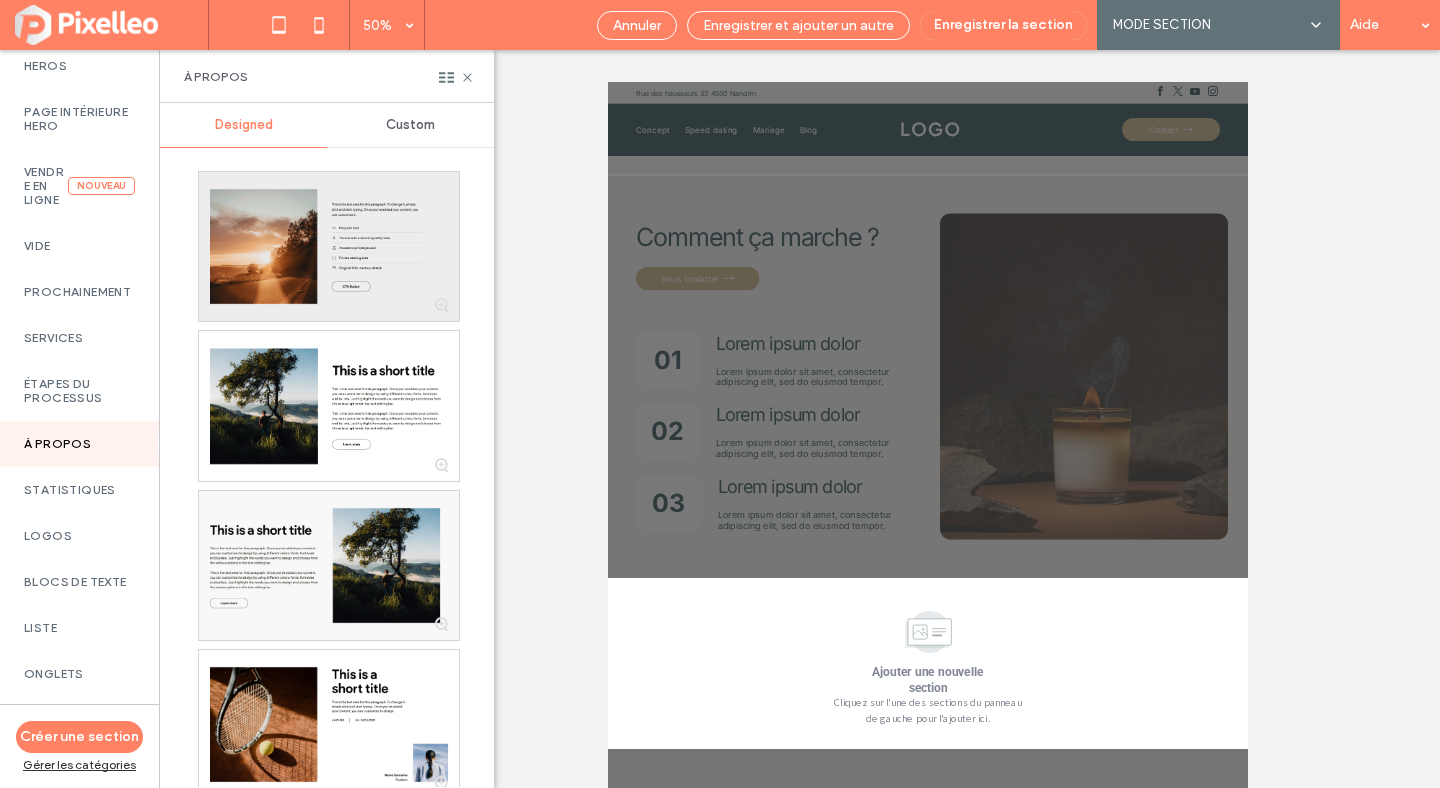 click at bounding box center (329, 246) 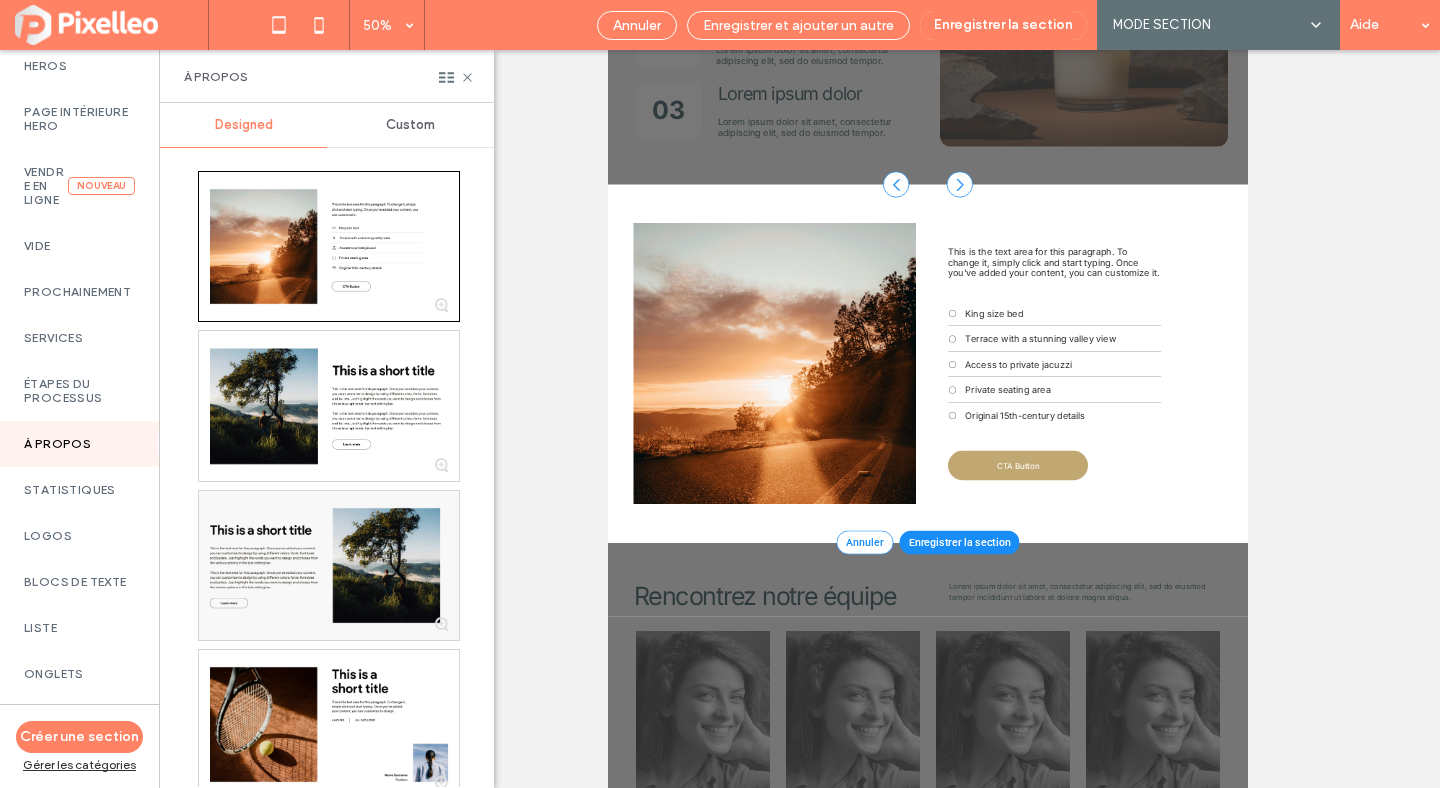 scroll, scrollTop: 0, scrollLeft: 0, axis: both 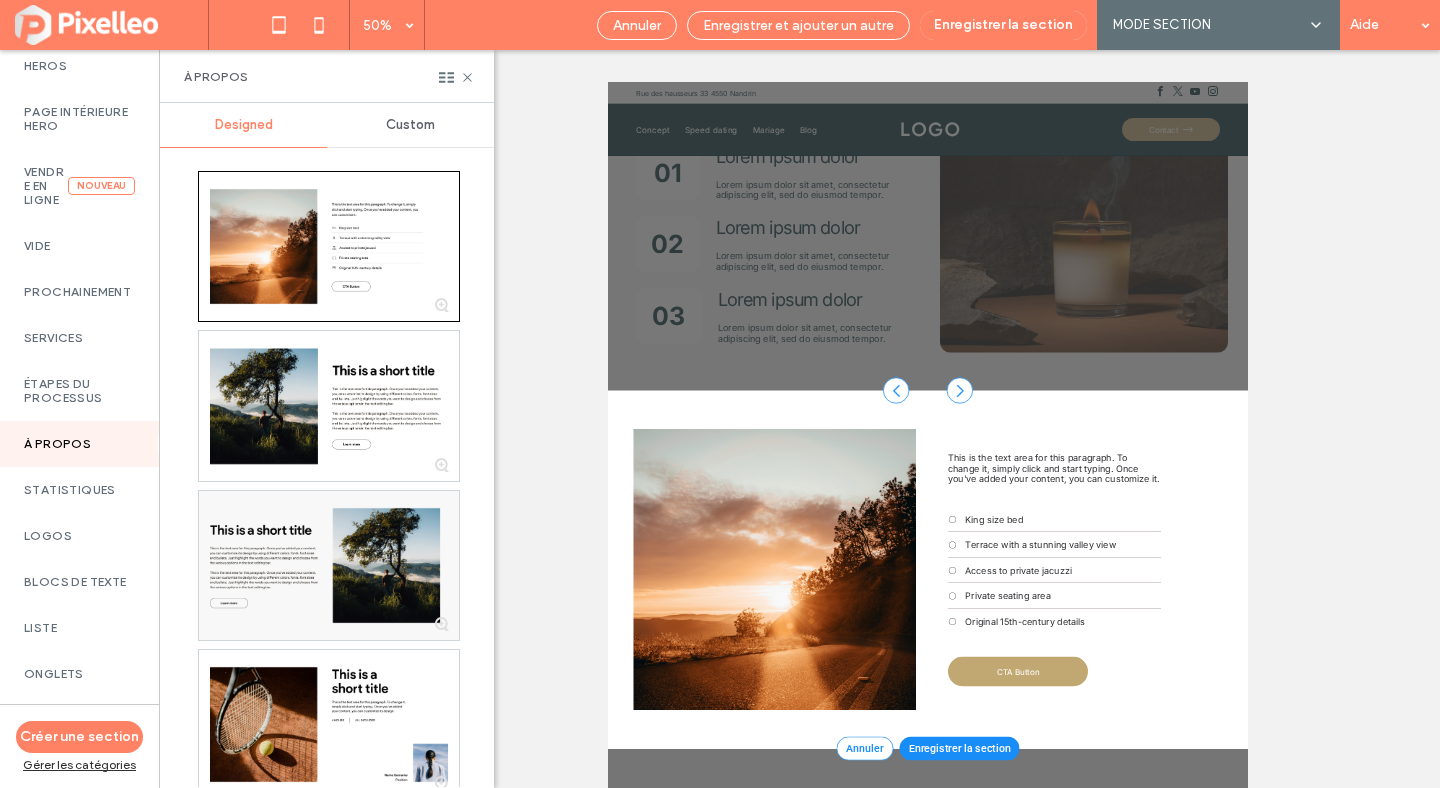 click on "King size bed" at bounding box center (1381, 956) 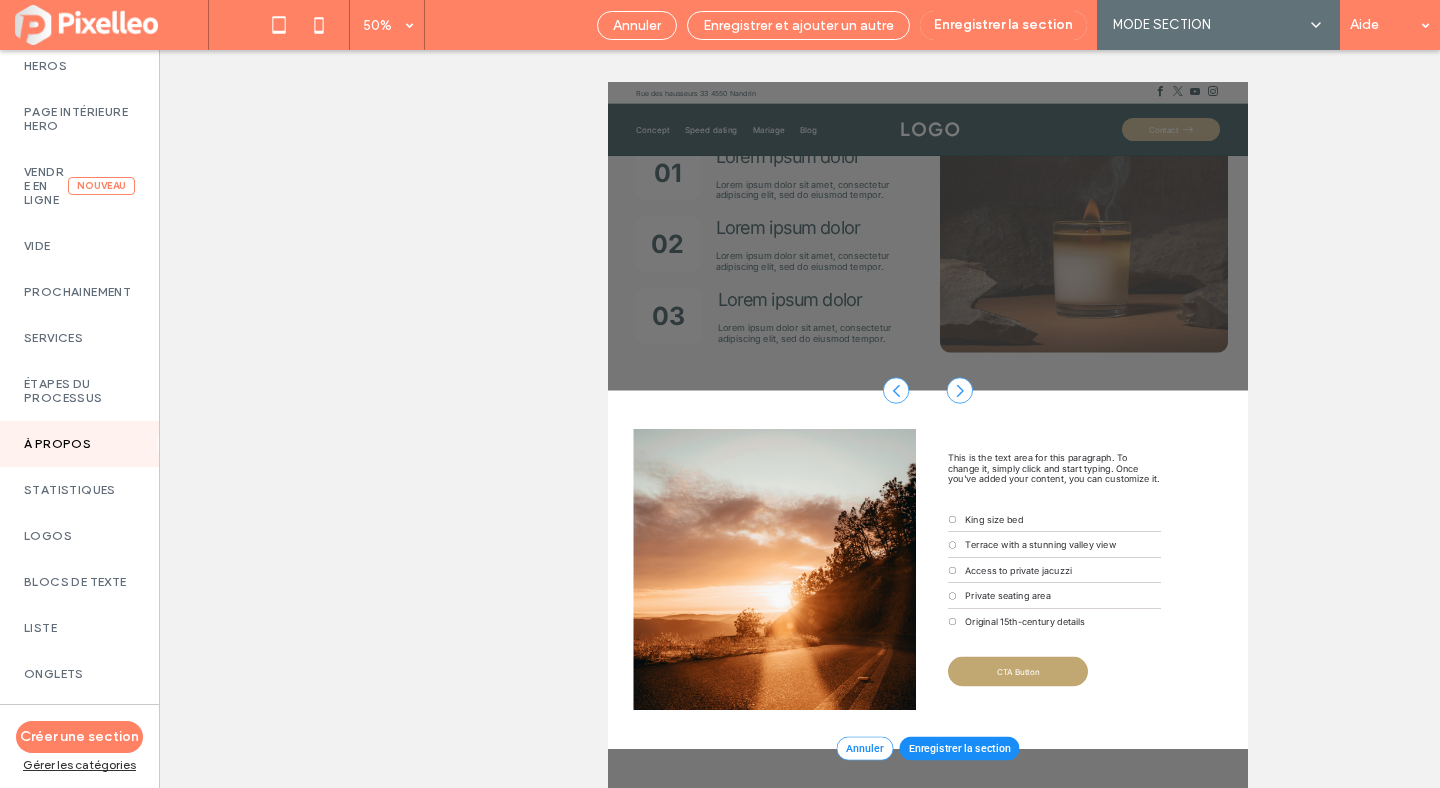 click on "King size bed" at bounding box center [1381, 956] 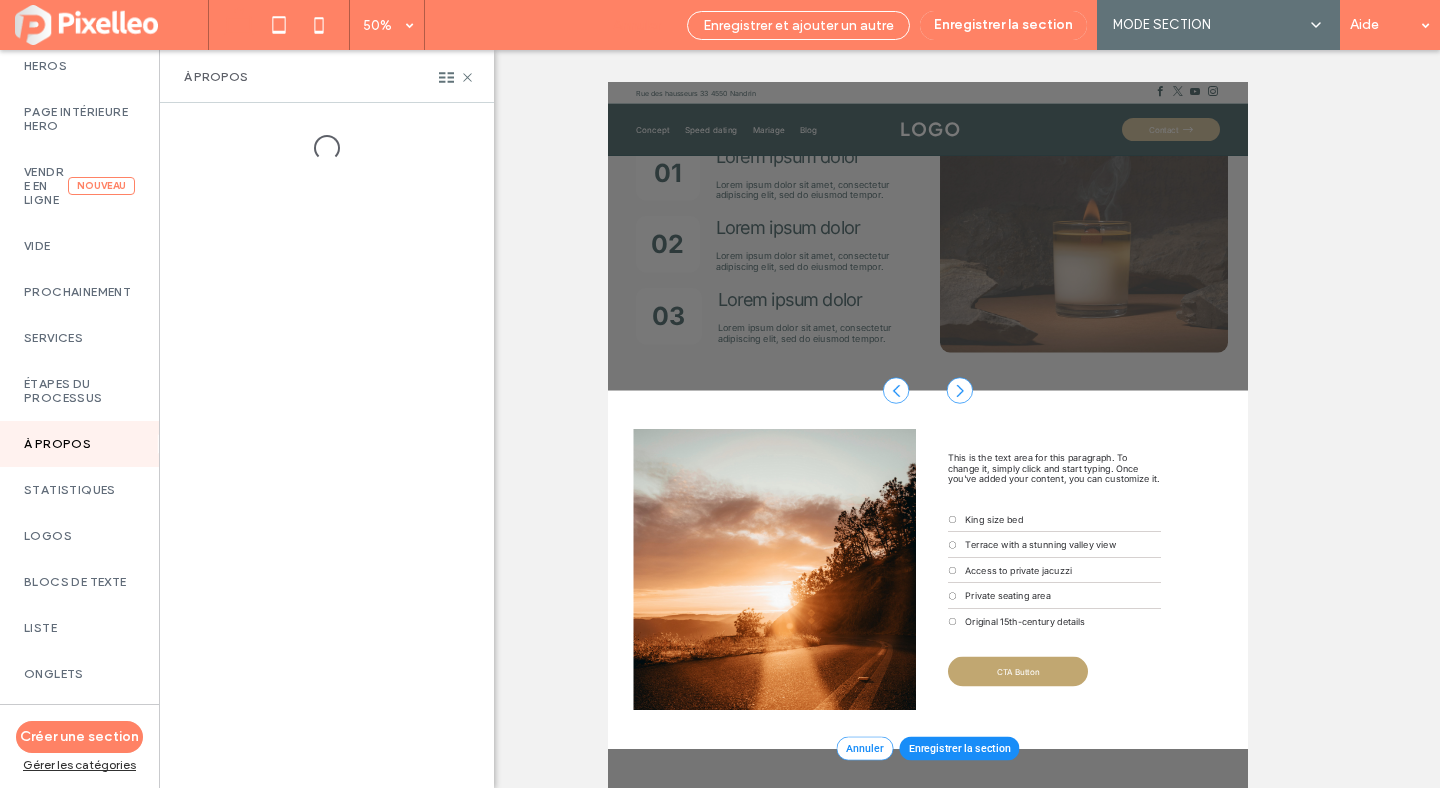 click on "Annuler" at bounding box center [637, 25] 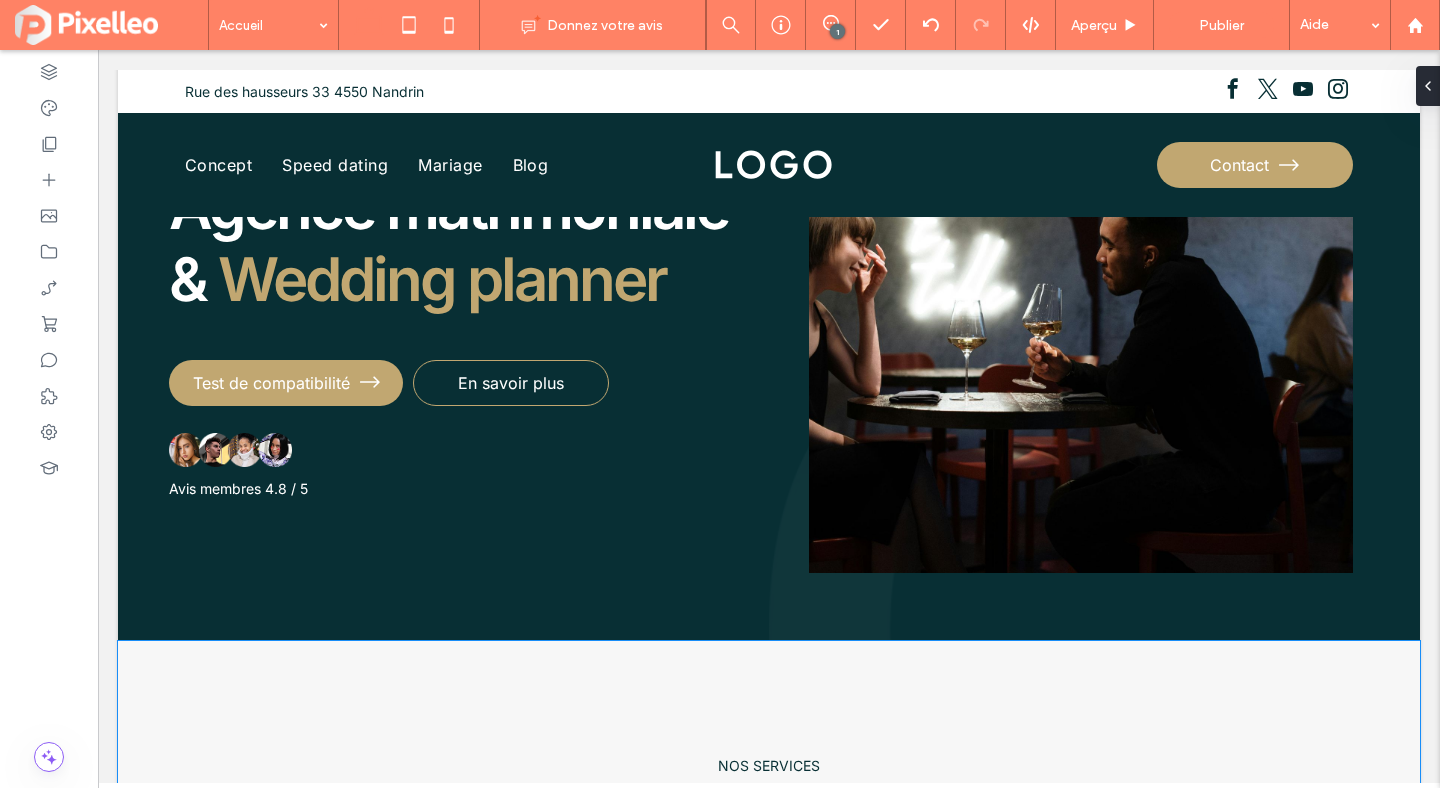 scroll, scrollTop: 0, scrollLeft: 0, axis: both 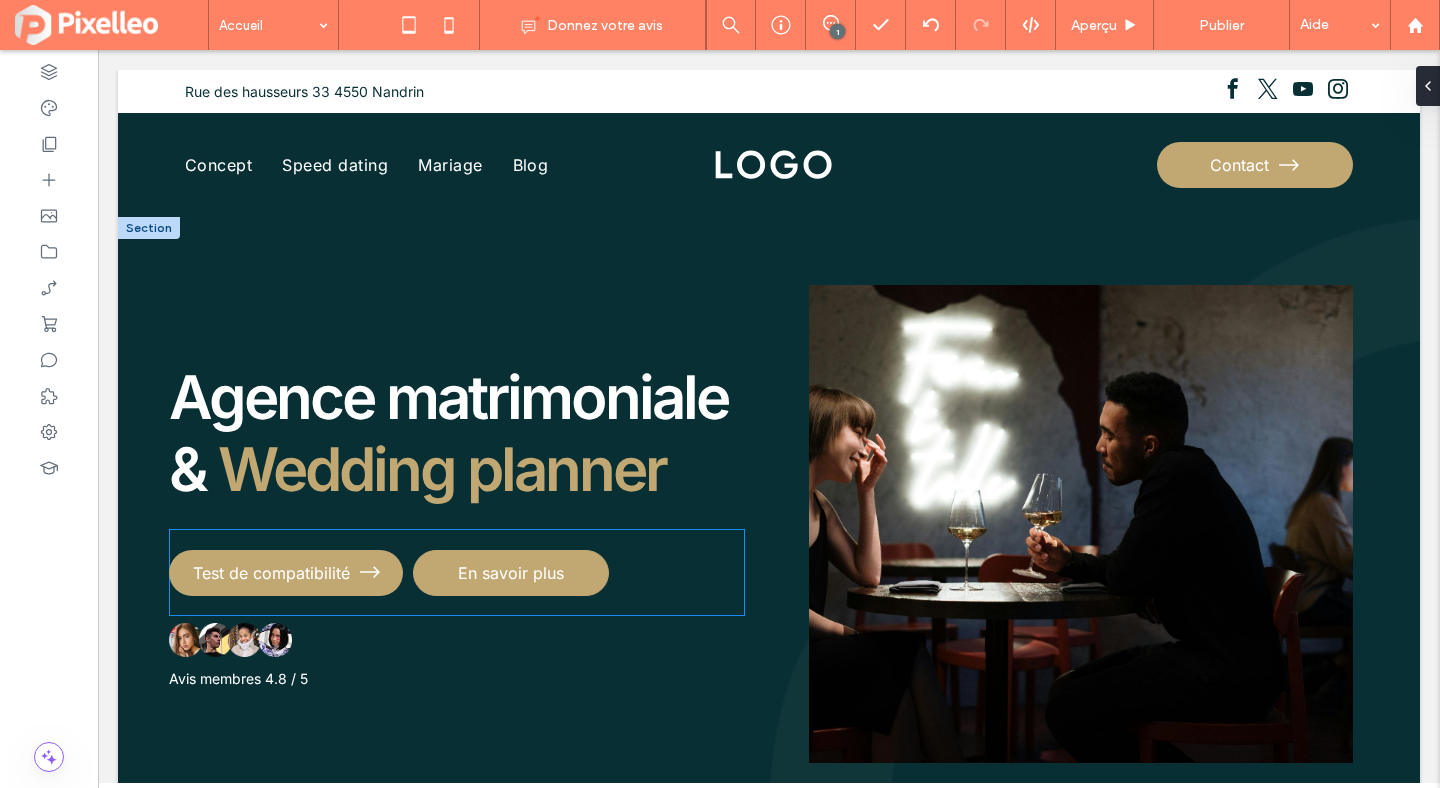 click on "En savoir plus" at bounding box center (511, 573) 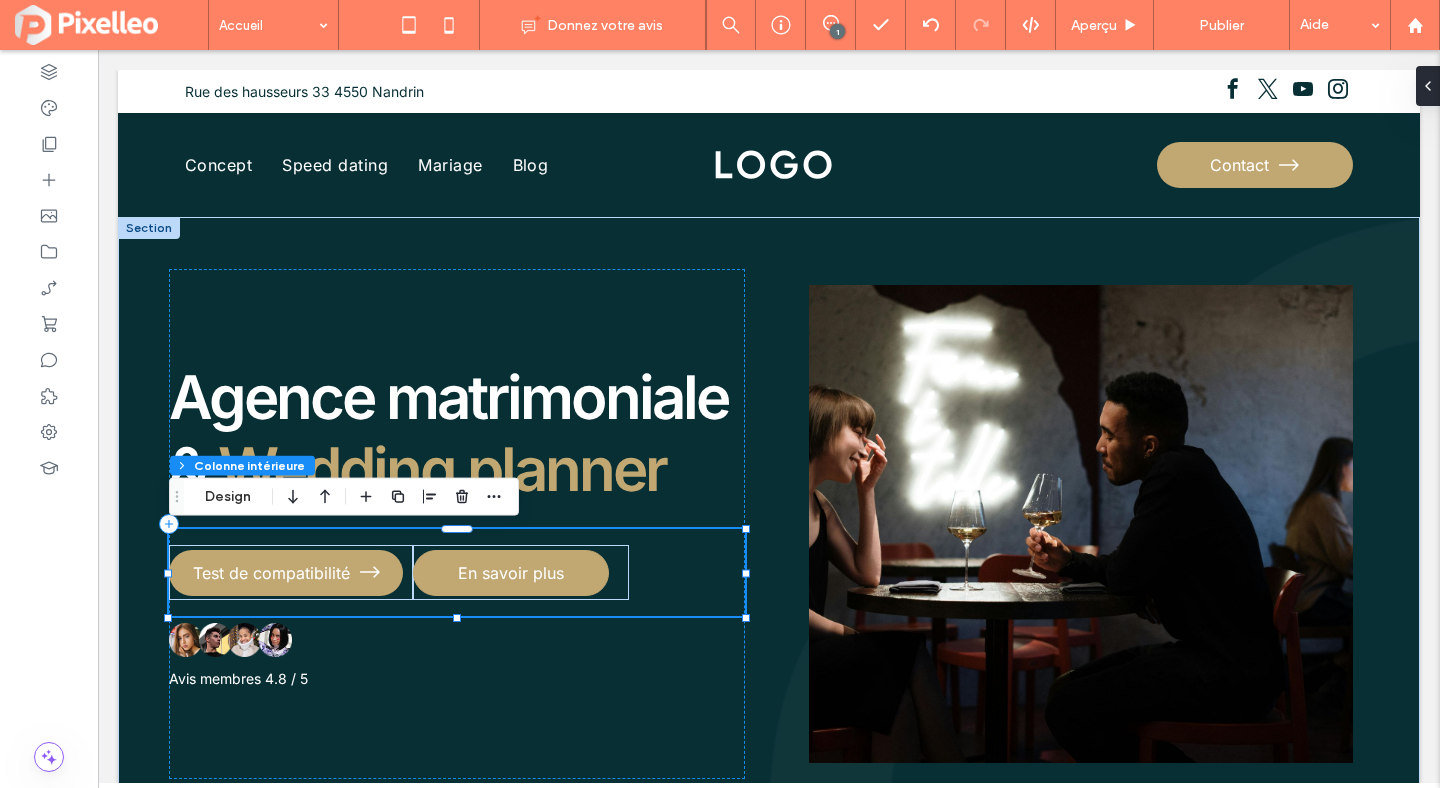 click on "En savoir plus" at bounding box center (511, 573) 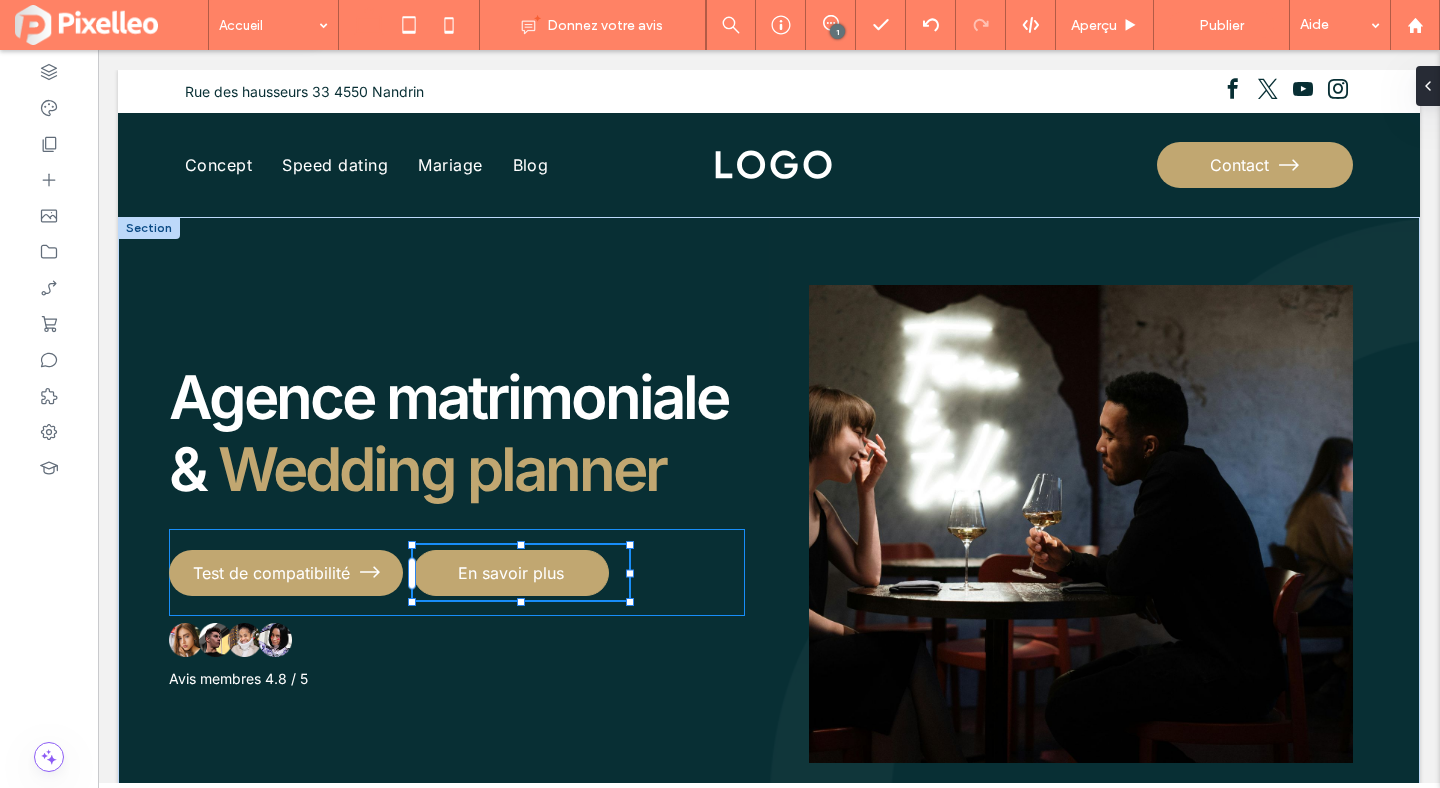 click on "En savoir plus" at bounding box center (511, 573) 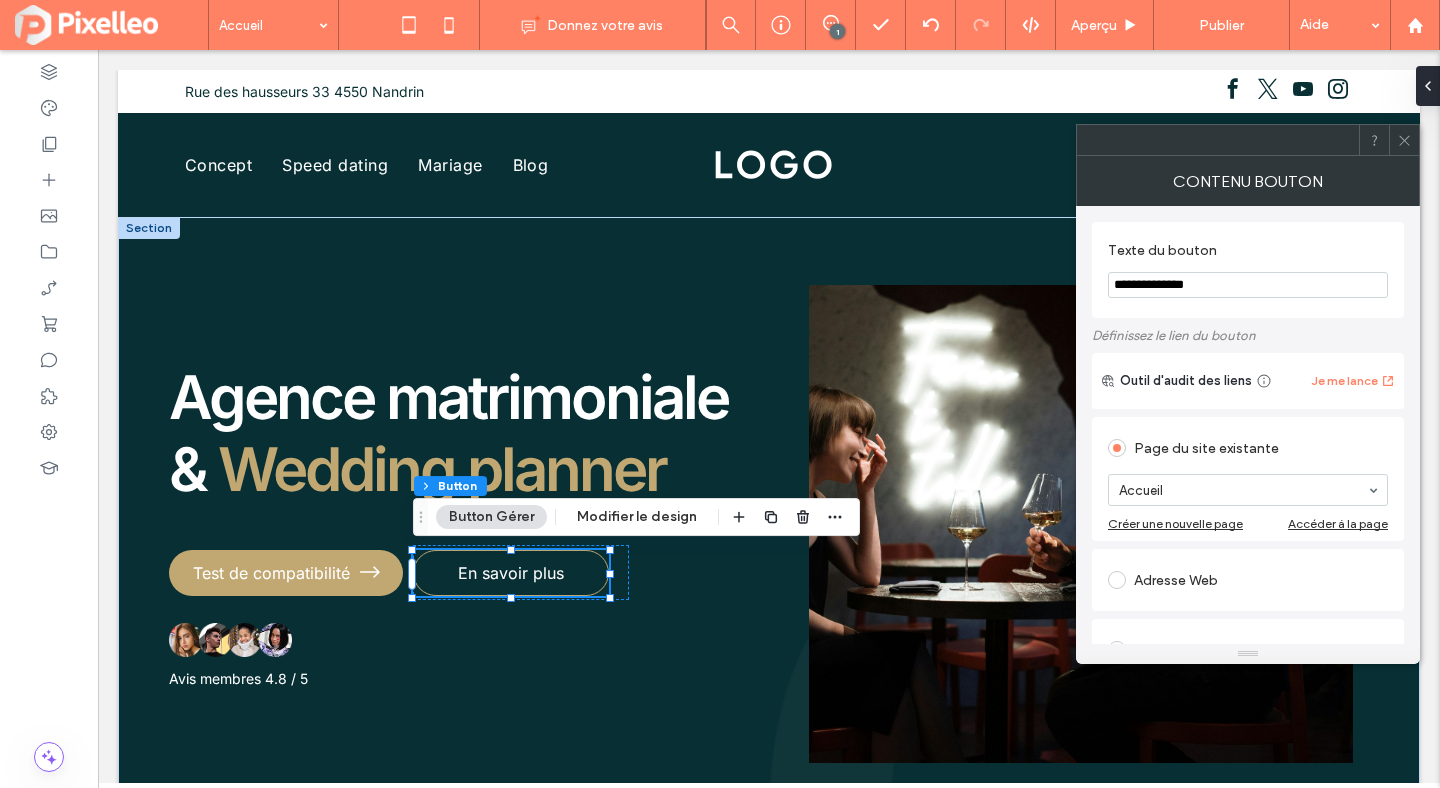 click on "**********" at bounding box center [1248, 285] 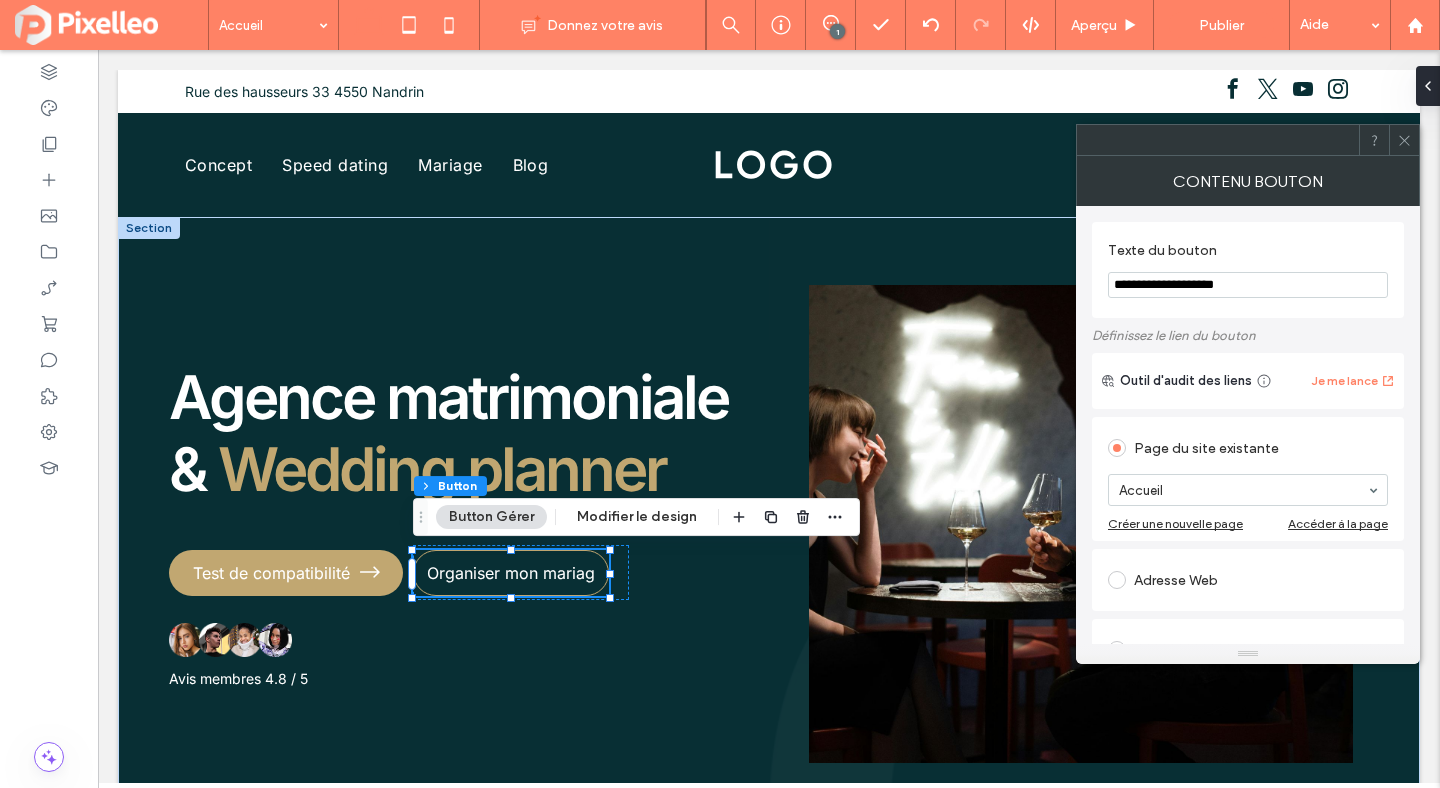 type on "**********" 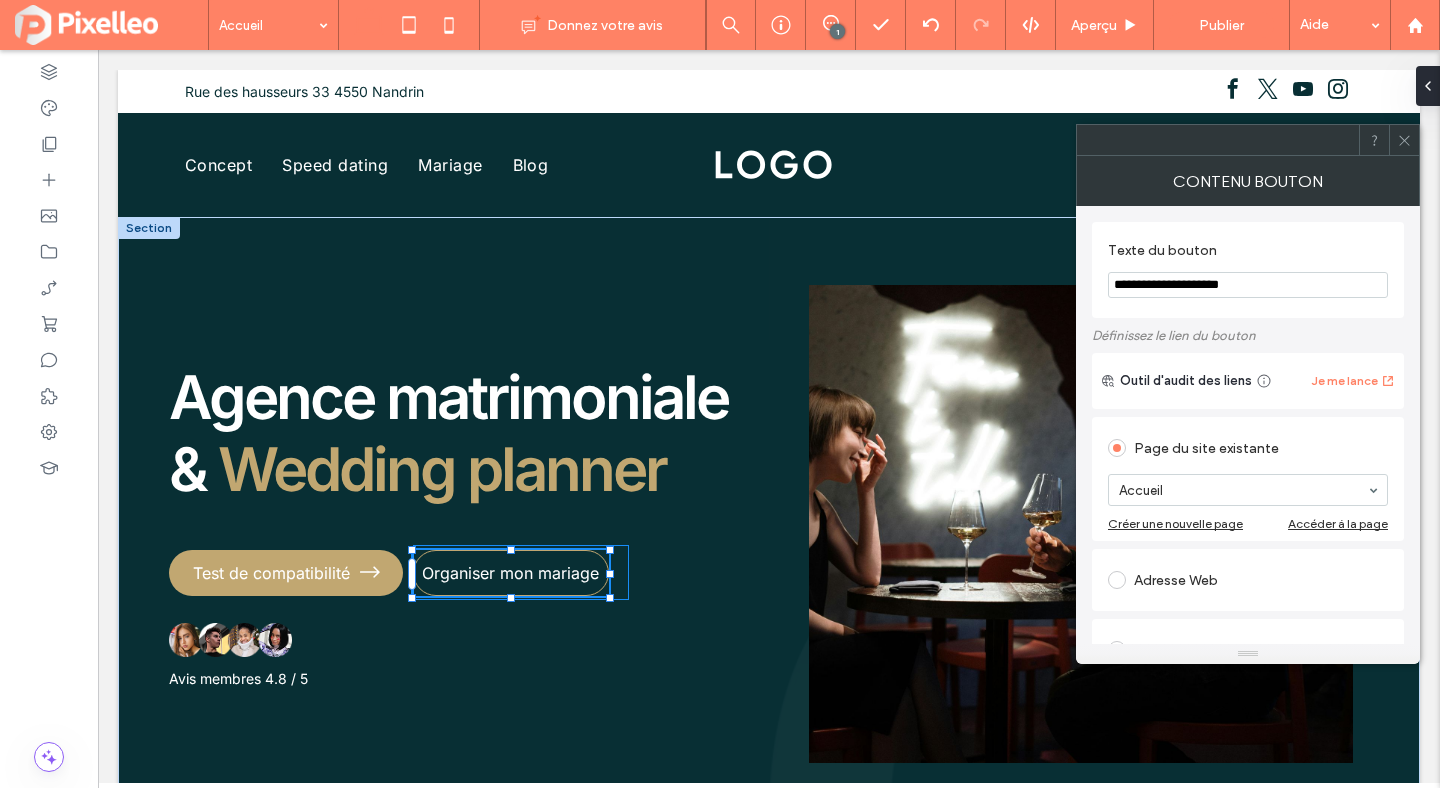 click at bounding box center [610, 574] 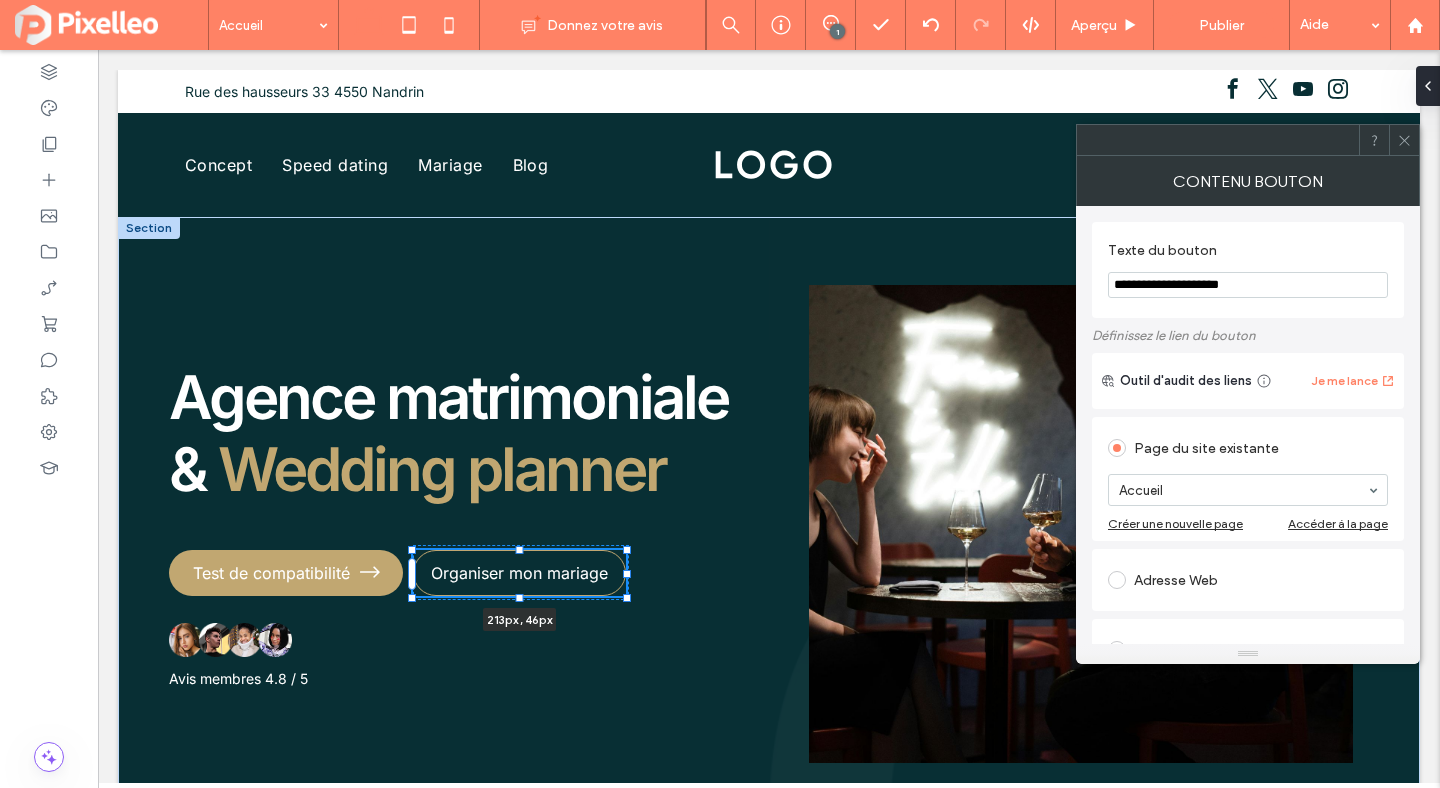 drag, startPoint x: 611, startPoint y: 575, endPoint x: 628, endPoint y: 575, distance: 17 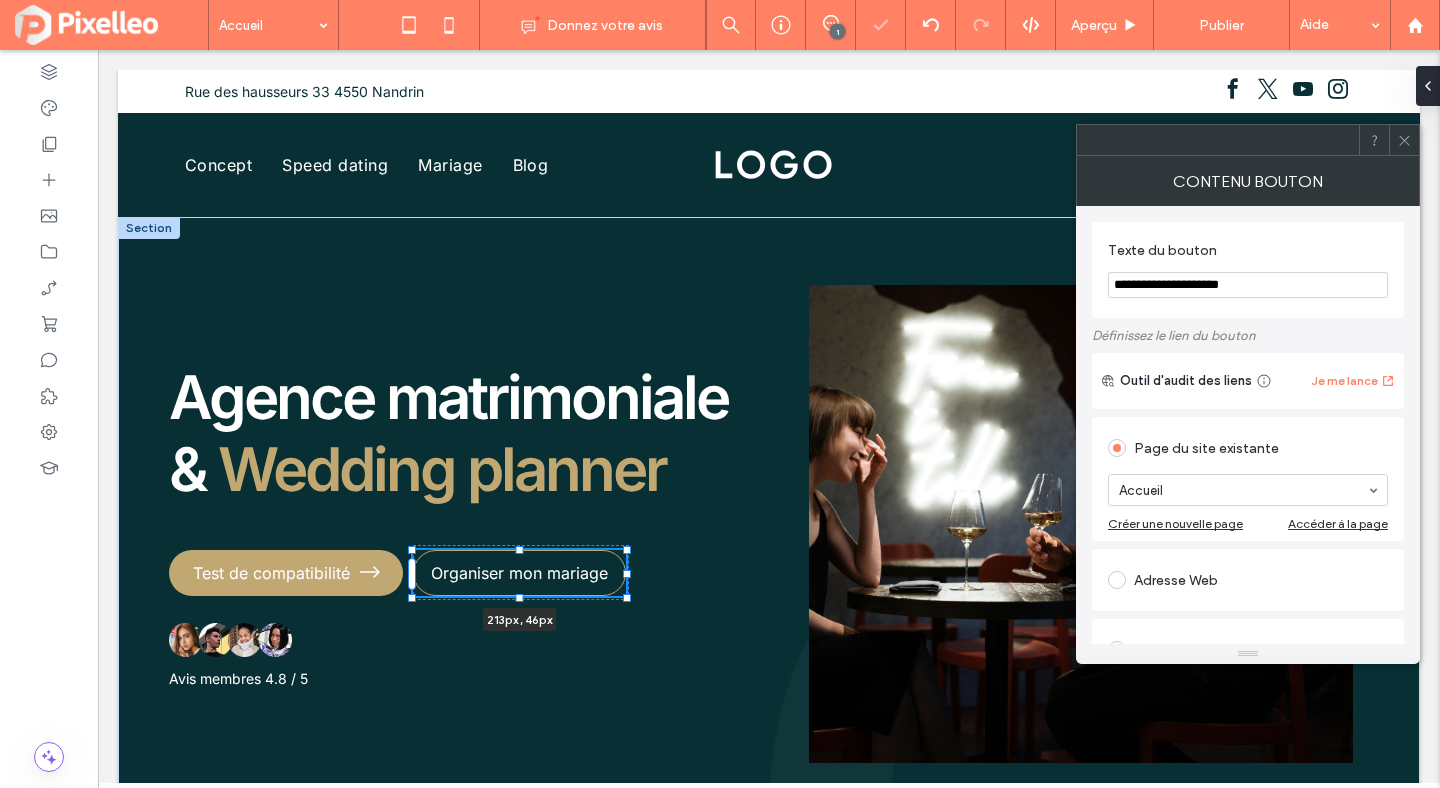 type on "***" 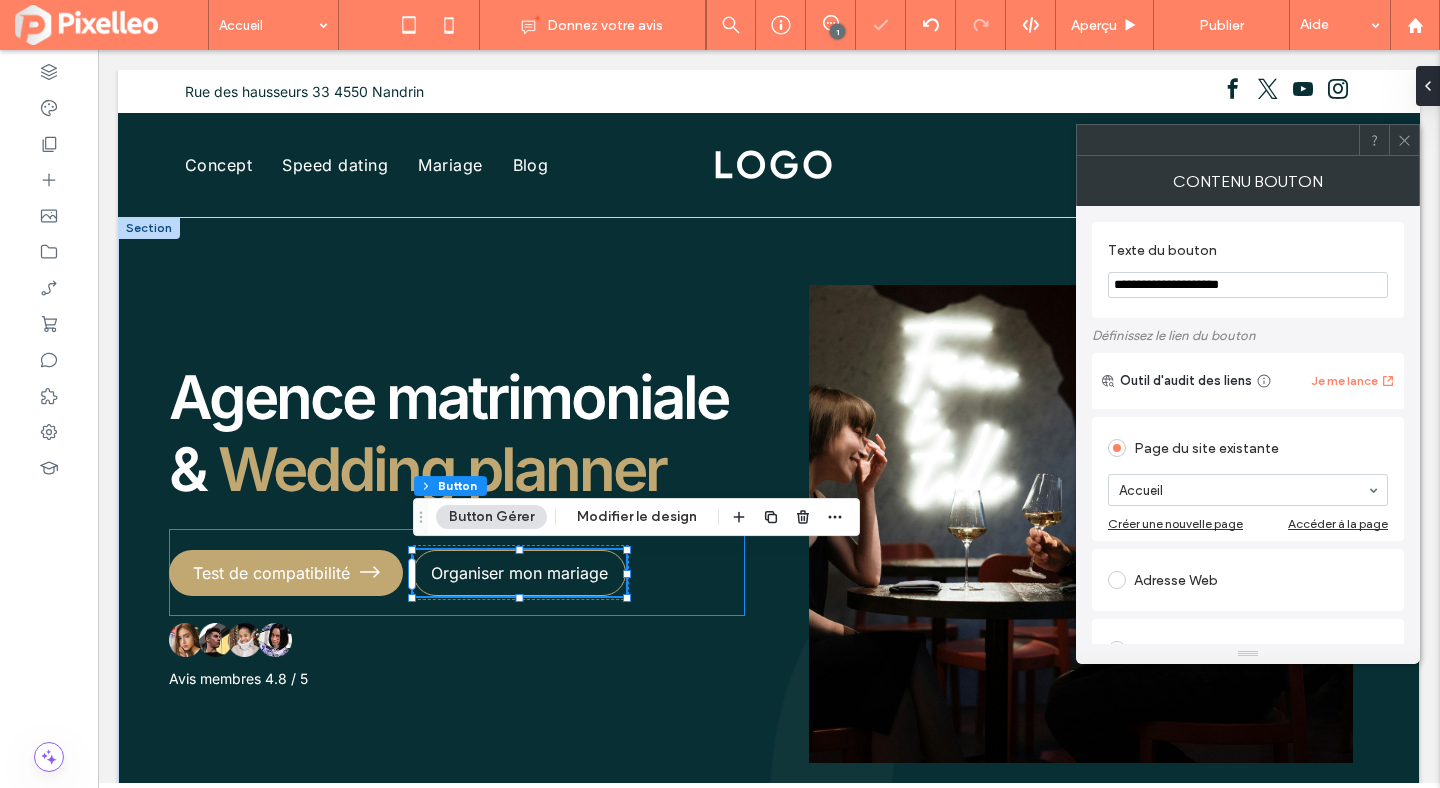 click on "Test de compatibilité
Organiser mon mariage
213px , 46px" at bounding box center (457, 572) 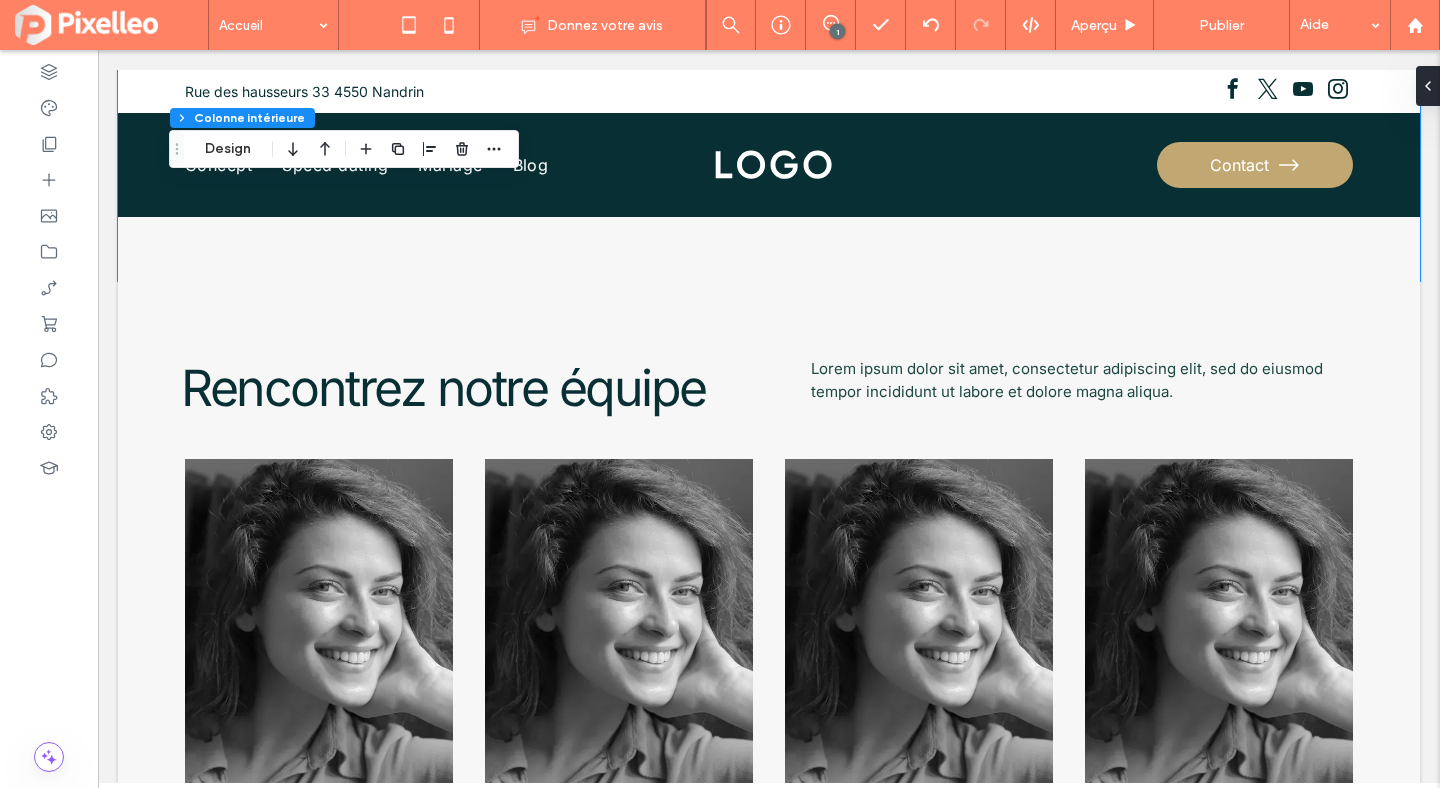 scroll, scrollTop: 4128, scrollLeft: 0, axis: vertical 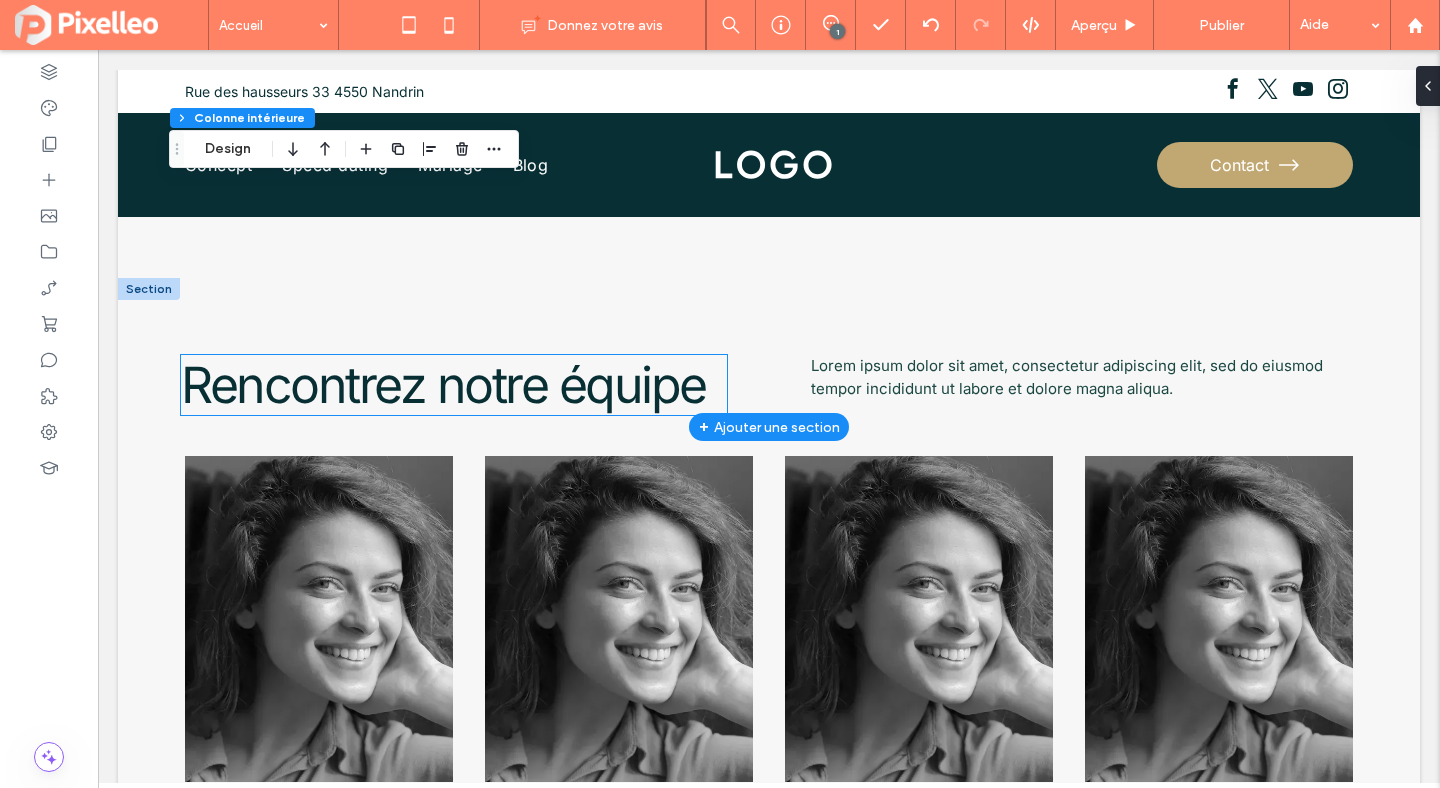 click on "Rencontrez notre équipe" at bounding box center (443, 385) 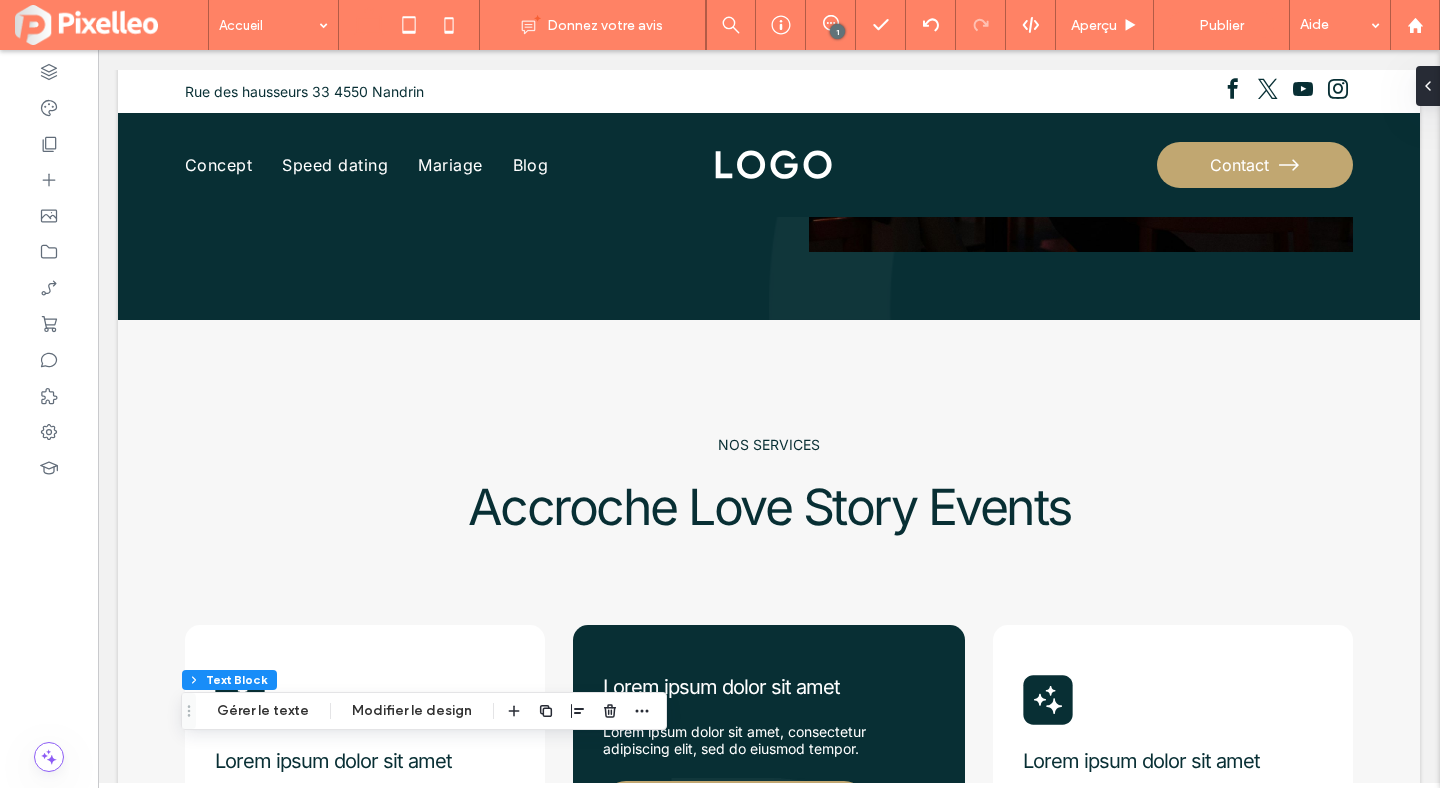 scroll, scrollTop: 0, scrollLeft: 0, axis: both 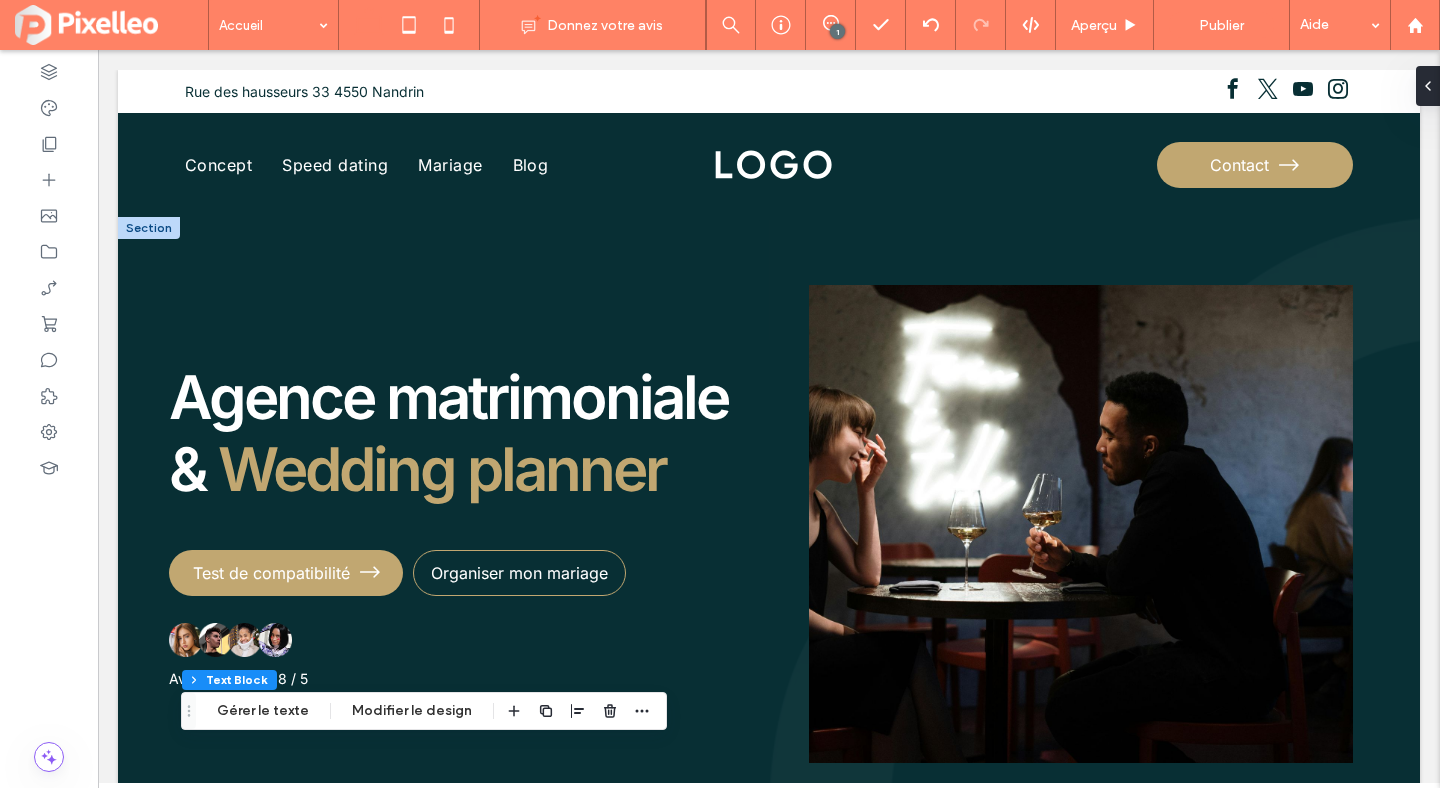 click at bounding box center (1081, 524) 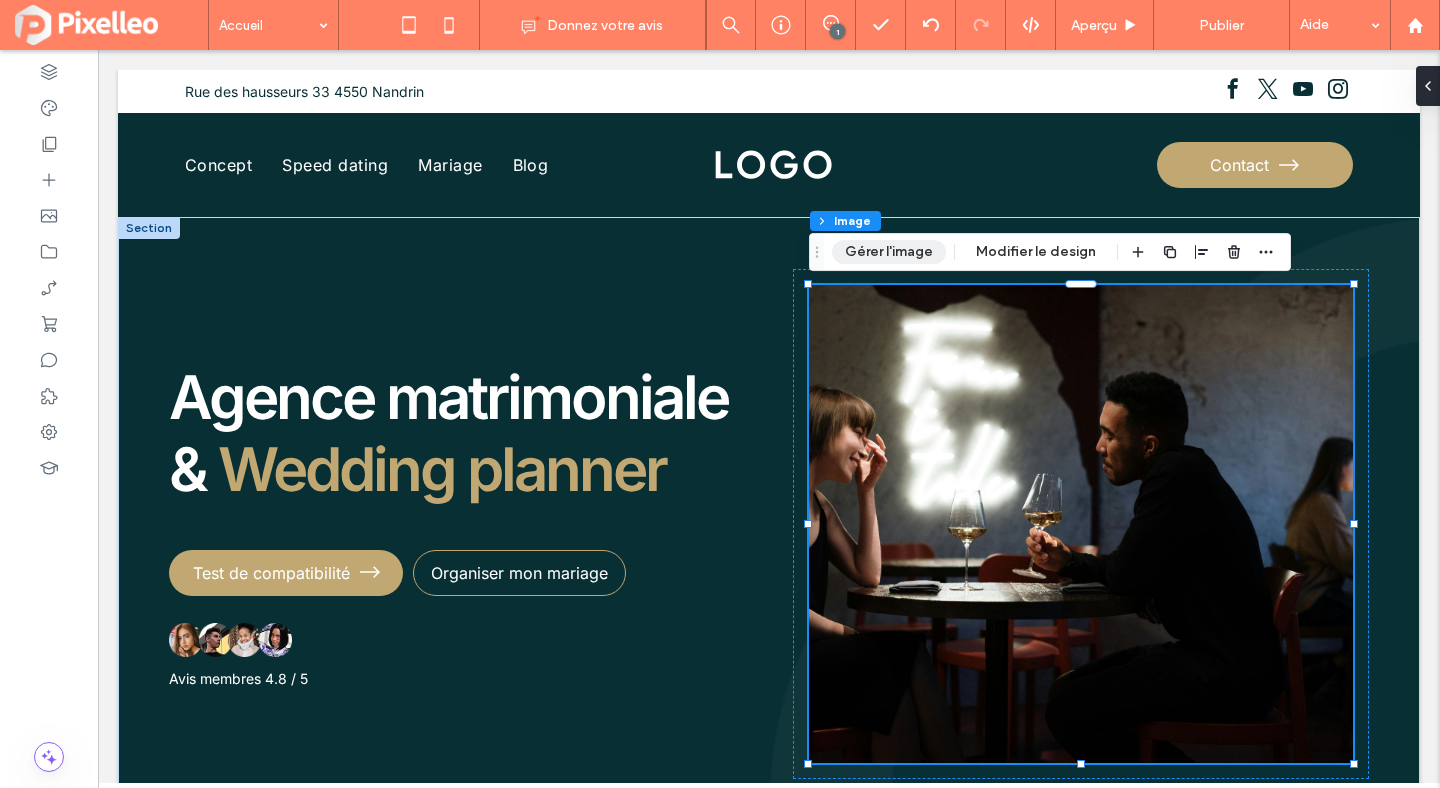 click on "Gérer l'image" at bounding box center (889, 252) 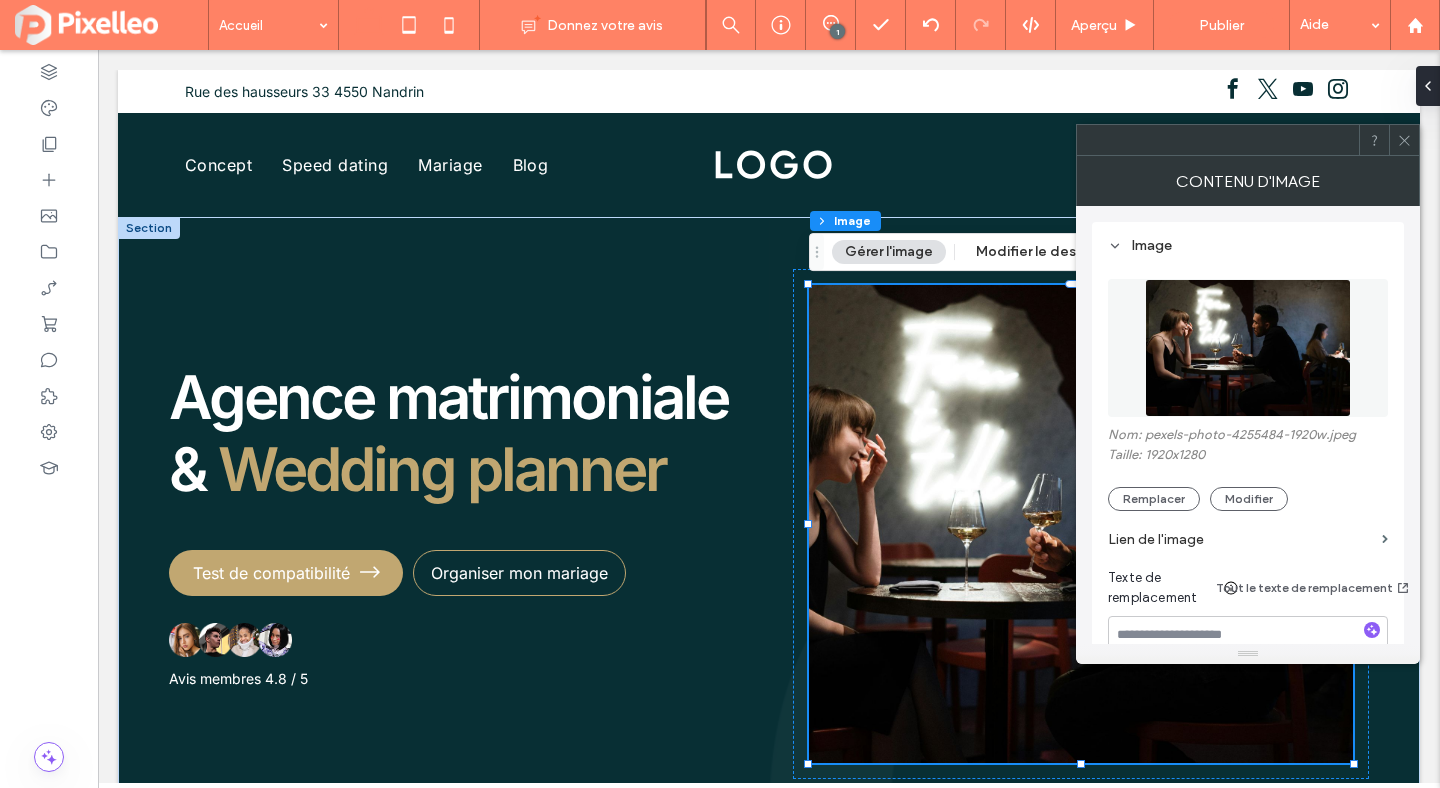 scroll, scrollTop: 264, scrollLeft: 0, axis: vertical 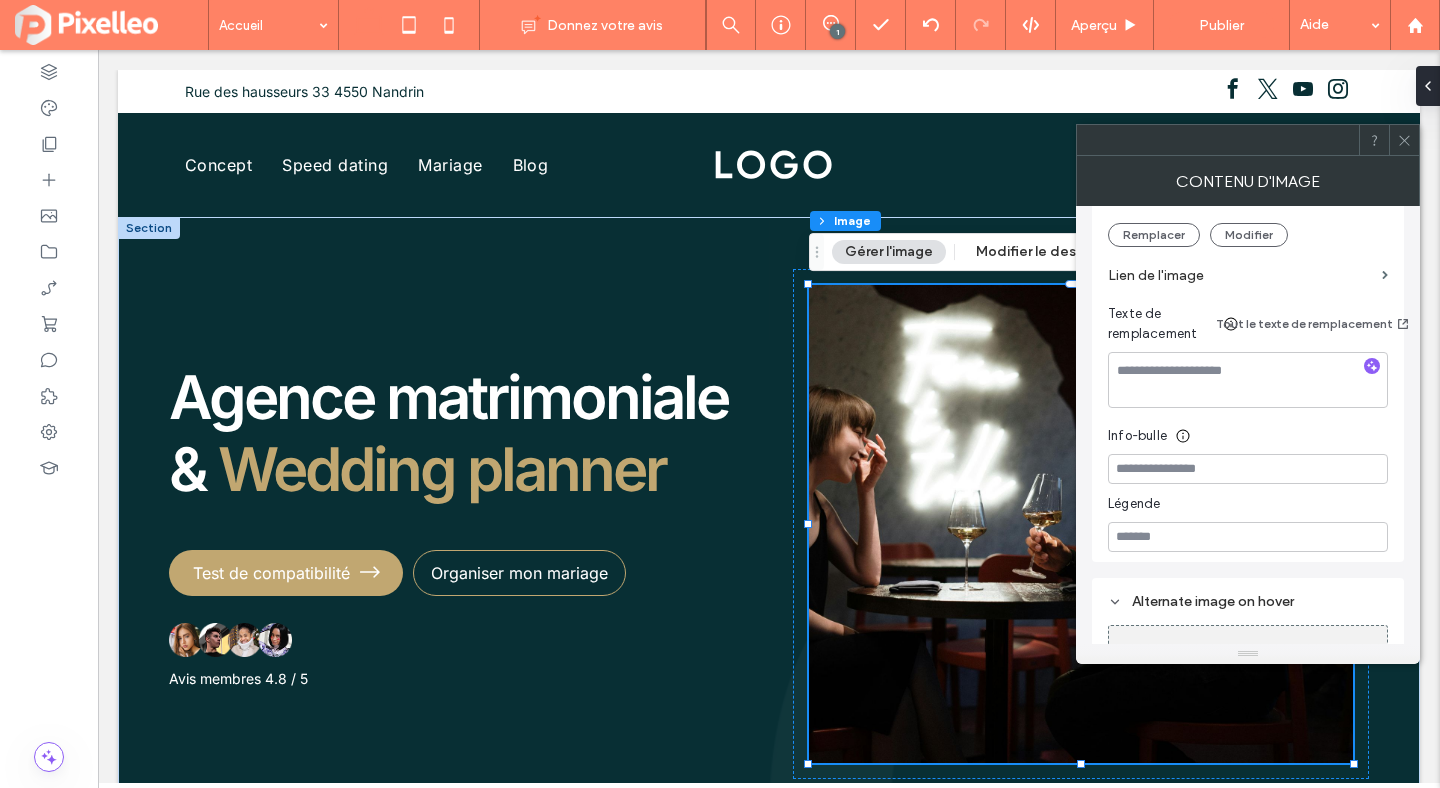 click 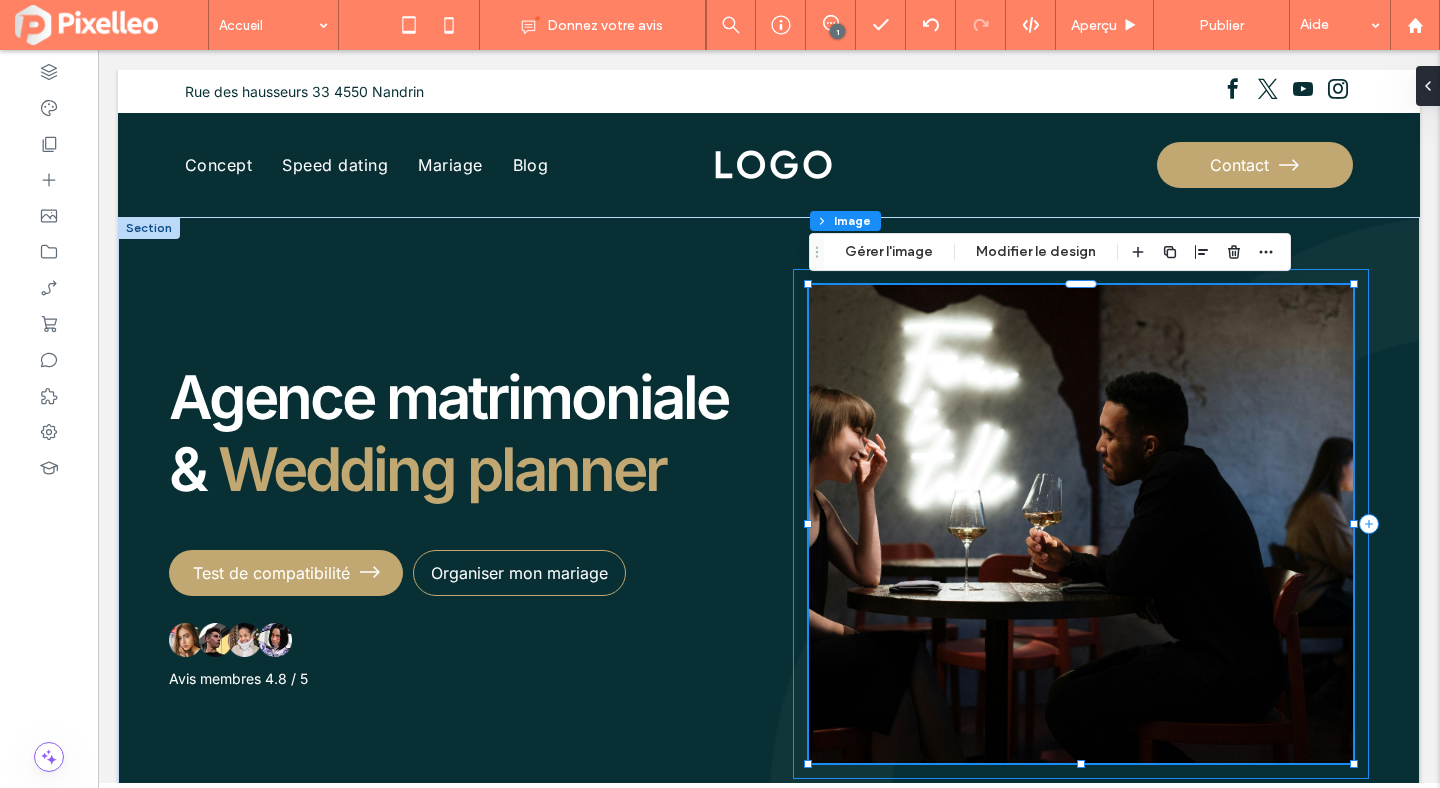 click at bounding box center (1081, 524) 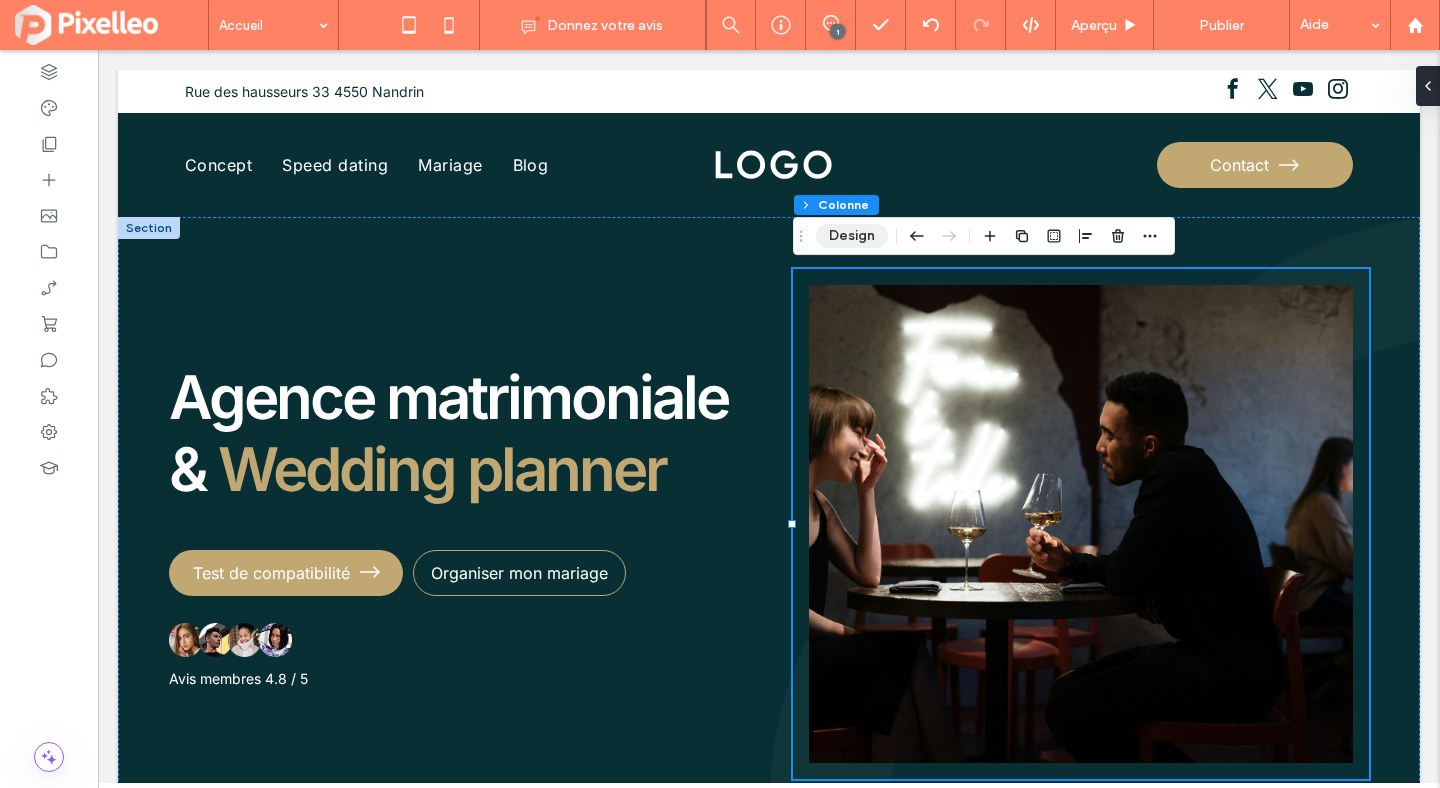 click on "Design" at bounding box center [852, 236] 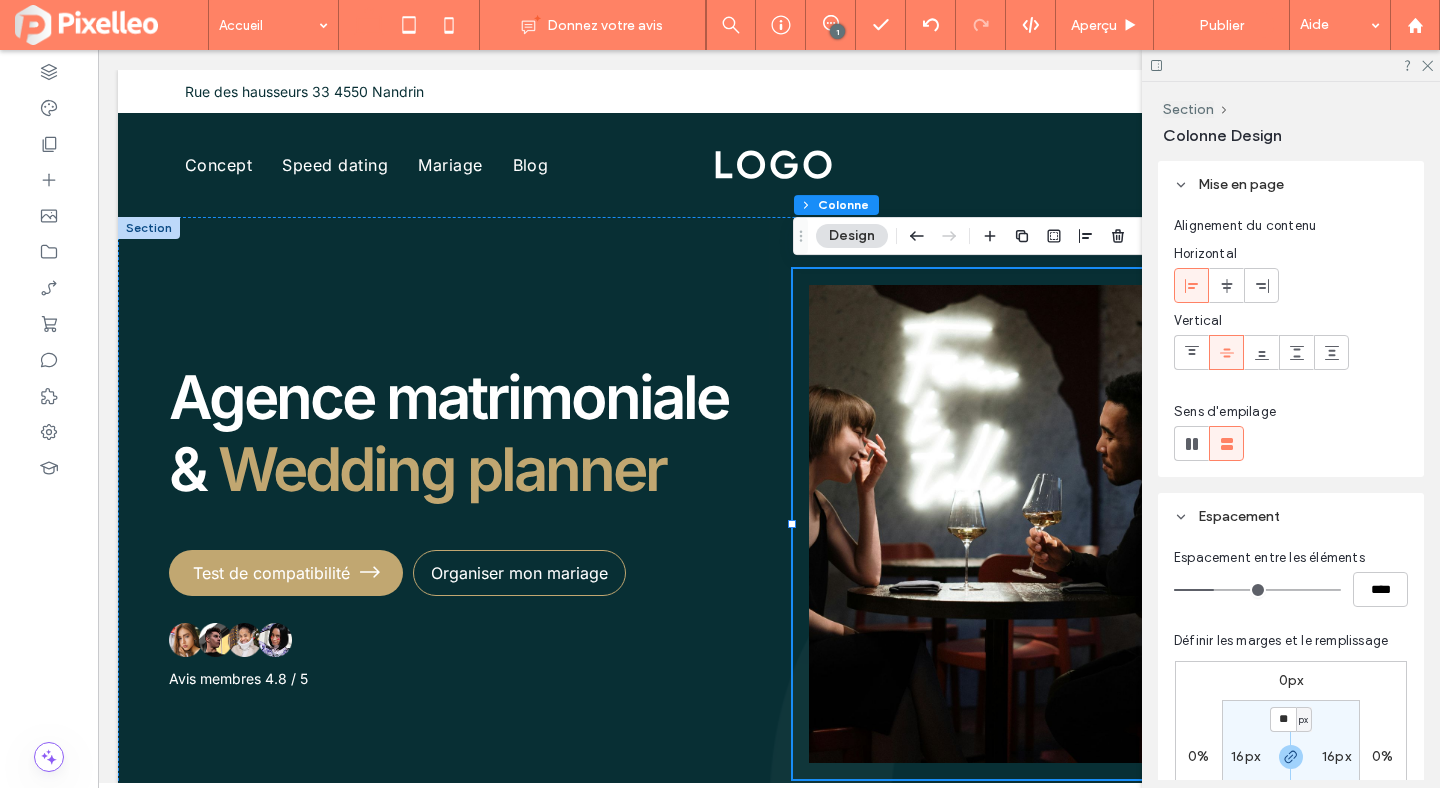 scroll, scrollTop: 926, scrollLeft: 0, axis: vertical 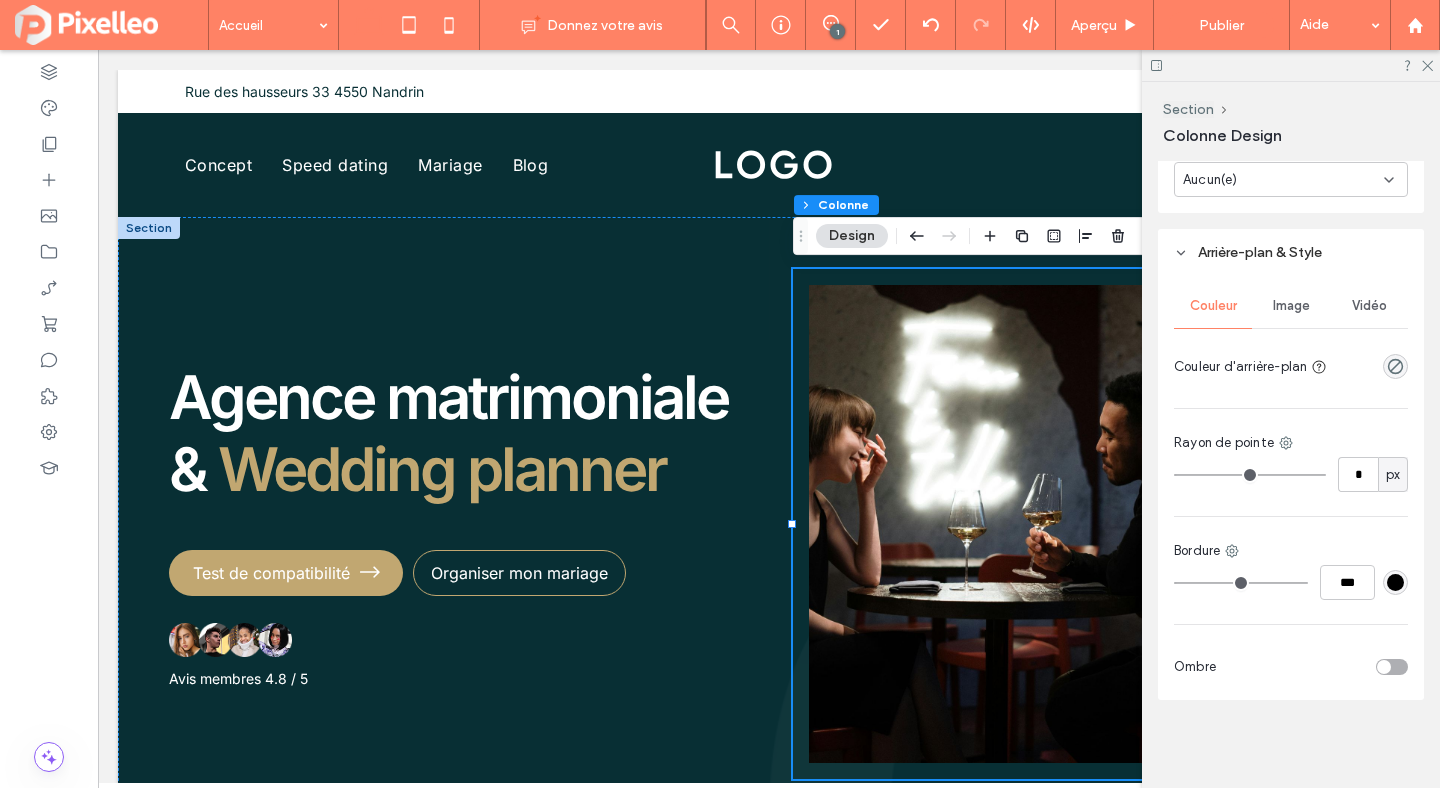 click on "Image" at bounding box center (1291, 306) 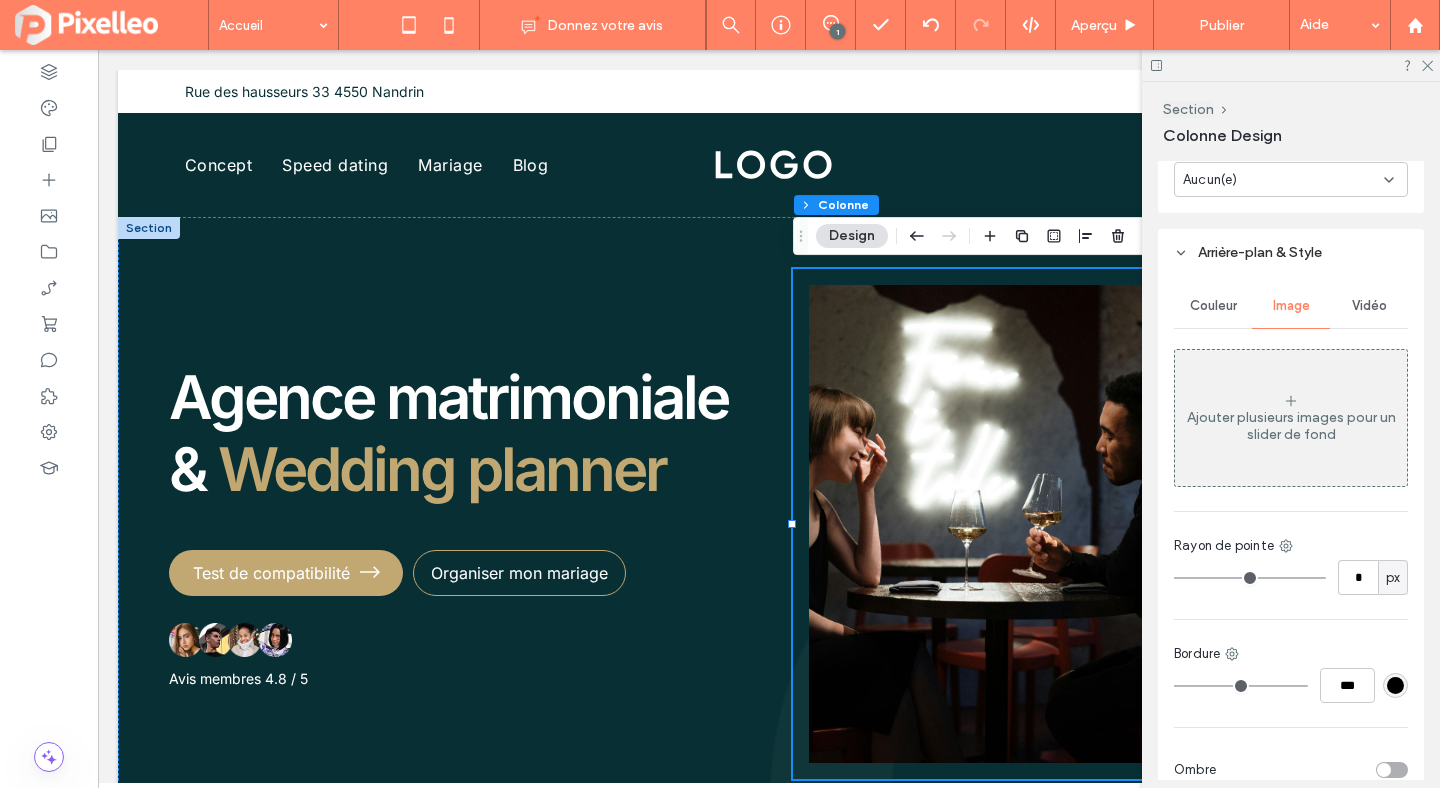 click on "Ajouter plusieurs images pour un slider de fond" at bounding box center [1291, 418] 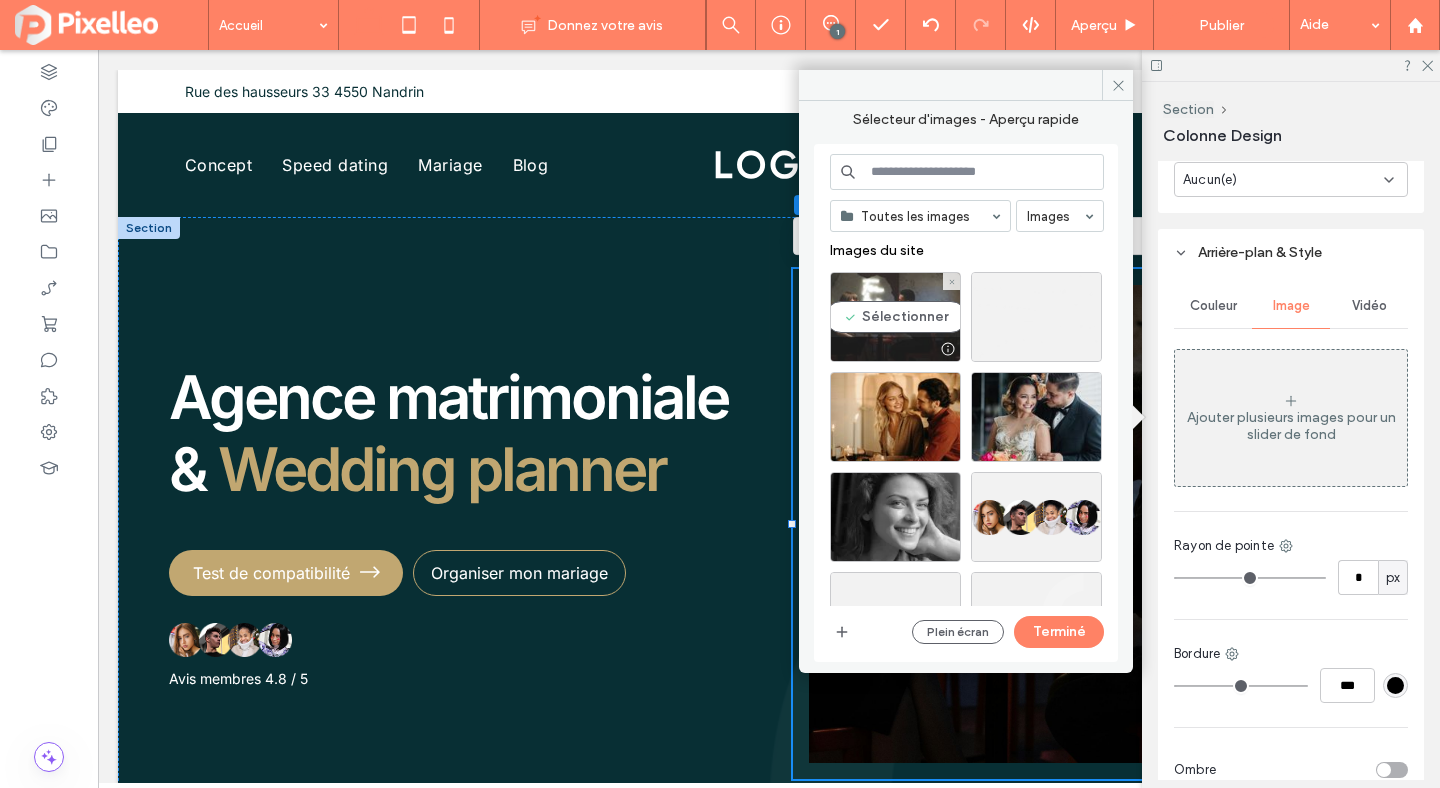 click on "Sélectionner" at bounding box center (895, 317) 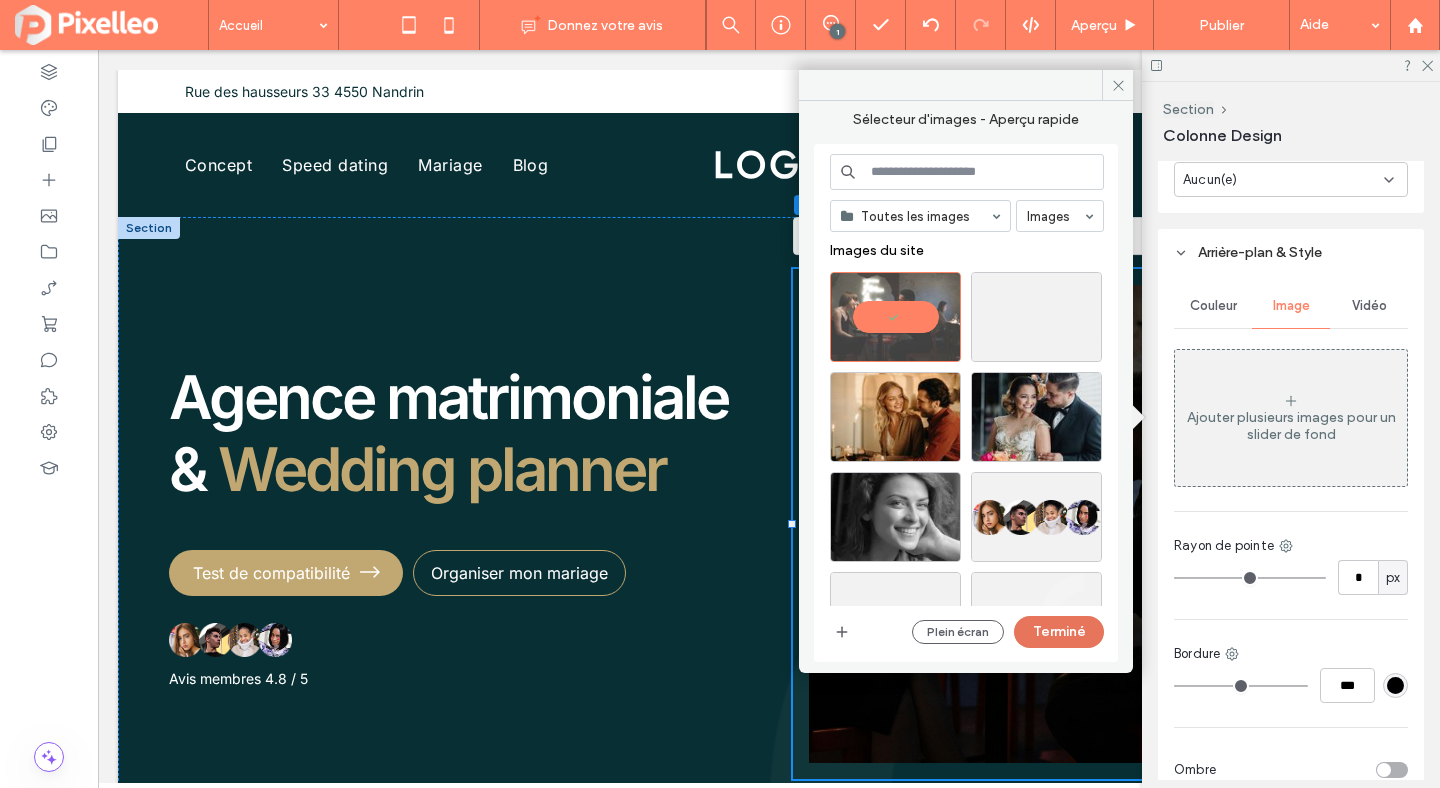 click on "Terminé" at bounding box center (1059, 632) 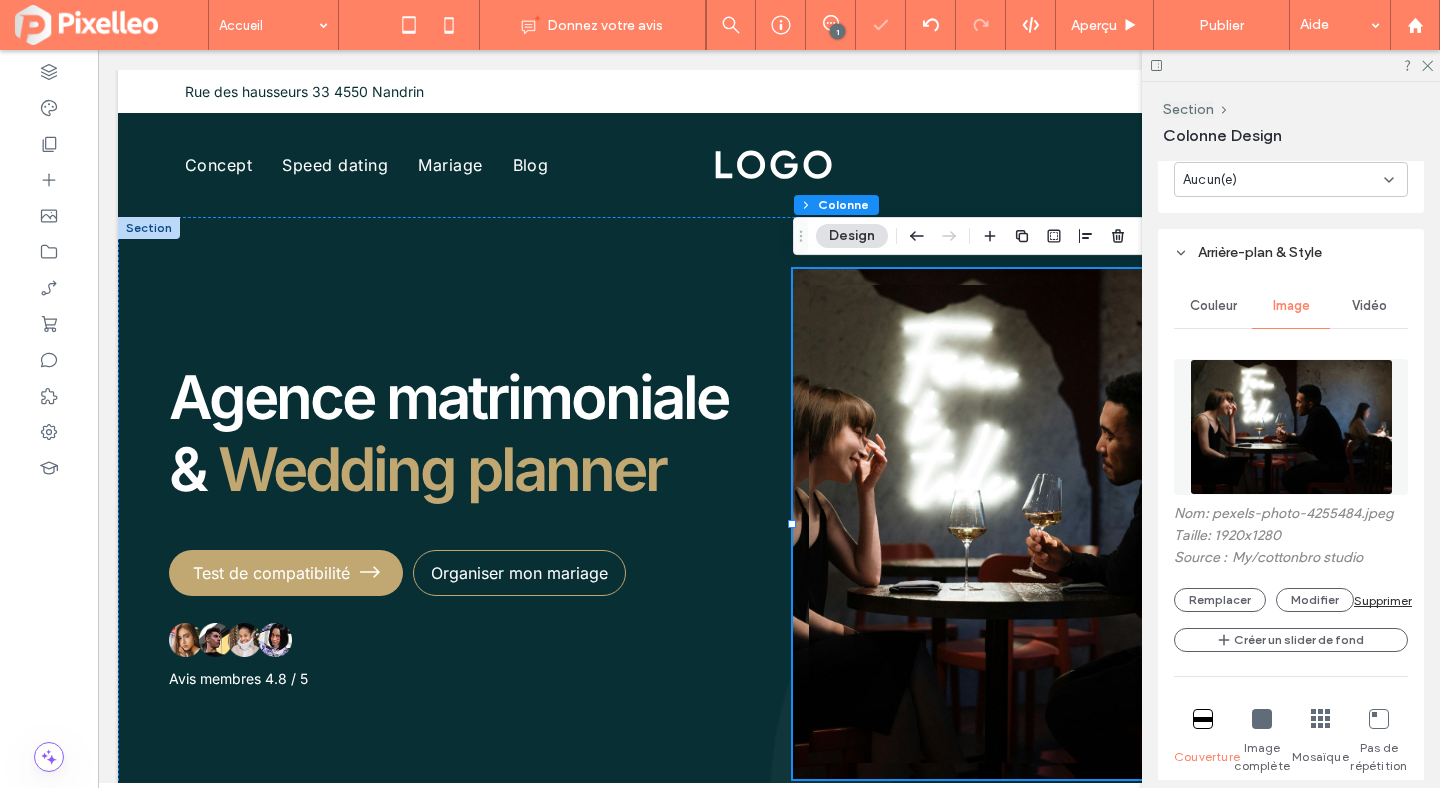 click at bounding box center (1081, 524) 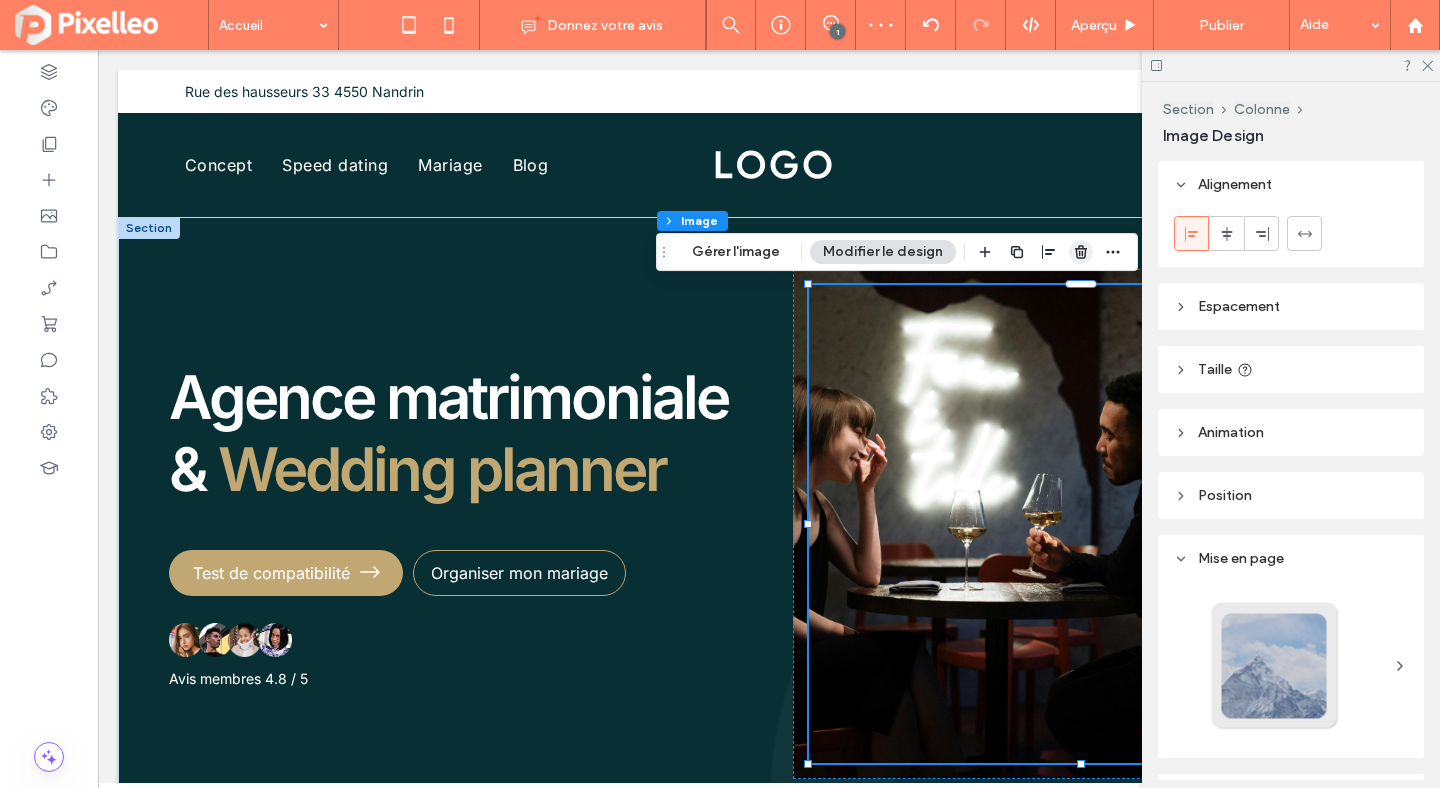 click 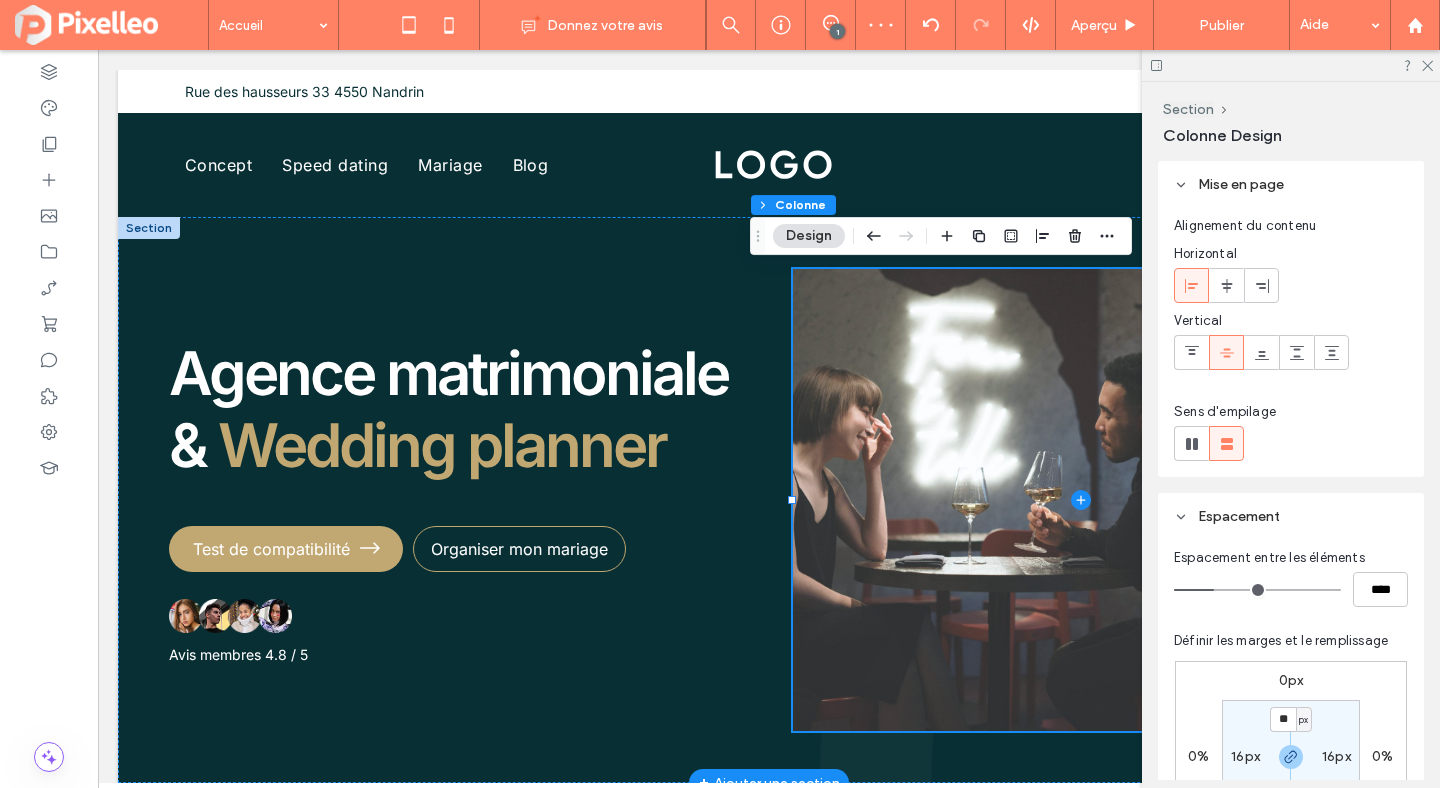 click at bounding box center [1081, 500] 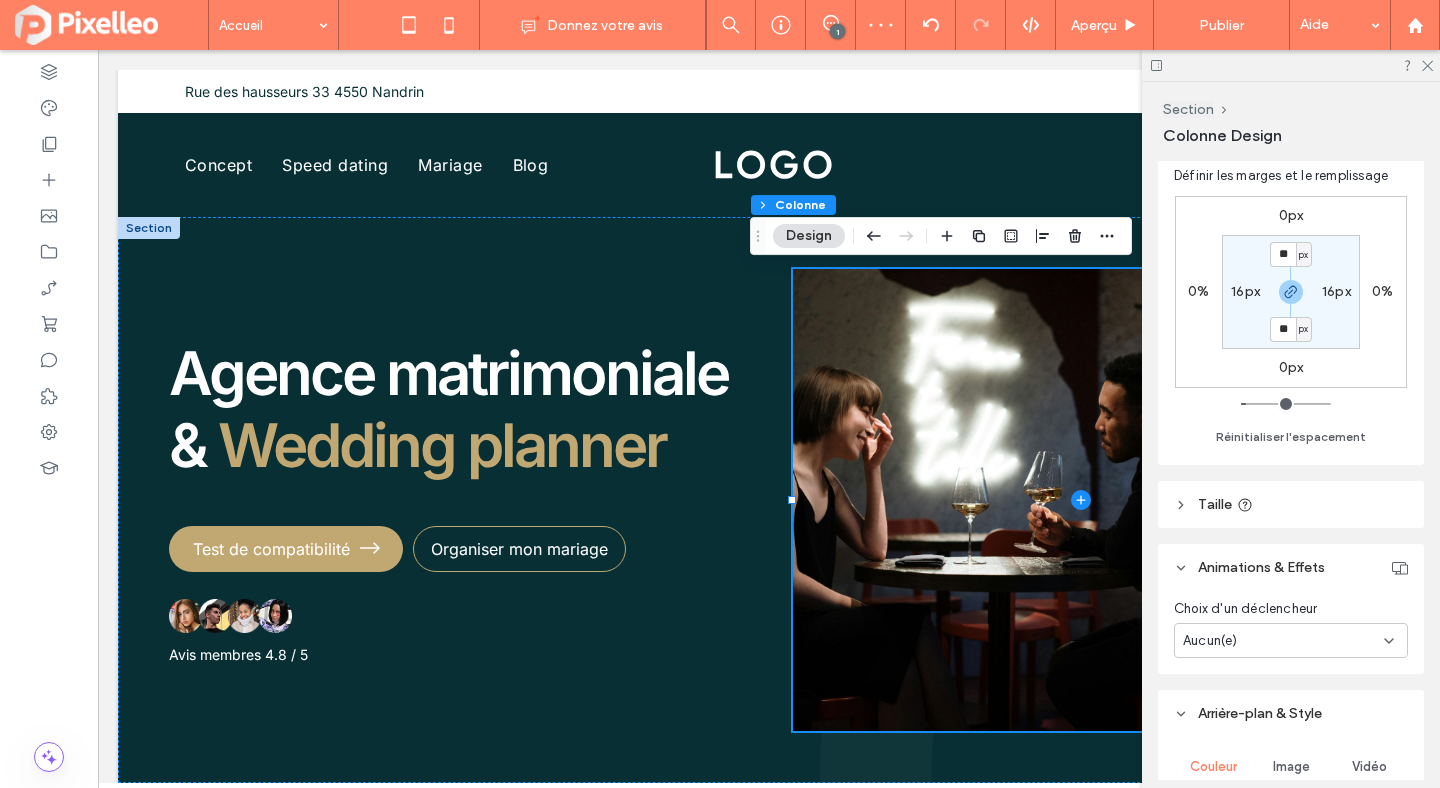 scroll, scrollTop: 804, scrollLeft: 0, axis: vertical 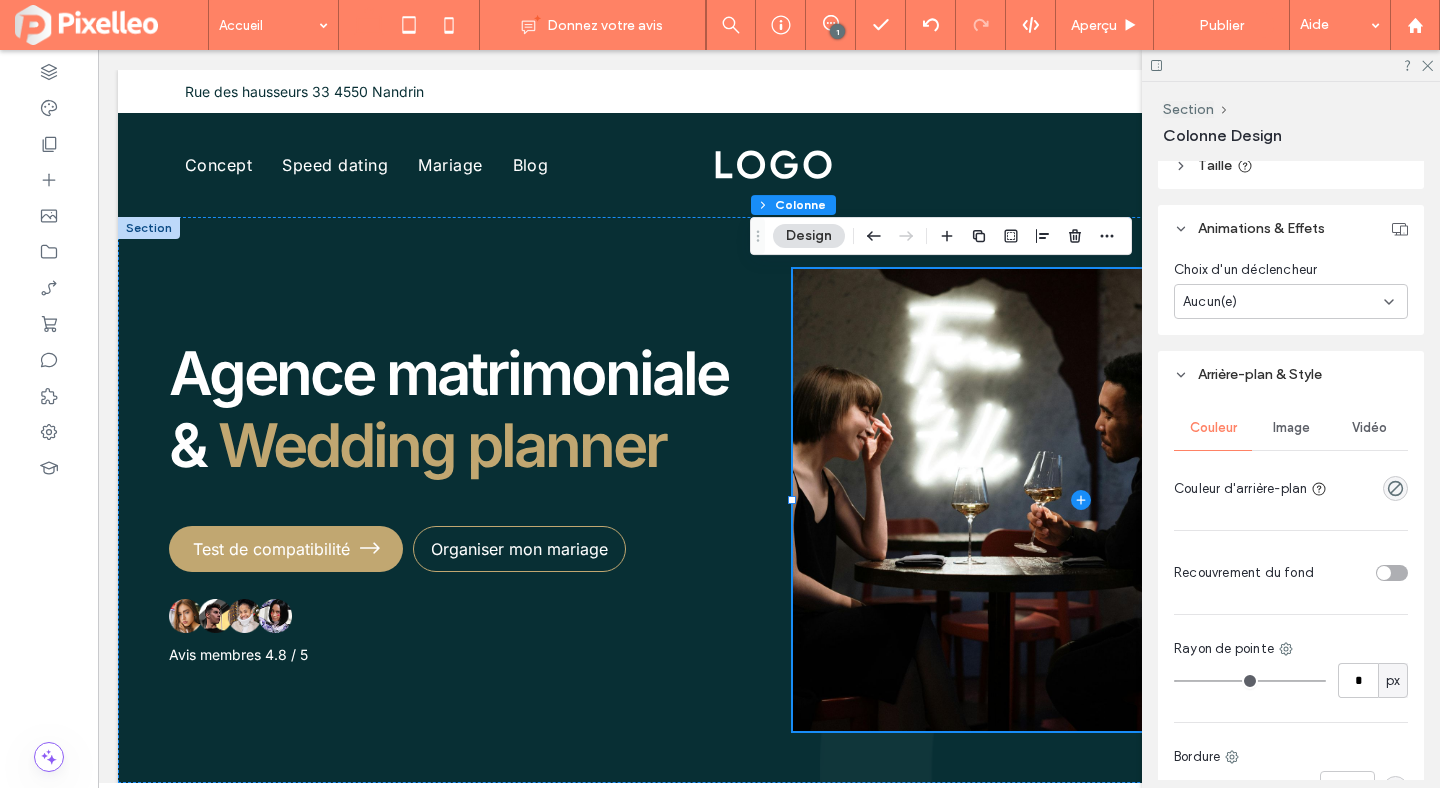 click on "Image" at bounding box center [1291, 428] 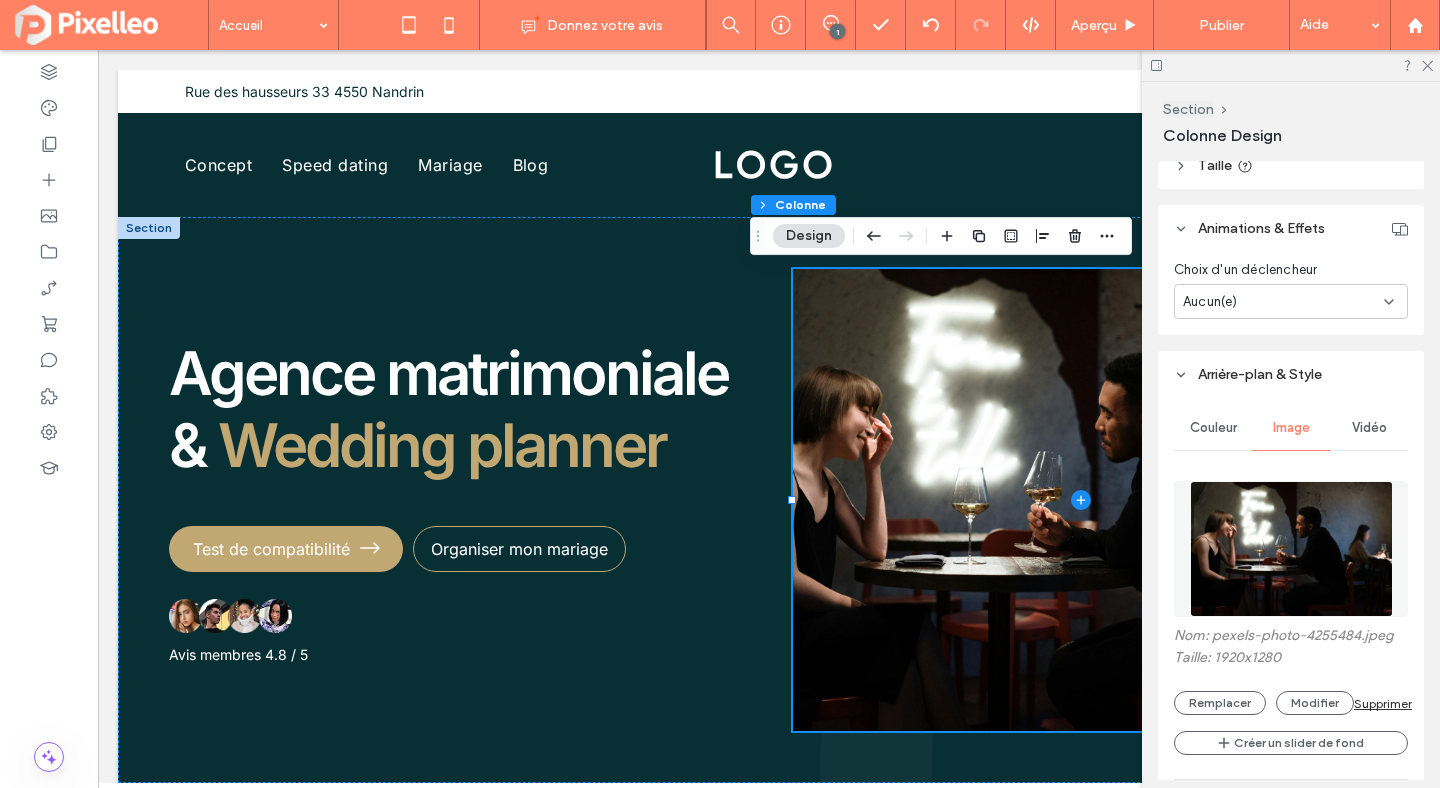 scroll, scrollTop: 942, scrollLeft: 0, axis: vertical 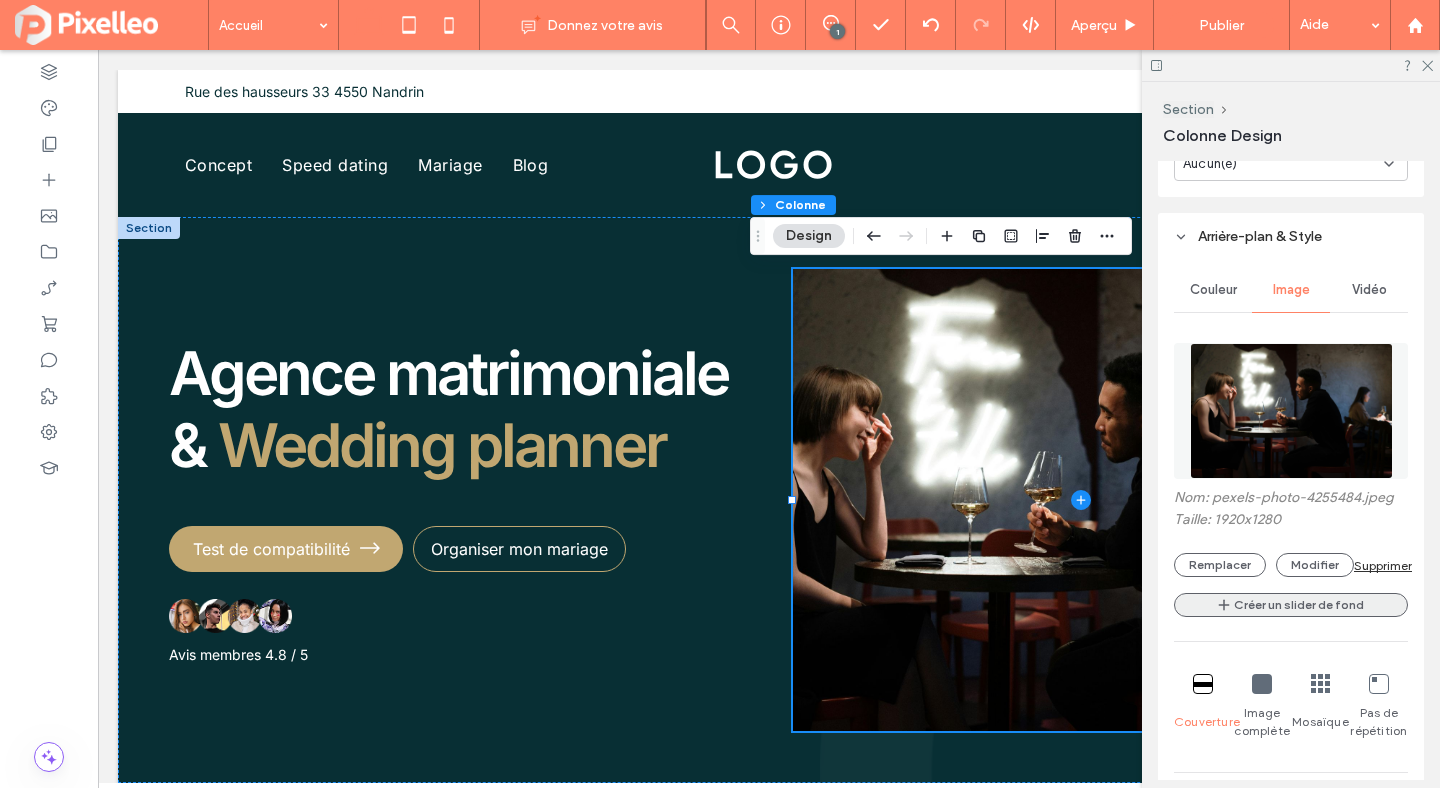 click on "Créer un slider de fond" at bounding box center [1291, 605] 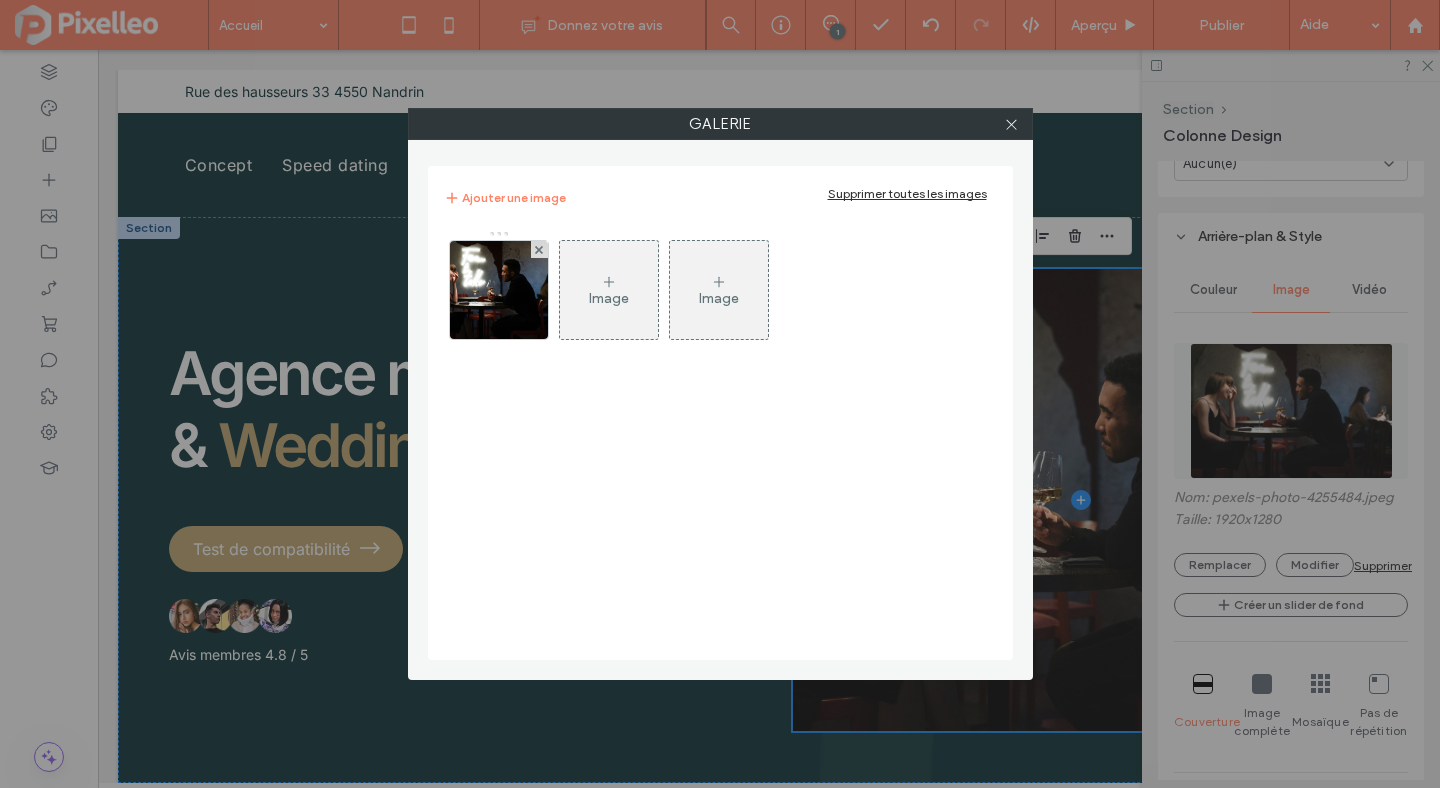click on "Image" at bounding box center [609, 290] 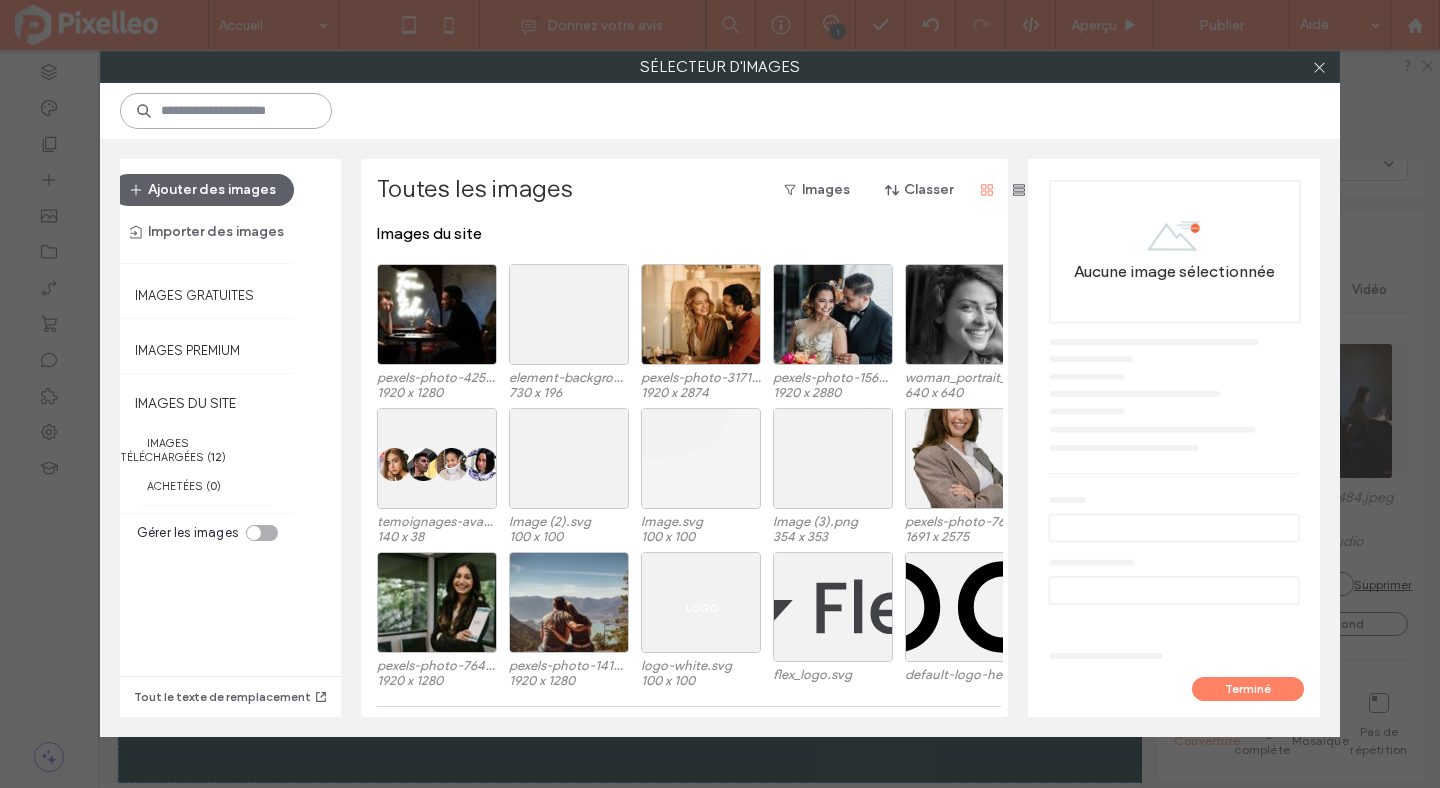 click at bounding box center [226, 111] 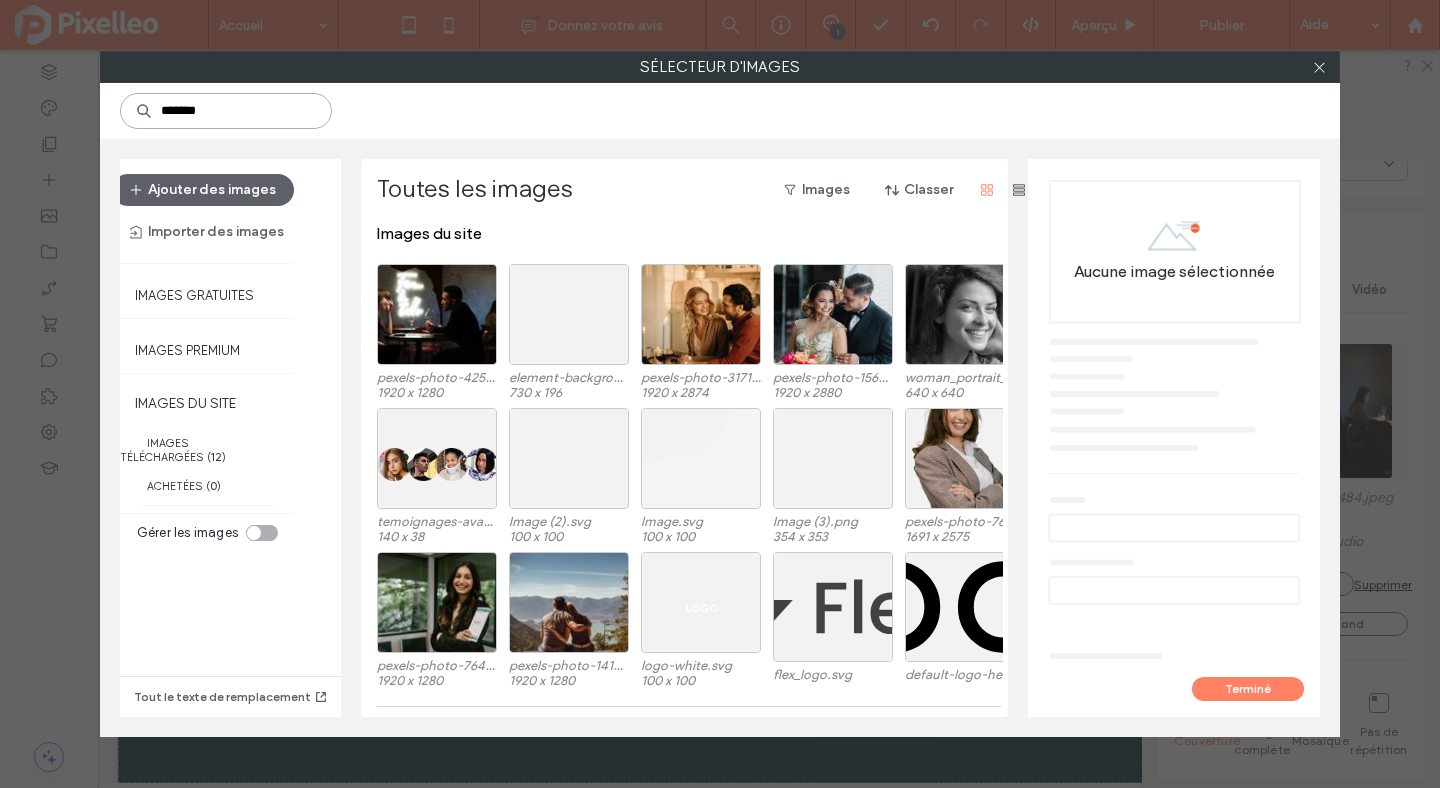 type on "*******" 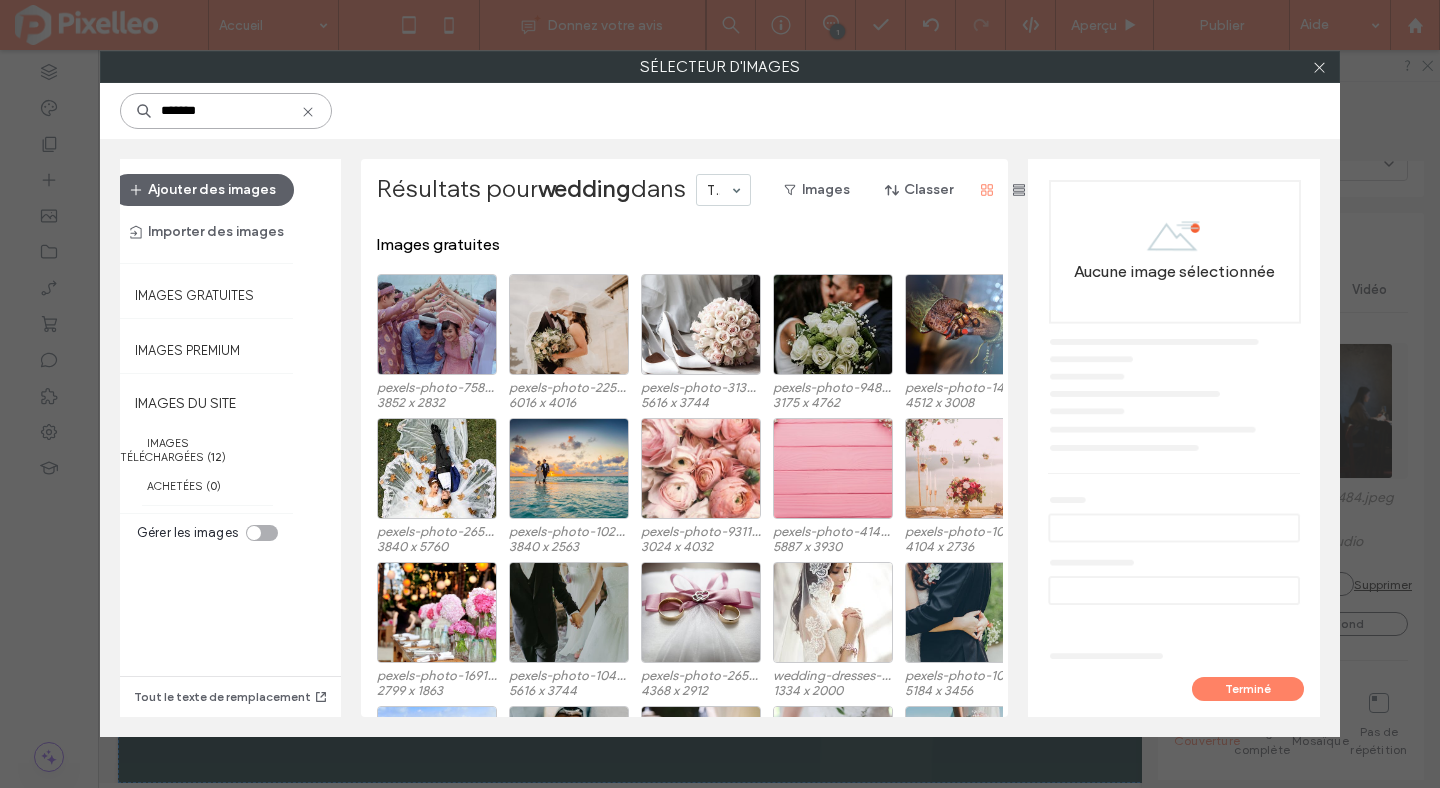 scroll, scrollTop: 202, scrollLeft: 0, axis: vertical 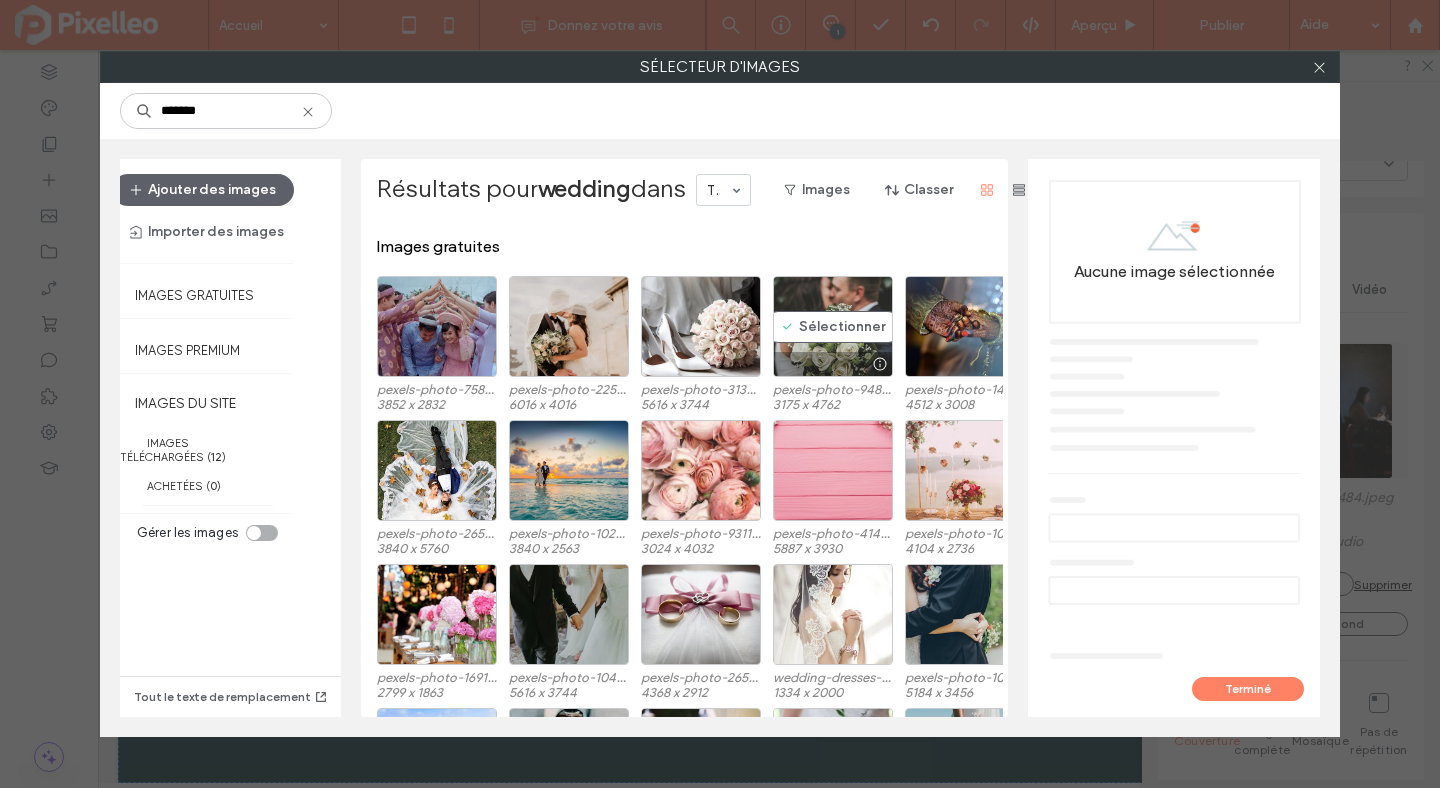 click on "Sélectionner" at bounding box center [833, 326] 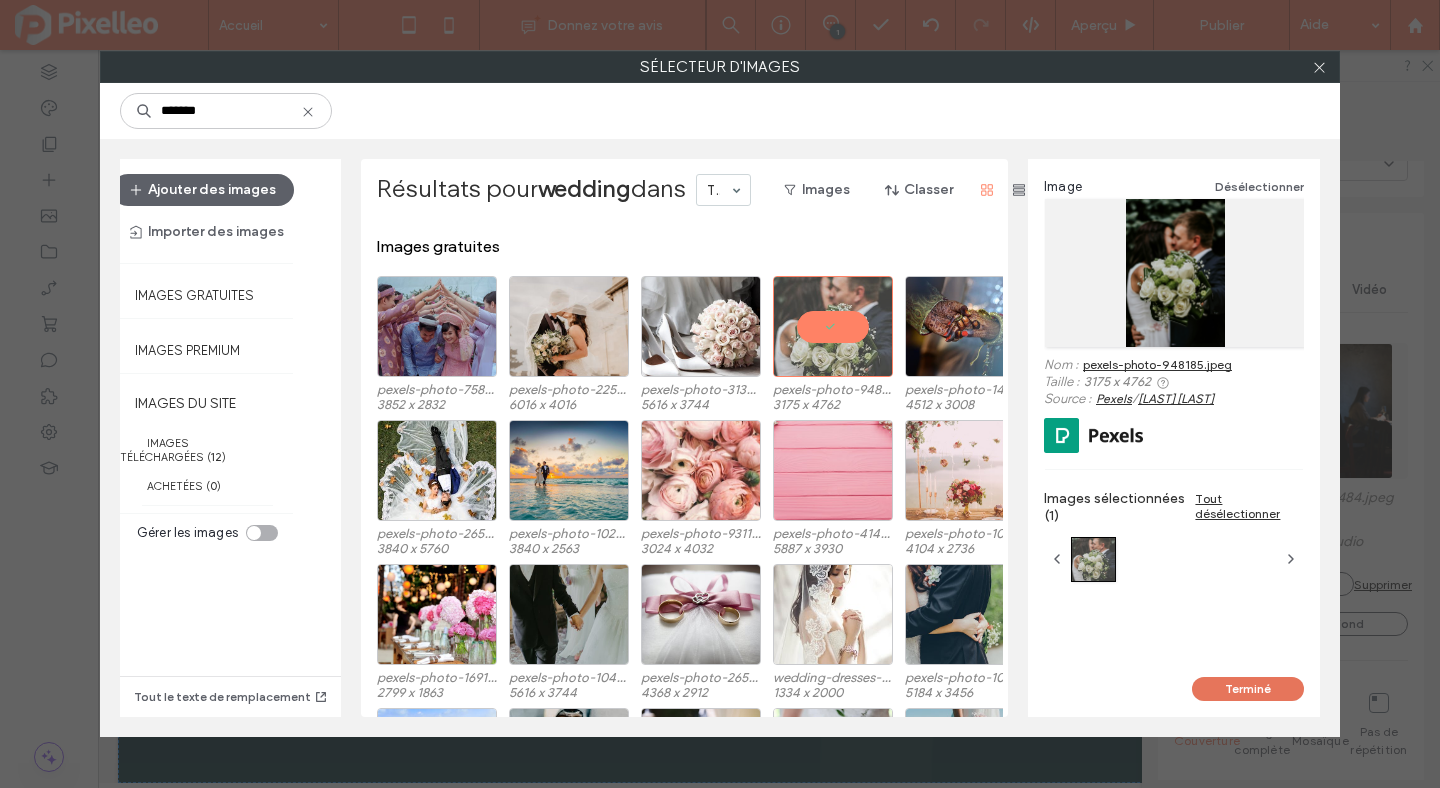 click on "Terminé" at bounding box center (1248, 689) 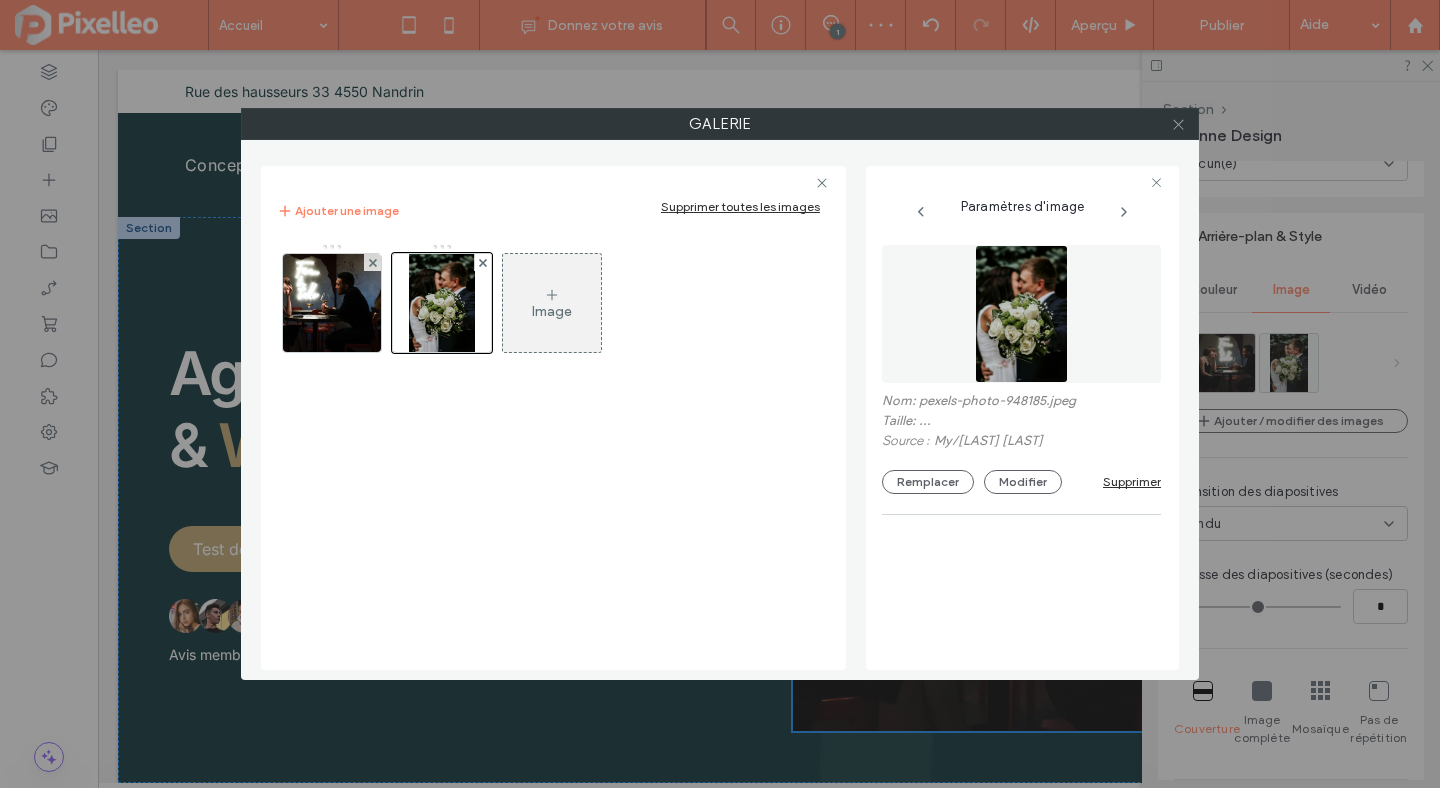 click 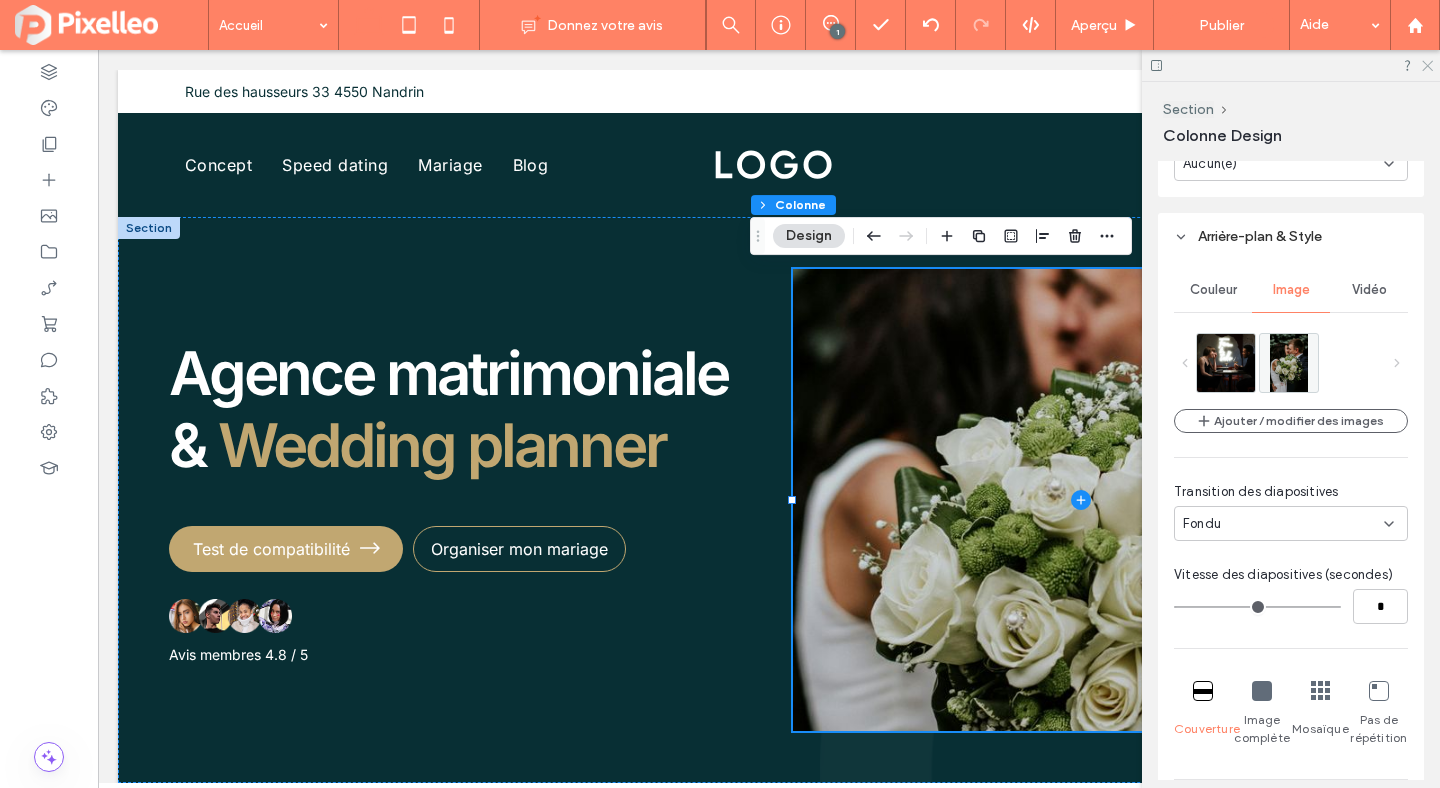 click 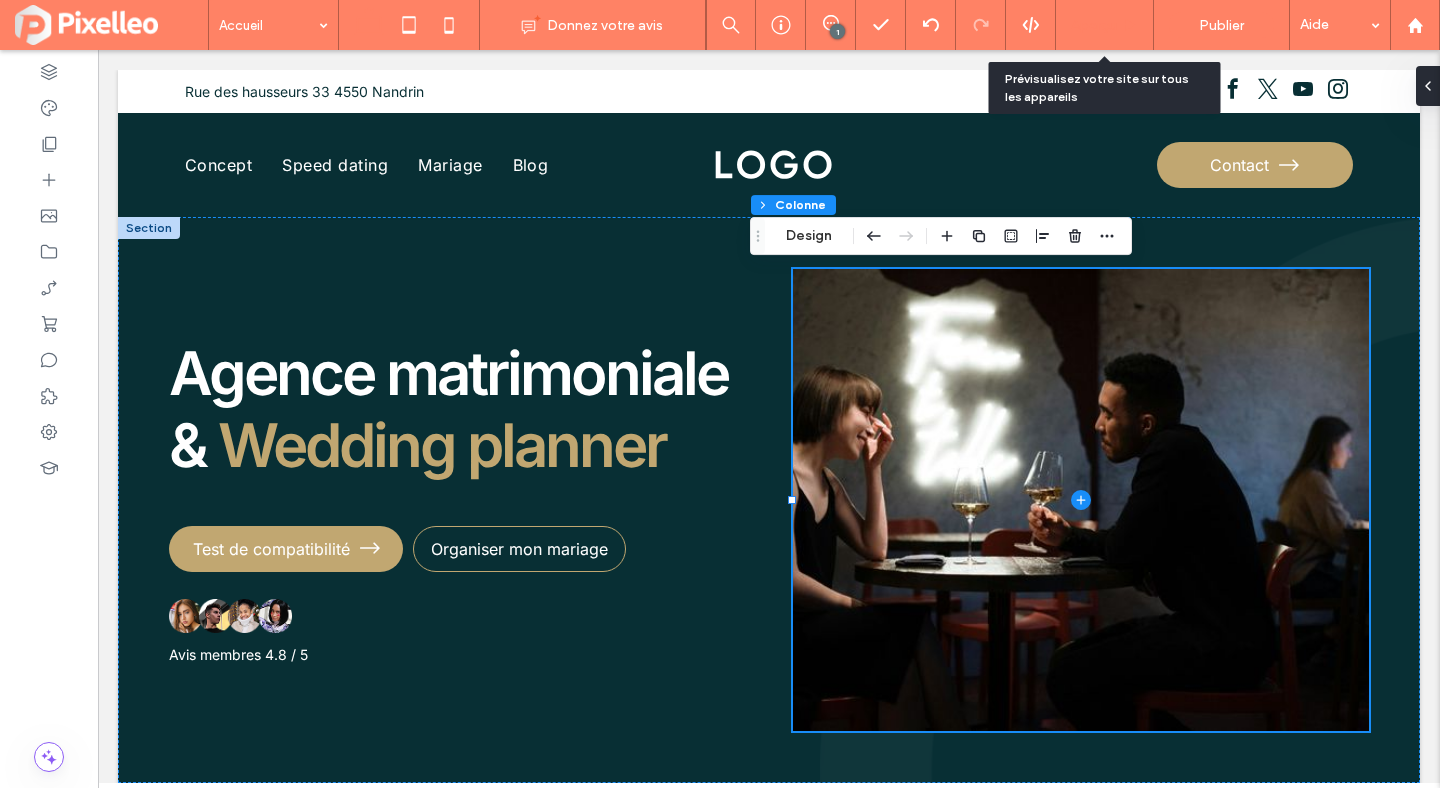 click on "Aperçu" at bounding box center (1094, 25) 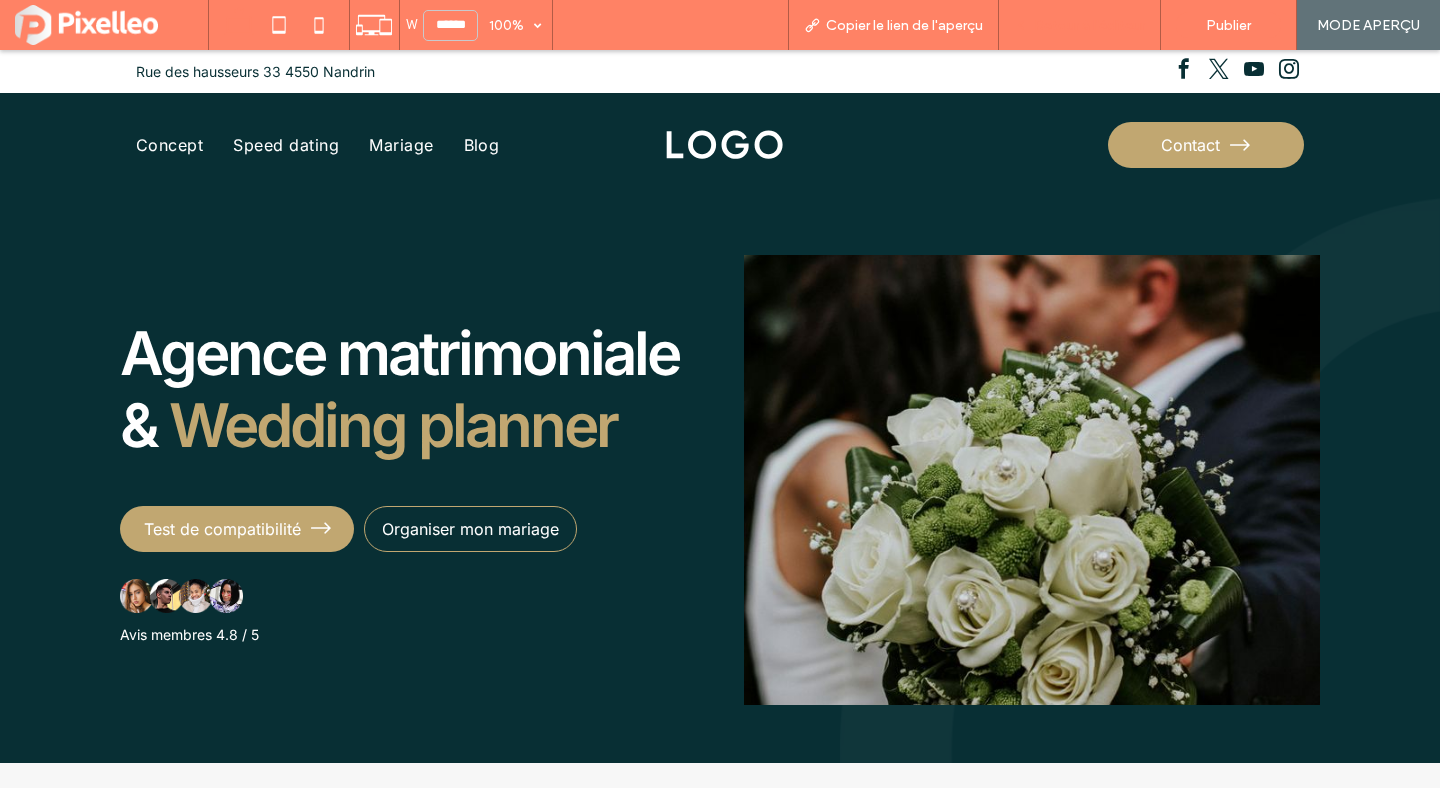 scroll, scrollTop: 0, scrollLeft: 0, axis: both 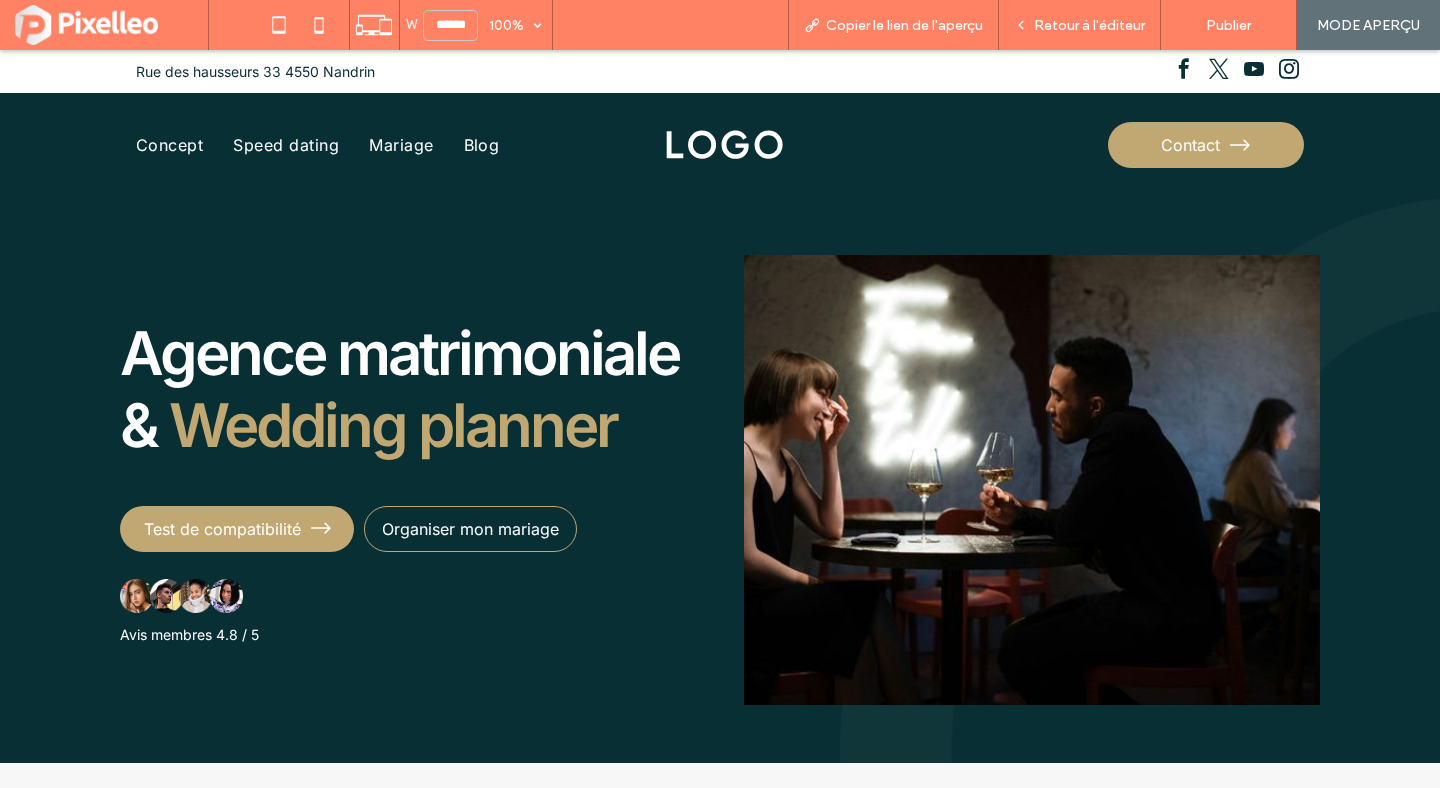 click at bounding box center [1032, 480] 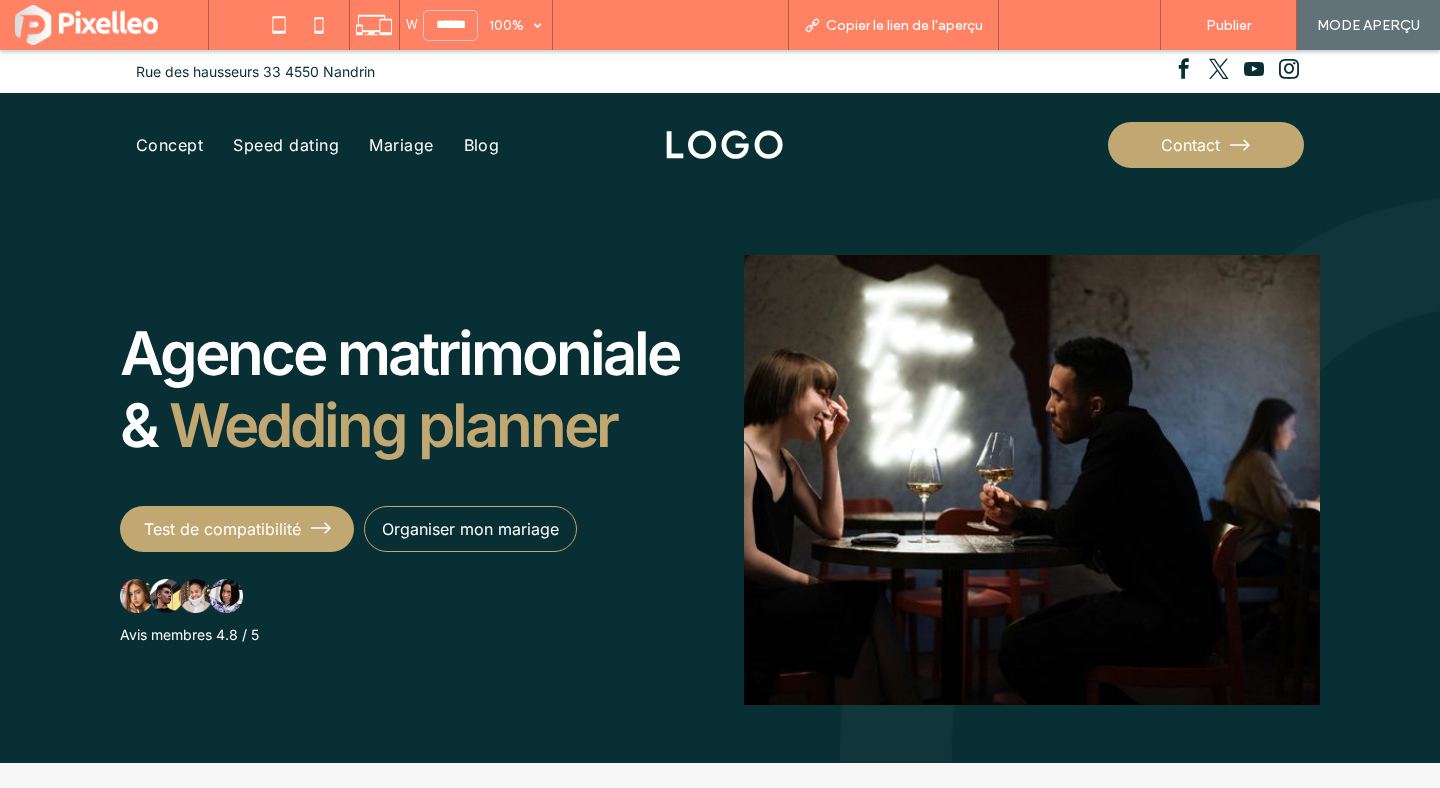 click on "Retour à l'éditeur" at bounding box center (1089, 25) 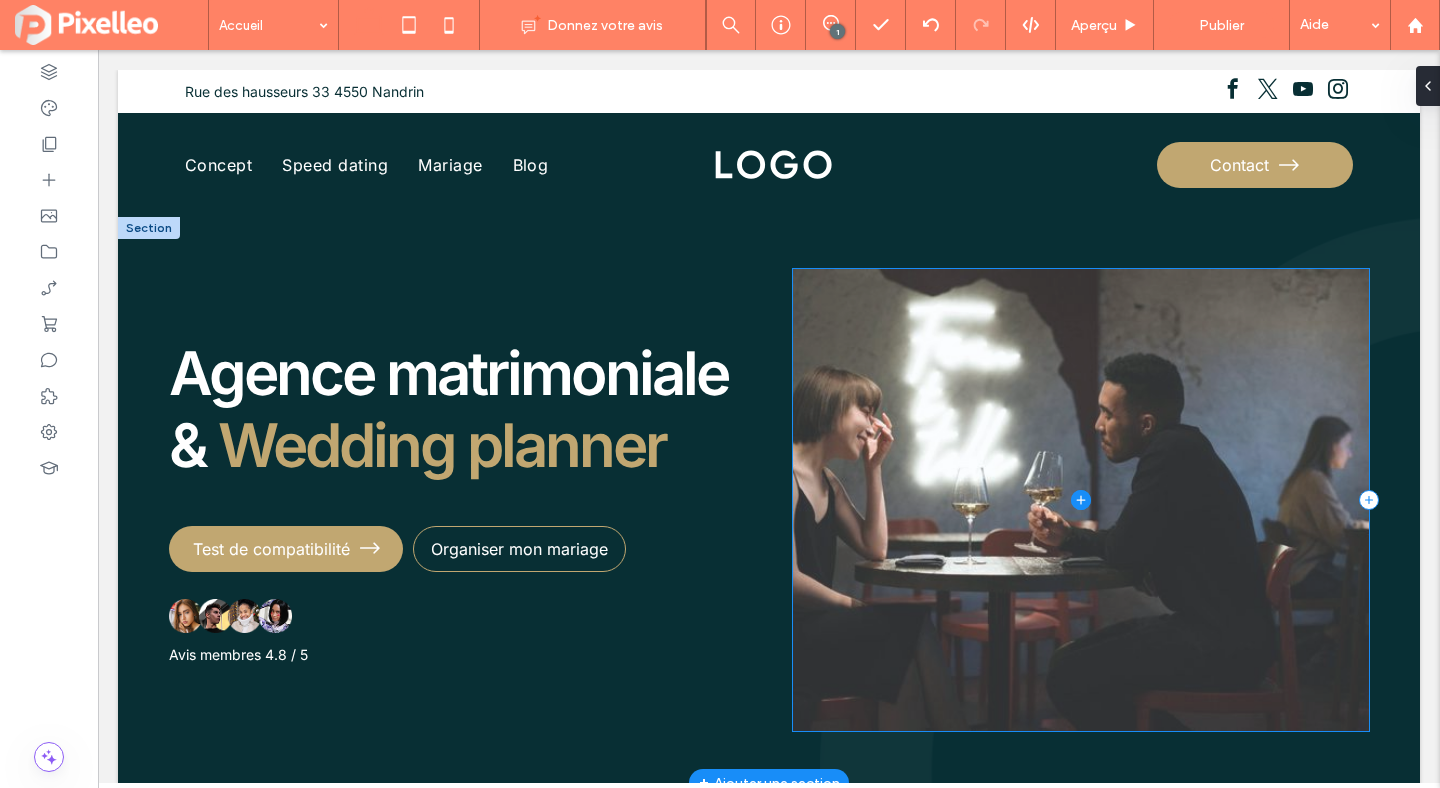 click at bounding box center [1081, 500] 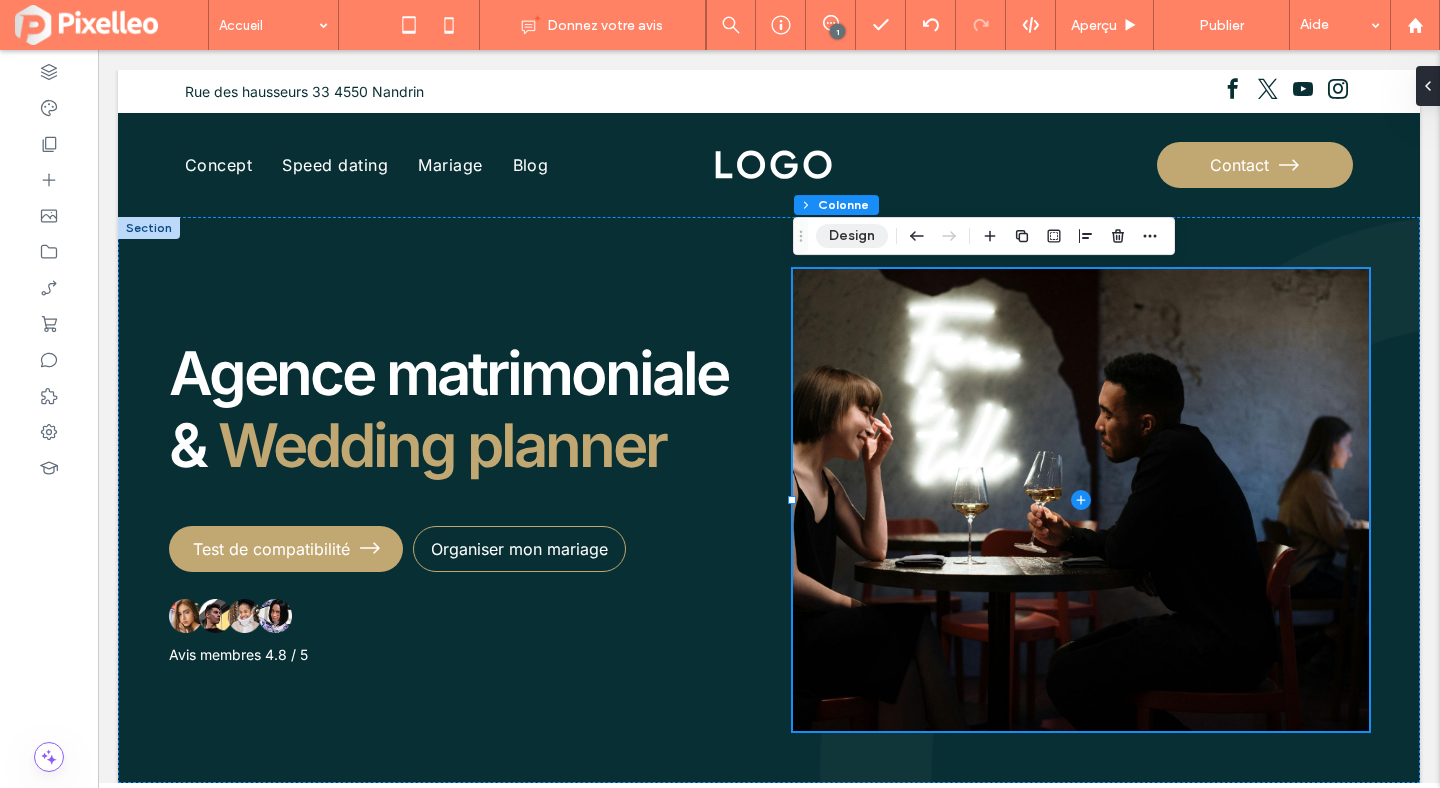click on "Design" at bounding box center [852, 236] 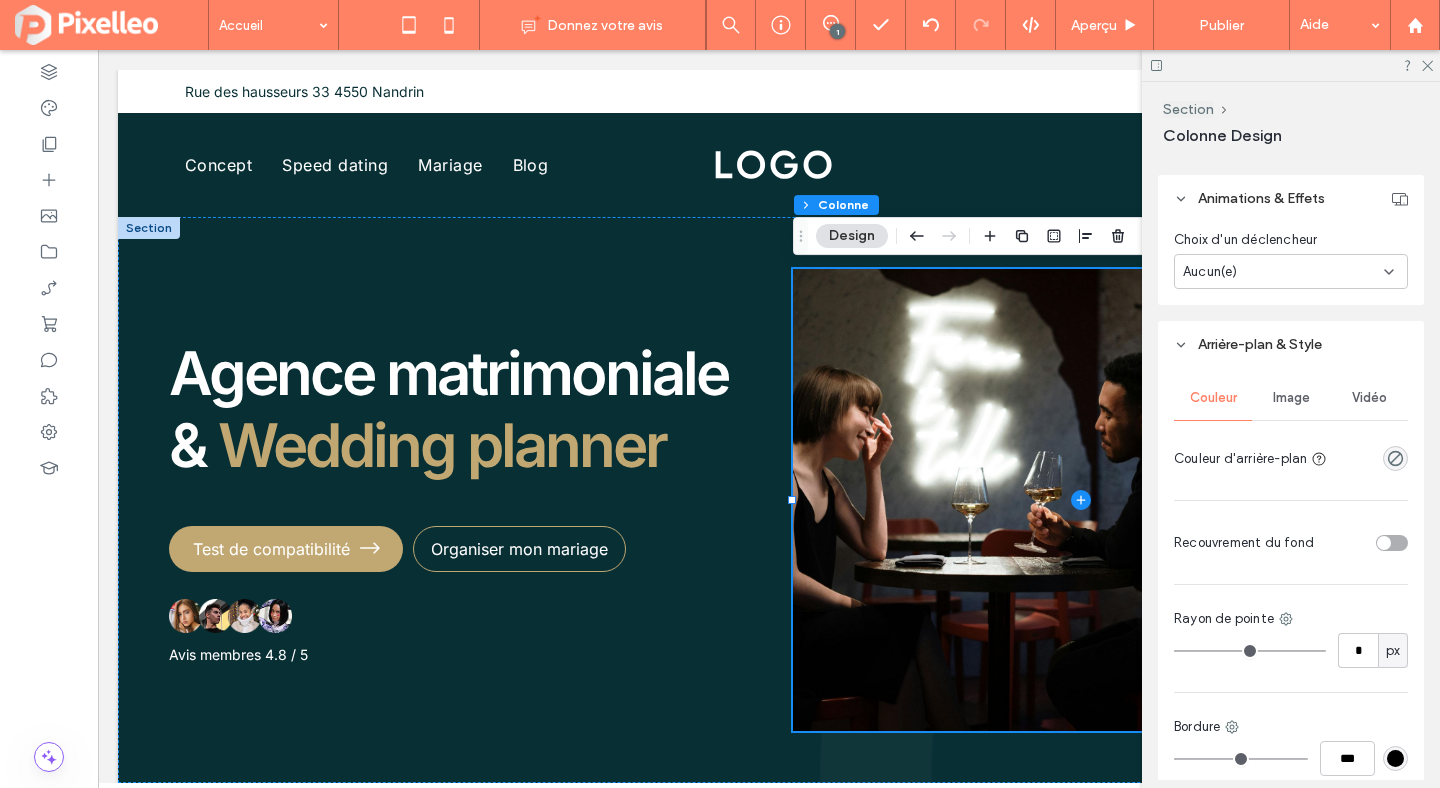 scroll, scrollTop: 892, scrollLeft: 0, axis: vertical 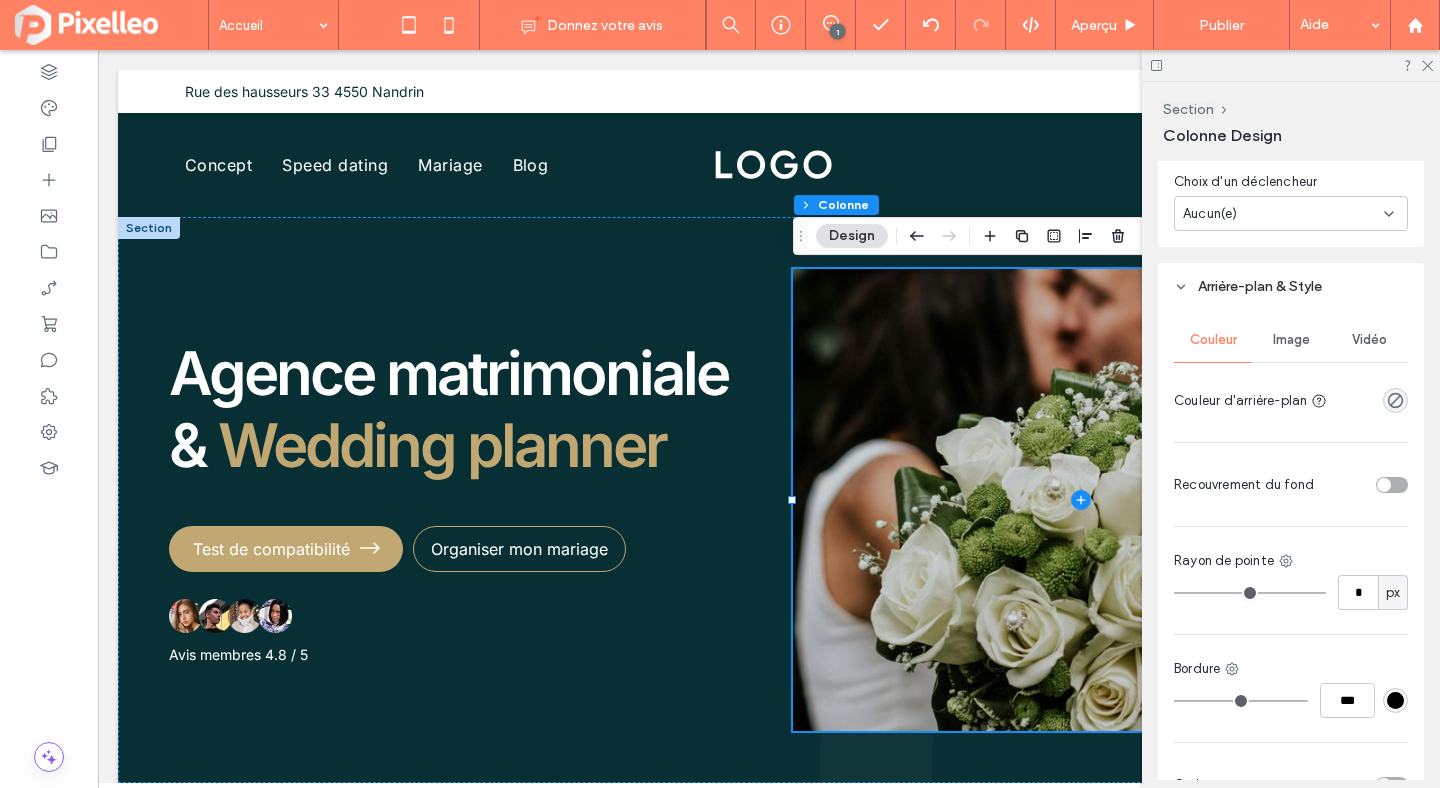 type on "*" 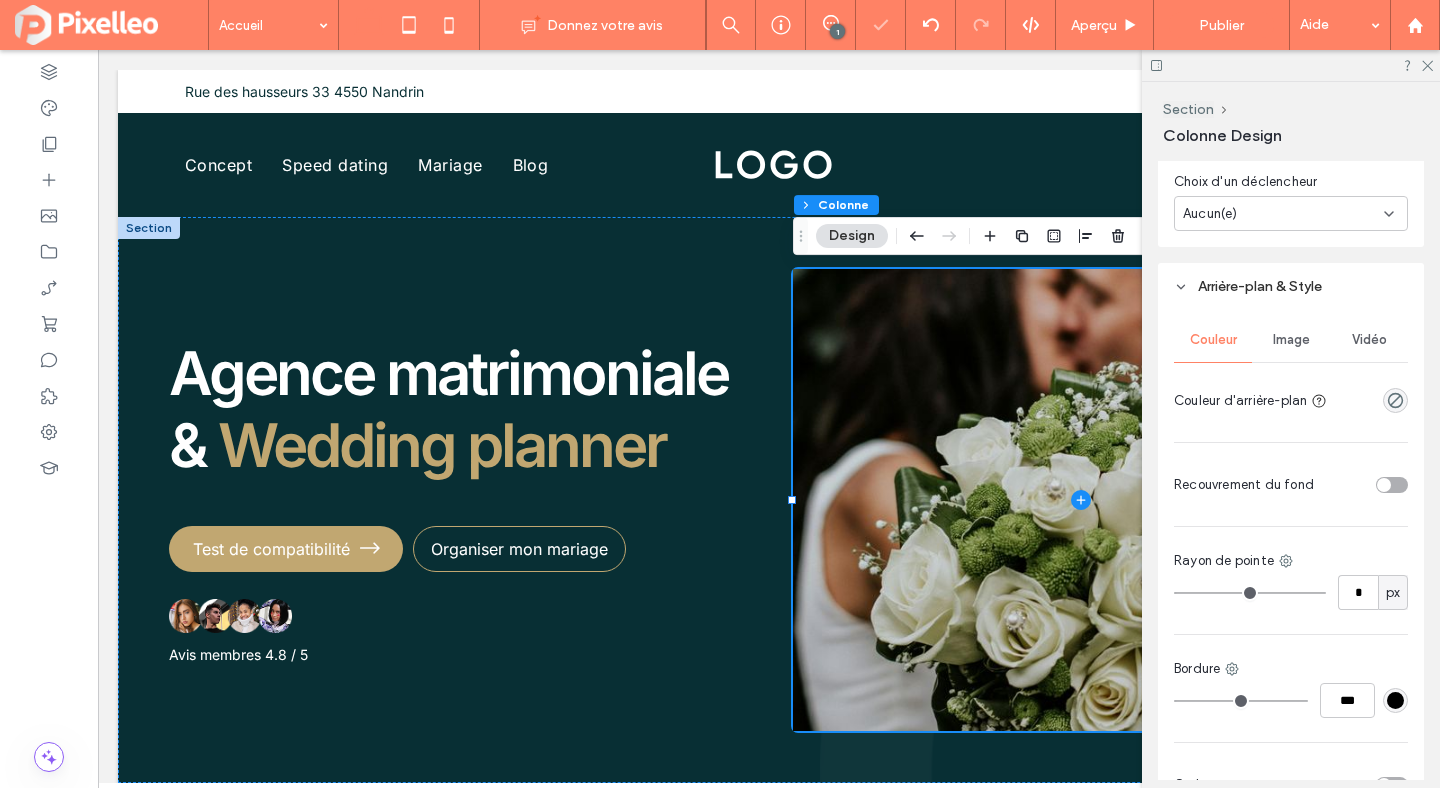 type on "*" 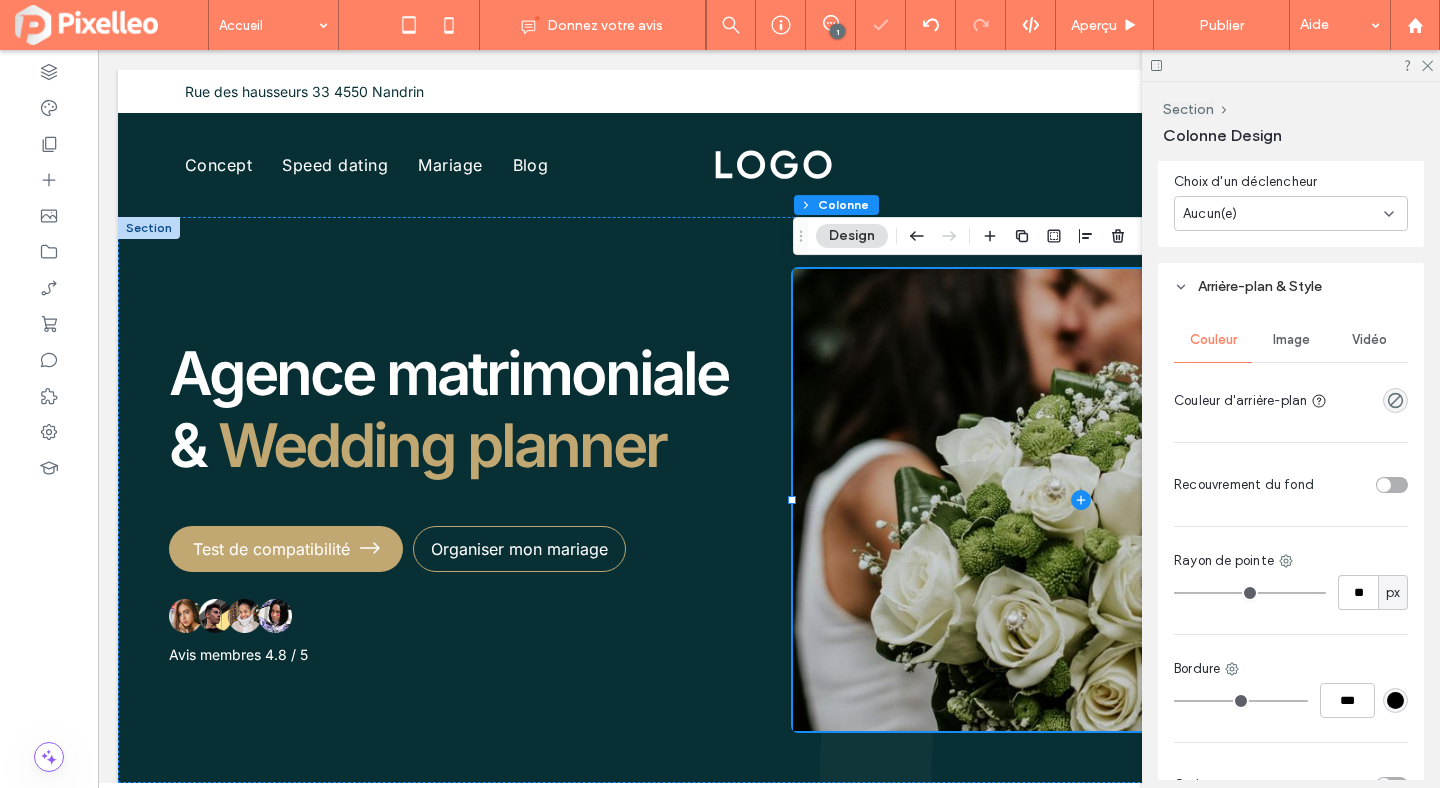 type on "**" 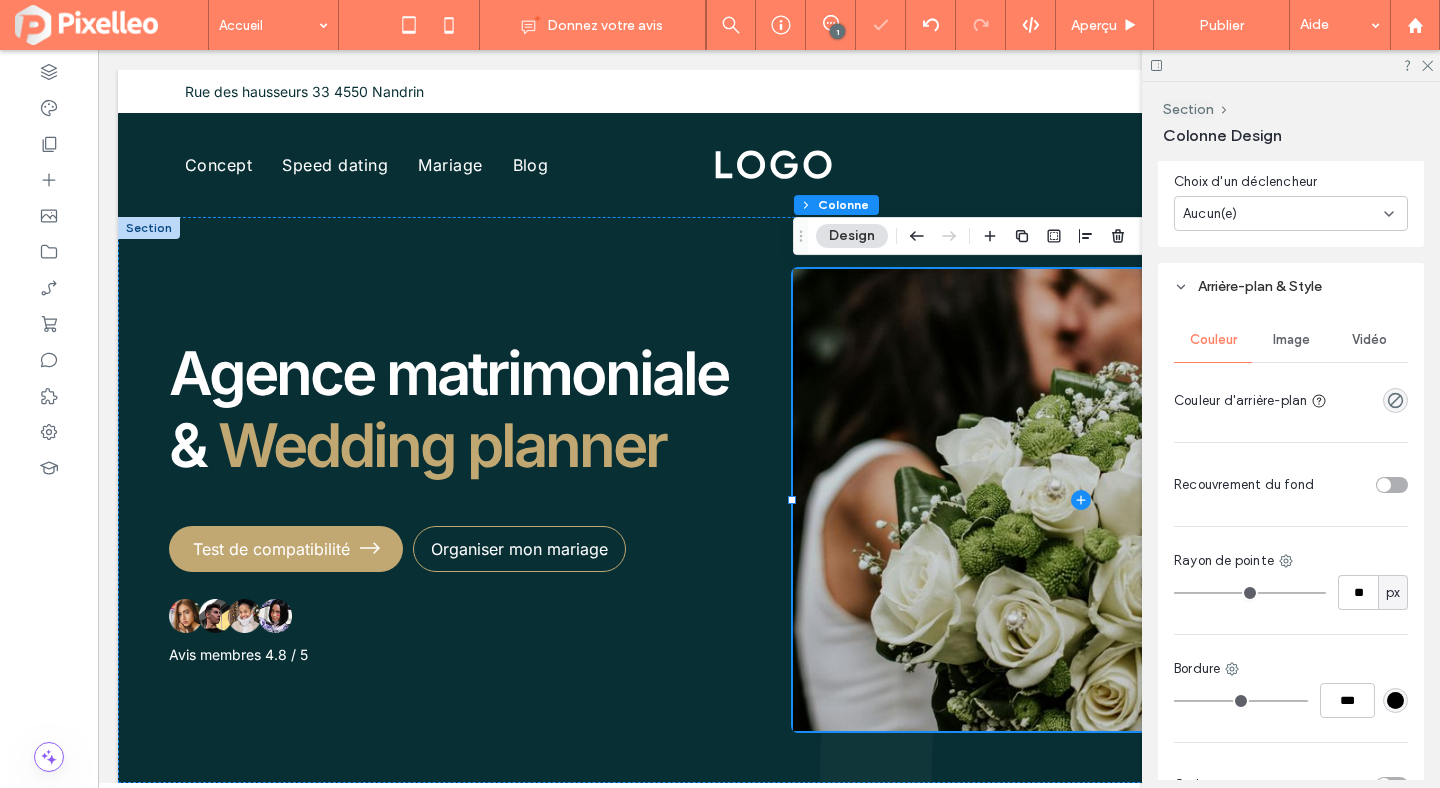 type on "**" 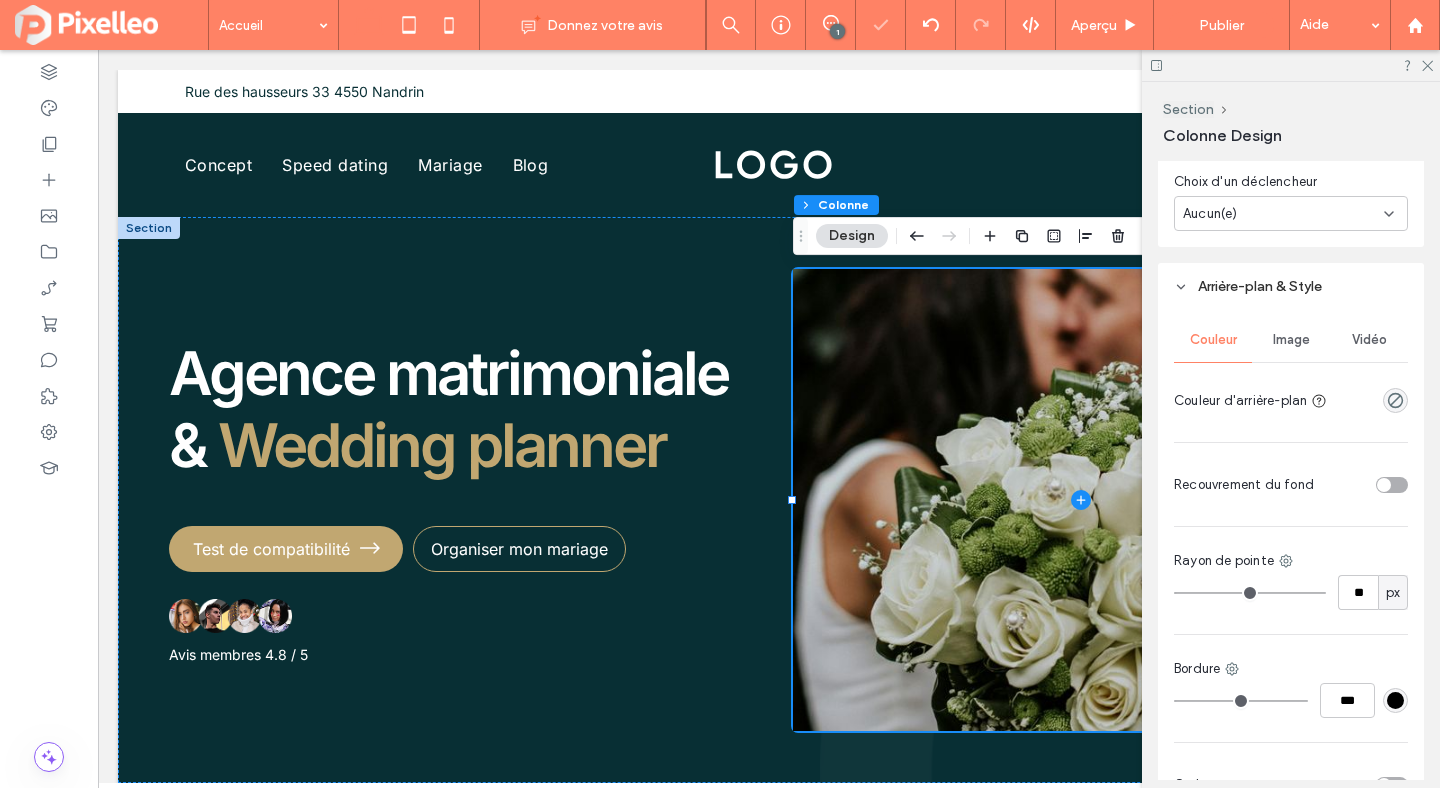 type on "**" 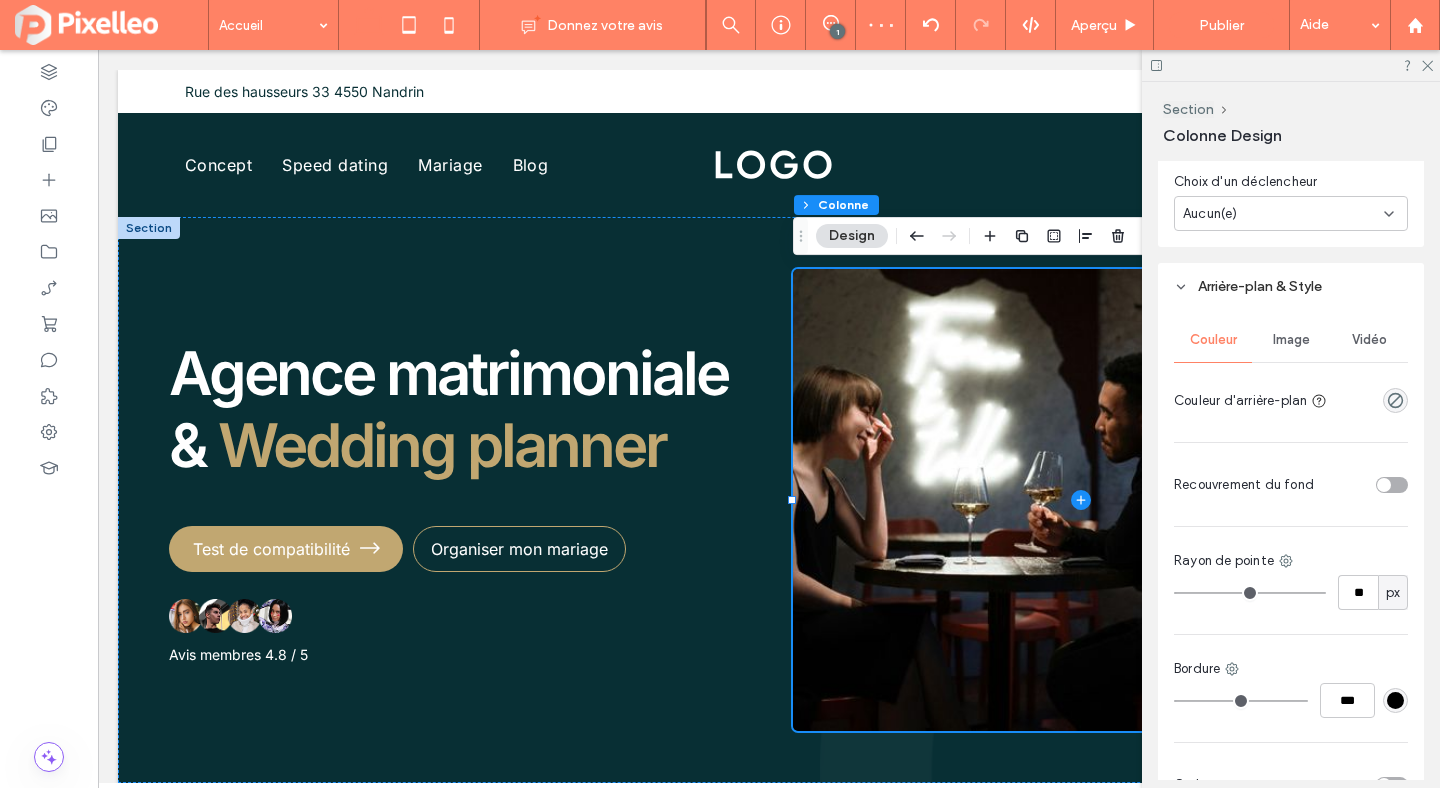 type on "**" 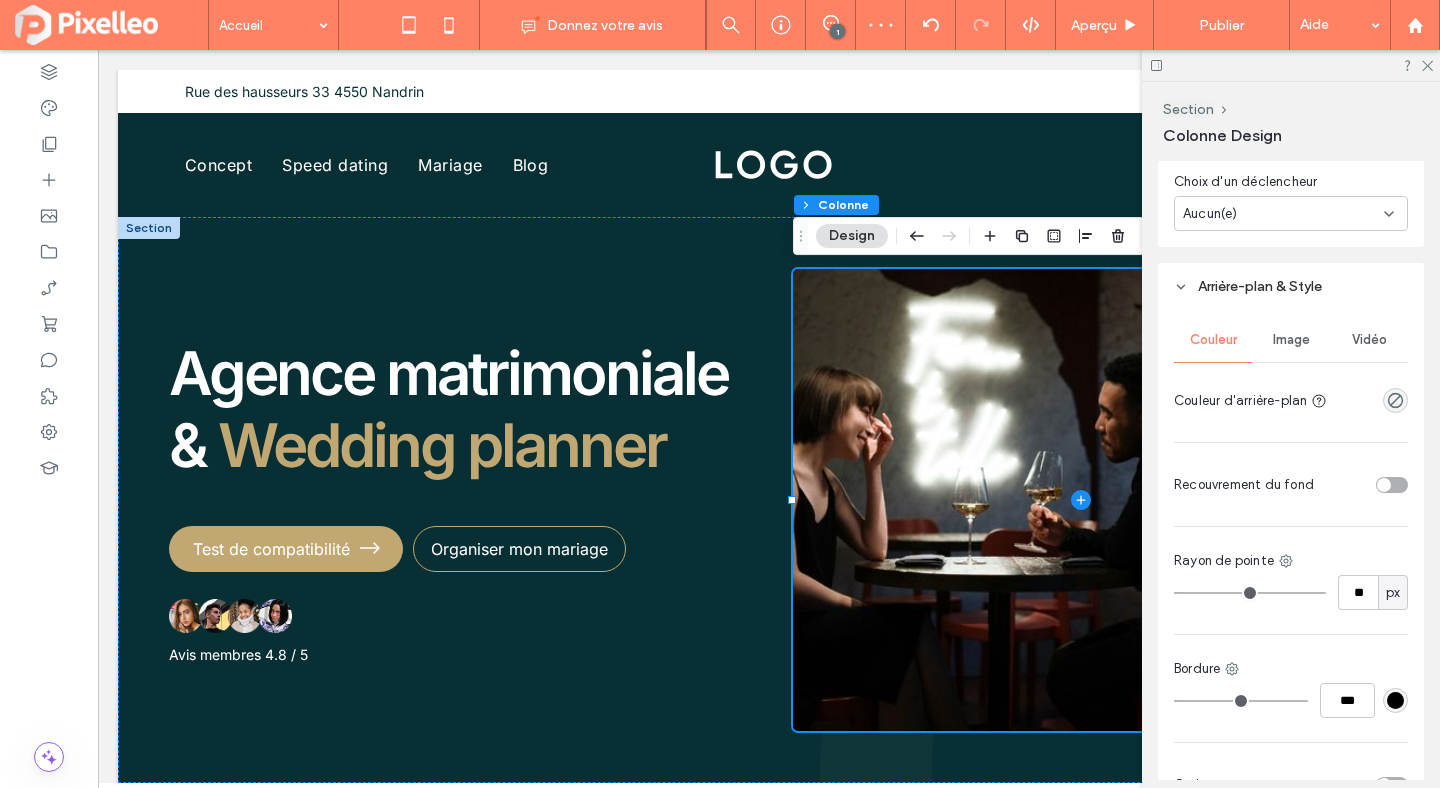 type on "**" 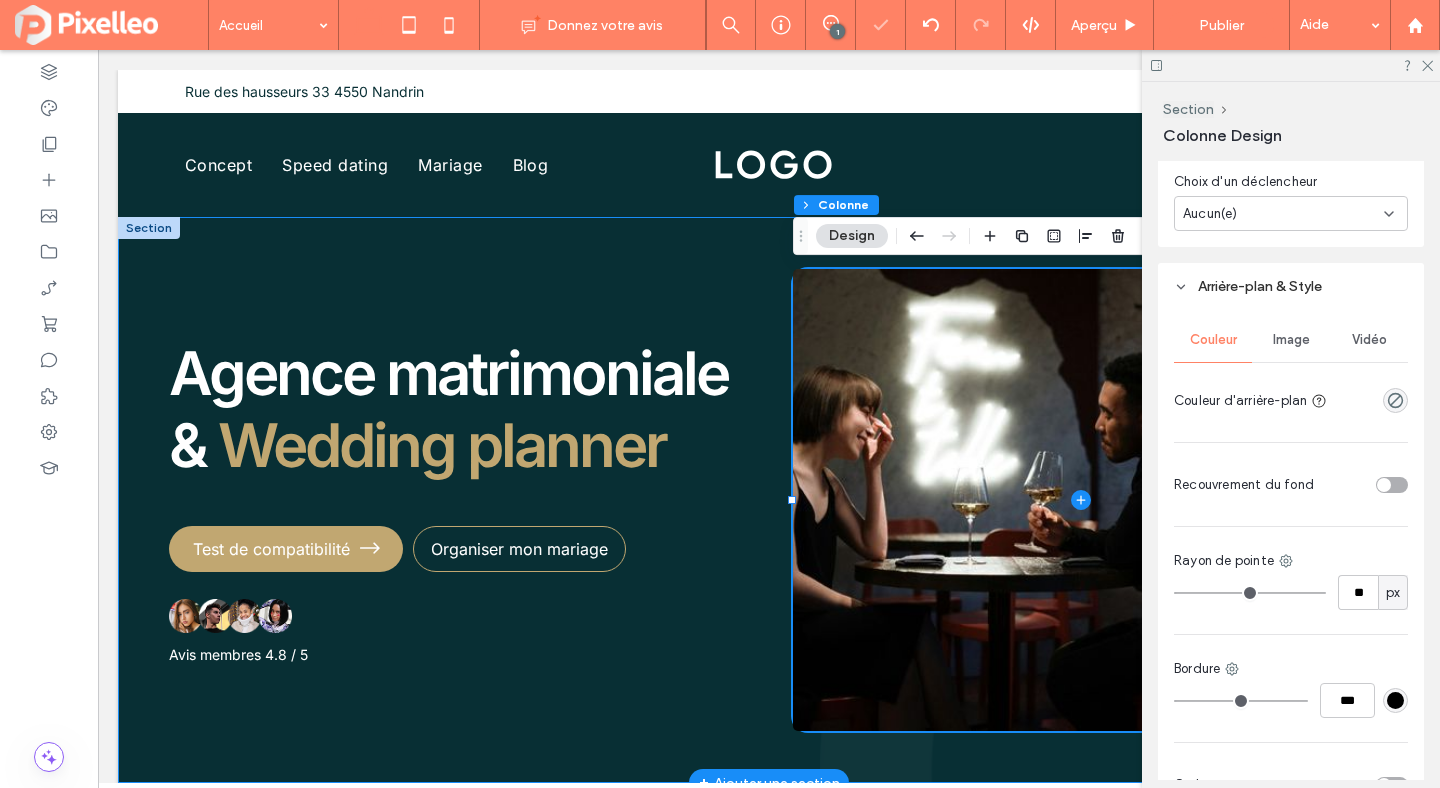 click on "Agence matrimoniale
&
Wedding planner
Test de compatibilité
Organiser mon mariage
Avis membres 4.8 / 5" at bounding box center (769, 500) 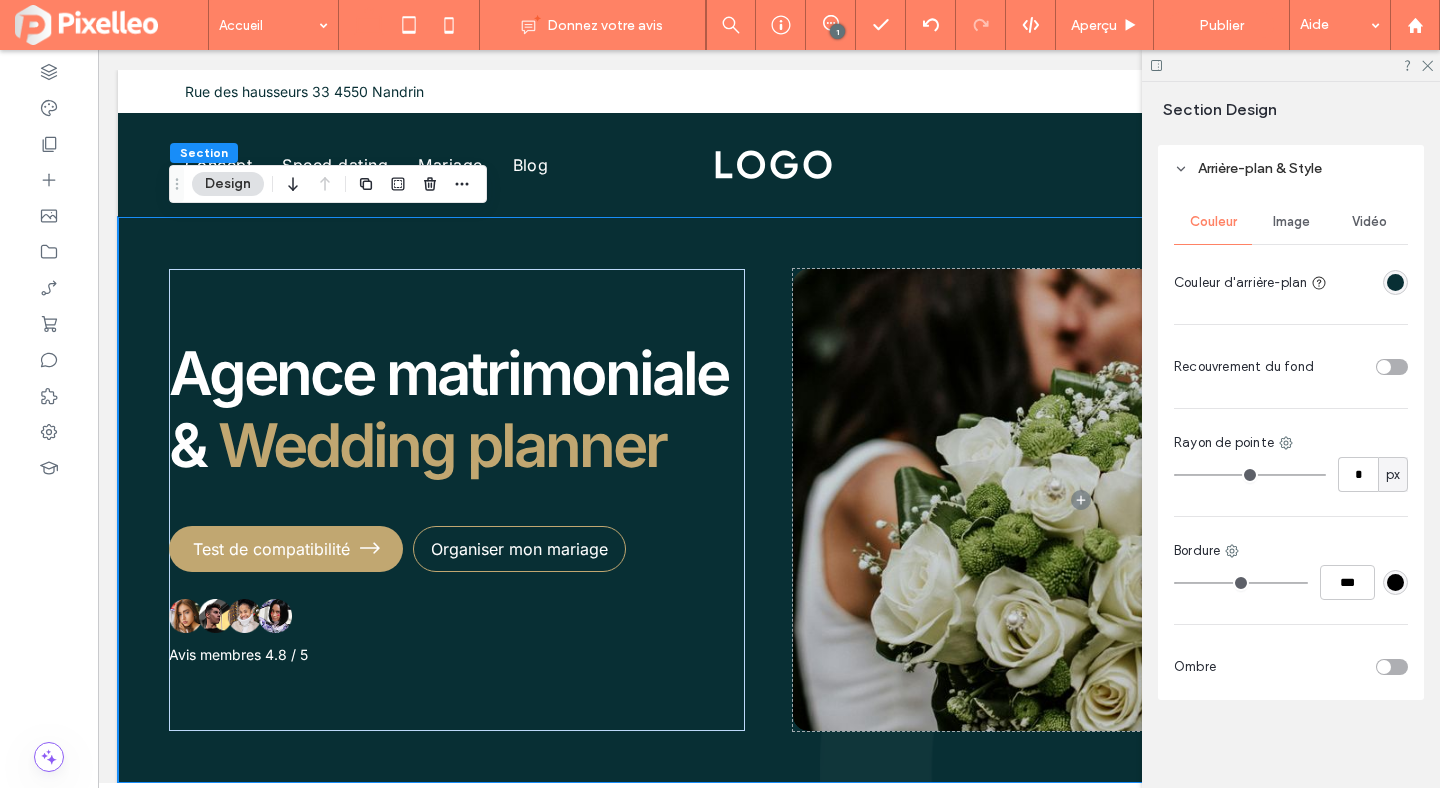 scroll, scrollTop: 401, scrollLeft: 0, axis: vertical 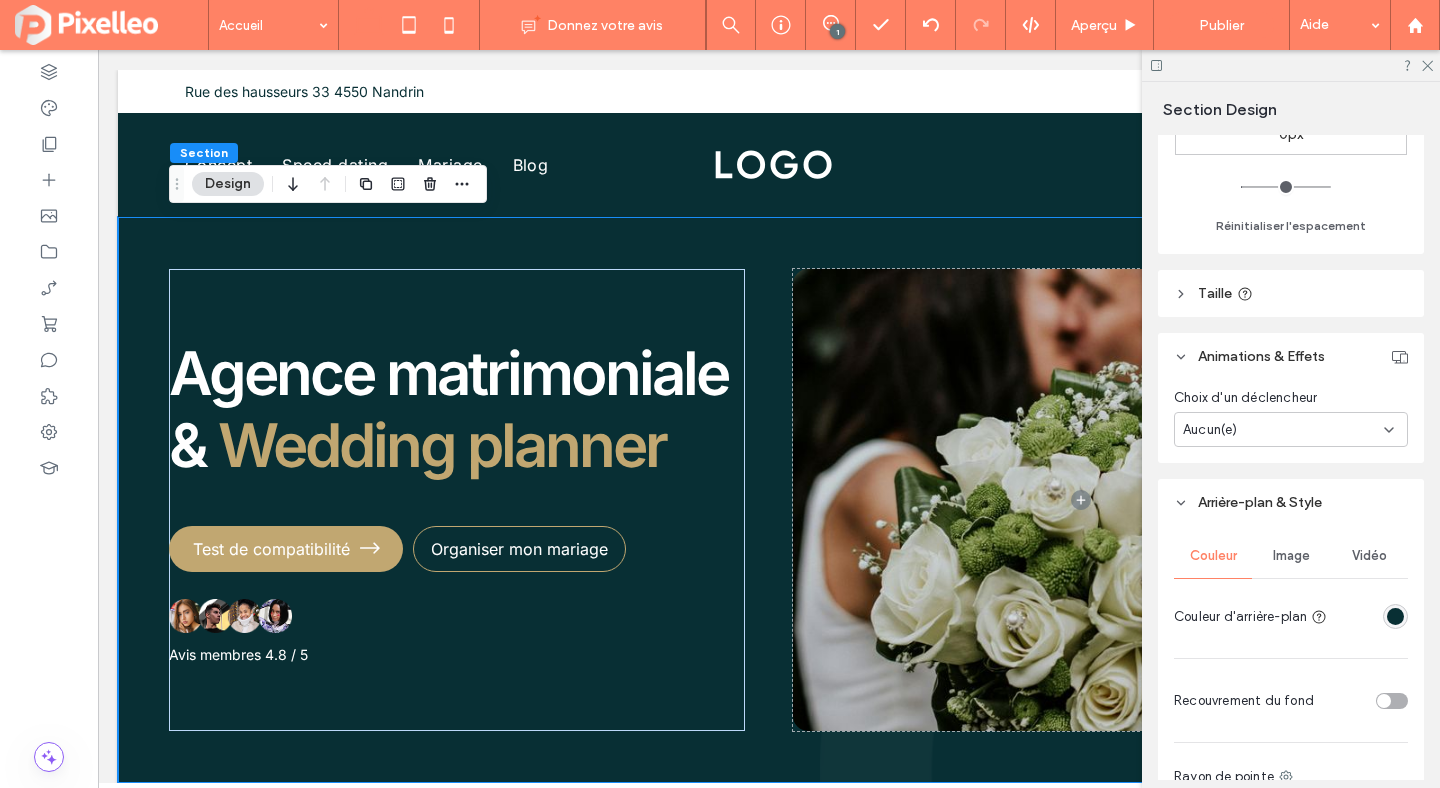 click on "Image" at bounding box center (1291, 556) 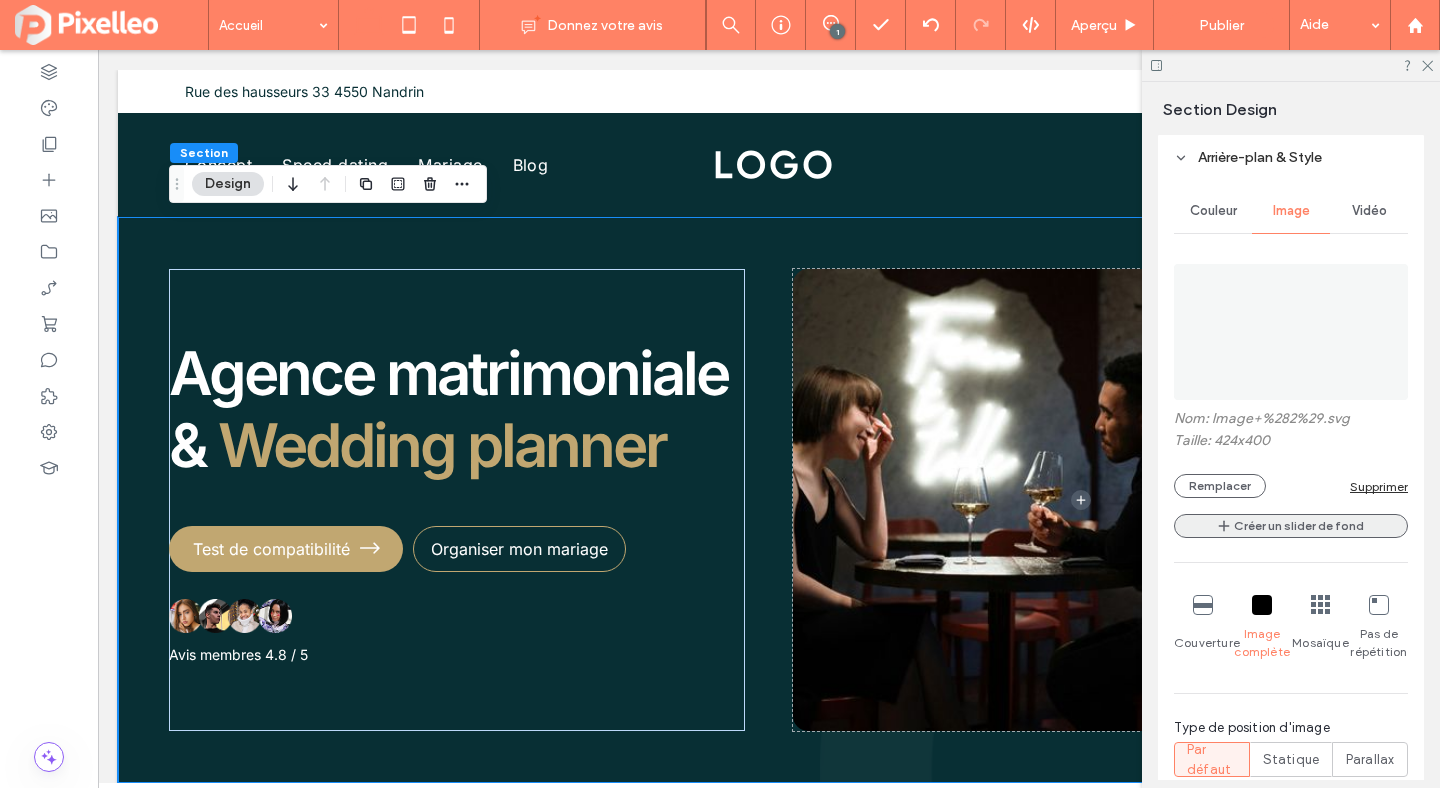 scroll, scrollTop: 907, scrollLeft: 0, axis: vertical 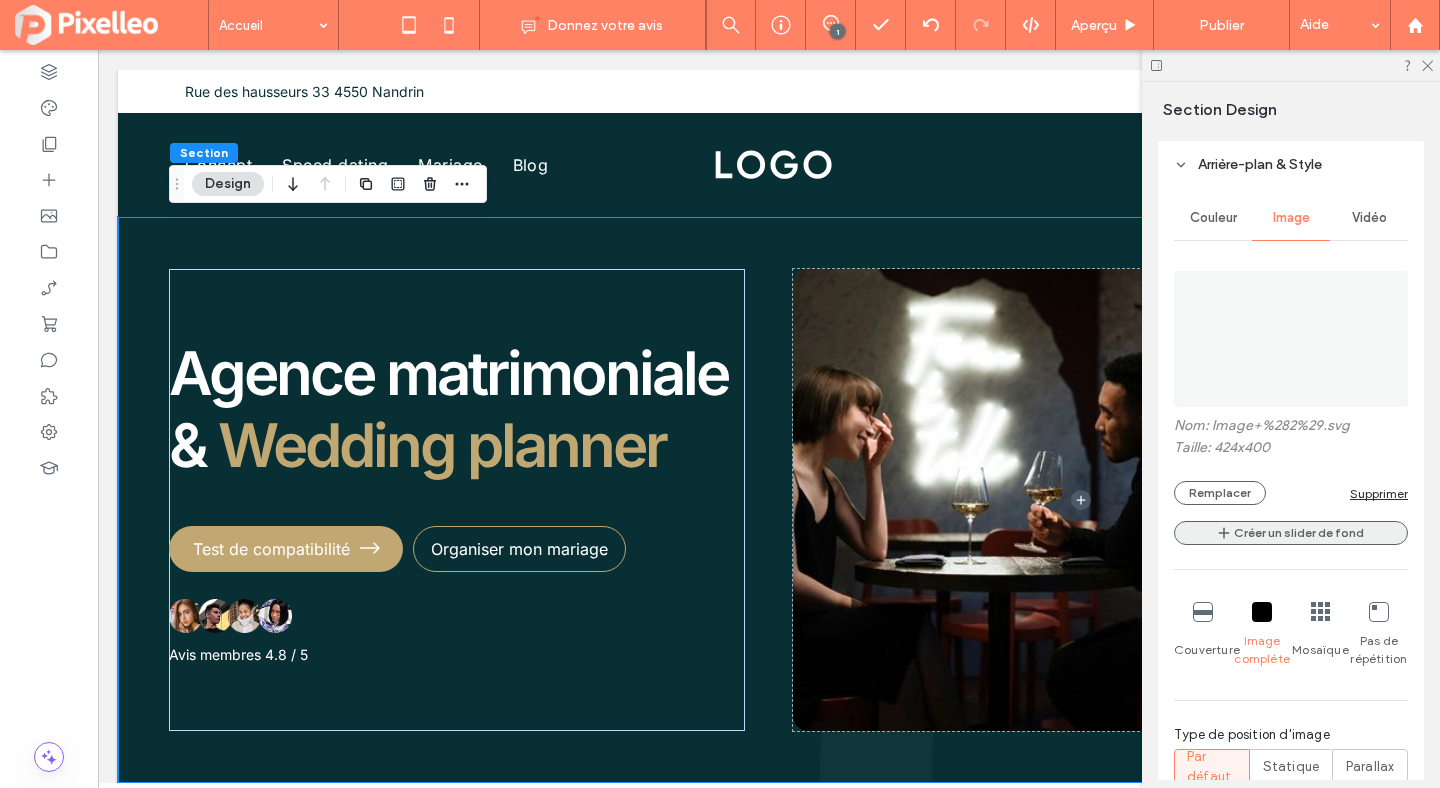 click at bounding box center [1291, 339] 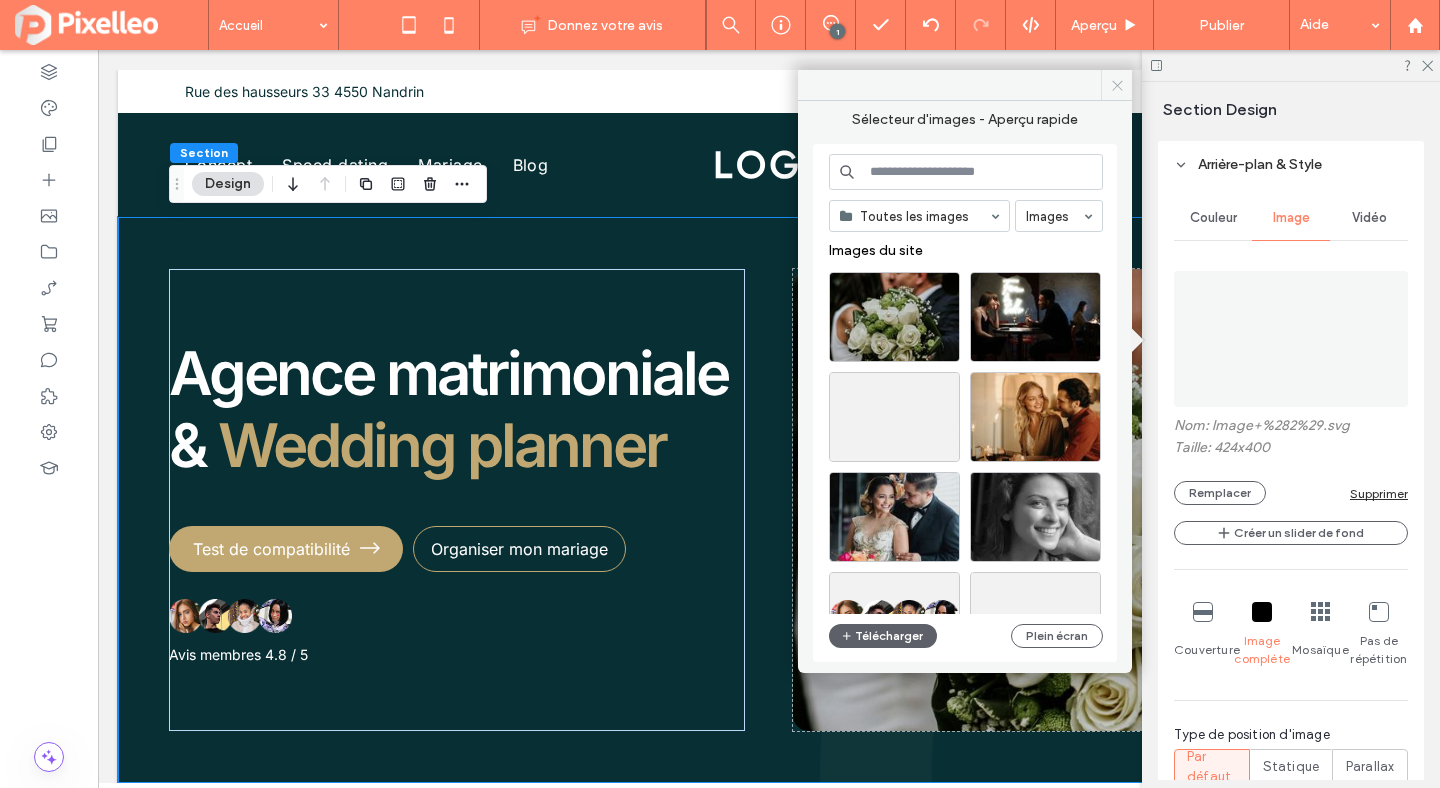 click 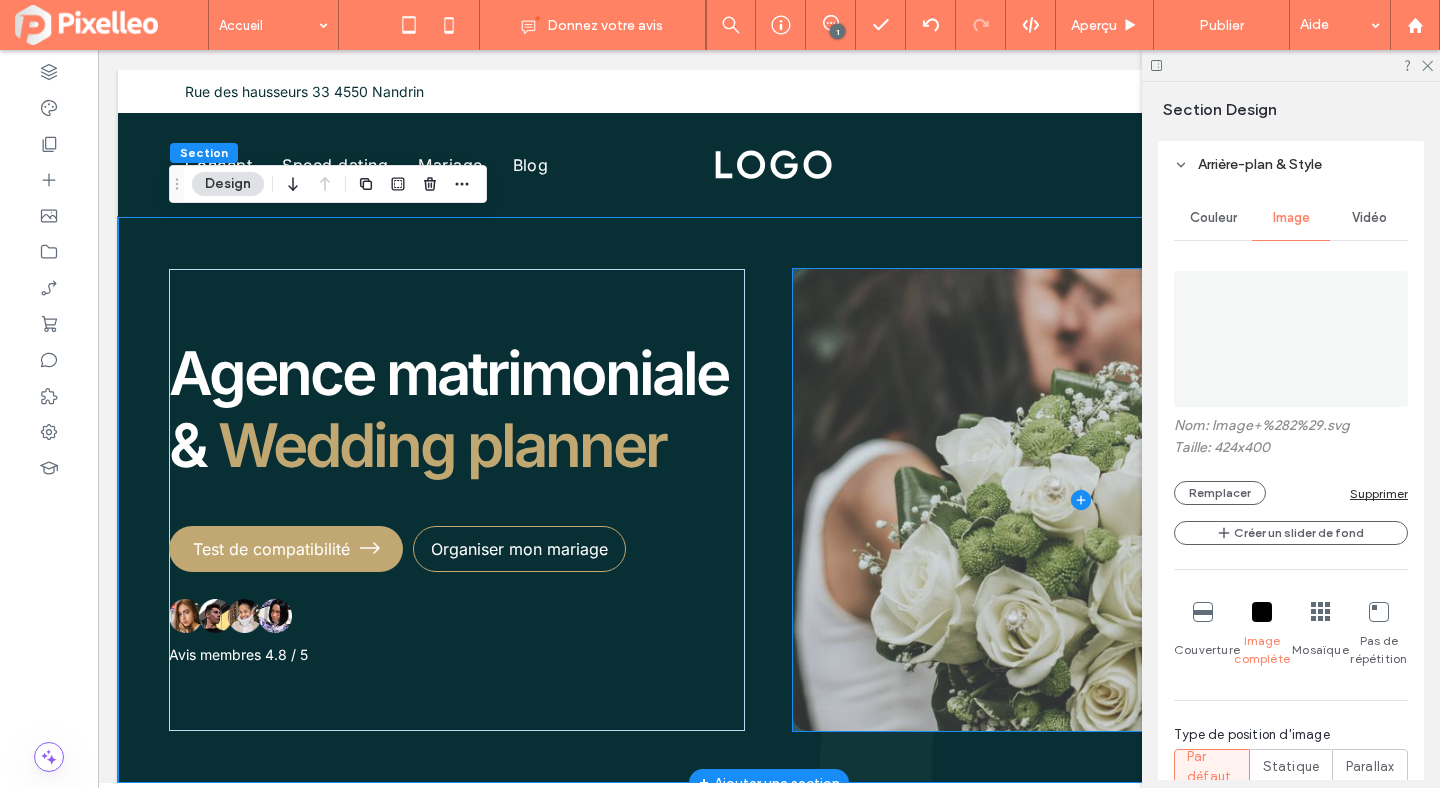 click at bounding box center (1081, 500) 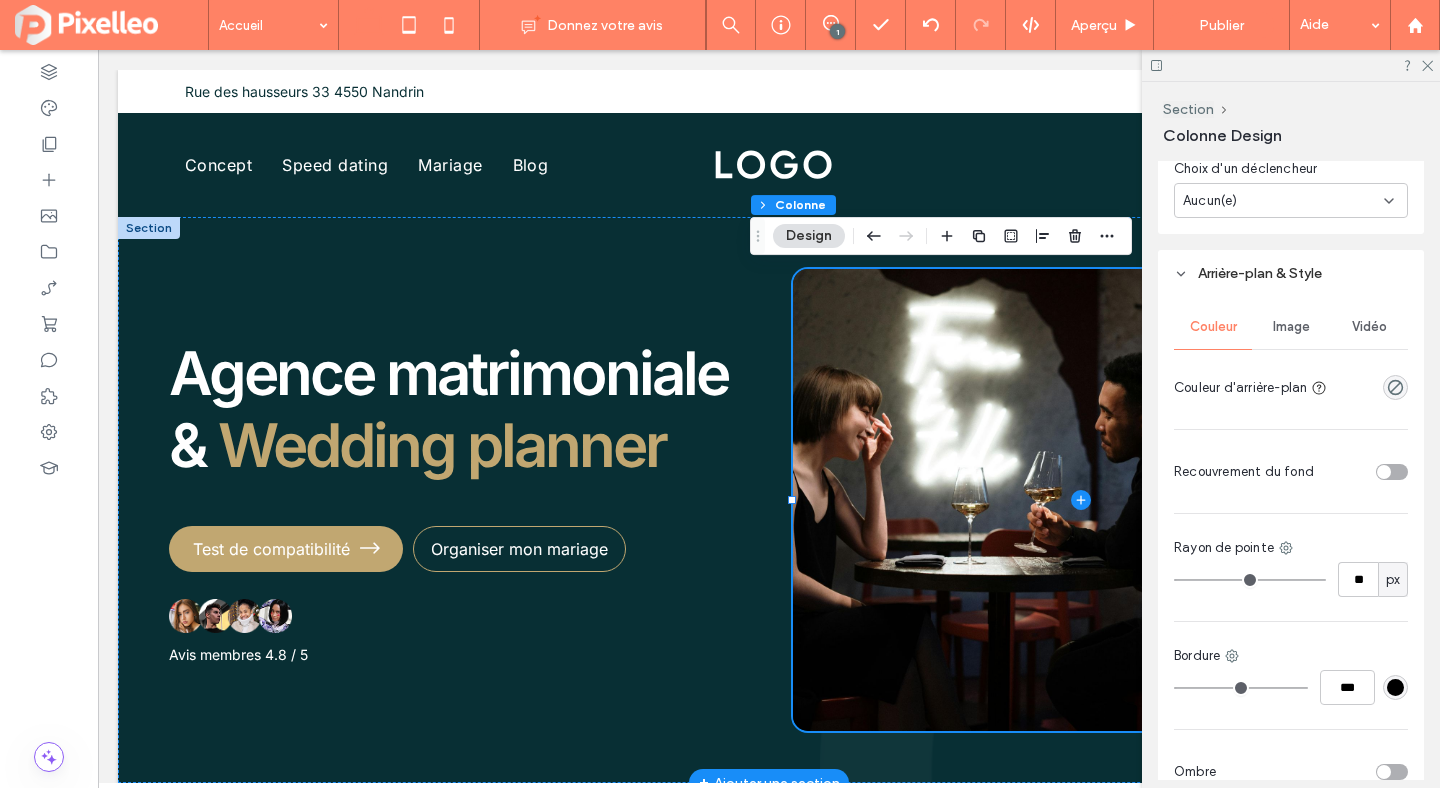 scroll, scrollTop: 904, scrollLeft: 0, axis: vertical 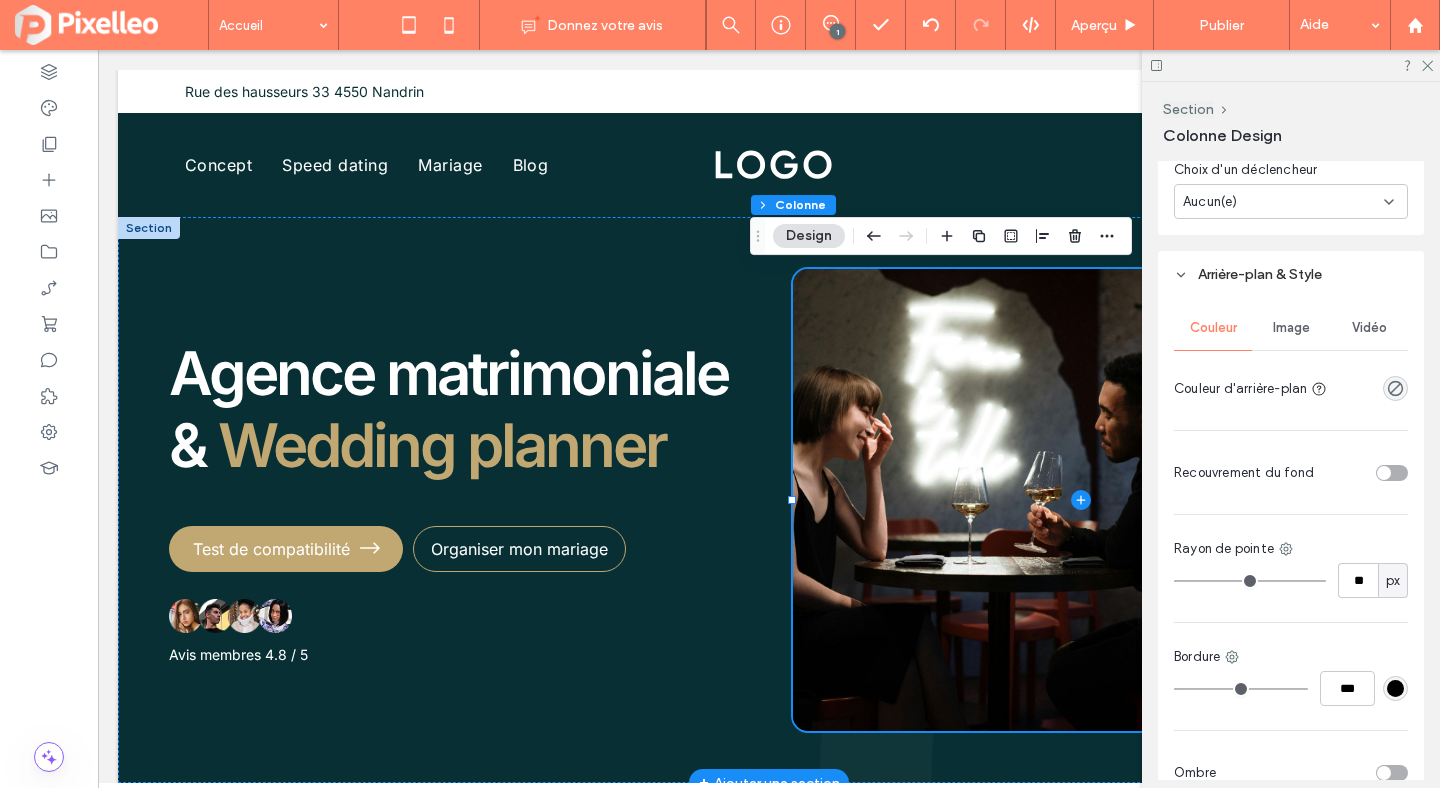 click on "Image" at bounding box center (1291, 328) 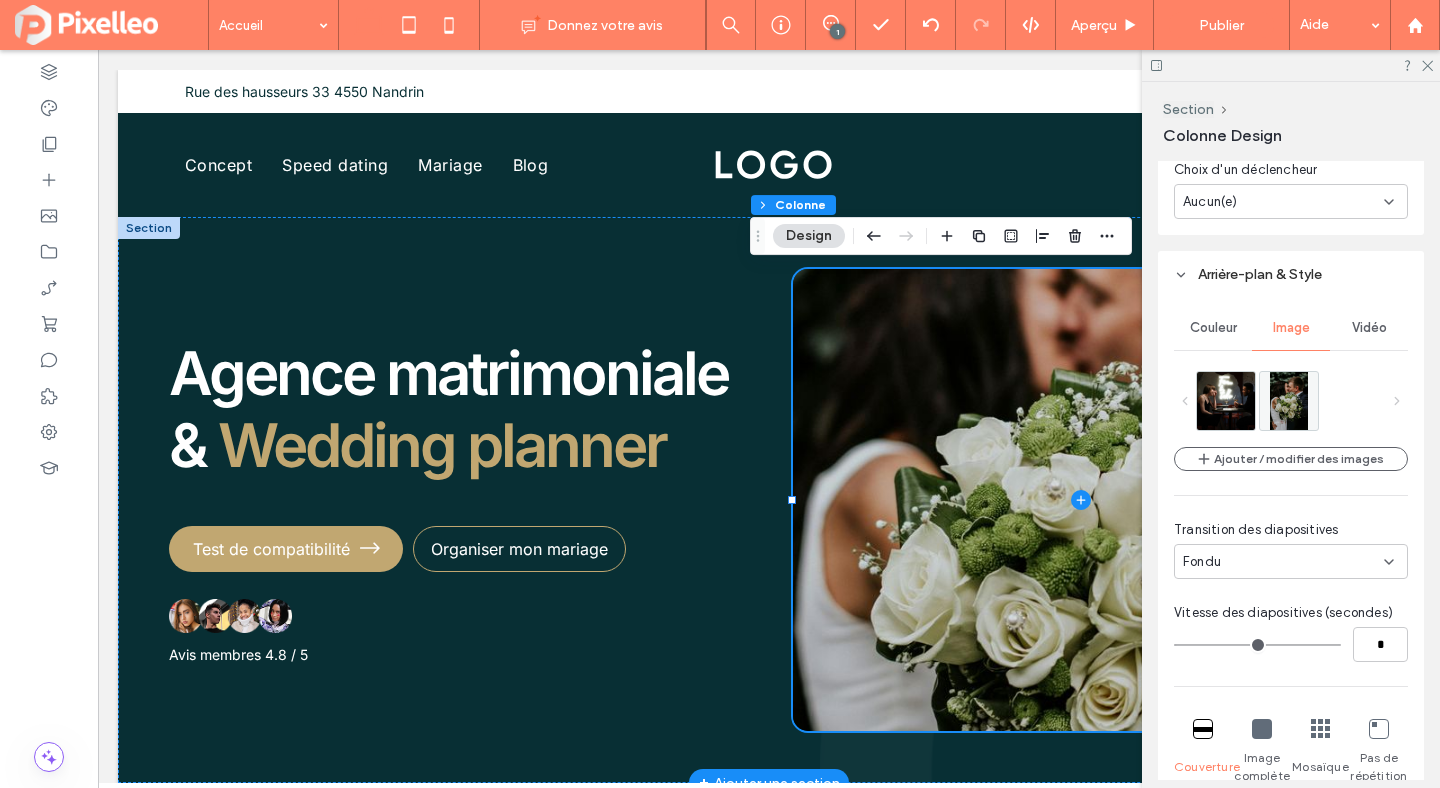 scroll, scrollTop: 1025, scrollLeft: 0, axis: vertical 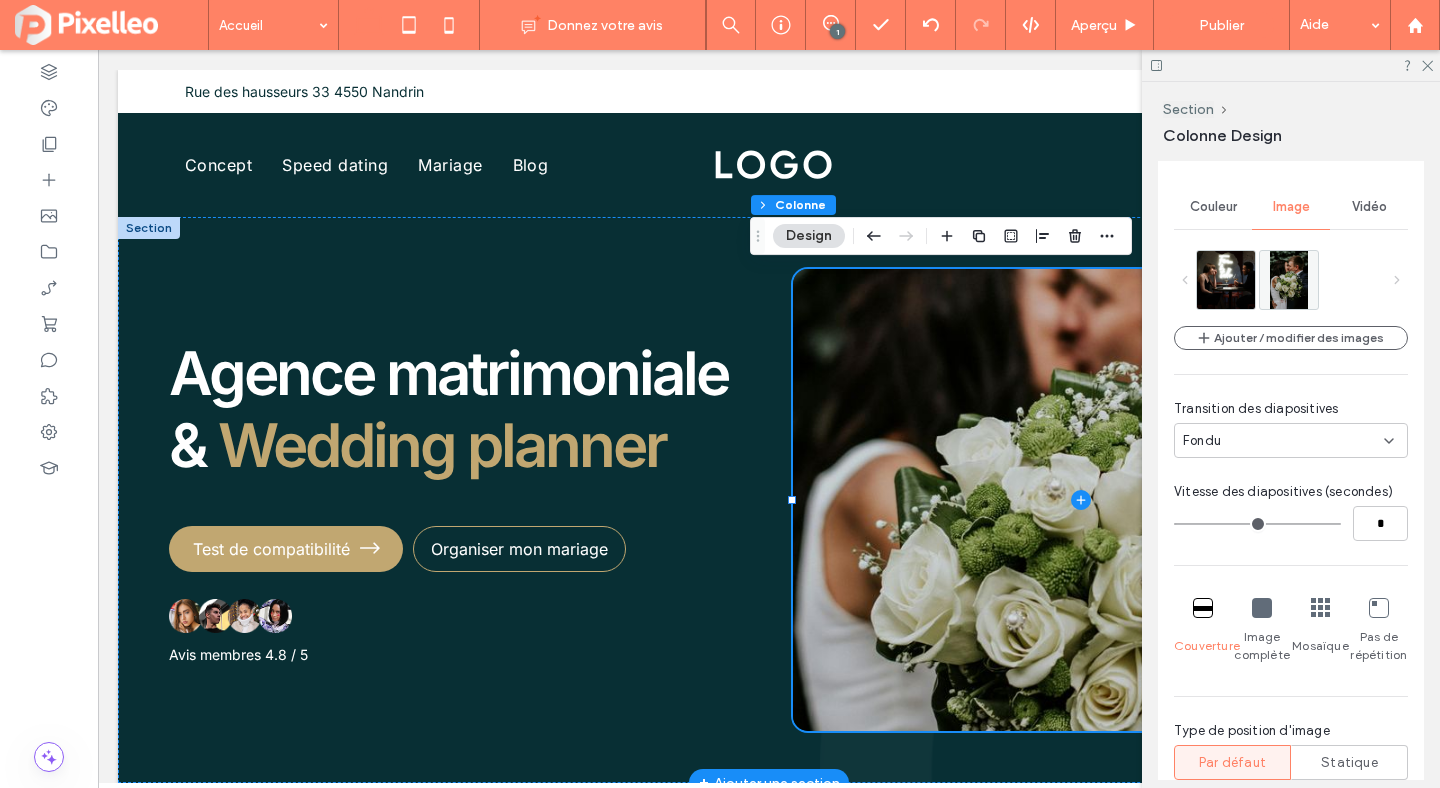 type on "*" 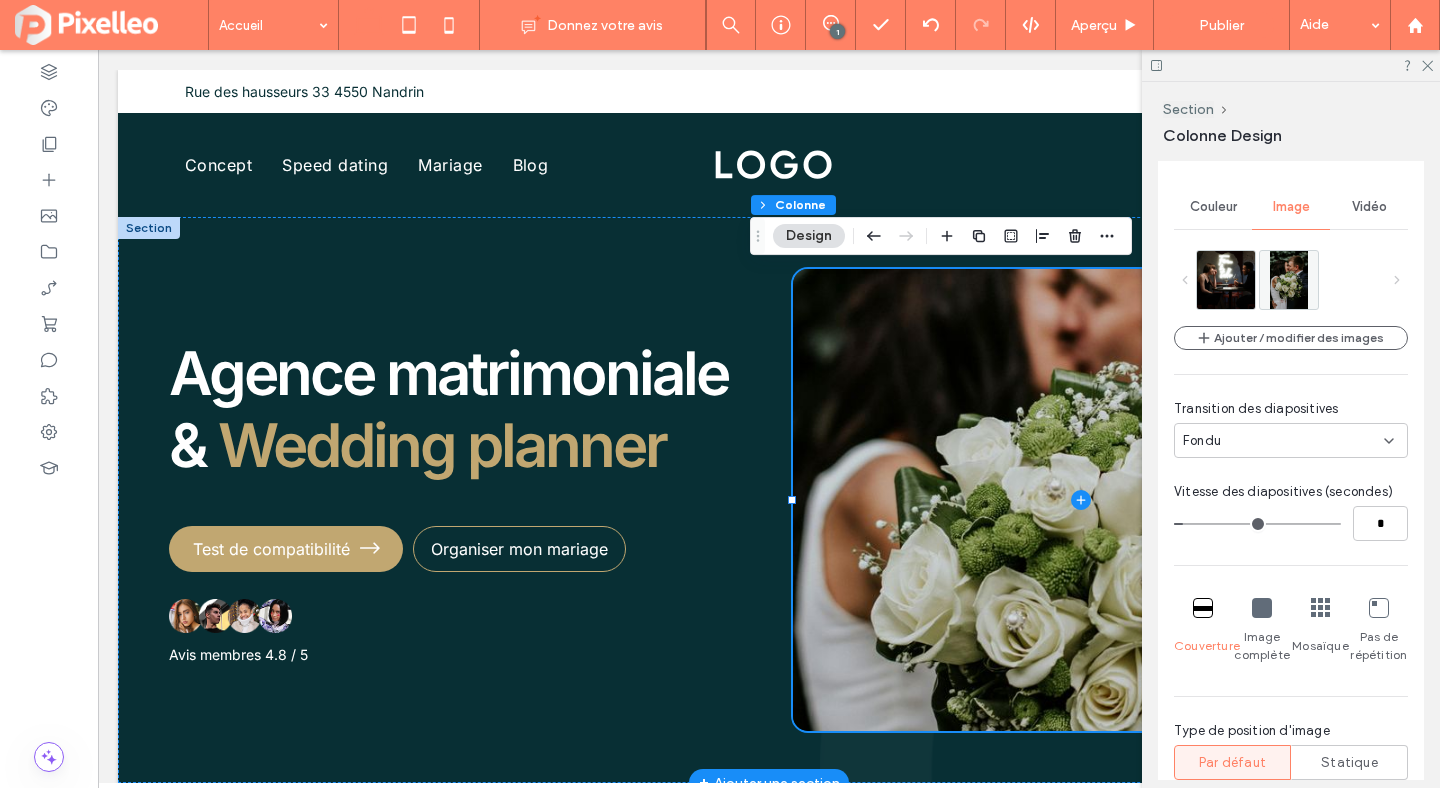 type on "*" 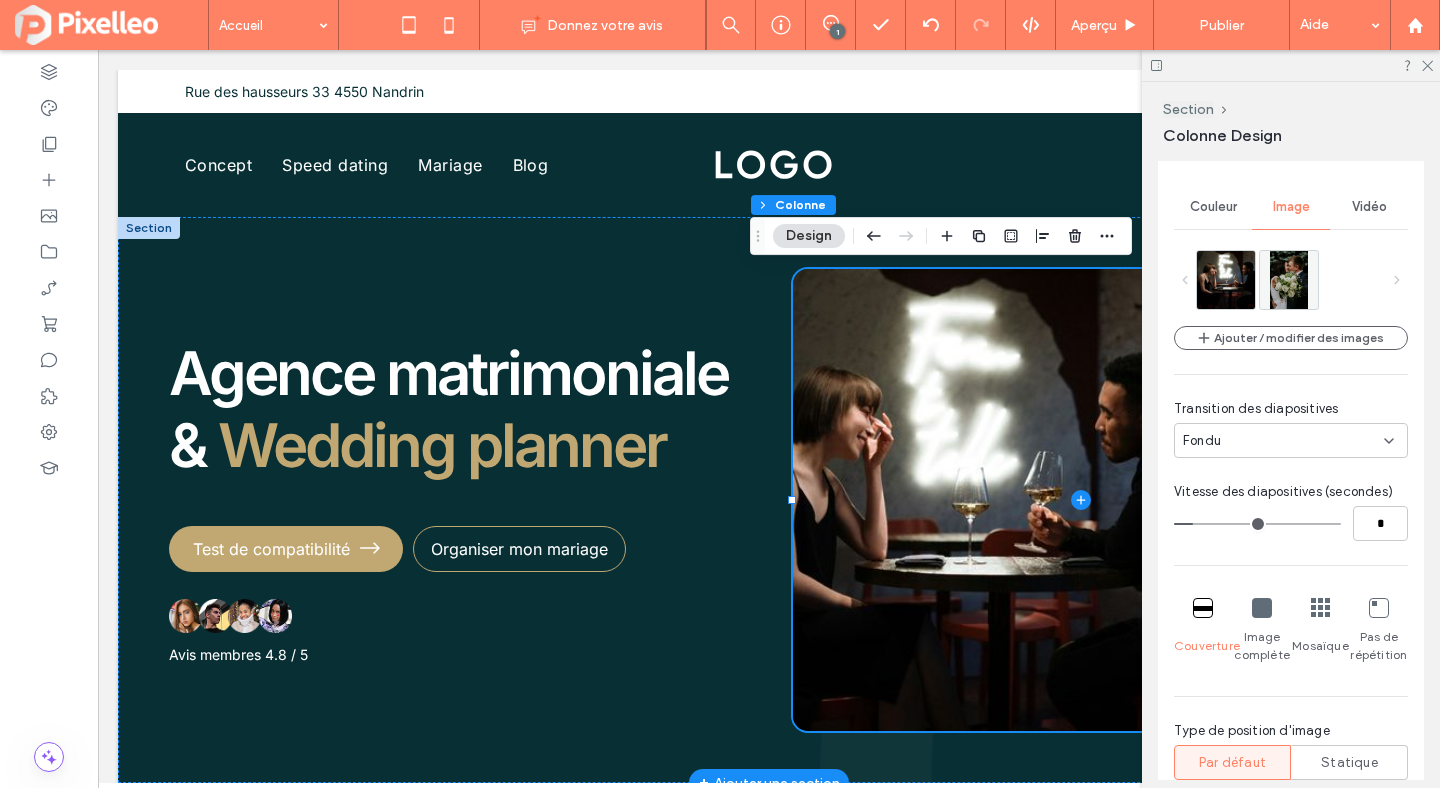 type on "*" 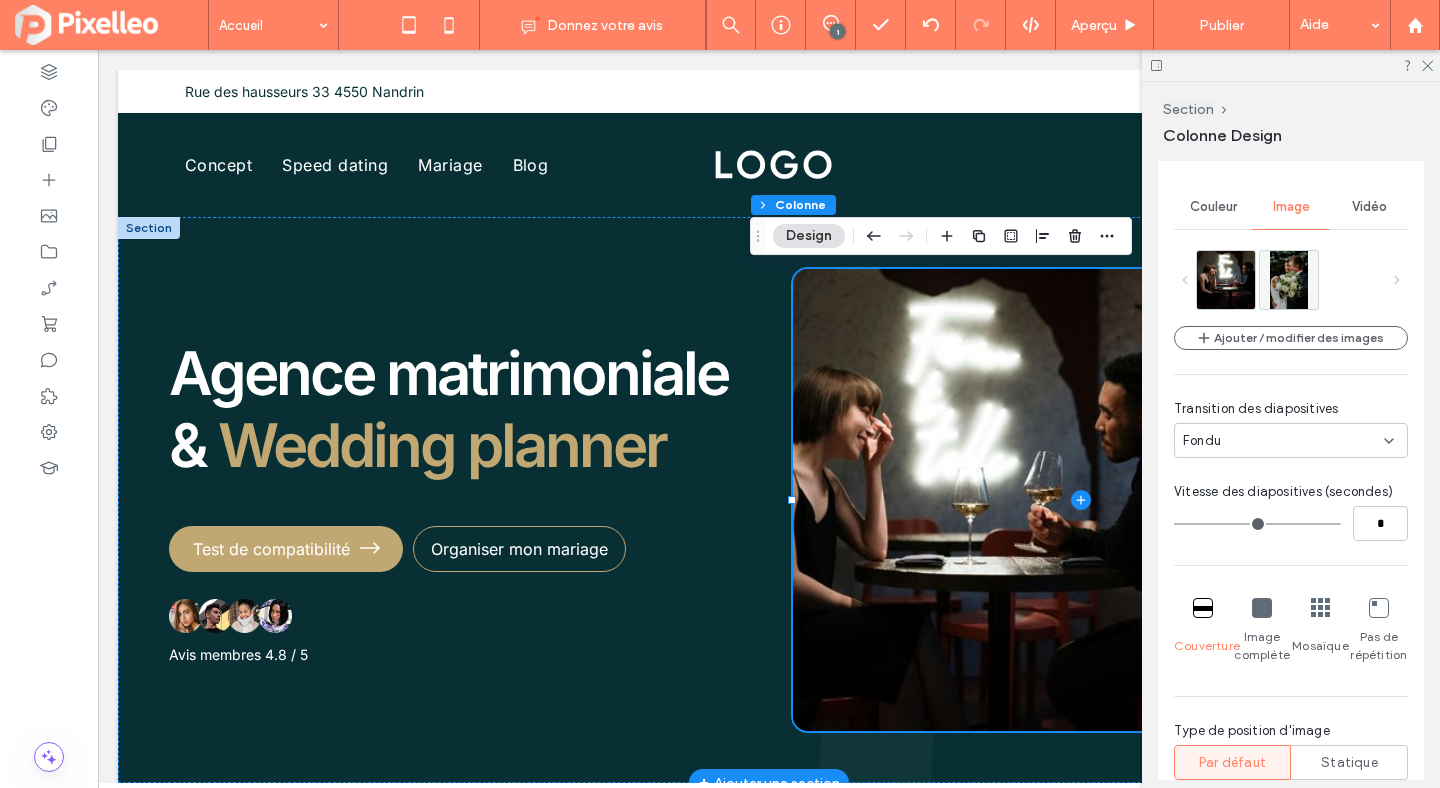 type on "*" 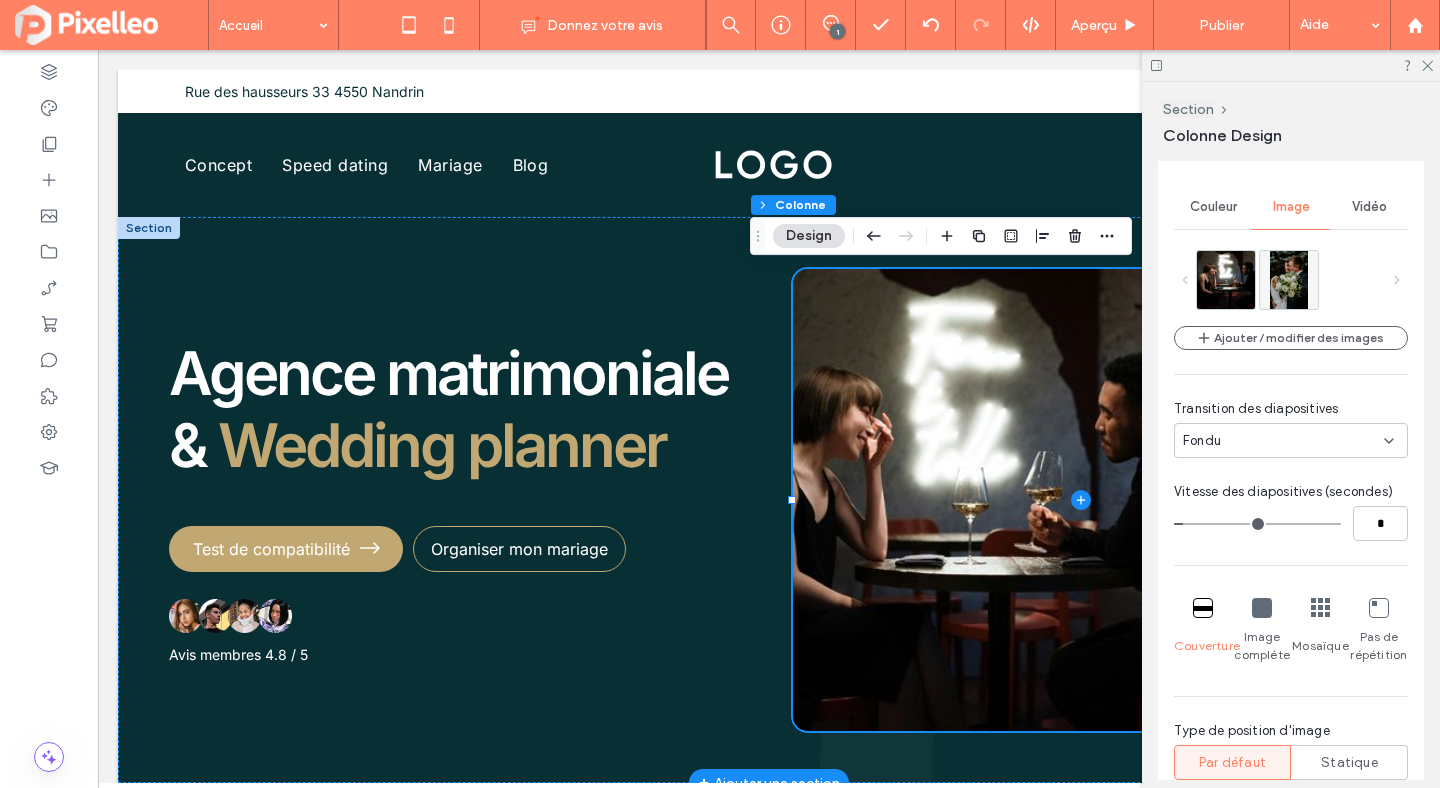 type on "*" 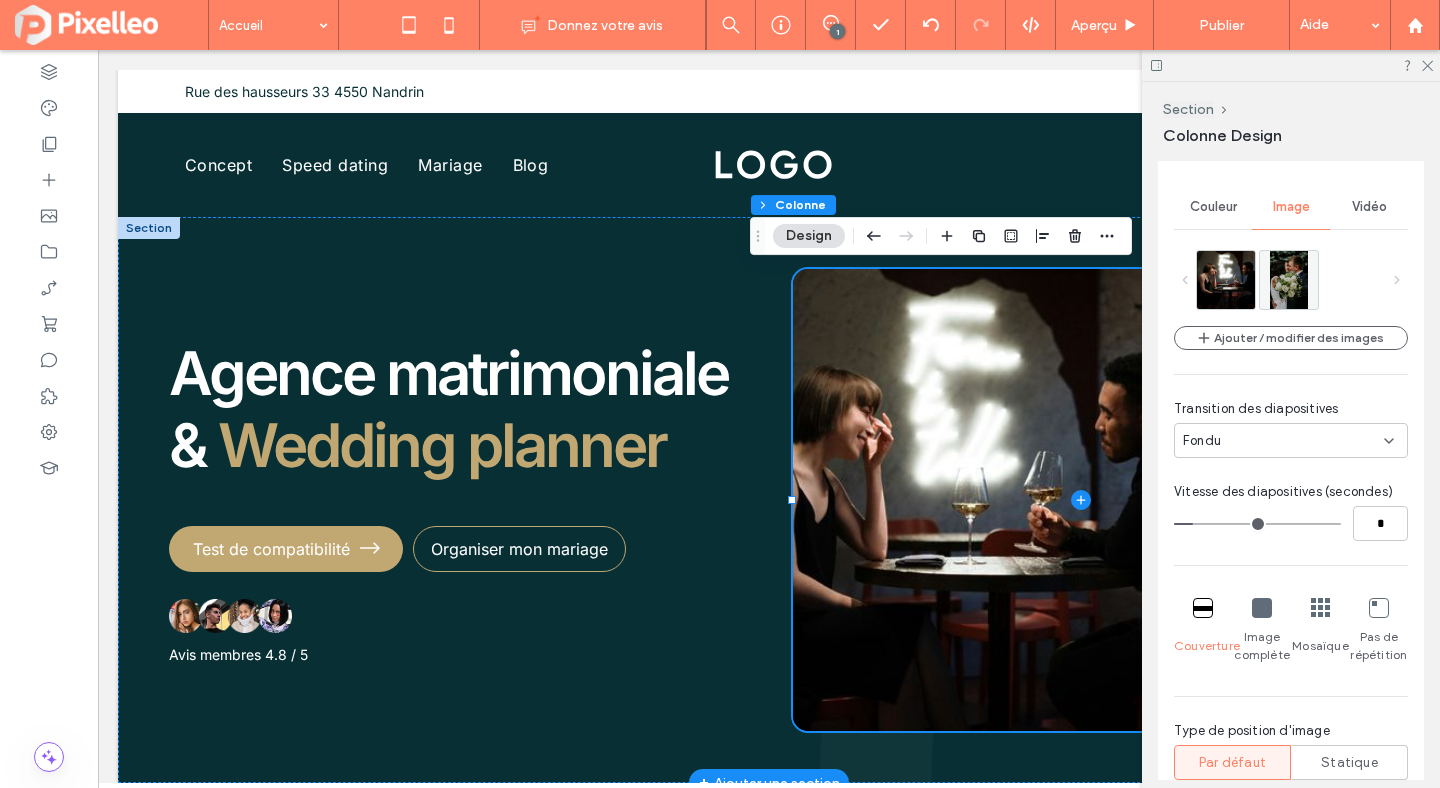 drag, startPoint x: 1180, startPoint y: 525, endPoint x: 1195, endPoint y: 525, distance: 15 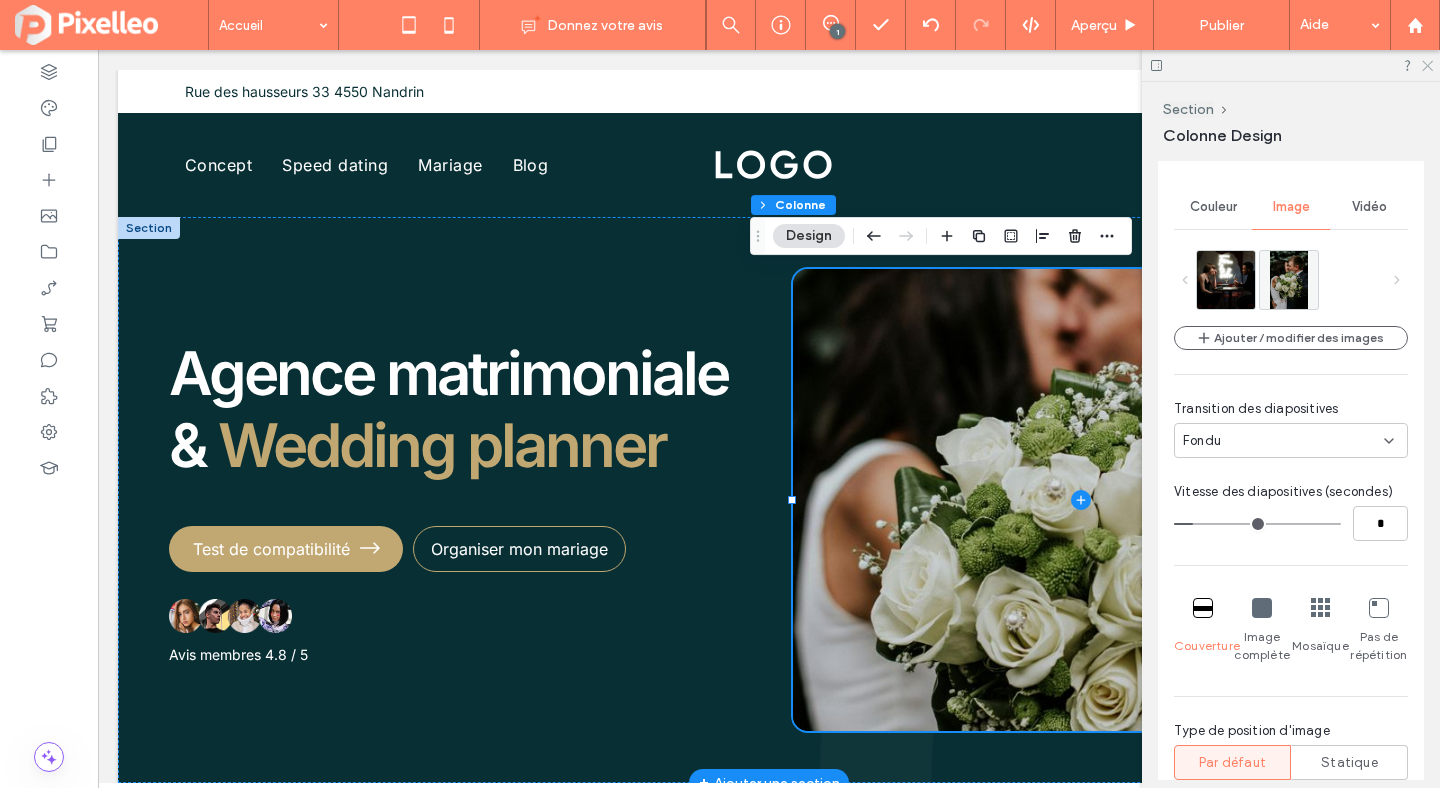 click 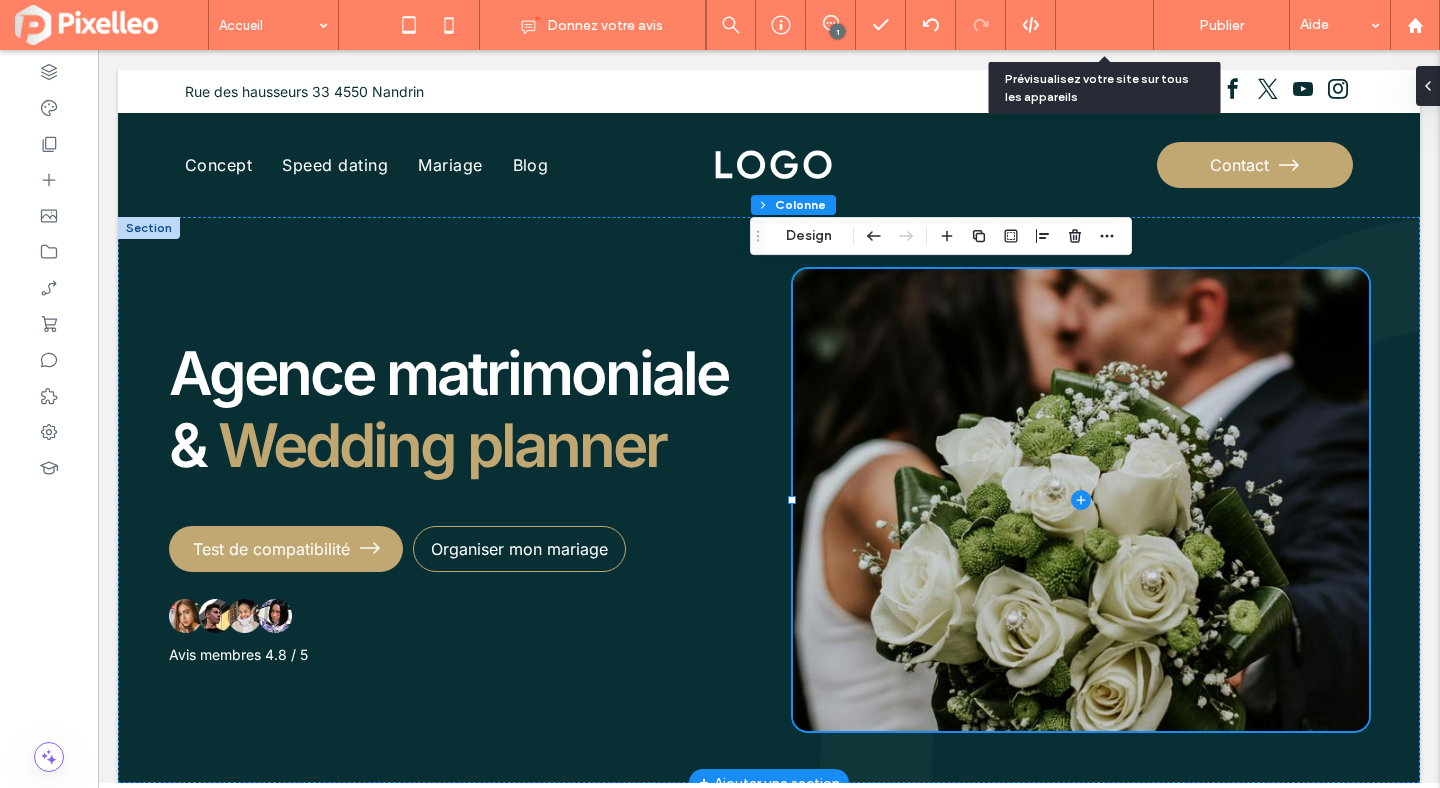 click on "Aperçu" at bounding box center (1094, 25) 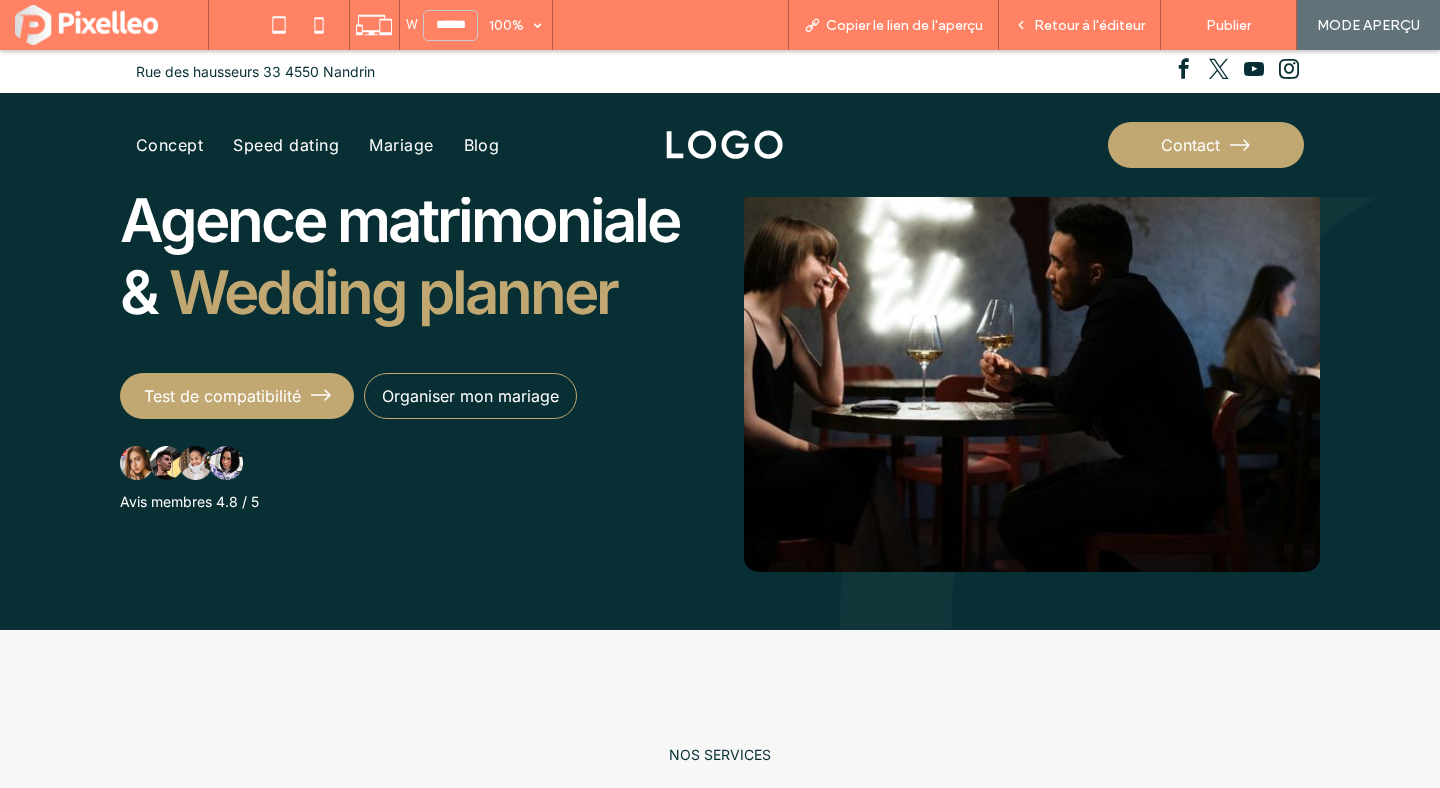 scroll, scrollTop: 0, scrollLeft: 0, axis: both 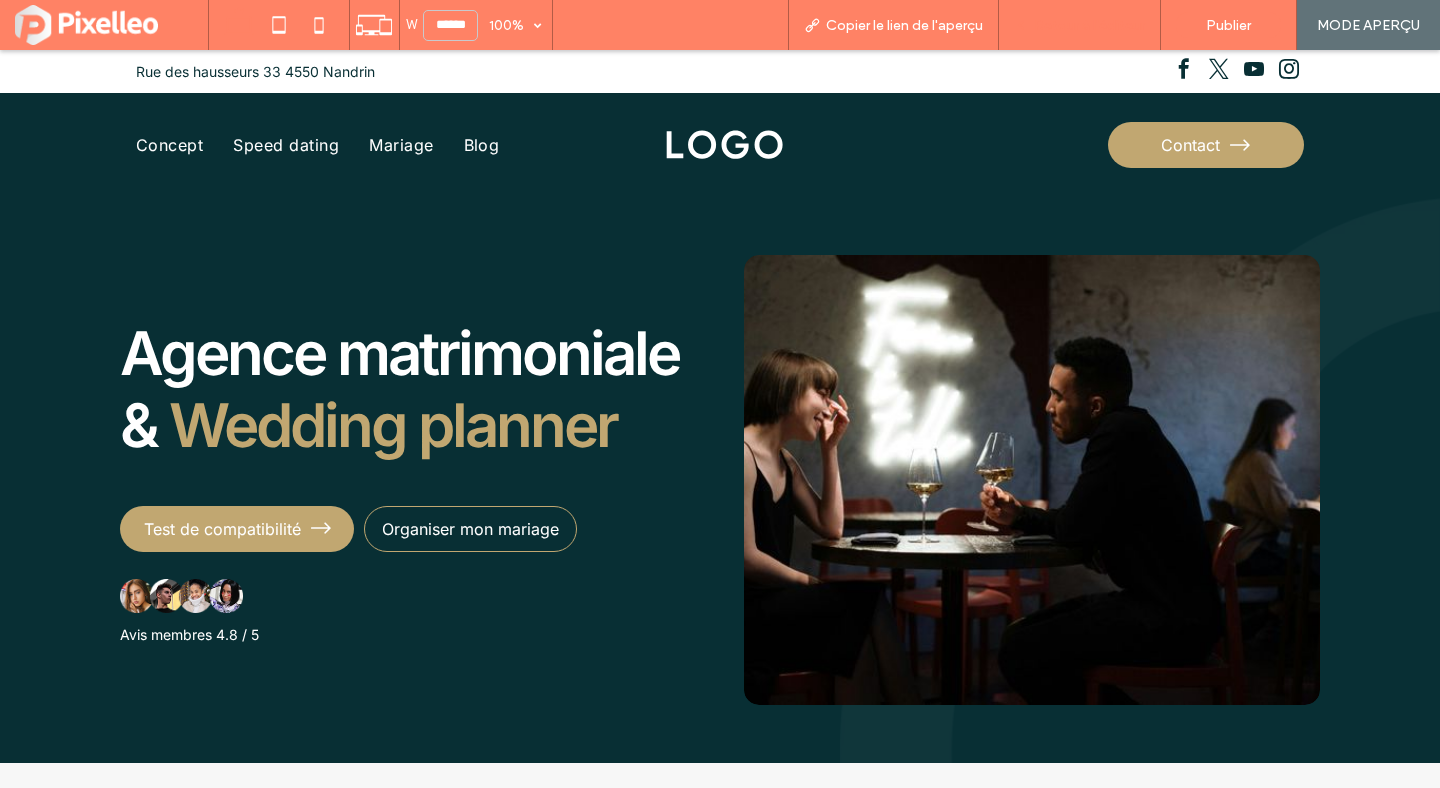 click on "Retour à l'éditeur" at bounding box center [1080, 25] 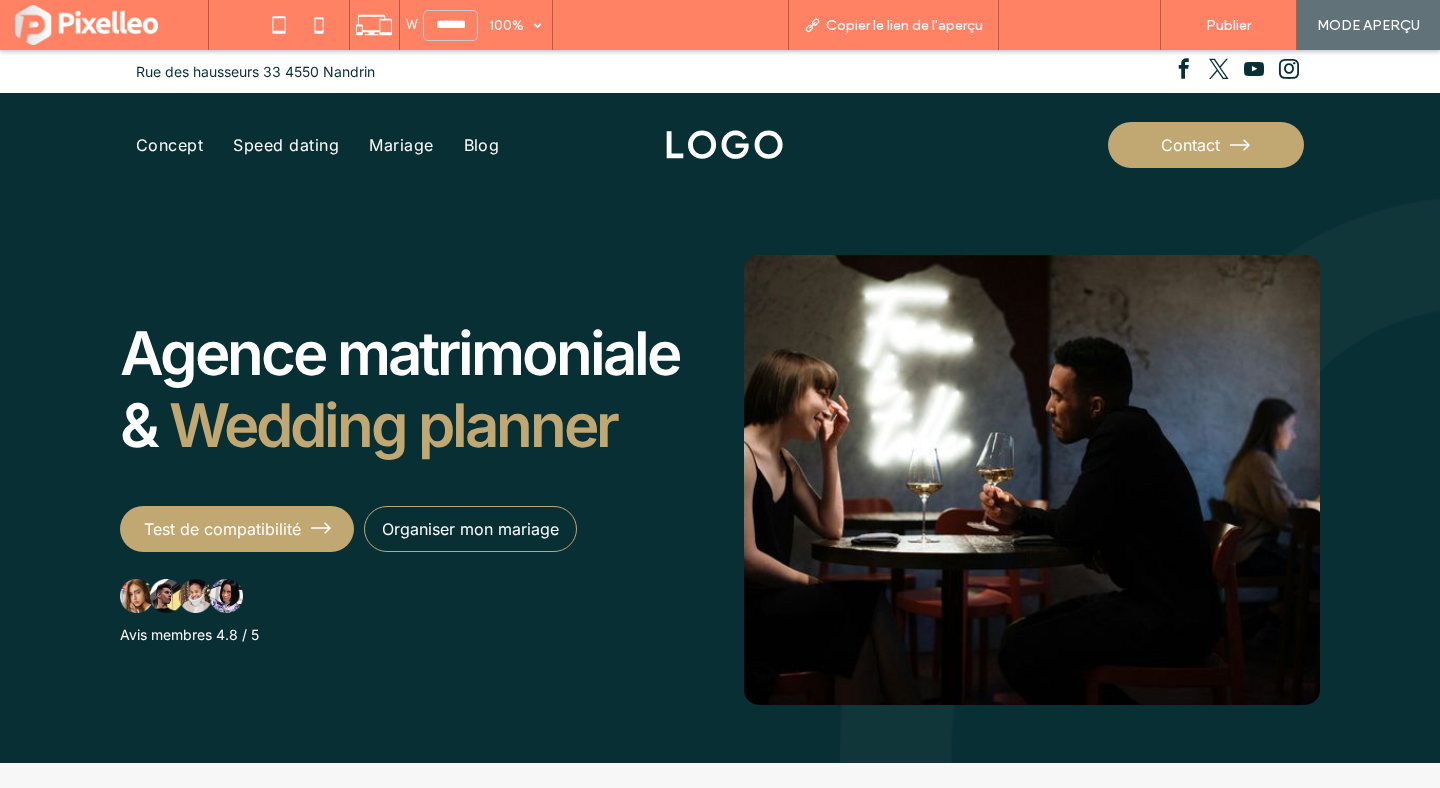 click on "Retour à l'éditeur" at bounding box center (1089, 25) 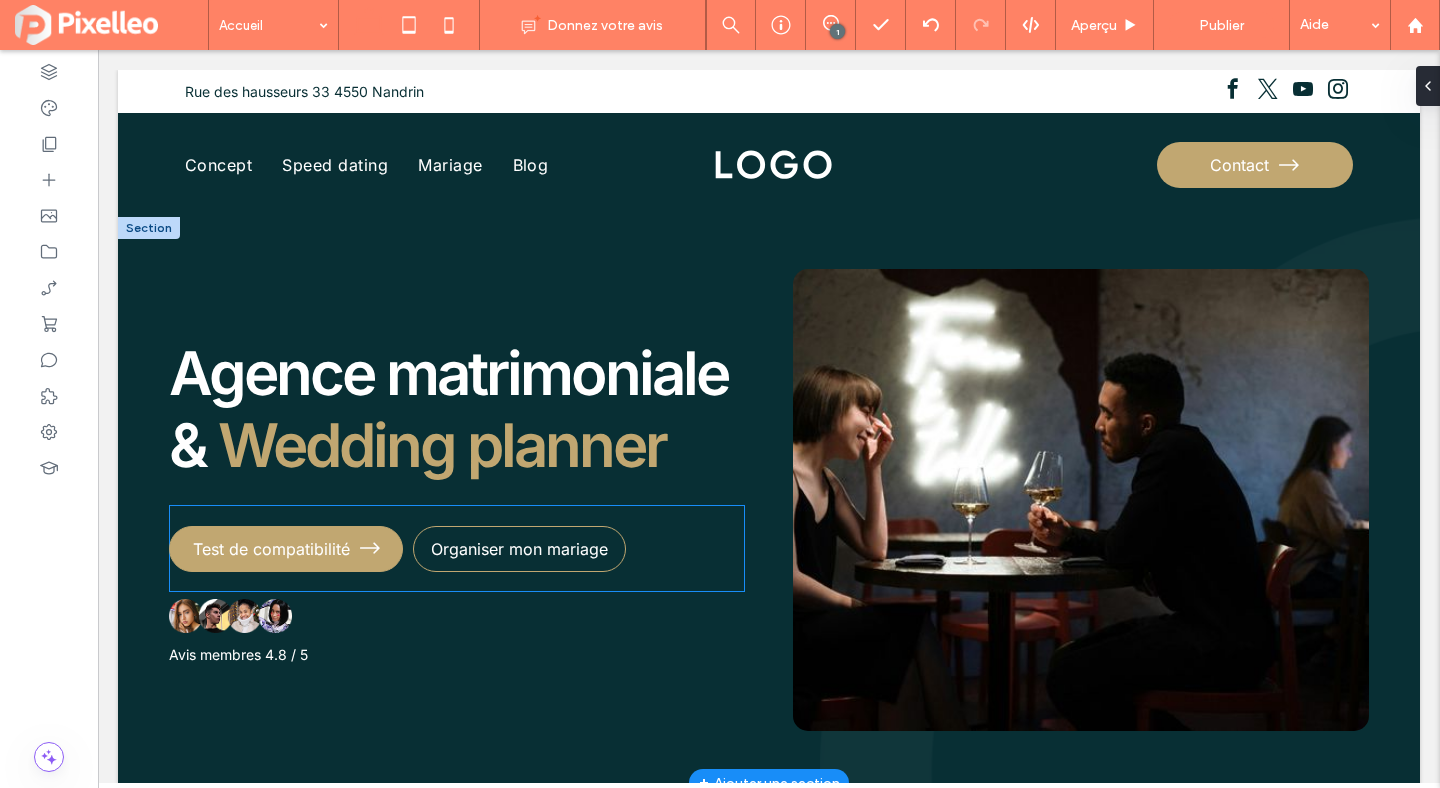 click on "Test de compatibilité" at bounding box center (286, 549) 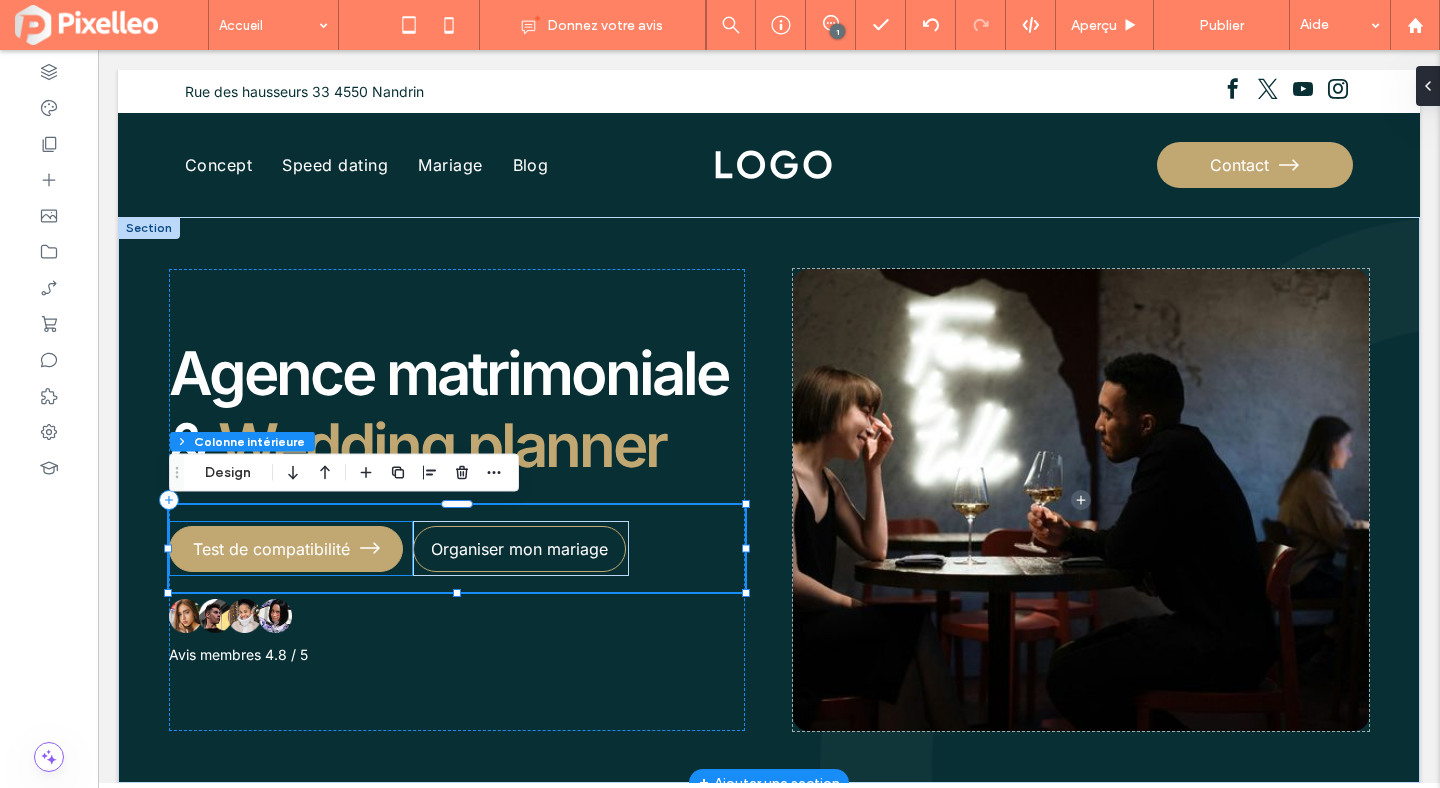 click on "Test de compatibilité" at bounding box center (271, 549) 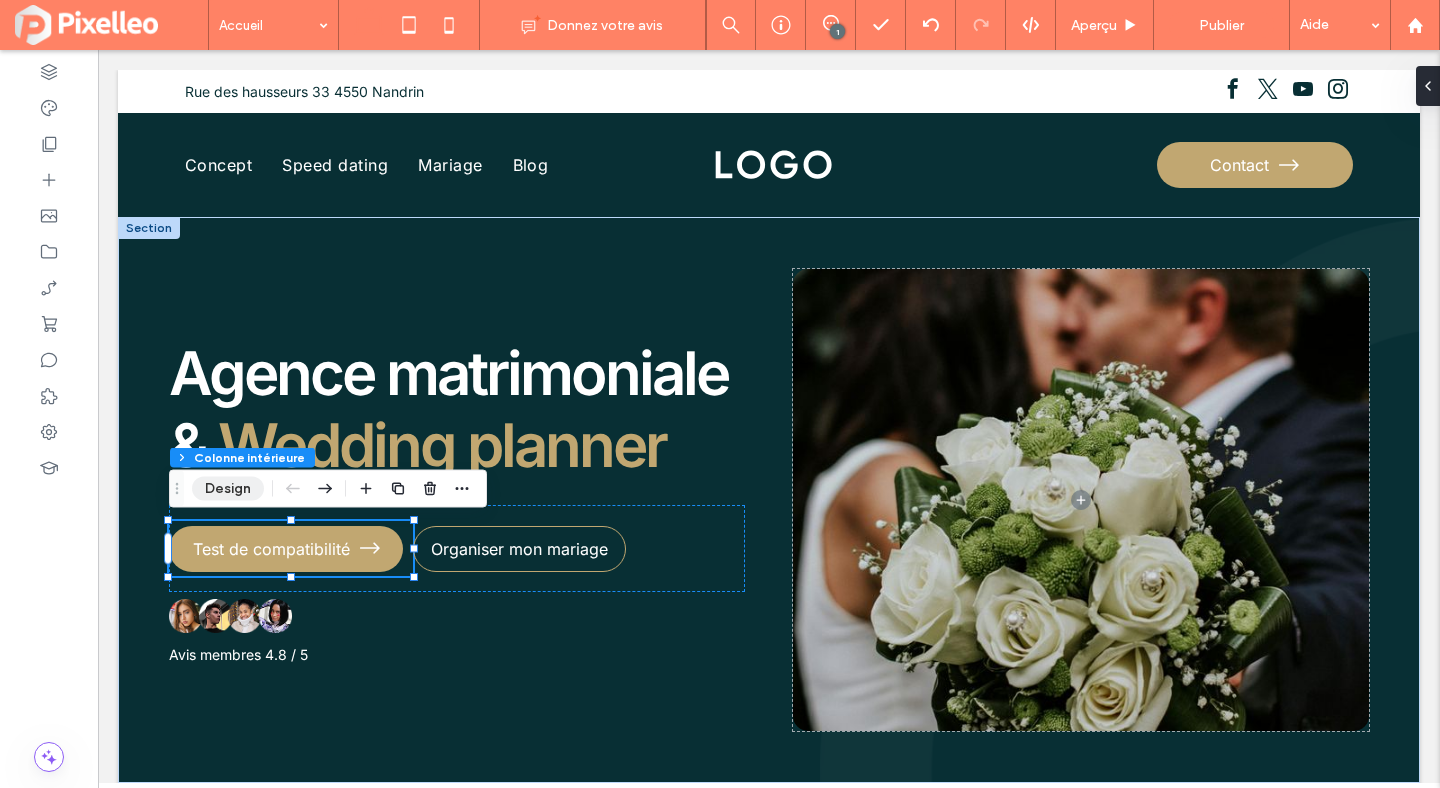 click on "Design" at bounding box center [228, 489] 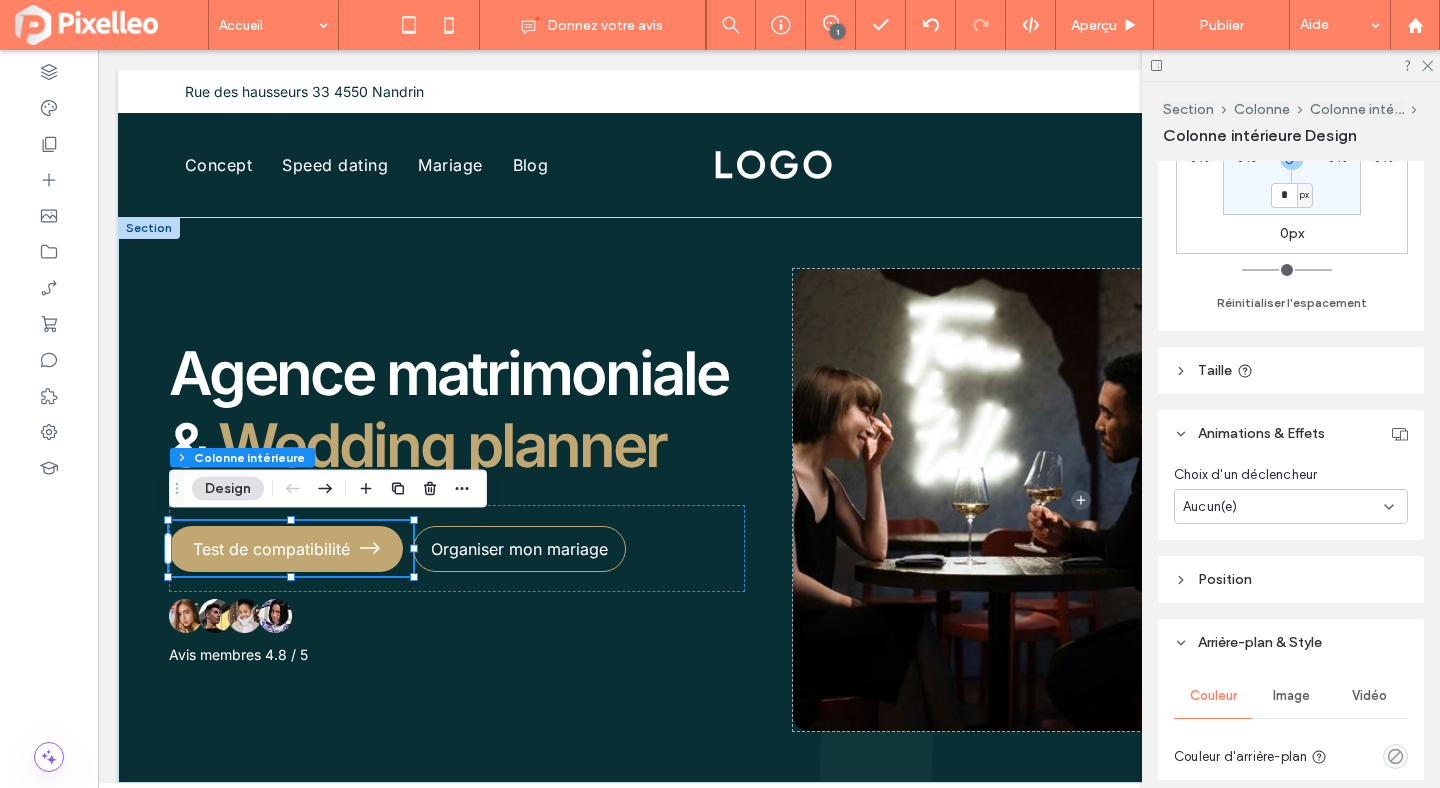 scroll, scrollTop: 905, scrollLeft: 0, axis: vertical 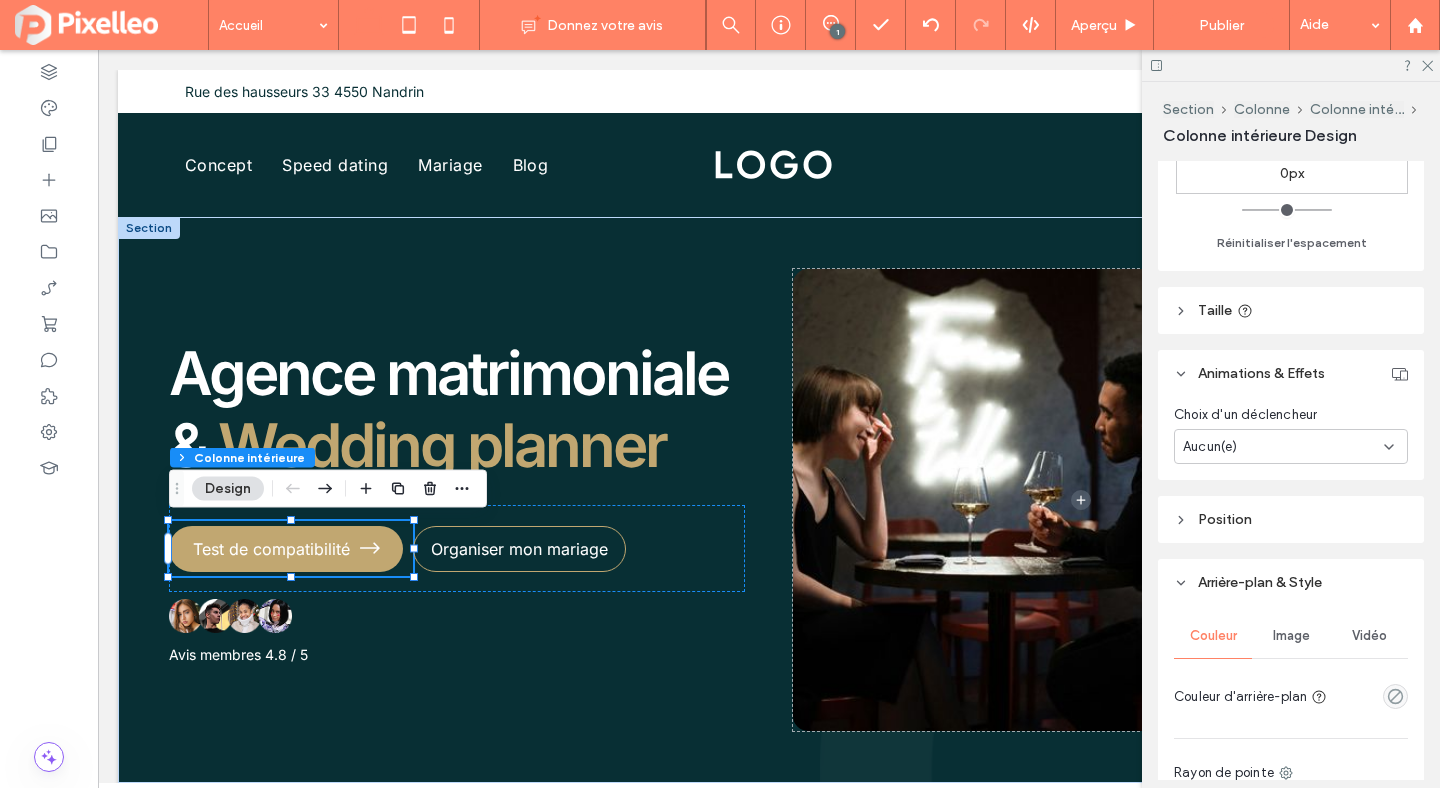 click on "Aucun(e)" at bounding box center (1283, 447) 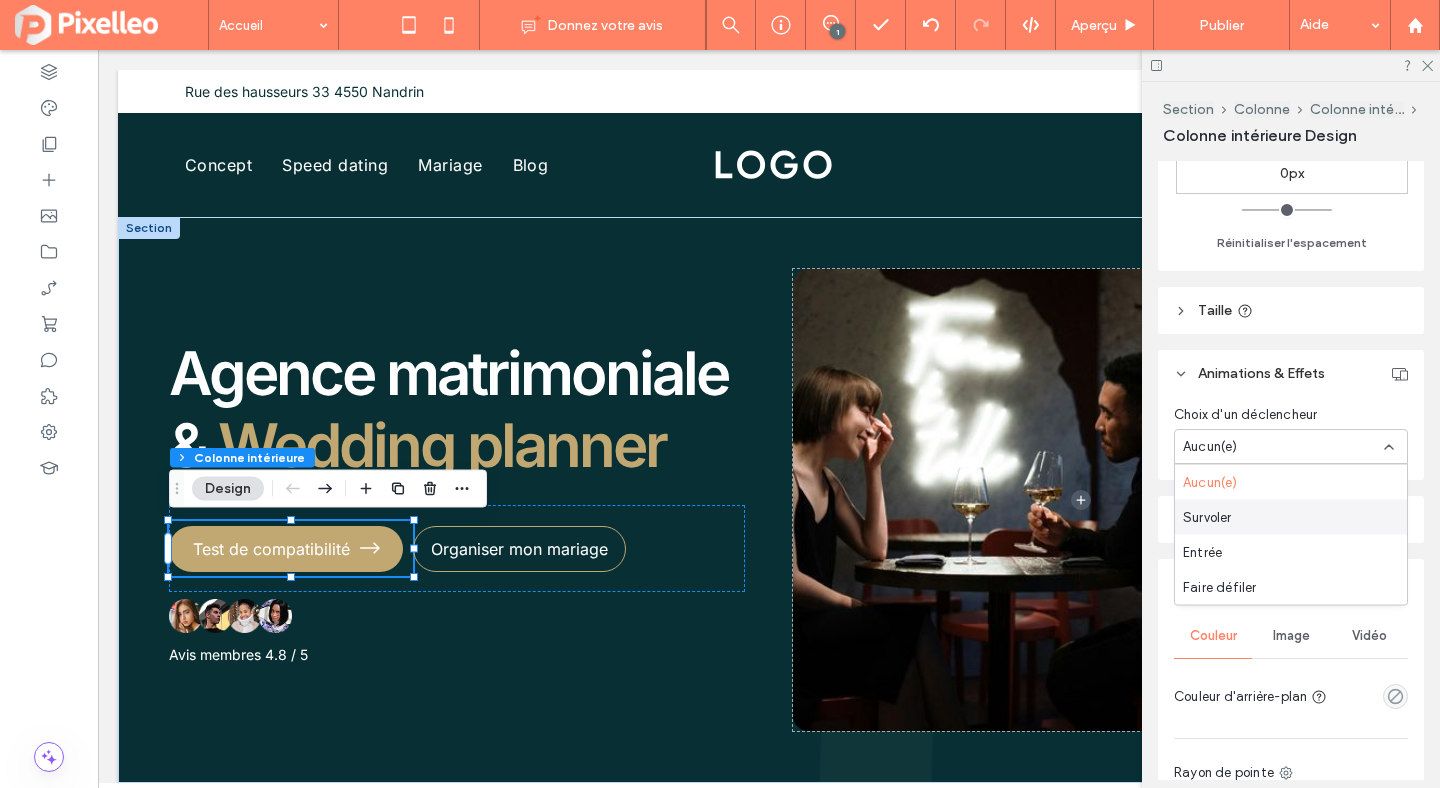 click on "Survoler" at bounding box center [1291, 517] 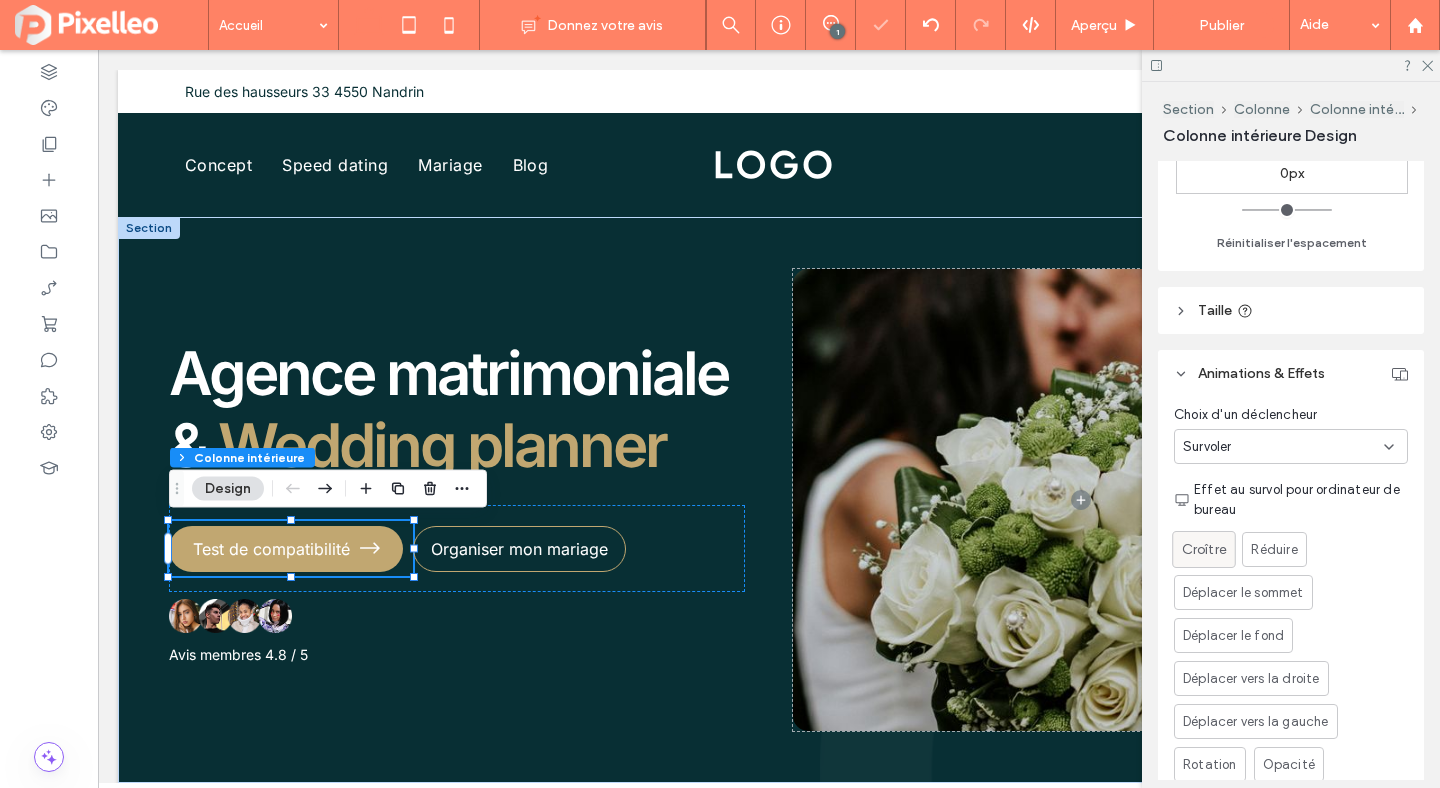 click on "Croître" at bounding box center [1204, 549] 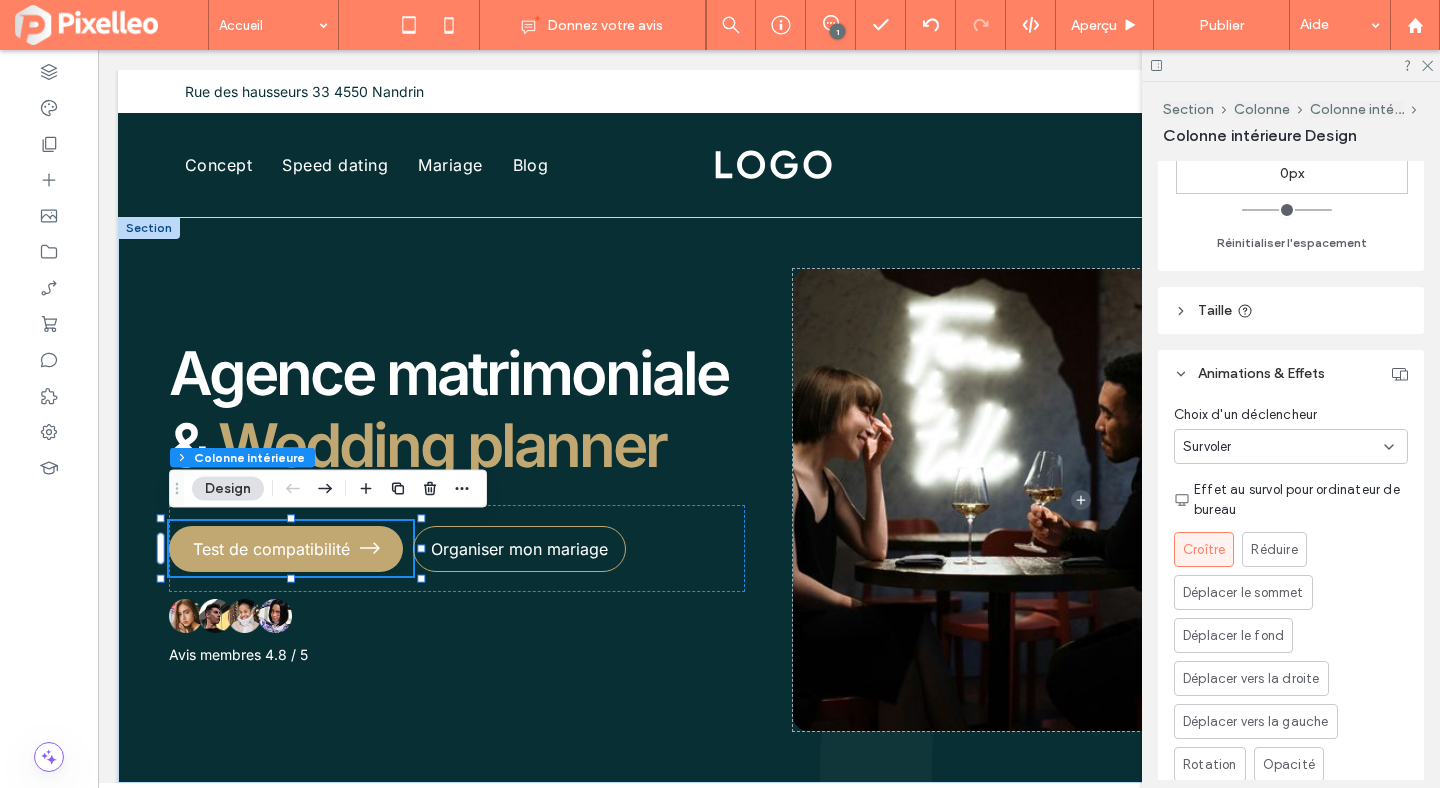 click on "Survoler" at bounding box center (1291, 446) 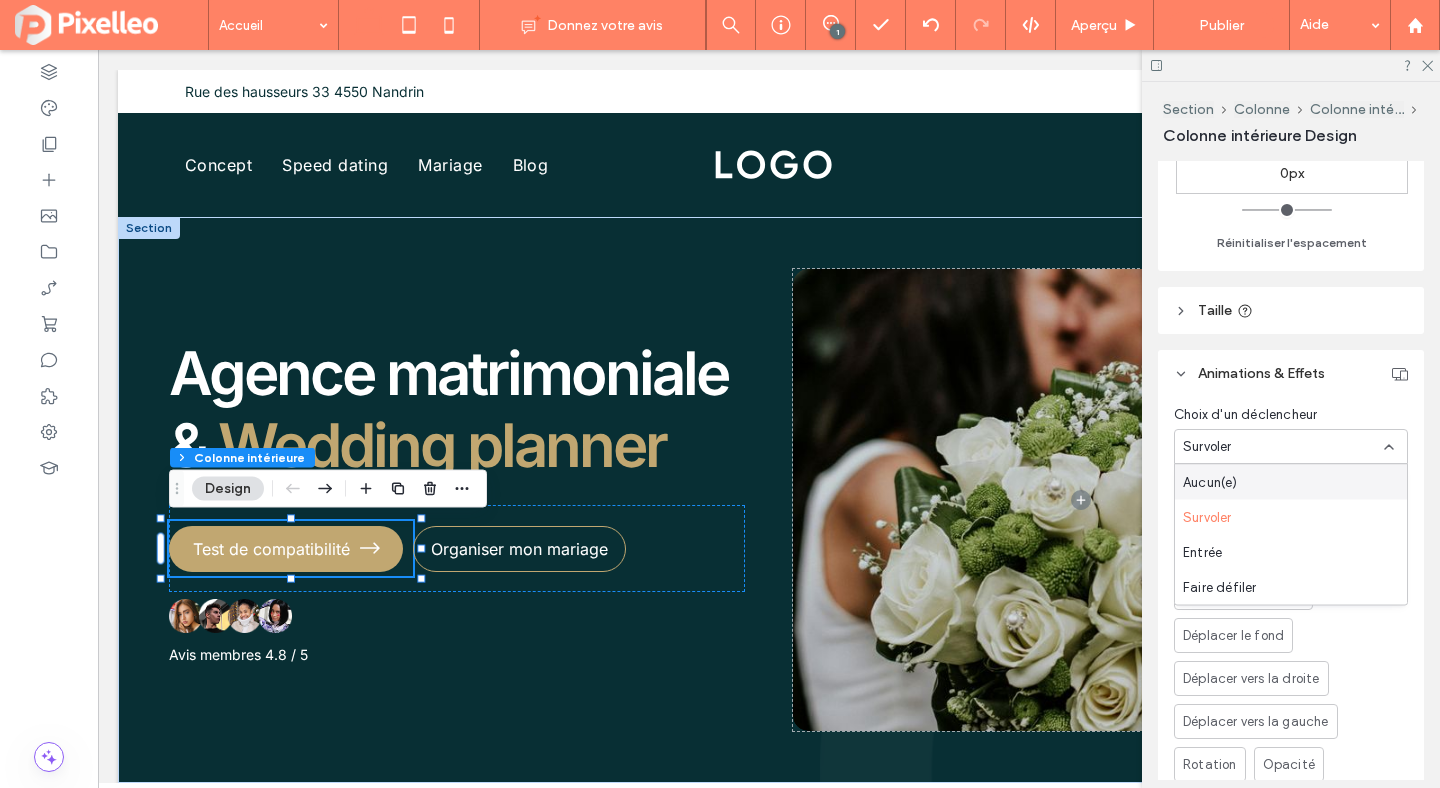 click on "Aucun(e)" at bounding box center (1210, 482) 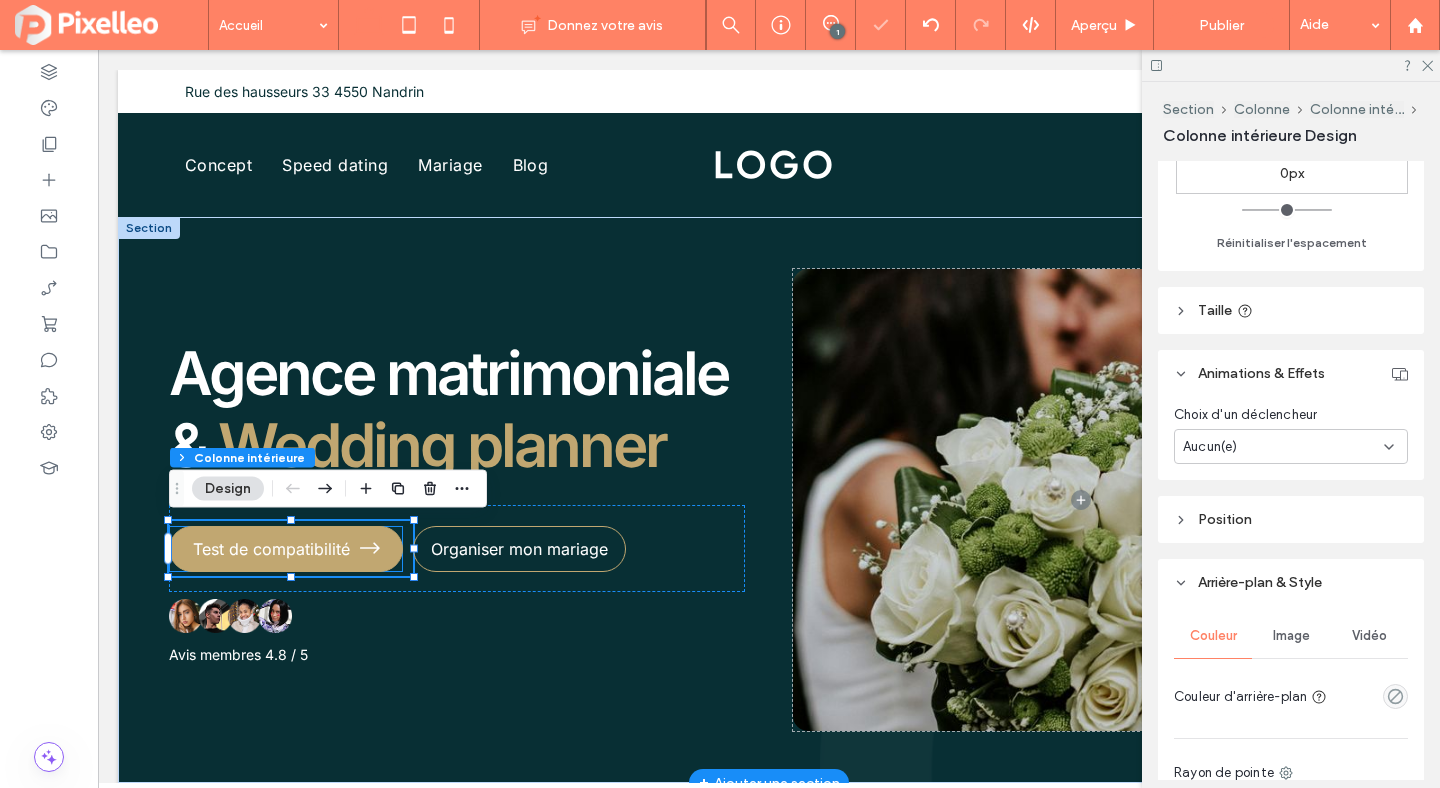 click on "Test de compatibilité" at bounding box center (271, 549) 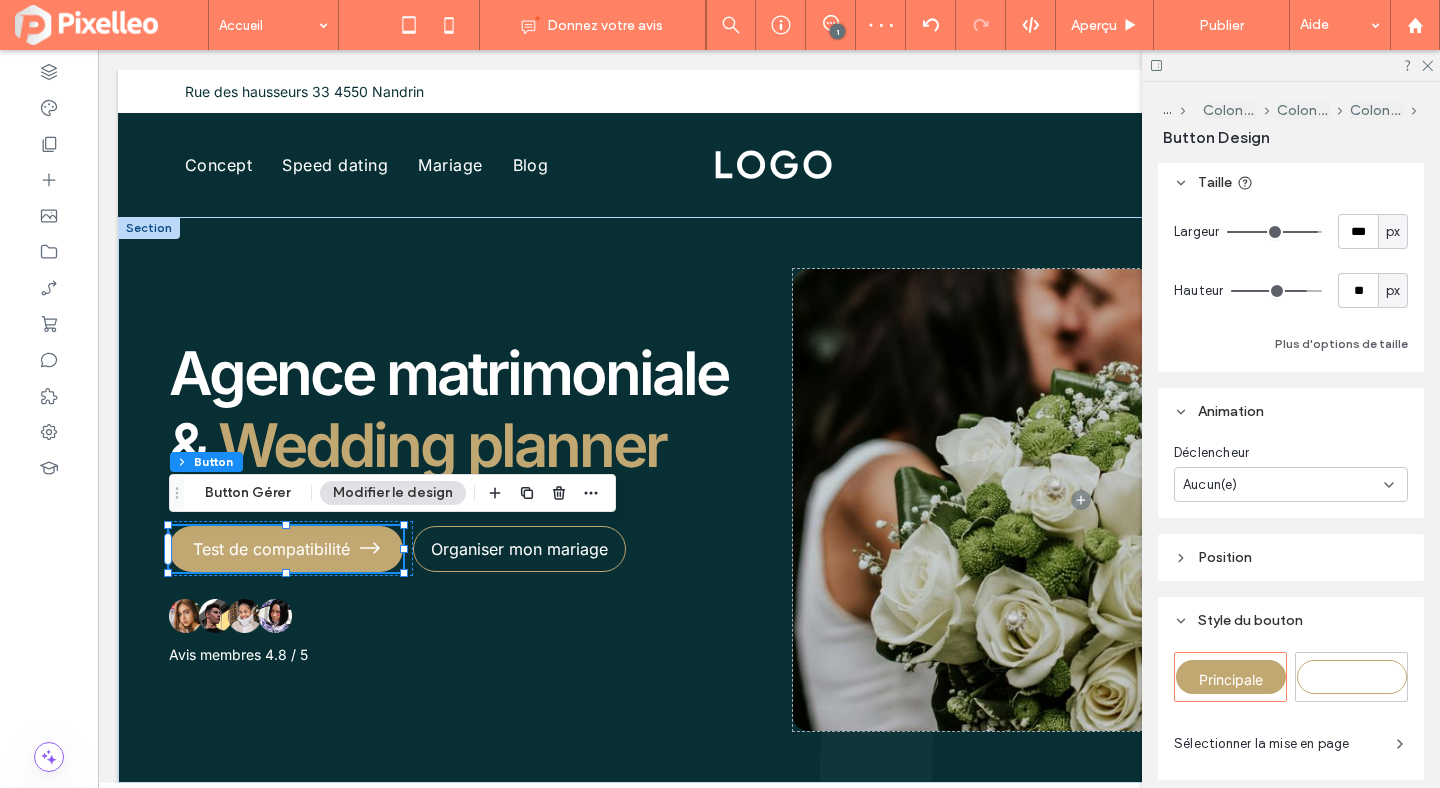 scroll, scrollTop: 229, scrollLeft: 0, axis: vertical 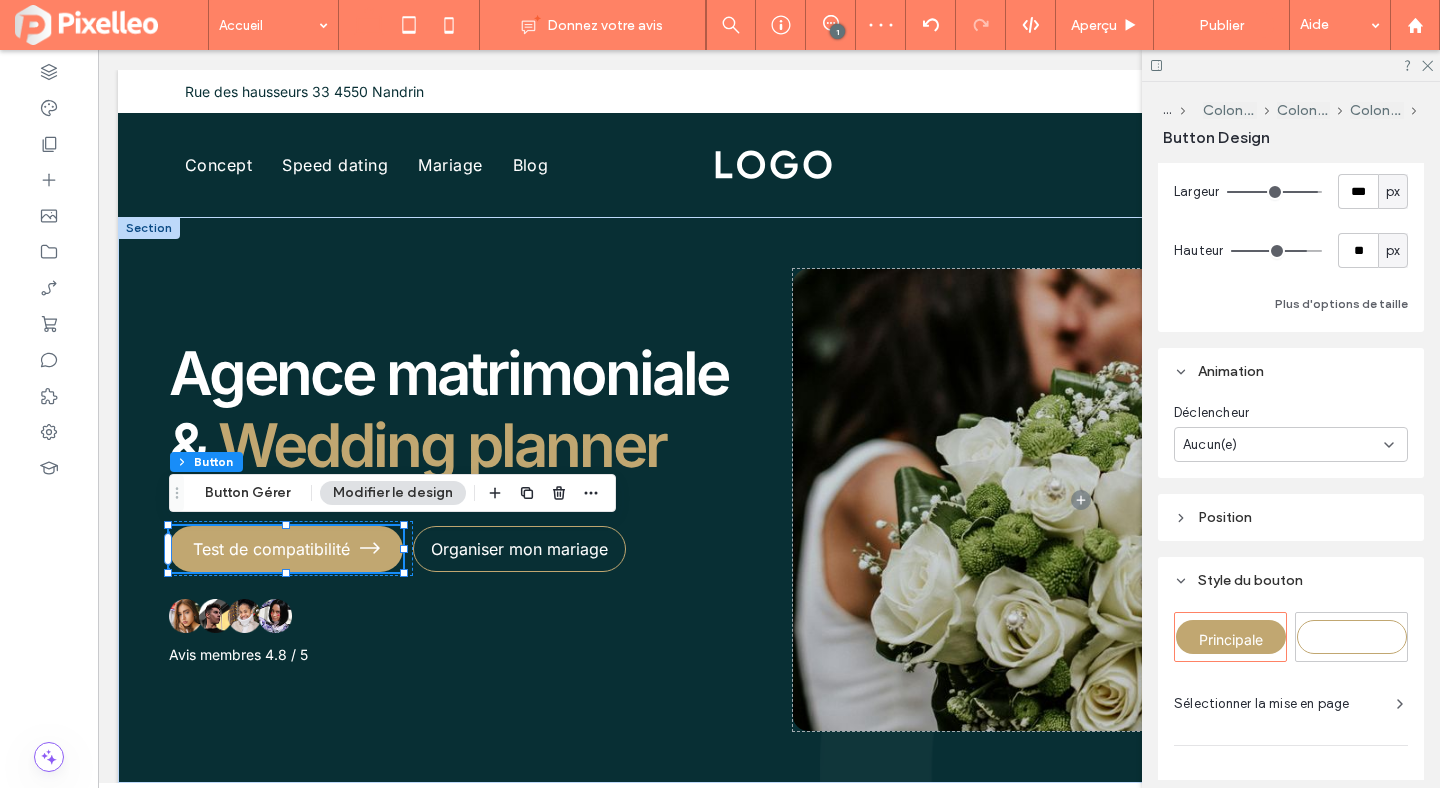 click on "Aucun(e)" at bounding box center [1291, 444] 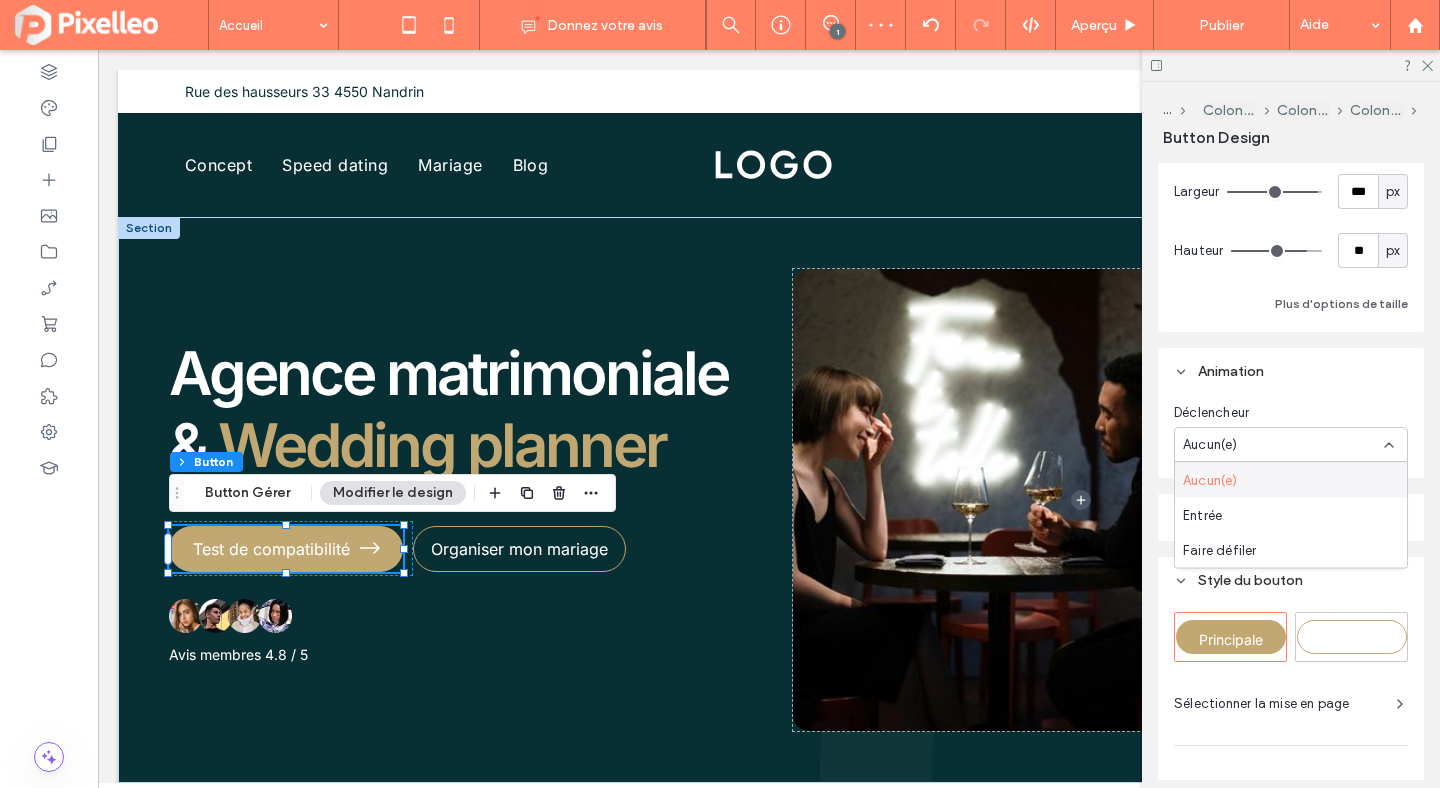 click on "Déclencheur" at bounding box center (1291, 413) 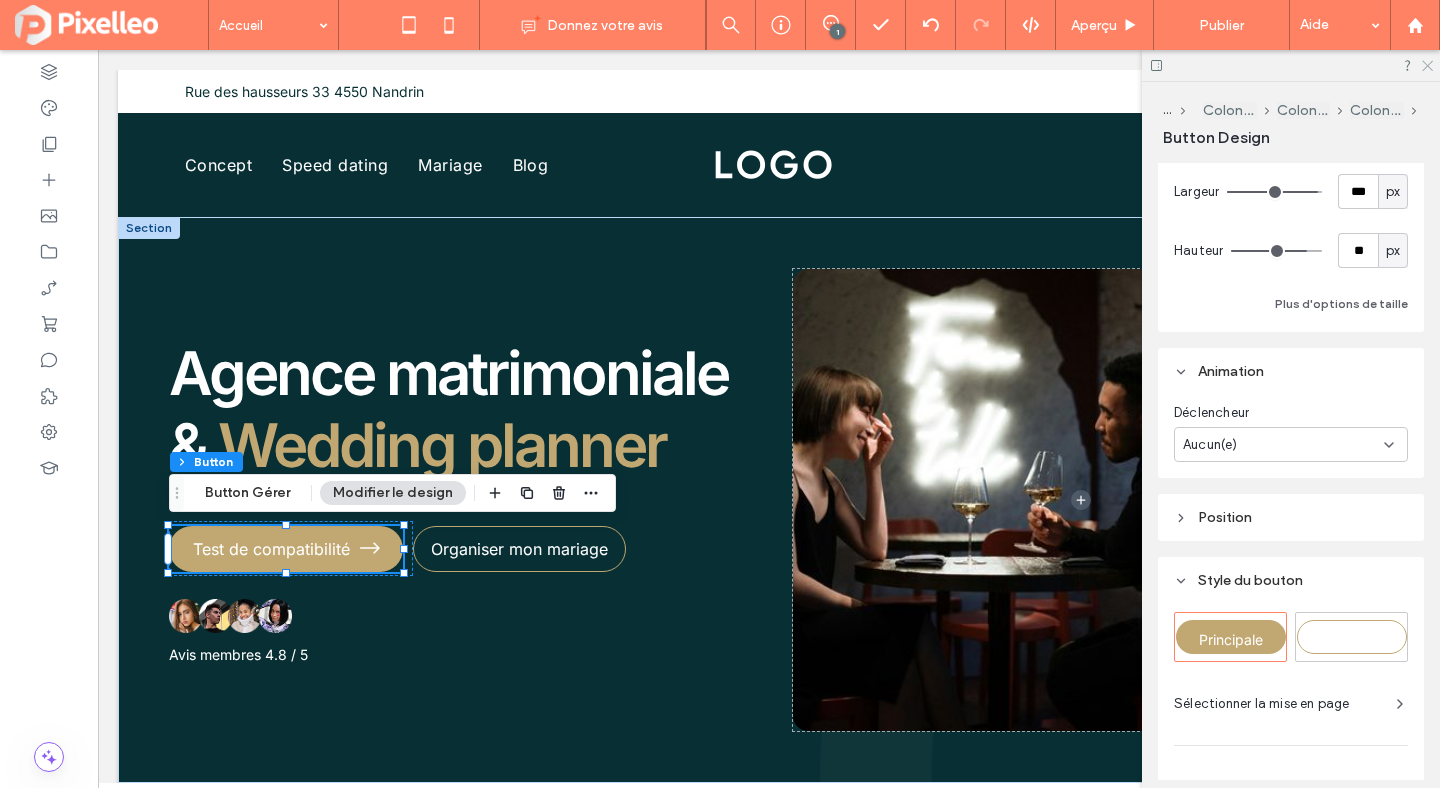 click 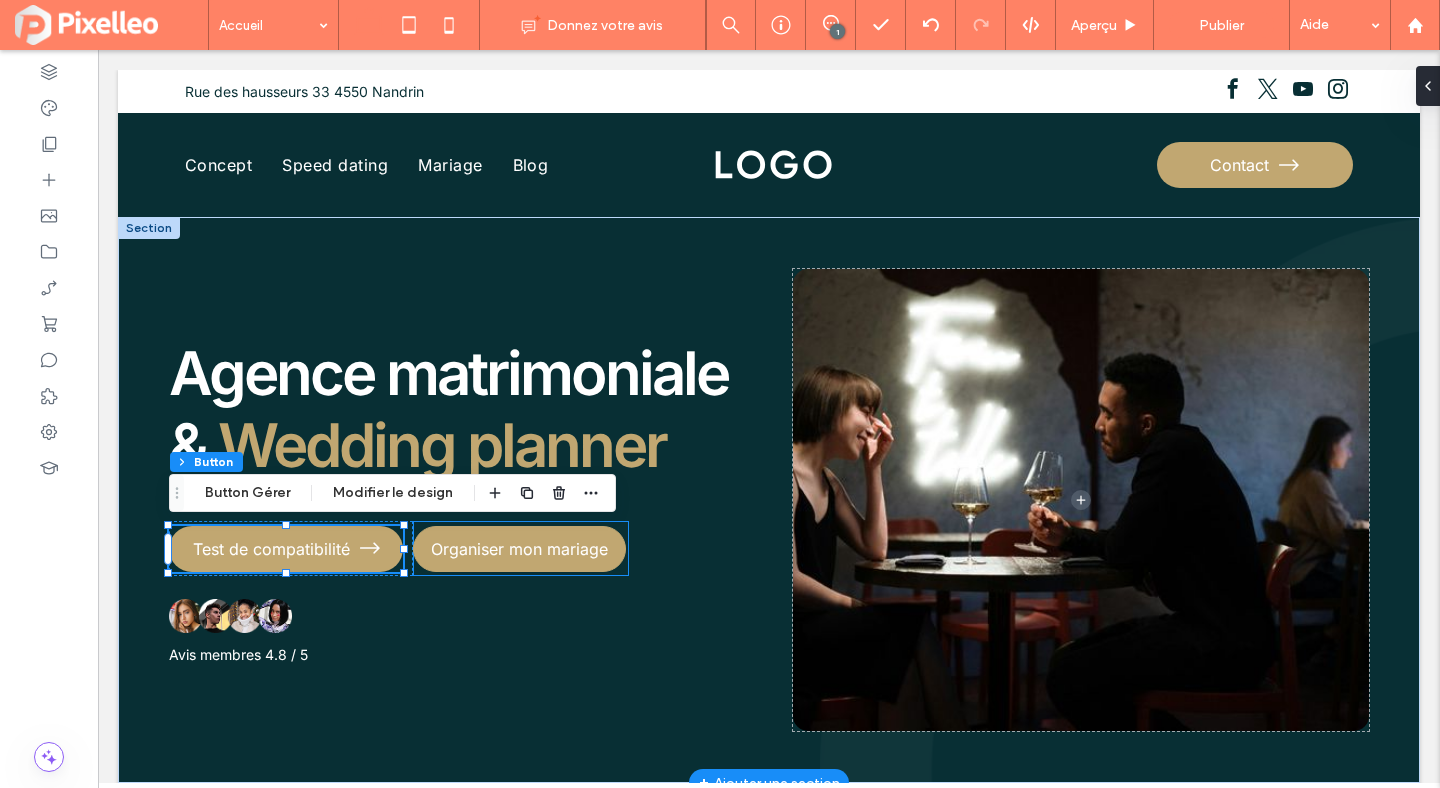 click on "Organiser mon mariage" at bounding box center (519, 549) 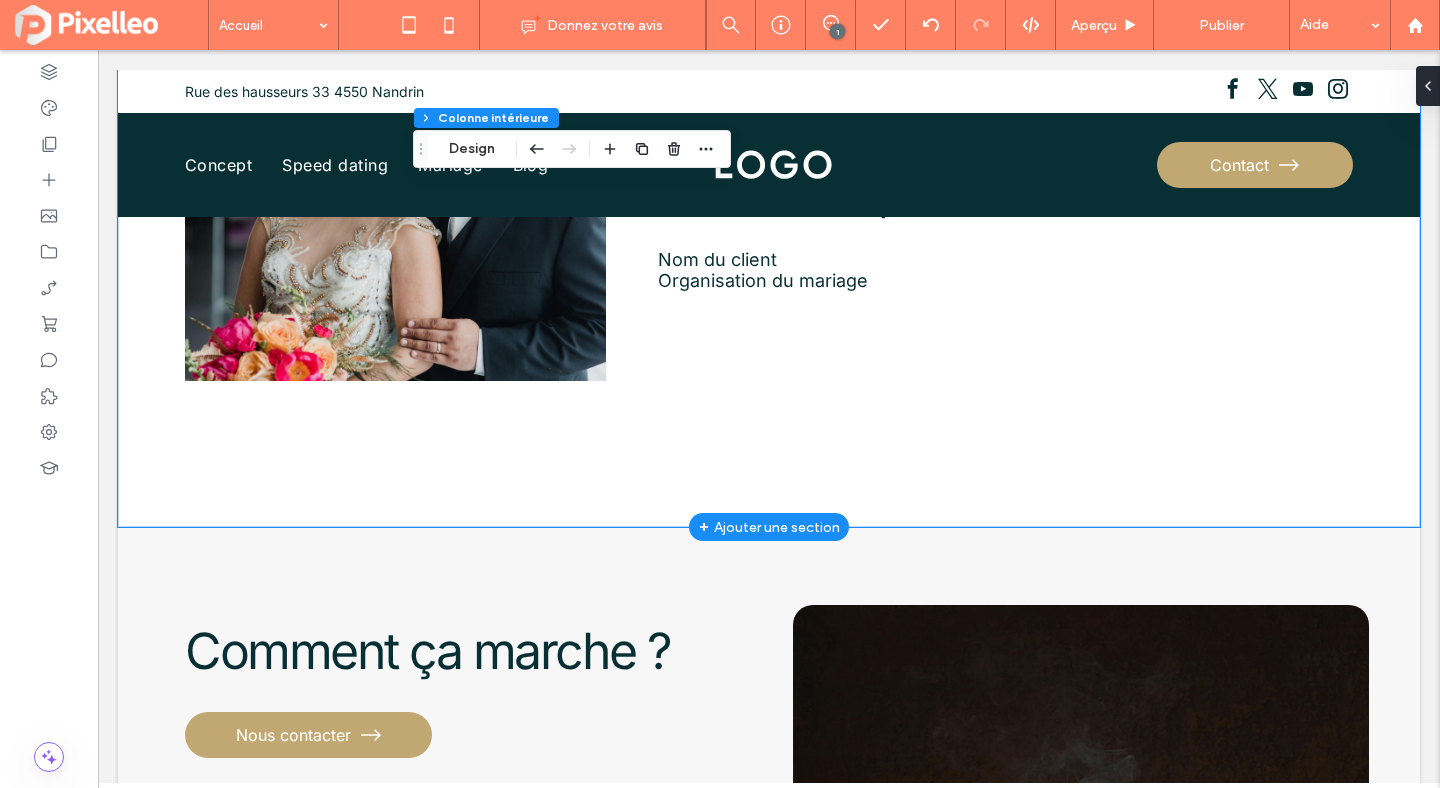 scroll, scrollTop: 3042, scrollLeft: 0, axis: vertical 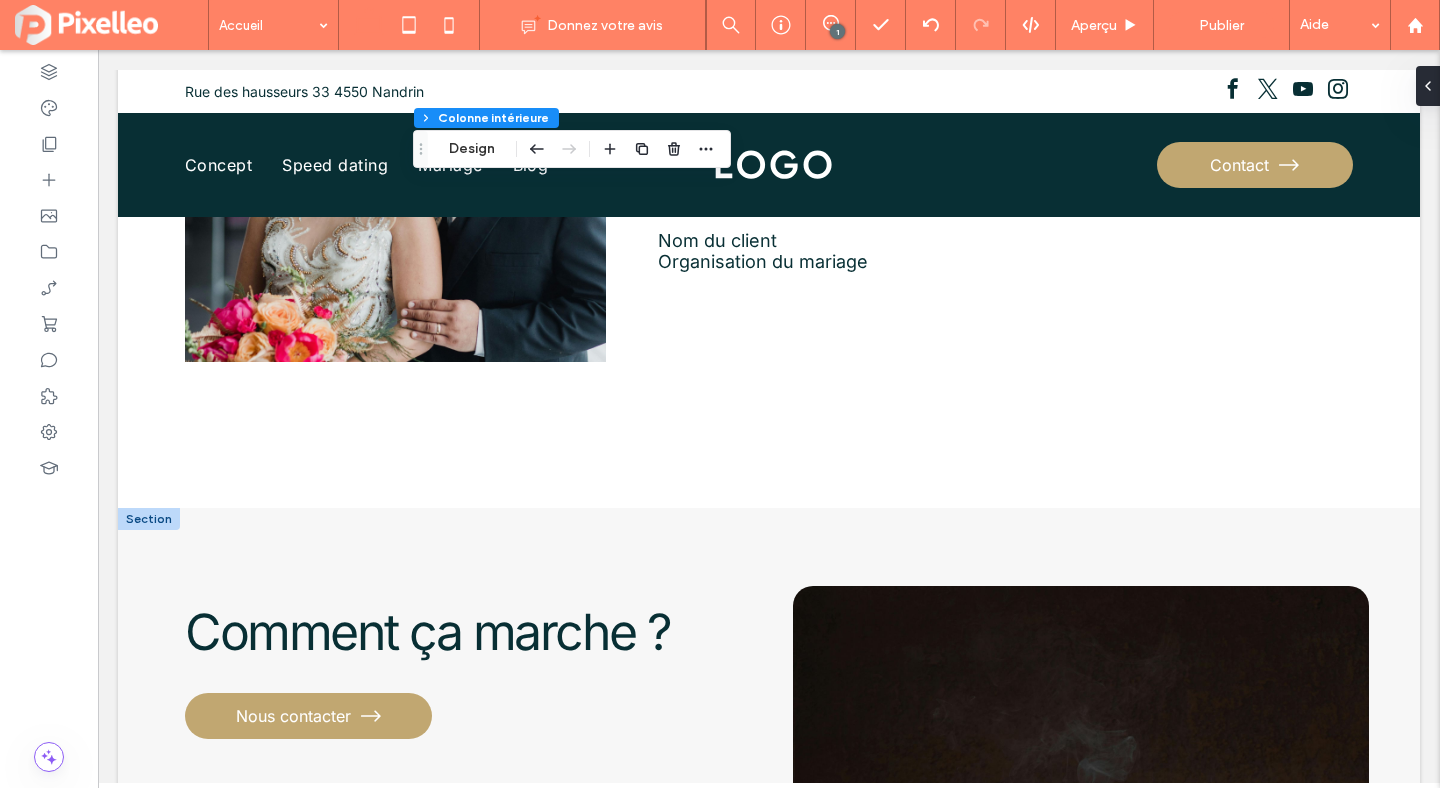 click at bounding box center [149, 519] 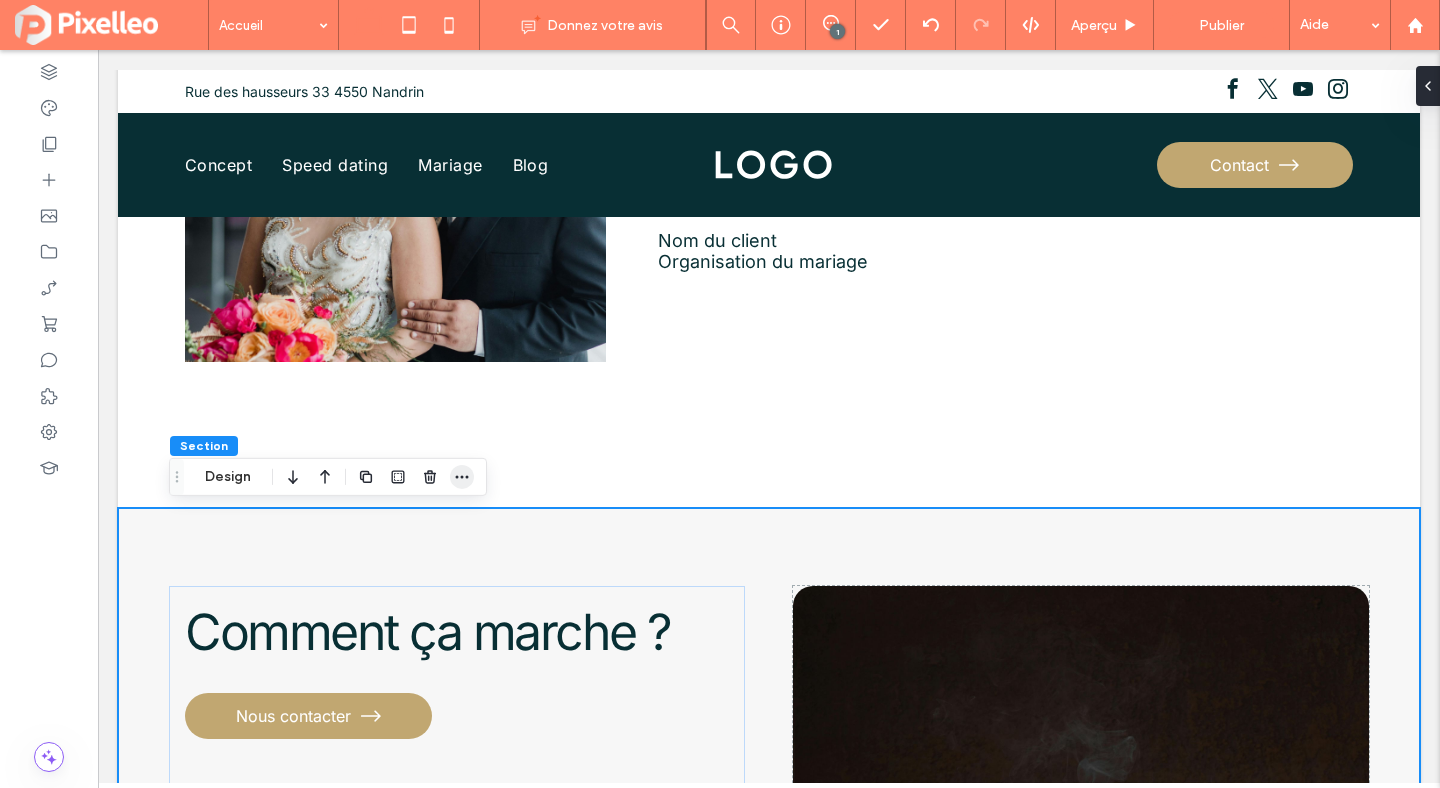 click 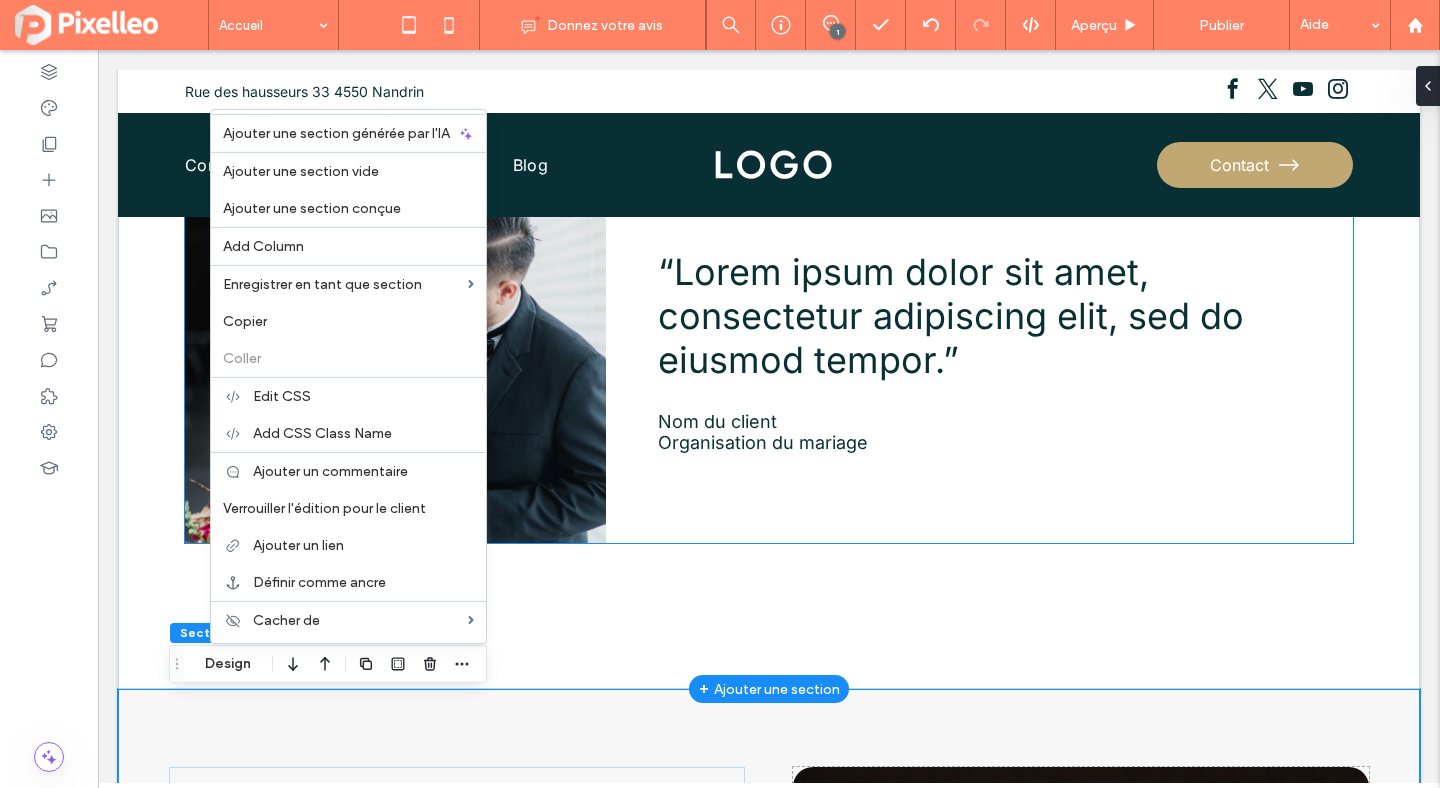 scroll, scrollTop: 2843, scrollLeft: 0, axis: vertical 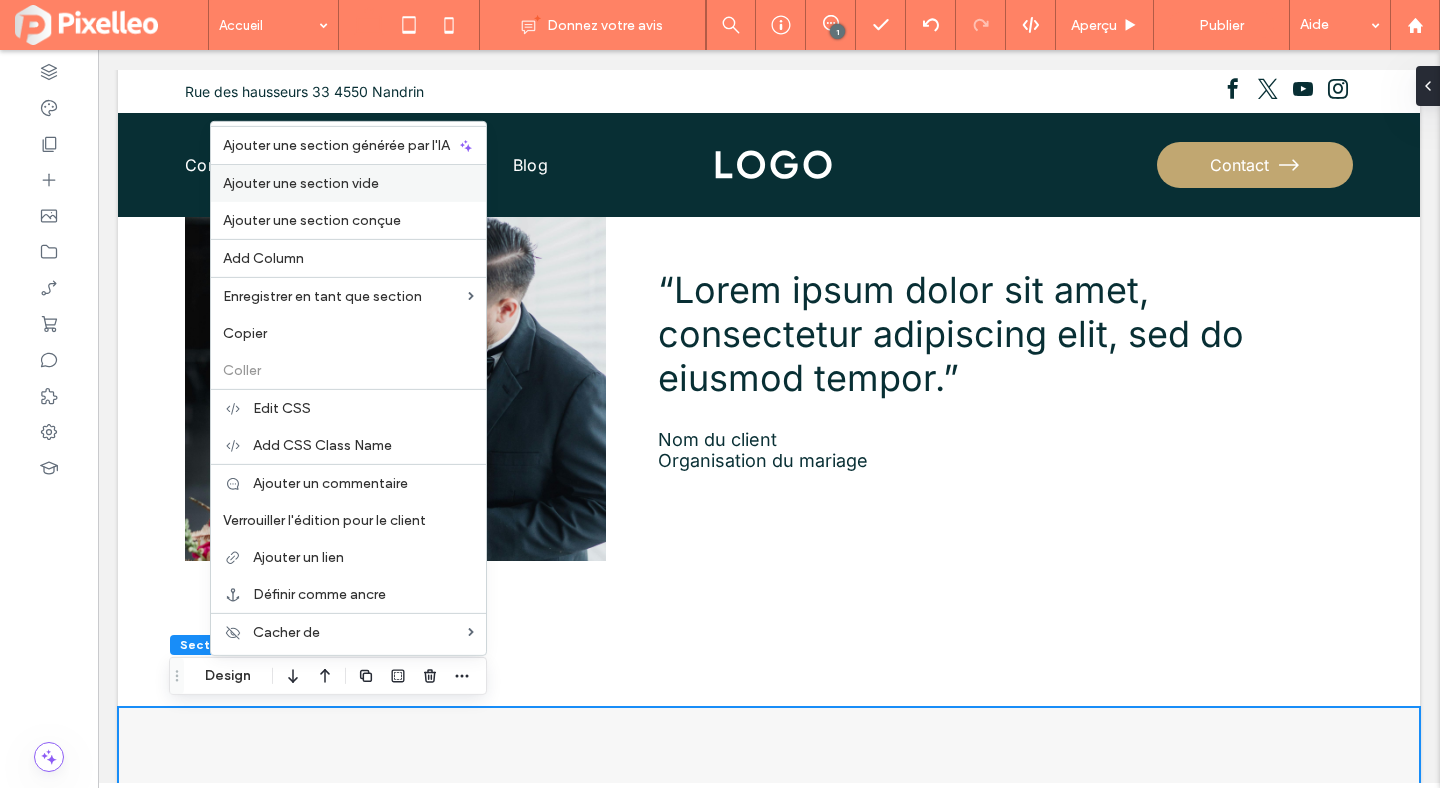 click on "Ajouter une section vide" at bounding box center (301, 183) 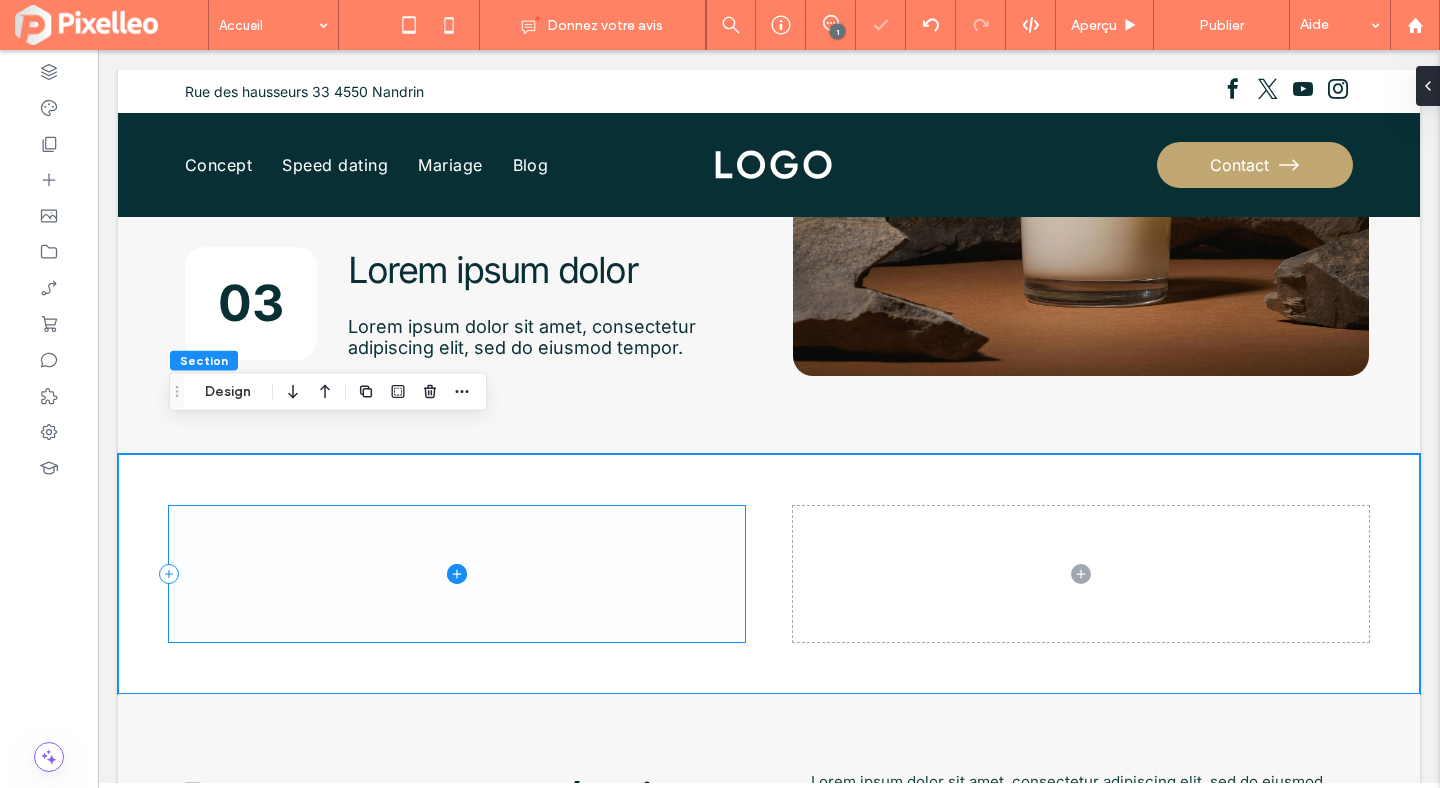 scroll, scrollTop: 3855, scrollLeft: 0, axis: vertical 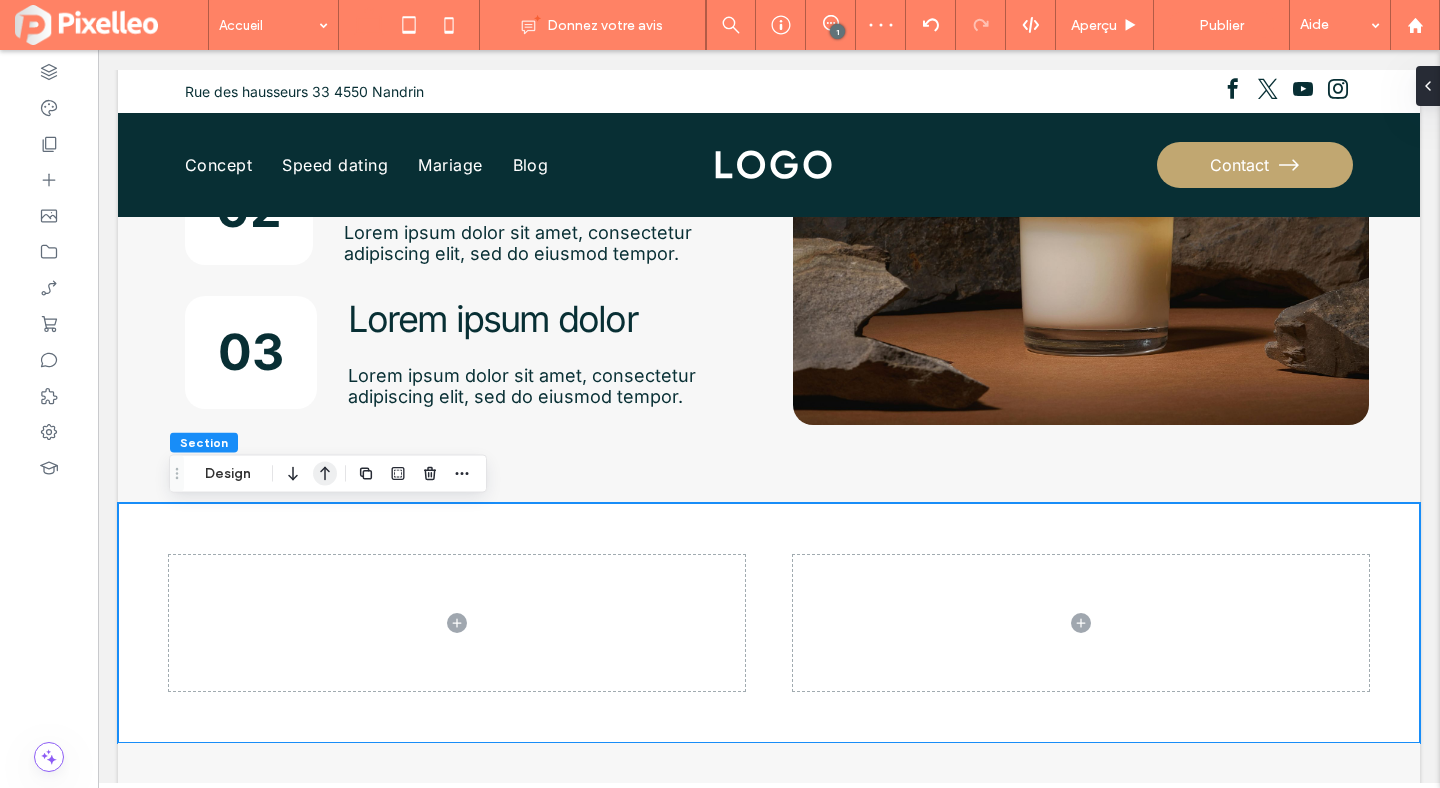 click 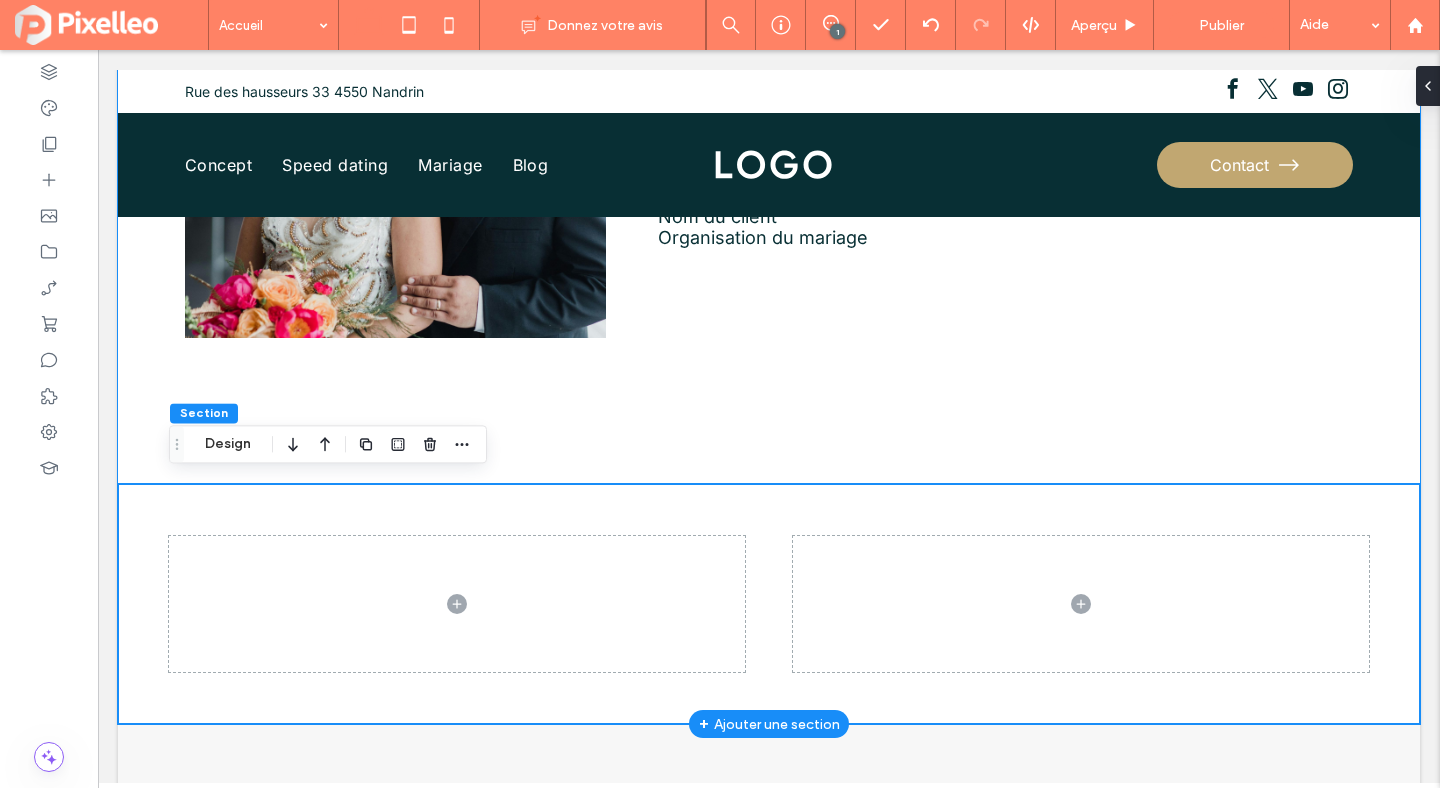 scroll, scrollTop: 3083, scrollLeft: 0, axis: vertical 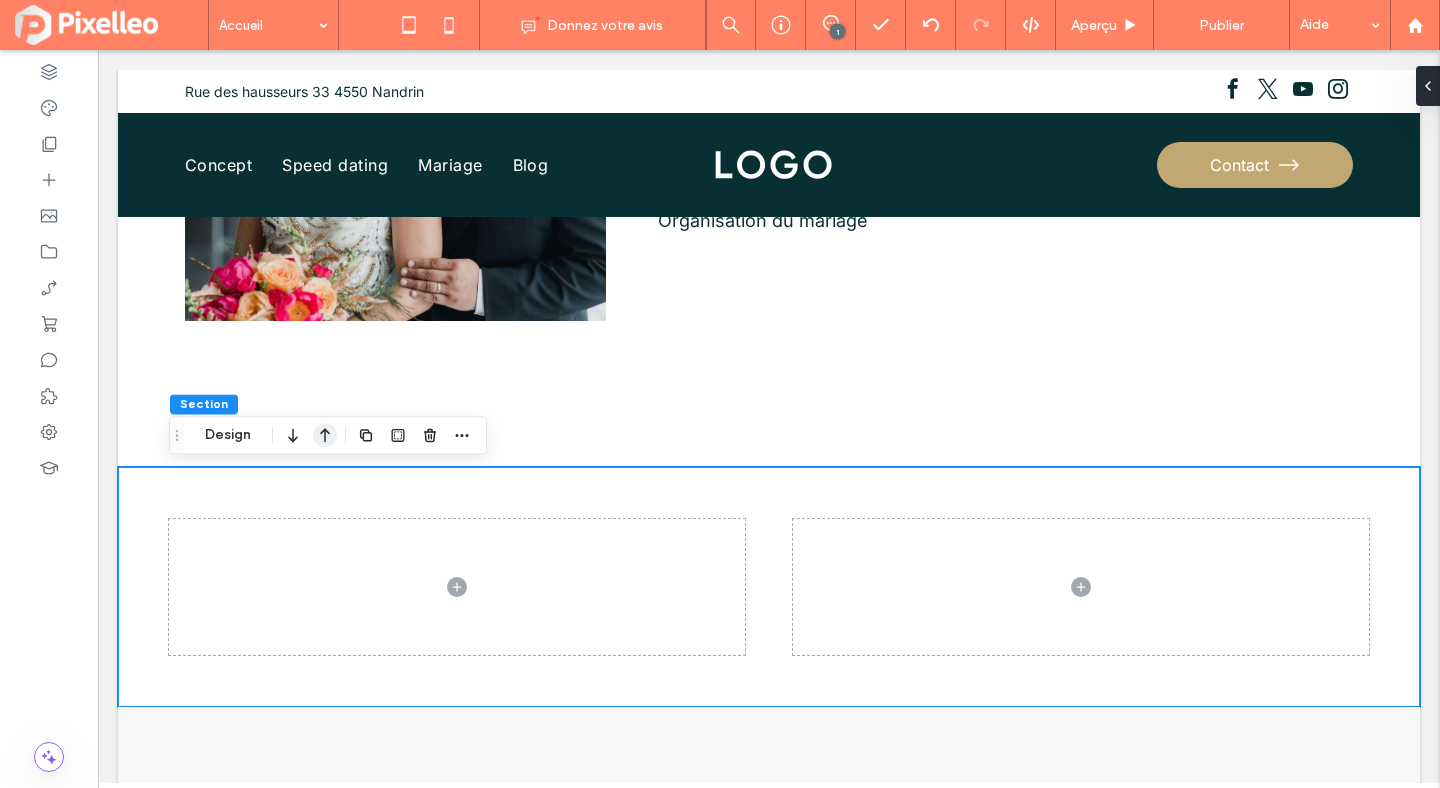 click 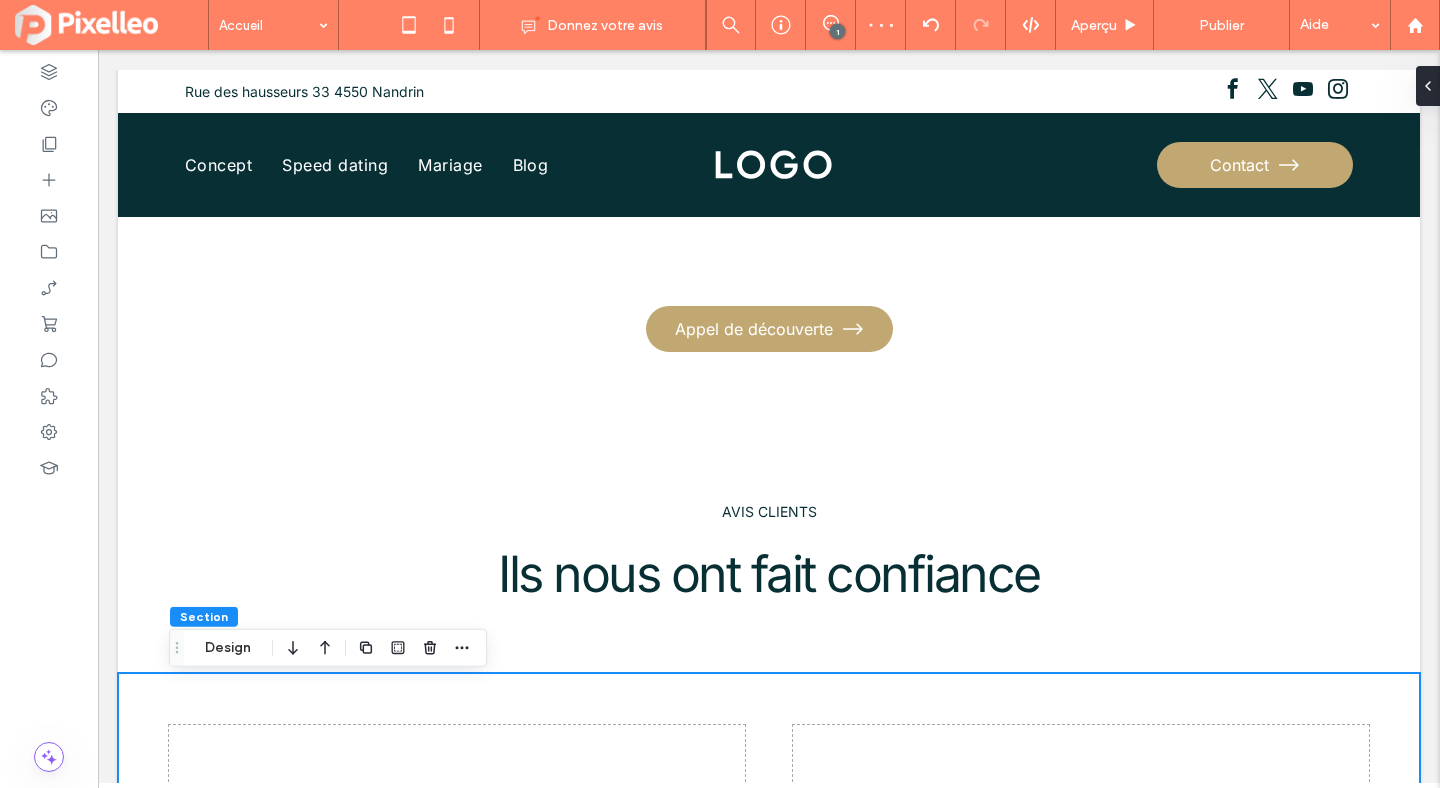 scroll, scrollTop: 2339, scrollLeft: 0, axis: vertical 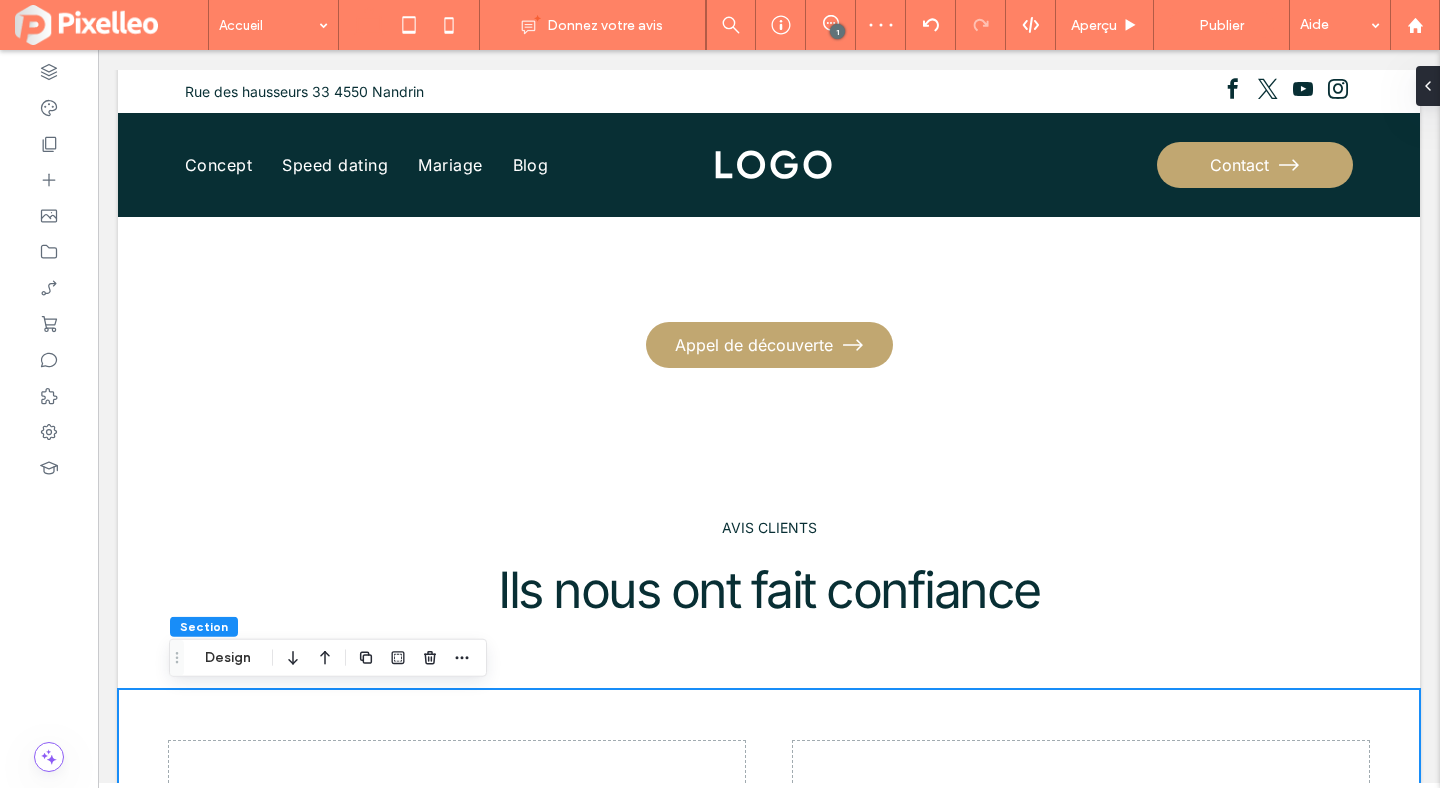 click at bounding box center (309, 658) 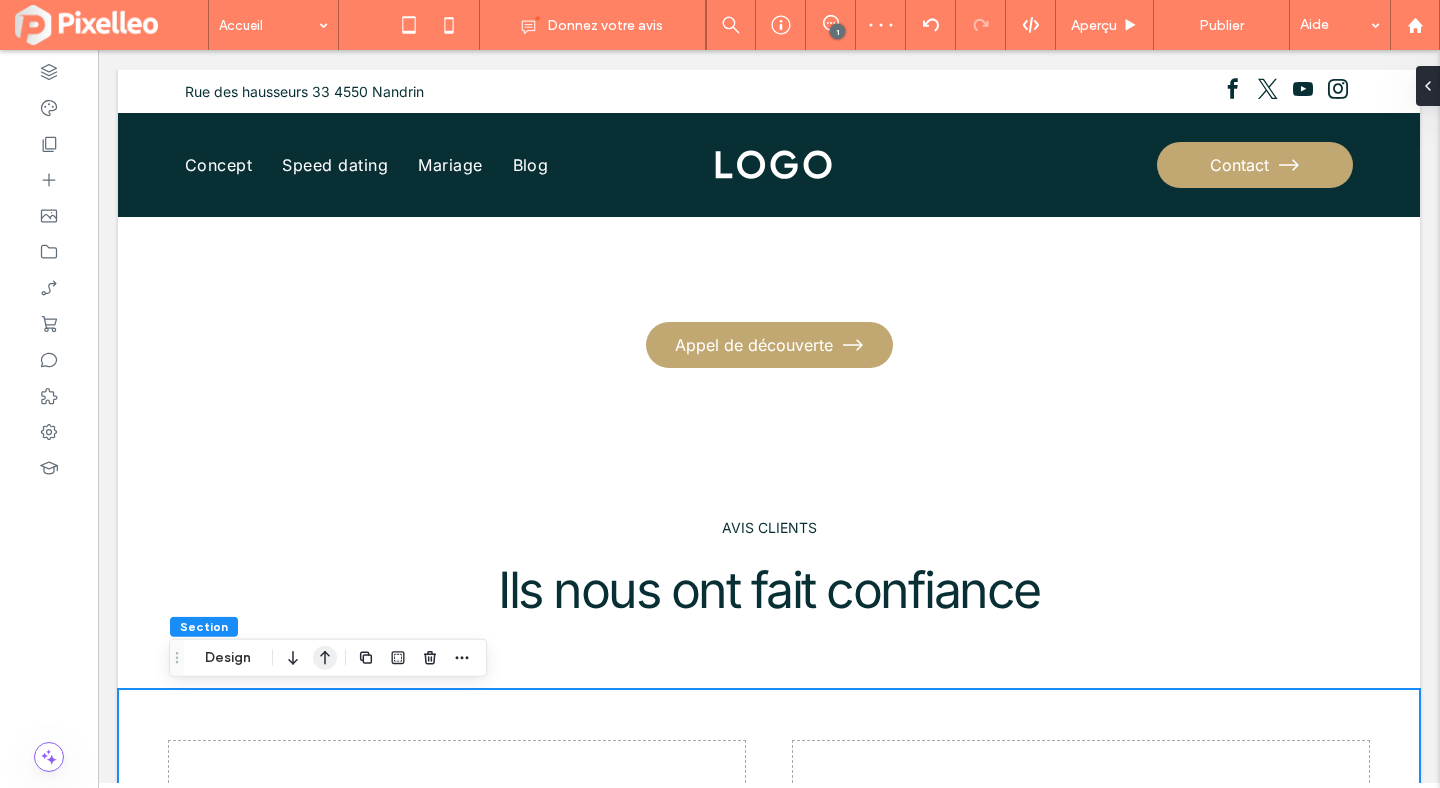 click 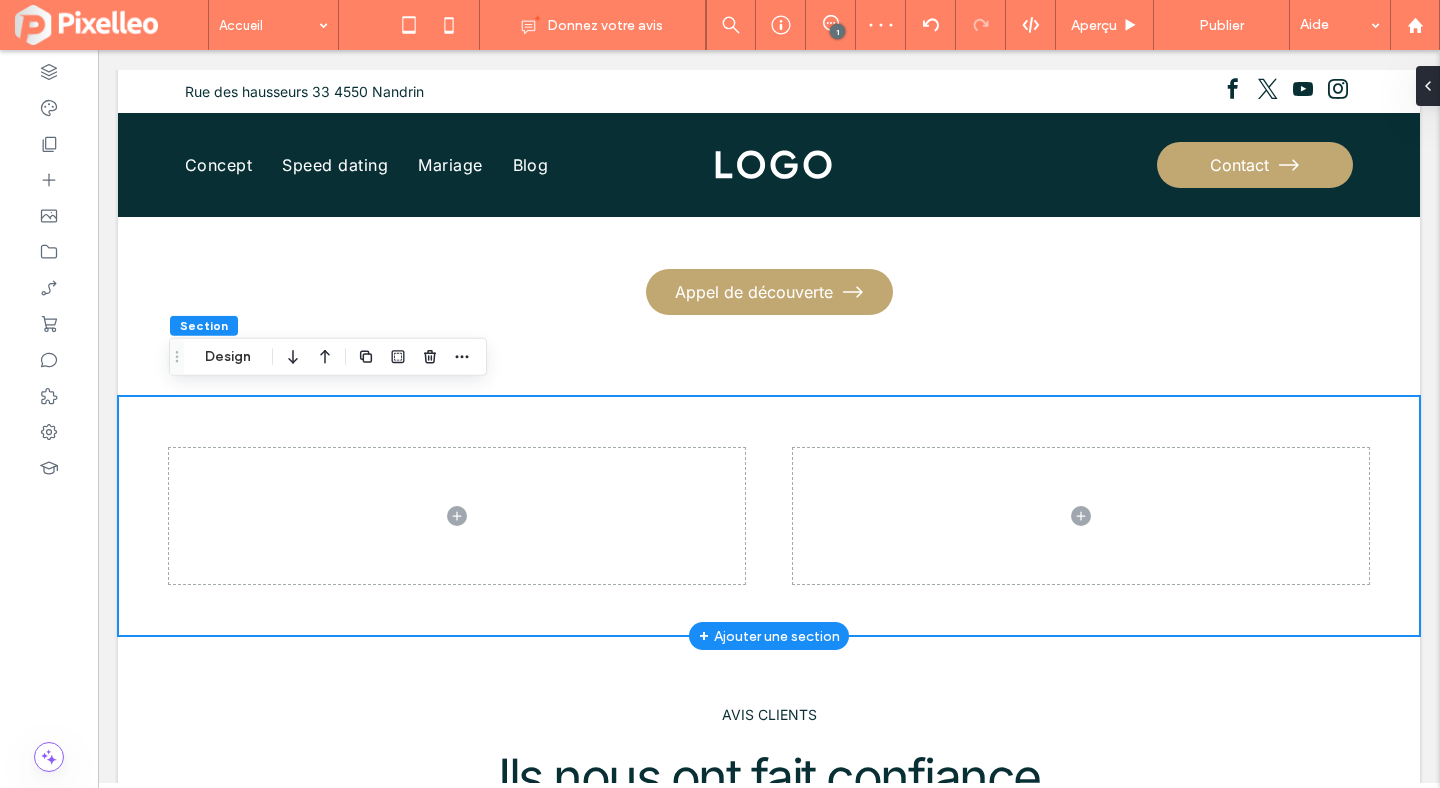 scroll, scrollTop: 2400, scrollLeft: 0, axis: vertical 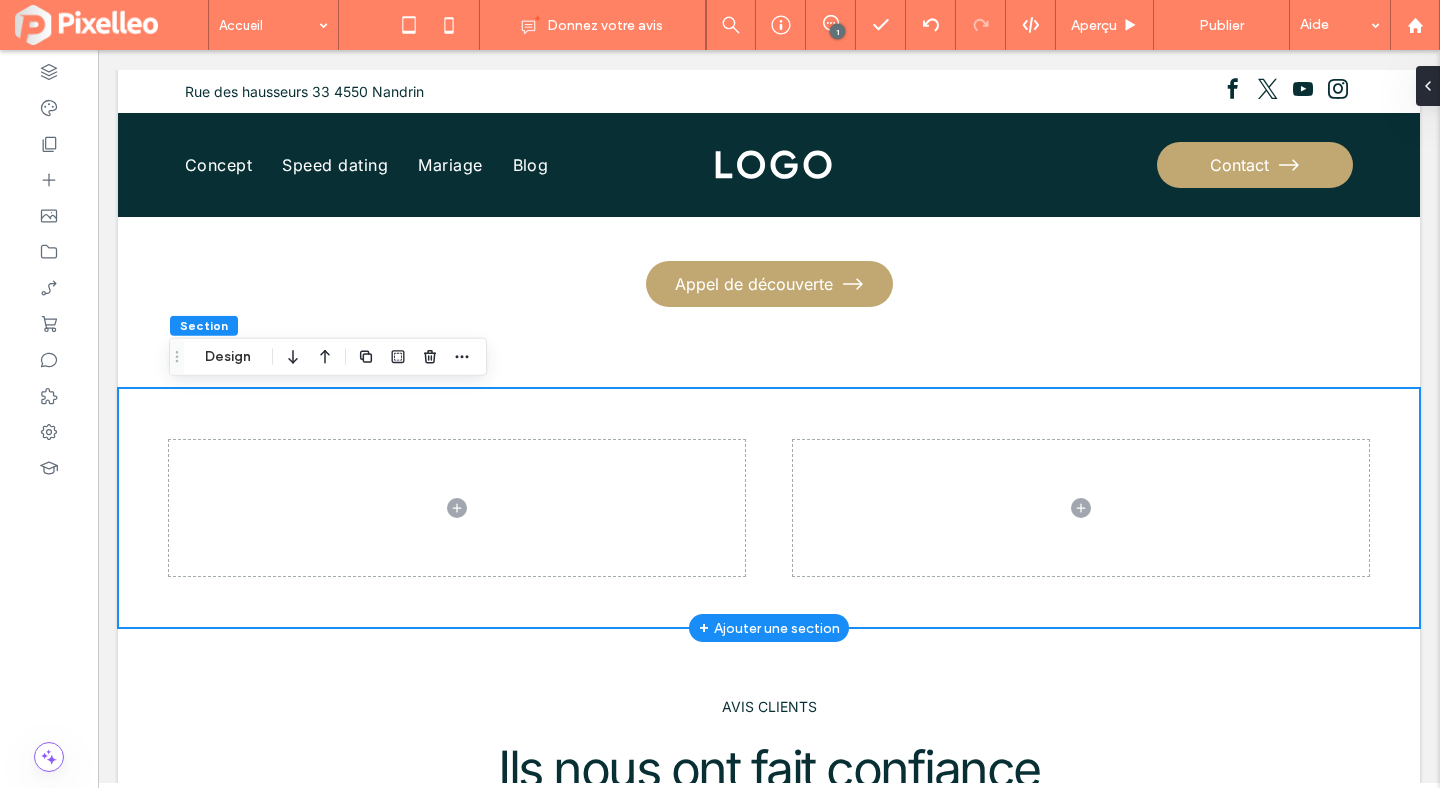 click at bounding box center (769, 508) 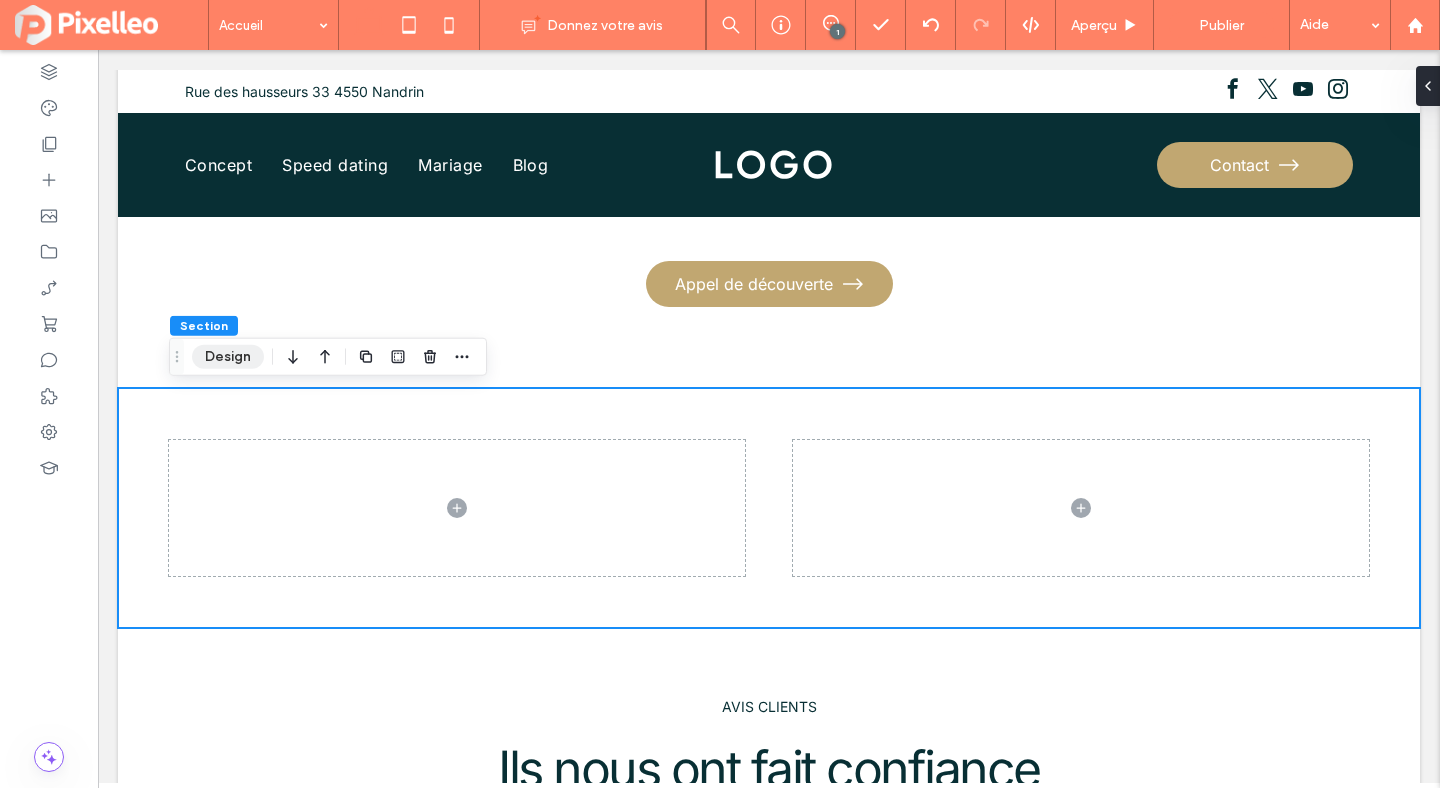 click on "Design" at bounding box center (228, 357) 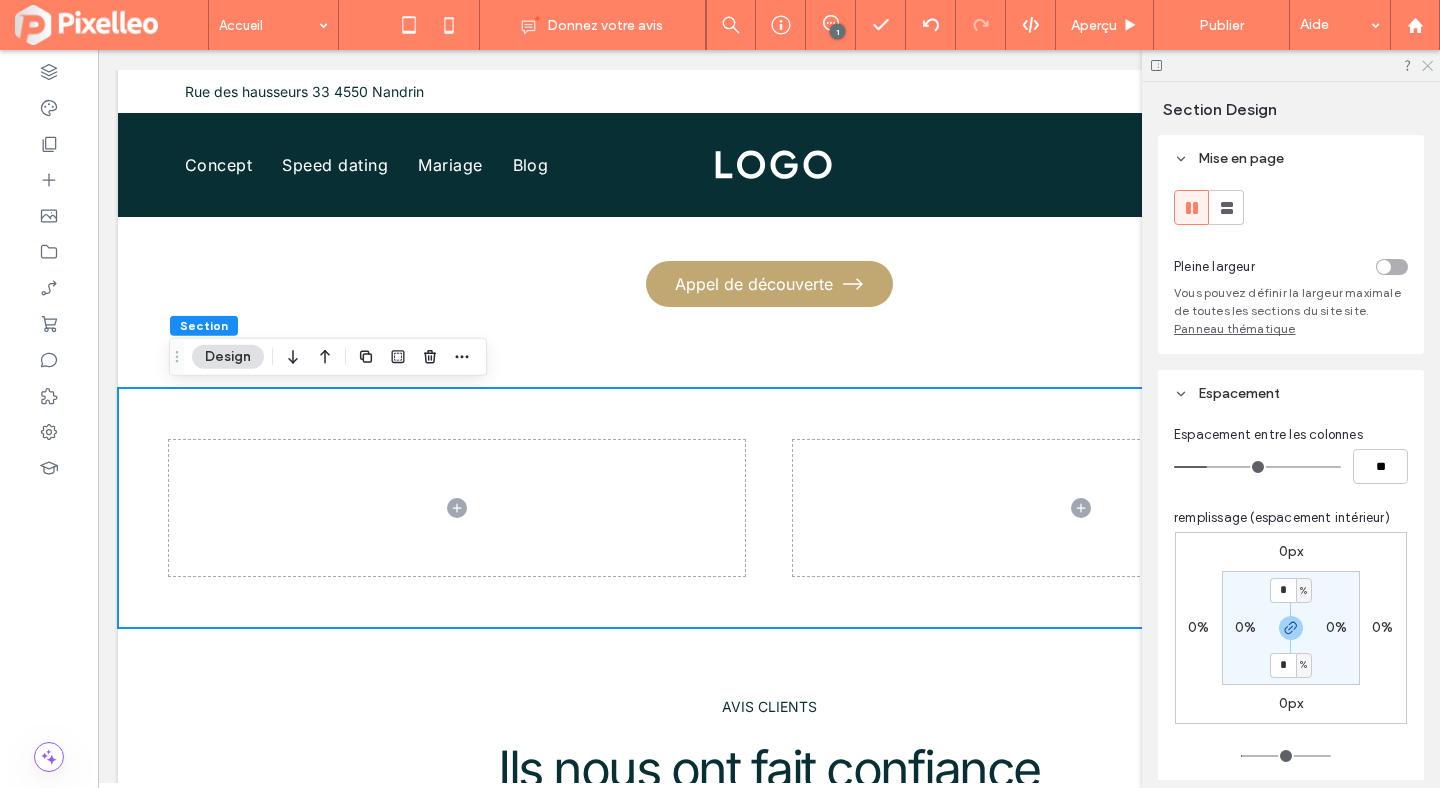 click 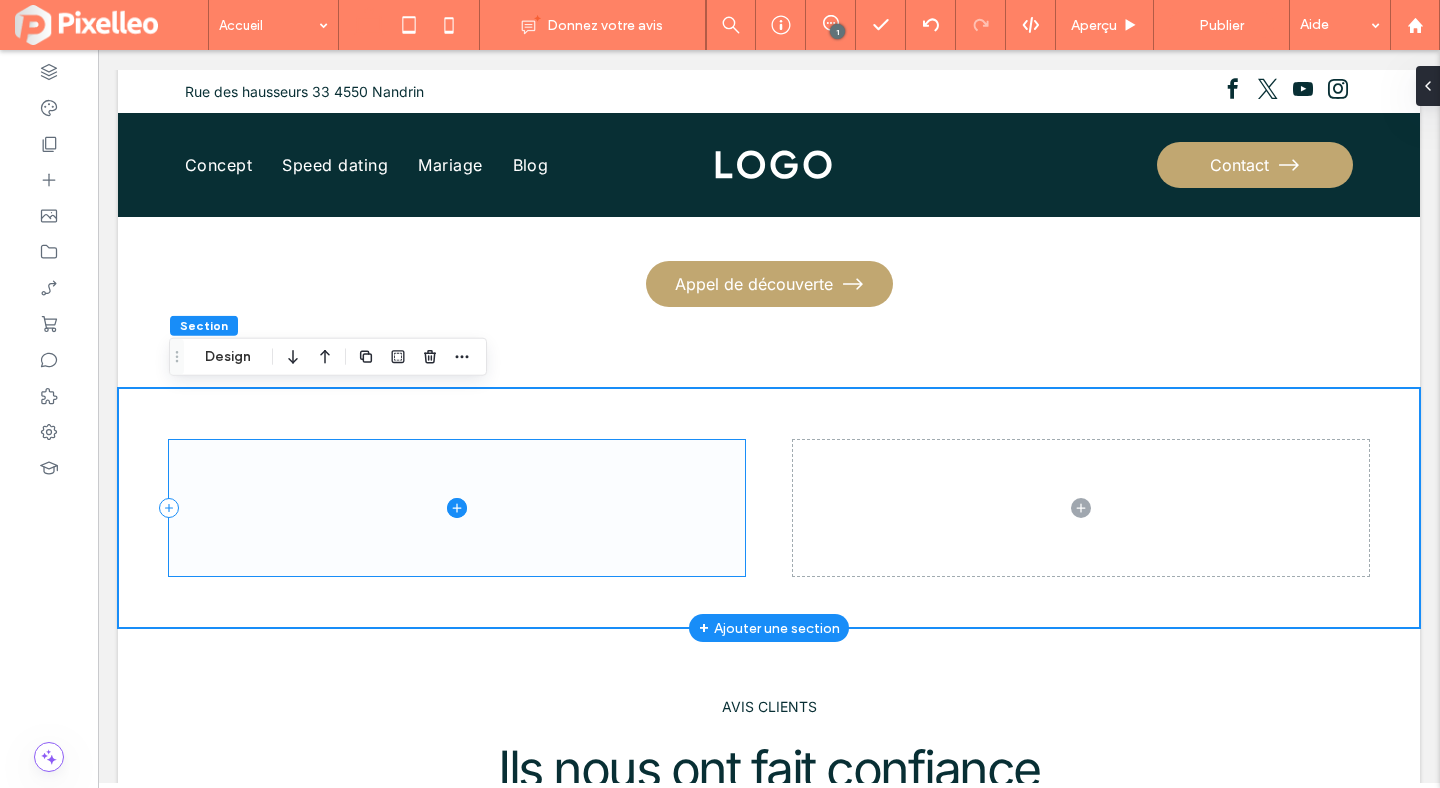 click 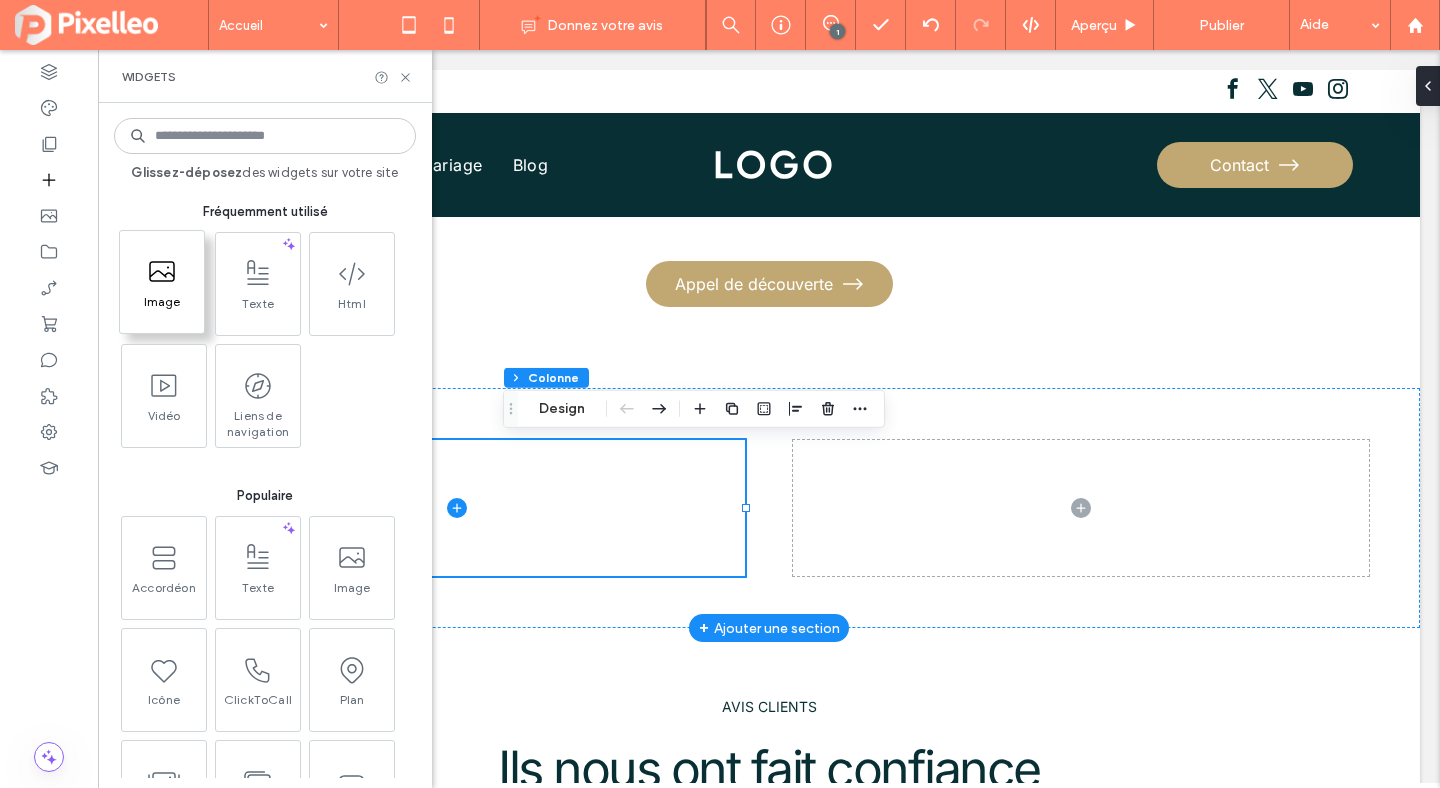 click on "Image" at bounding box center (162, 308) 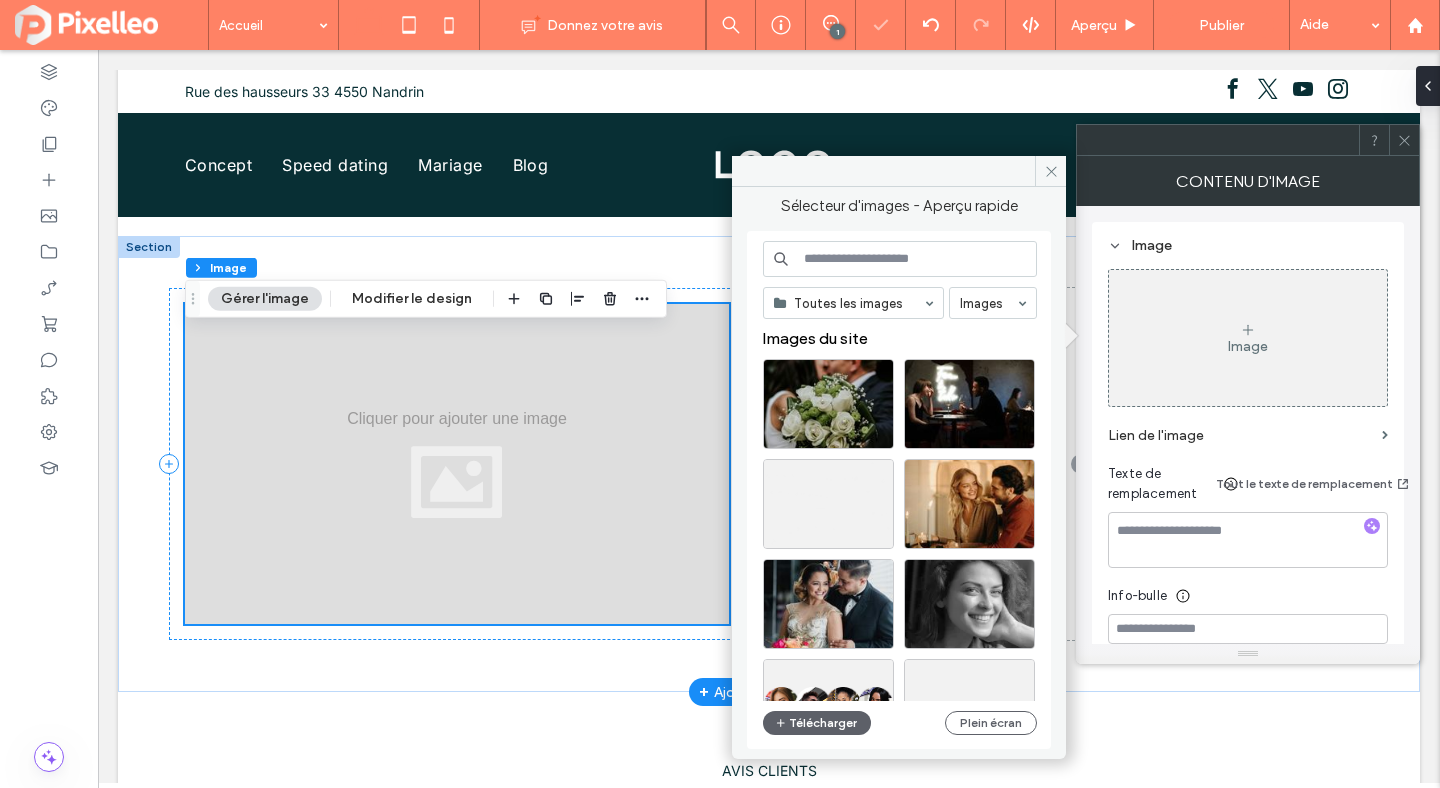 scroll, scrollTop: 2604, scrollLeft: 0, axis: vertical 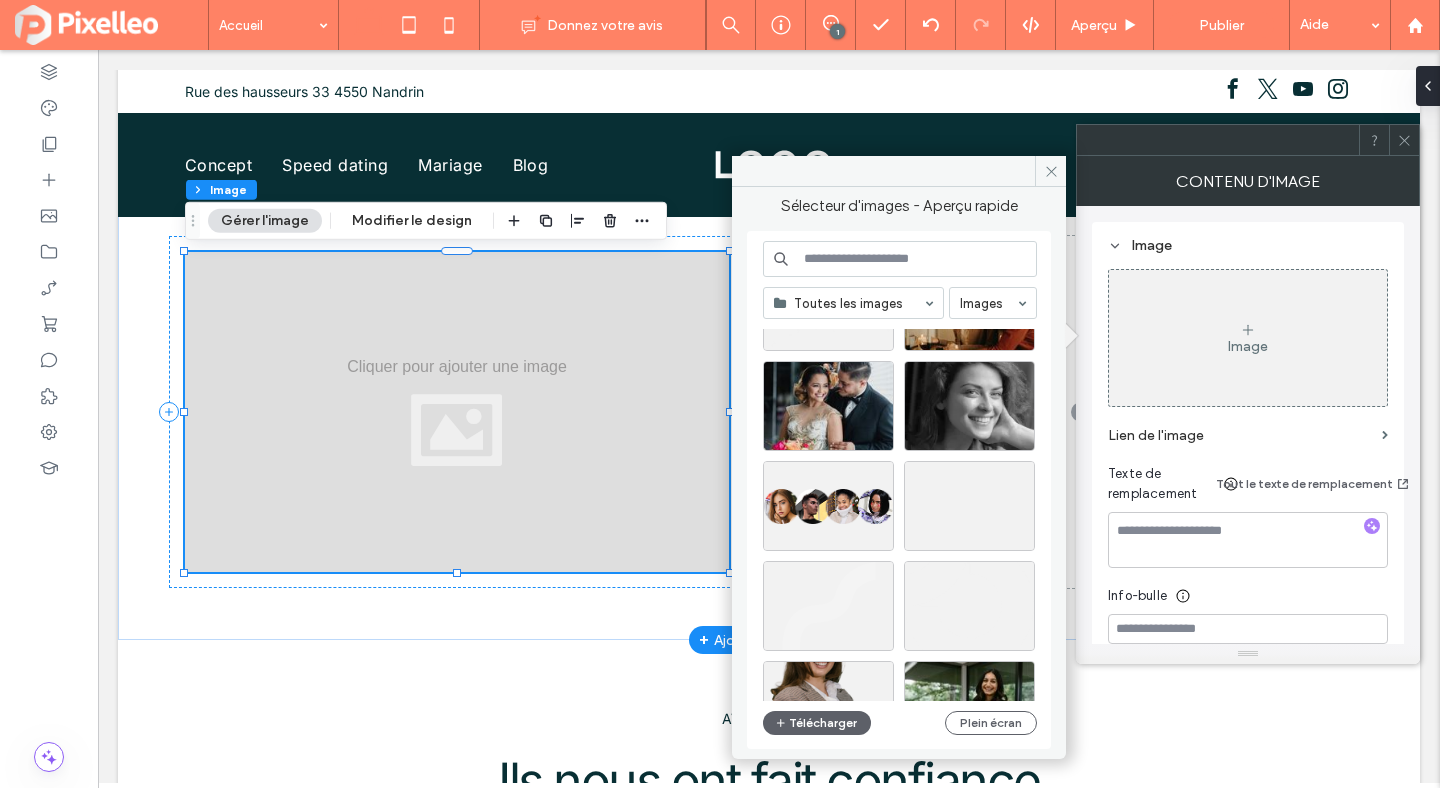 click at bounding box center (900, 259) 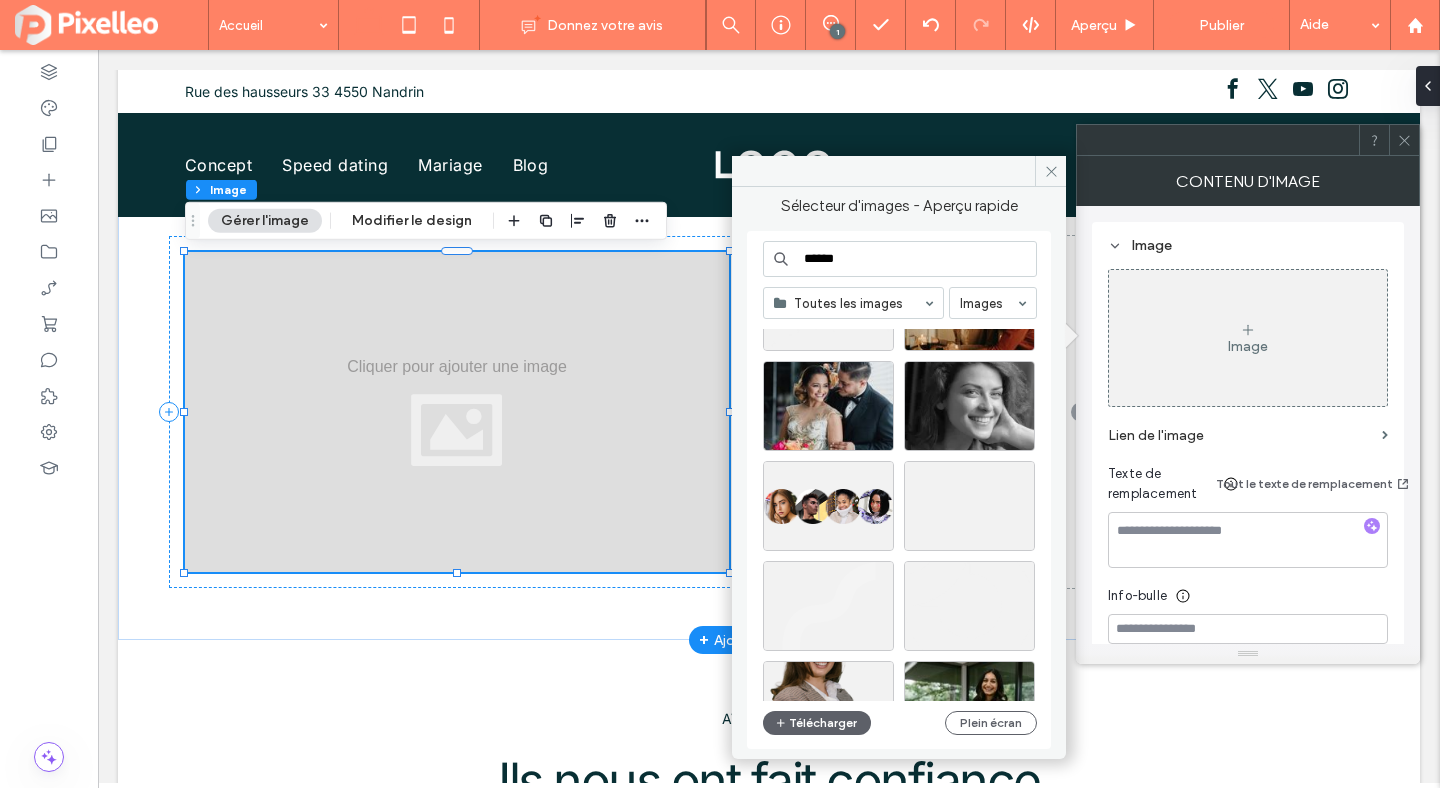 type on "******" 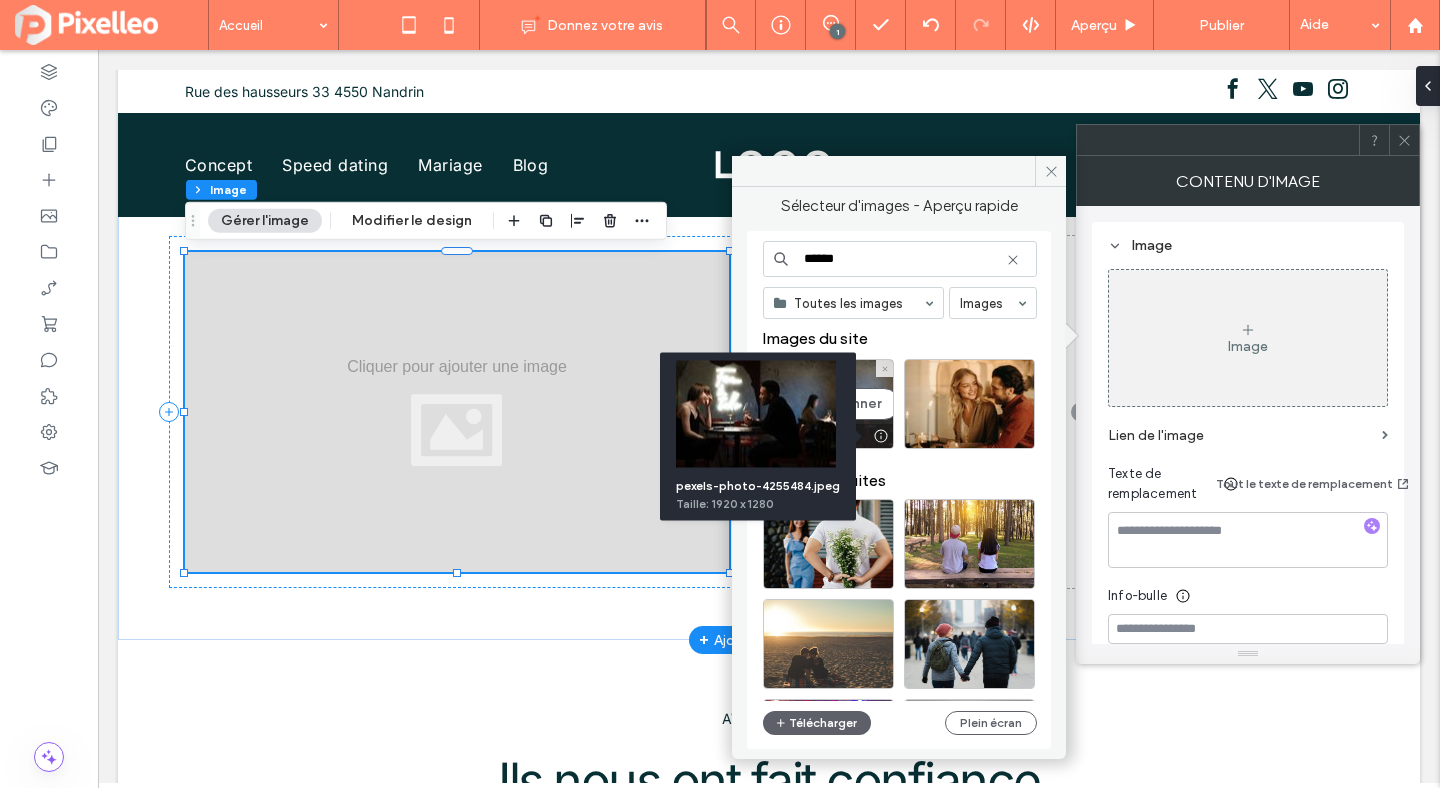 click at bounding box center (880, 436) 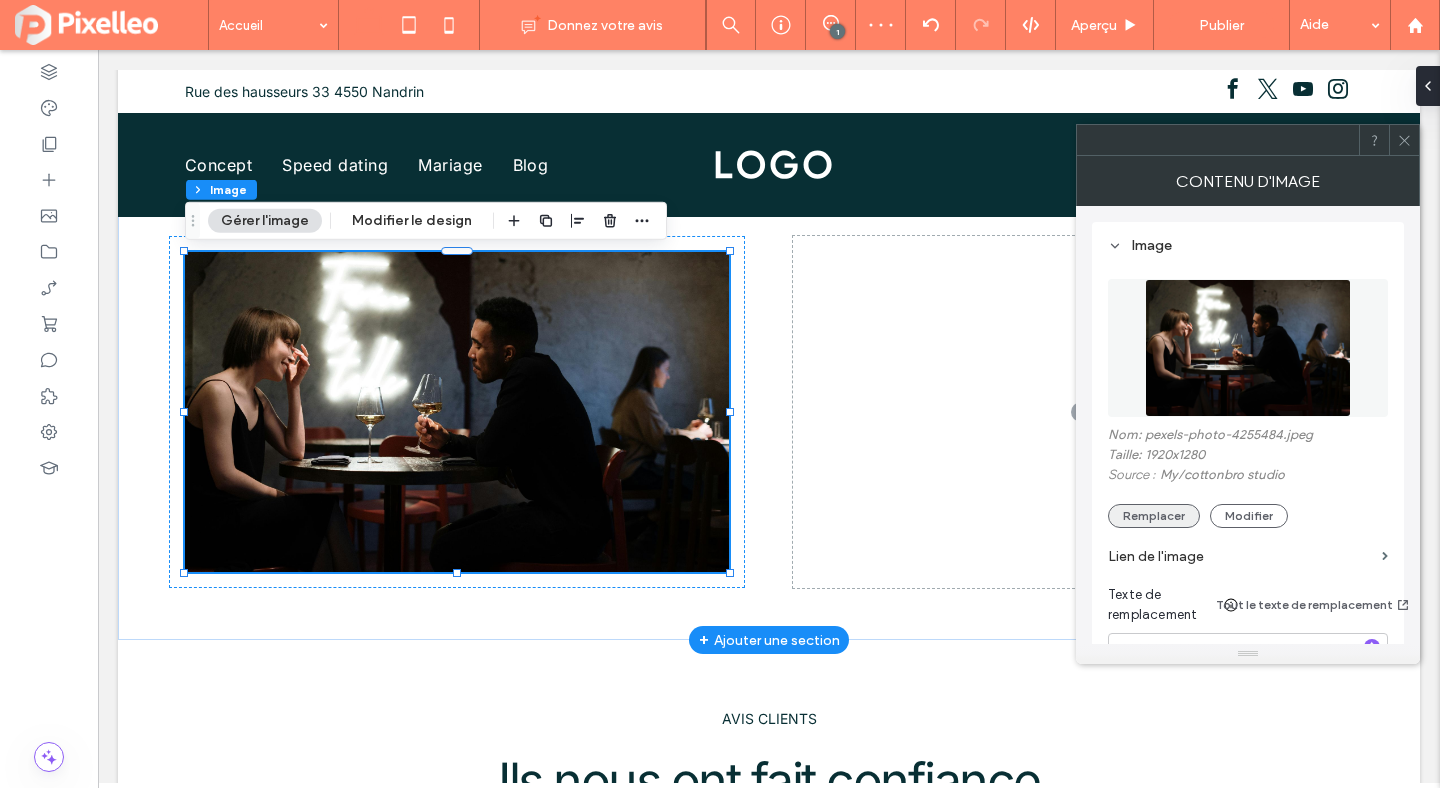 click on "Remplacer" at bounding box center [1154, 516] 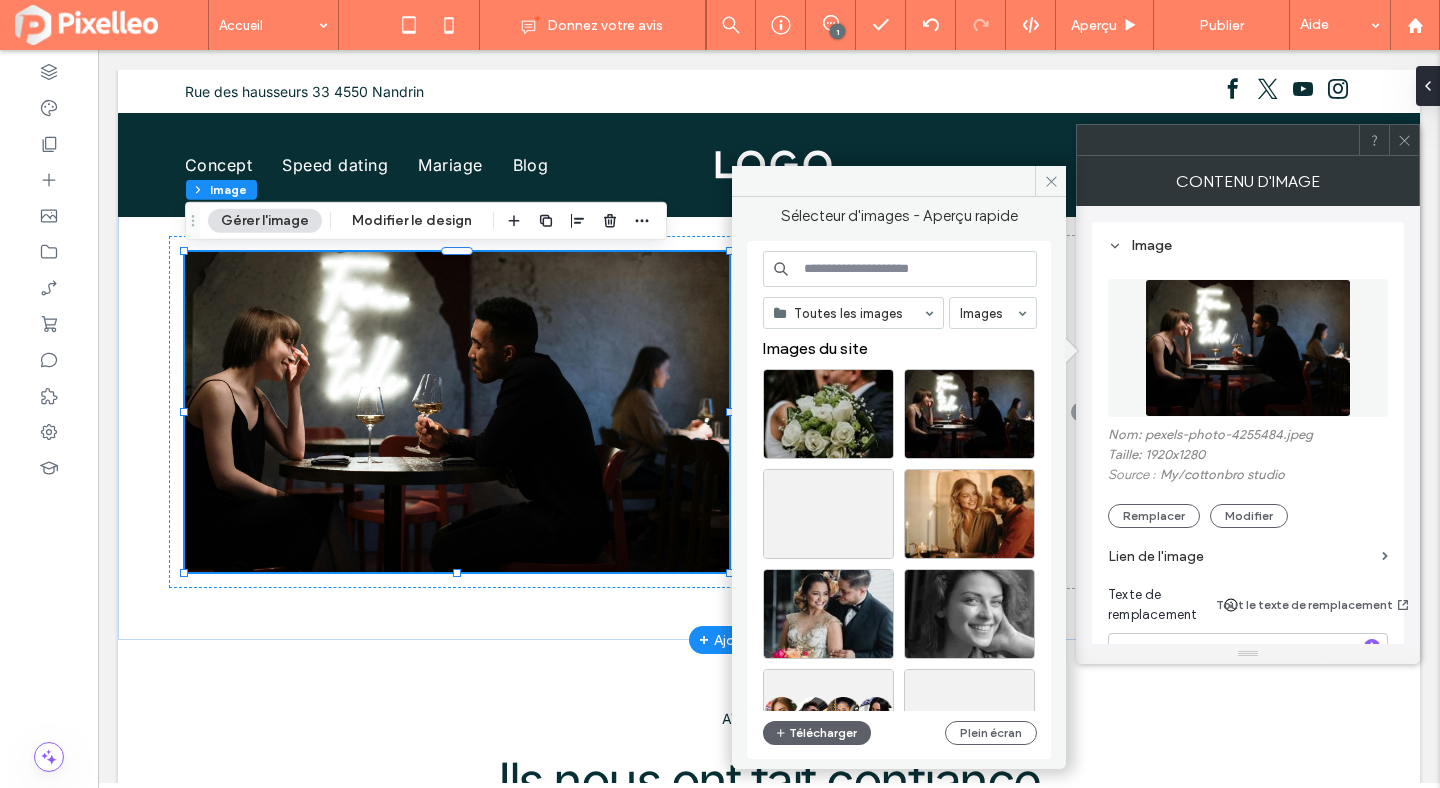 click at bounding box center [900, 269] 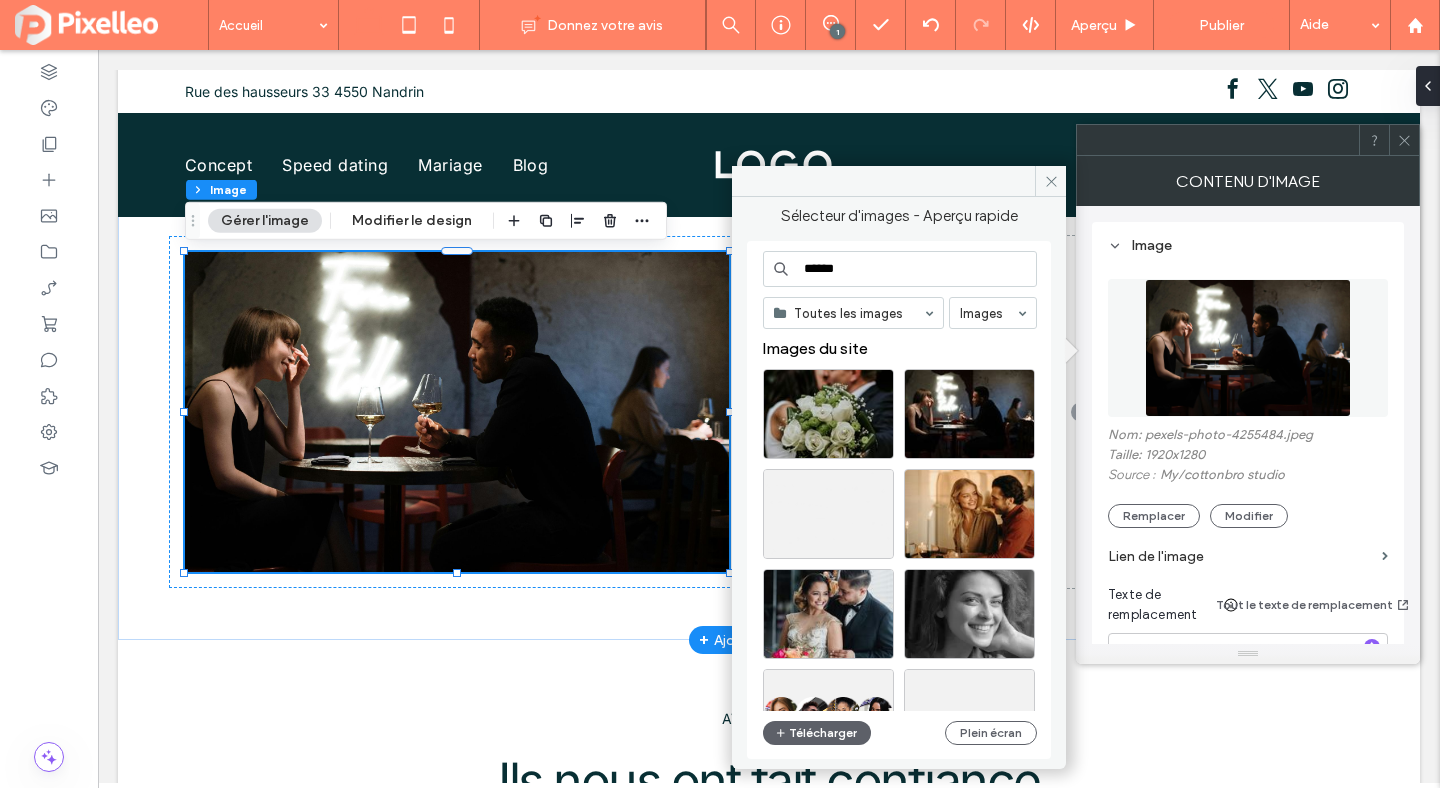 type on "******" 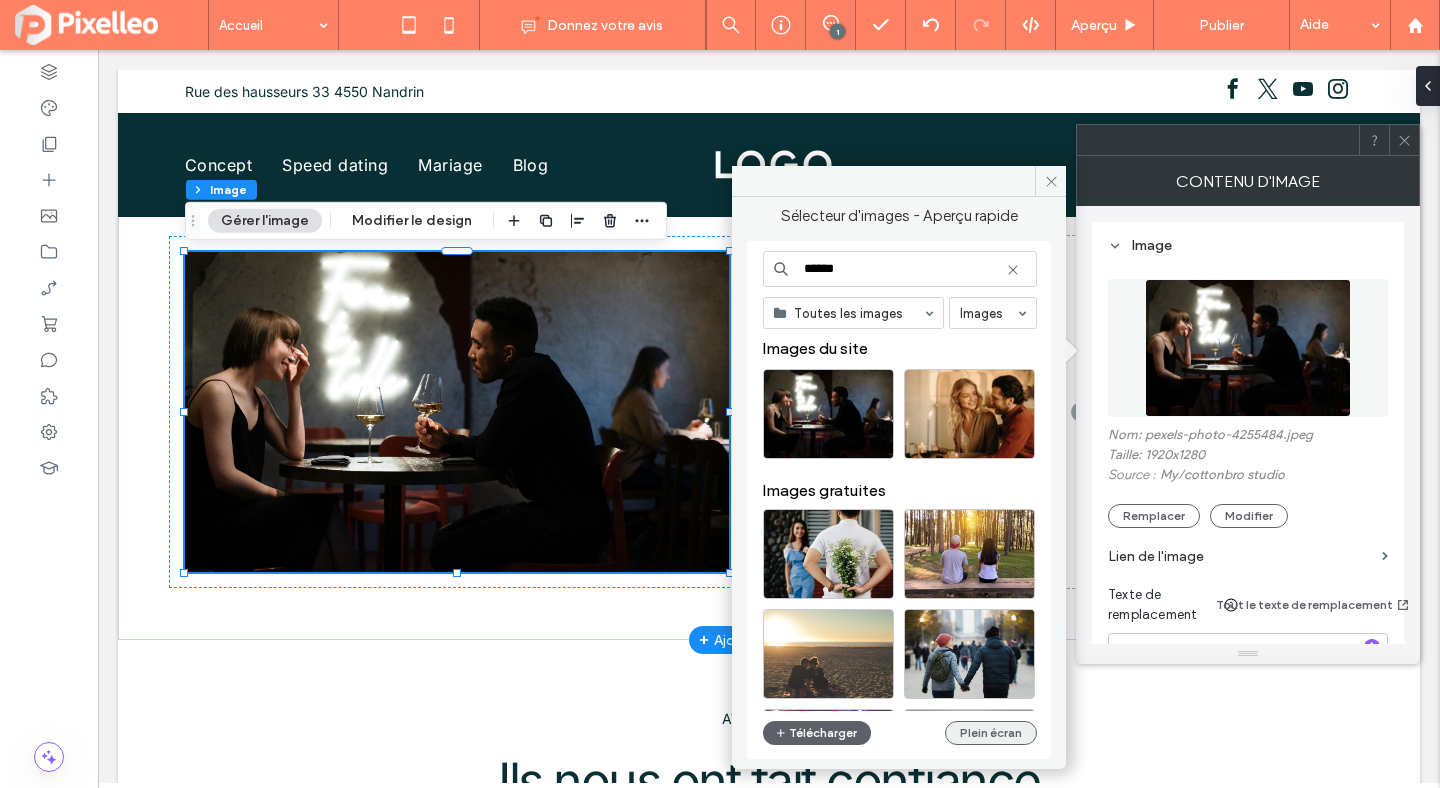 click on "Plein écran" at bounding box center [991, 733] 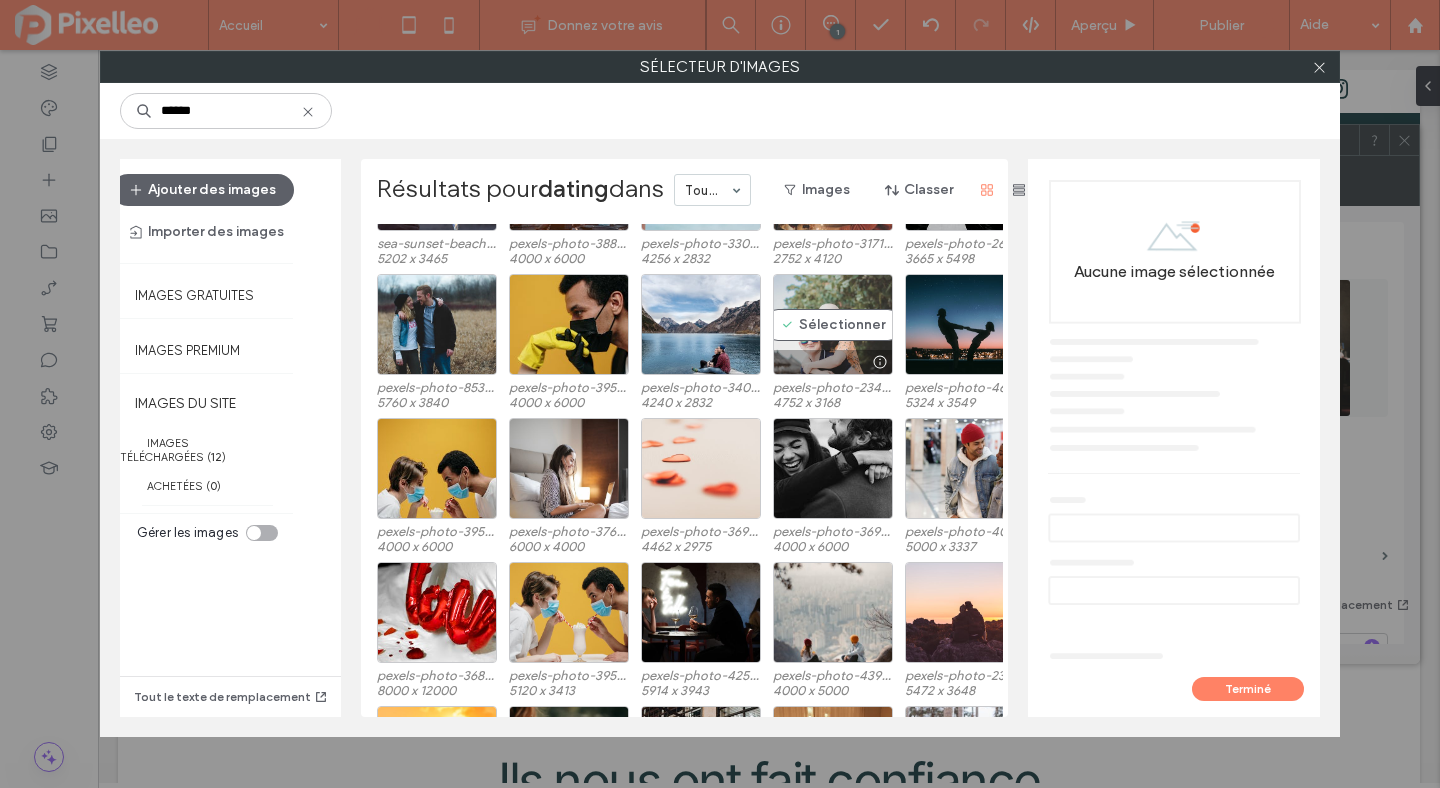 scroll, scrollTop: 707, scrollLeft: 0, axis: vertical 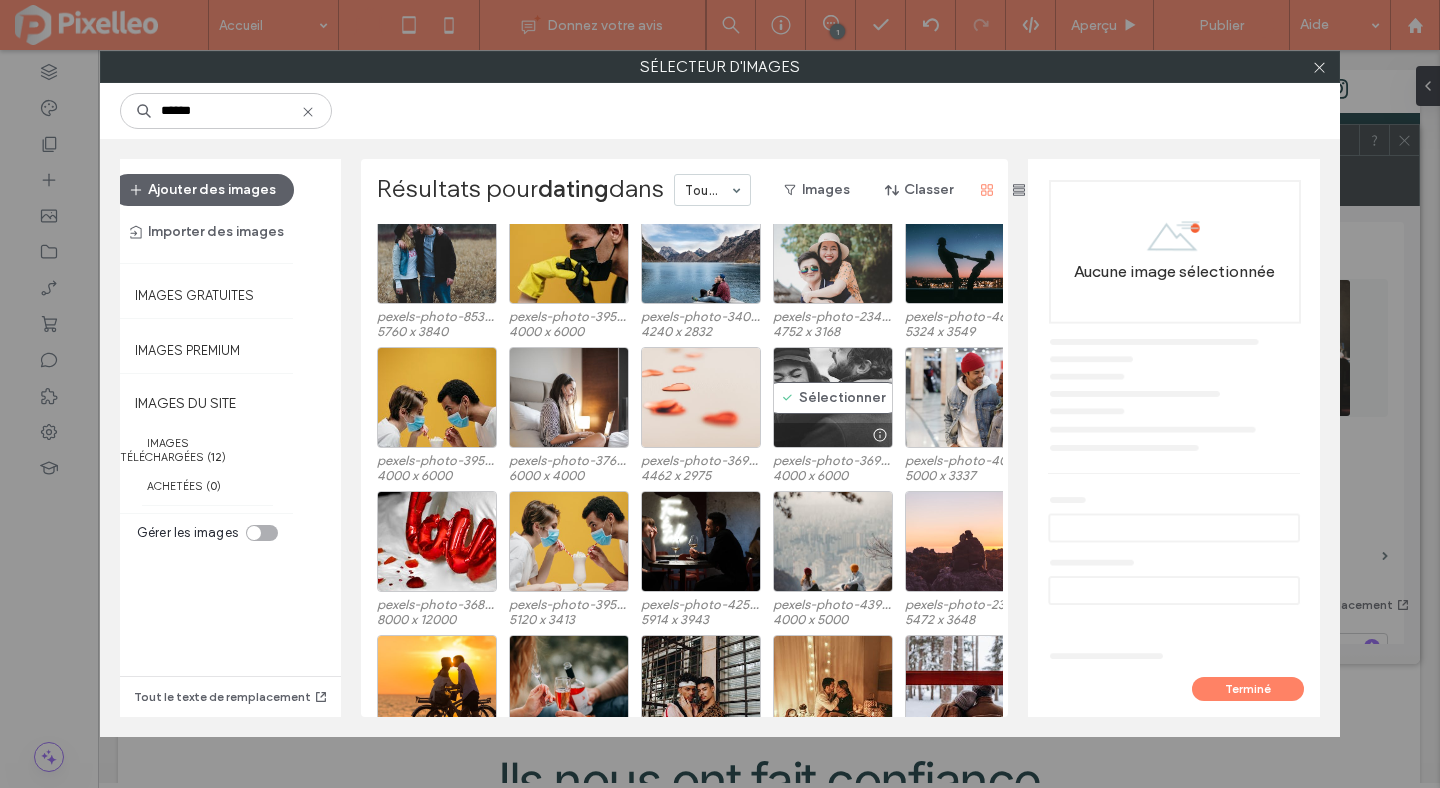click on "Sélectionner" at bounding box center (833, 397) 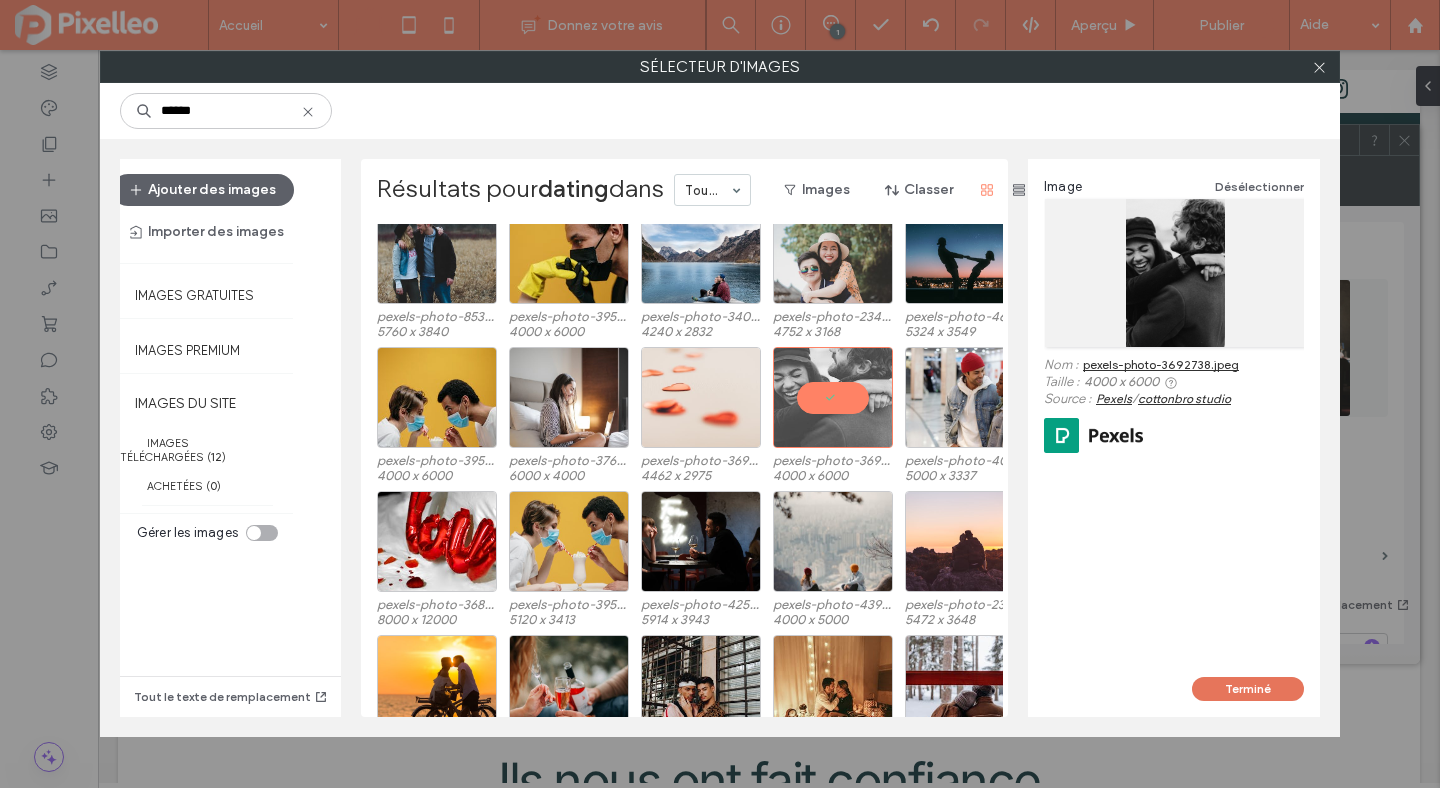 click on "Terminé" at bounding box center (1248, 689) 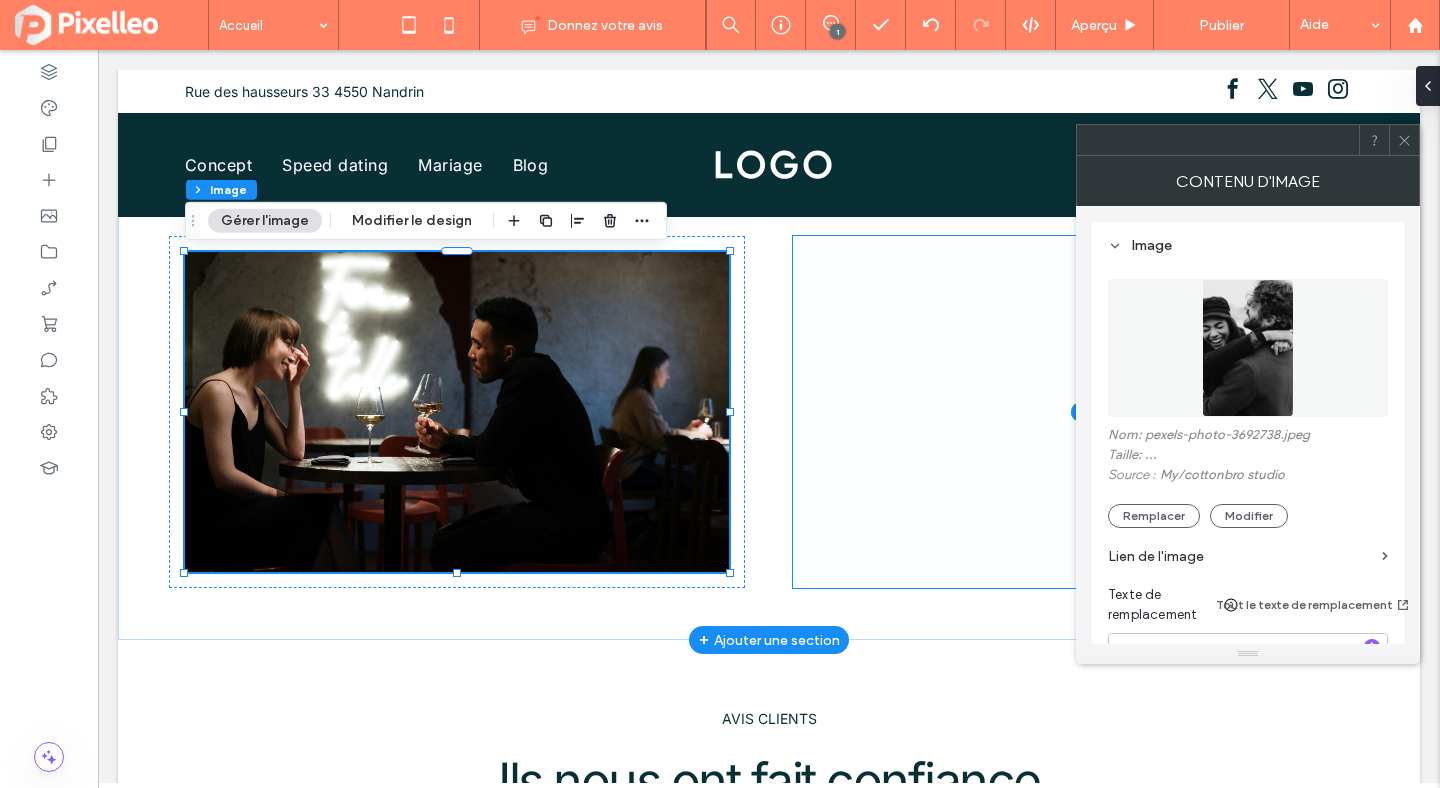 click at bounding box center (1081, 412) 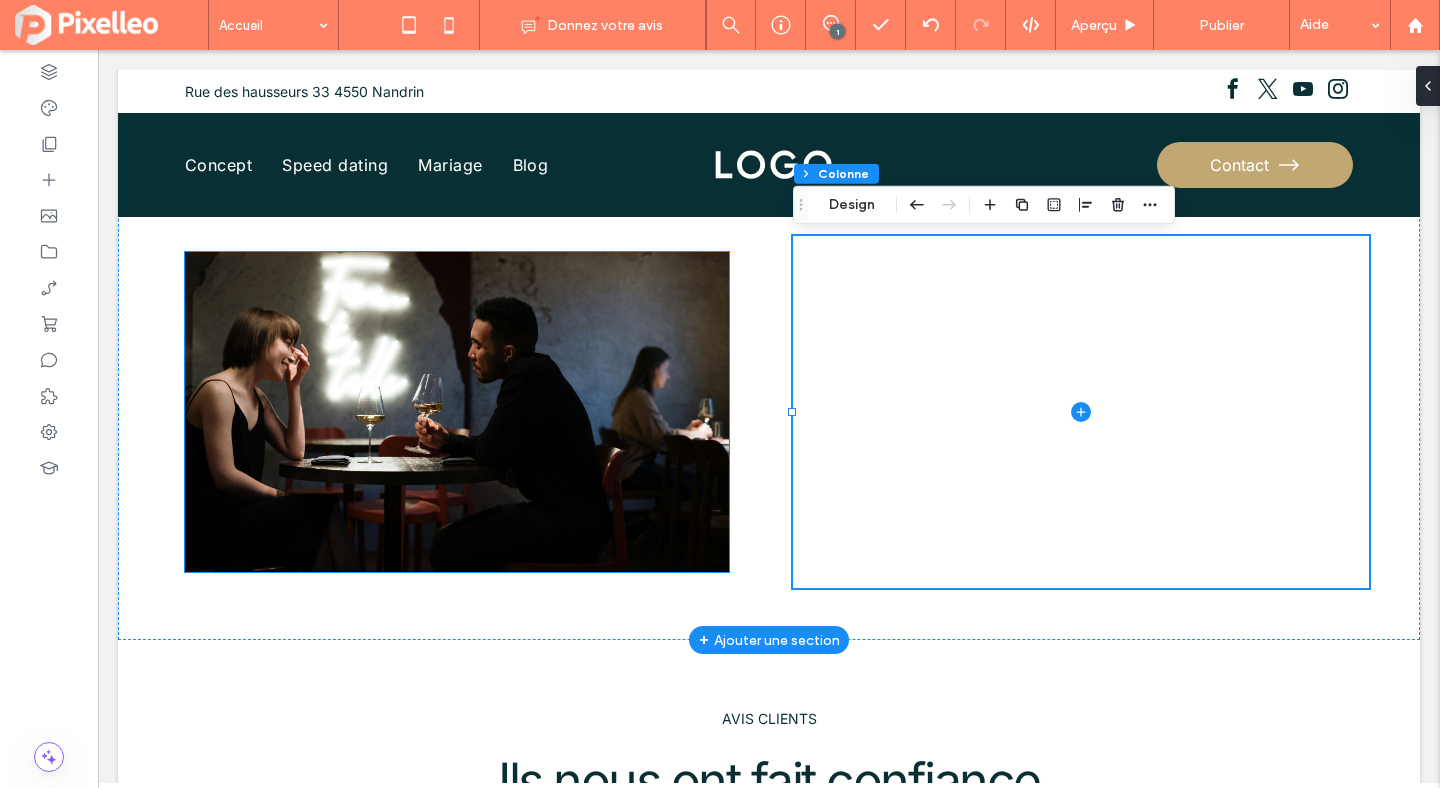 click at bounding box center (457, 412) 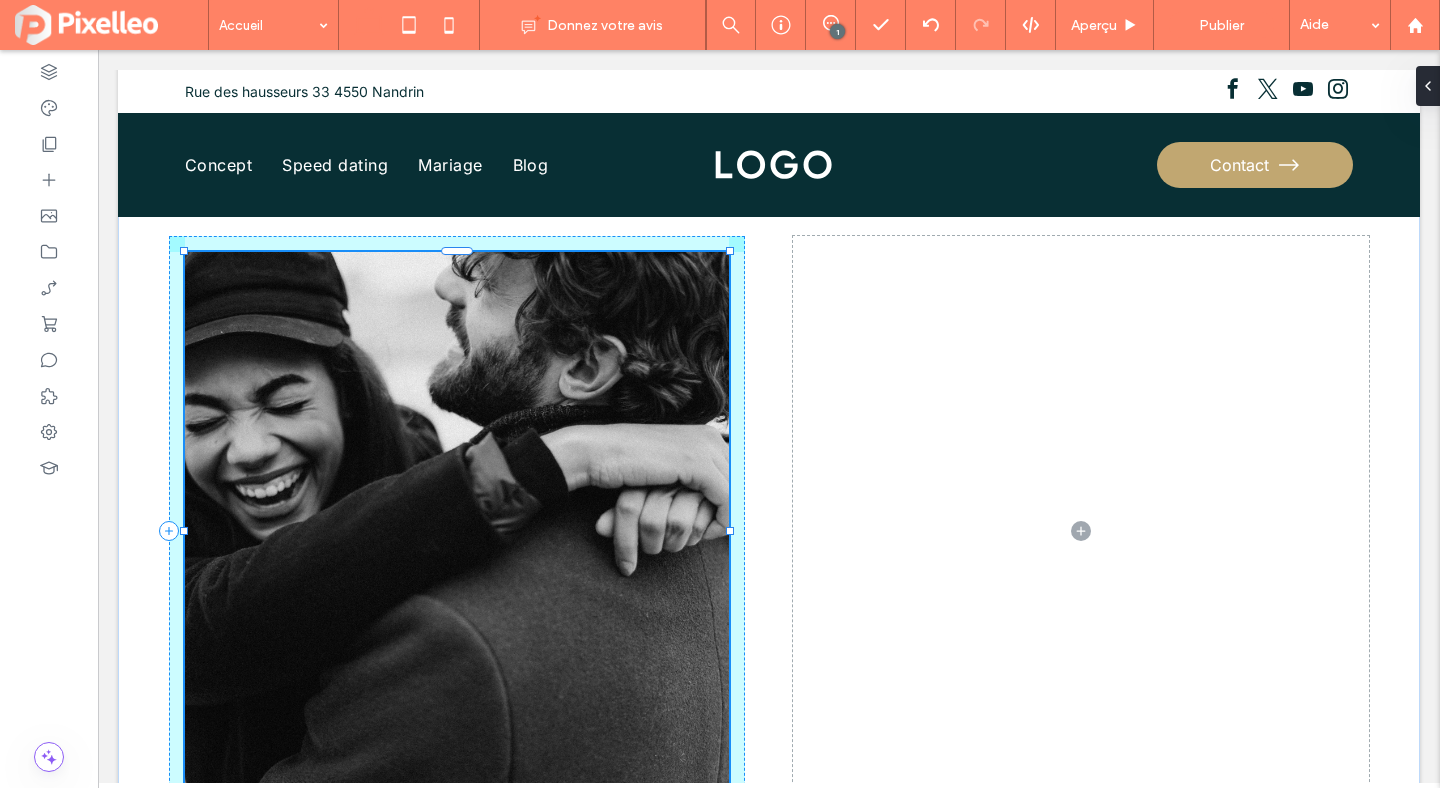 drag, startPoint x: 457, startPoint y: 574, endPoint x: 459, endPoint y: 693, distance: 119.01681 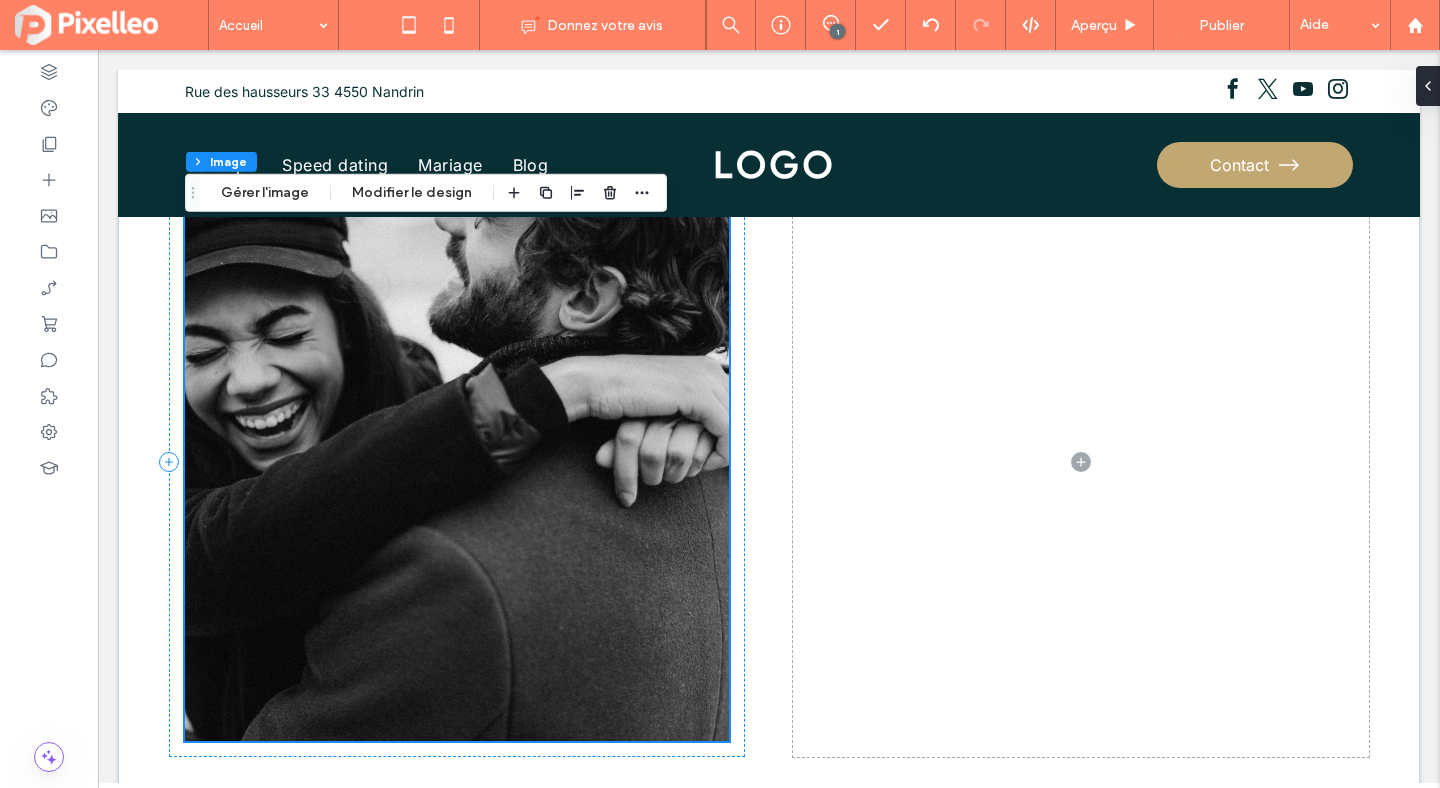scroll, scrollTop: 2530, scrollLeft: 0, axis: vertical 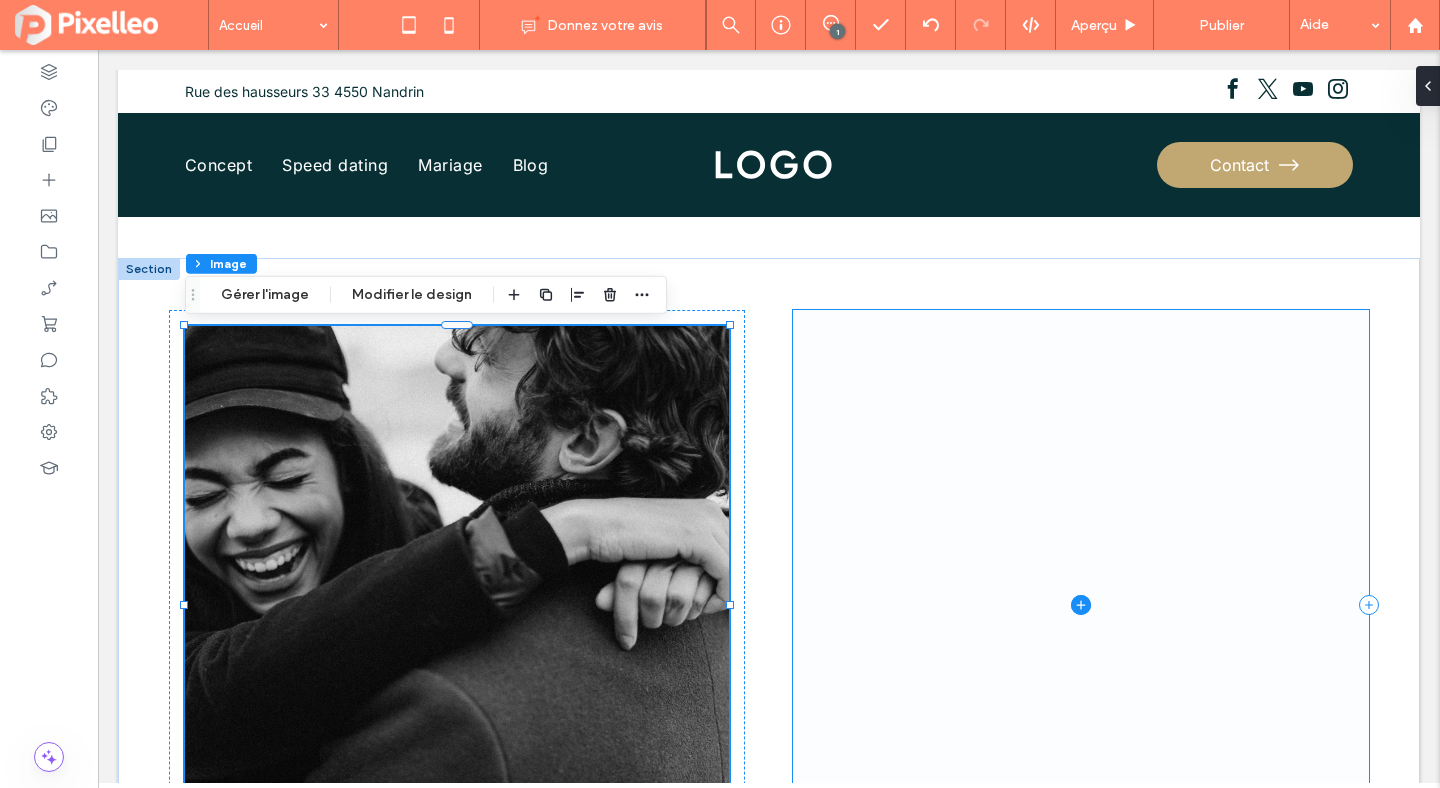 click at bounding box center (1081, 605) 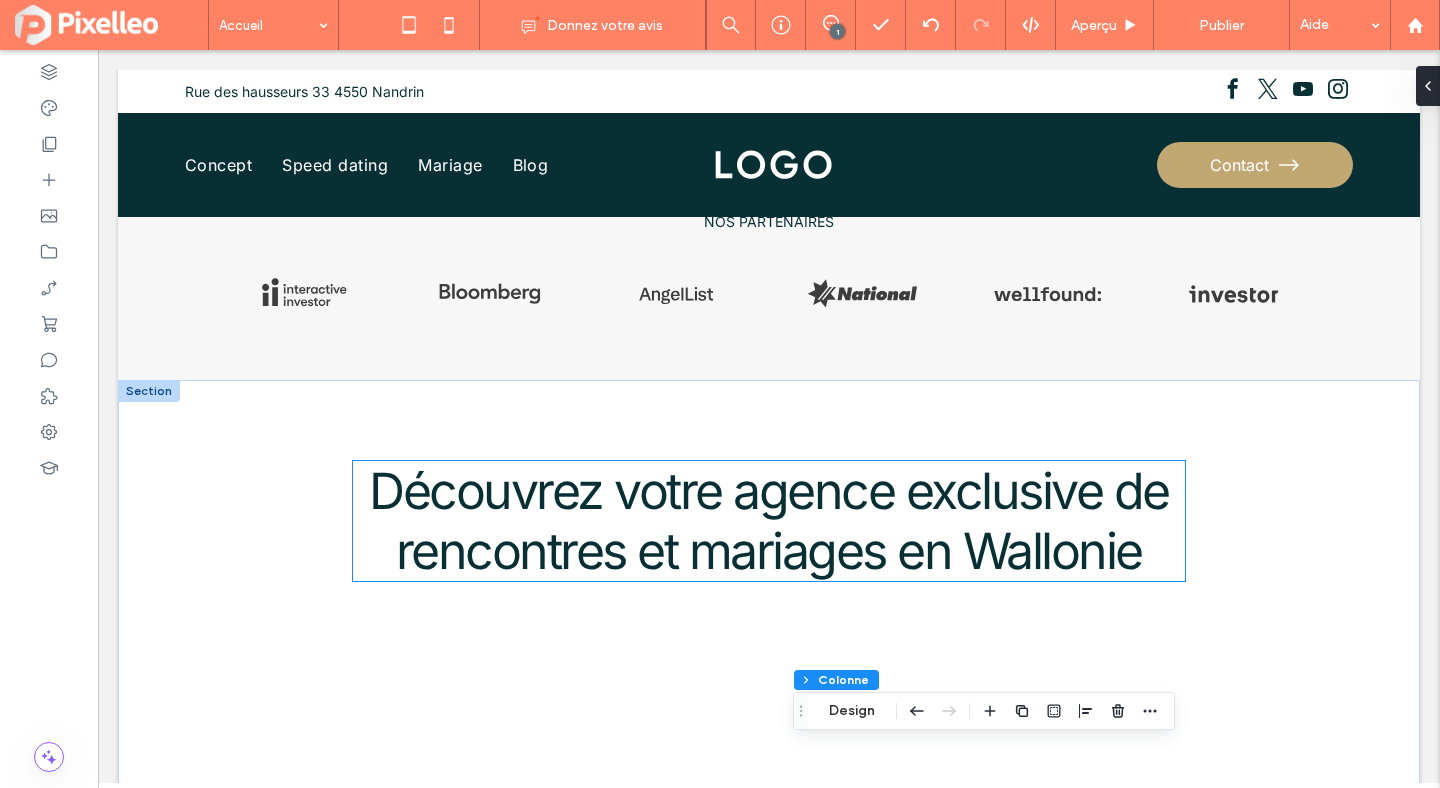scroll, scrollTop: 1506, scrollLeft: 0, axis: vertical 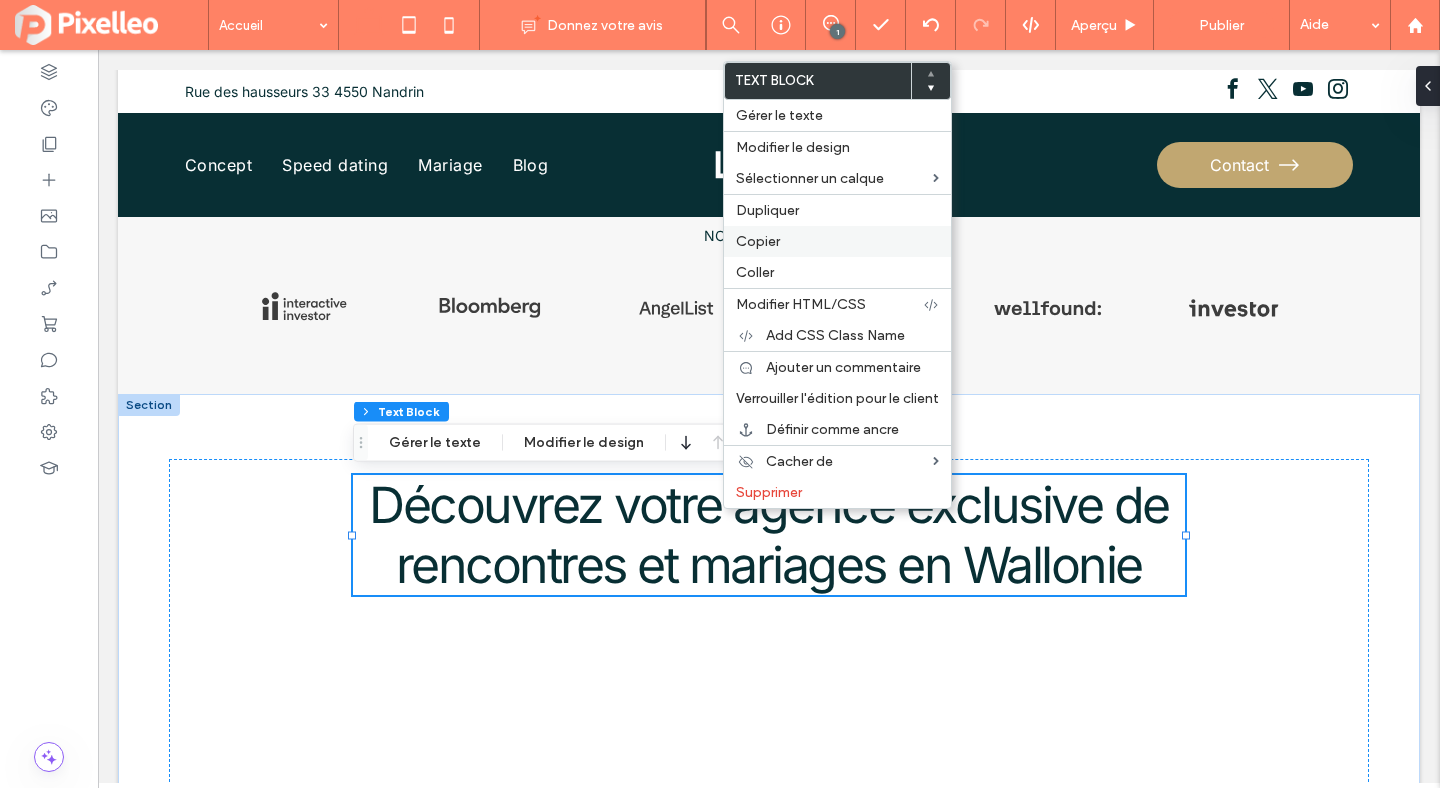 click on "Copier" at bounding box center [837, 241] 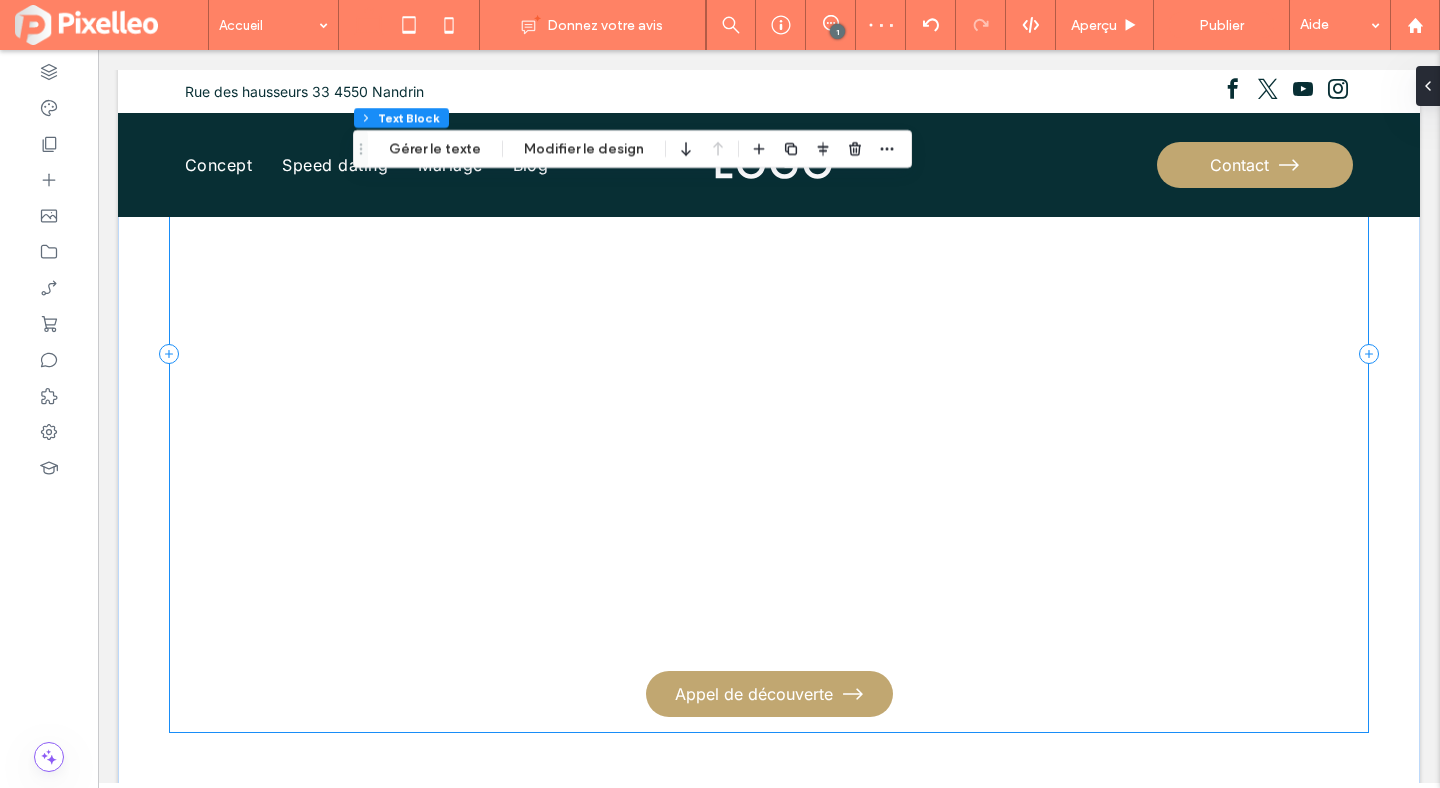 scroll, scrollTop: 2550, scrollLeft: 0, axis: vertical 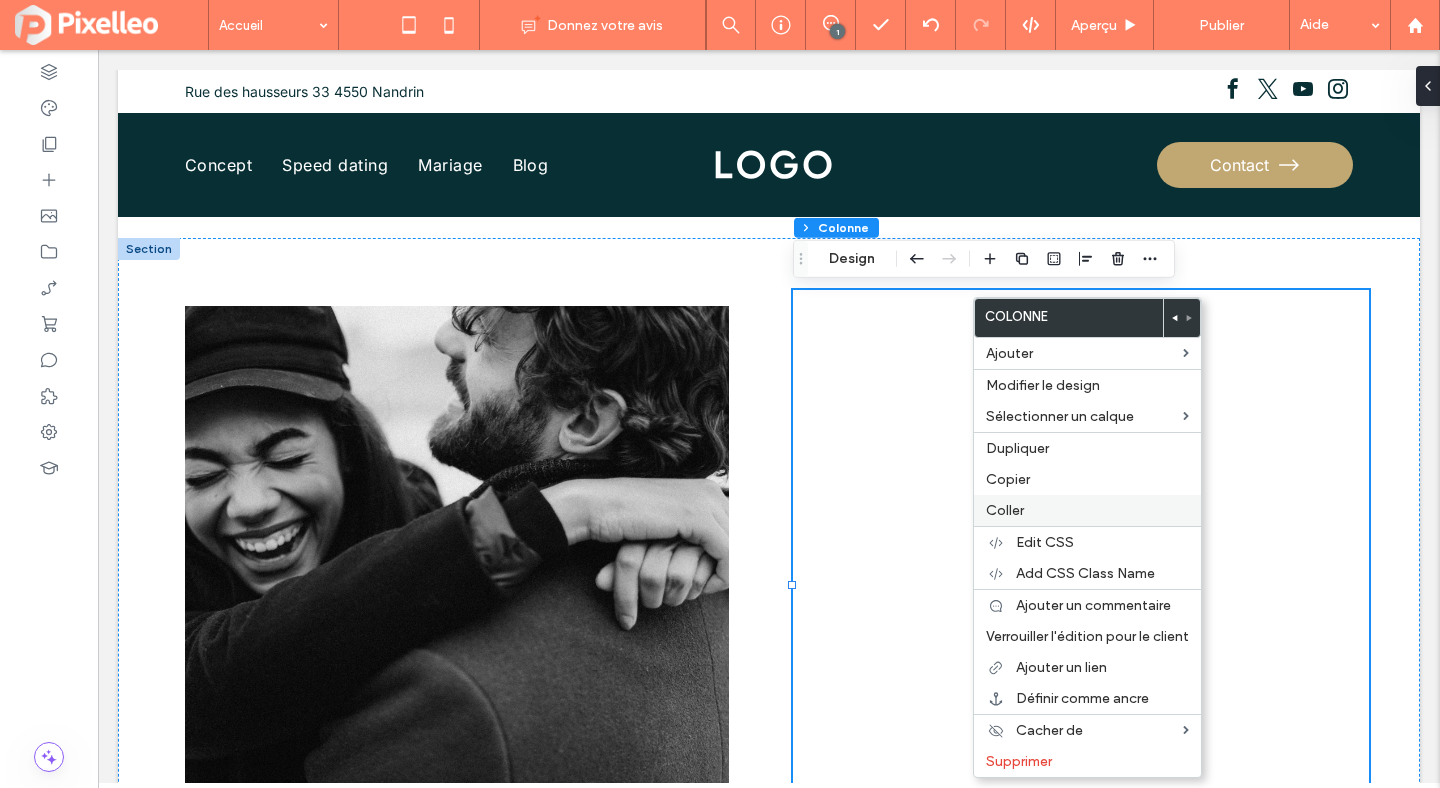 click on "Coller" at bounding box center (1005, 510) 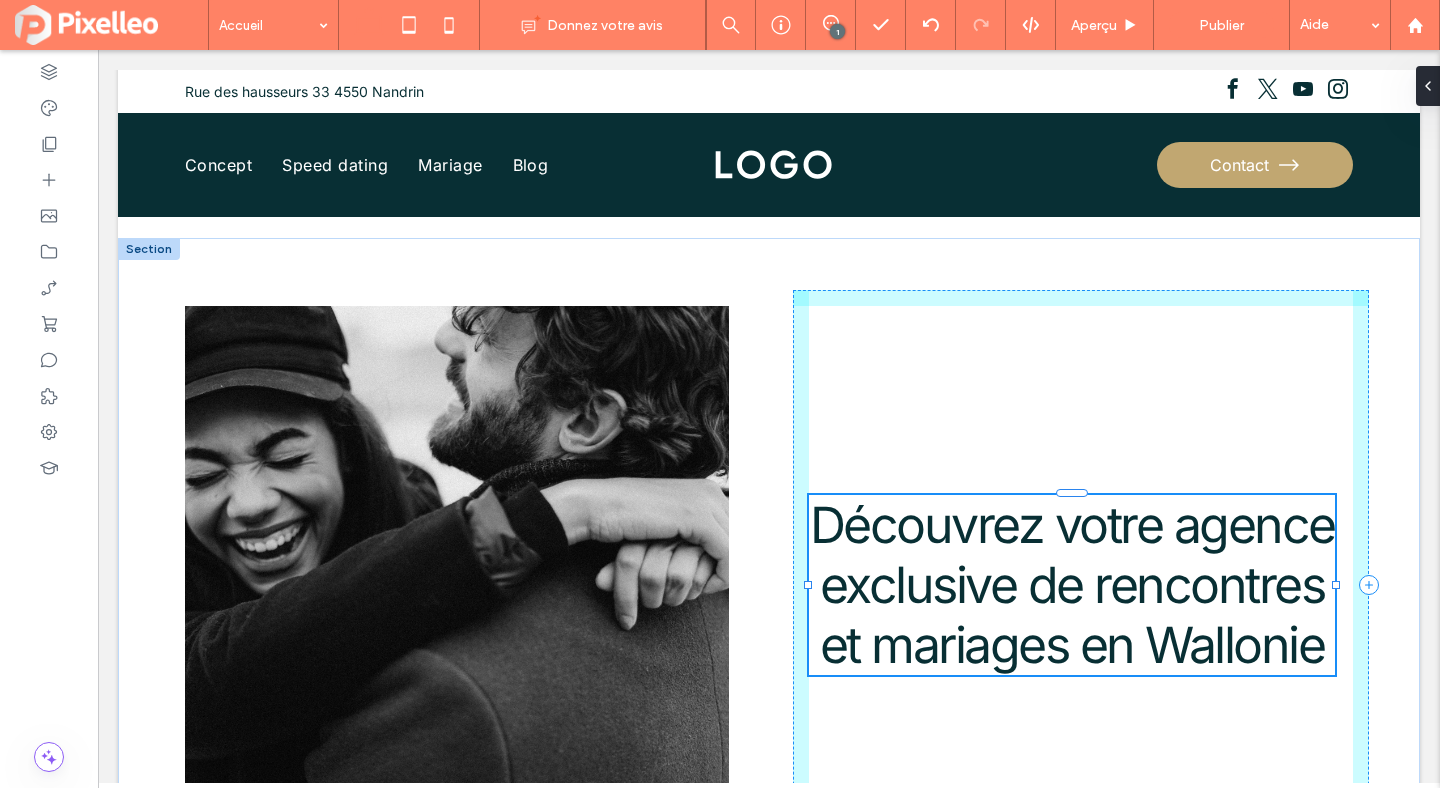 drag, startPoint x: 1197, startPoint y: 583, endPoint x: 1336, endPoint y: 573, distance: 139.35925 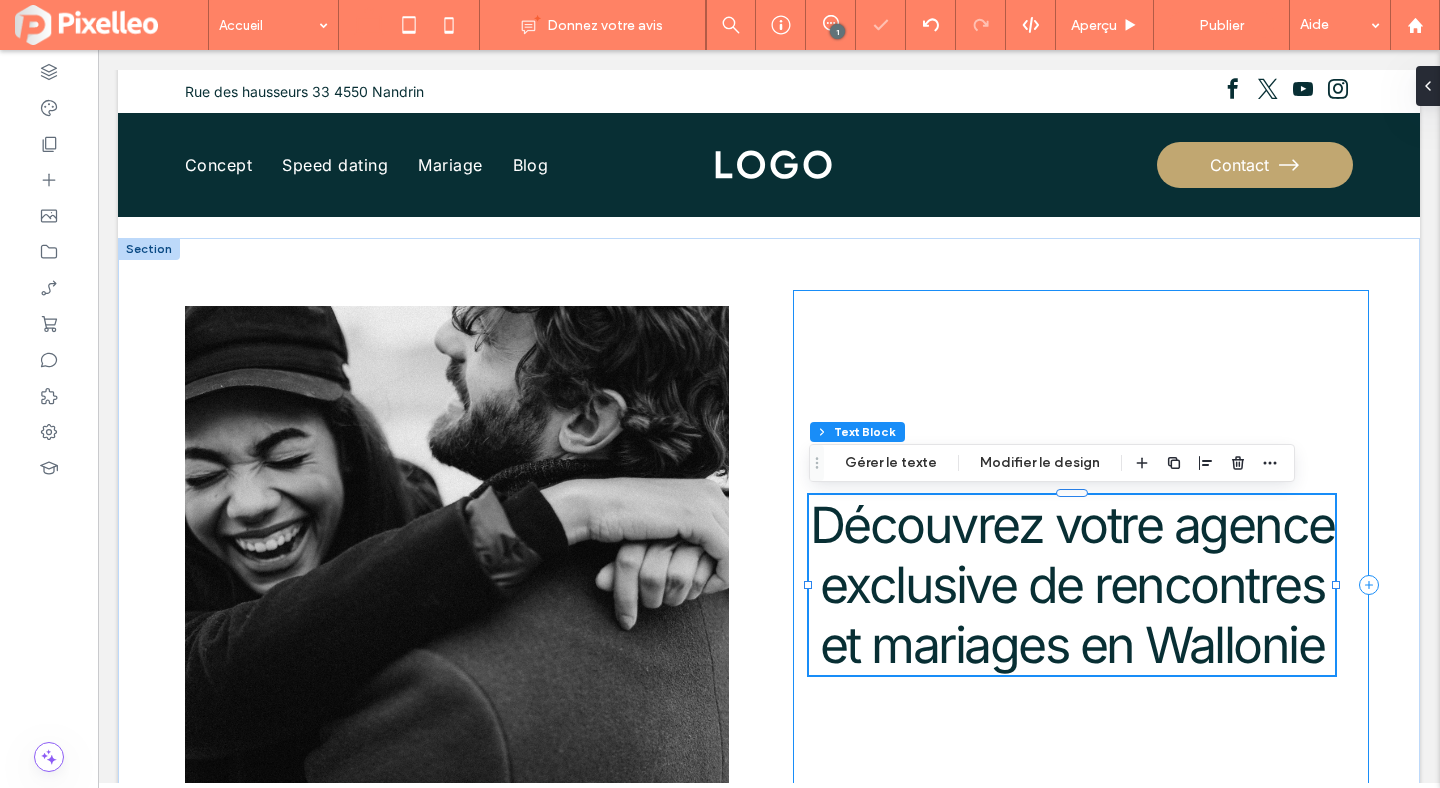 click on "Découvrez votre agence exclusive de rencontres et mariages en Wallonie
97% , 303px" at bounding box center [1081, 585] 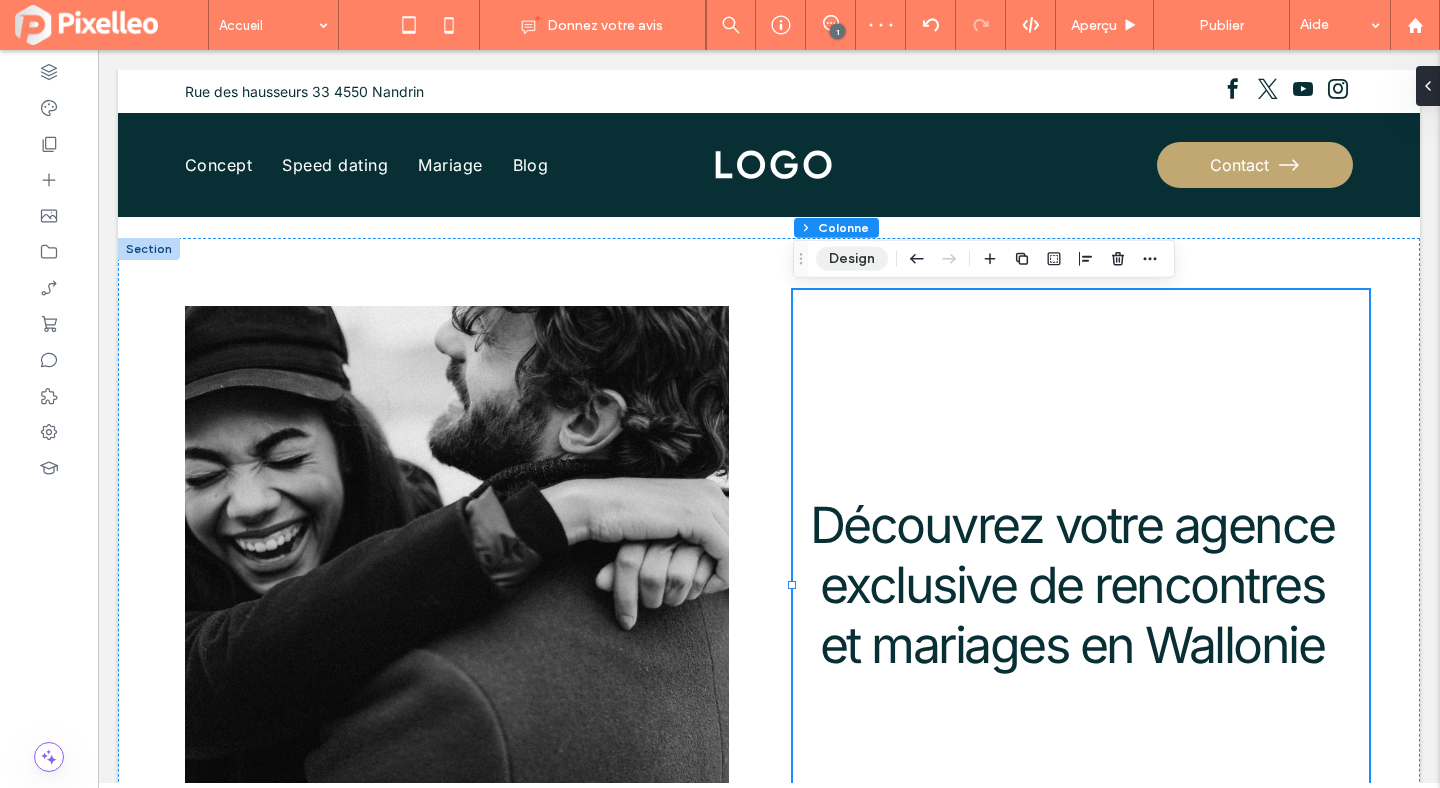 click on "Design" at bounding box center [852, 259] 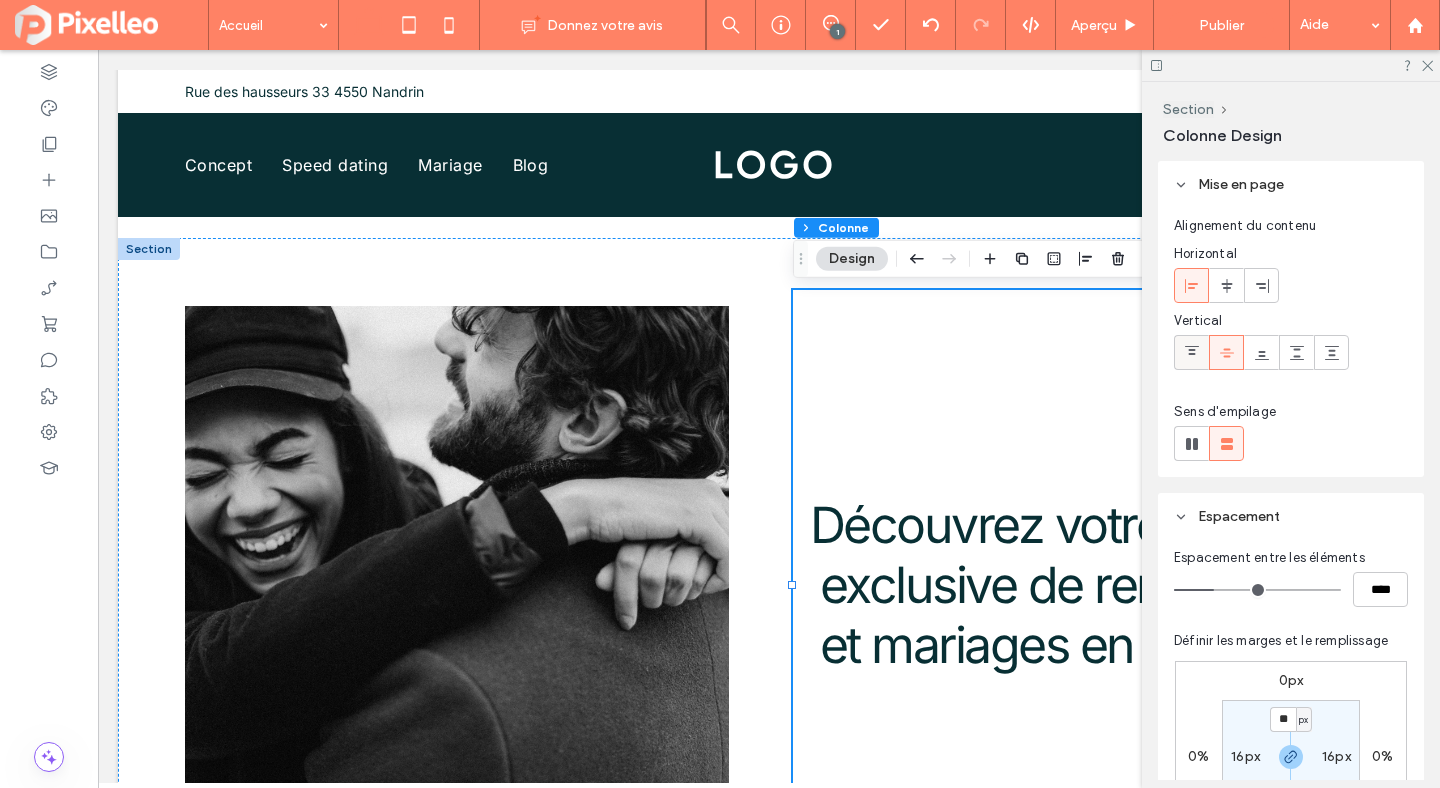 click 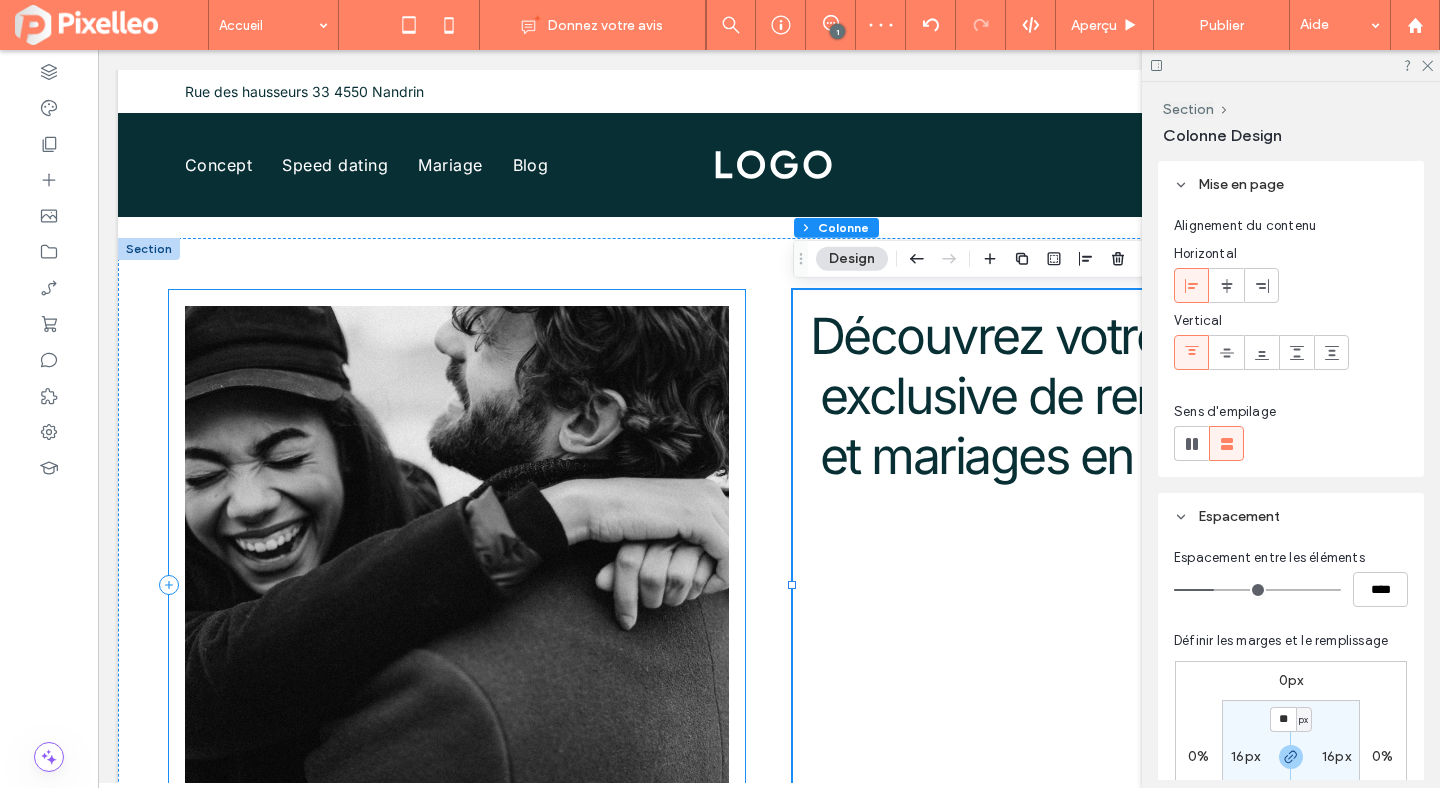 click at bounding box center (457, 585) 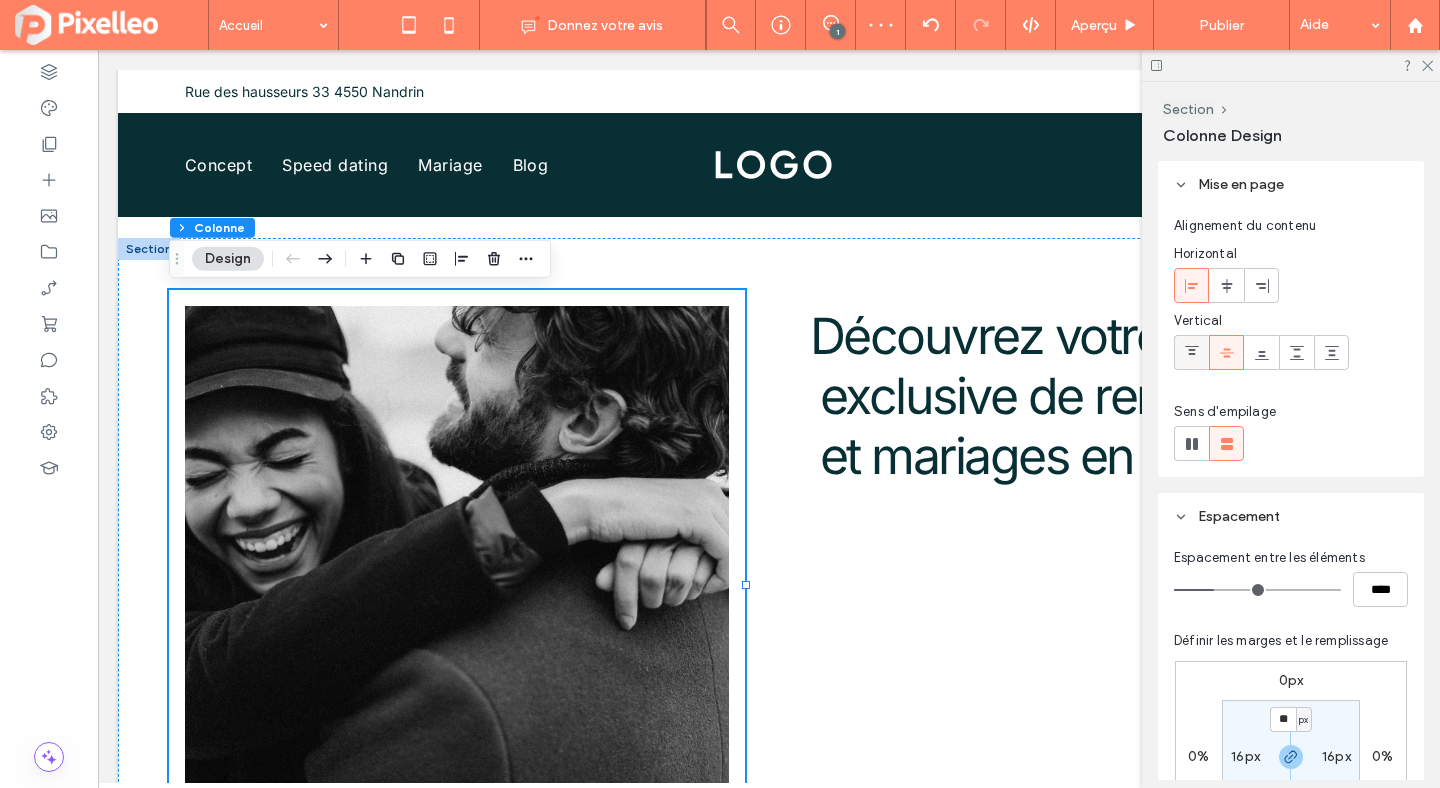 click at bounding box center [1191, 352] 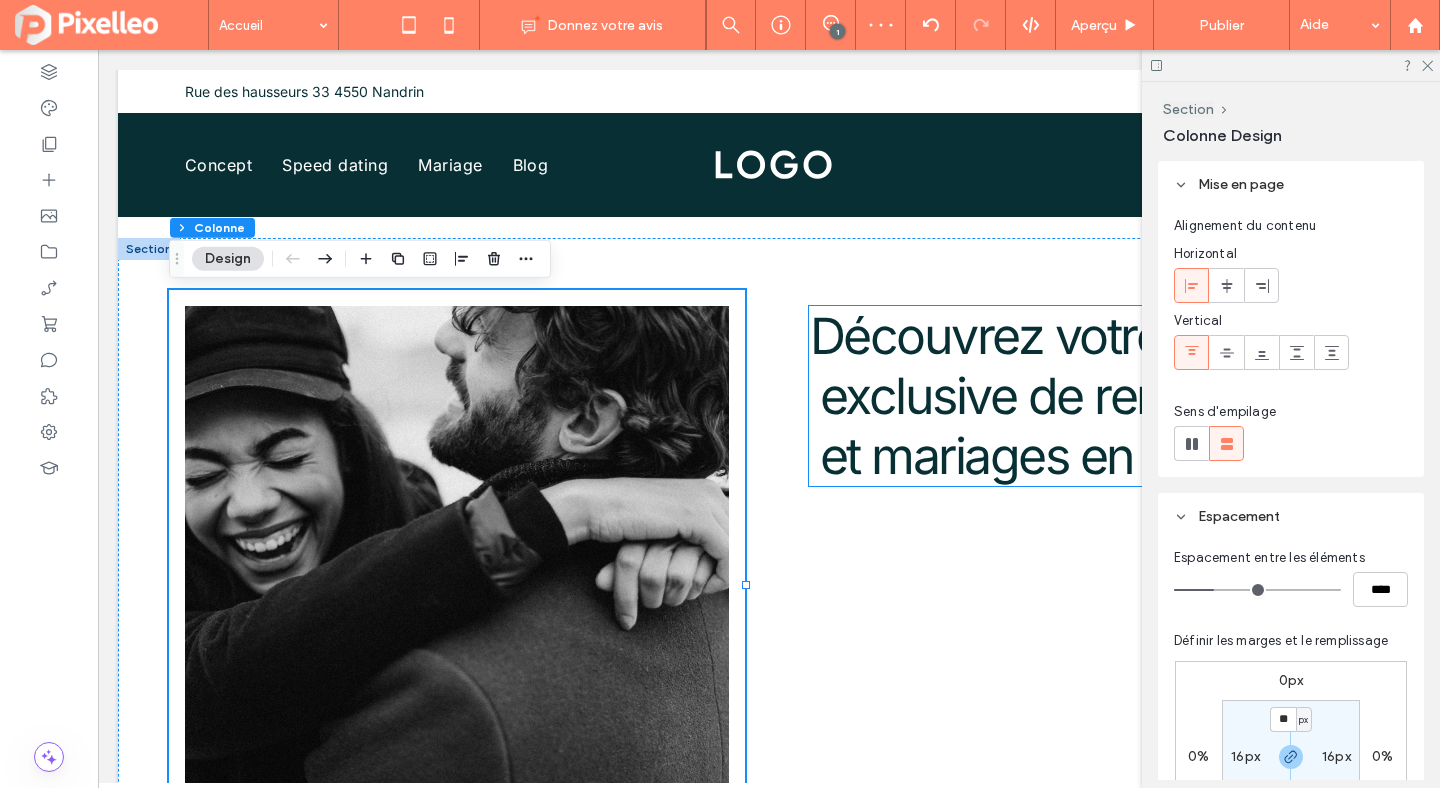click on "Découvrez votre agence exclusive de rencontres et mariages en Wallonie" at bounding box center (1072, 396) 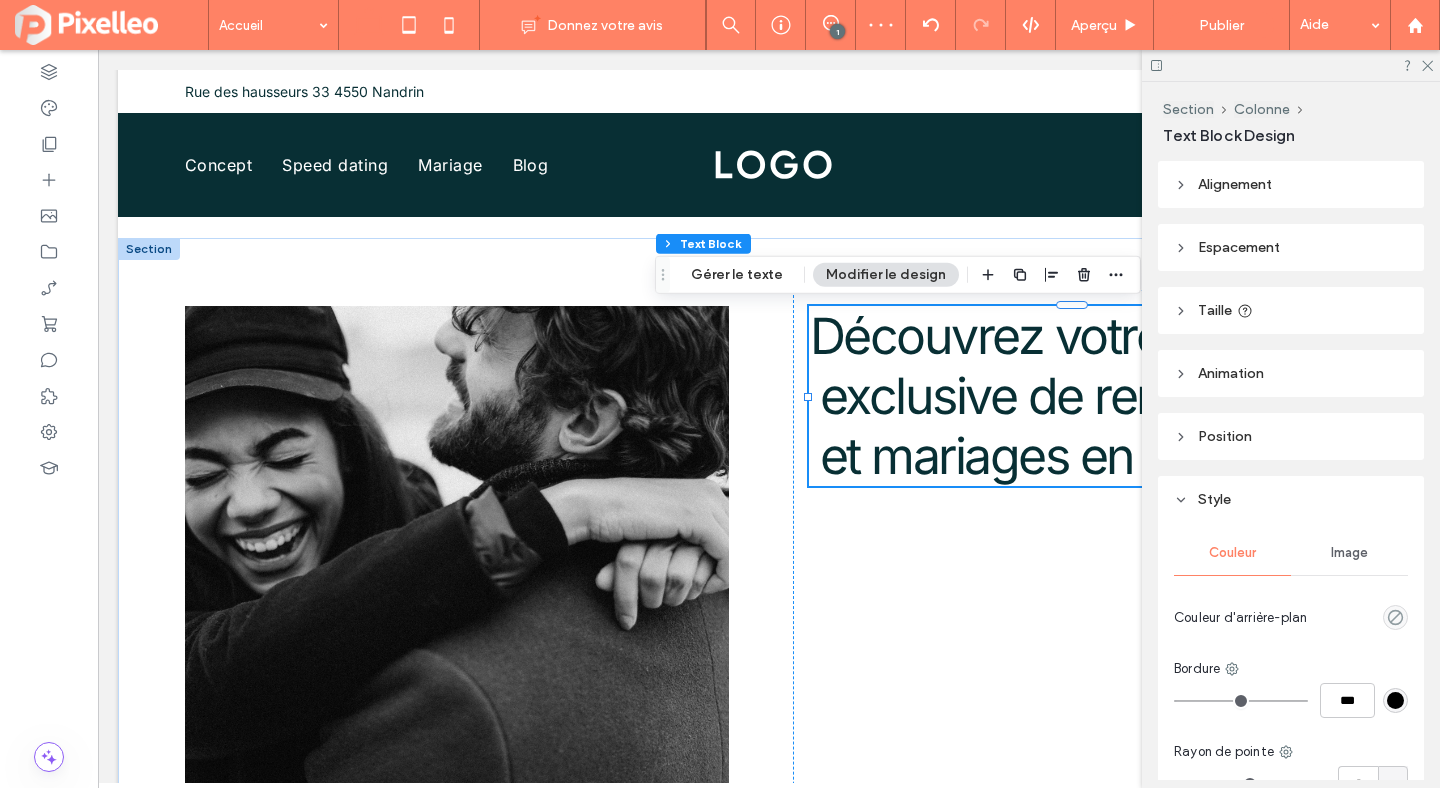click on "Découvrez votre agence exclusive de rencontres et mariages en Wallonie" at bounding box center [1072, 396] 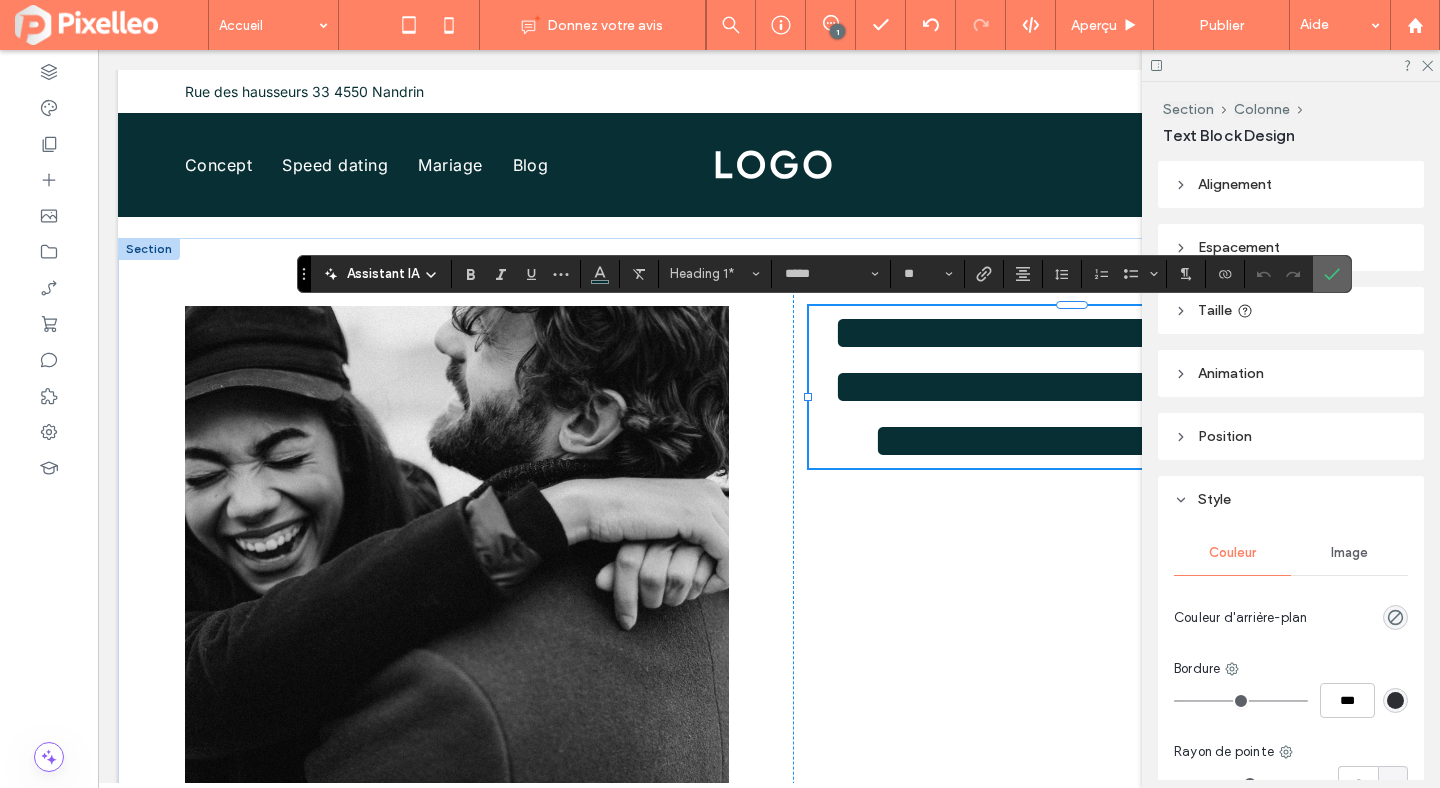 click 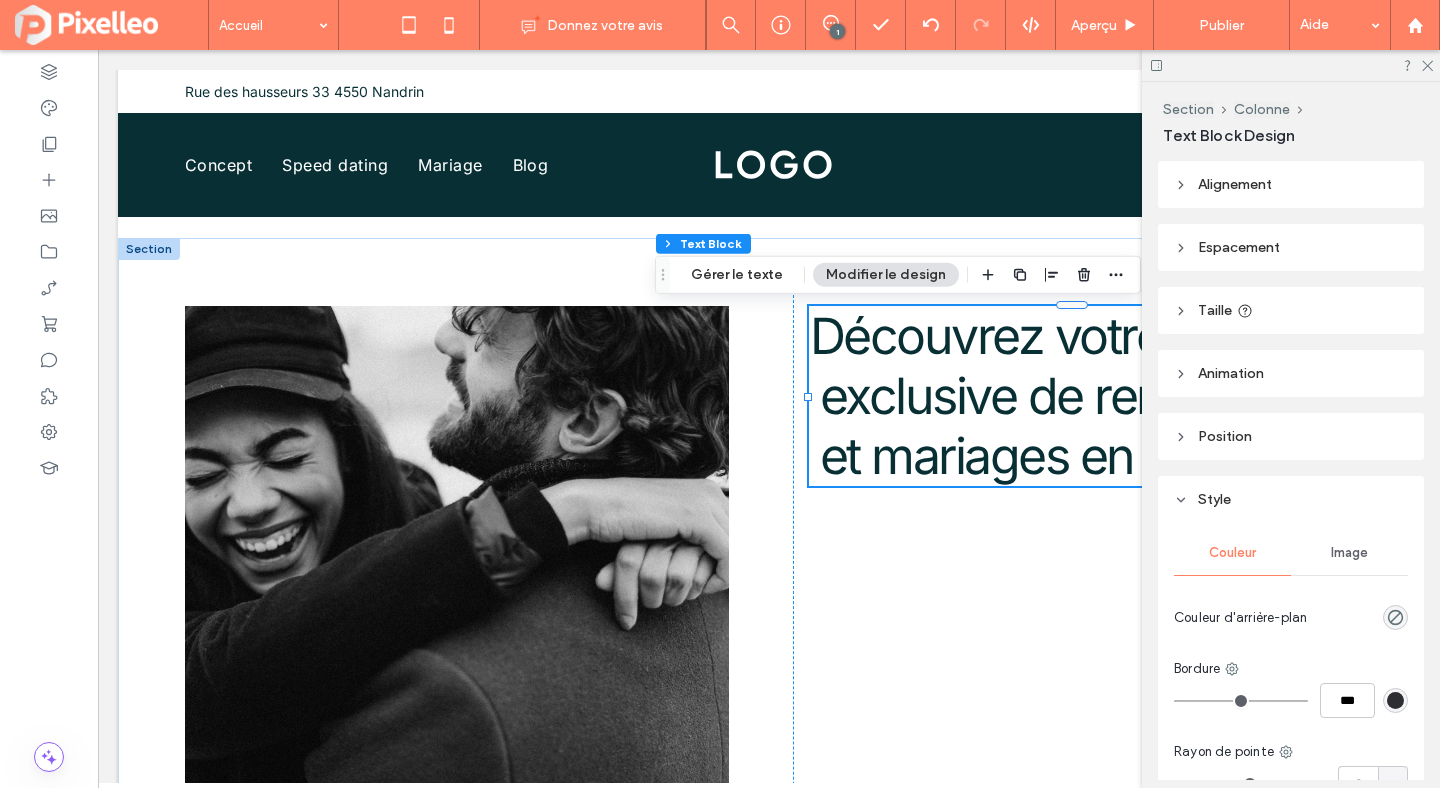 click on "Découvrez votre agence exclusive de rencontres et mariages en Wallonie" at bounding box center [1072, 396] 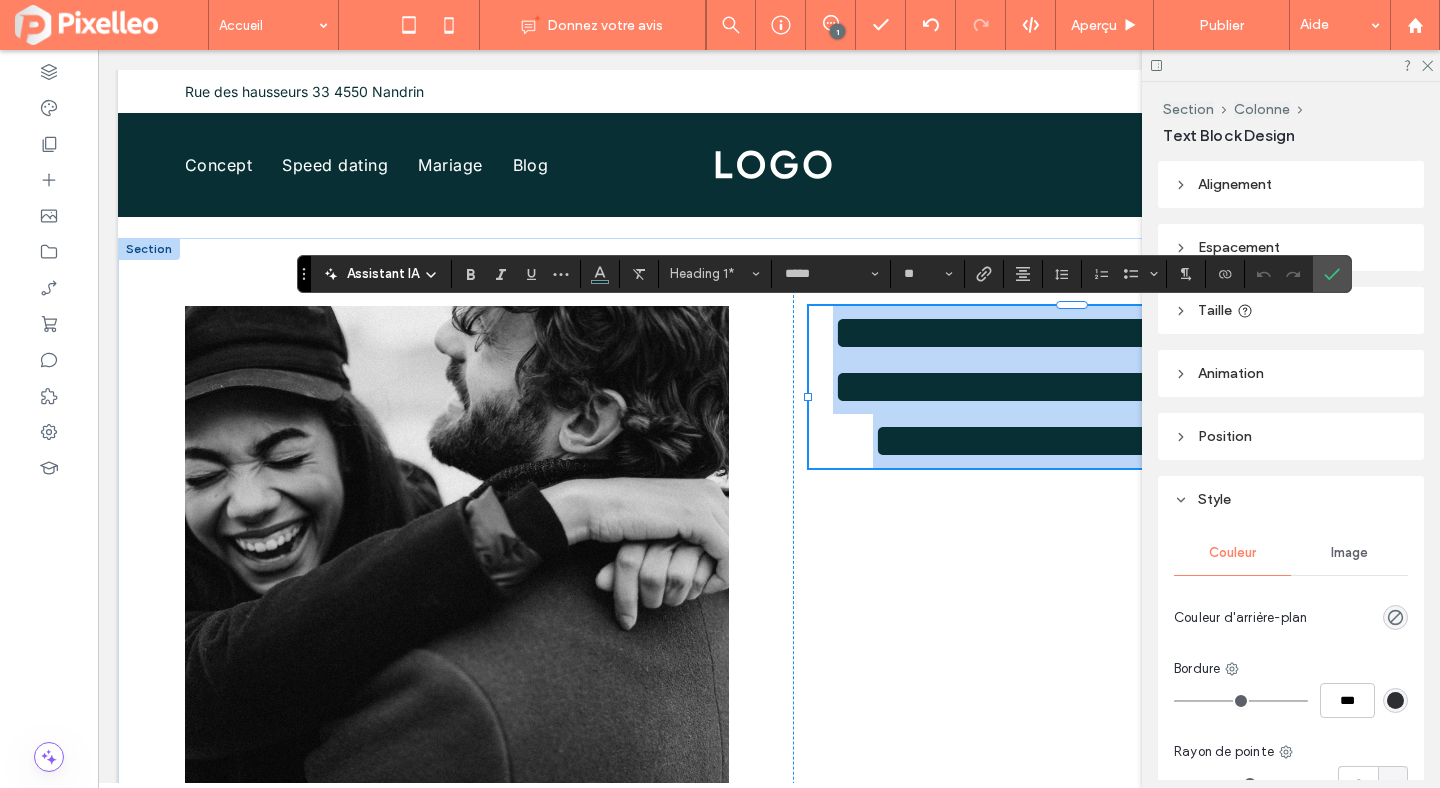 click on "**********" at bounding box center (1082, 386) 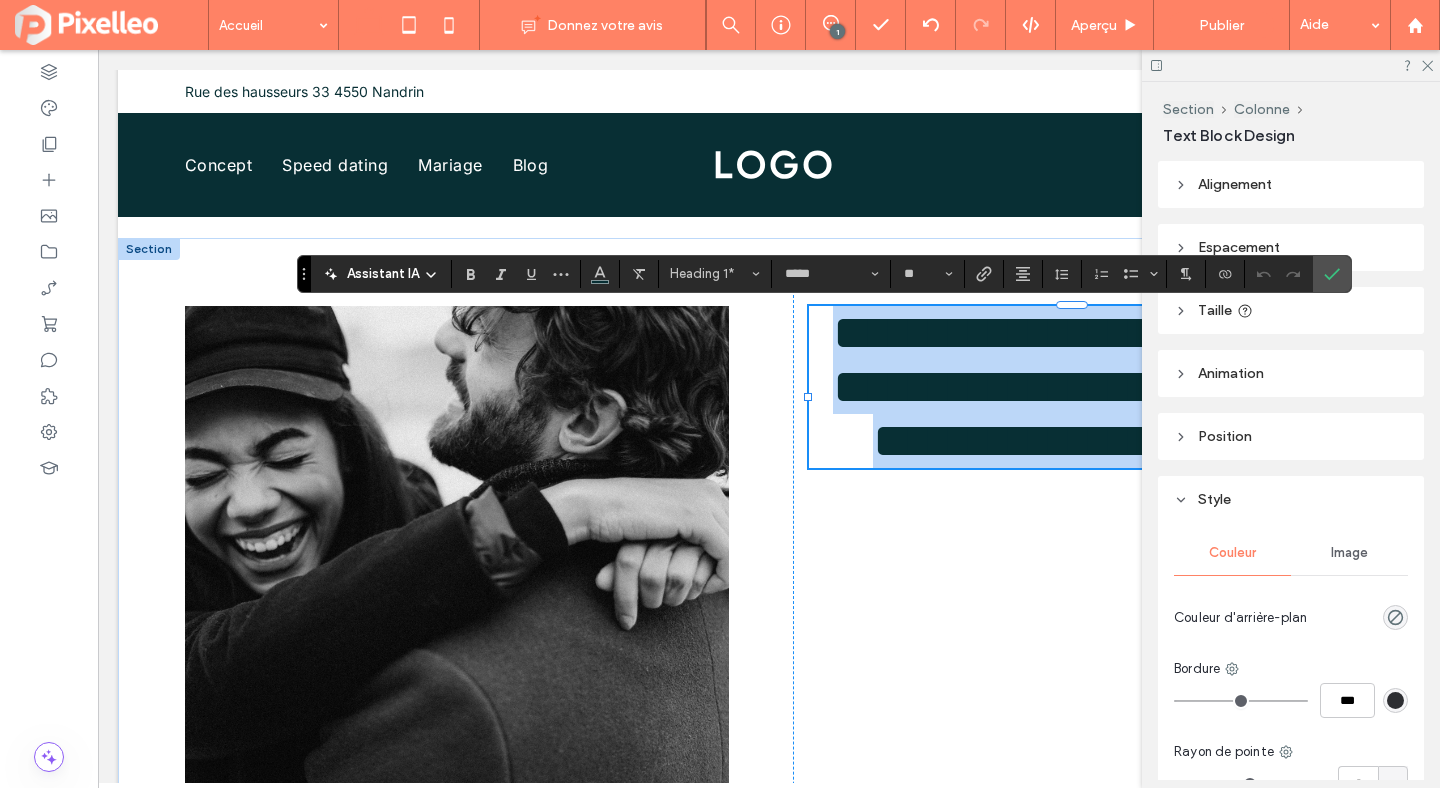 type 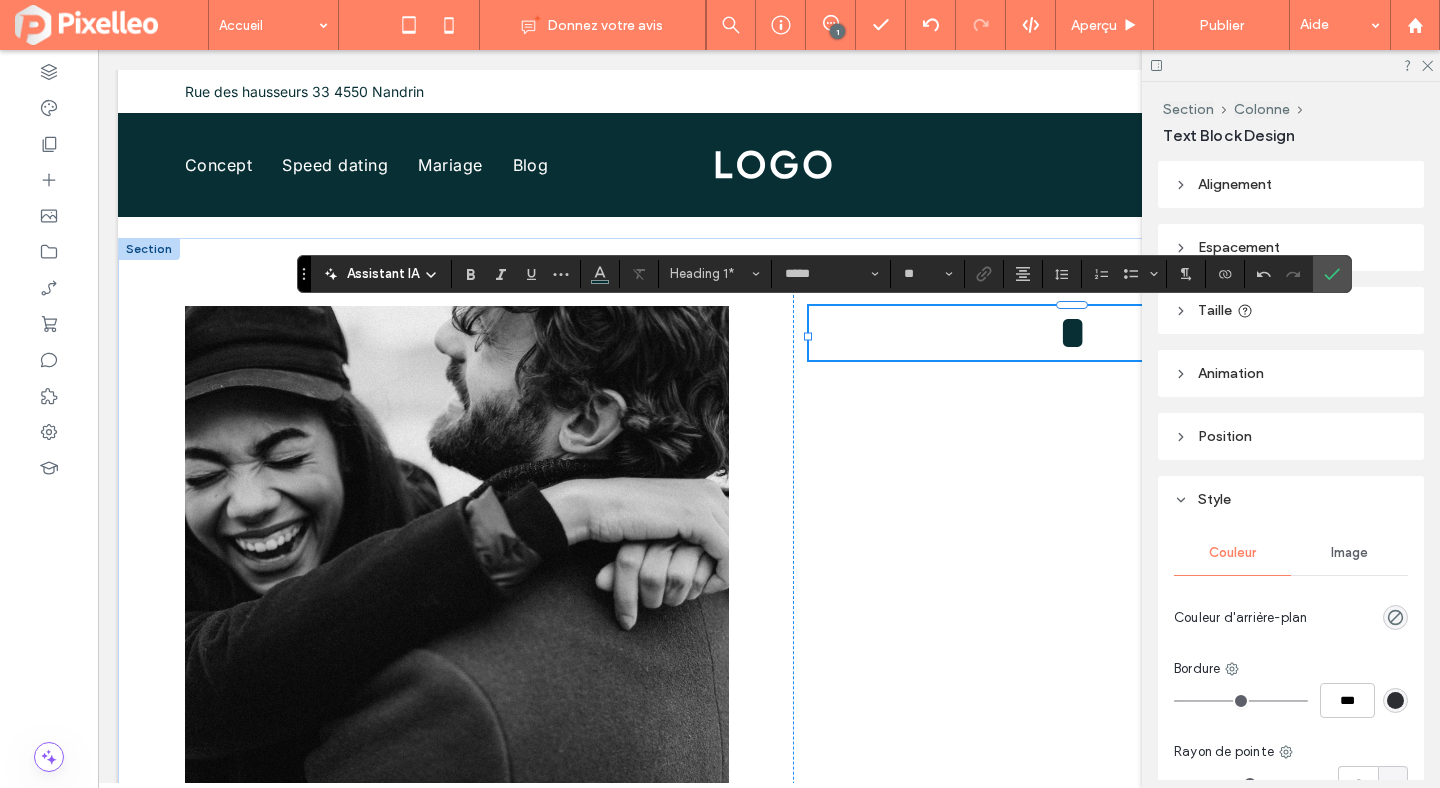 click on "*" at bounding box center (1072, 332) 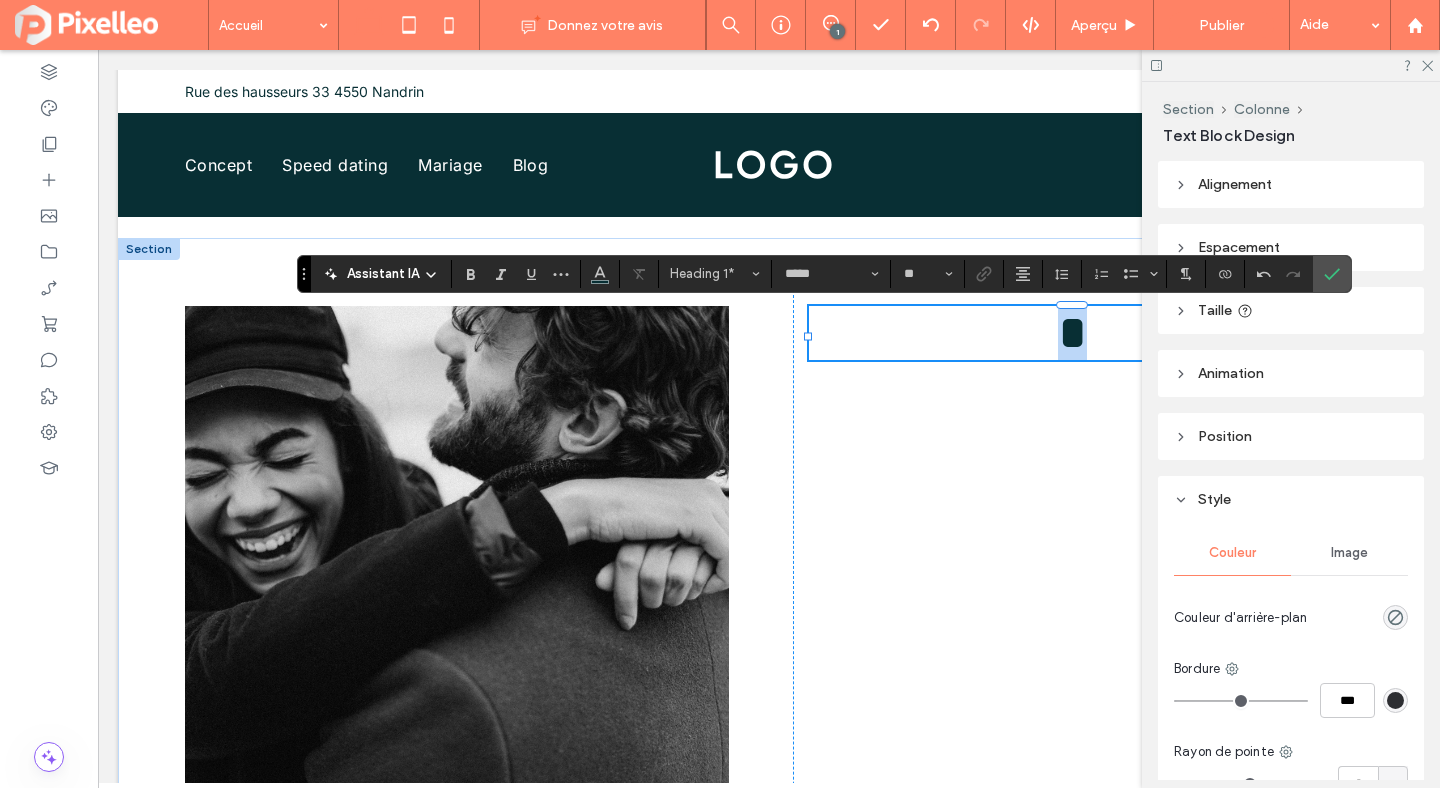 click on "*" at bounding box center (1072, 332) 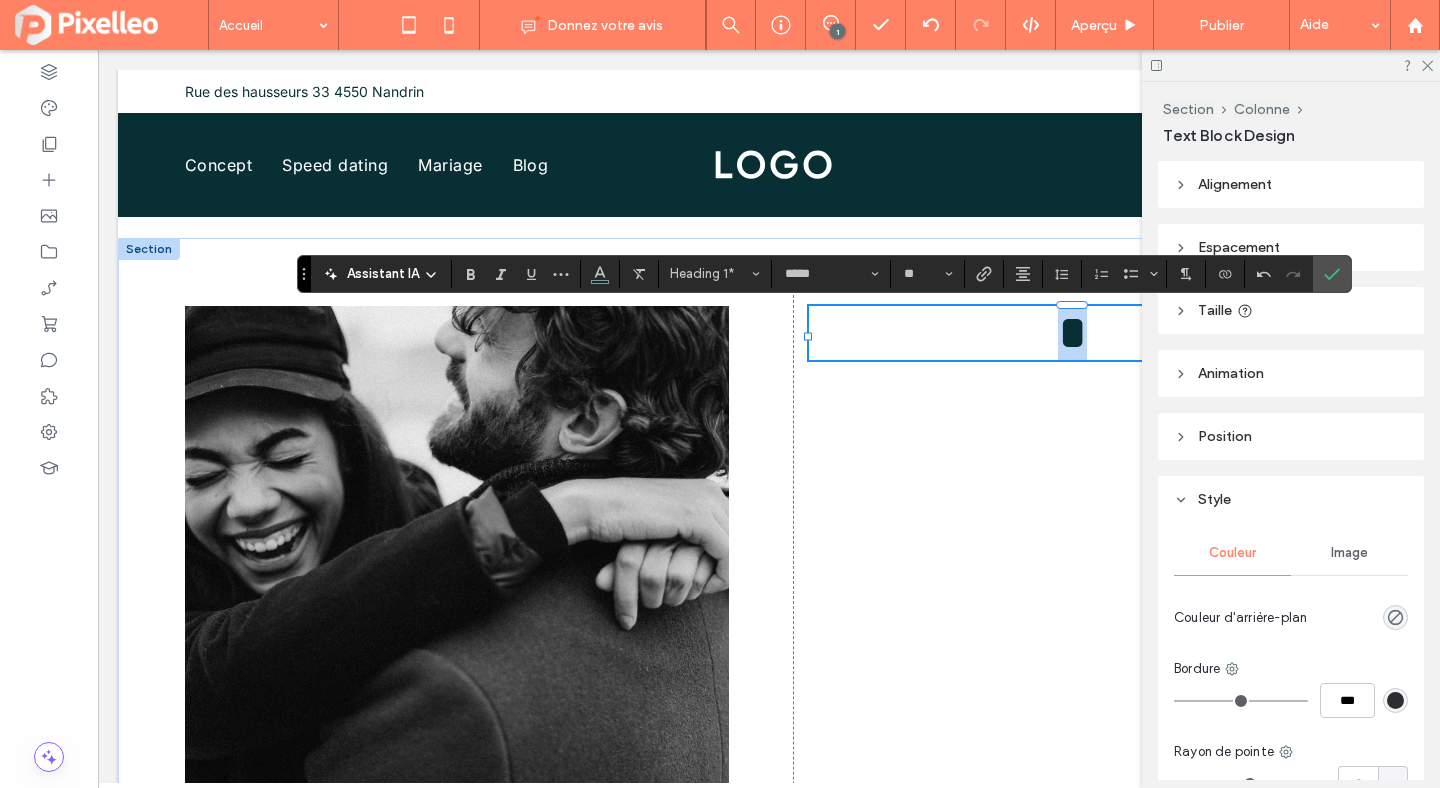 click on "*" at bounding box center [1072, 333] 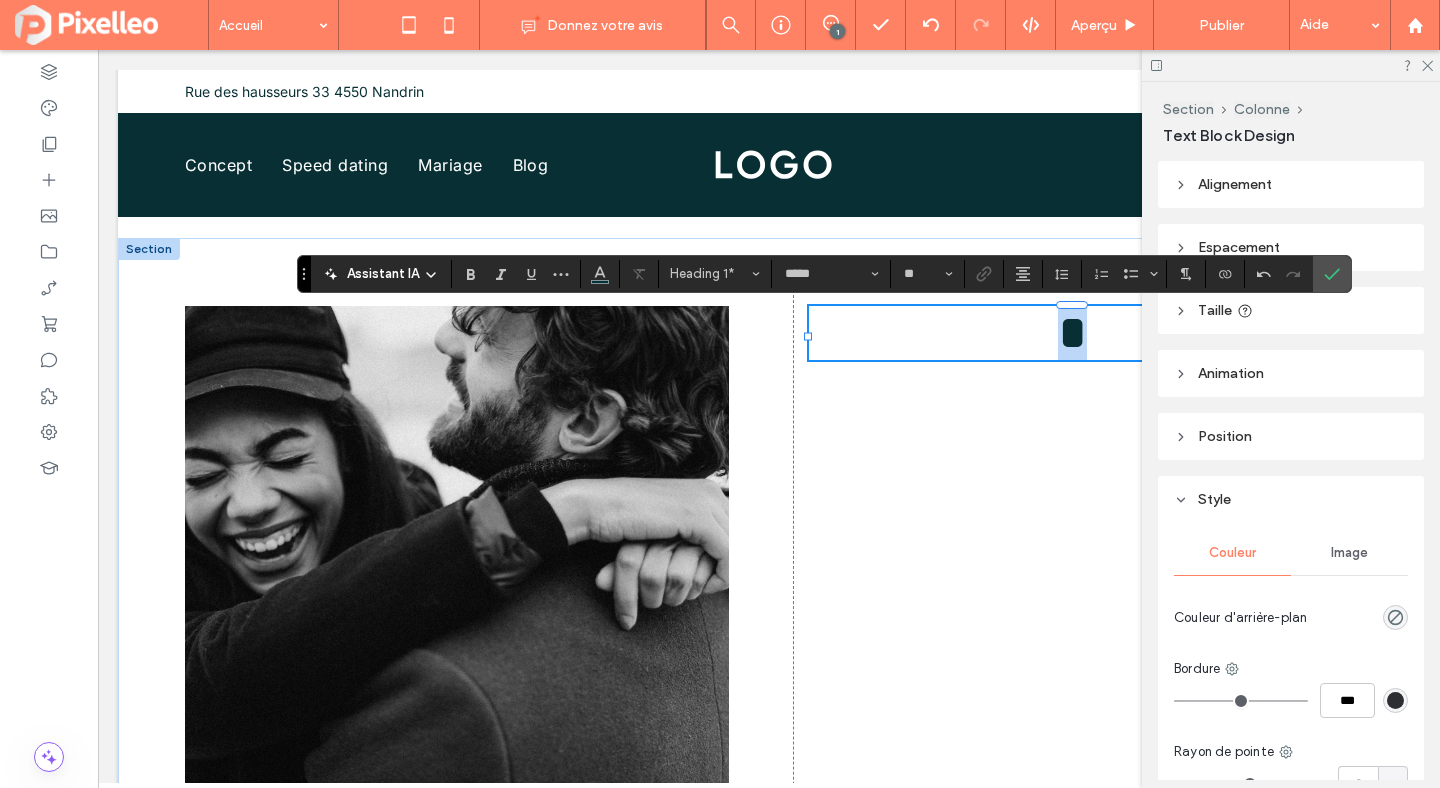 click on "*" at bounding box center (1072, 333) 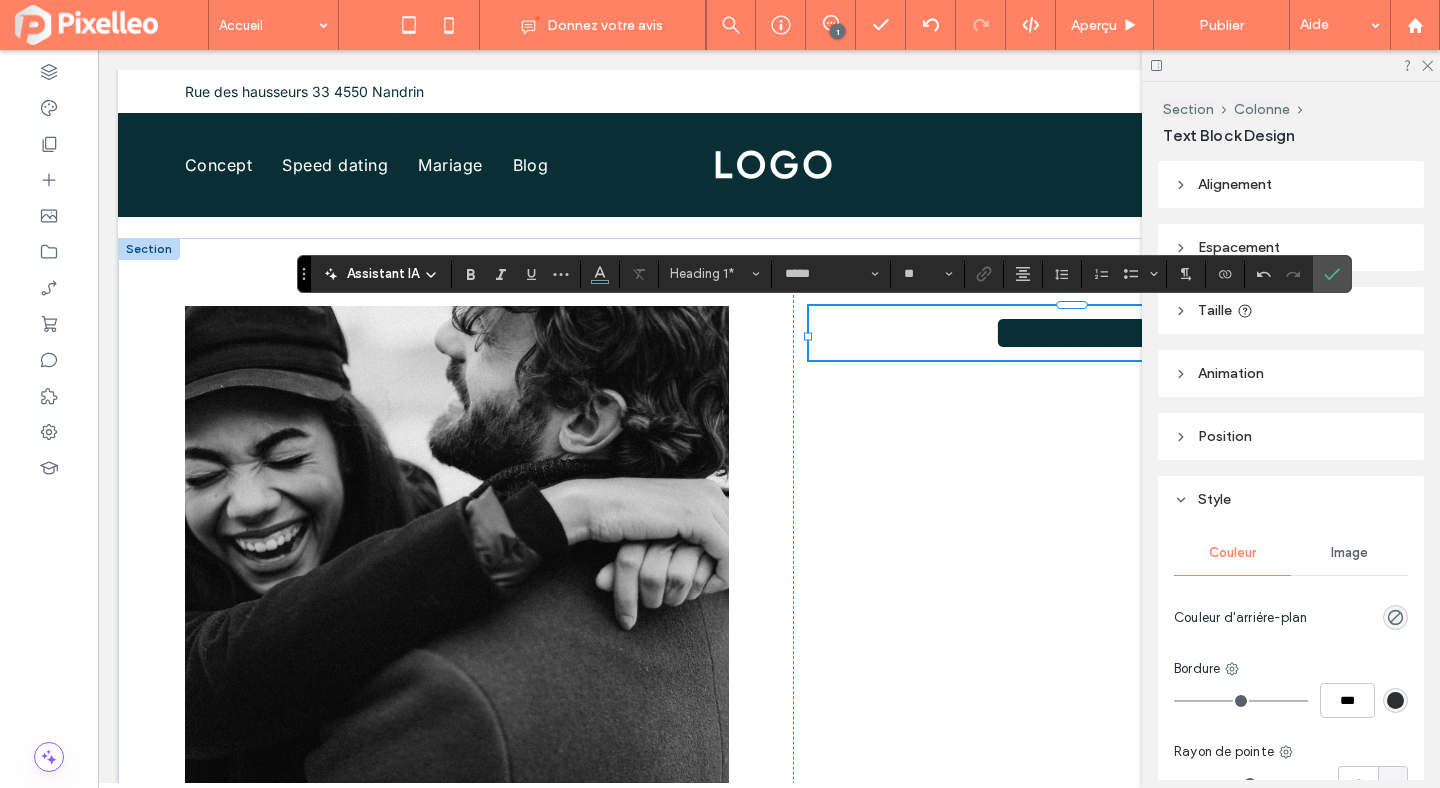 click at bounding box center [1291, 65] 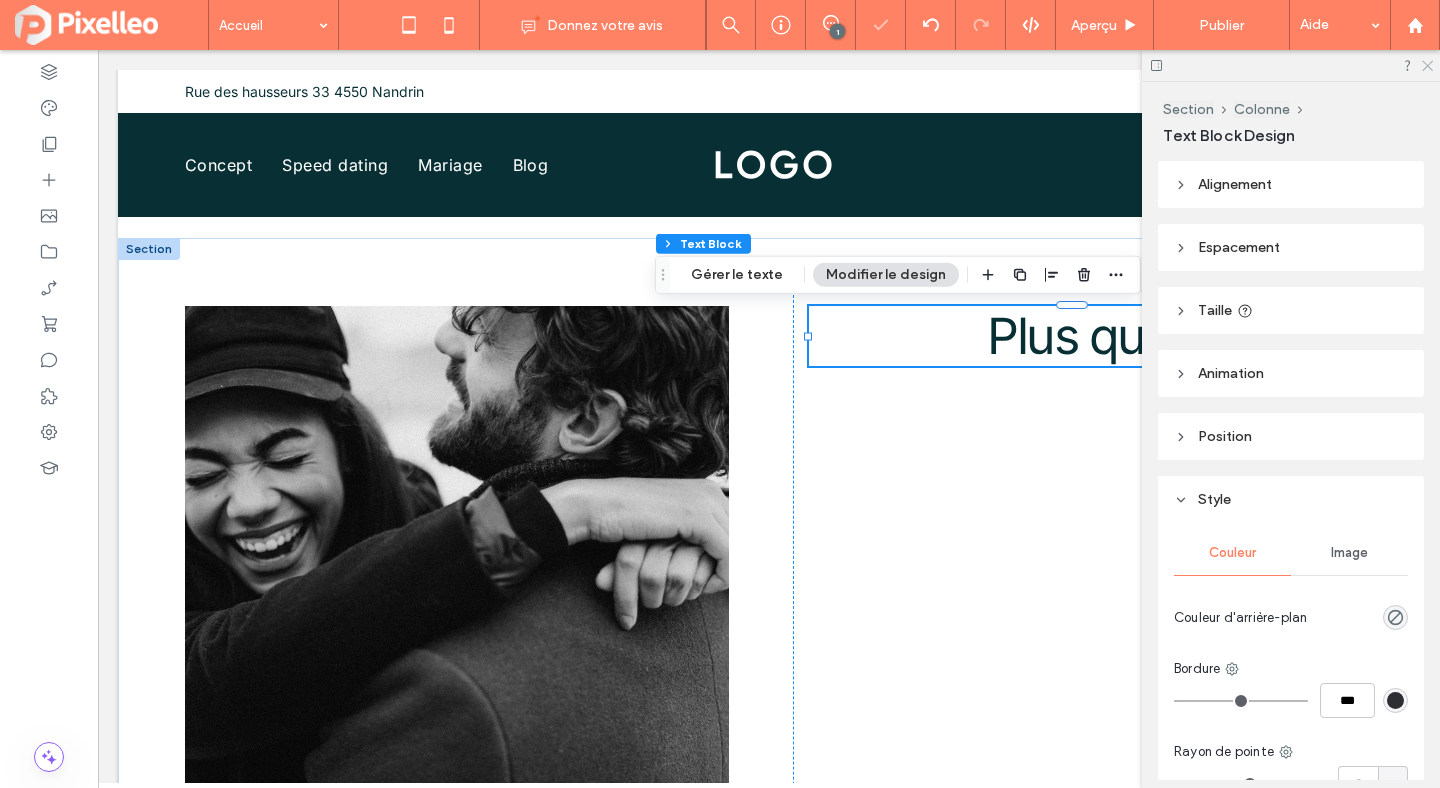 click 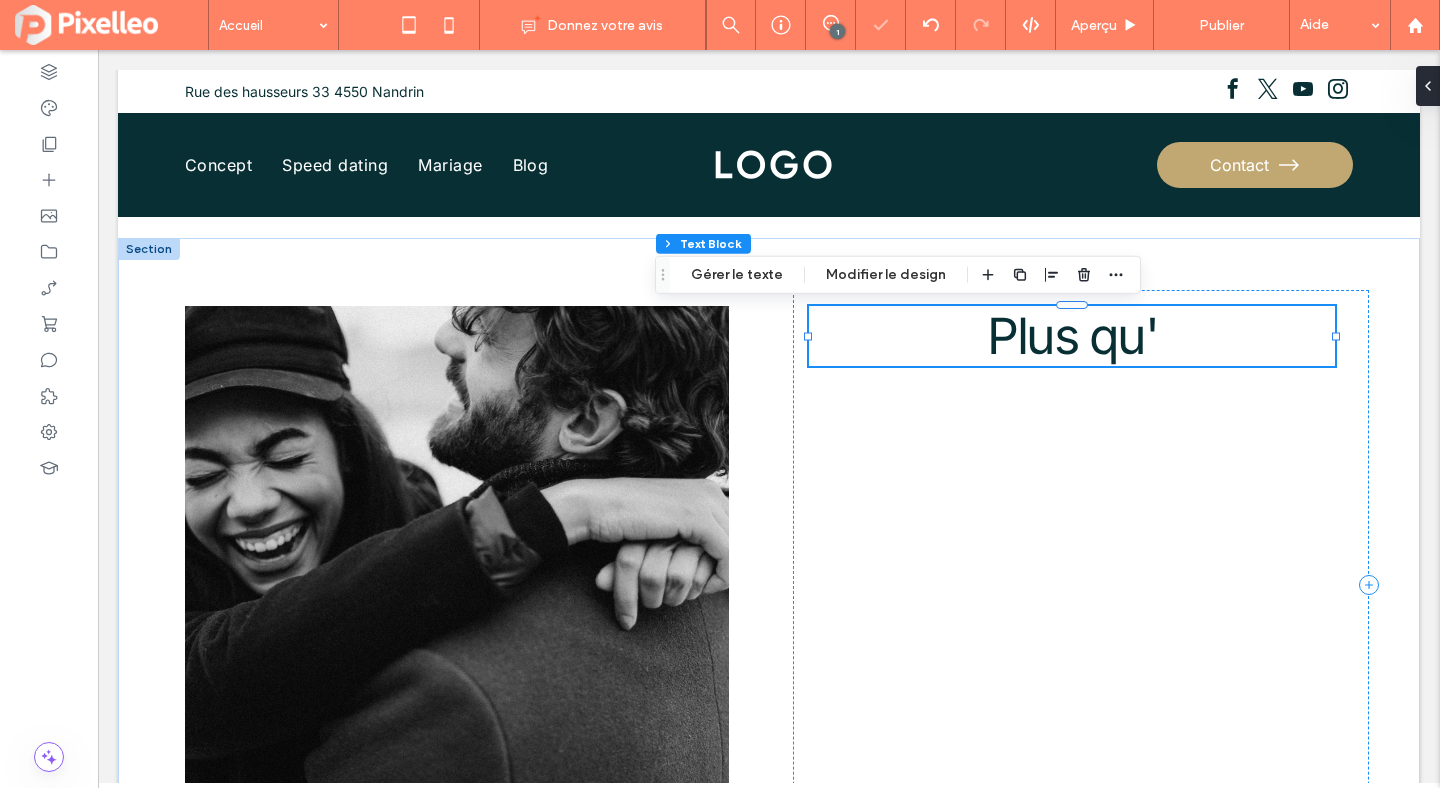 click on "Plus qu'" at bounding box center (1072, 336) 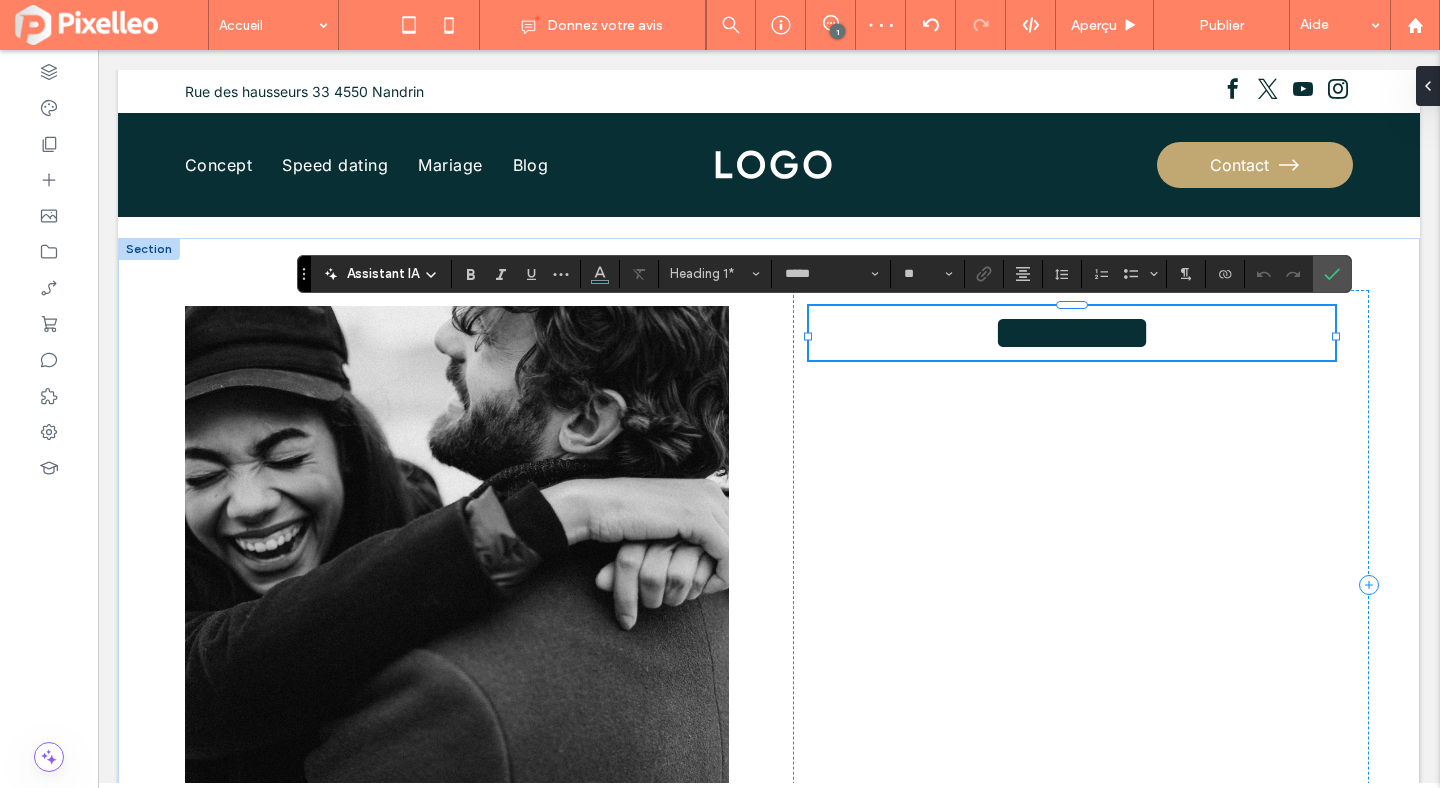 type 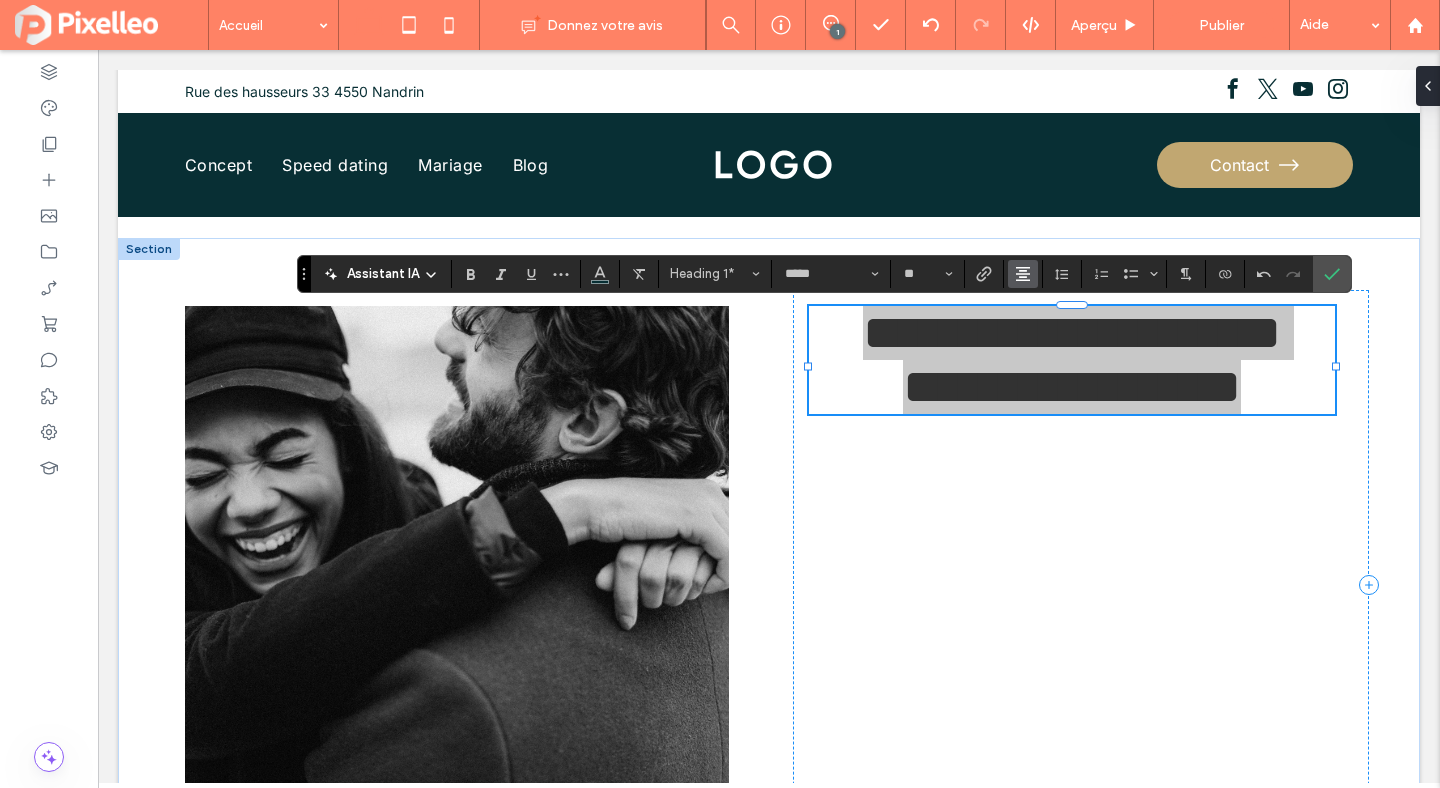 click at bounding box center (1023, 274) 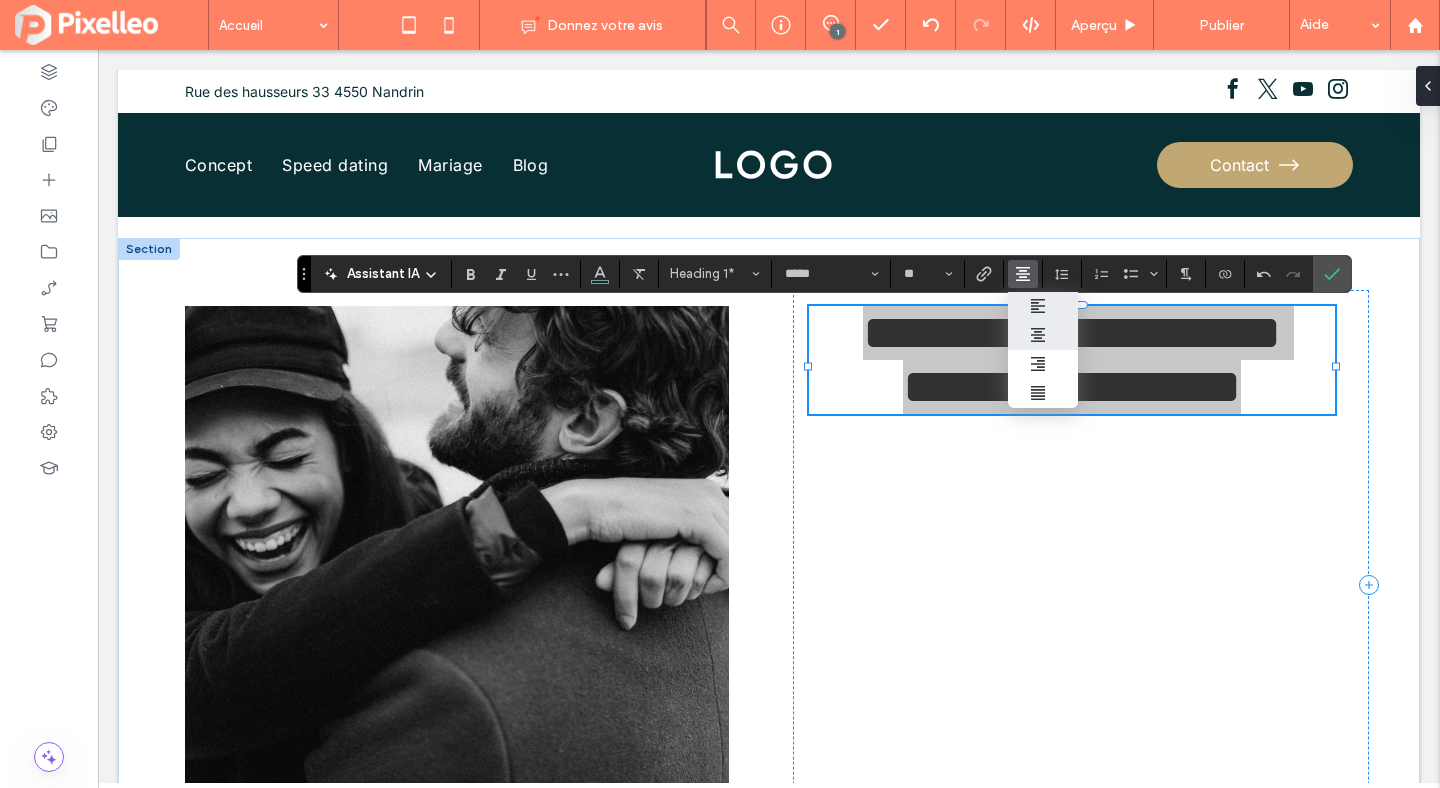 click 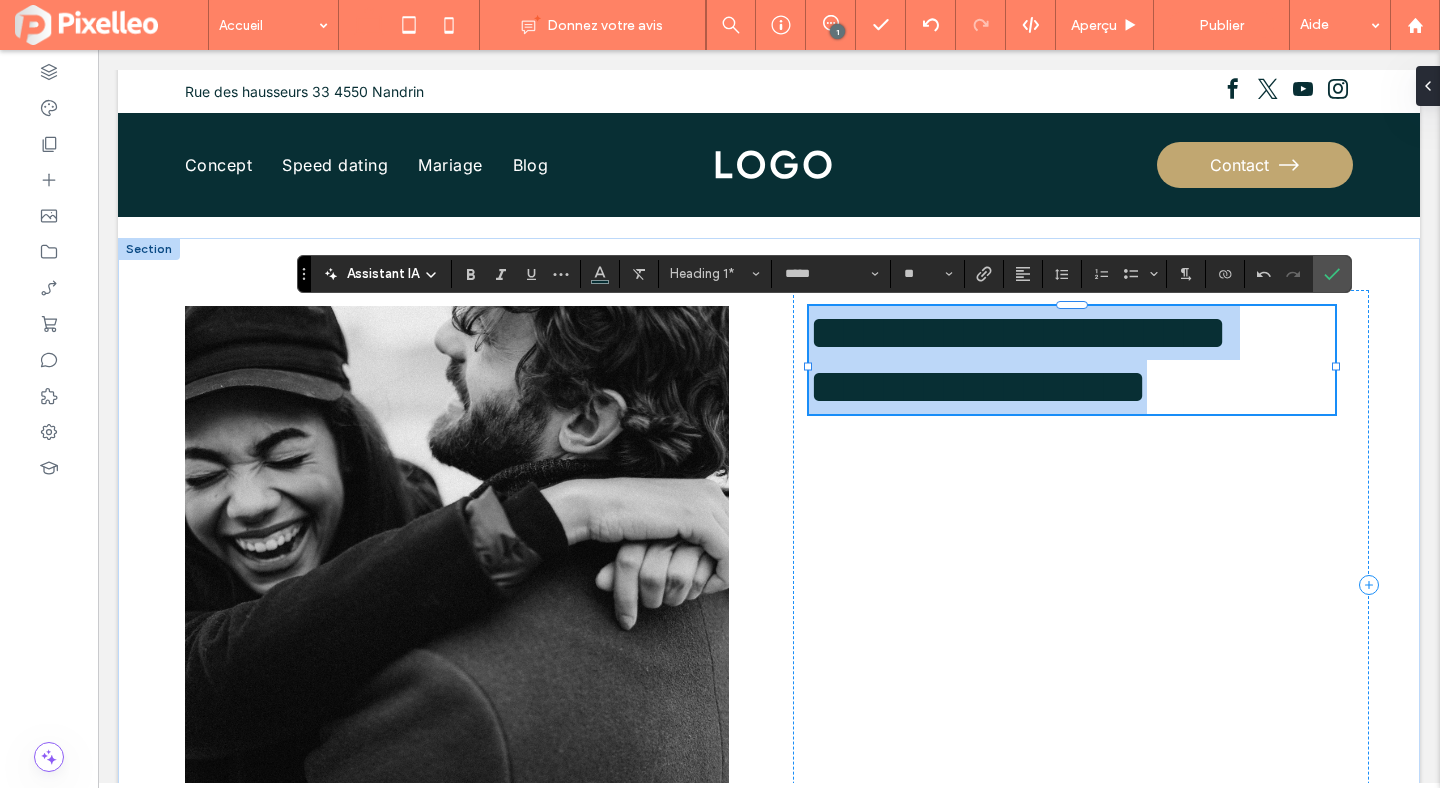 click on "**********" at bounding box center (1018, 332) 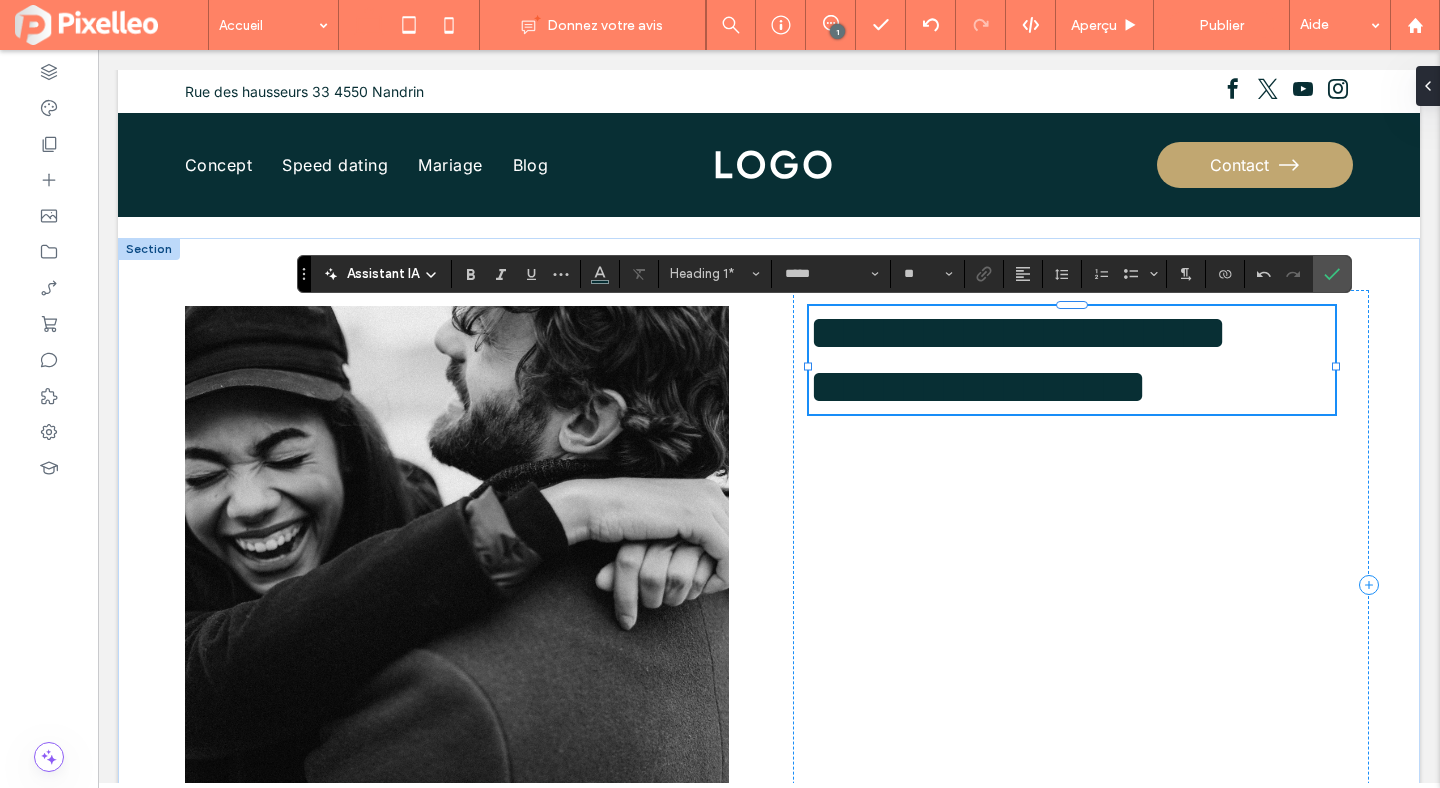 click on "**********" at bounding box center [1018, 332] 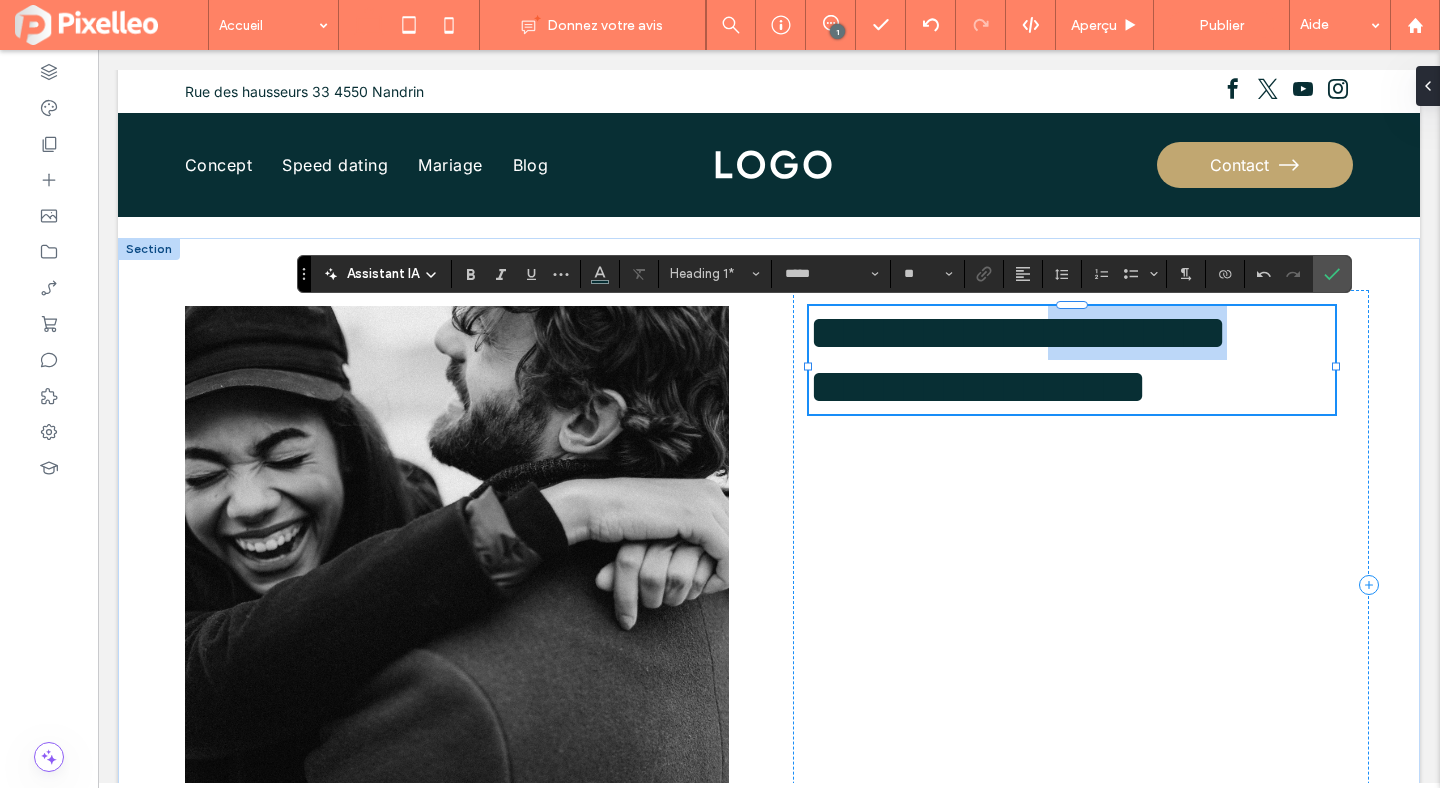 click on "**********" at bounding box center [1018, 332] 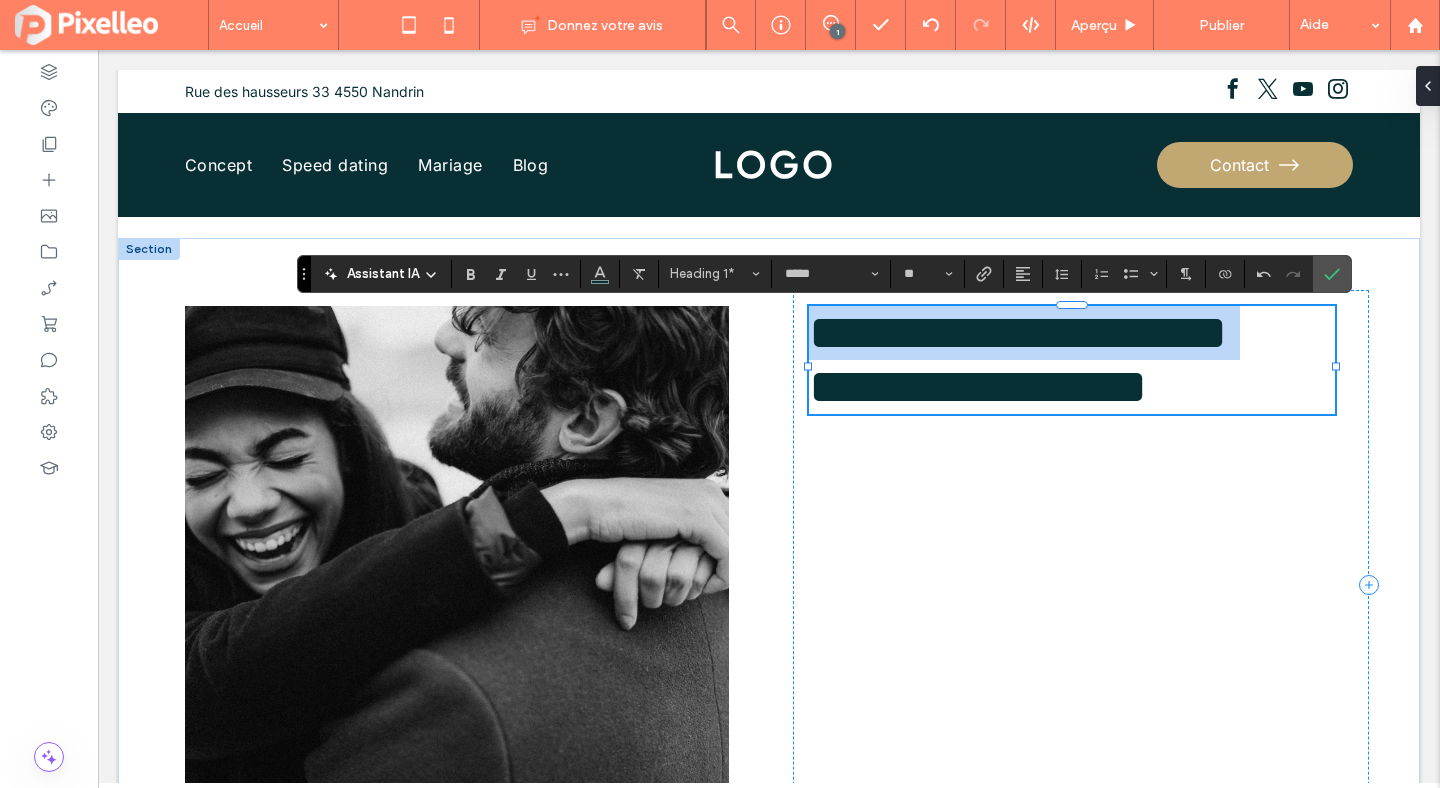 click on "**********" at bounding box center [1018, 332] 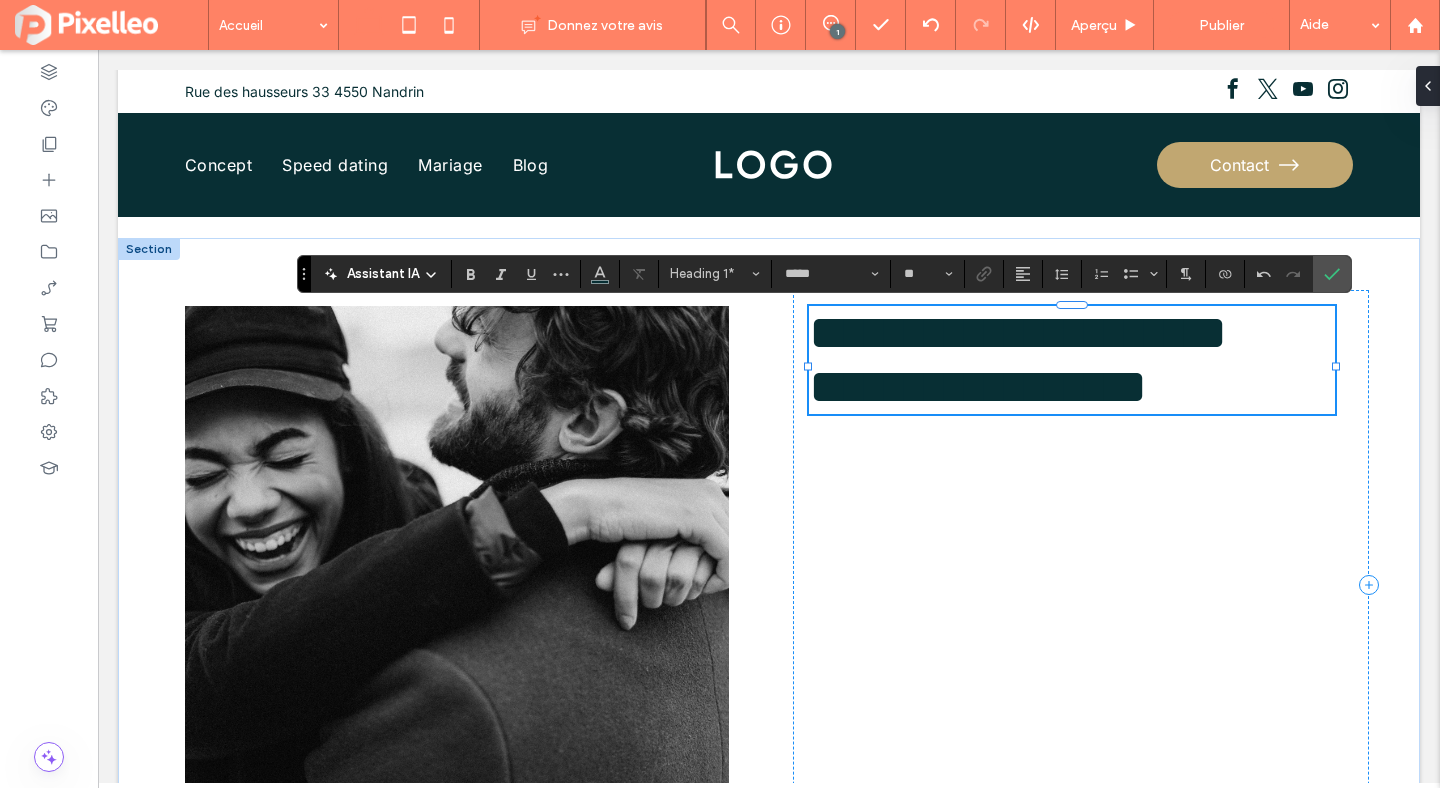 click on "**********" at bounding box center (978, 386) 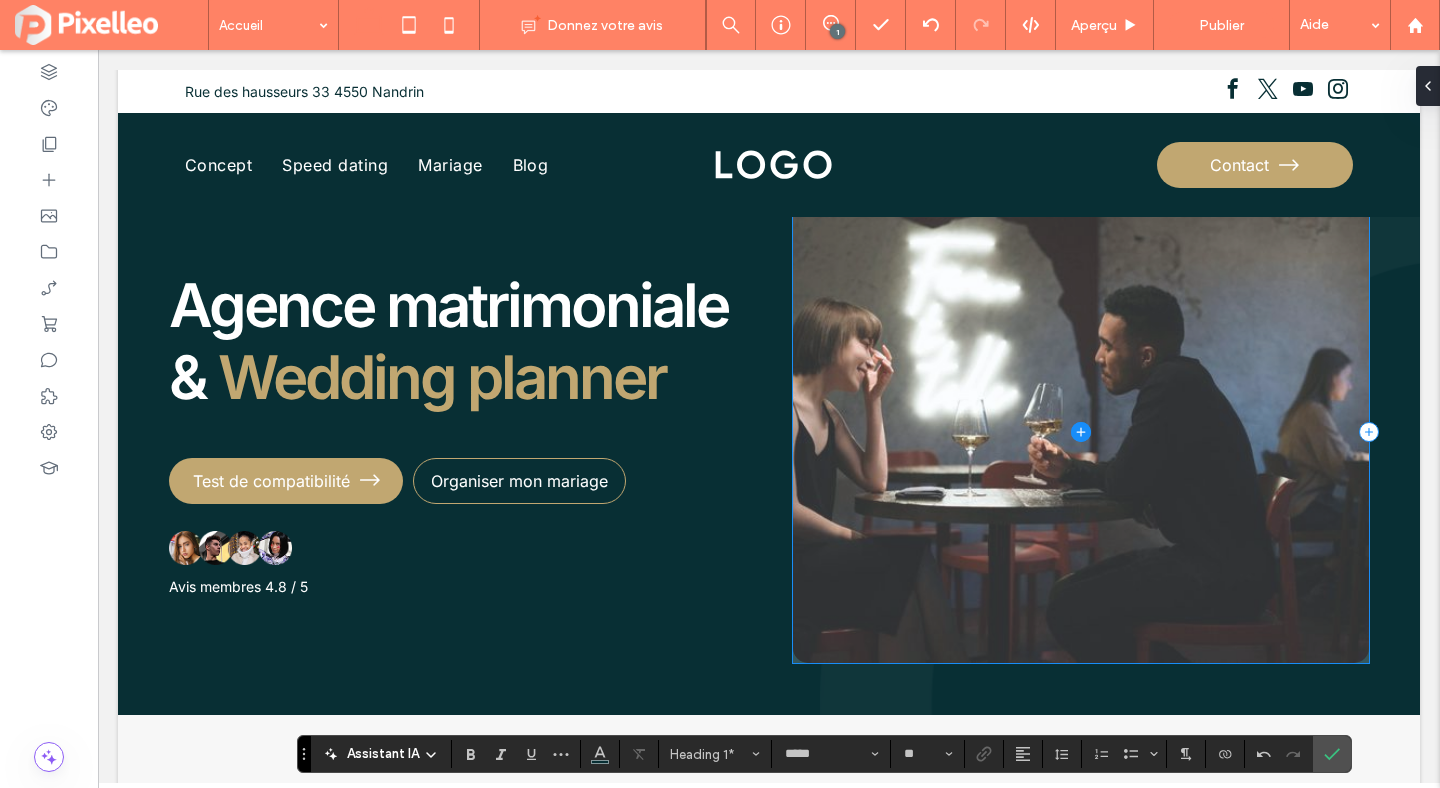 scroll, scrollTop: 0, scrollLeft: 0, axis: both 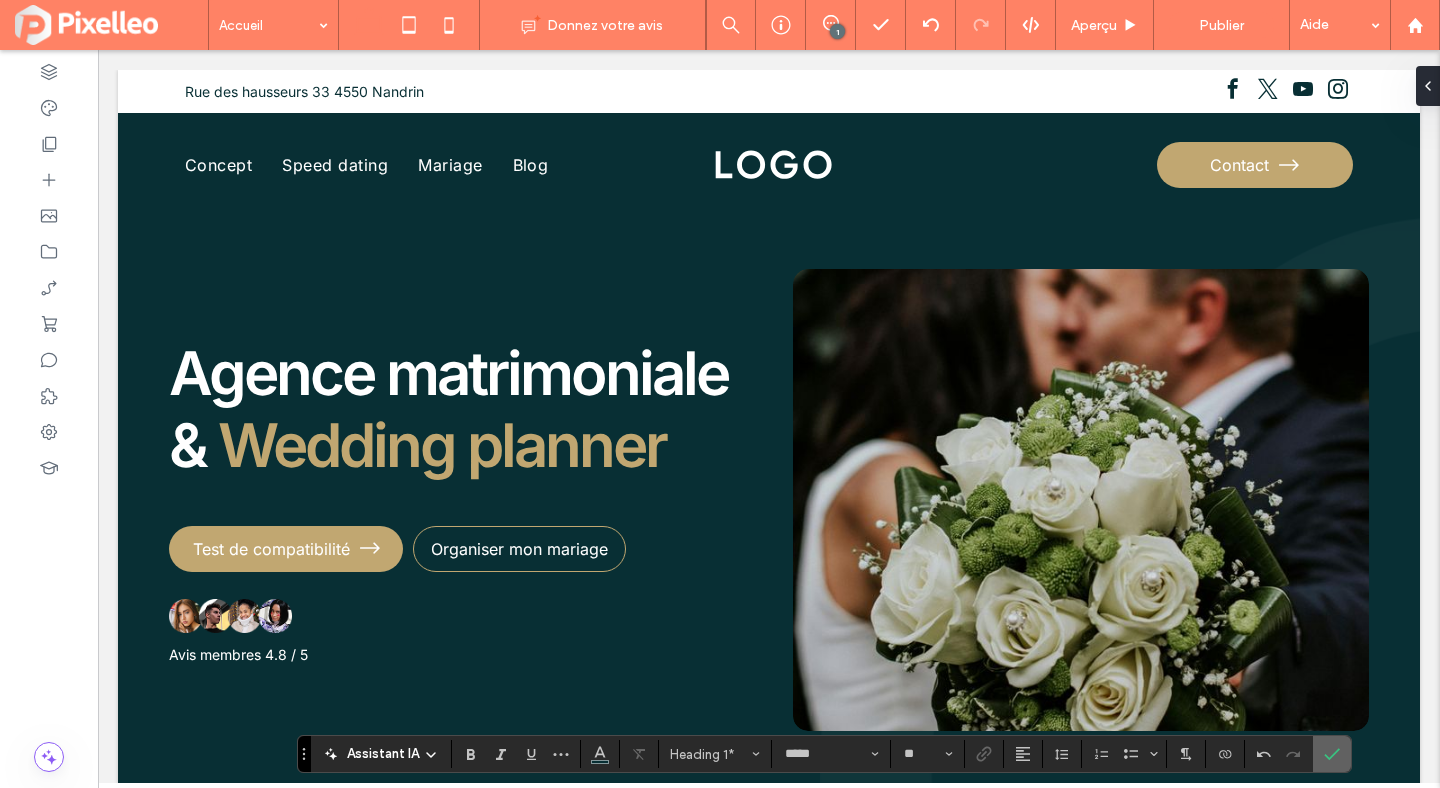 click 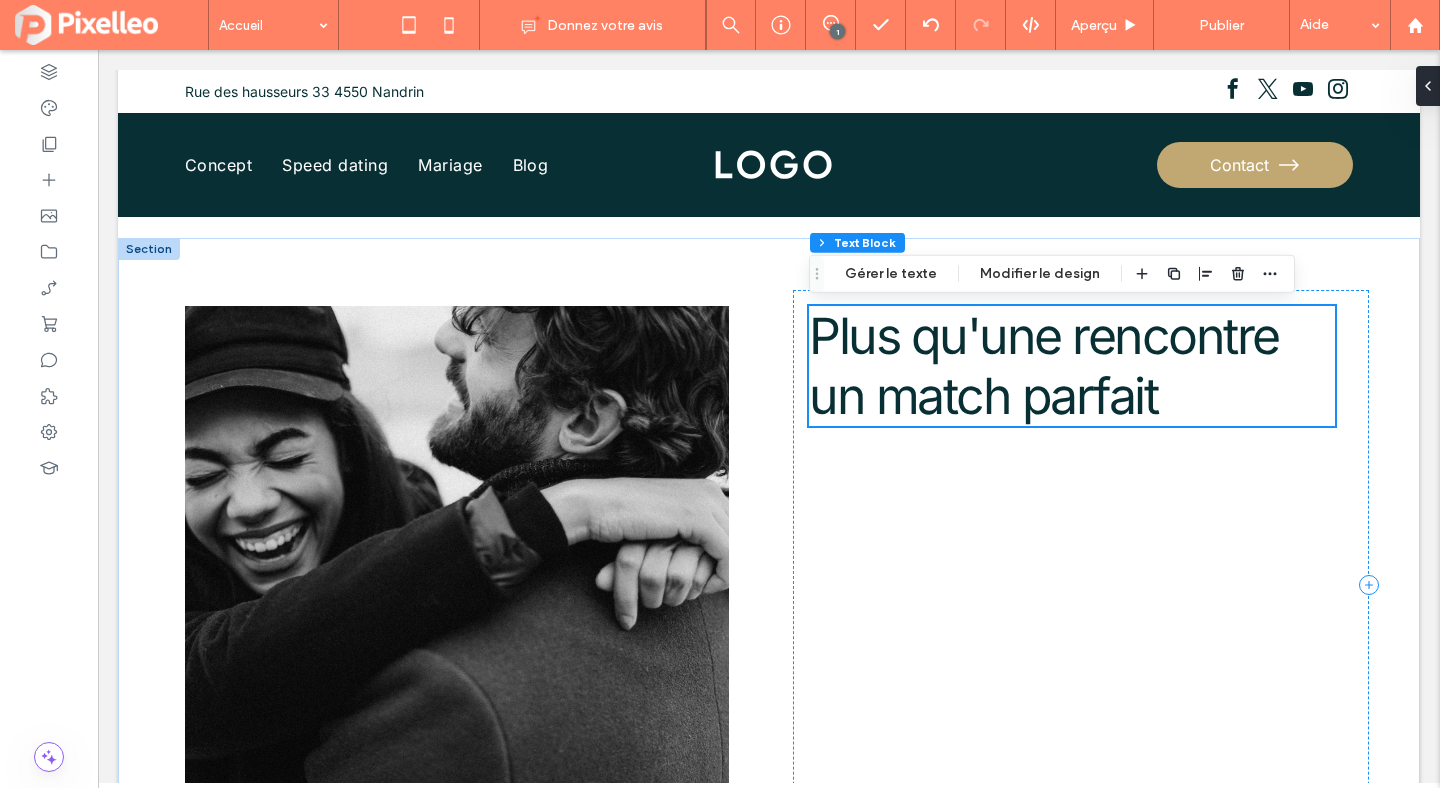 scroll, scrollTop: 2551, scrollLeft: 0, axis: vertical 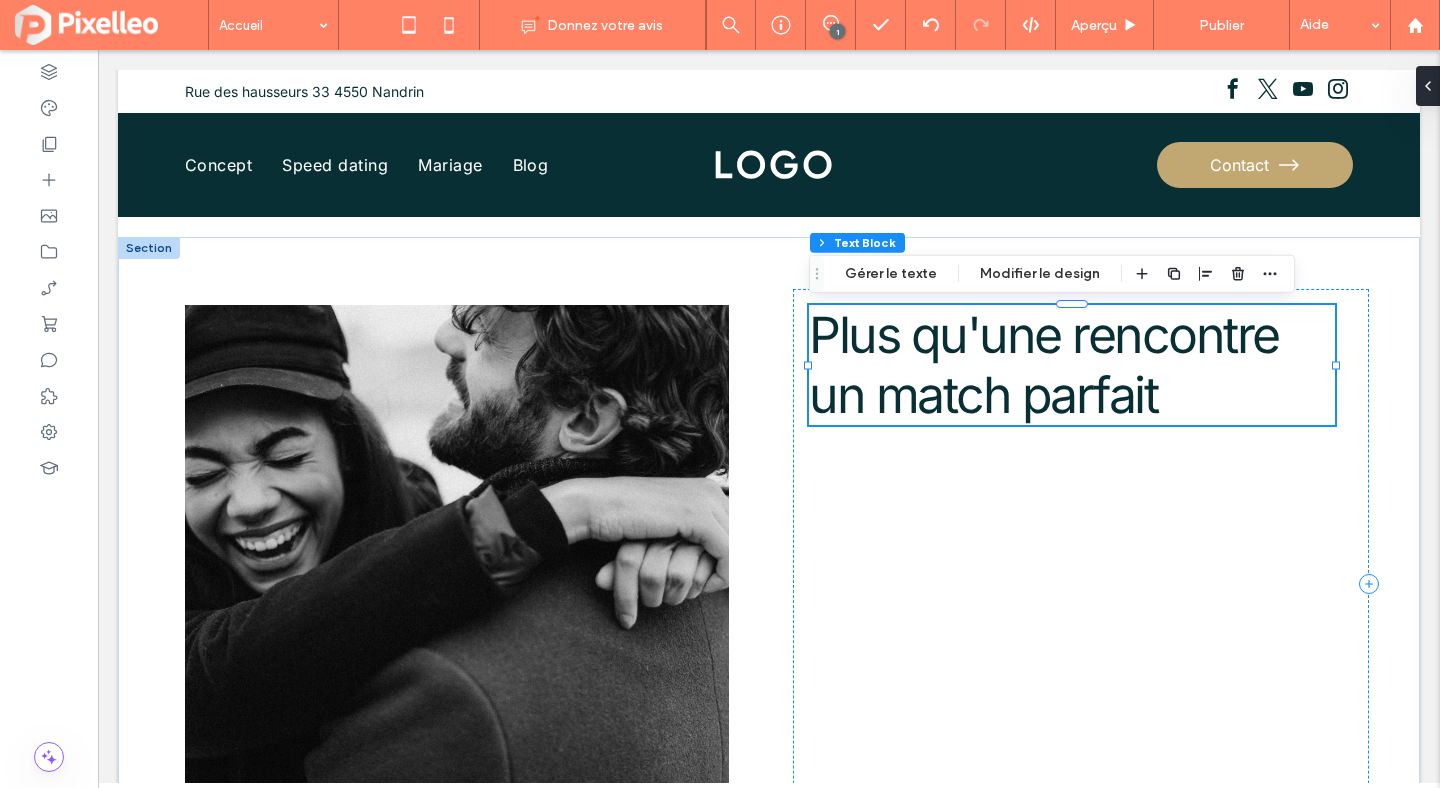 click on "un match parfait" at bounding box center (1072, 395) 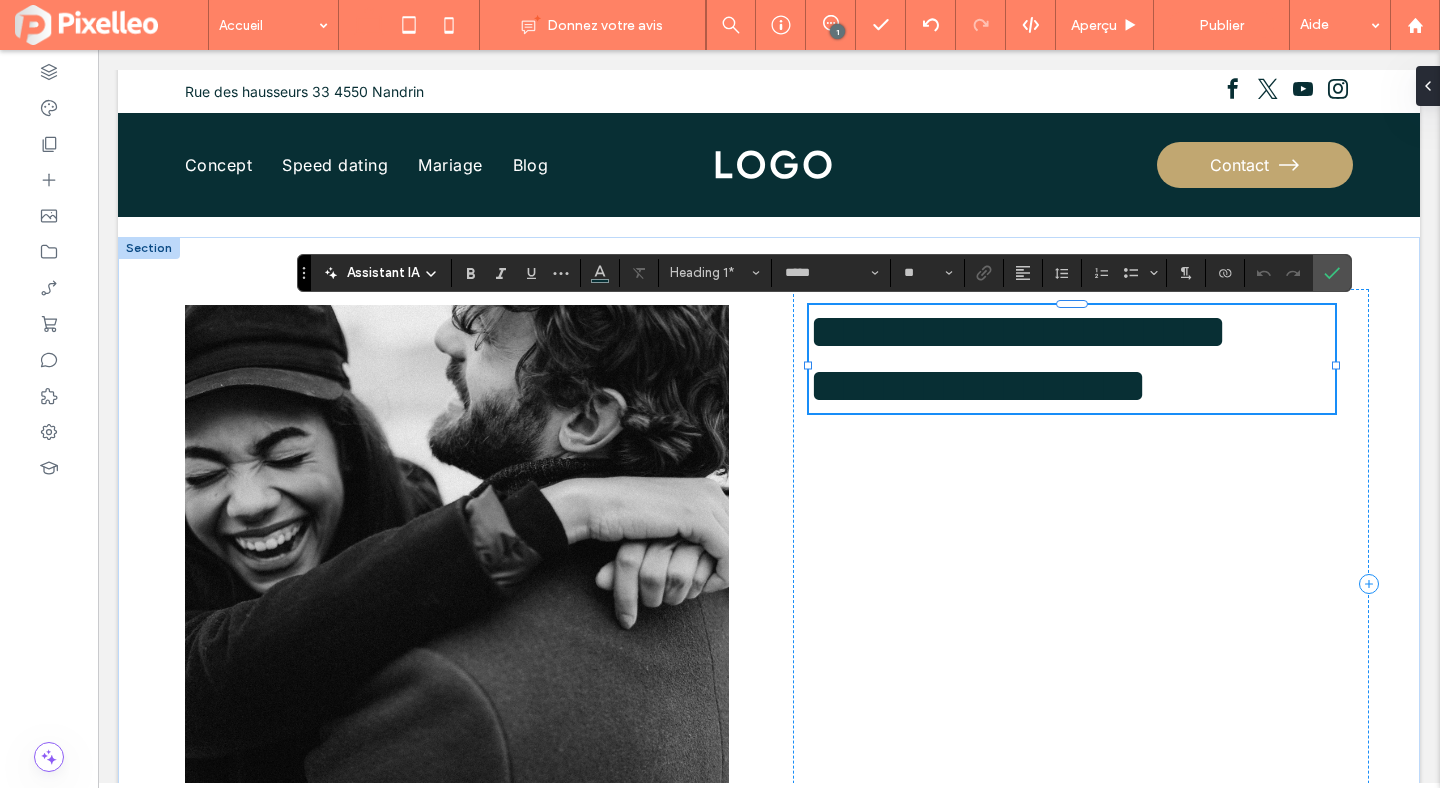 type 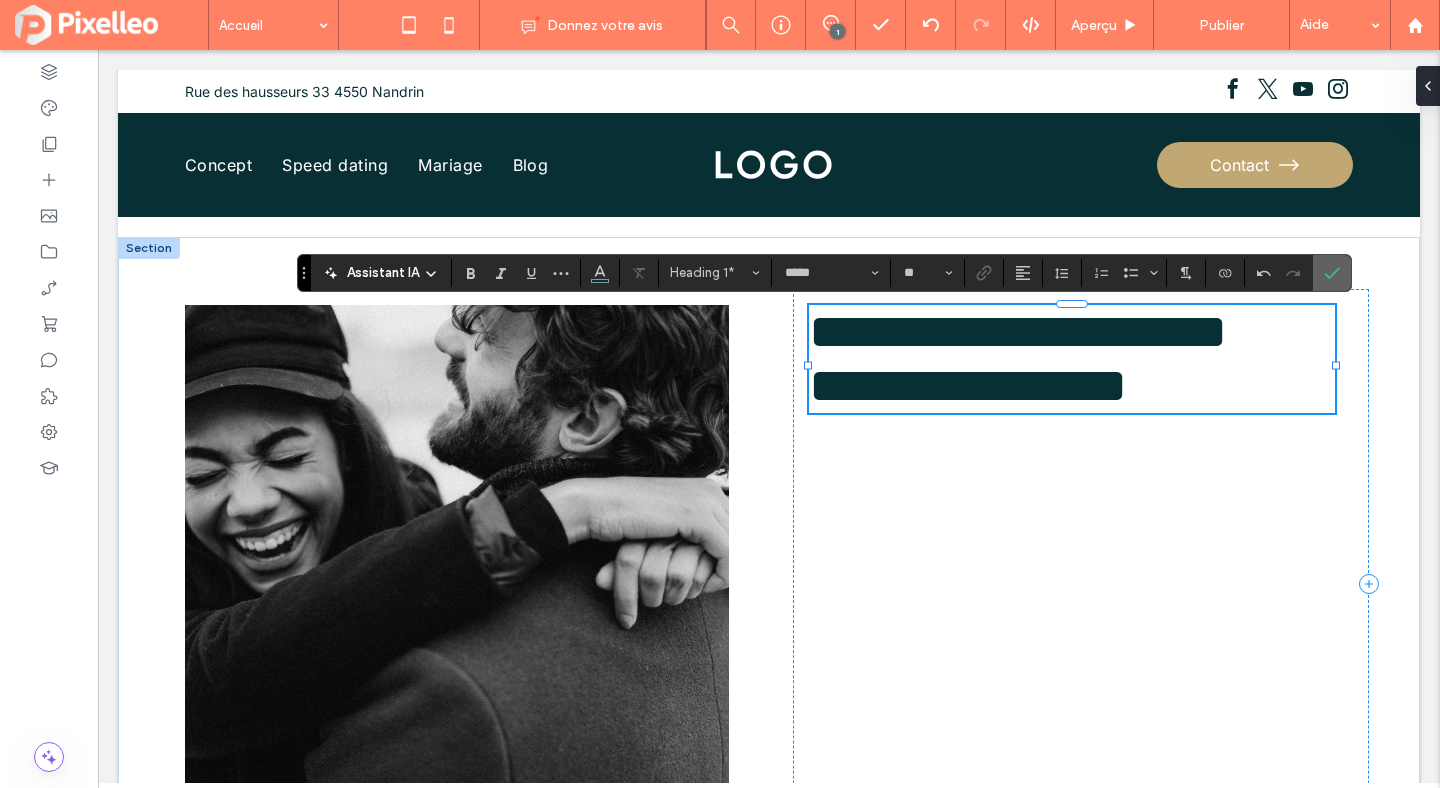 click at bounding box center [1332, 273] 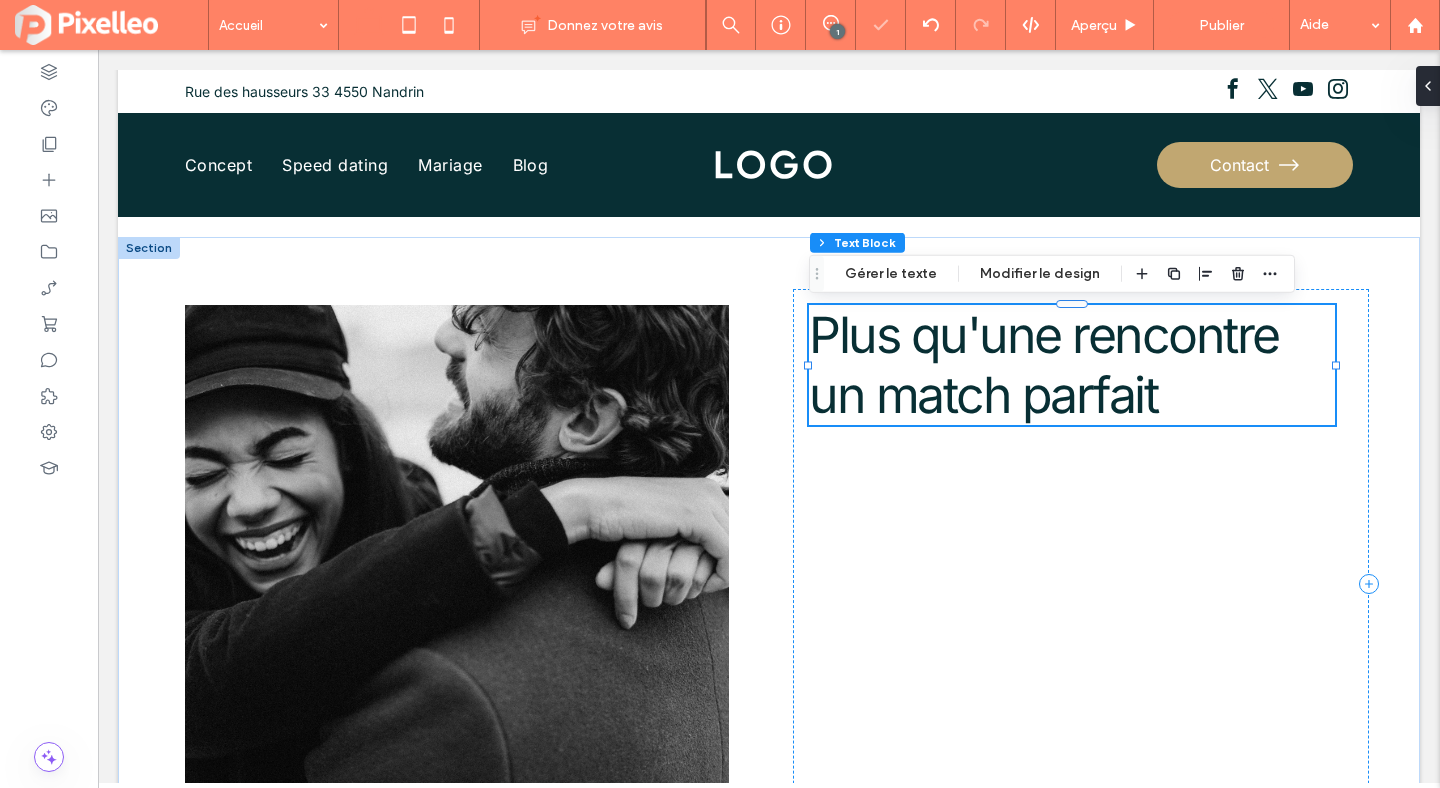 click on "un match parfait" at bounding box center [983, 395] 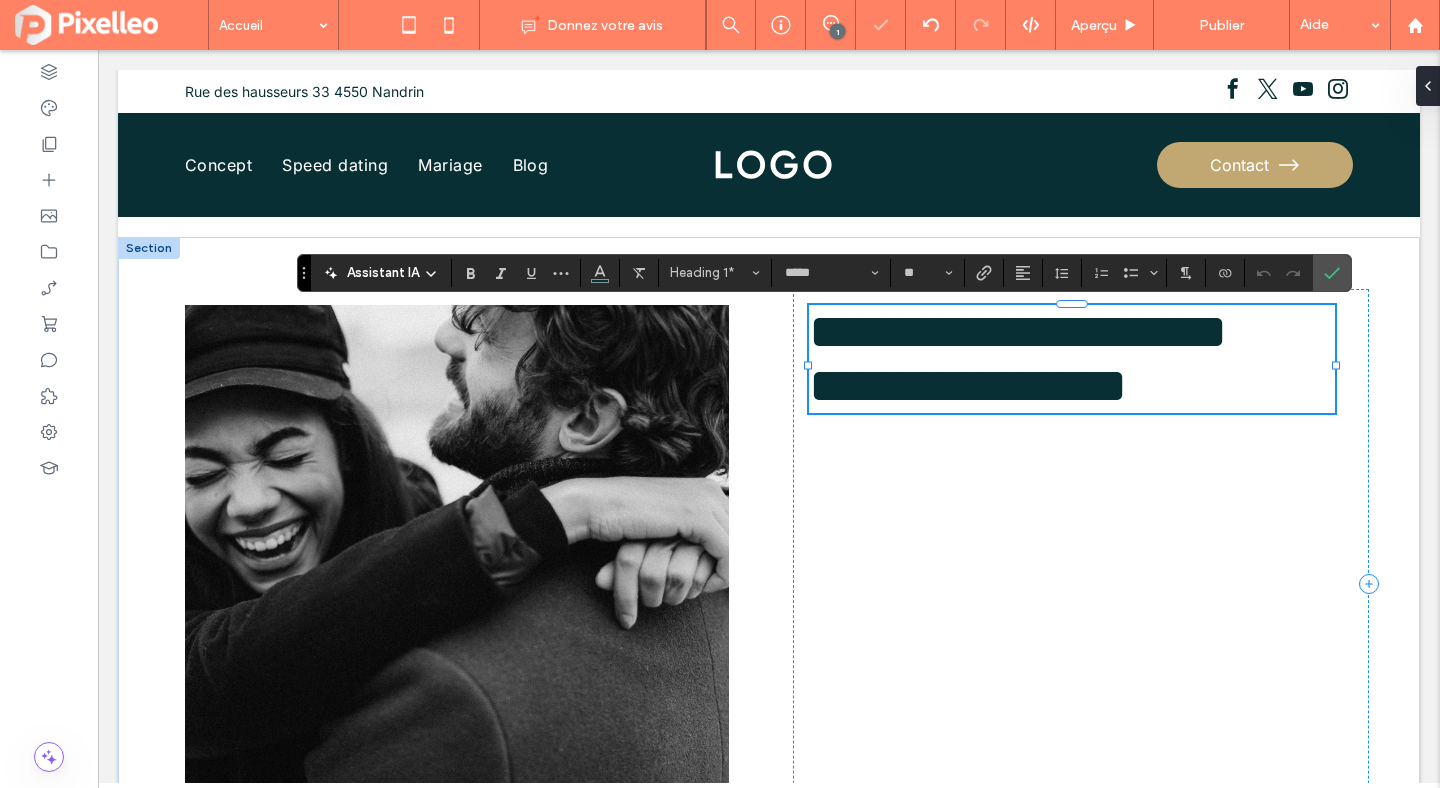 click on "**********" at bounding box center [968, 385] 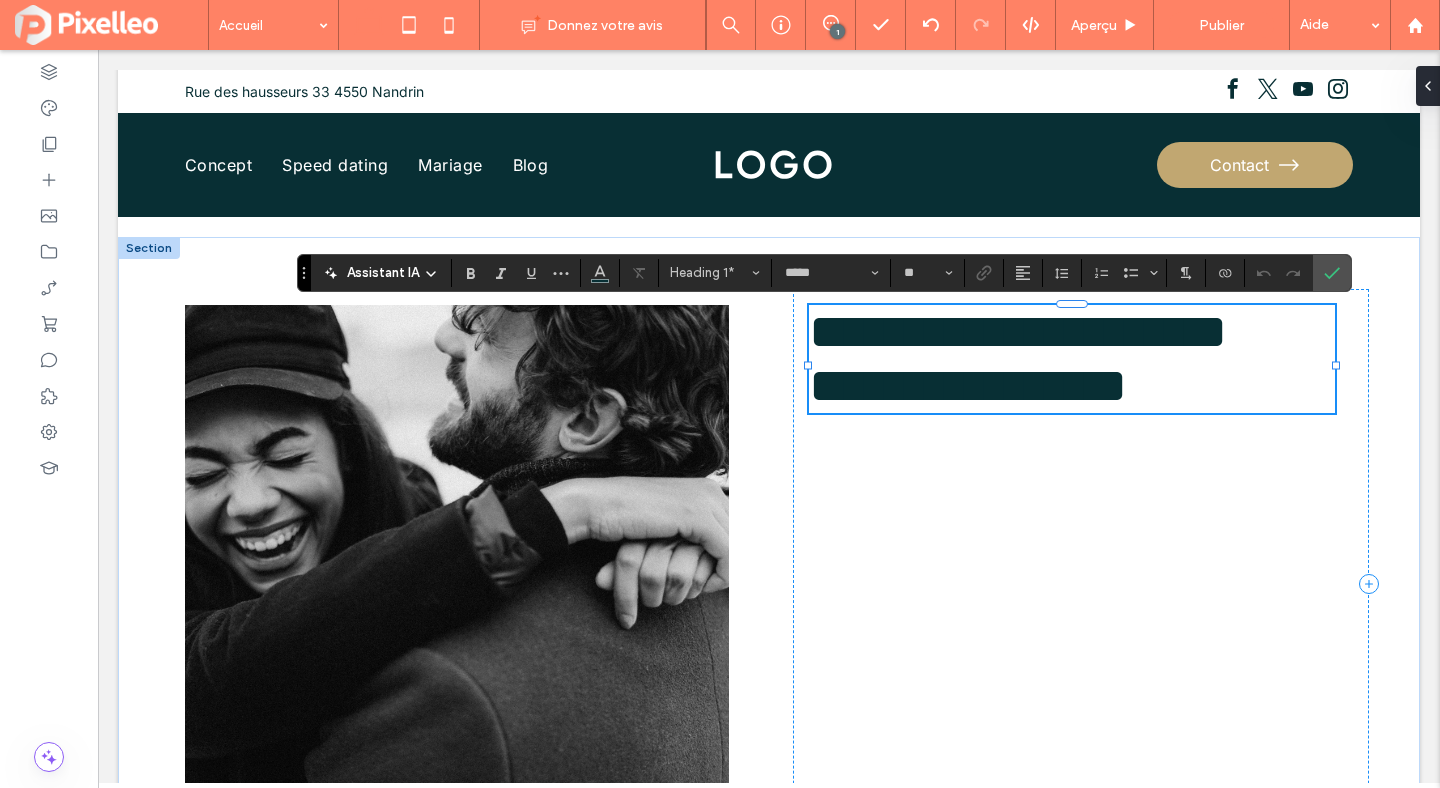 click on "**********" at bounding box center [968, 385] 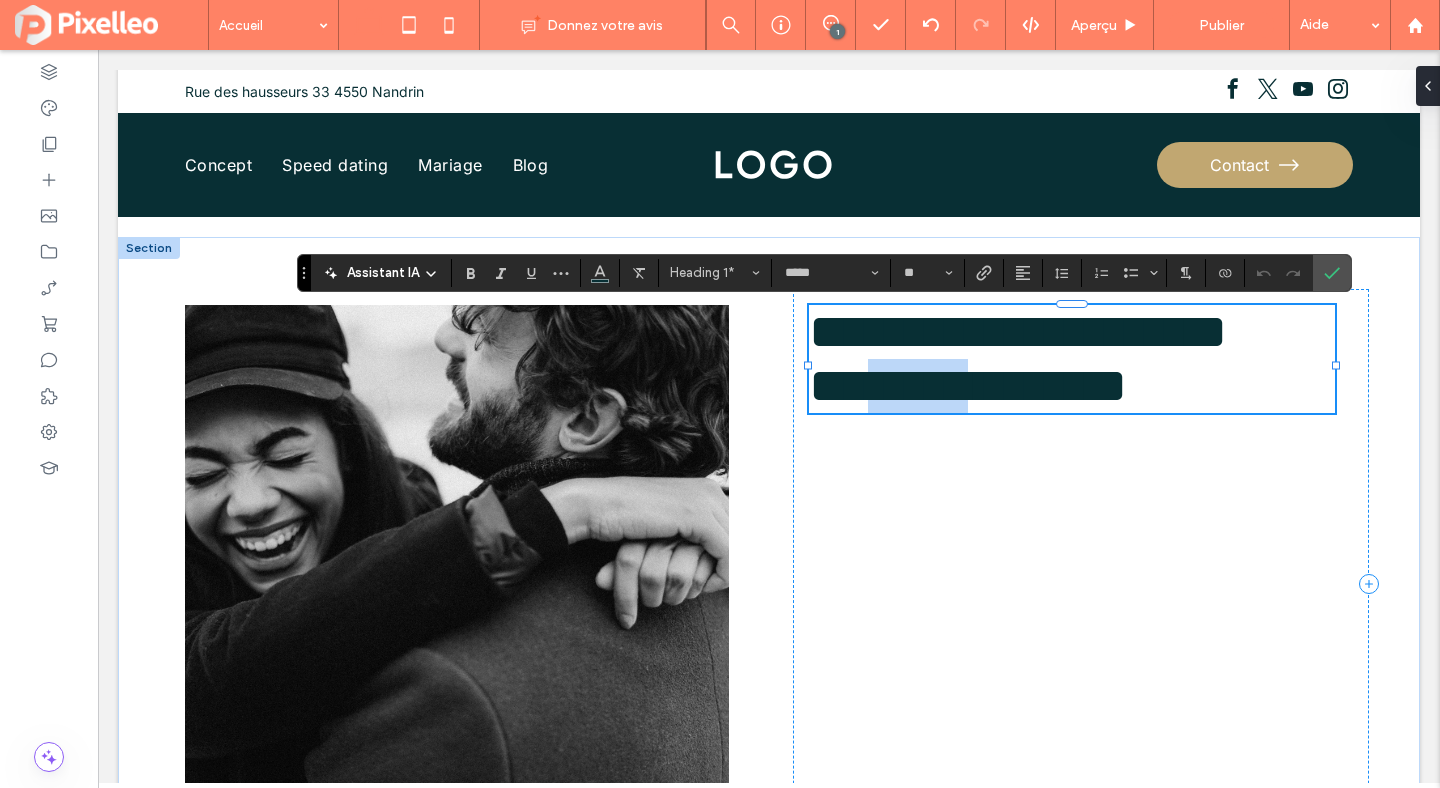 drag, startPoint x: 1007, startPoint y: 394, endPoint x: 880, endPoint y: 403, distance: 127.3185 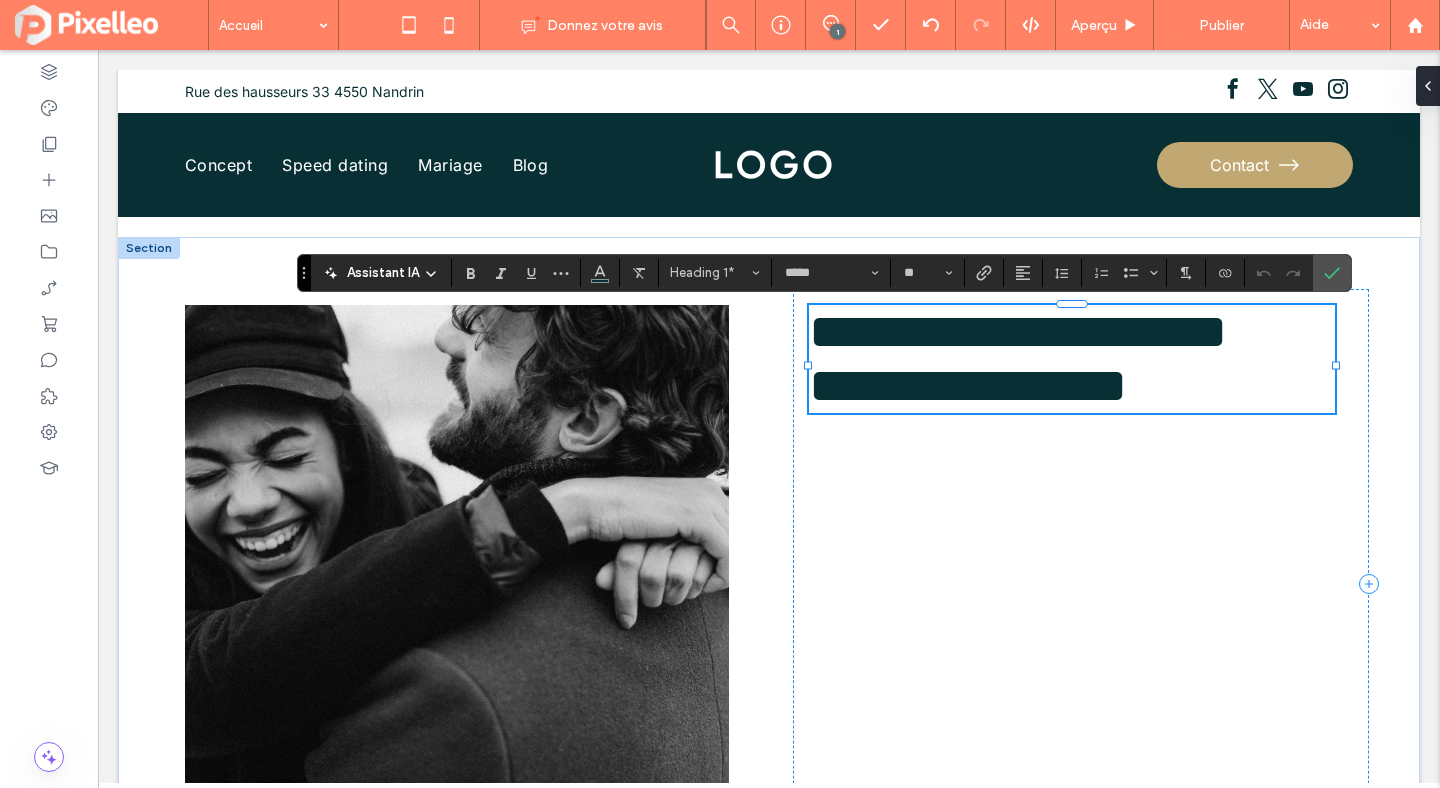 click on "**********" at bounding box center (1072, 386) 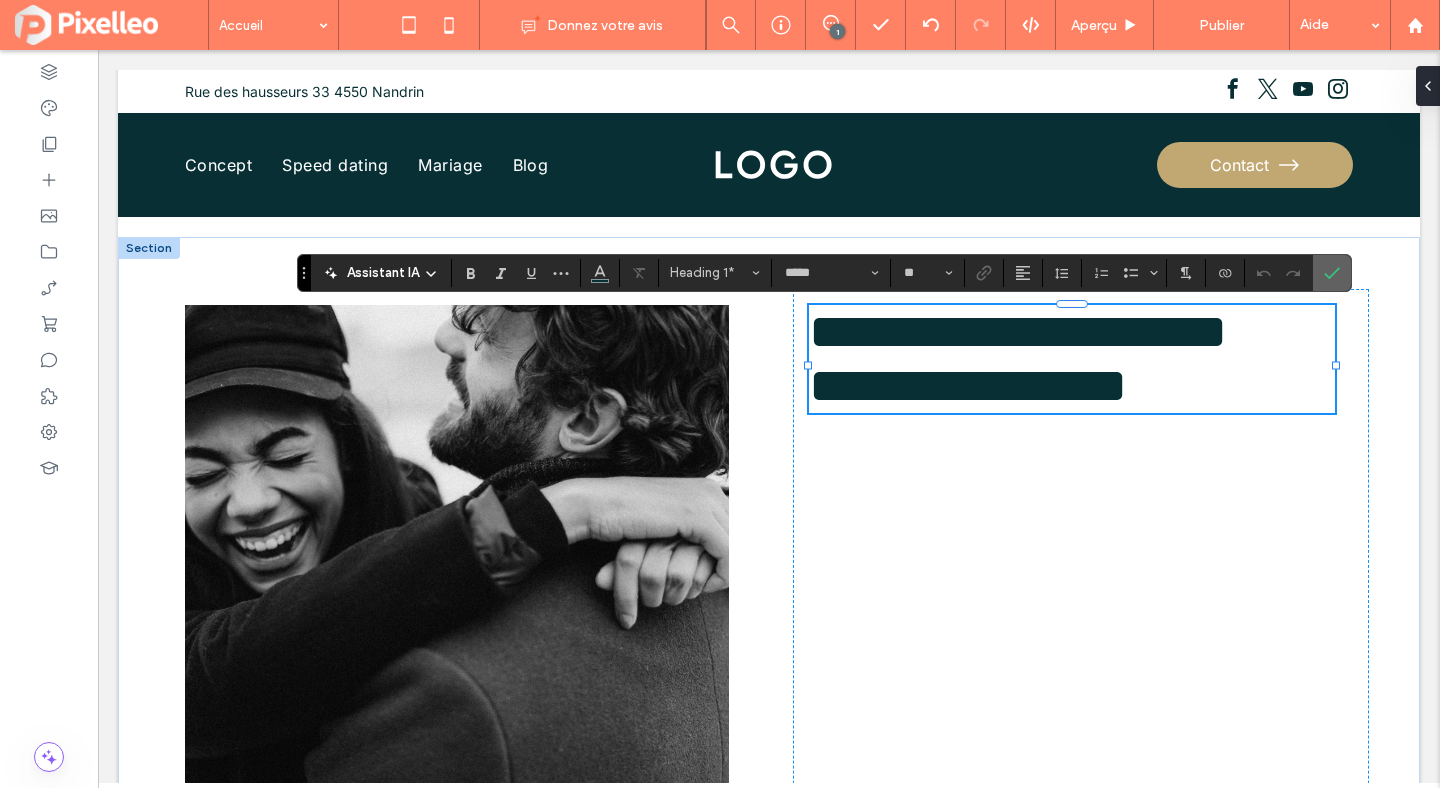 click 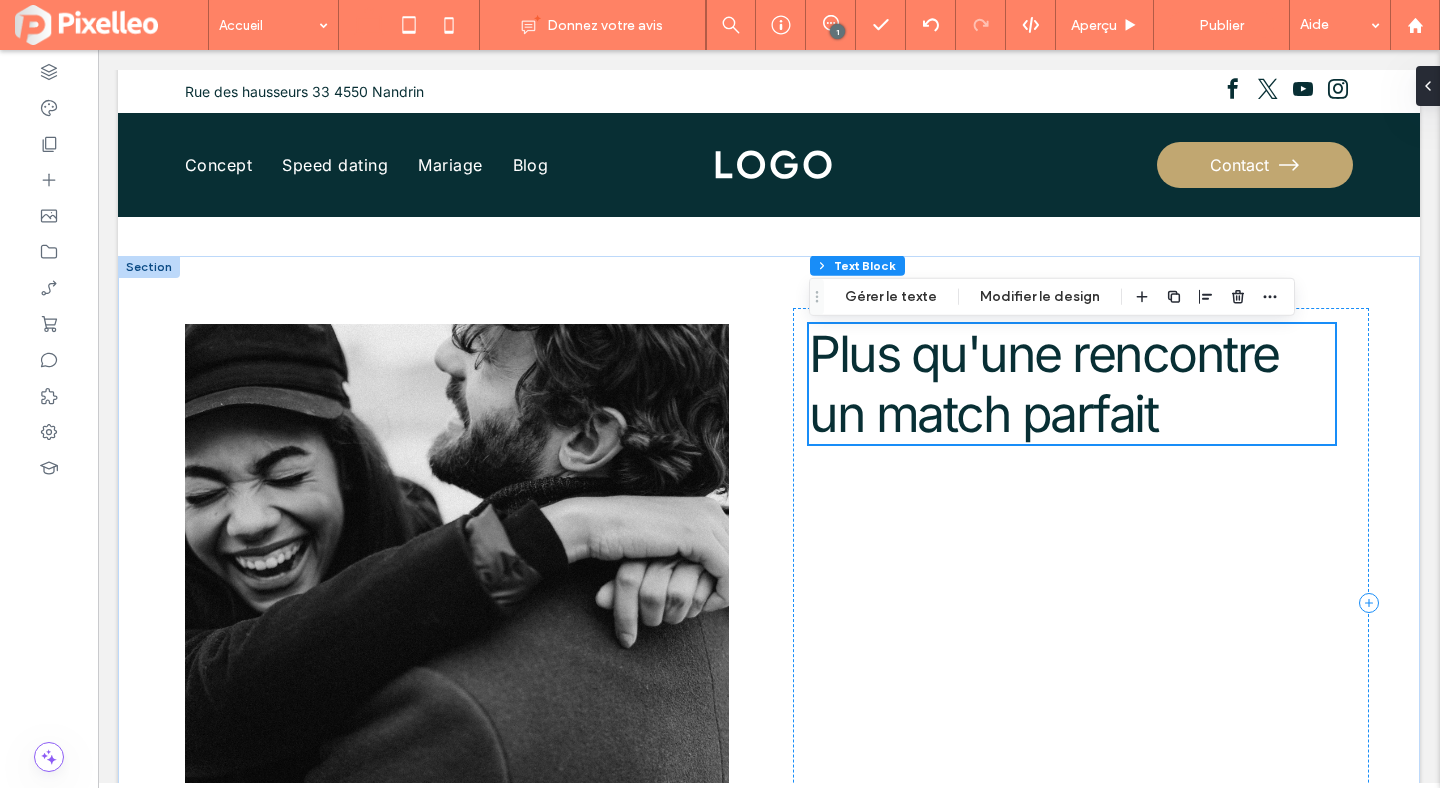 scroll, scrollTop: 2536, scrollLeft: 0, axis: vertical 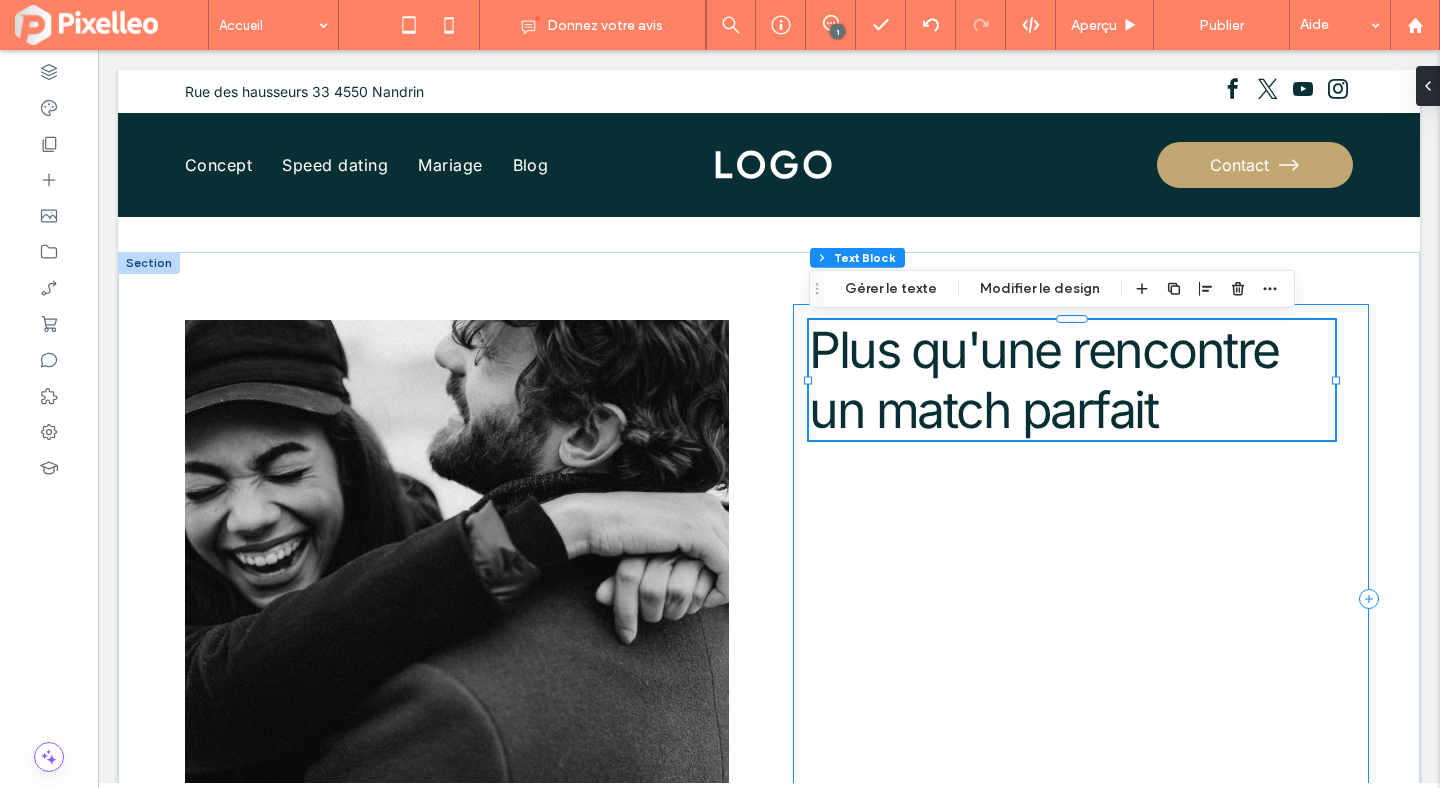 click on "Plus qu'une rencontre un match parfait" at bounding box center (1081, 599) 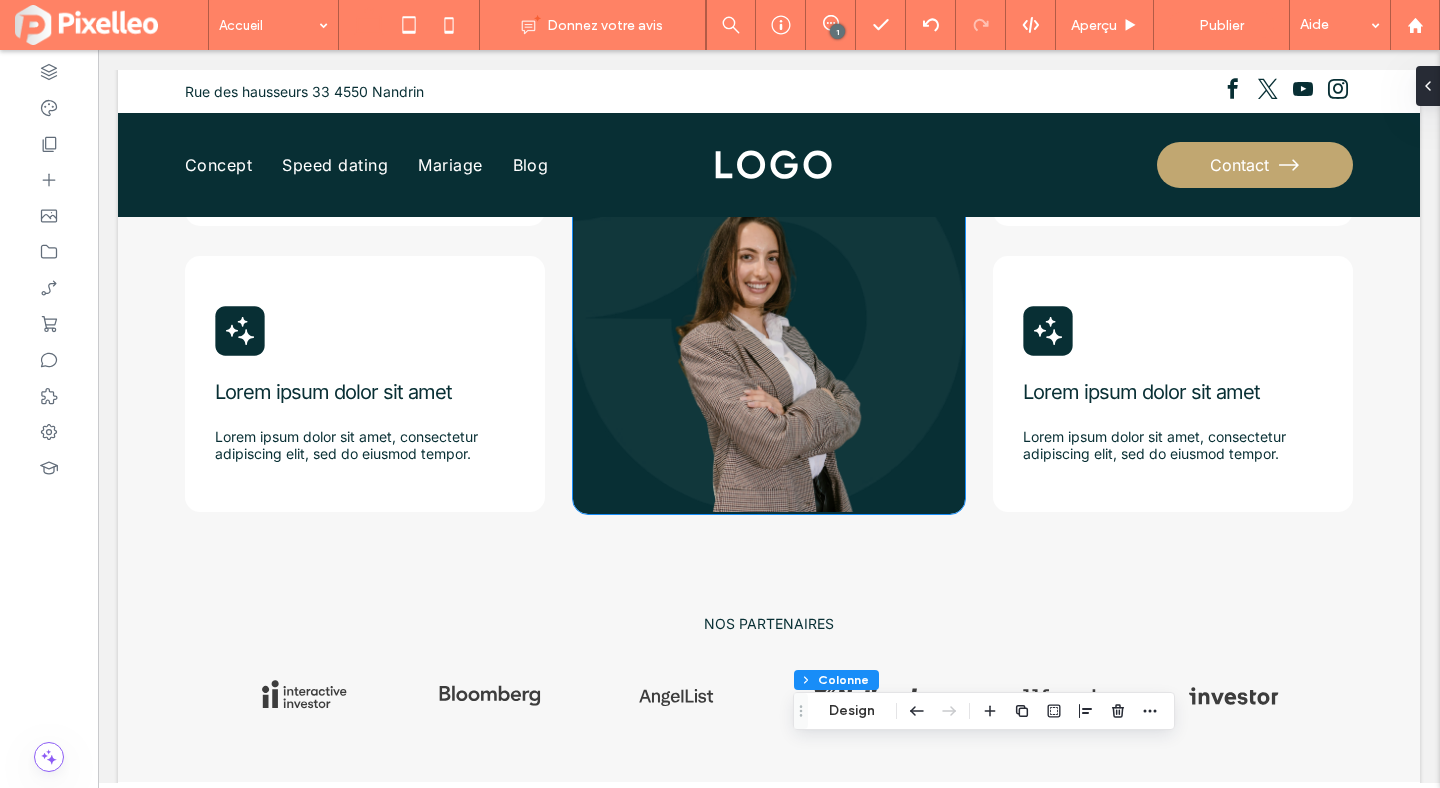 scroll, scrollTop: 869, scrollLeft: 0, axis: vertical 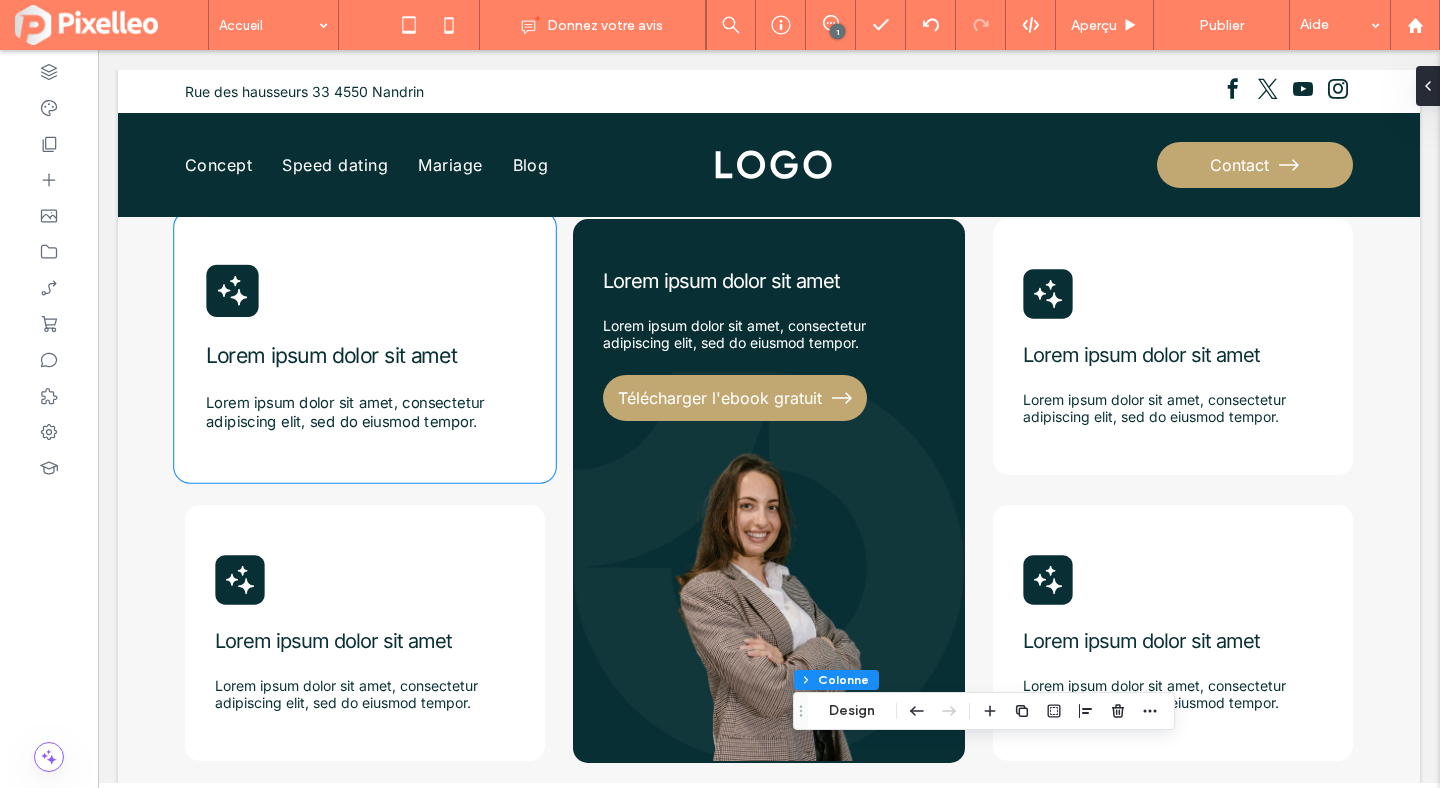 click on "Lorem ipsum dolor sit amet" at bounding box center (331, 355) 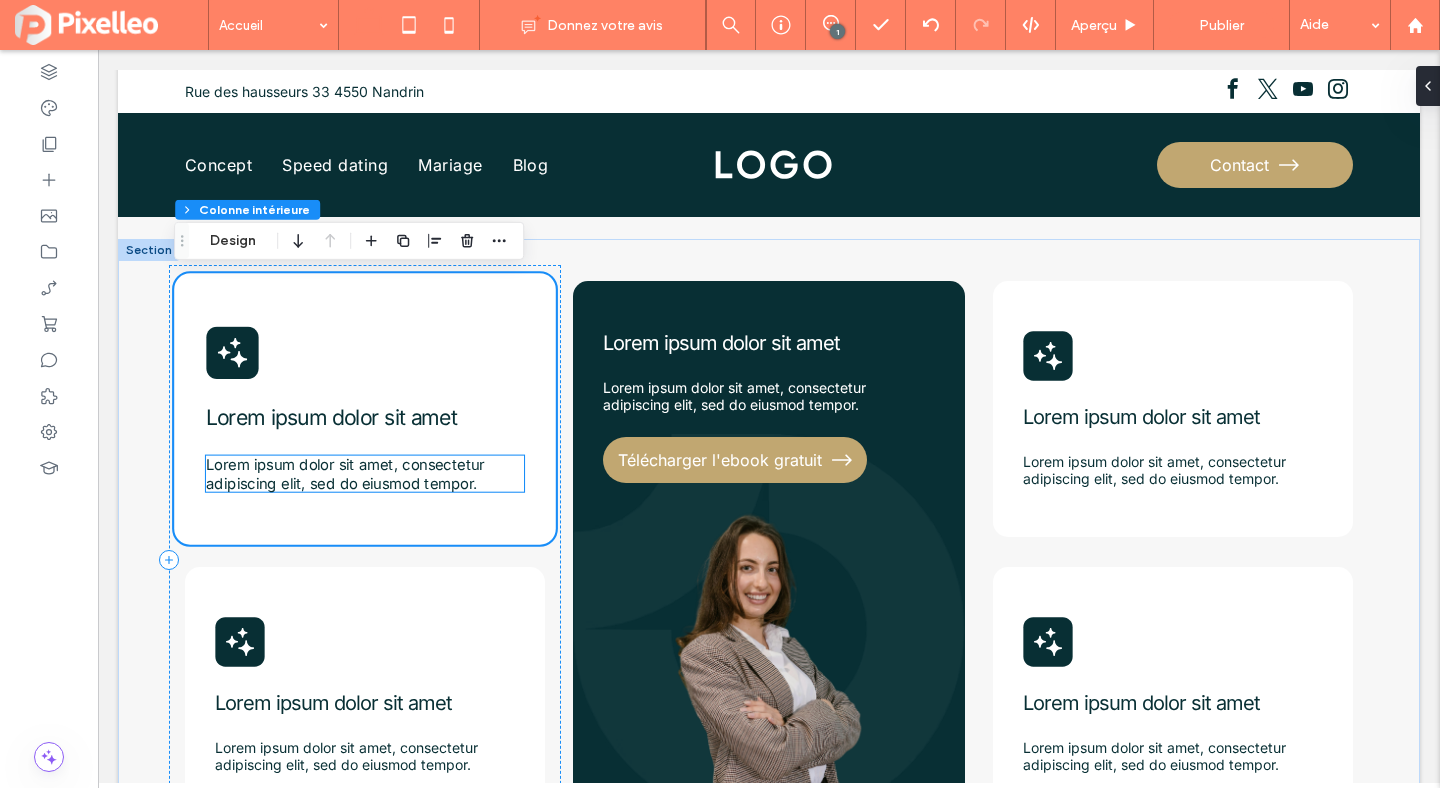 scroll, scrollTop: 806, scrollLeft: 0, axis: vertical 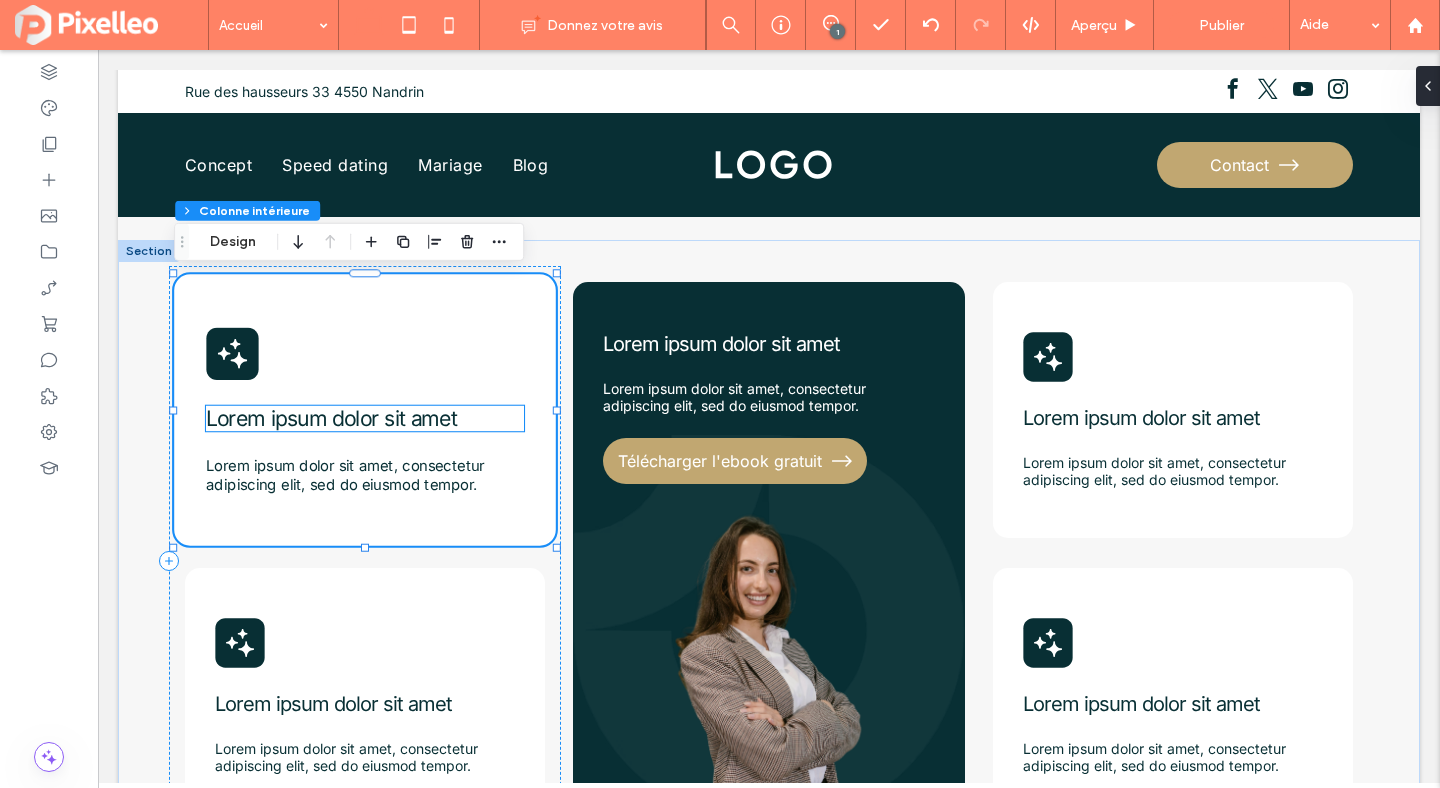 click on "Lorem ipsum dolor sit amet" at bounding box center [331, 418] 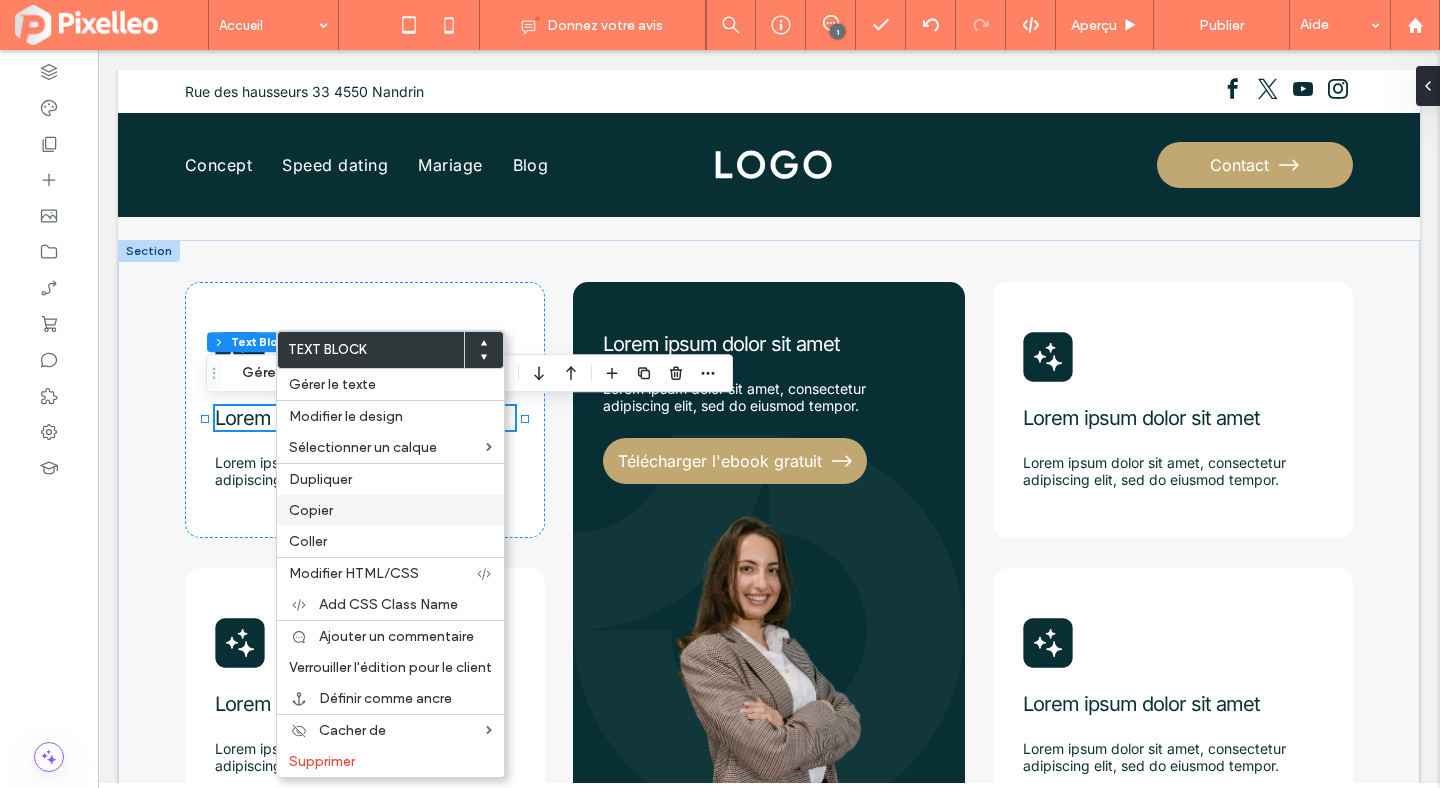 click on "Copier" at bounding box center (311, 510) 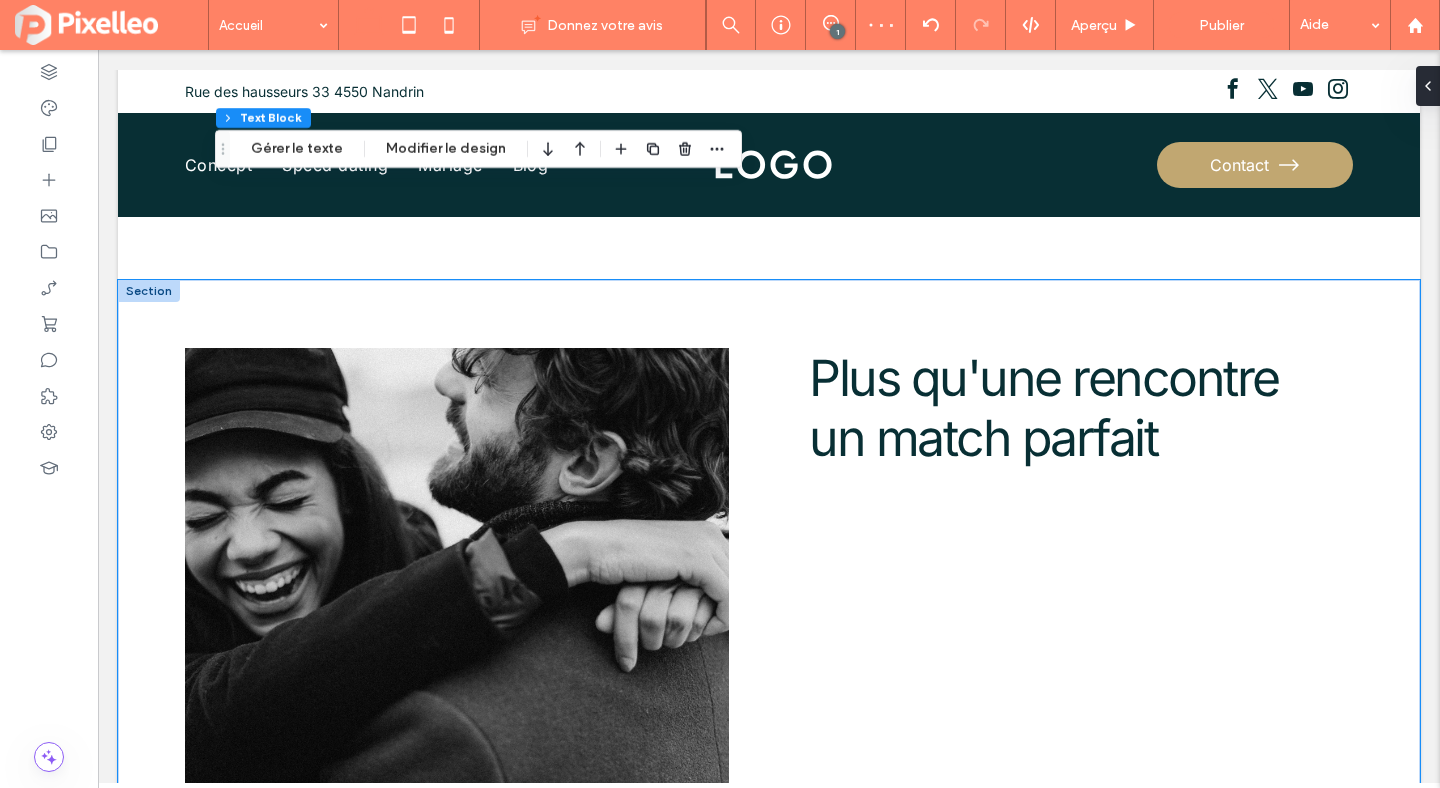 scroll, scrollTop: 2547, scrollLeft: 0, axis: vertical 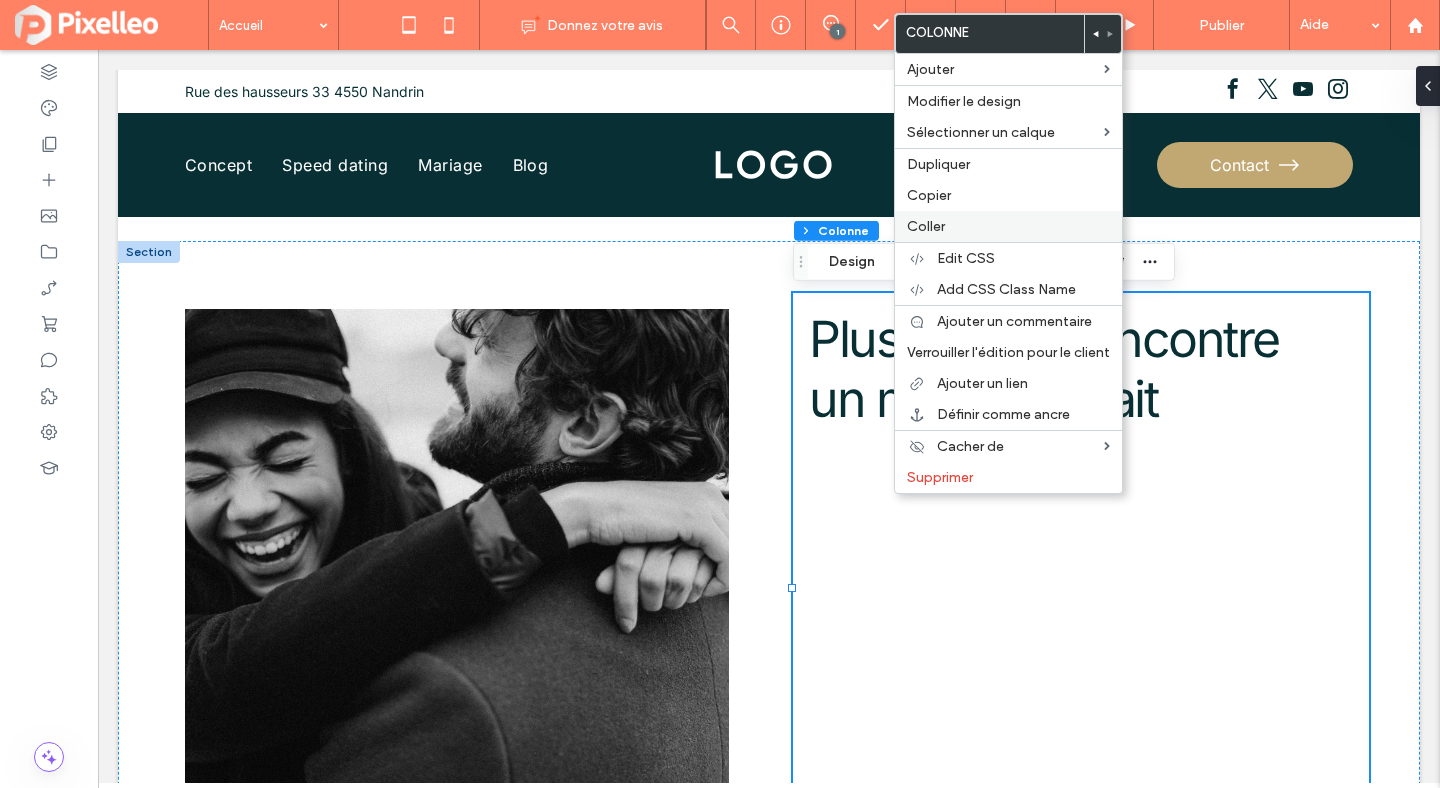click on "Coller" at bounding box center [926, 226] 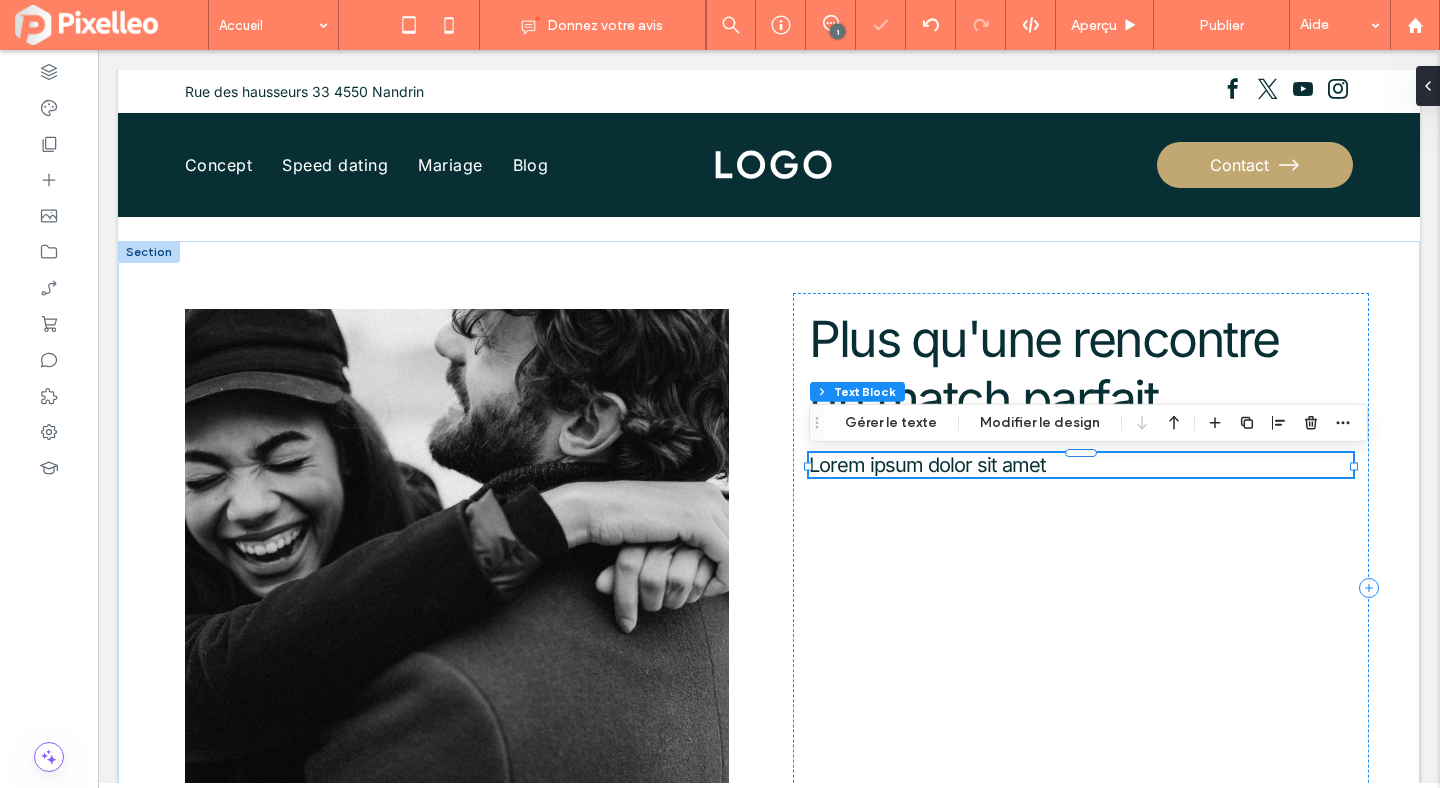 click on "Lorem ipsum dolor sit amet" at bounding box center (927, 465) 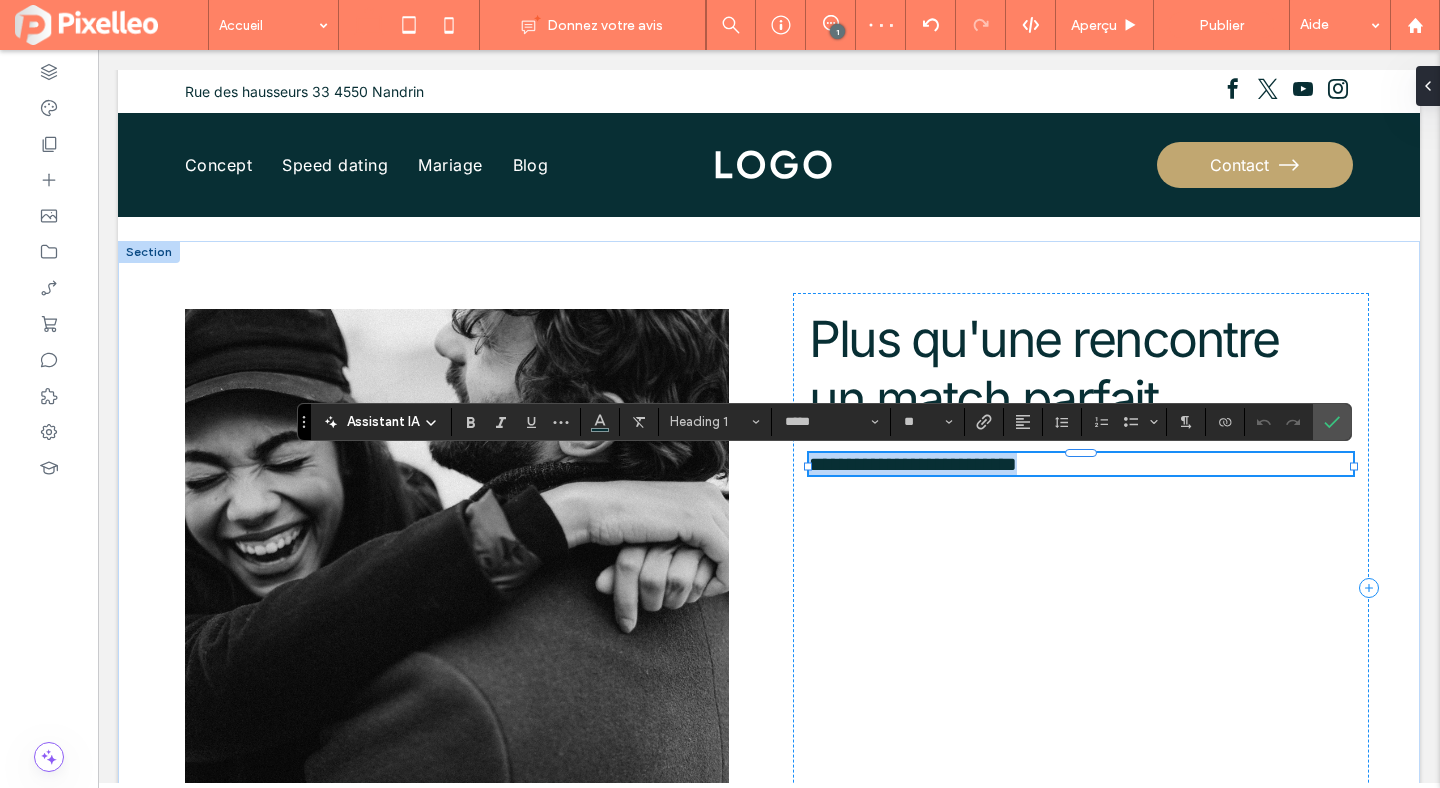 click on "**********" at bounding box center (913, 464) 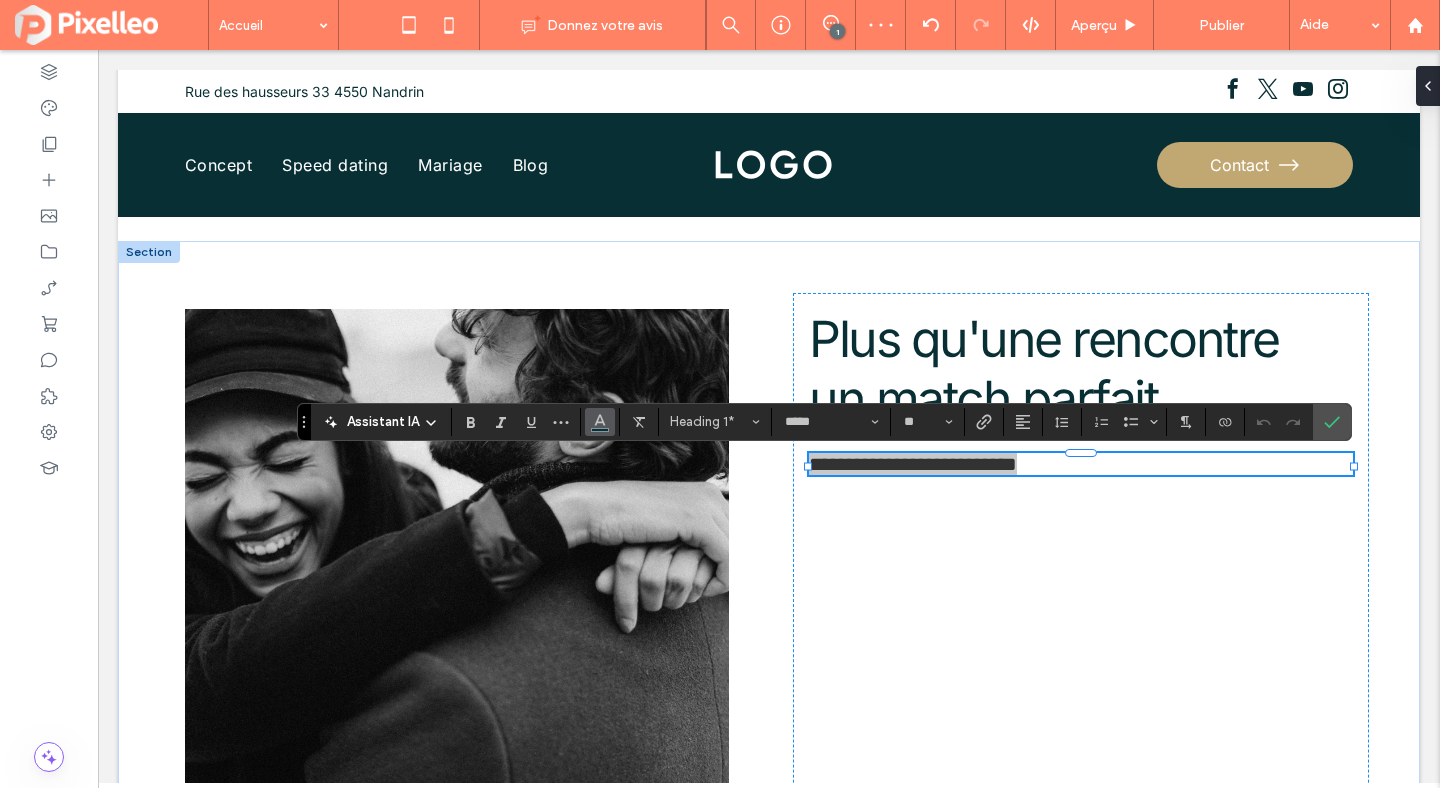 click at bounding box center [600, 420] 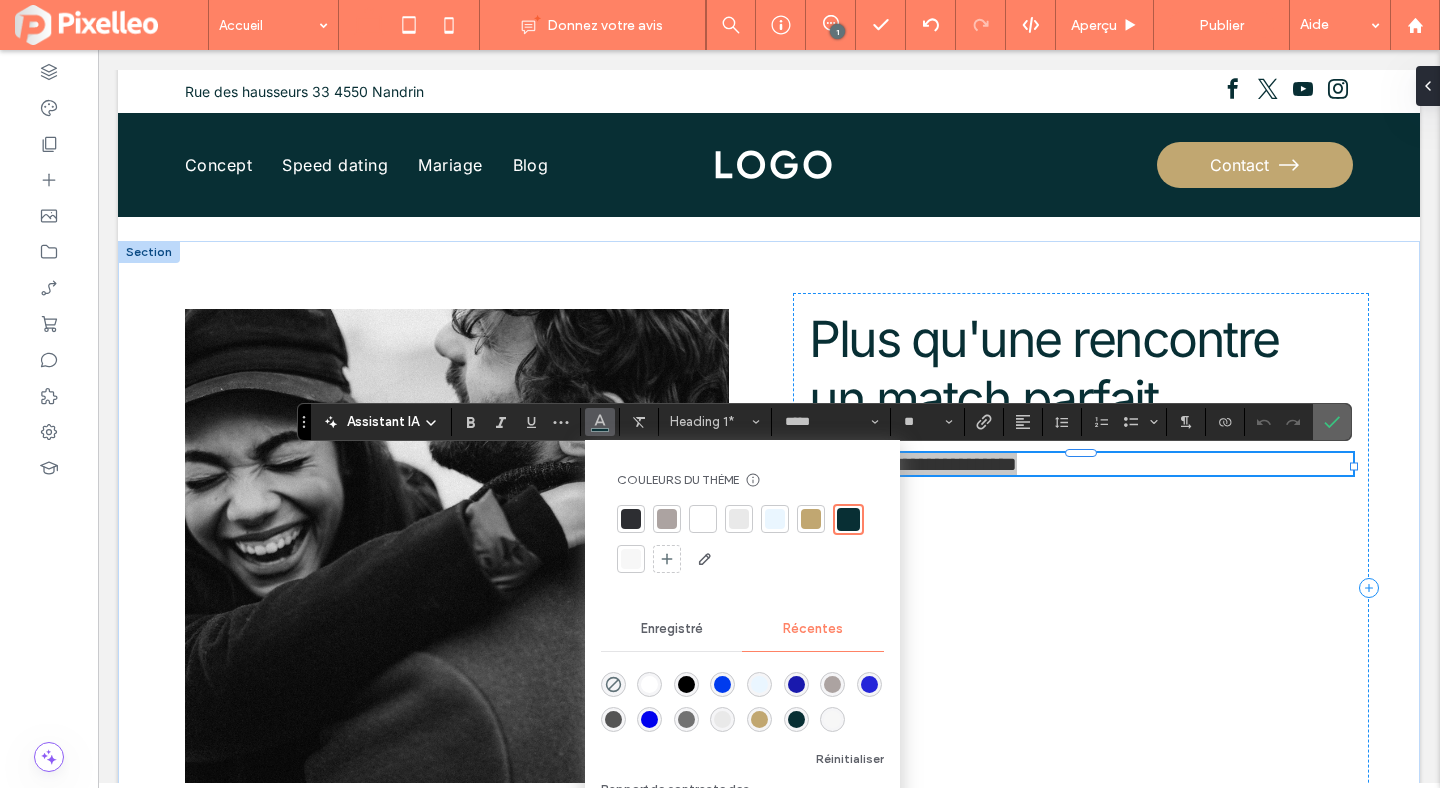 click 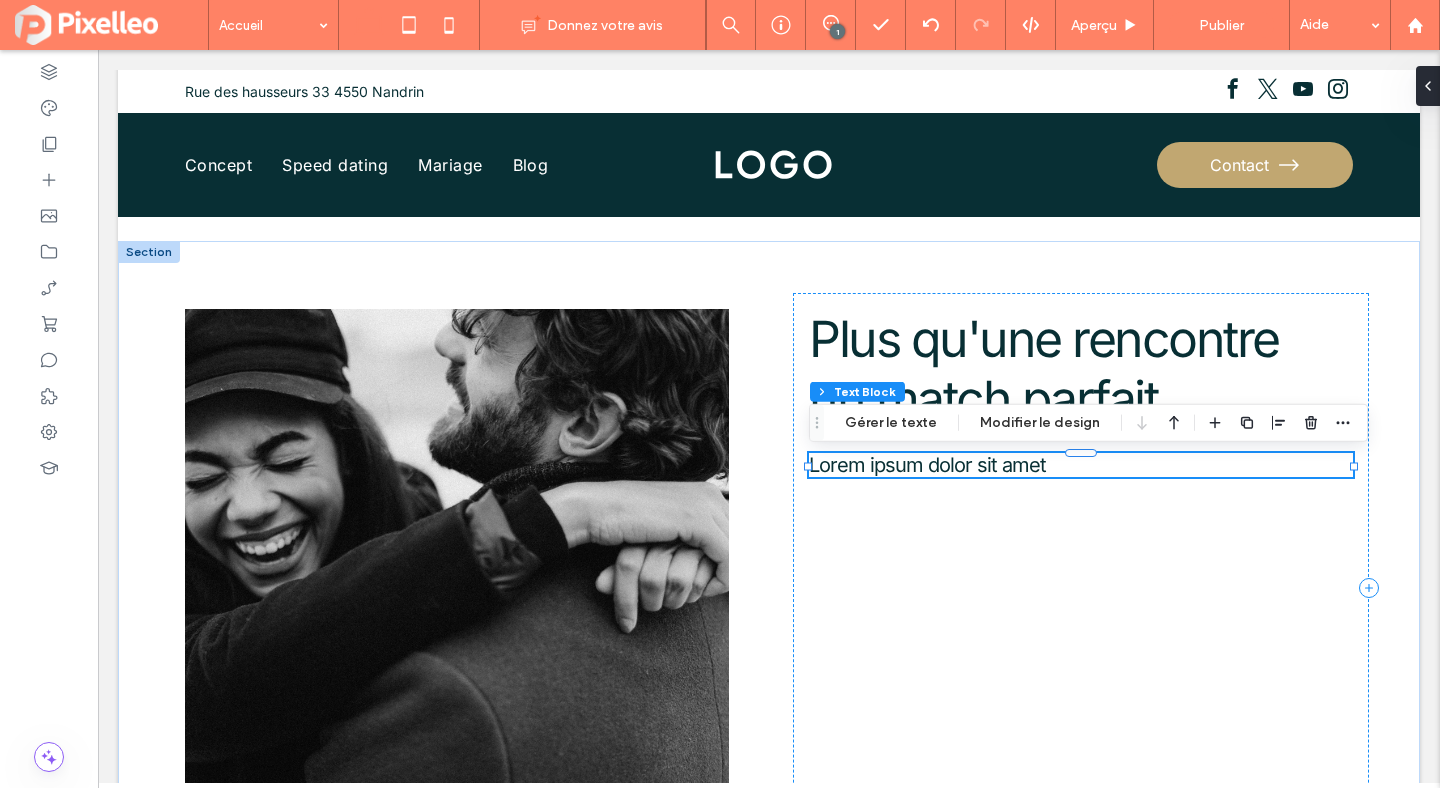 click on "Lorem ipsum dolor sit amet" at bounding box center [927, 465] 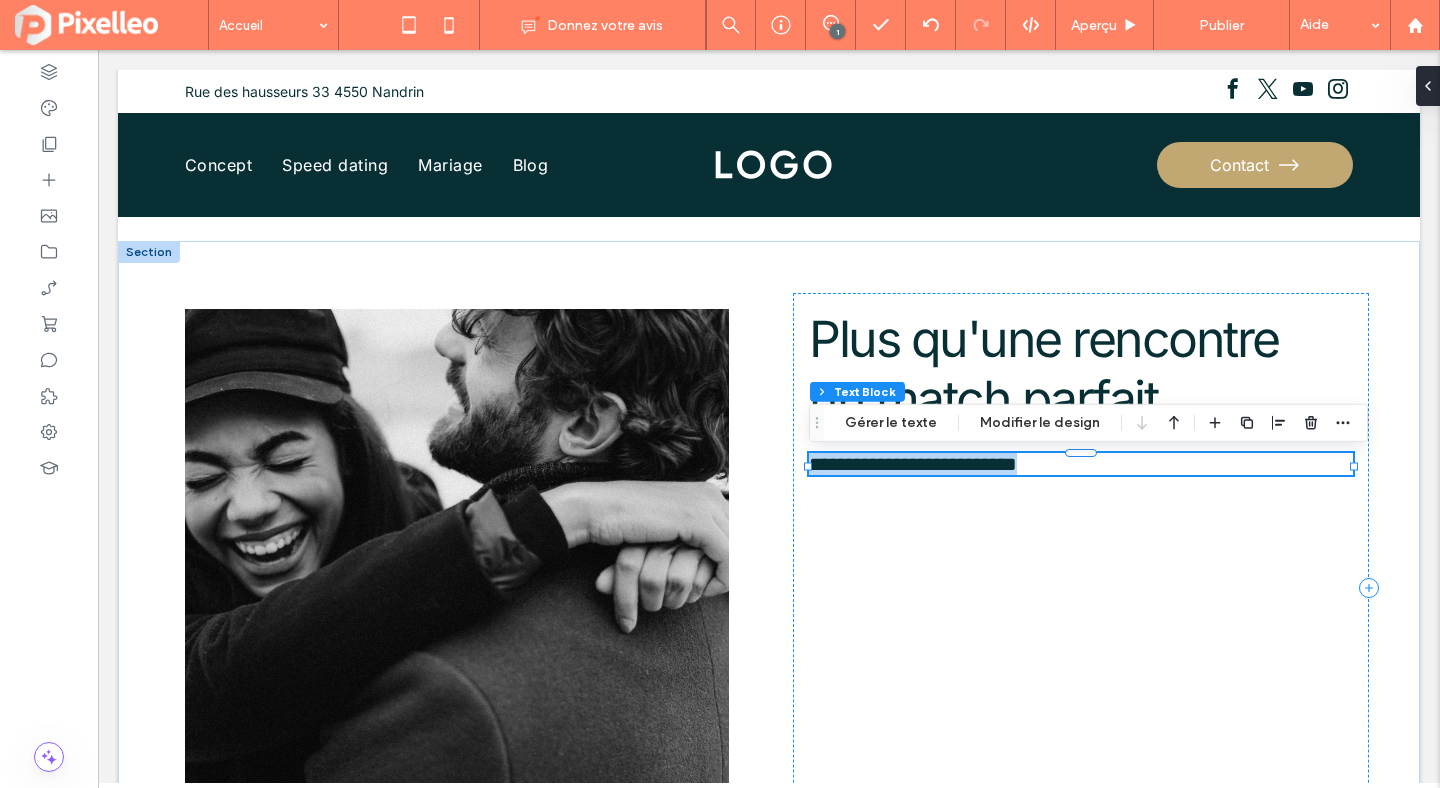 click on "**********" at bounding box center [913, 464] 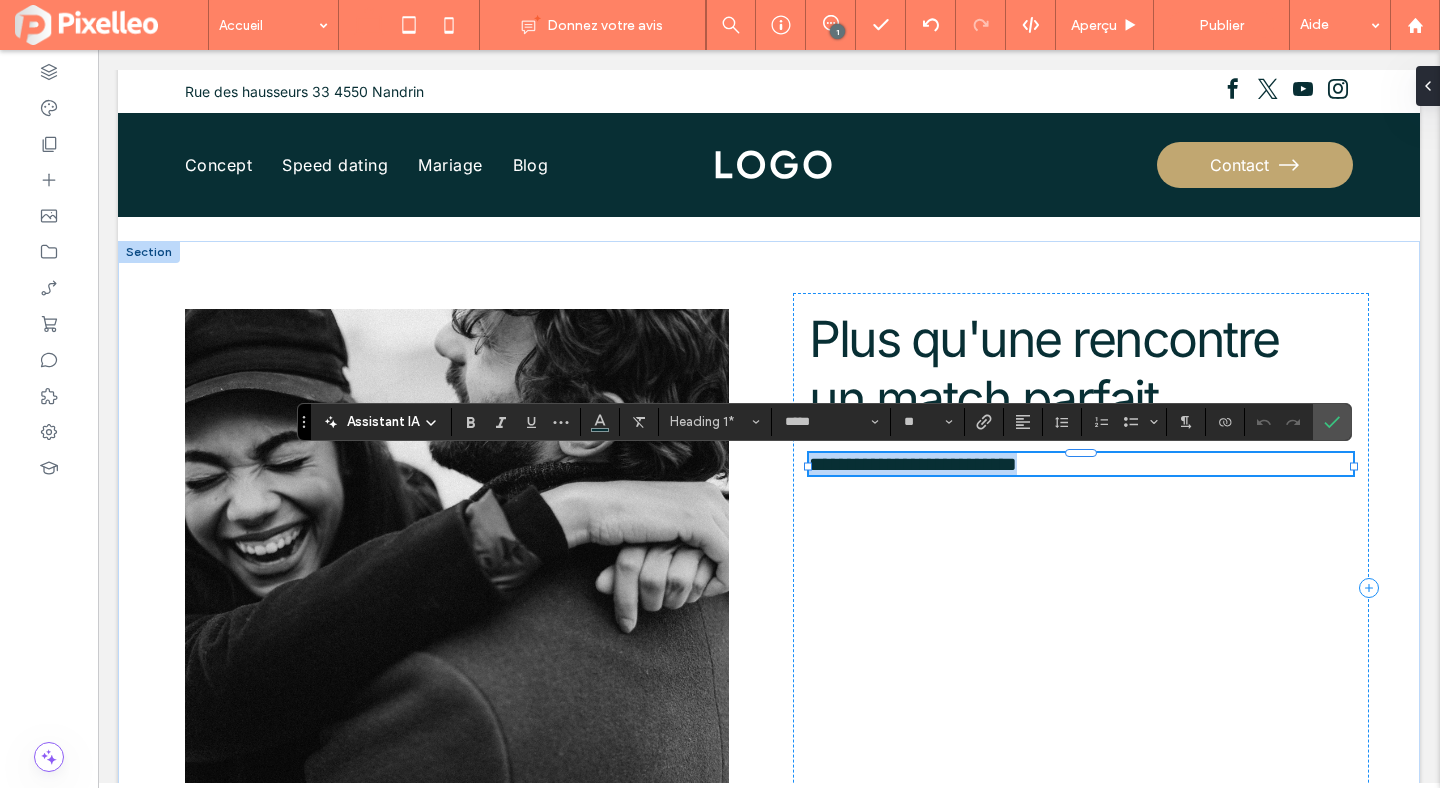click on "**********" at bounding box center (913, 464) 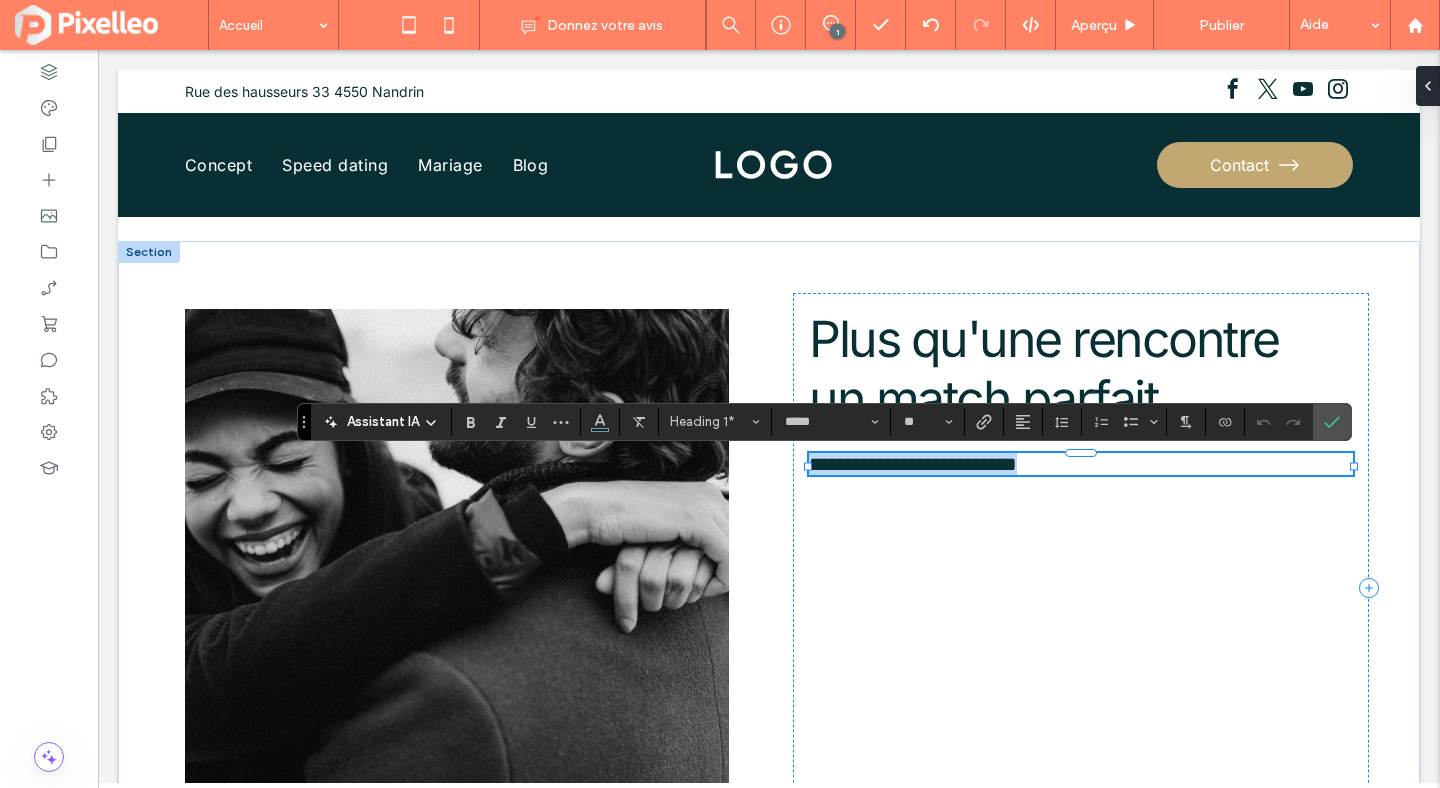 click on "**********" at bounding box center (1081, 464) 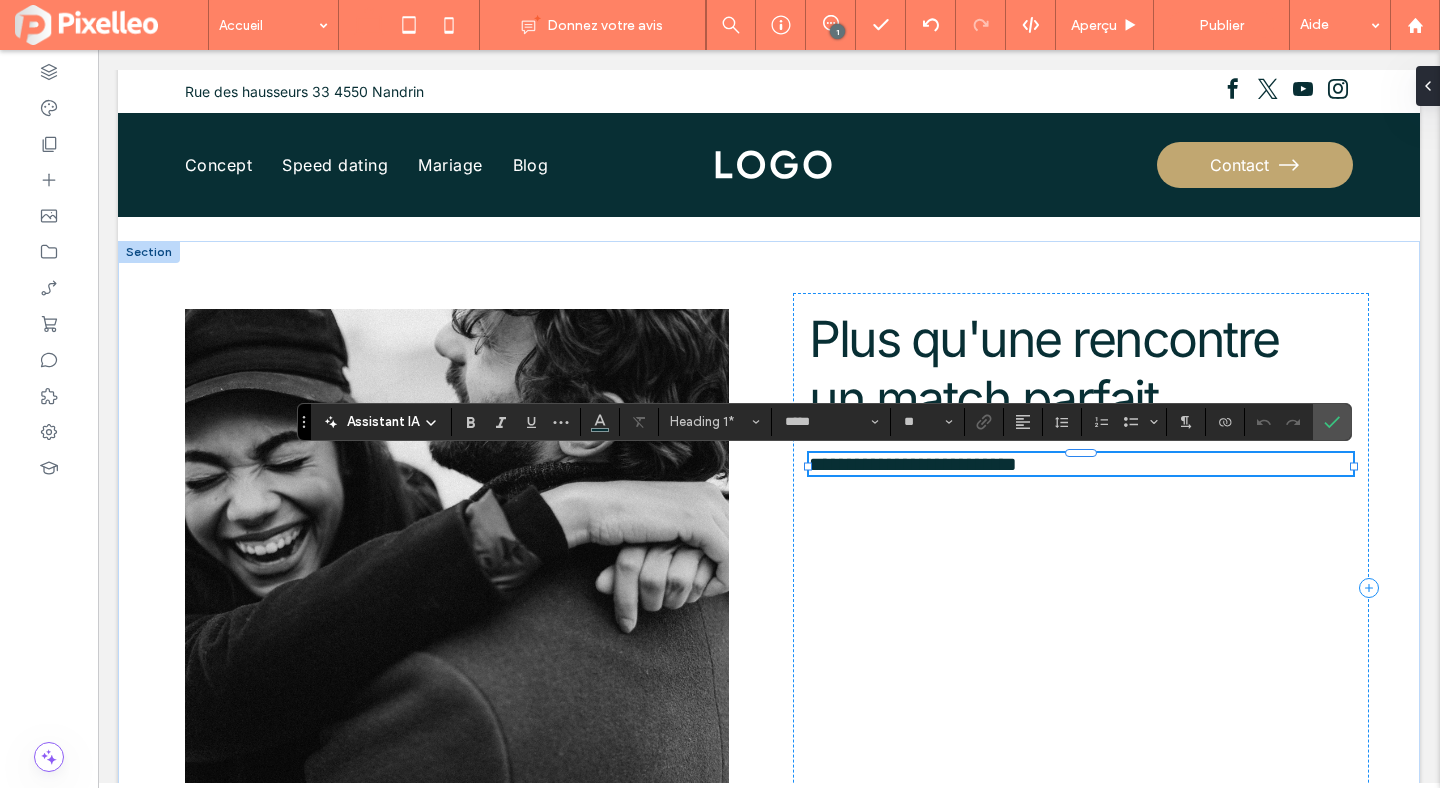 click on "**********" at bounding box center (913, 464) 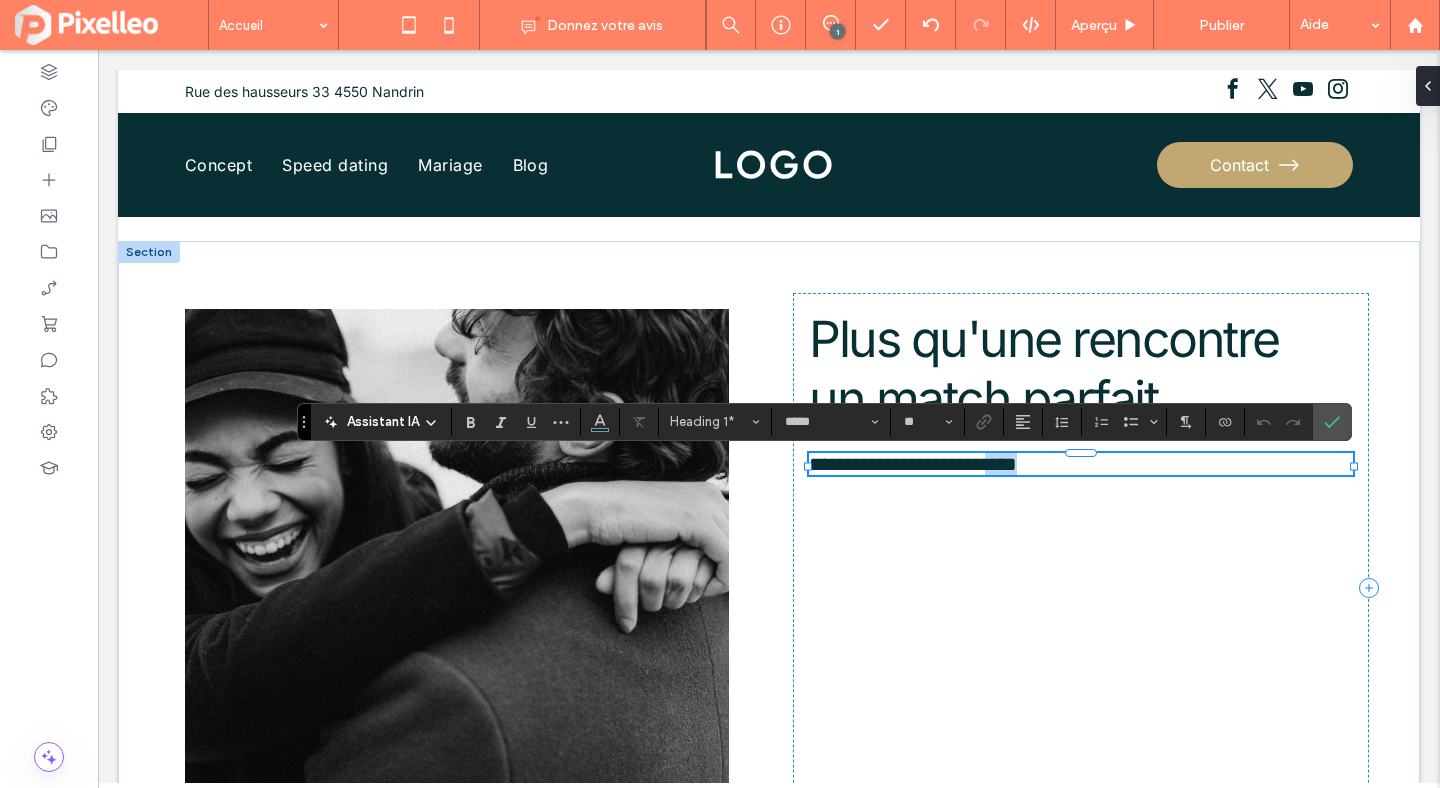 click on "**********" at bounding box center [913, 464] 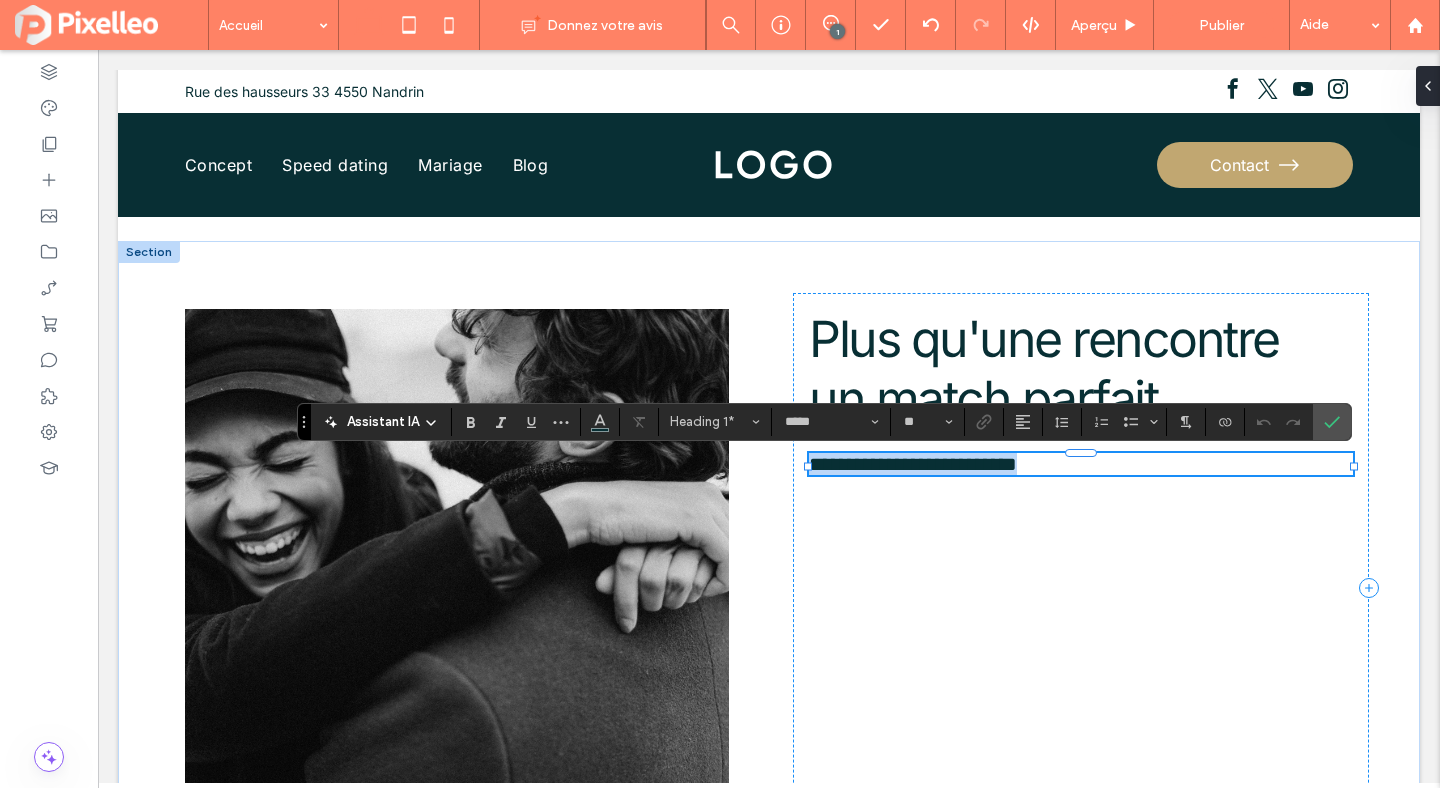 click on "**********" at bounding box center [913, 464] 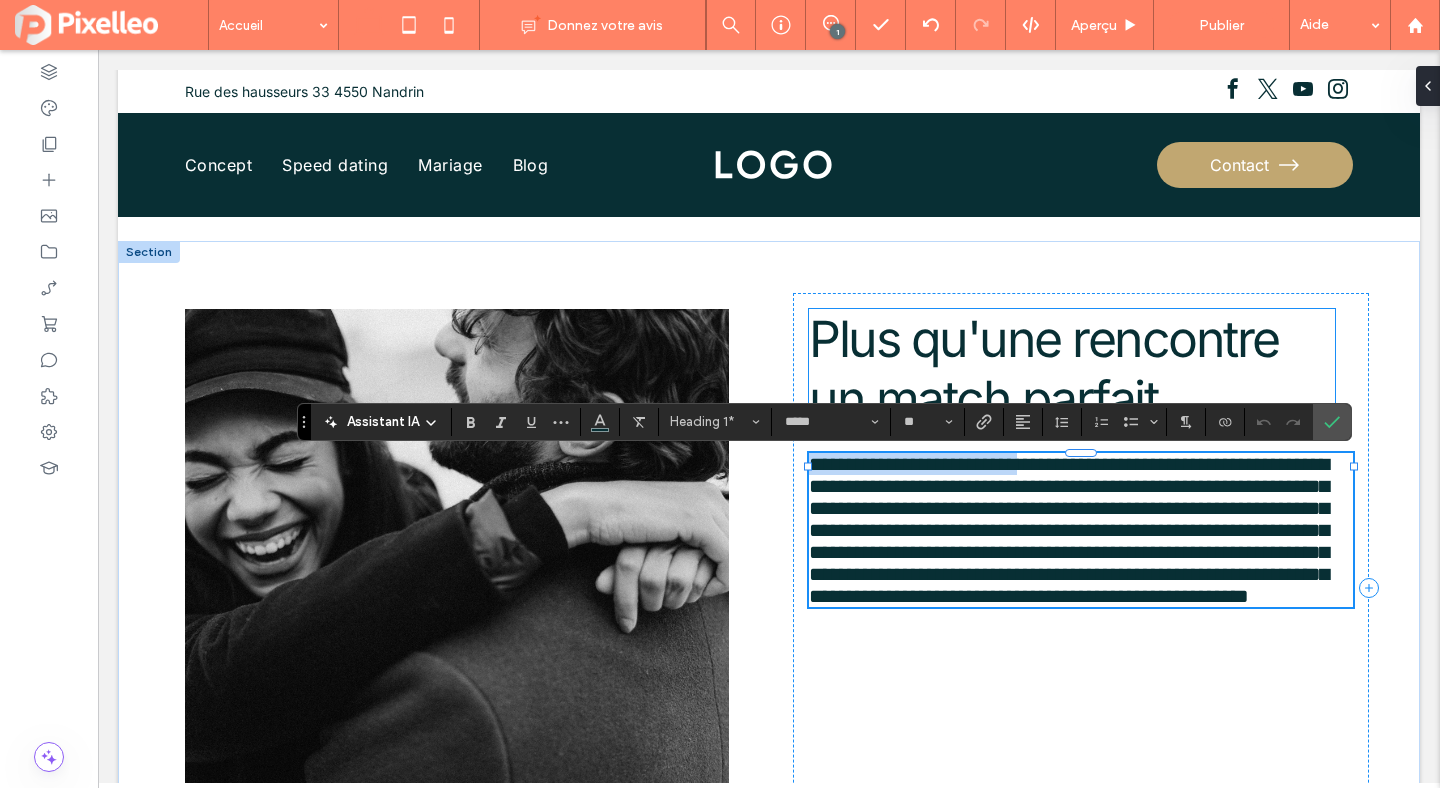 type on "*******" 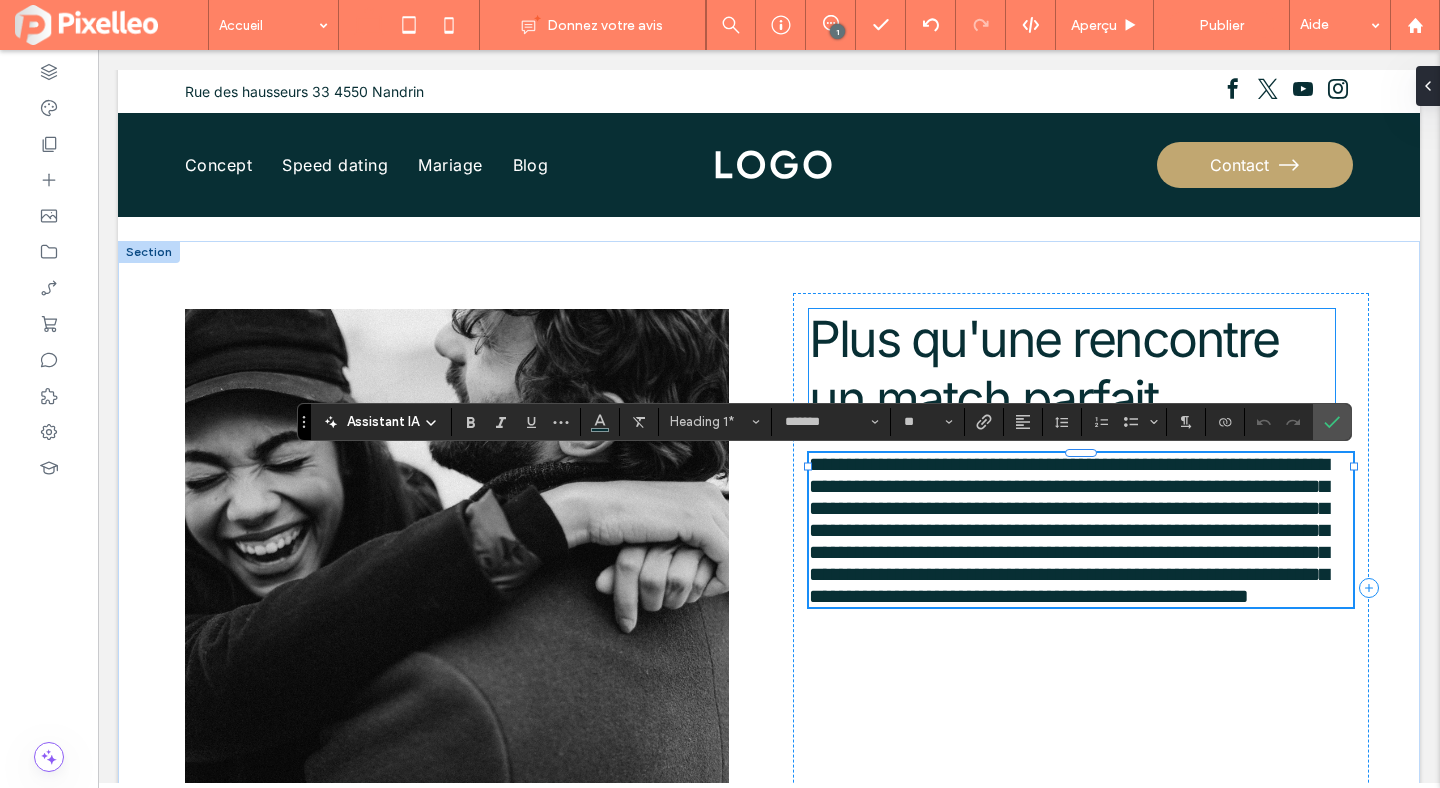scroll, scrollTop: 0, scrollLeft: 0, axis: both 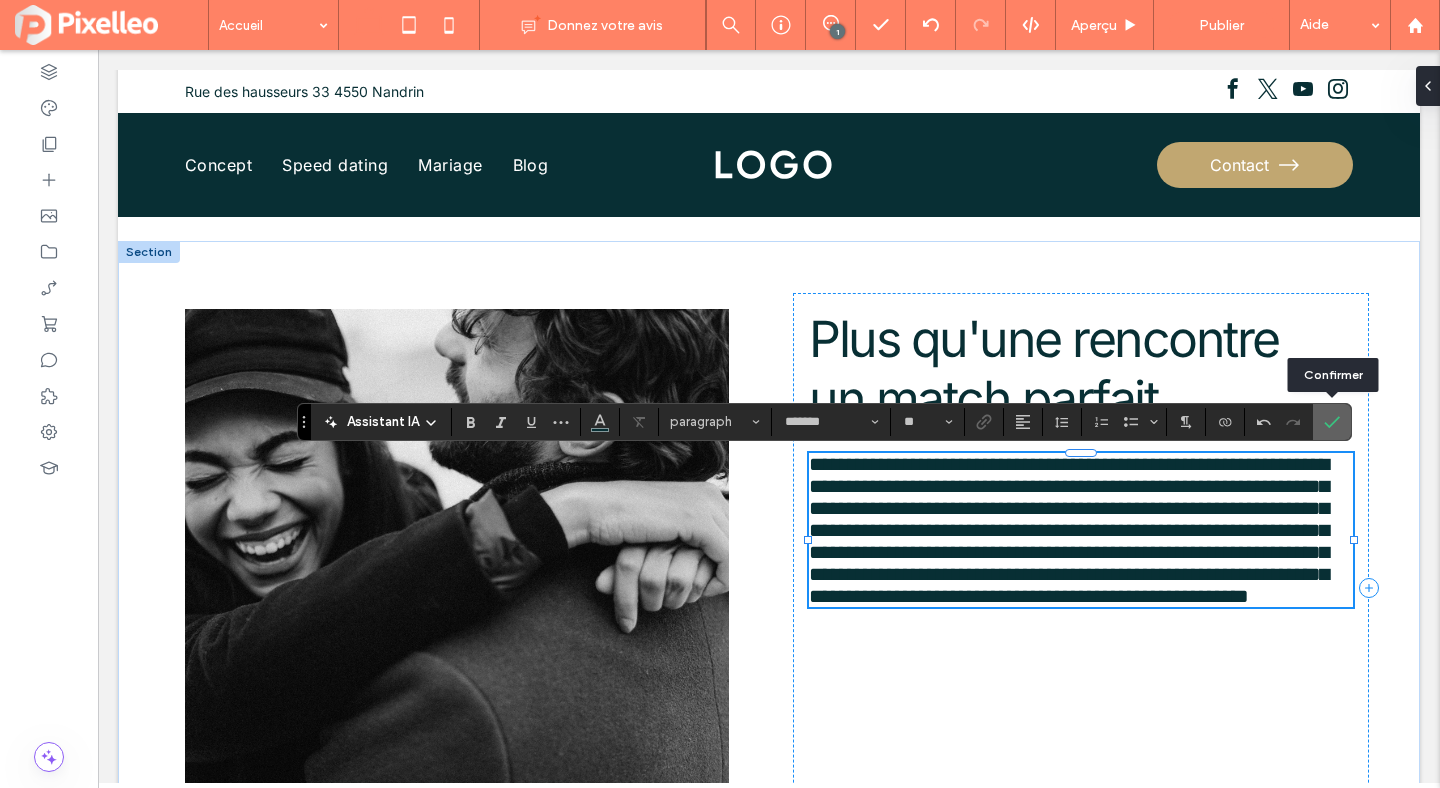 click 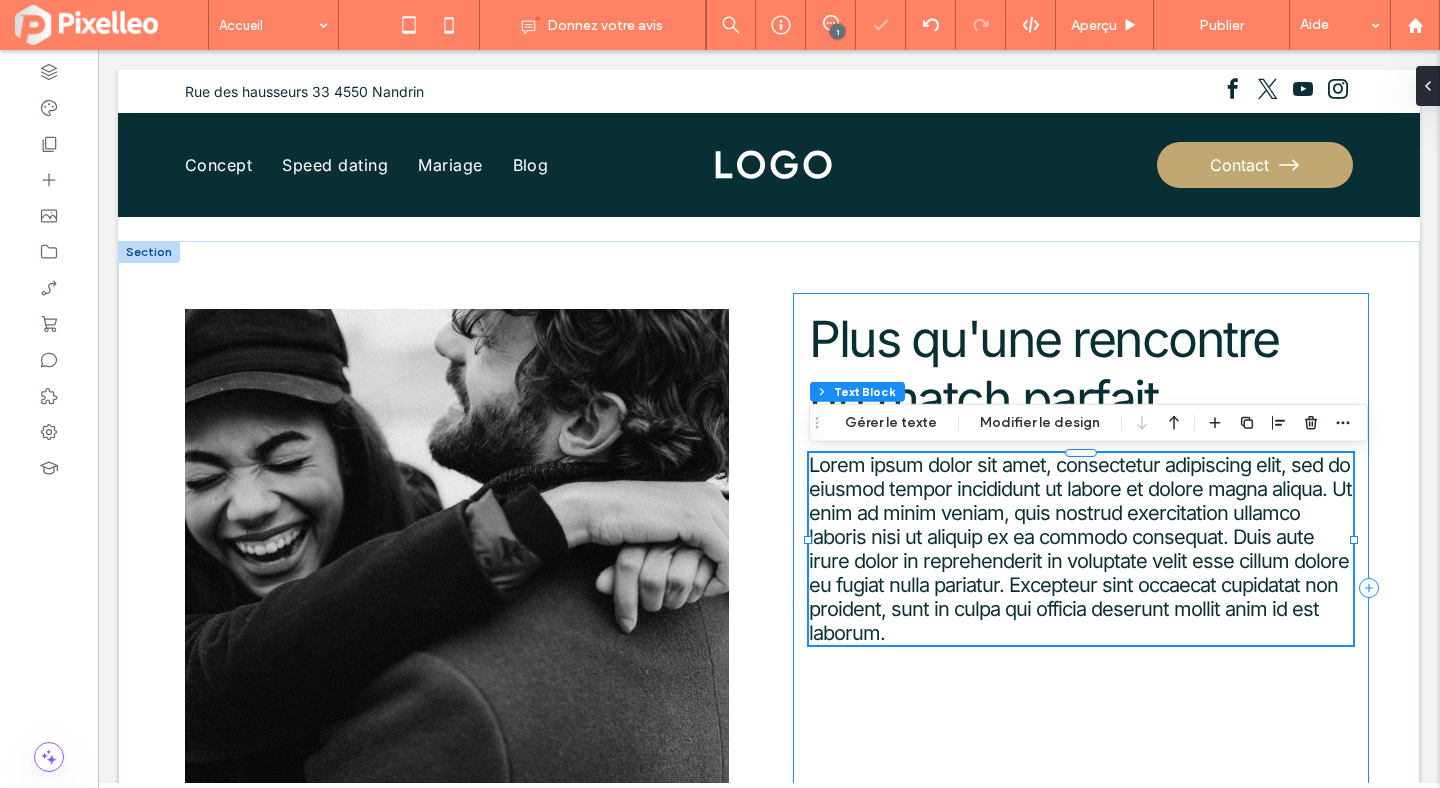 click on "Plus qu'une rencontre un match parfait Lorem ipsum dolor sit amet, consectetur adipiscing elit, sed do eiusmod tempor incididunt ut labore et dolore magna aliqua. Ut enim ad minim veniam, quis nostrud exercitation ullamco laboris nisi ut aliquip ex ea commodo consequat. Duis aute irure dolor in reprehenderit in voluptate velit esse cillum dolore eu fugiat nulla pariatur. Excepteur sint occaecat cupidatat non proident, sunt in culpa qui officia deserunt mollit anim id est laborum." at bounding box center [1081, 588] 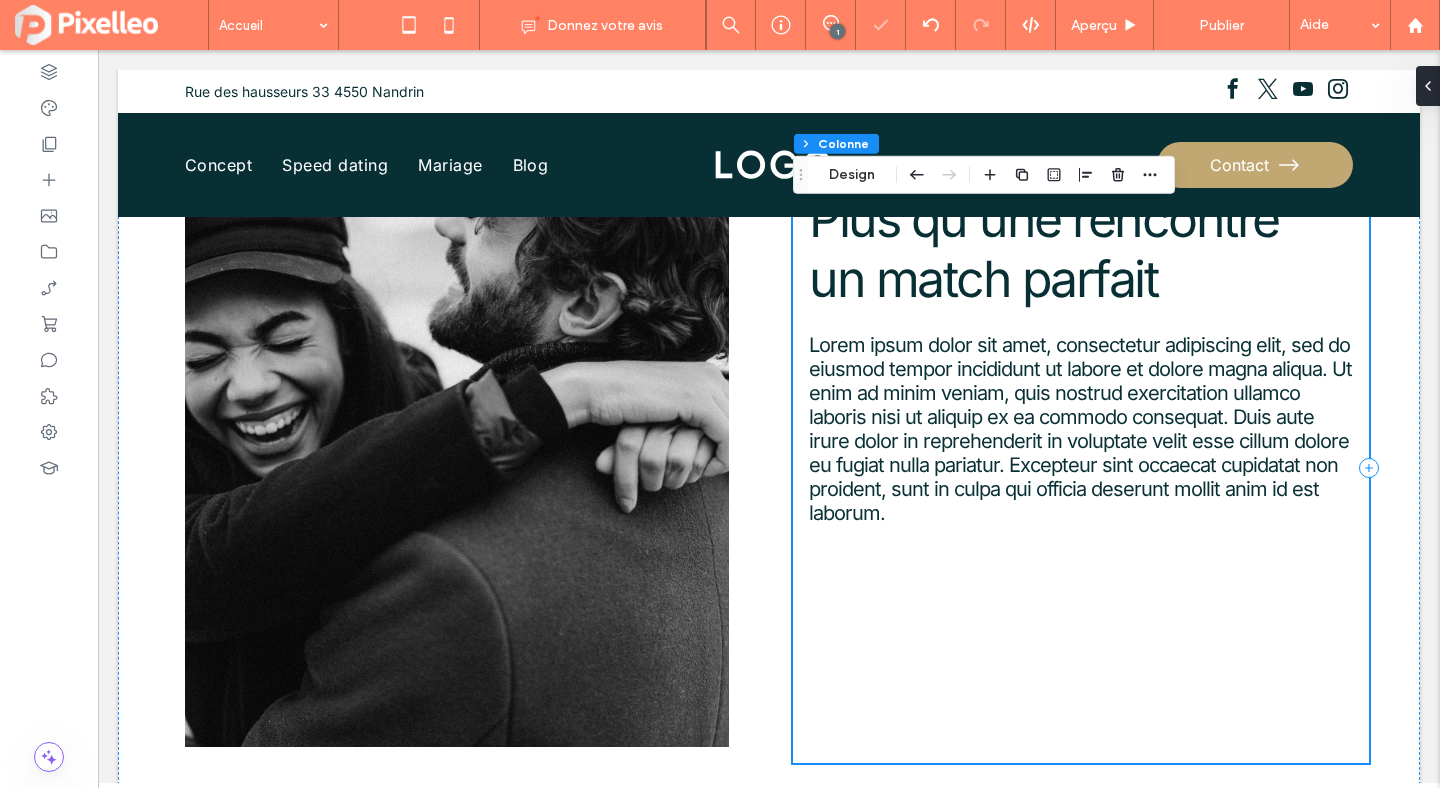 scroll, scrollTop: 2674, scrollLeft: 0, axis: vertical 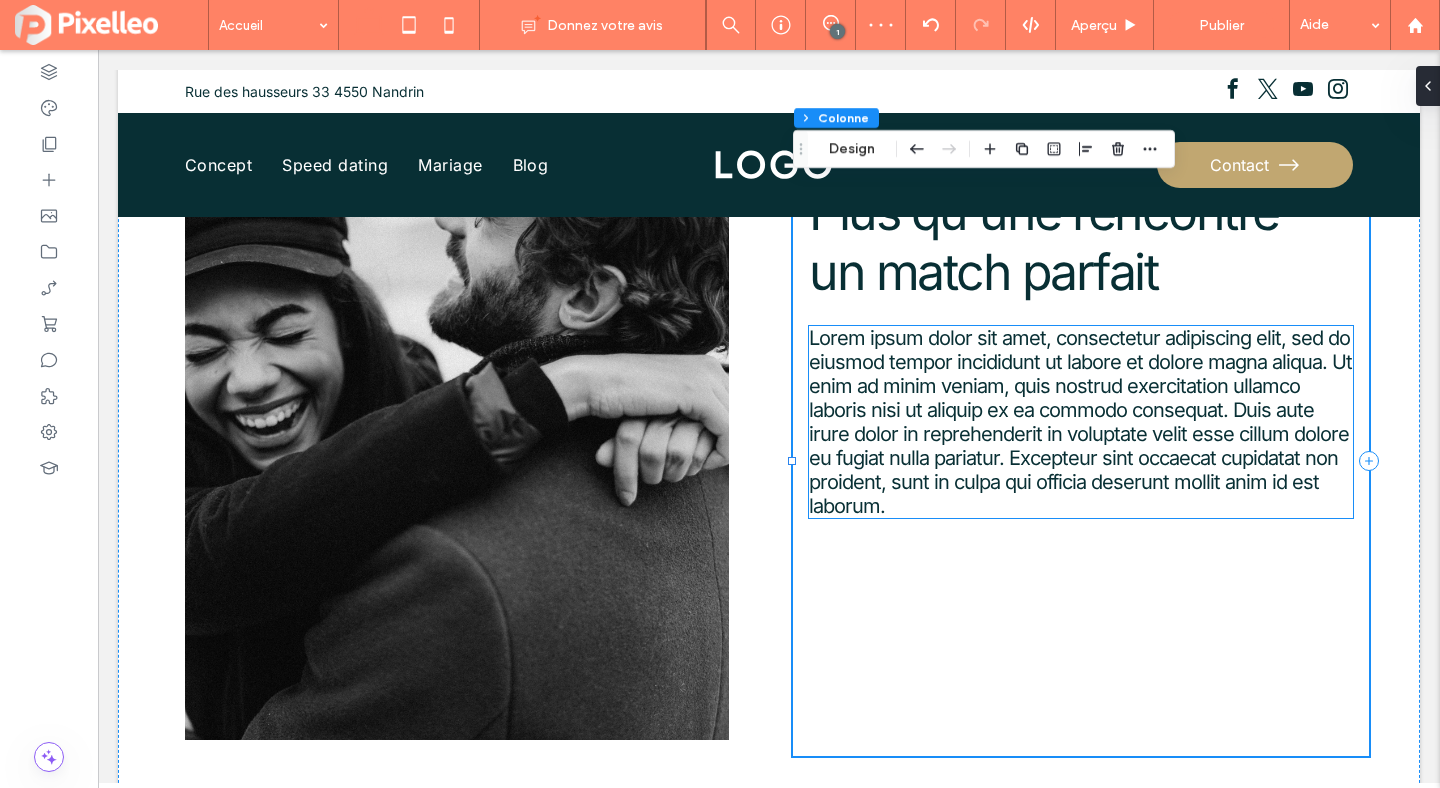 click on "Lorem ipsum dolor sit amet, consectetur adipiscing elit, sed do eiusmod tempor incididunt ut labore et dolore magna aliqua. Ut enim ad minim veniam, quis nostrud exercitation ullamco laboris nisi ut aliquip ex ea commodo consequat. Duis aute irure dolor in reprehenderit in voluptate velit esse cillum dolore eu fugiat nulla pariatur. Excepteur sint occaecat cupidatat non proident, sunt in culpa qui officia deserunt mollit anim id est laborum." at bounding box center (1080, 422) 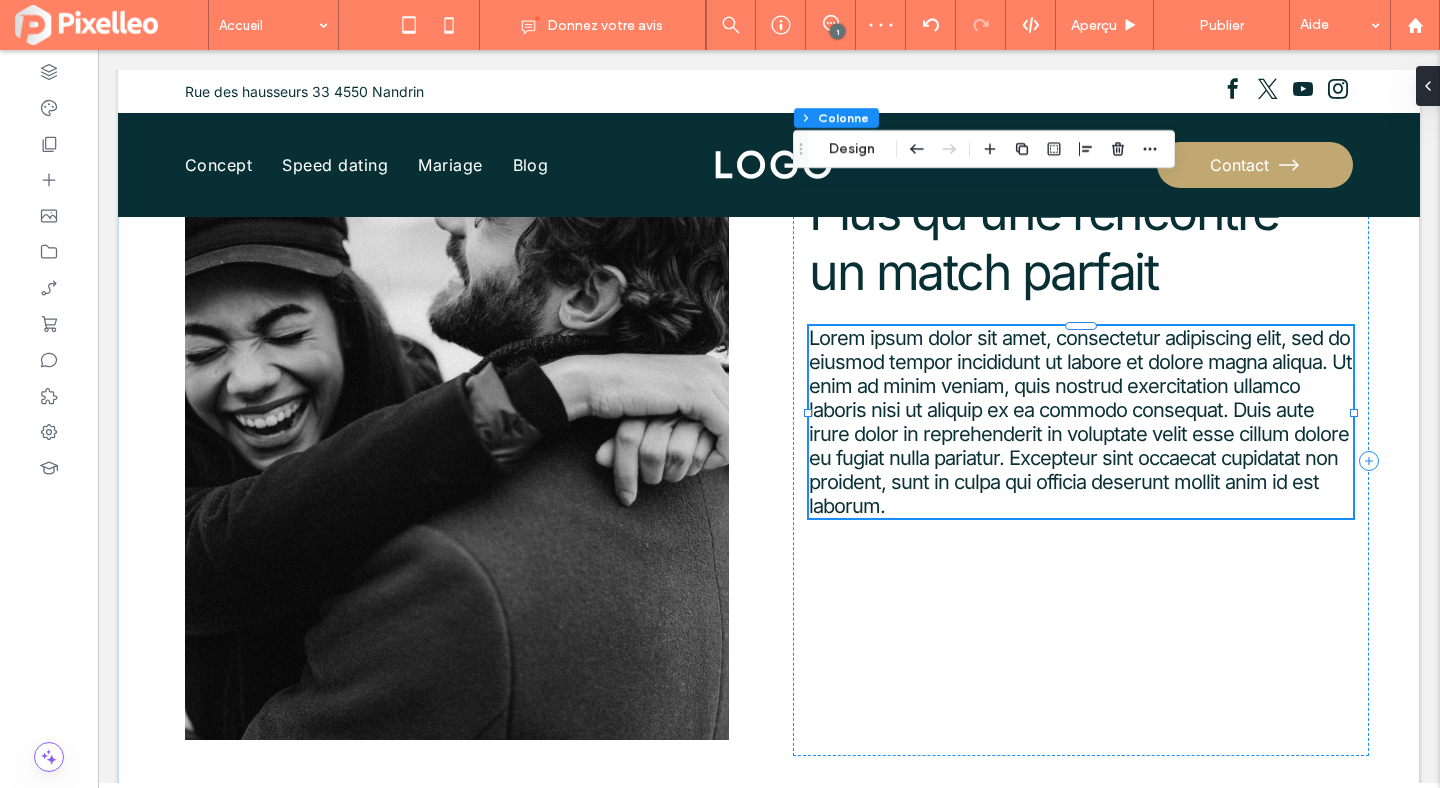 click on "Lorem ipsum dolor sit amet, consectetur adipiscing elit, sed do eiusmod tempor incididunt ut labore et dolore magna aliqua. Ut enim ad minim veniam, quis nostrud exercitation ullamco laboris nisi ut aliquip ex ea commodo consequat. Duis aute irure dolor in reprehenderit in voluptate velit esse cillum dolore eu fugiat nulla pariatur. Excepteur sint occaecat cupidatat non proident, sunt in culpa qui officia deserunt mollit anim id est laborum." at bounding box center (1081, 422) 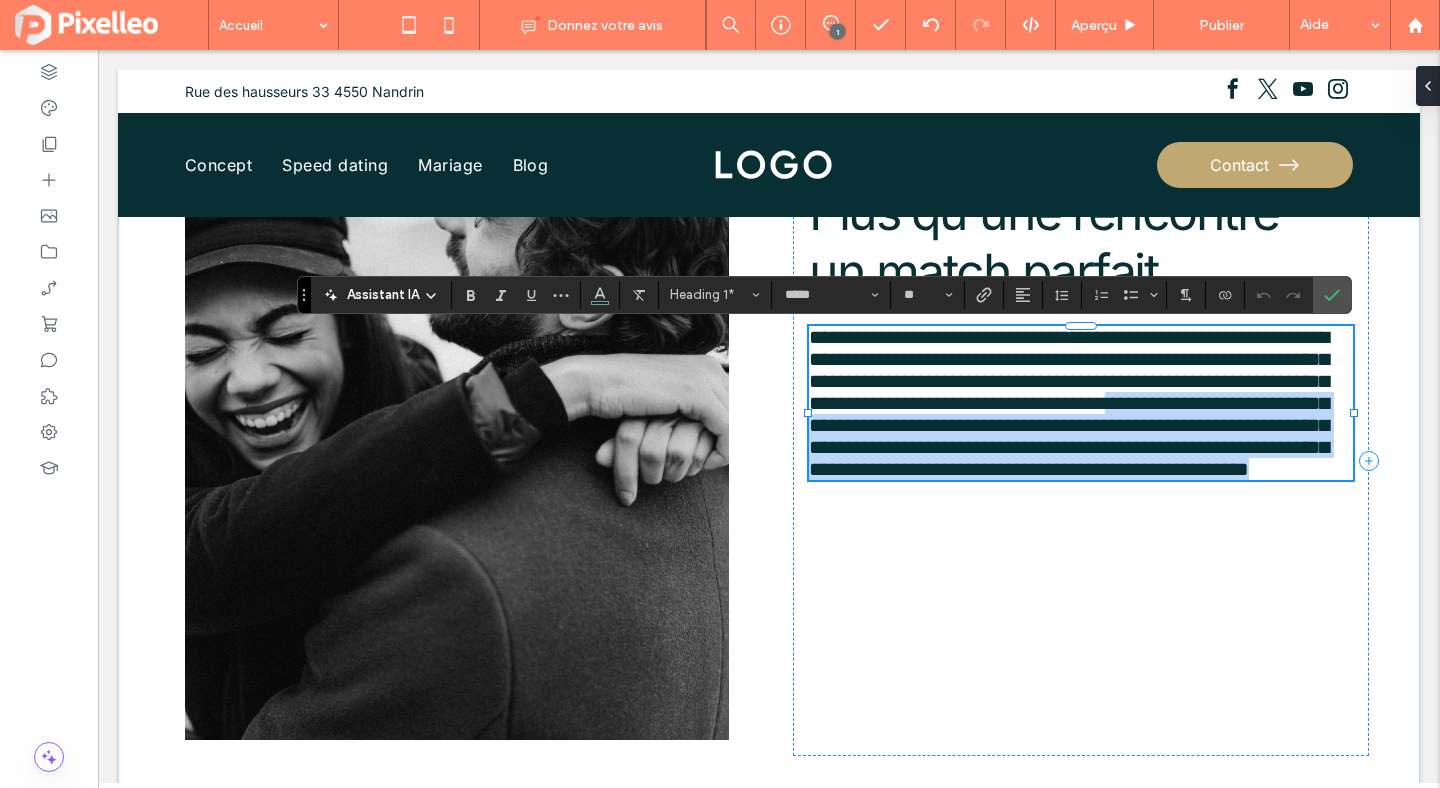 drag, startPoint x: 1321, startPoint y: 491, endPoint x: 1167, endPoint y: 418, distance: 170.42593 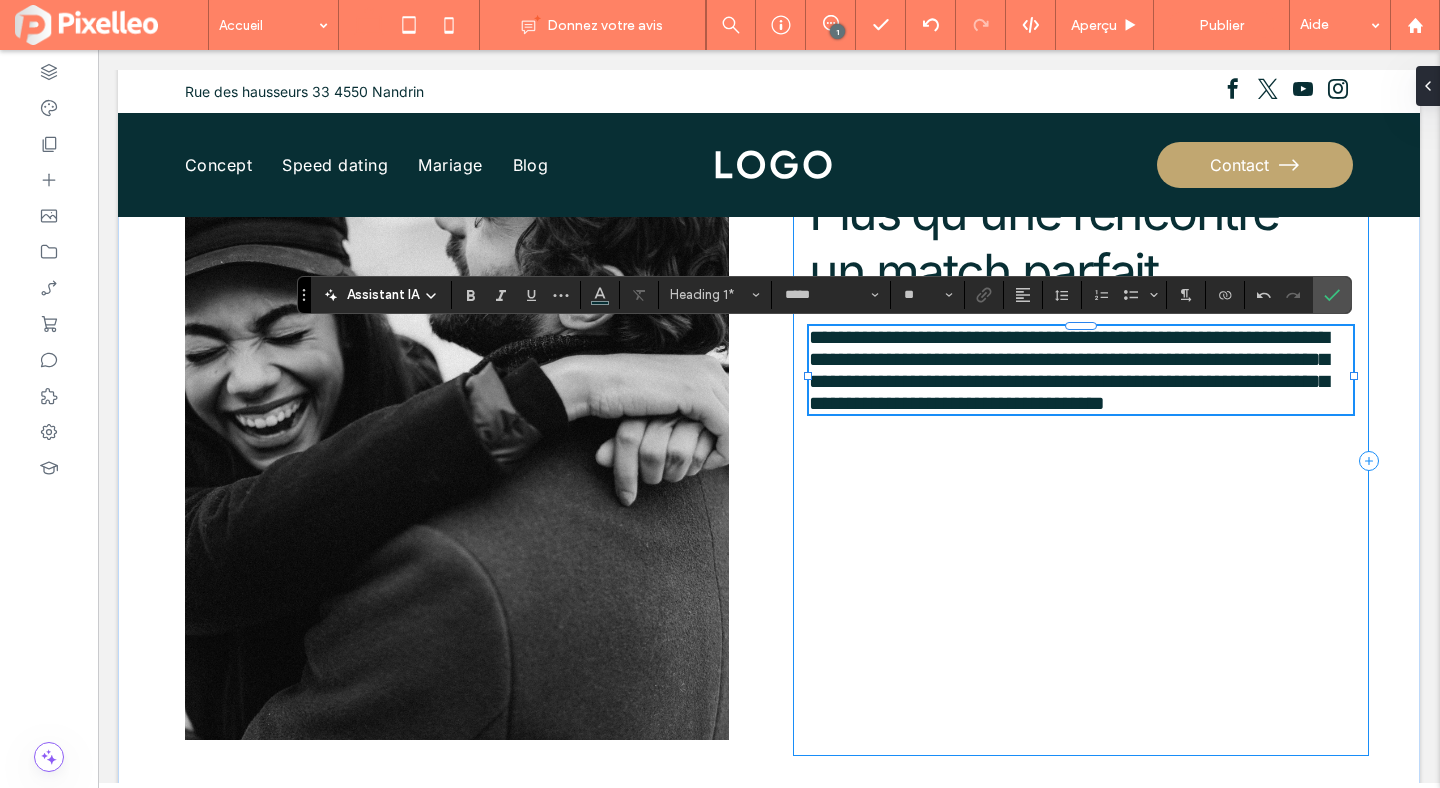 click on "**********" at bounding box center [1081, 461] 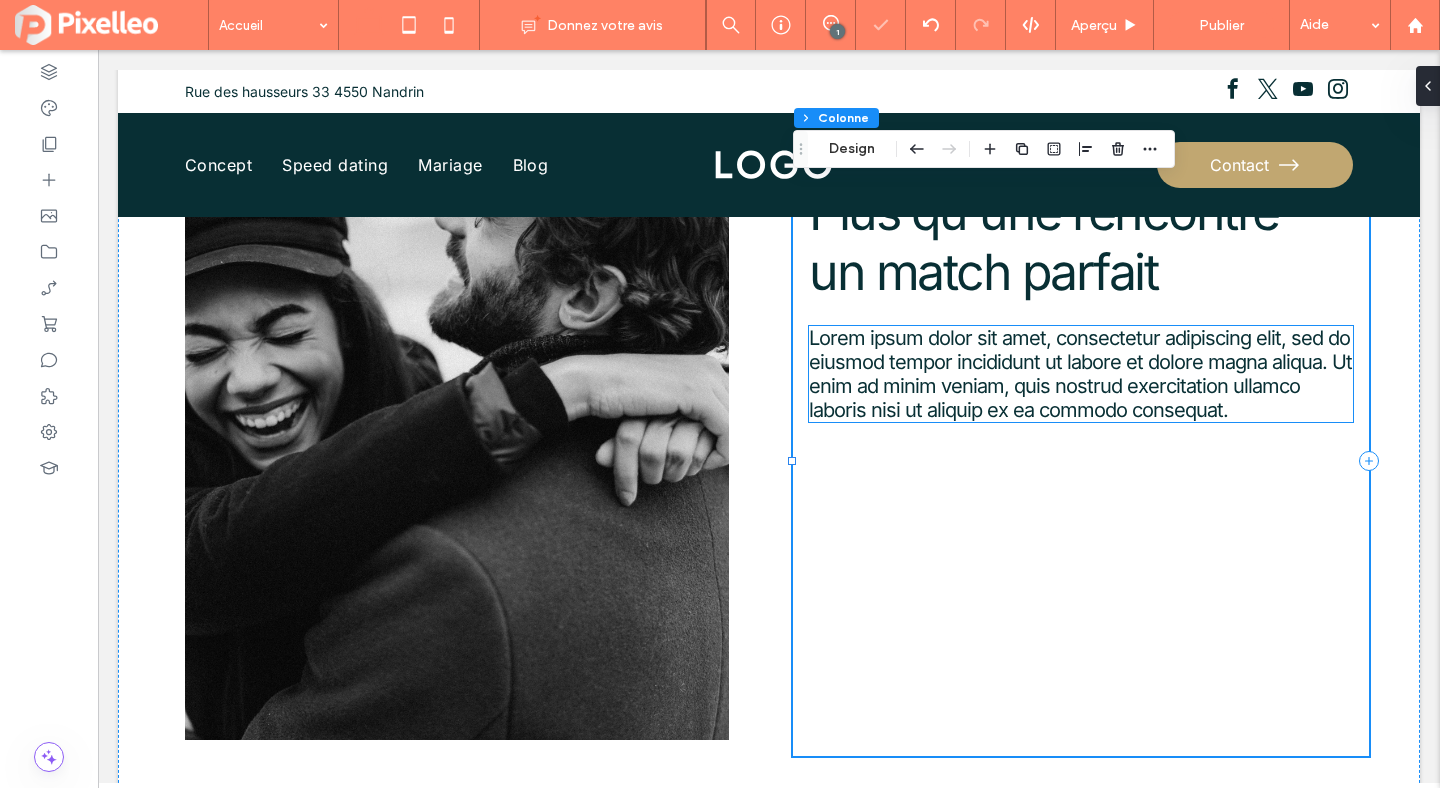 click on "Lorem ipsum dolor sit amet, consectetur adipiscing elit, sed do eiusmod tempor incididunt ut labore et dolore magna aliqua. Ut enim ad minim veniam, quis nostrud exercitation ullamco laboris nisi ut aliquip ex ea commodo consequat." at bounding box center [1080, 374] 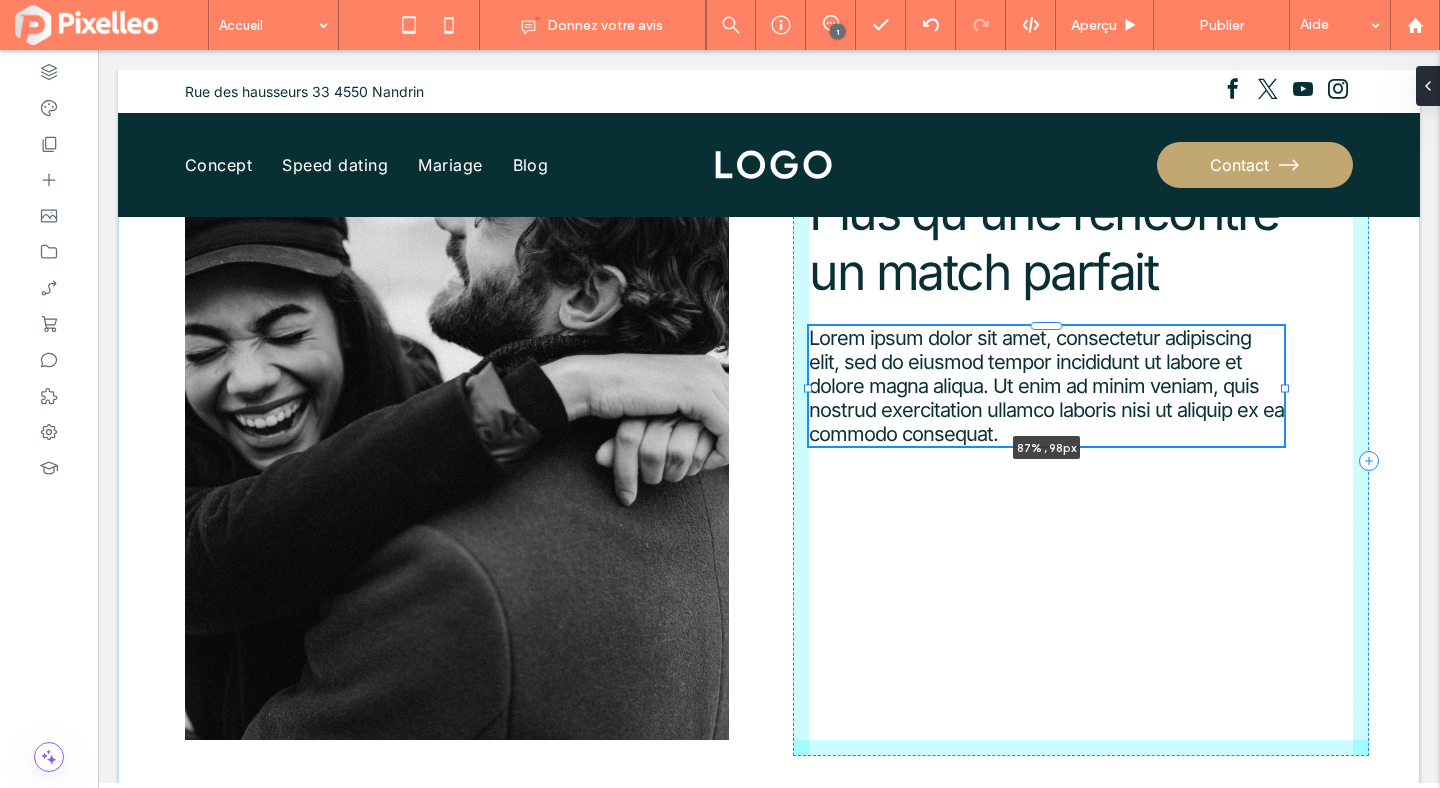 drag, startPoint x: 1352, startPoint y: 377, endPoint x: 1283, endPoint y: 382, distance: 69.18092 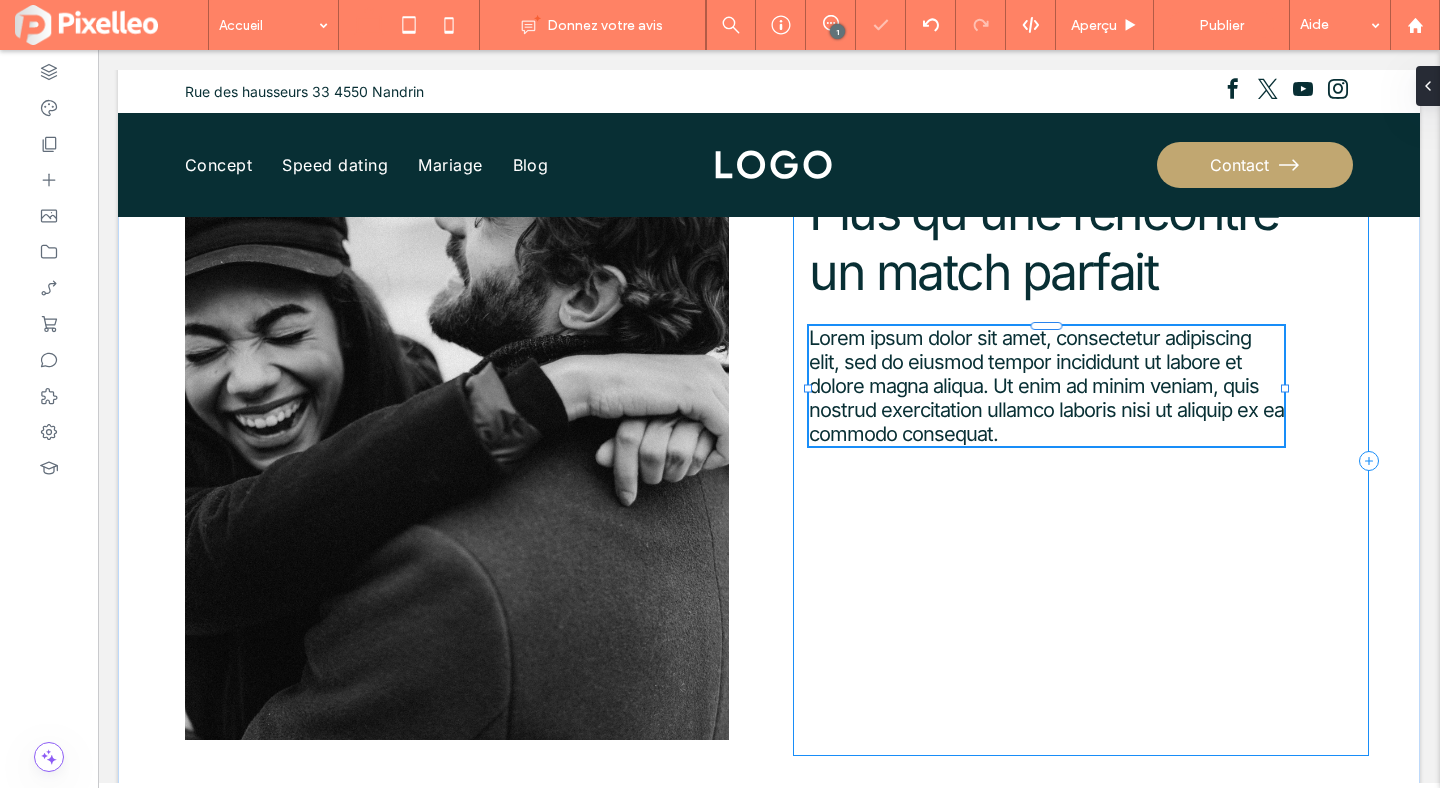 type on "**" 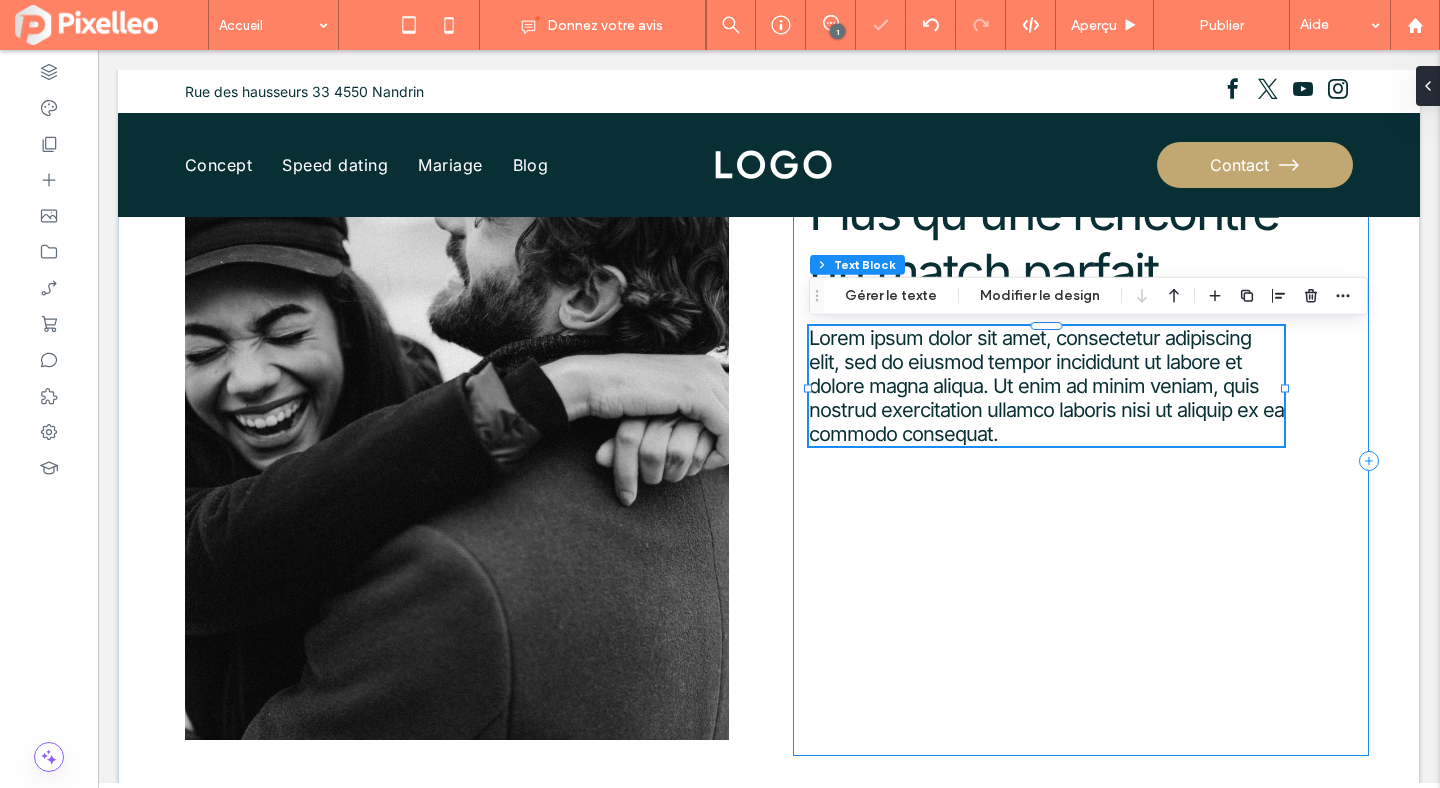 click on "Plus qu'une rencontre un match parfait Lorem ipsum dolor sit amet, consectetur adipiscing elit, sed do eiusmod tempor incididunt ut labore et dolore magna aliqua. Ut enim ad minim veniam, quis nostrud exercitation ullamco laboris nisi ut aliquip ex ea commodo consequat.  87% , 98px" at bounding box center (1081, 461) 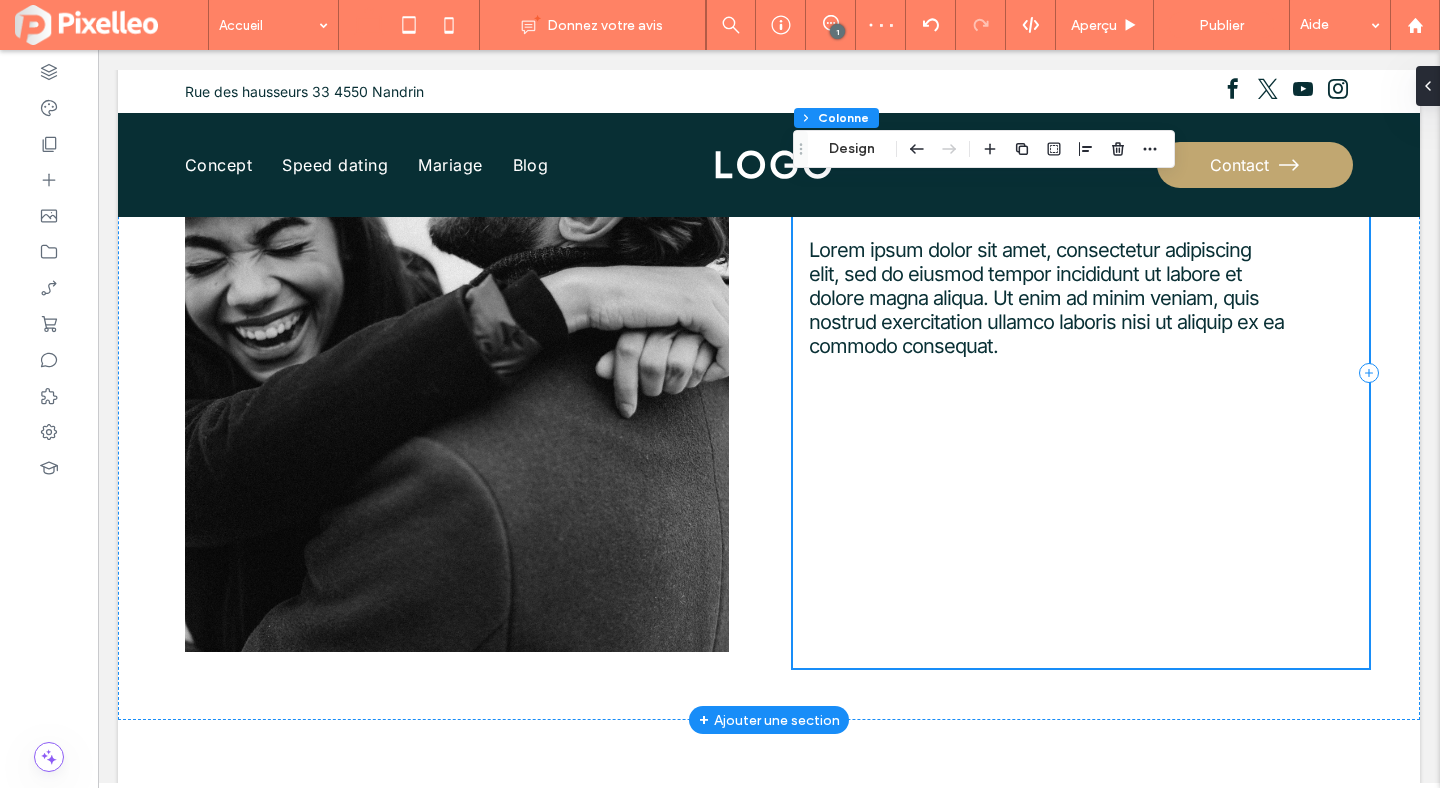 scroll, scrollTop: 2765, scrollLeft: 0, axis: vertical 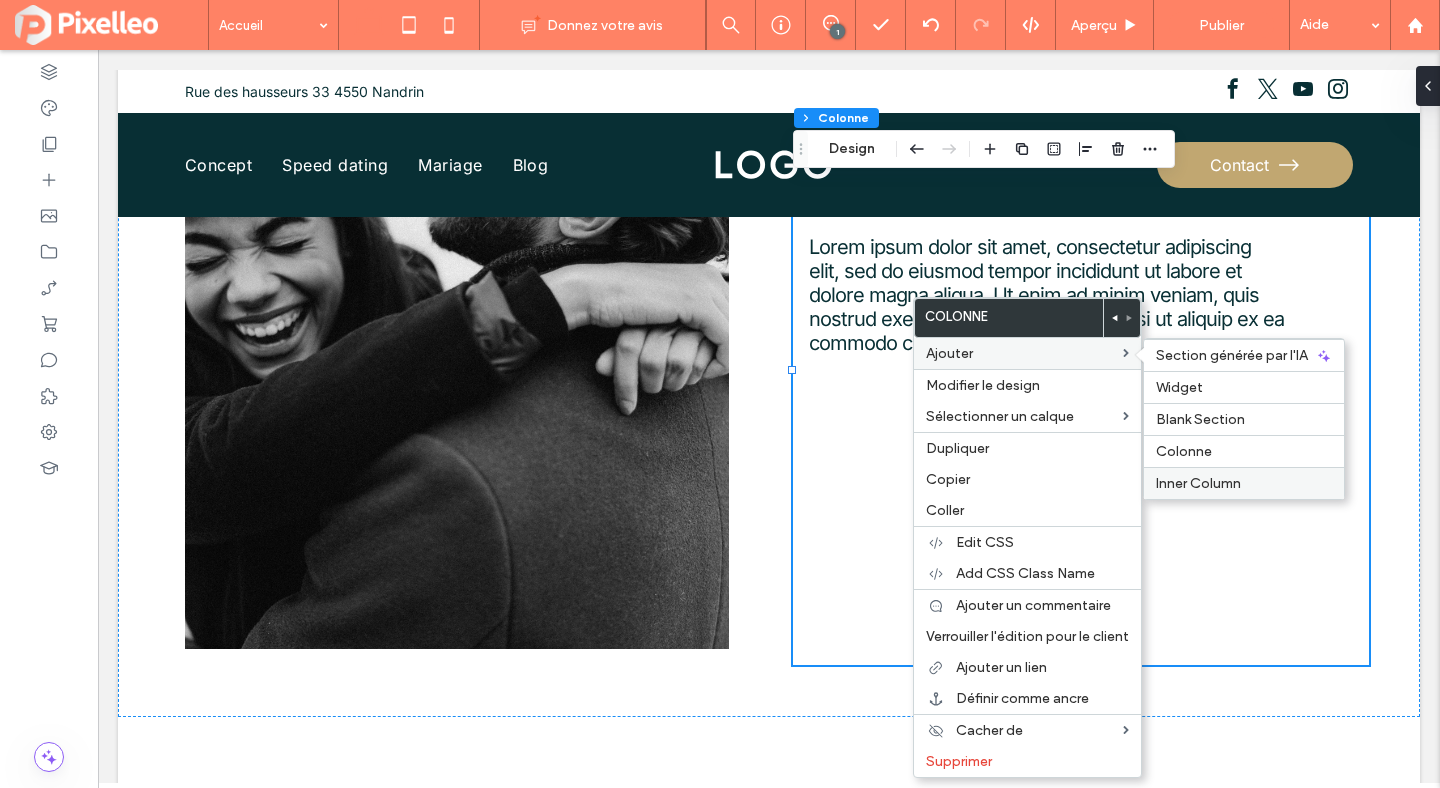 click on "Inner Column" at bounding box center (1198, 483) 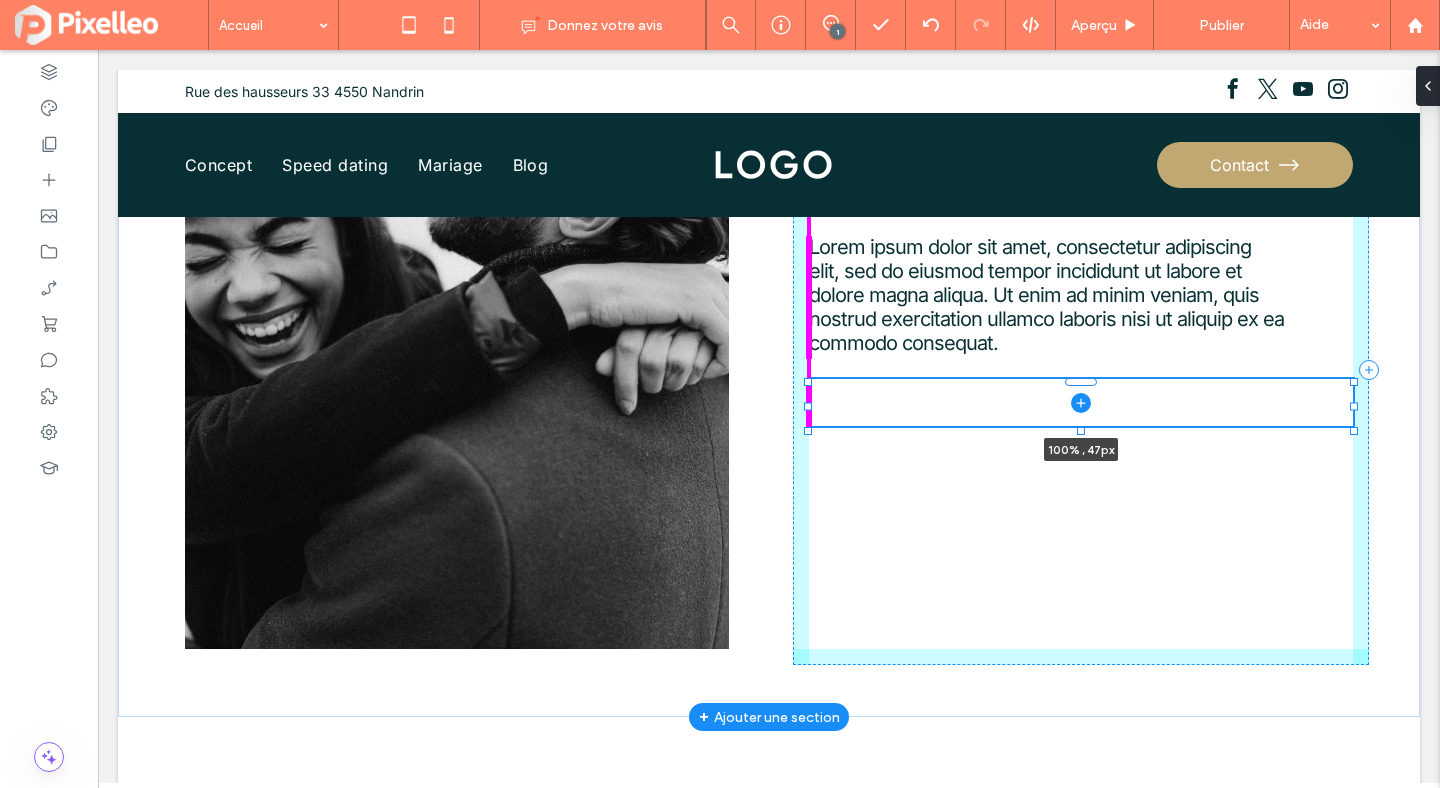 drag, startPoint x: 1080, startPoint y: 541, endPoint x: 1076, endPoint y: 428, distance: 113.07078 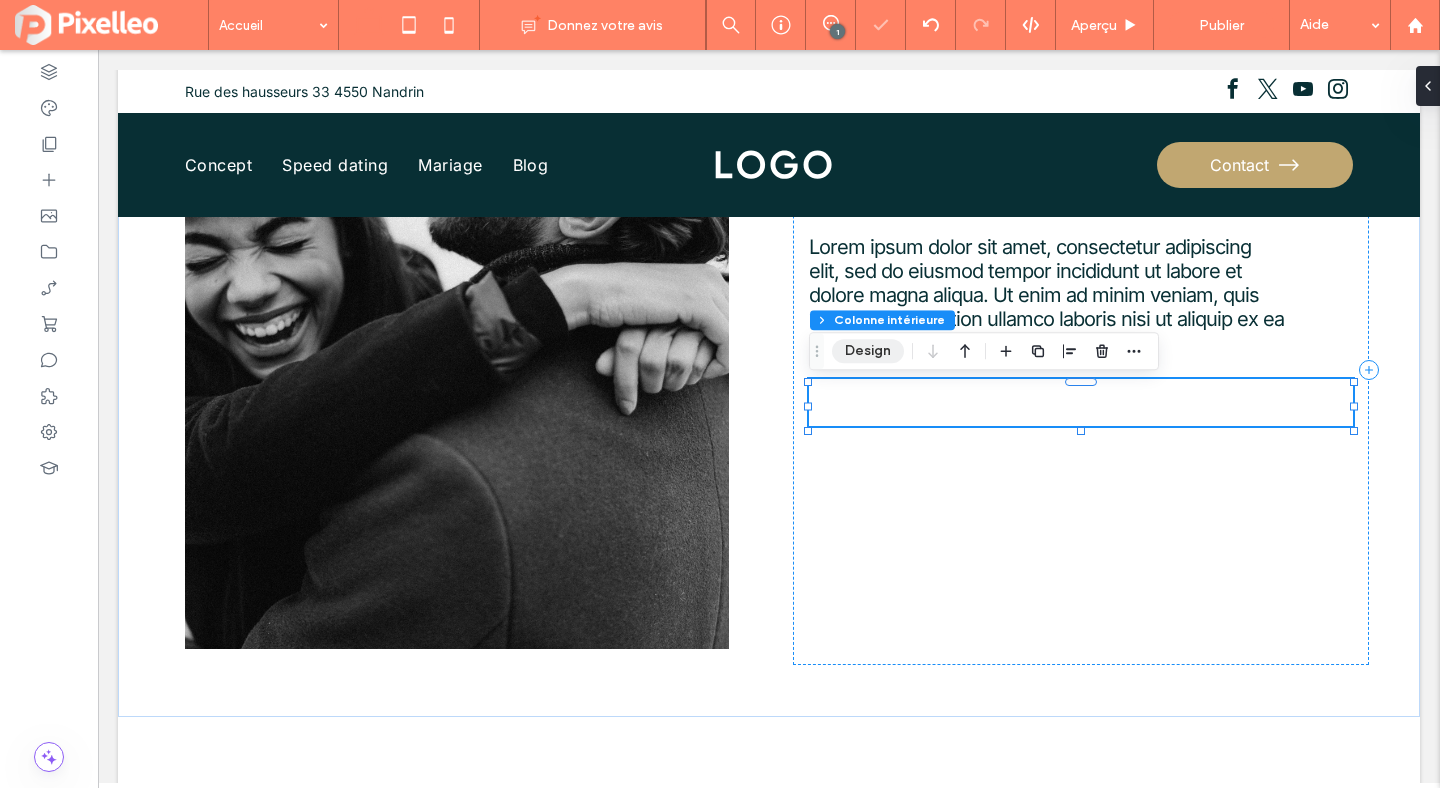 click on "Design" at bounding box center (868, 351) 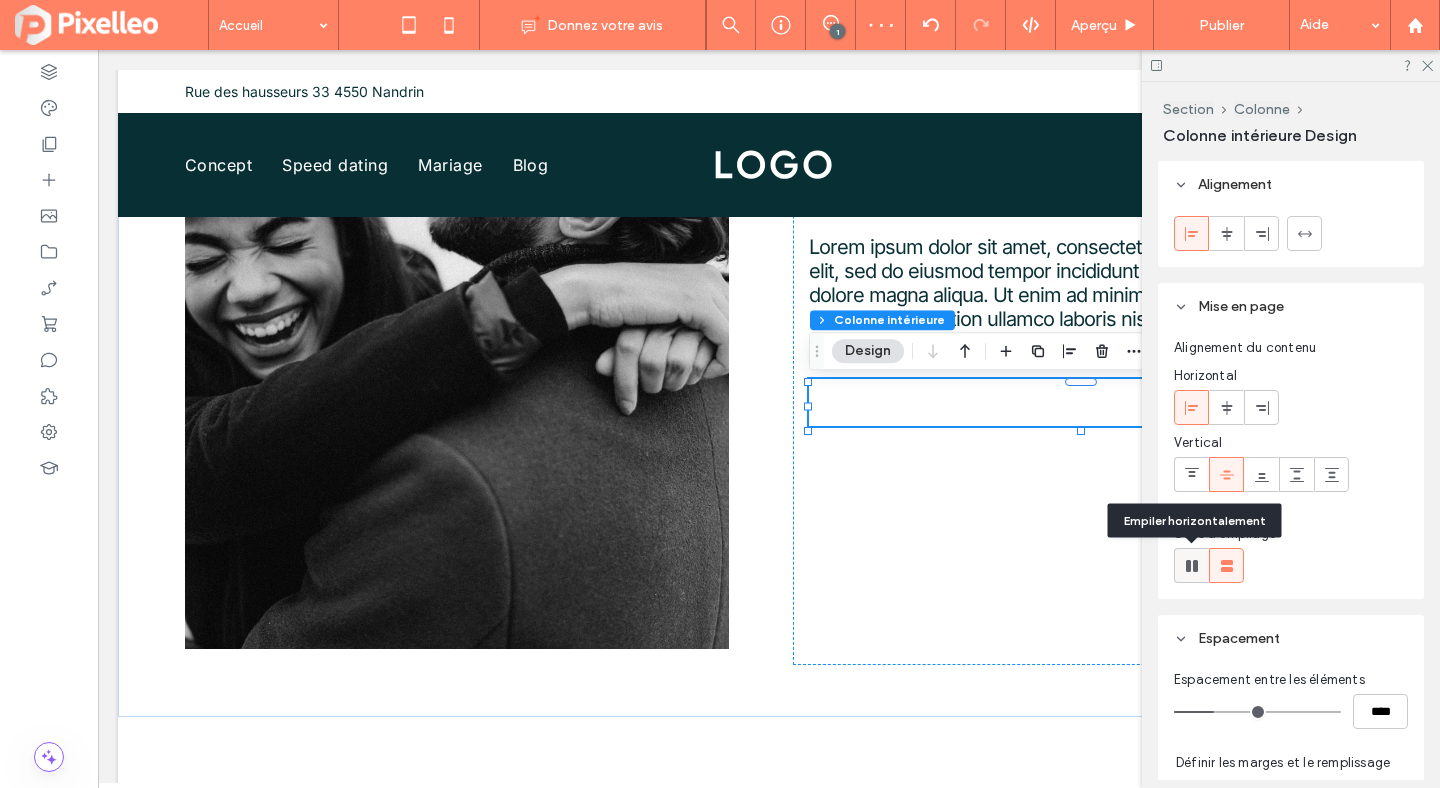 click 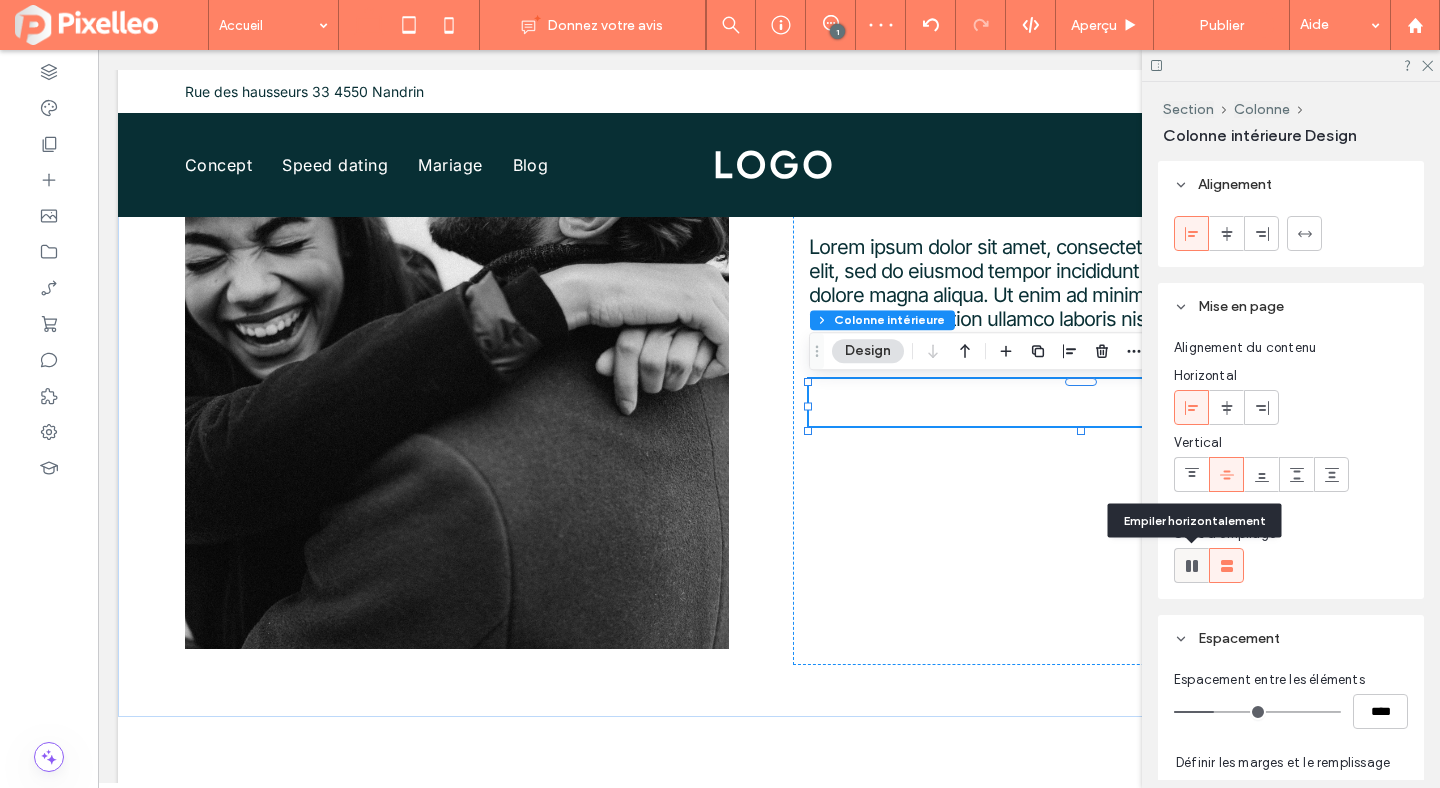 type on "*" 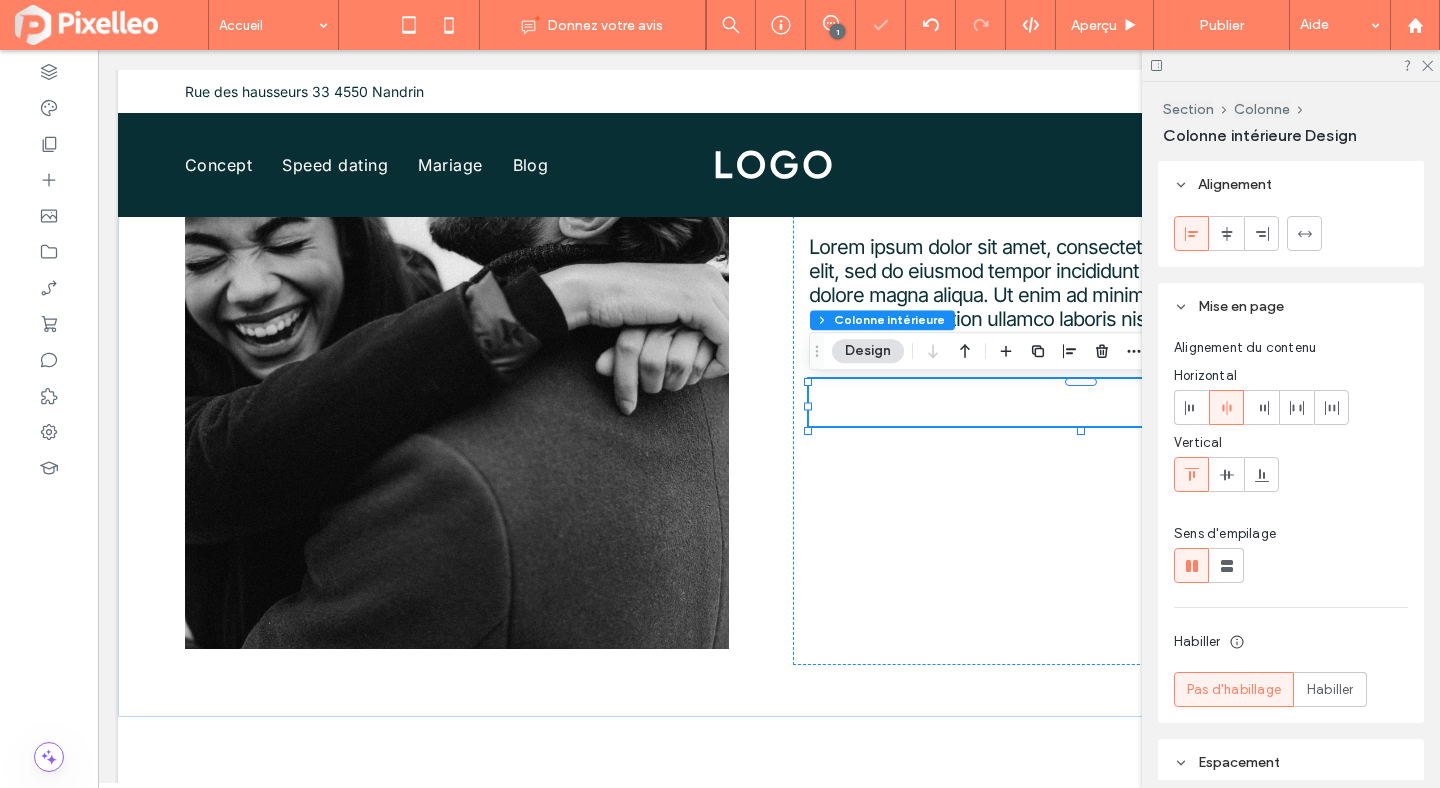 click 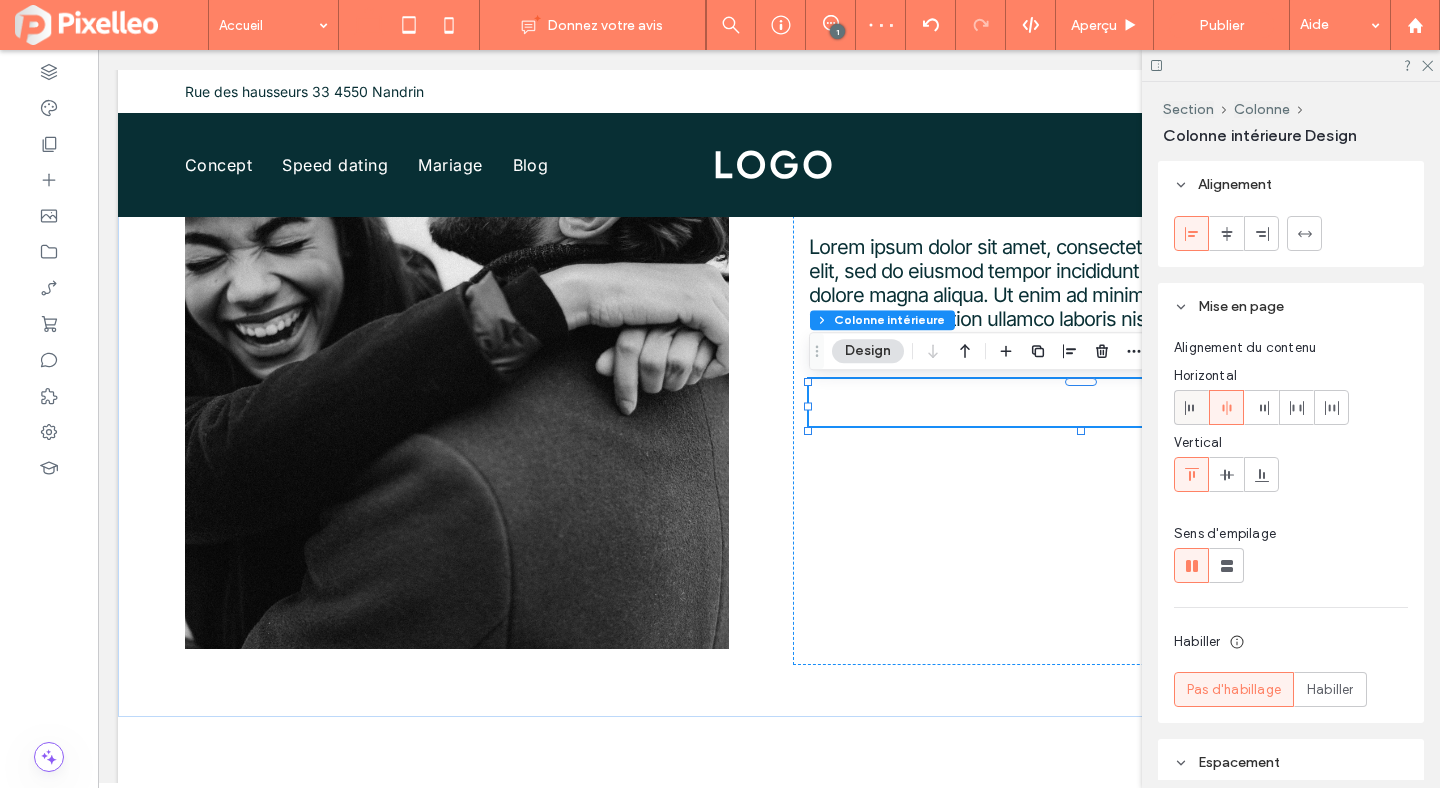 click 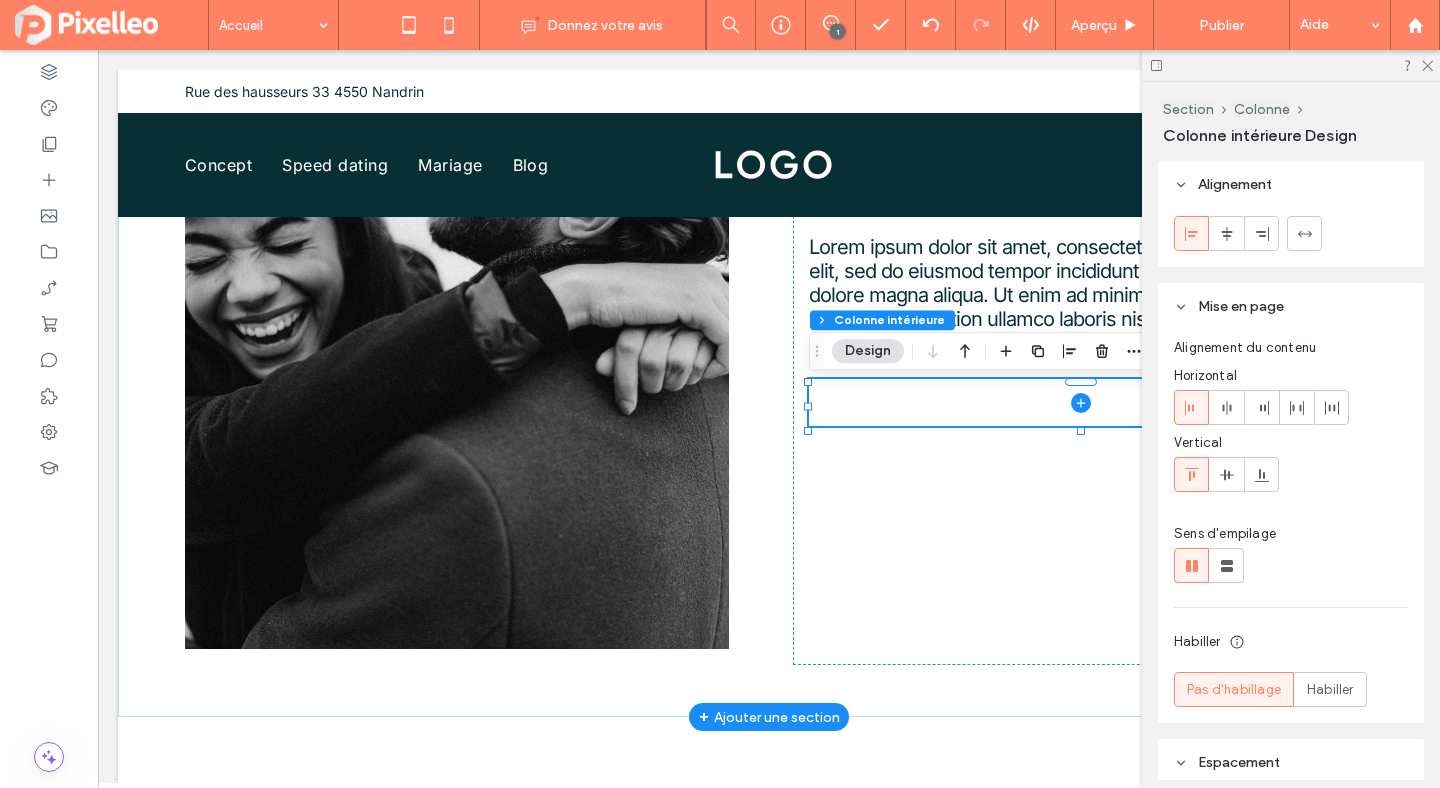 click 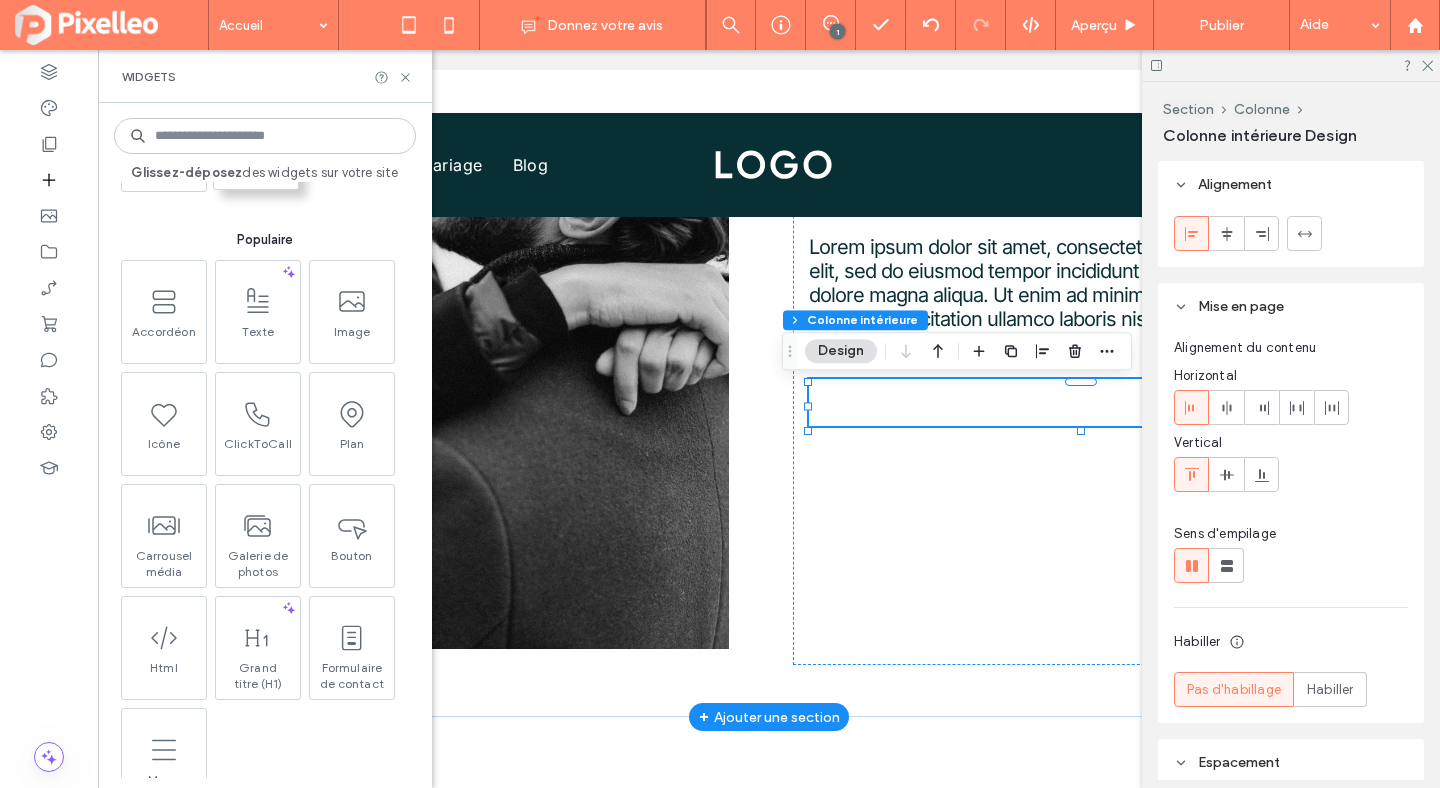 scroll, scrollTop: 322, scrollLeft: 0, axis: vertical 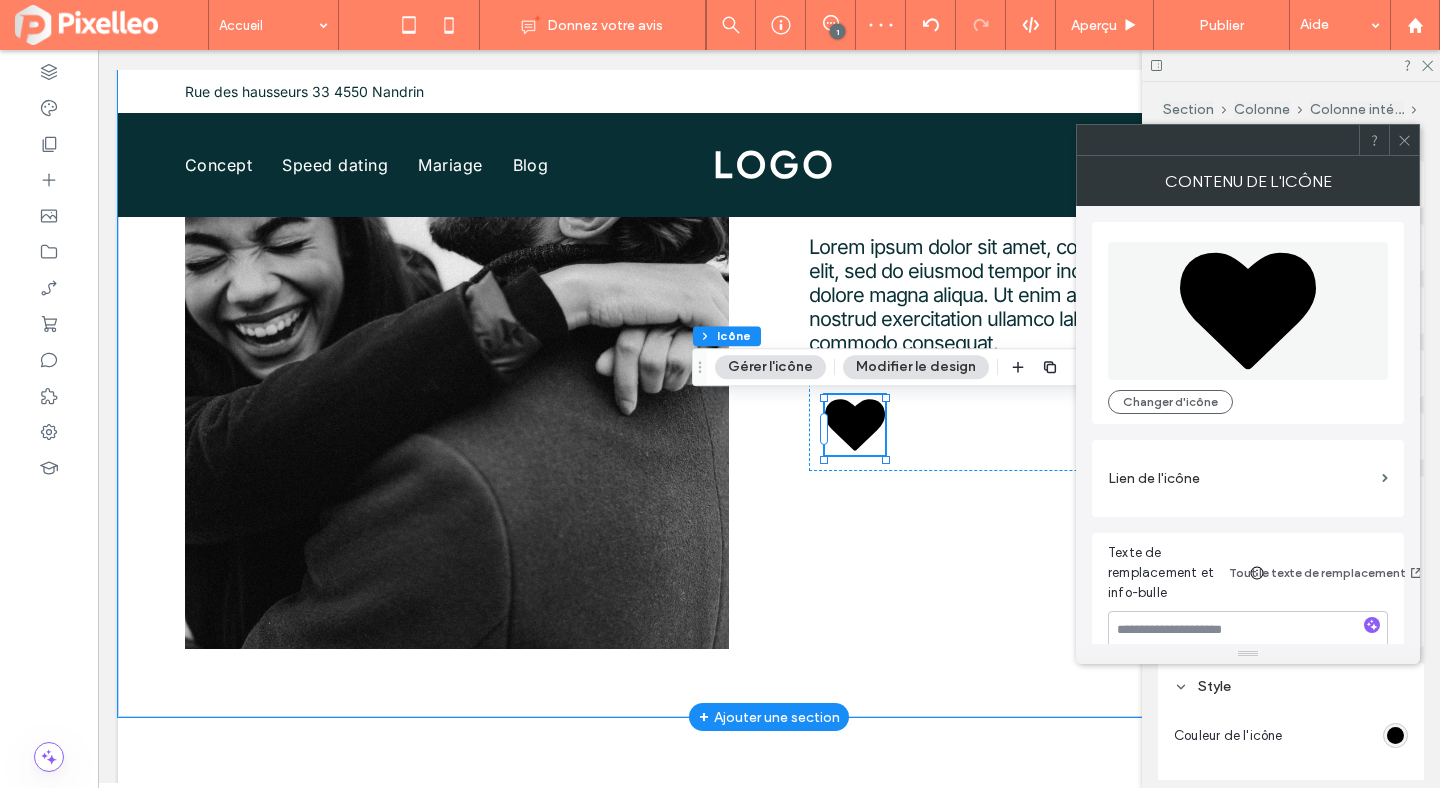 click at bounding box center [1404, 140] 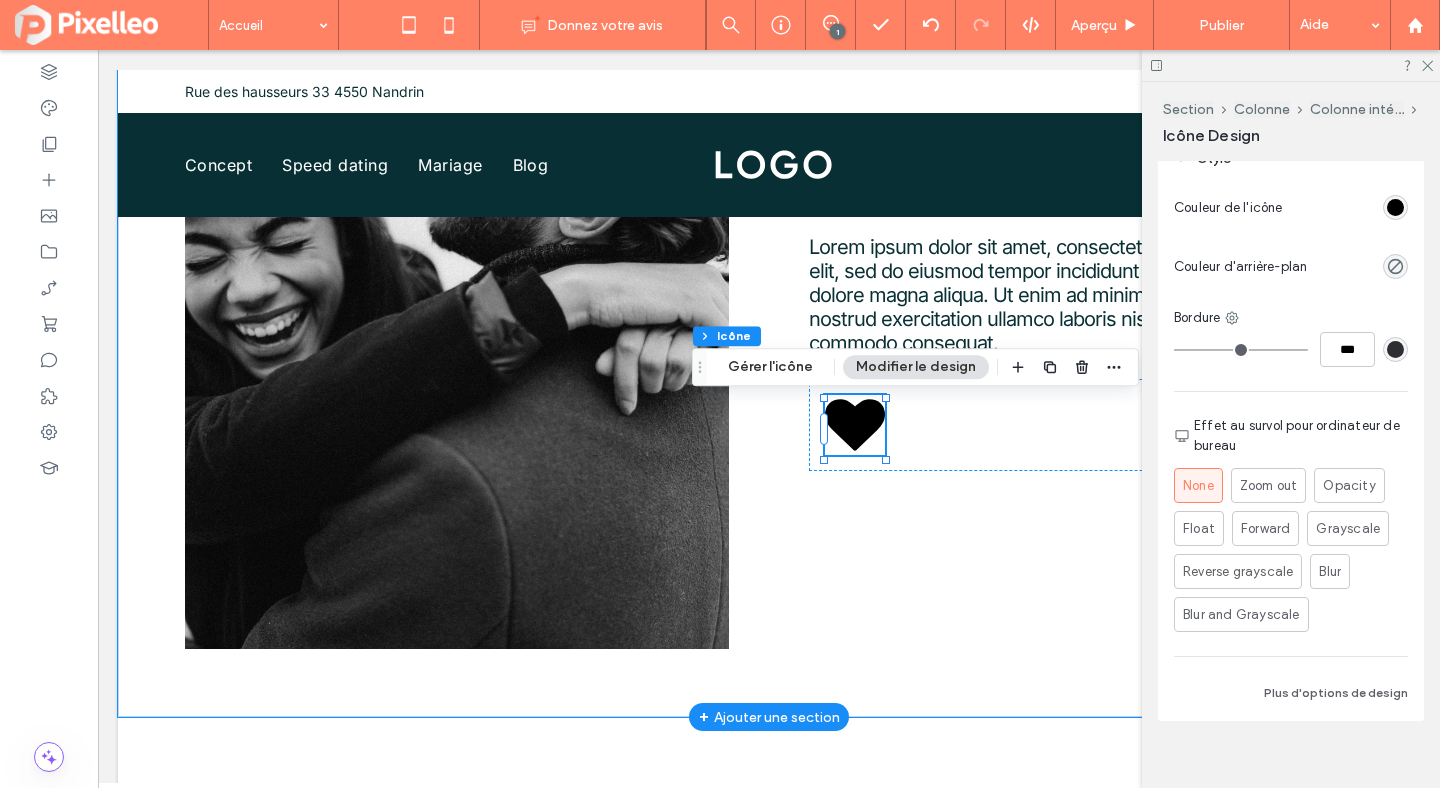 scroll, scrollTop: 549, scrollLeft: 0, axis: vertical 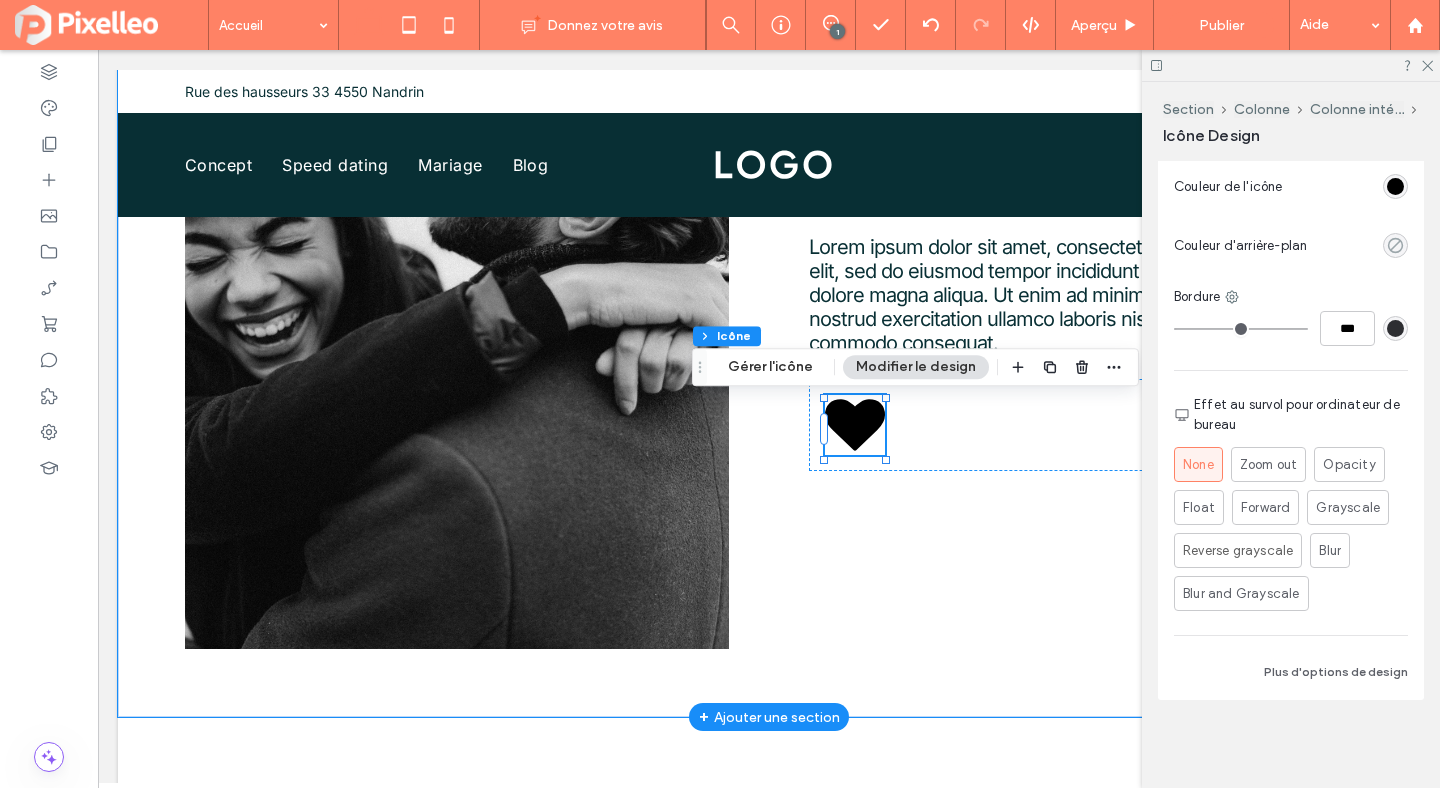 click 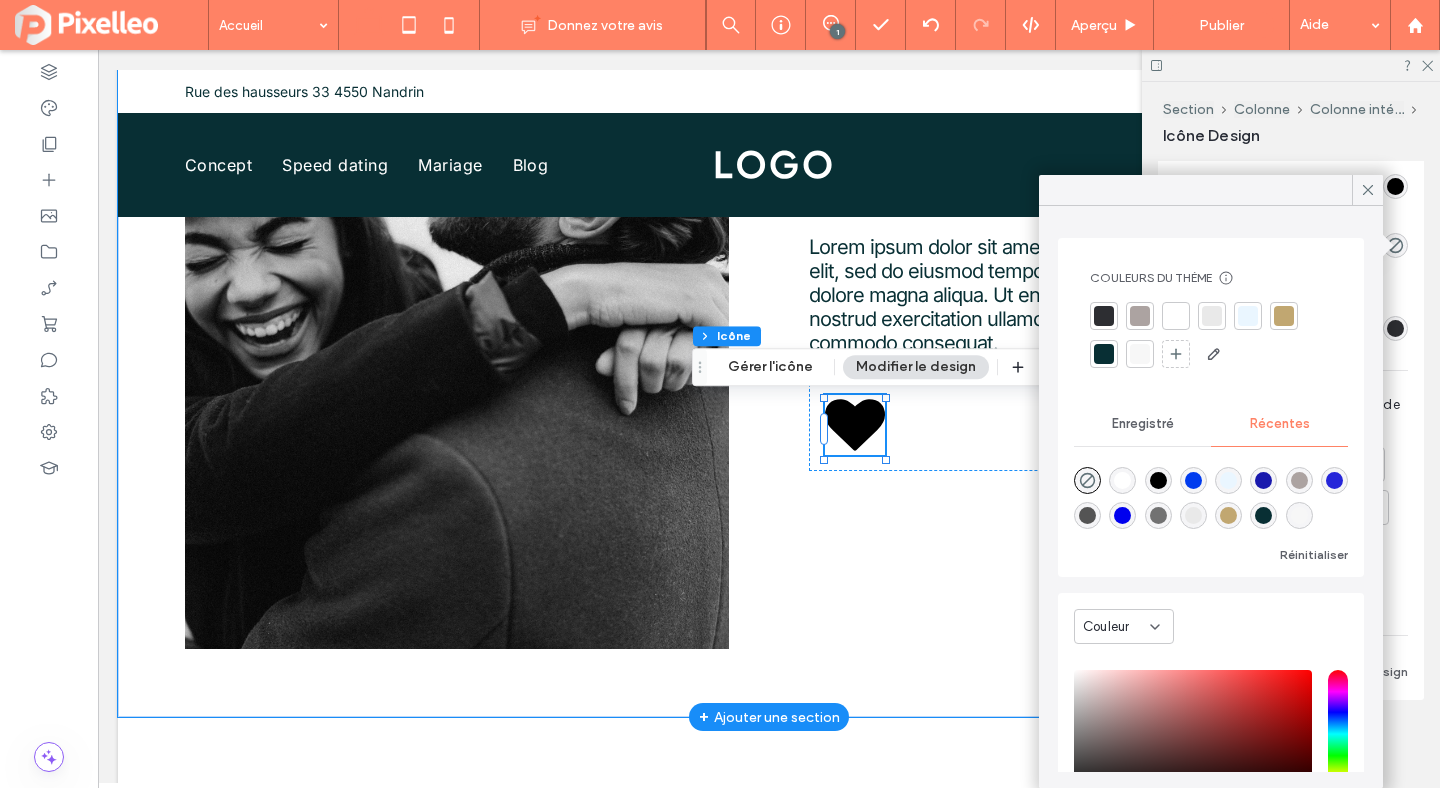 click at bounding box center [1122, 480] 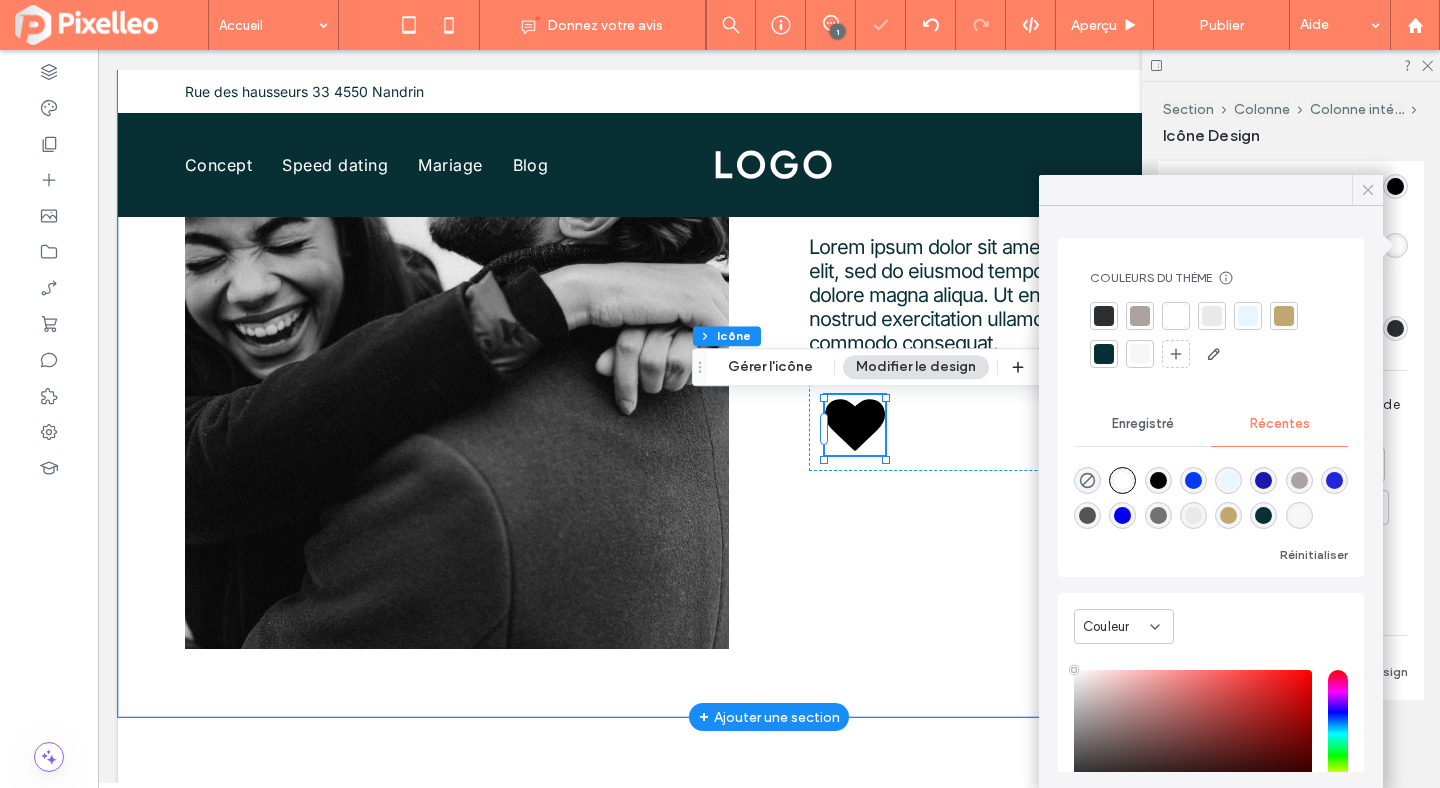 click 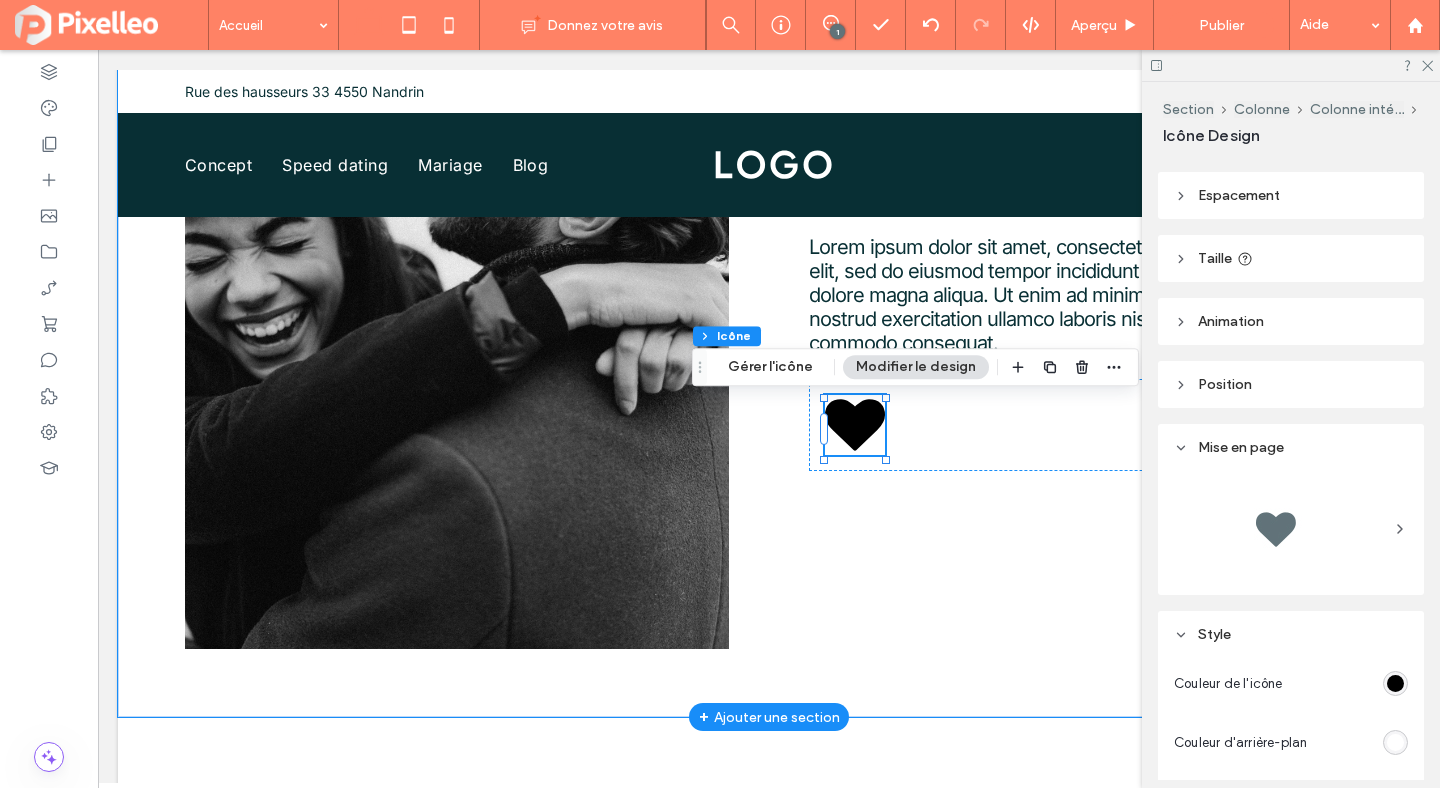 scroll, scrollTop: 16, scrollLeft: 0, axis: vertical 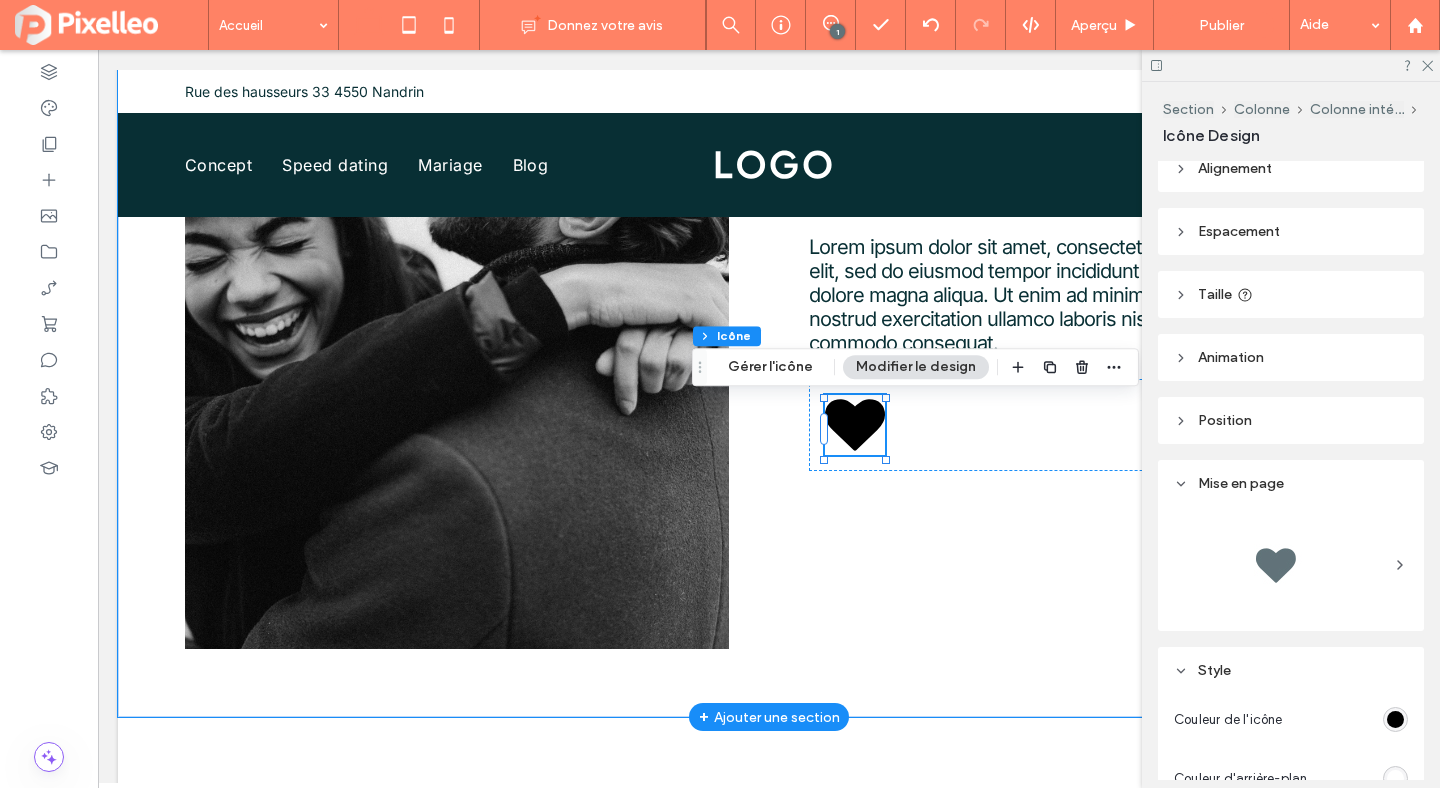 click on "Espacement" at bounding box center (1239, 231) 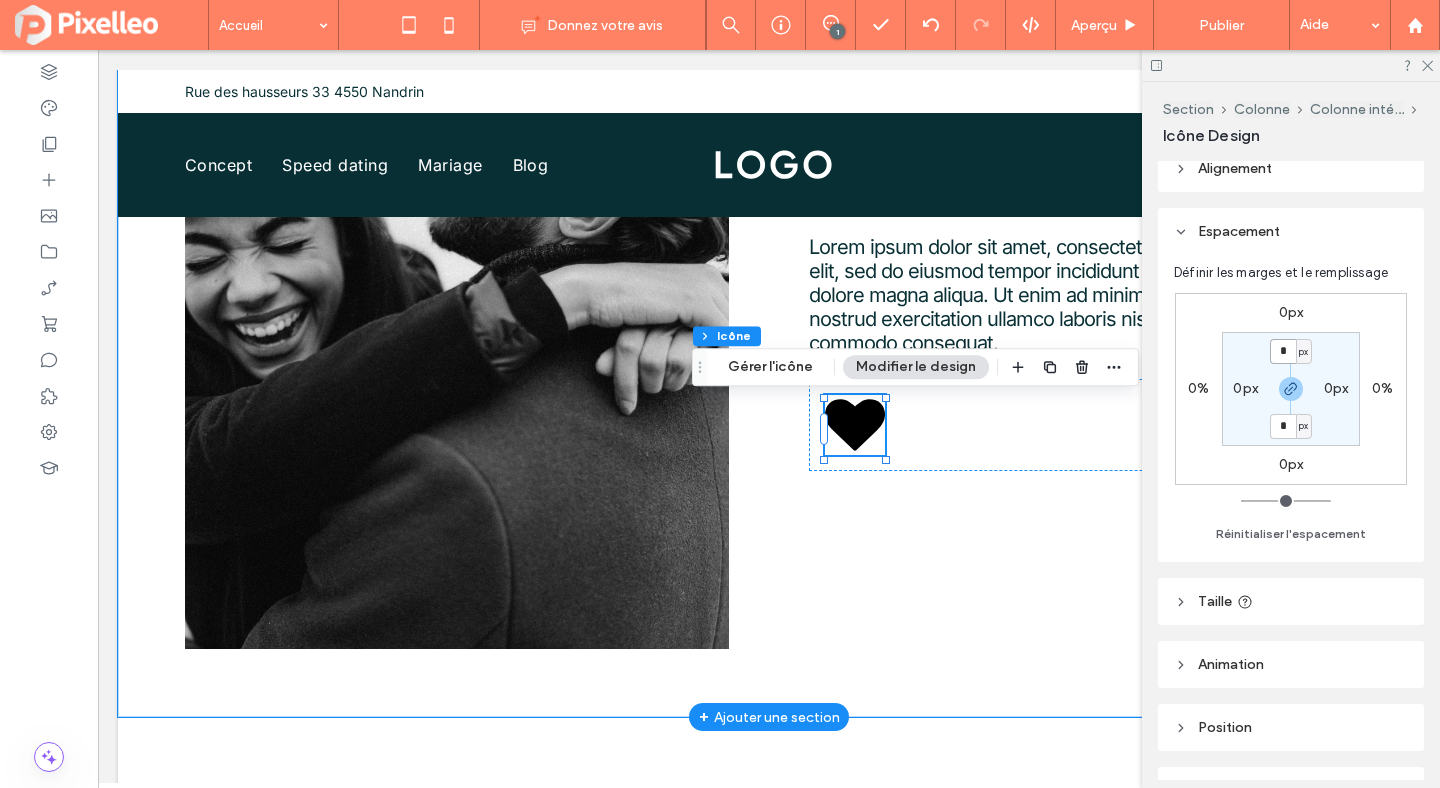 click on "*" at bounding box center (1283, 351) 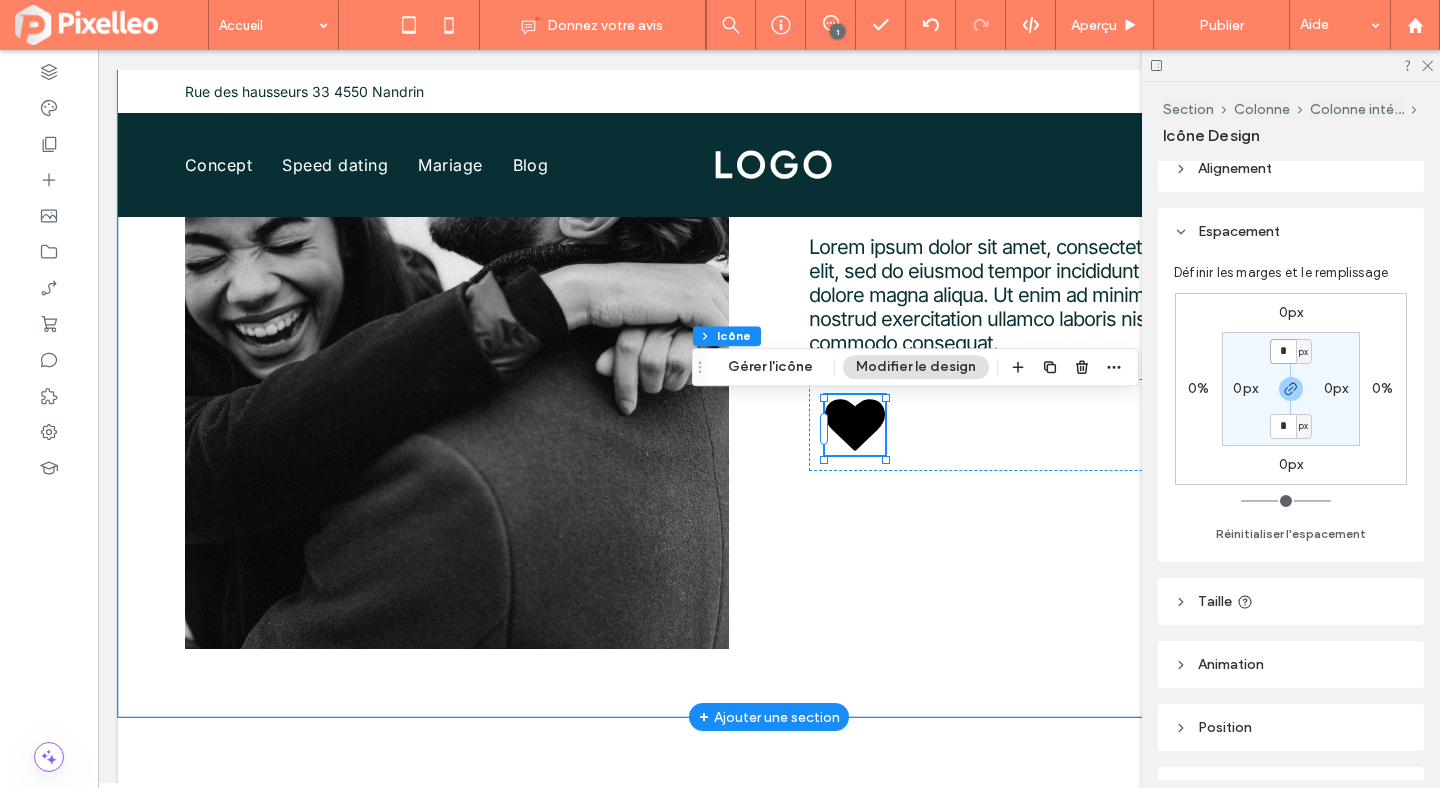type on "*" 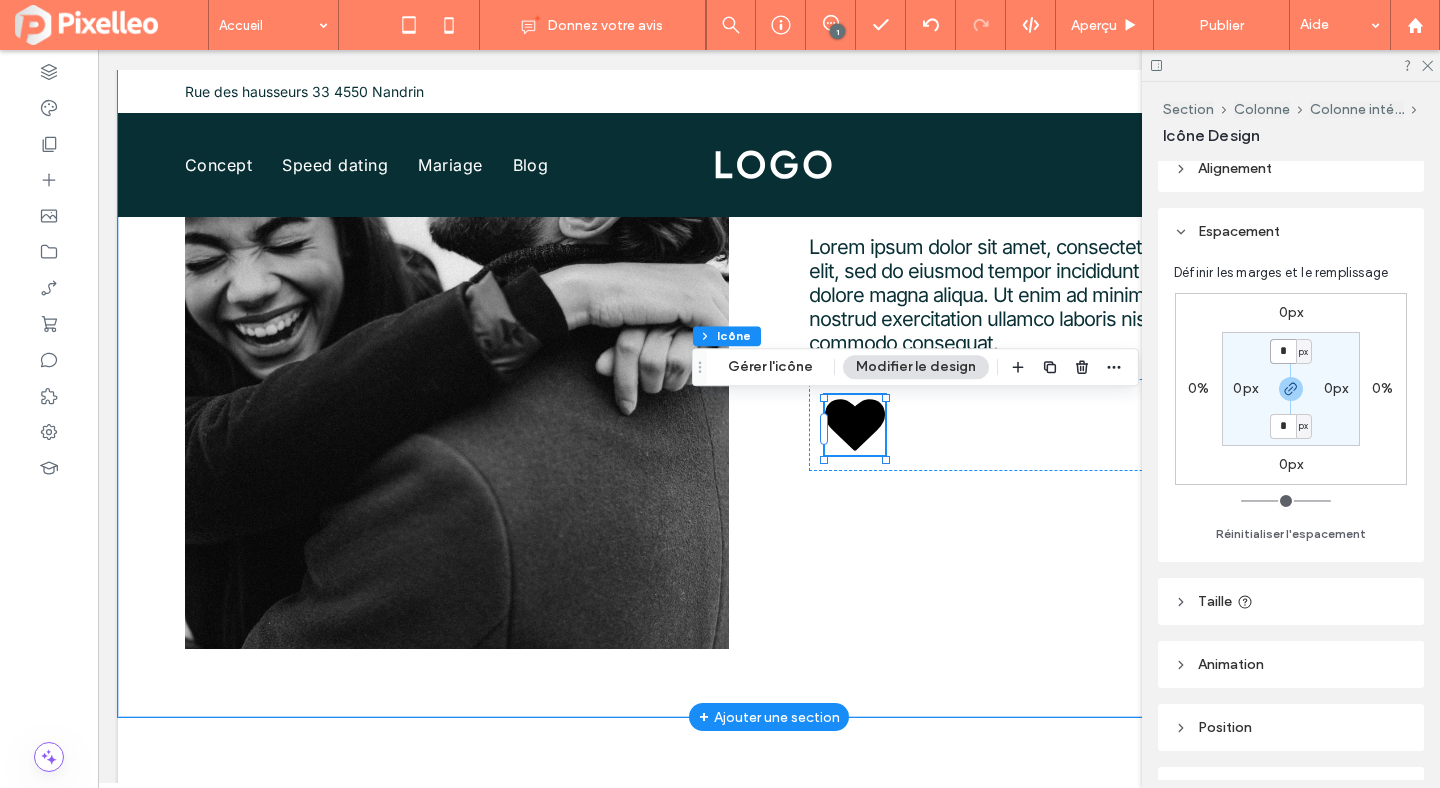 type on "*" 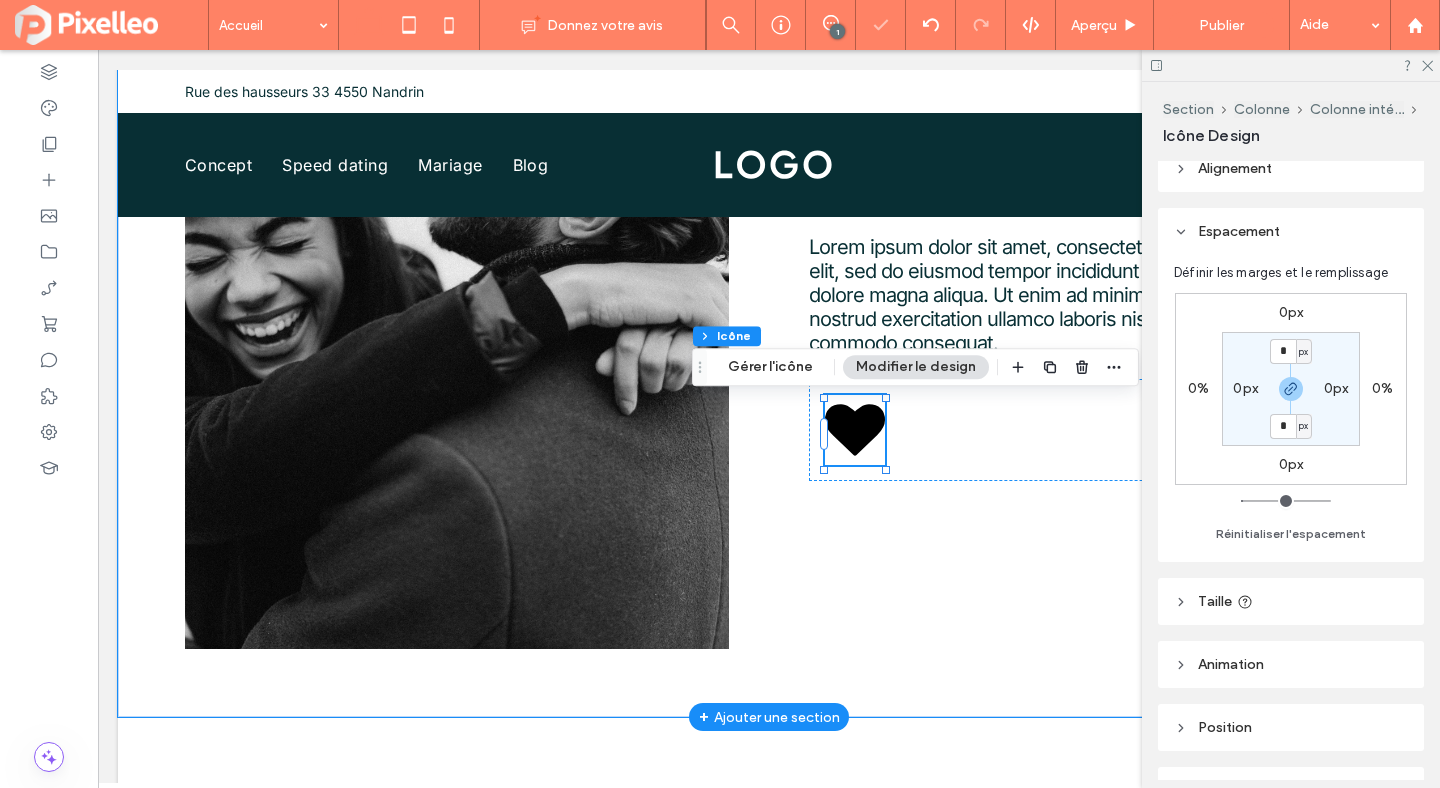 click on "0px" at bounding box center [1245, 388] 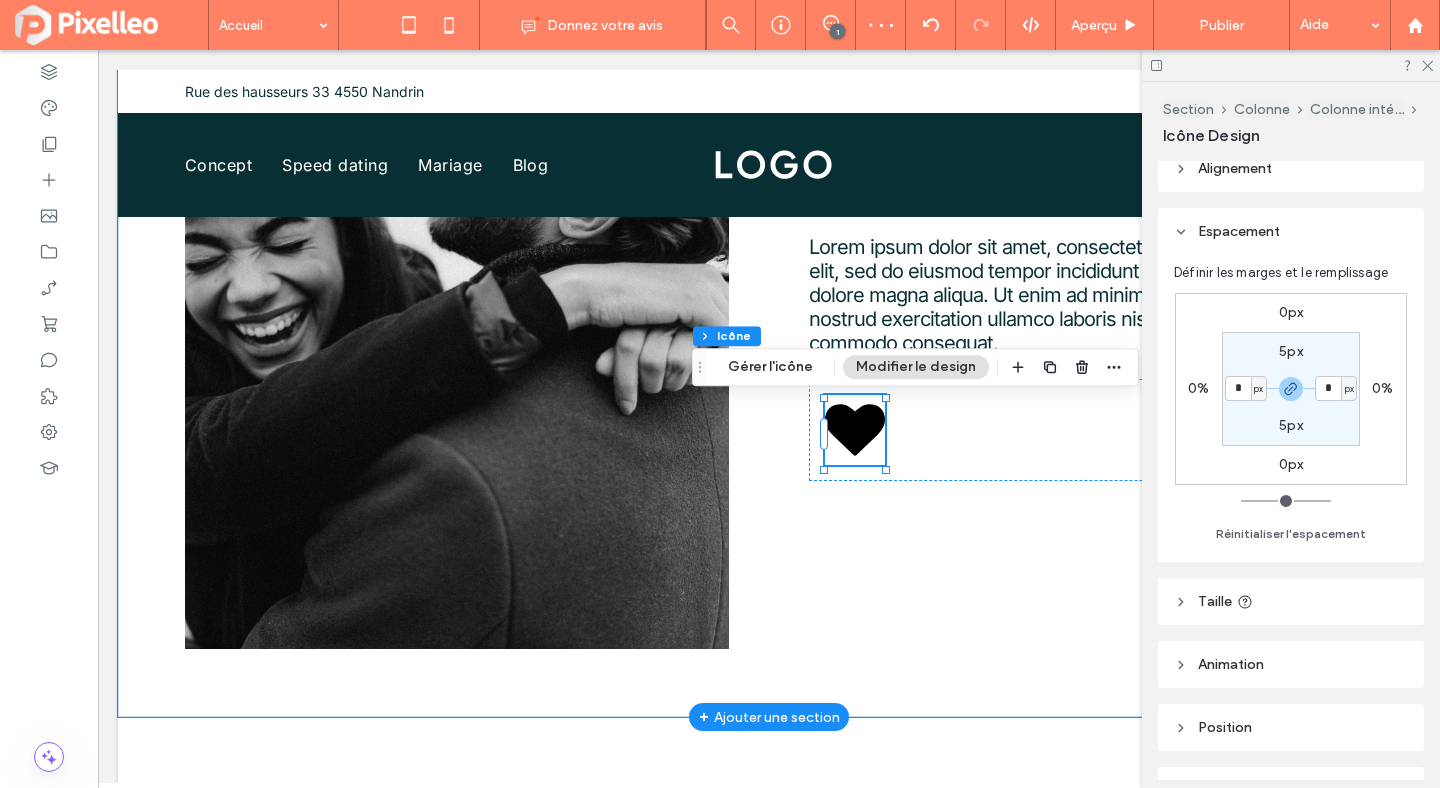 type on "*" 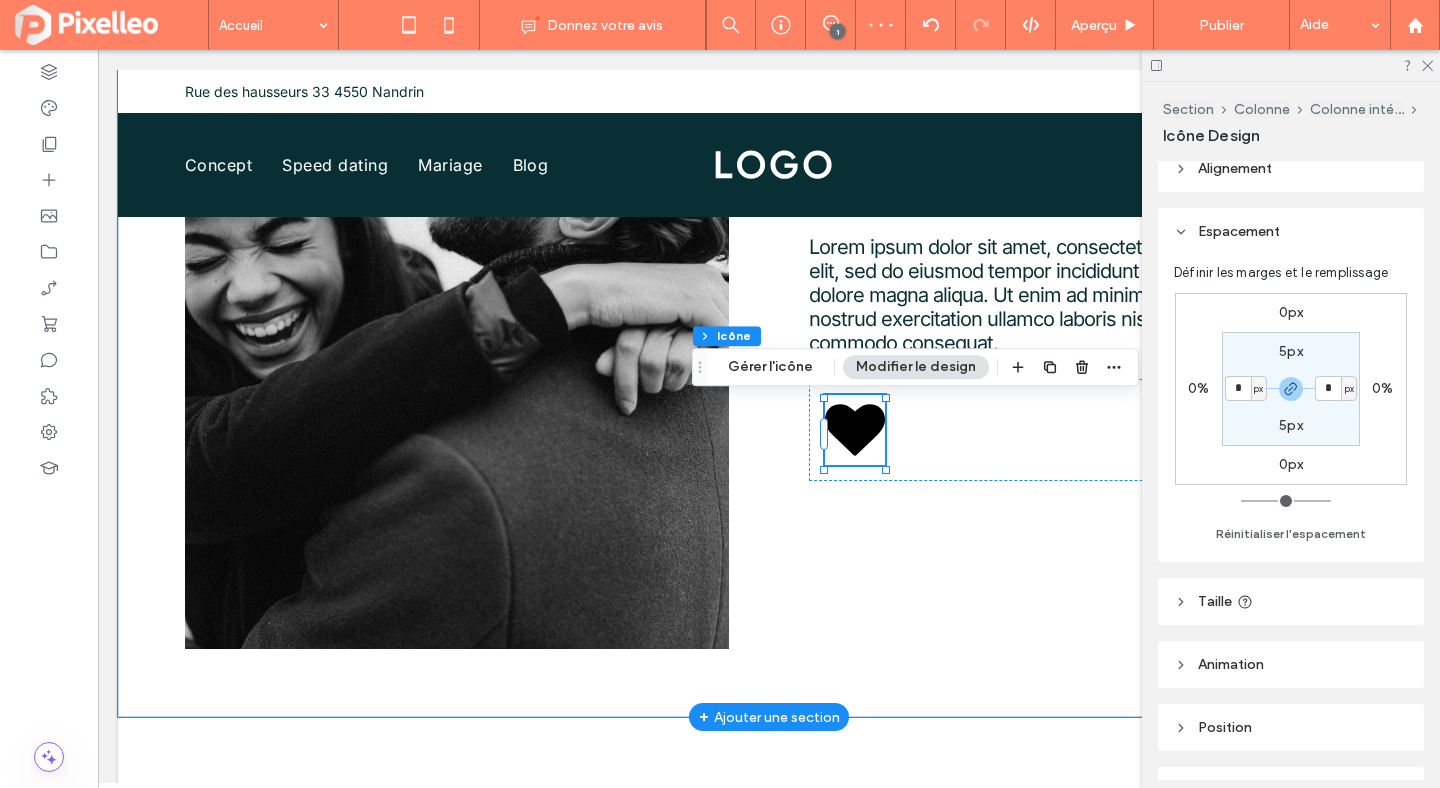 type on "*" 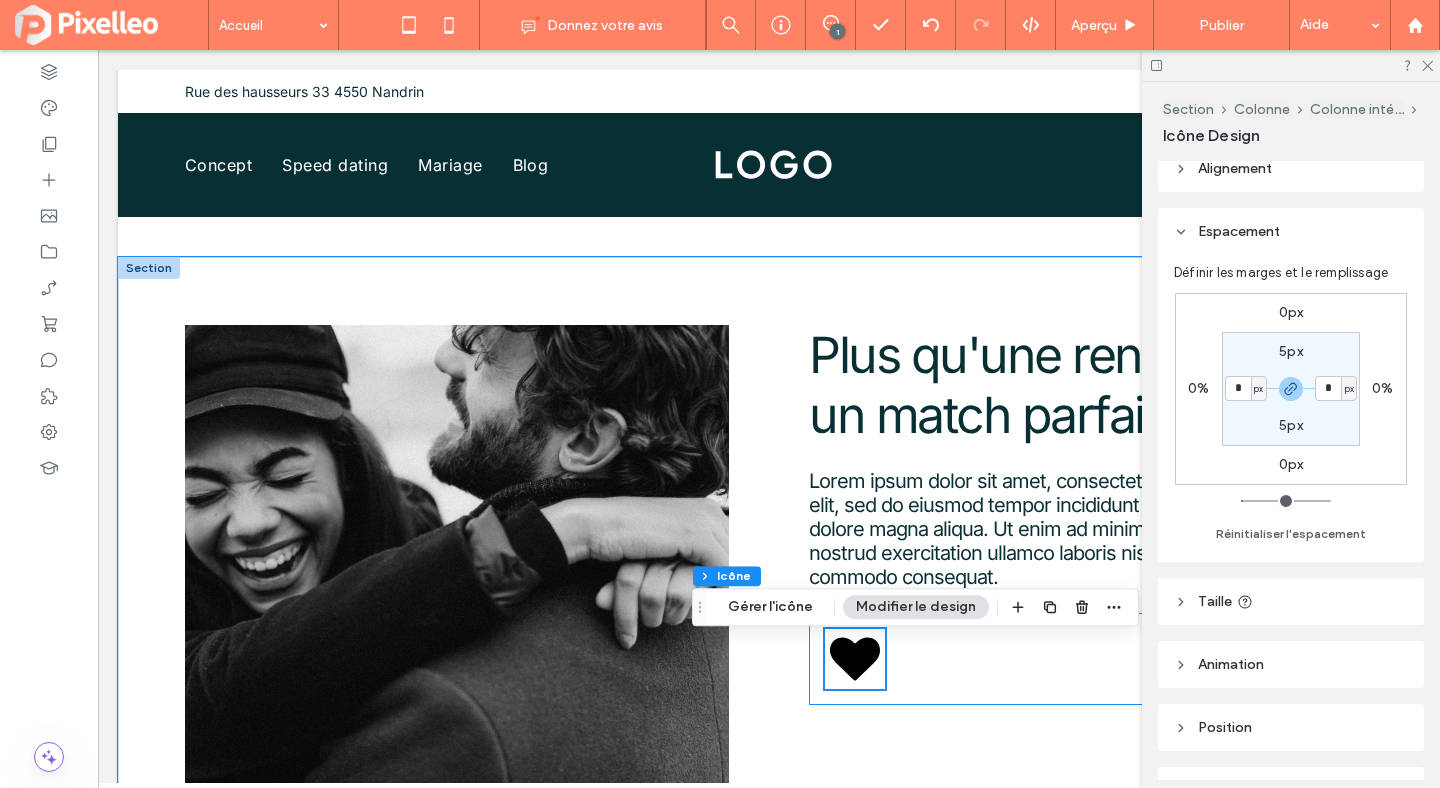 scroll, scrollTop: 2524, scrollLeft: 0, axis: vertical 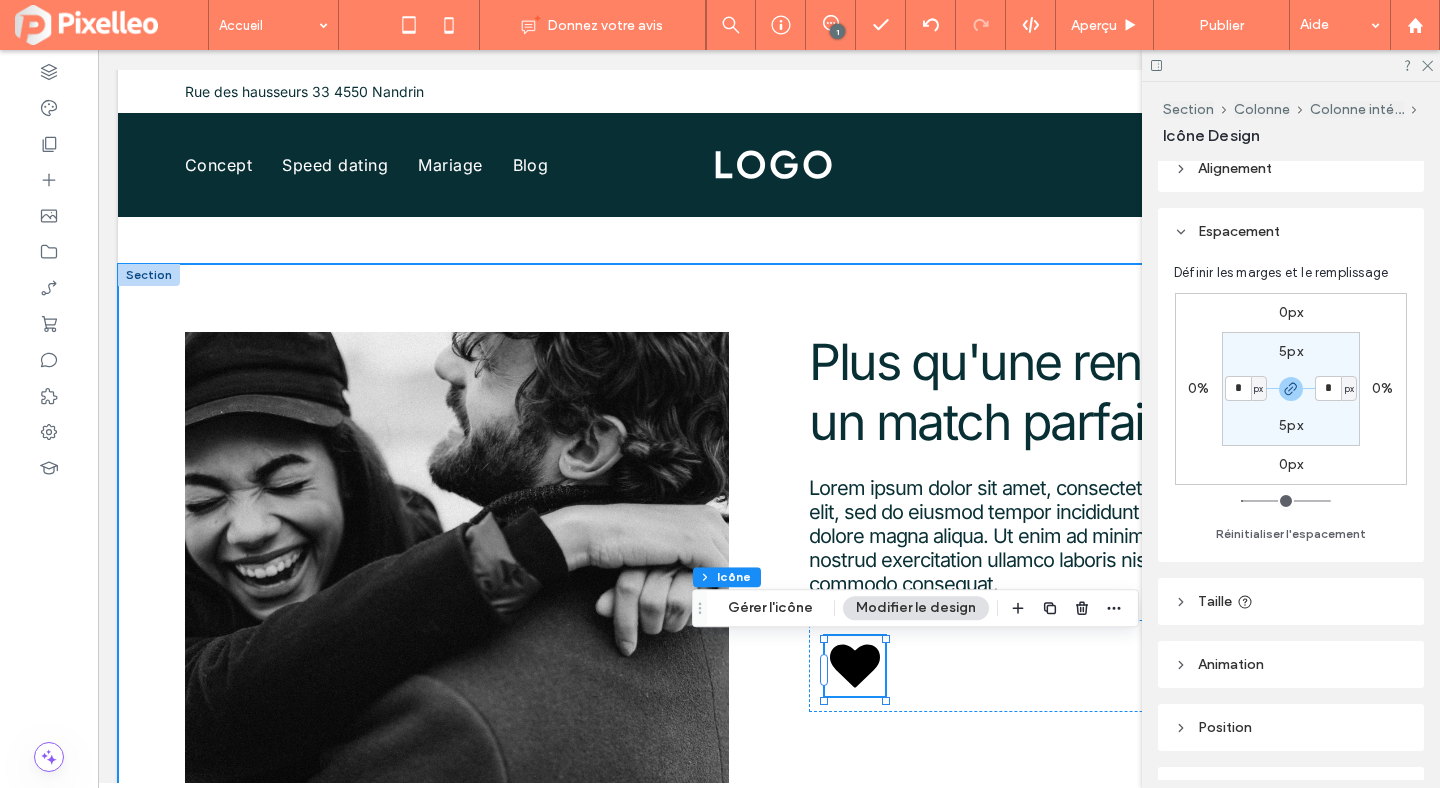 click on "Plus qu'une rencontre un match parfait Lorem ipsum dolor sit amet, consectetur adipiscing elit, sed do eiusmod tempor incididunt ut labore et dolore magna aliqua. Ut enim ad minim veniam, quis nostrud exercitation ullamco laboris nisi ut aliquip ex ea commodo consequat." at bounding box center (769, 611) 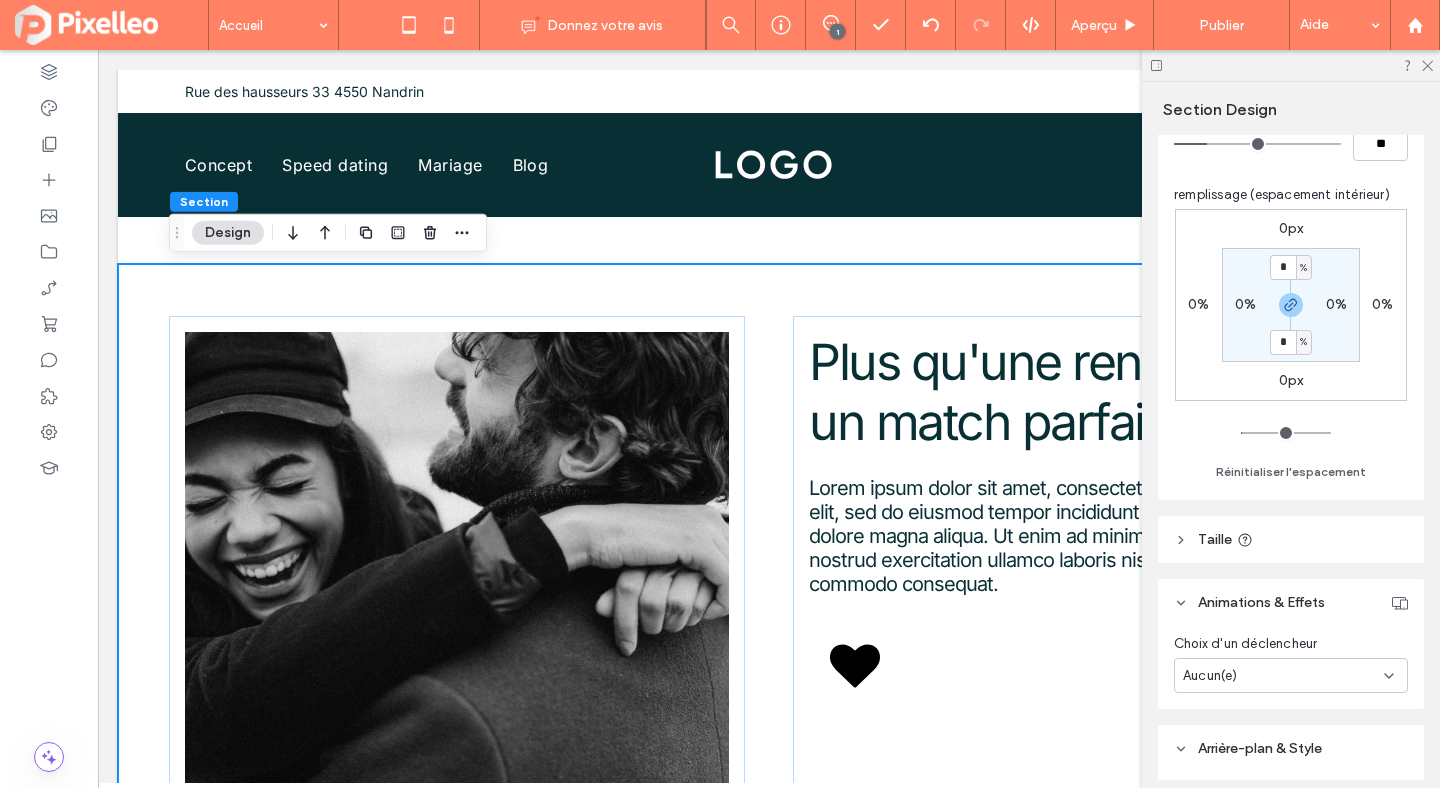 scroll, scrollTop: 784, scrollLeft: 0, axis: vertical 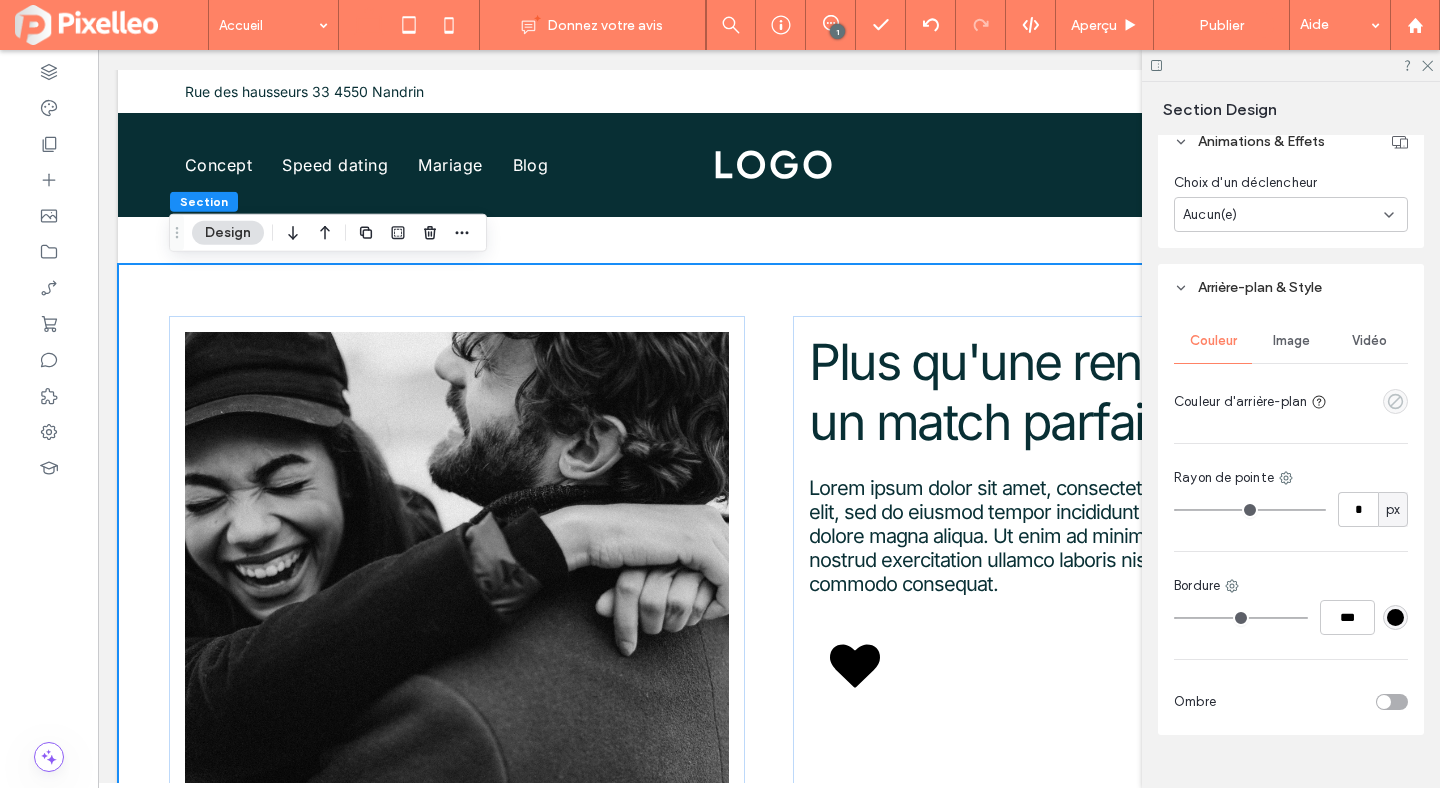click 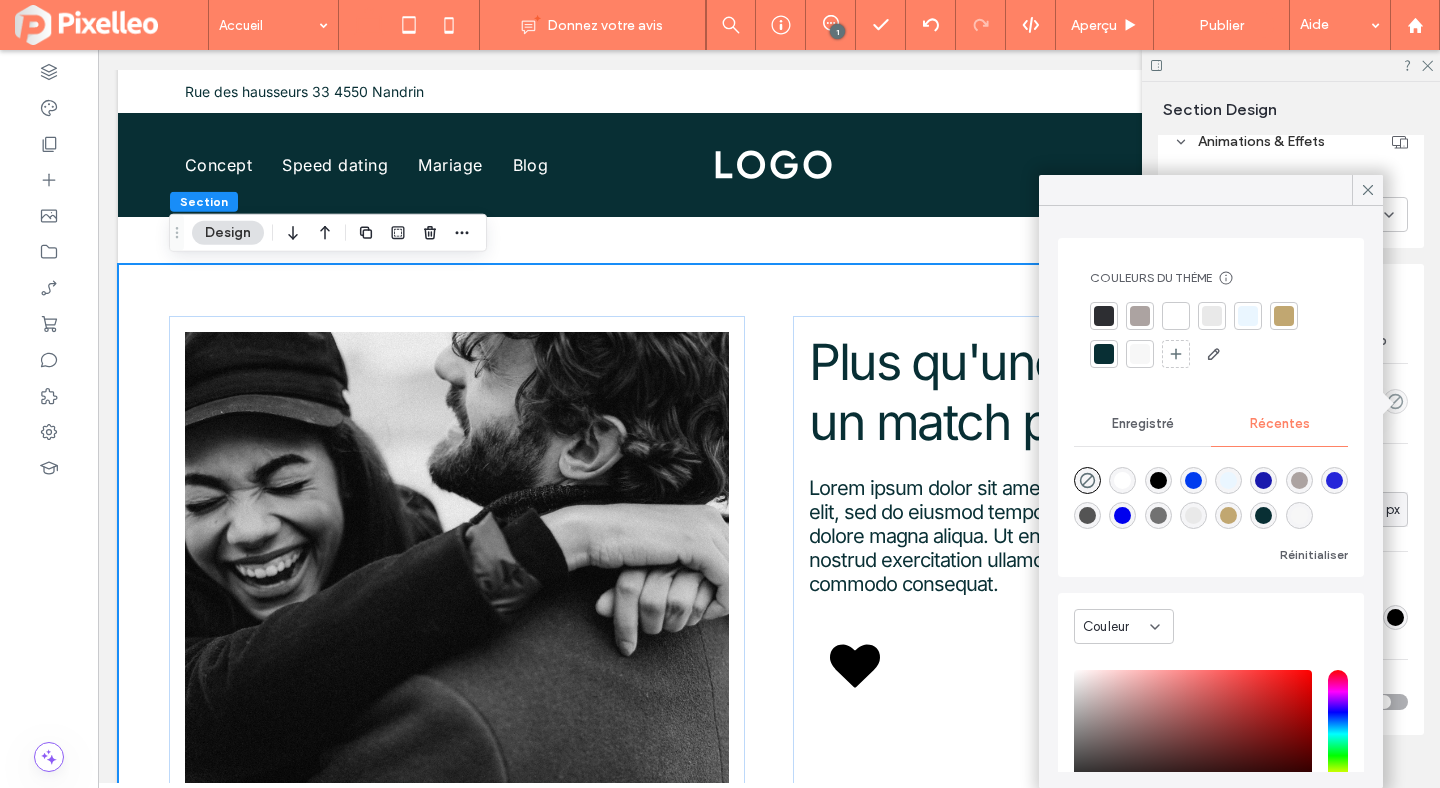 click at bounding box center [1104, 354] 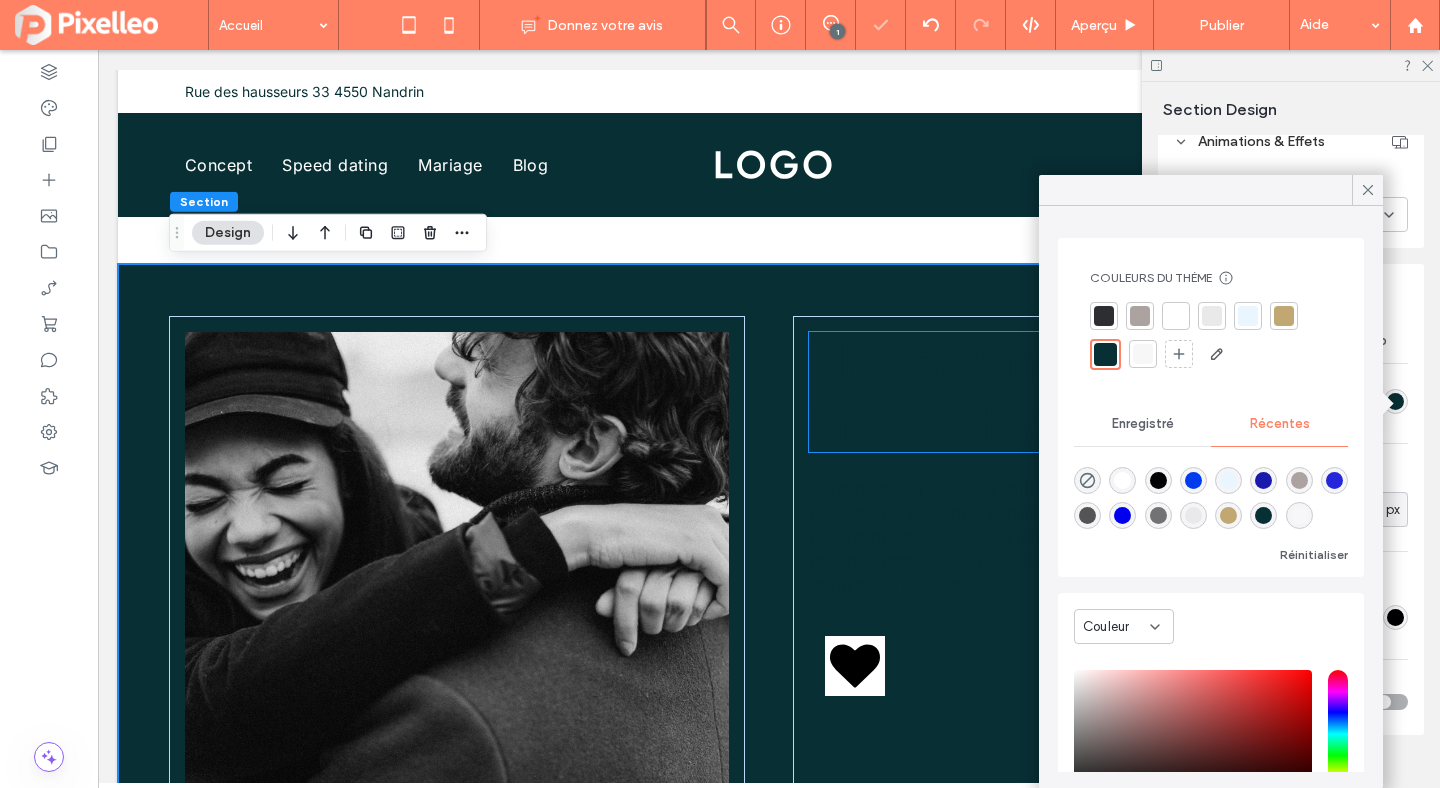 click on "Plus qu'une rencontre" at bounding box center (1044, 362) 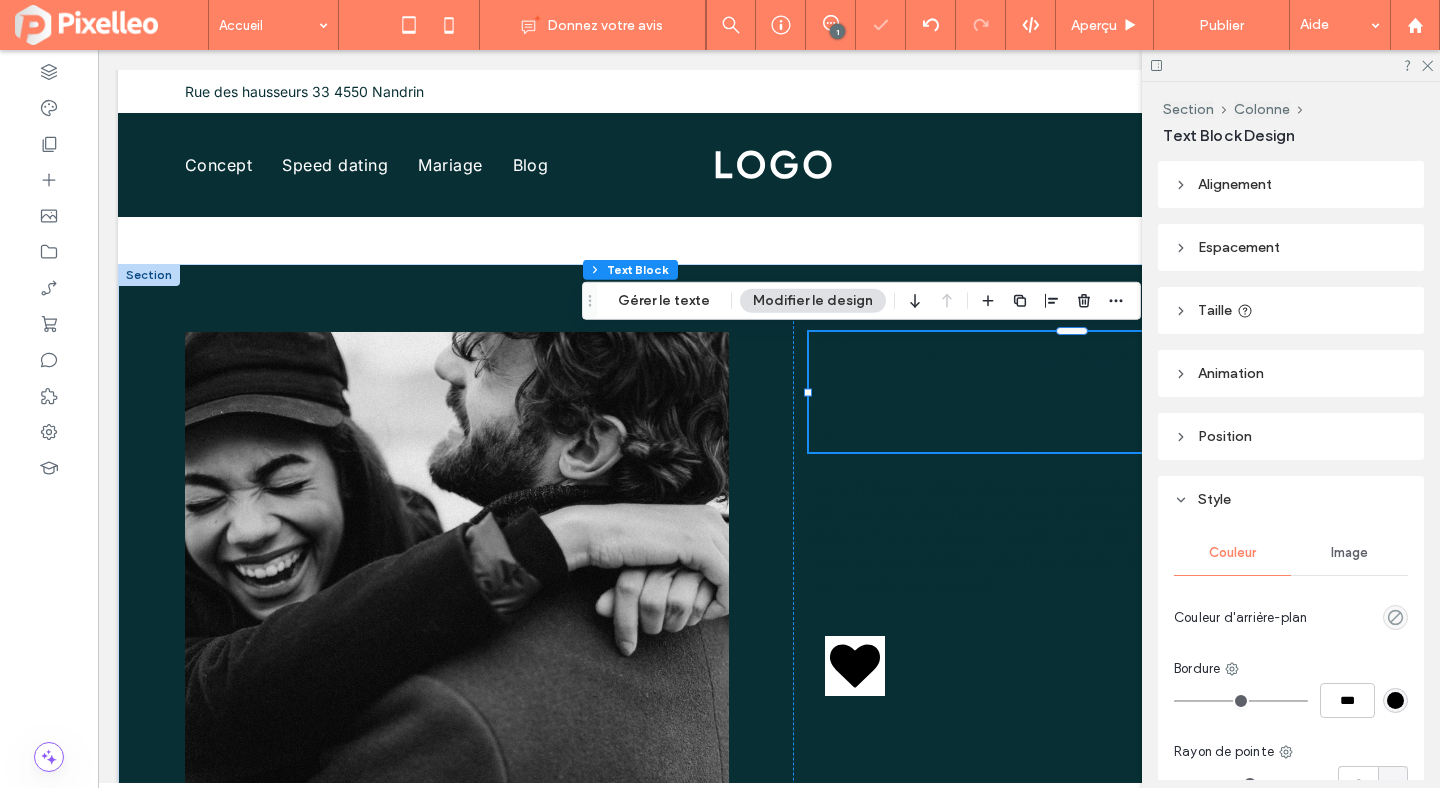 click on "Plus qu'une rencontre" at bounding box center [1044, 362] 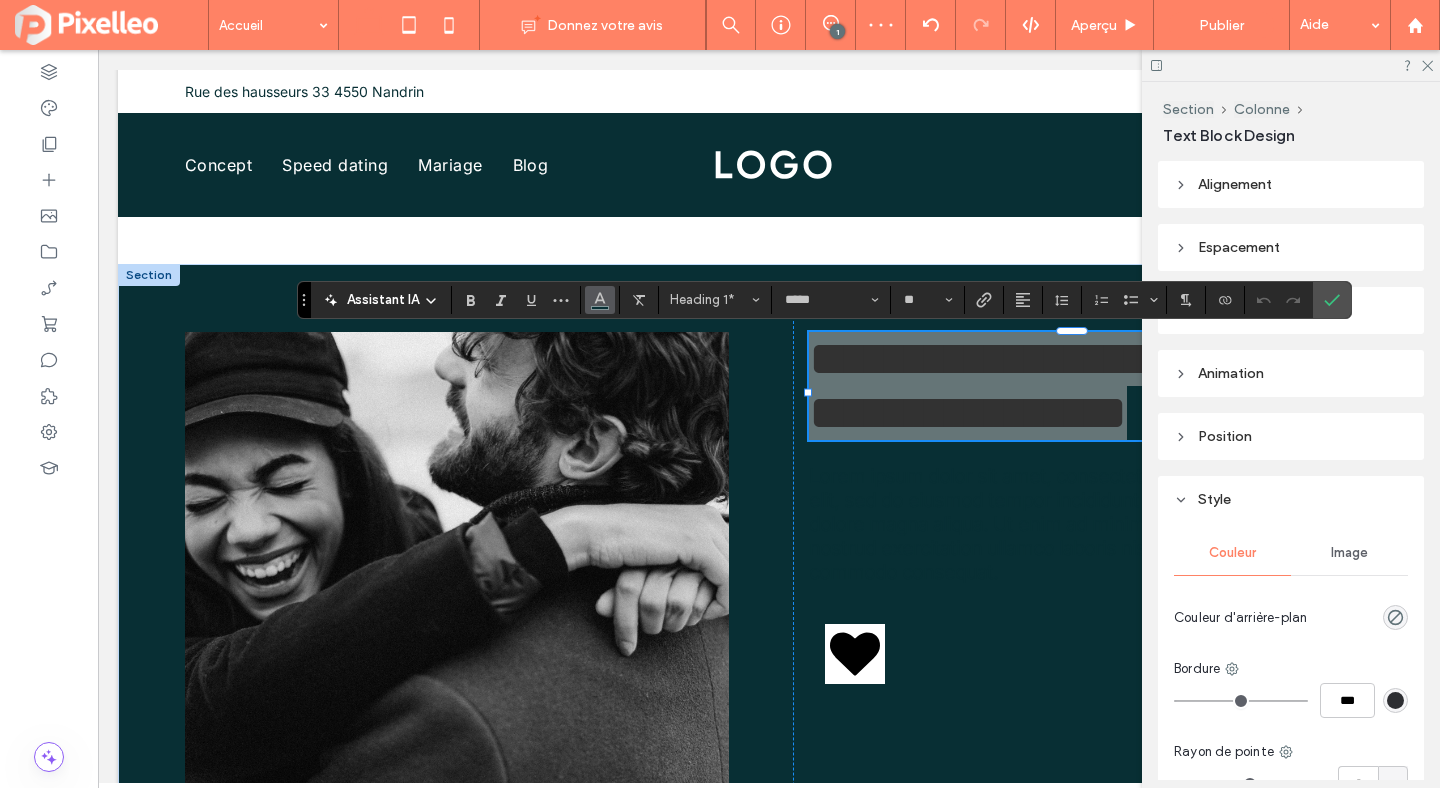 click 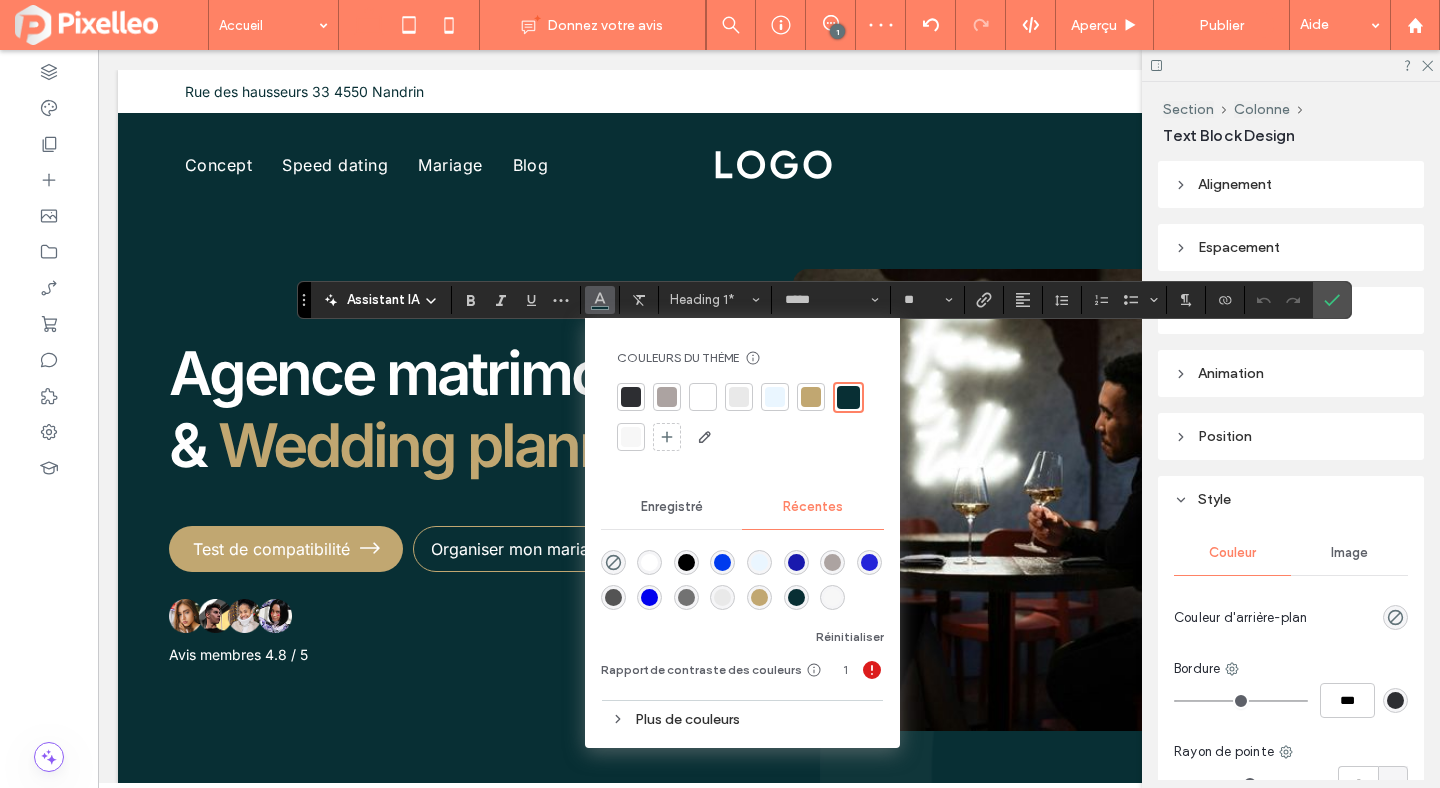 scroll, scrollTop: 2524, scrollLeft: 0, axis: vertical 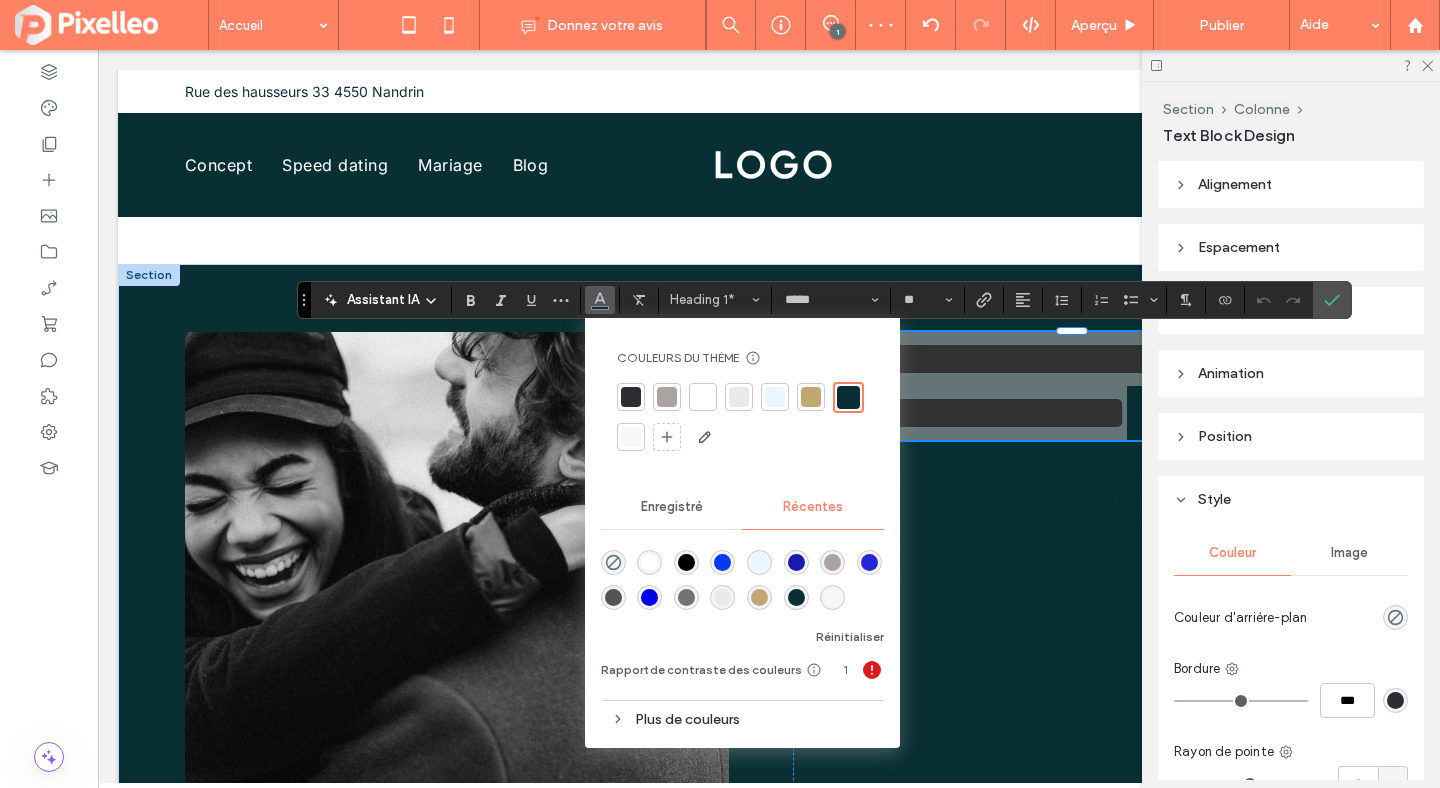 click at bounding box center (649, 562) 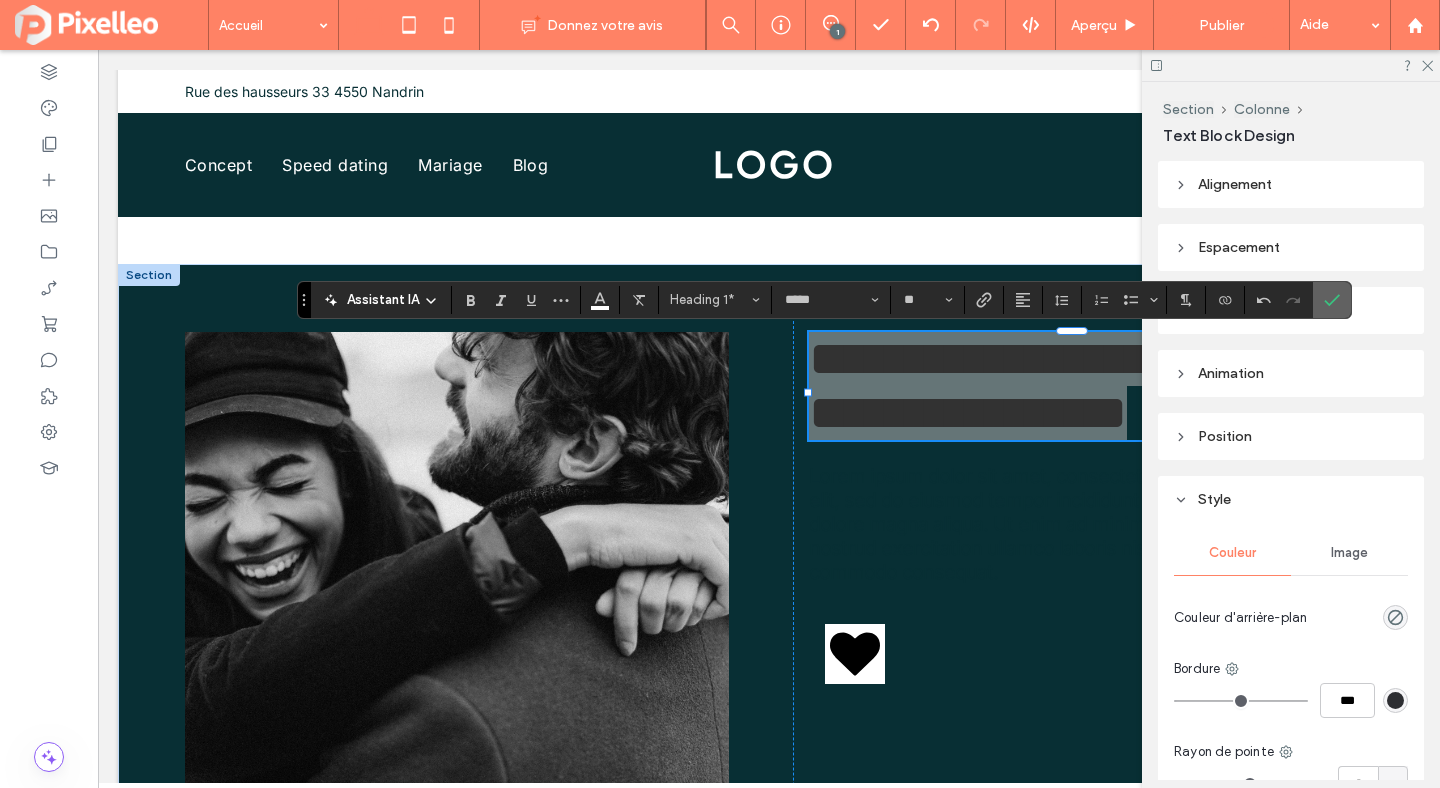 click 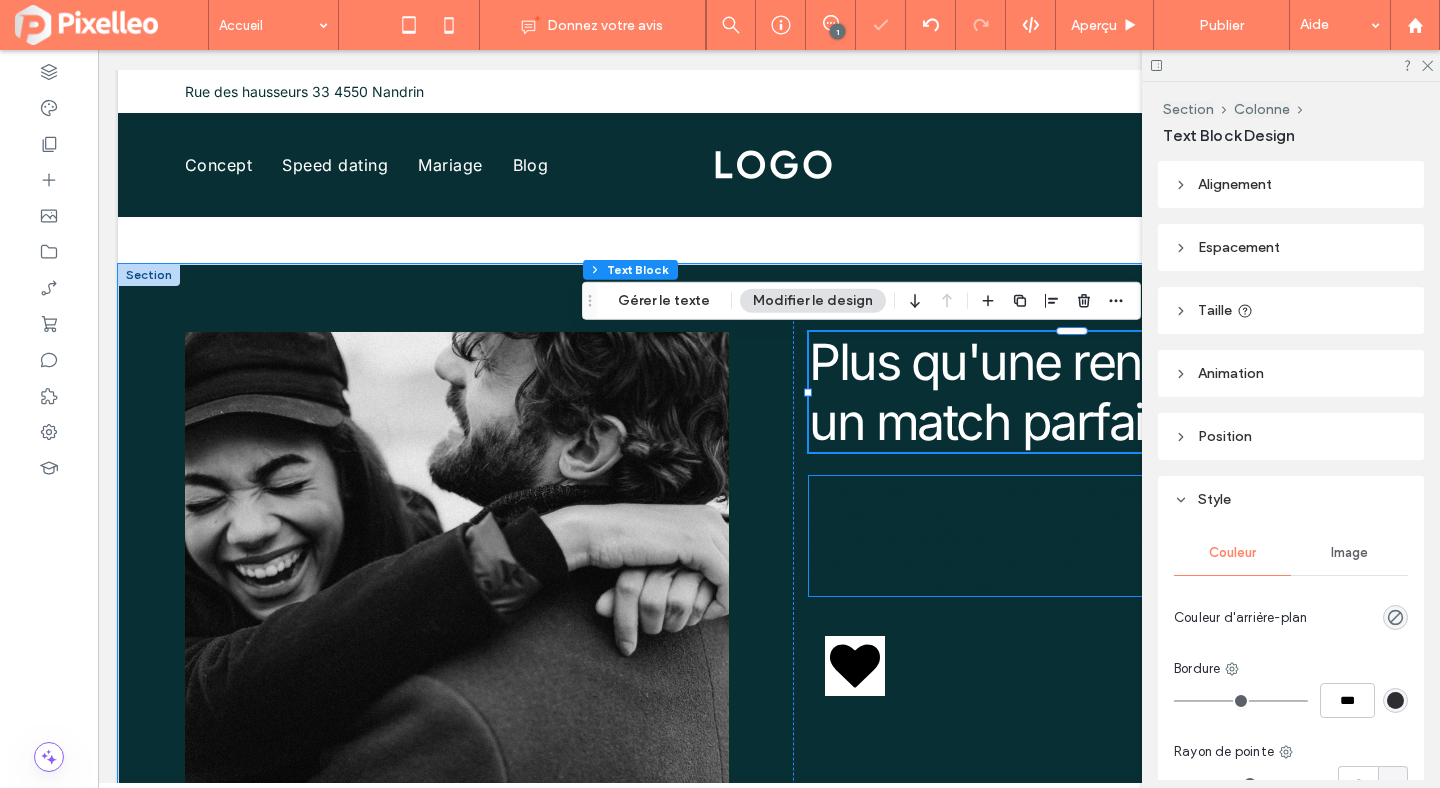 click on "Lorem ipsum dolor sit amet, consectetur adipiscing elit, sed do eiusmod tempor incididunt ut labore et dolore magna aliqua. Ut enim ad minim veniam, quis nostrud exercitation ullamco laboris nisi ut aliquip ex ea commodo consequat." at bounding box center [1046, 536] 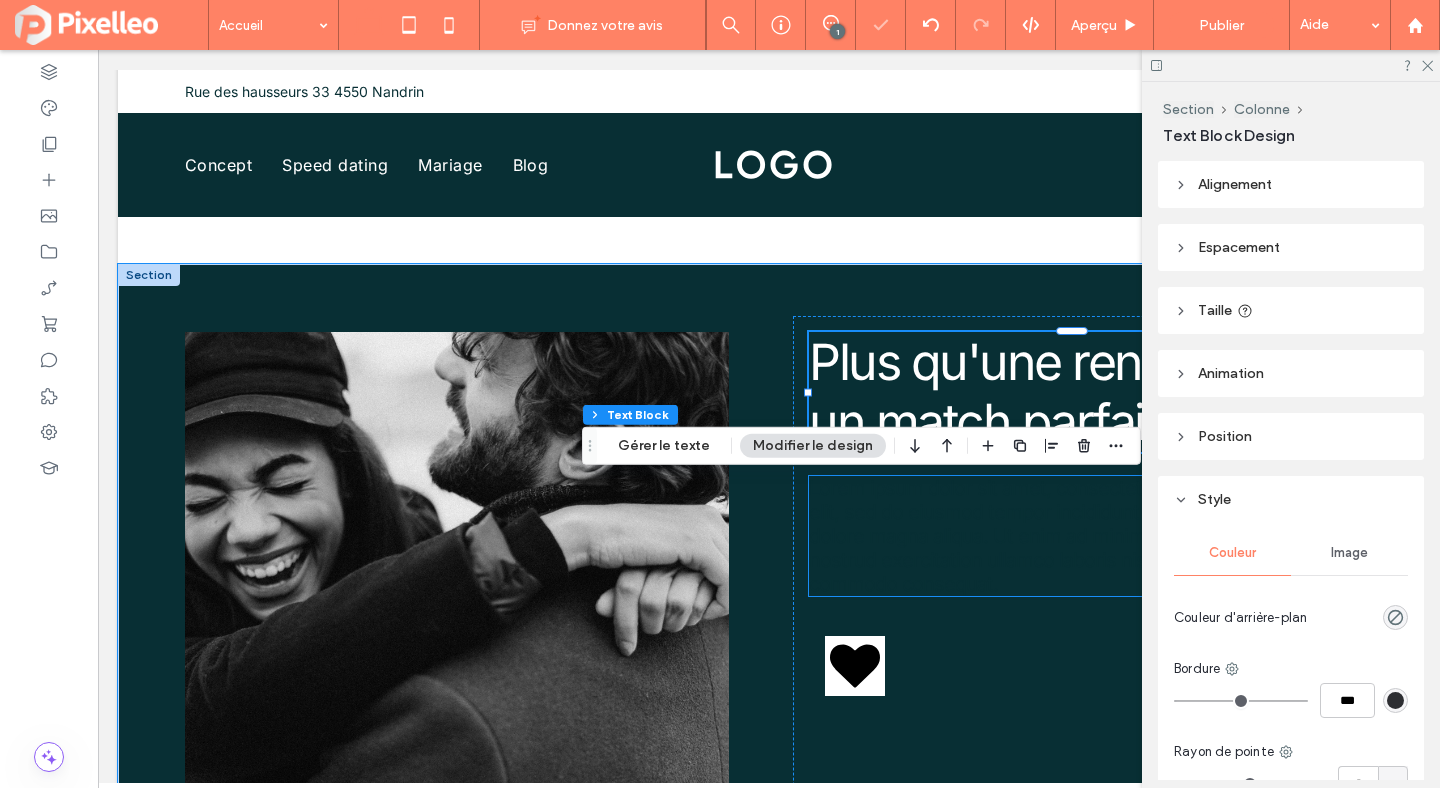 click on "Lorem ipsum dolor sit amet, consectetur adipiscing elit, sed do eiusmod tempor incididunt ut labore et dolore magna aliqua. Ut enim ad minim veniam, quis nostrud exercitation ullamco laboris nisi ut aliquip ex ea commodo consequat." at bounding box center [1046, 536] 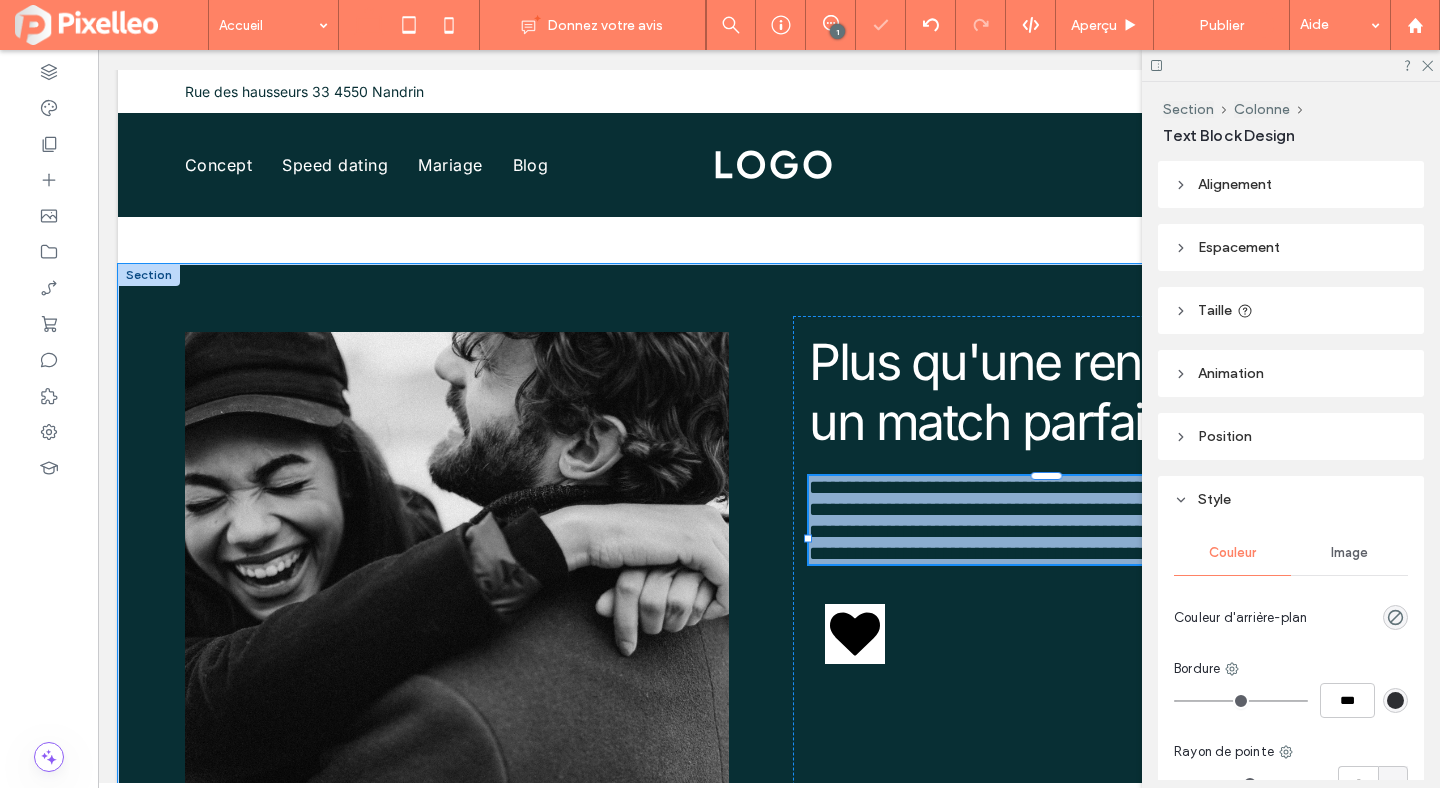 type on "*****" 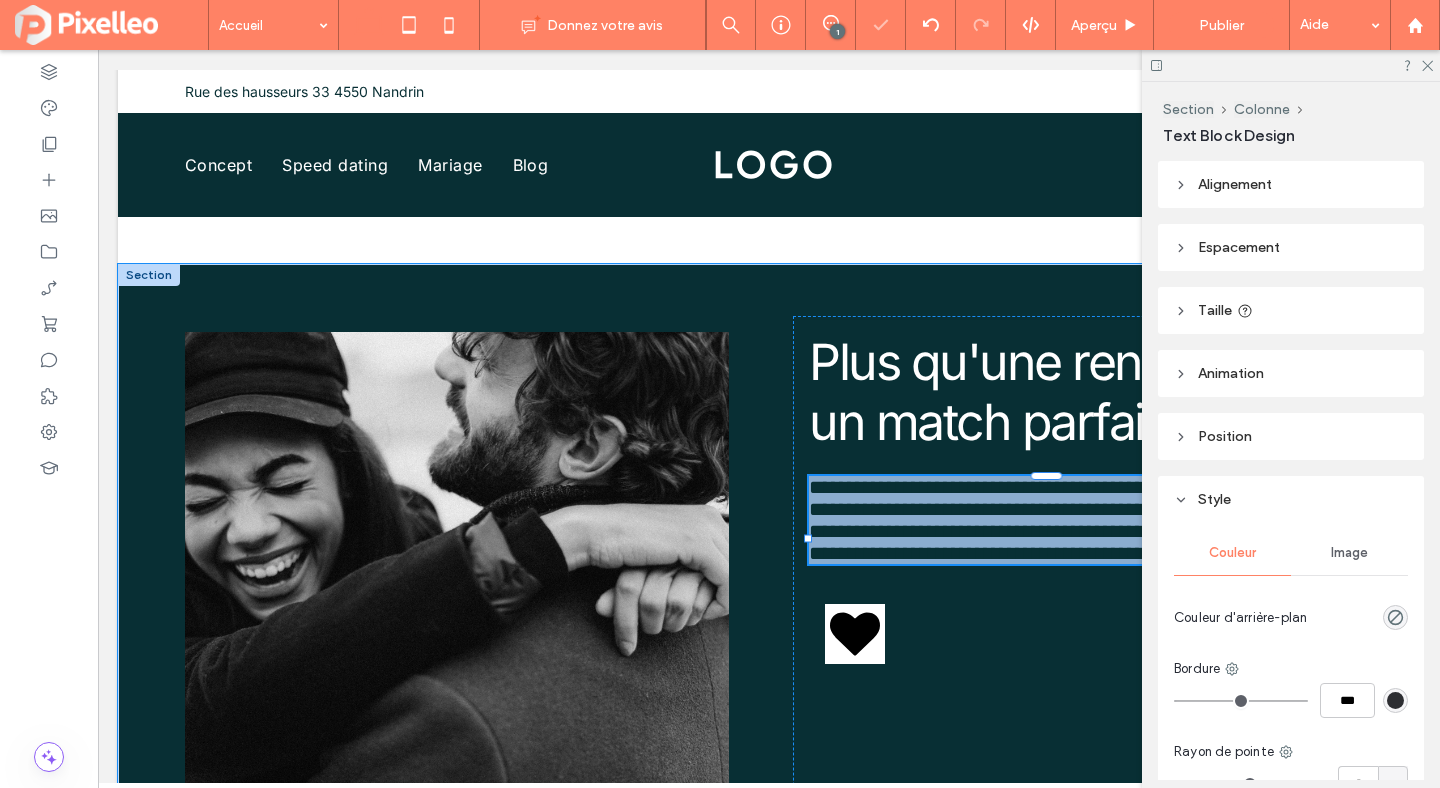 type on "**" 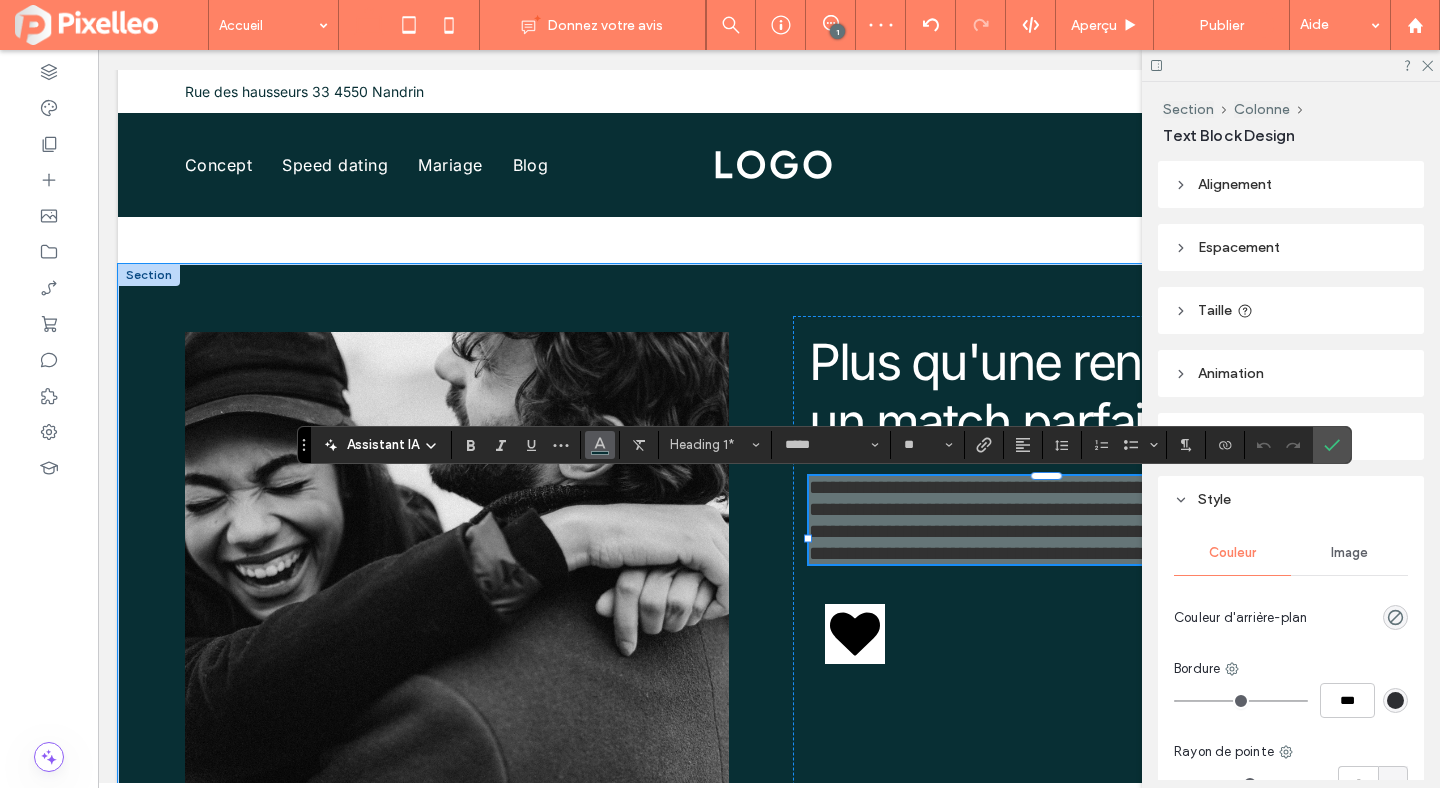 click 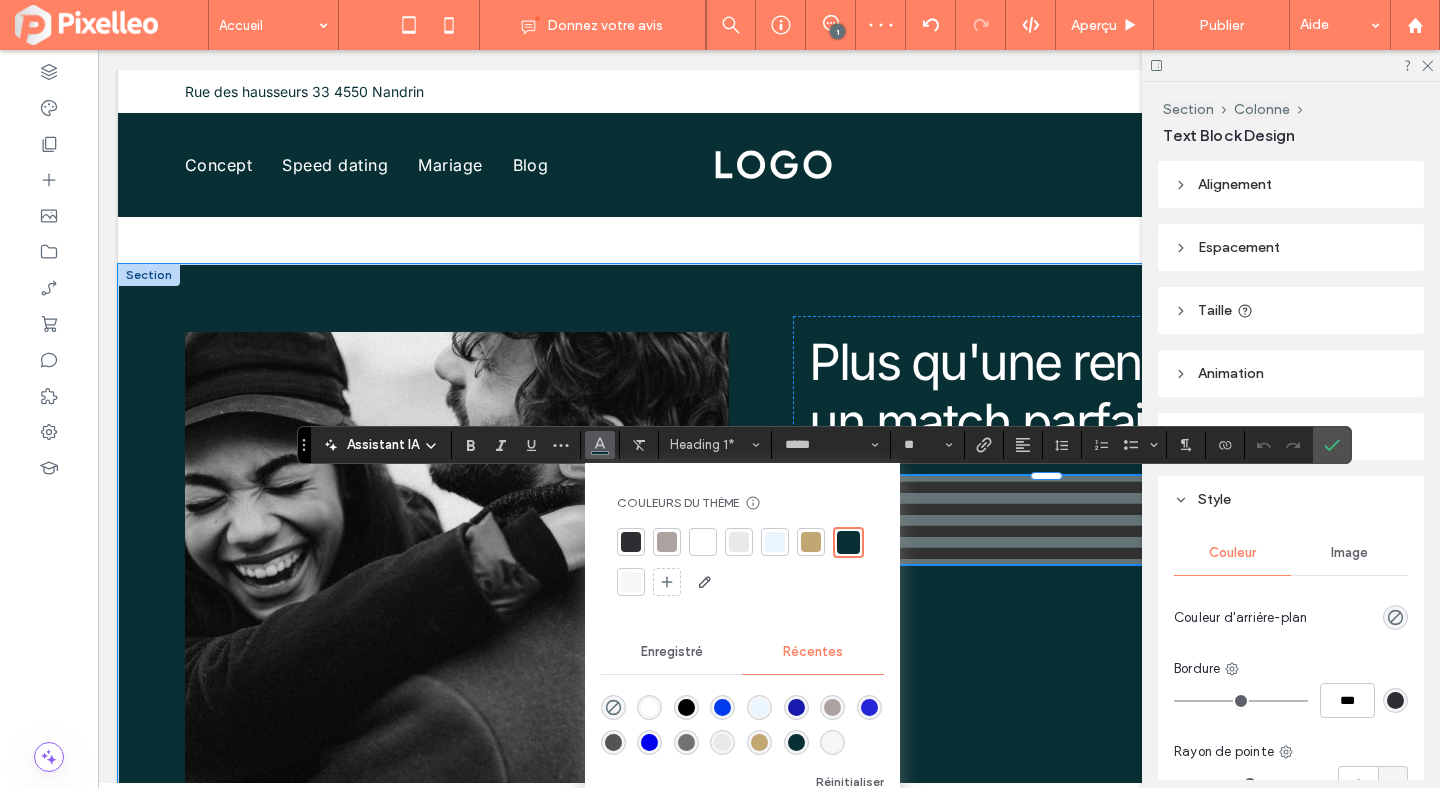 click at bounding box center [649, 707] 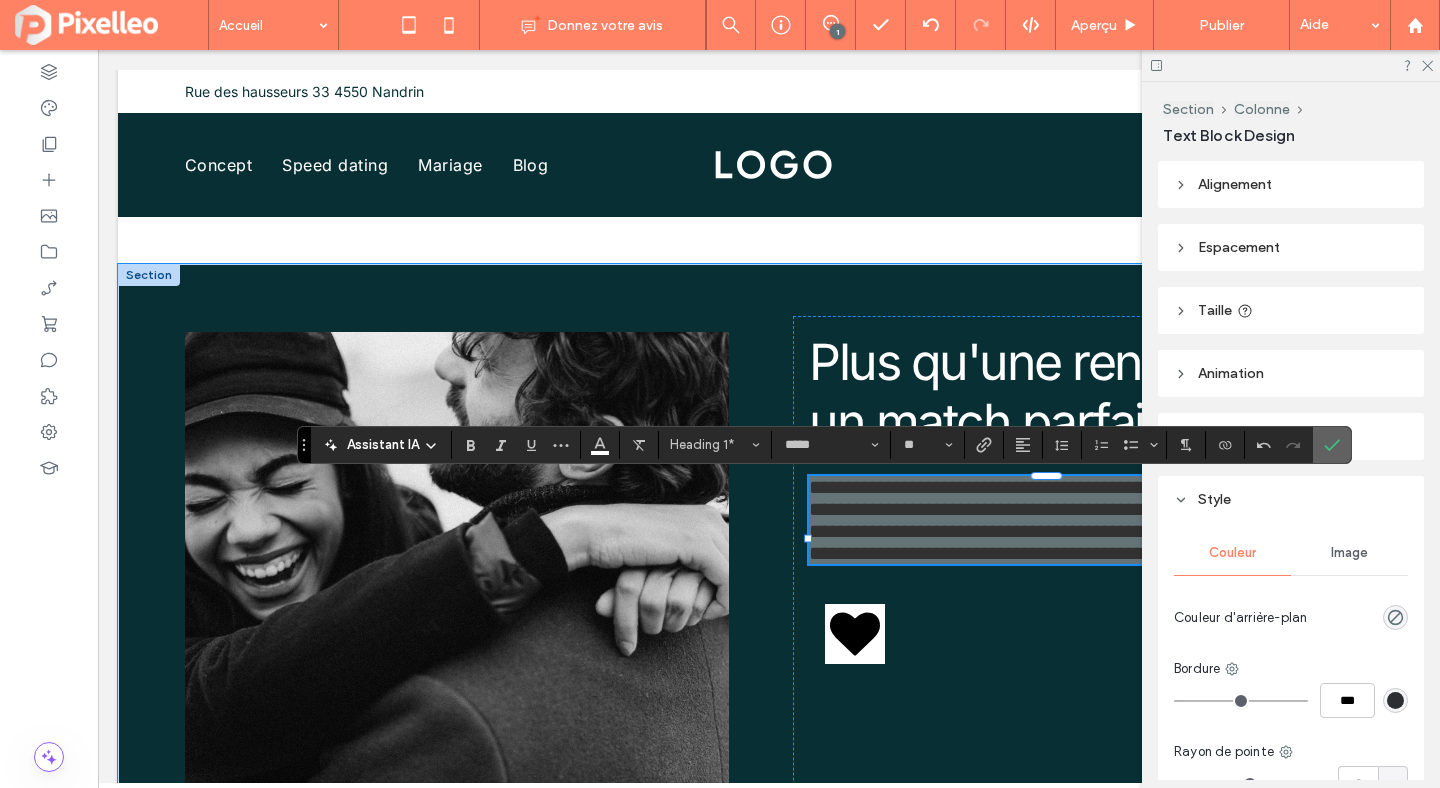 click at bounding box center (1332, 445) 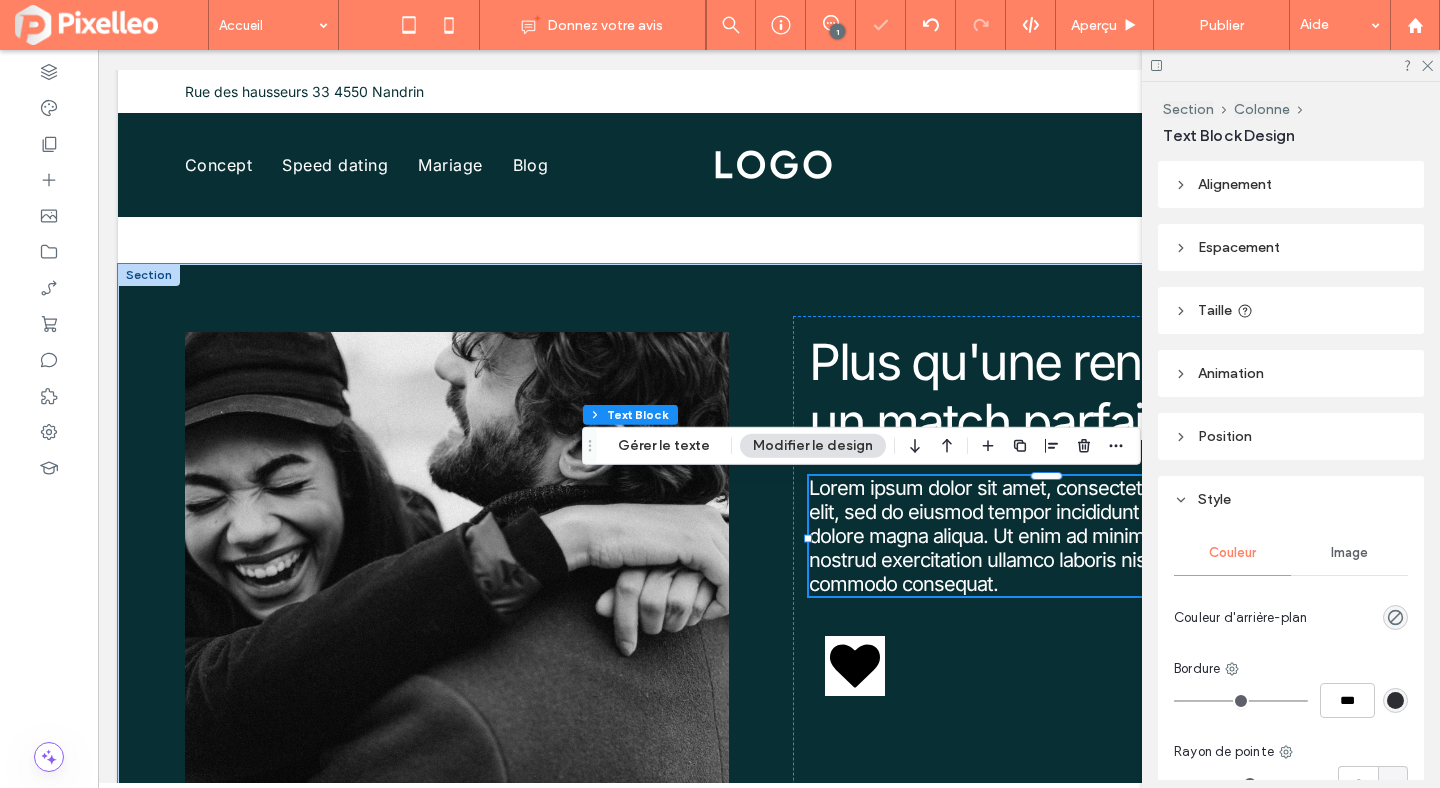 click at bounding box center (1291, 65) 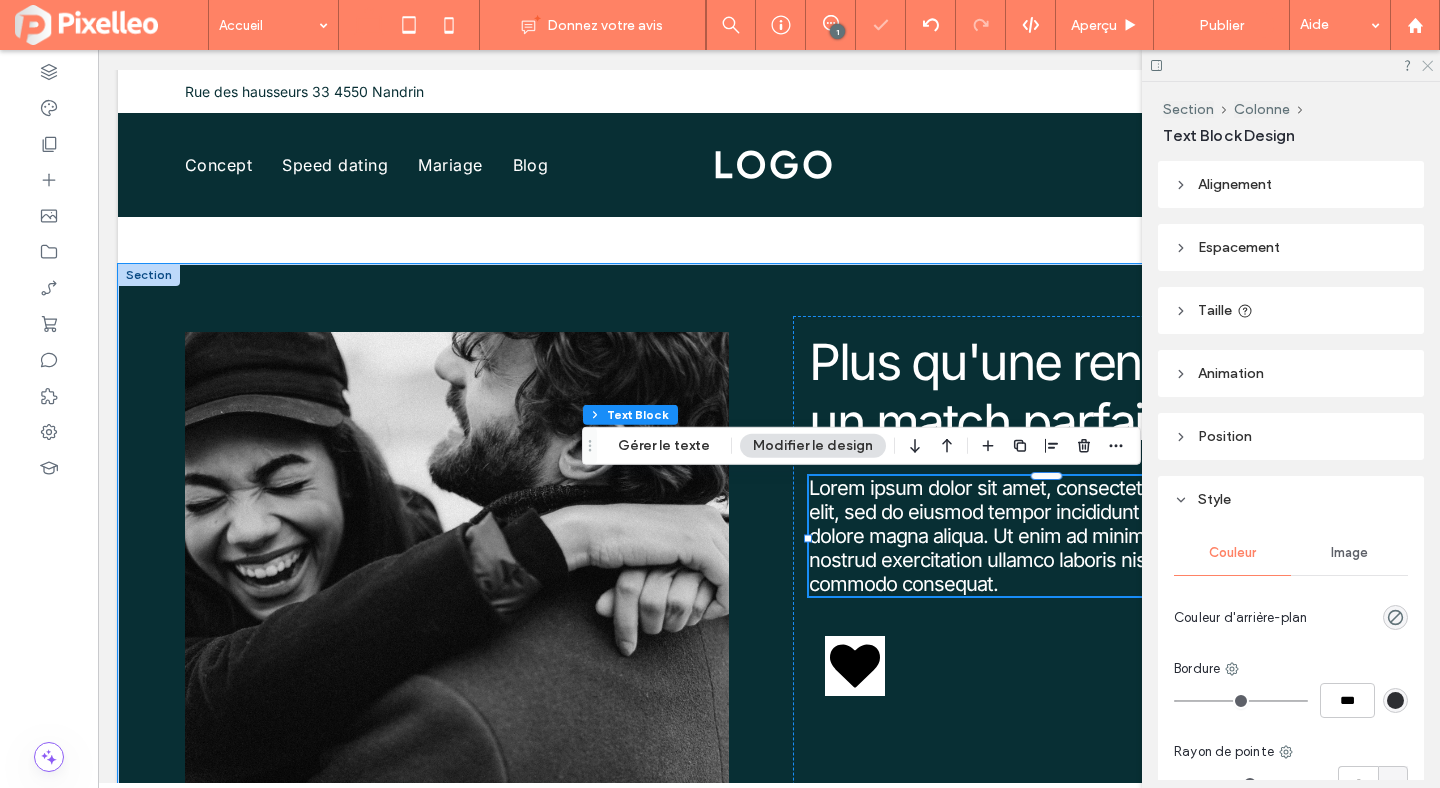 click 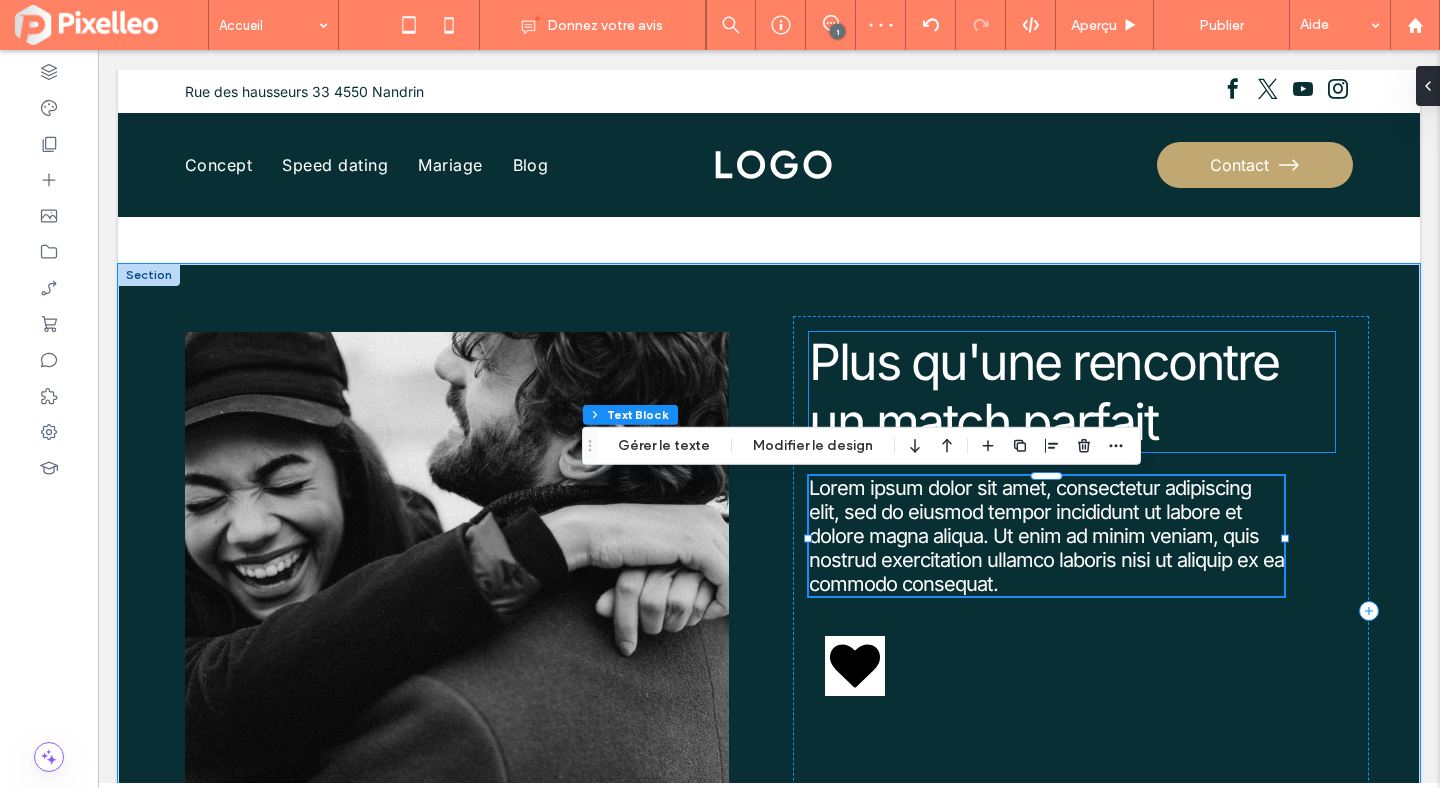 click on "Plus qu'une rencontre" at bounding box center [1044, 362] 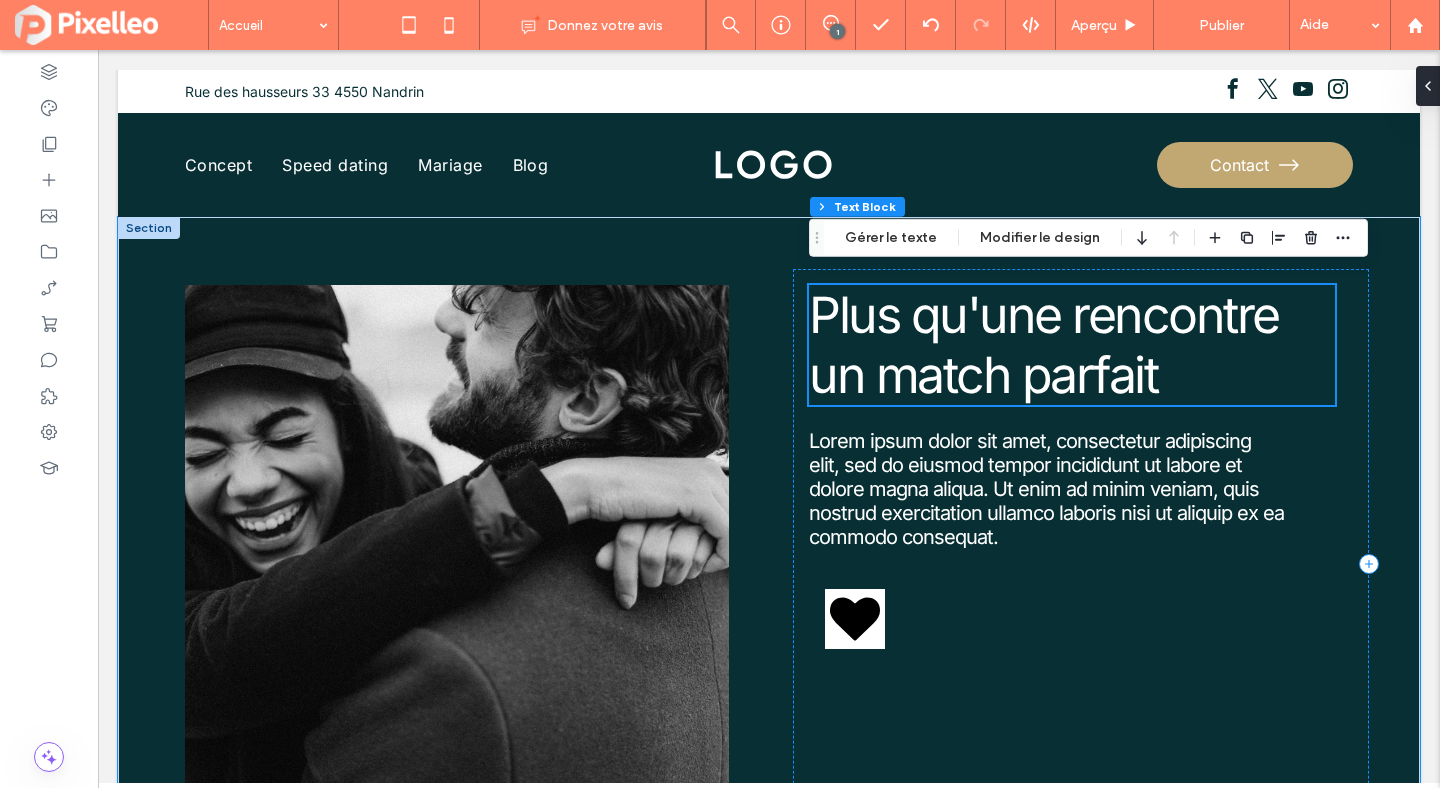 scroll, scrollTop: 2668, scrollLeft: 0, axis: vertical 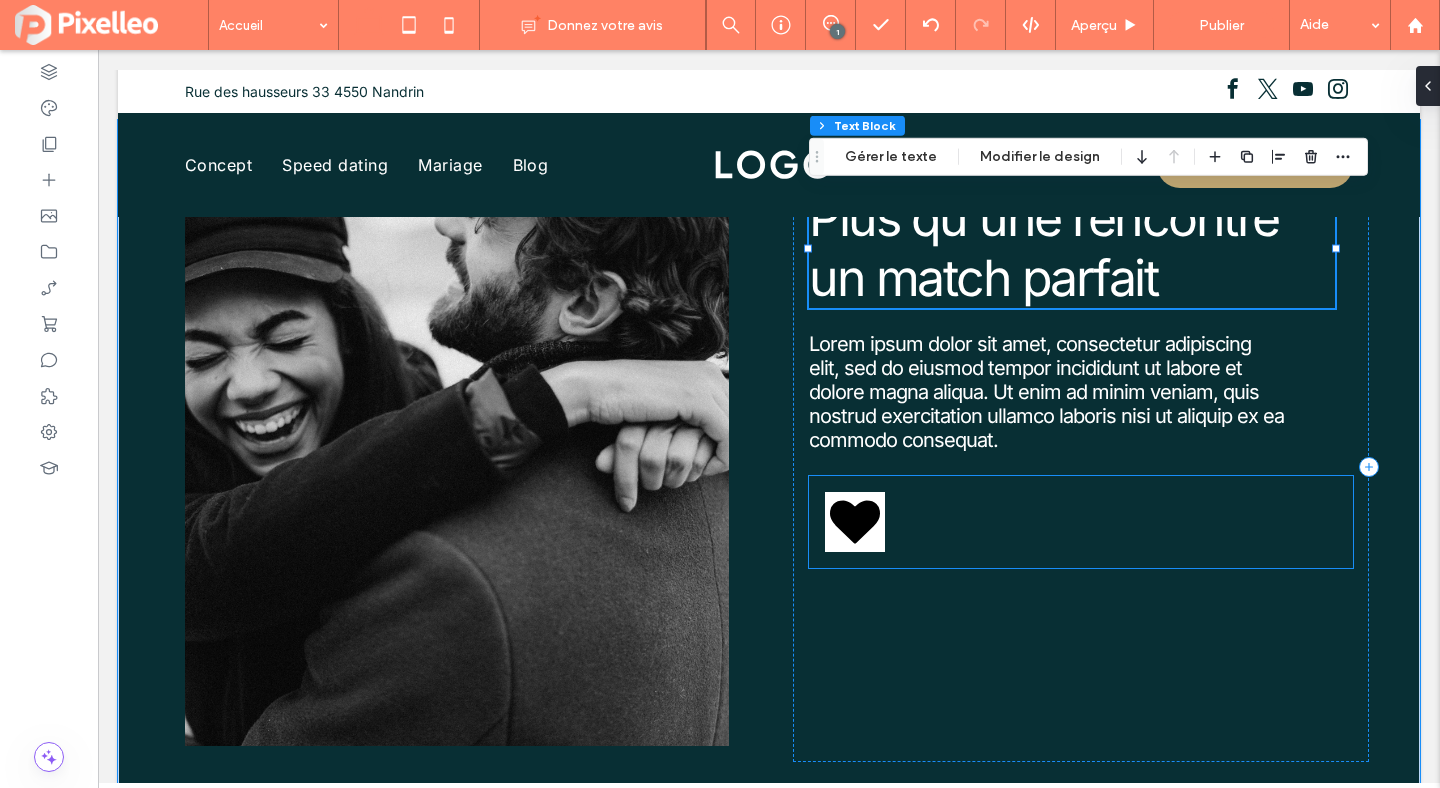 click 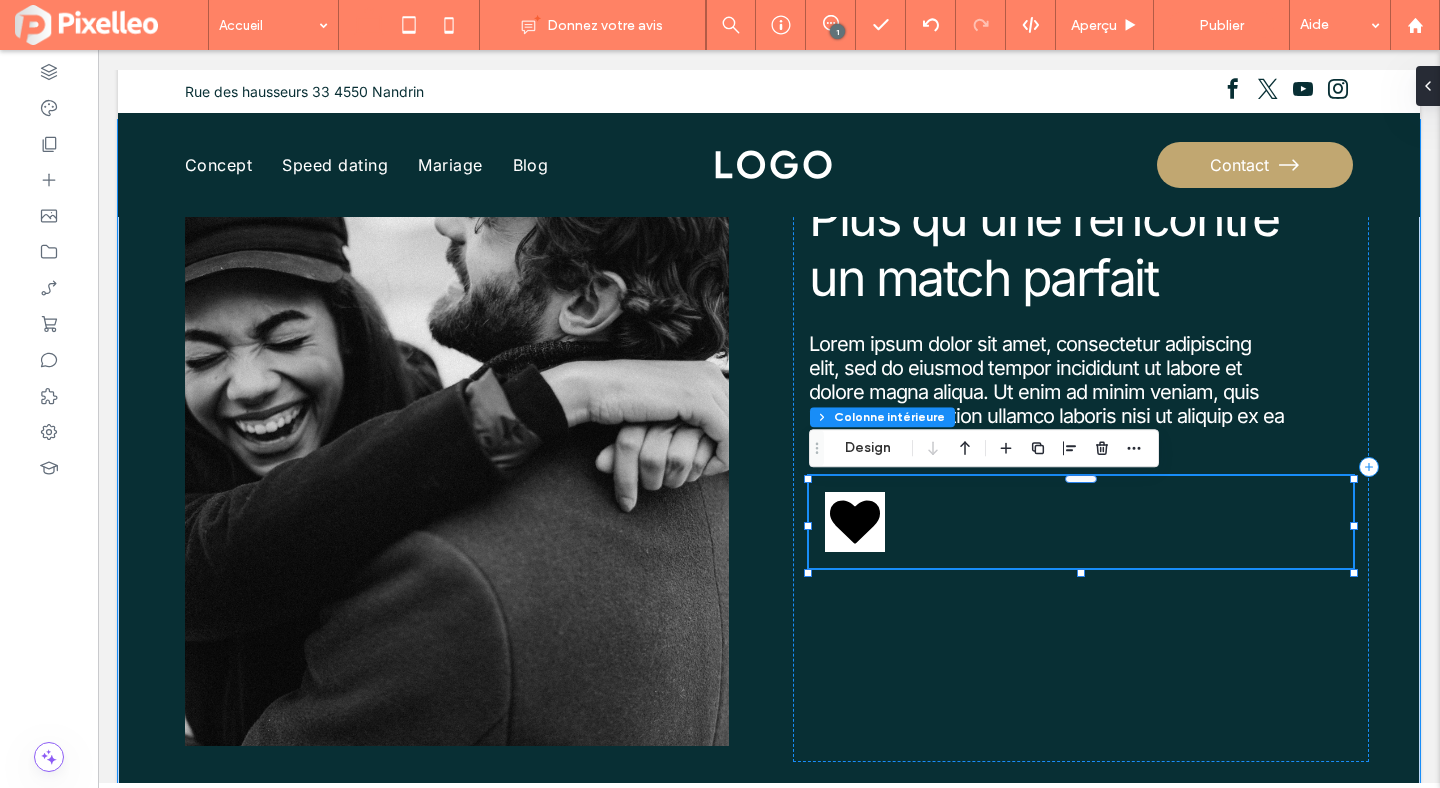 click 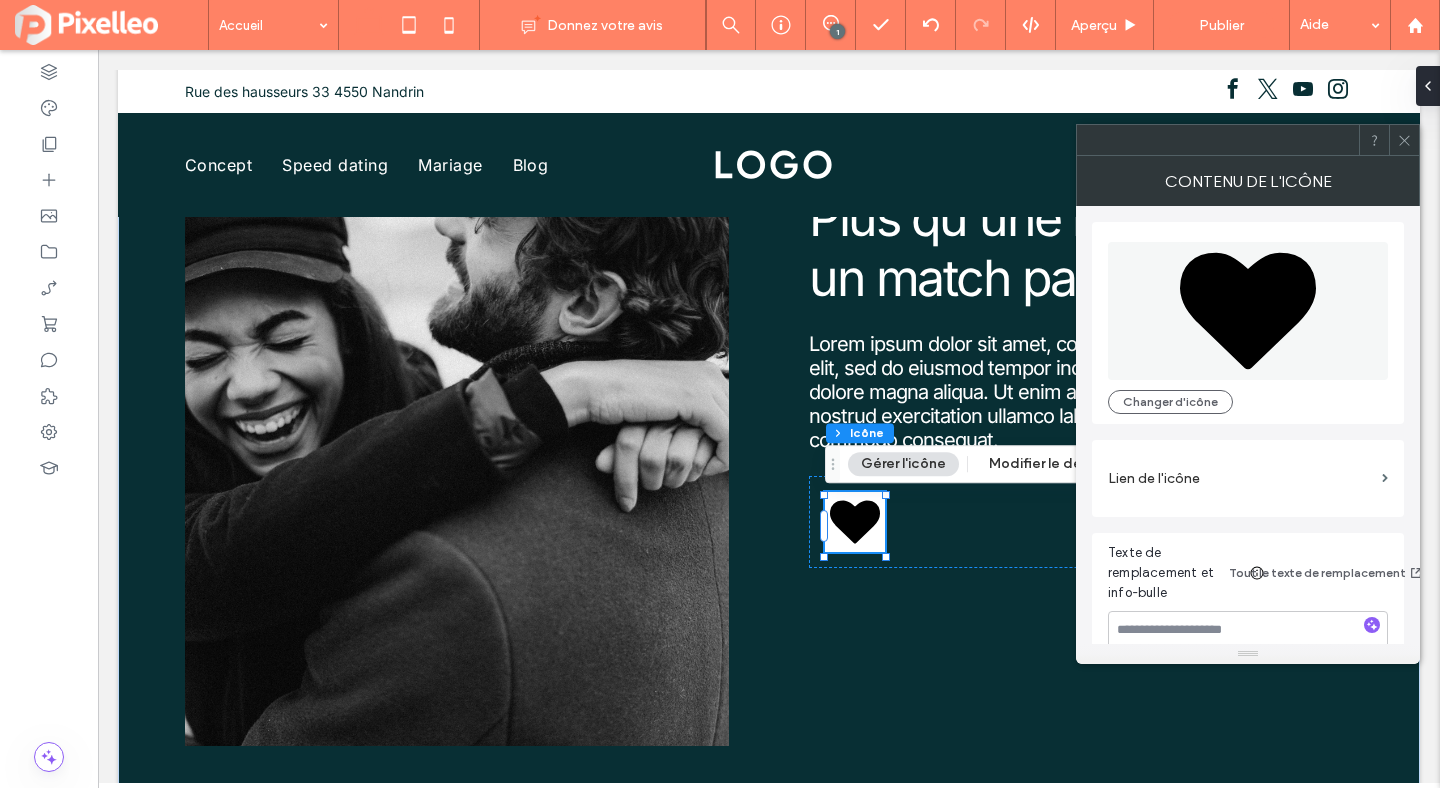 click 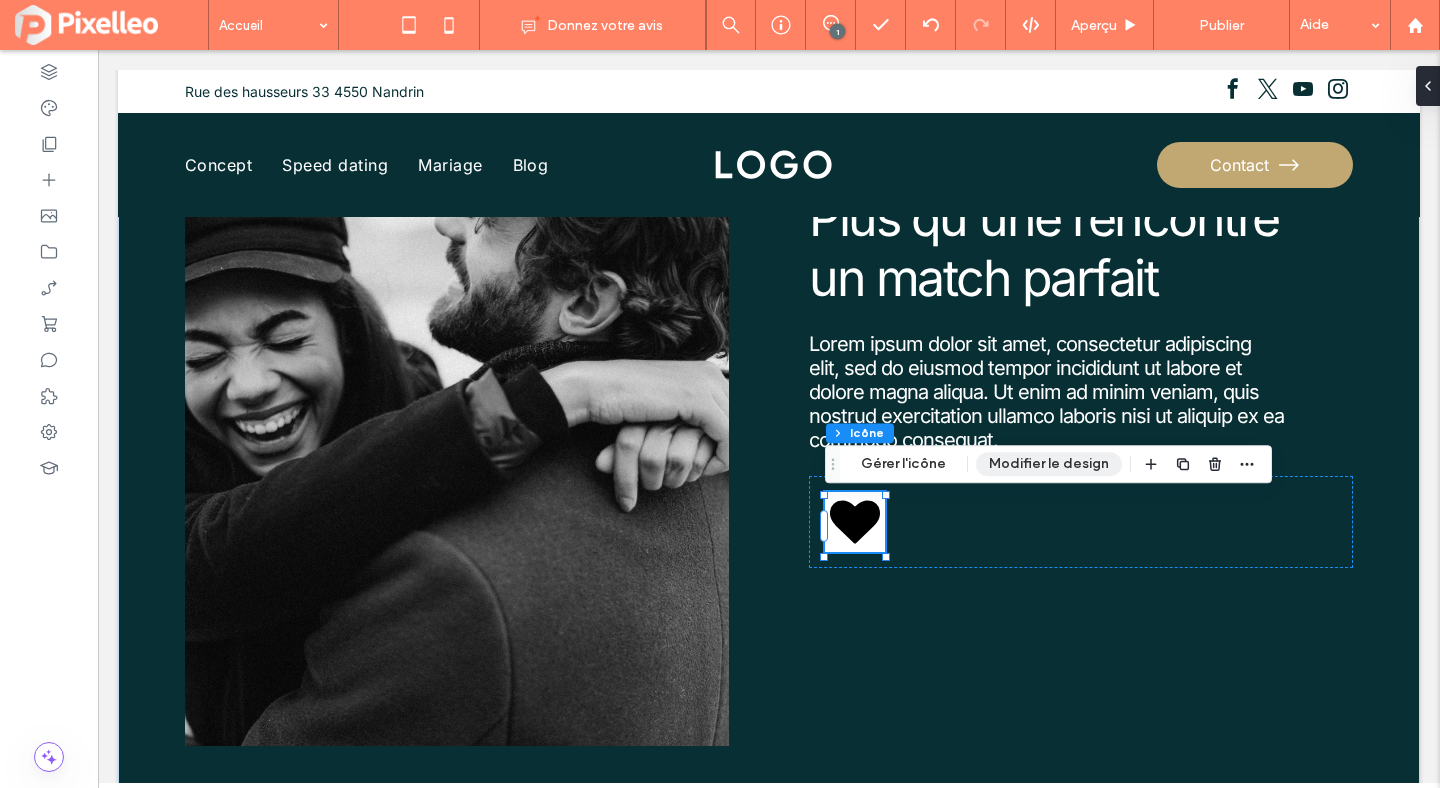 click on "Modifier le design" at bounding box center [1049, 464] 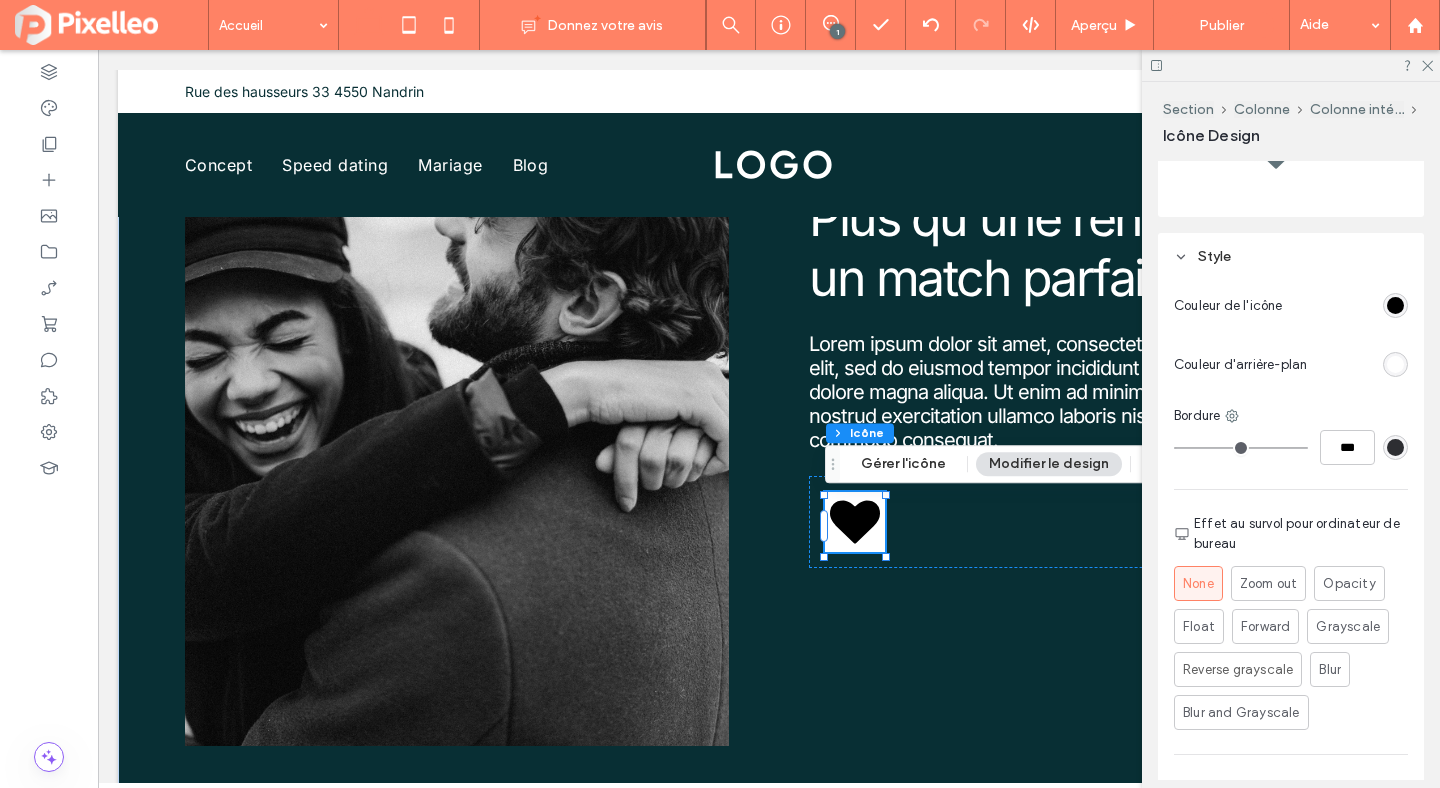 scroll, scrollTop: 856, scrollLeft: 0, axis: vertical 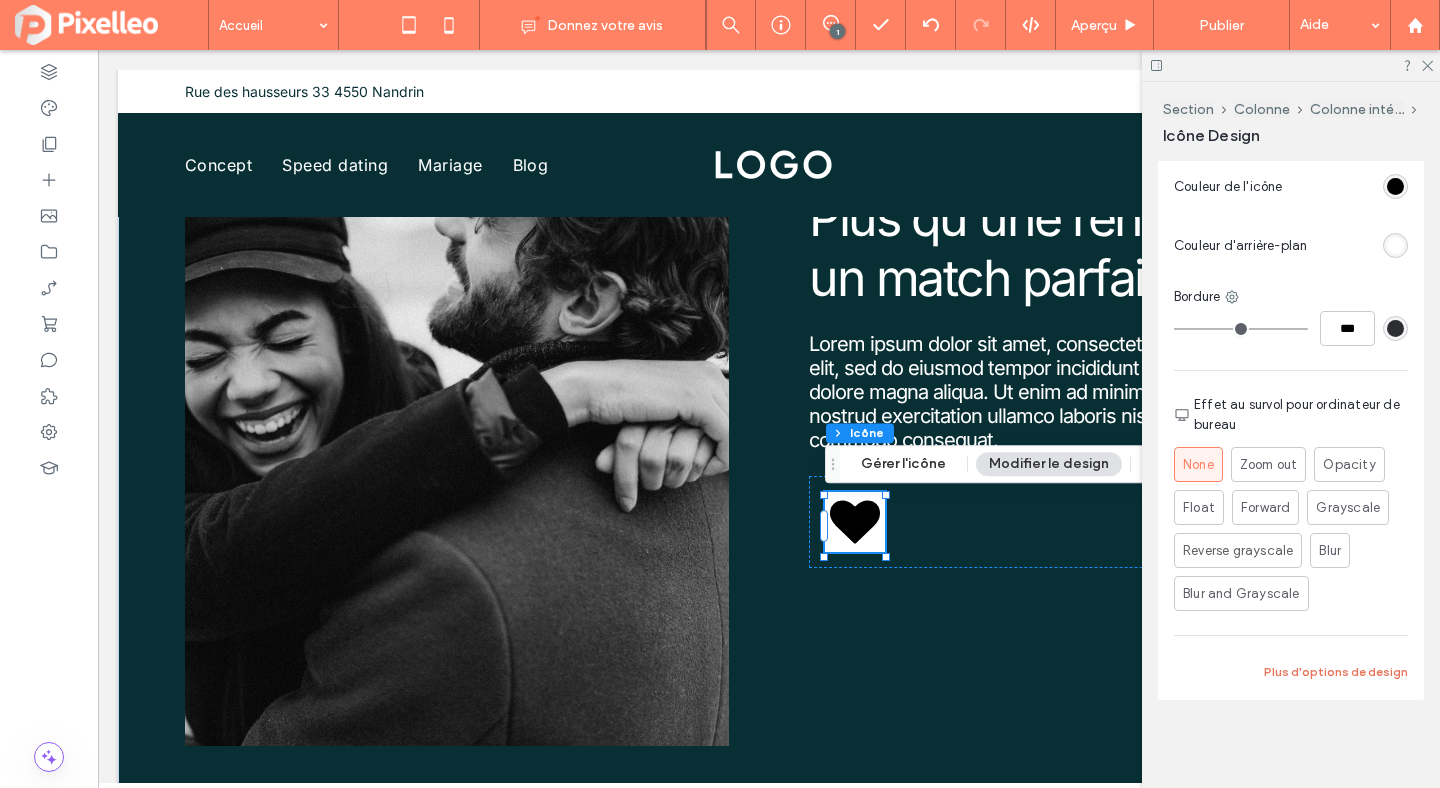 click on "Plus d'options de design" at bounding box center (1336, 672) 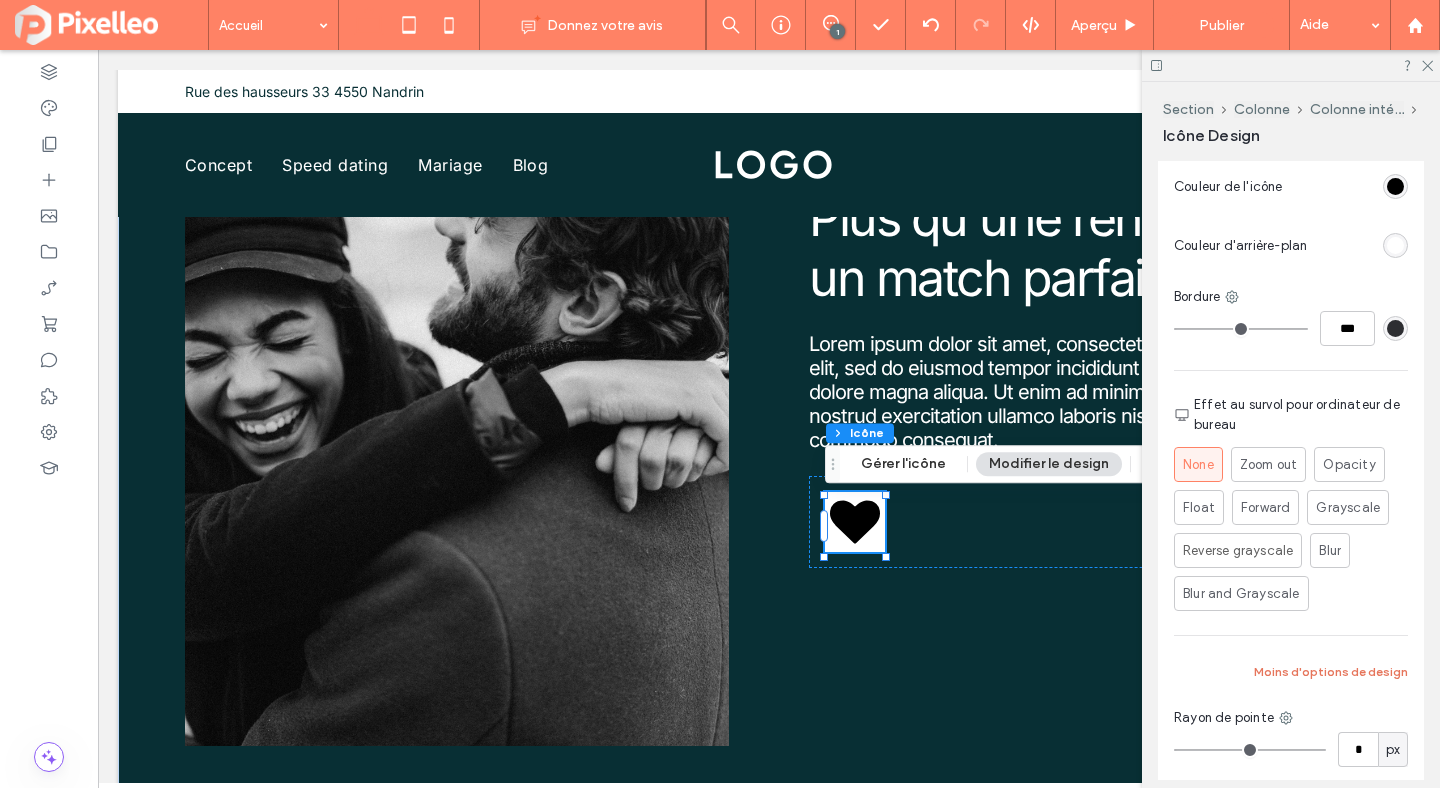 scroll, scrollTop: 1123, scrollLeft: 0, axis: vertical 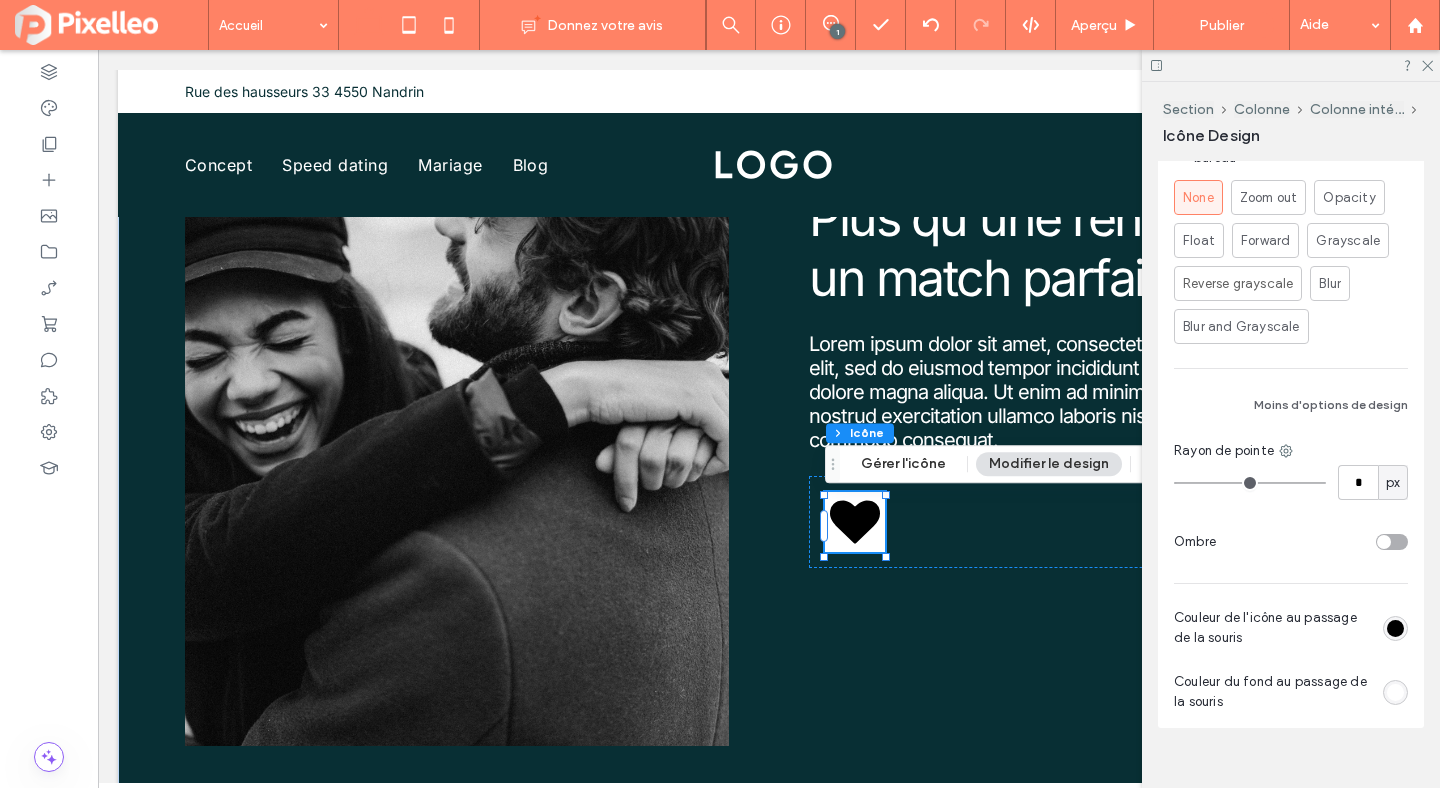type on "*" 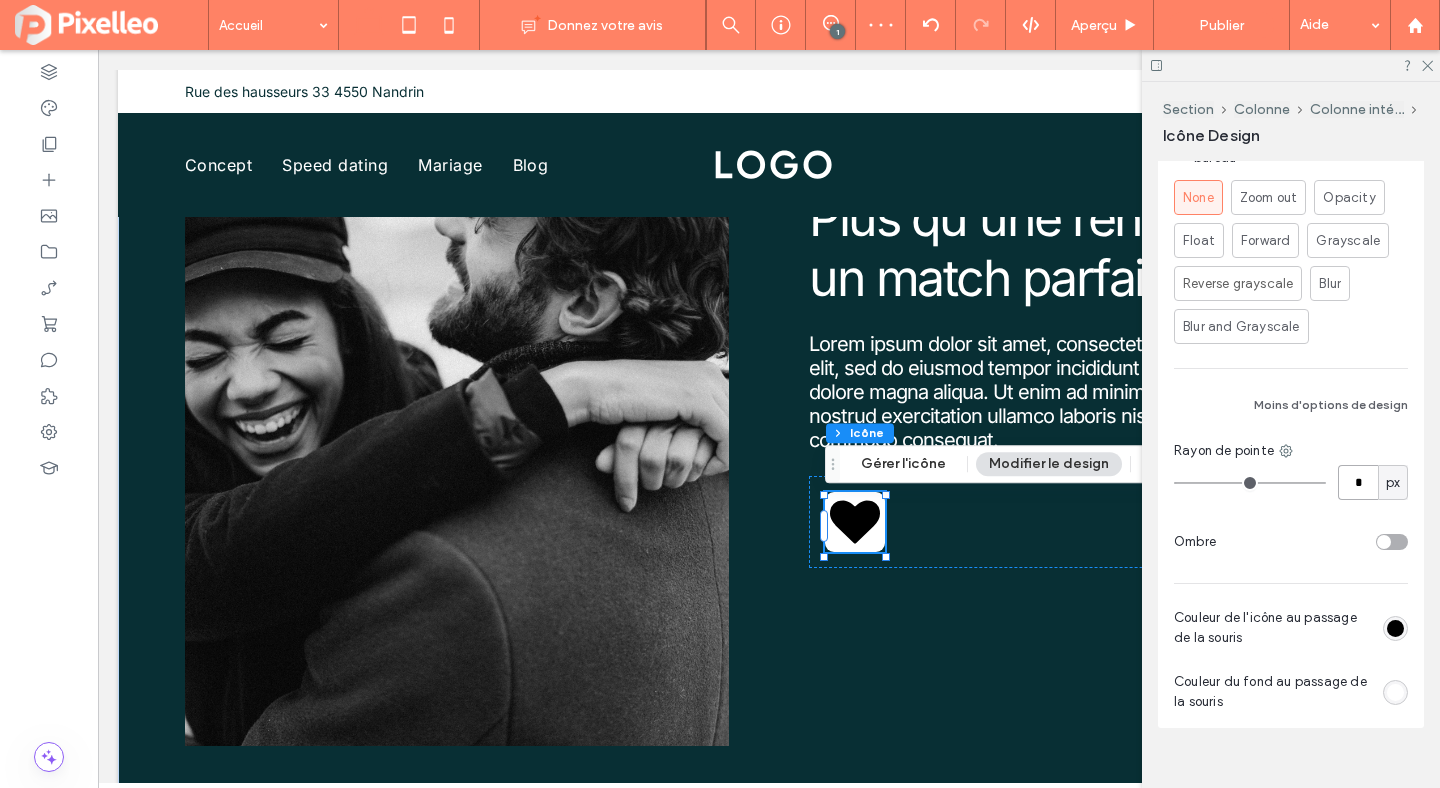 click on "*" at bounding box center [1358, 482] 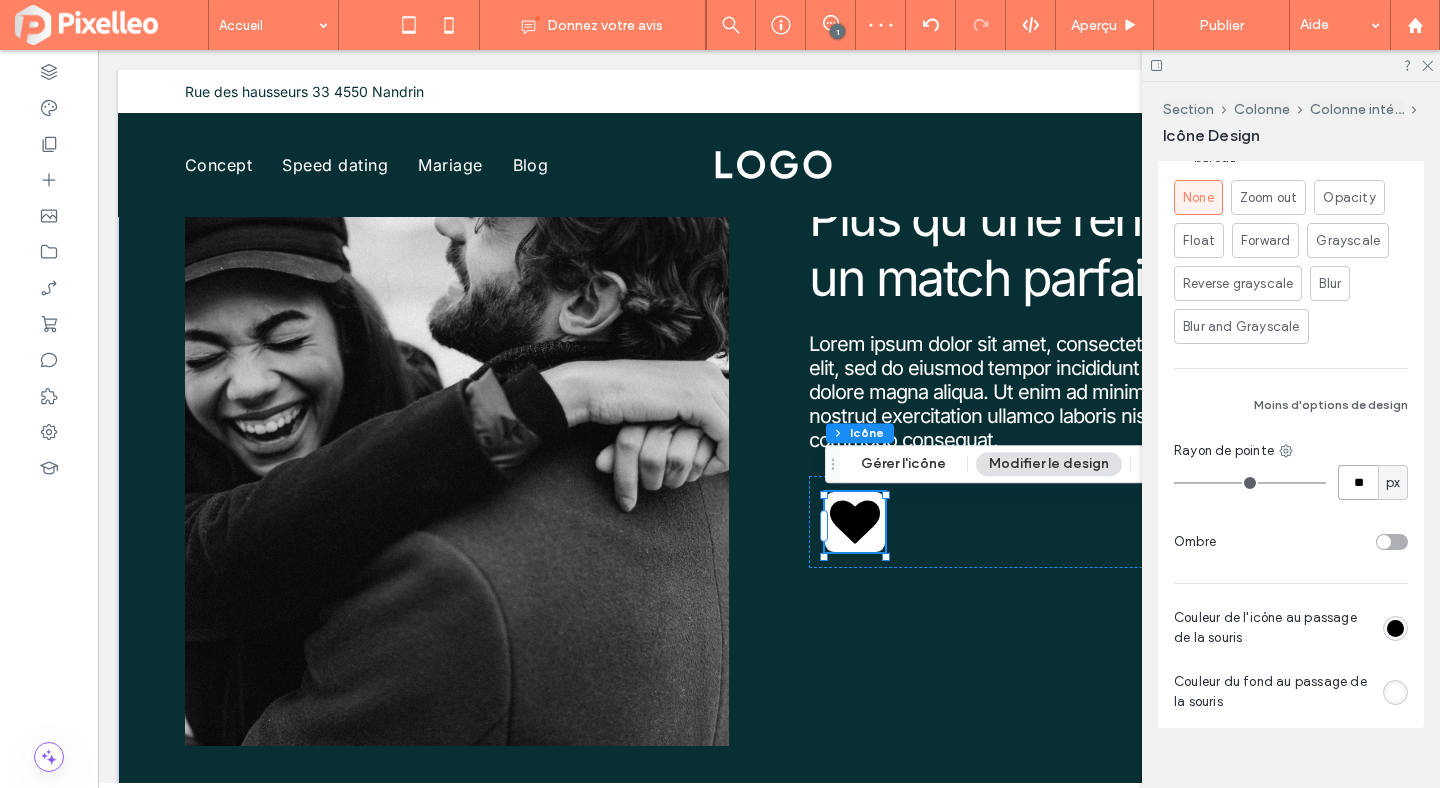 type on "**" 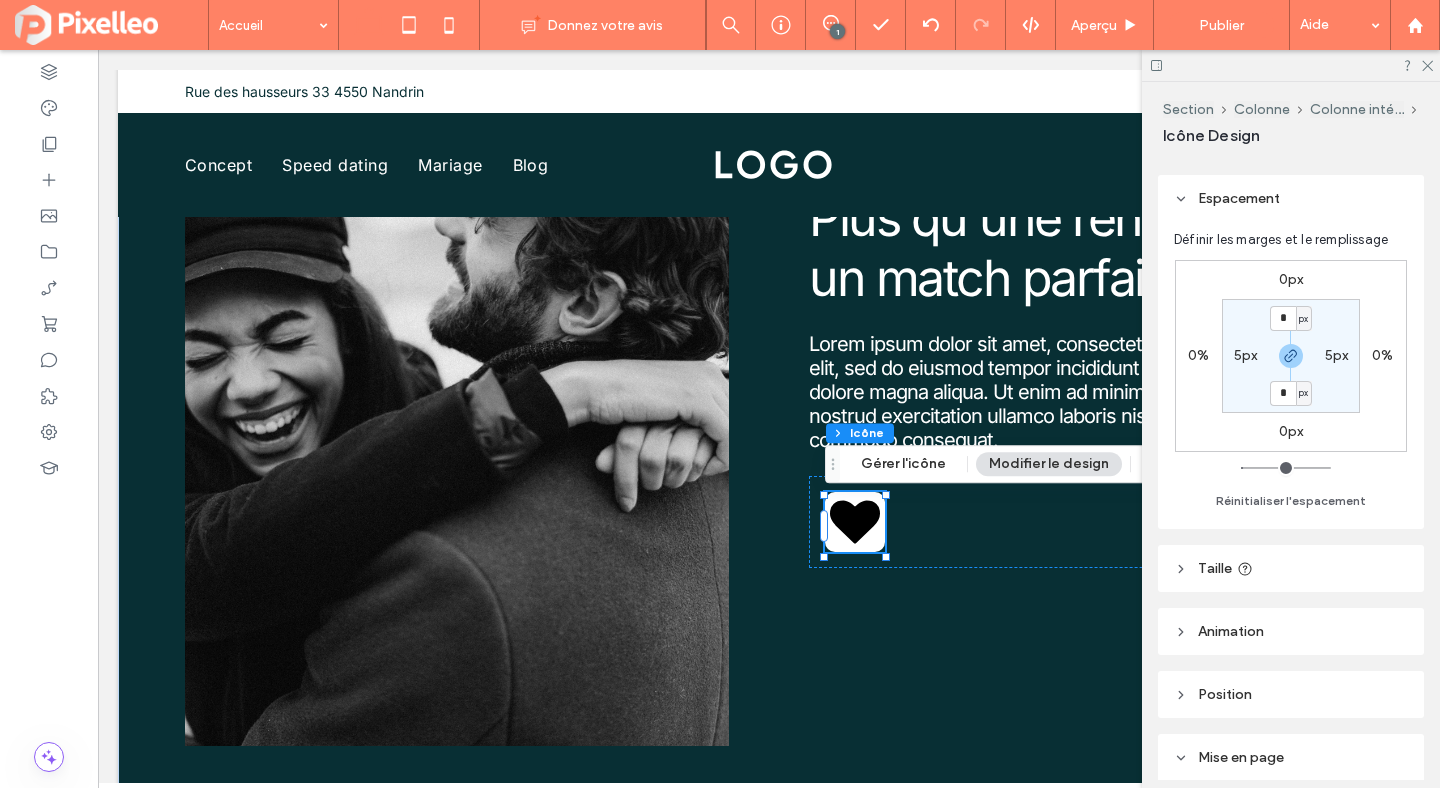 scroll, scrollTop: 149, scrollLeft: 0, axis: vertical 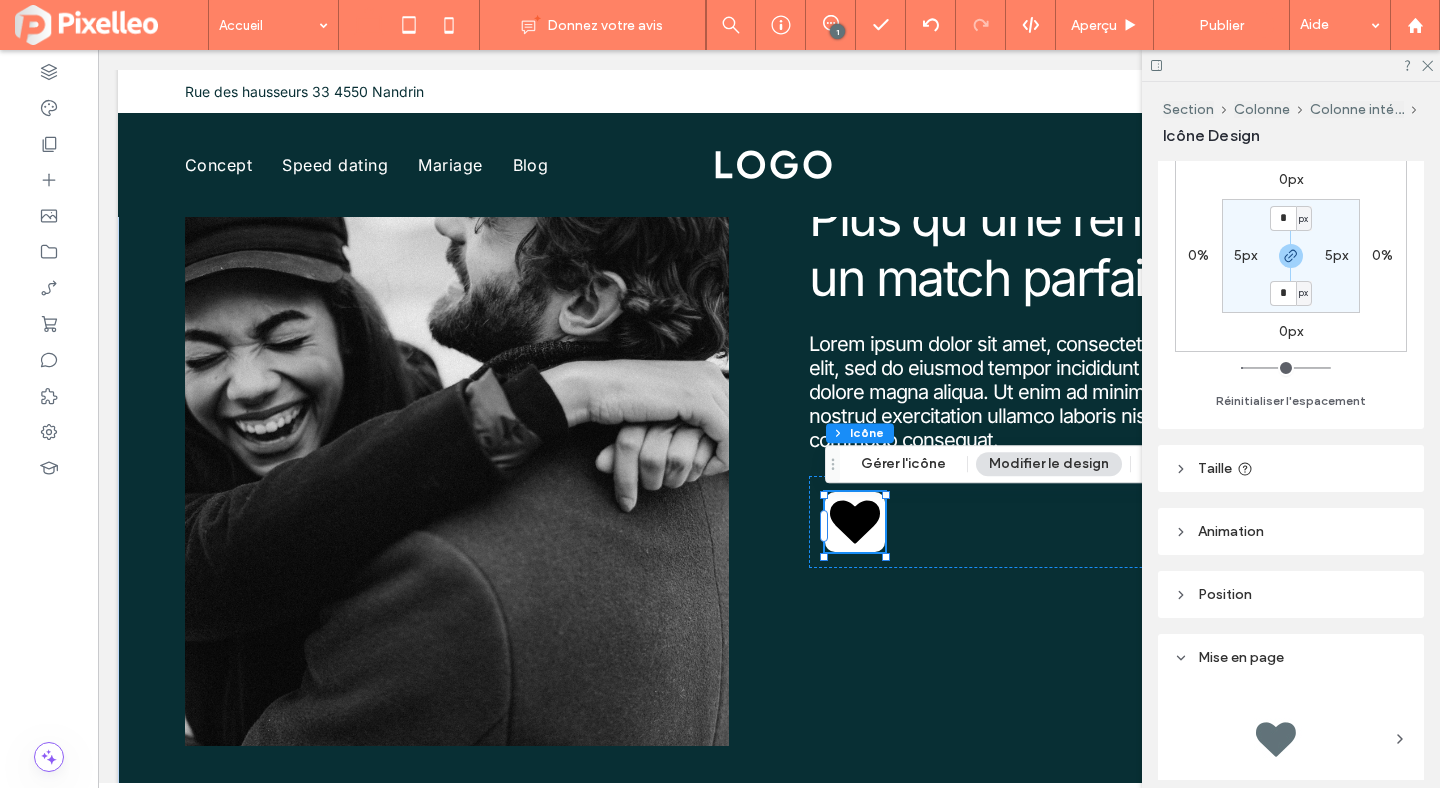 click on "Taille" at bounding box center [1215, 468] 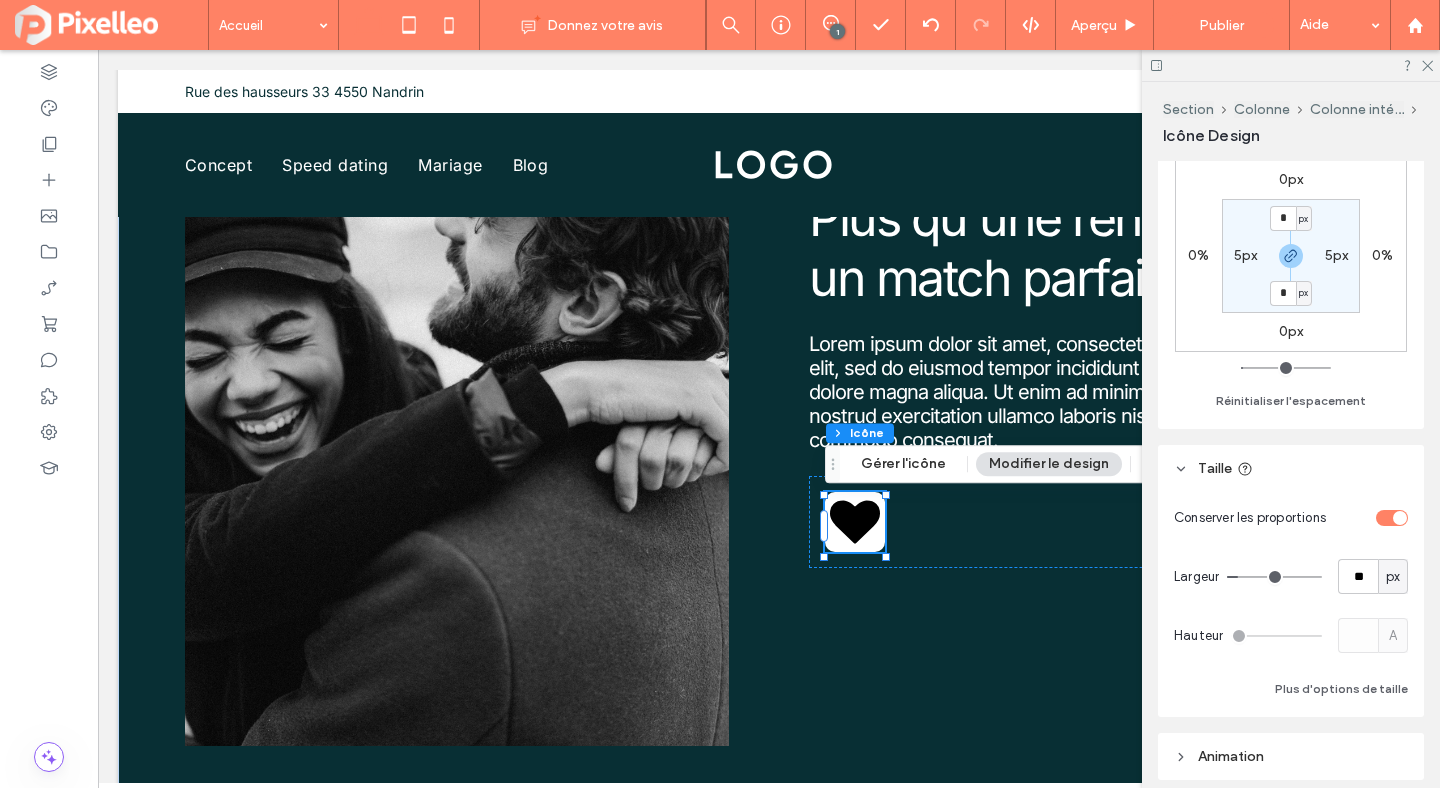 type on "**" 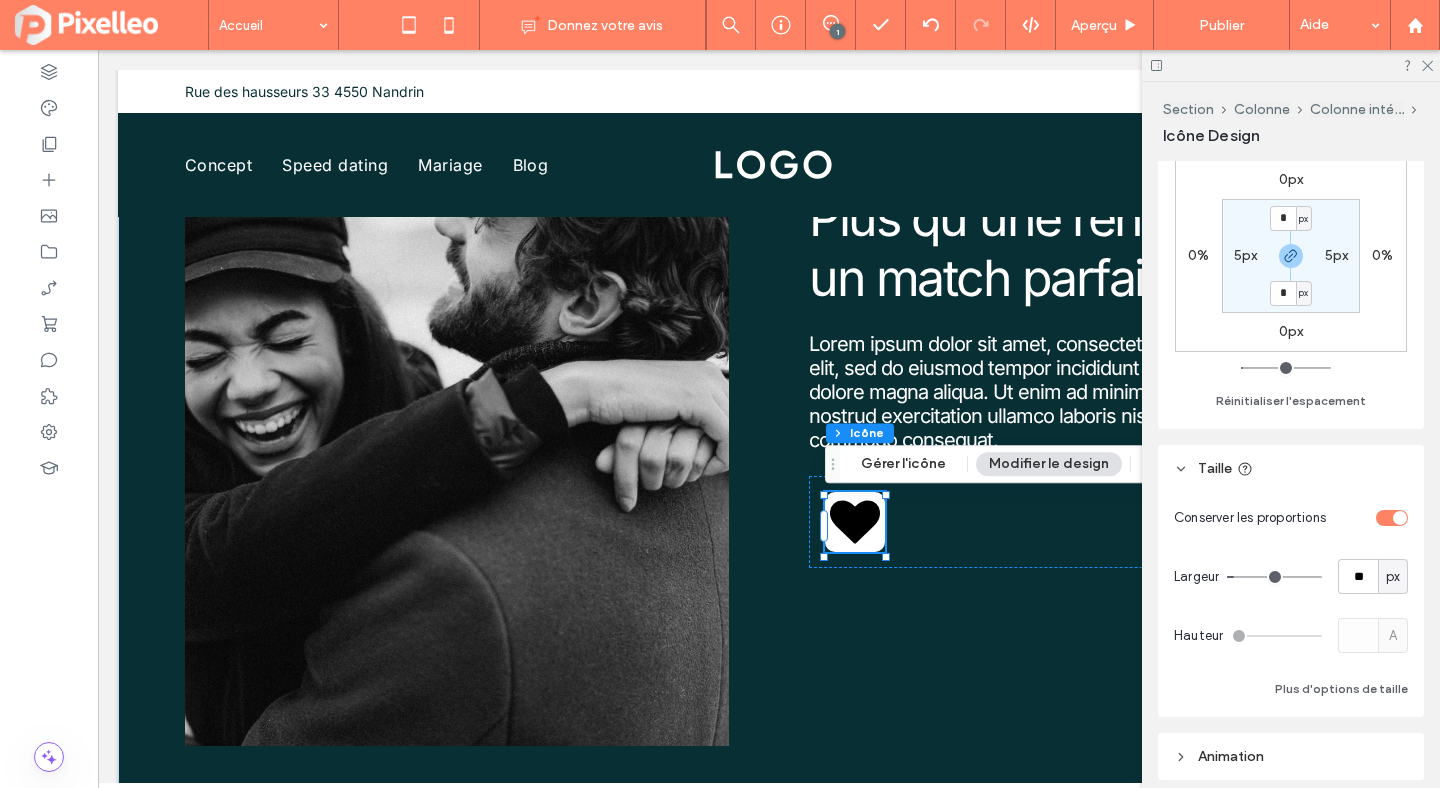 type on "**" 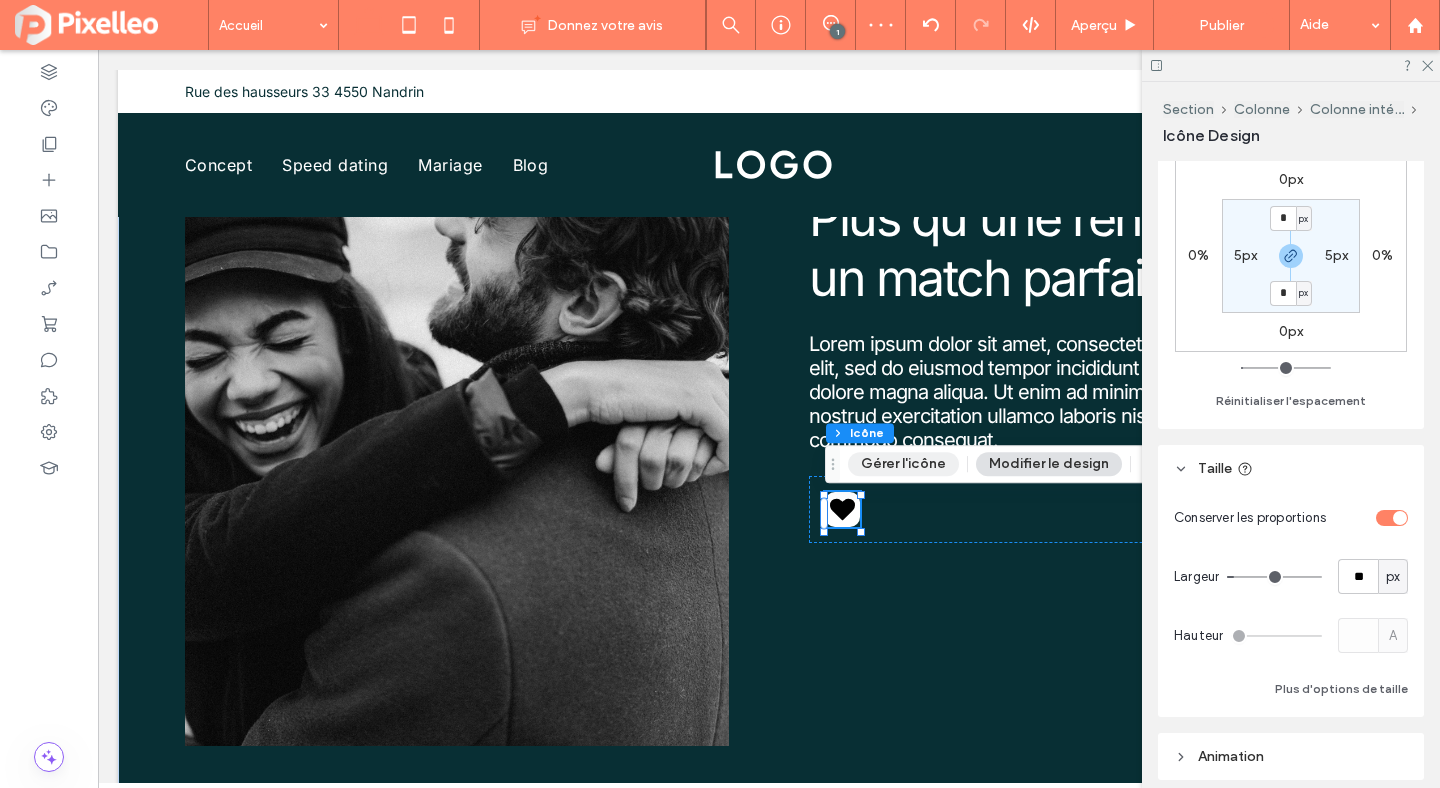 click on "Gérer l'icône" at bounding box center [903, 464] 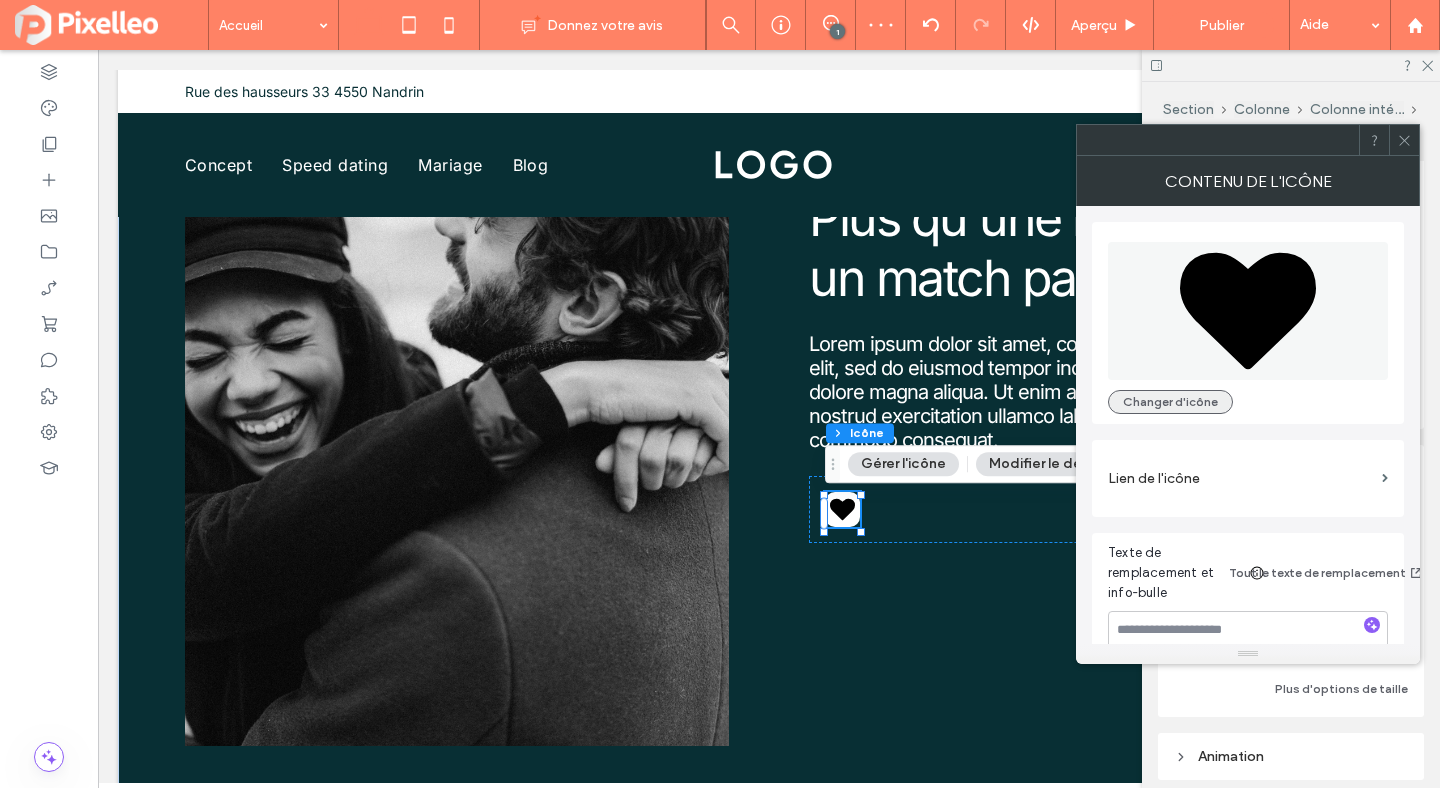 click on "Changer d'icône" at bounding box center (1170, 402) 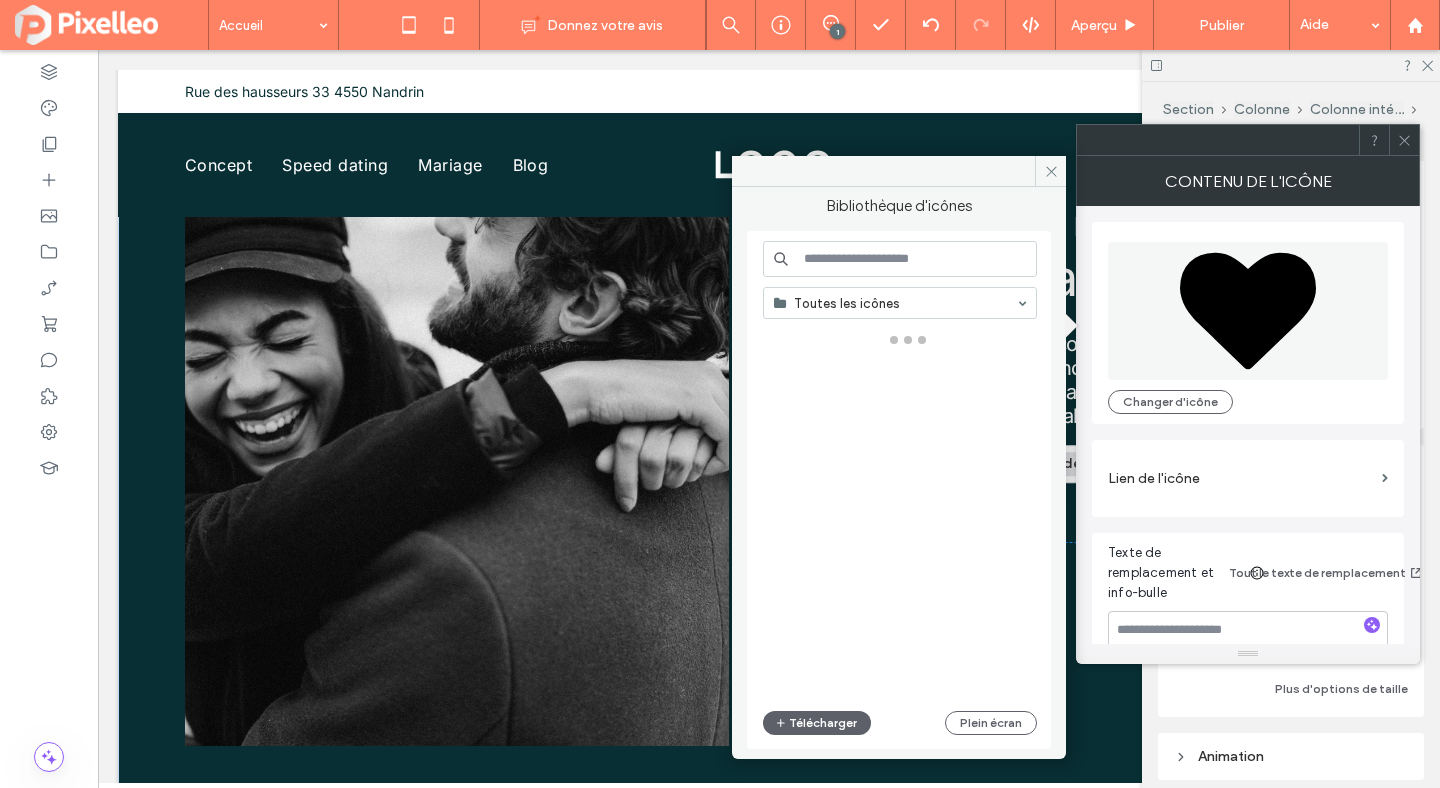 click at bounding box center [900, 259] 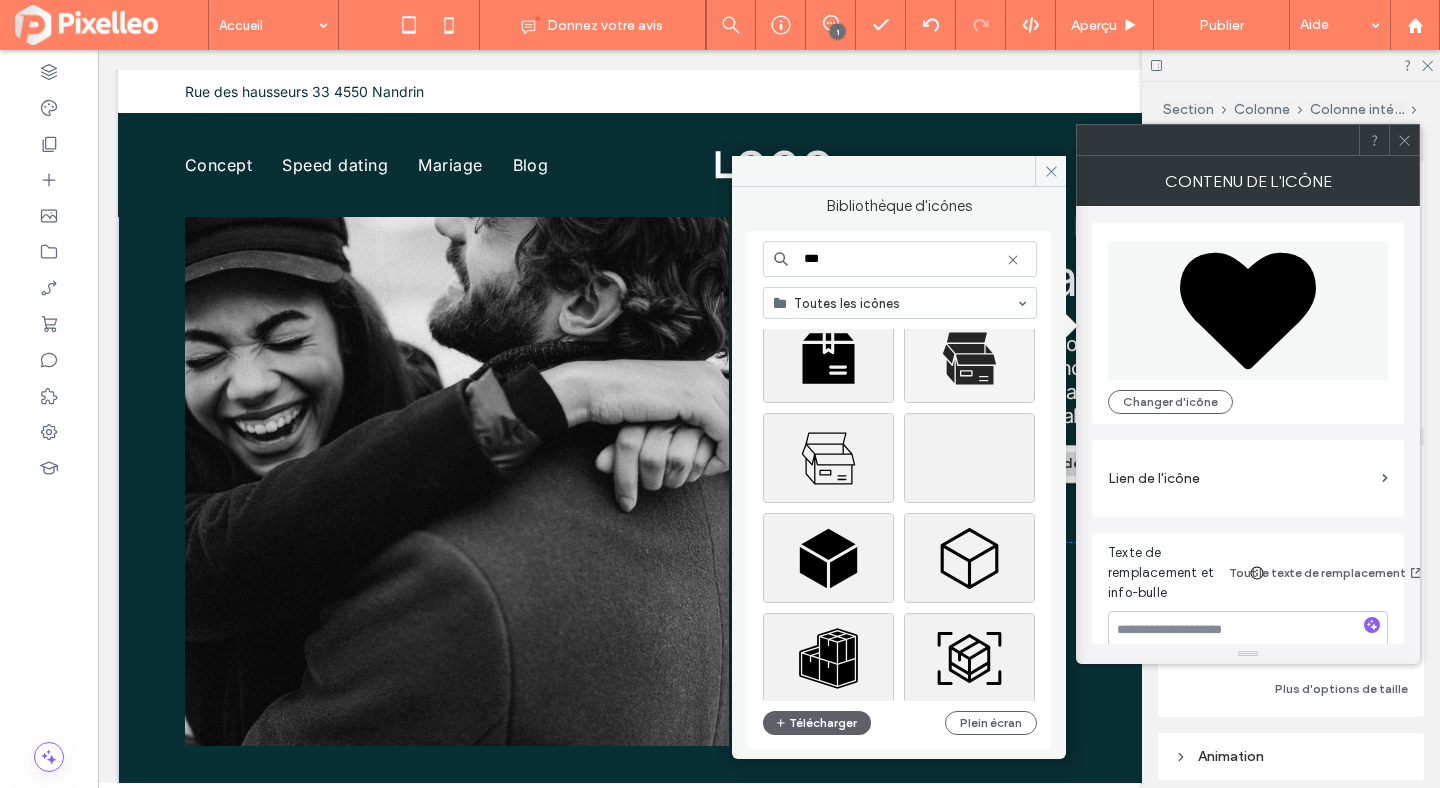 scroll, scrollTop: 463, scrollLeft: 0, axis: vertical 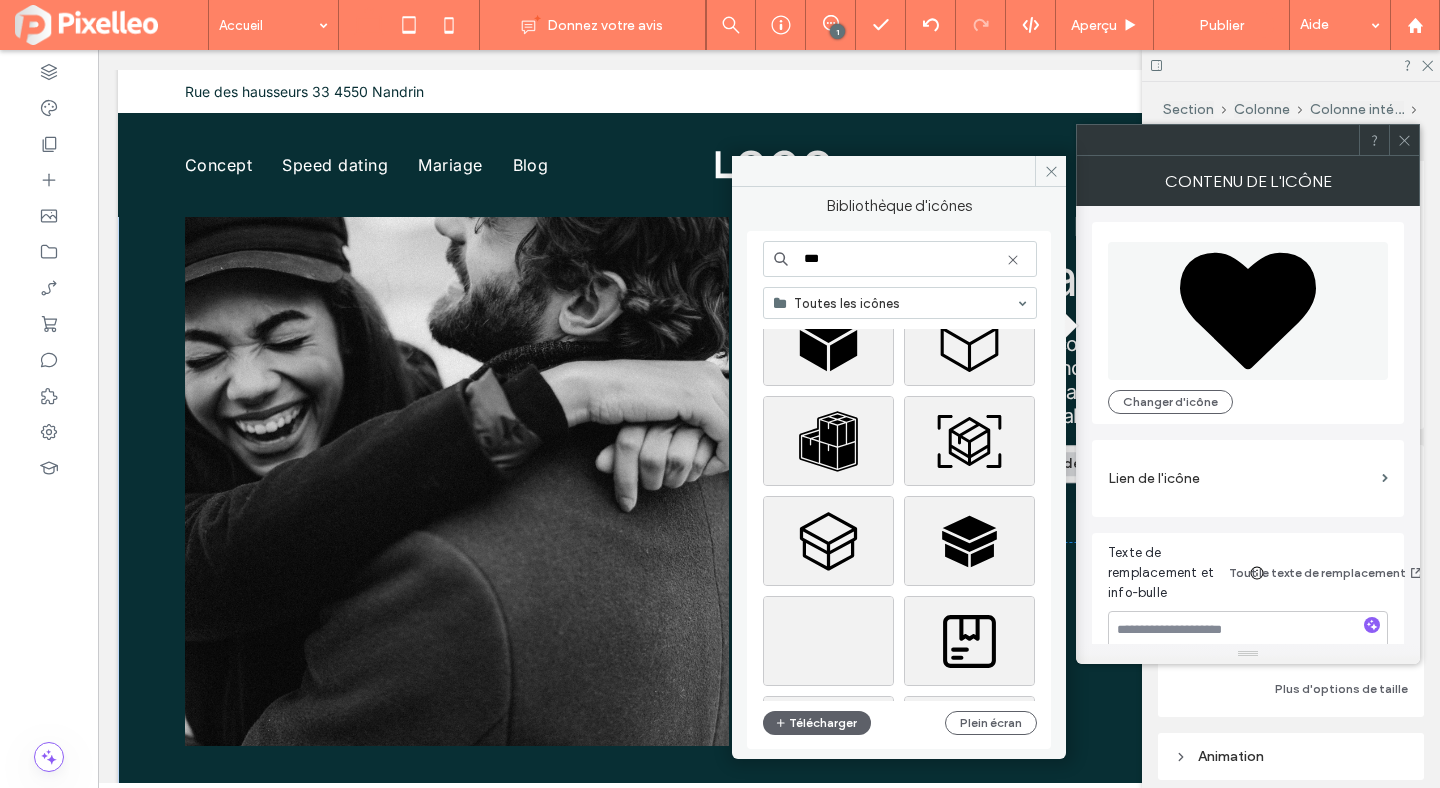 click on "***" at bounding box center (900, 259) 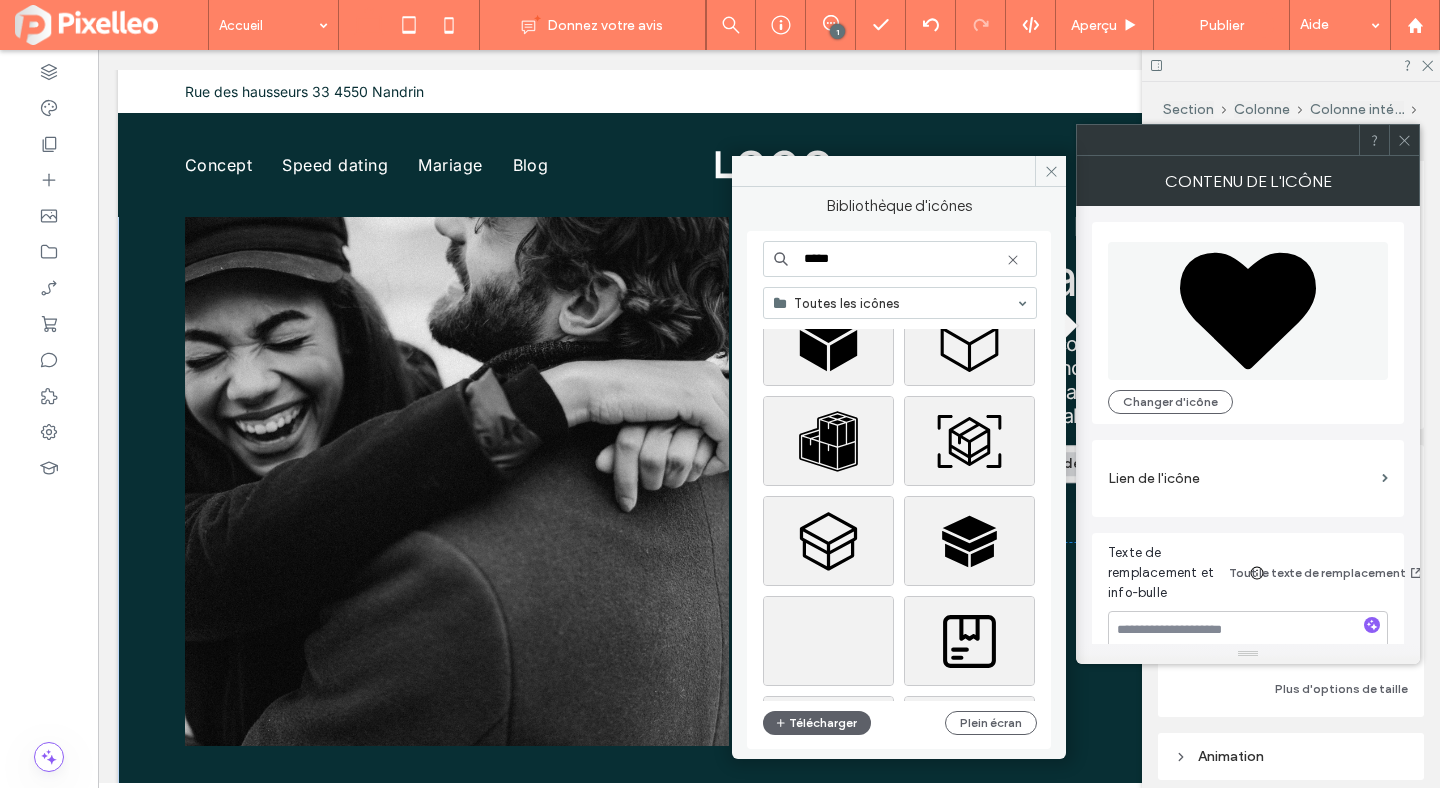 type on "*****" 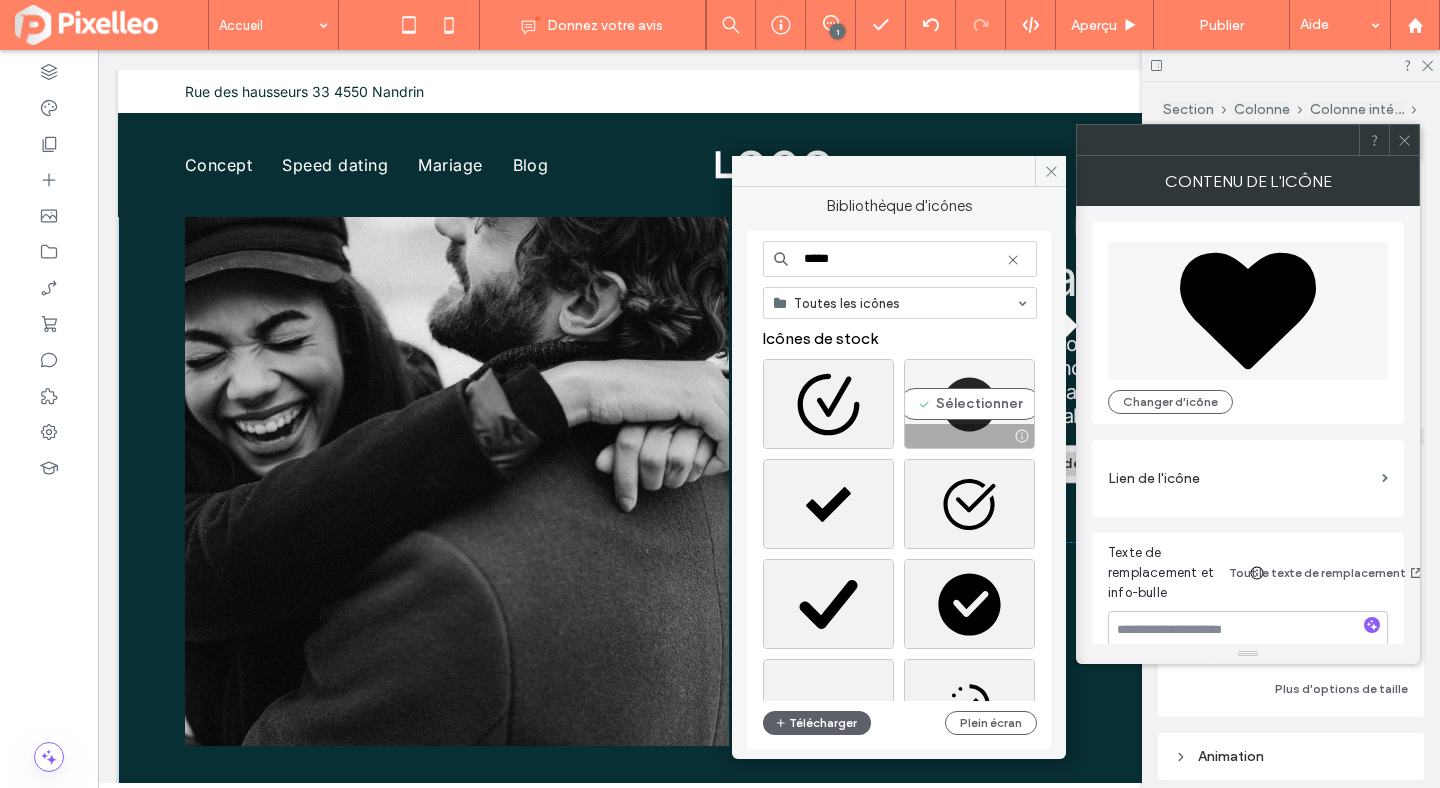 scroll, scrollTop: 43, scrollLeft: 0, axis: vertical 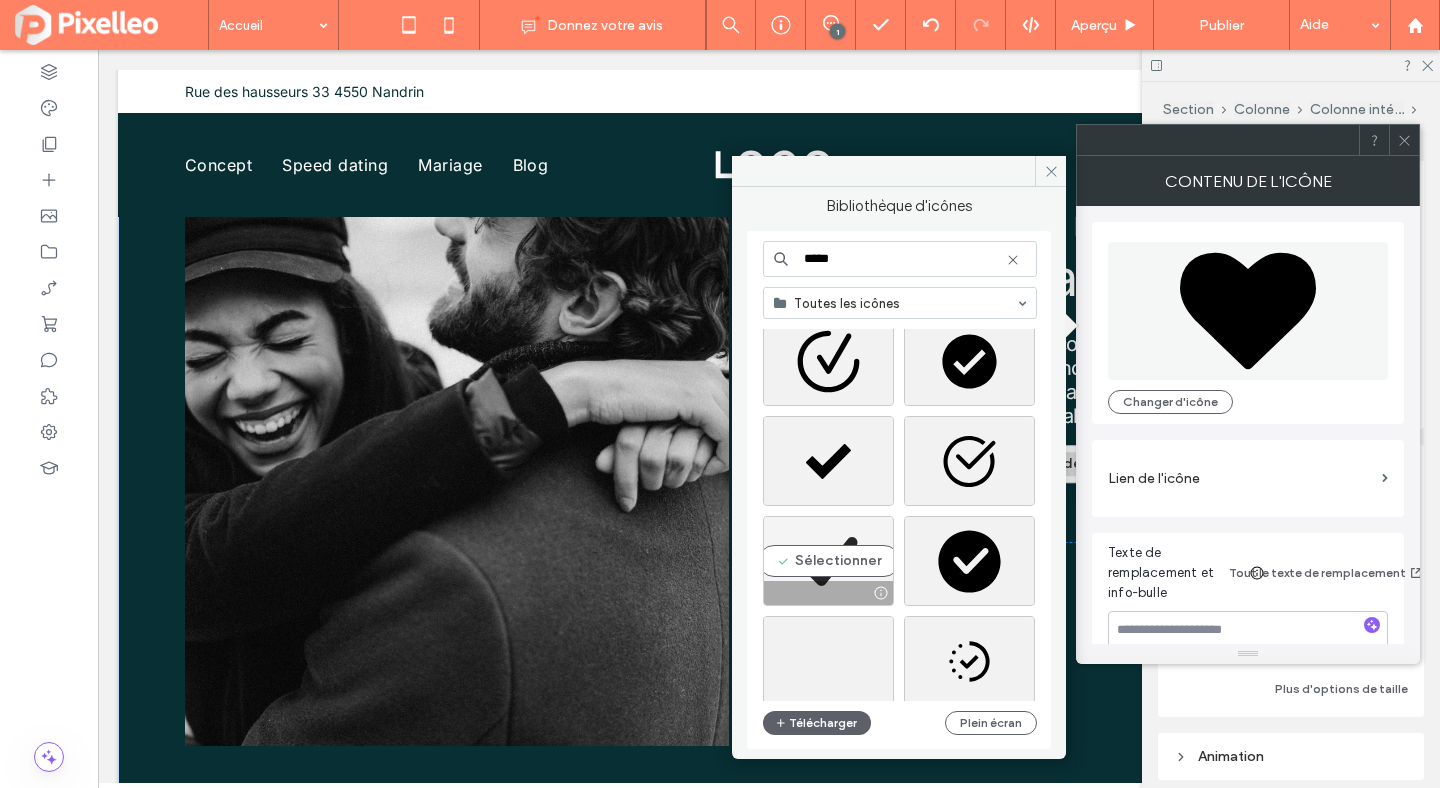 click on "Sélectionner" at bounding box center [828, 561] 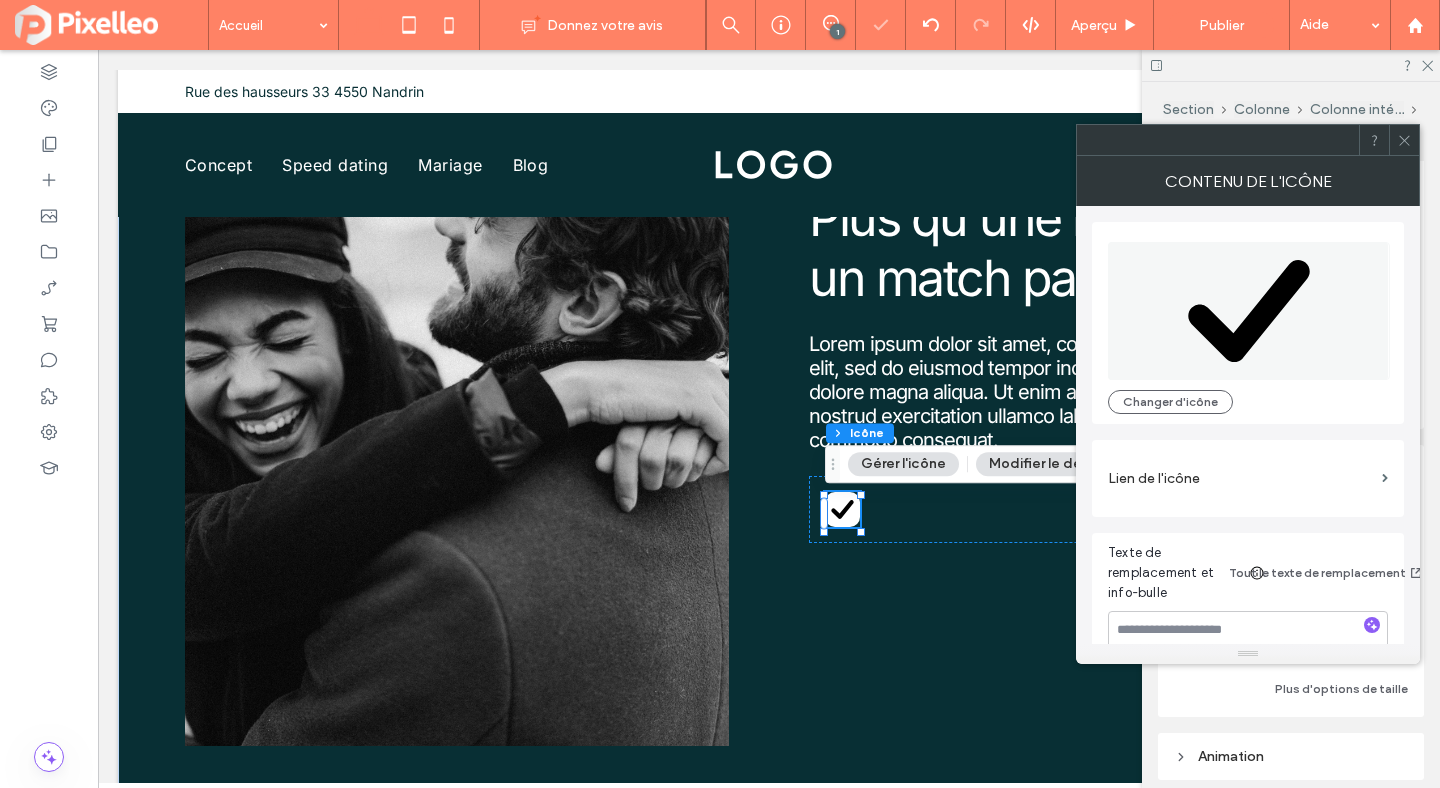 click 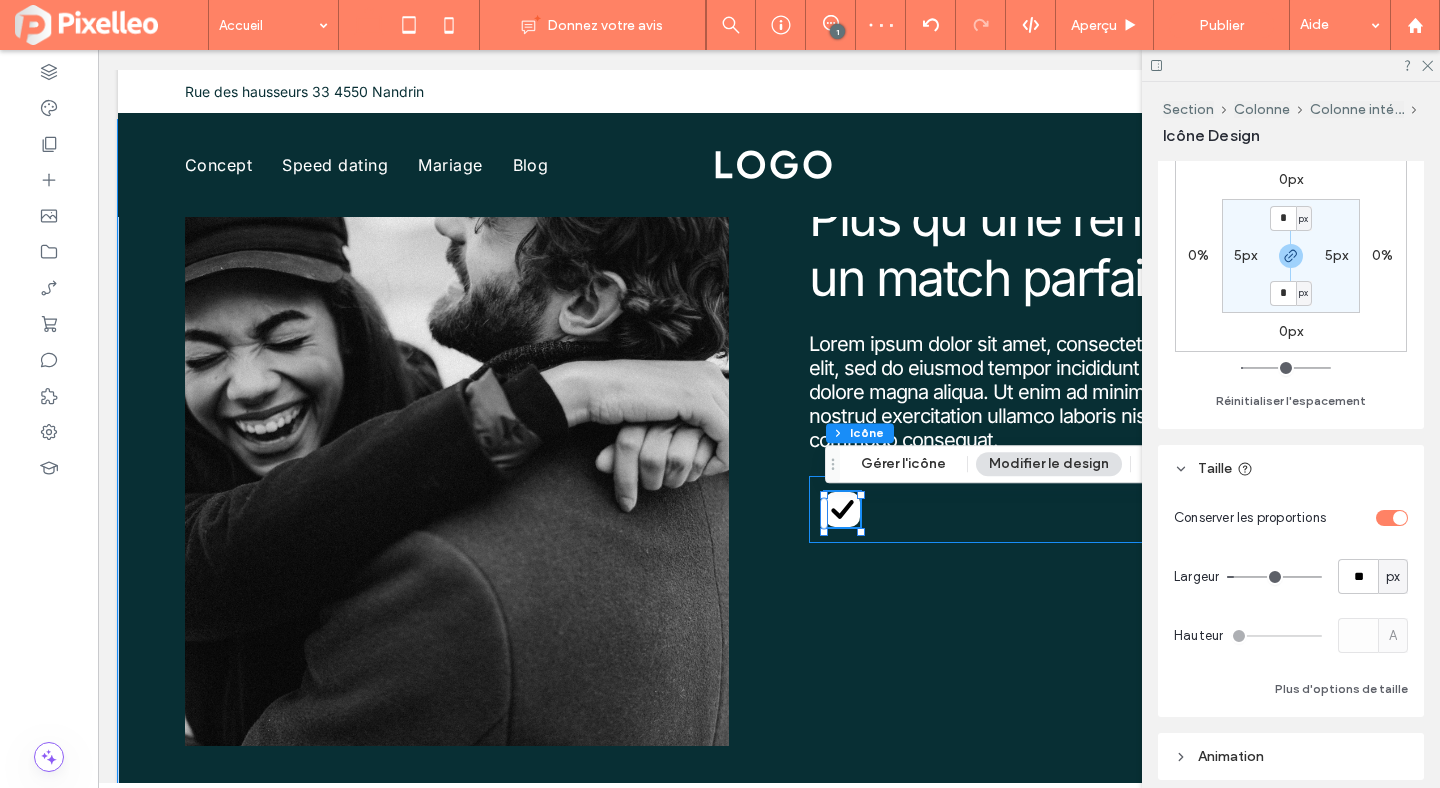 click at bounding box center [1081, 509] 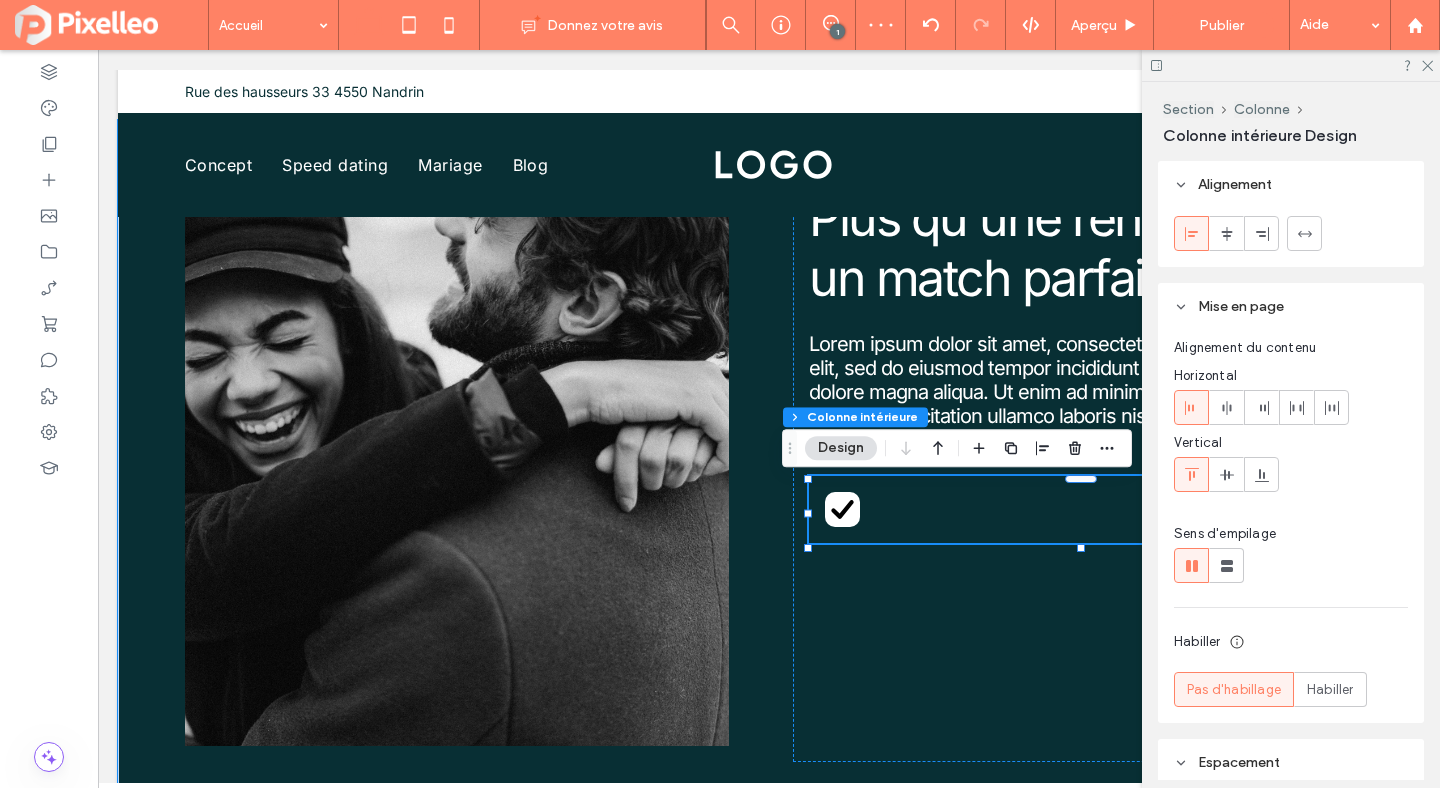 click at bounding box center [1081, 509] 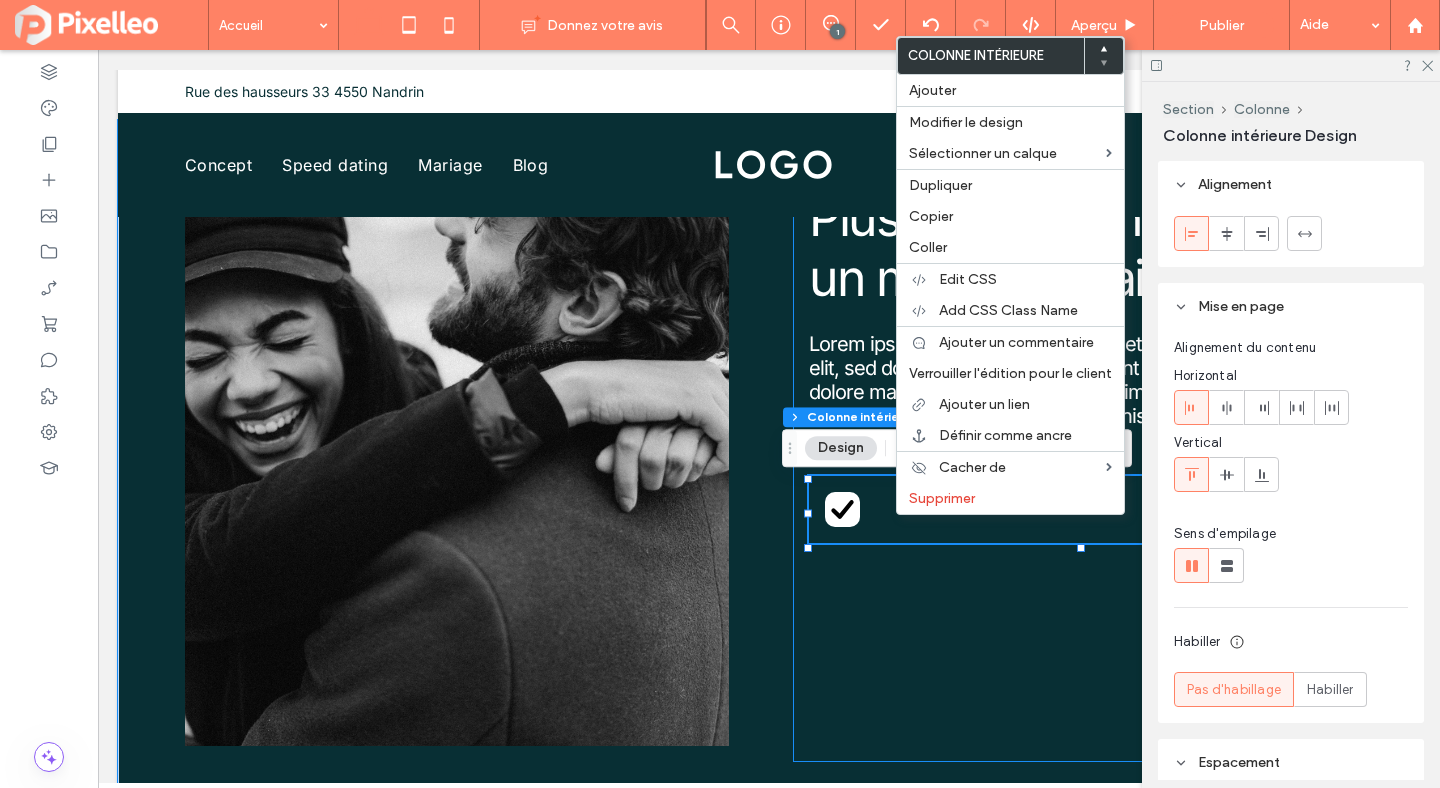 click on "Plus qu'une rencontre un match parfait Lorem ipsum dolor sit amet, consectetur adipiscing elit, sed do eiusmod tempor incididunt ut labore et dolore magna aliqua. Ut enim ad minim veniam, quis nostrud exercitation ullamco laboris nisi ut aliquip ex ea commodo consequat." at bounding box center [1081, 467] 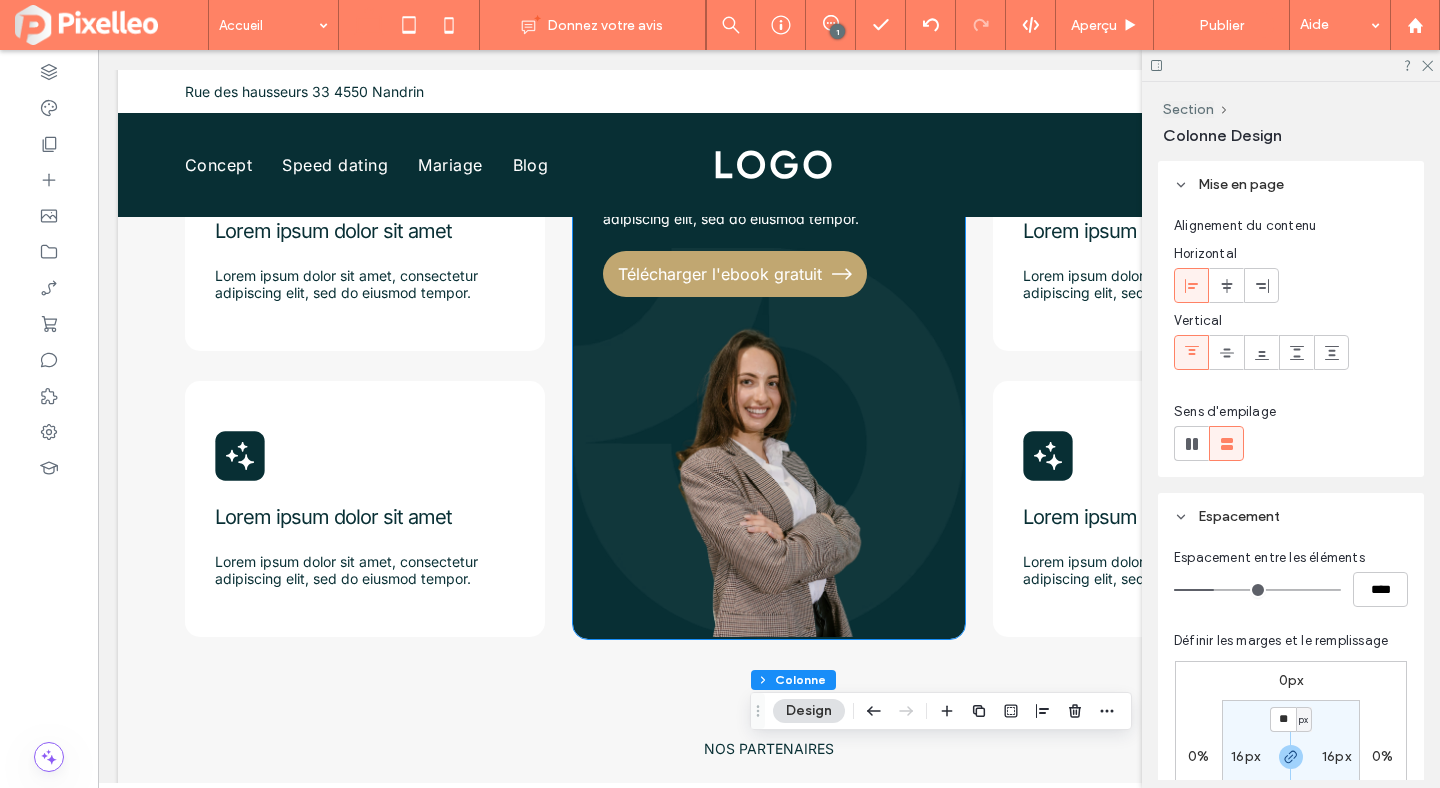 scroll, scrollTop: 911, scrollLeft: 0, axis: vertical 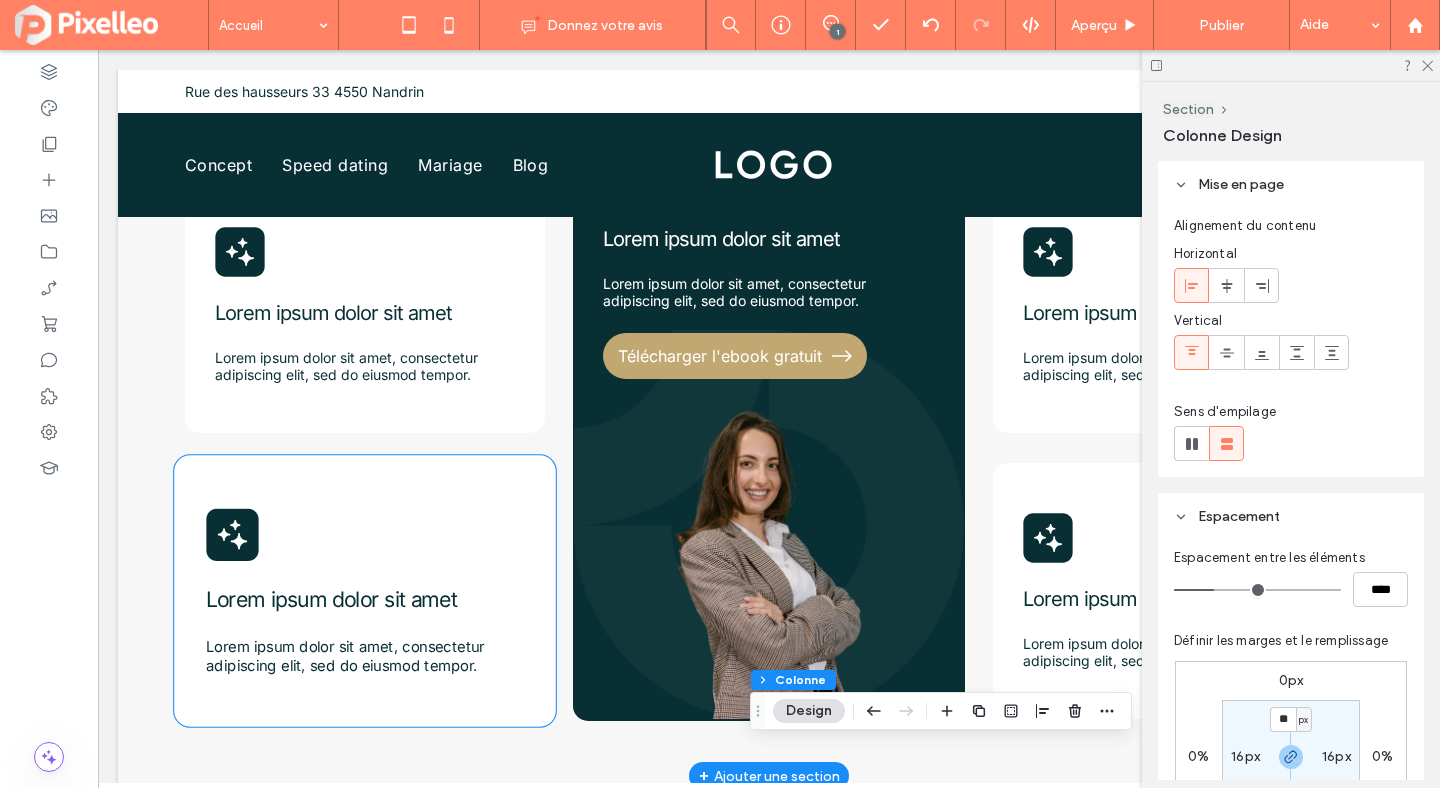 click on "Lorem ipsum dolor sit amet, consectetur adipiscing elit, sed do eiusmod tempor." at bounding box center (345, 656) 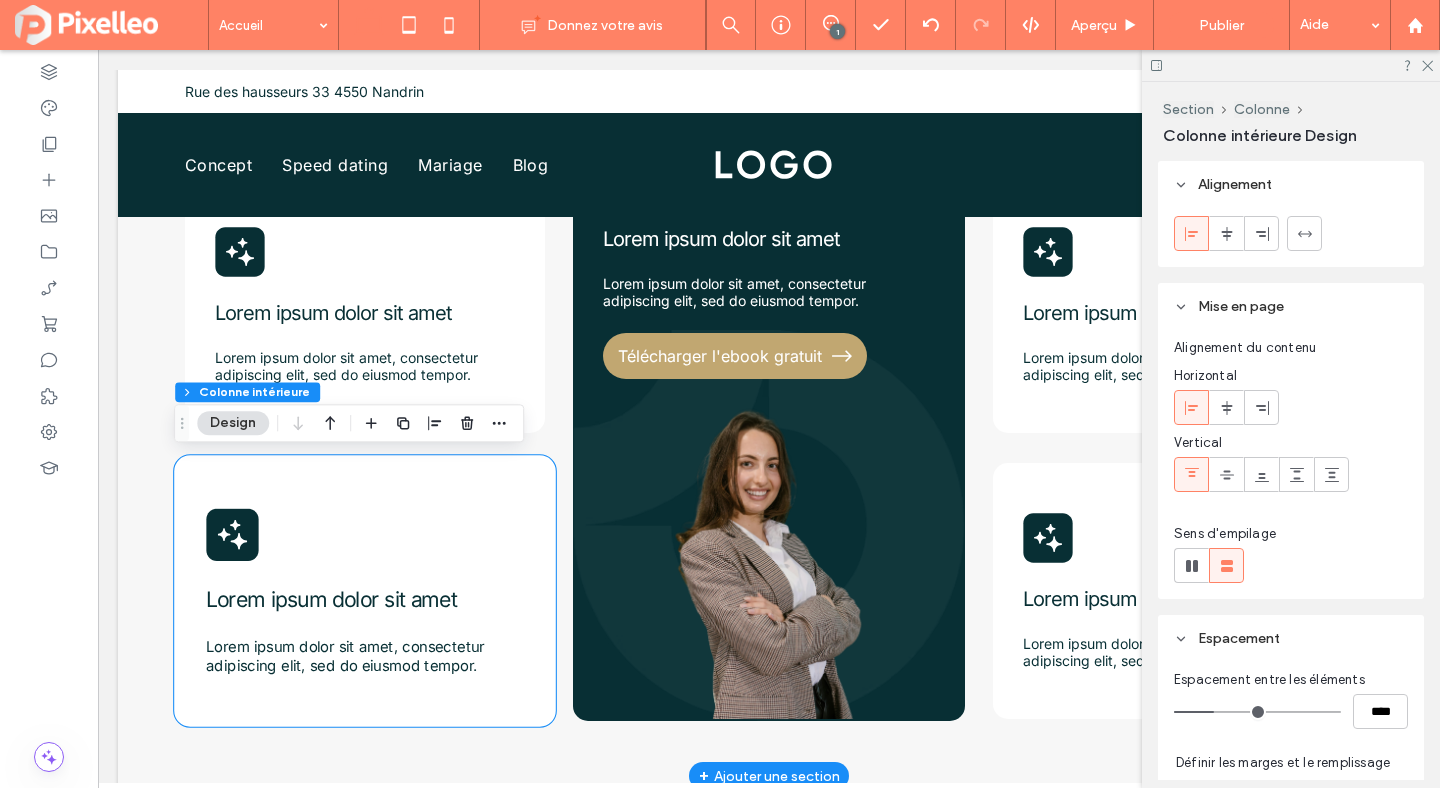 click on "Lorem ipsum dolor sit amet, consectetur adipiscing elit, sed do eiusmod tempor." at bounding box center [345, 656] 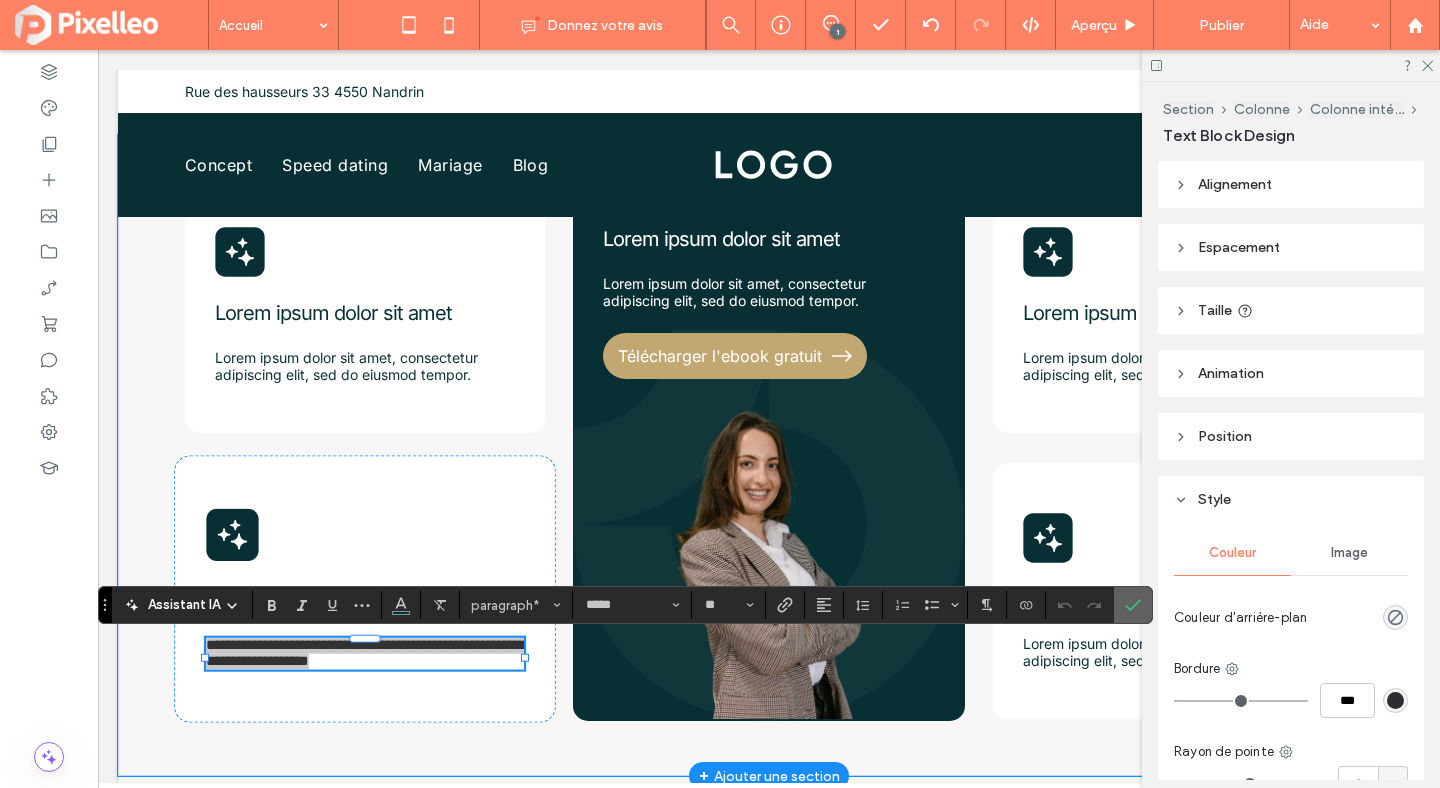 click 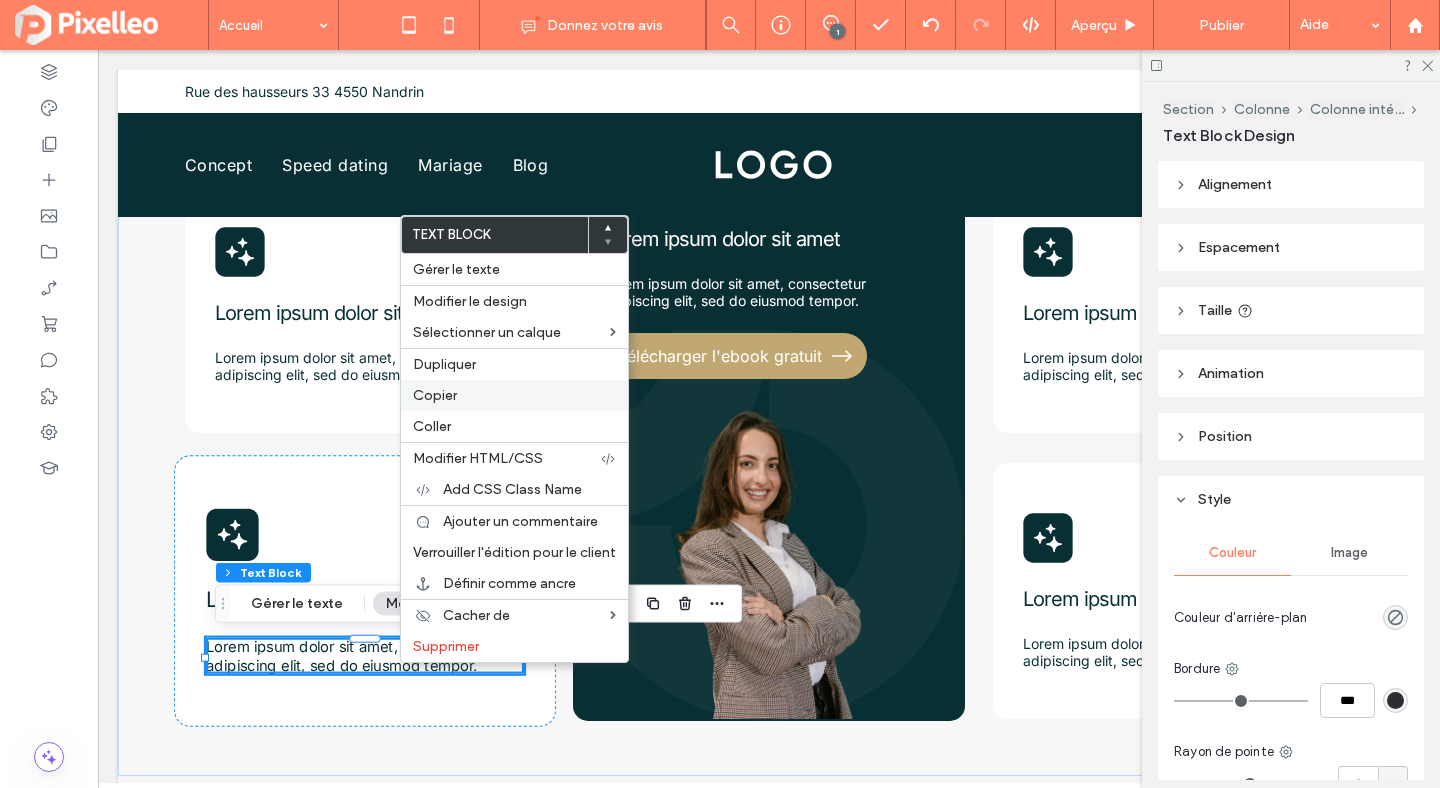 click on "Copier" at bounding box center [514, 395] 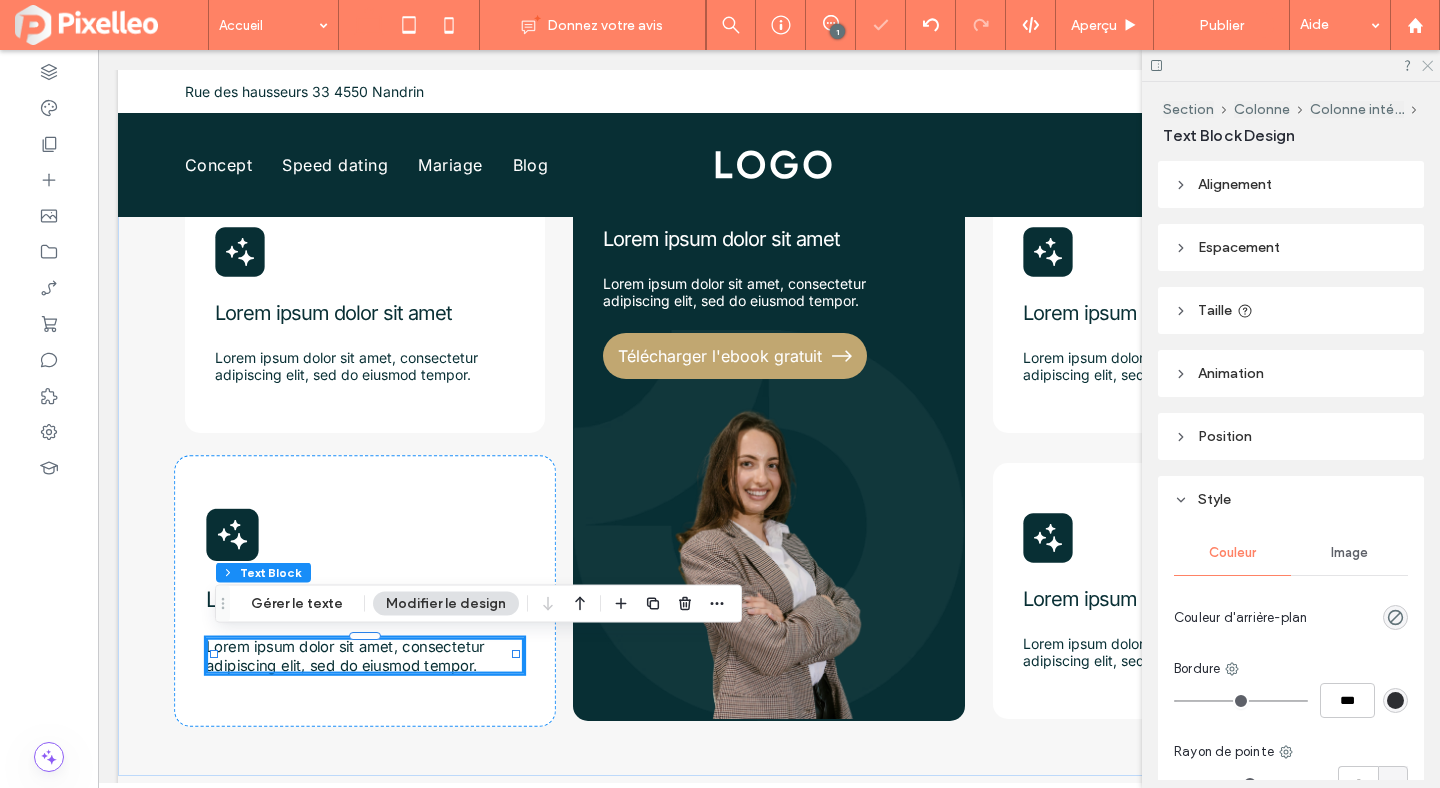 click 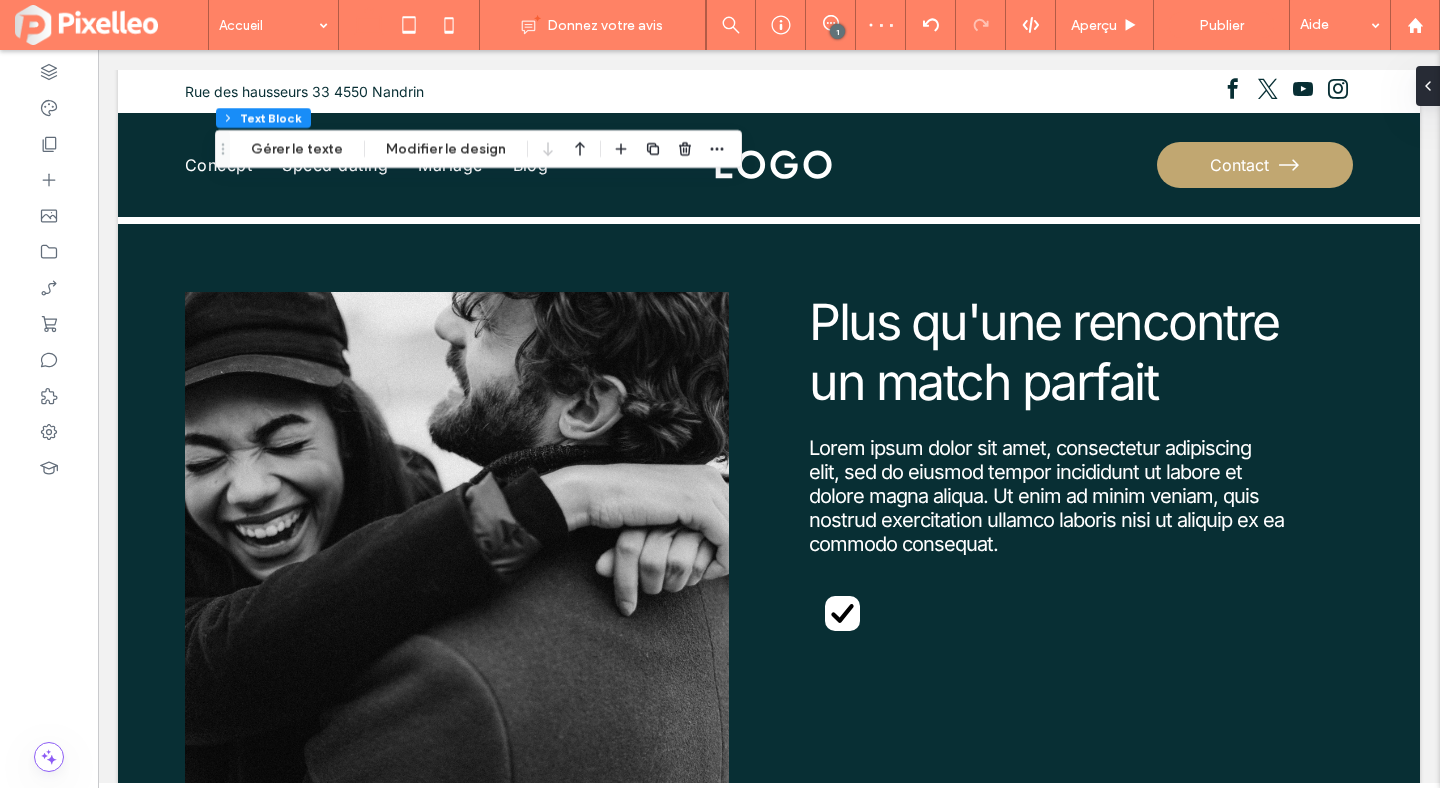 scroll, scrollTop: 2635, scrollLeft: 0, axis: vertical 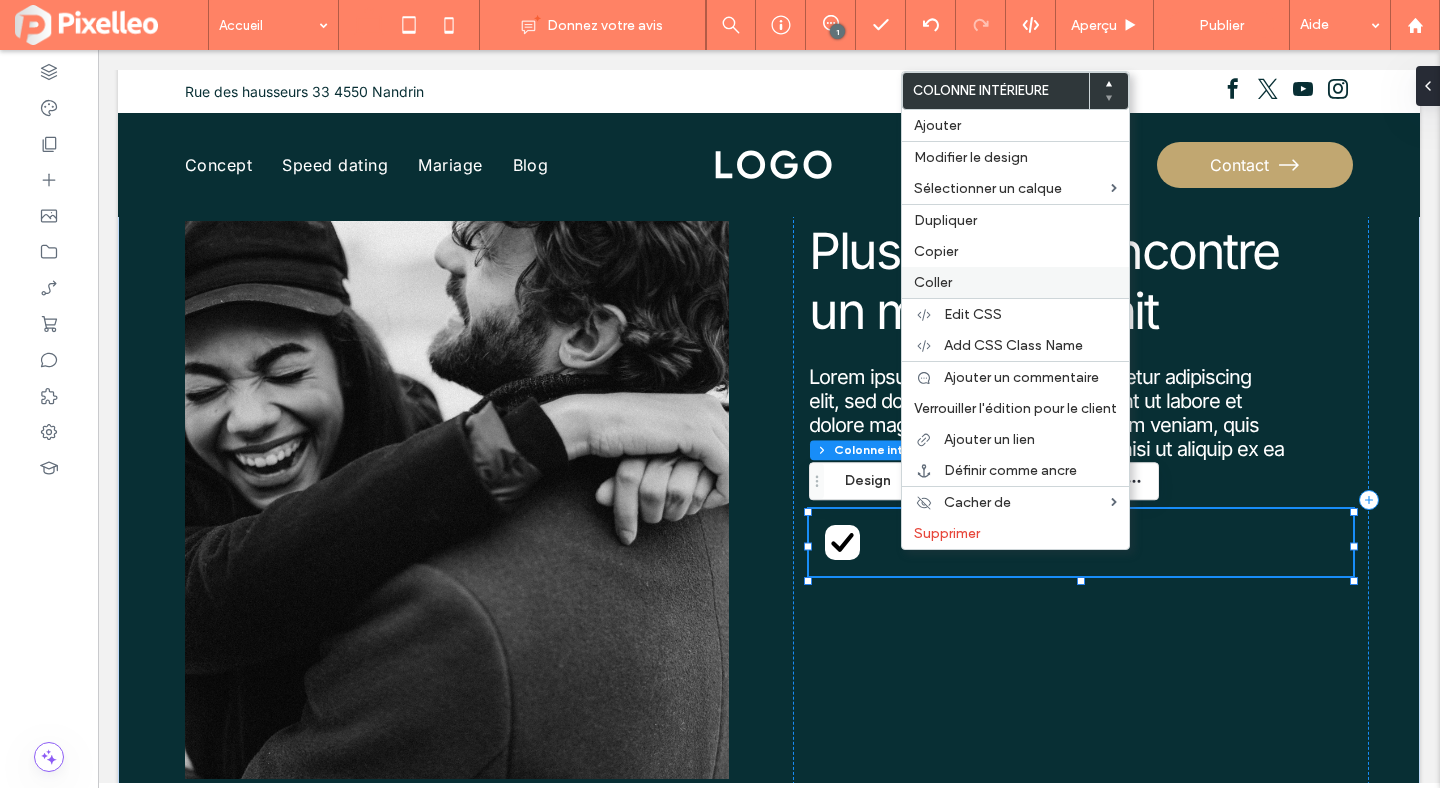 click on "Coller" at bounding box center (1015, 282) 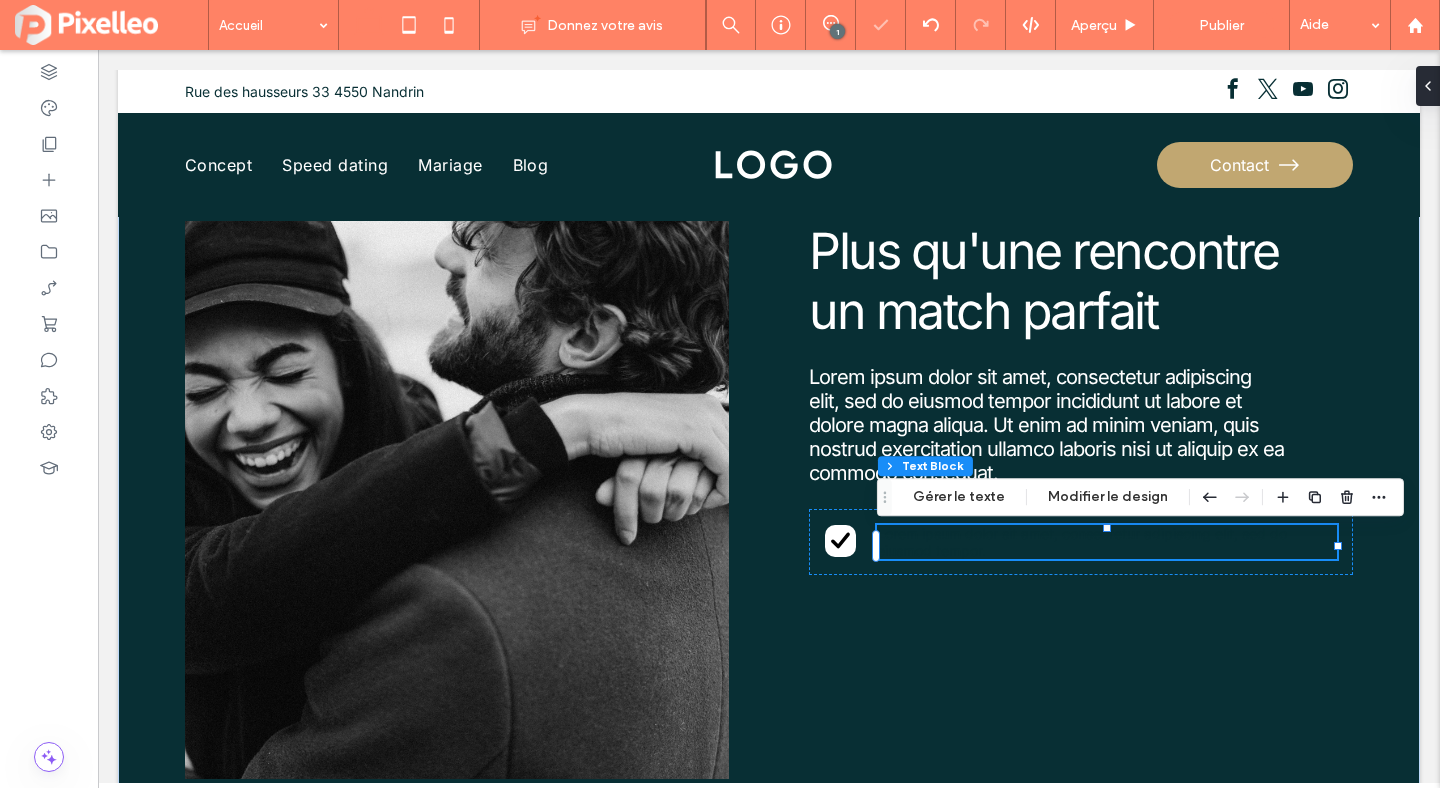 click on "Lorem ipsum dolor sit amet, consectetur adipiscing elit, sed do eiusmod tempor." at bounding box center [1082, 542] 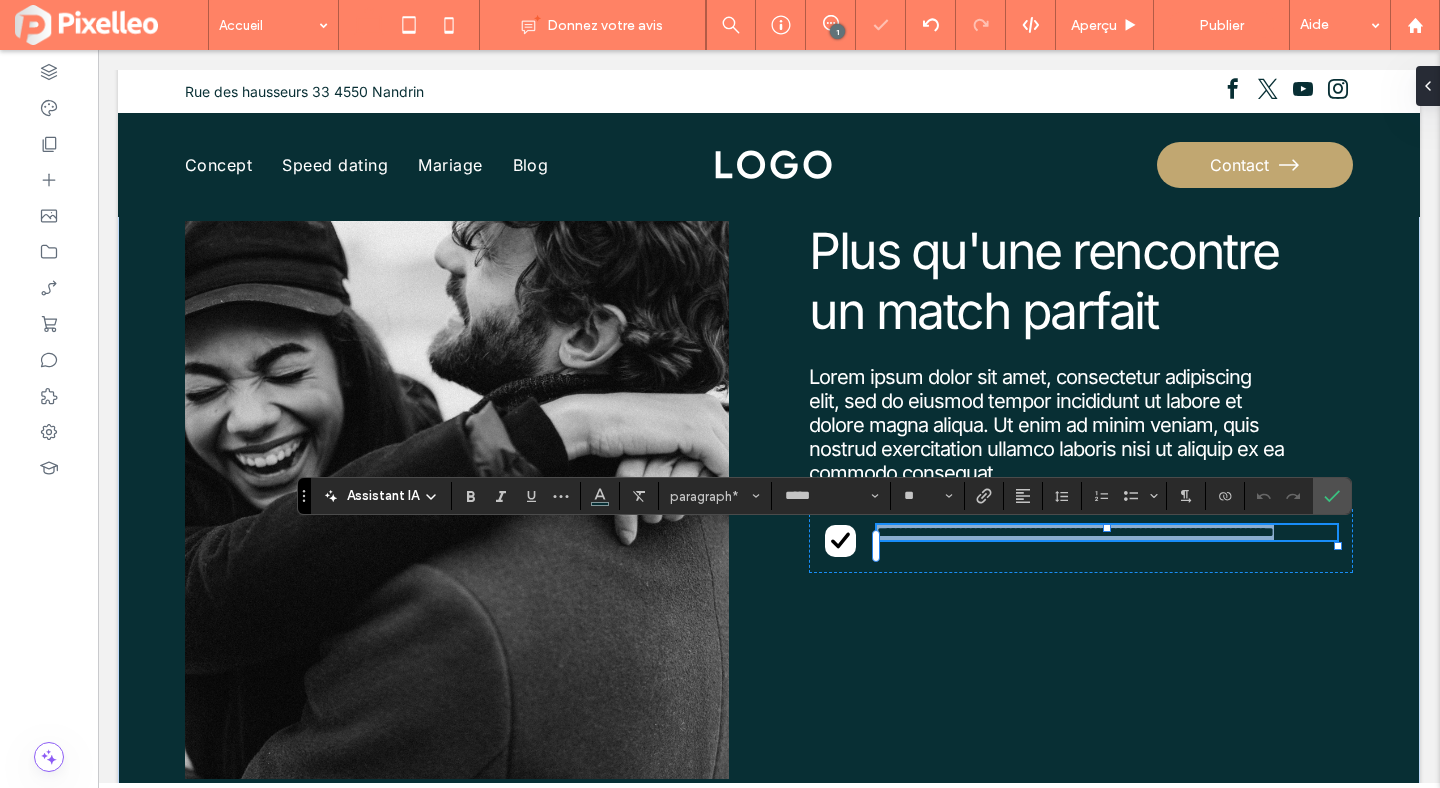 click on "**********" at bounding box center (1075, 532) 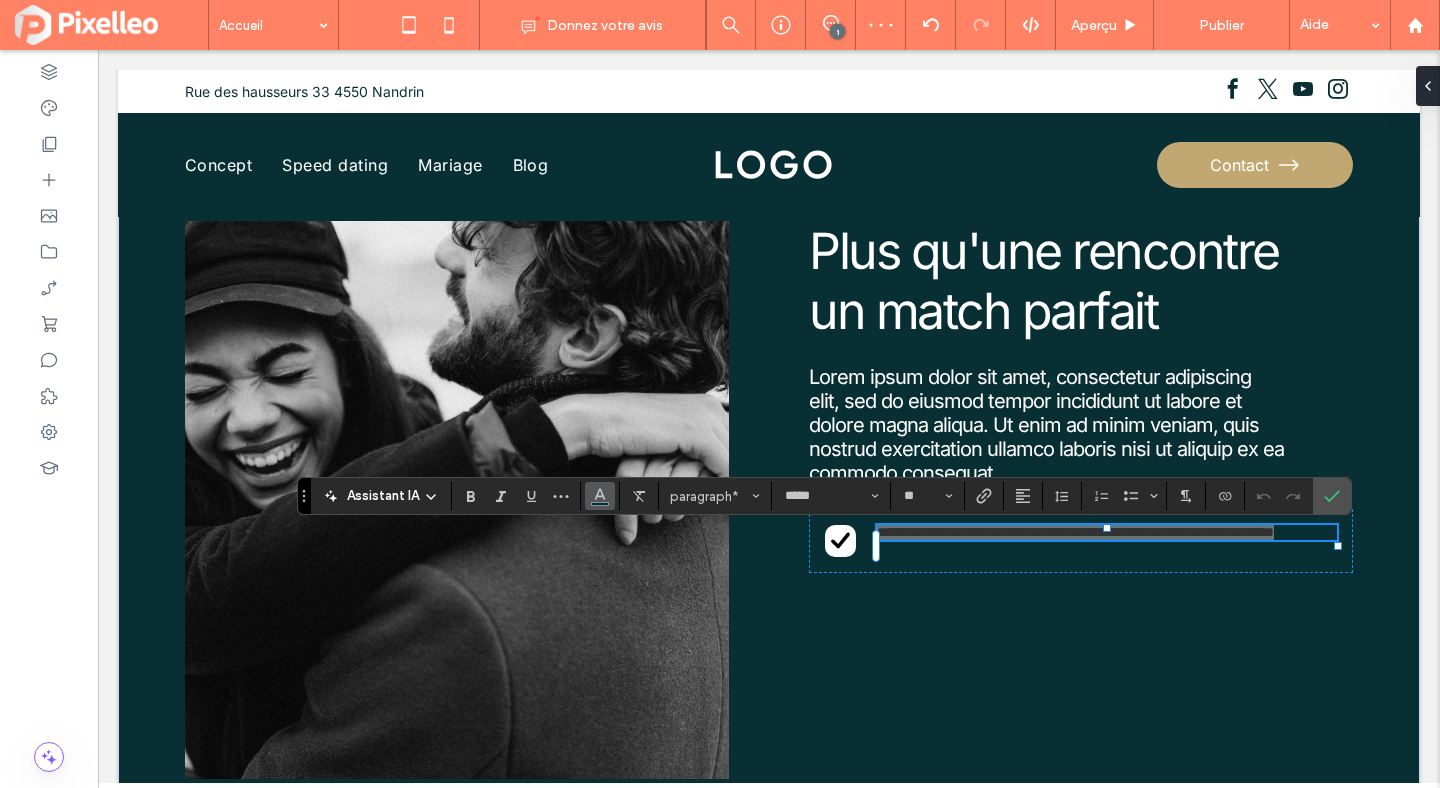 click 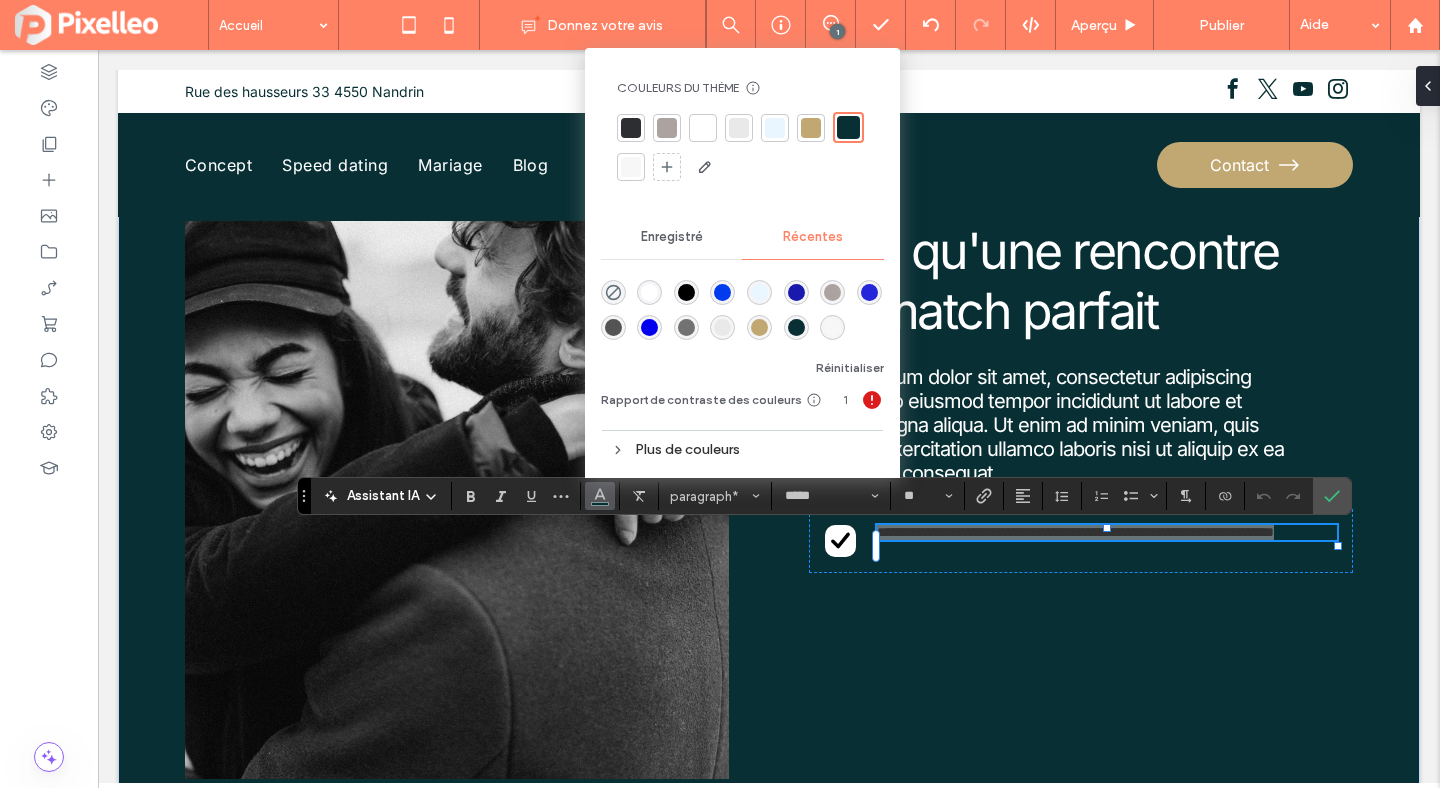 click at bounding box center (649, 292) 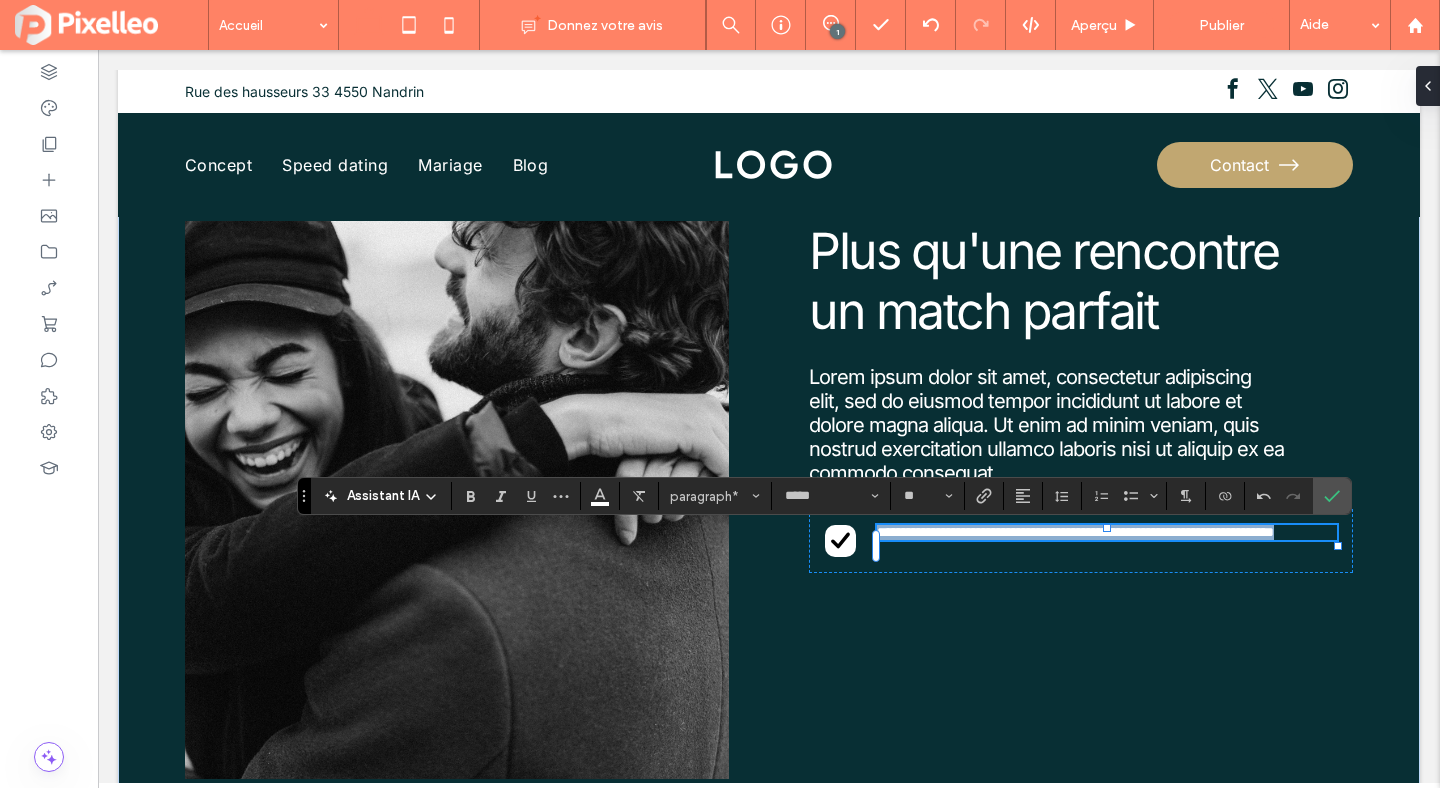 click on "**********" at bounding box center (1107, 532) 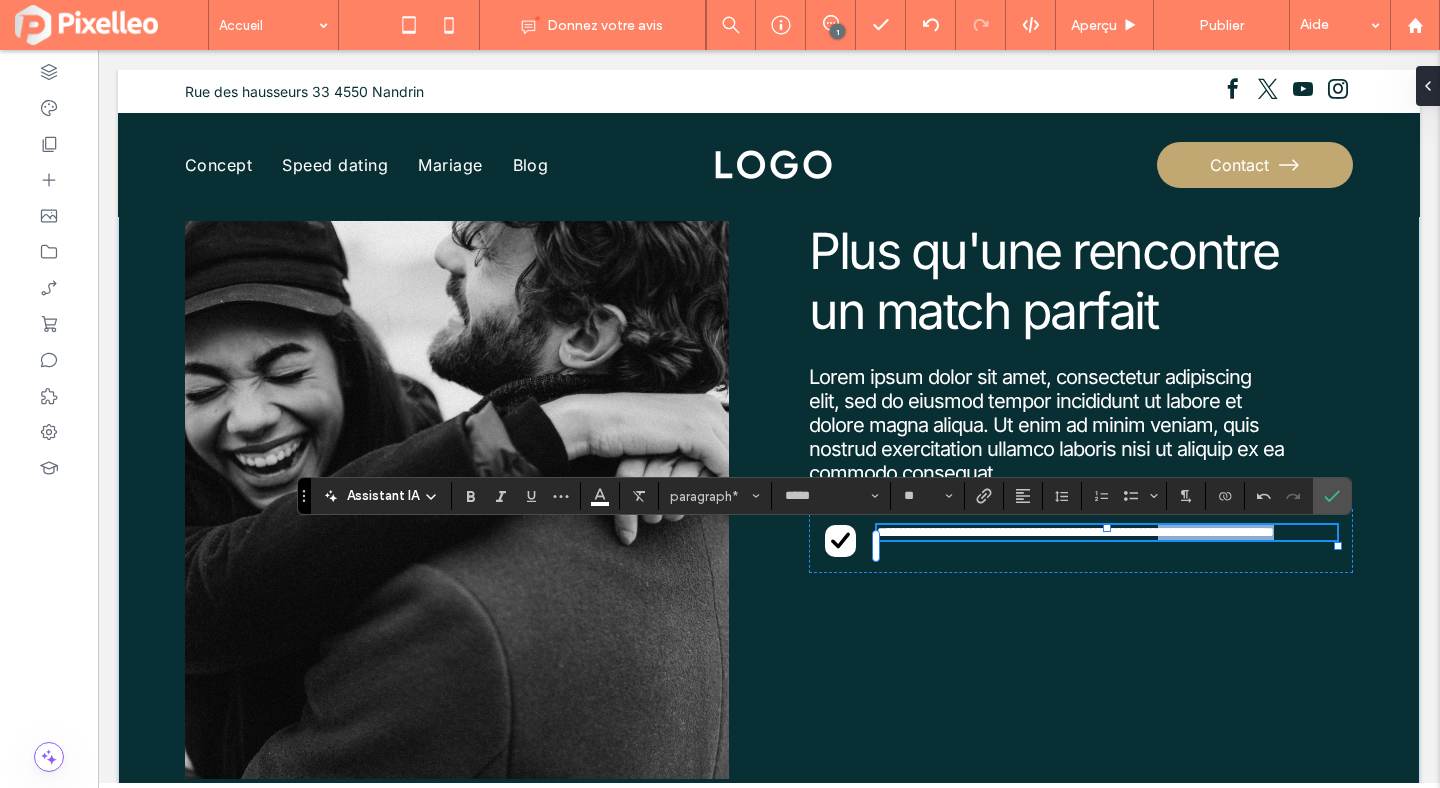 drag, startPoint x: 1142, startPoint y: 552, endPoint x: 1241, endPoint y: 538, distance: 99.985 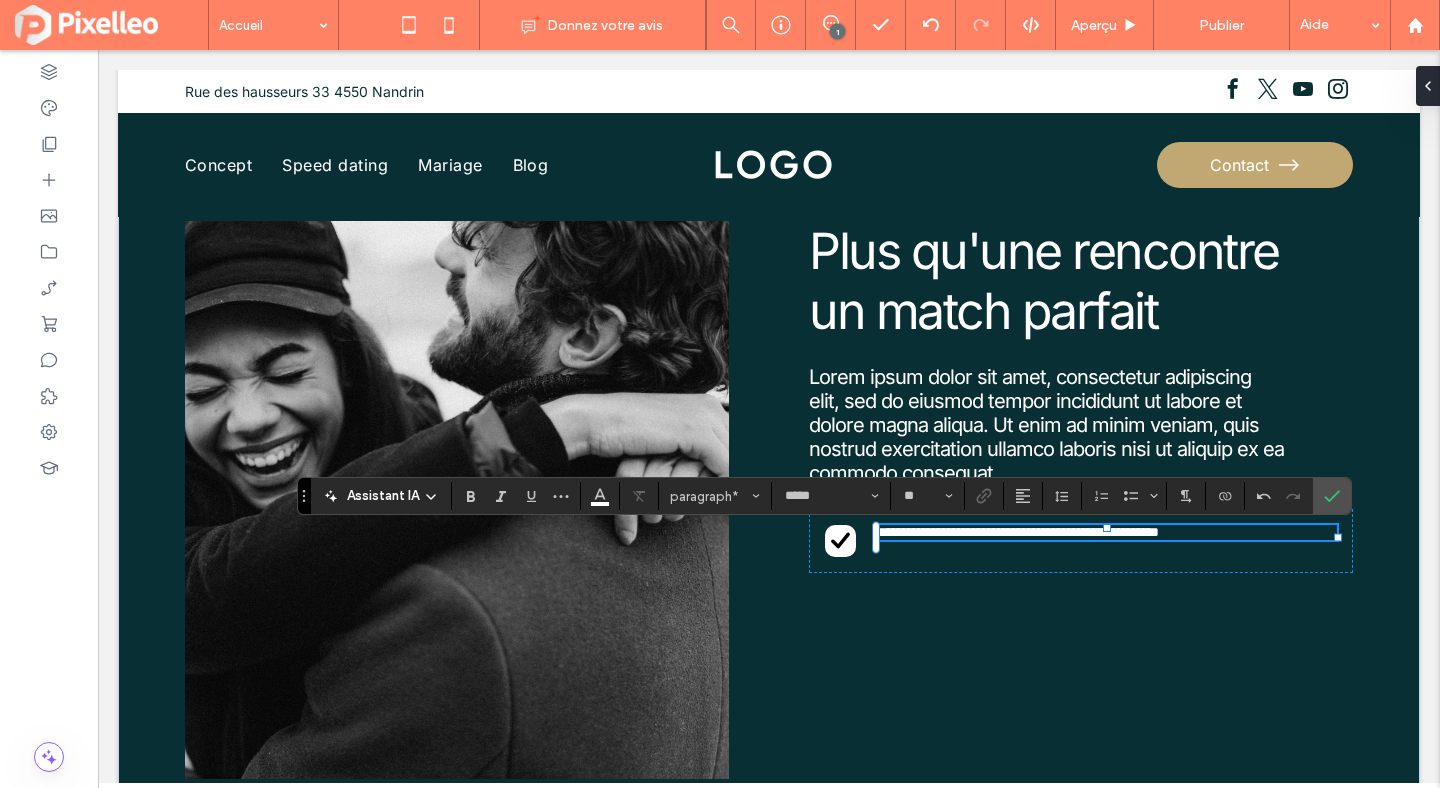 type 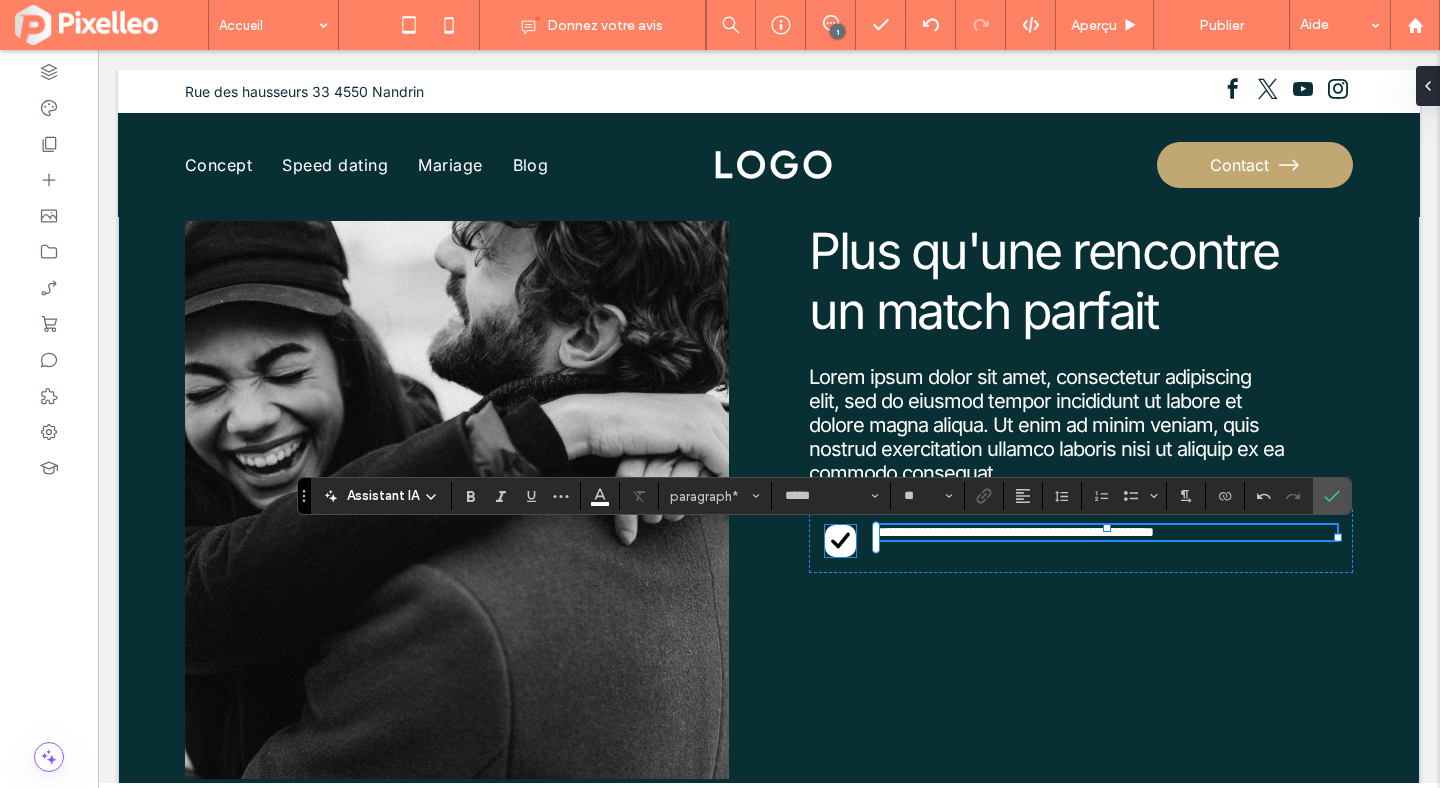 click 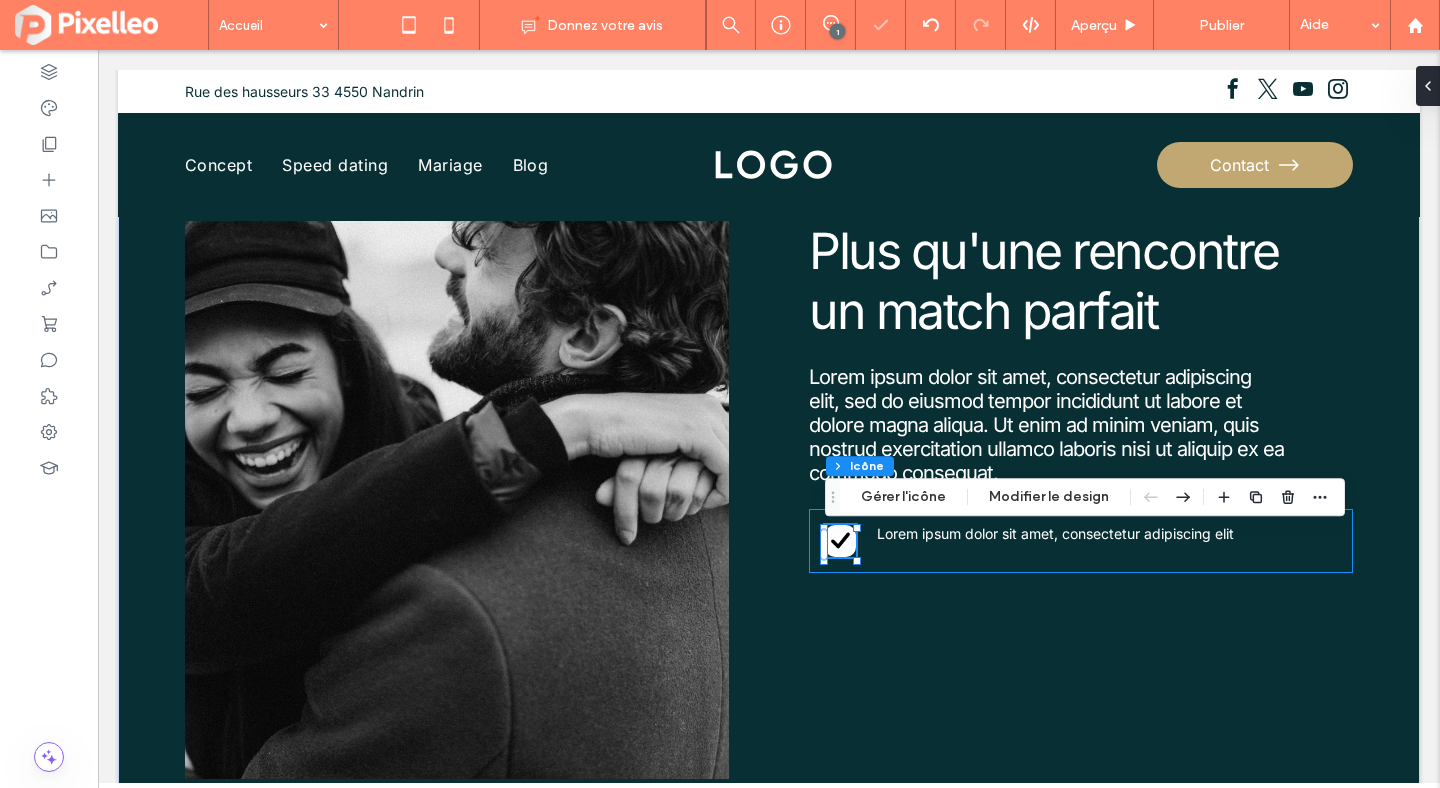 click on "Lorem ipsum dolor sit amet, consectetur adipiscing elit" at bounding box center [1081, 540] 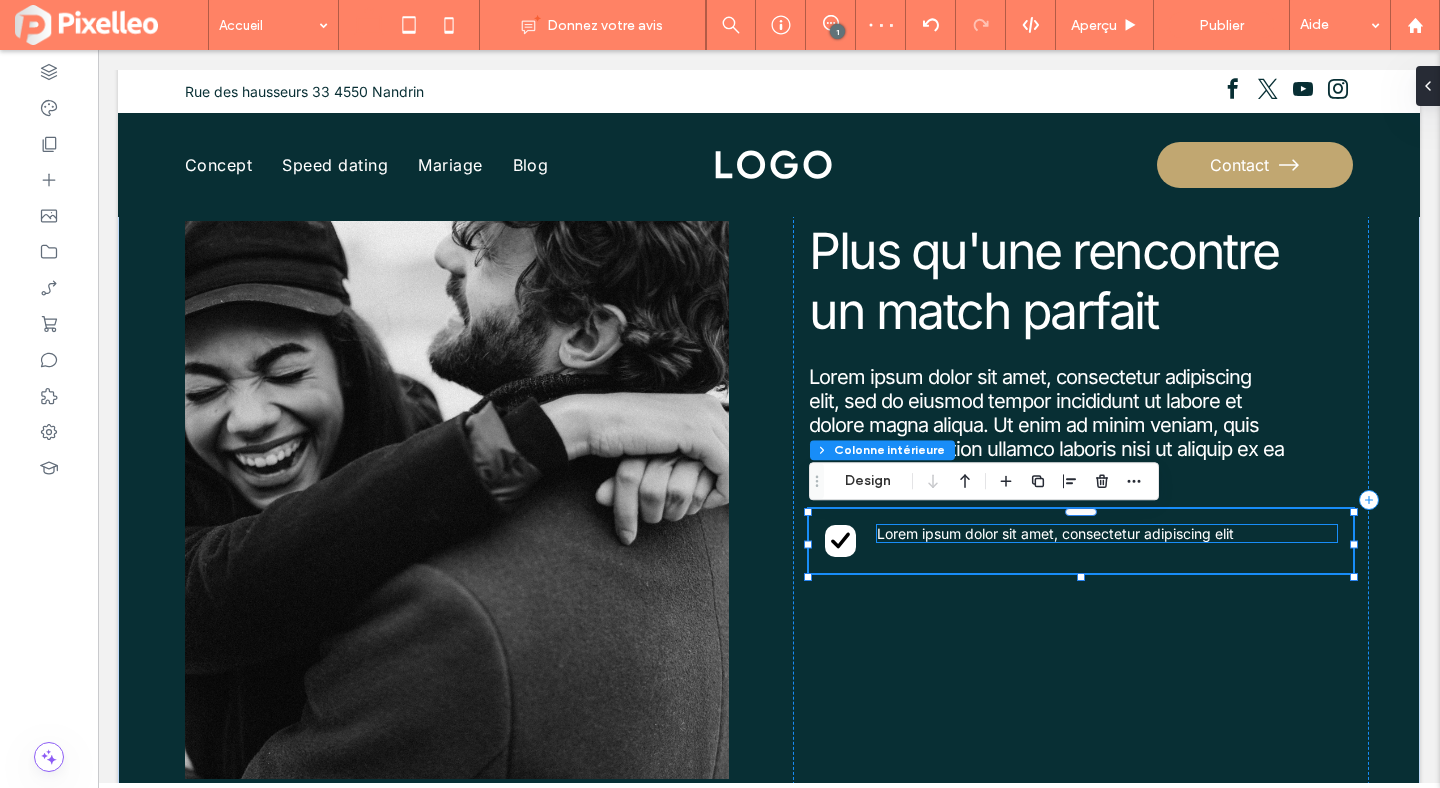 click on "Lorem ipsum dolor sit amet, consectetur adipiscing elit" at bounding box center (1055, 533) 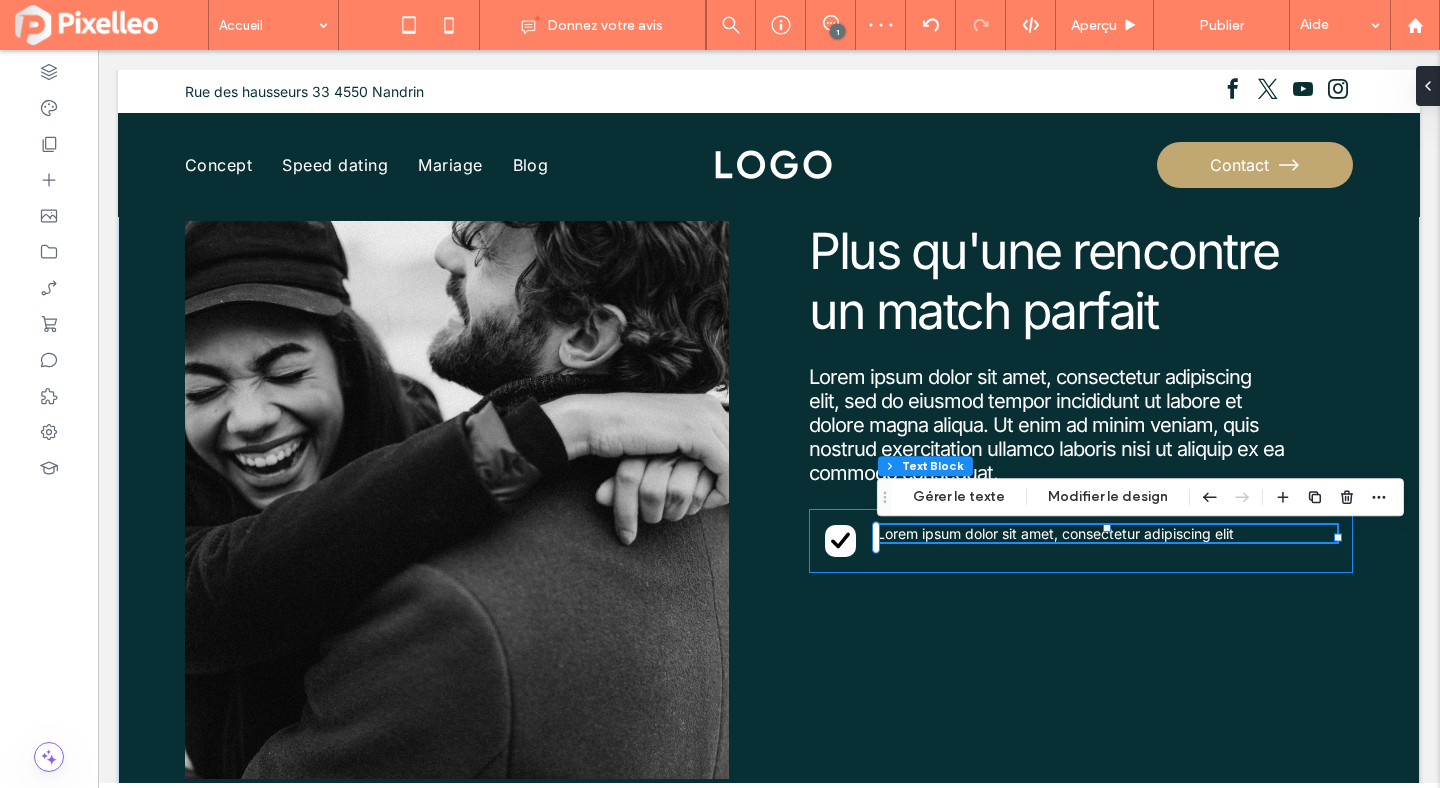 click on "Lorem ipsum dolor sit amet, consectetur adipiscing elit" at bounding box center [1081, 540] 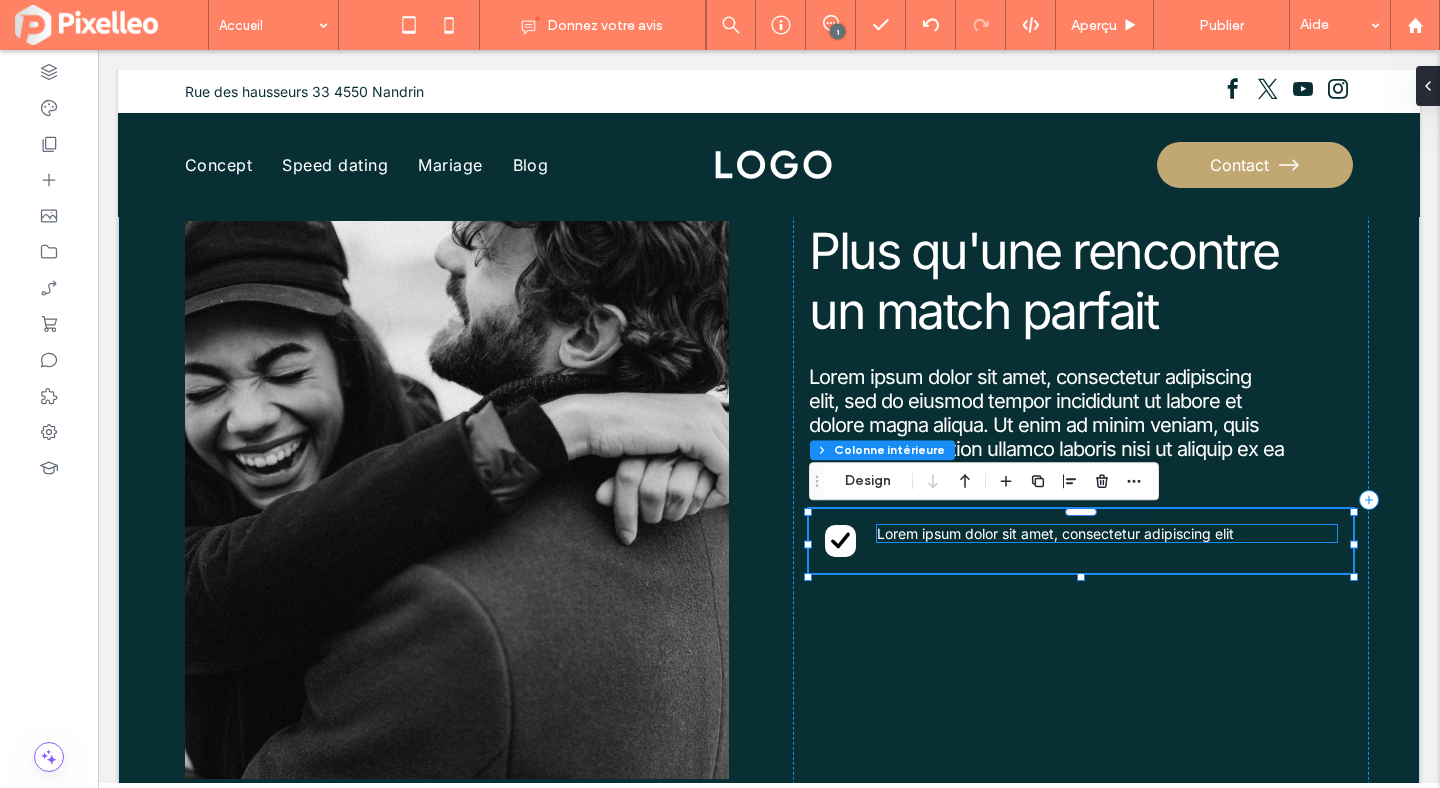 click on "Lorem ipsum dolor sit amet, consectetur adipiscing elit" at bounding box center [1055, 533] 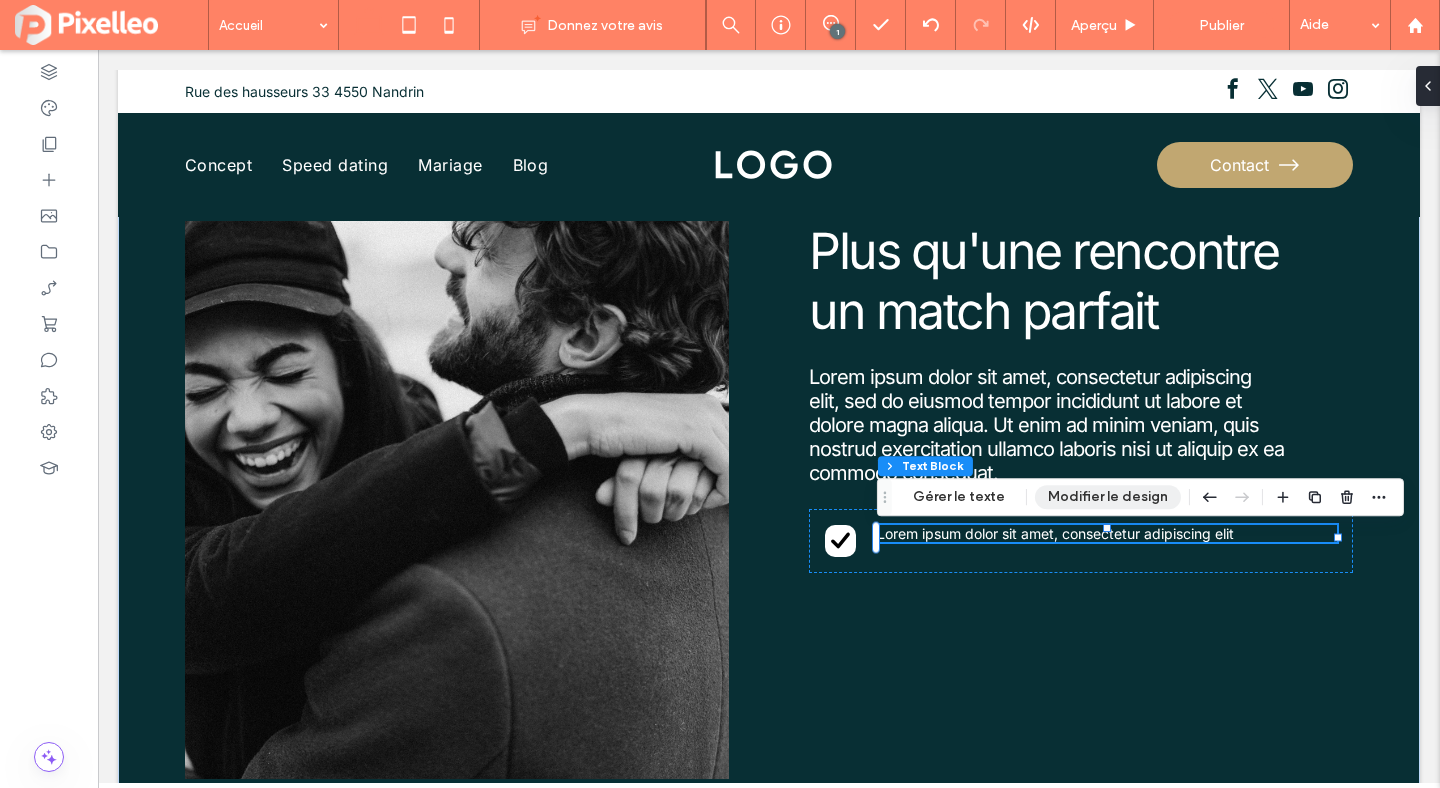 click on "Modifier le design" at bounding box center [1108, 497] 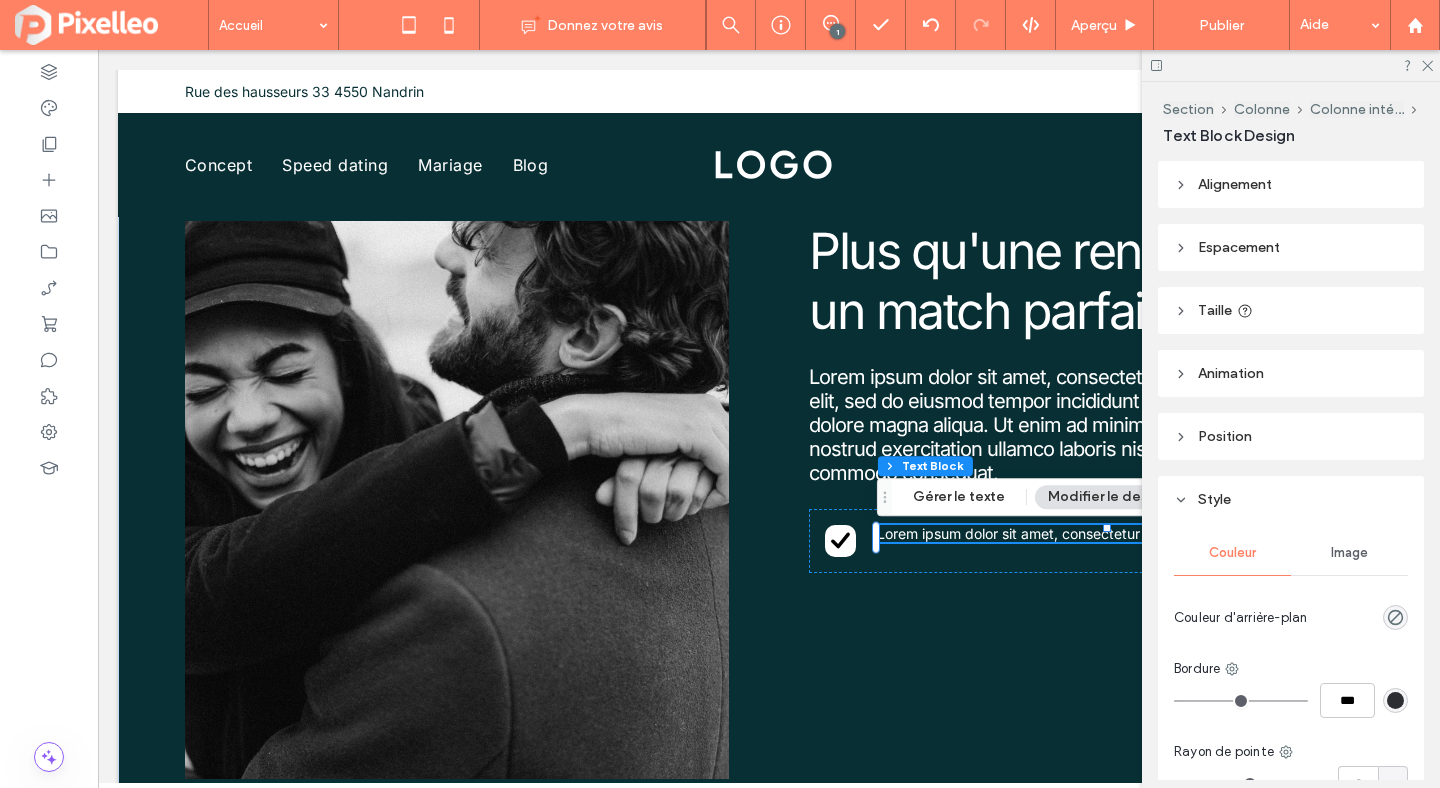 click on "Alignement" at bounding box center [1291, 184] 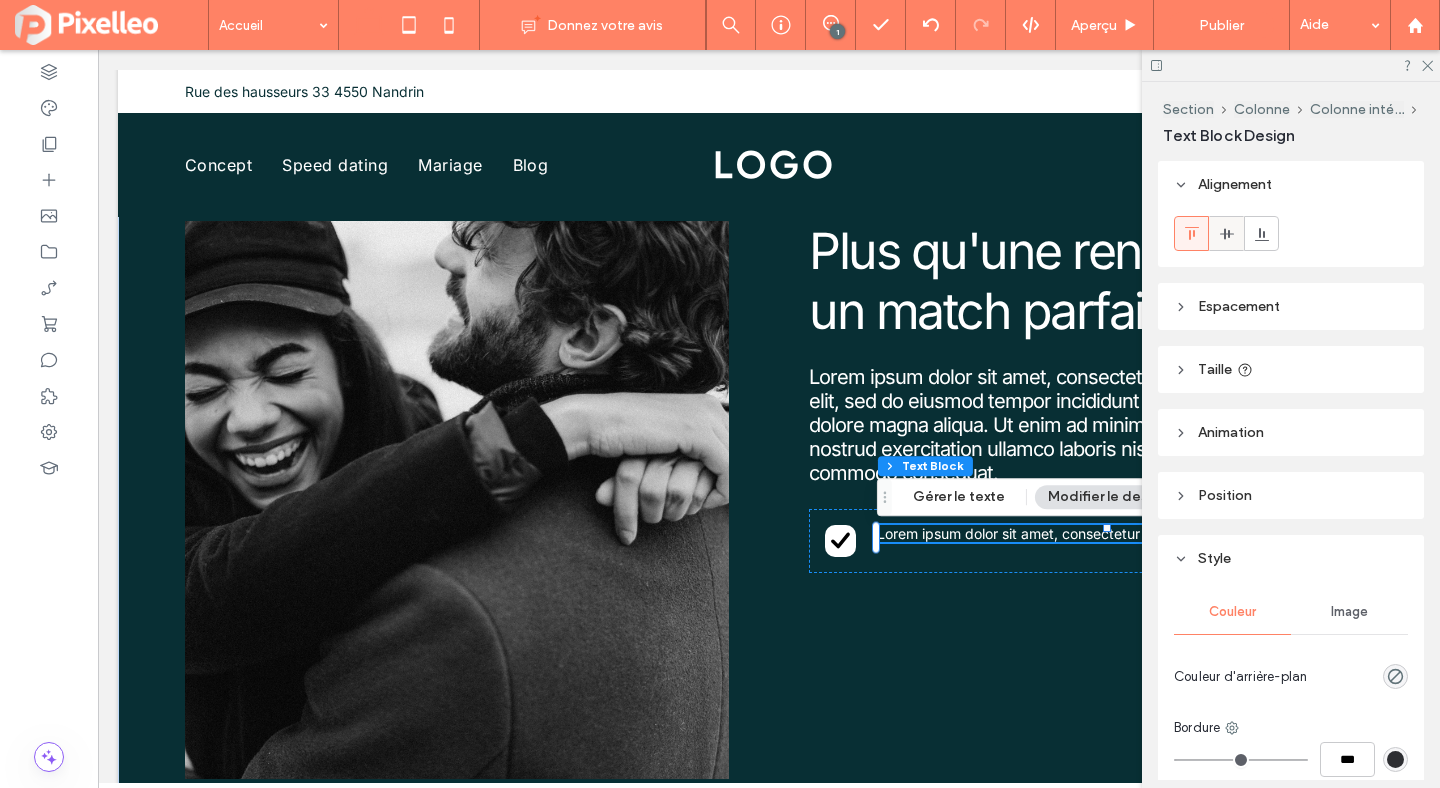 click 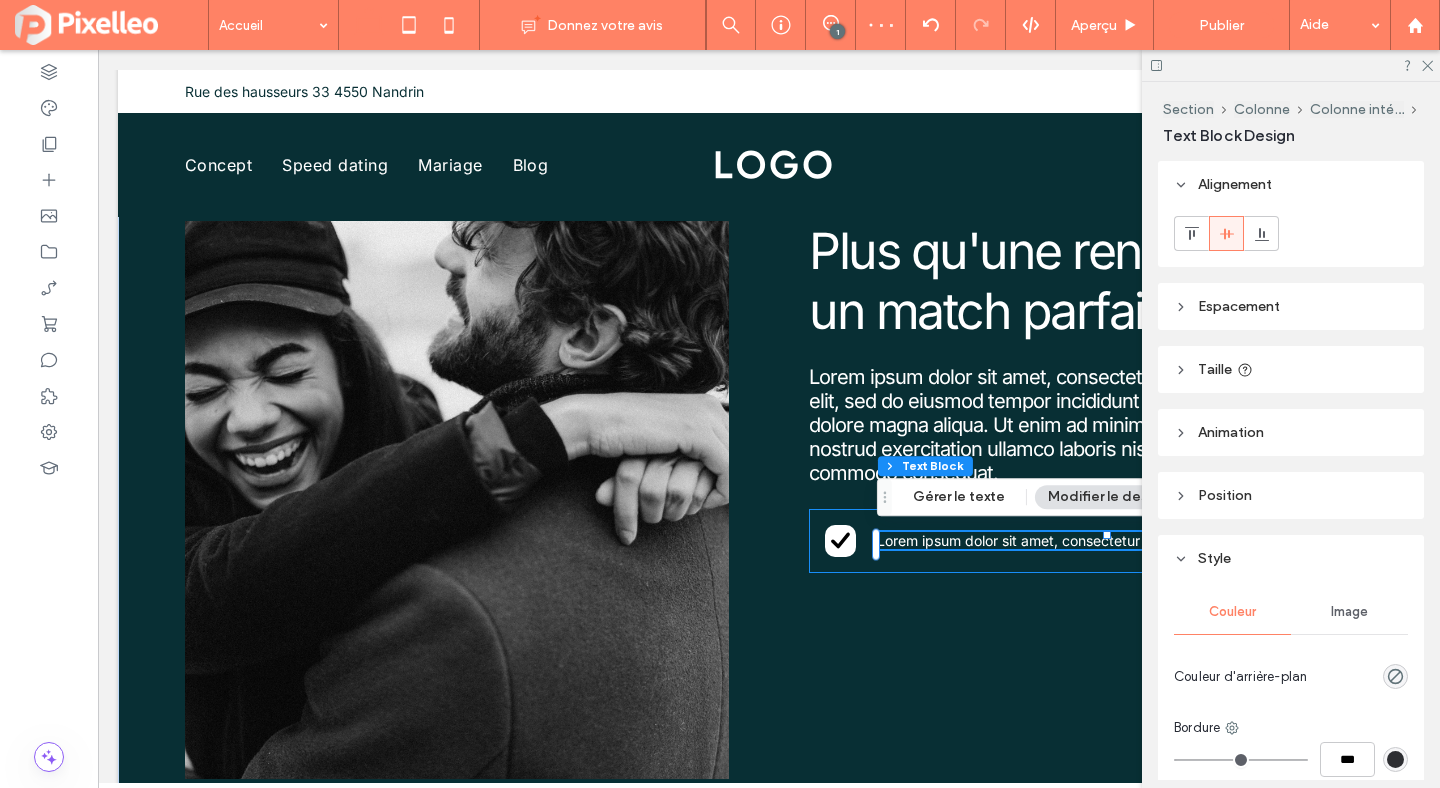 click on "Lorem ipsum dolor sit amet, consectetur adipiscing elit" at bounding box center [1081, 540] 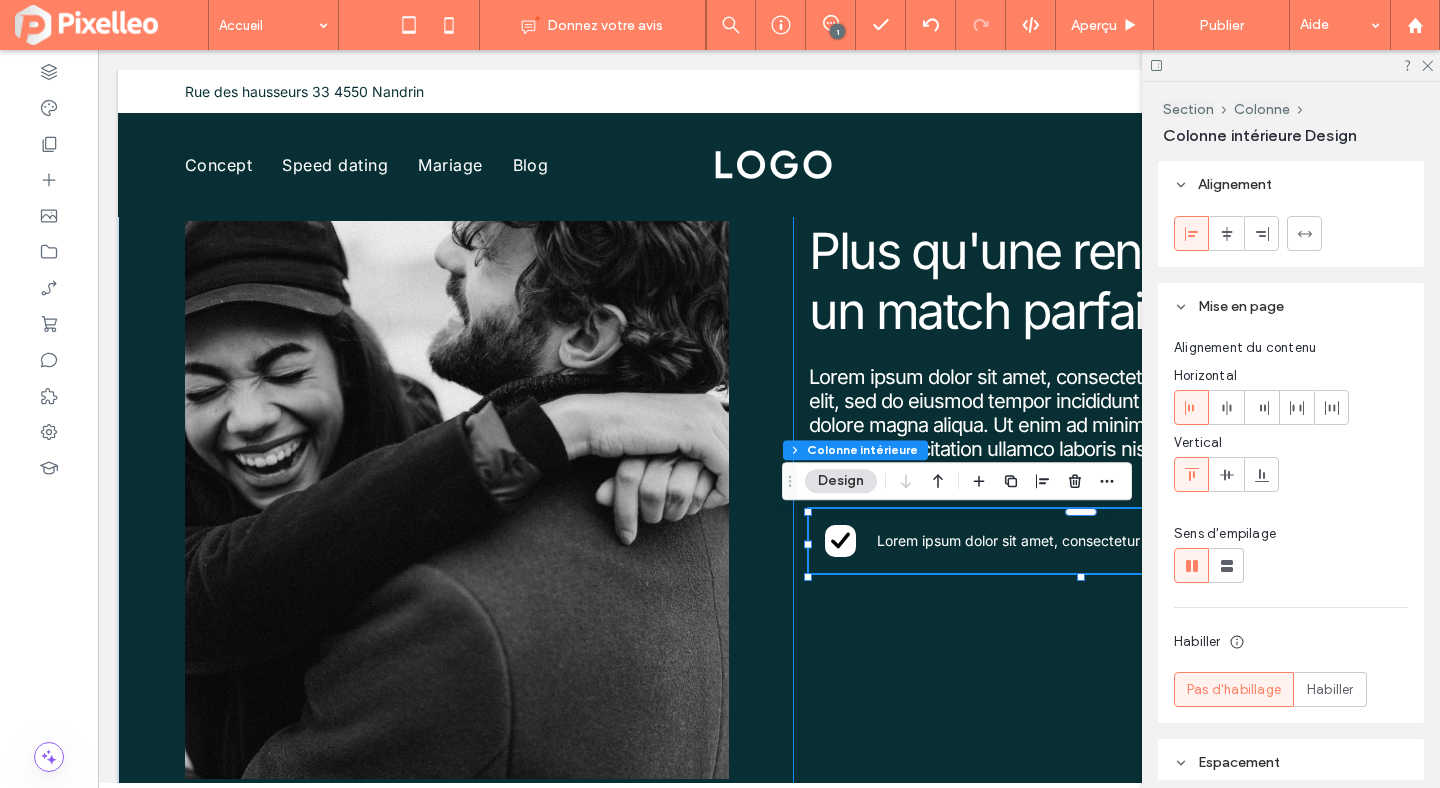 click on "Plus qu'une rencontre un match parfait Lorem ipsum dolor sit amet, consectetur adipiscing elit, sed do eiusmod tempor incididunt ut labore et dolore magna aliqua. Ut enim ad minim veniam, quis nostrud exercitation ullamco laboris nisi ut aliquip ex ea commodo consequat.
Lorem ipsum dolor sit amet, consectetur adipiscing elit" at bounding box center [1081, 500] 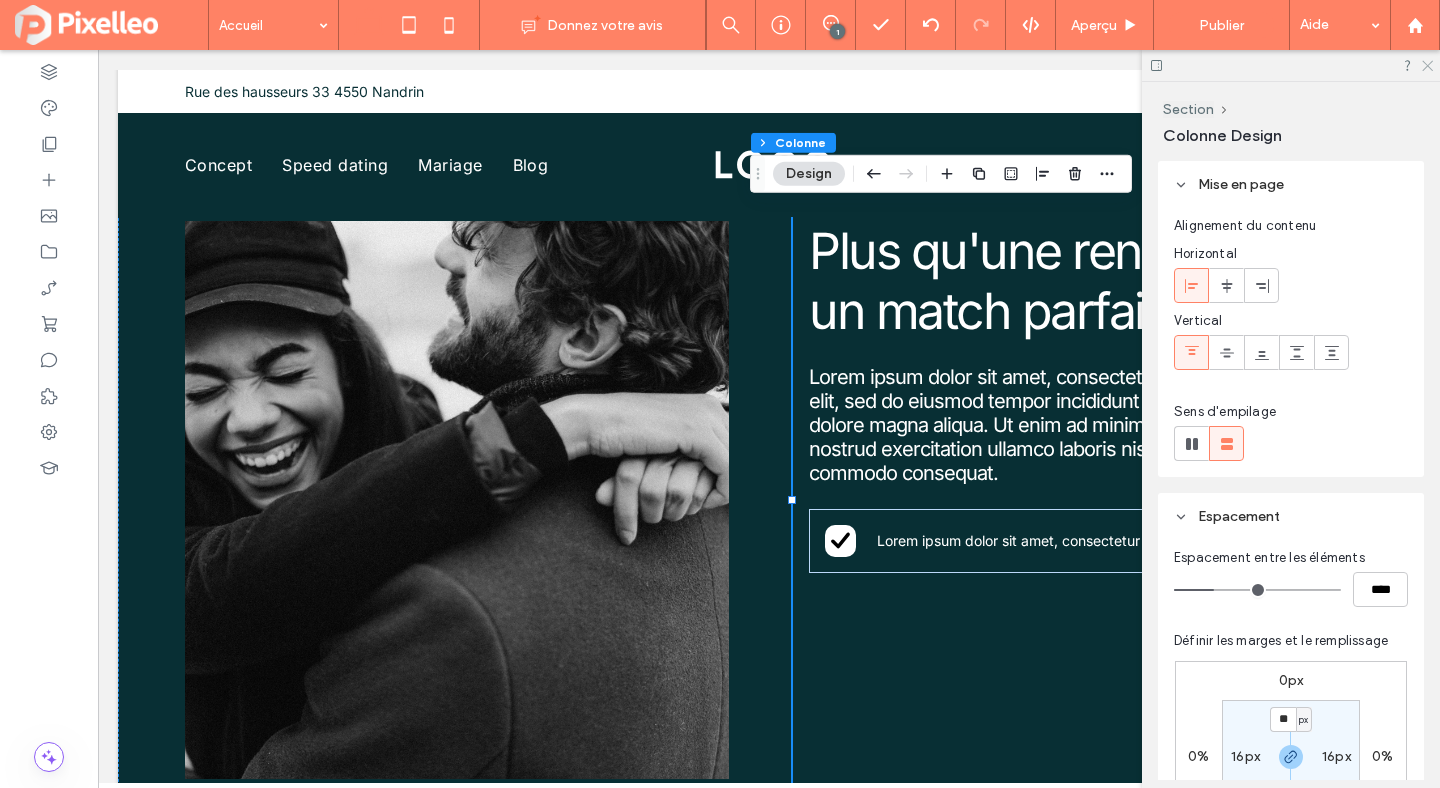 click 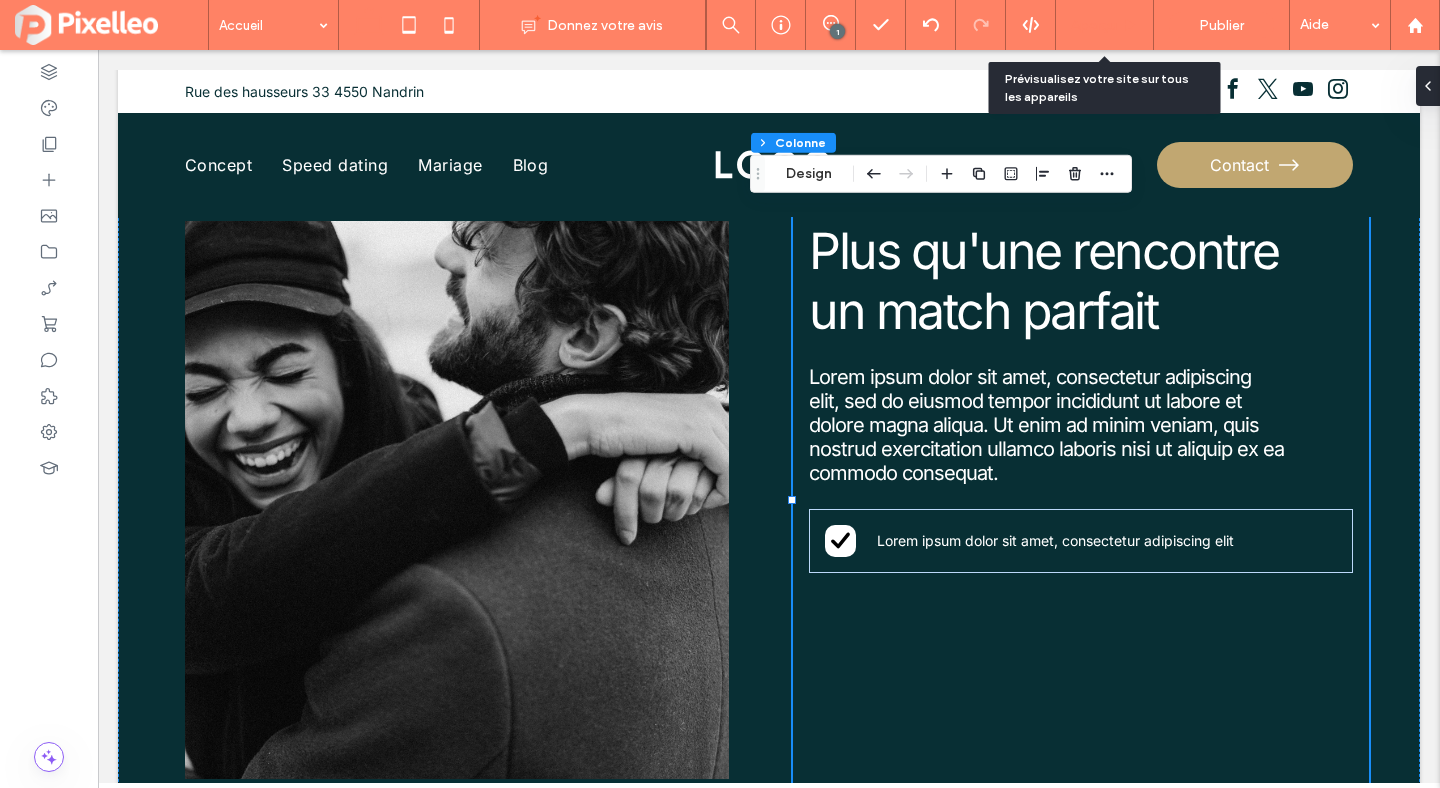 click on "Aperçu" at bounding box center (1094, 25) 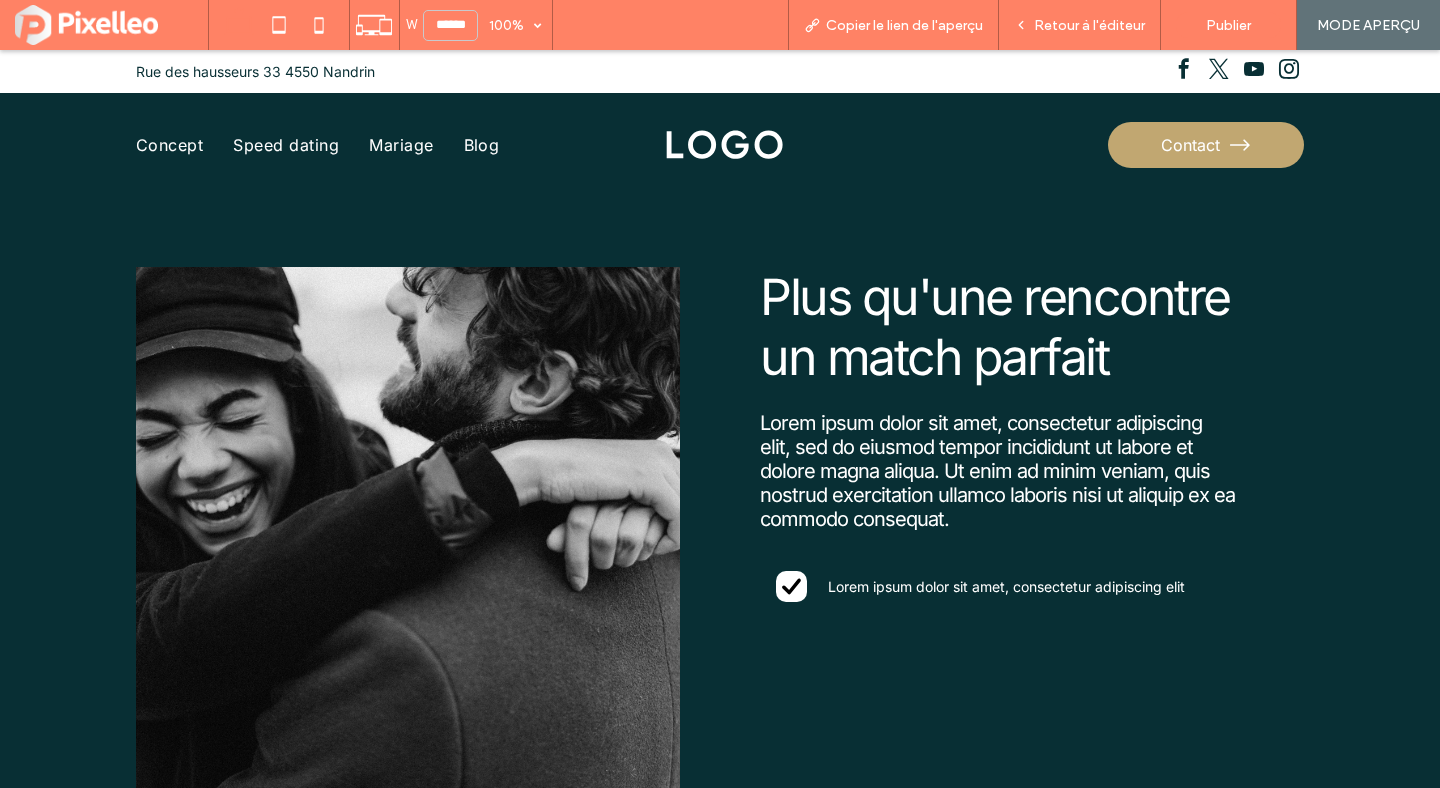 scroll, scrollTop: 2551, scrollLeft: 0, axis: vertical 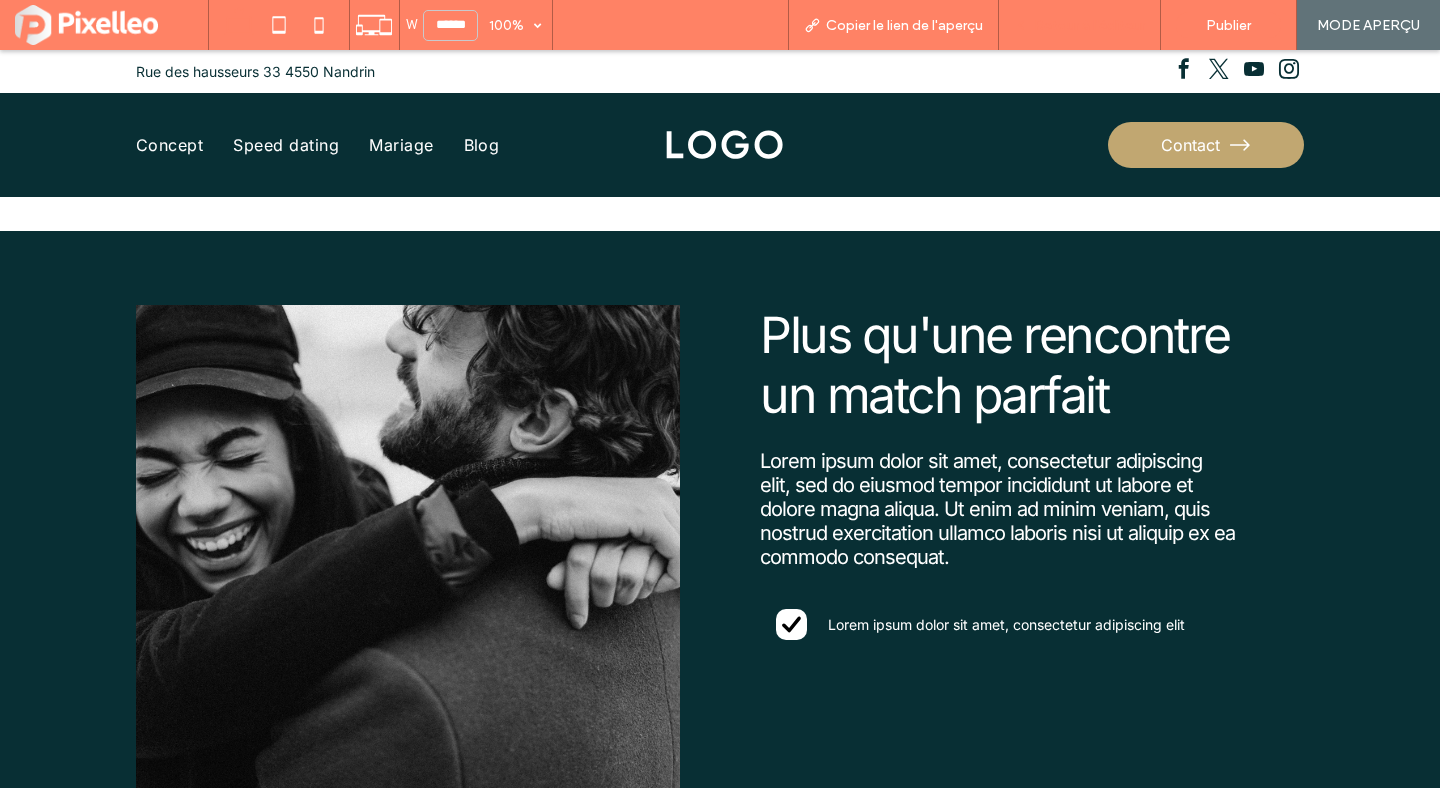 click on "Retour à l'éditeur" at bounding box center (1089, 25) 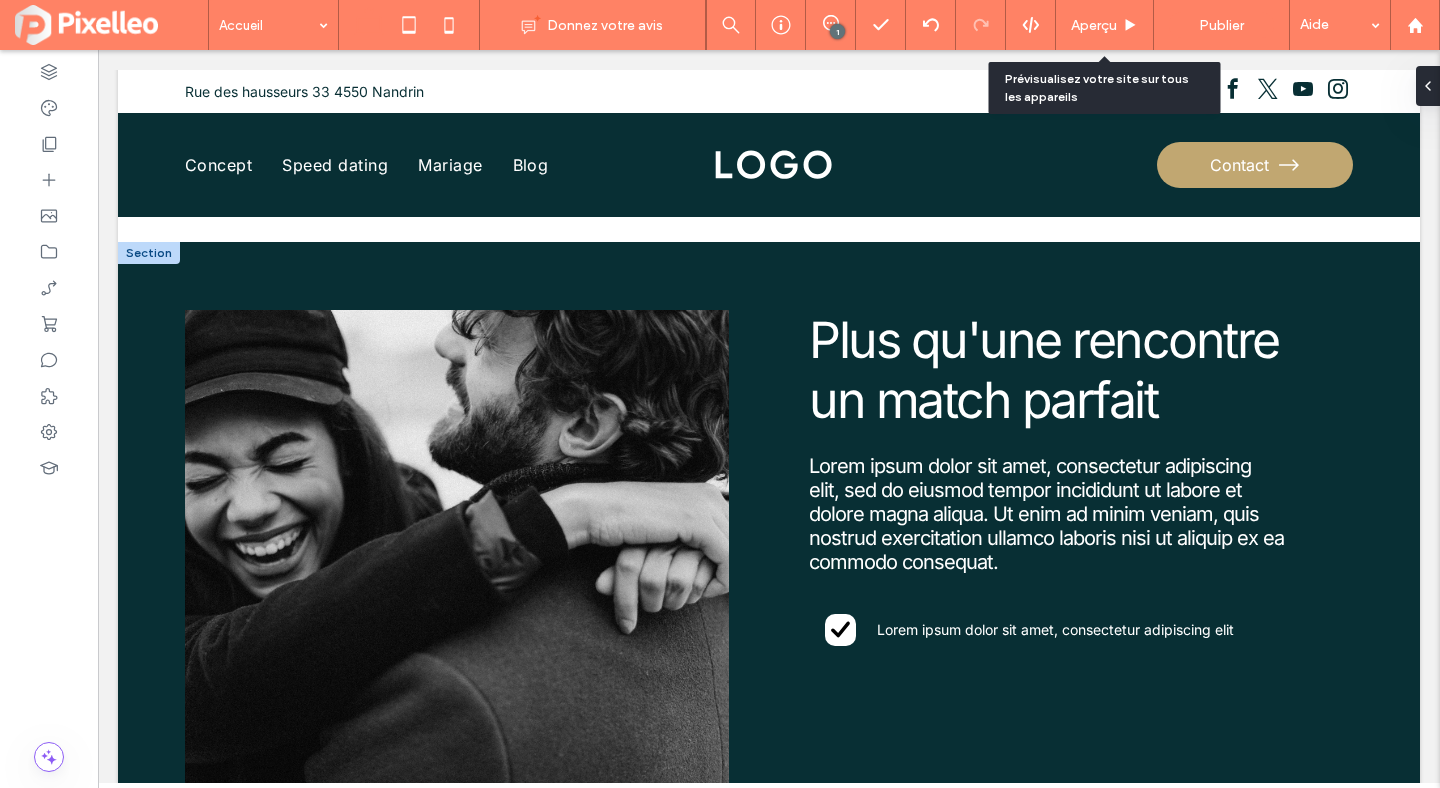 scroll, scrollTop: 2546, scrollLeft: 0, axis: vertical 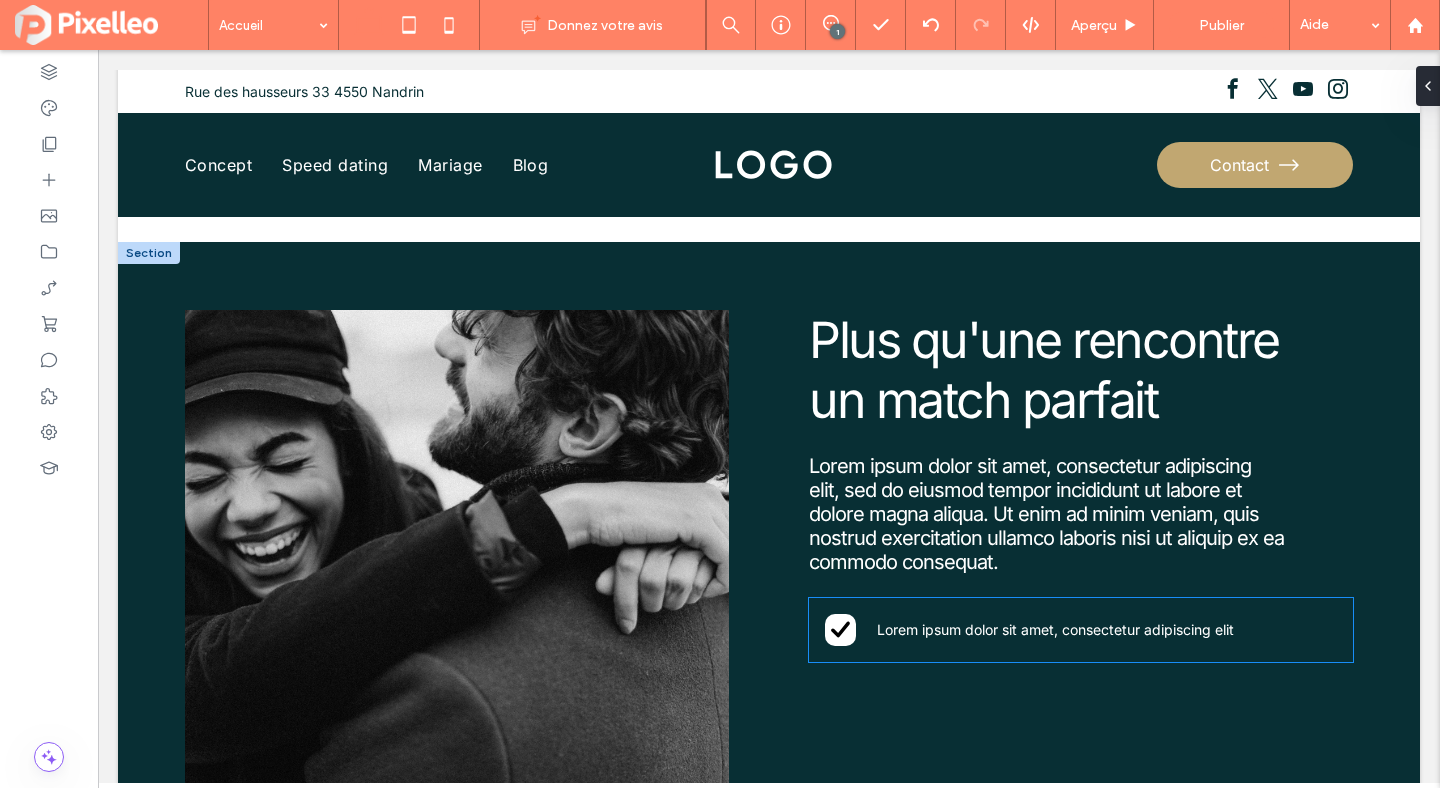 click on "Lorem ipsum dolor sit amet, consectetur adipiscing elit" at bounding box center [1081, 629] 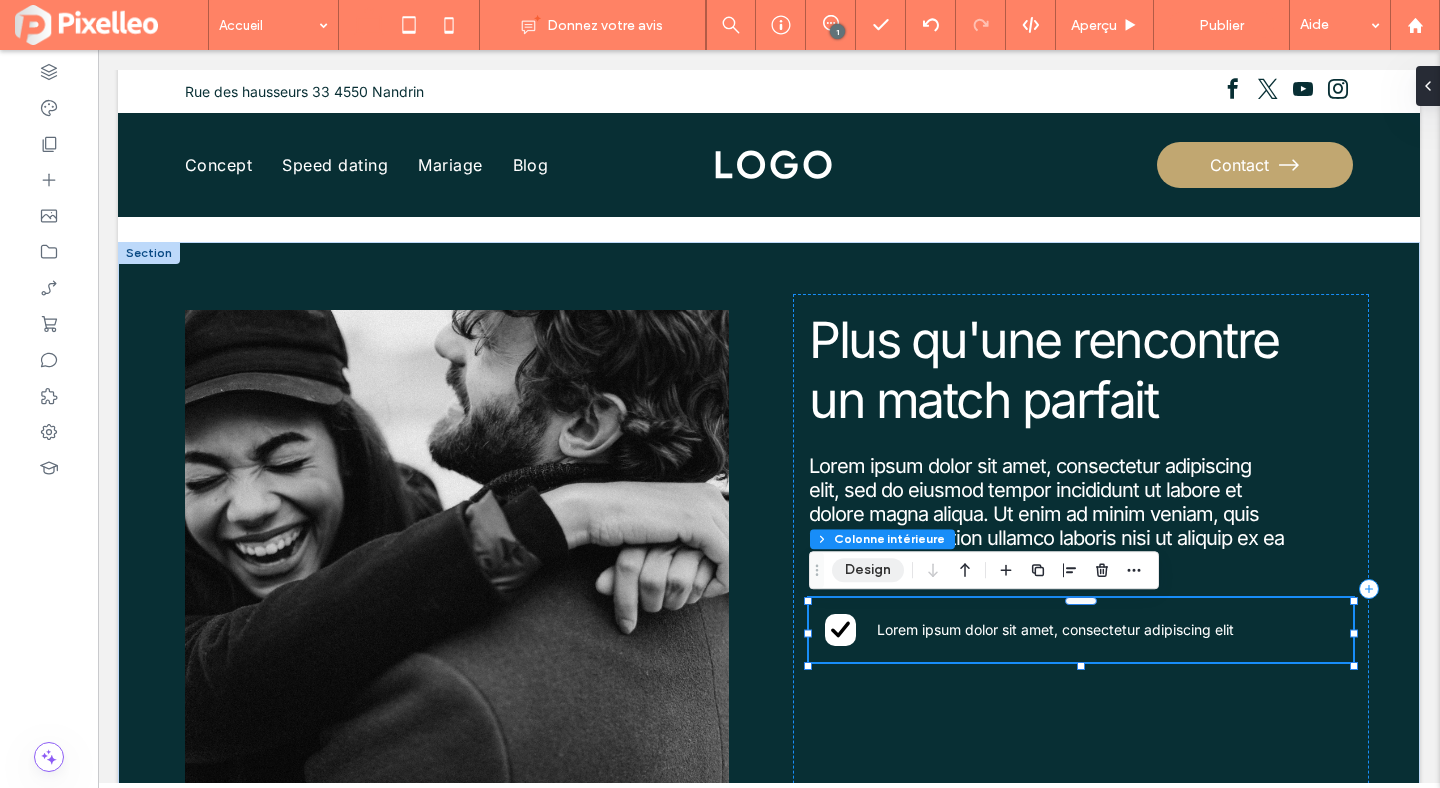 click on "Design" at bounding box center (868, 570) 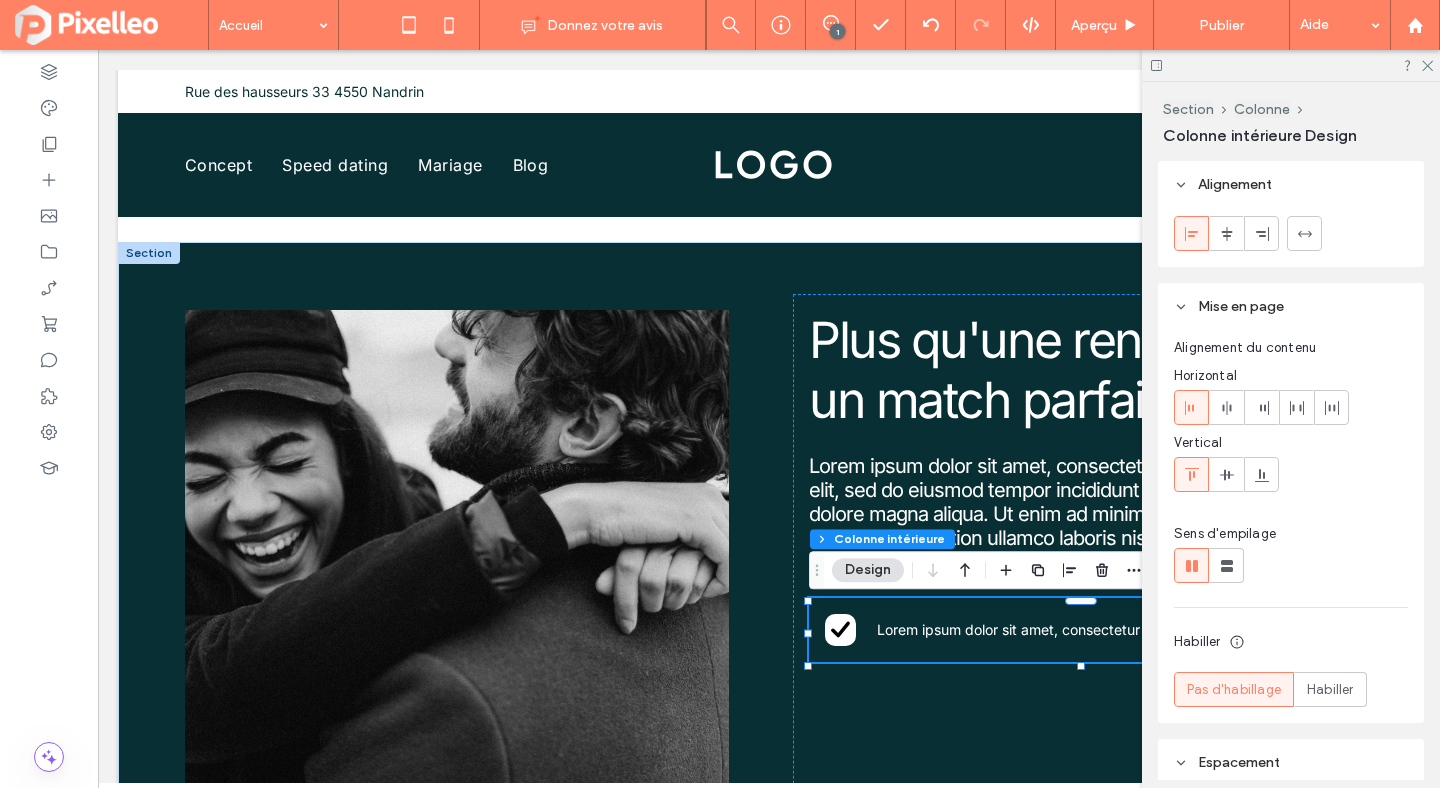 scroll, scrollTop: 323, scrollLeft: 0, axis: vertical 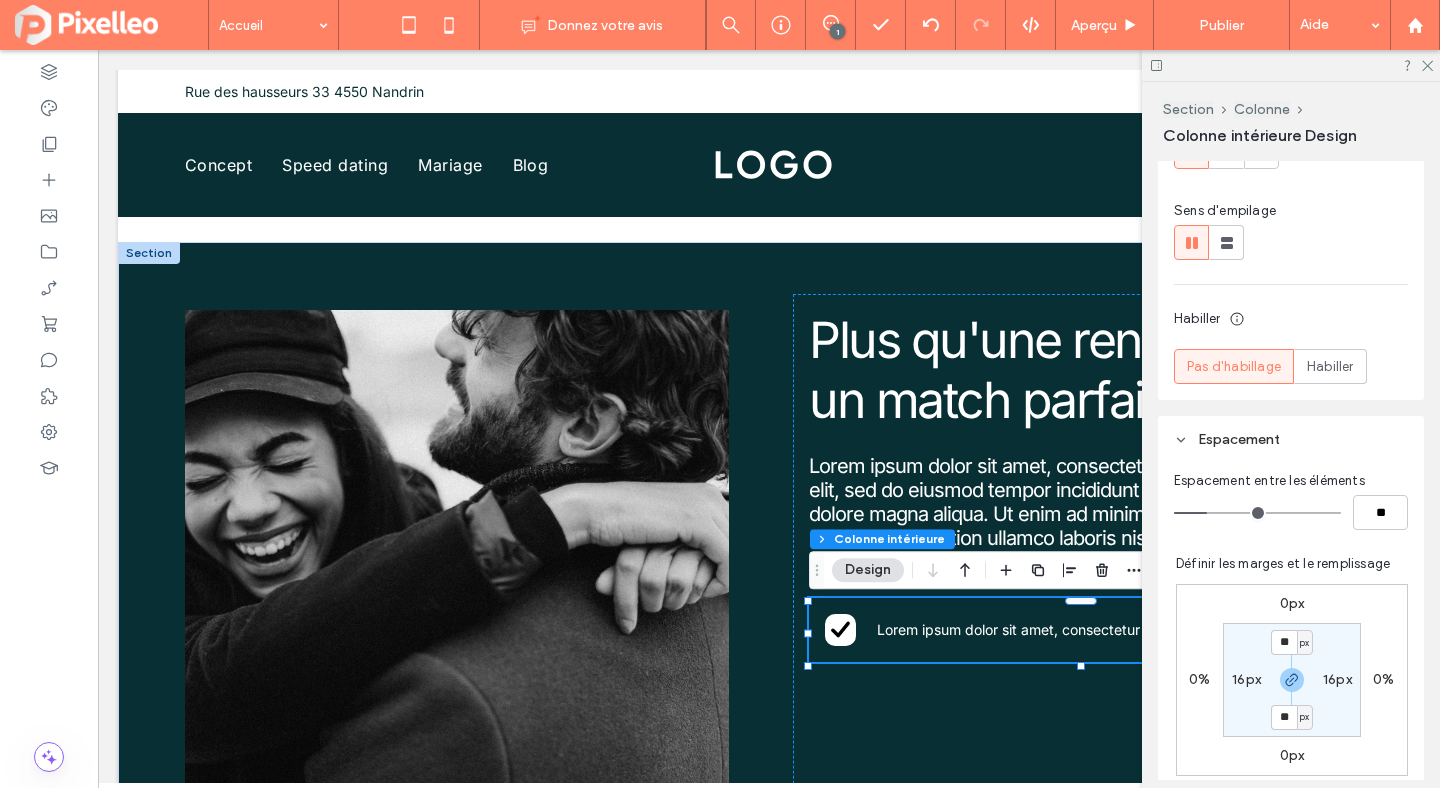 click on "16px" at bounding box center (1246, 679) 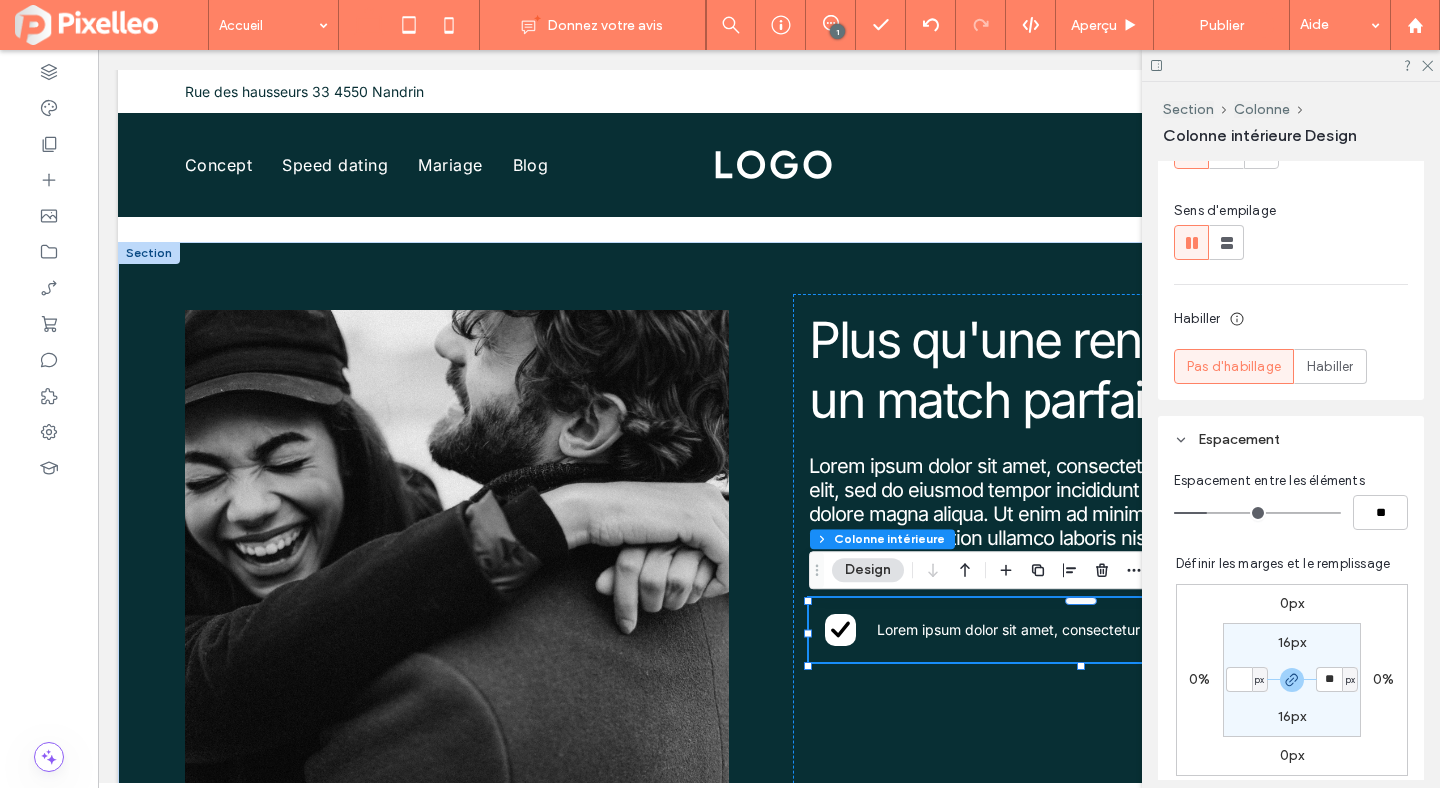 type 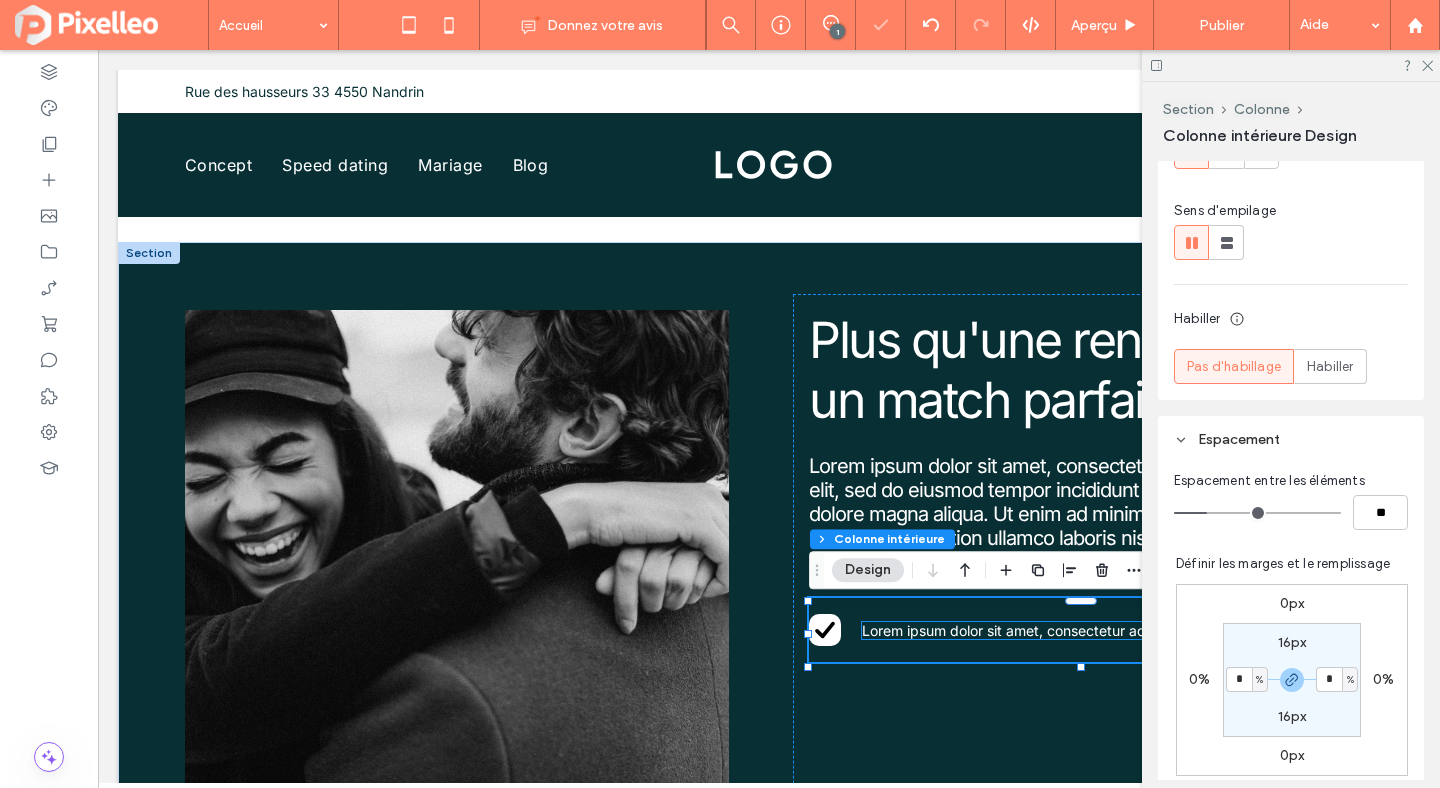 click on "Lorem ipsum dolor sit amet, consectetur adipiscing elit" at bounding box center [1040, 630] 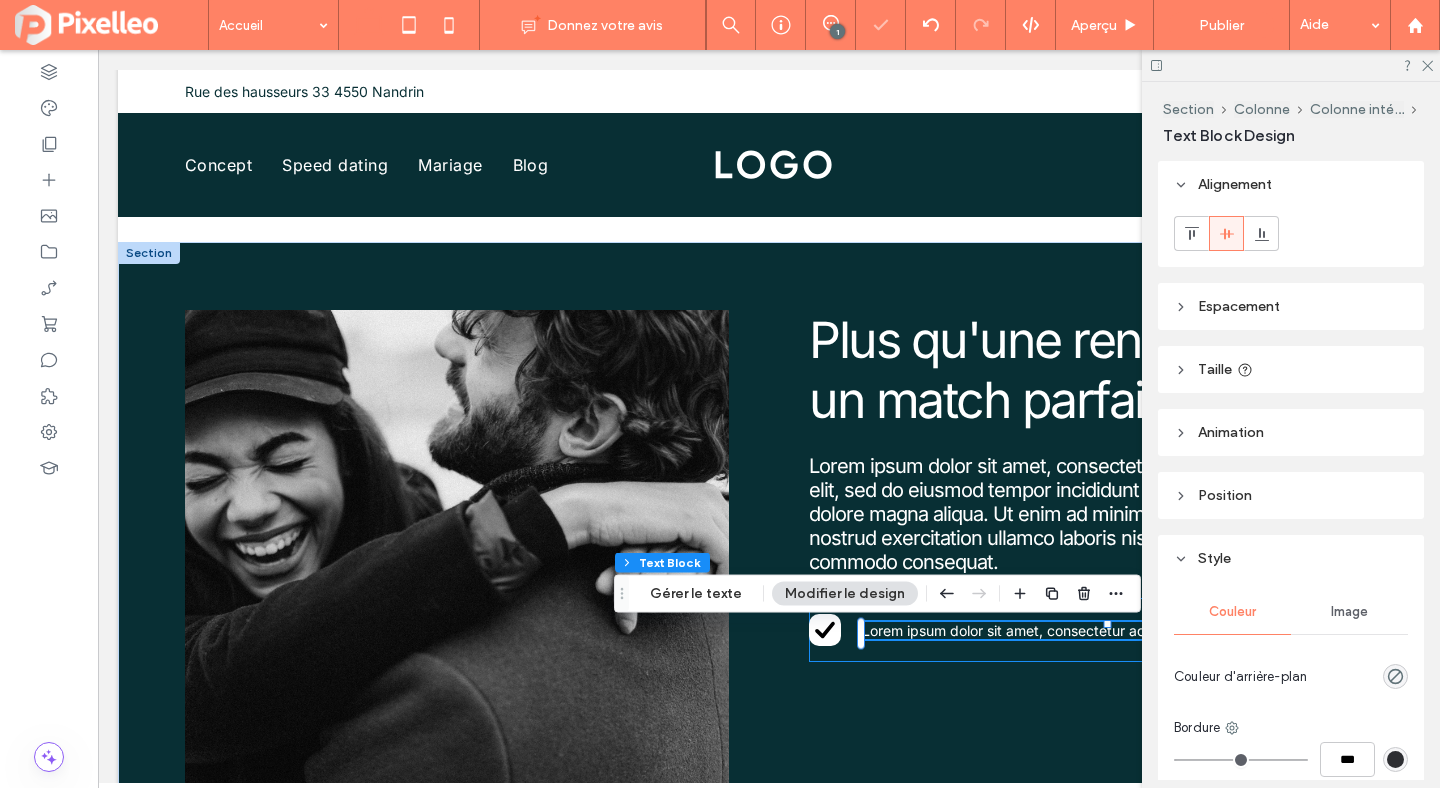 click on "Lorem ipsum dolor sit amet, consectetur adipiscing elit" at bounding box center (1081, 630) 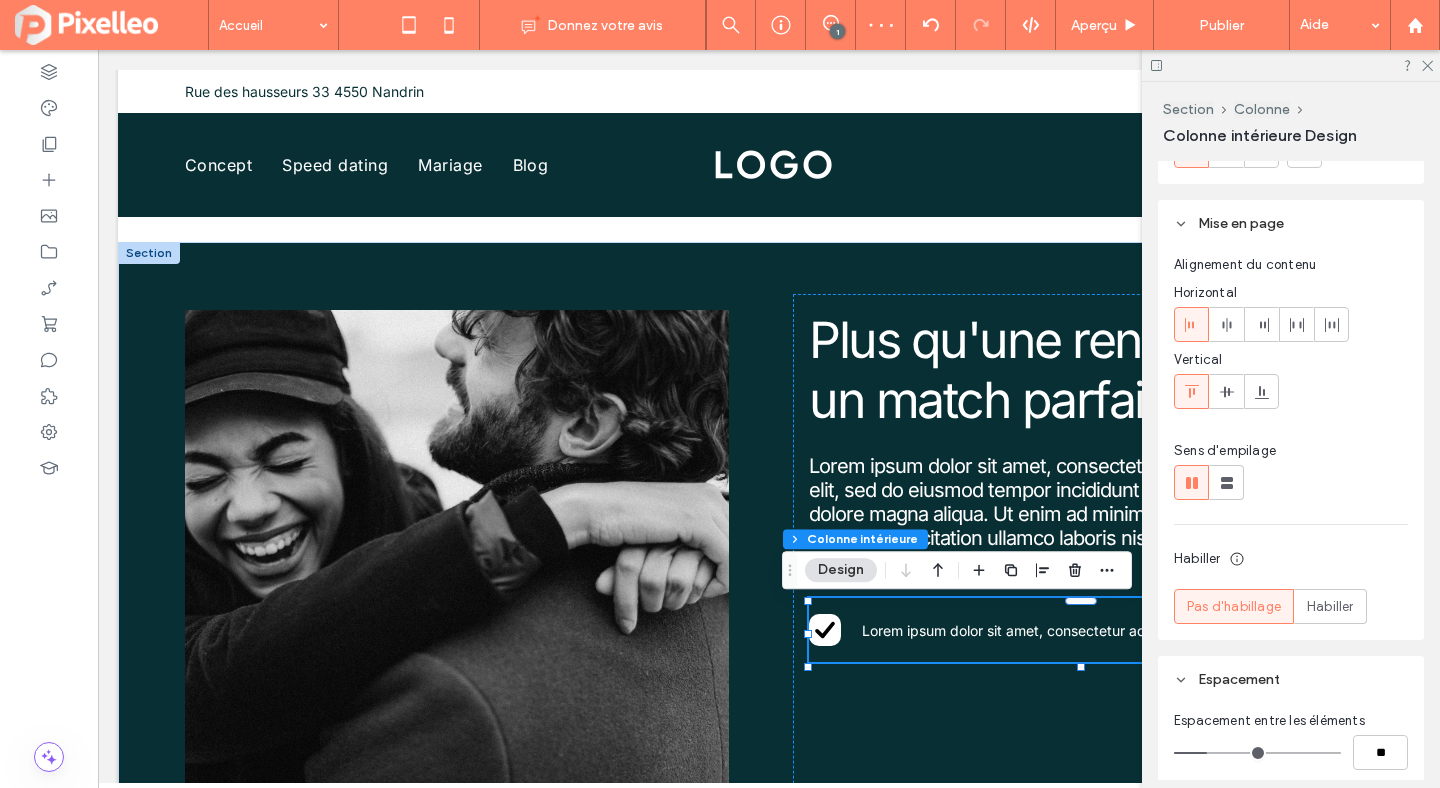 scroll, scrollTop: 248, scrollLeft: 0, axis: vertical 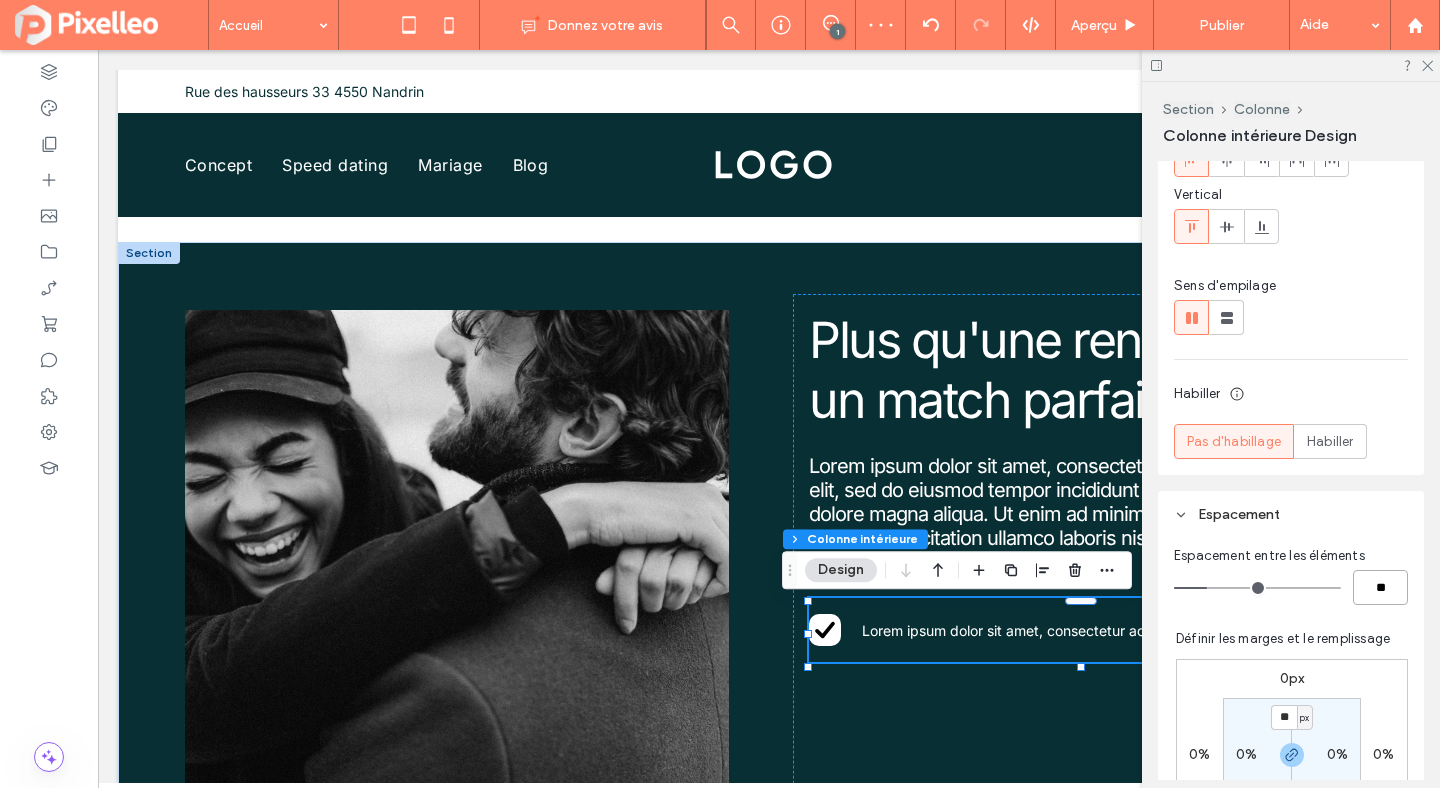 click on "**" at bounding box center (1380, 587) 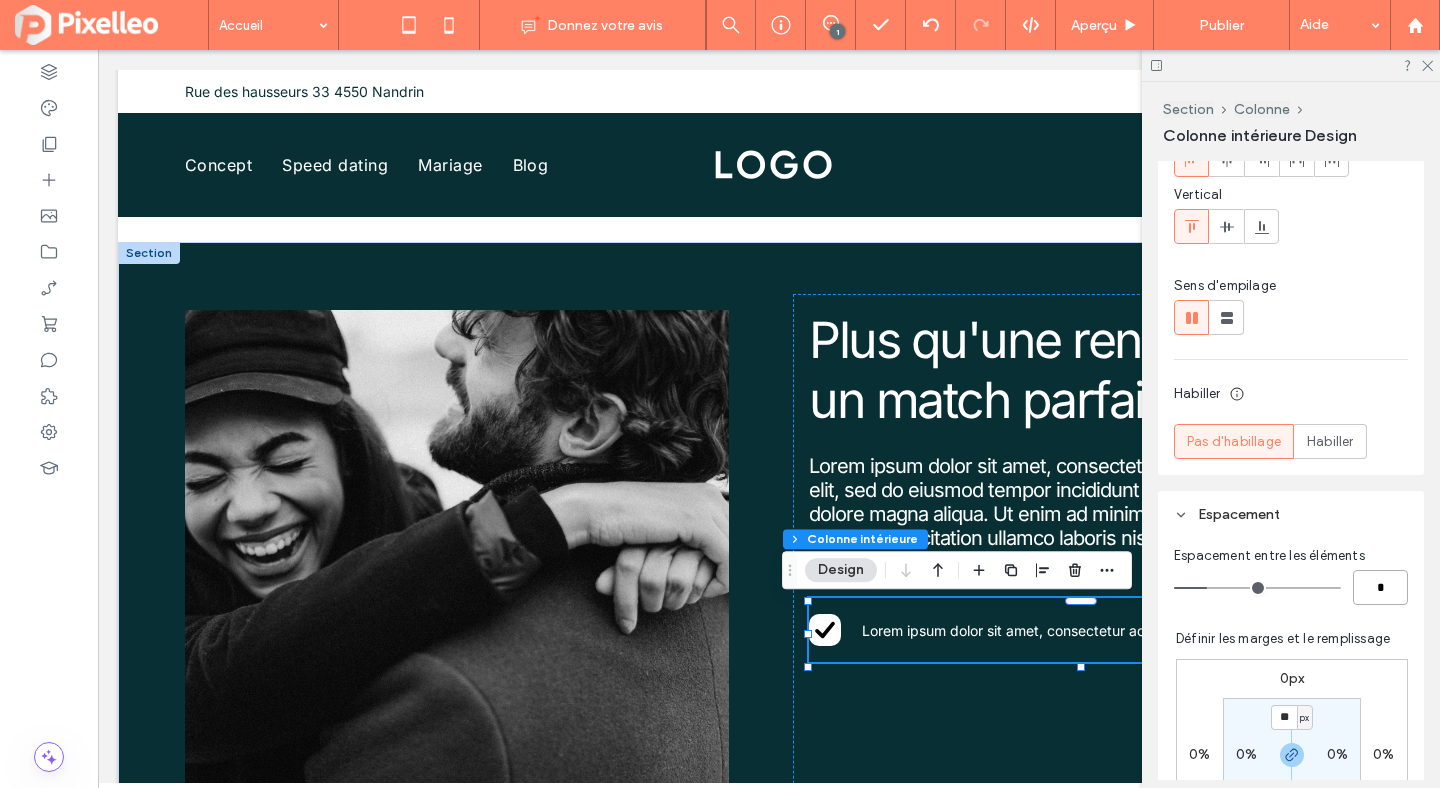 type on "*" 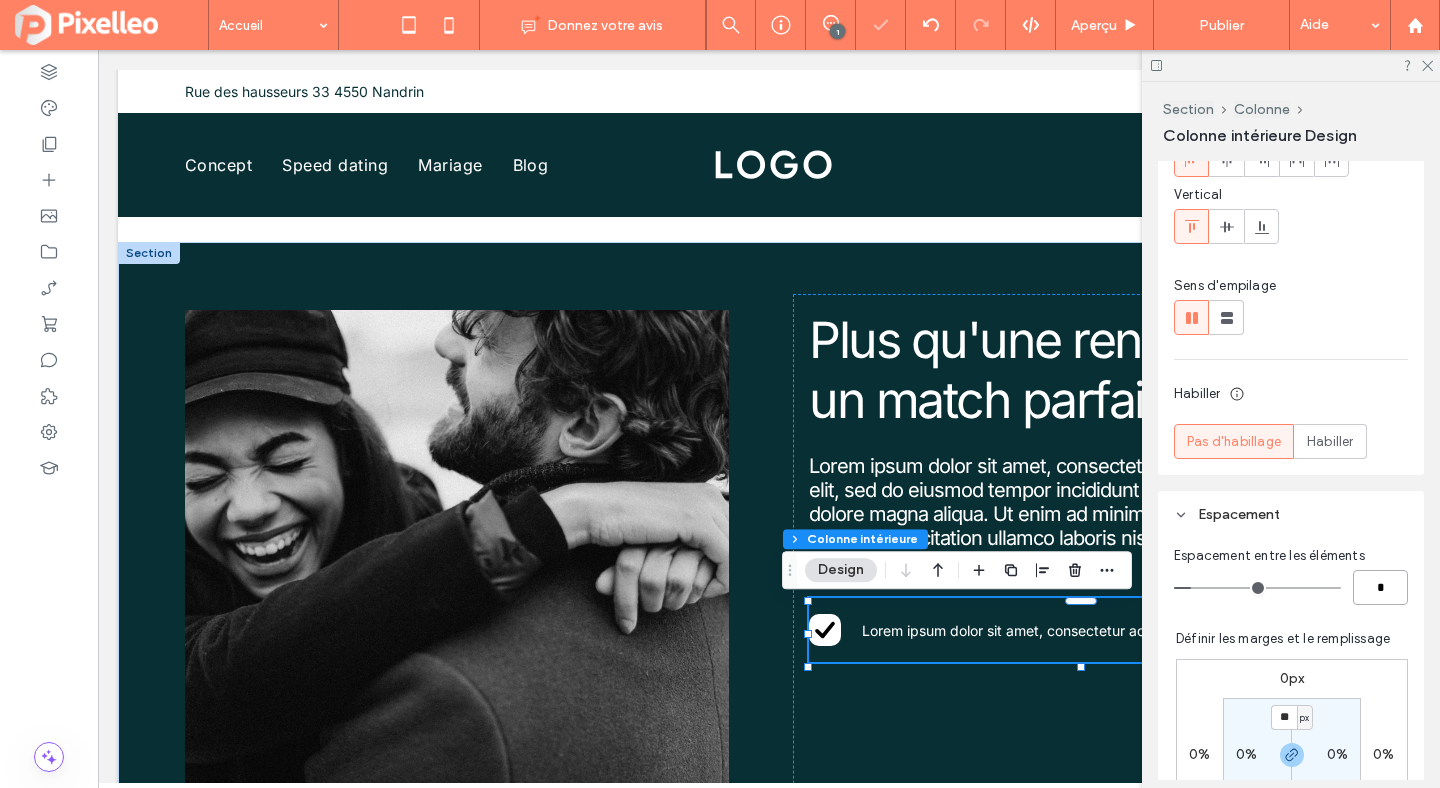 type on "*" 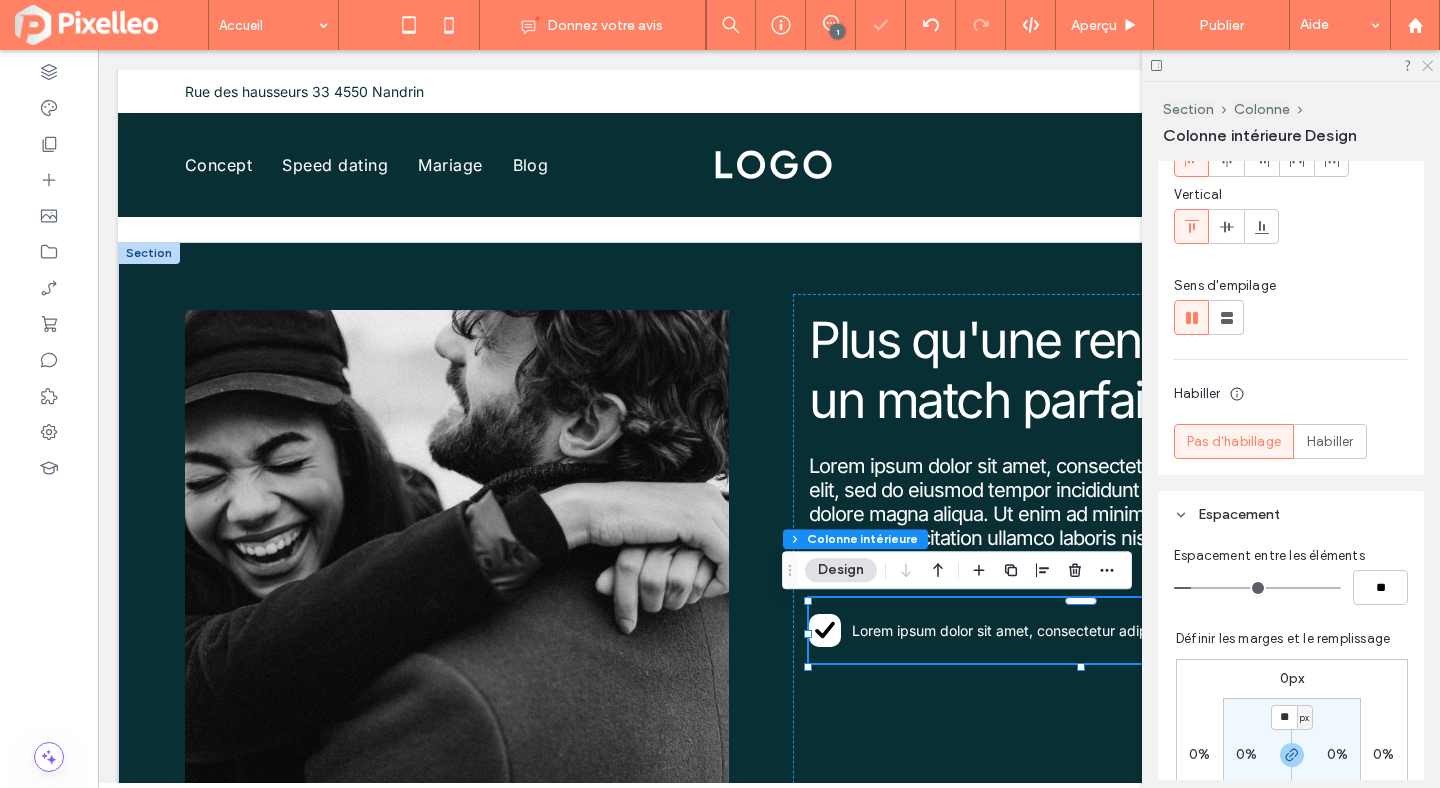 click 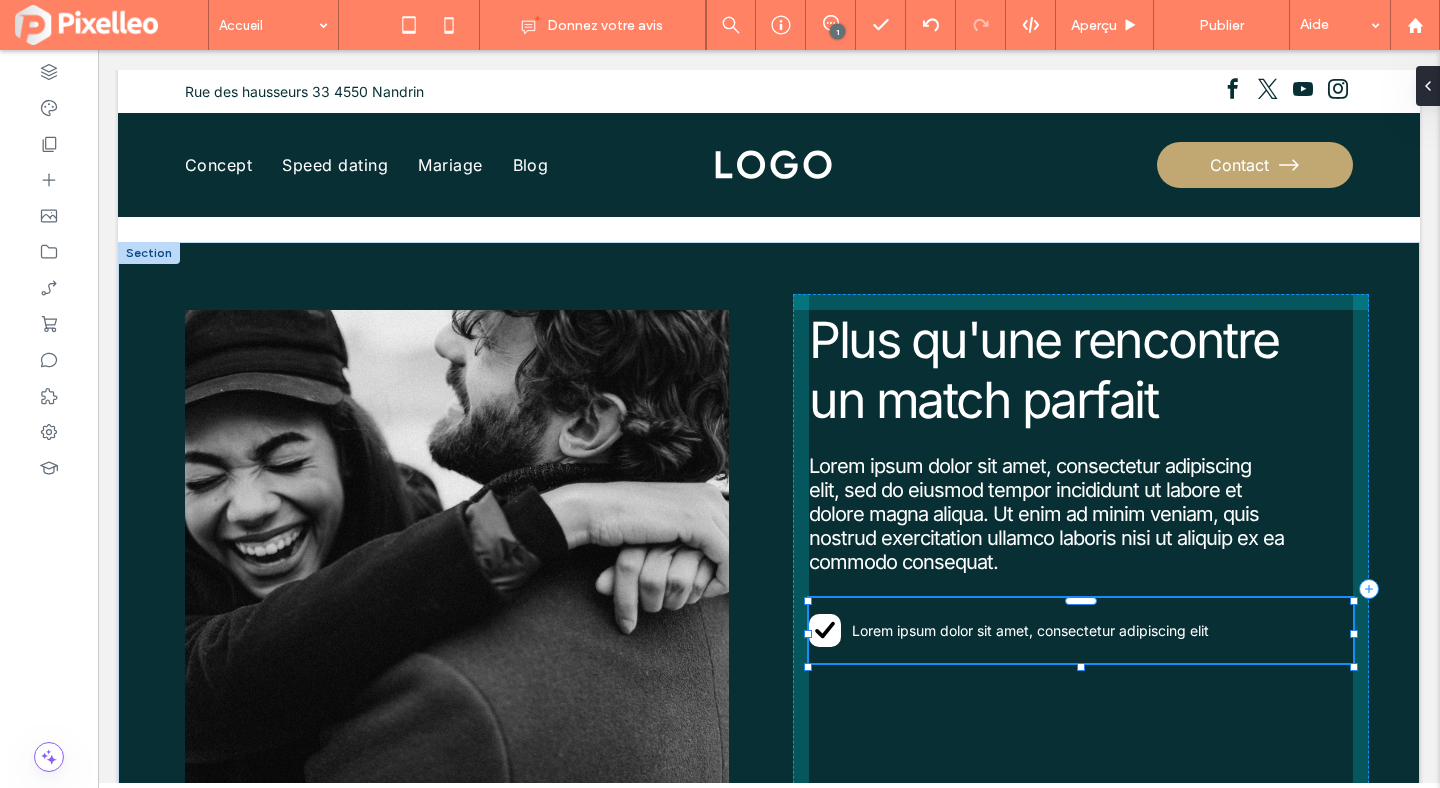 scroll, scrollTop: 0, scrollLeft: 0, axis: both 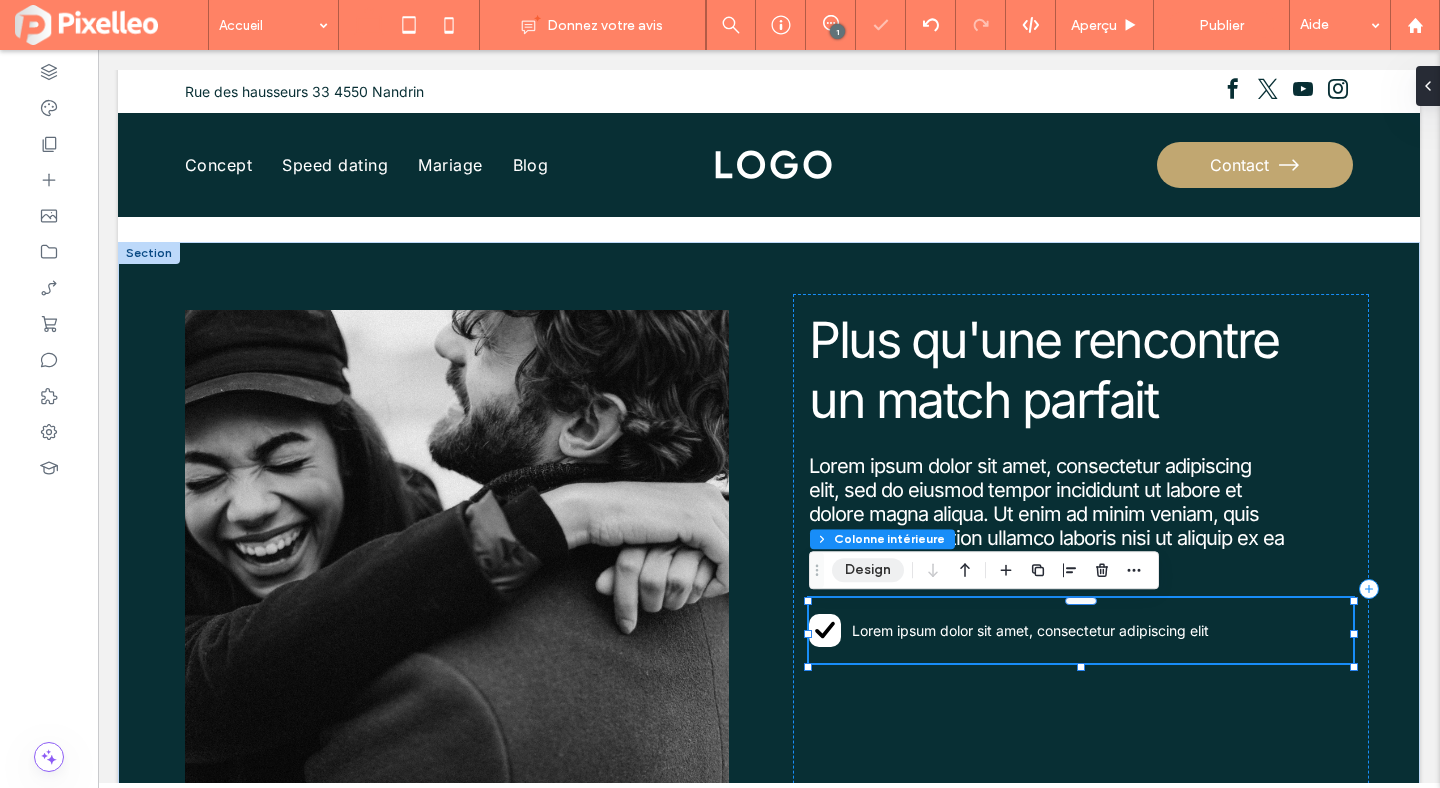 click on "Design" at bounding box center [868, 570] 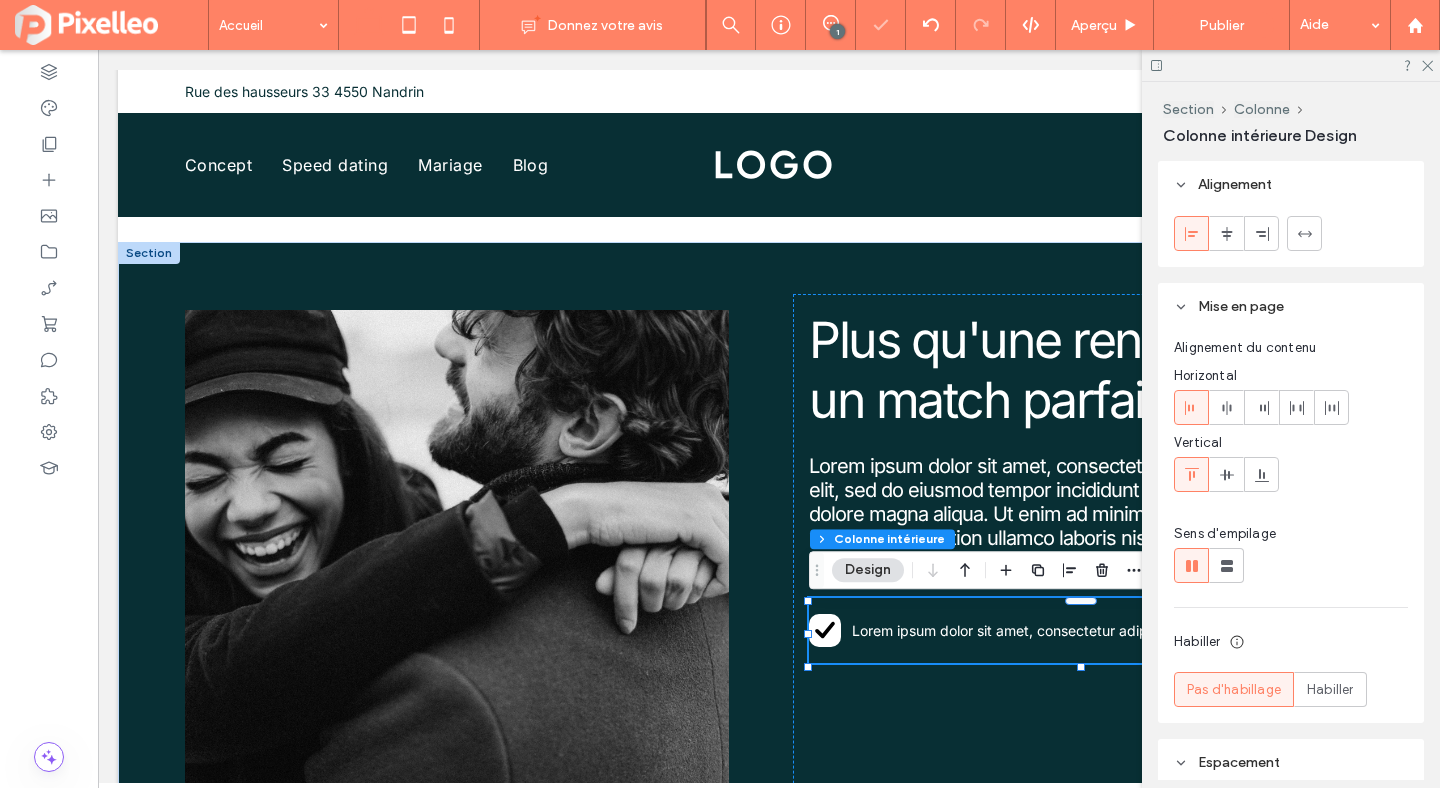 scroll, scrollTop: 472, scrollLeft: 0, axis: vertical 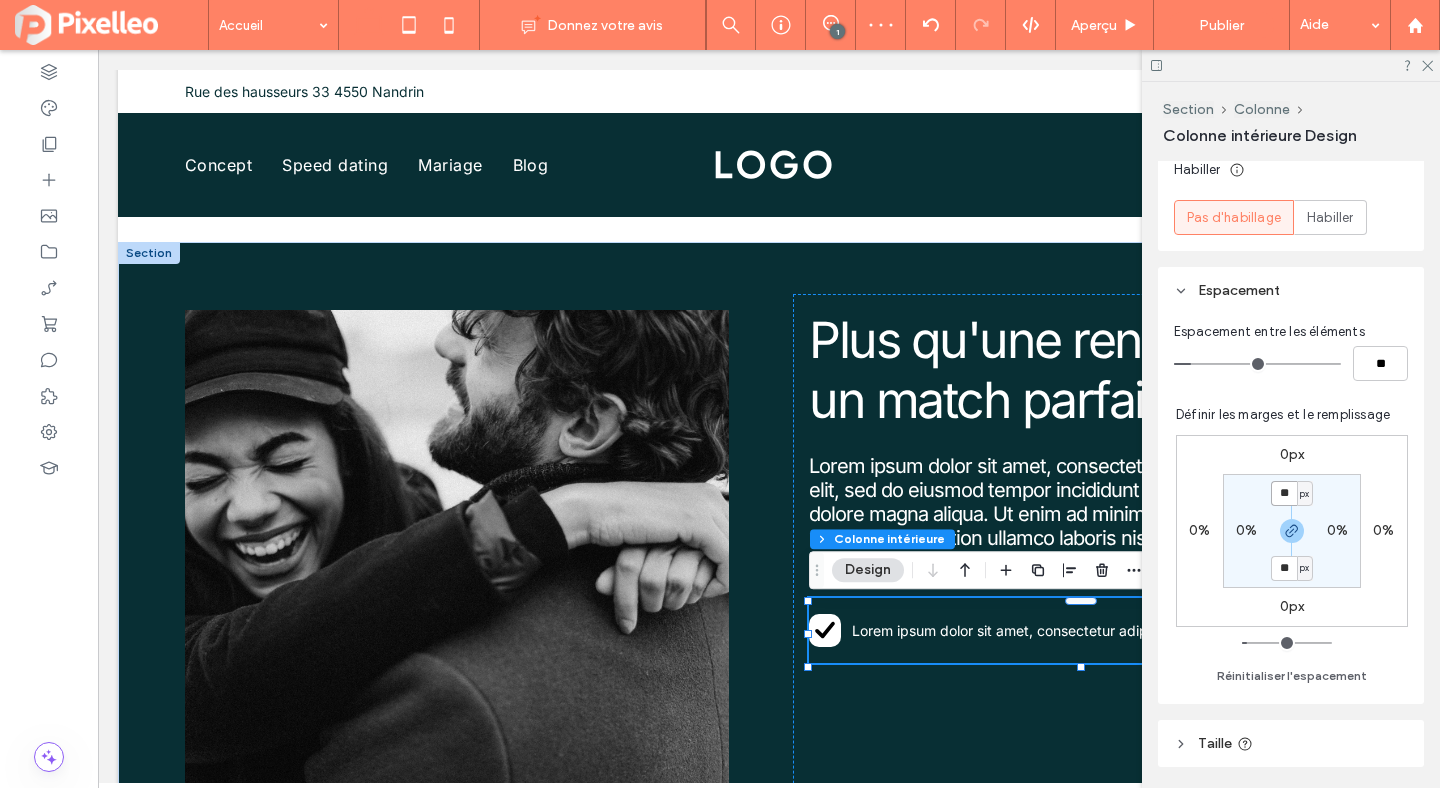 click on "**" at bounding box center [1284, 493] 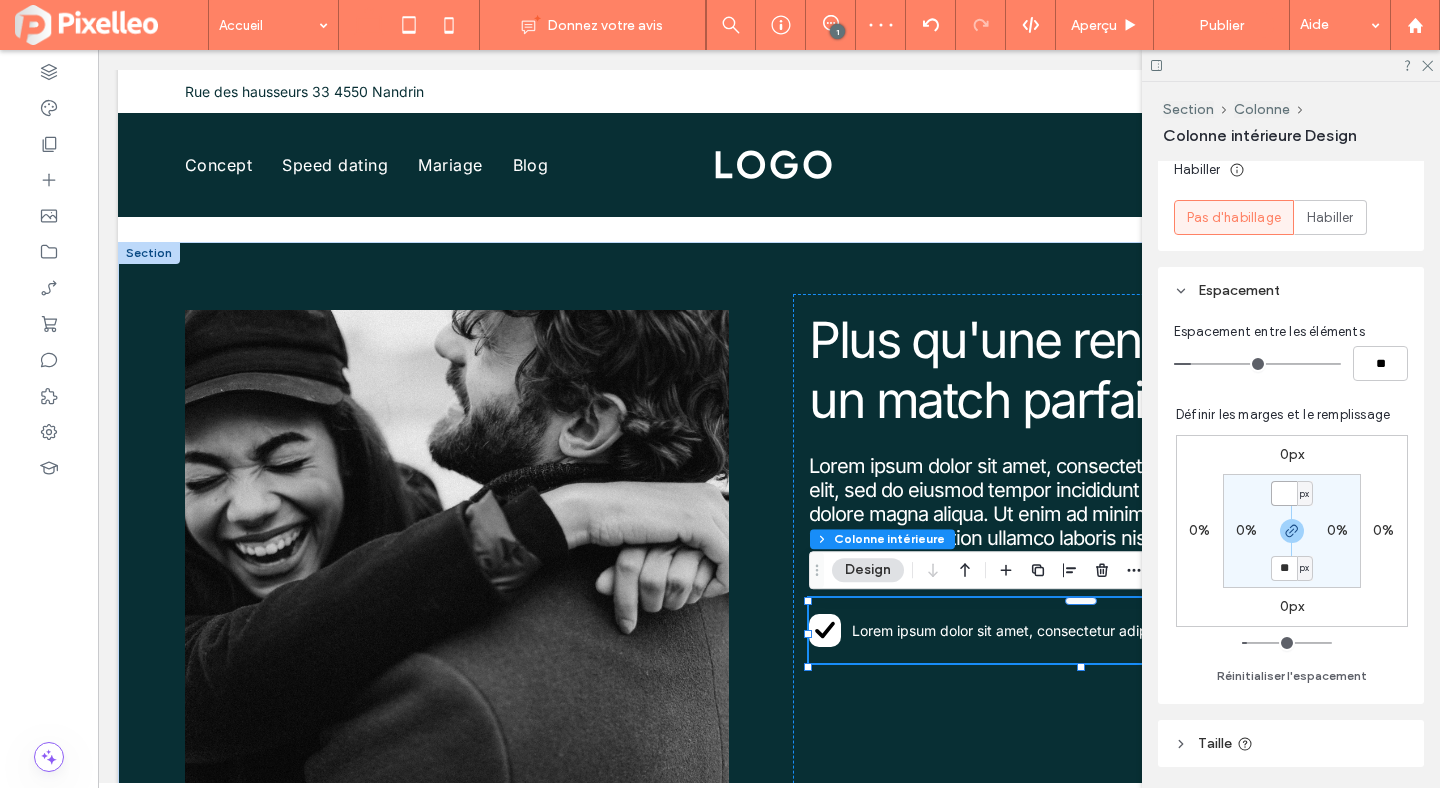type on "*" 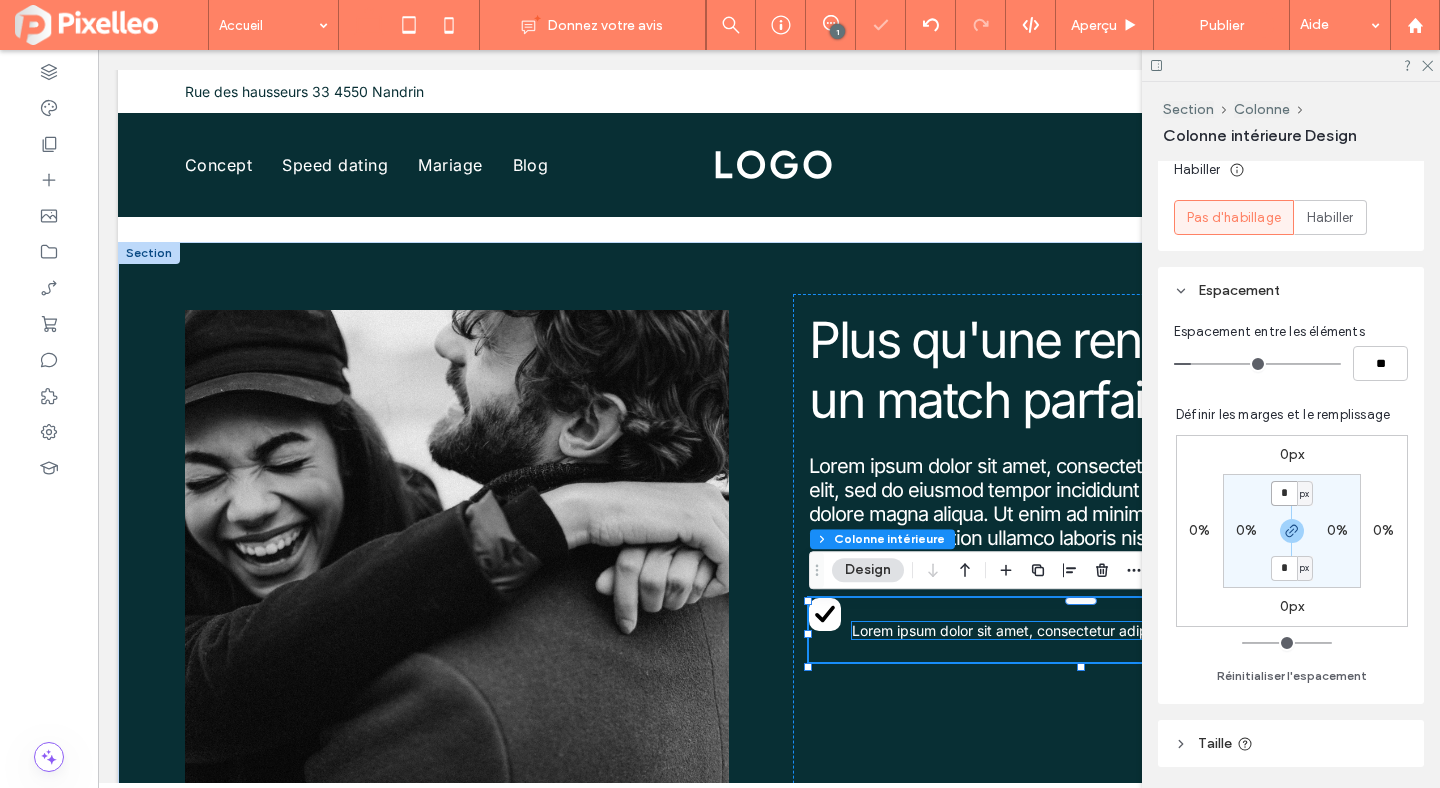 click on "Lorem ipsum dolor sit amet, consectetur adipiscing elit" at bounding box center [1030, 630] 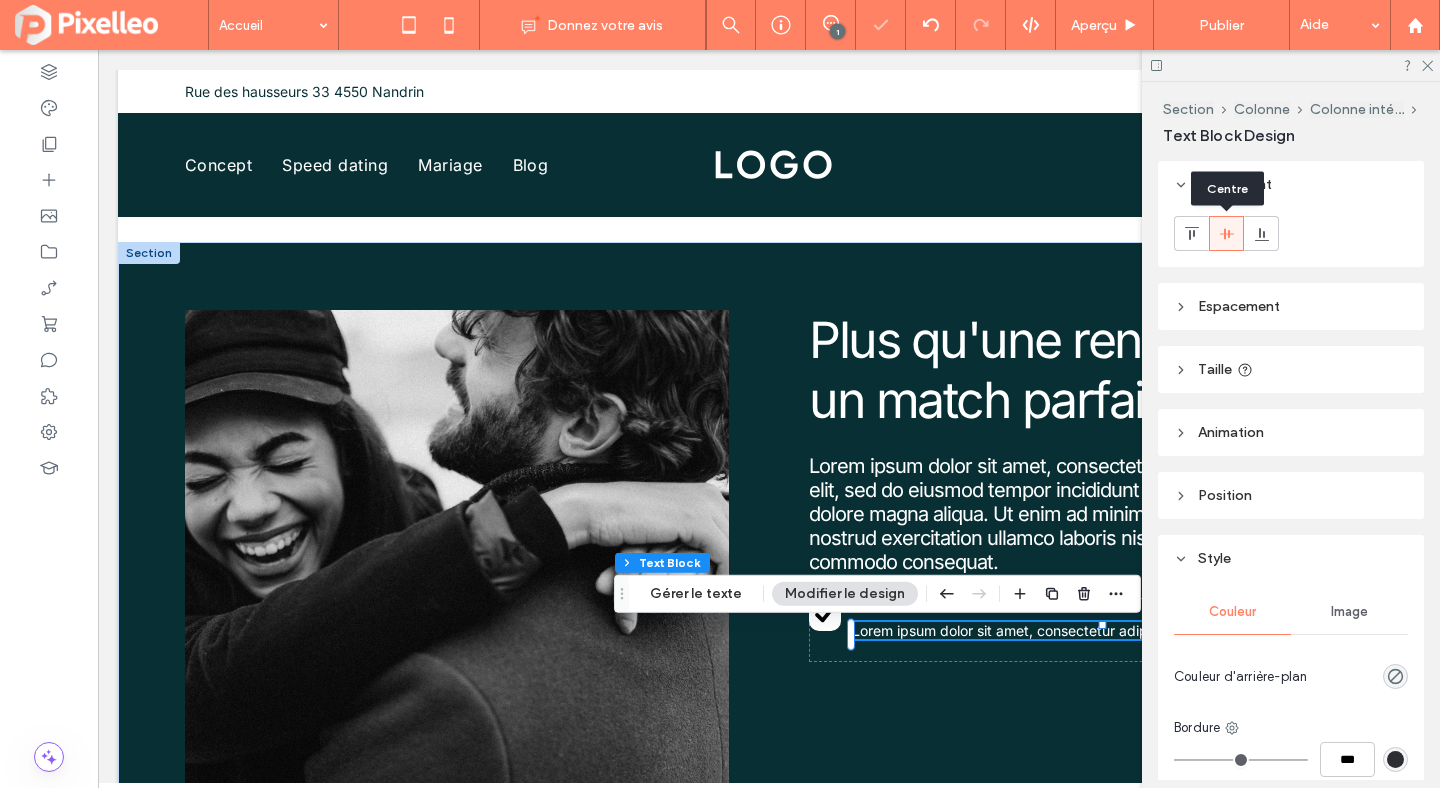 click 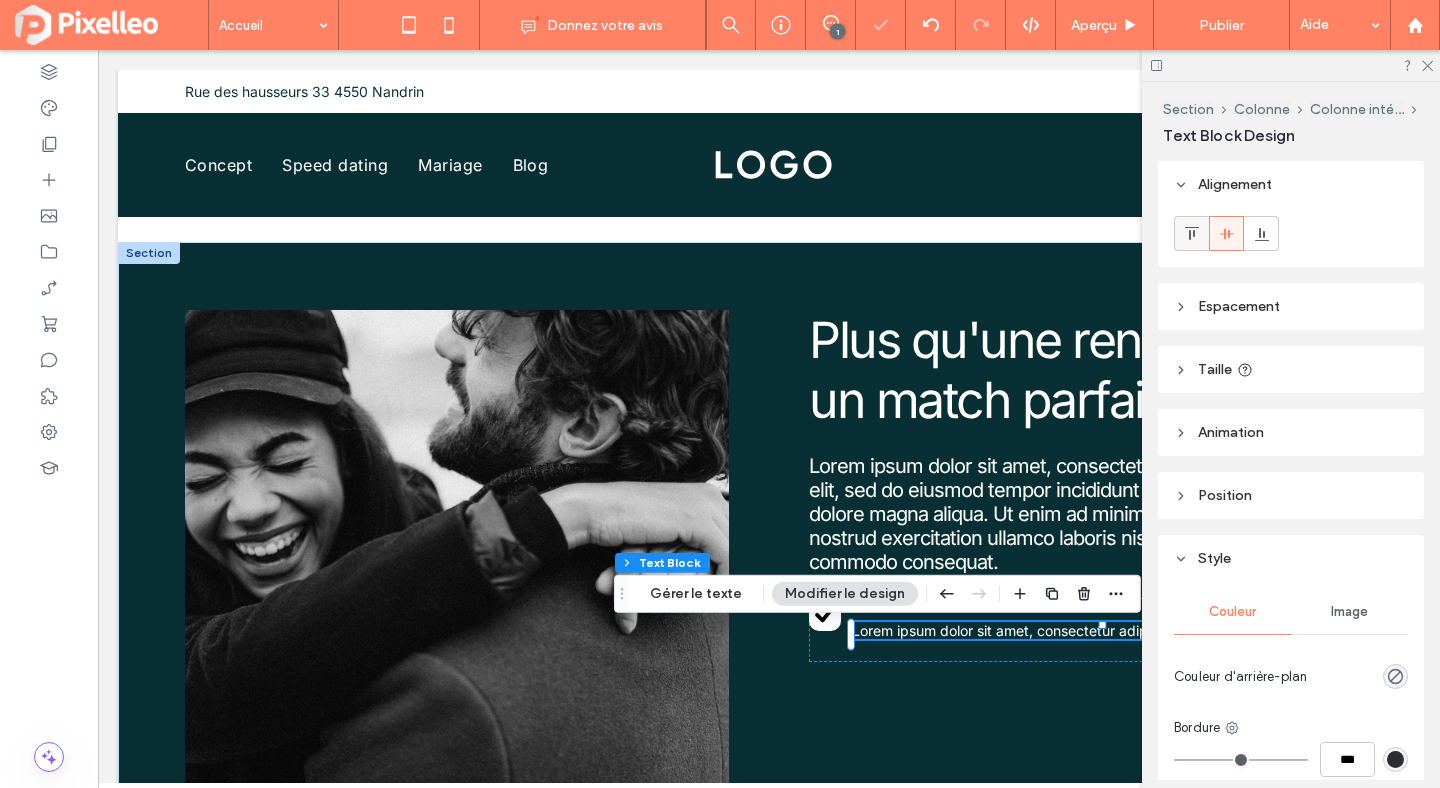 click 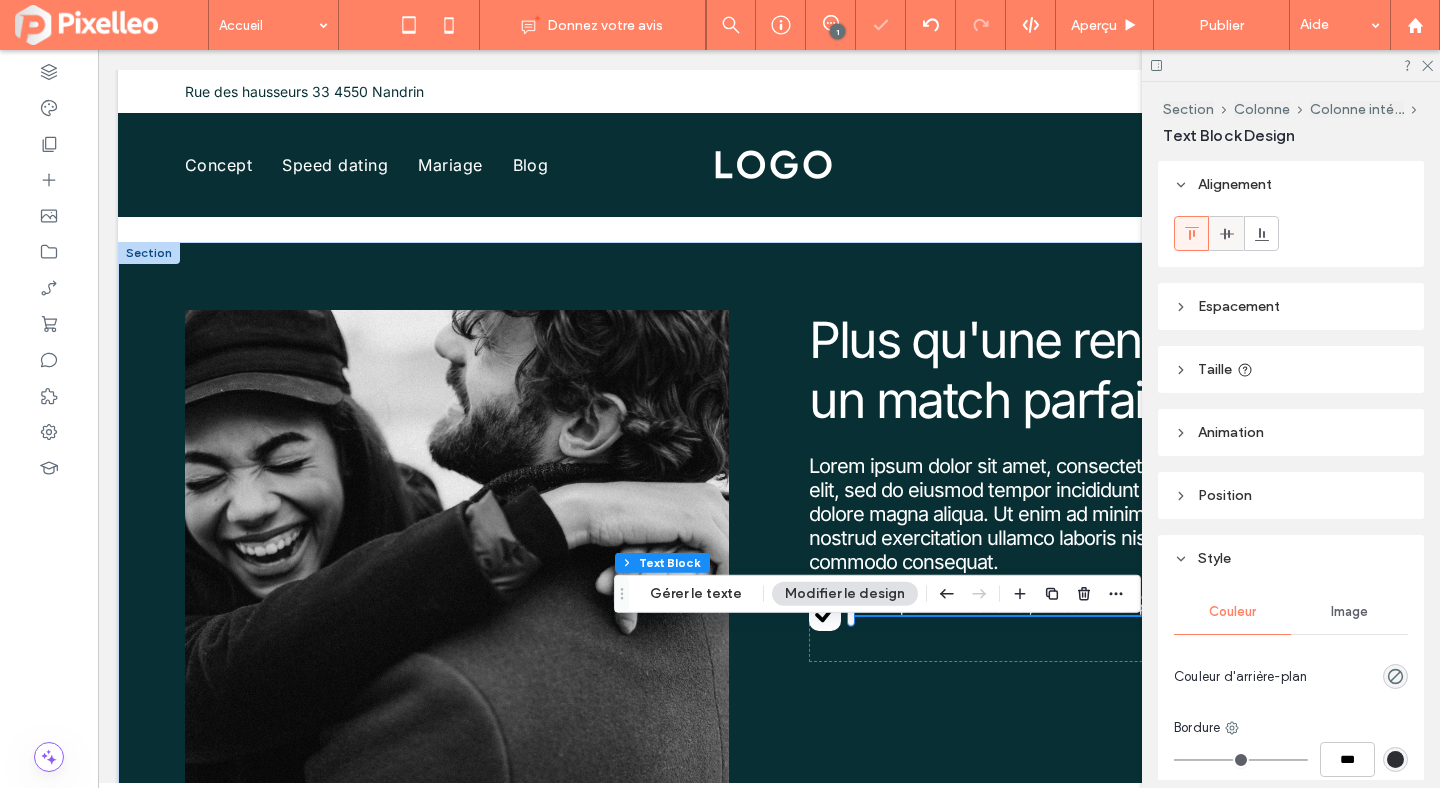 click 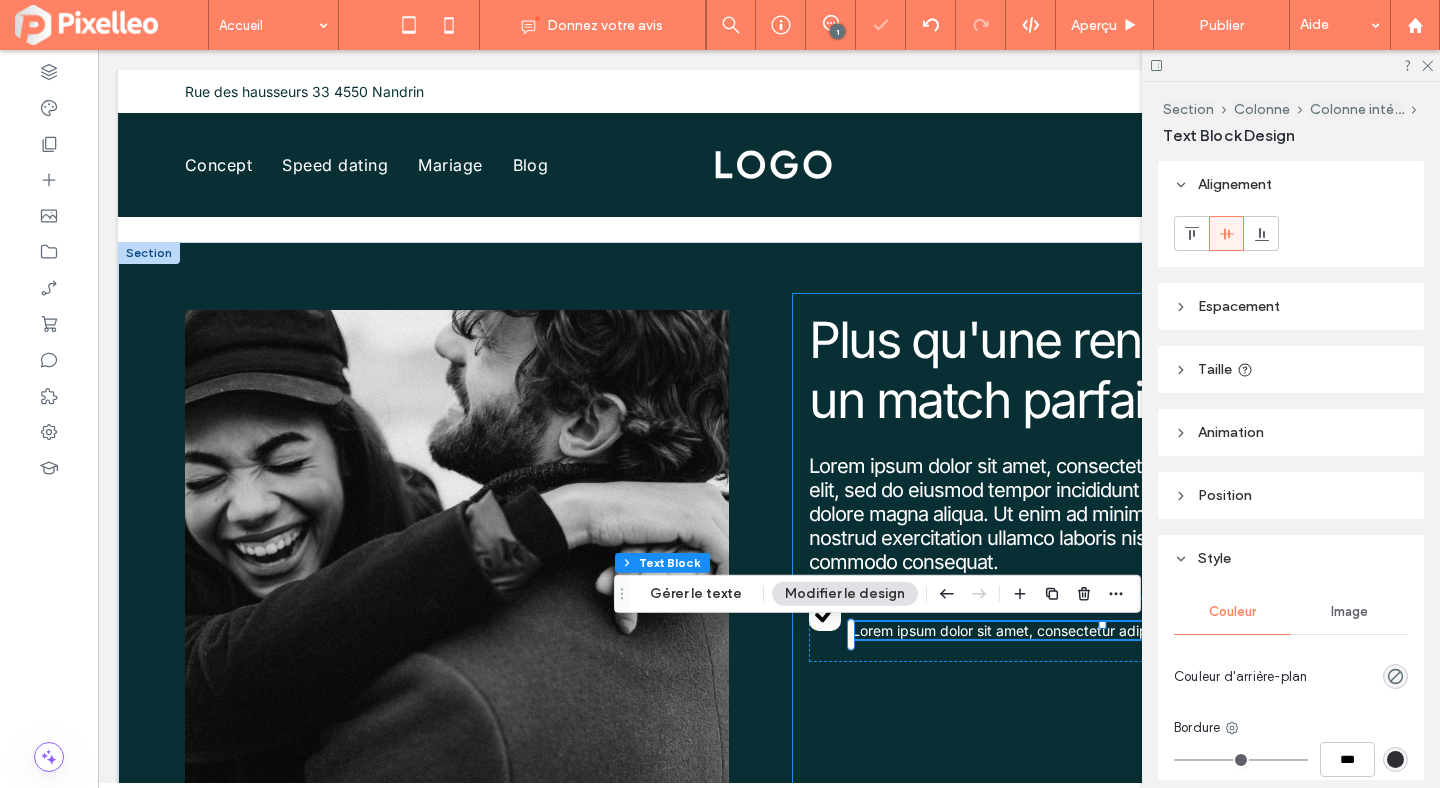 click on "Plus qu'une rencontre un match parfait Lorem ipsum dolor sit amet, consectetur adipiscing elit, sed do eiusmod tempor incididunt ut labore et dolore magna aliqua. Ut enim ad minim veniam, quis nostrud exercitation ullamco laboris nisi ut aliquip ex ea commodo consequat.
Lorem ipsum dolor sit amet, consectetur adipiscing elit" at bounding box center (1081, 589) 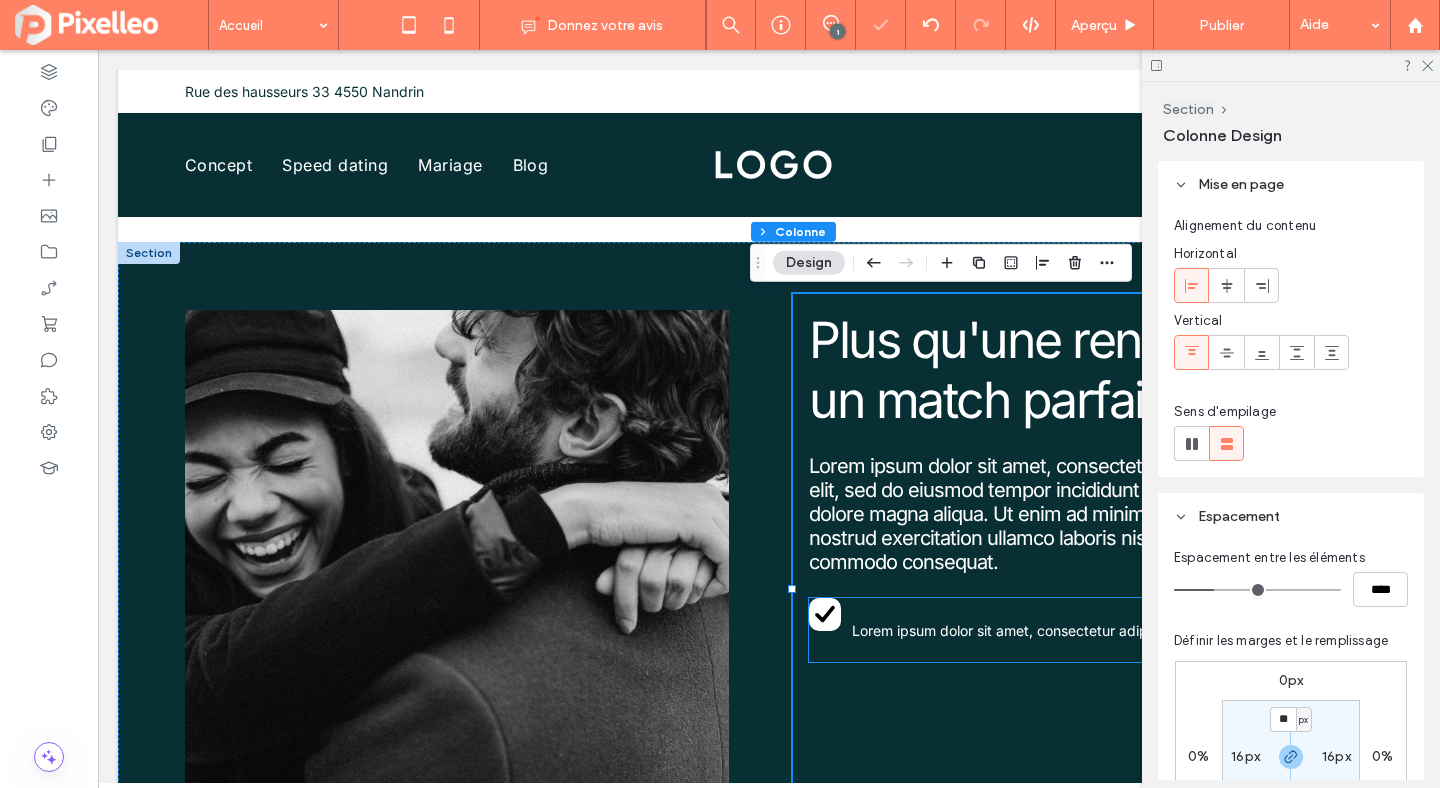 click on "Lorem ipsum dolor sit amet, consectetur adipiscing elit" at bounding box center (1081, 630) 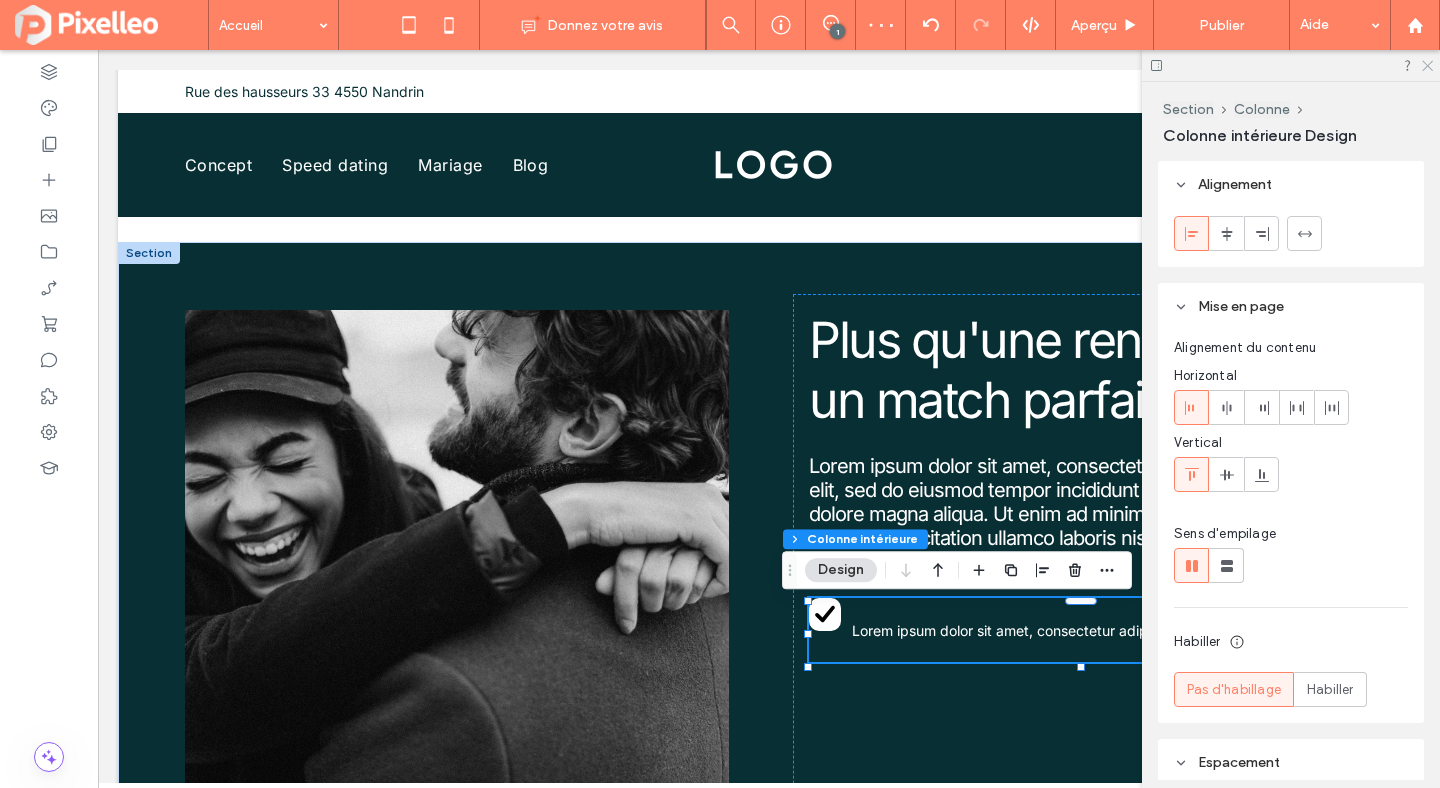 click 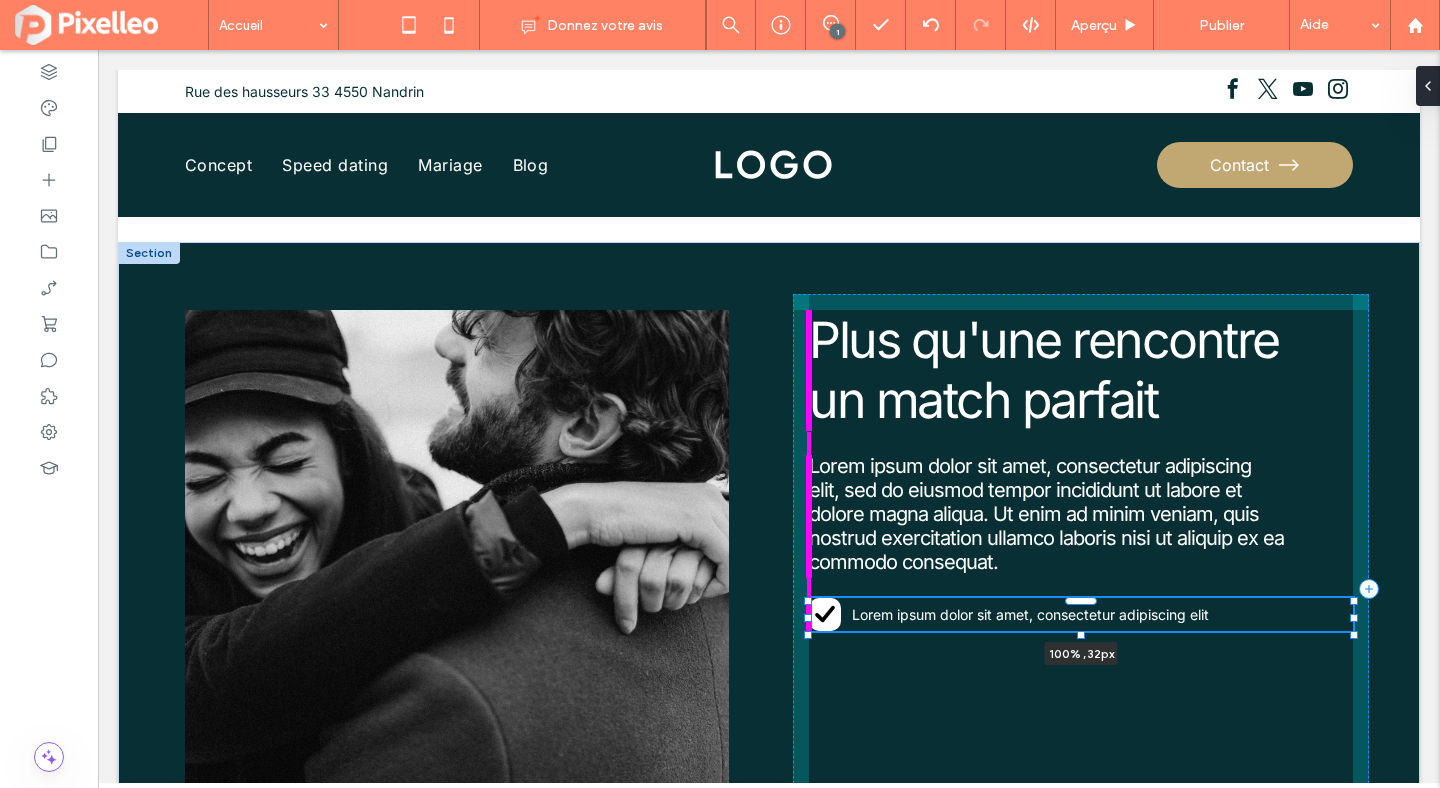 drag, startPoint x: 1078, startPoint y: 667, endPoint x: 1080, endPoint y: 634, distance: 33.06055 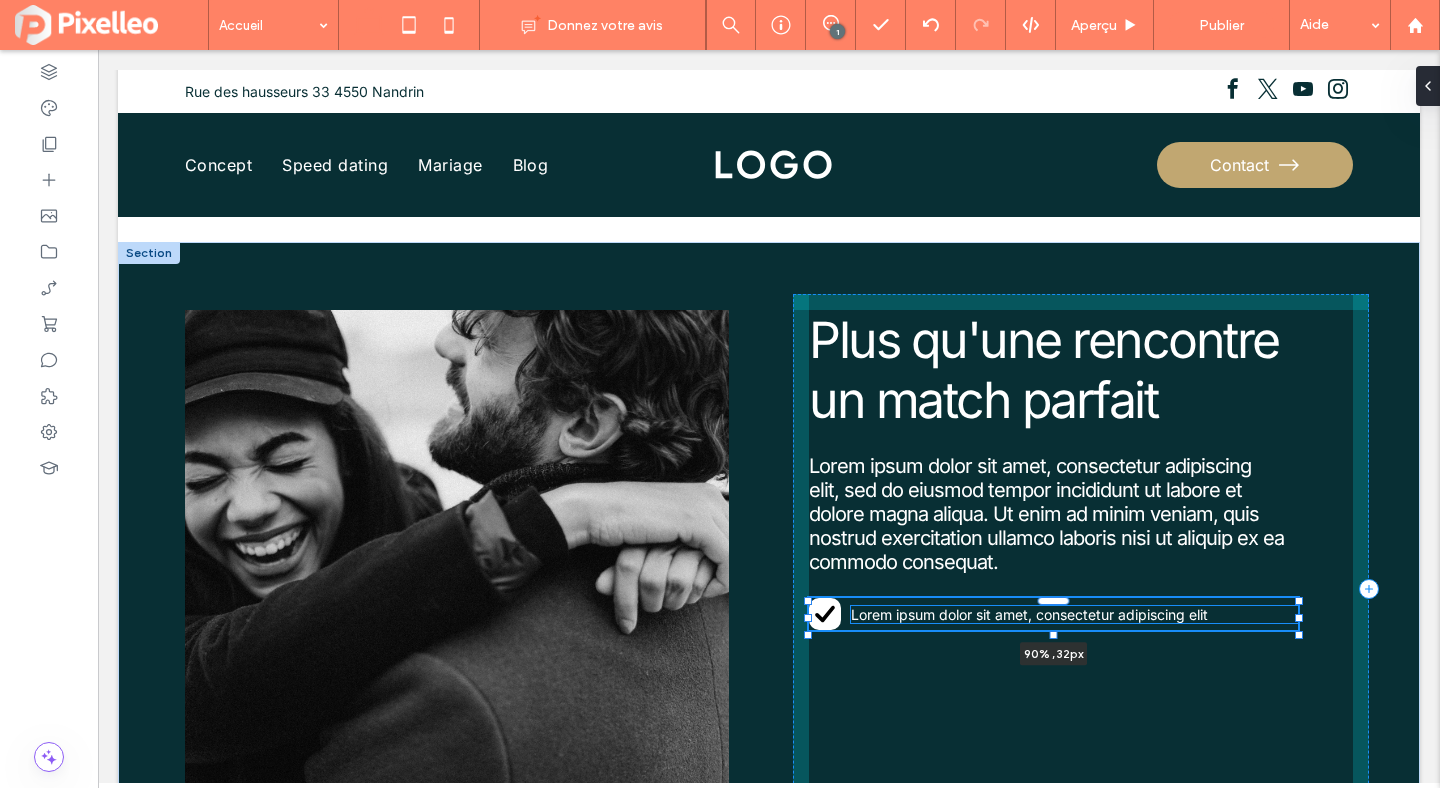 drag, startPoint x: 1354, startPoint y: 618, endPoint x: 1298, endPoint y: 609, distance: 56.718605 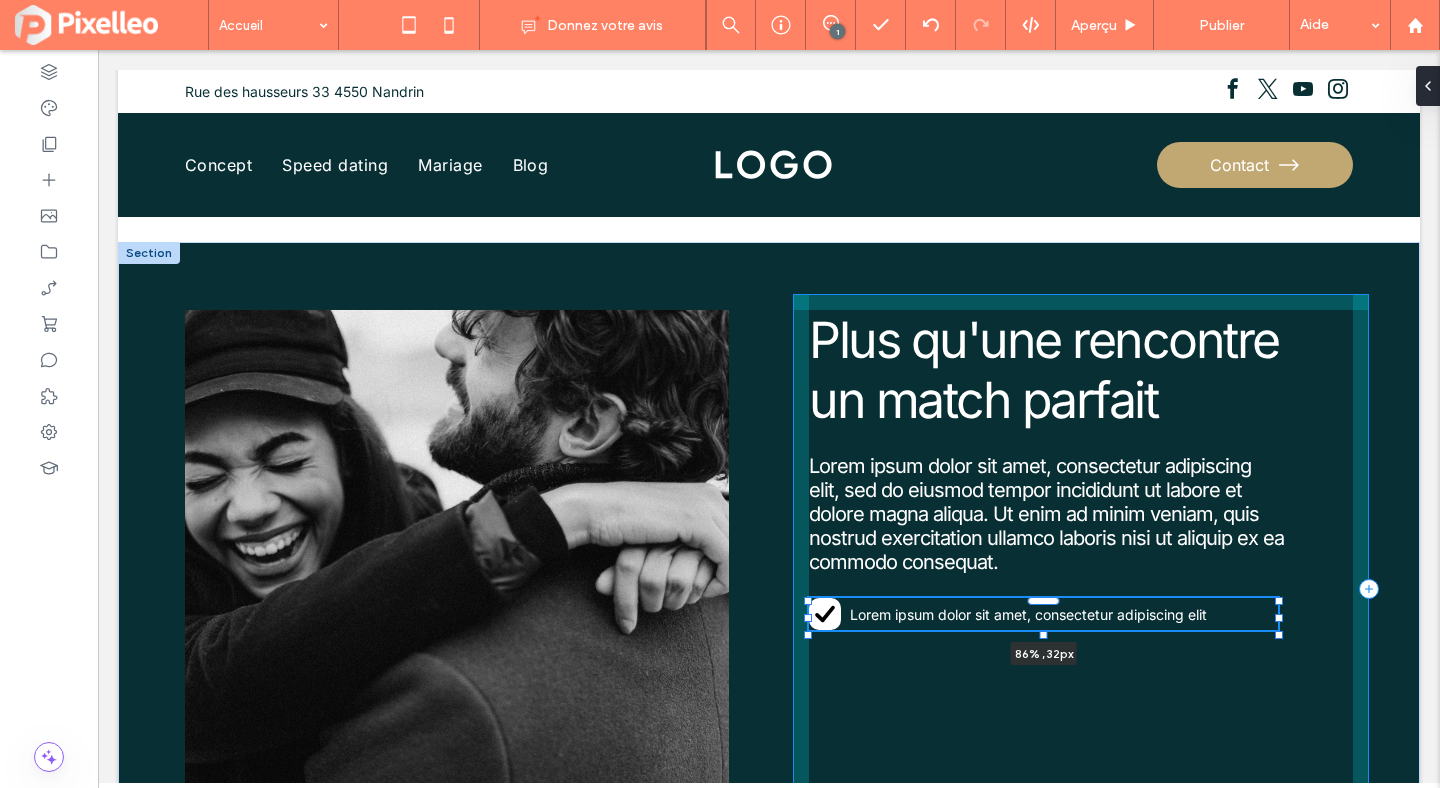 drag, startPoint x: 1299, startPoint y: 619, endPoint x: 1280, endPoint y: 618, distance: 19.026299 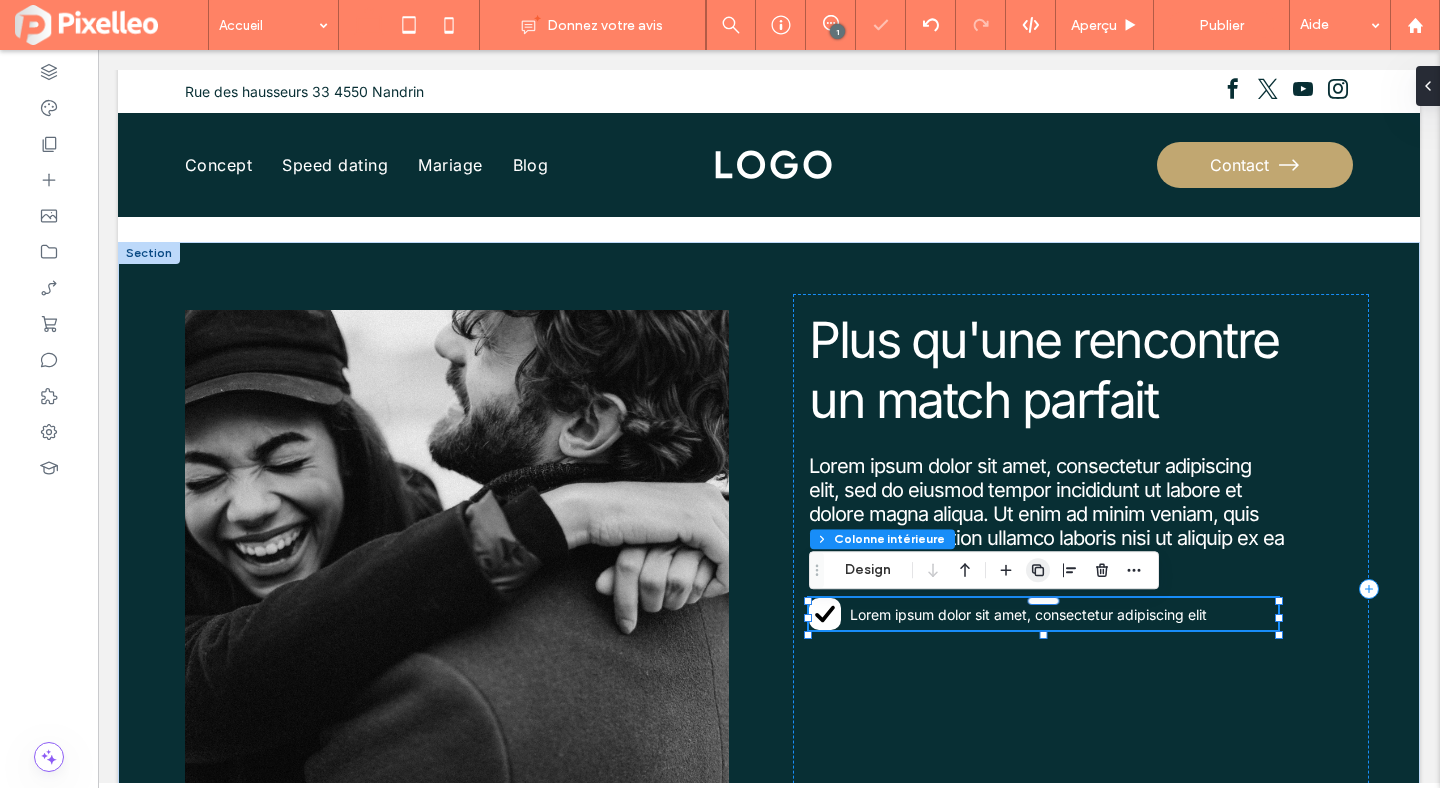 click 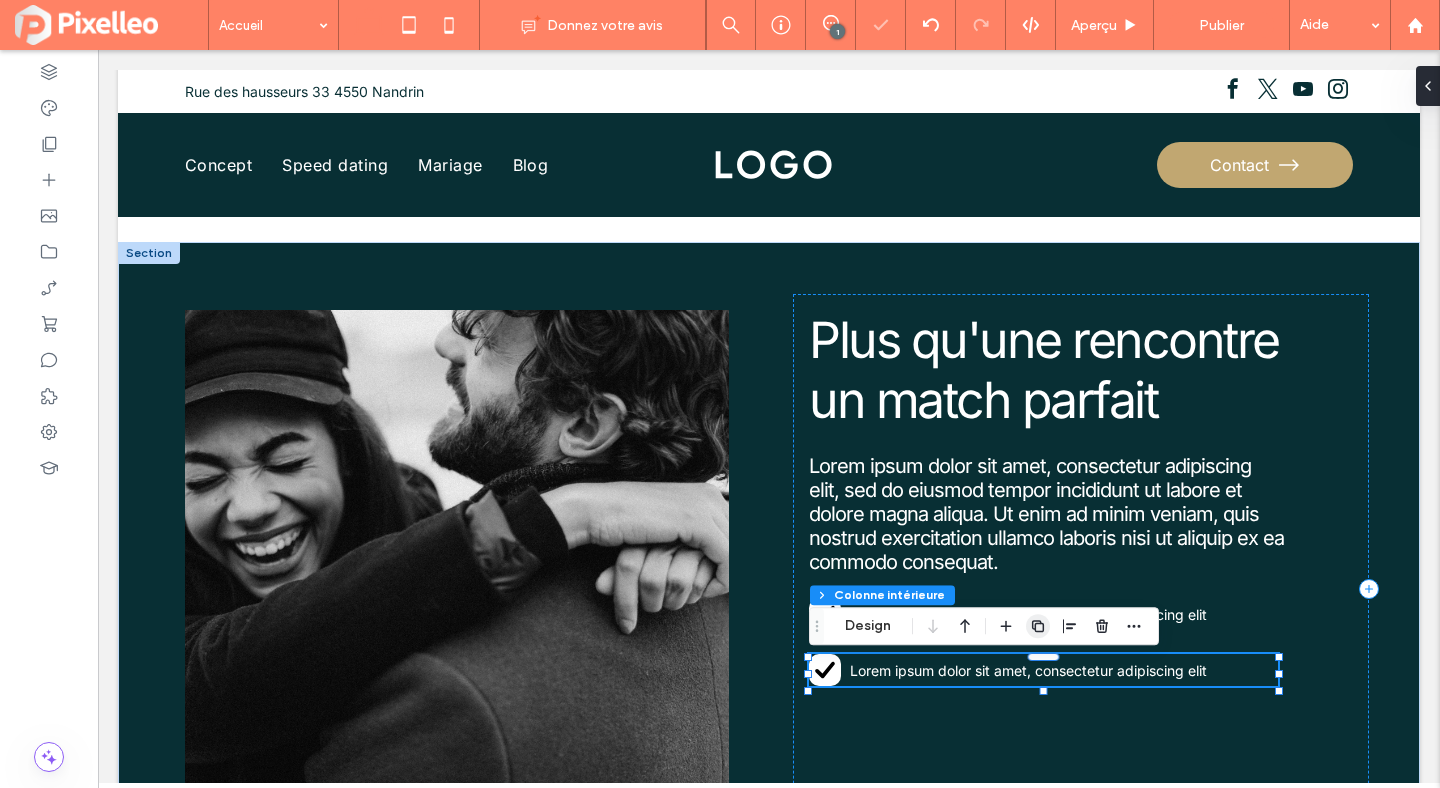 click 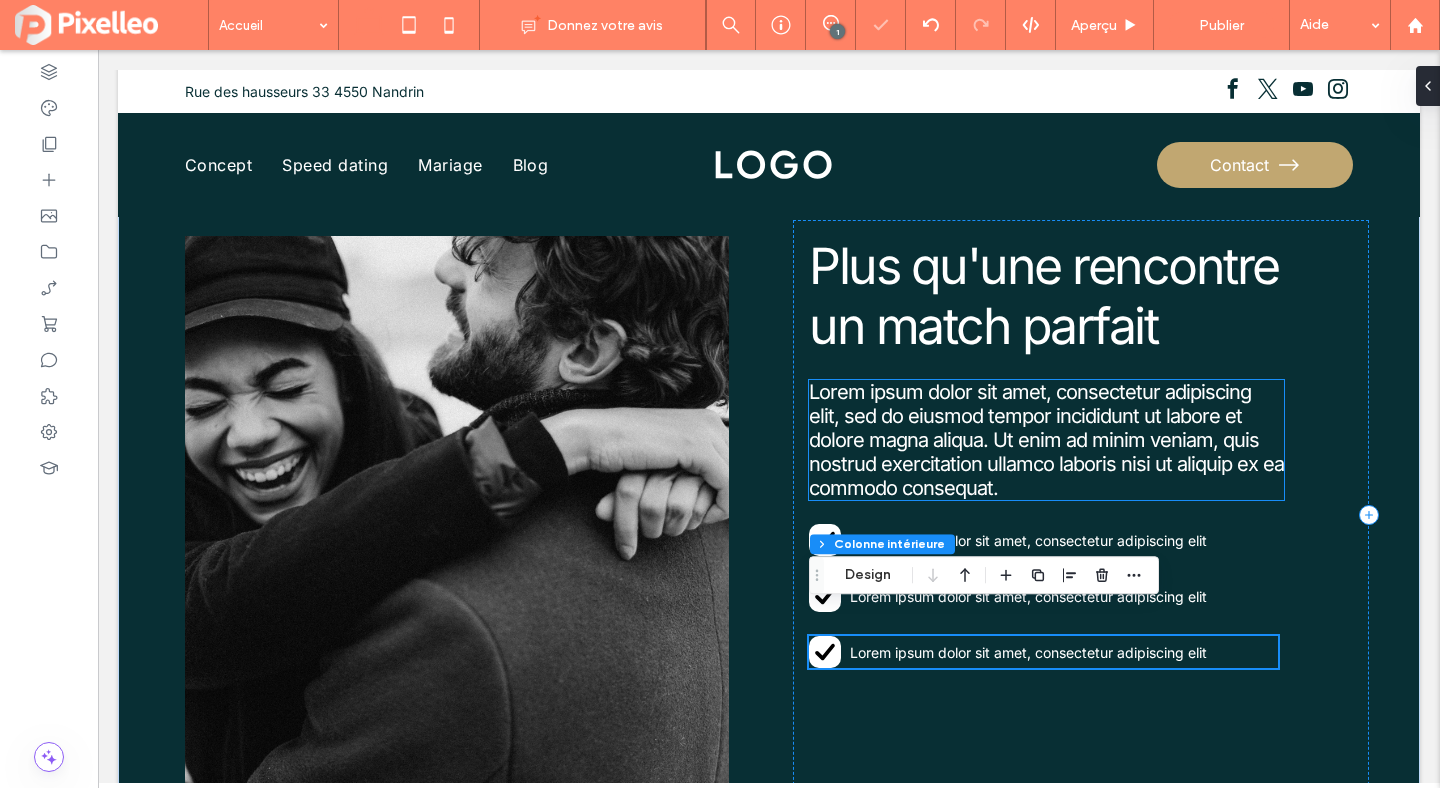 scroll, scrollTop: 2704, scrollLeft: 0, axis: vertical 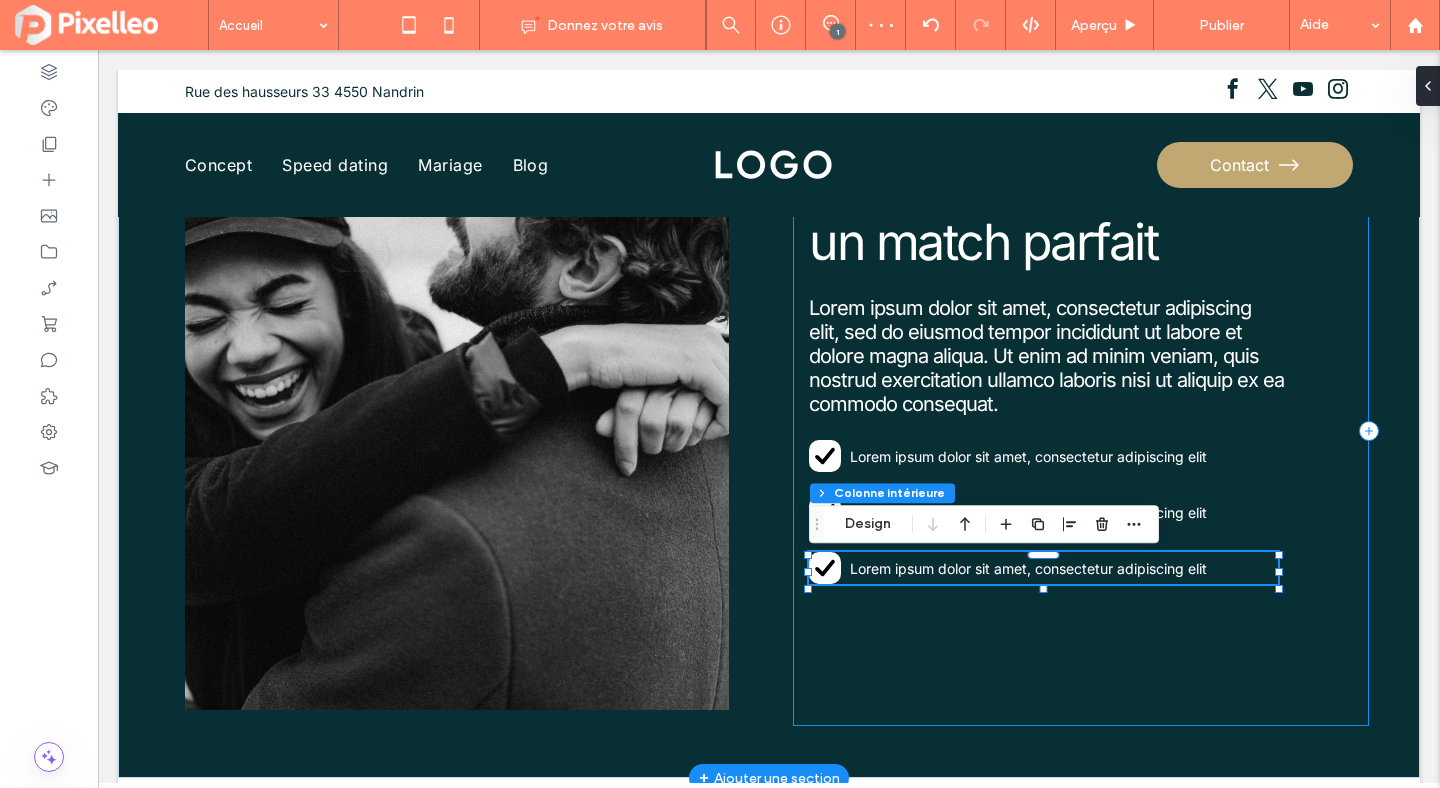 click on "Plus qu'une rencontre un match parfait Lorem ipsum dolor sit amet, consectetur adipiscing elit, sed do eiusmod tempor incididunt ut labore et dolore magna aliqua. Ut enim ad minim veniam, quis nostrud exercitation ullamco laboris nisi ut aliquip ex ea commodo consequat.
Lorem ipsum dolor sit amet, consectetur adipiscing elit
Lorem ipsum dolor sit amet, consectetur adipiscing elit
Lorem ipsum dolor sit amet, consectetur adipiscing elit" at bounding box center (1081, 431) 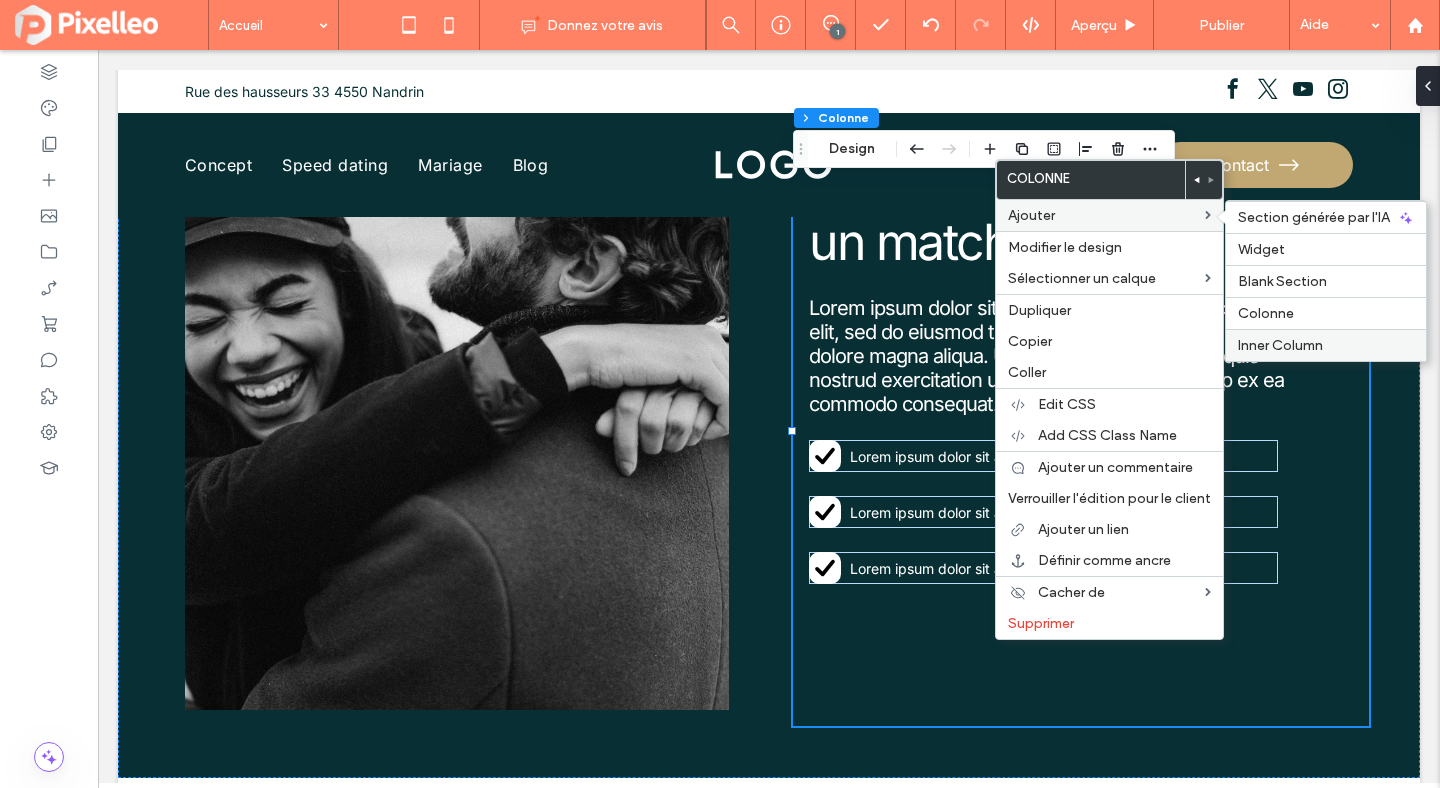 click on "Inner Column" at bounding box center (1280, 345) 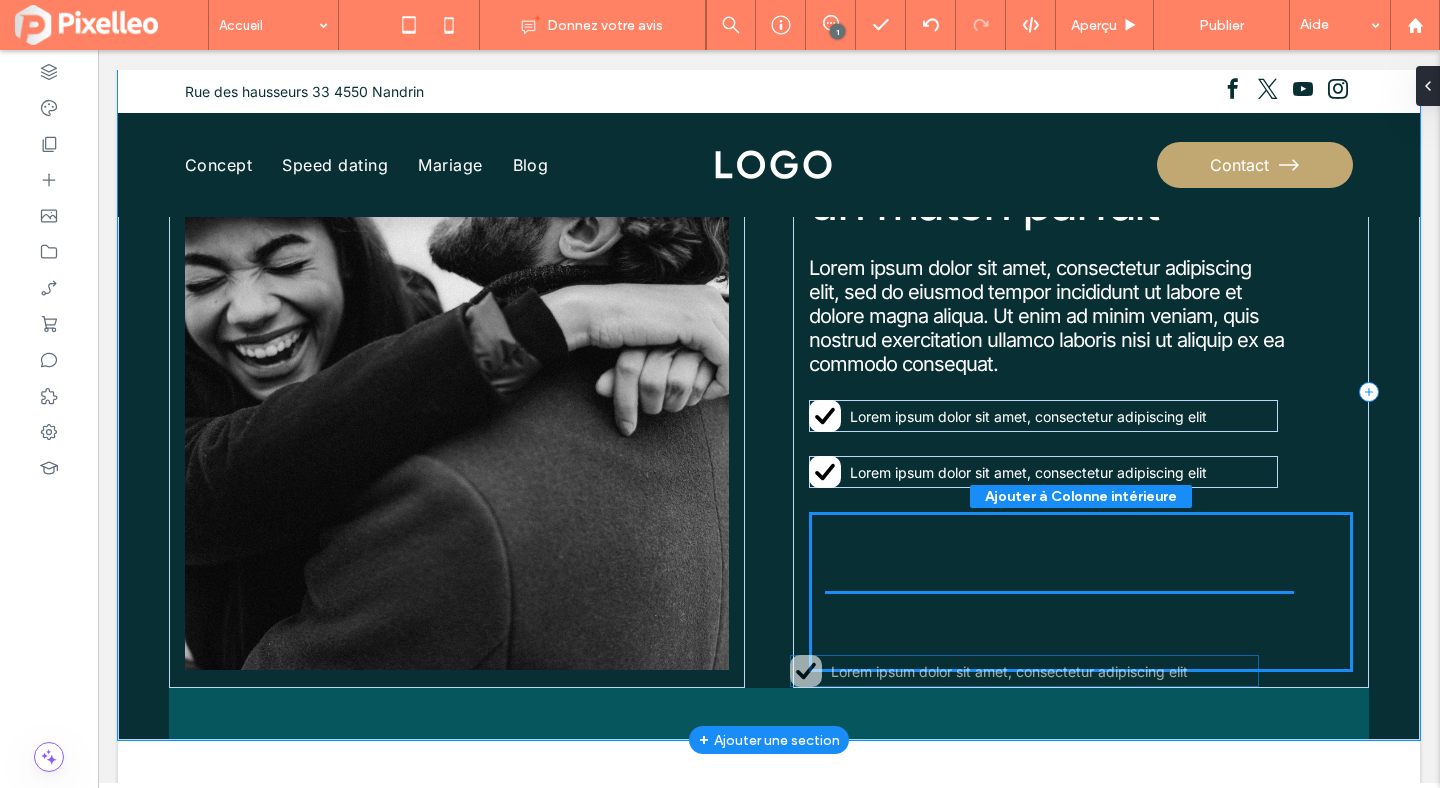 scroll, scrollTop: 2769, scrollLeft: 0, axis: vertical 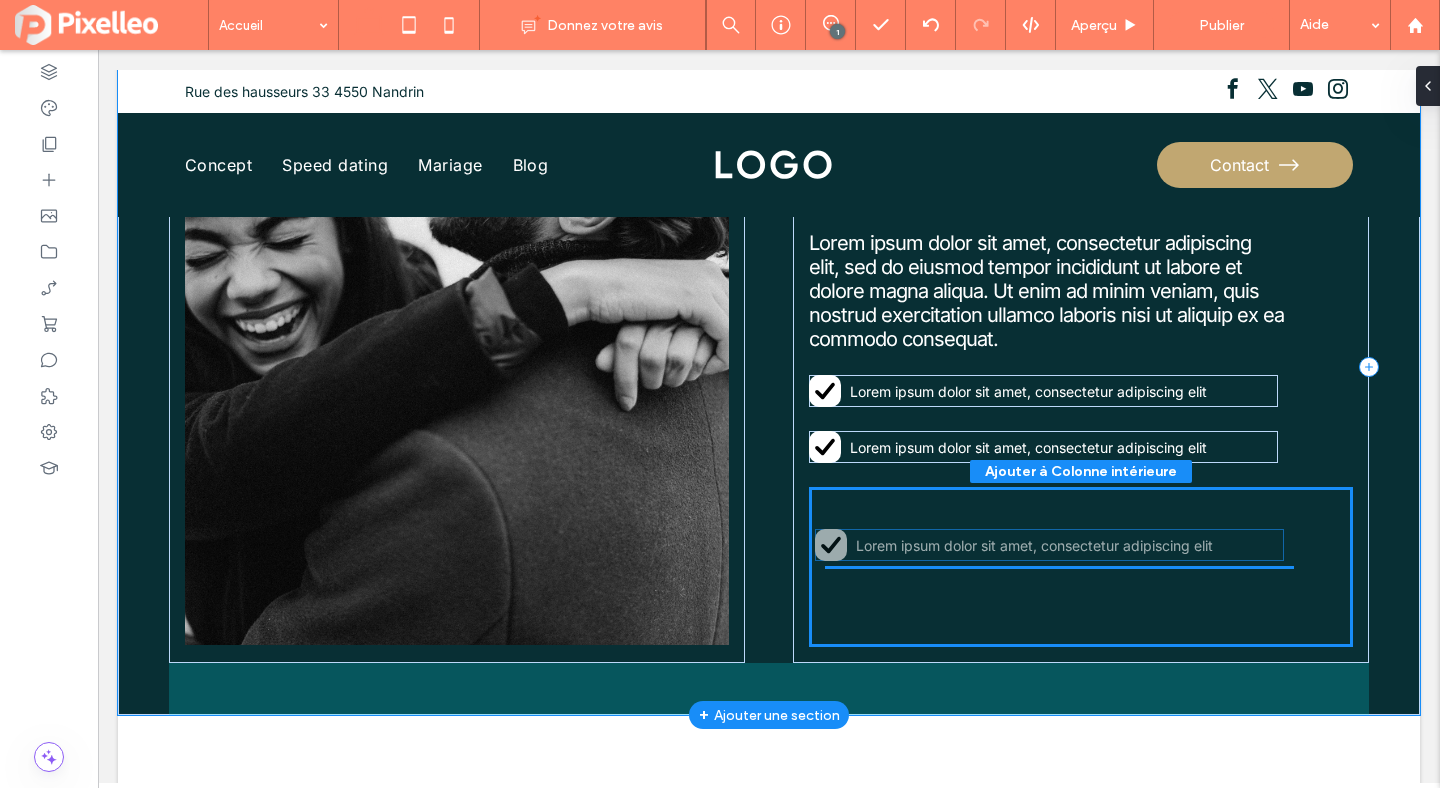 drag, startPoint x: 1237, startPoint y: 454, endPoint x: 1243, endPoint y: 538, distance: 84.21401 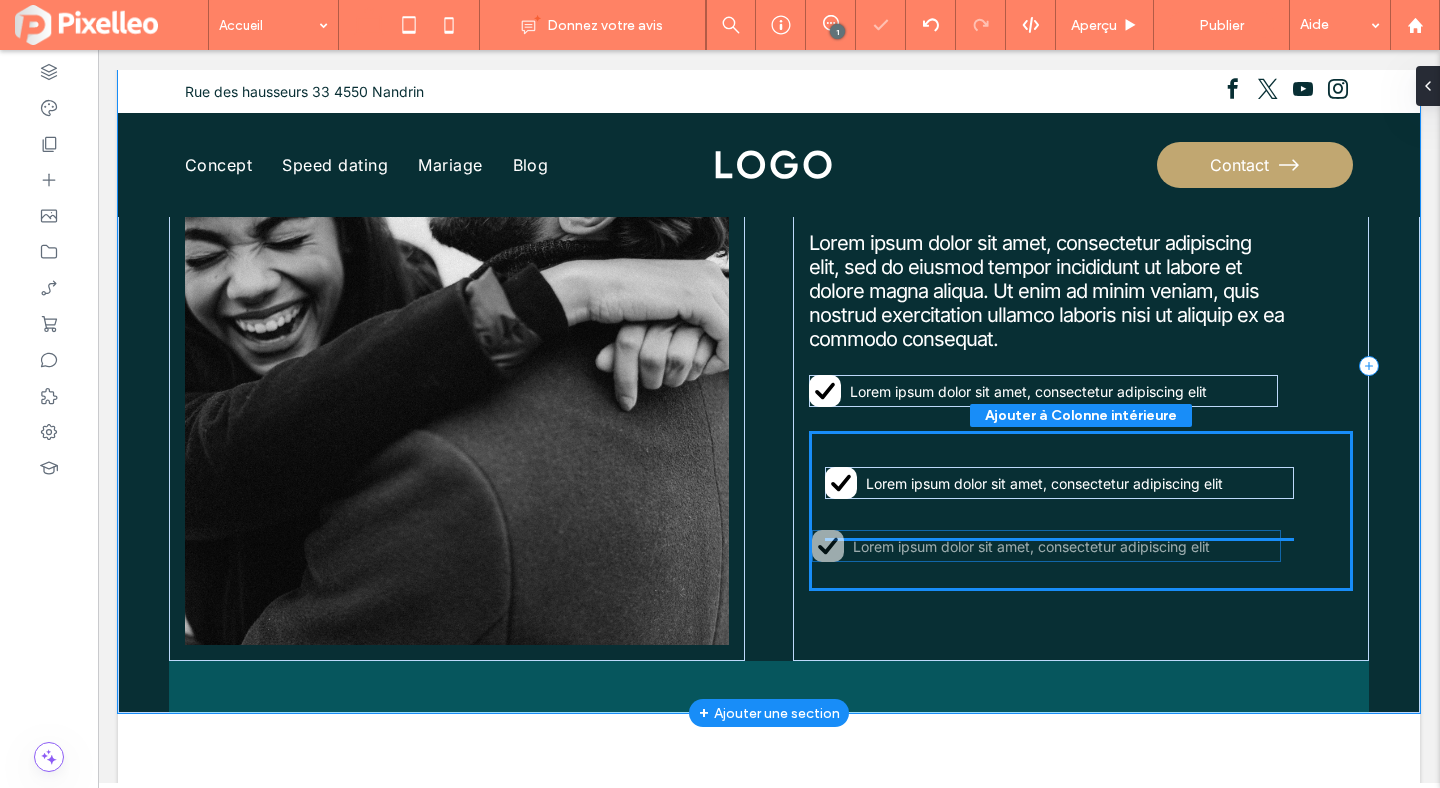 drag, startPoint x: 1236, startPoint y: 393, endPoint x: 1239, endPoint y: 543, distance: 150.03 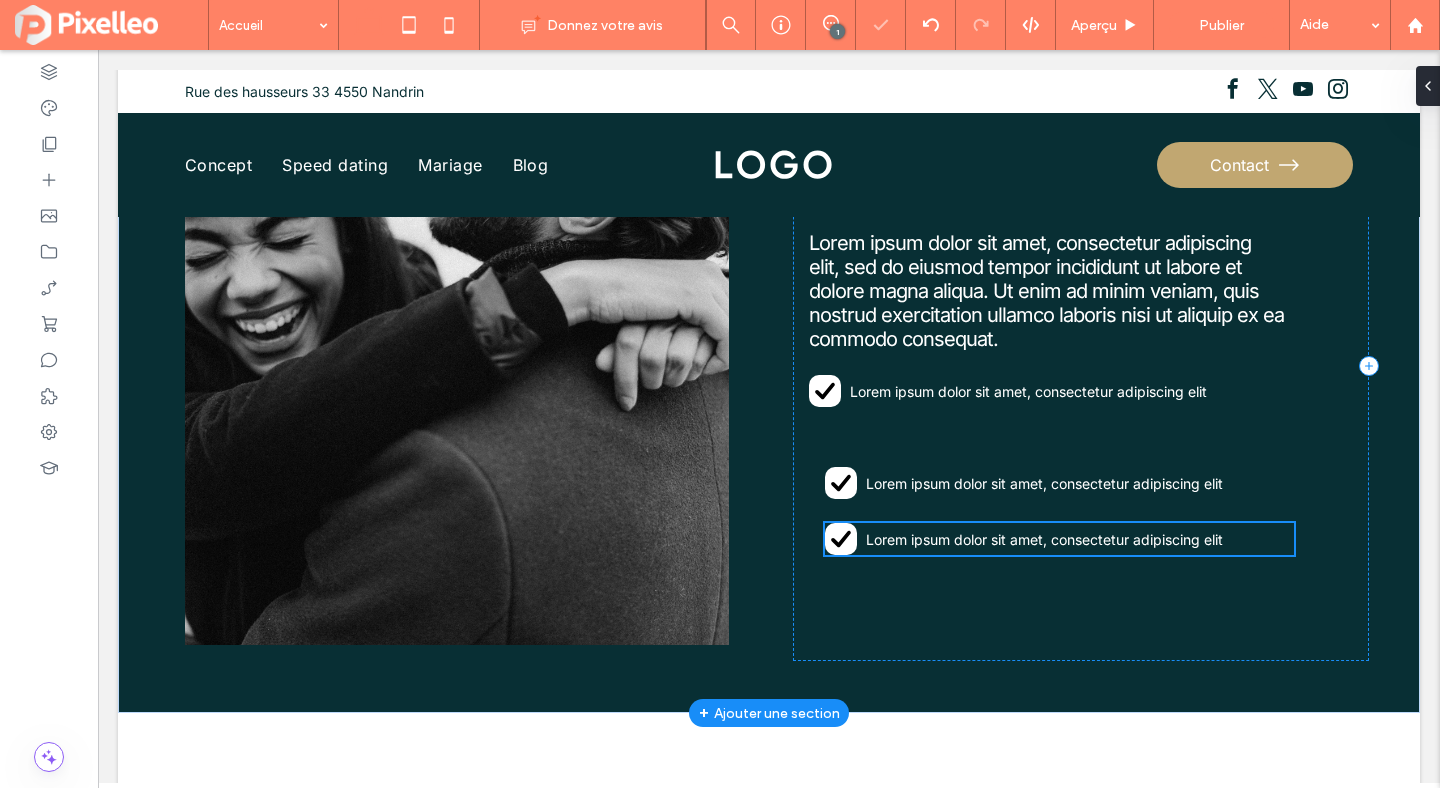 type on "**" 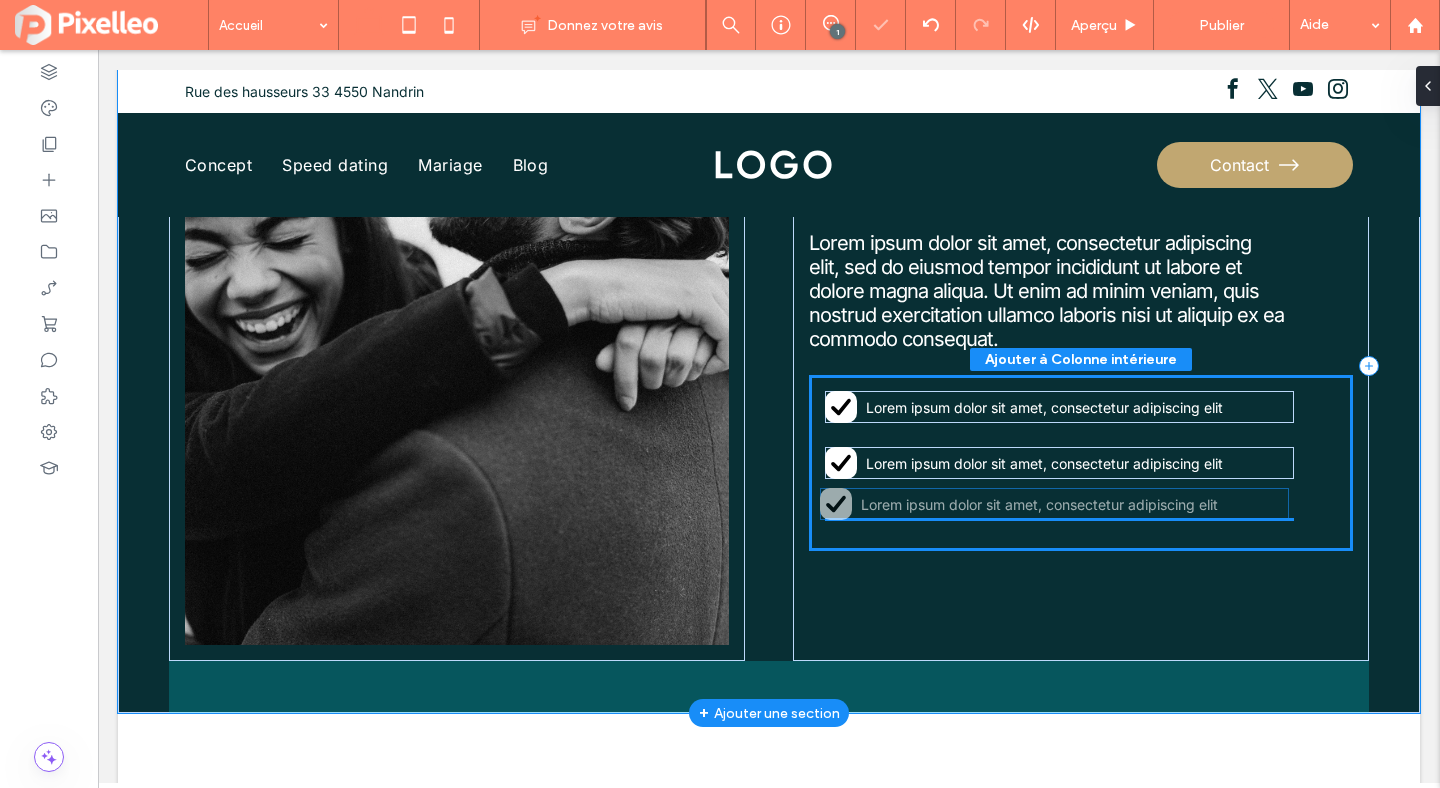 drag, startPoint x: 1239, startPoint y: 397, endPoint x: 1250, endPoint y: 505, distance: 108.55874 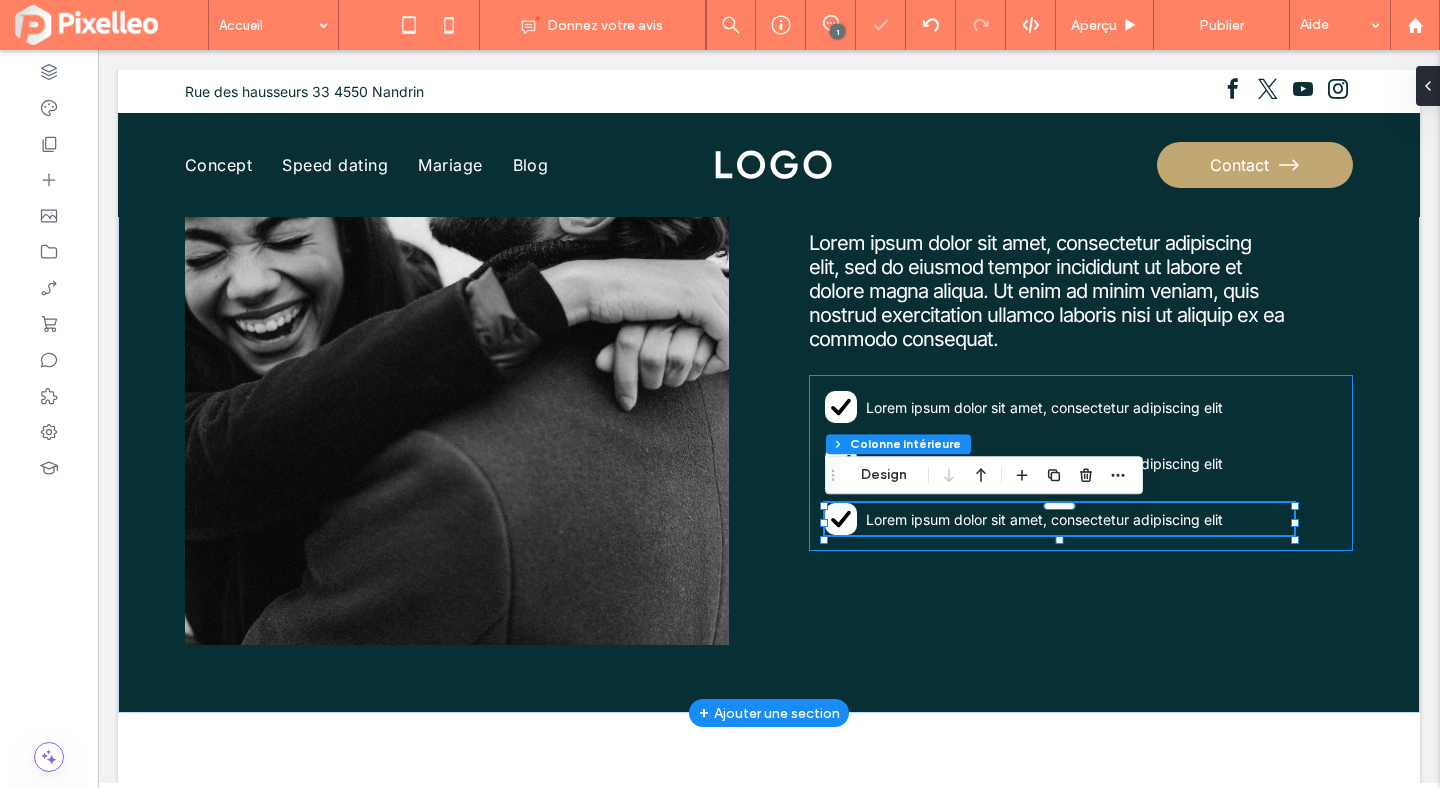 click on "Lorem ipsum dolor sit amet, consectetur adipiscing elit
Lorem ipsum dolor sit amet, consectetur adipiscing elit
Lorem ipsum dolor sit amet, consectetur adipiscing elit" at bounding box center [1081, 463] 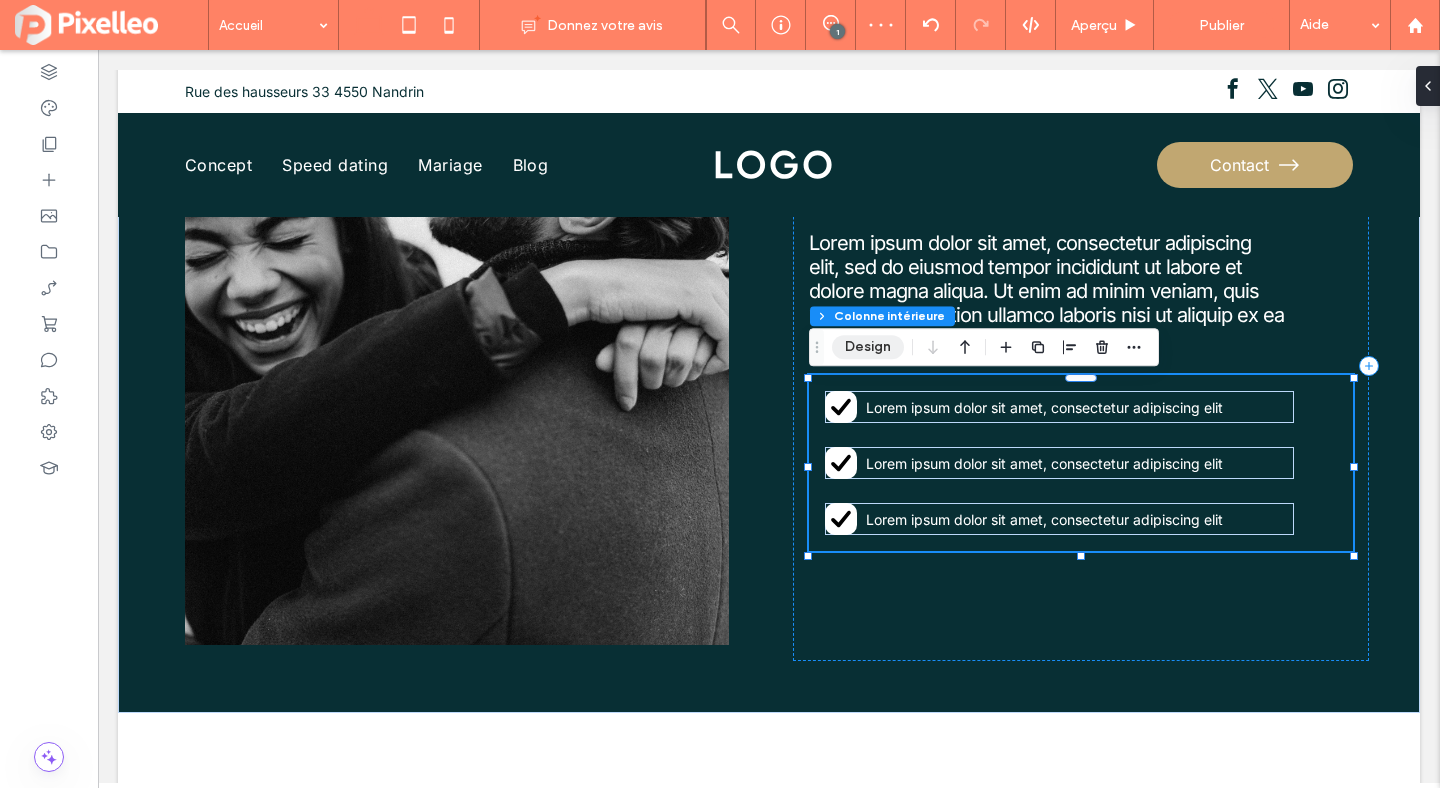 click on "Design" at bounding box center [868, 347] 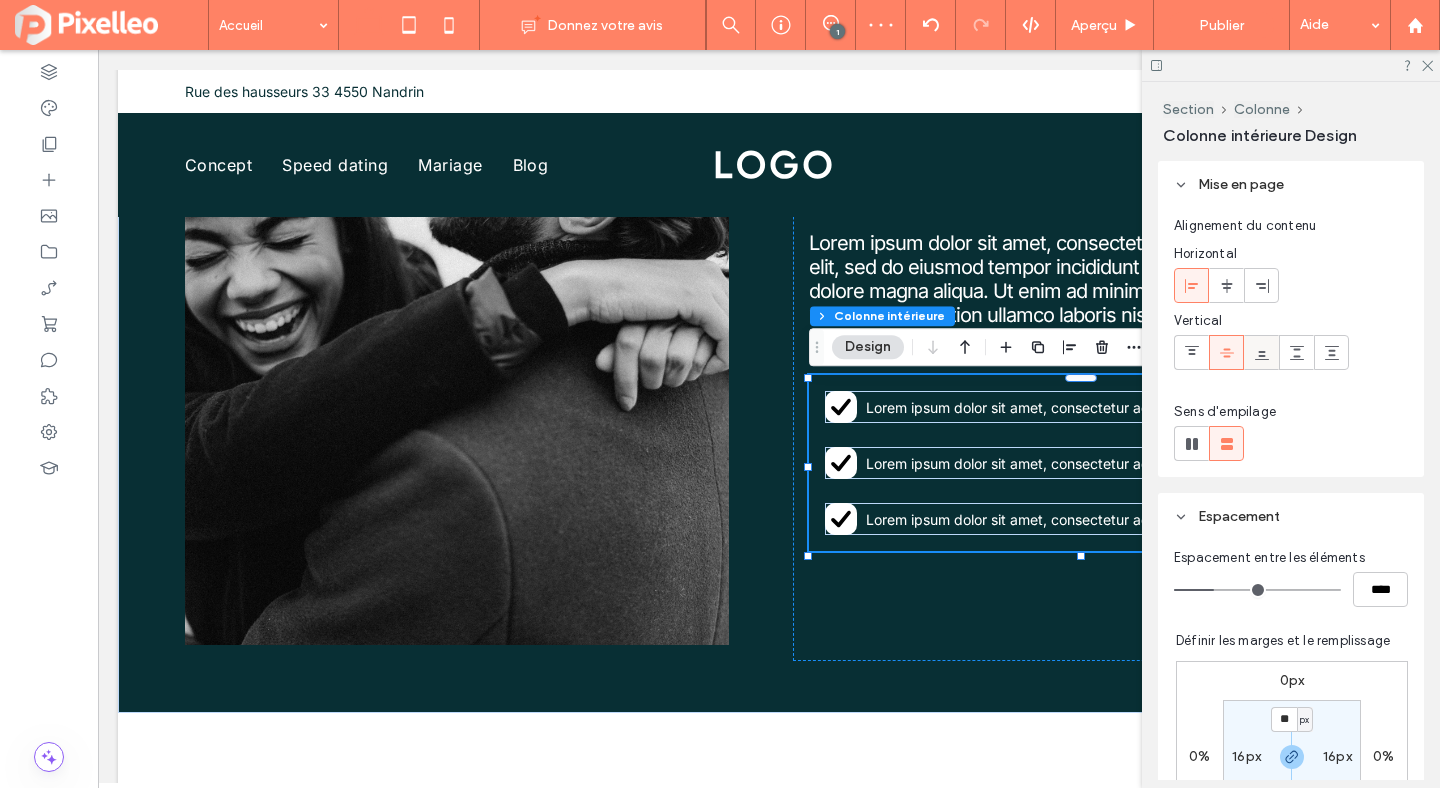 scroll, scrollTop: 146, scrollLeft: 0, axis: vertical 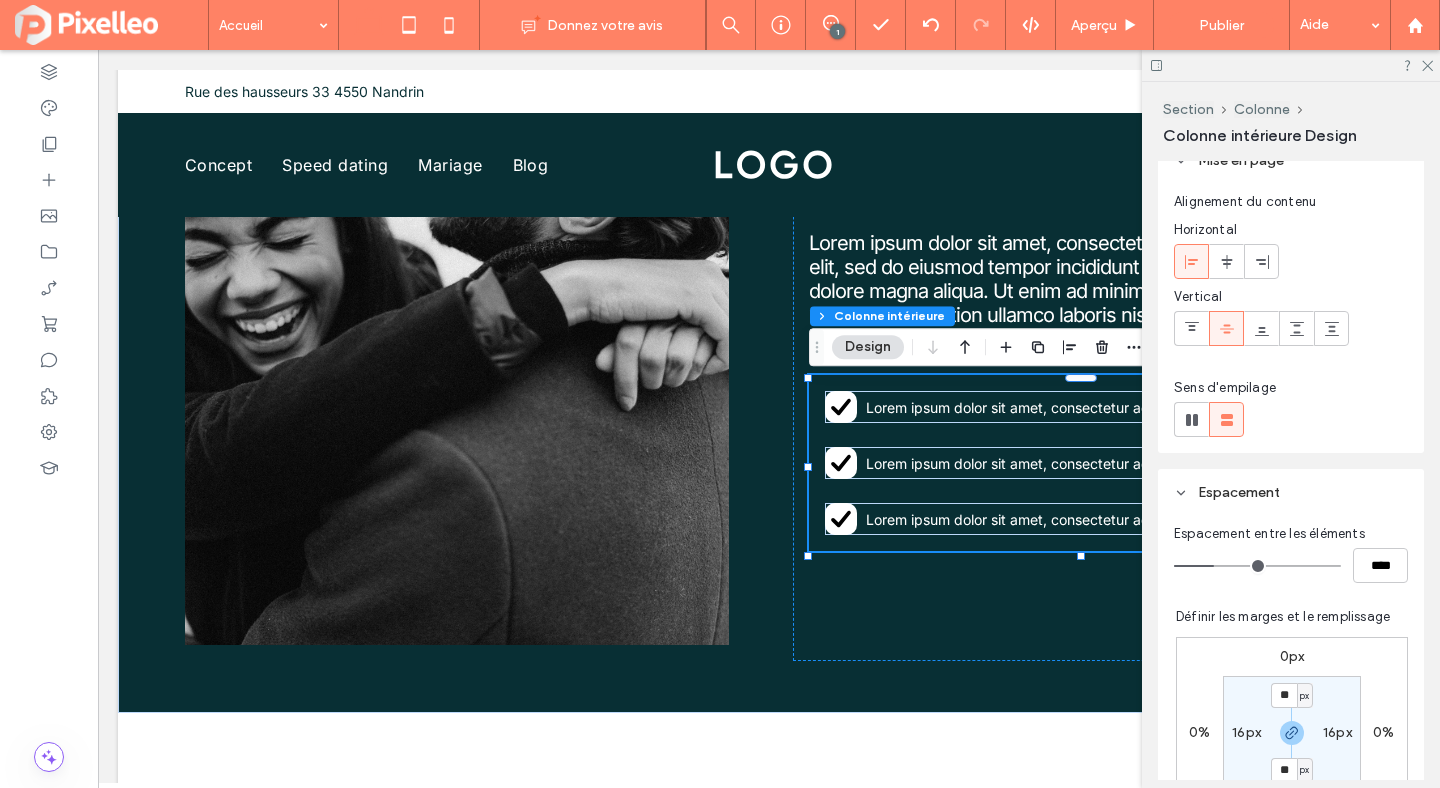 type on "**" 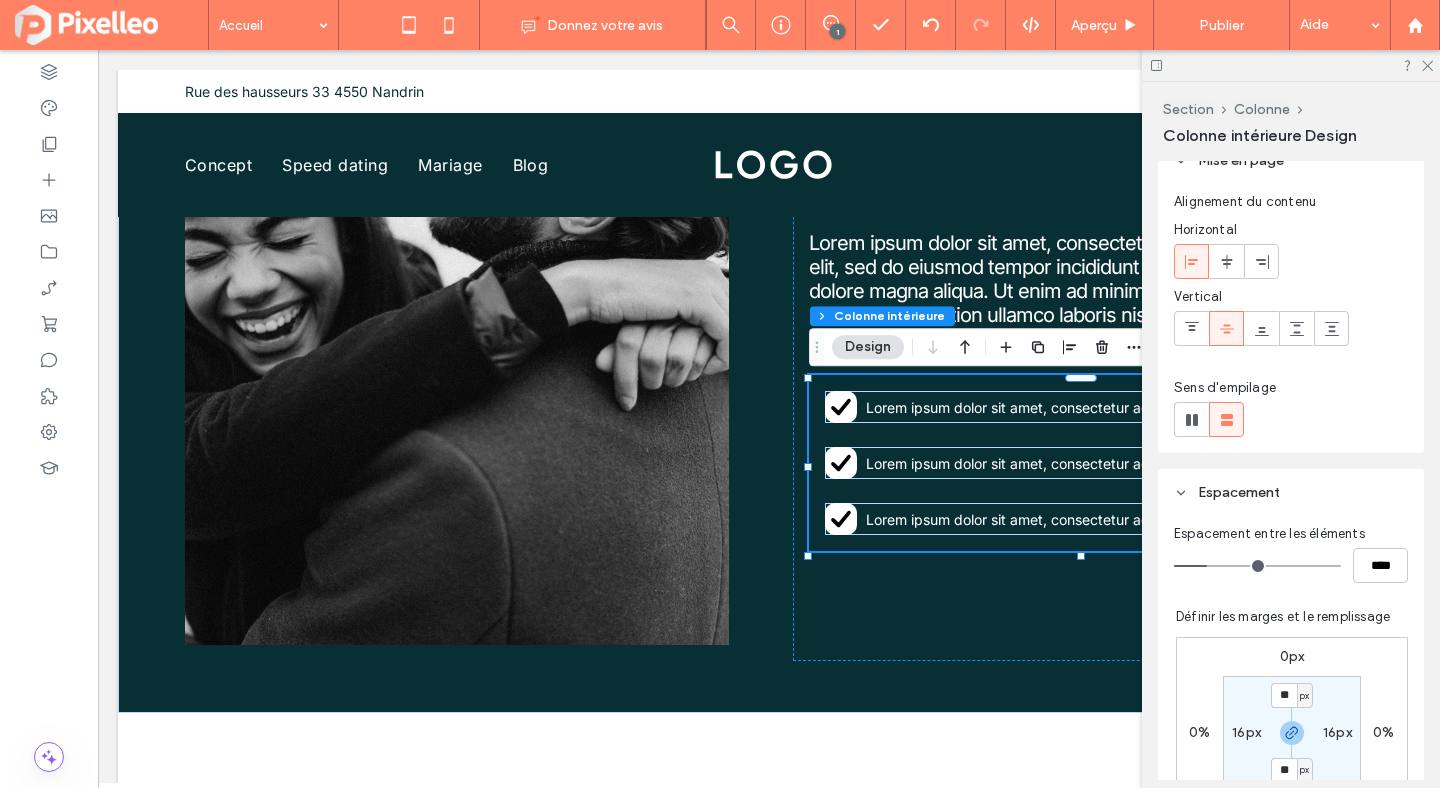 type on "**" 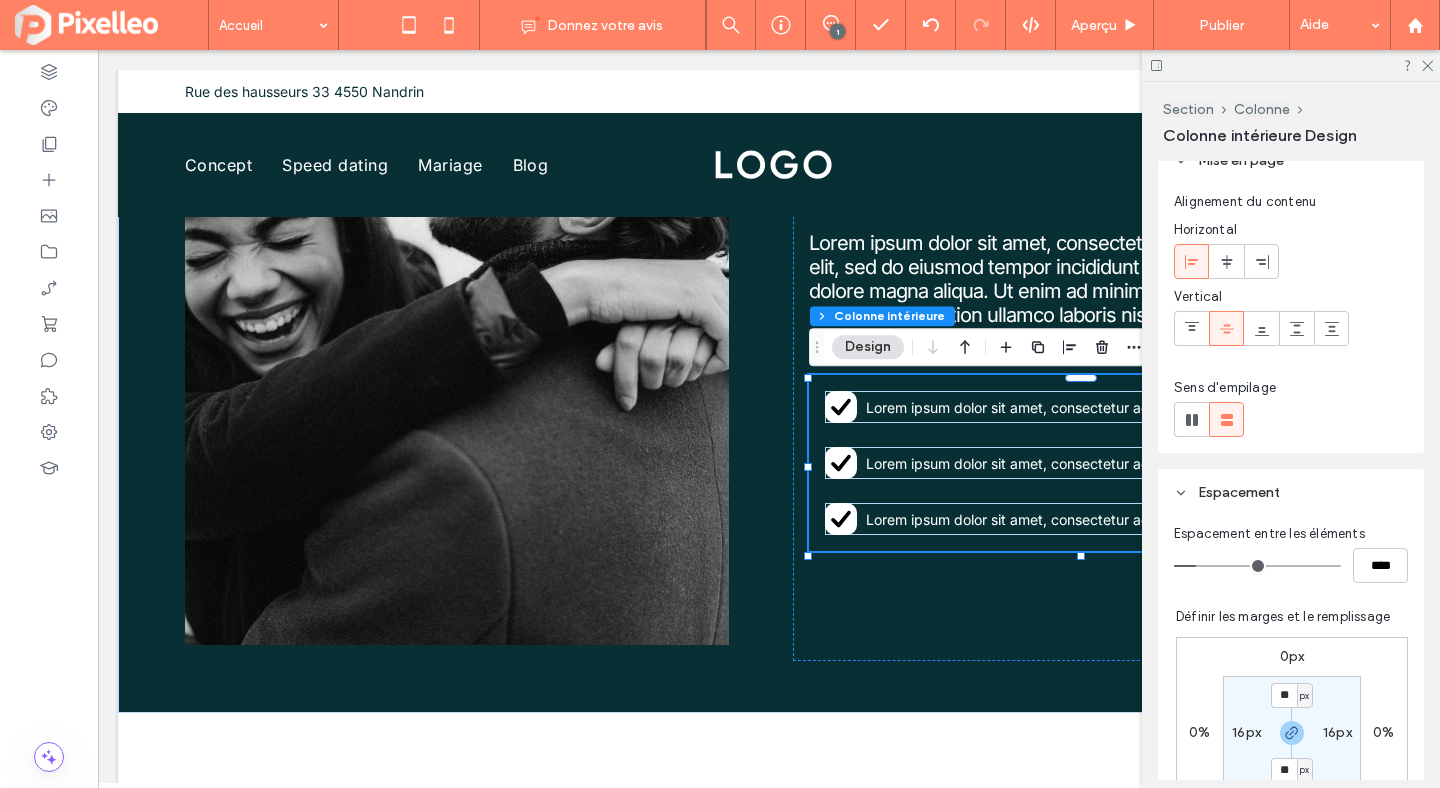 type on "**" 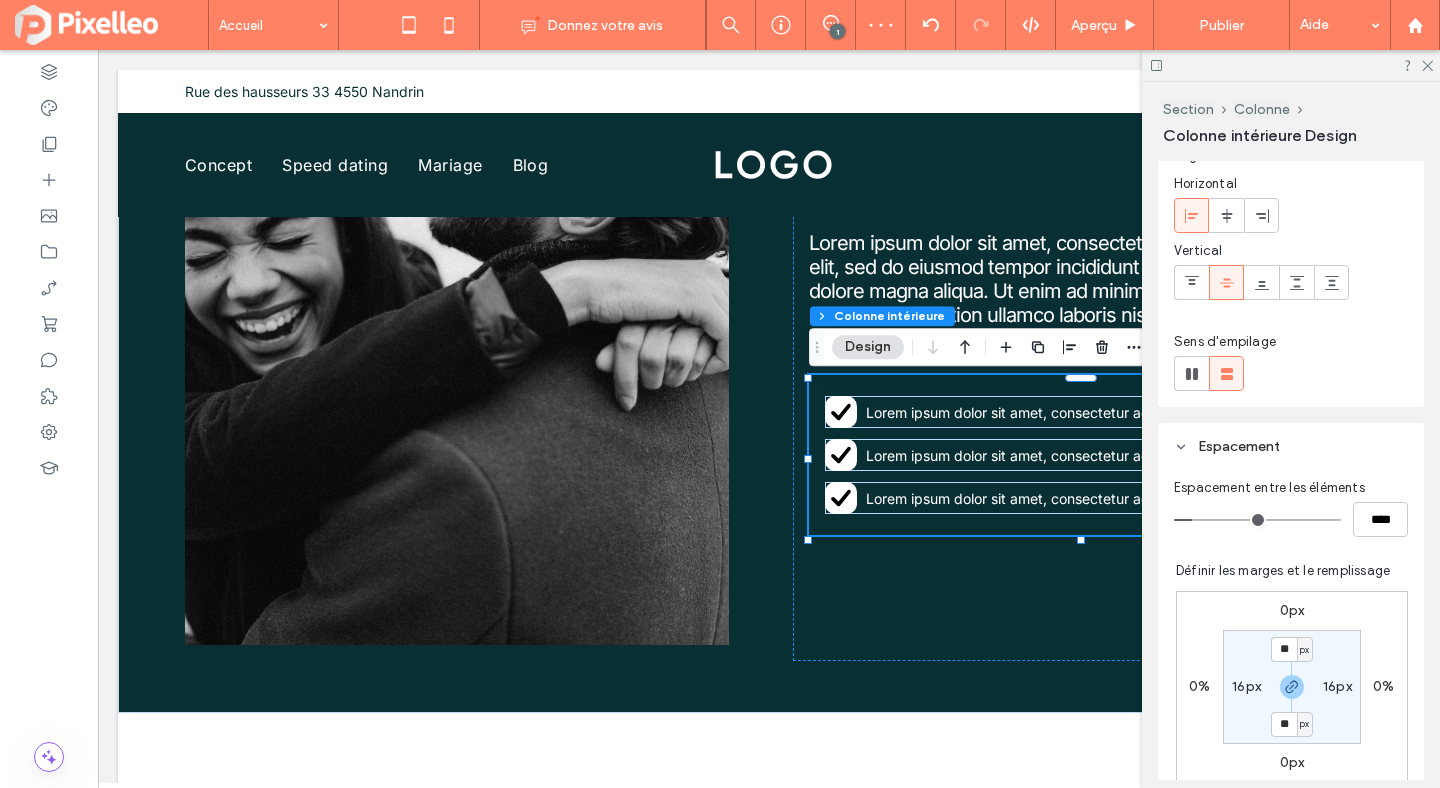 scroll, scrollTop: 232, scrollLeft: 0, axis: vertical 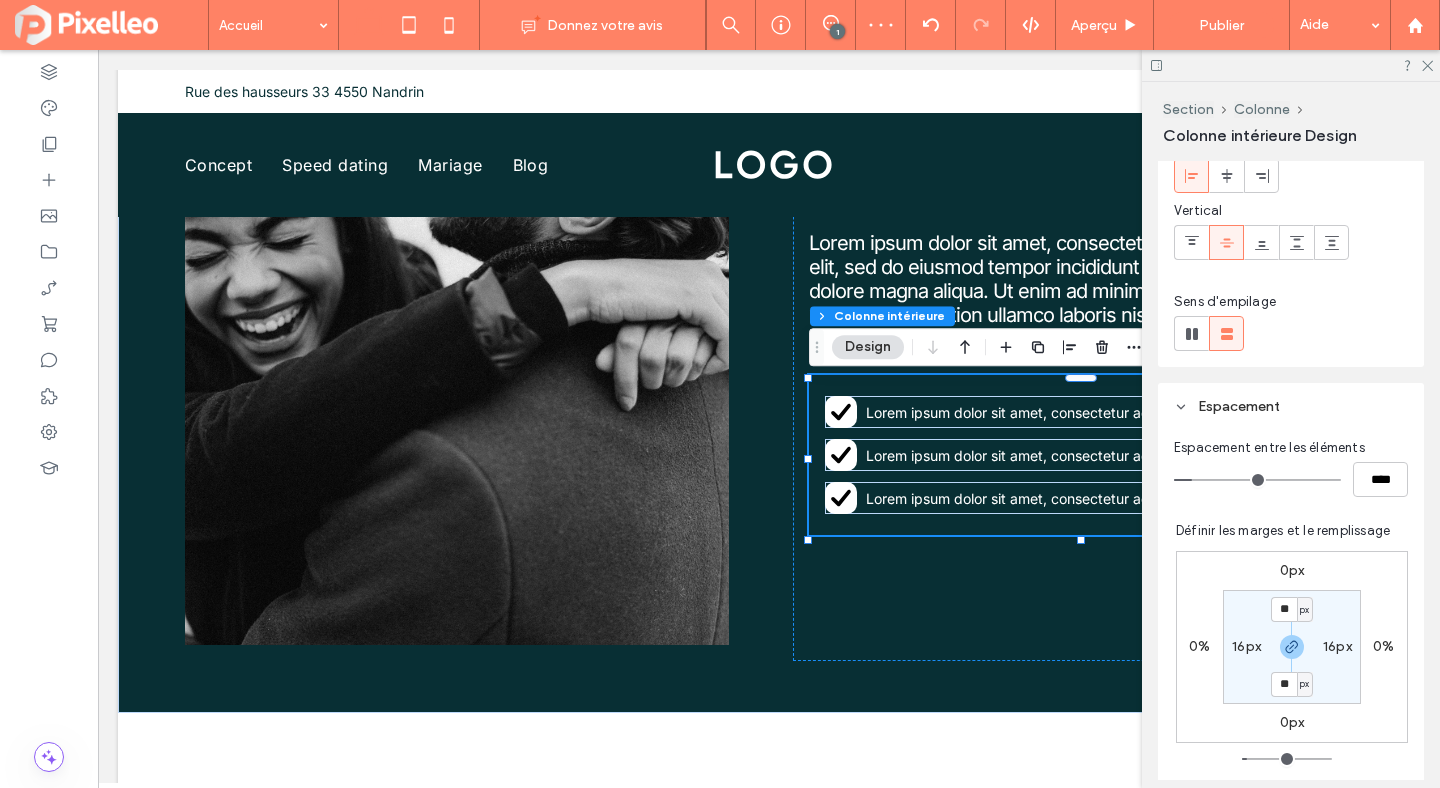 click on "16px" at bounding box center [1246, 646] 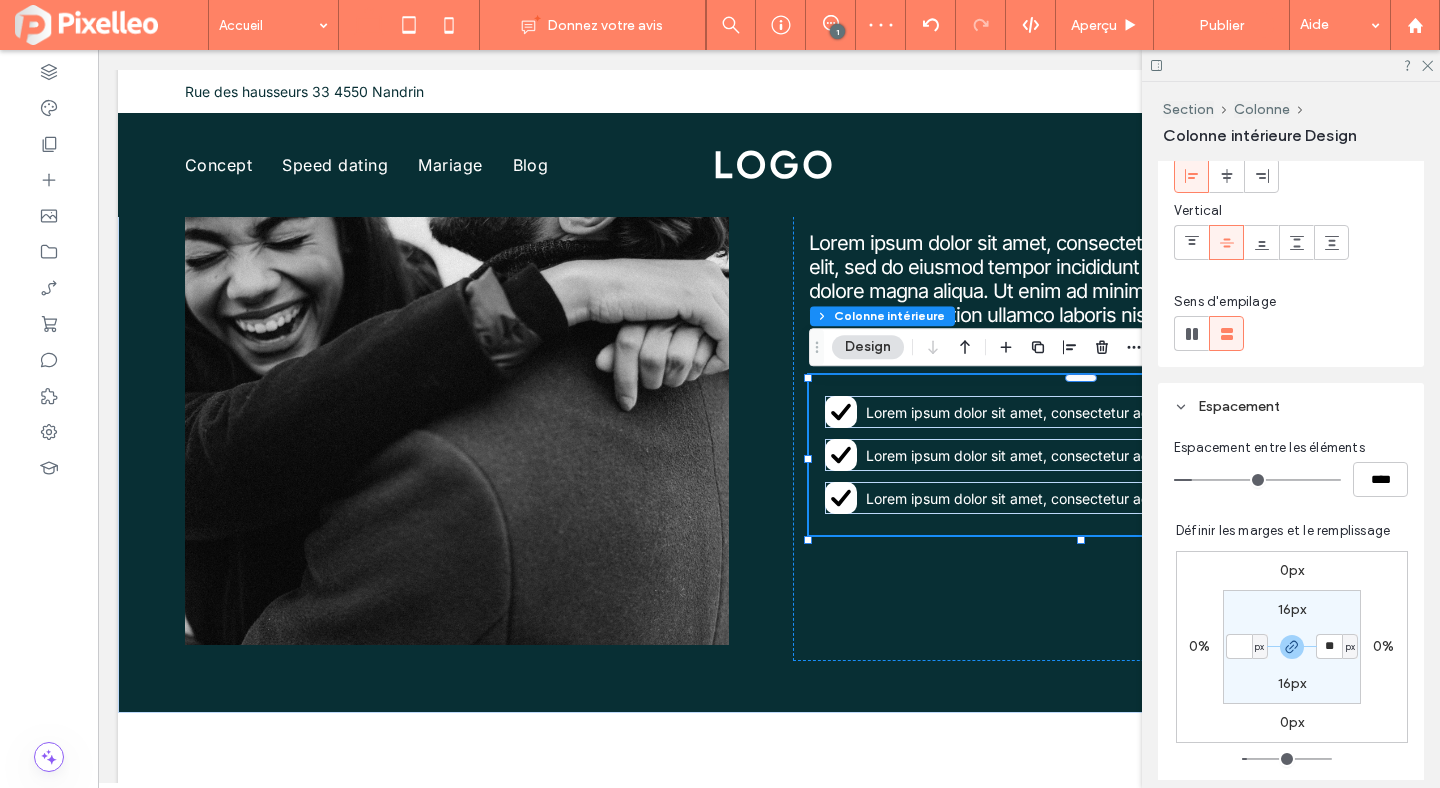 type 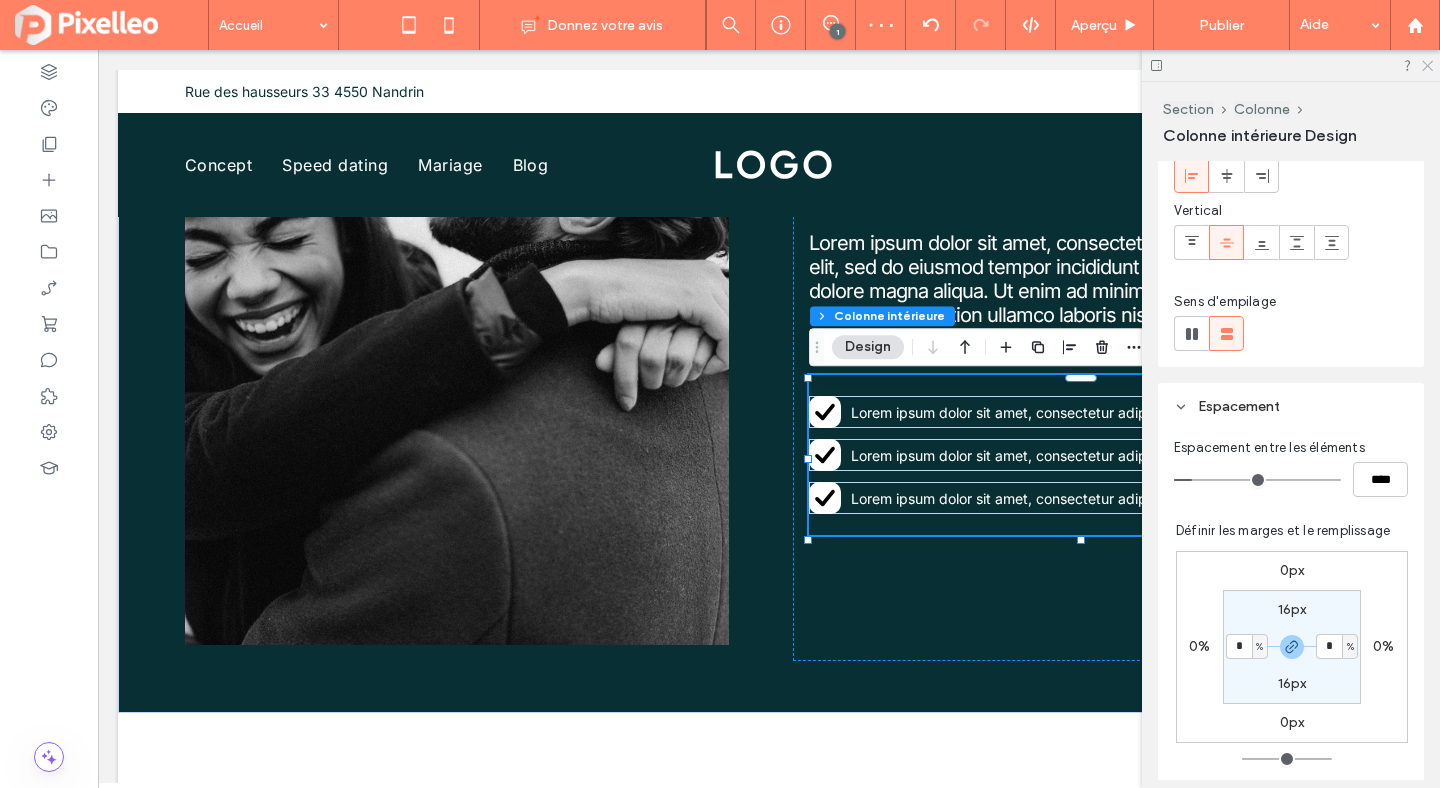 click 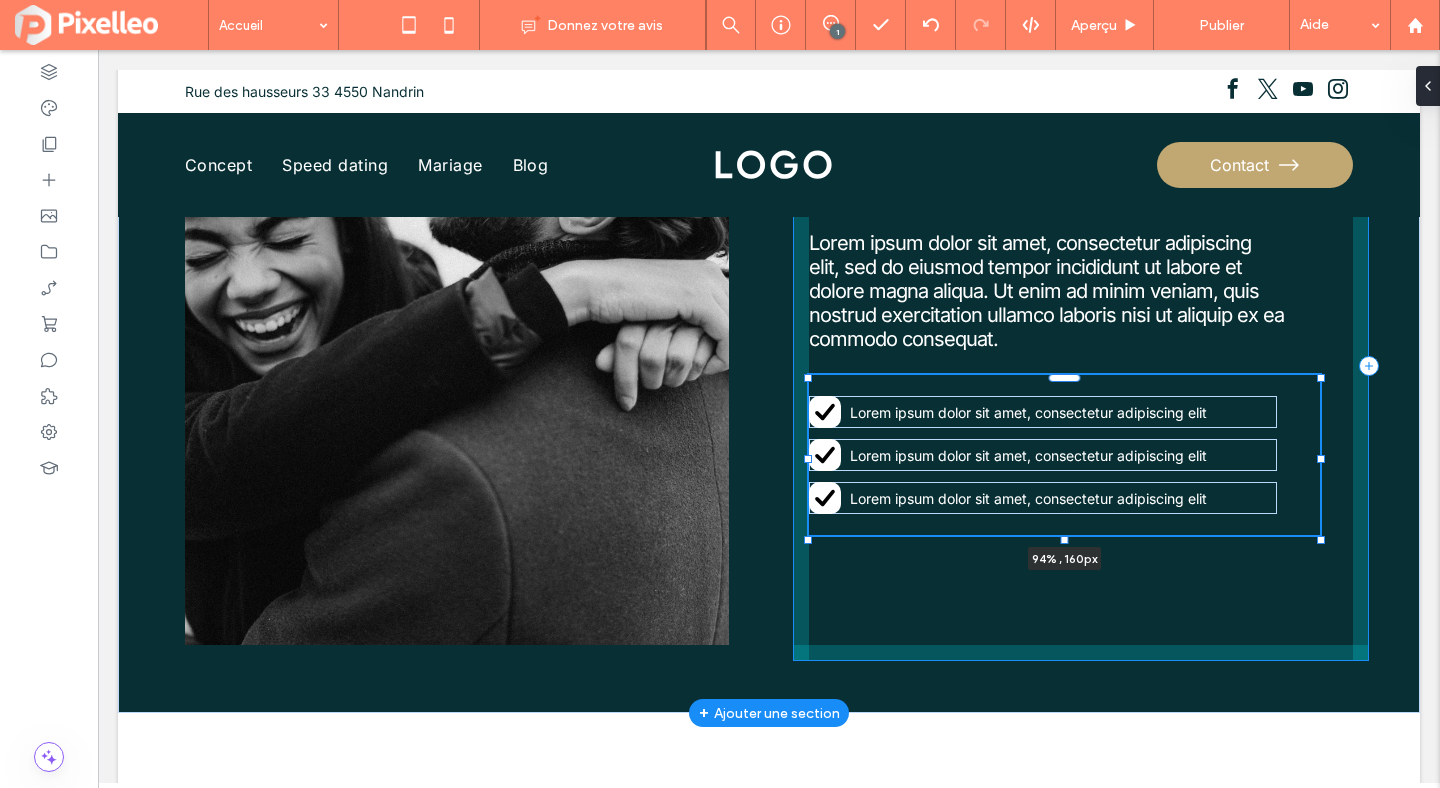 scroll, scrollTop: 0, scrollLeft: 0, axis: both 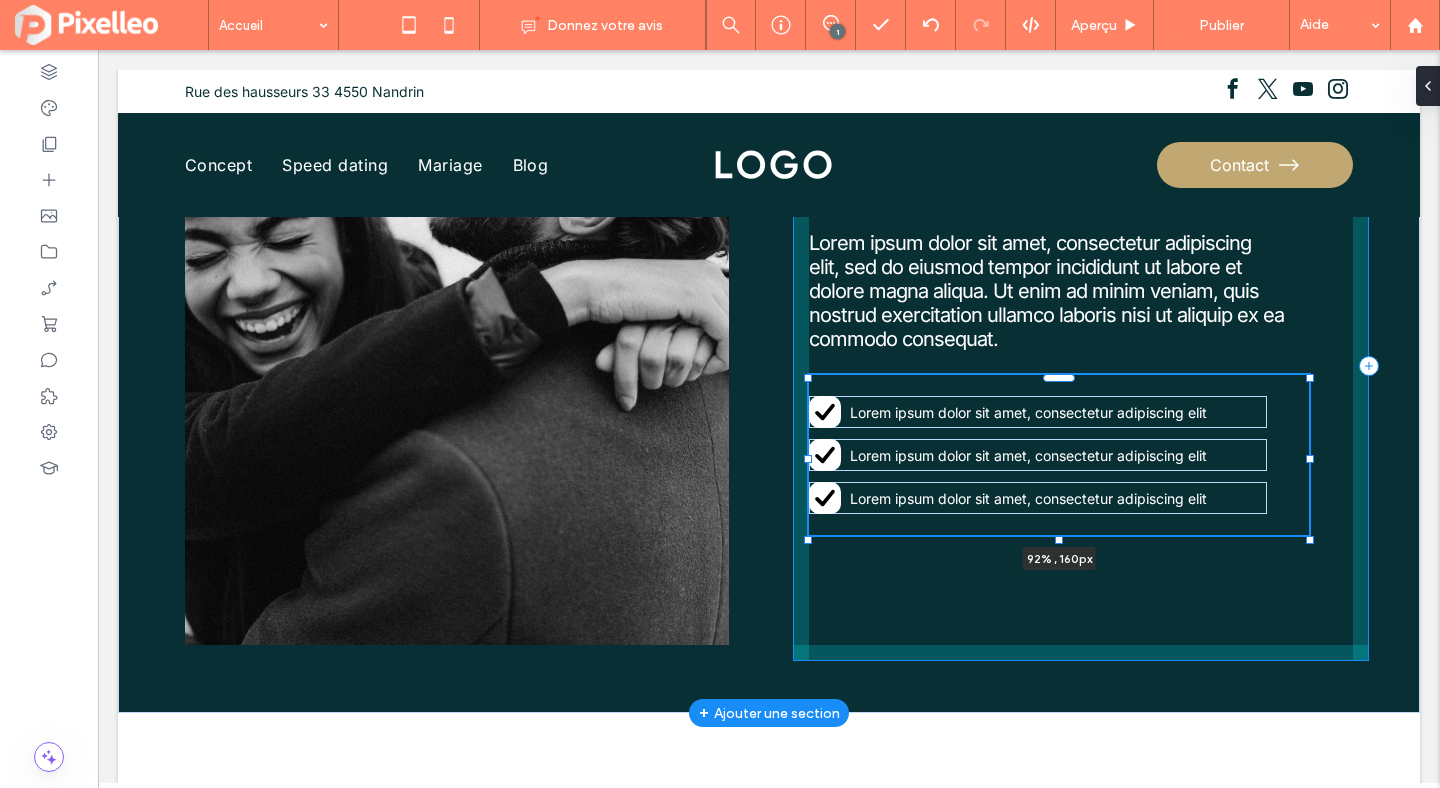 drag, startPoint x: 1353, startPoint y: 457, endPoint x: 1309, endPoint y: 455, distance: 44.04543 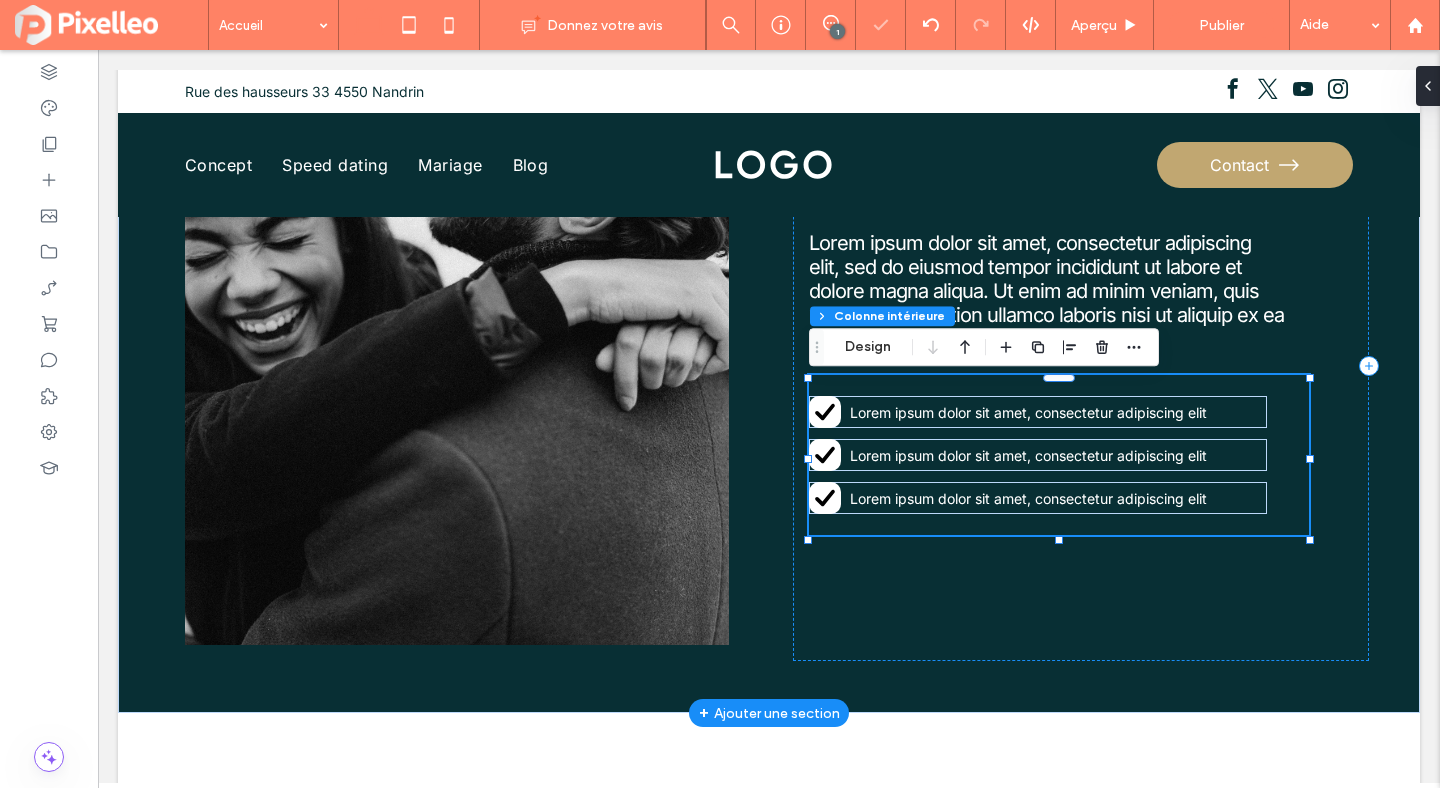 click on "Lorem ipsum dolor sit amet, consectetur adipiscing elit
Lorem ipsum dolor sit amet, consectetur adipiscing elit
Lorem ipsum dolor sit amet, consectetur adipiscing elit 92% , 160px" at bounding box center (1059, 455) 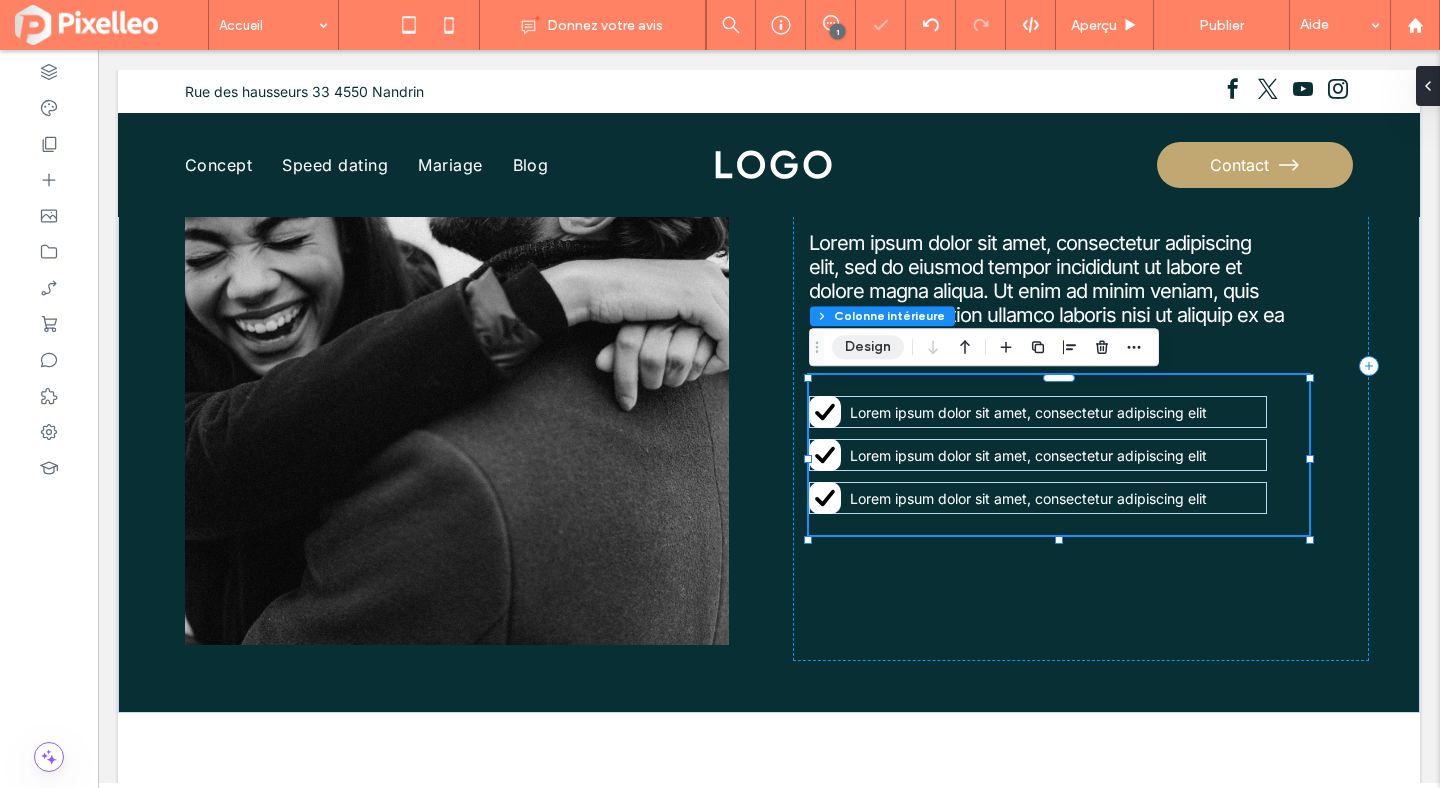 click on "Design" at bounding box center (868, 347) 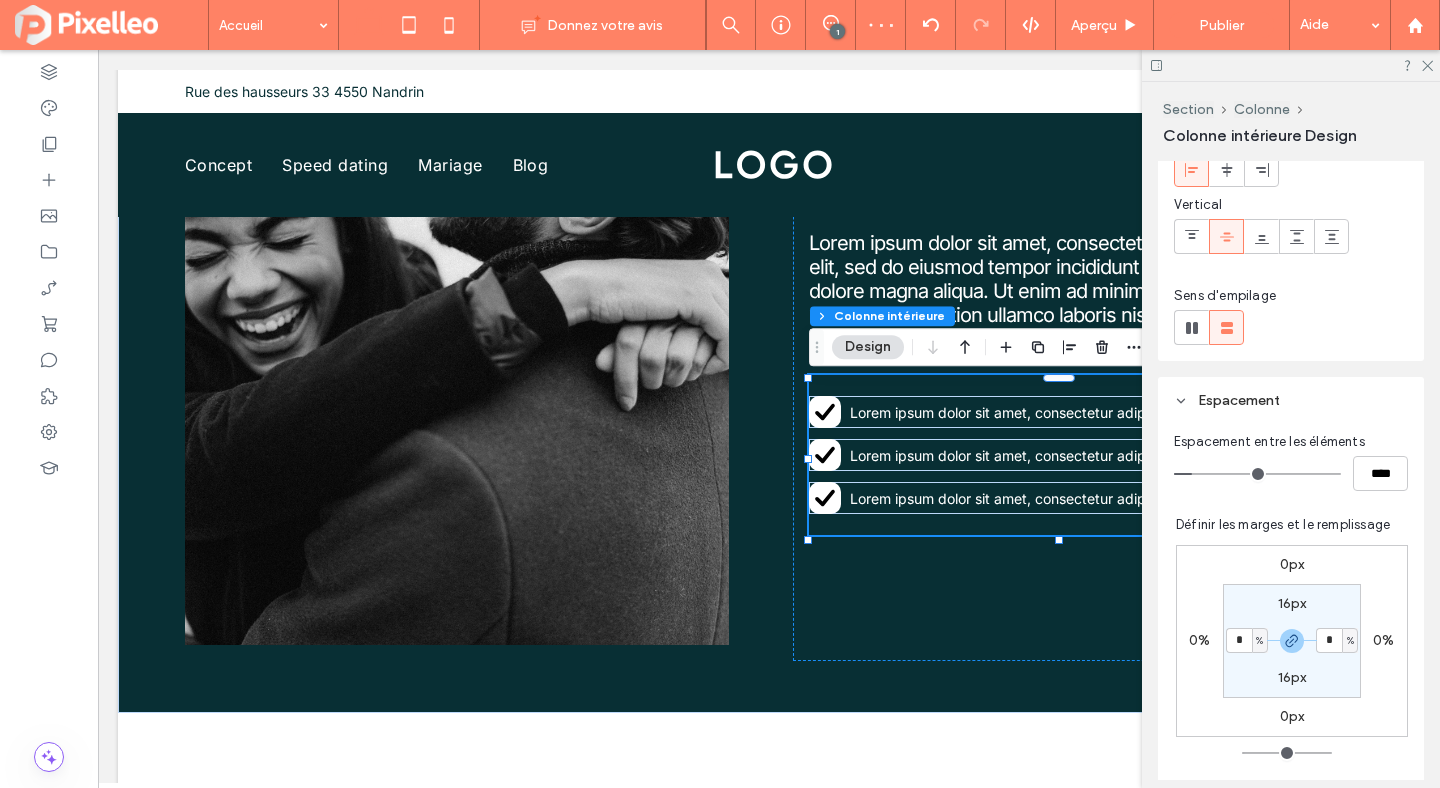 scroll, scrollTop: 561, scrollLeft: 0, axis: vertical 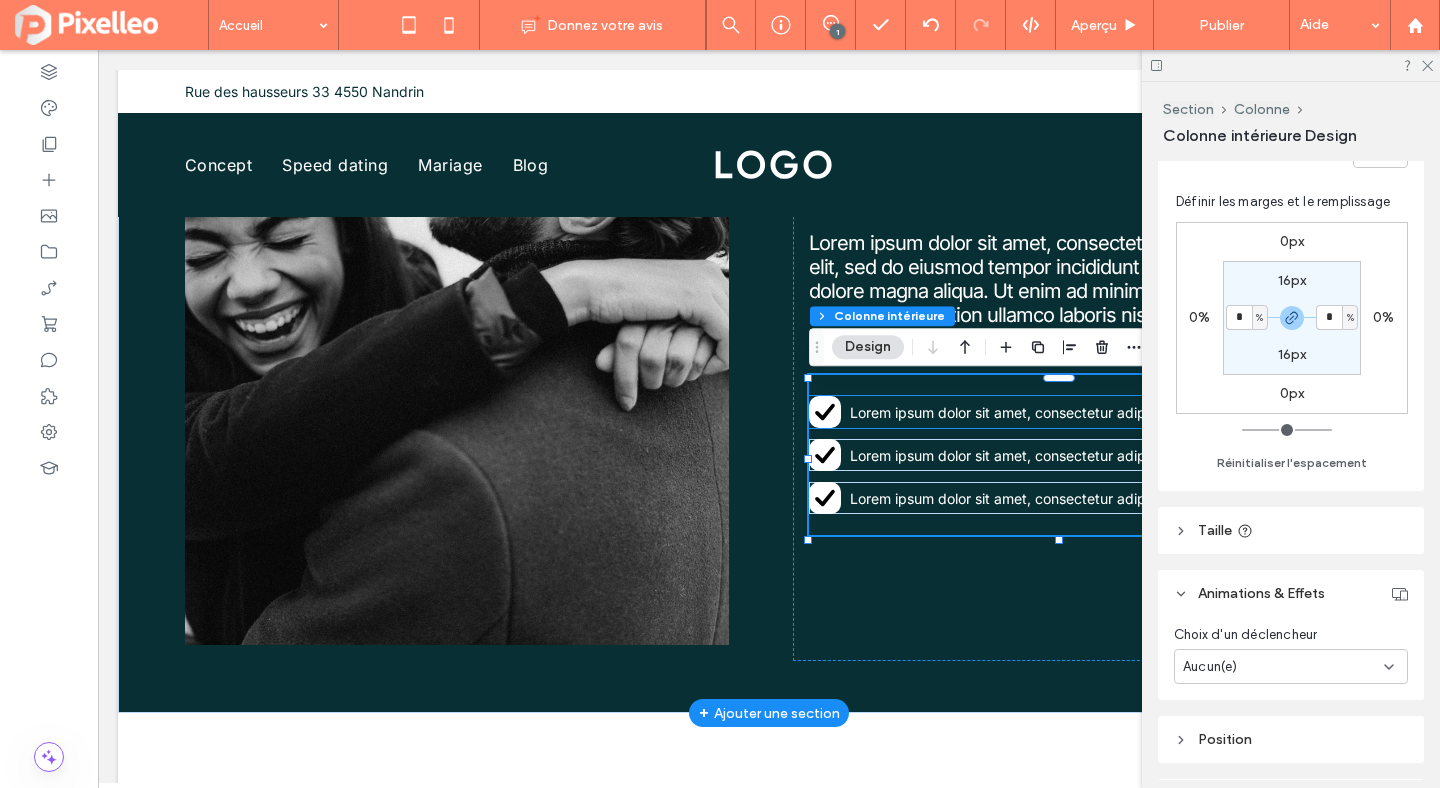 click on "Lorem ipsum dolor sit amet, consectetur adipiscing elit" at bounding box center (1028, 412) 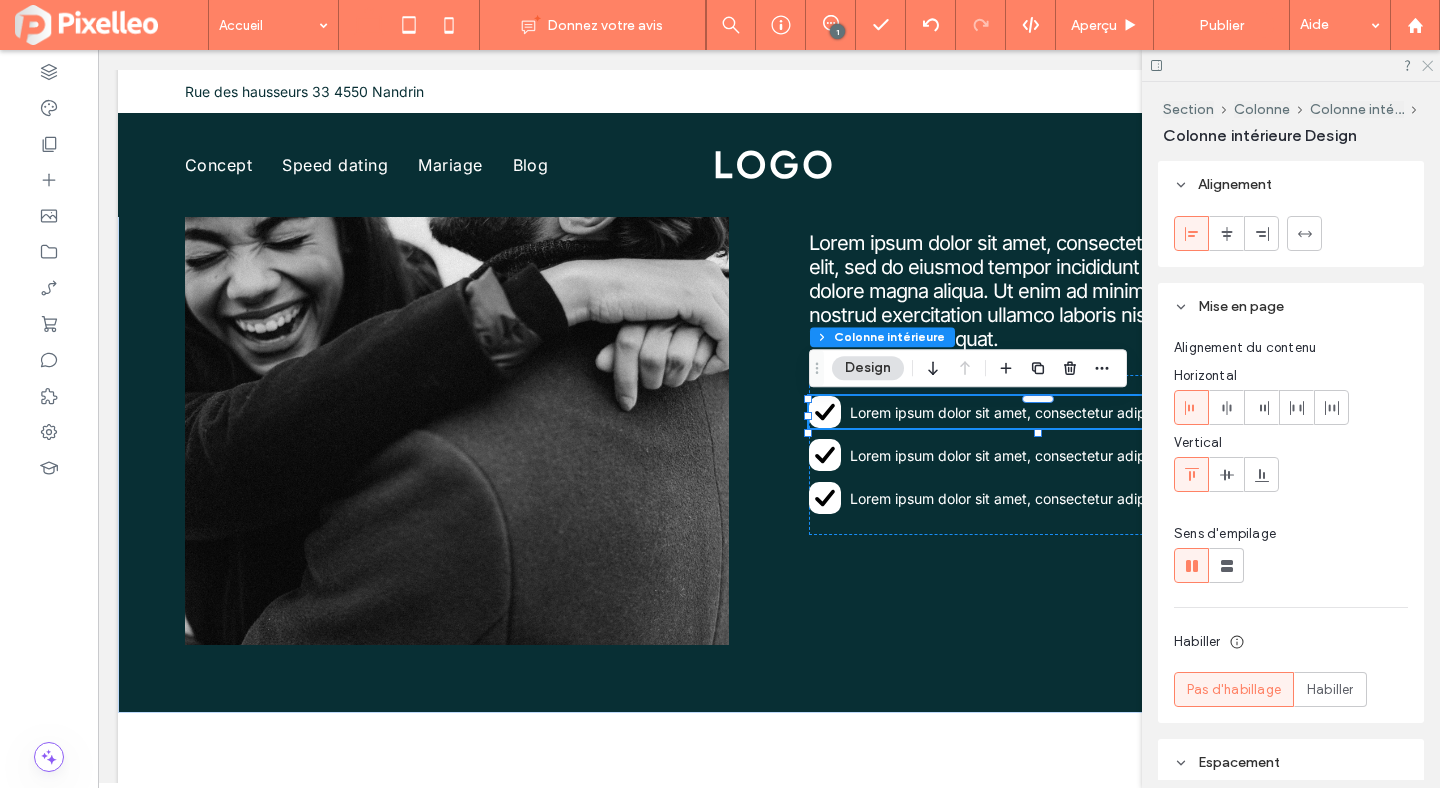 click 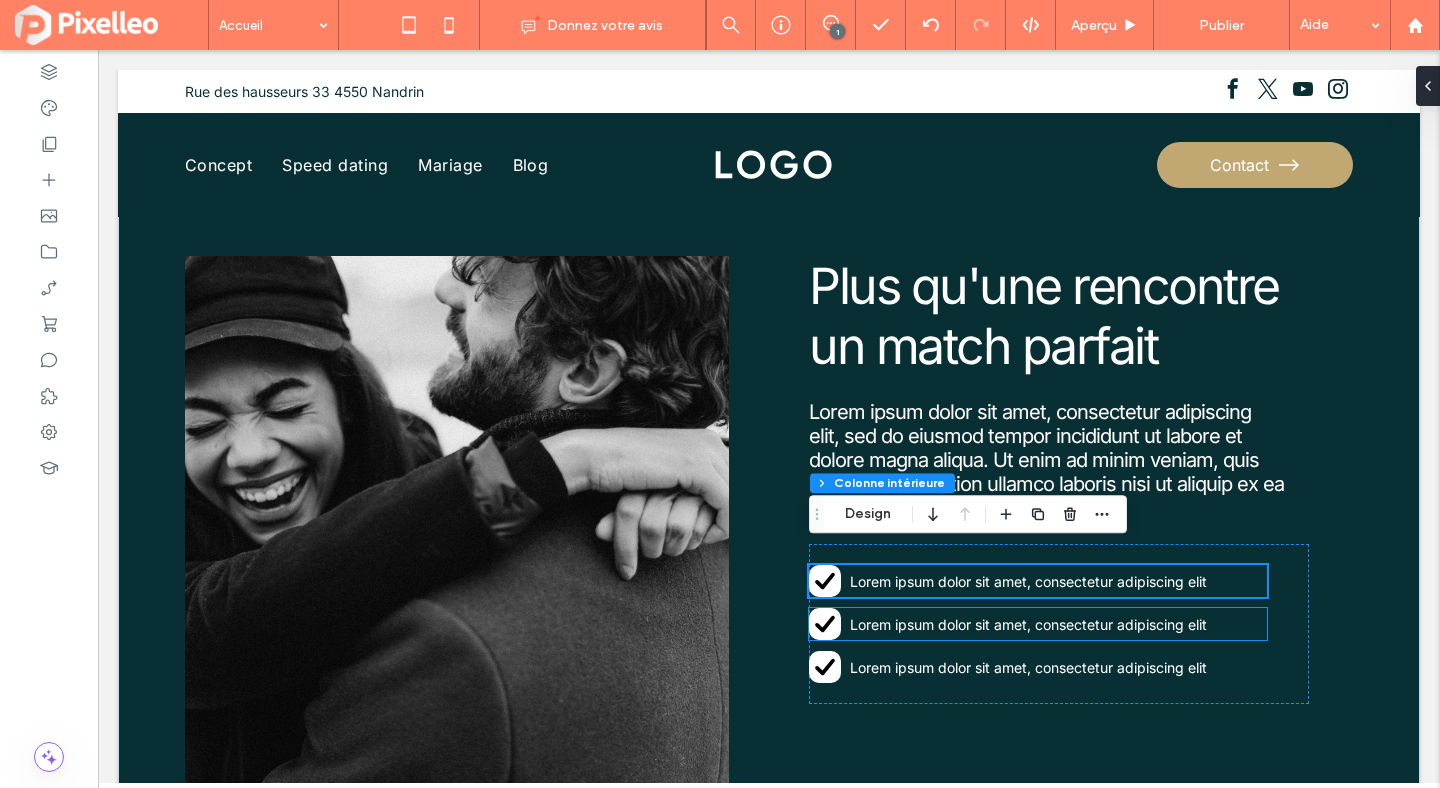 scroll, scrollTop: 2584, scrollLeft: 0, axis: vertical 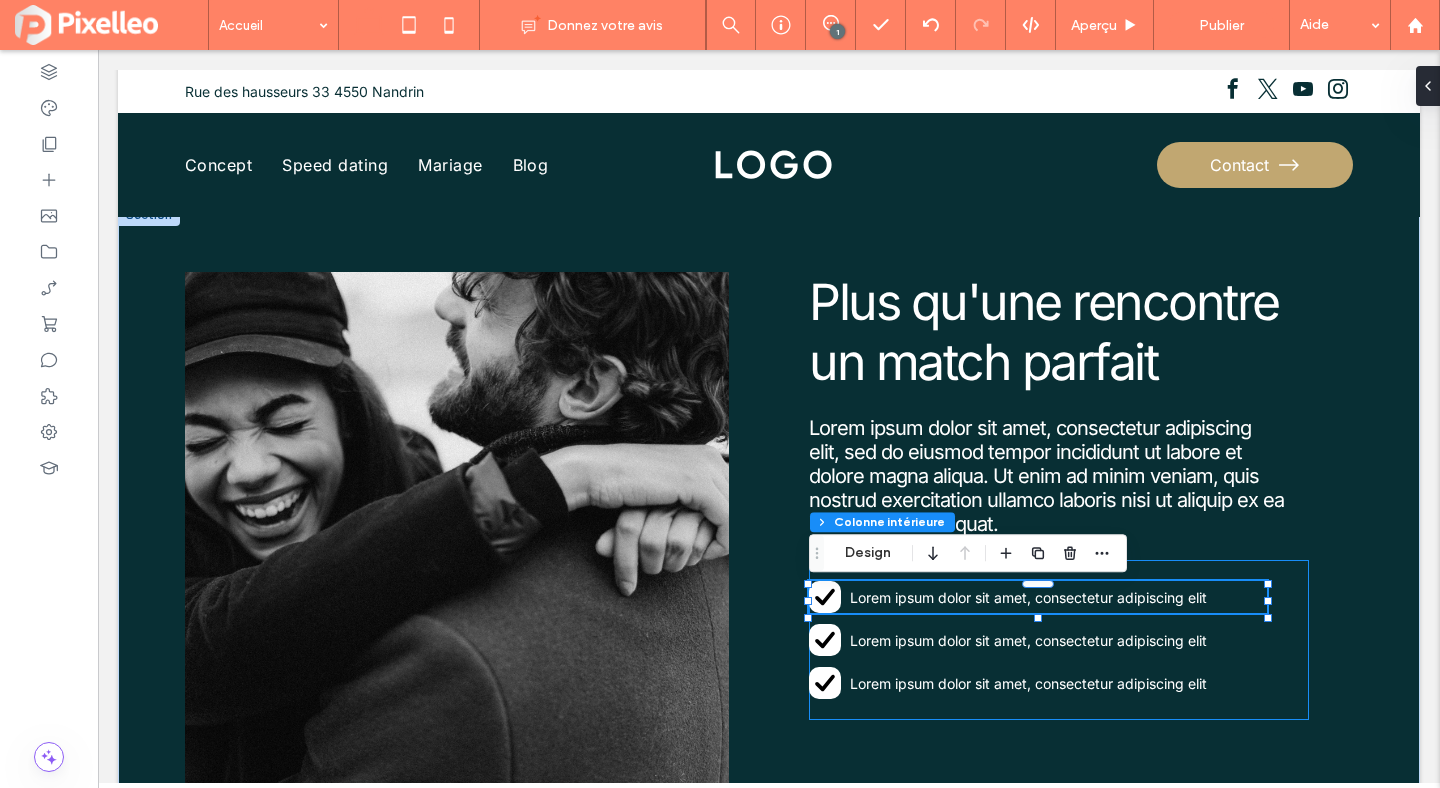 click on "Lorem ipsum dolor sit amet, consectetur adipiscing elit
Lorem ipsum dolor sit amet, consectetur adipiscing elit
Lorem ipsum dolor sit amet, consectetur adipiscing elit" at bounding box center [1059, 640] 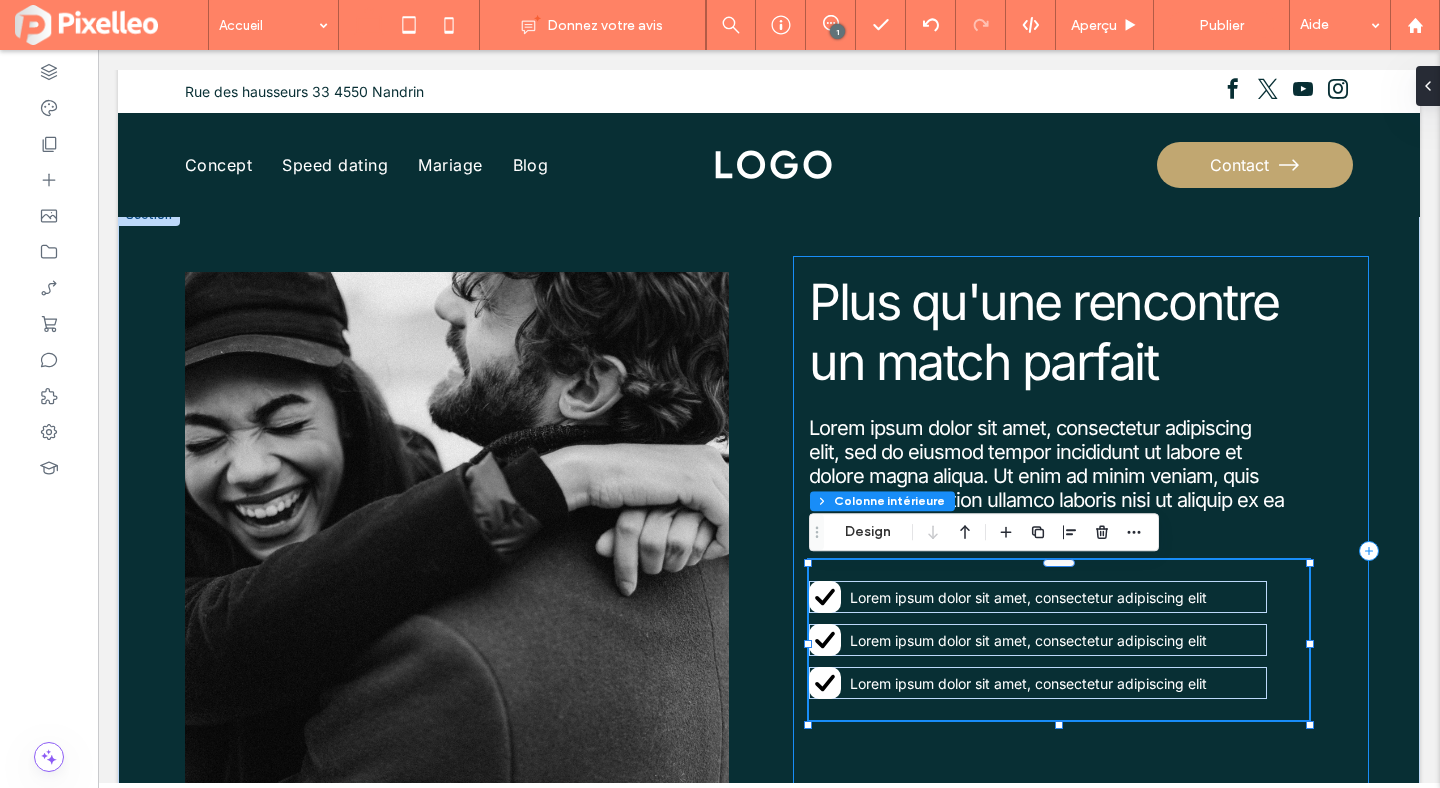 click on "Plus qu'une rencontre un match parfait Lorem ipsum dolor sit amet, consectetur adipiscing elit, sed do eiusmod tempor incididunt ut labore et dolore magna aliqua. Ut enim ad minim veniam, quis nostrud exercitation ullamco laboris nisi ut aliquip ex ea commodo consequat.
Lorem ipsum dolor sit amet, consectetur adipiscing elit
Lorem ipsum dolor sit amet, consectetur adipiscing elit
Lorem ipsum dolor sit amet, consectetur adipiscing elit" at bounding box center (1081, 551) 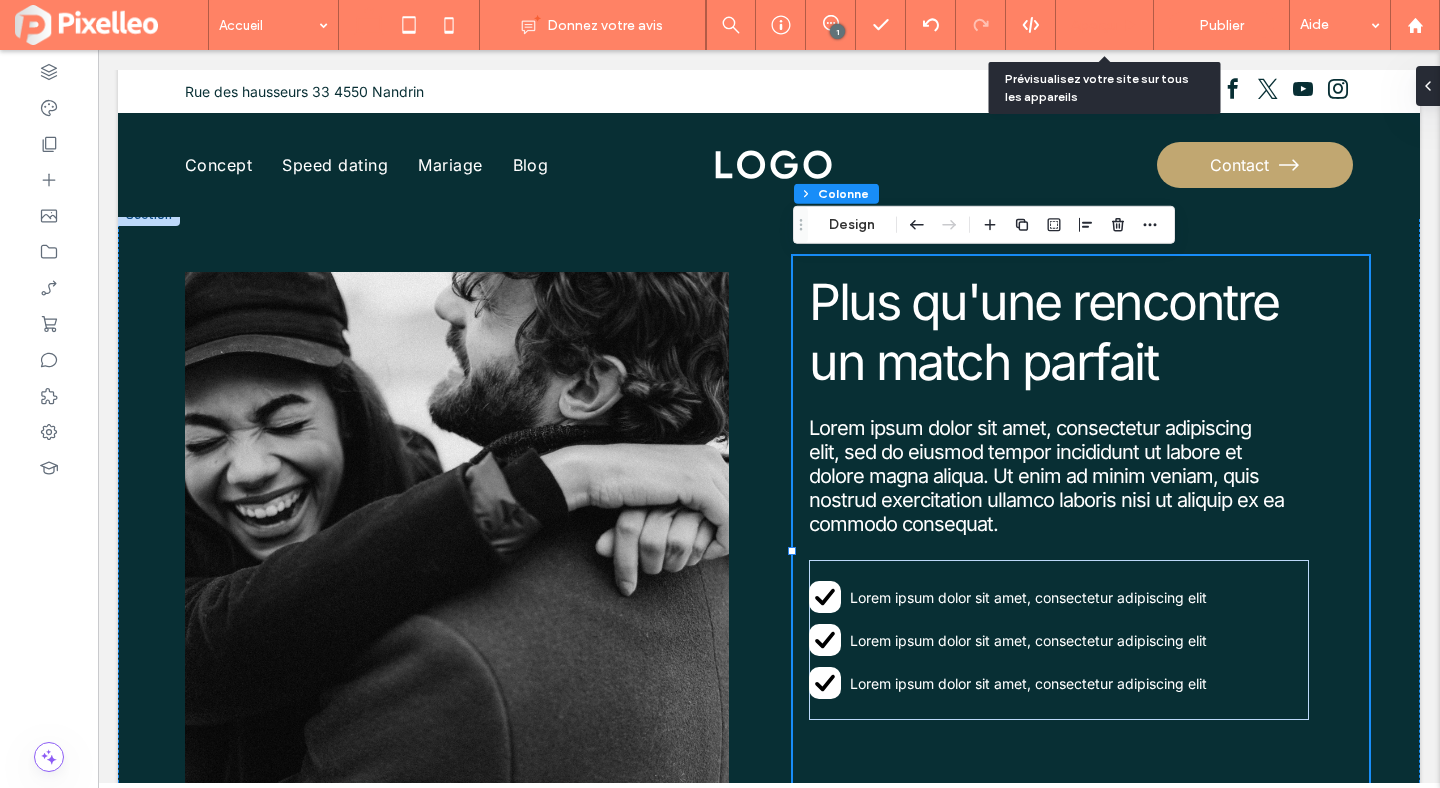click on "Aperçu" at bounding box center (1094, 25) 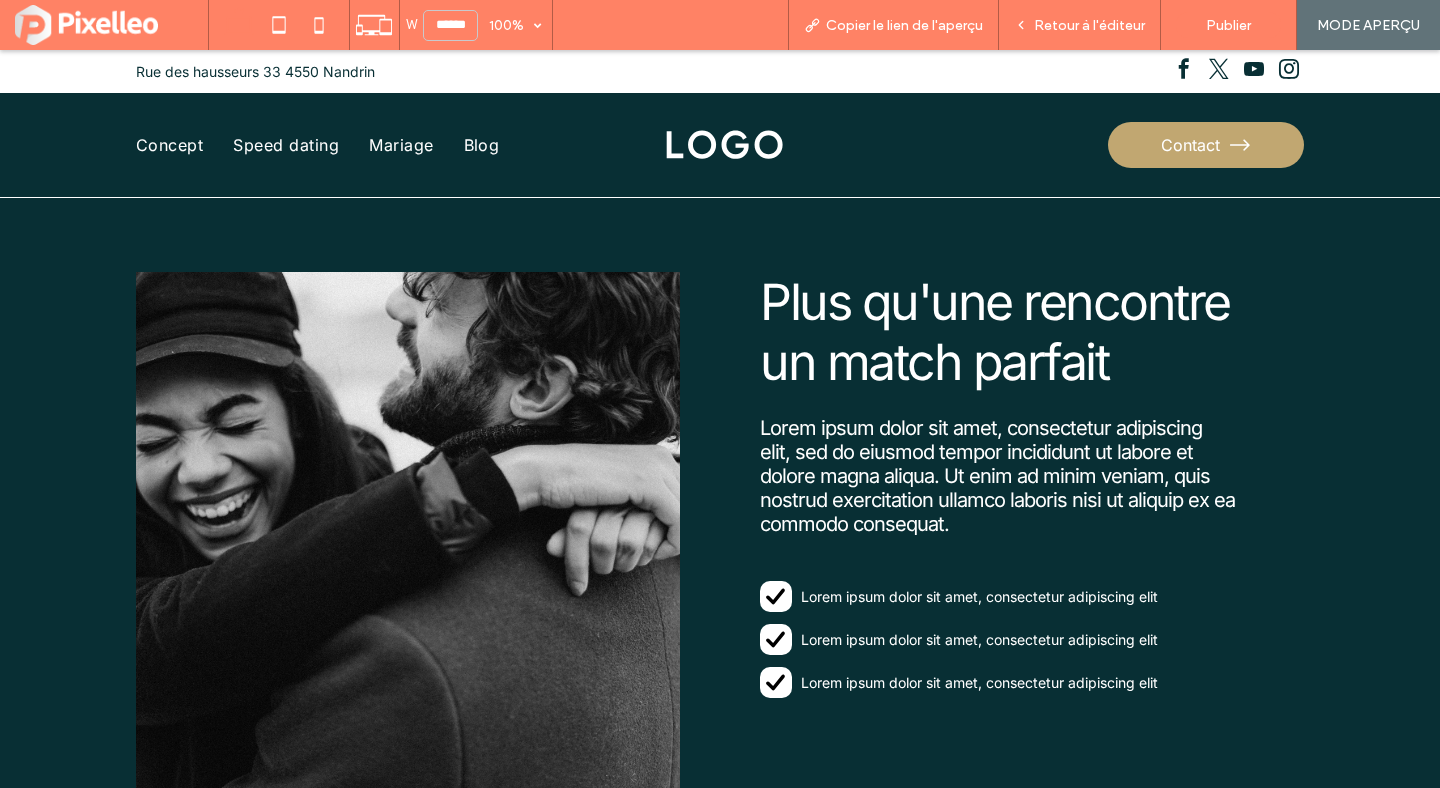 scroll, scrollTop: 2589, scrollLeft: 0, axis: vertical 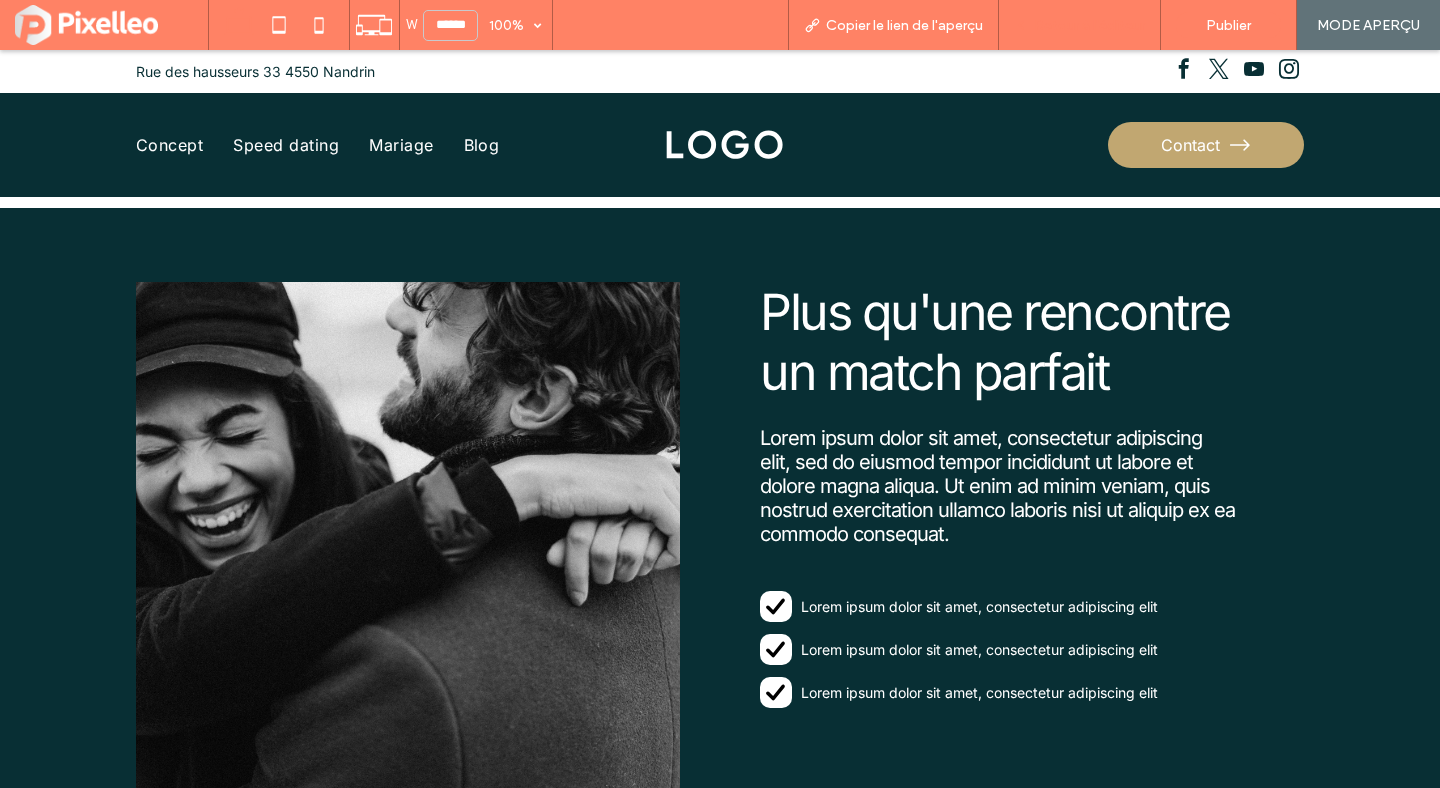 click on "Retour à l'éditeur" at bounding box center [1089, 25] 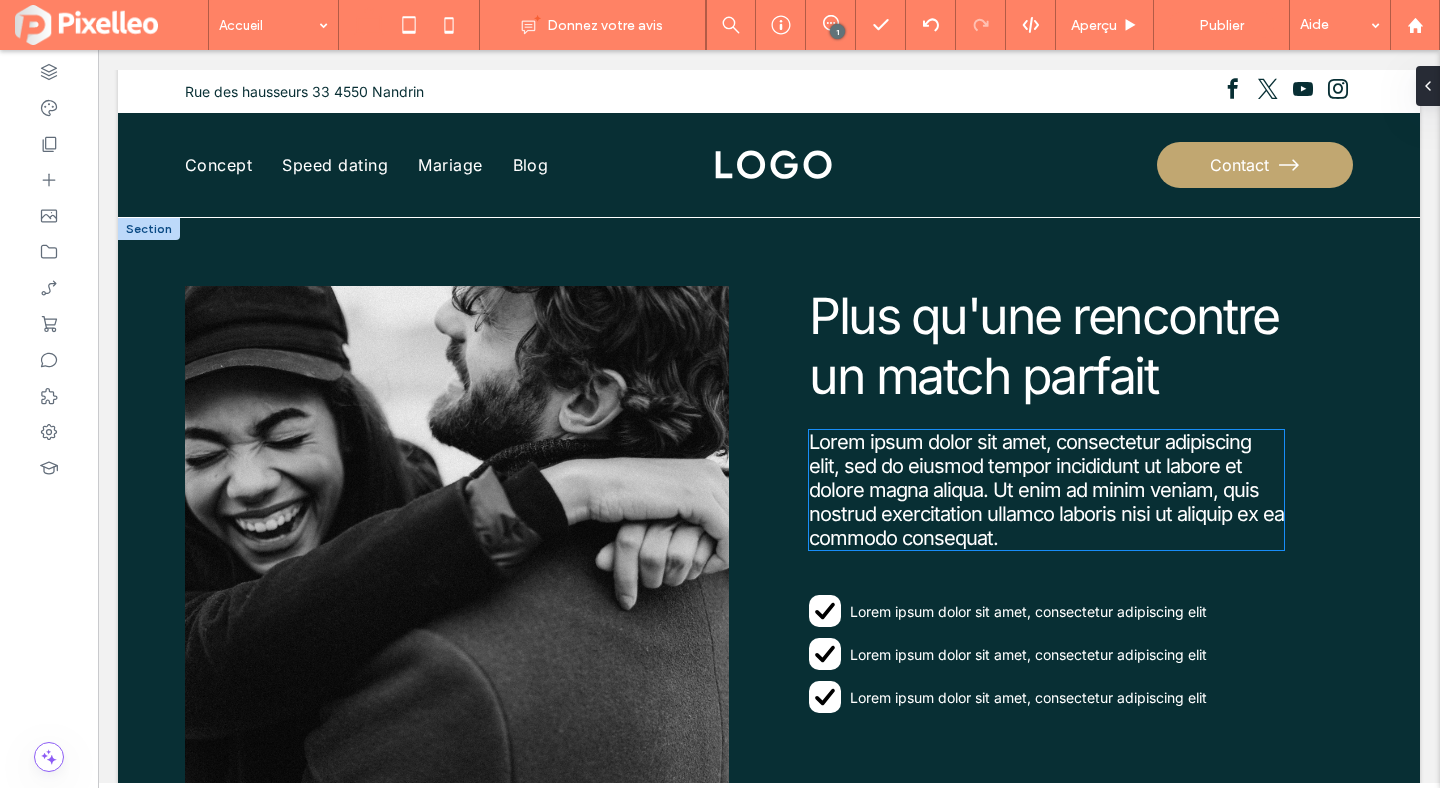 scroll, scrollTop: 2569, scrollLeft: 0, axis: vertical 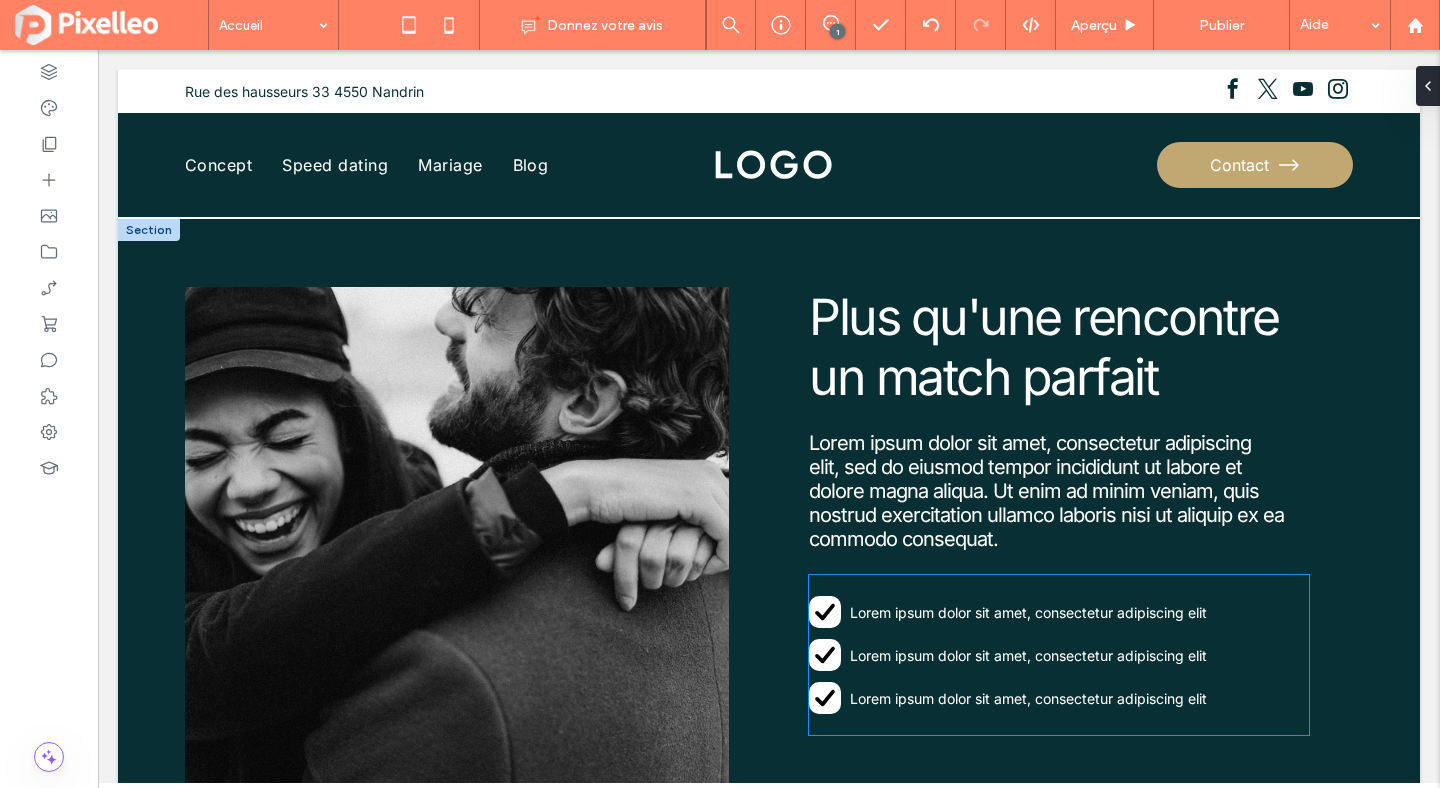 click on "Lorem ipsum dolor sit amet, consectetur adipiscing elit
Lorem ipsum dolor sit amet, consectetur adipiscing elit
Lorem ipsum dolor sit amet, consectetur adipiscing elit" at bounding box center [1059, 655] 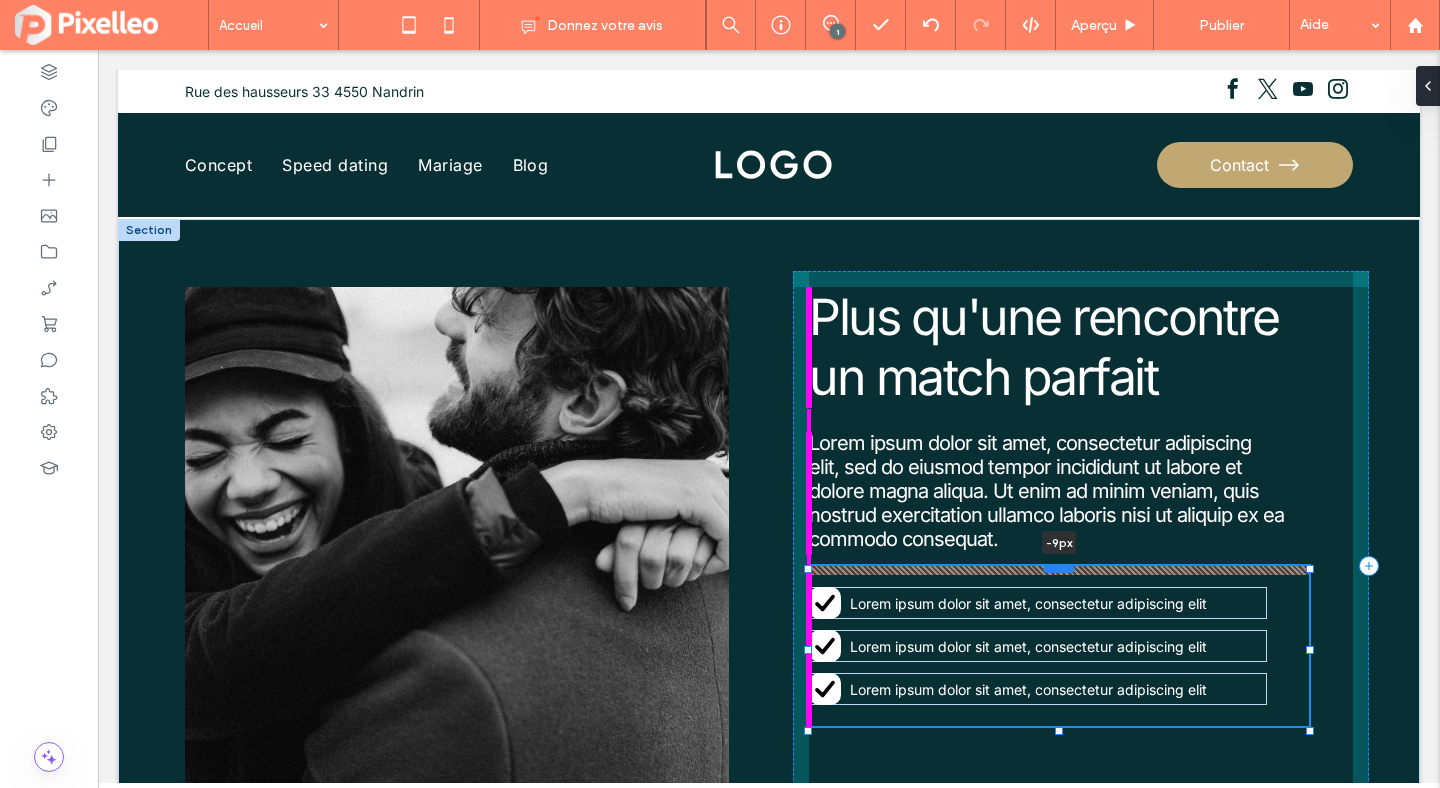 click at bounding box center (1059, 569) 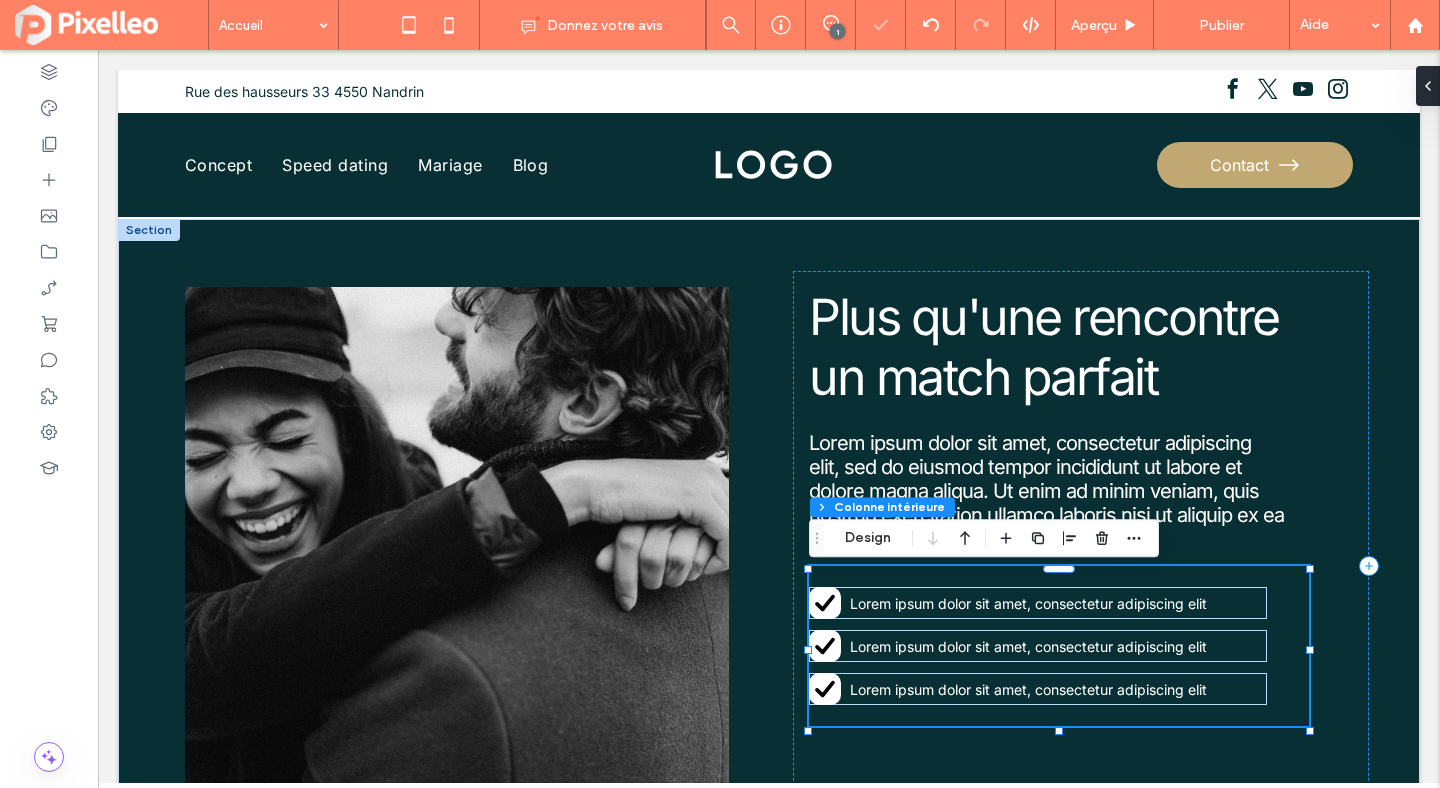 click on "Lorem ipsum dolor sit amet, consectetur adipiscing elit
Lorem ipsum dolor sit amet, consectetur adipiscing elit
Lorem ipsum dolor sit amet, consectetur adipiscing elit -9px" at bounding box center [1059, 646] 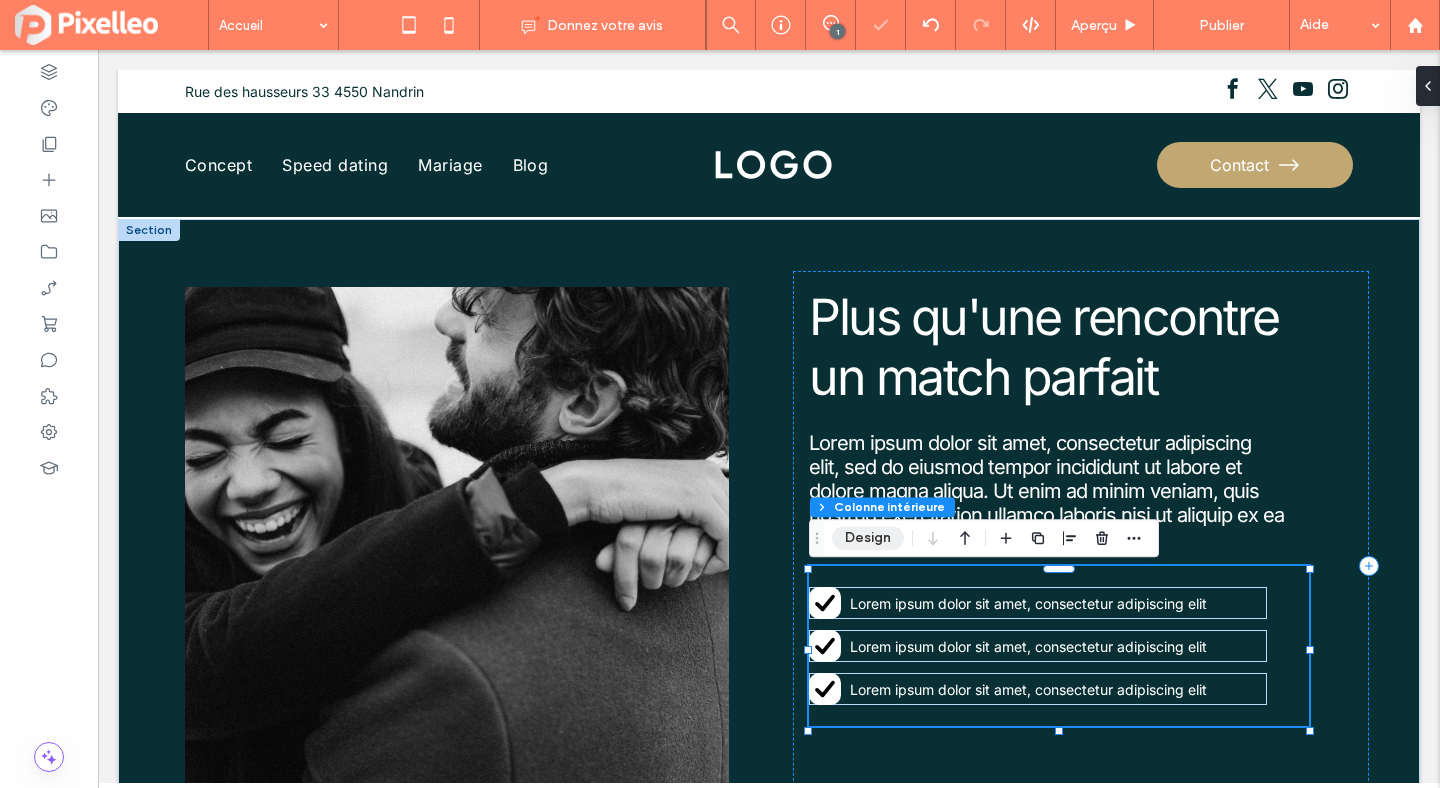 click on "Design" at bounding box center (868, 538) 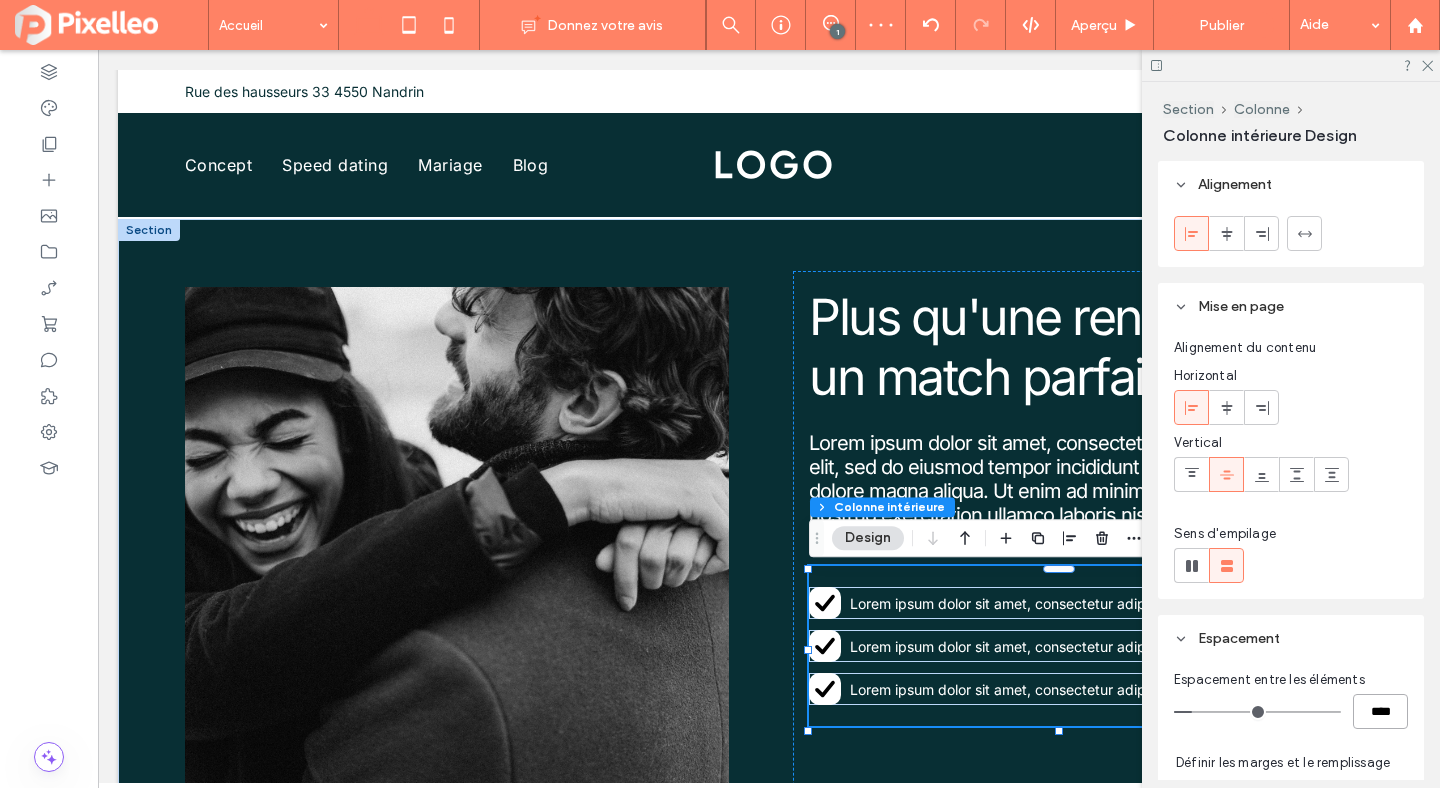 click on "****" at bounding box center (1380, 711) 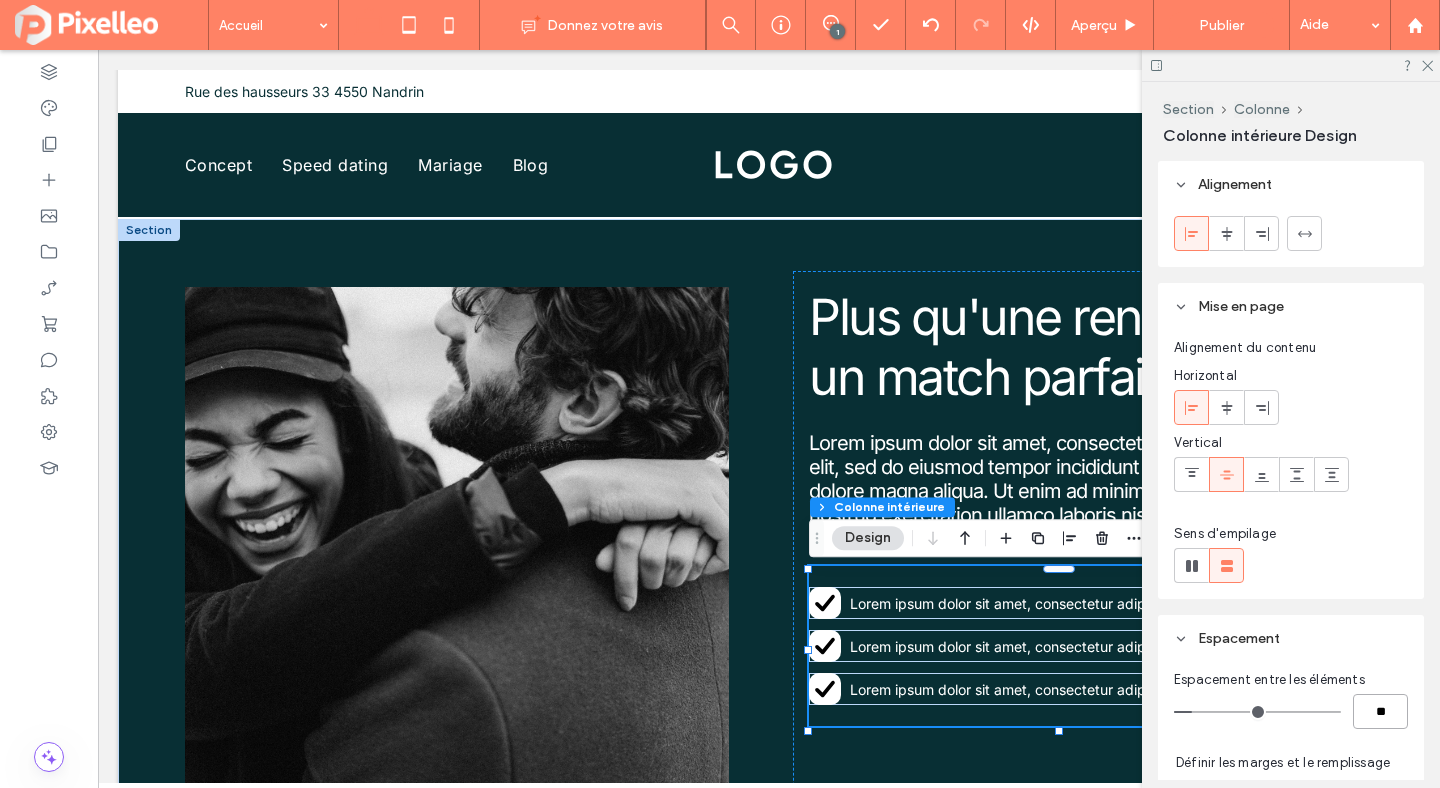 type on "**" 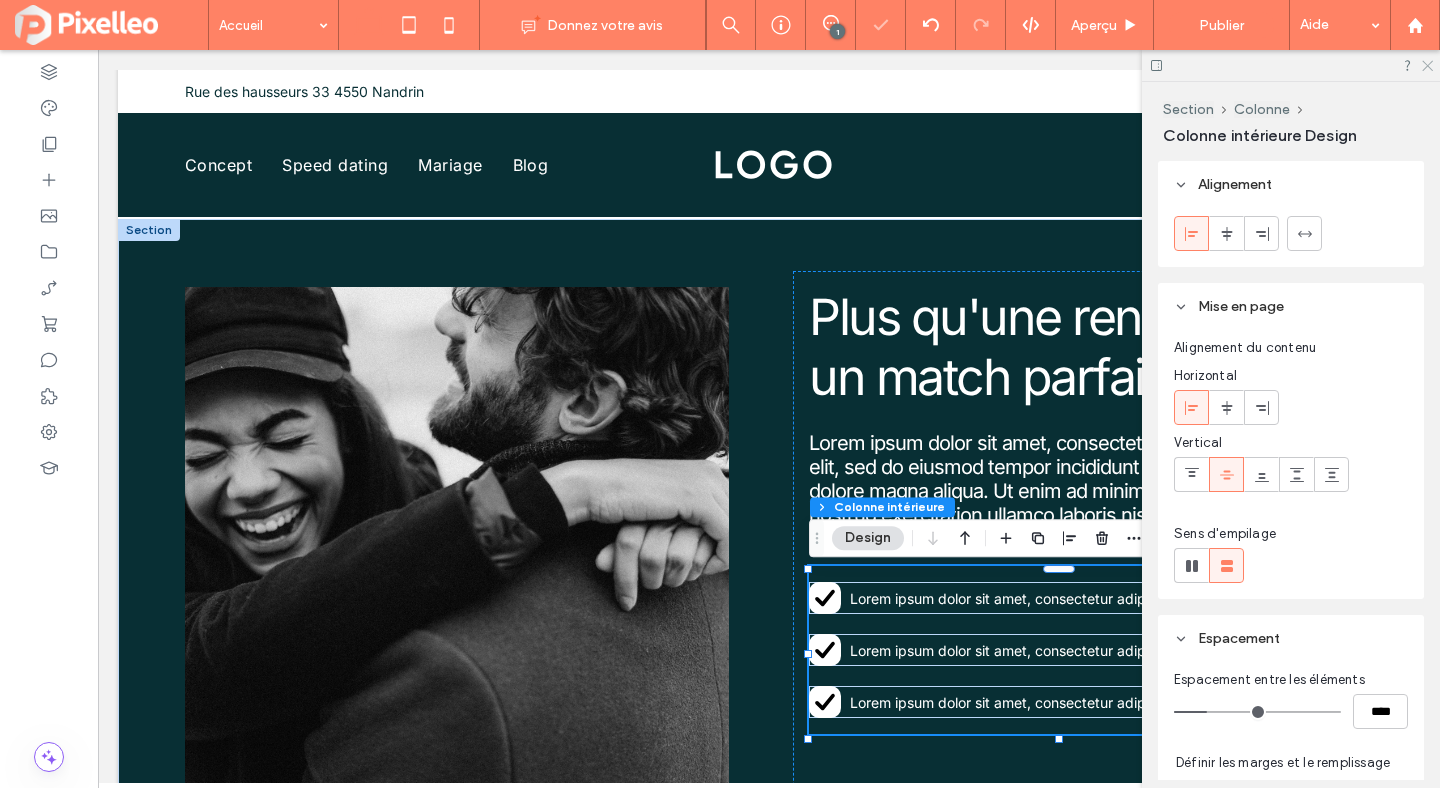 click 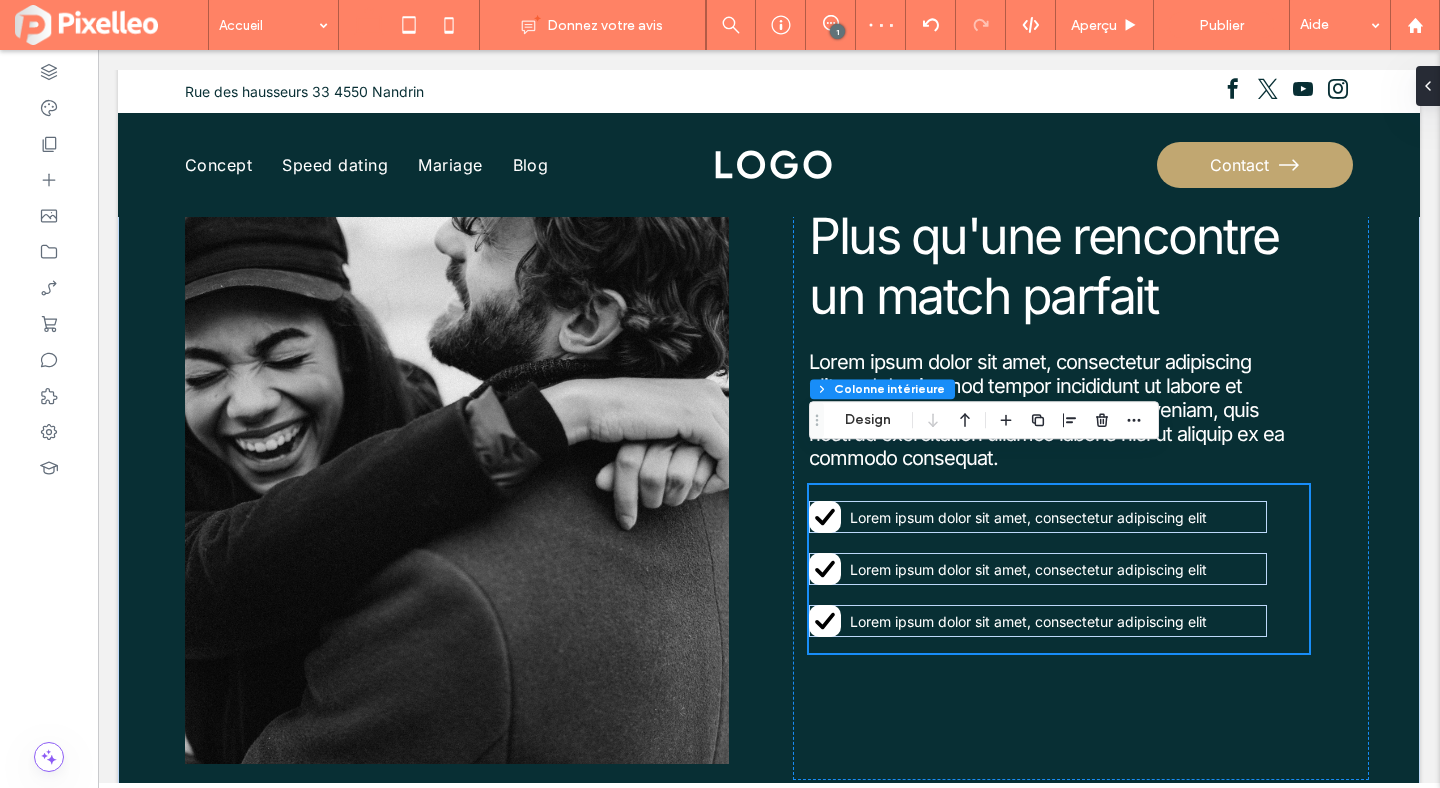 scroll, scrollTop: 2553, scrollLeft: 0, axis: vertical 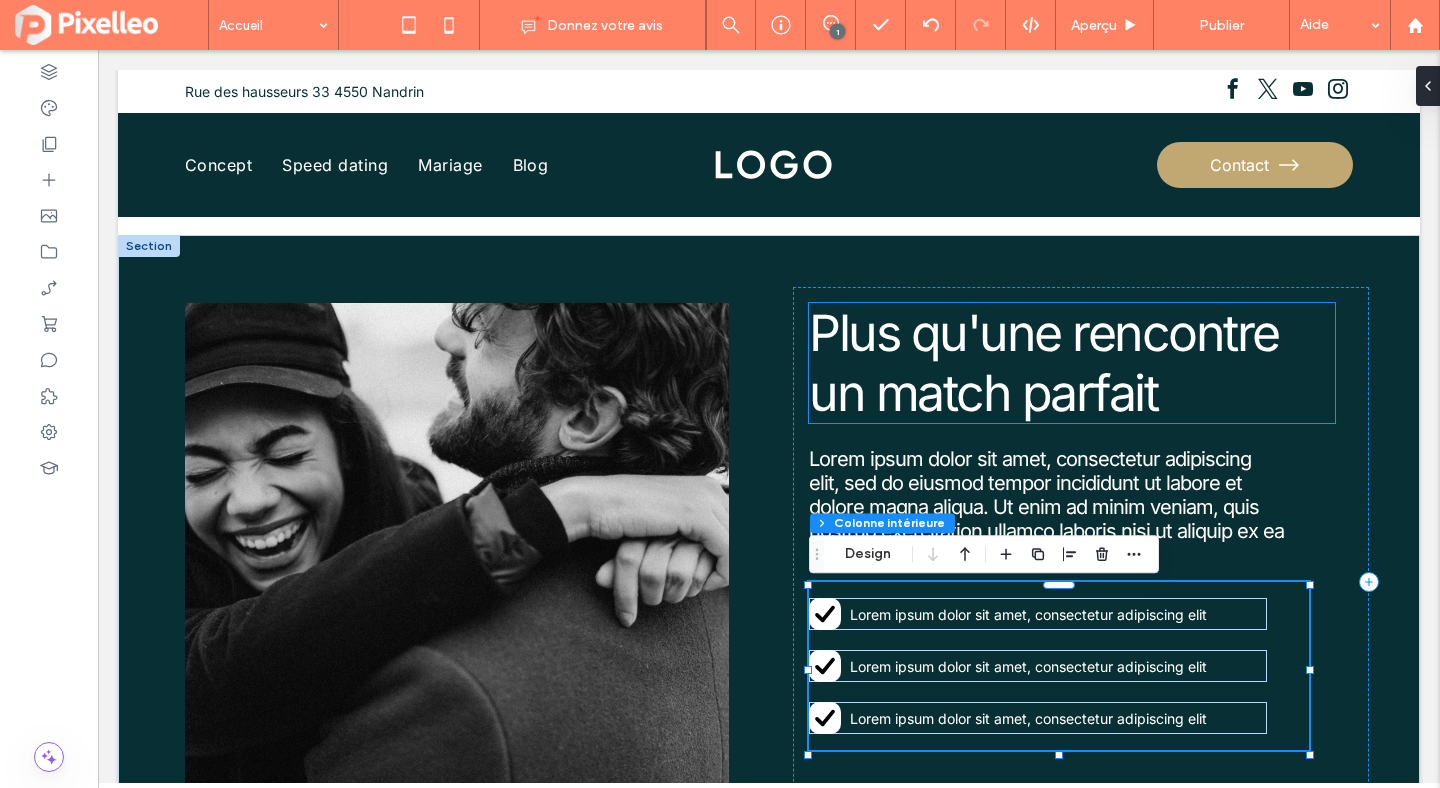 click on "Plus qu'une rencontre" at bounding box center [1044, 333] 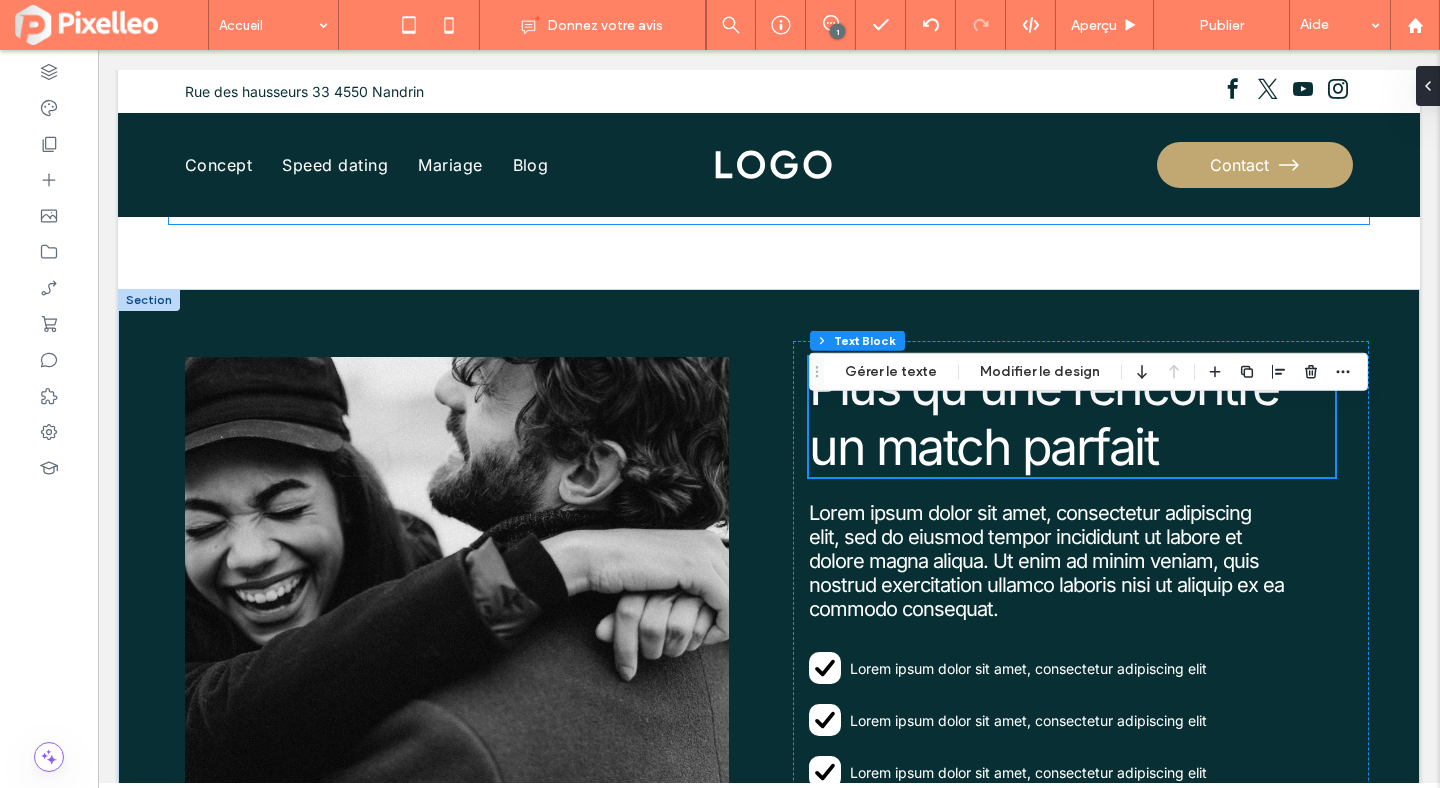 scroll, scrollTop: 2515, scrollLeft: 0, axis: vertical 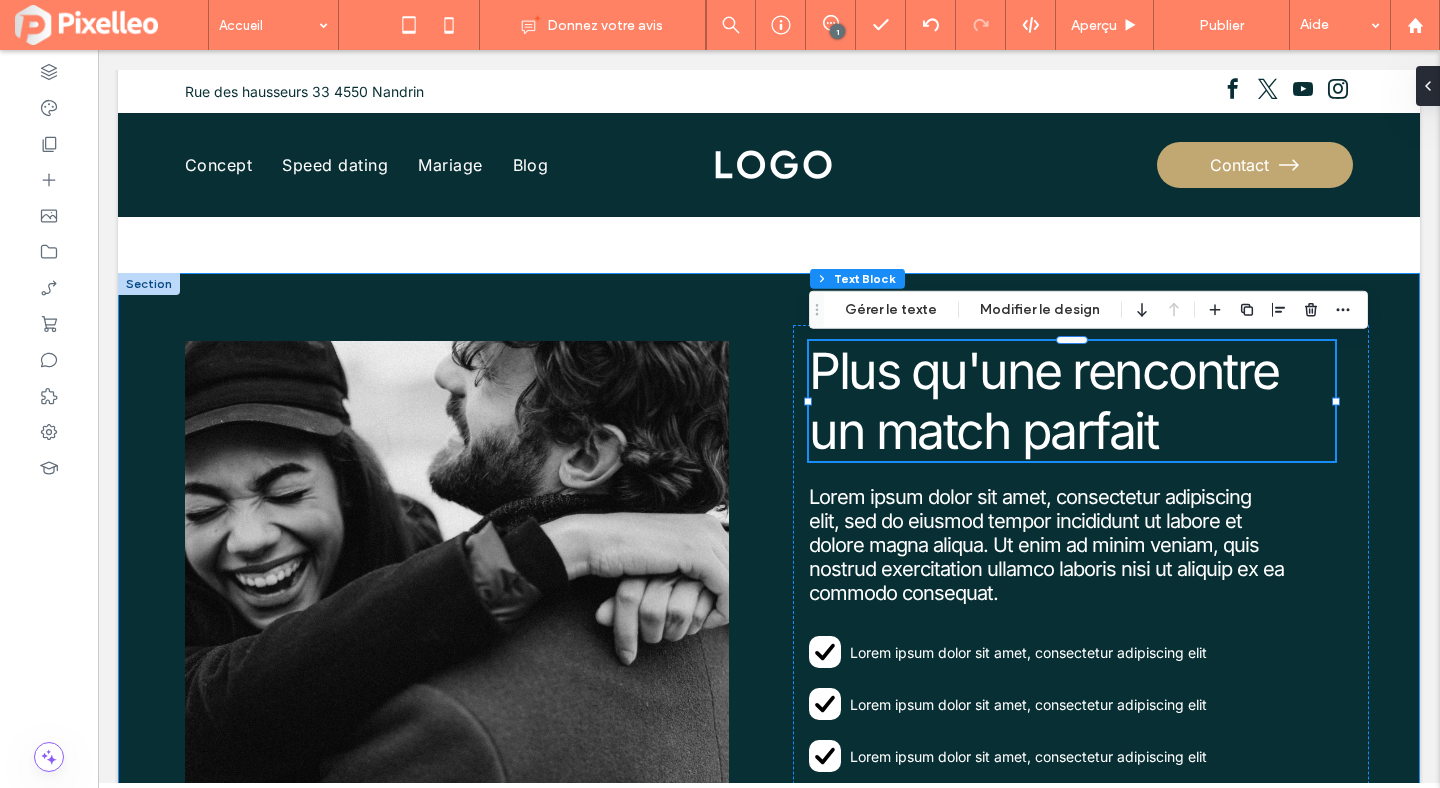 click on "Plus qu'une rencontre un match parfait
Lorem ipsum dolor sit amet, consectetur adipiscing elit, sed do eiusmod tempor incididunt ut labore et dolore magna aliqua. Ut enim ad minim veniam, quis nostrud exercitation ullamco laboris nisi ut aliquip ex ea commodo consequat.
Lorem ipsum dolor sit amet, consectetur adipiscing elit
Lorem ipsum dolor sit amet, consectetur adipiscing elit
Lorem ipsum dolor sit amet, consectetur adipiscing elit" at bounding box center [769, 620] 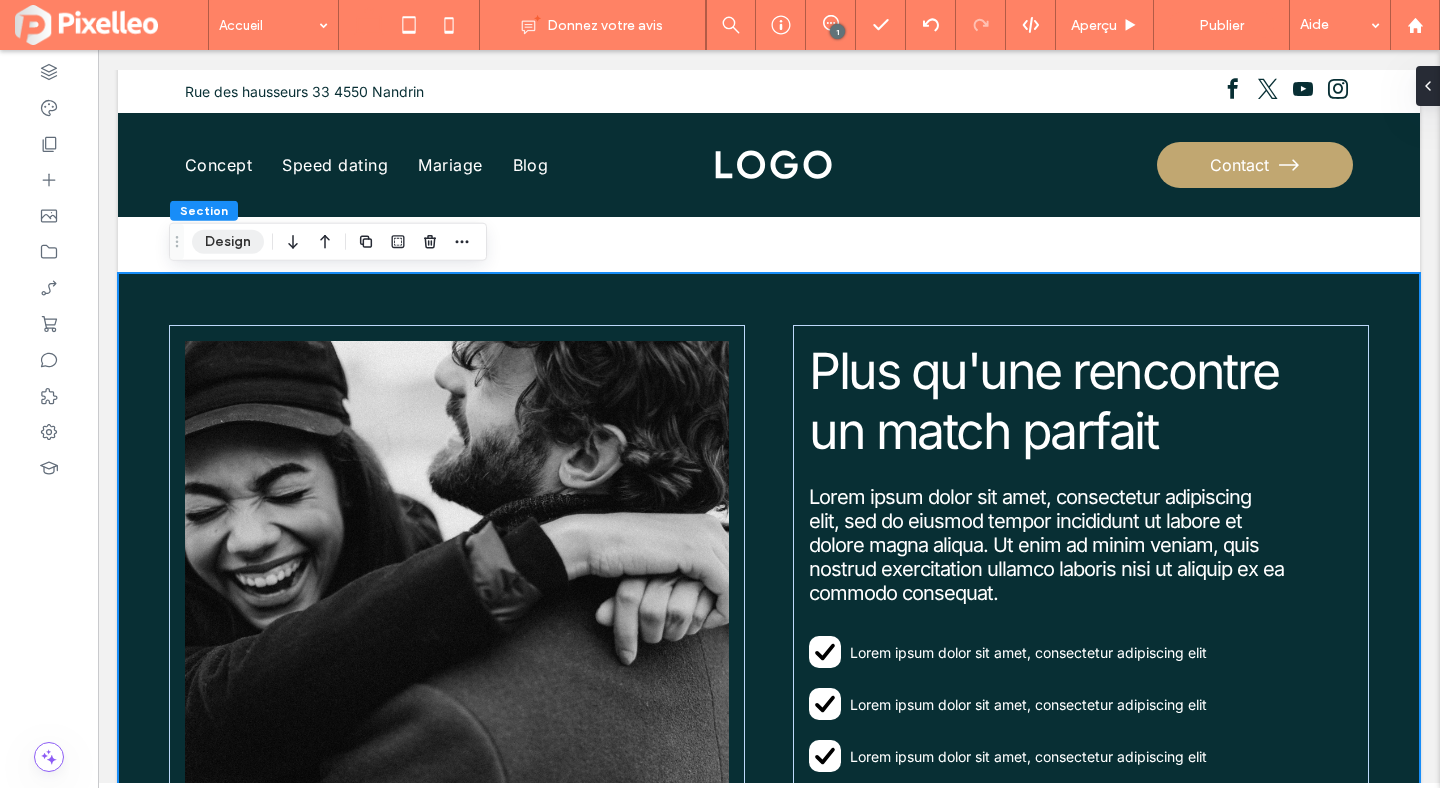 click on "Design" at bounding box center [228, 242] 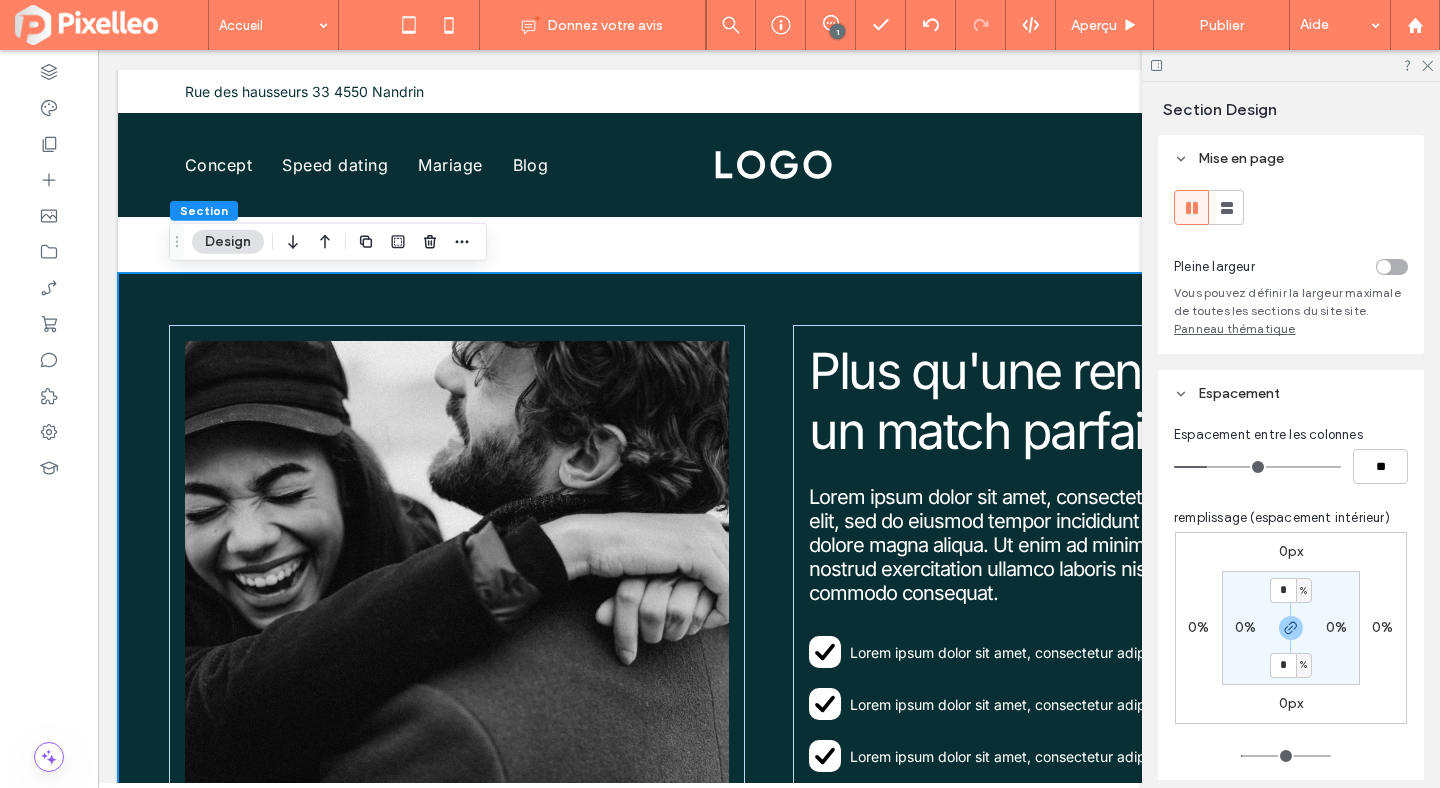 scroll, scrollTop: 22, scrollLeft: 0, axis: vertical 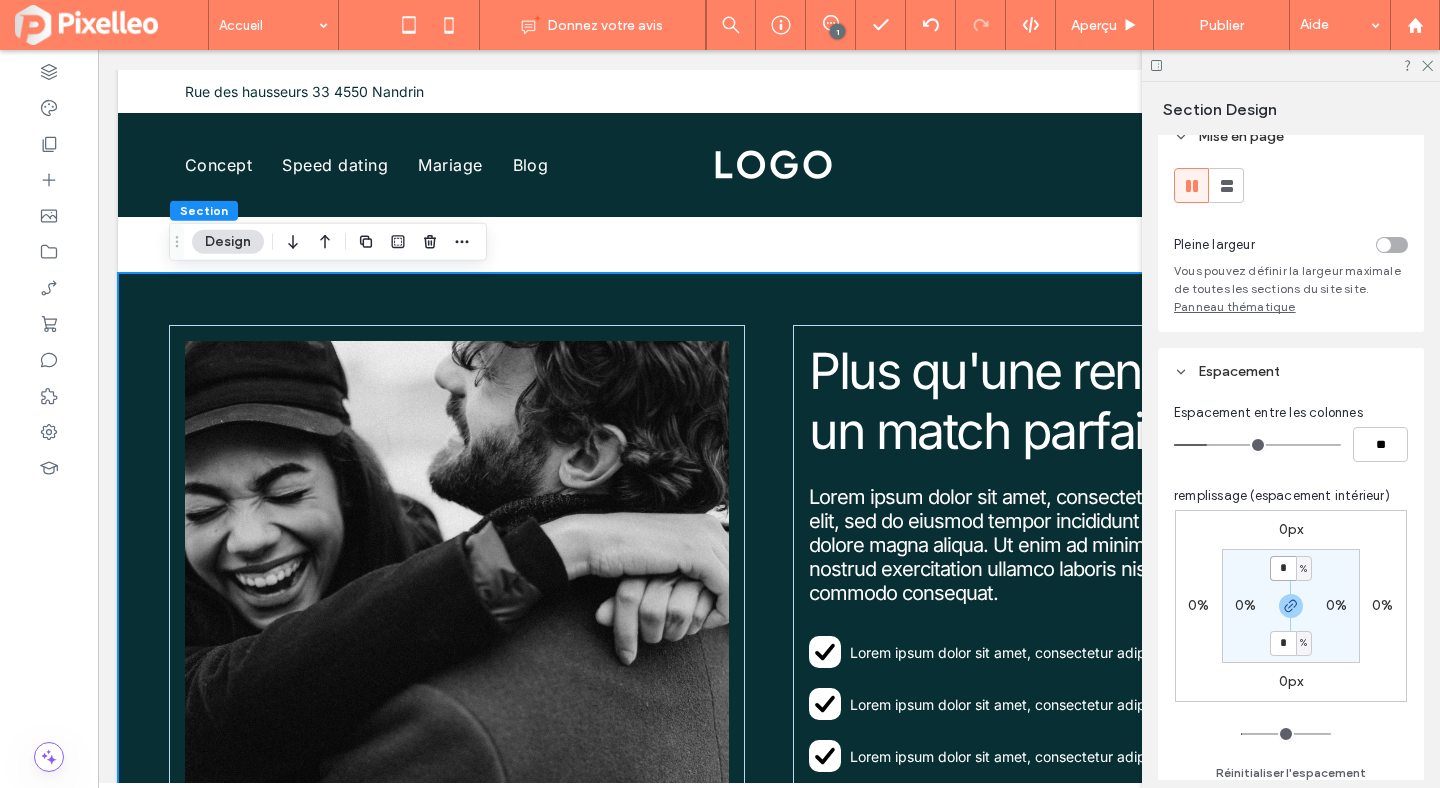click on "*" at bounding box center [1283, 568] 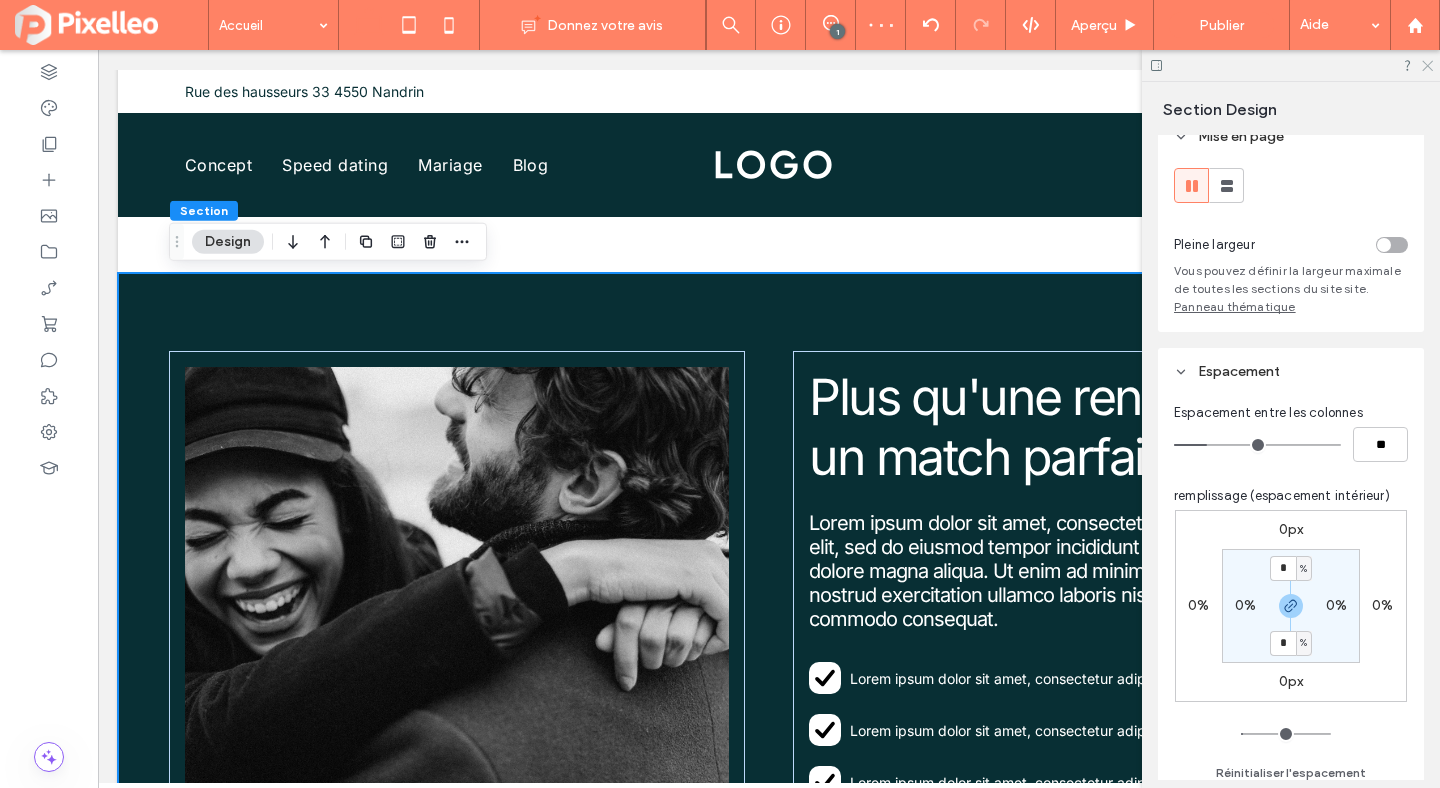 click 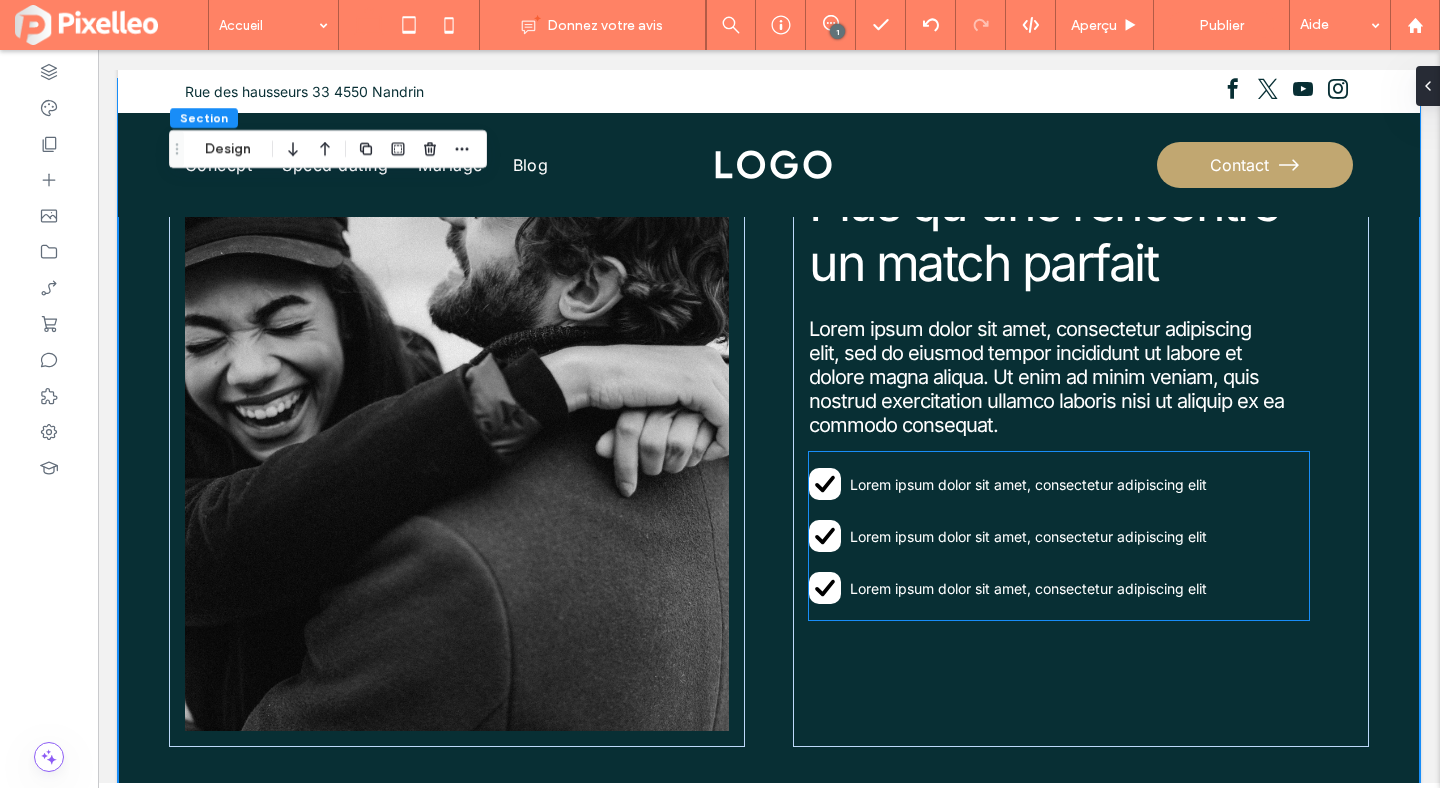 scroll, scrollTop: 2681, scrollLeft: 0, axis: vertical 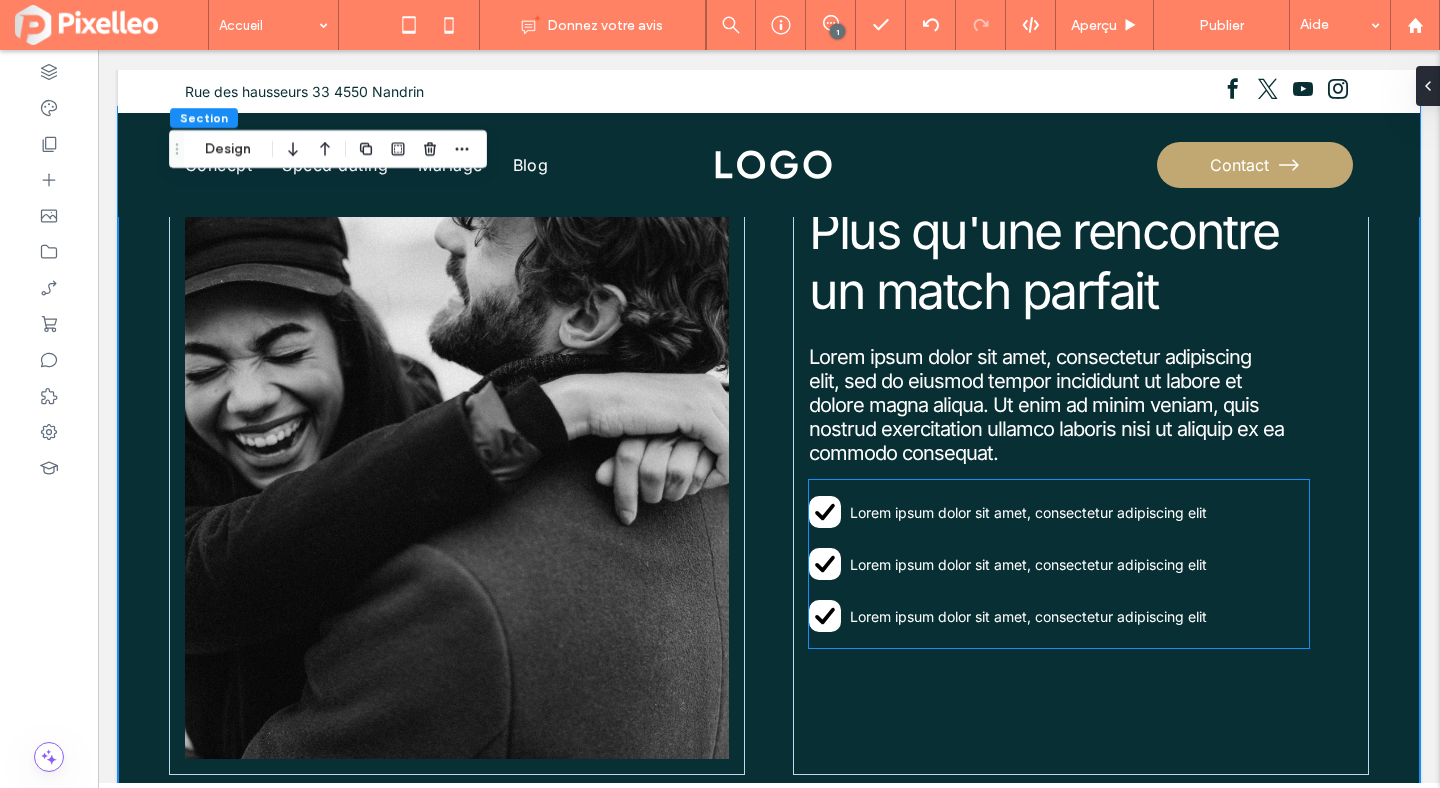 click on "Lorem ipsum dolor sit amet, consectetur adipiscing elit" at bounding box center [1038, 512] 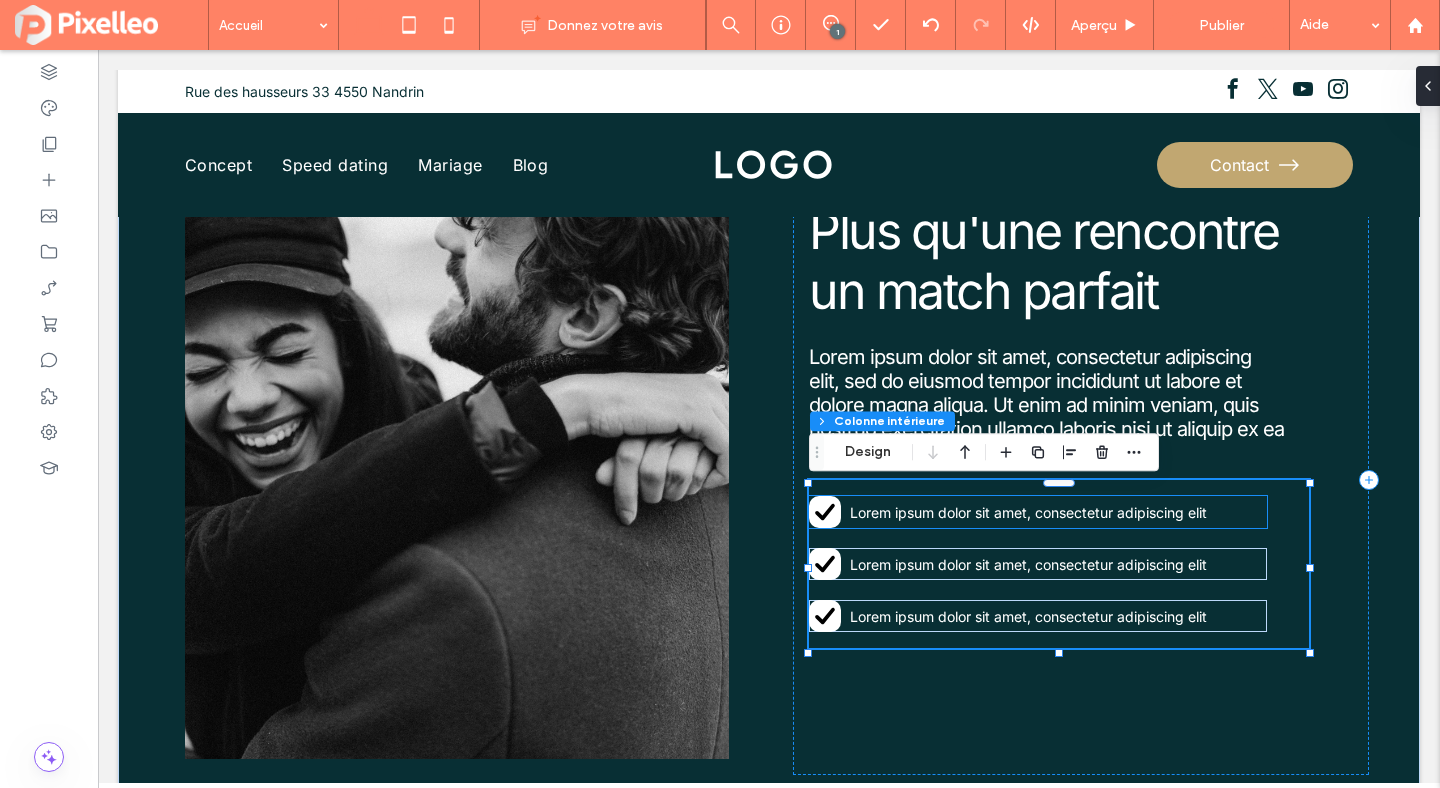 click on "Lorem ipsum dolor sit amet, consectetur adipiscing elit" at bounding box center (1058, 512) 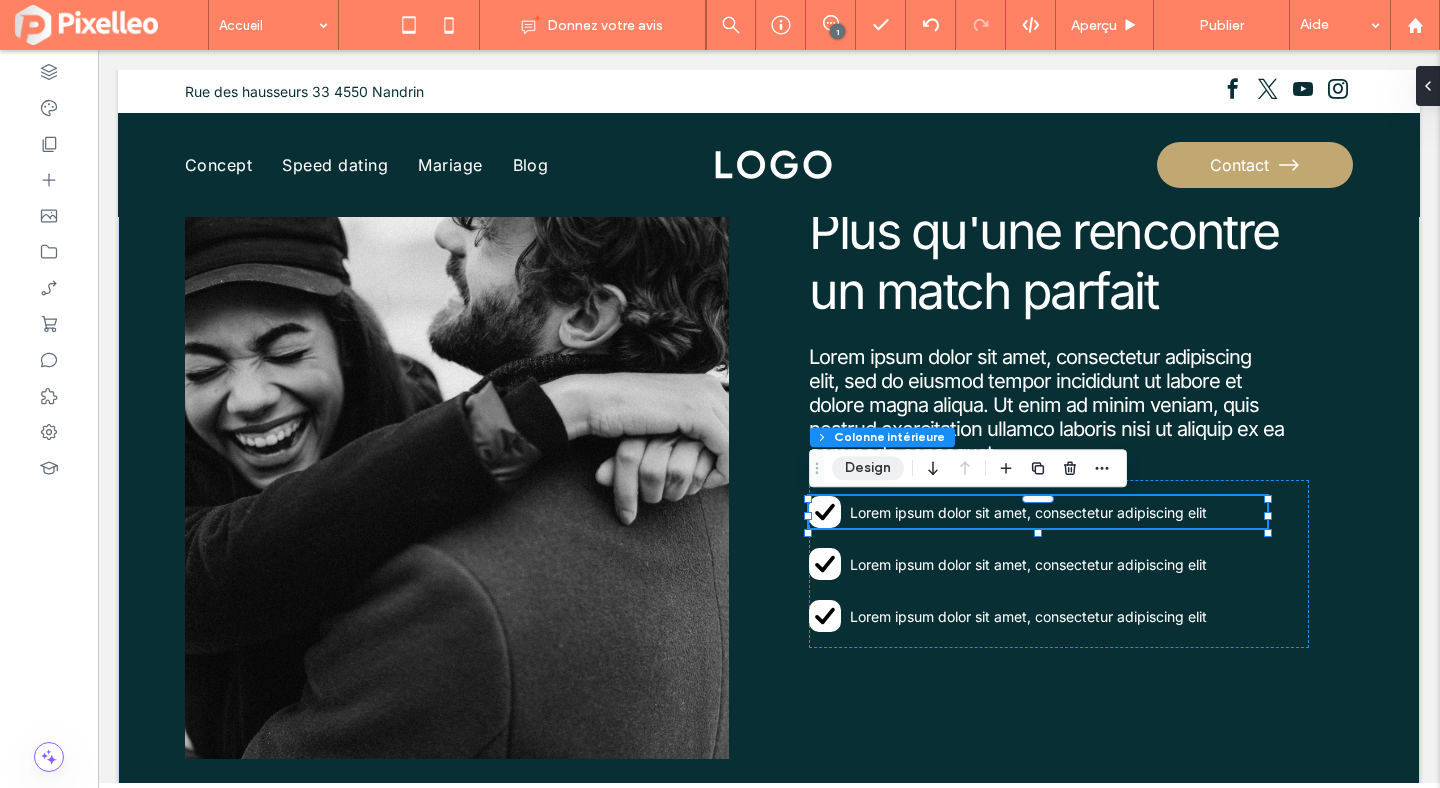 click on "Design" at bounding box center [868, 468] 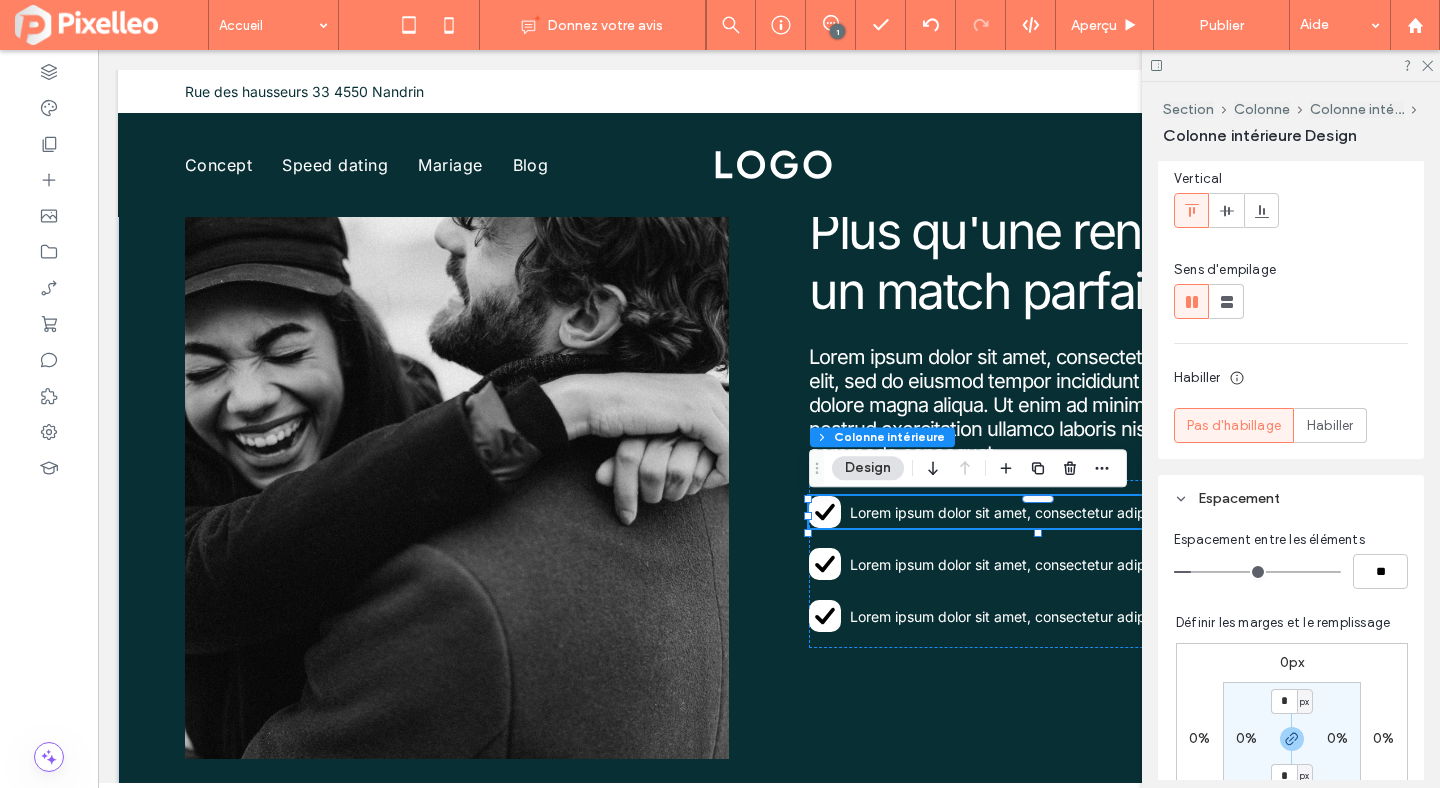 scroll, scrollTop: 807, scrollLeft: 0, axis: vertical 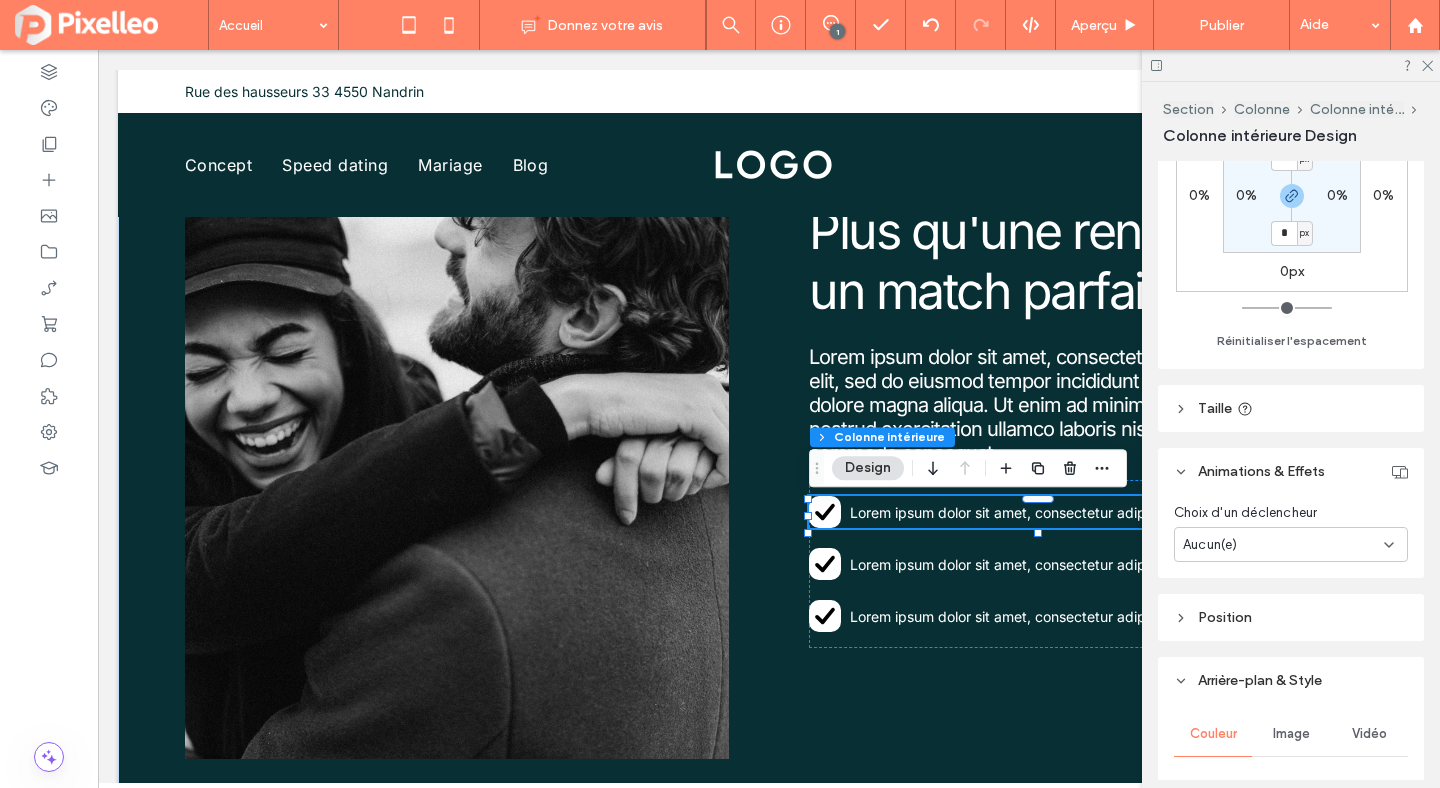 click on "Aucun(e)" at bounding box center (1283, 545) 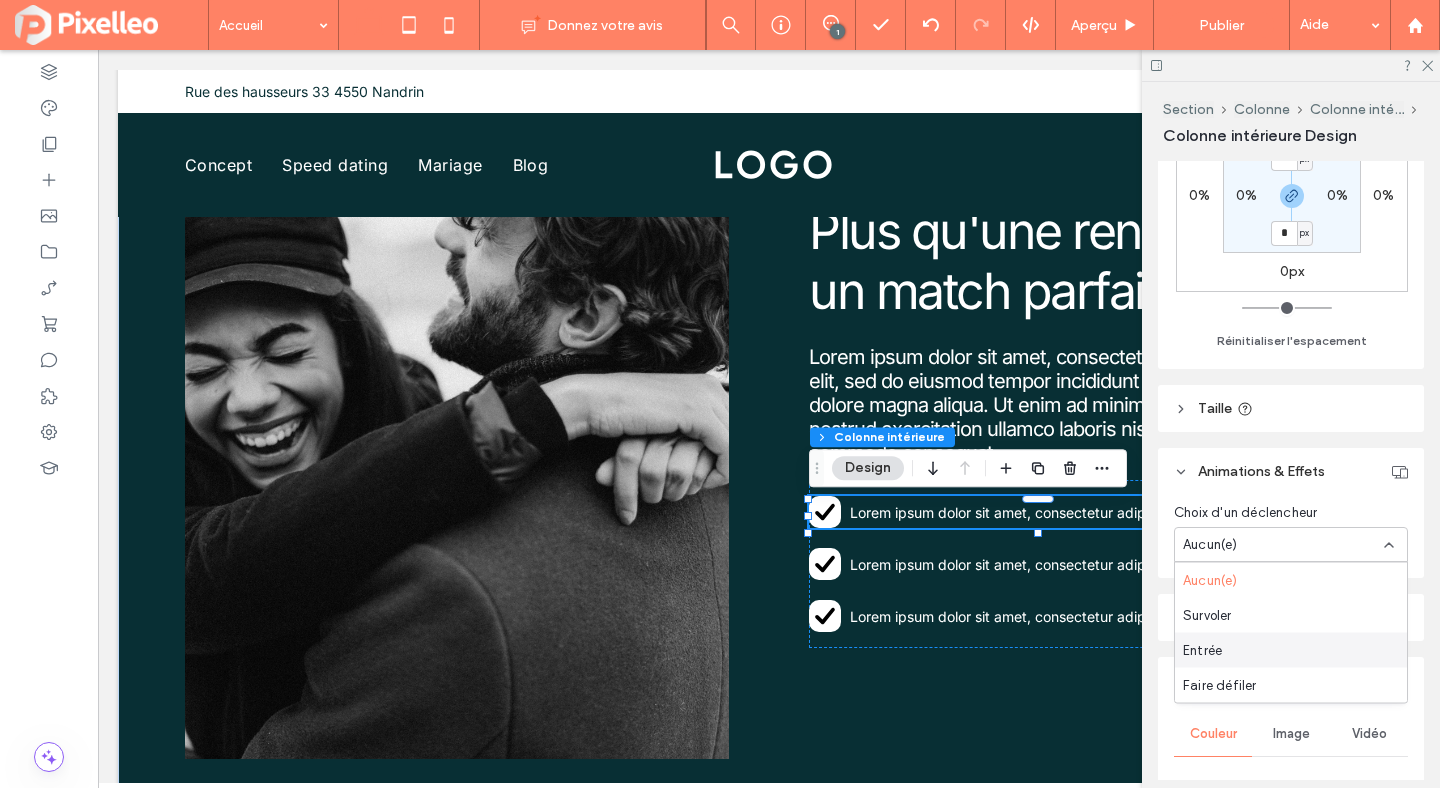 click on "Entrée" at bounding box center (1202, 650) 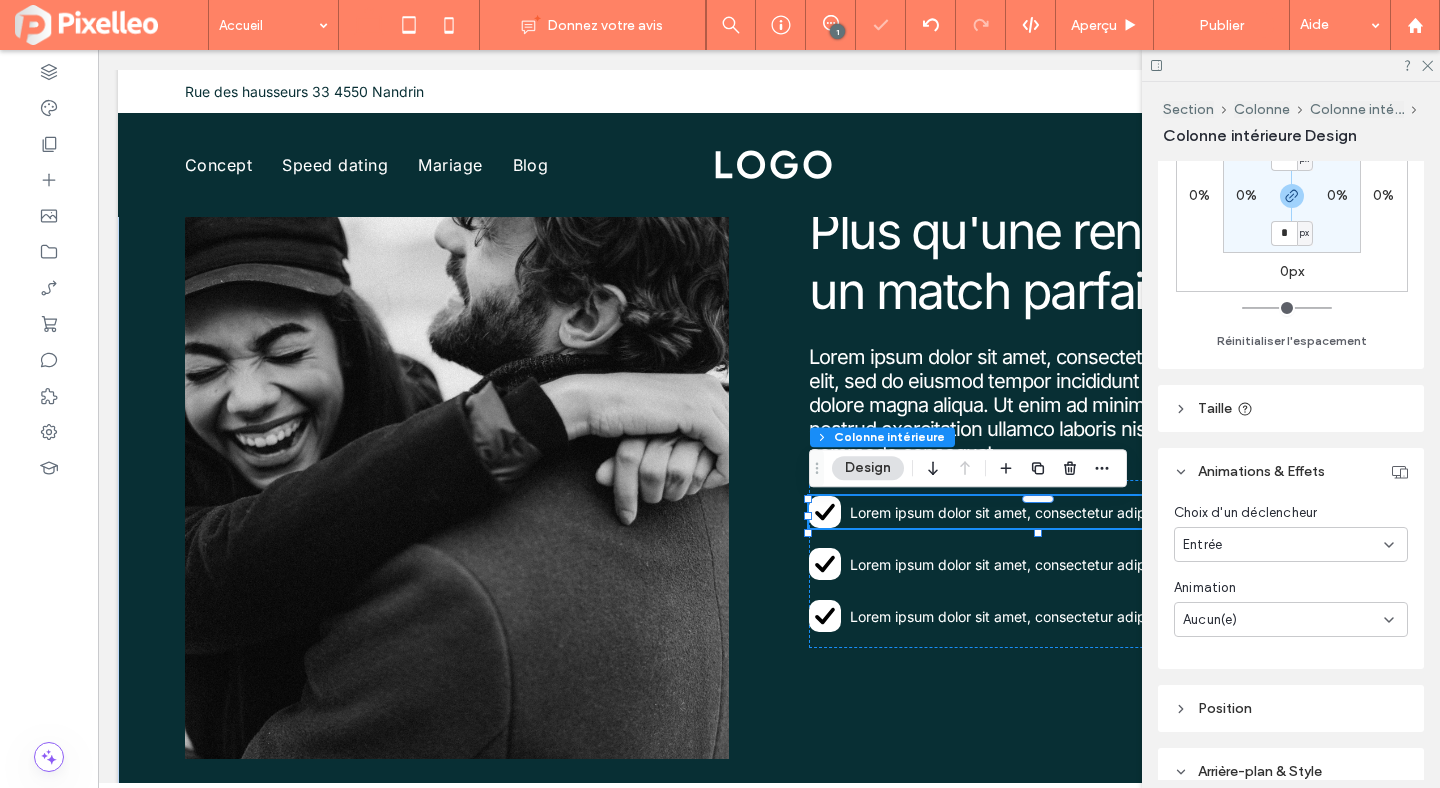 click on "Aucun(e)" at bounding box center (1210, 620) 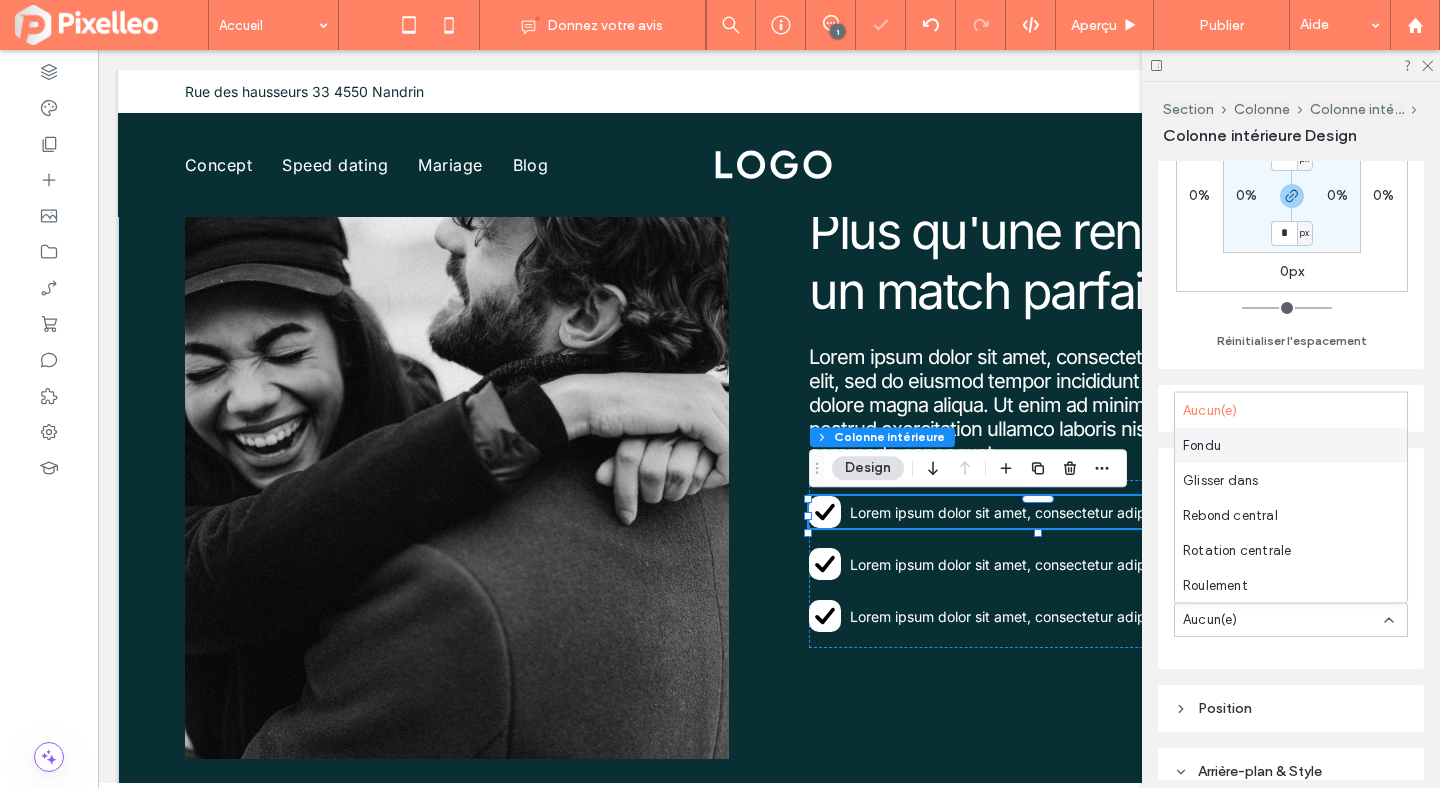 click on "Fondu" at bounding box center [1291, 445] 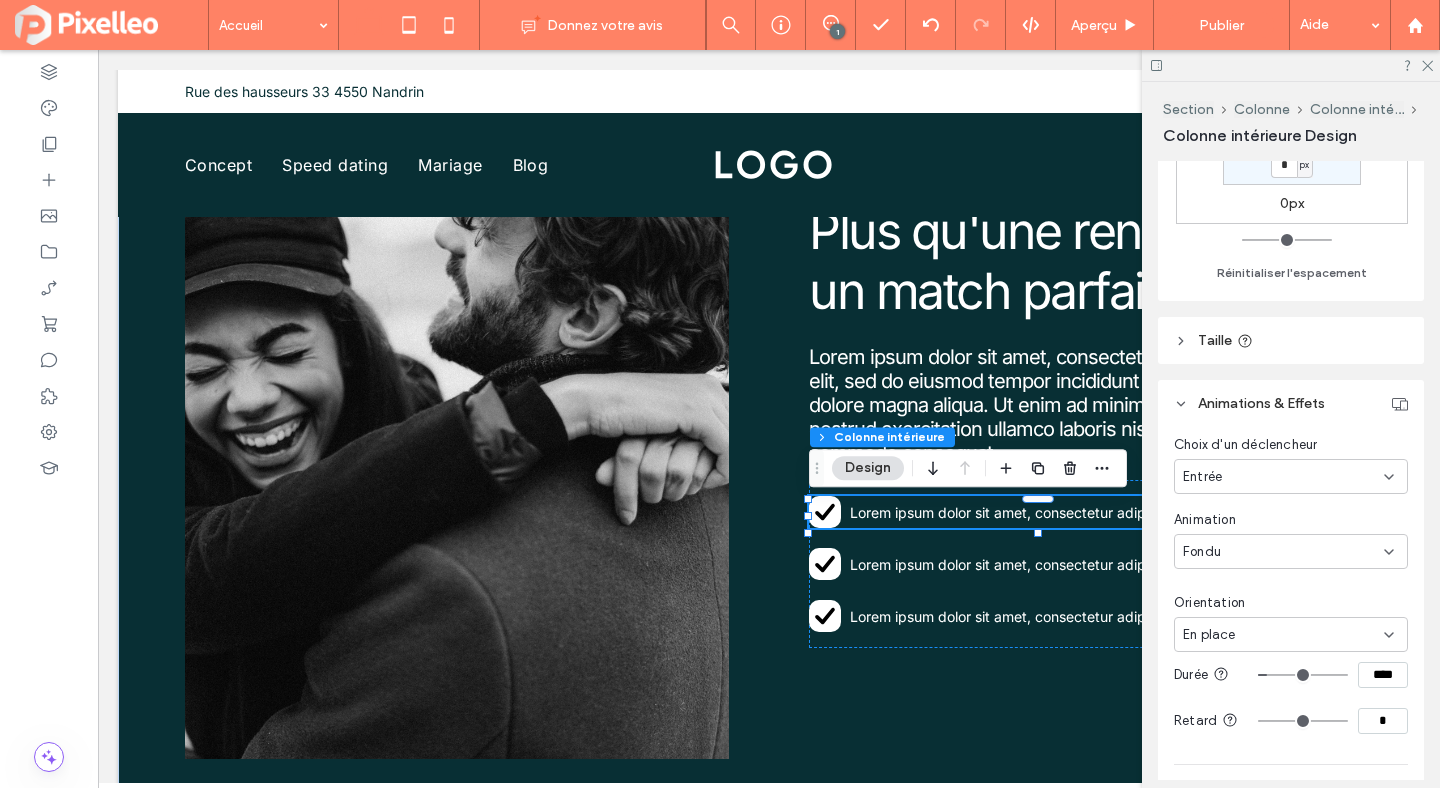 scroll, scrollTop: 958, scrollLeft: 0, axis: vertical 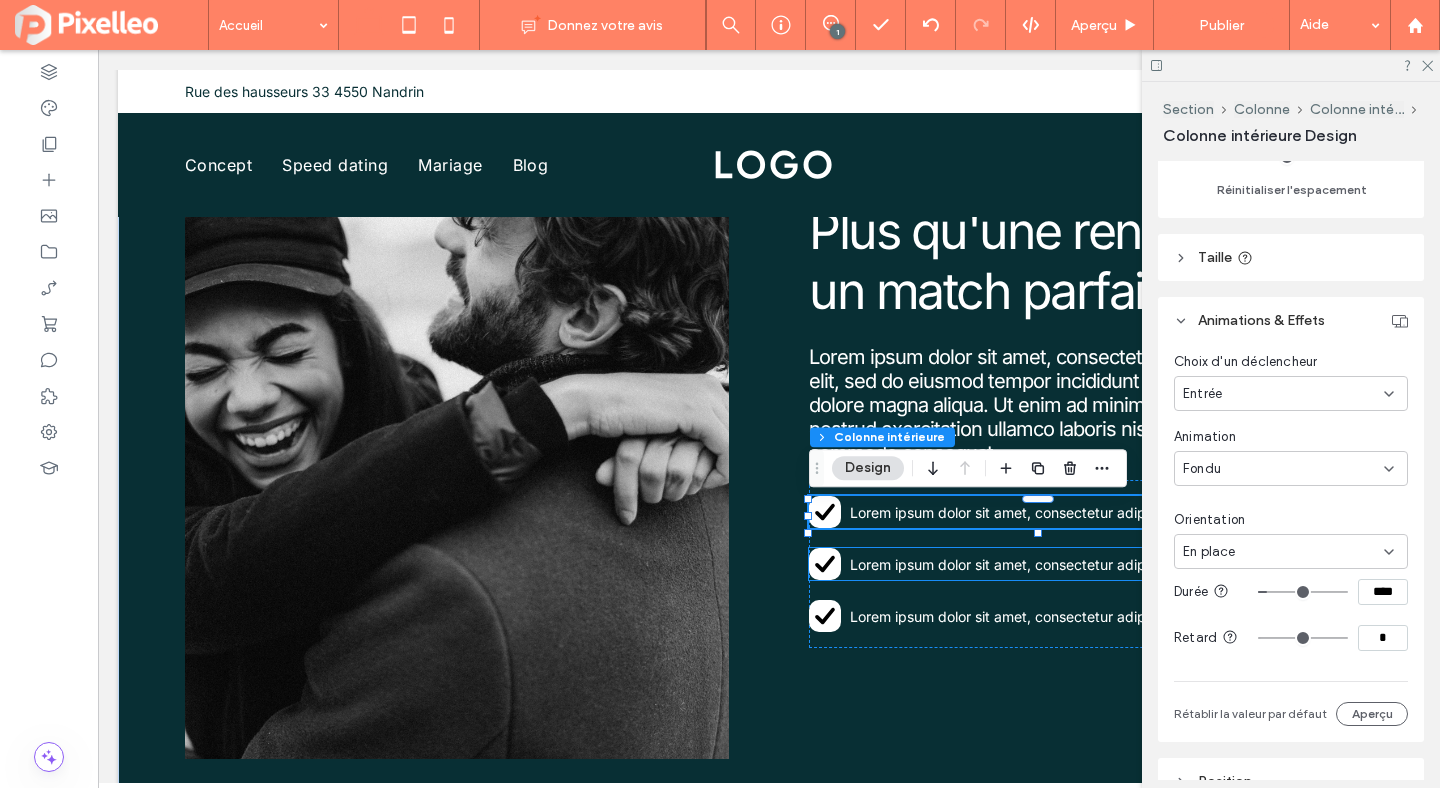 click on "Lorem ipsum dolor sit amet, consectetur adipiscing elit" at bounding box center (1038, 564) 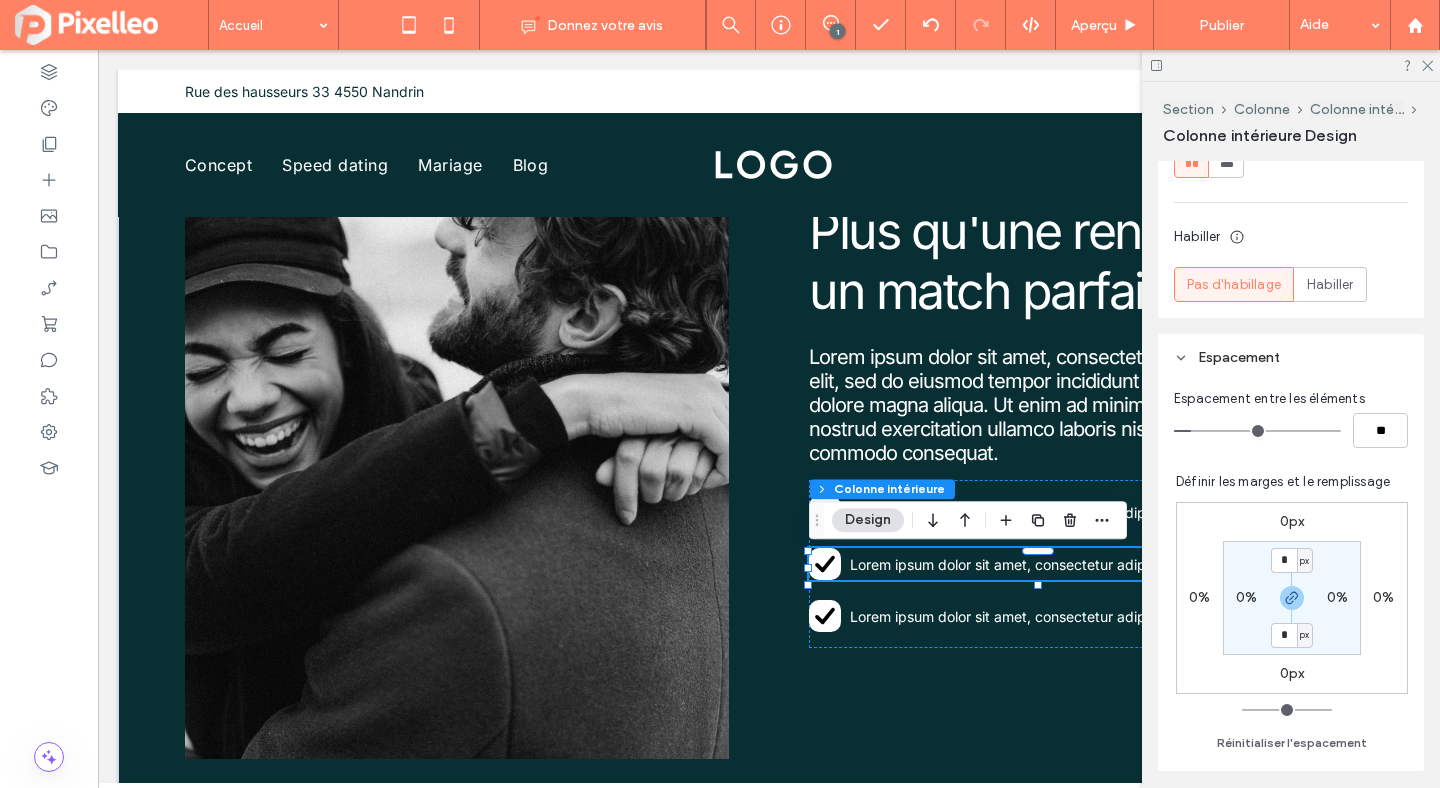 scroll, scrollTop: 886, scrollLeft: 0, axis: vertical 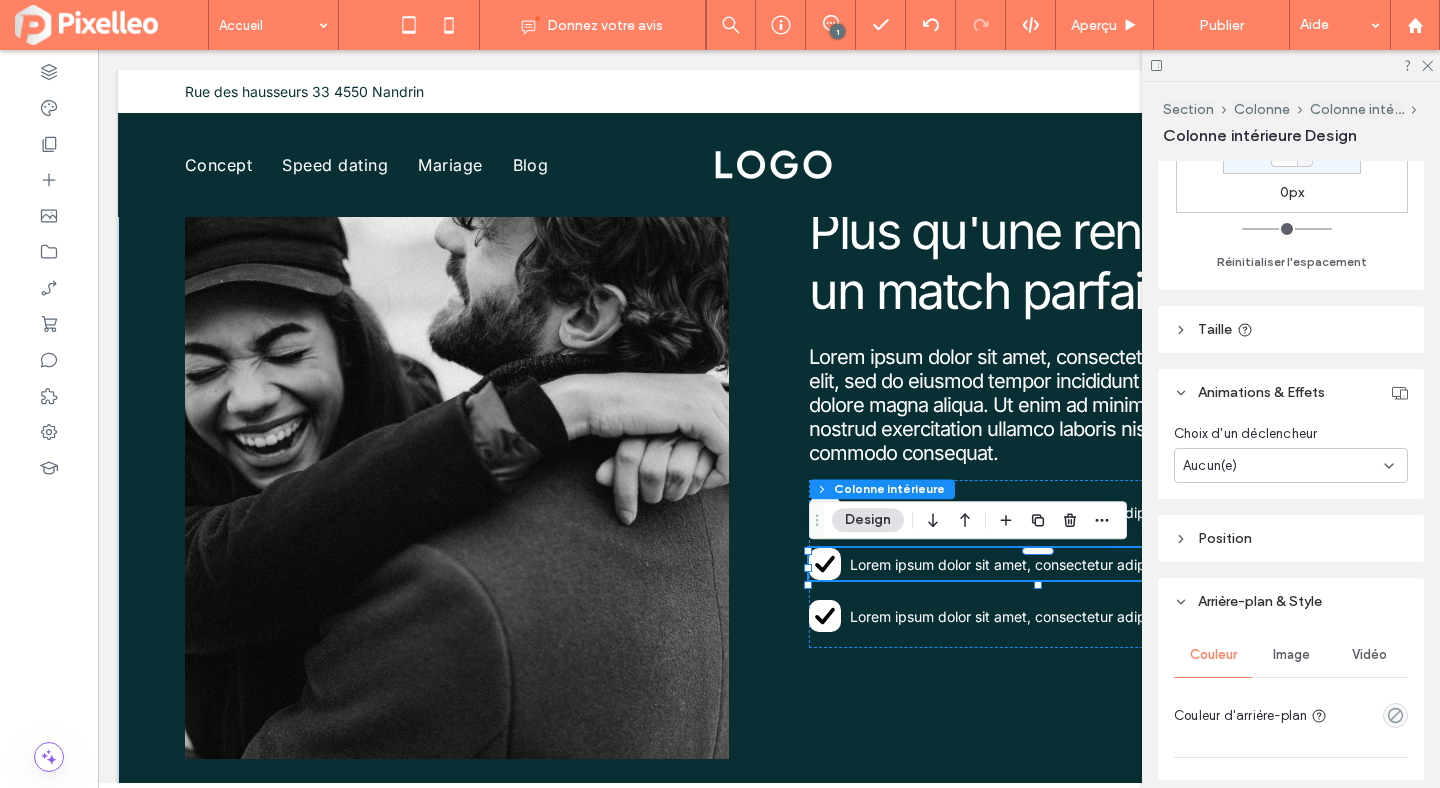 click on "Aucun(e)" at bounding box center (1210, 466) 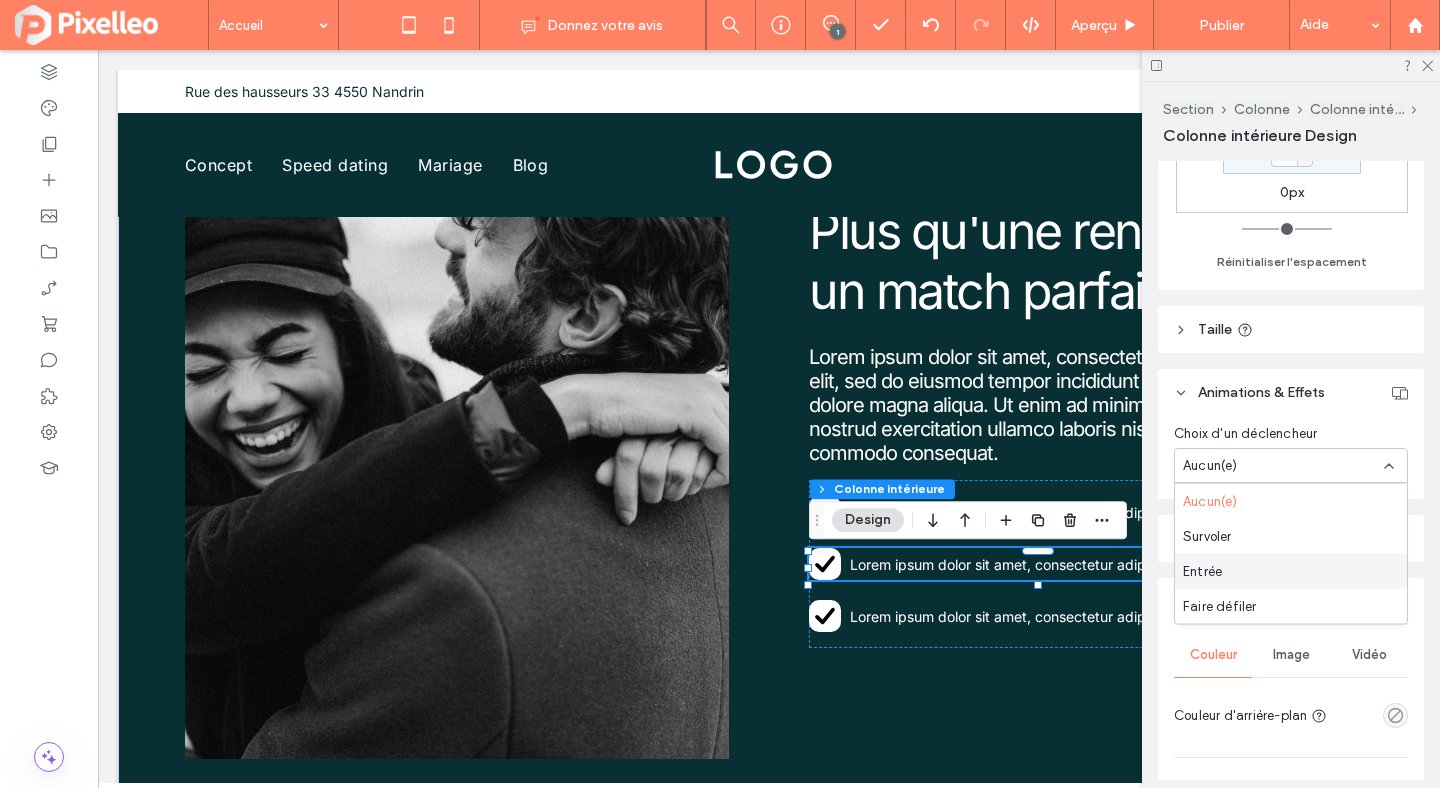 click on "Entrée" at bounding box center [1202, 571] 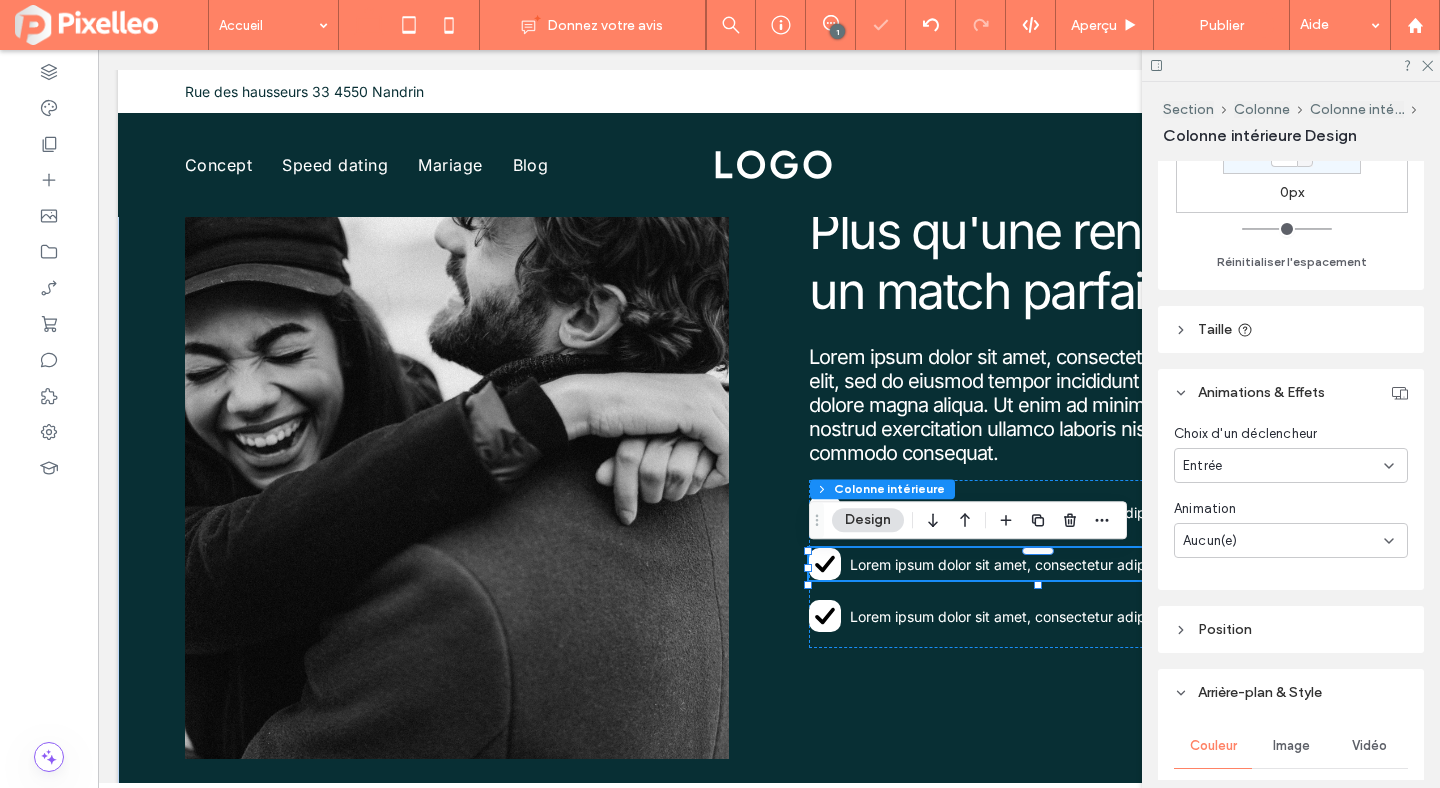 click on "Aucun(e)" at bounding box center (1291, 540) 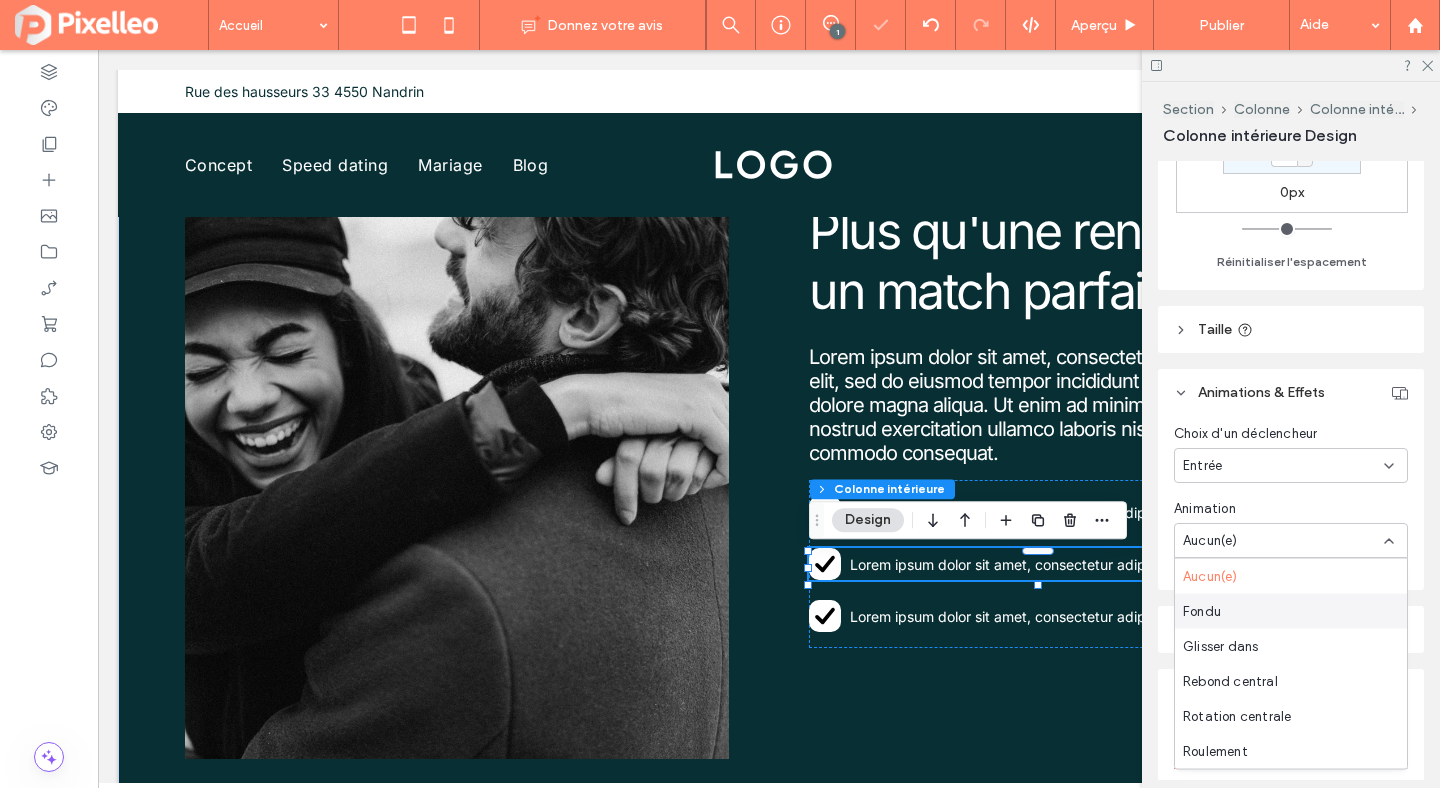 click on "Fondu" at bounding box center (1202, 611) 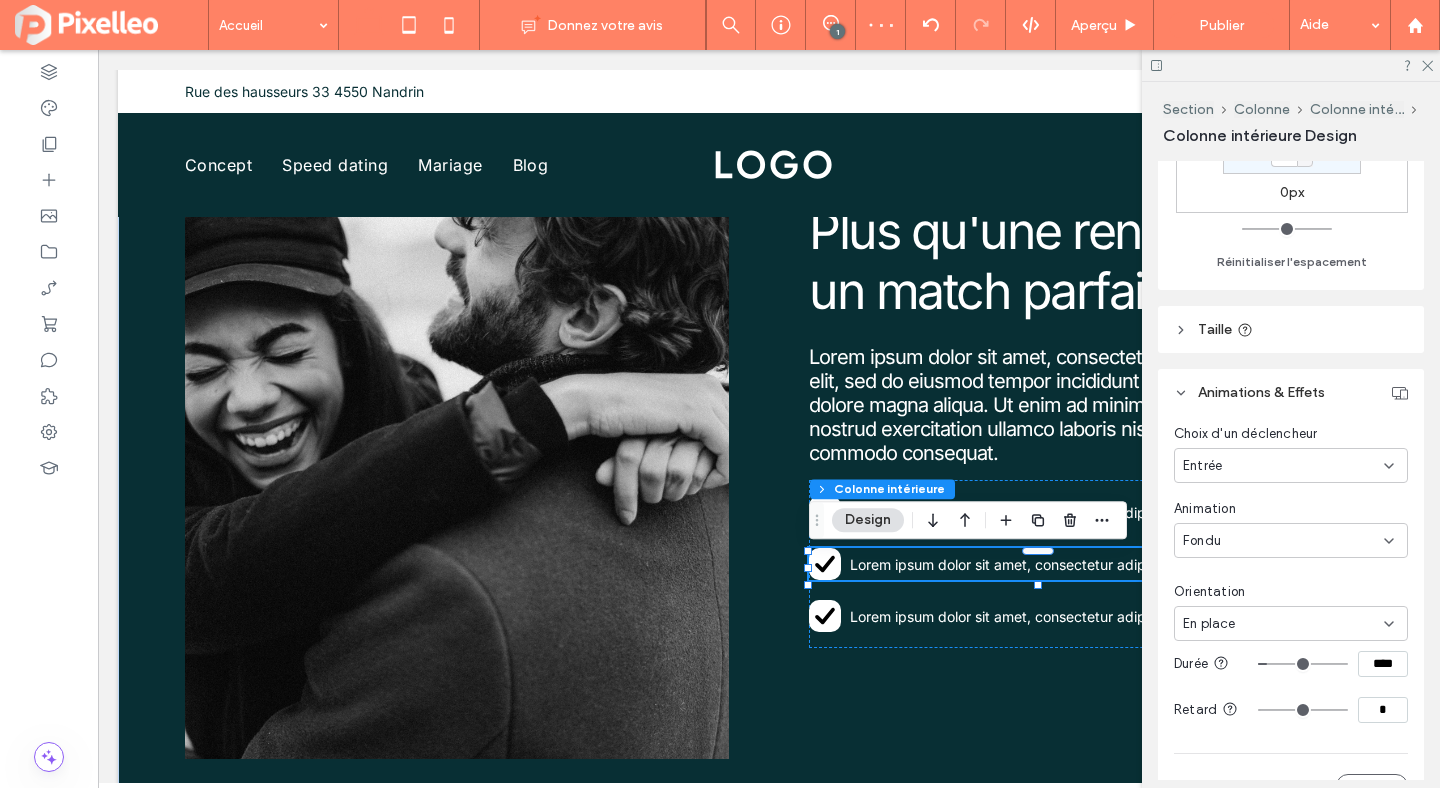 type on "***" 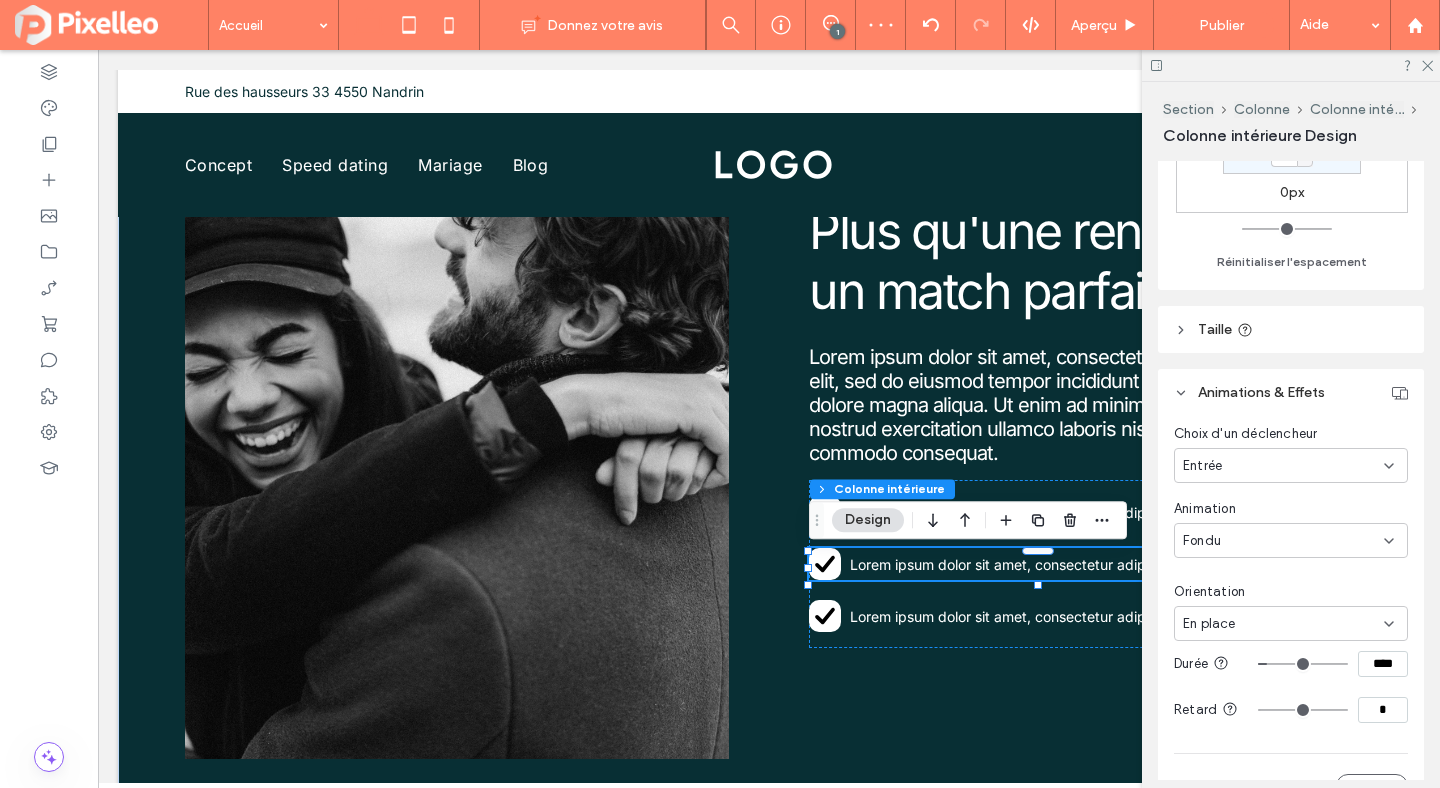 type on "***" 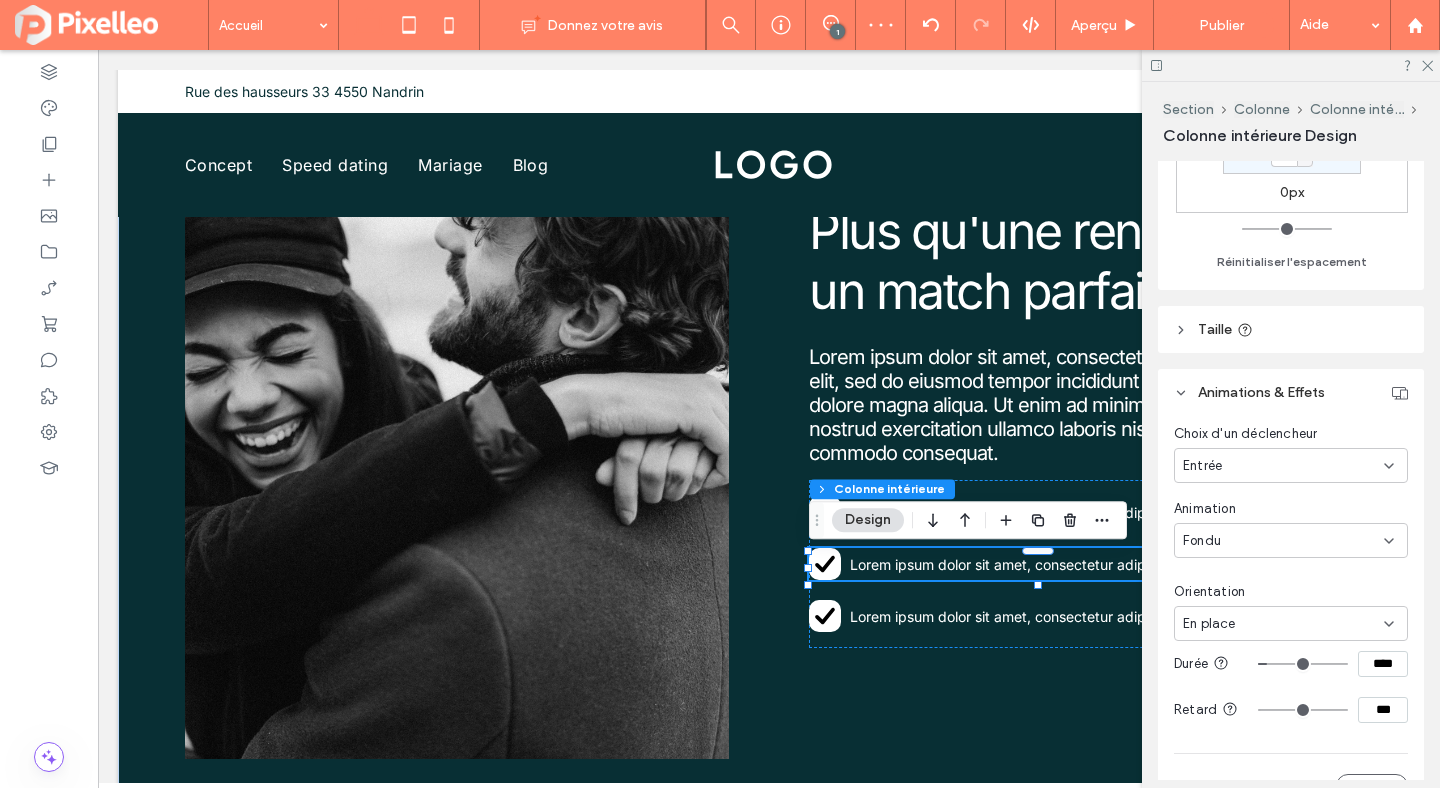 type on "***" 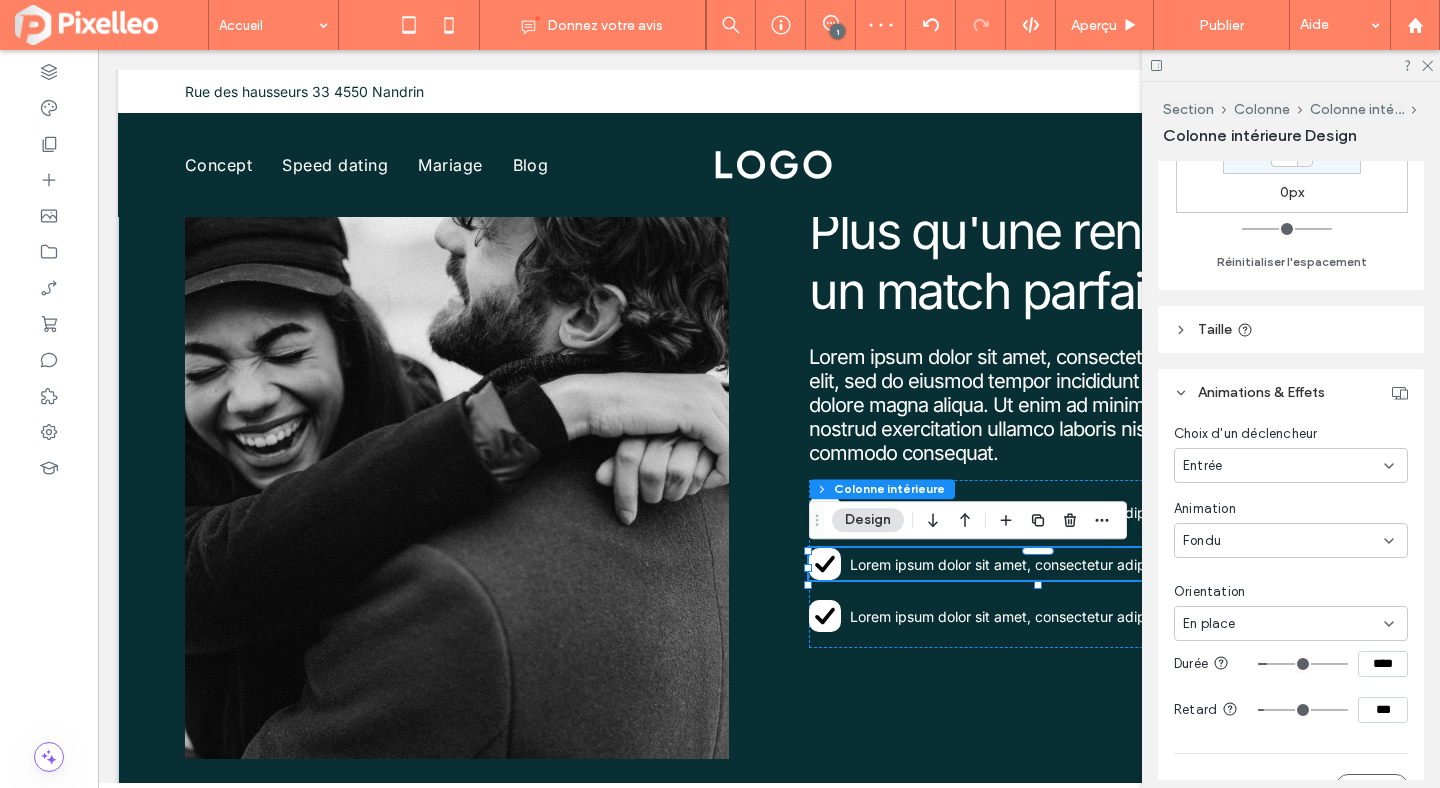 type on "***" 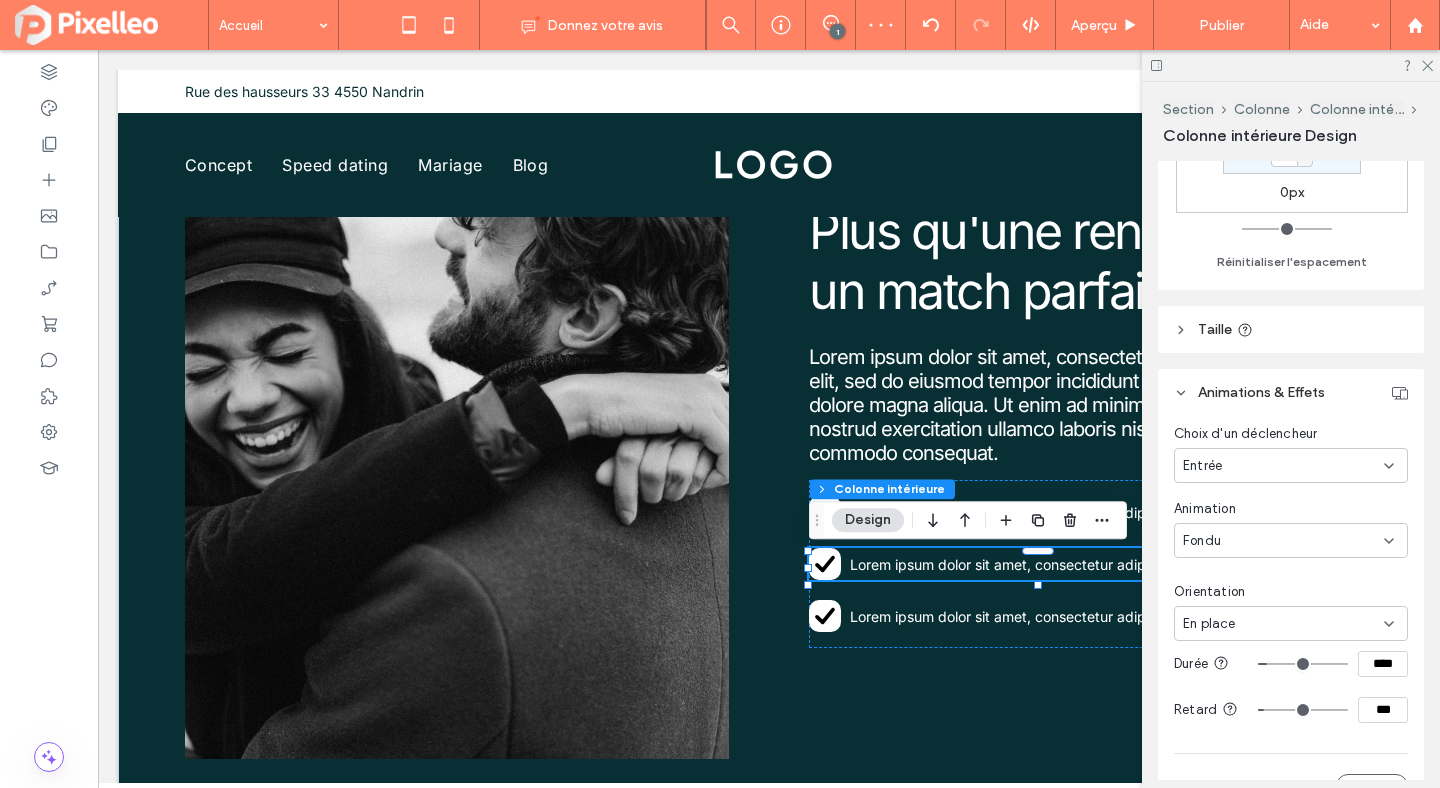 type on "***" 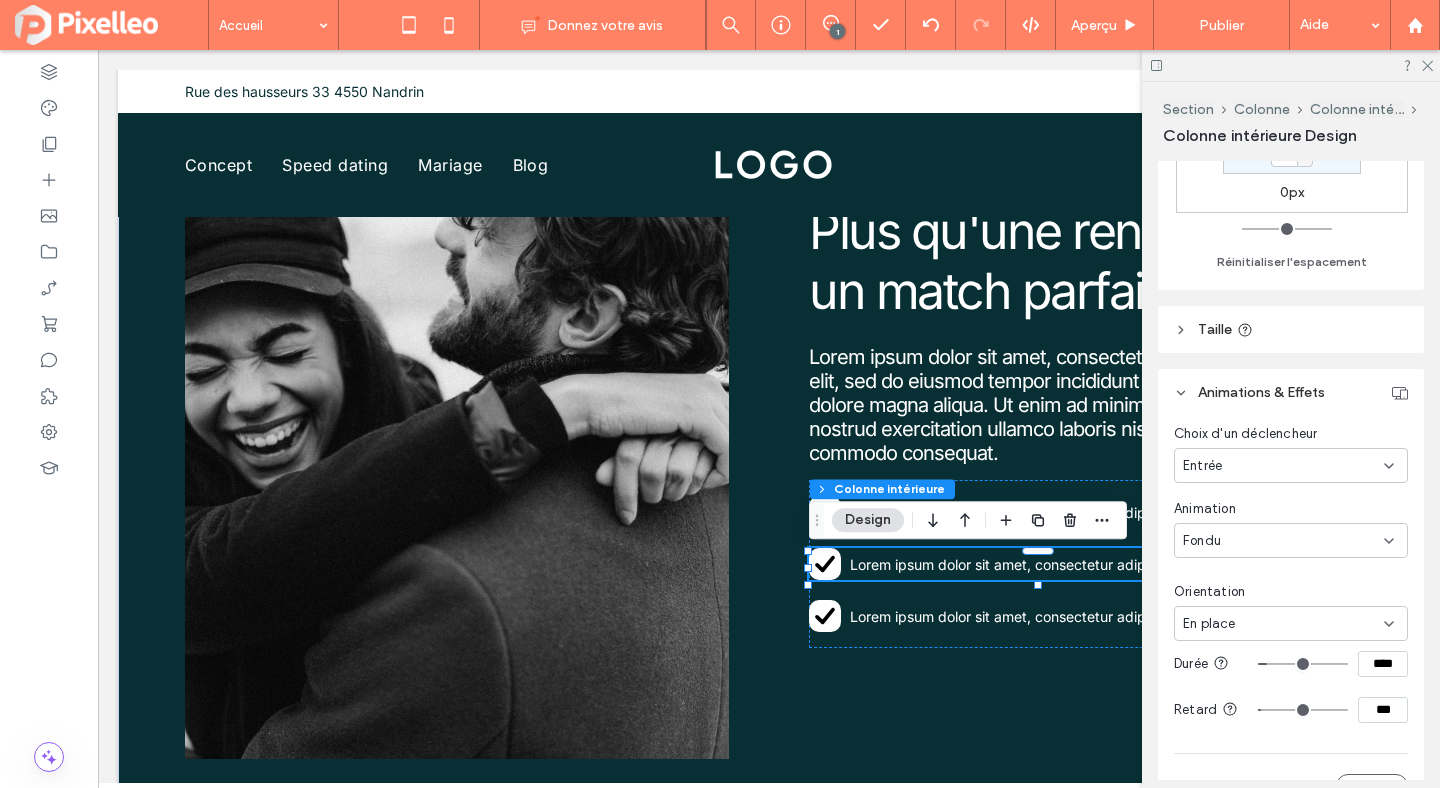 type on "***" 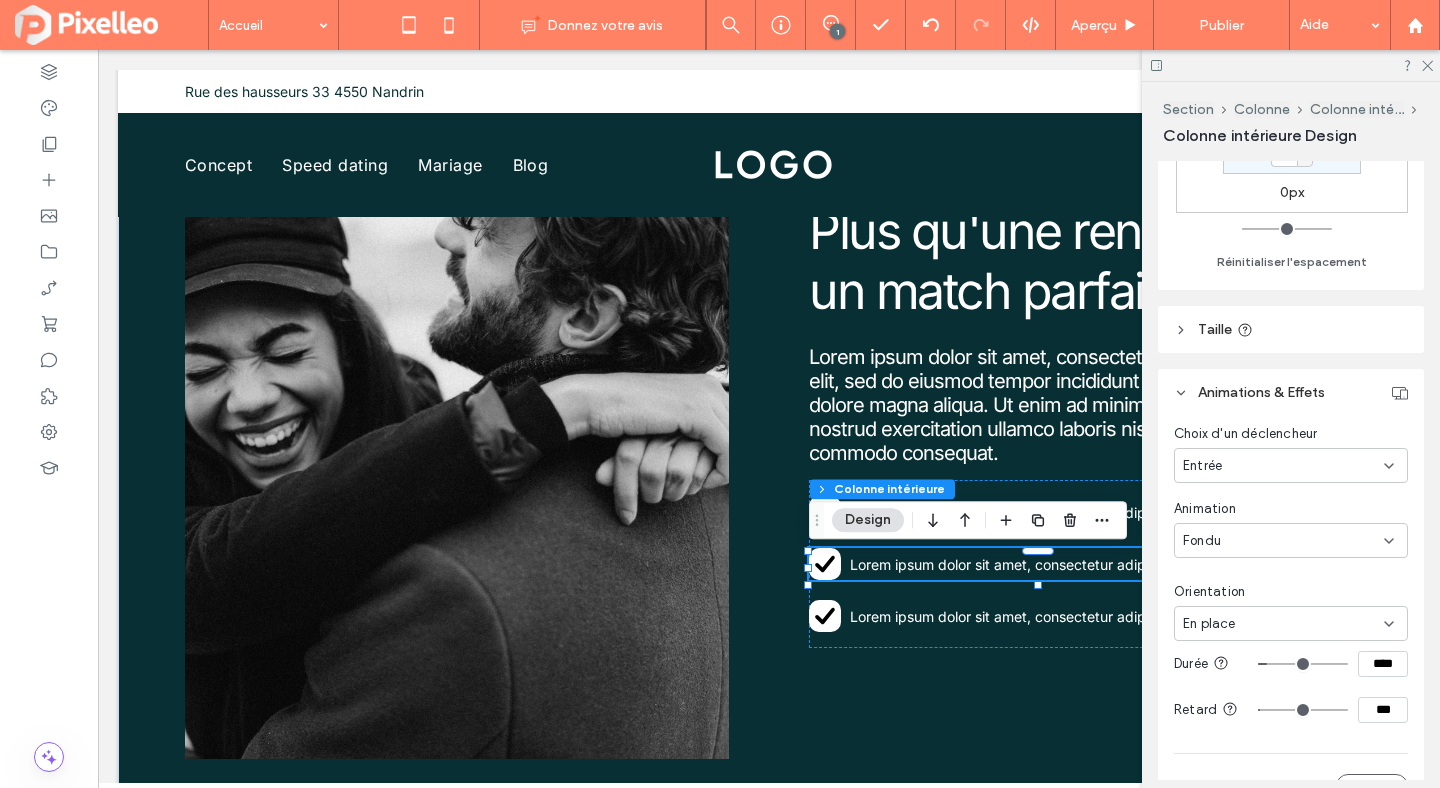 click at bounding box center (1303, 710) 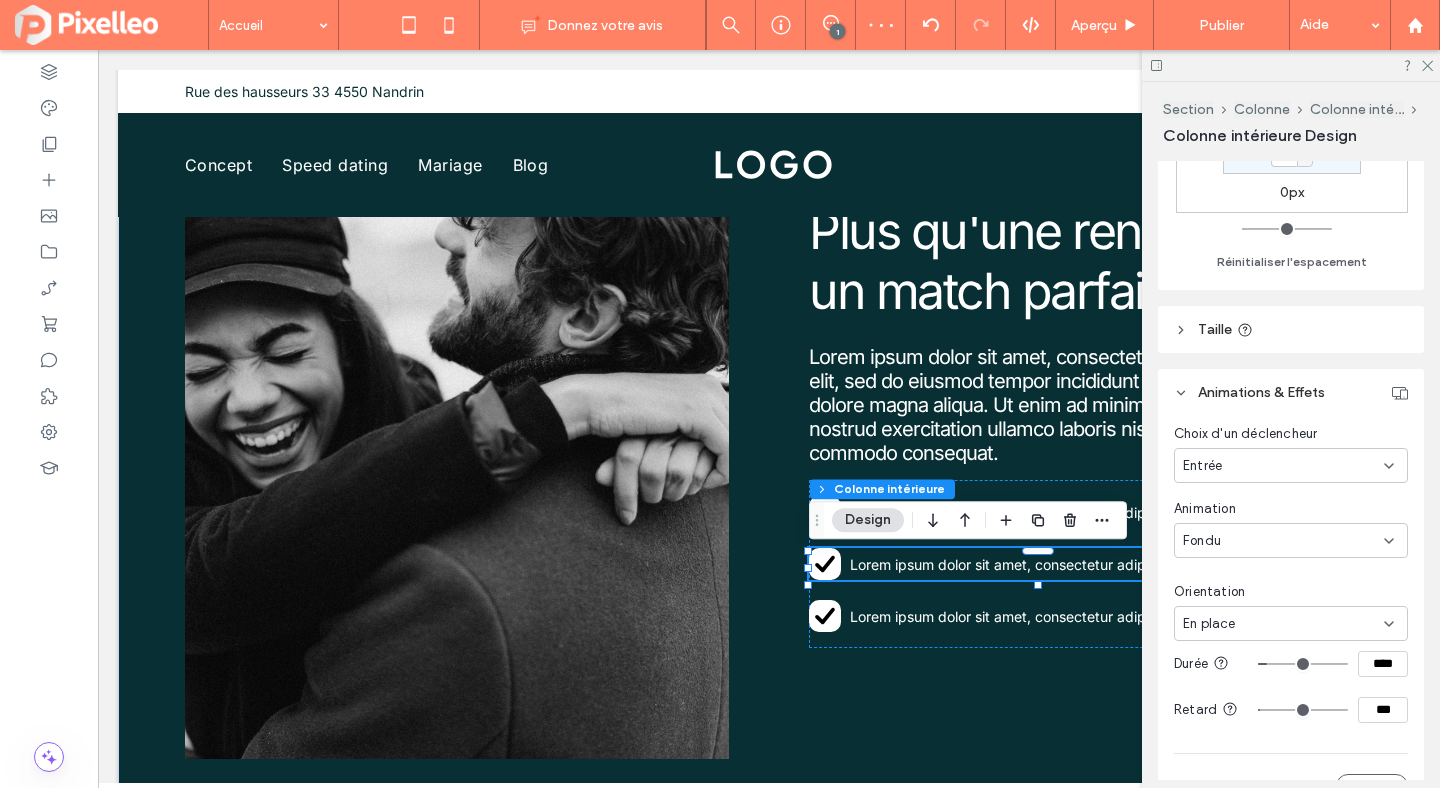 type on "***" 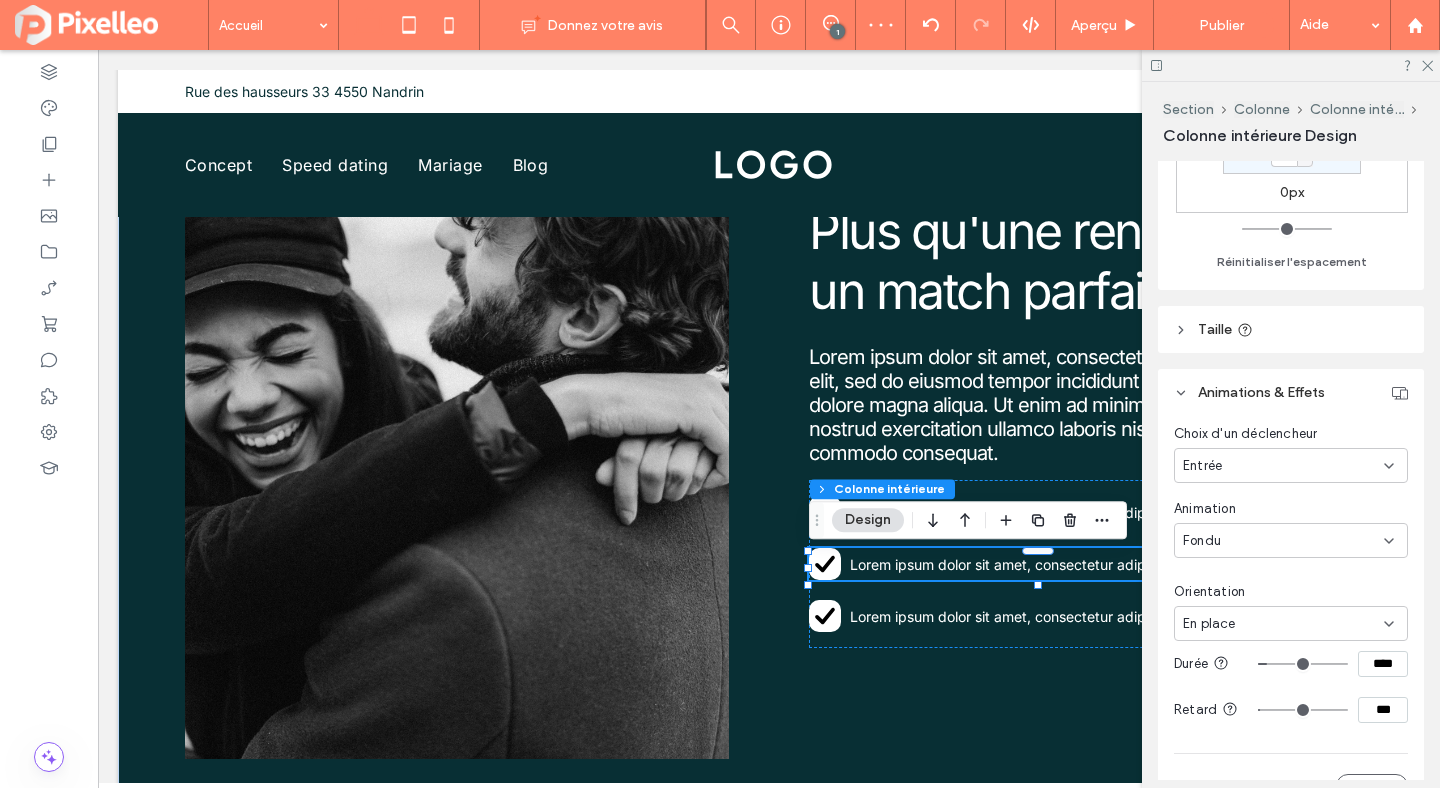 type on "***" 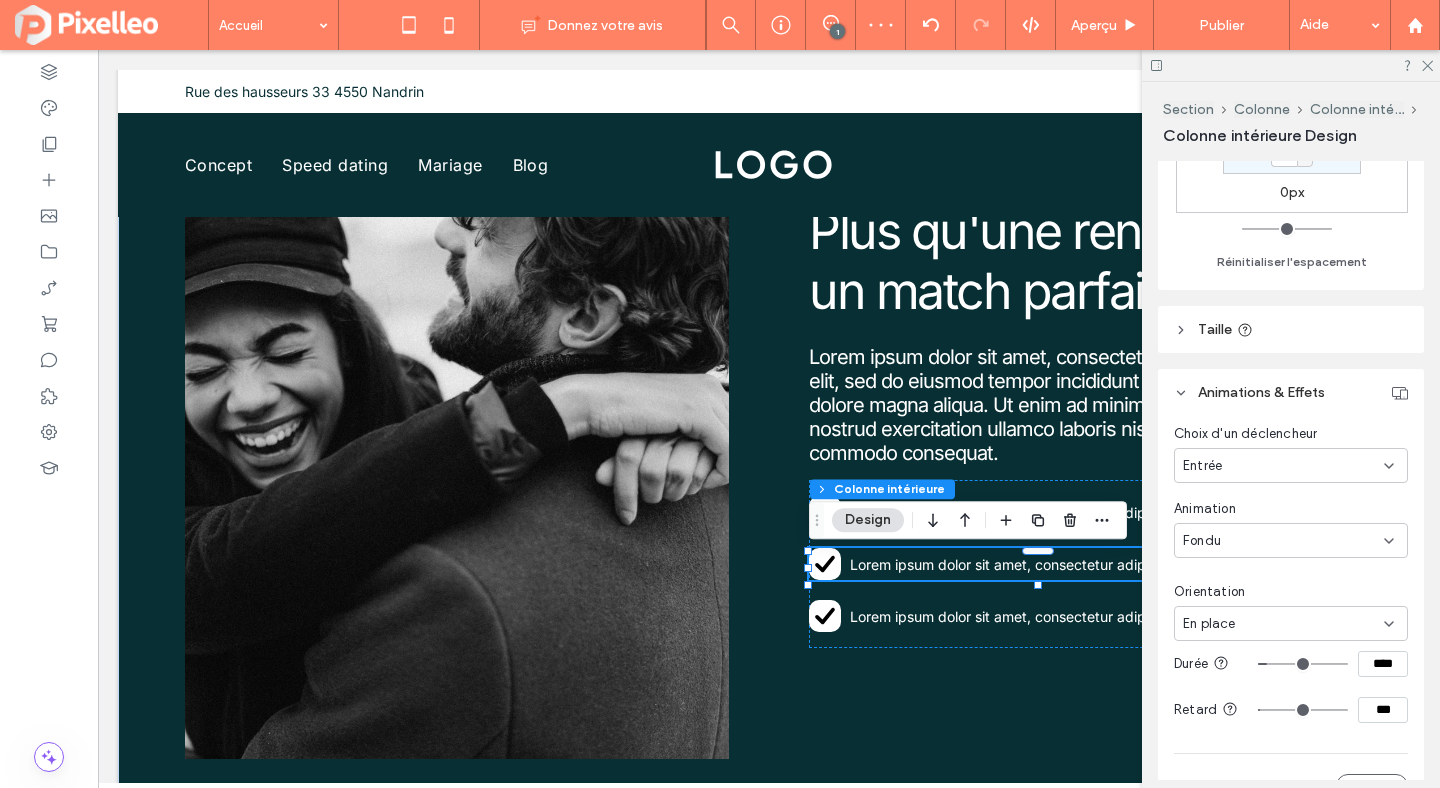 type on "***" 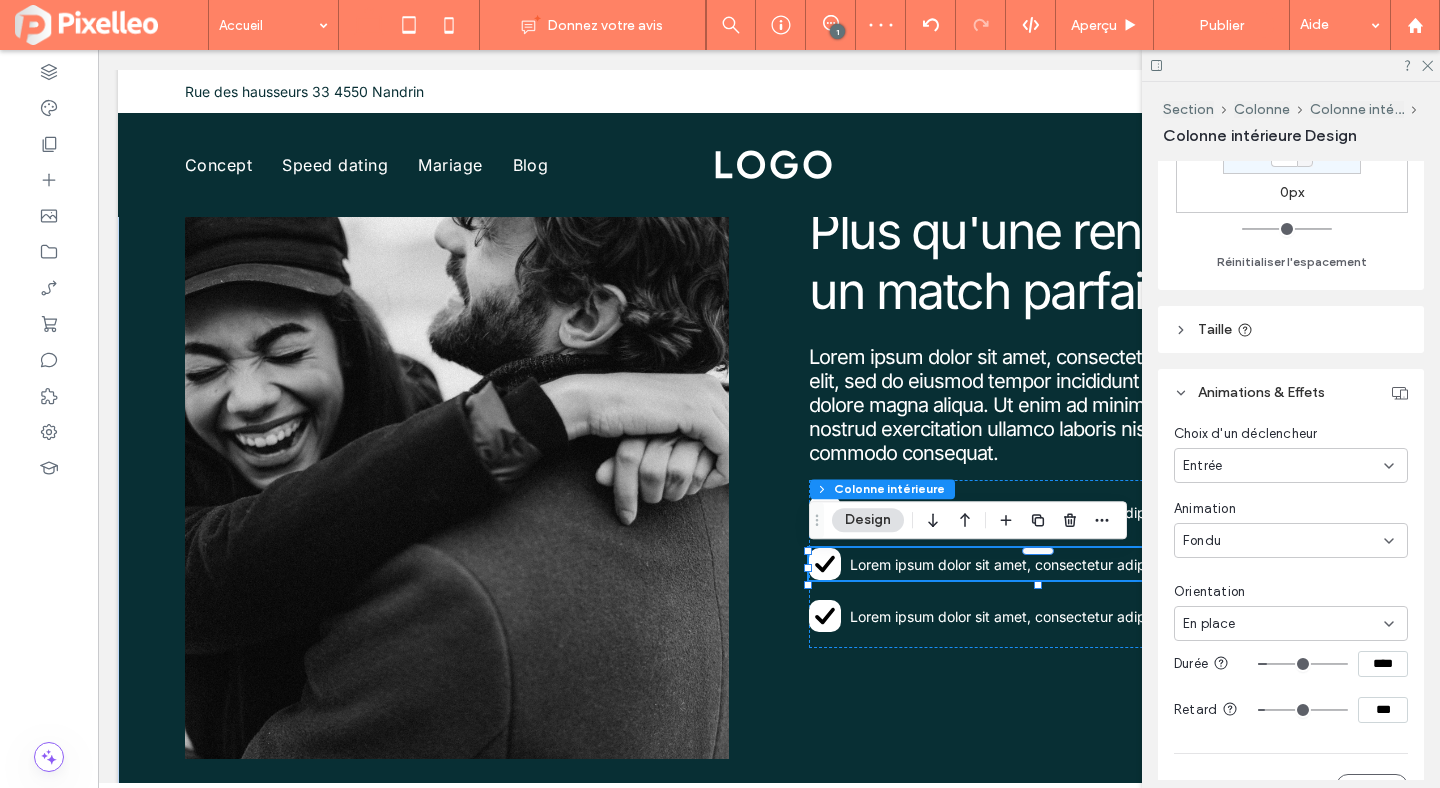 type on "***" 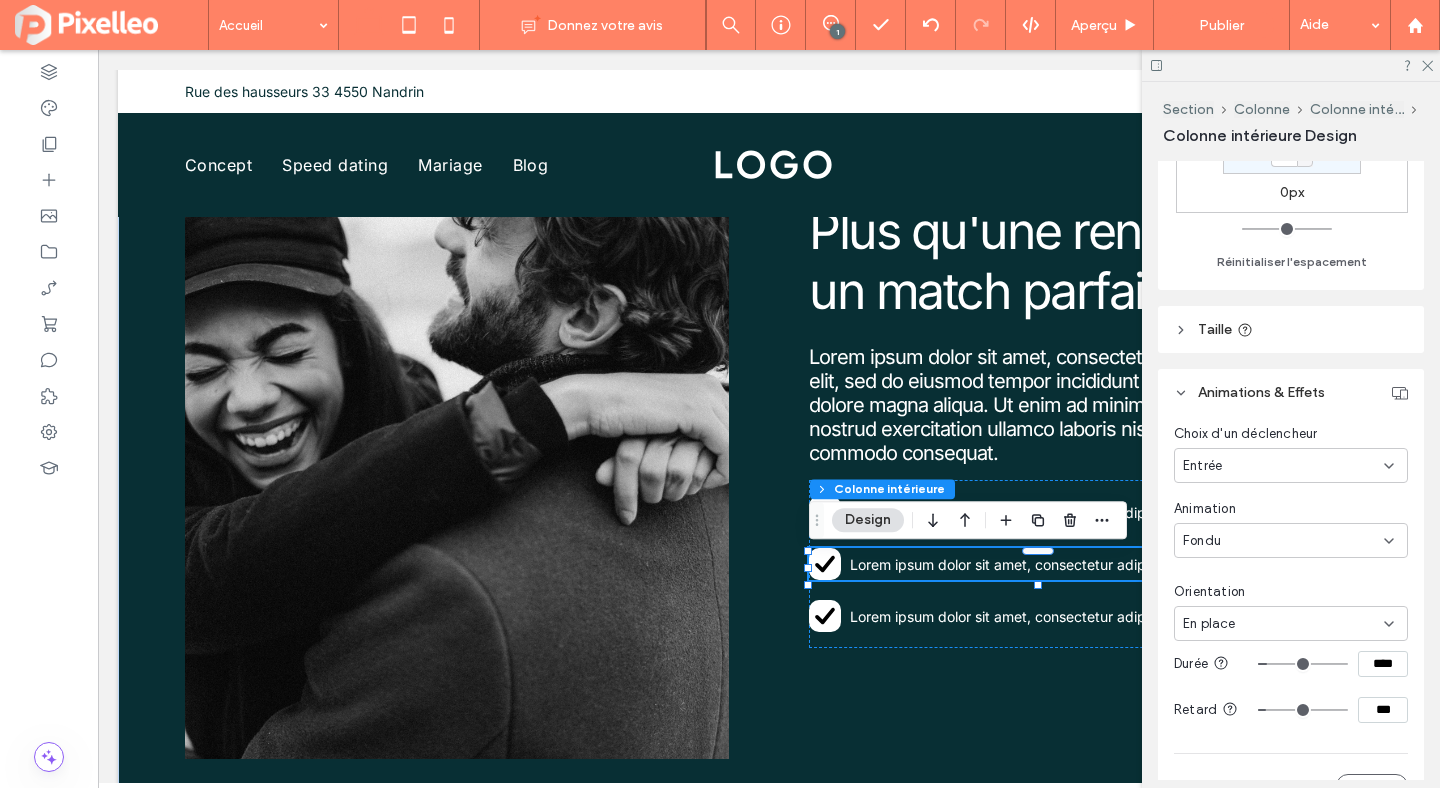 type on "****" 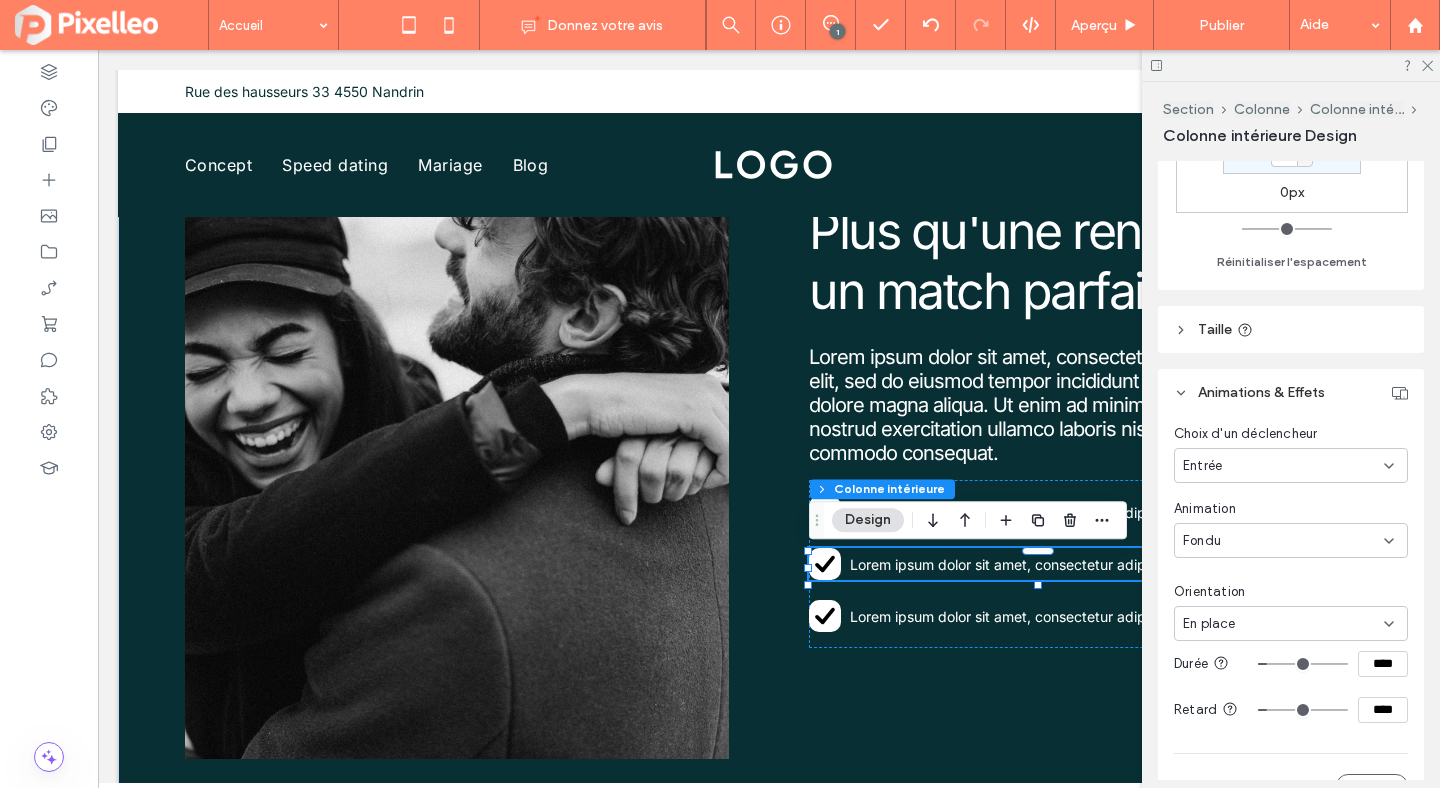 type on "****" 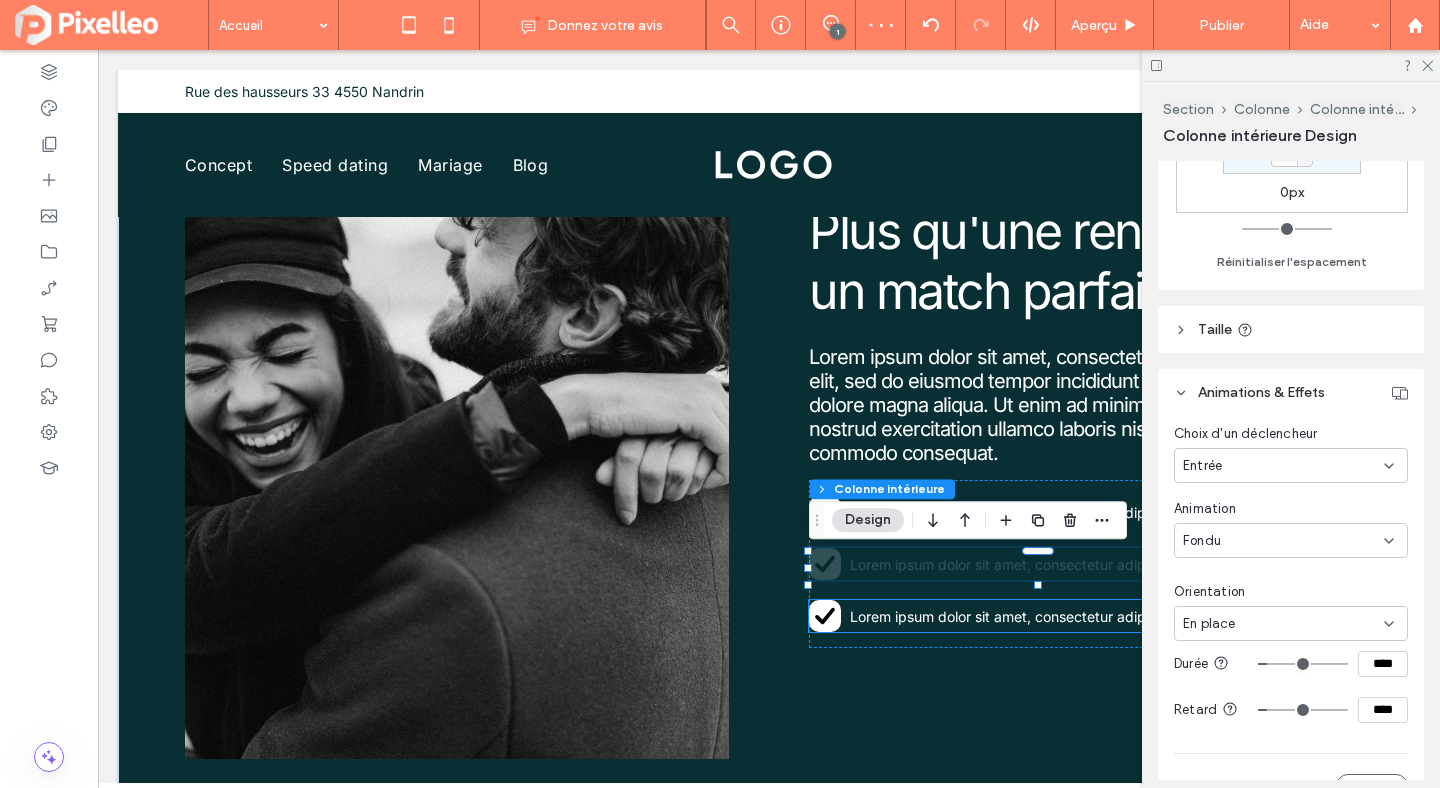click on "Lorem ipsum dolor sit amet, consectetur adipiscing elit" at bounding box center (1038, 616) 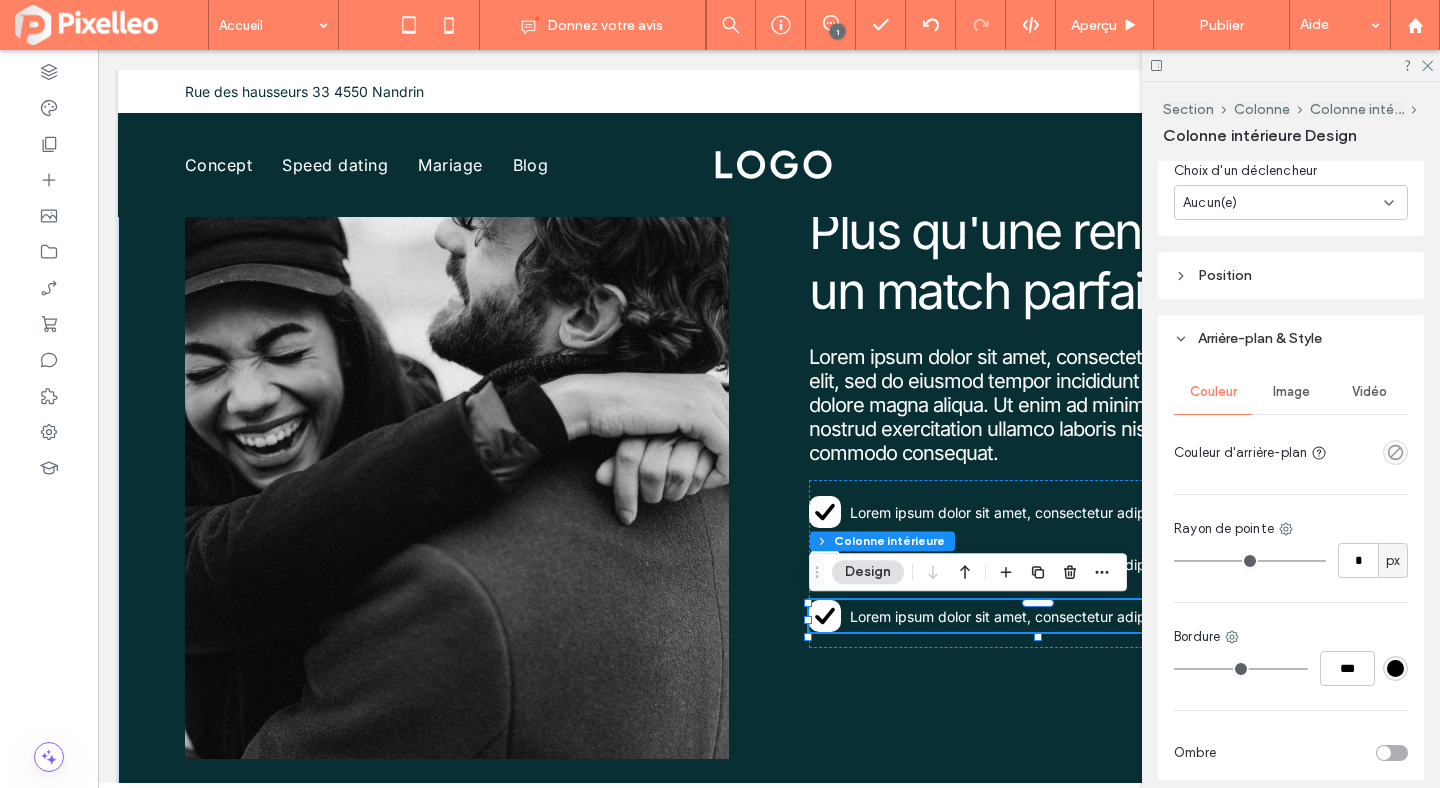 scroll, scrollTop: 1155, scrollLeft: 0, axis: vertical 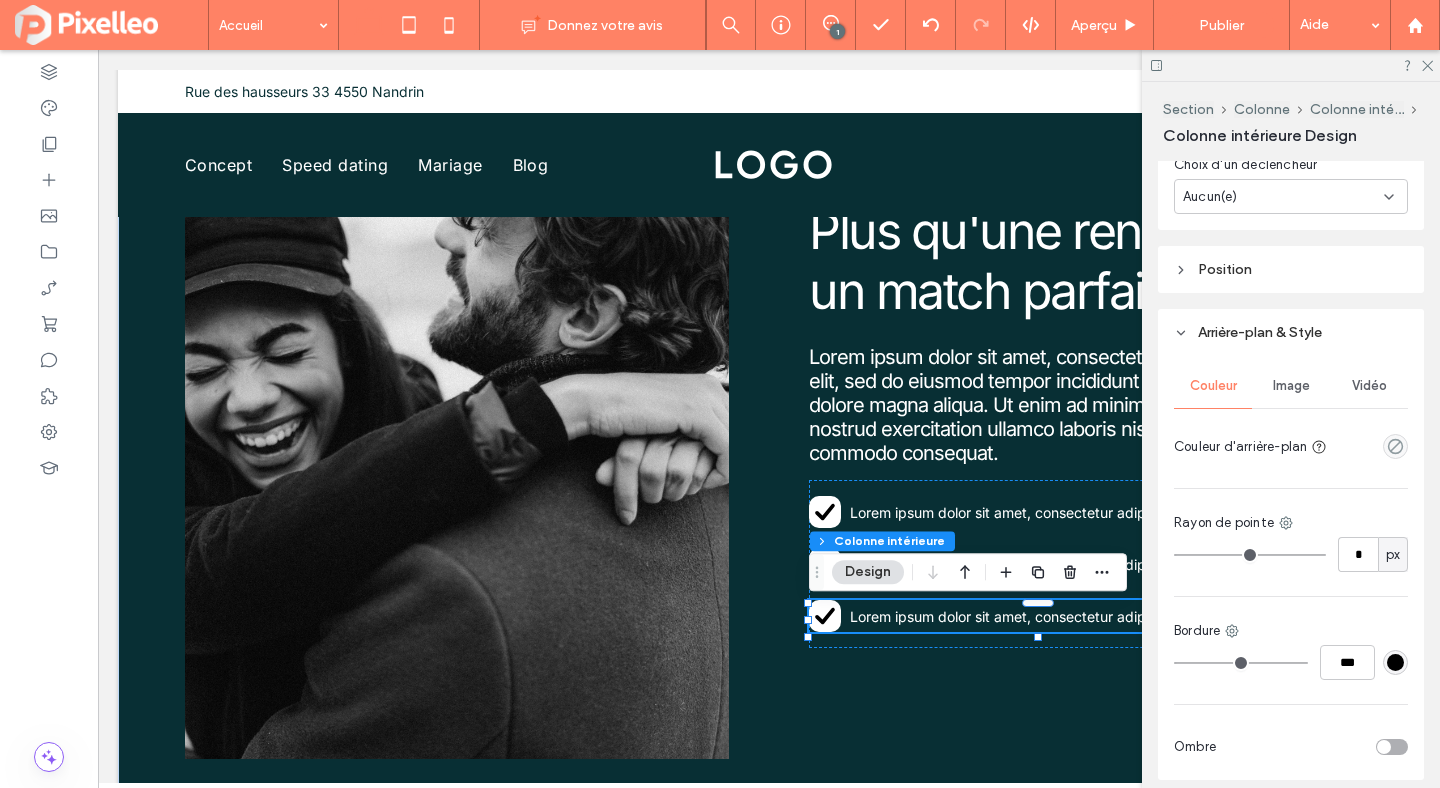 click on "Aucun(e)" at bounding box center (1291, 196) 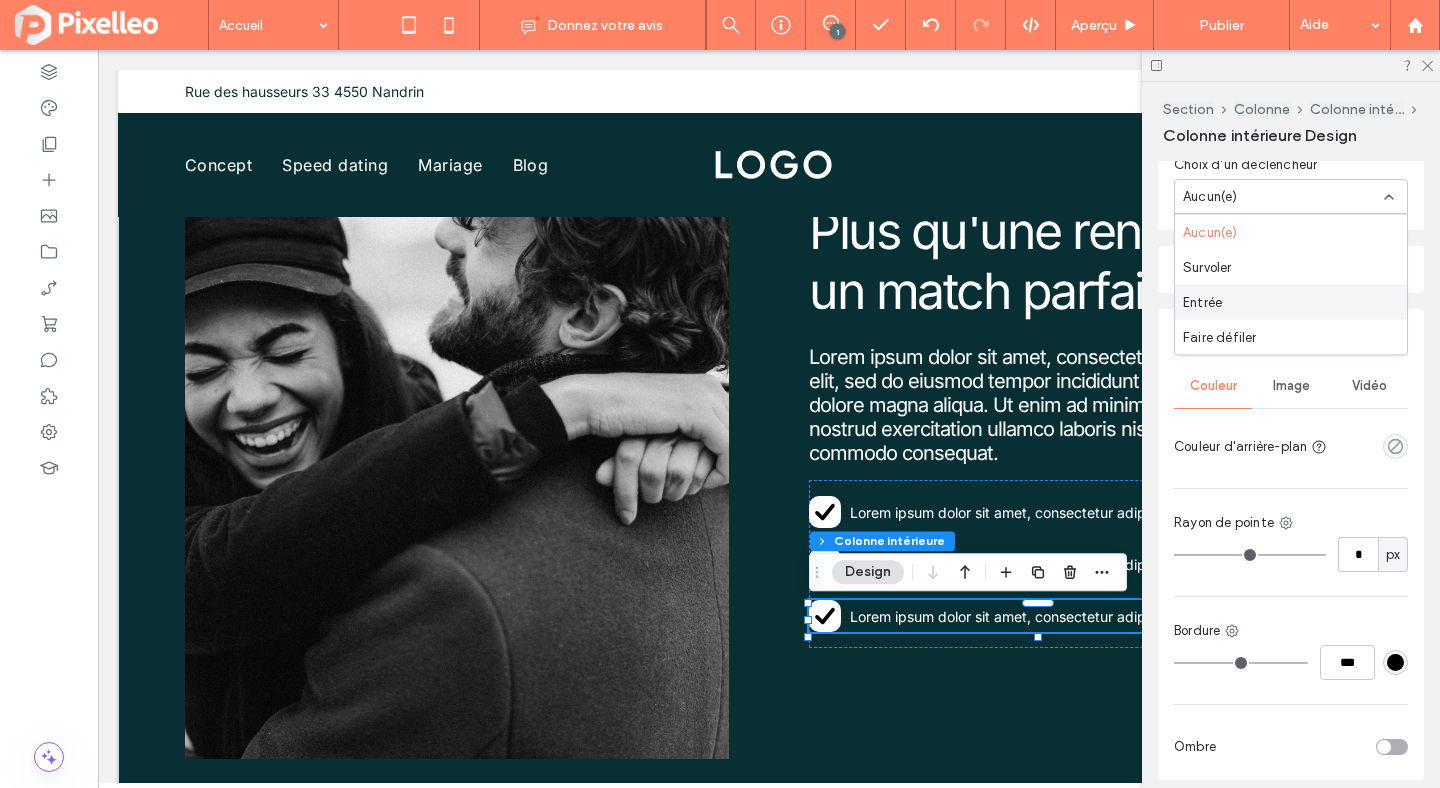 click on "Entrée" at bounding box center (1202, 302) 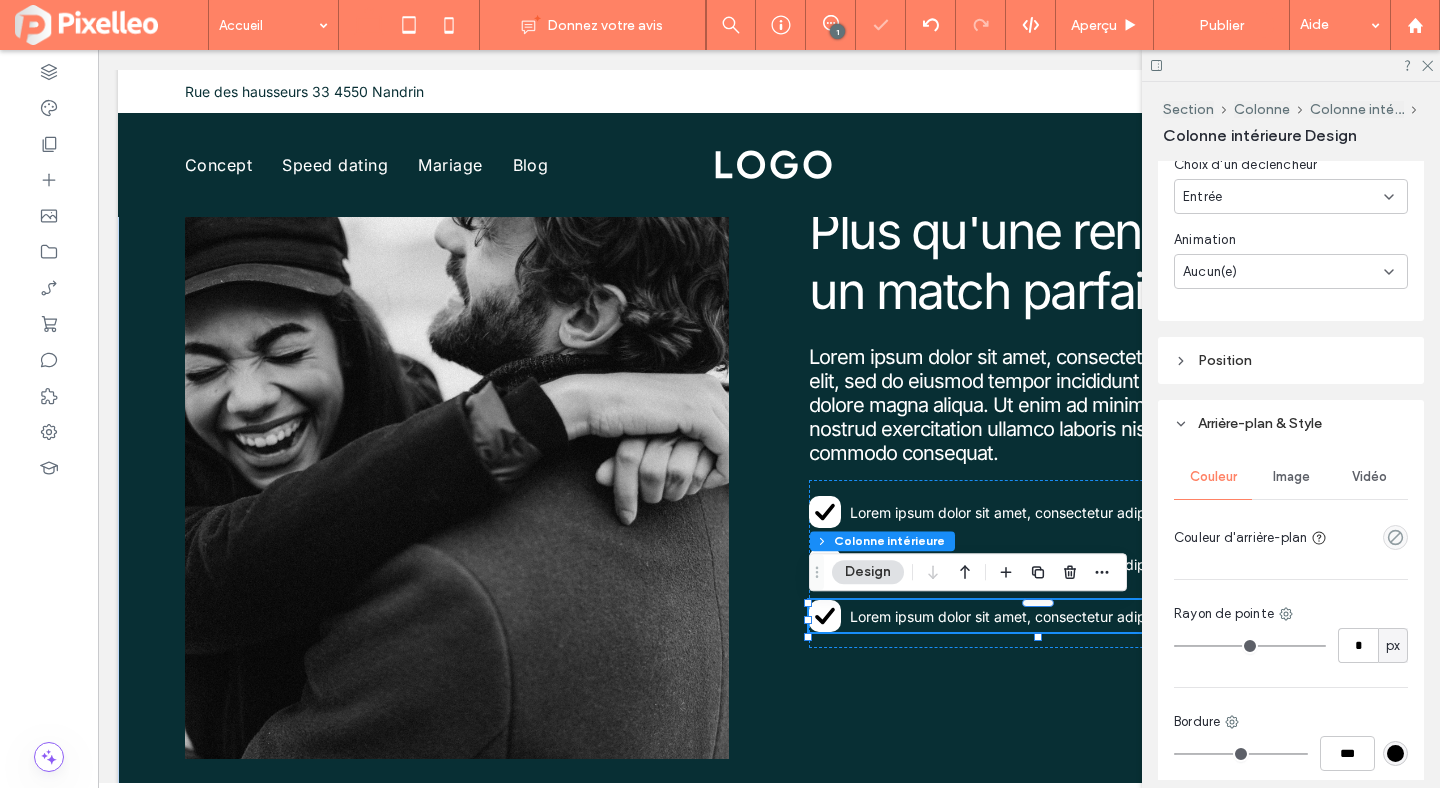 click on "Aucun(e)" at bounding box center [1210, 272] 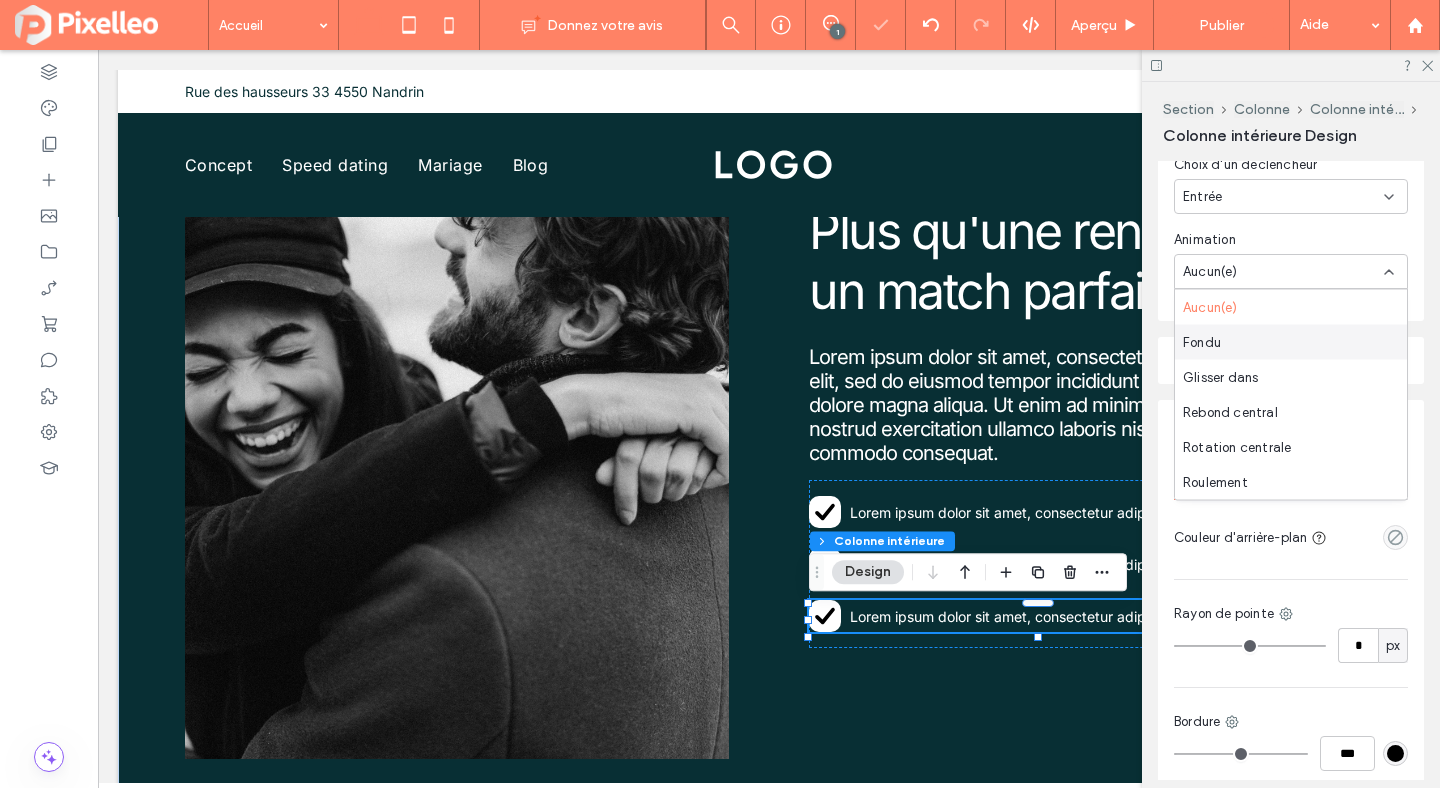 click on "Fondu" at bounding box center (1291, 342) 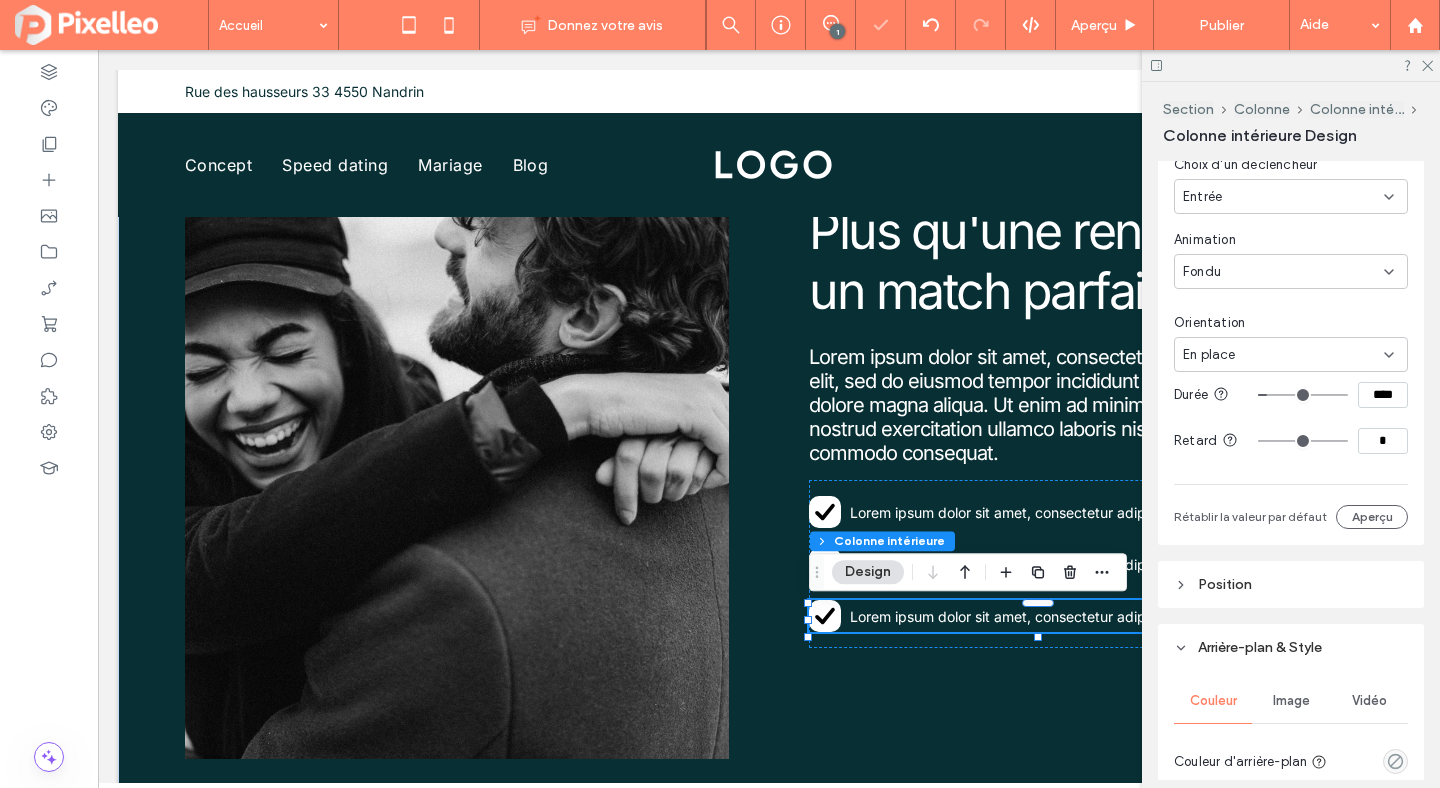 type on "***" 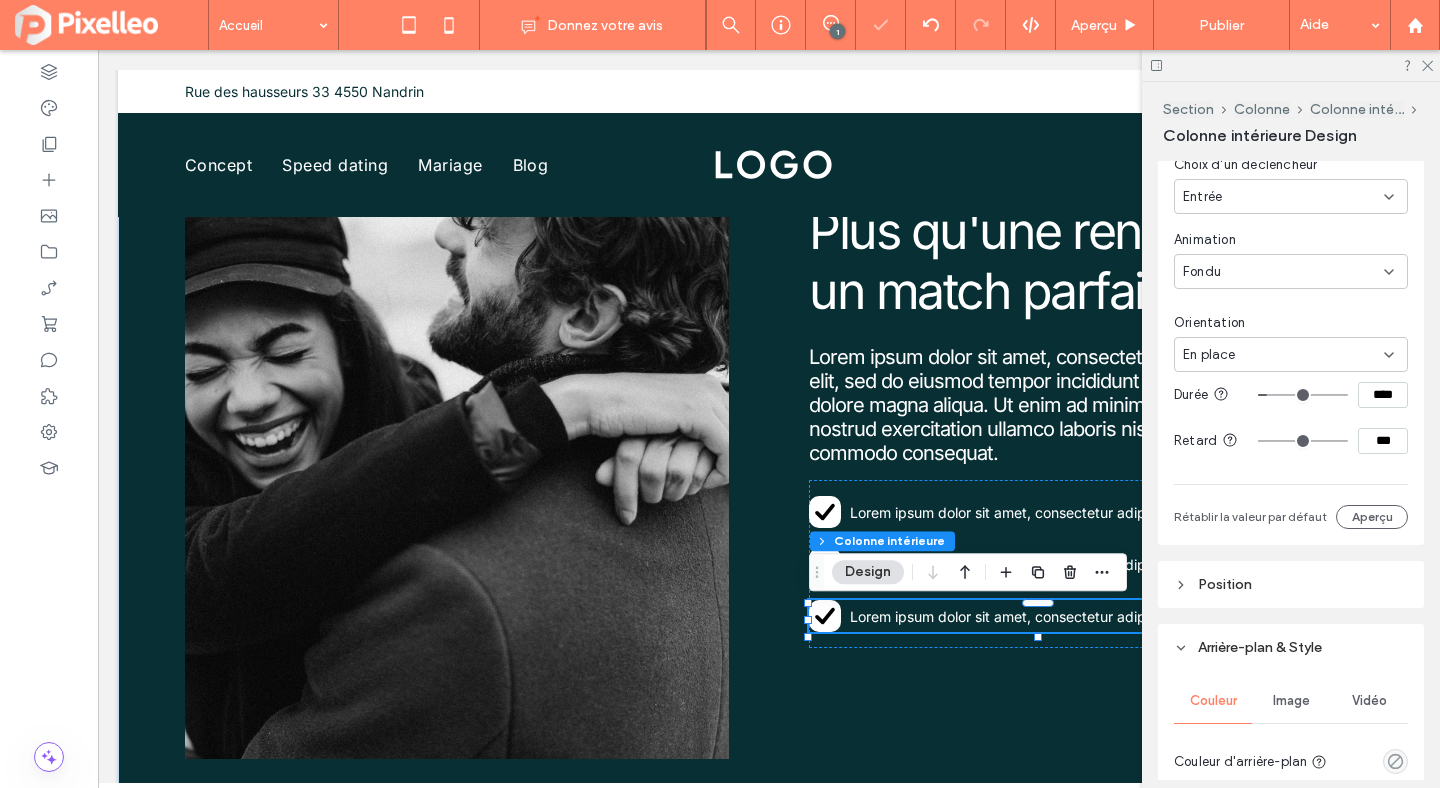 type on "***" 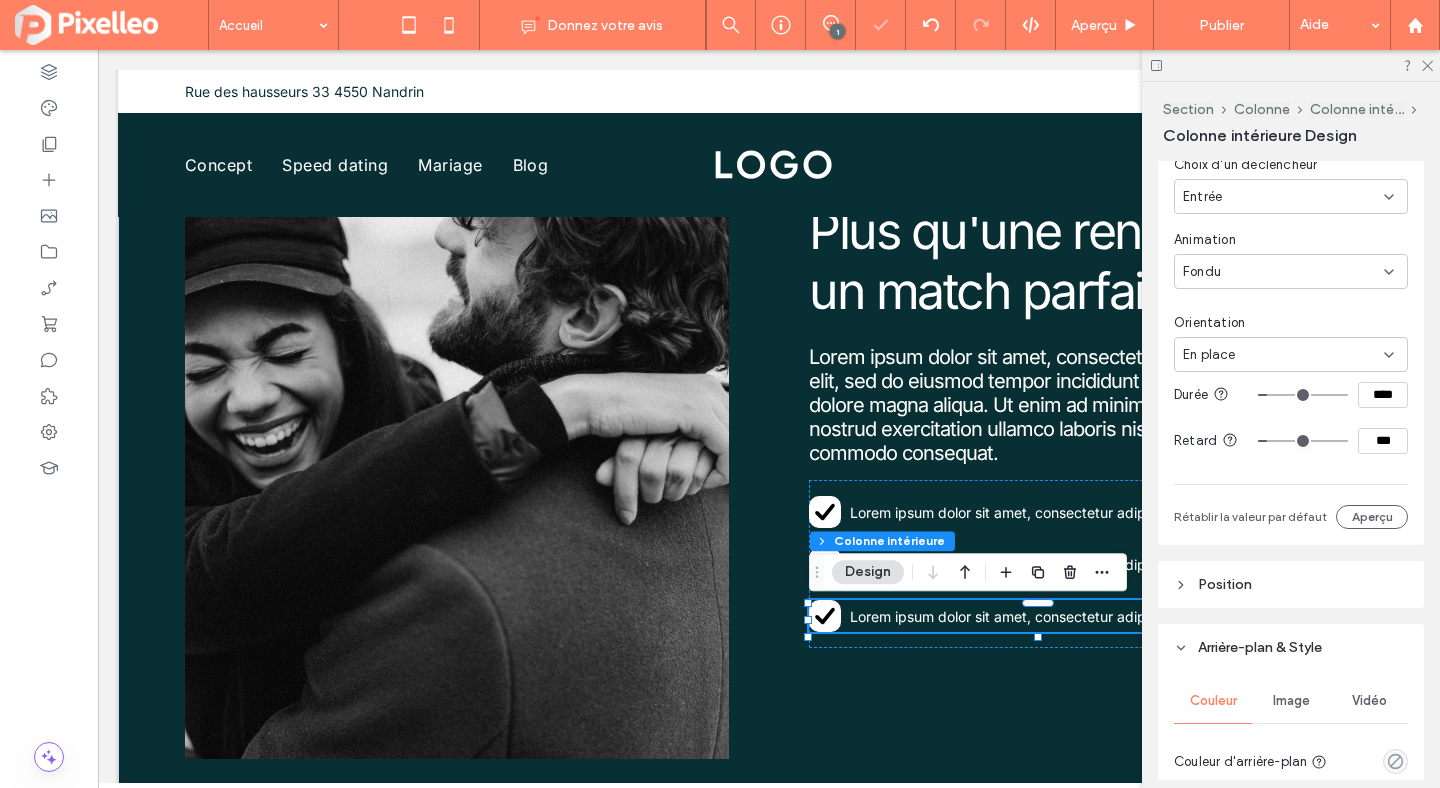 type on "****" 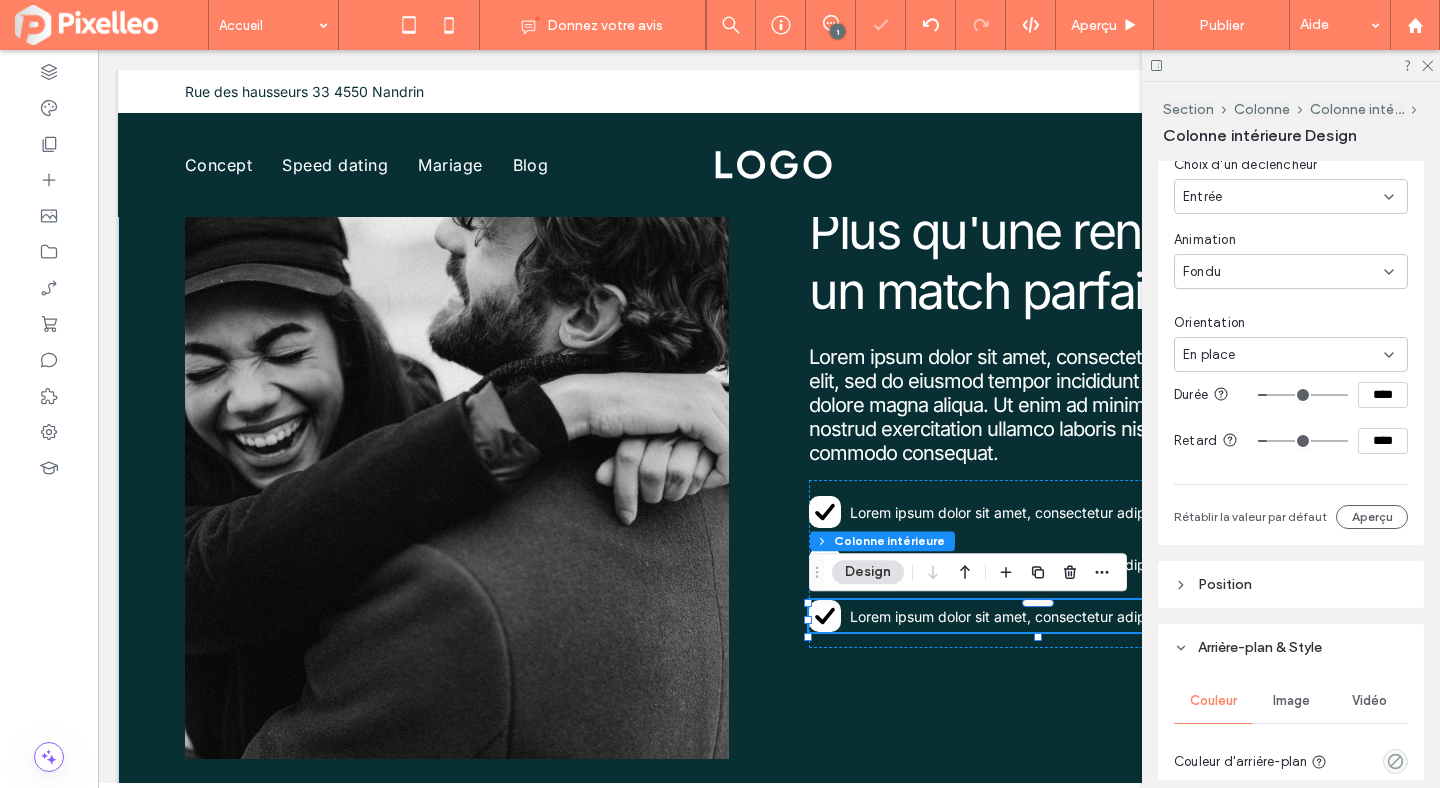 type on "****" 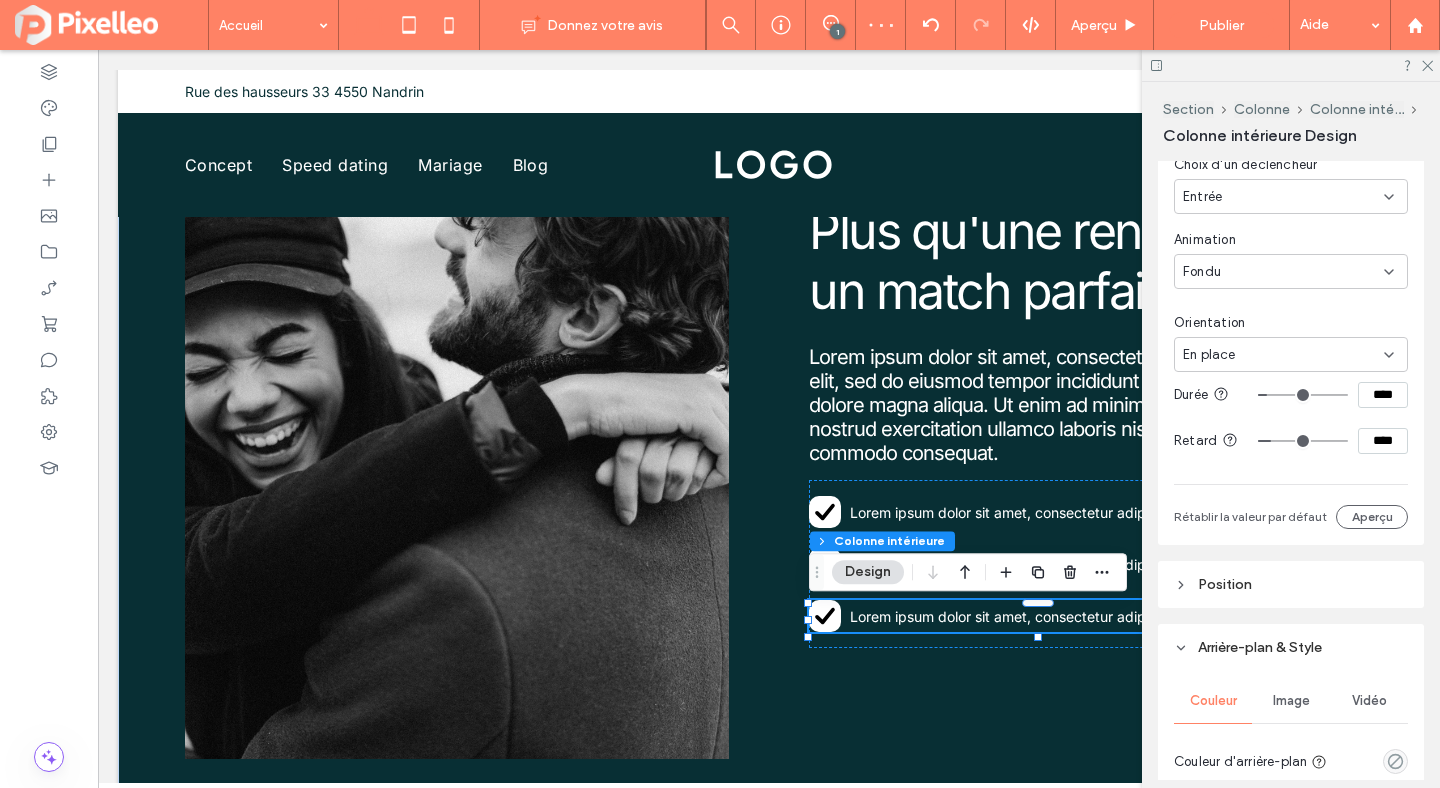 type on "****" 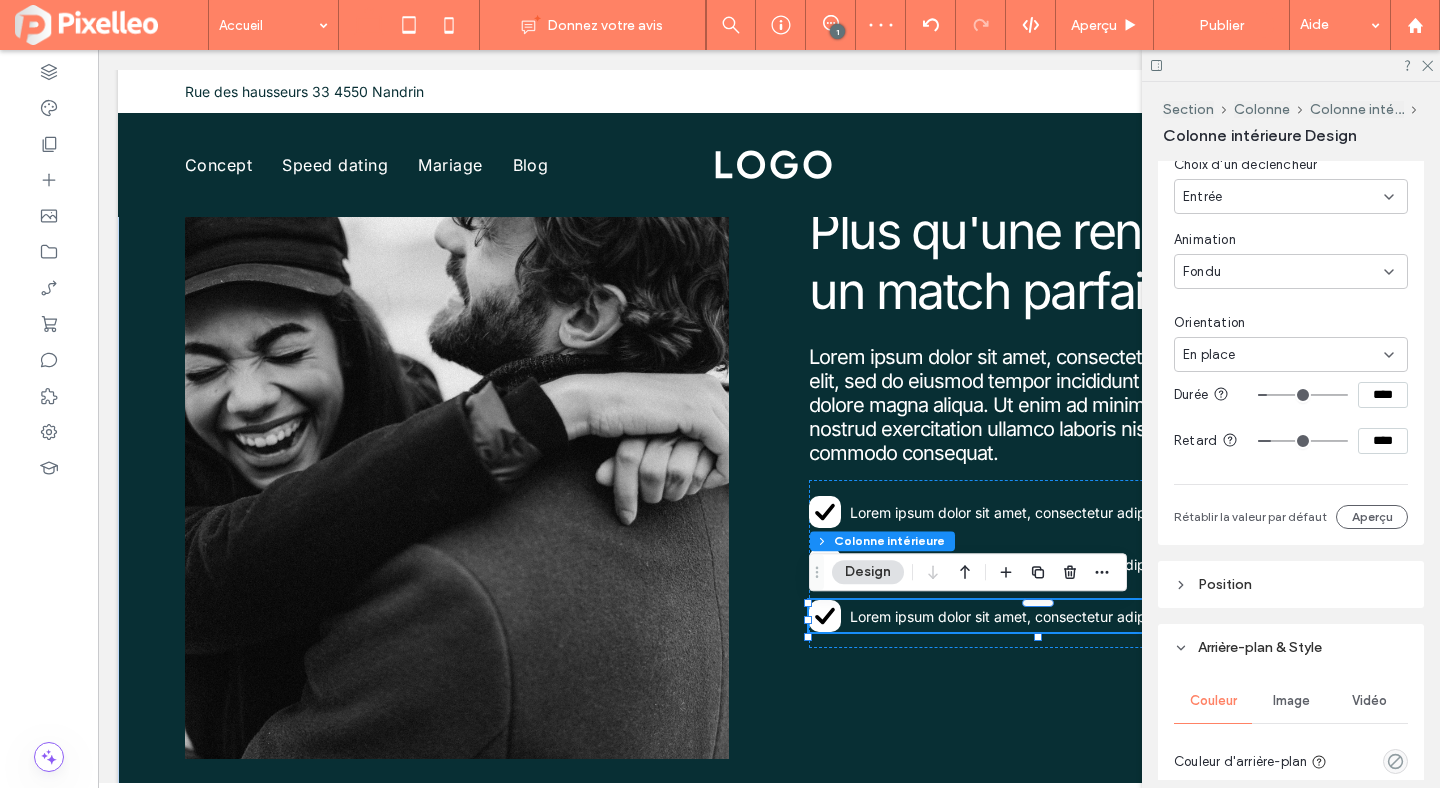 type on "****" 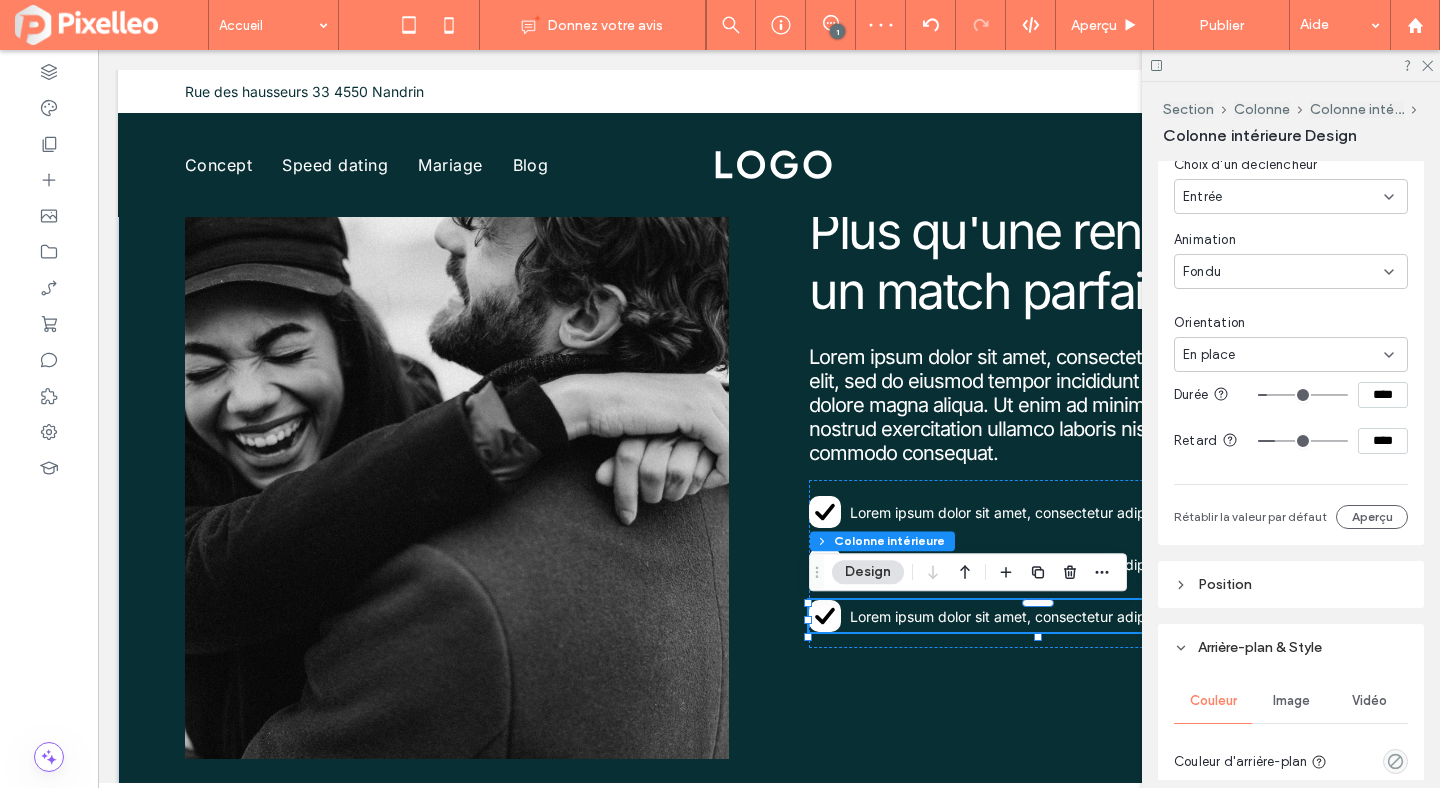 type on "****" 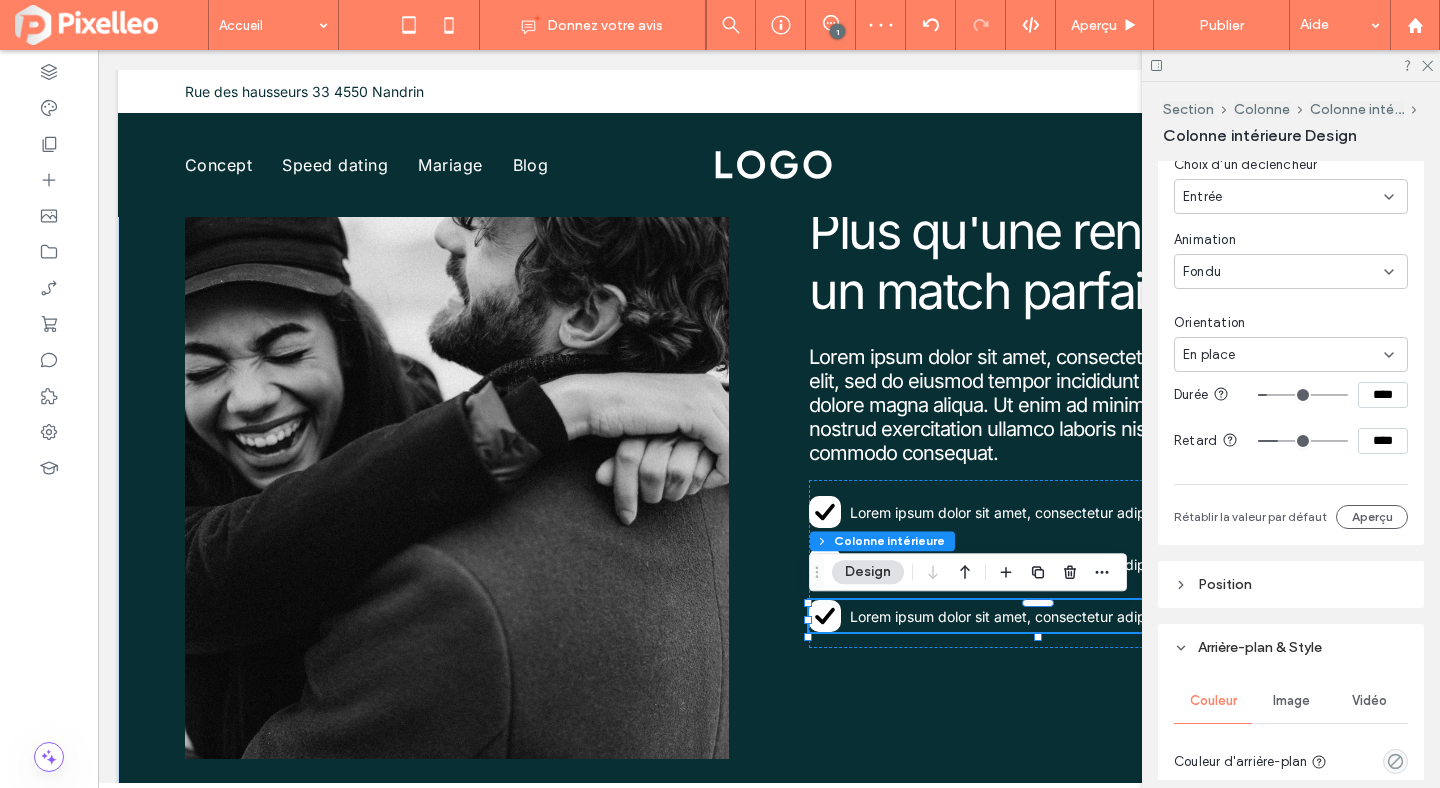 type on "****" 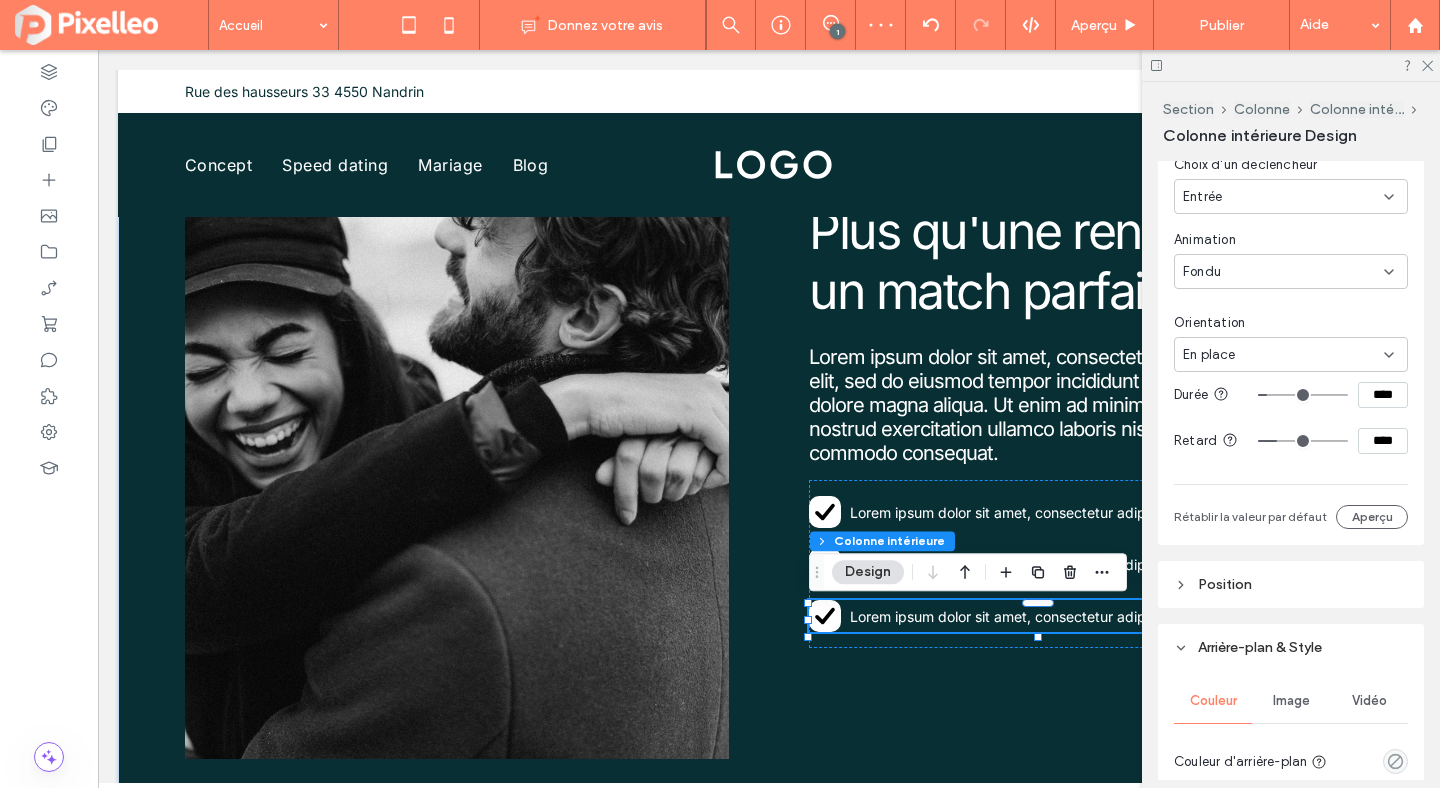 type on "****" 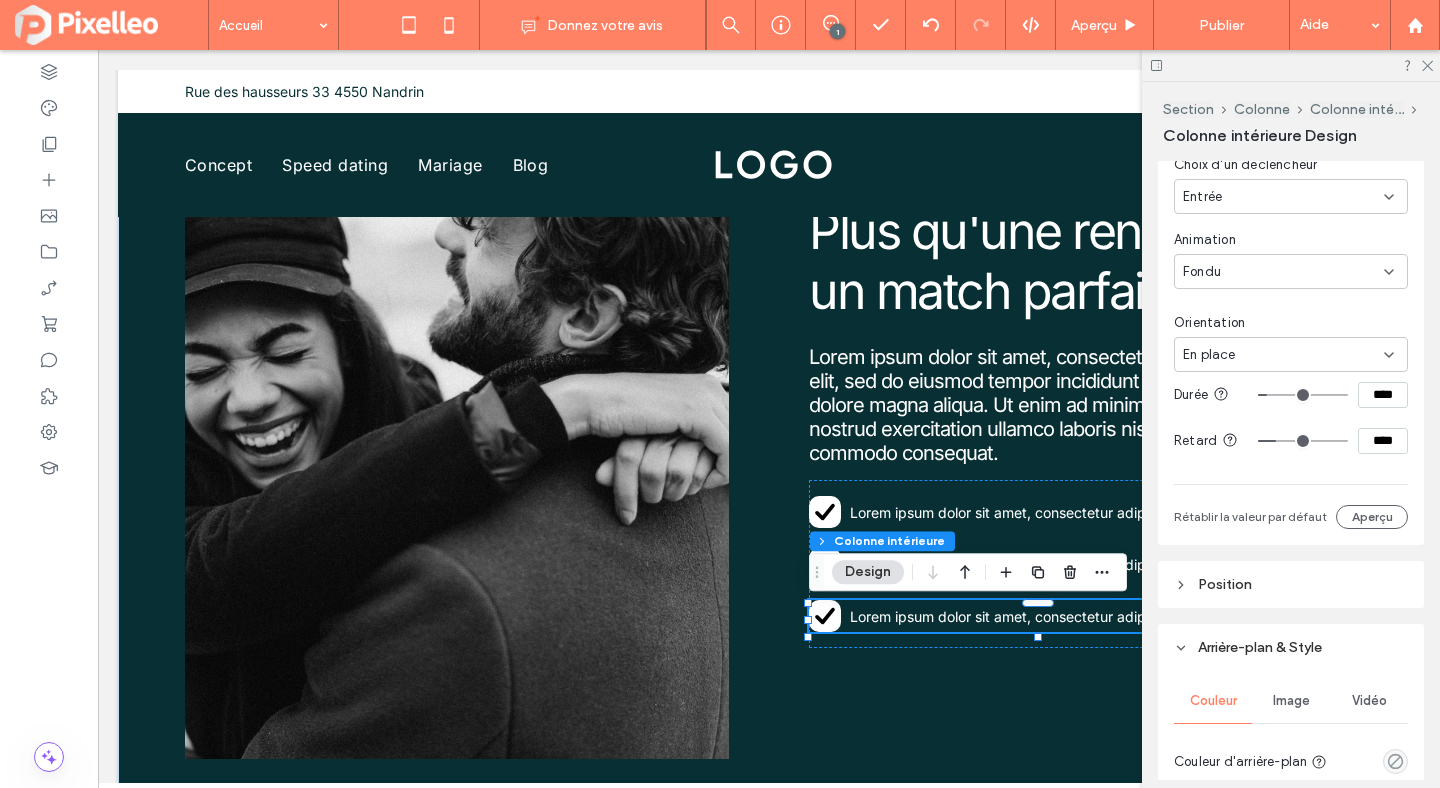drag, startPoint x: 1264, startPoint y: 446, endPoint x: 1280, endPoint y: 443, distance: 16.27882 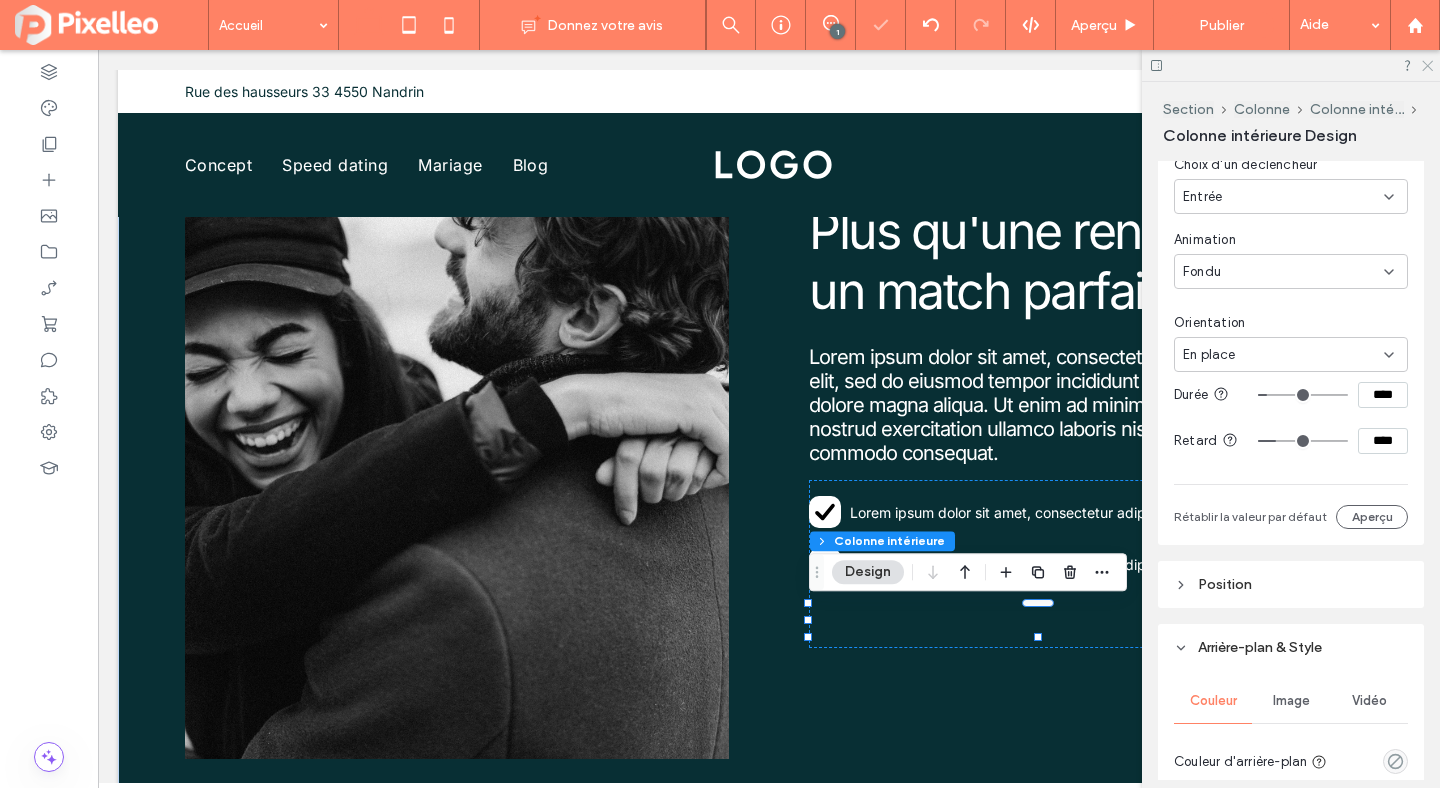 click 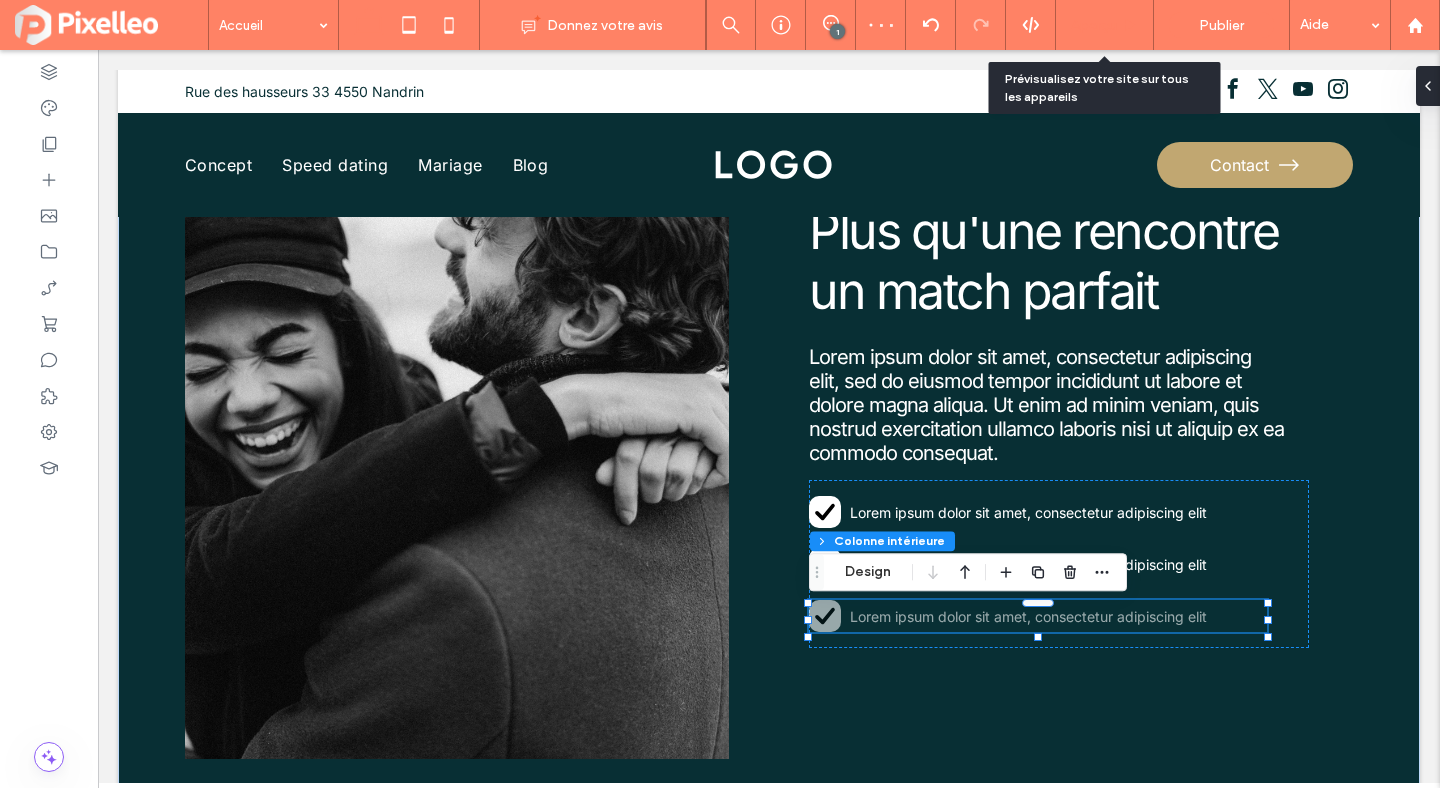 click on "Aperçu" at bounding box center [1105, 25] 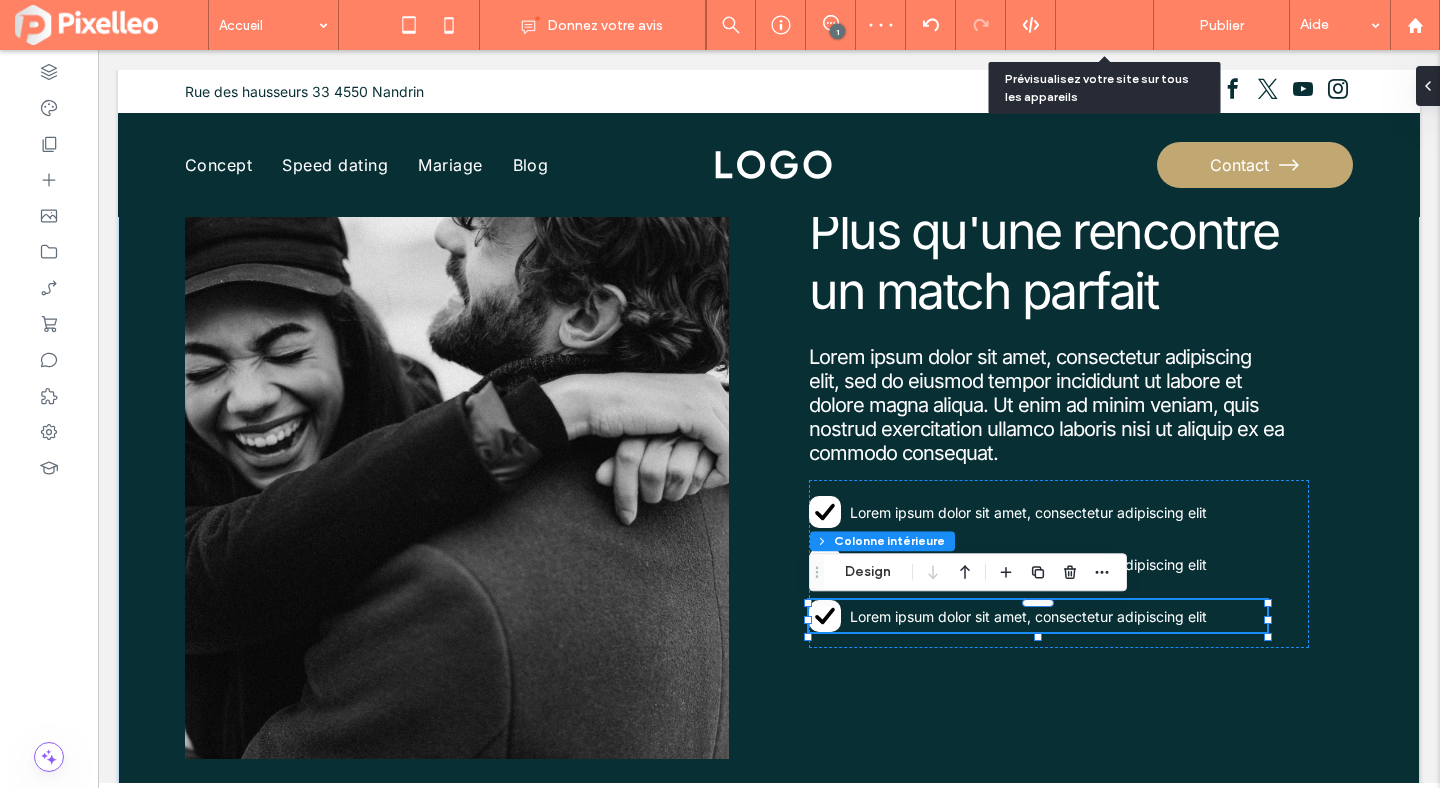 click on "Aperçu" at bounding box center [1094, 25] 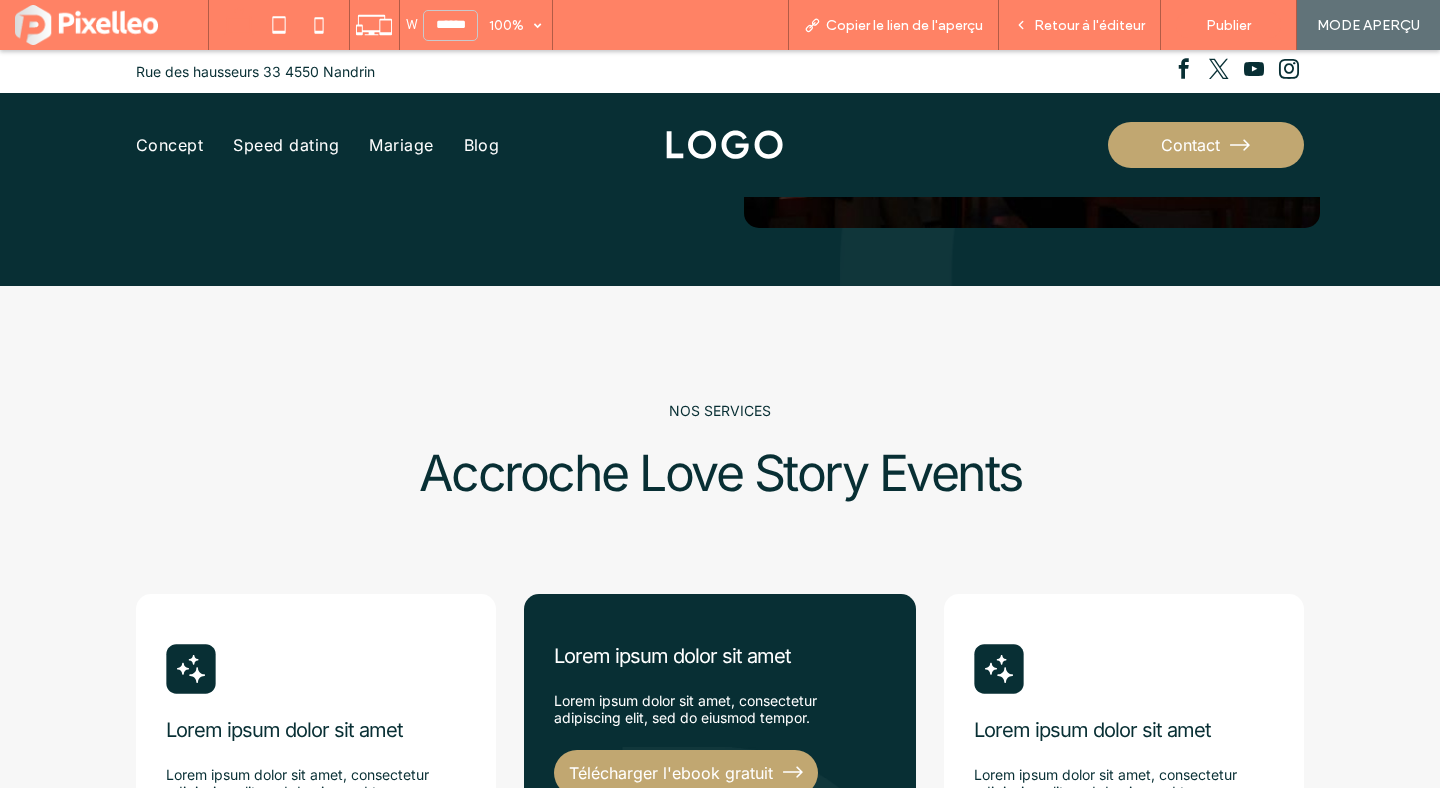 scroll, scrollTop: 0, scrollLeft: 0, axis: both 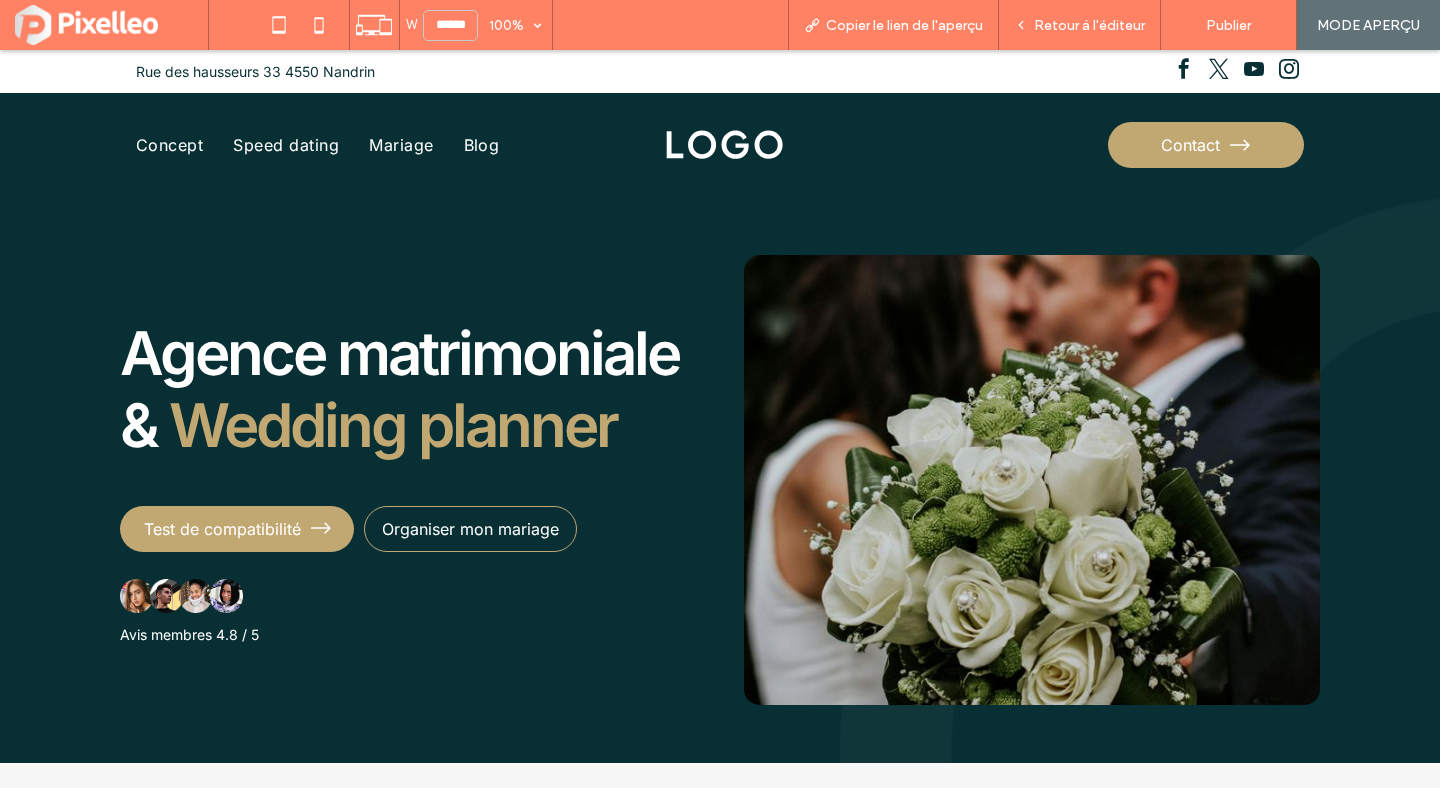 click at bounding box center [724, 145] 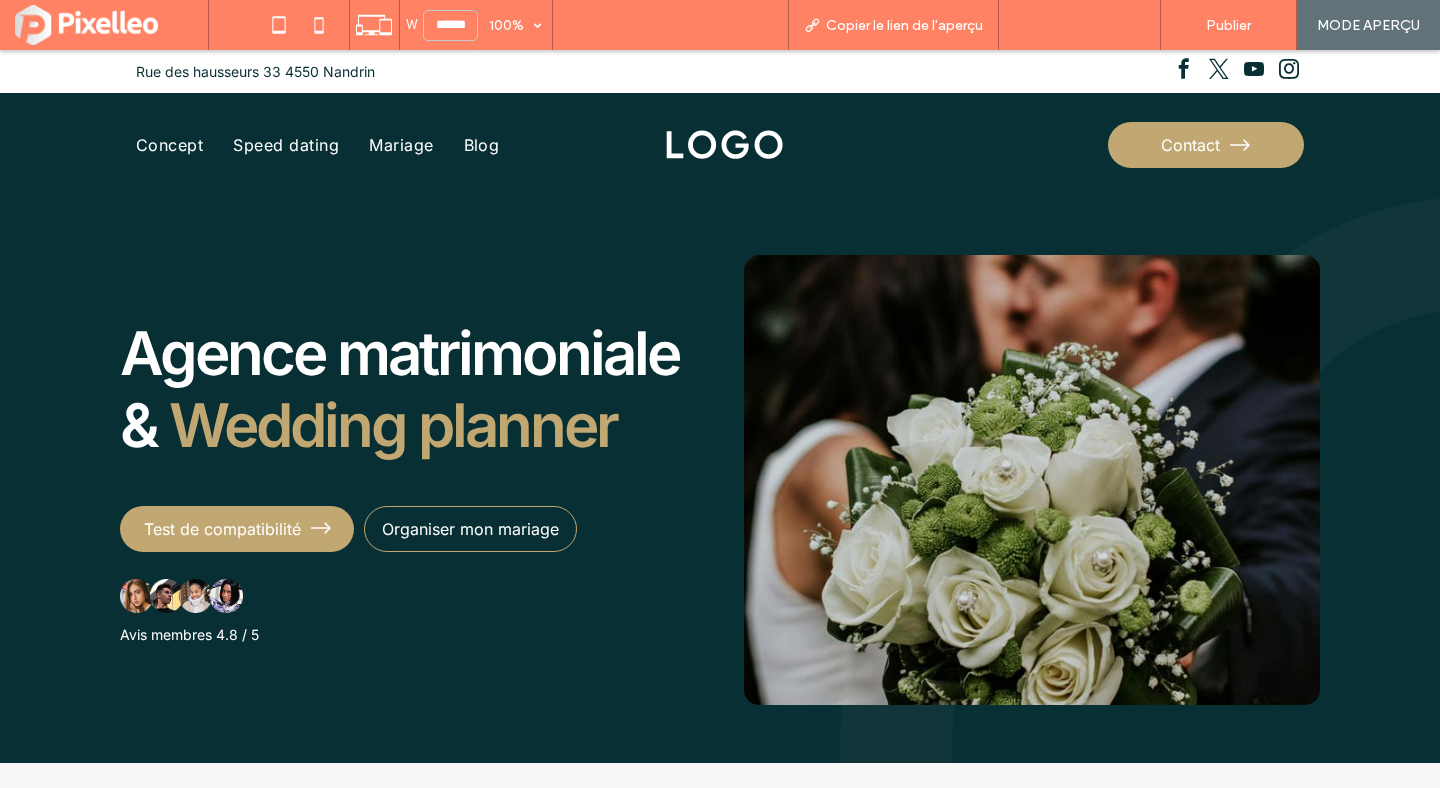 click on "Retour à l'éditeur" at bounding box center (1080, 25) 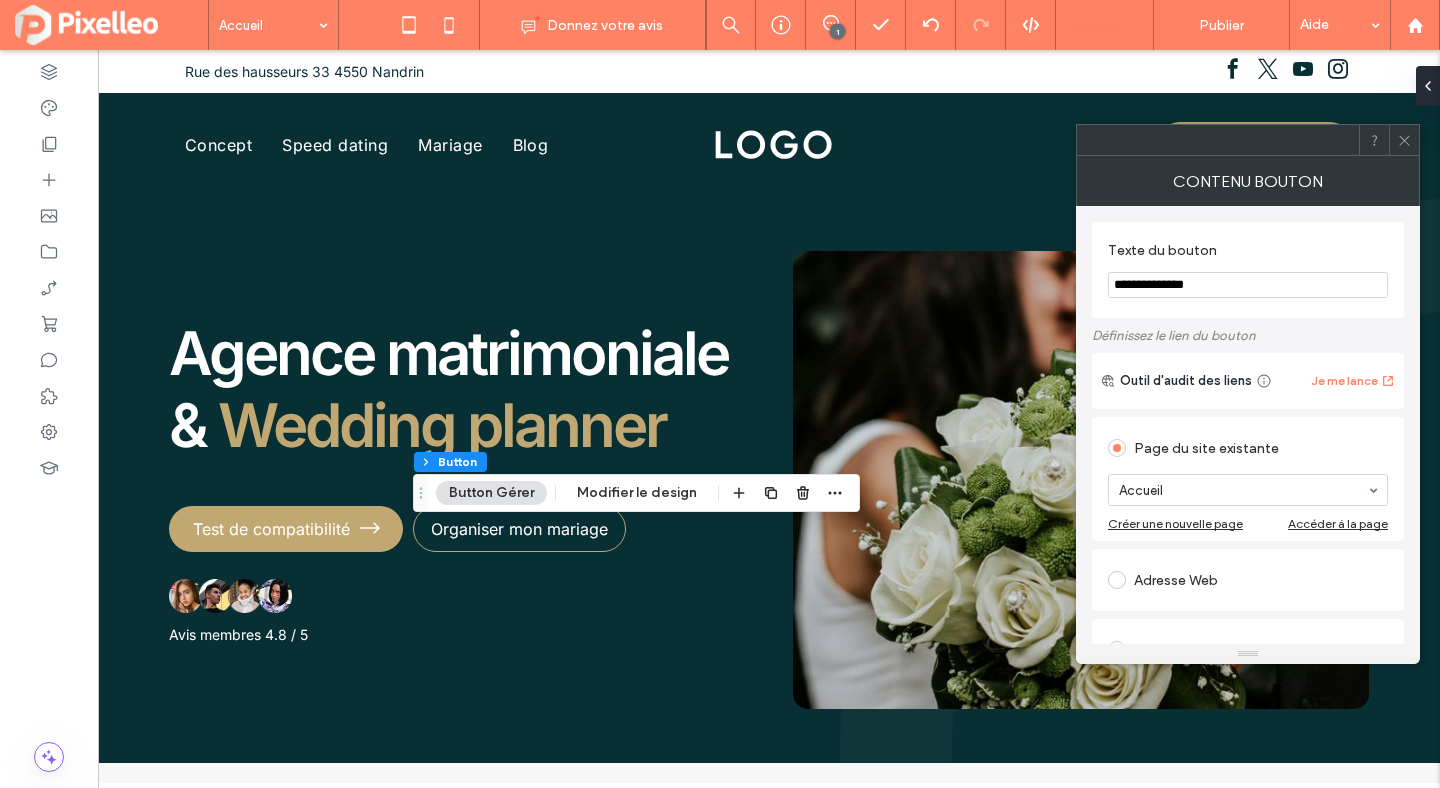 type on "**" 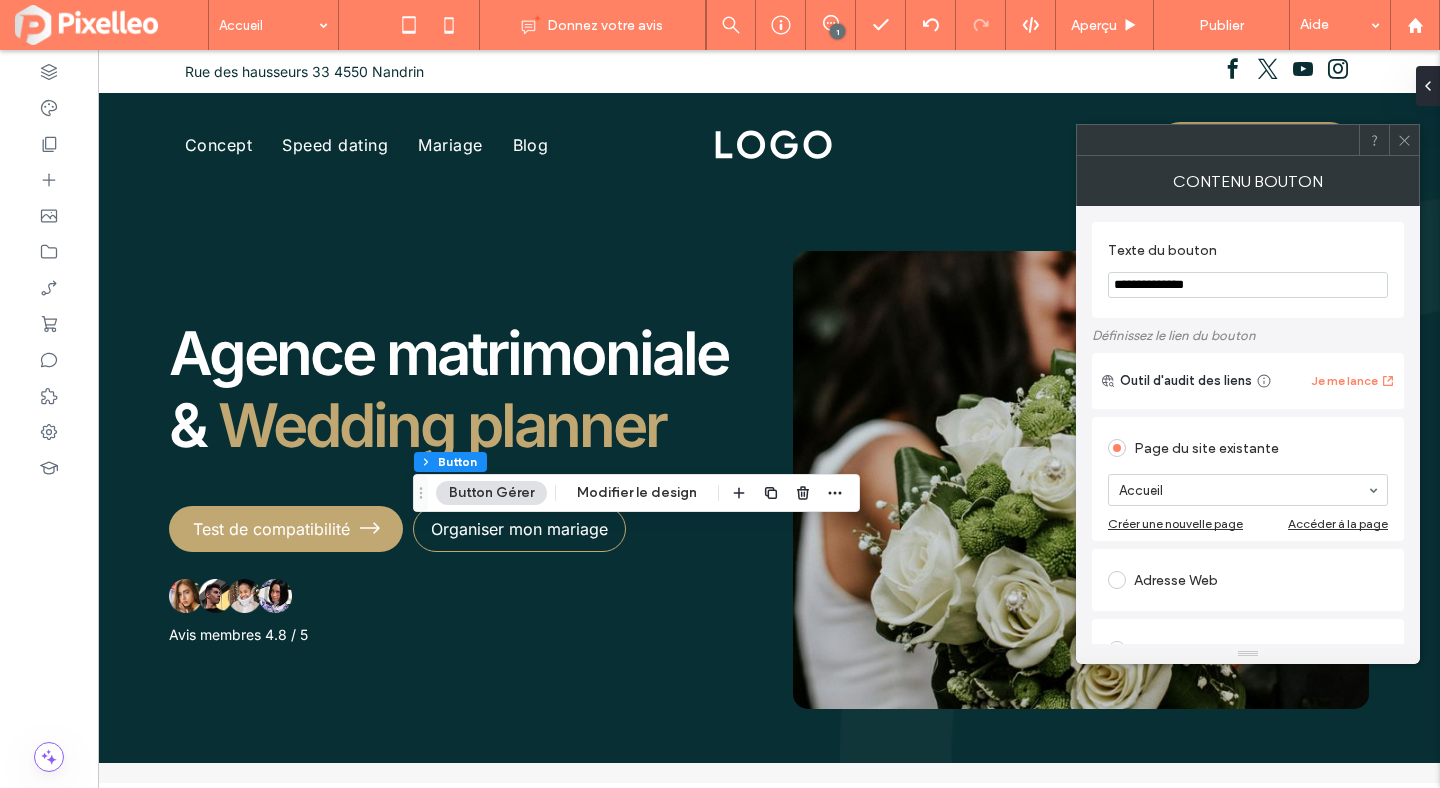 click on "**********" at bounding box center [1248, 285] 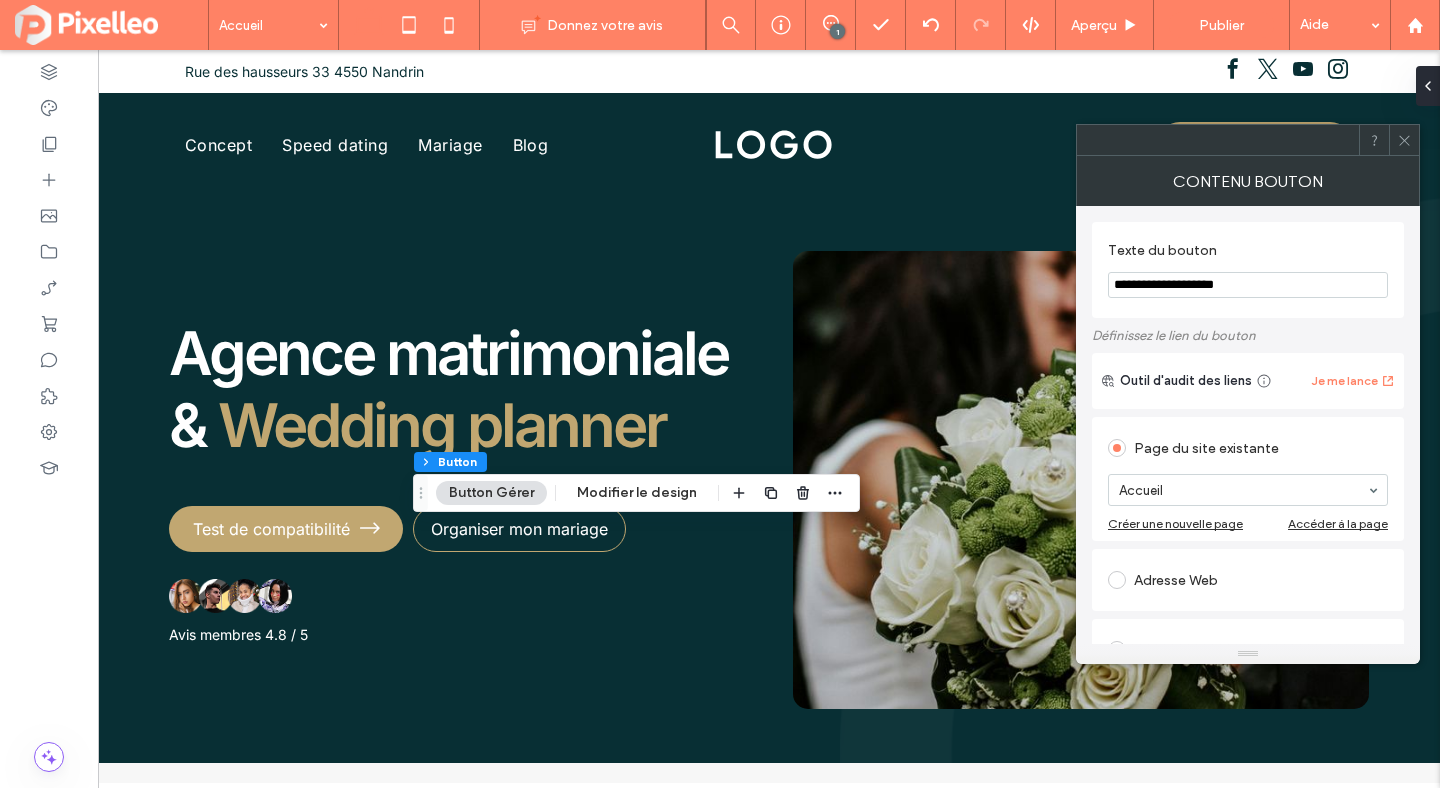 type 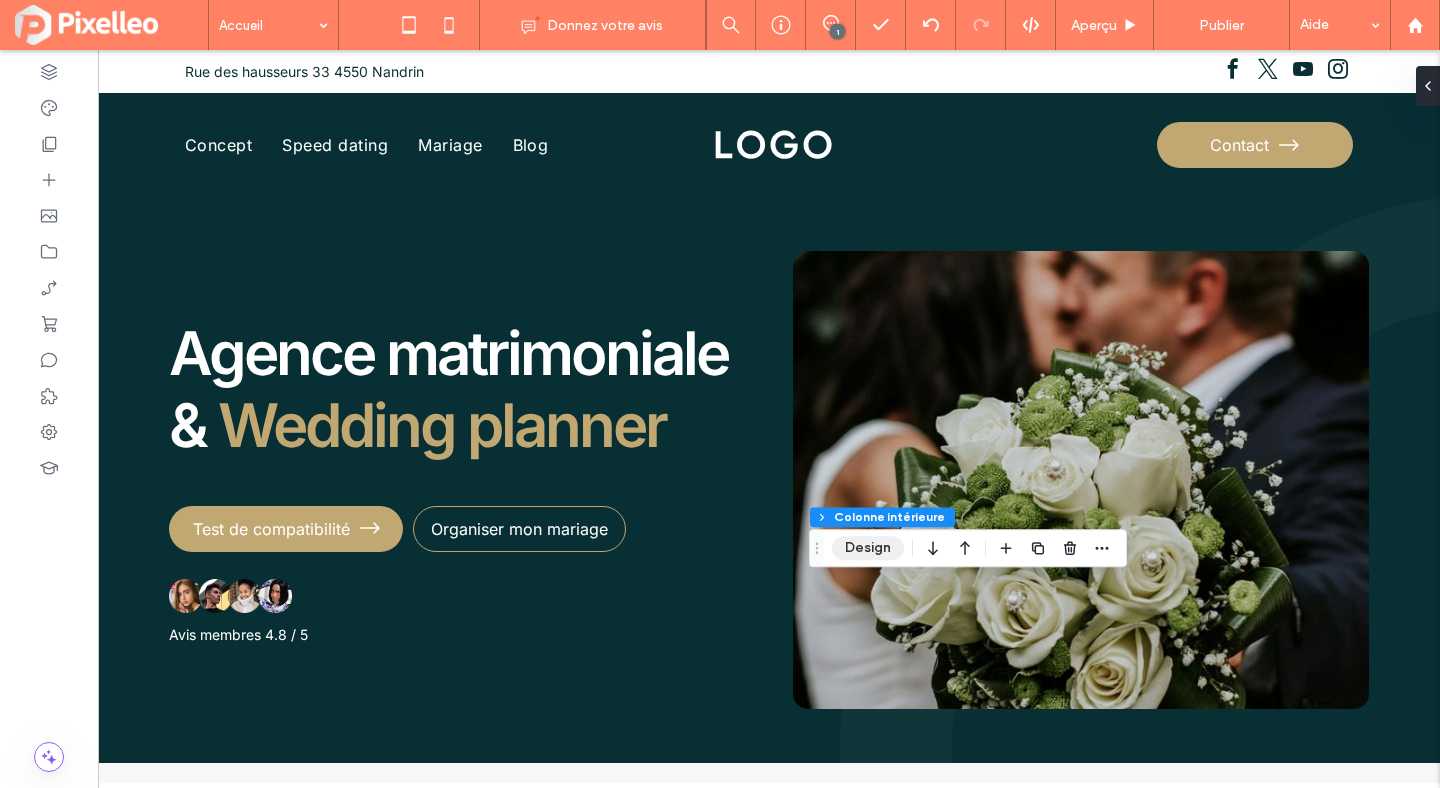 click on "Design" at bounding box center (868, 548) 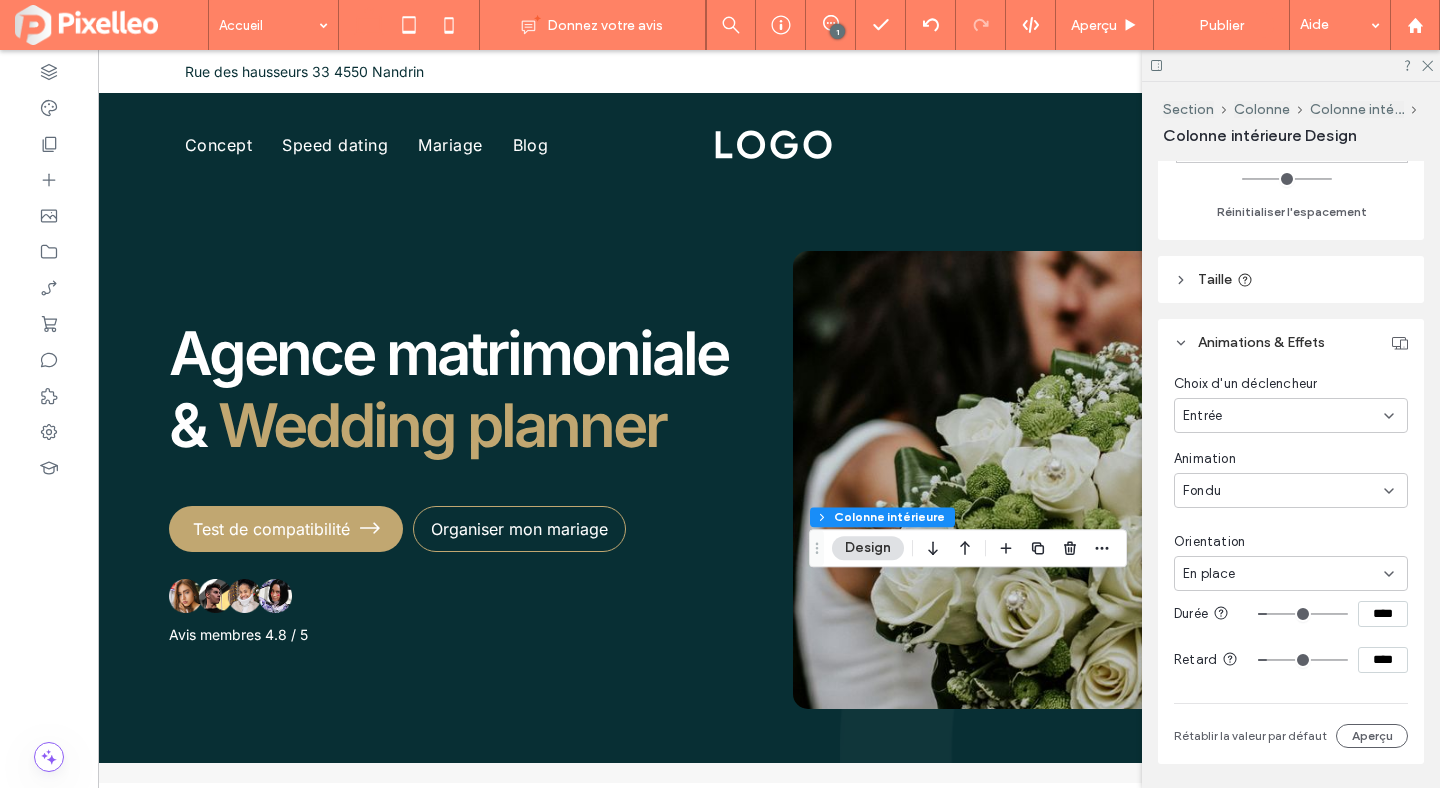 scroll, scrollTop: 952, scrollLeft: 0, axis: vertical 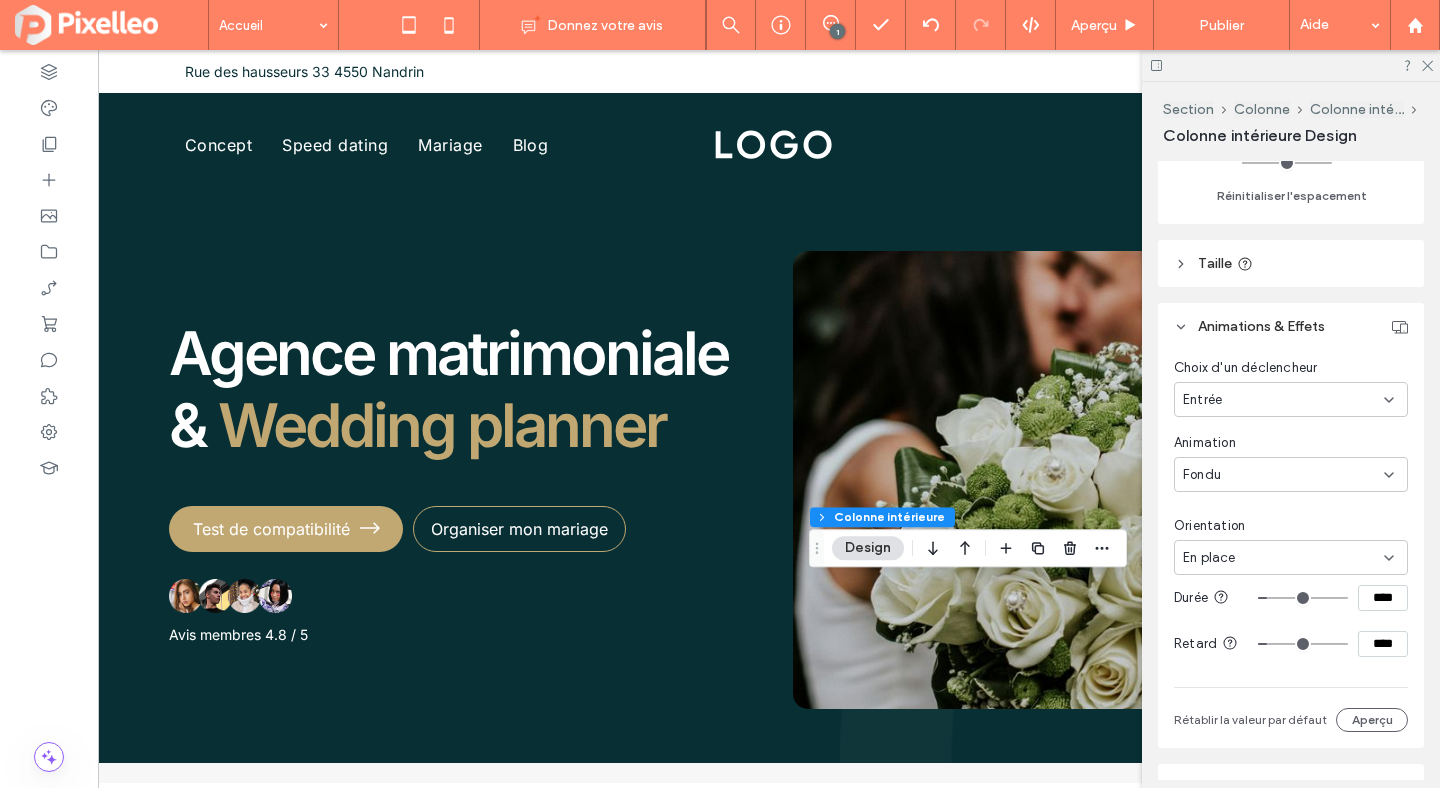 click on "****" at bounding box center [1383, 644] 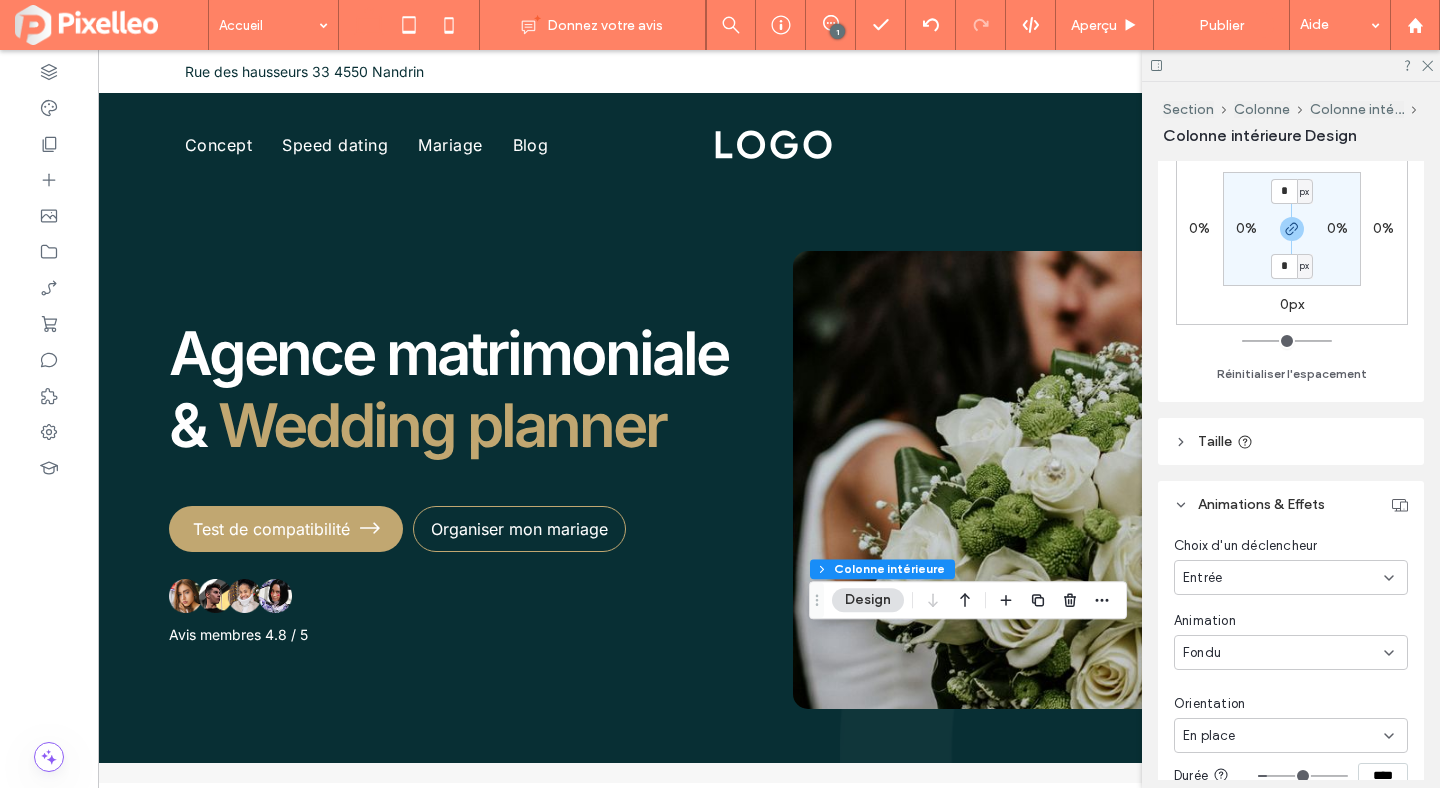 scroll, scrollTop: 986, scrollLeft: 0, axis: vertical 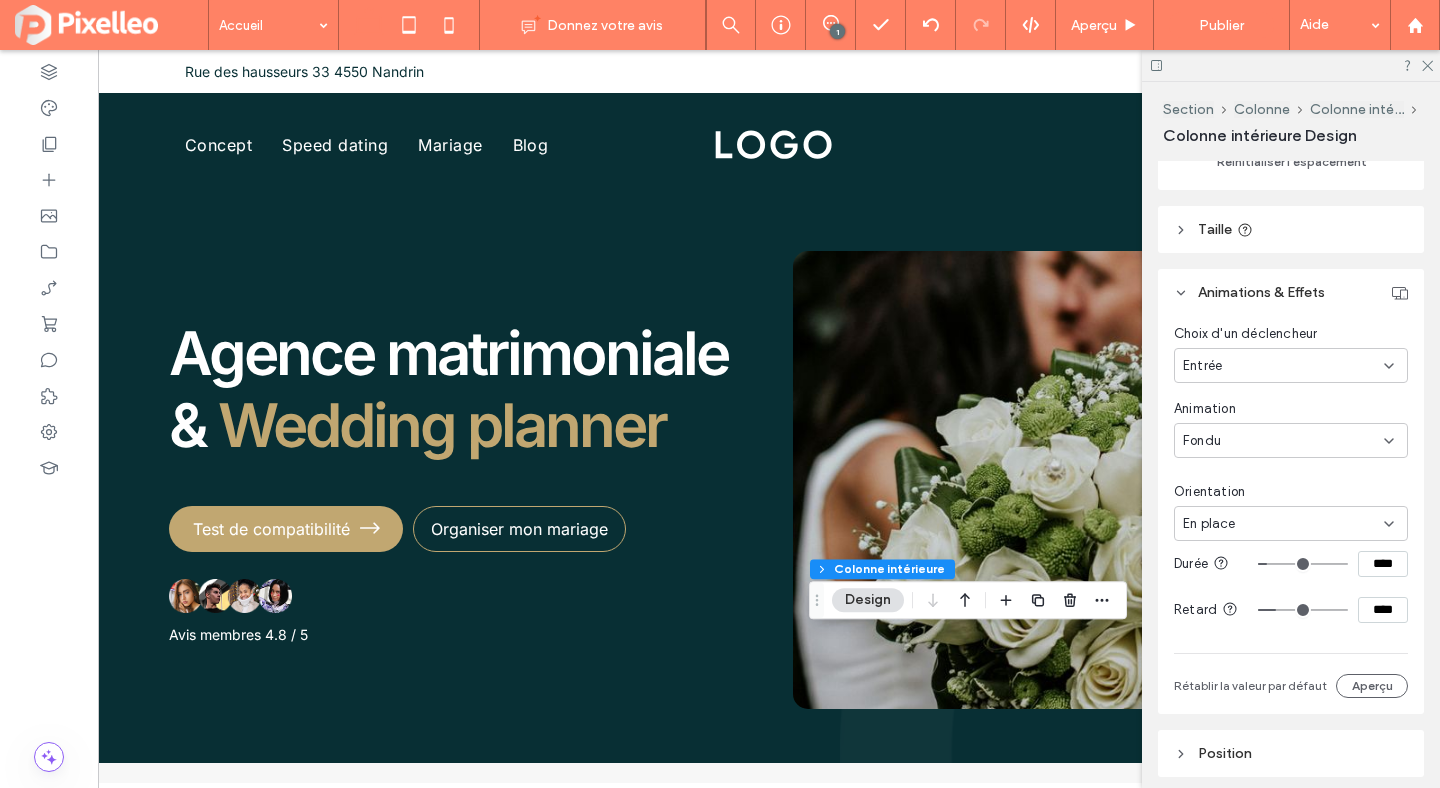 click on "****" at bounding box center (1383, 610) 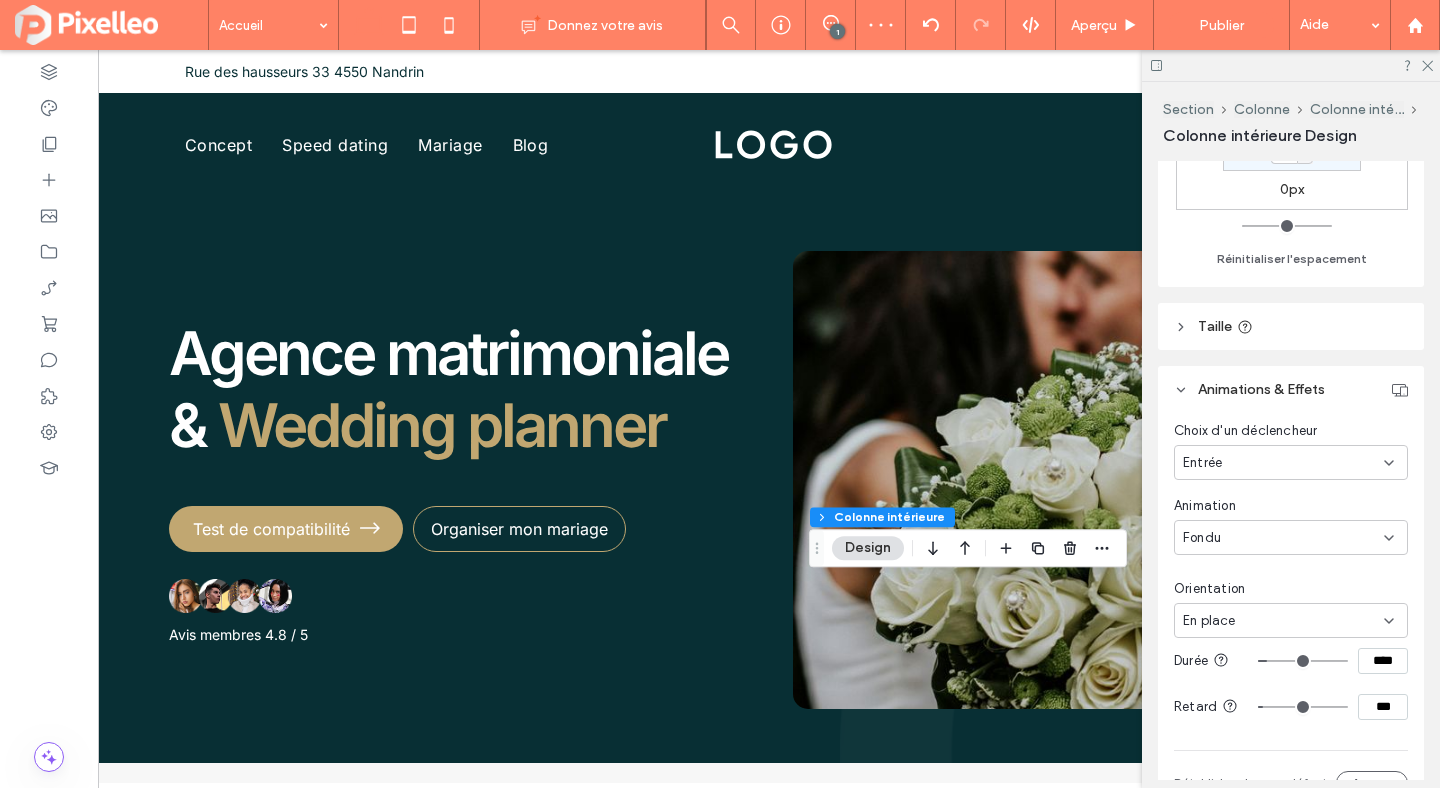 scroll, scrollTop: 900, scrollLeft: 0, axis: vertical 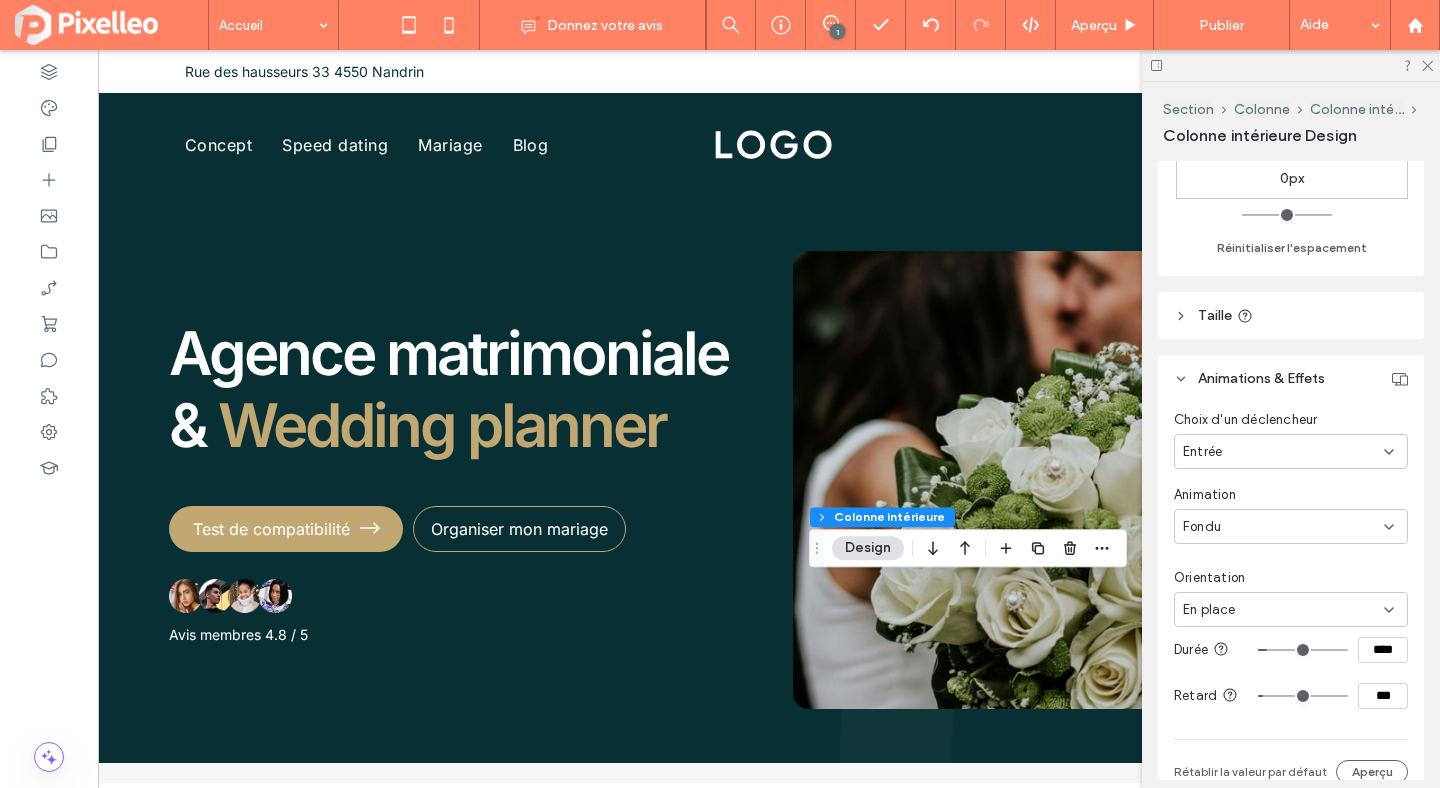 click on "***" at bounding box center [1383, 696] 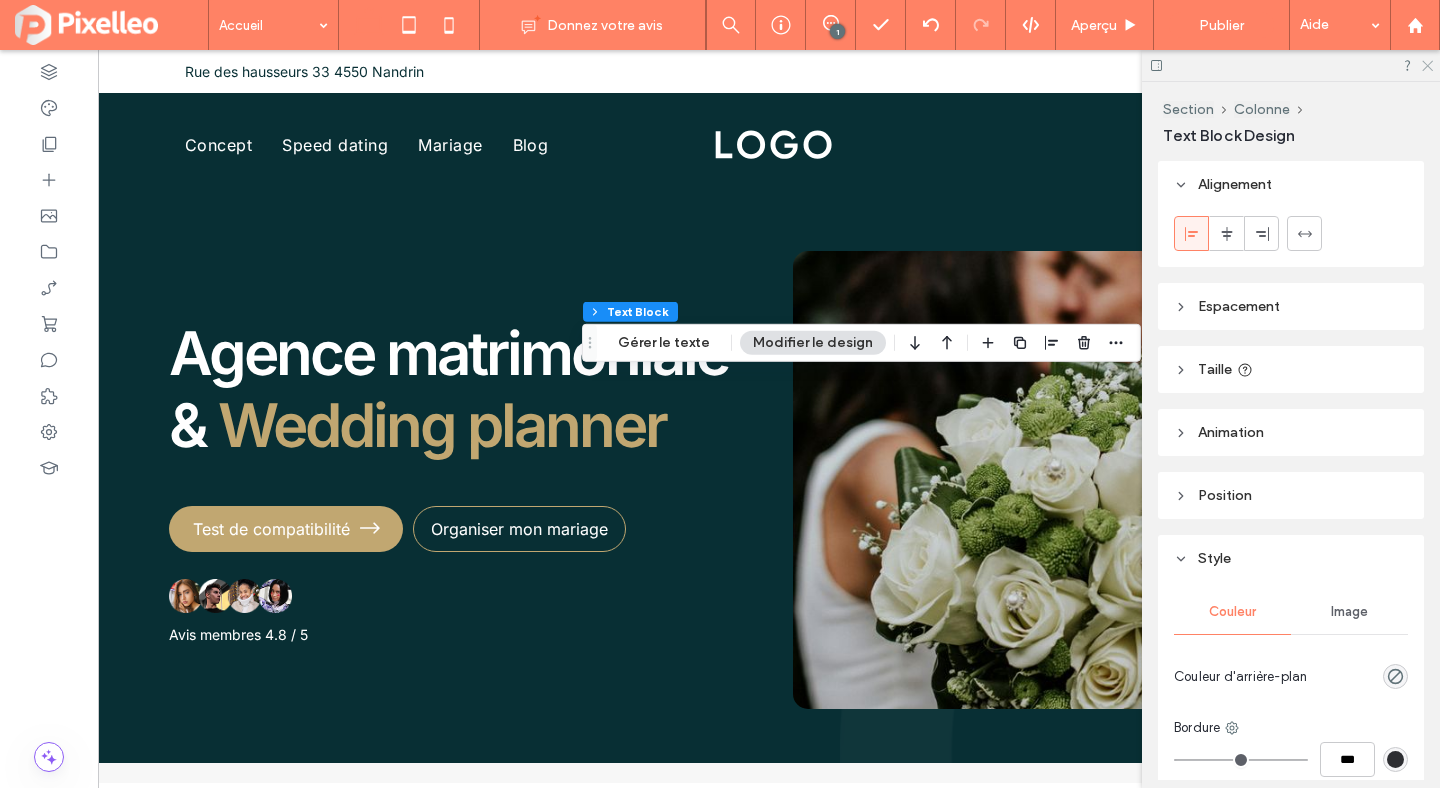 click 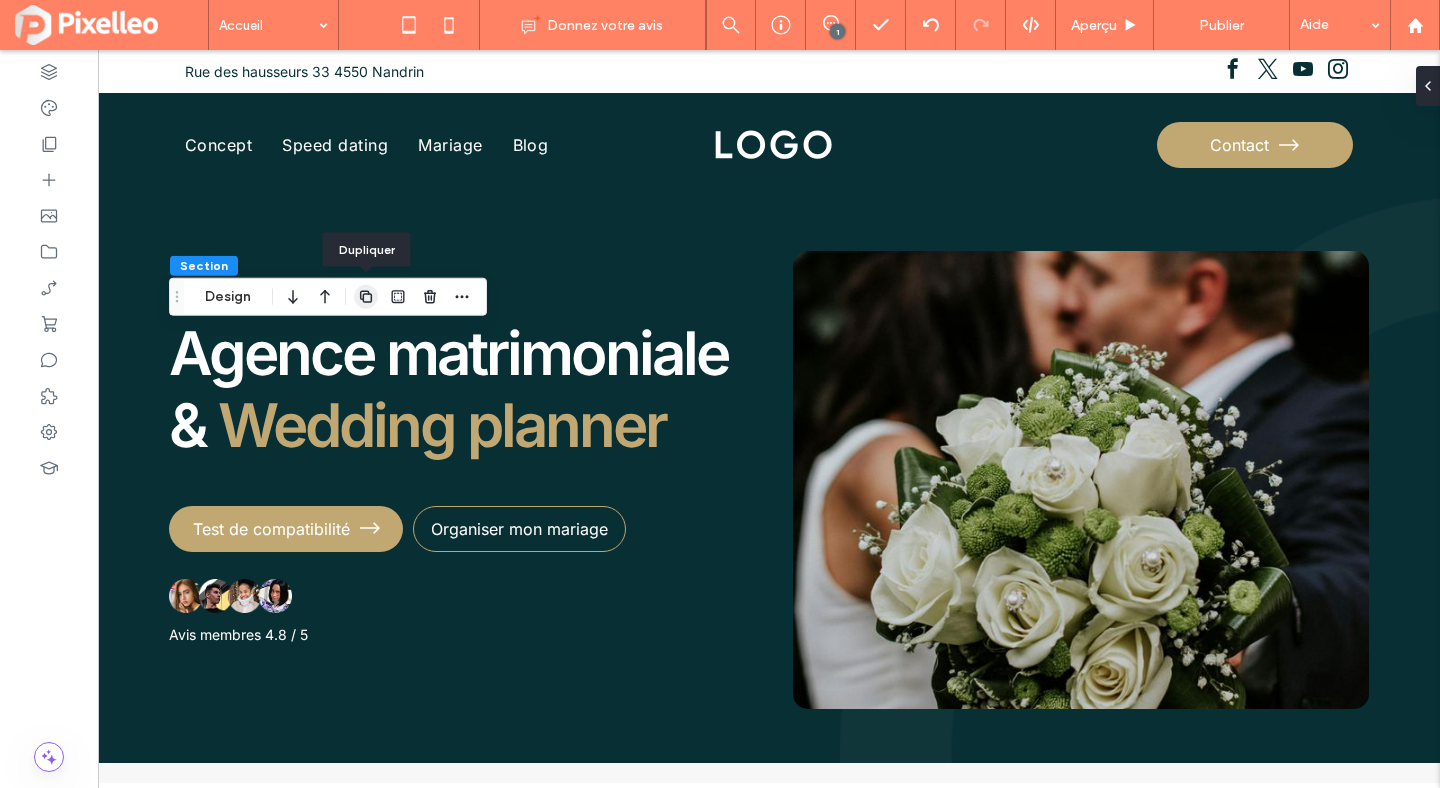 click 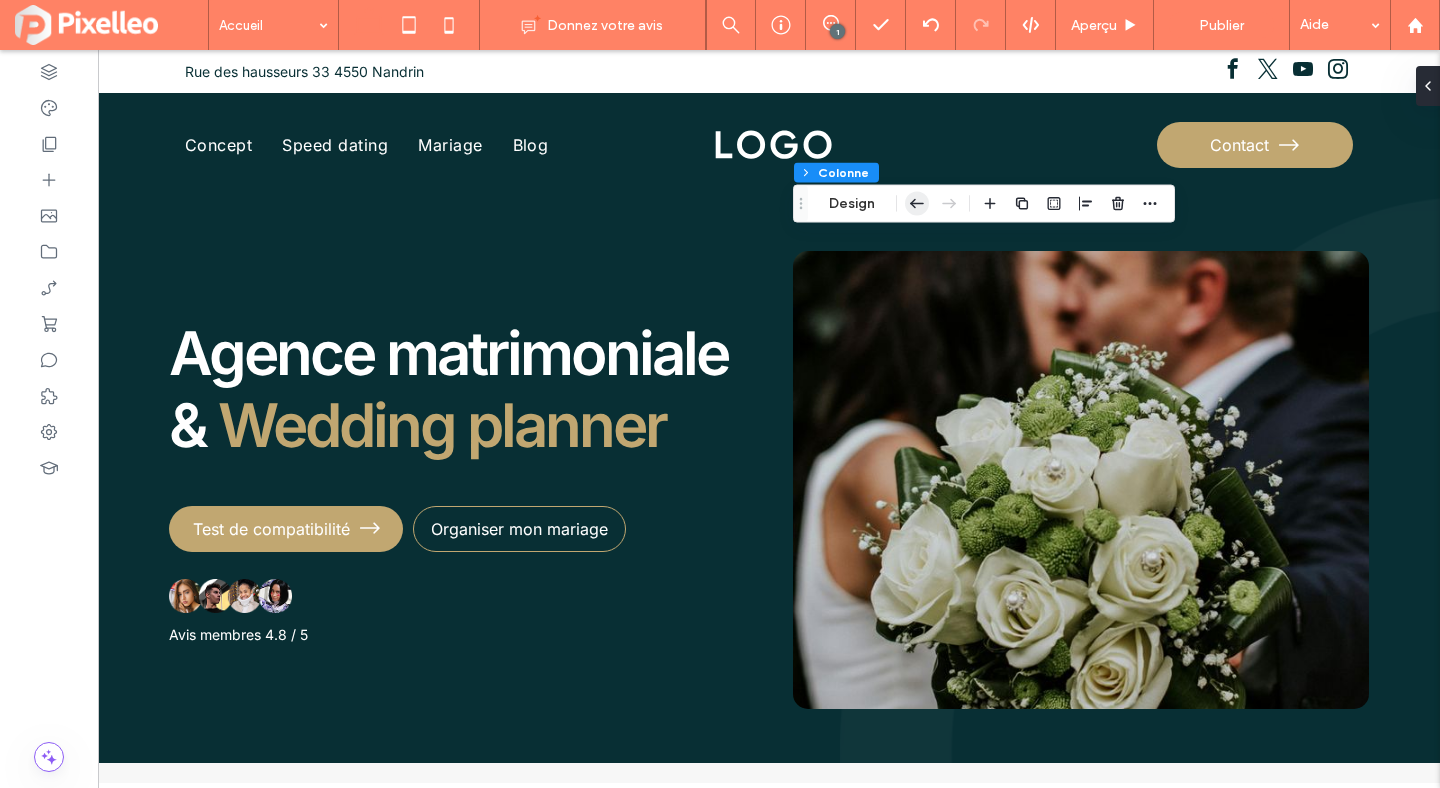 click 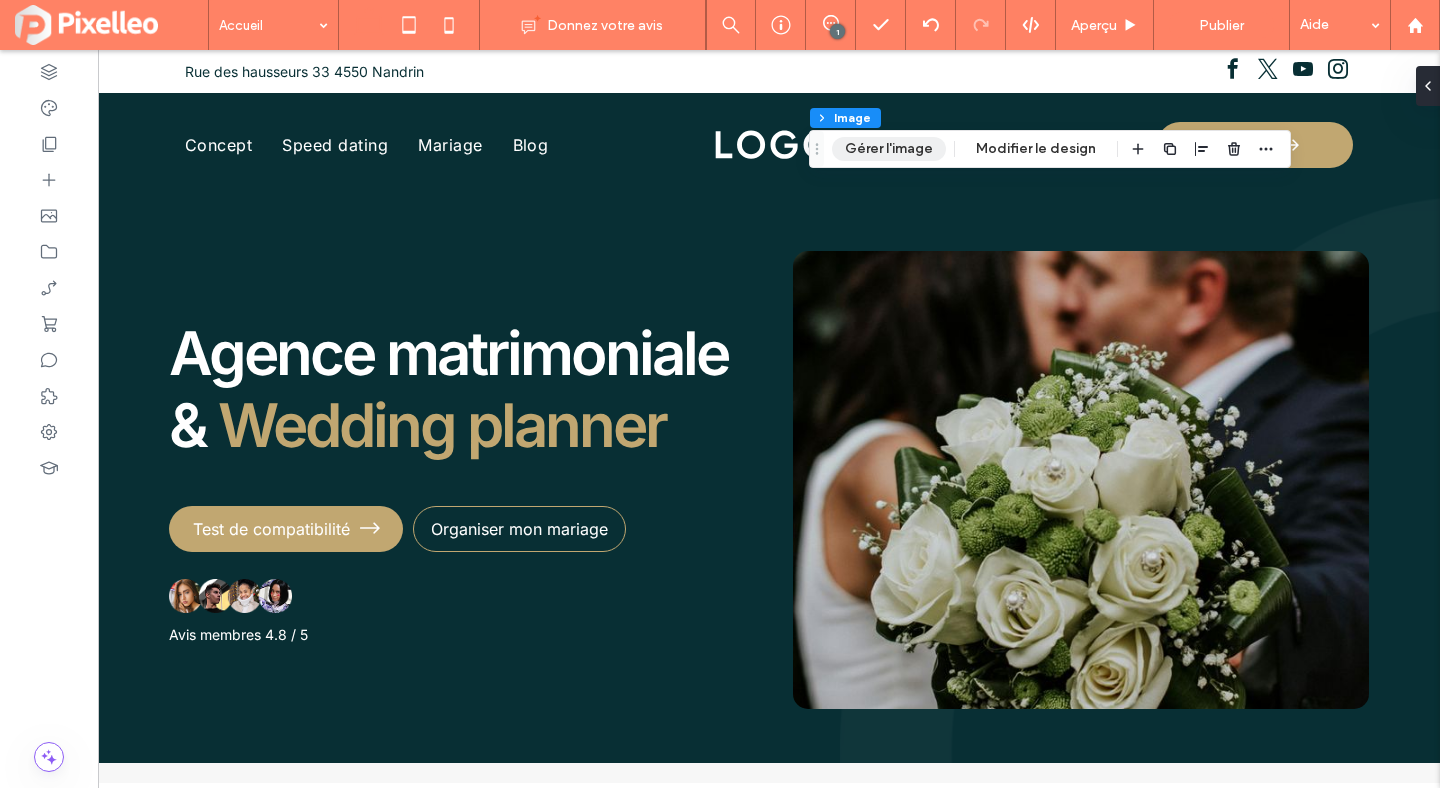 click on "Gérer l'image" at bounding box center (889, 149) 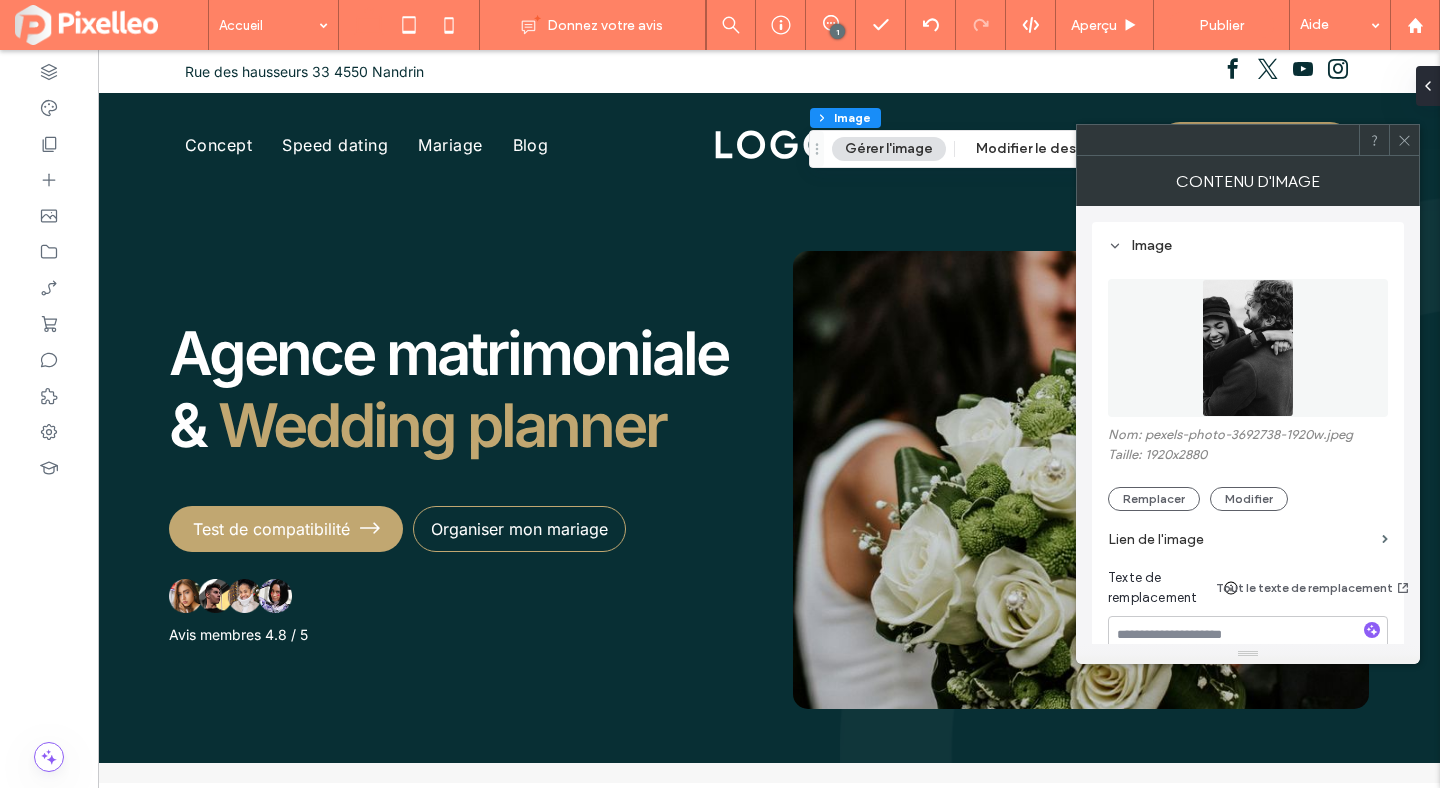 click on "Lien de l'image" at bounding box center (1248, 539) 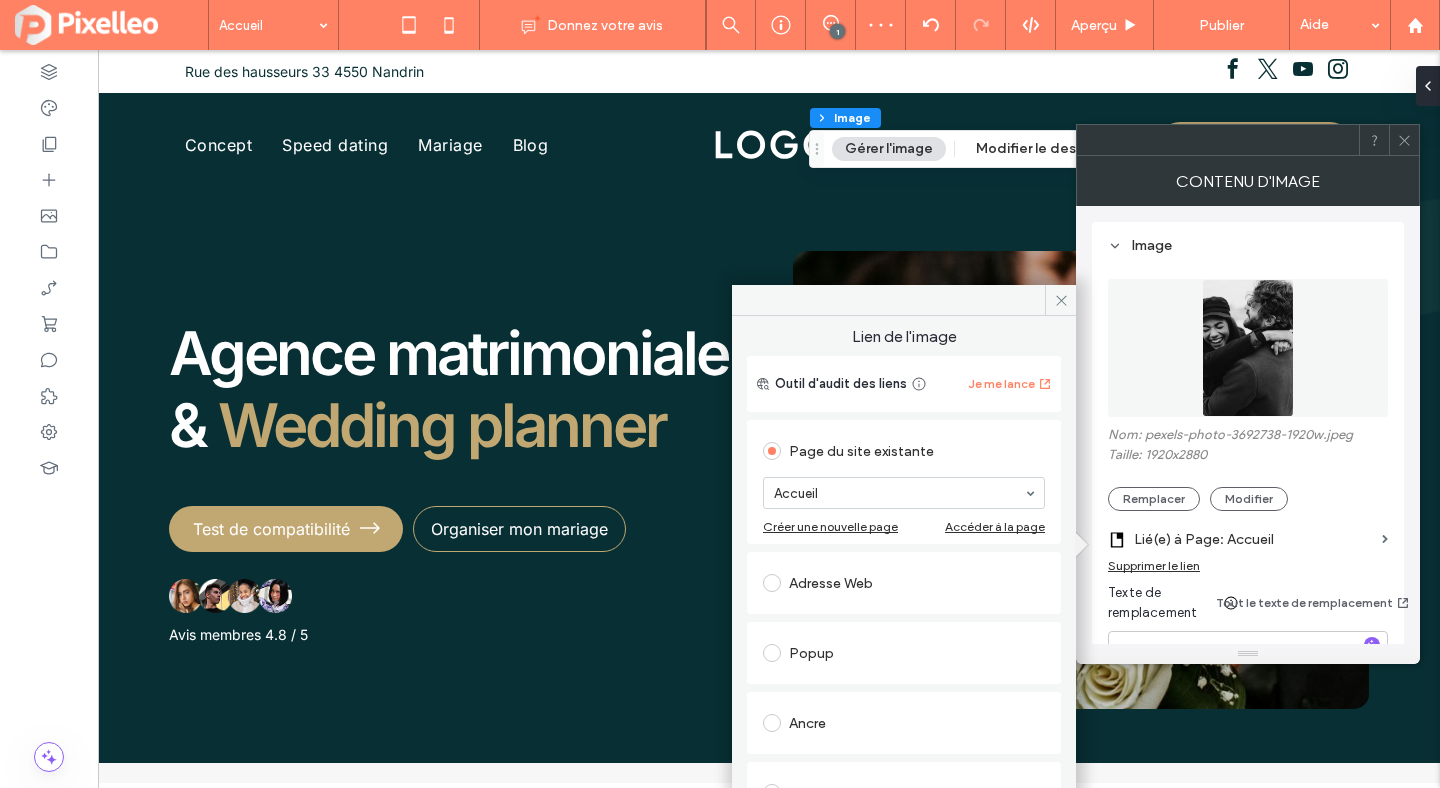 click on "Supprimer le lien" at bounding box center [1154, 565] 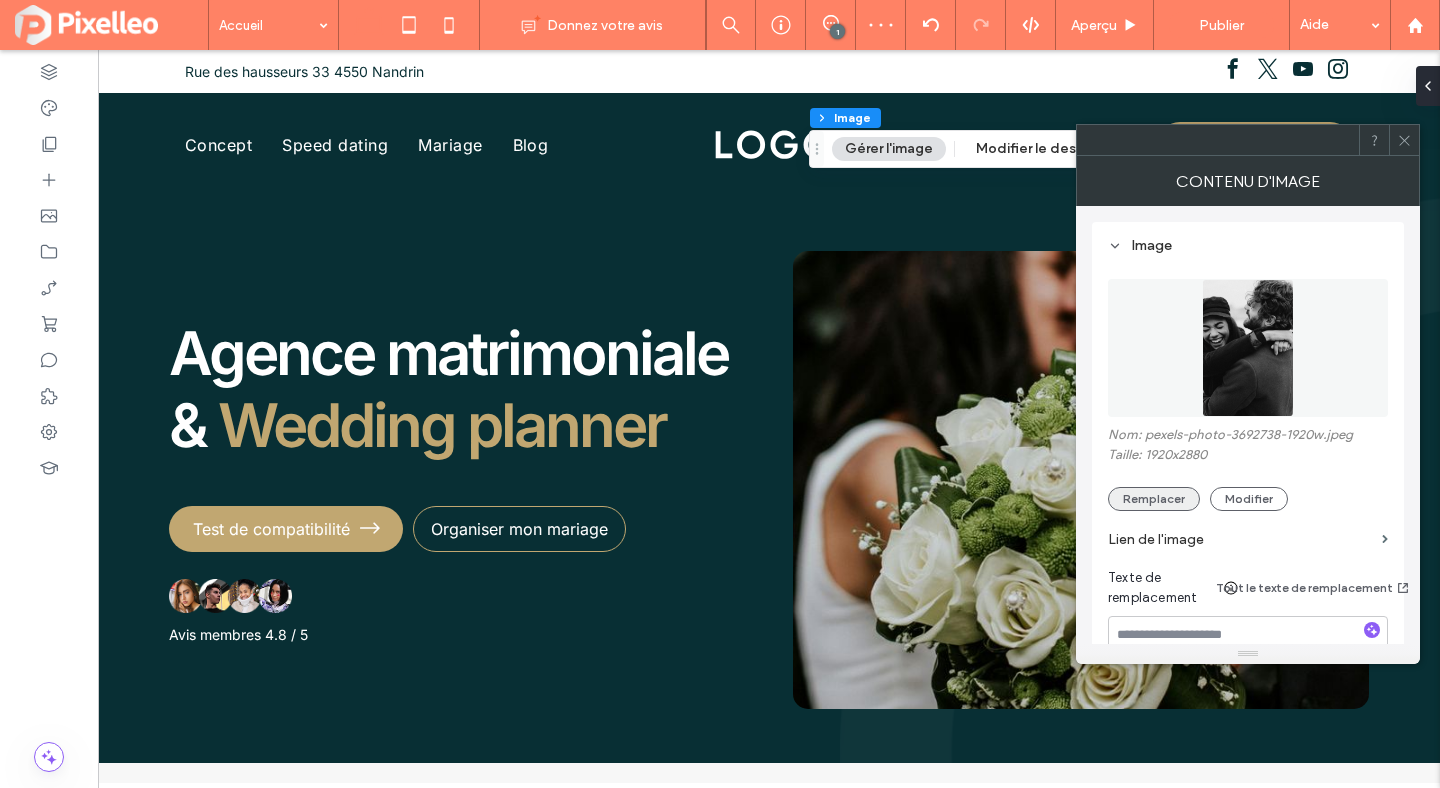 click on "Remplacer" at bounding box center (1154, 499) 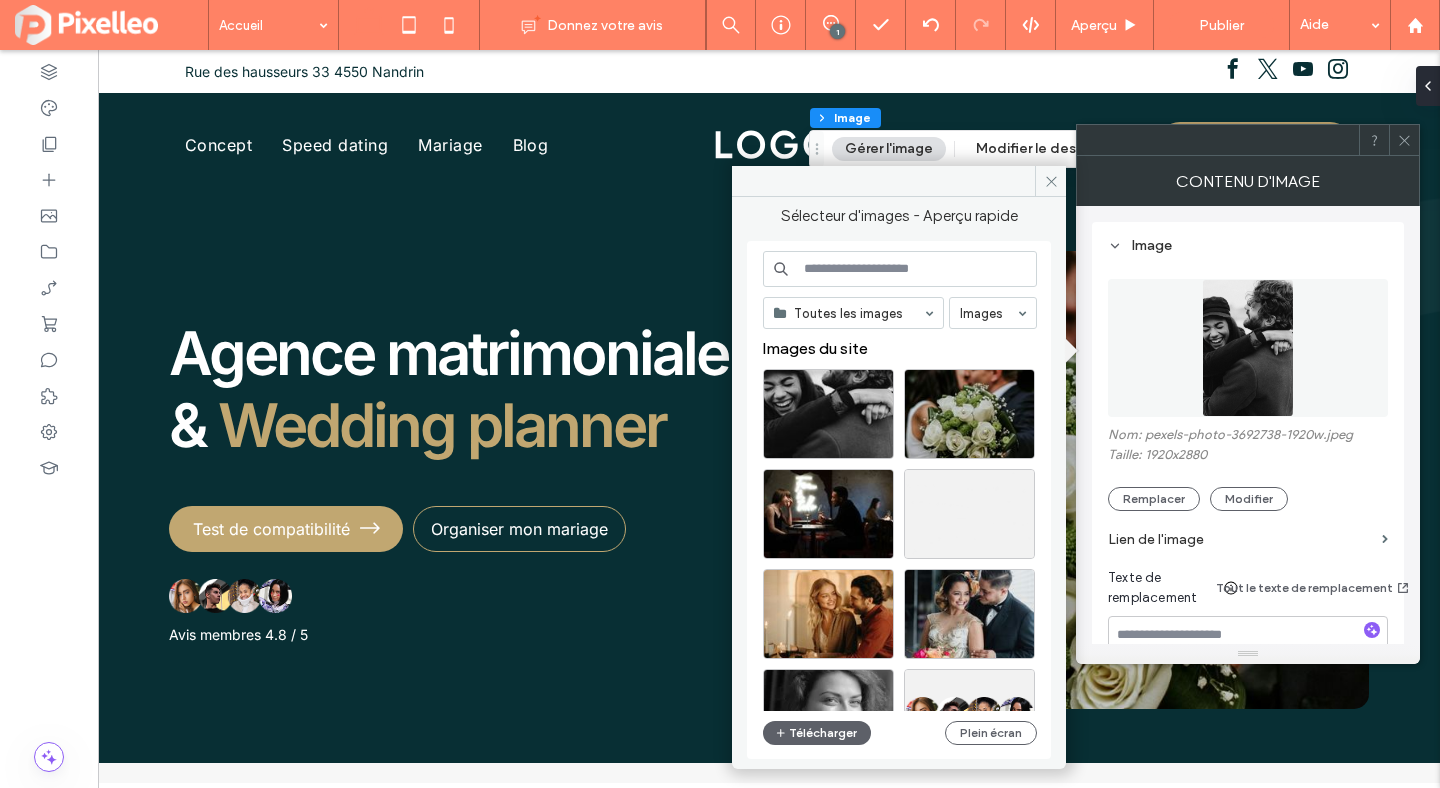 click at bounding box center (900, 269) 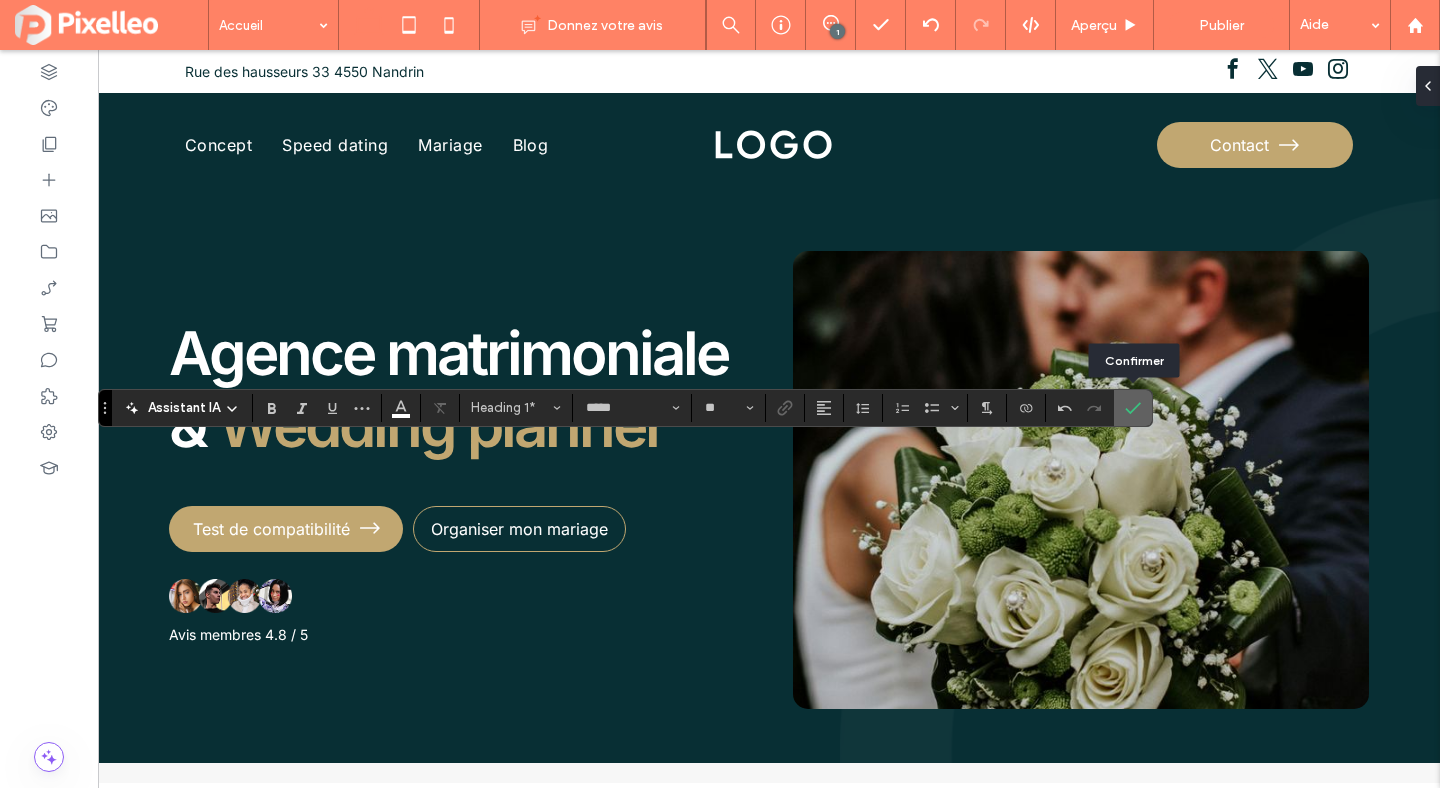 click 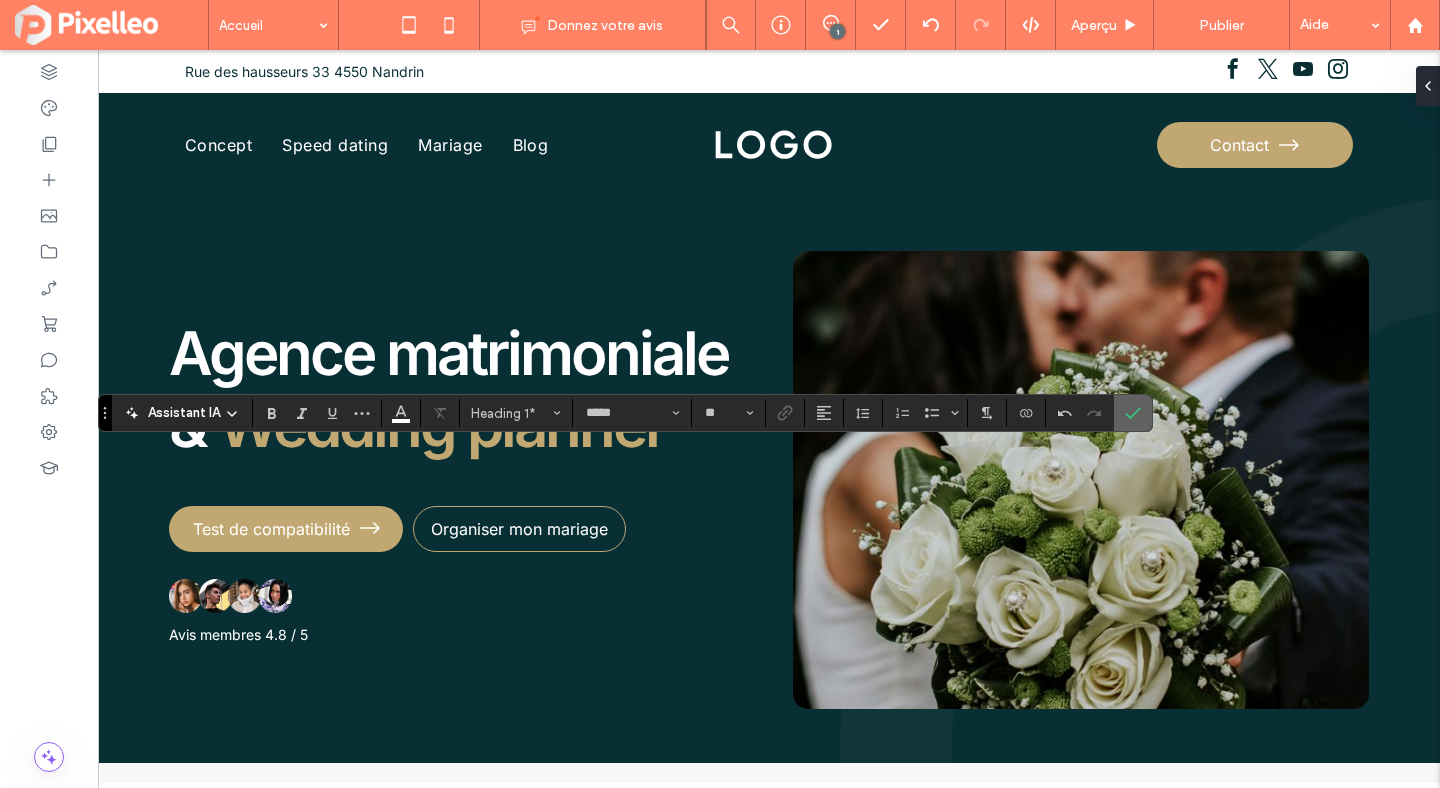 click at bounding box center (1133, 413) 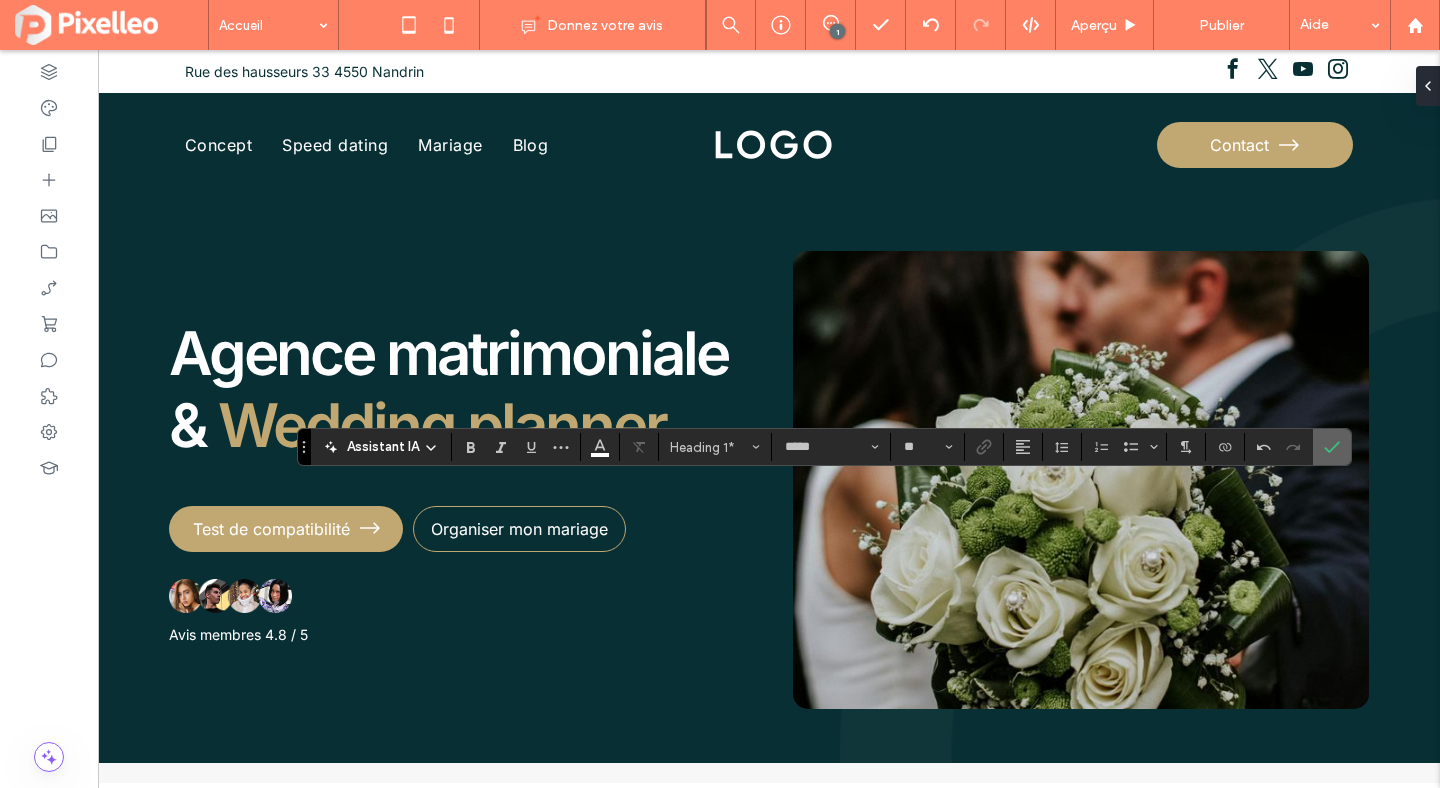 click 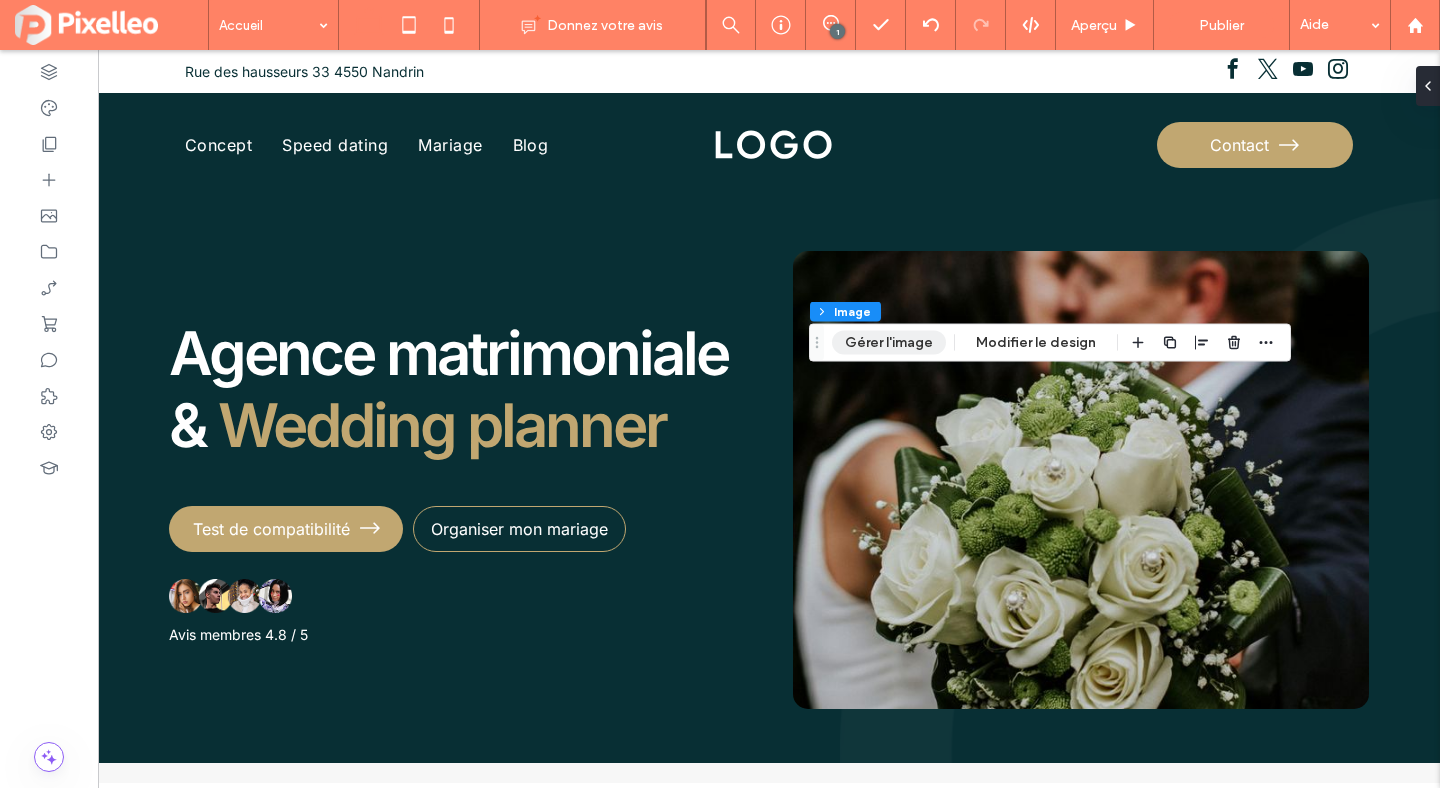 click on "Gérer l'image" at bounding box center (889, 343) 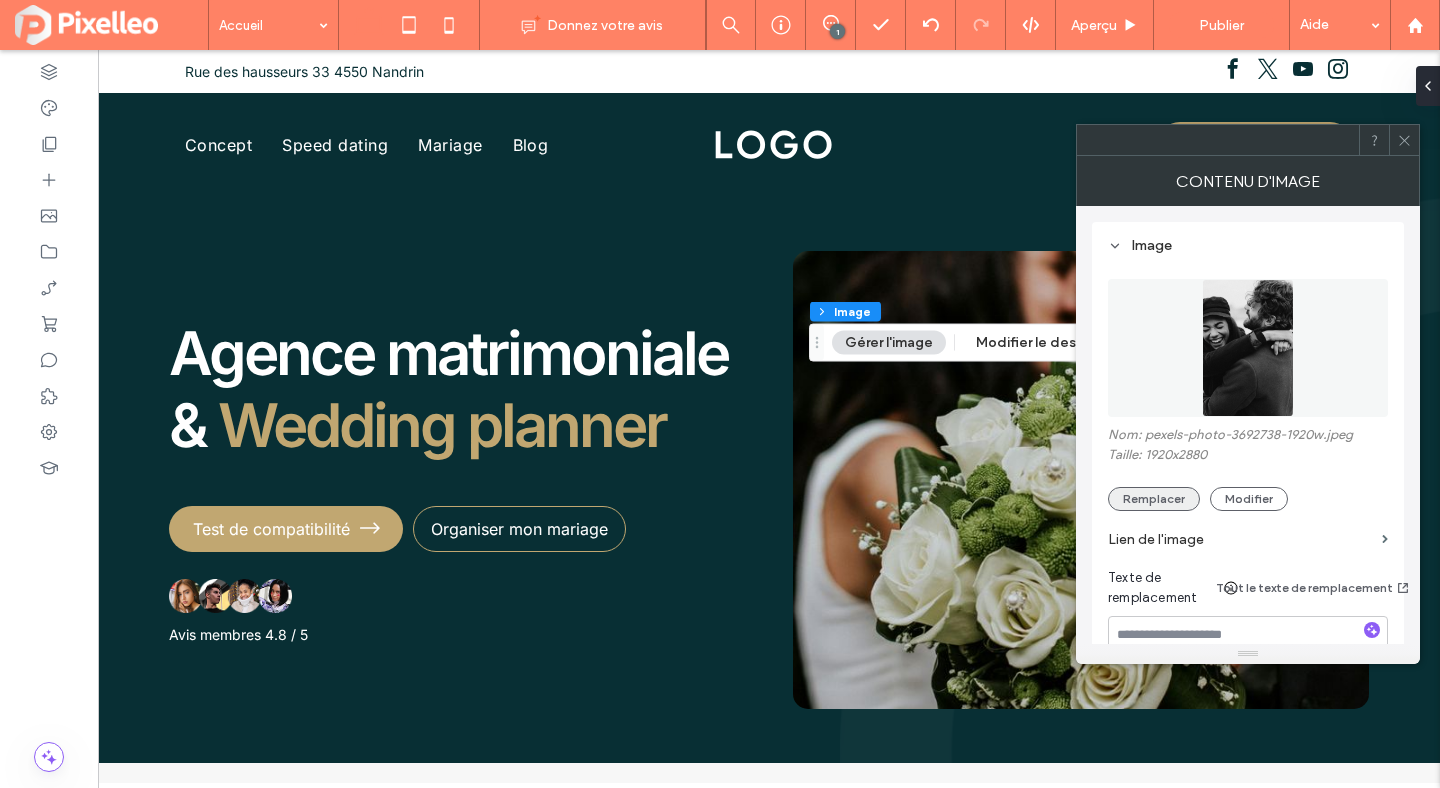 click on "Remplacer" at bounding box center (1154, 499) 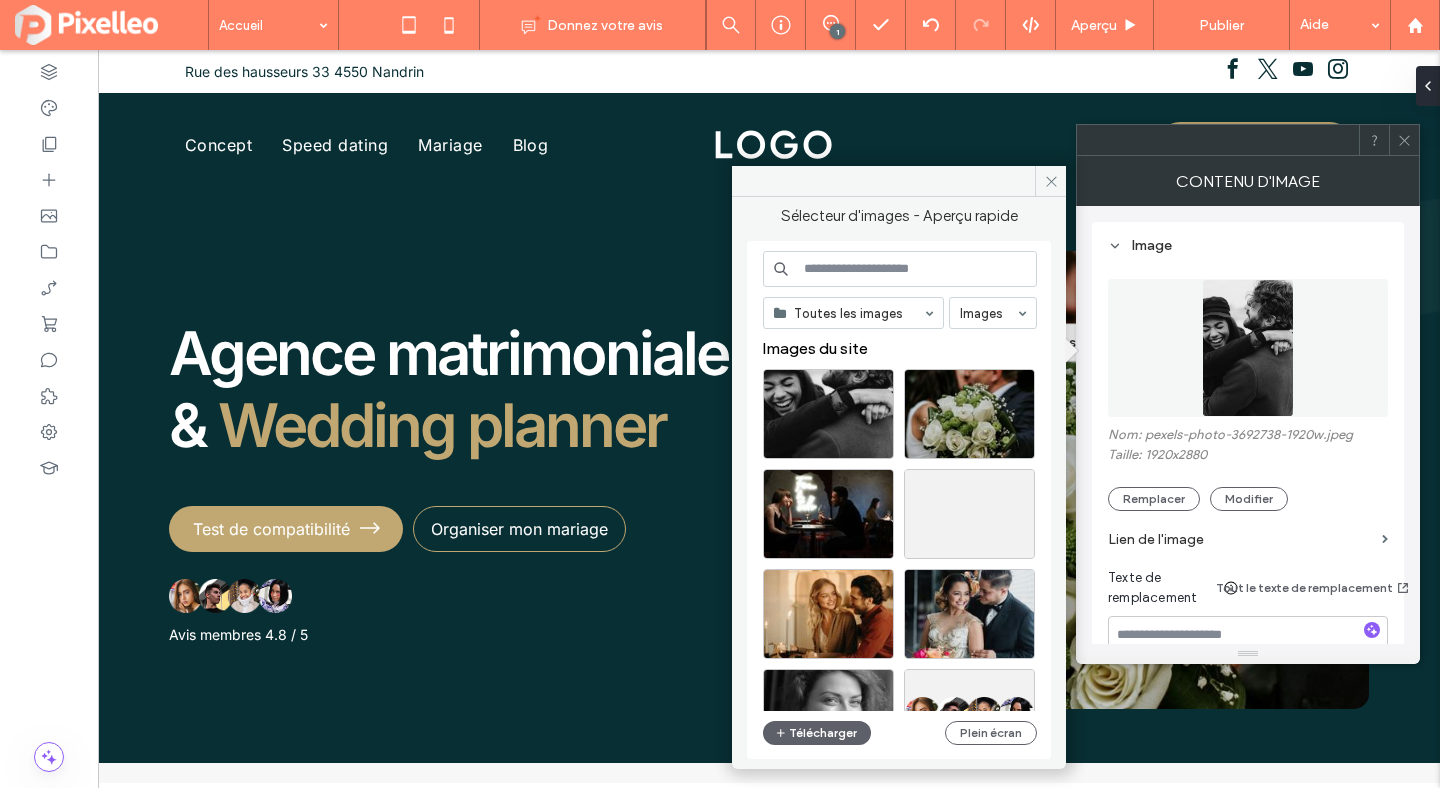 click at bounding box center (900, 269) 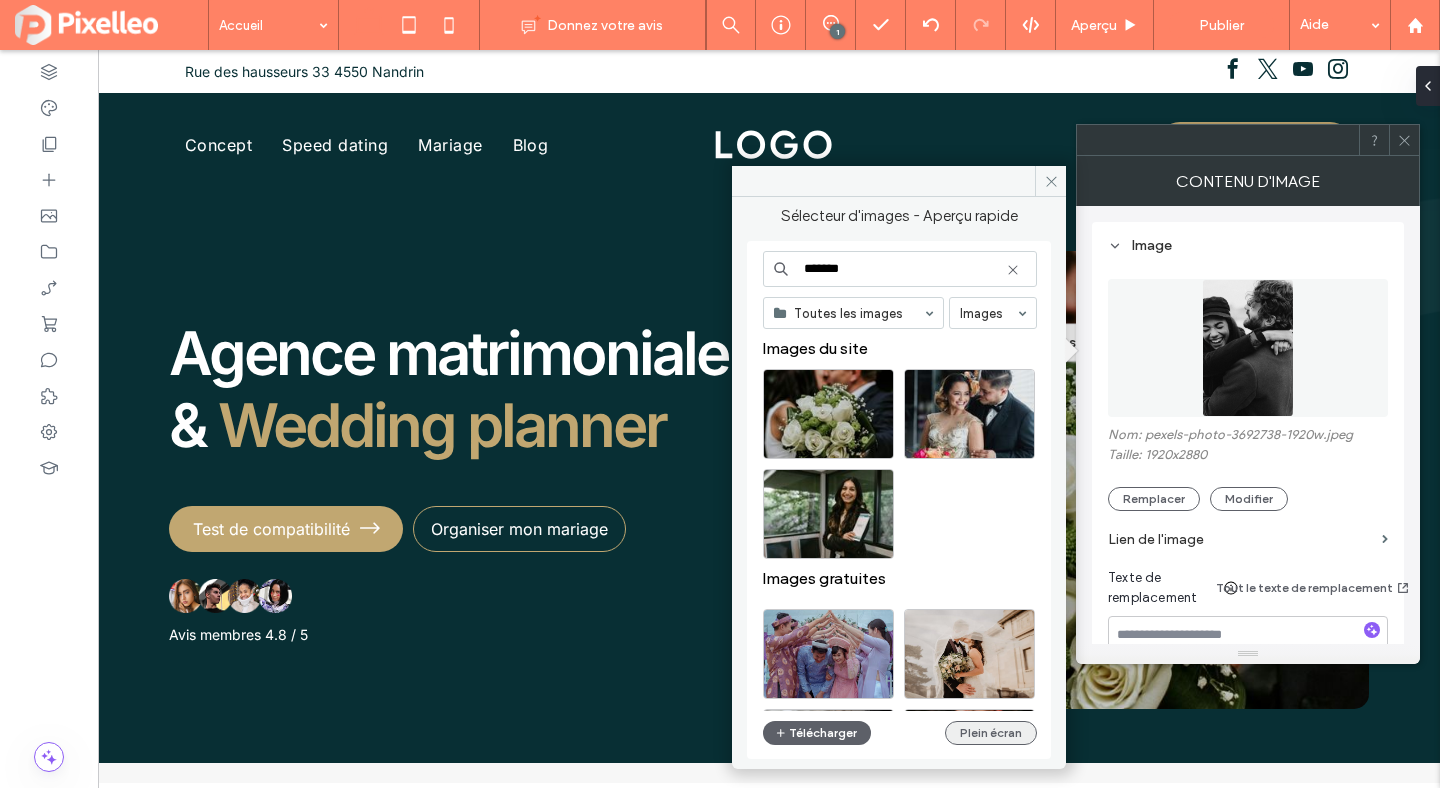 click on "Plein écran" at bounding box center [991, 733] 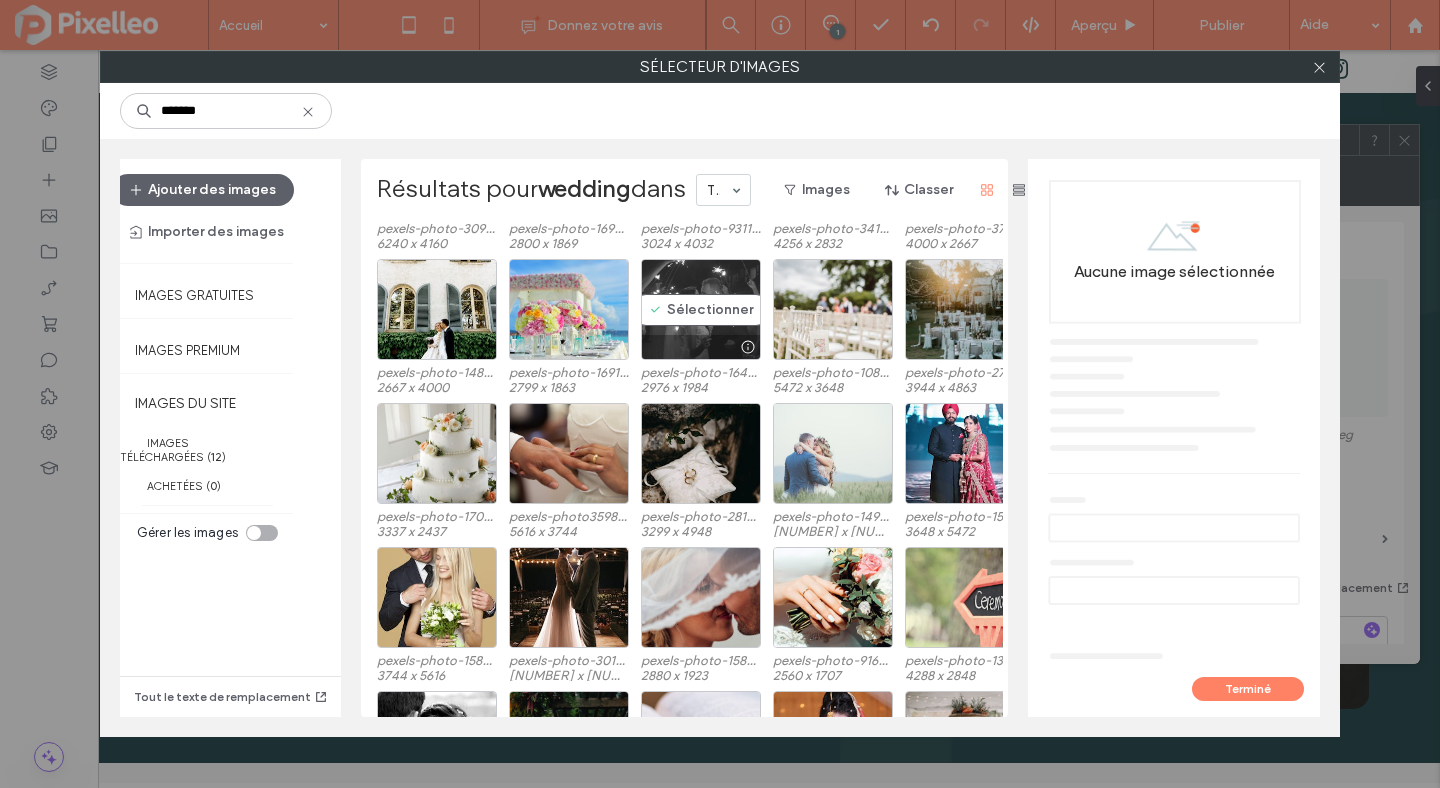scroll, scrollTop: 1798, scrollLeft: 0, axis: vertical 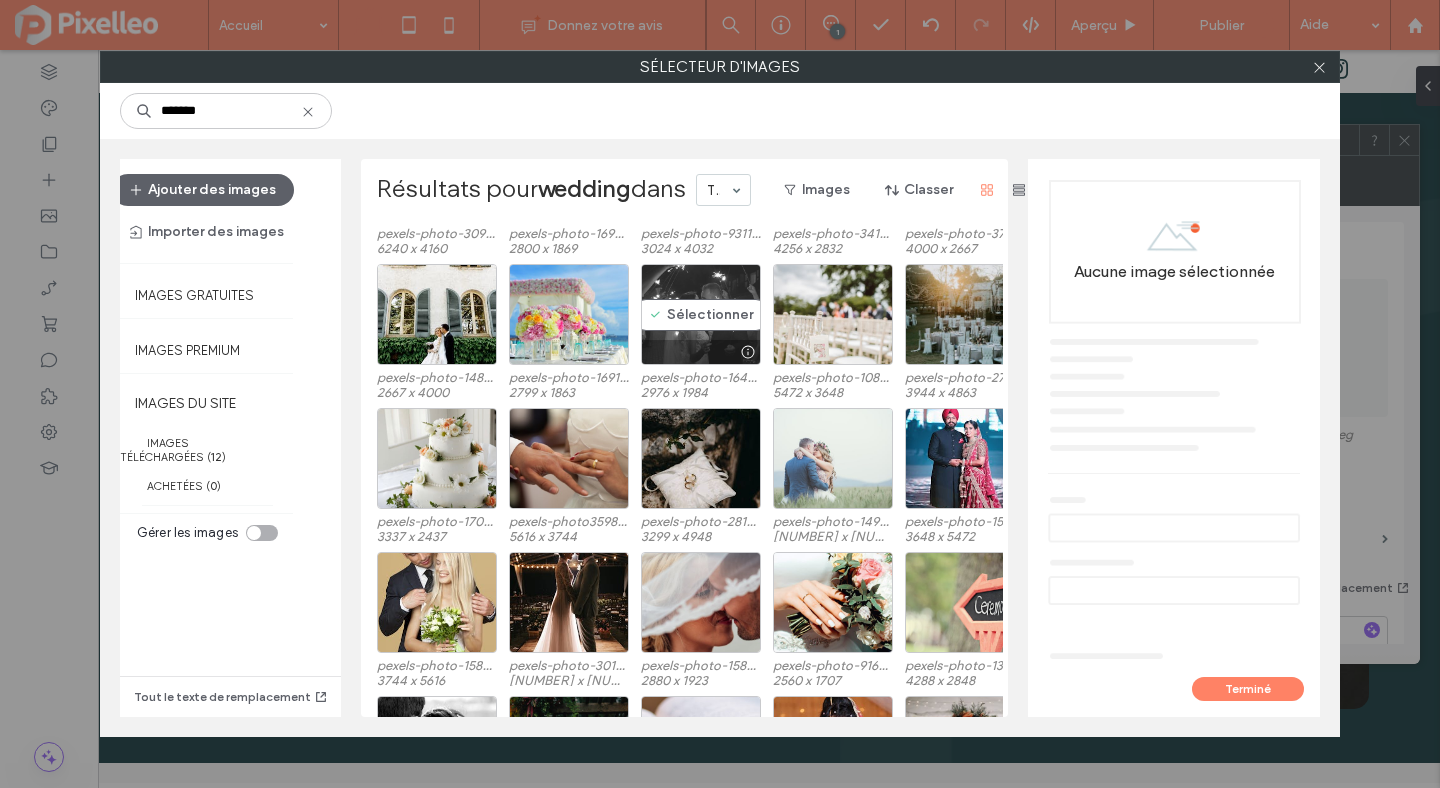 click on "Sélectionner" at bounding box center (701, 314) 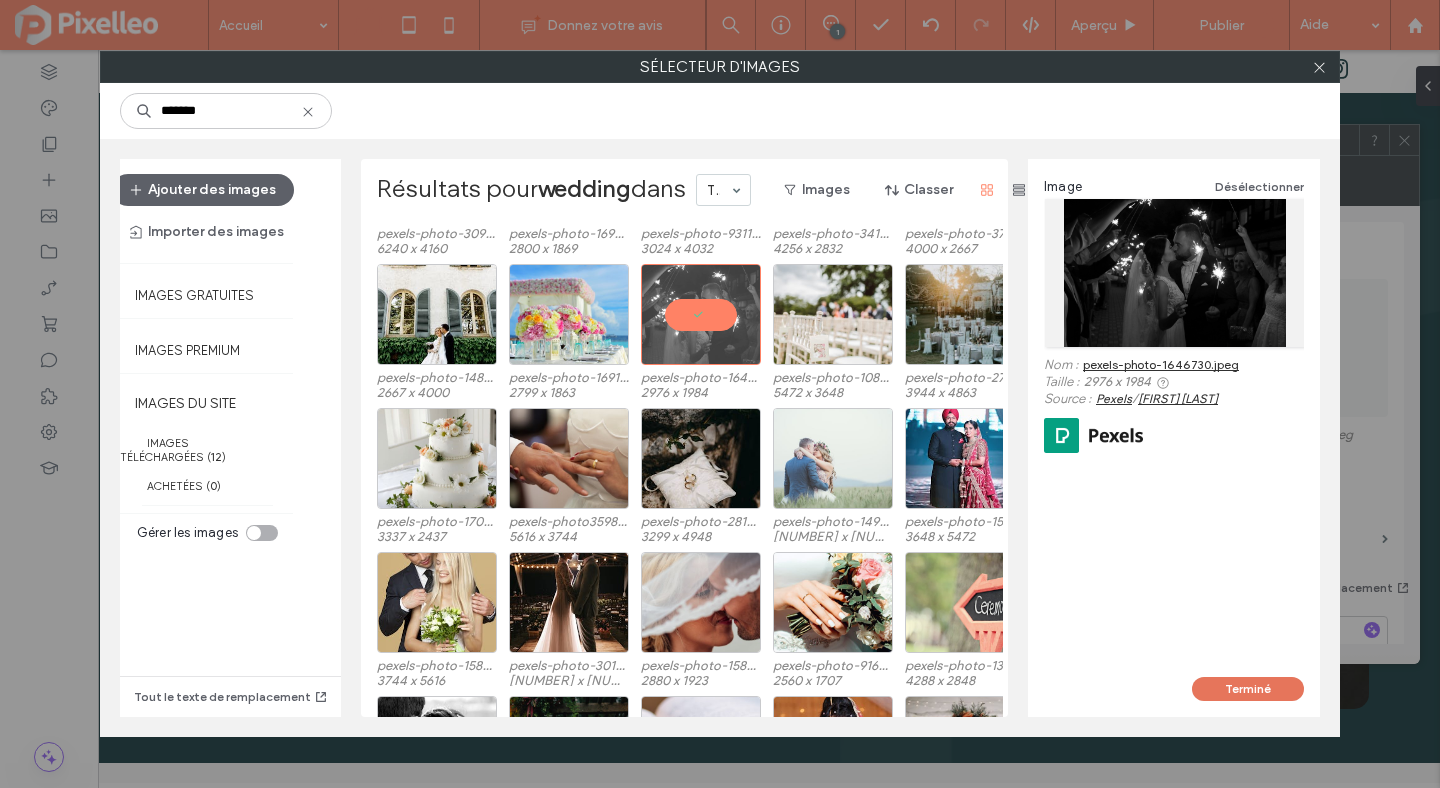 click on "Terminé" at bounding box center [1248, 689] 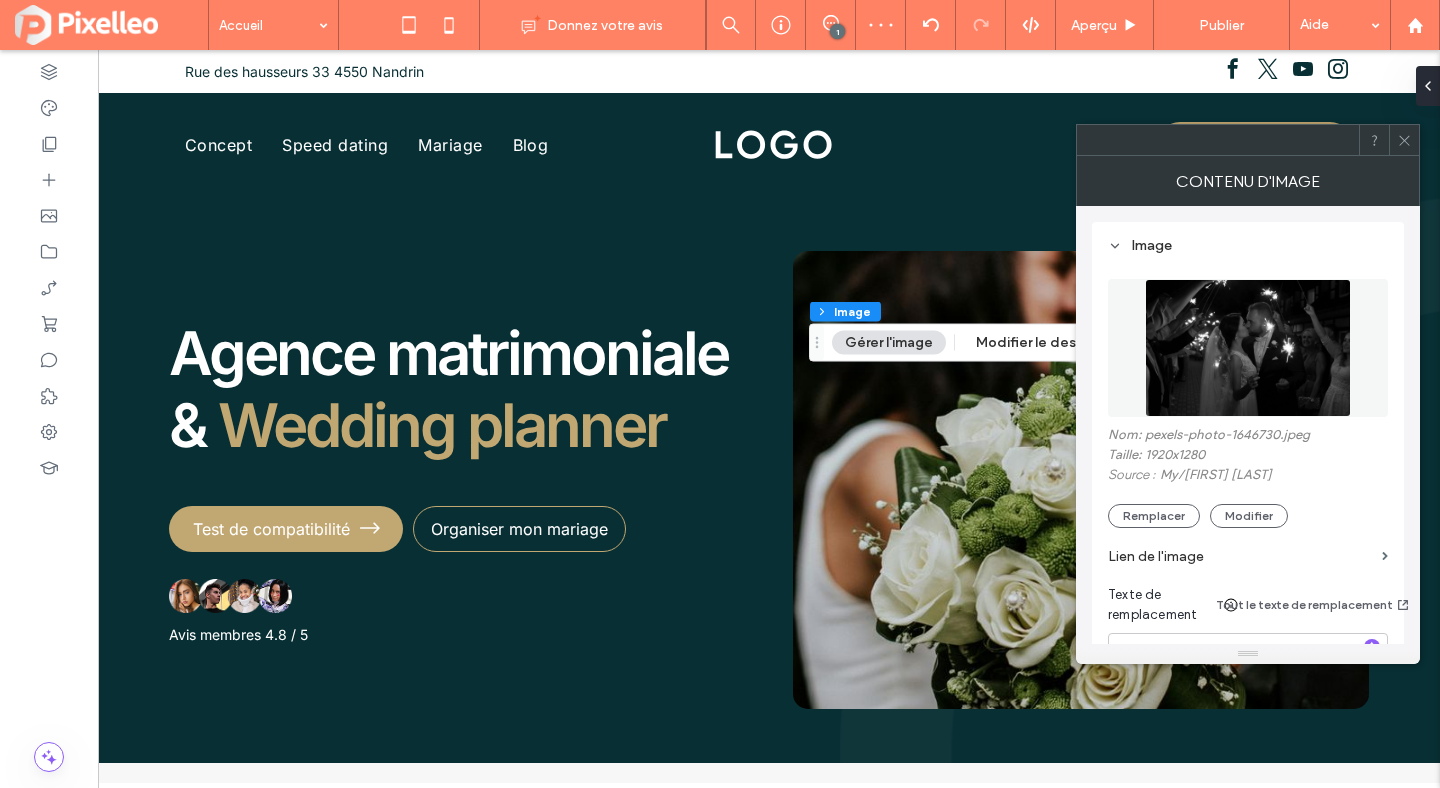 click 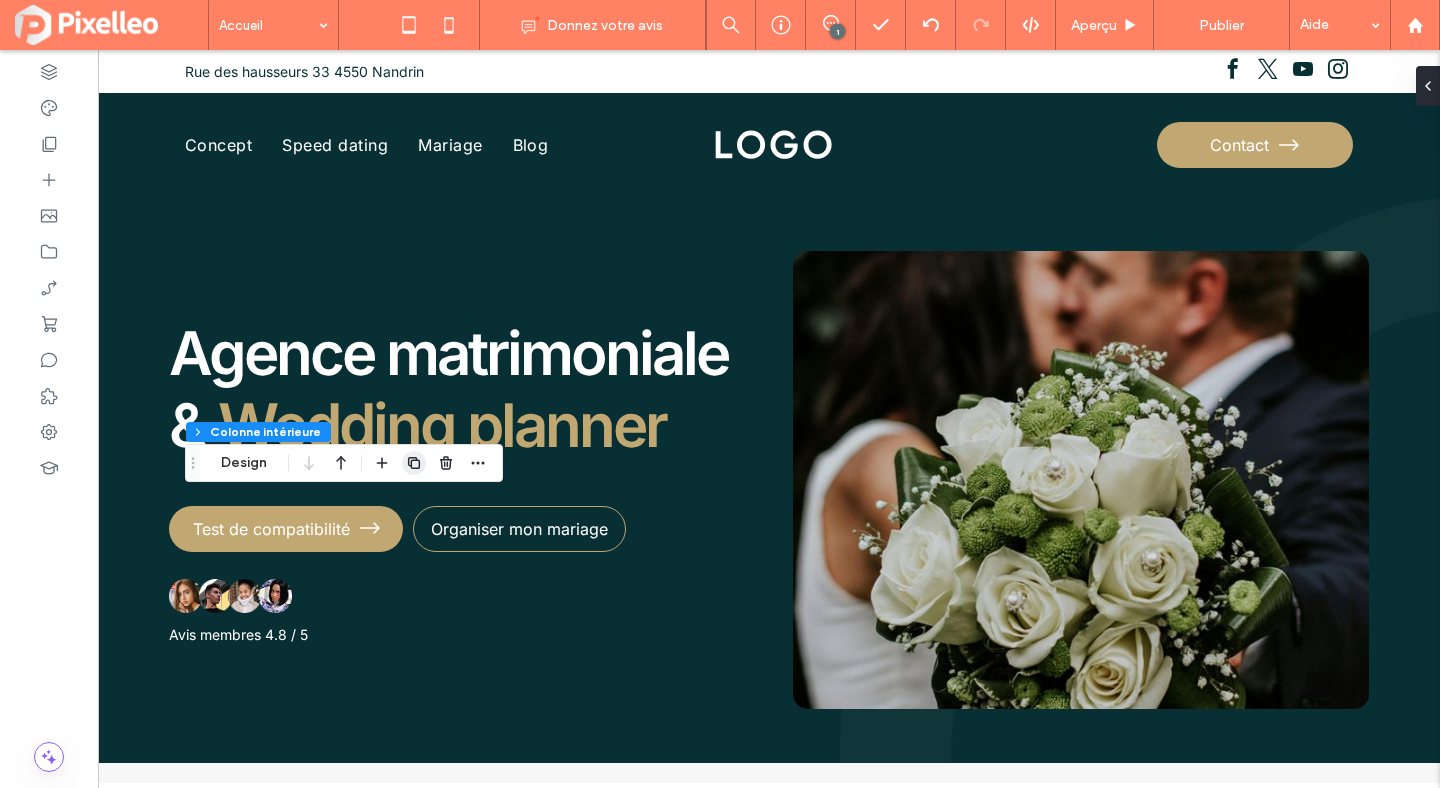 click 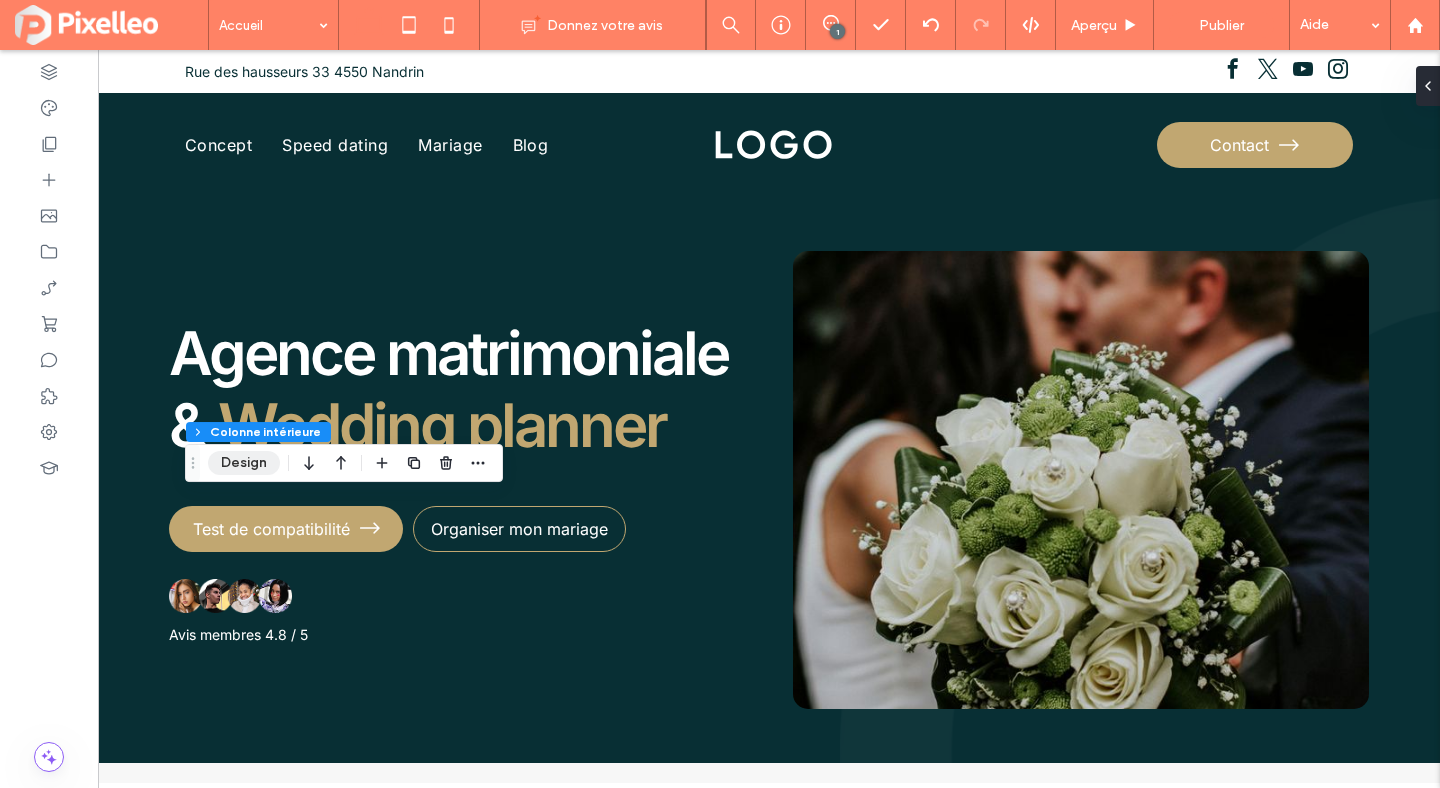 click on "Design" at bounding box center [244, 463] 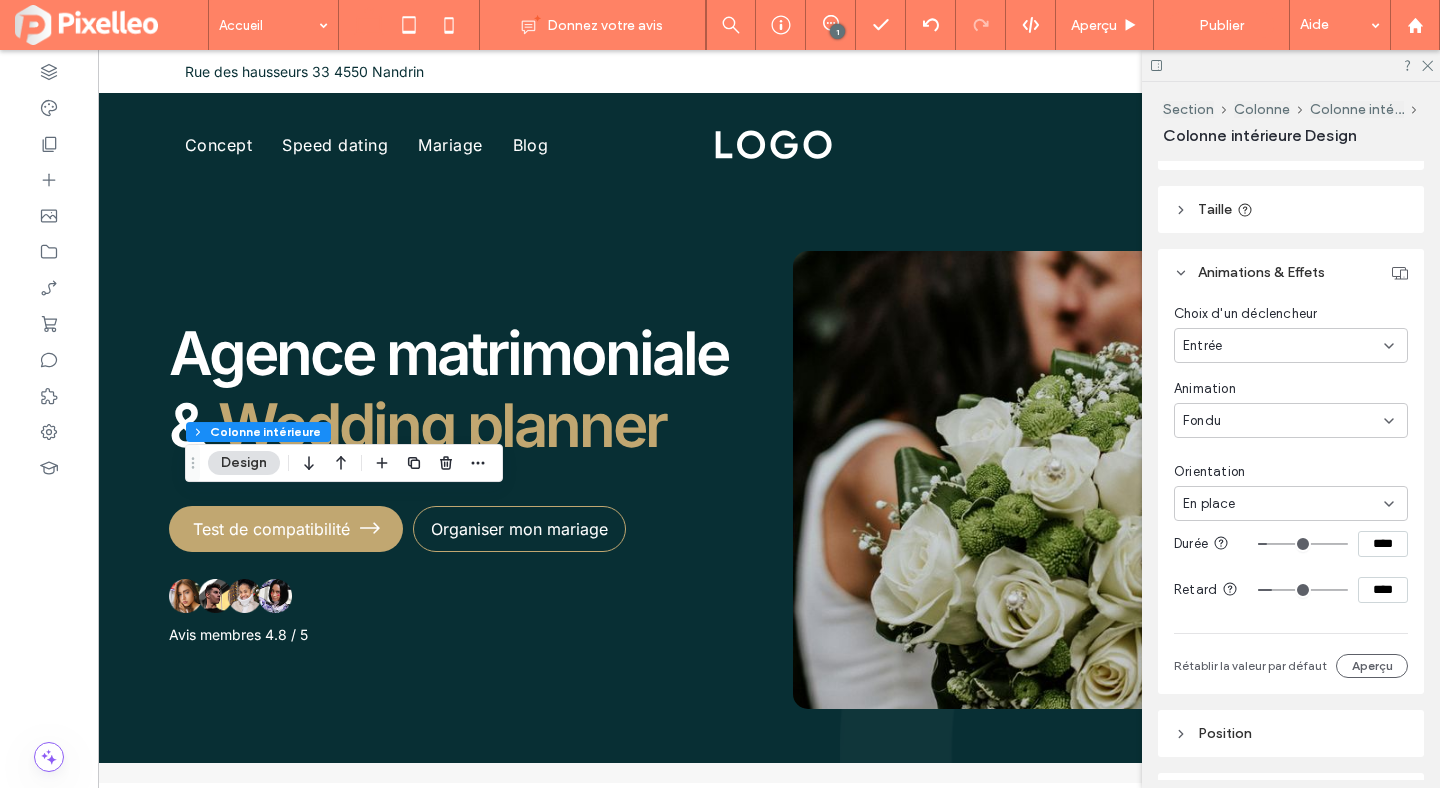 scroll, scrollTop: 1010, scrollLeft: 0, axis: vertical 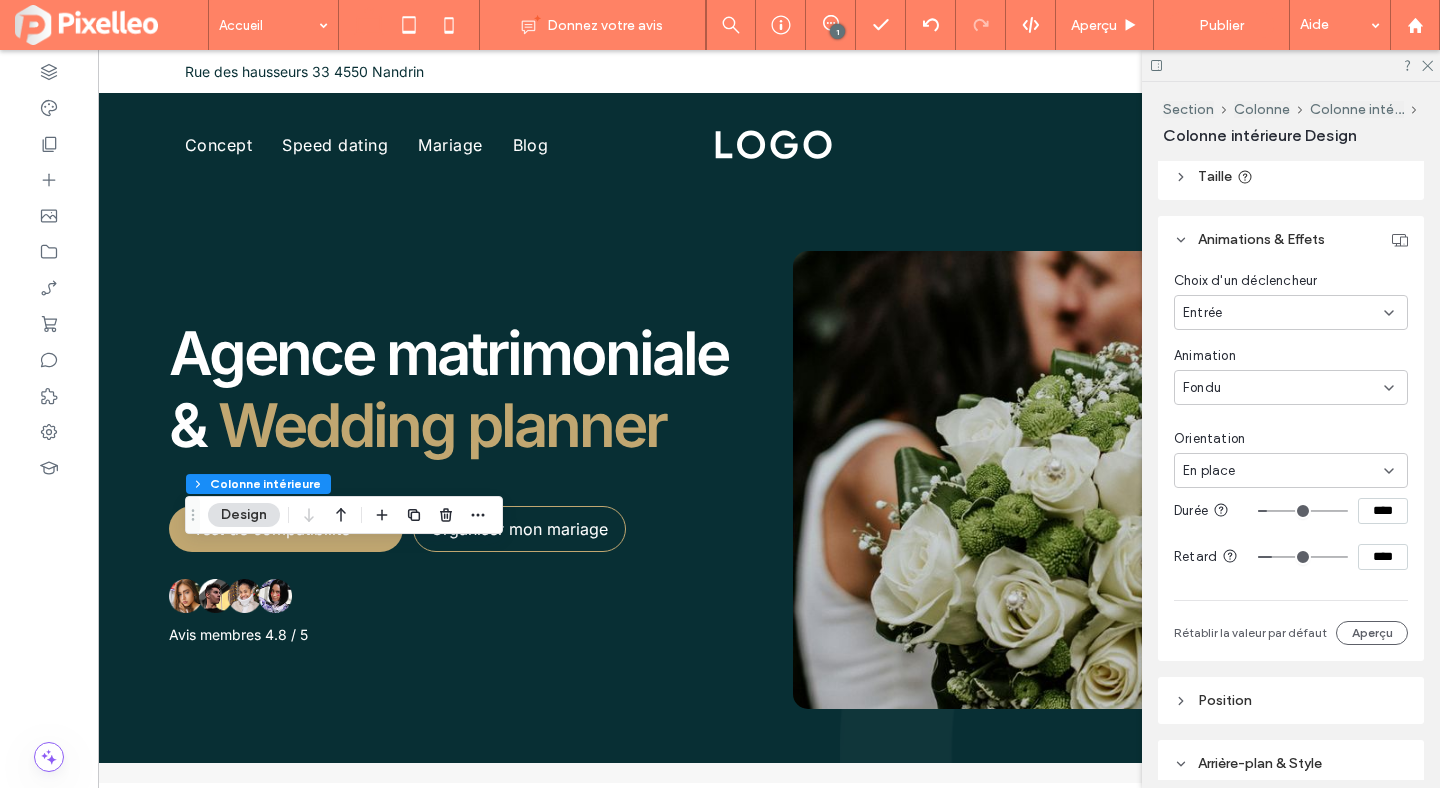 click on "****" at bounding box center (1383, 557) 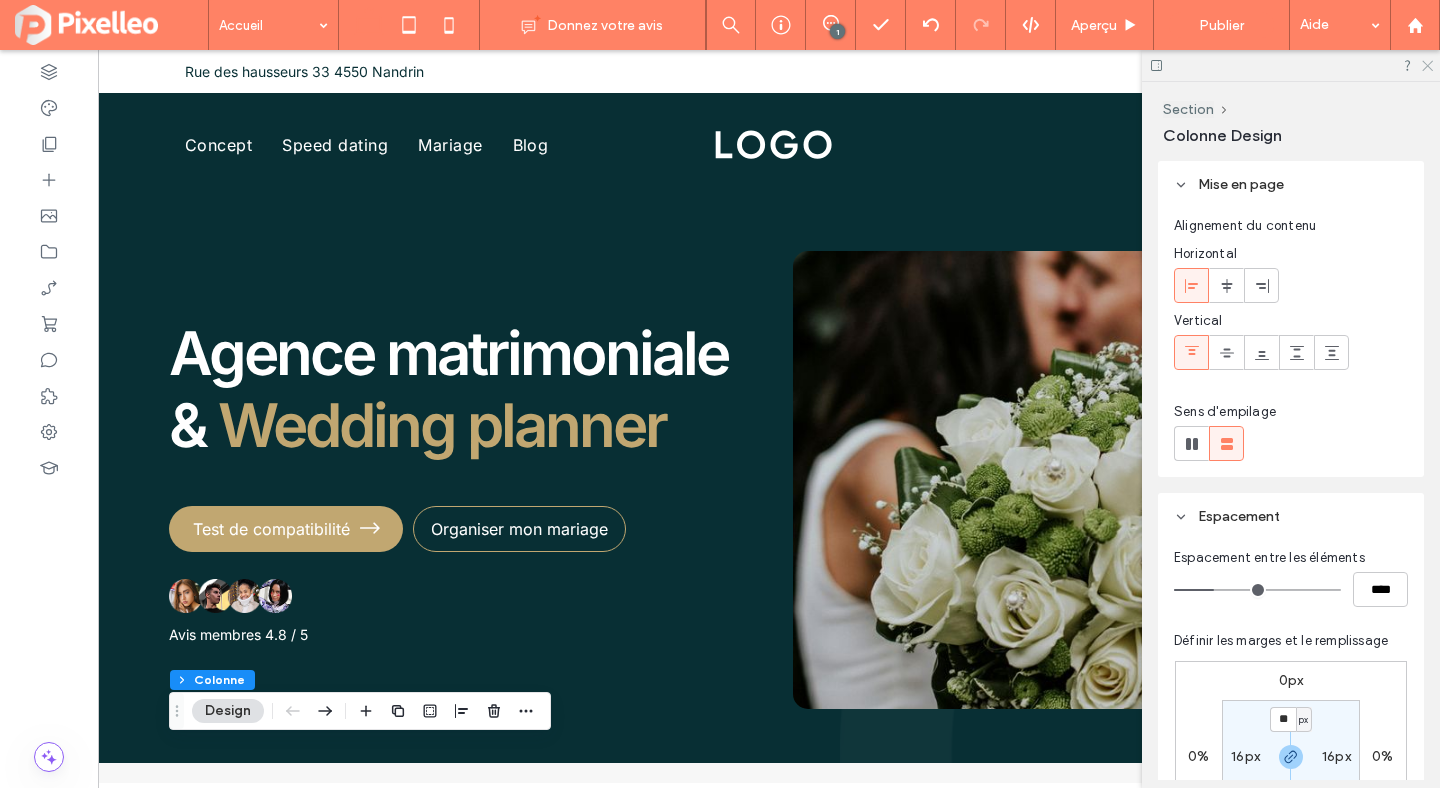 click 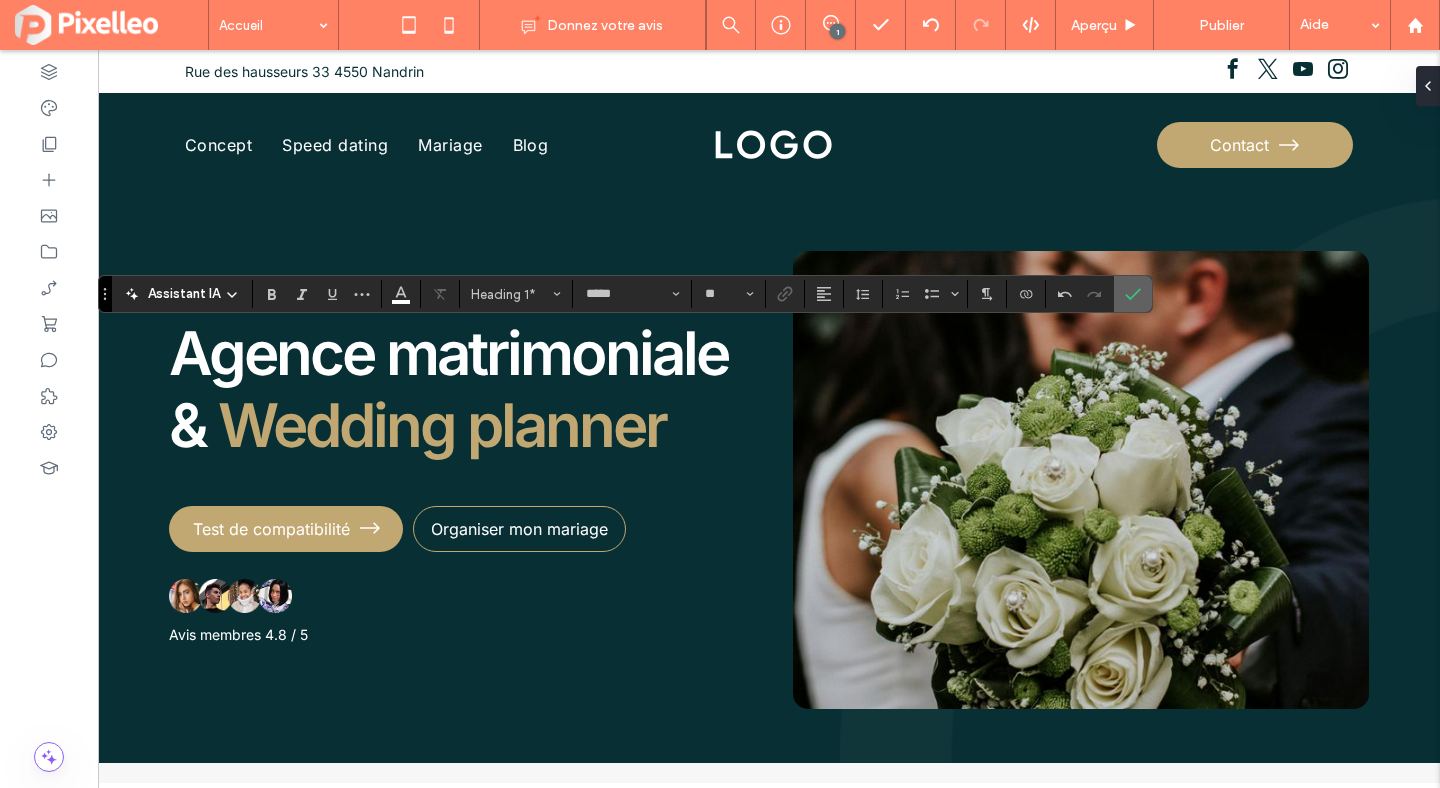 click at bounding box center [1133, 294] 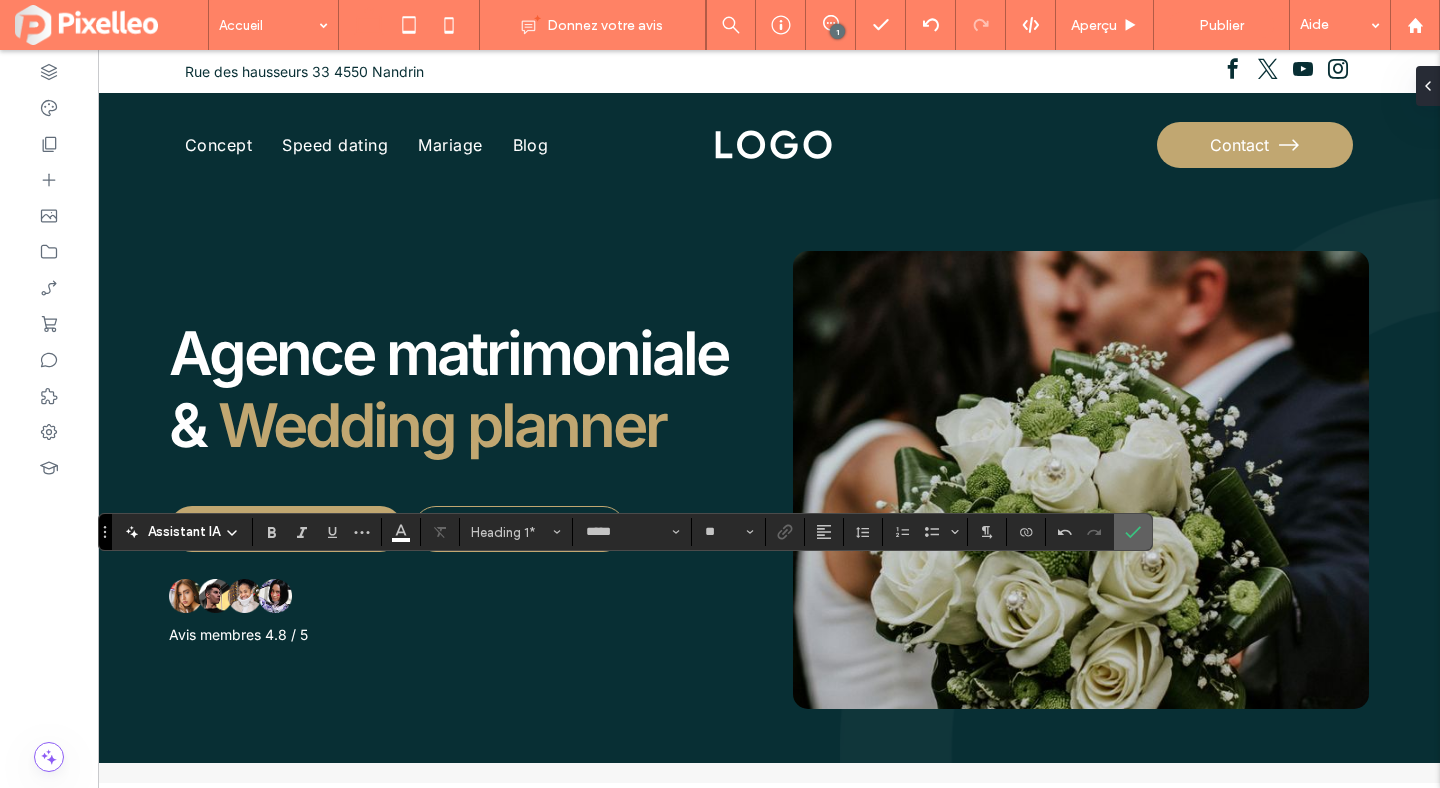 click at bounding box center (1133, 532) 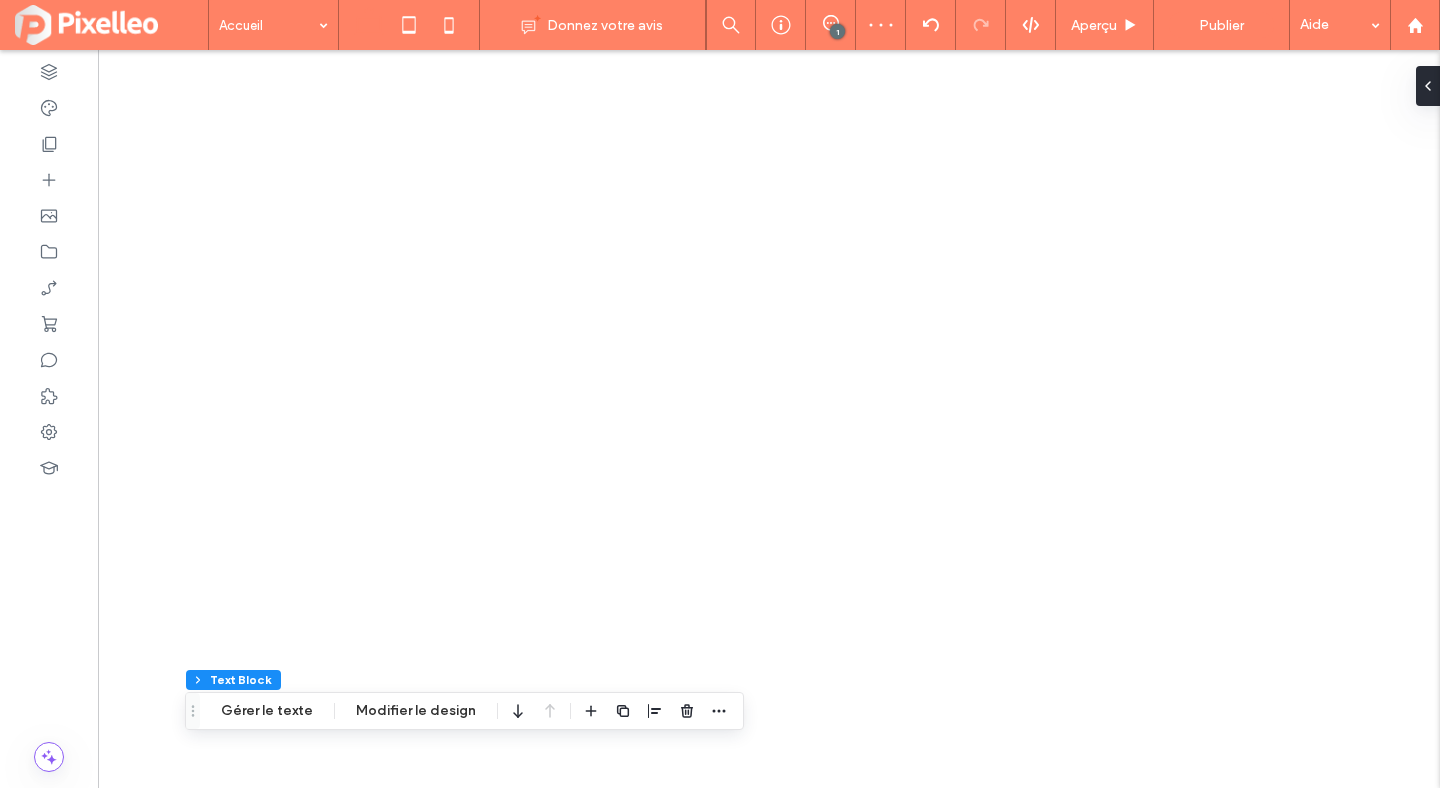 scroll, scrollTop: 0, scrollLeft: 0, axis: both 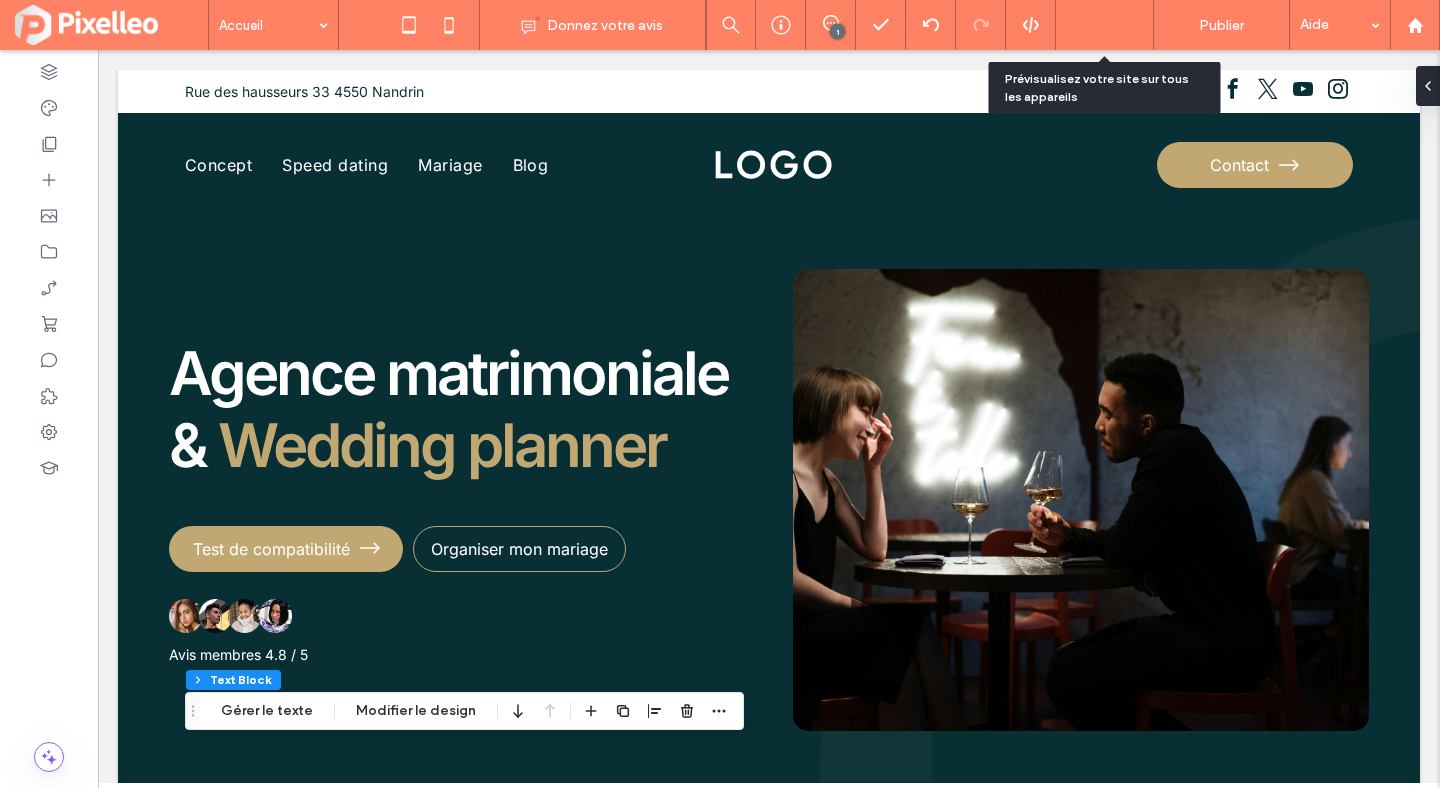 click on "Aperçu" at bounding box center [1094, 25] 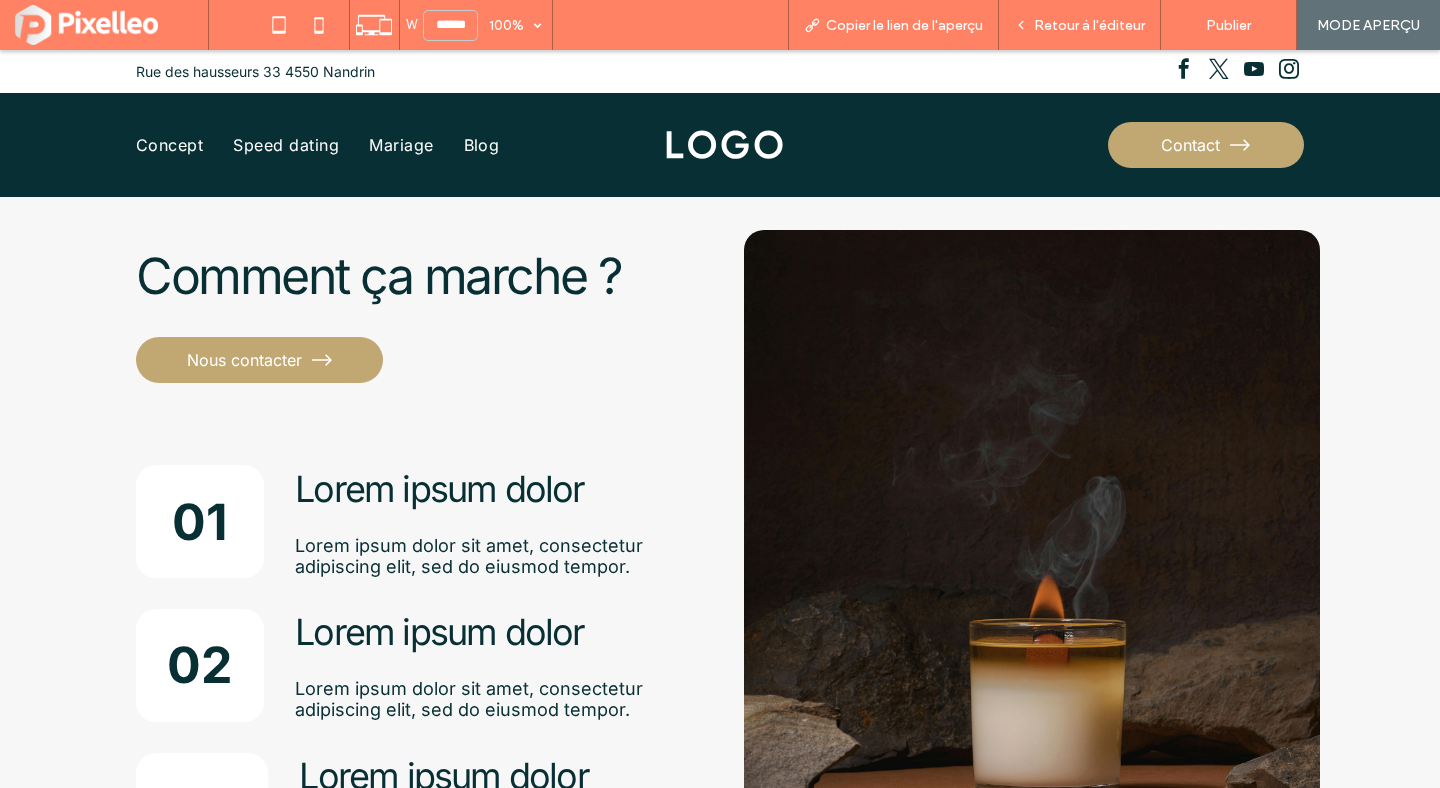 scroll, scrollTop: 5124, scrollLeft: 0, axis: vertical 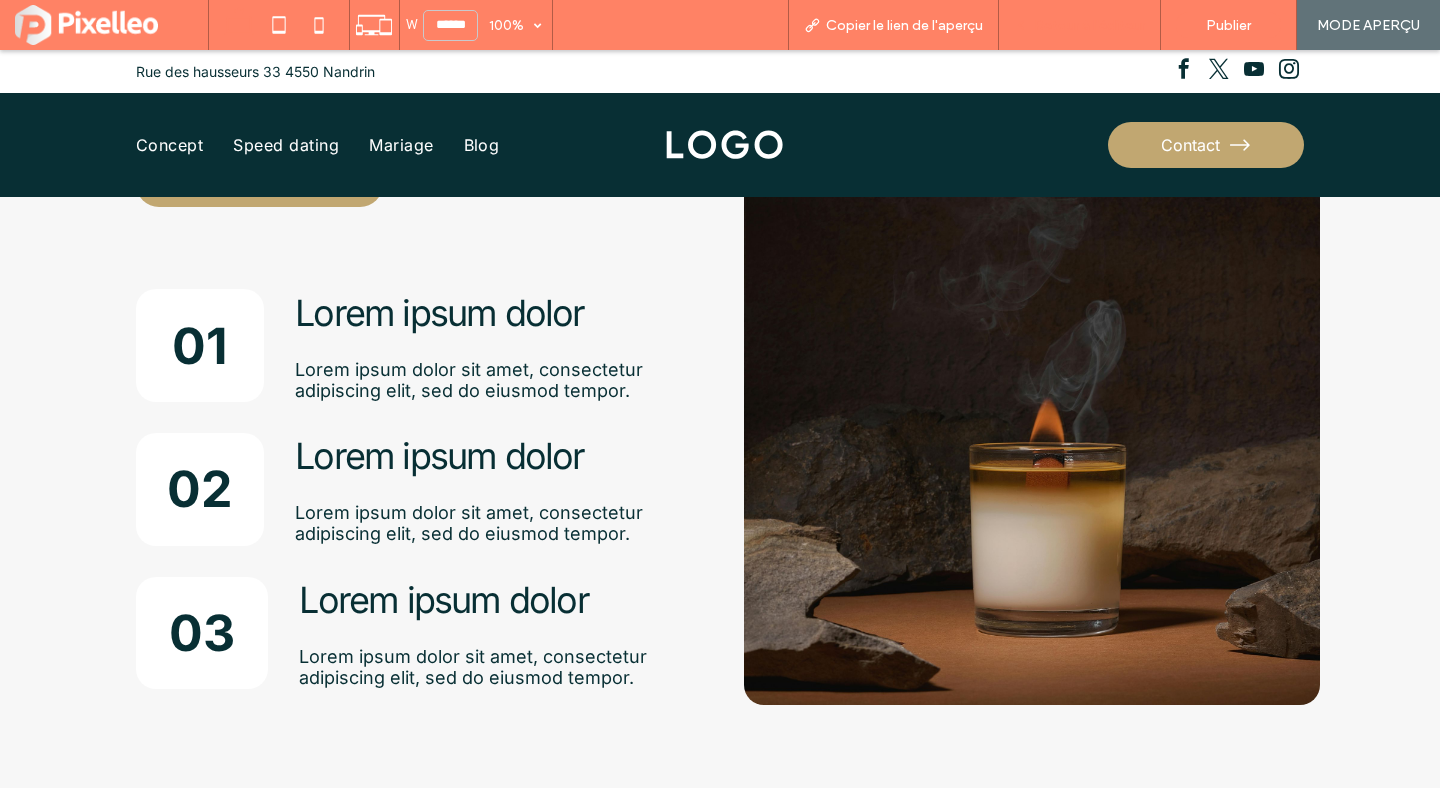 click on "Retour à l'éditeur" at bounding box center (1089, 25) 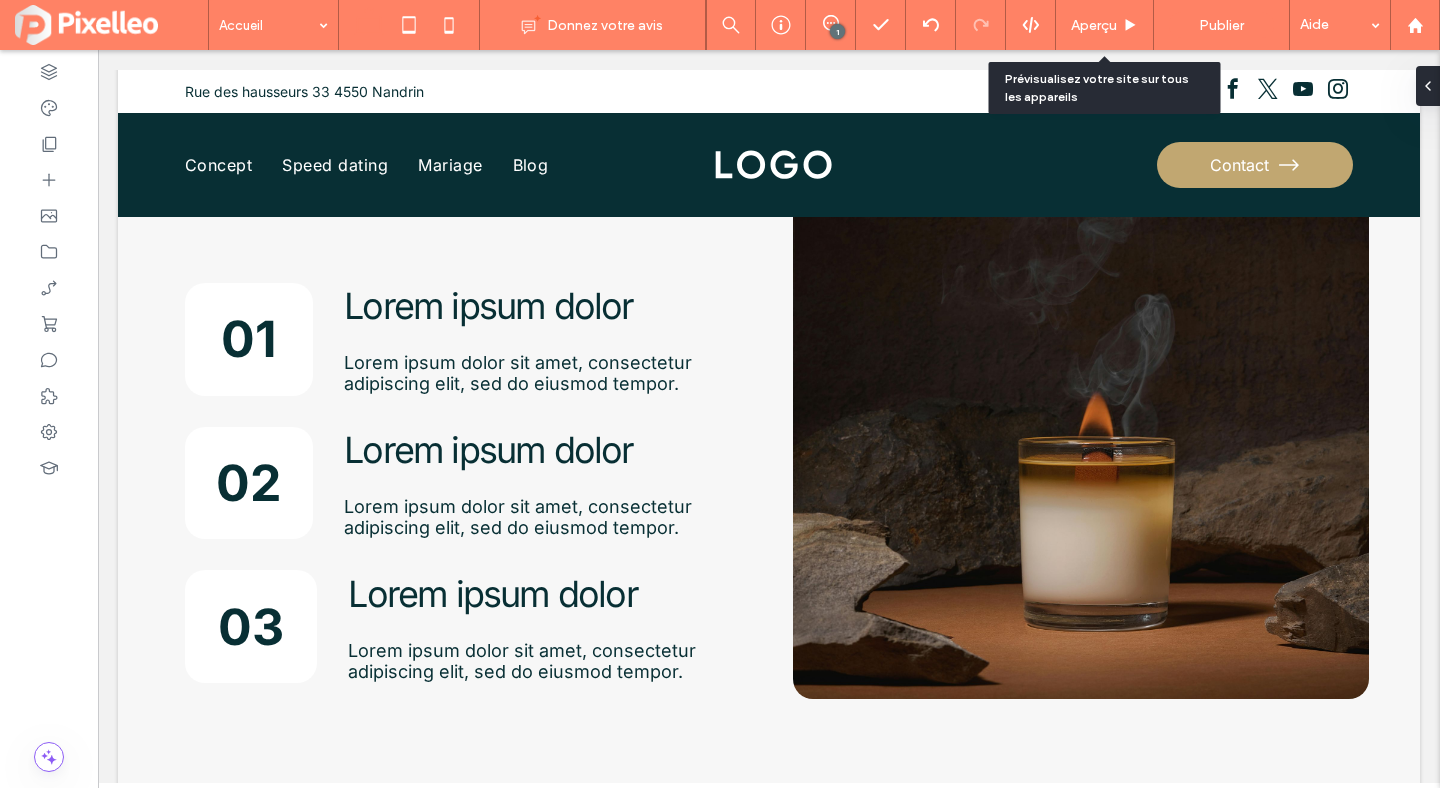 scroll, scrollTop: 5069, scrollLeft: 0, axis: vertical 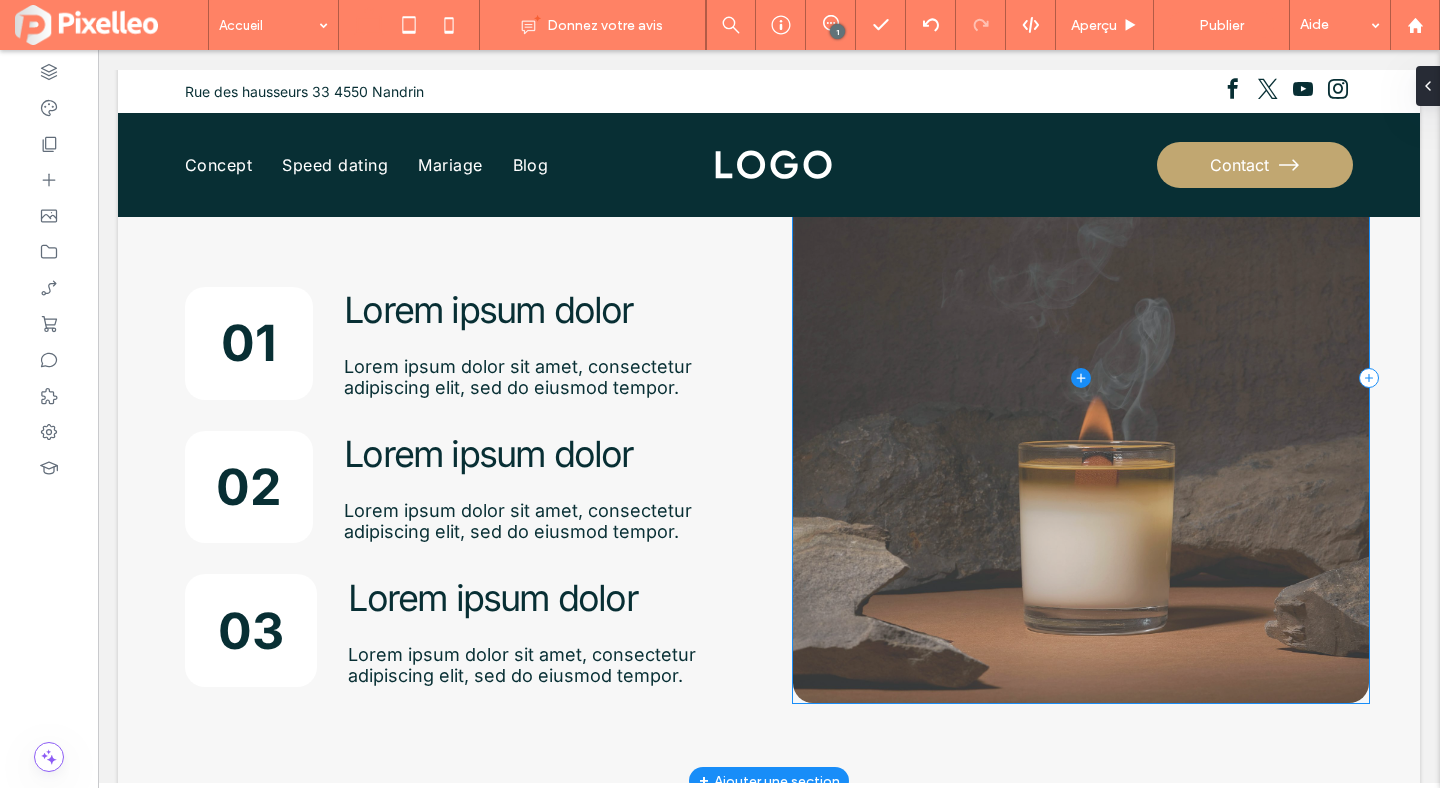 click at bounding box center [1081, 377] 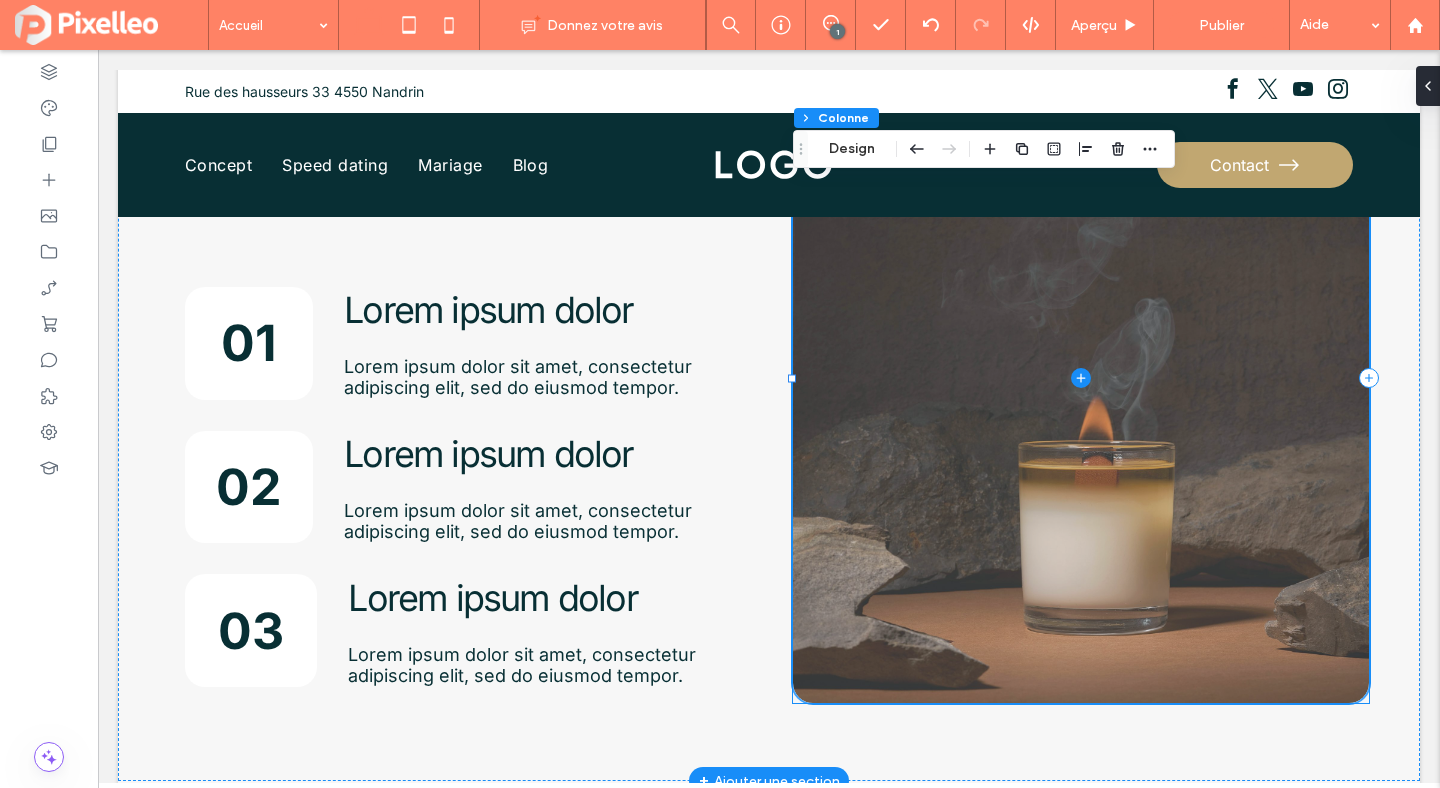 click at bounding box center [1081, 377] 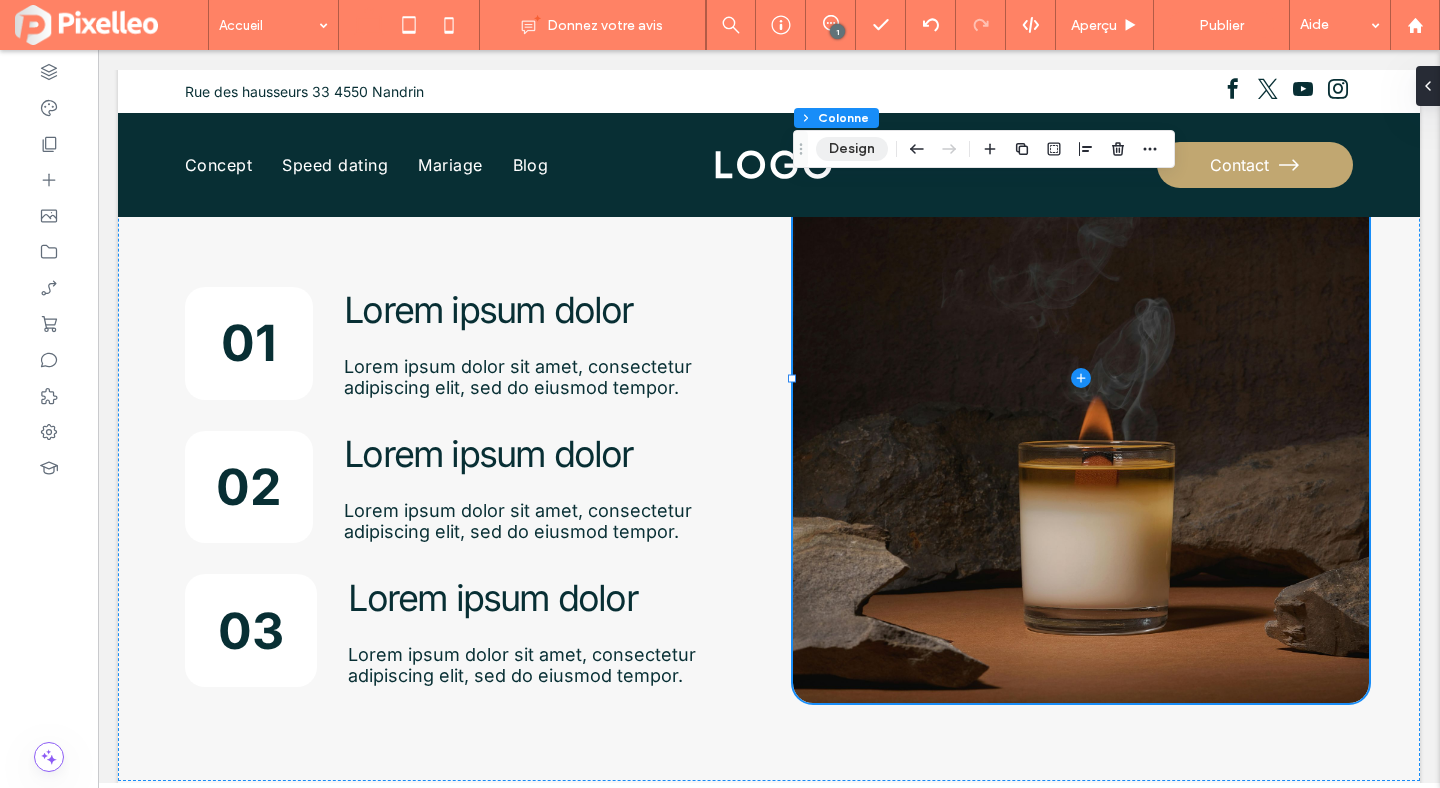 click on "Design" at bounding box center [852, 149] 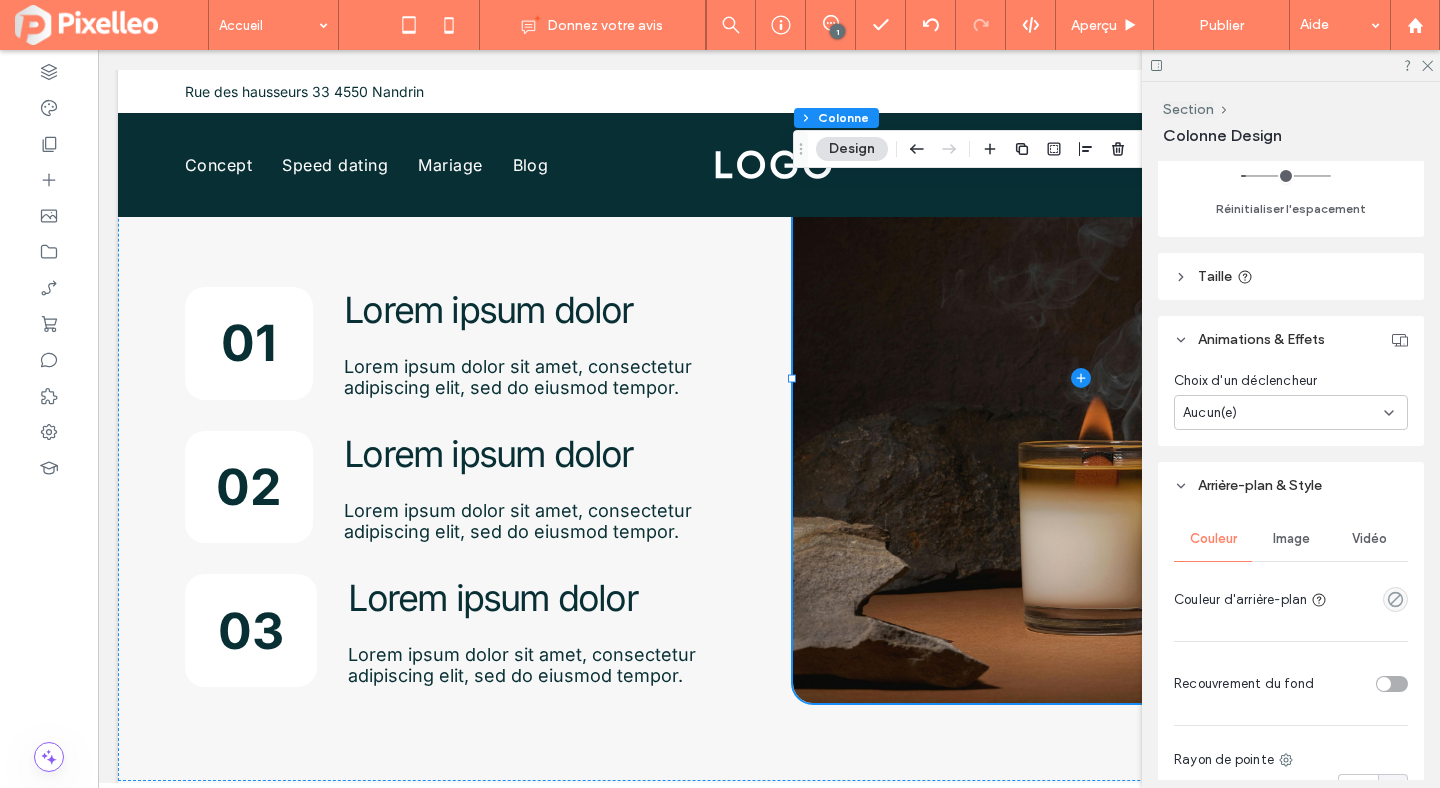scroll, scrollTop: 696, scrollLeft: 0, axis: vertical 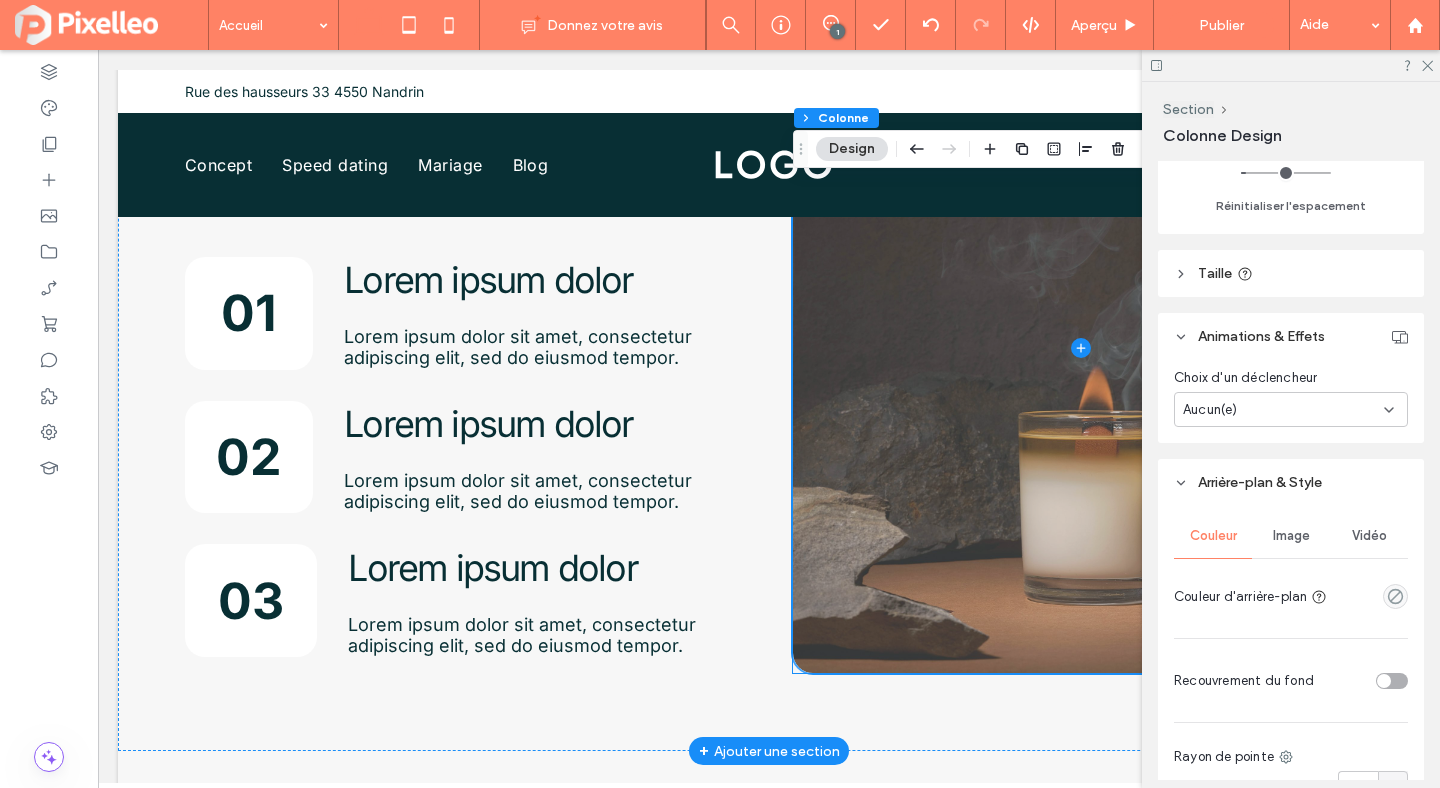 click at bounding box center (1081, 347) 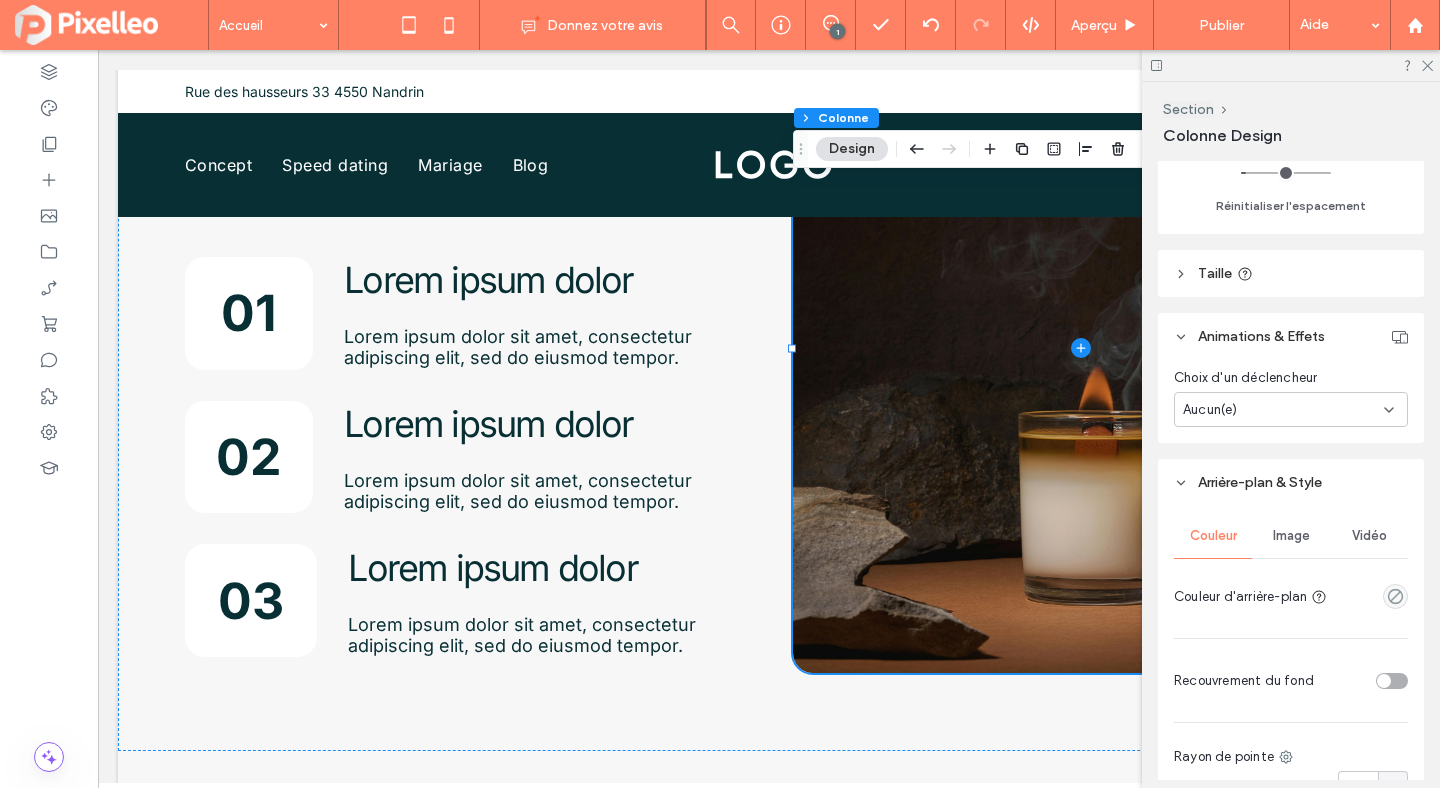 click on "Design" at bounding box center [852, 149] 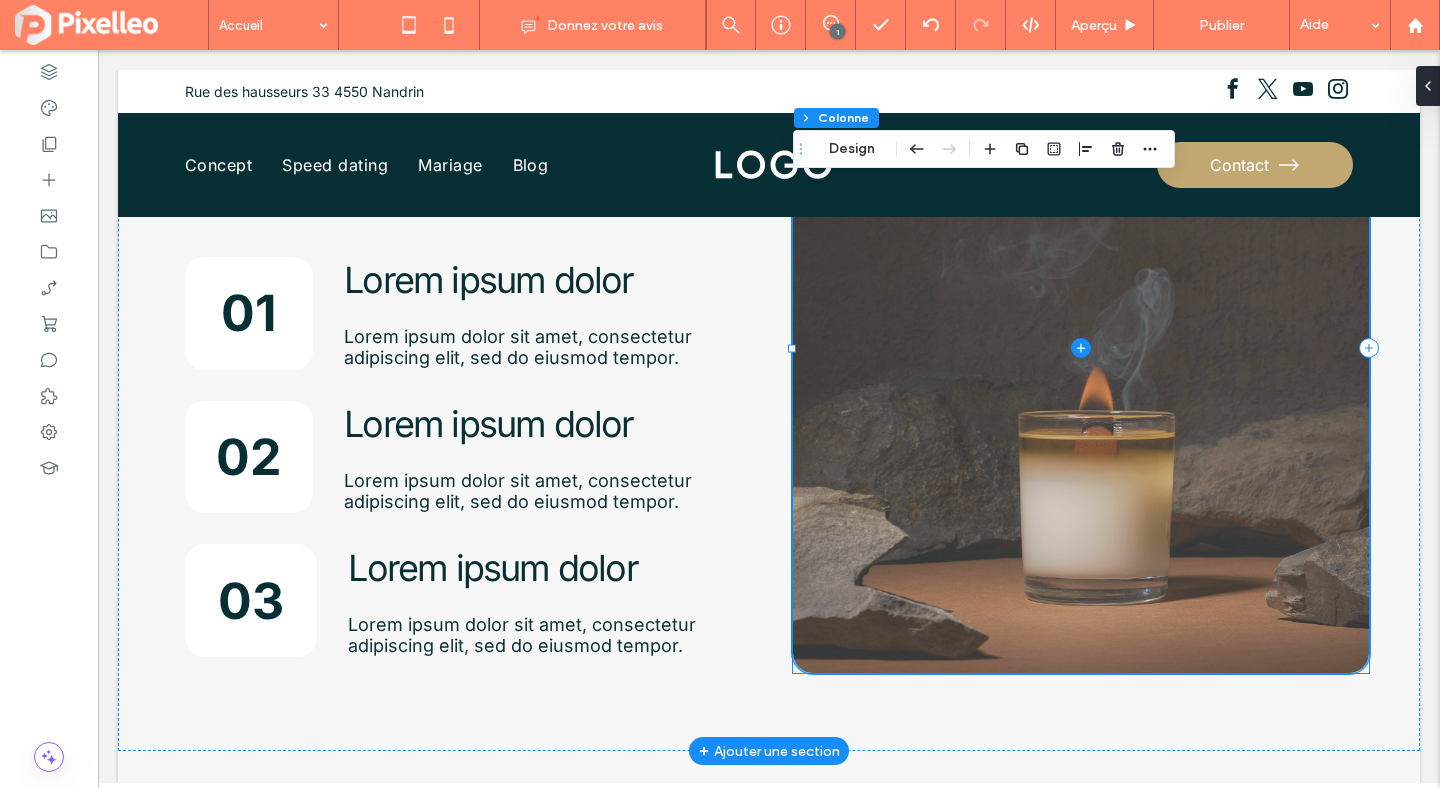 click at bounding box center (1081, 347) 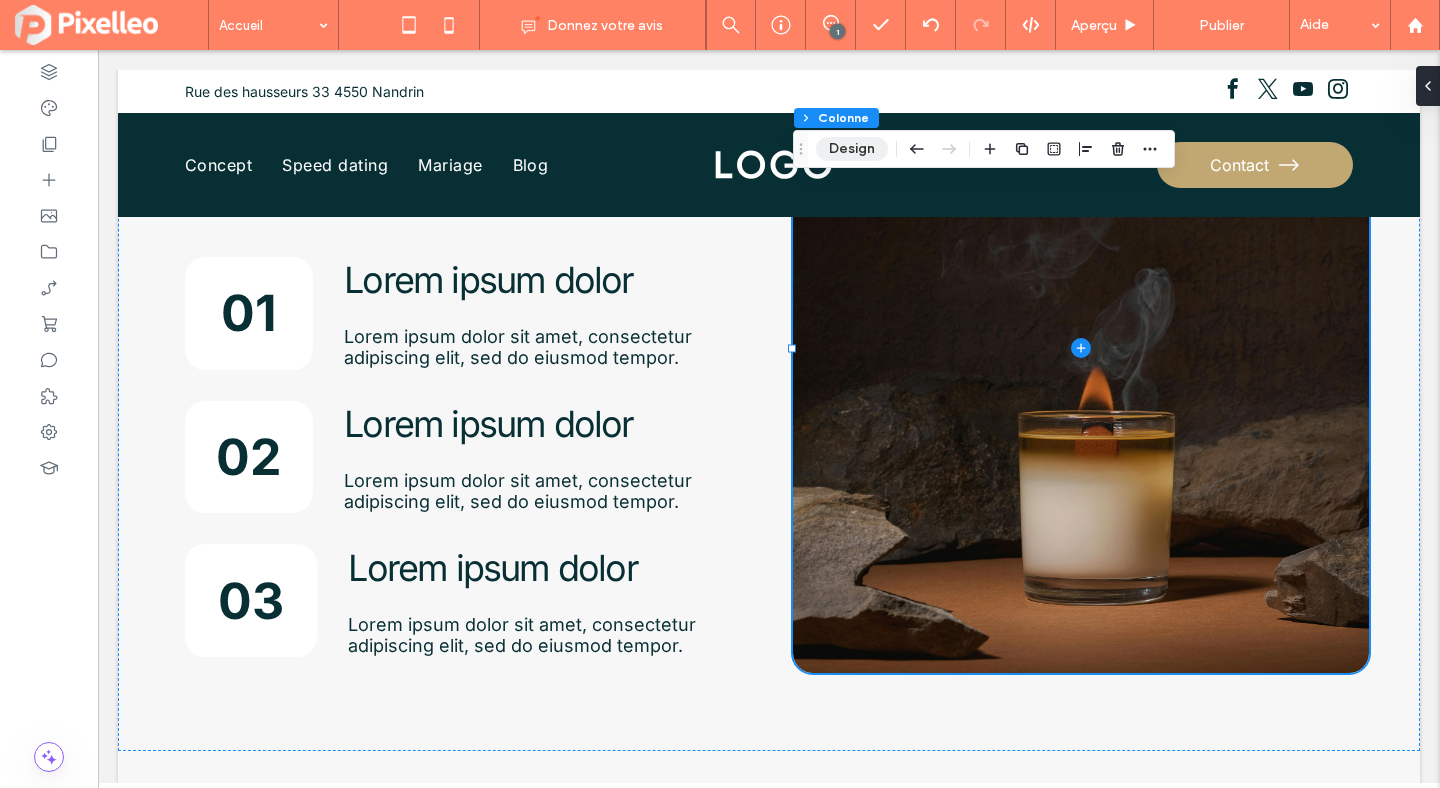 click on "Design" at bounding box center [852, 149] 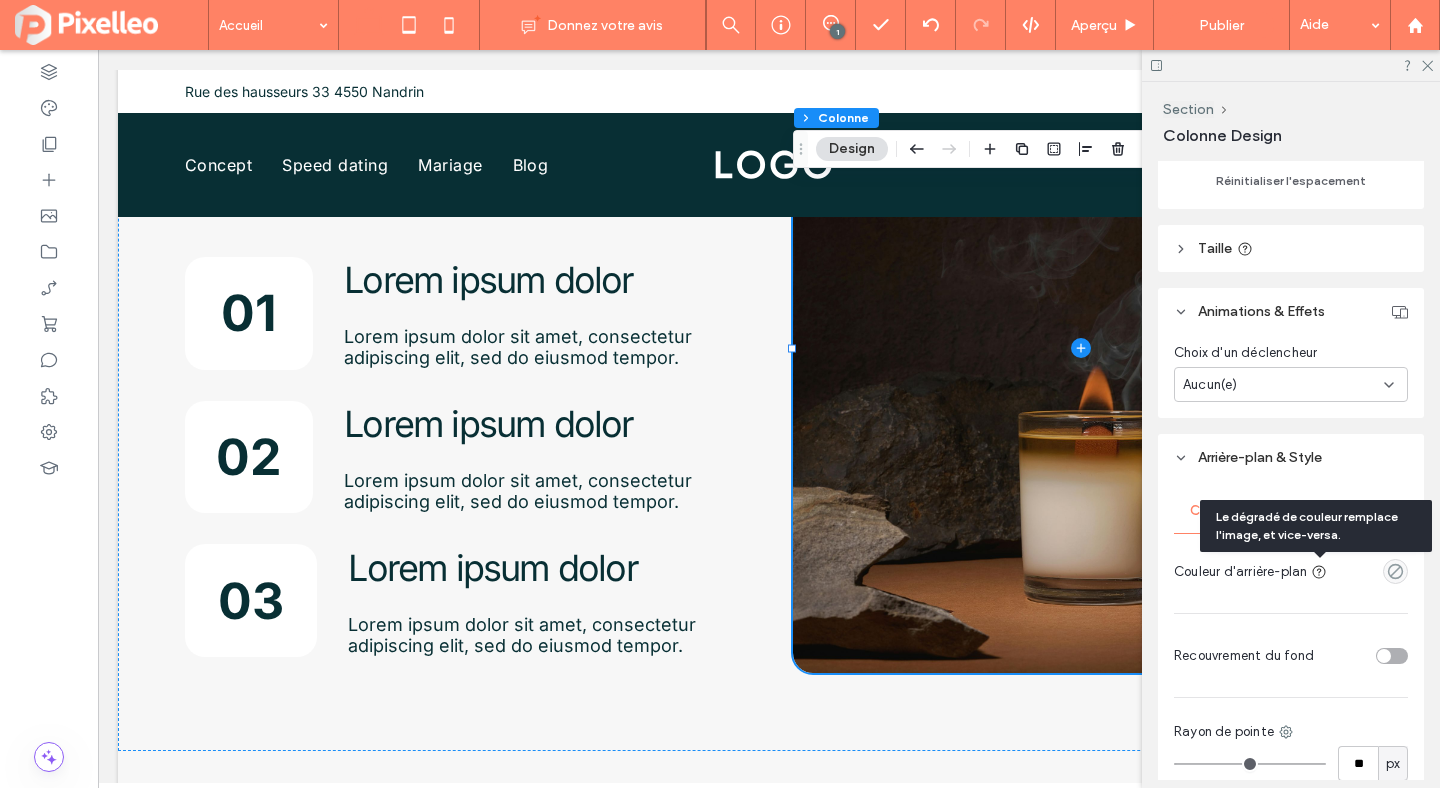 scroll, scrollTop: 722, scrollLeft: 0, axis: vertical 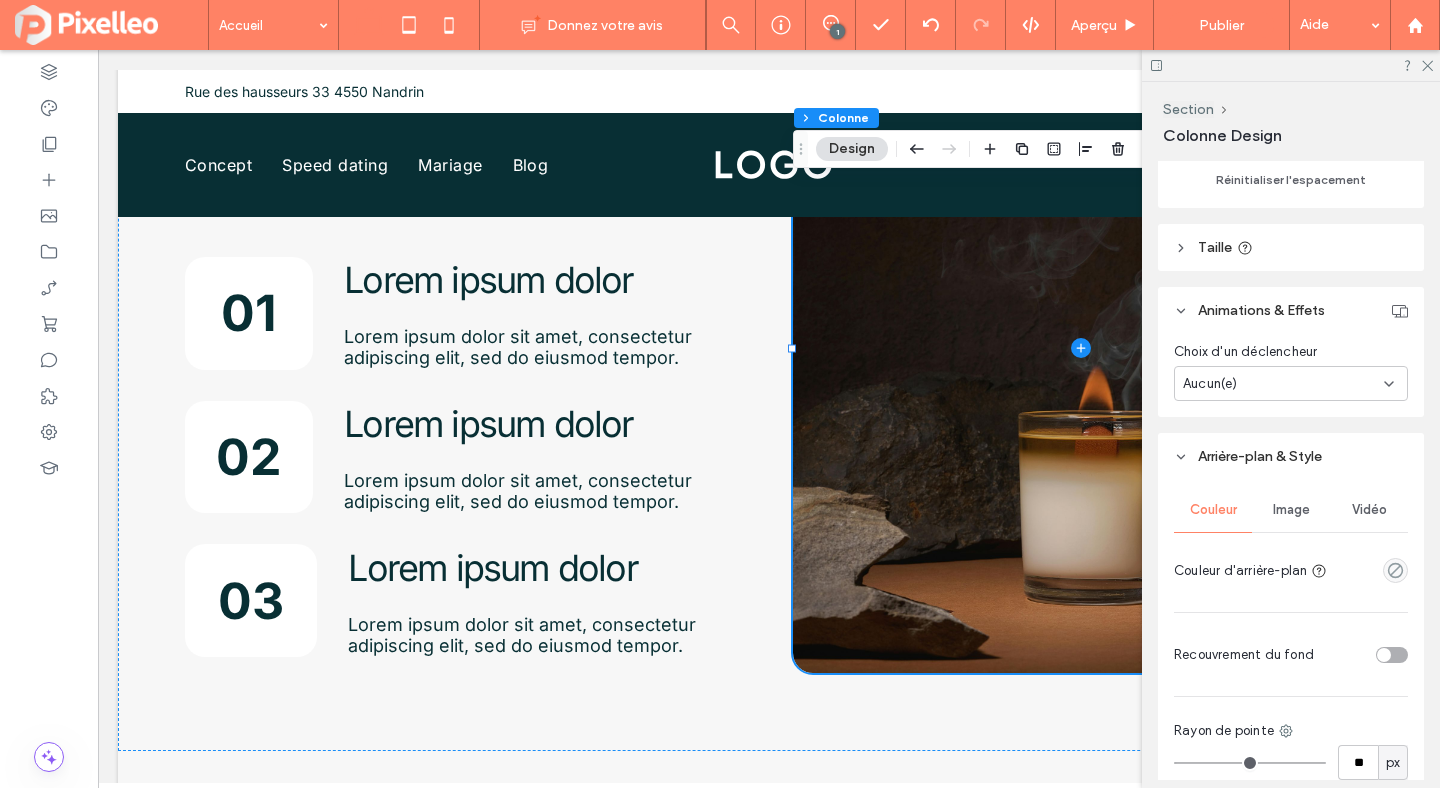 click on "Image" at bounding box center [1291, 510] 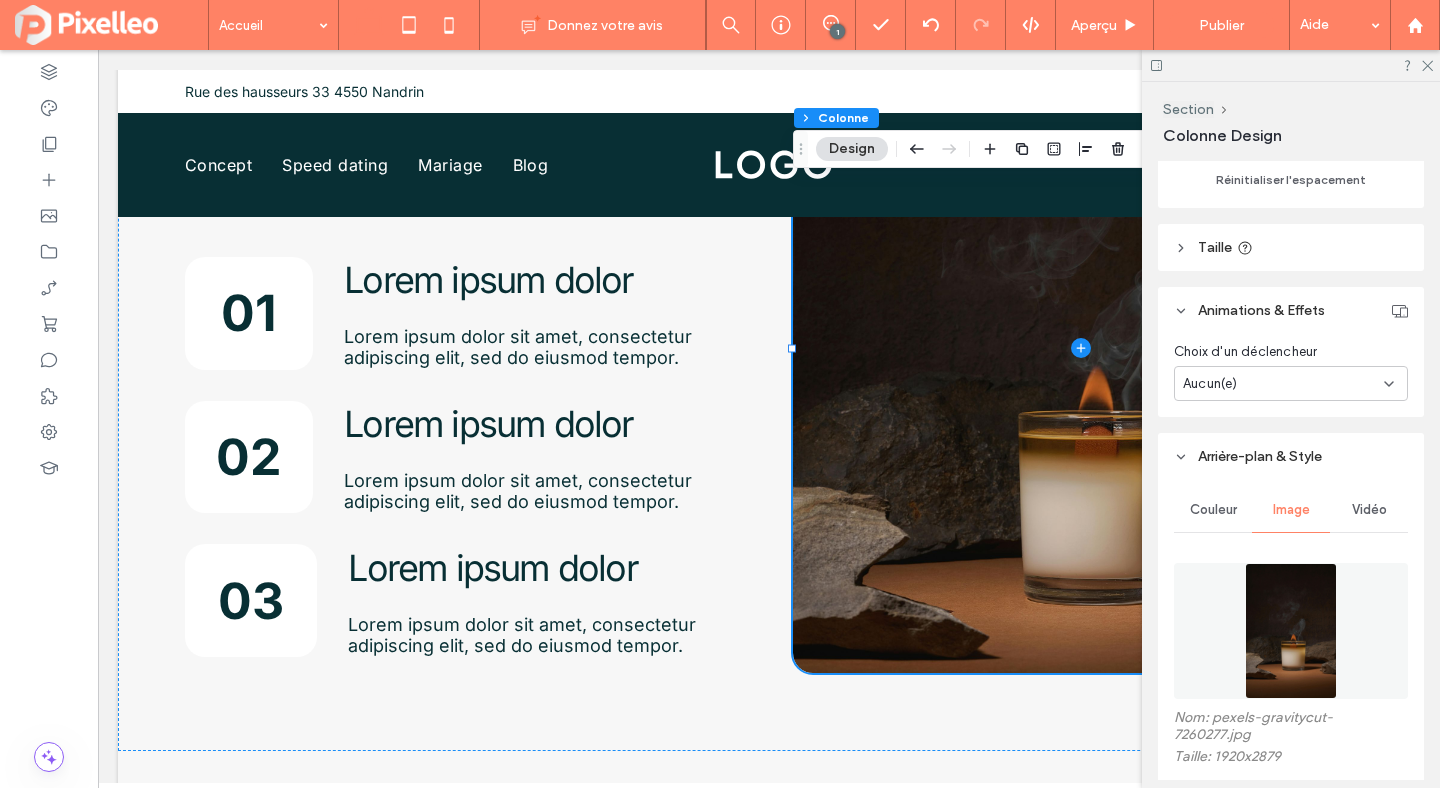 scroll, scrollTop: 980, scrollLeft: 0, axis: vertical 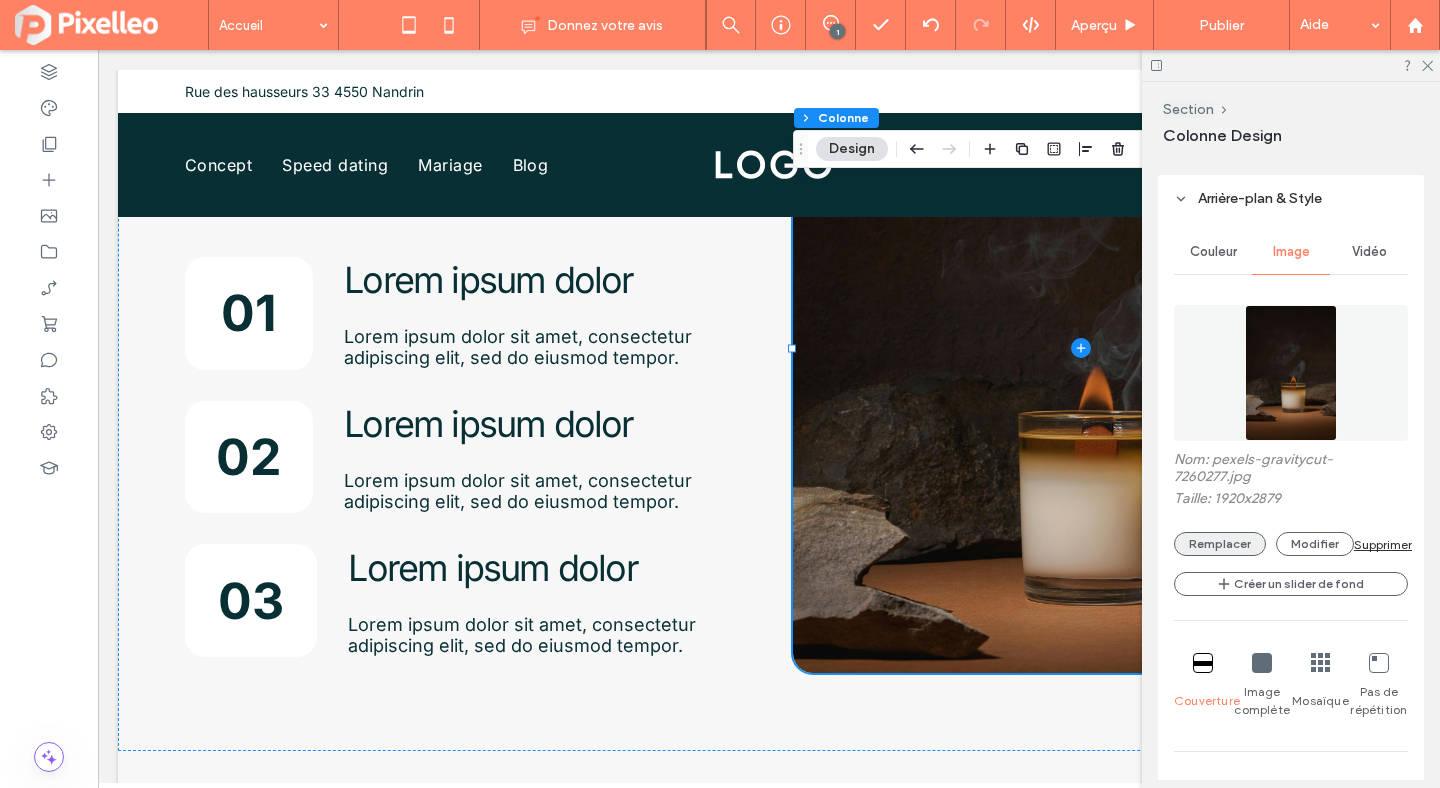 click on "Remplacer" at bounding box center (1220, 544) 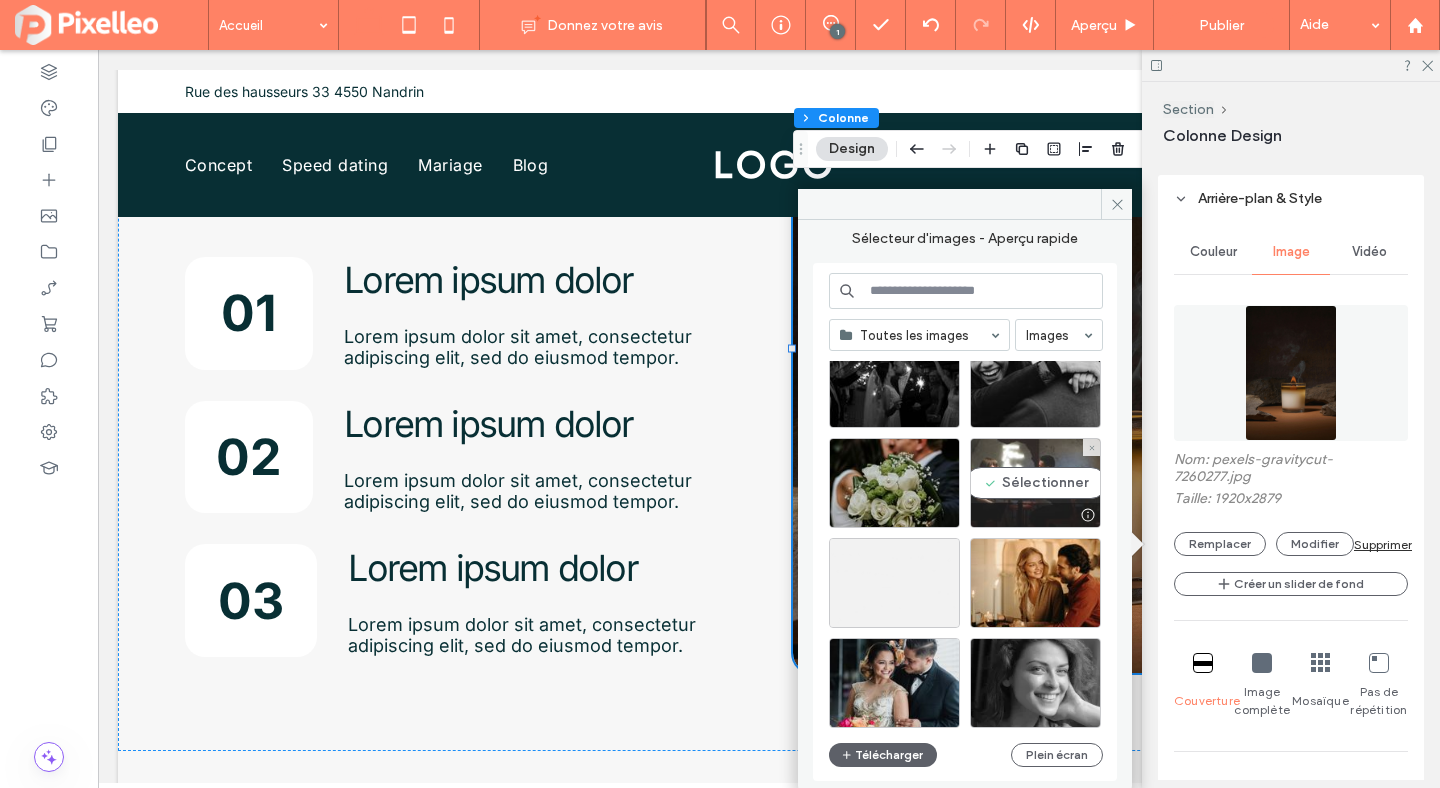 scroll, scrollTop: 73, scrollLeft: 0, axis: vertical 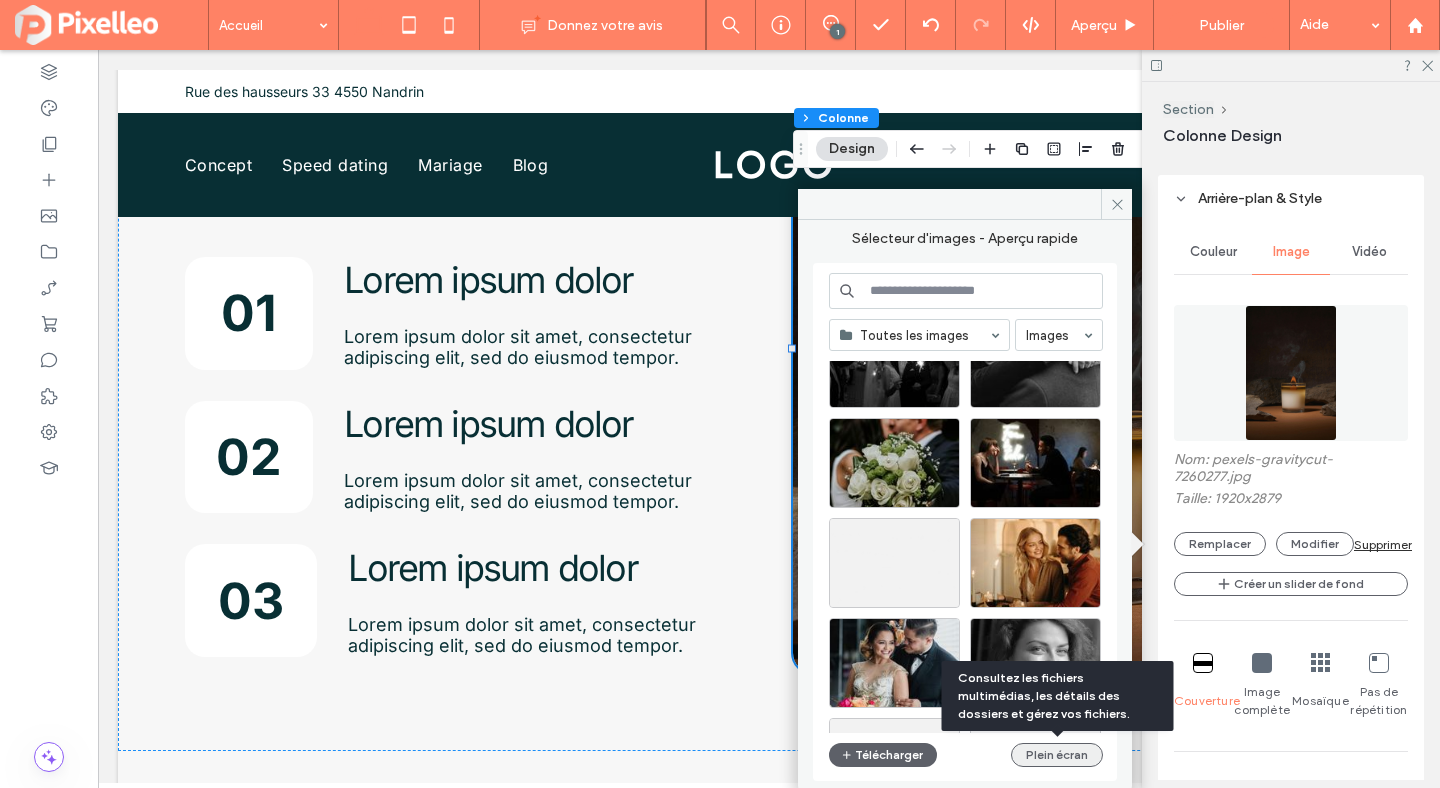 click on "Plein écran" at bounding box center [1057, 755] 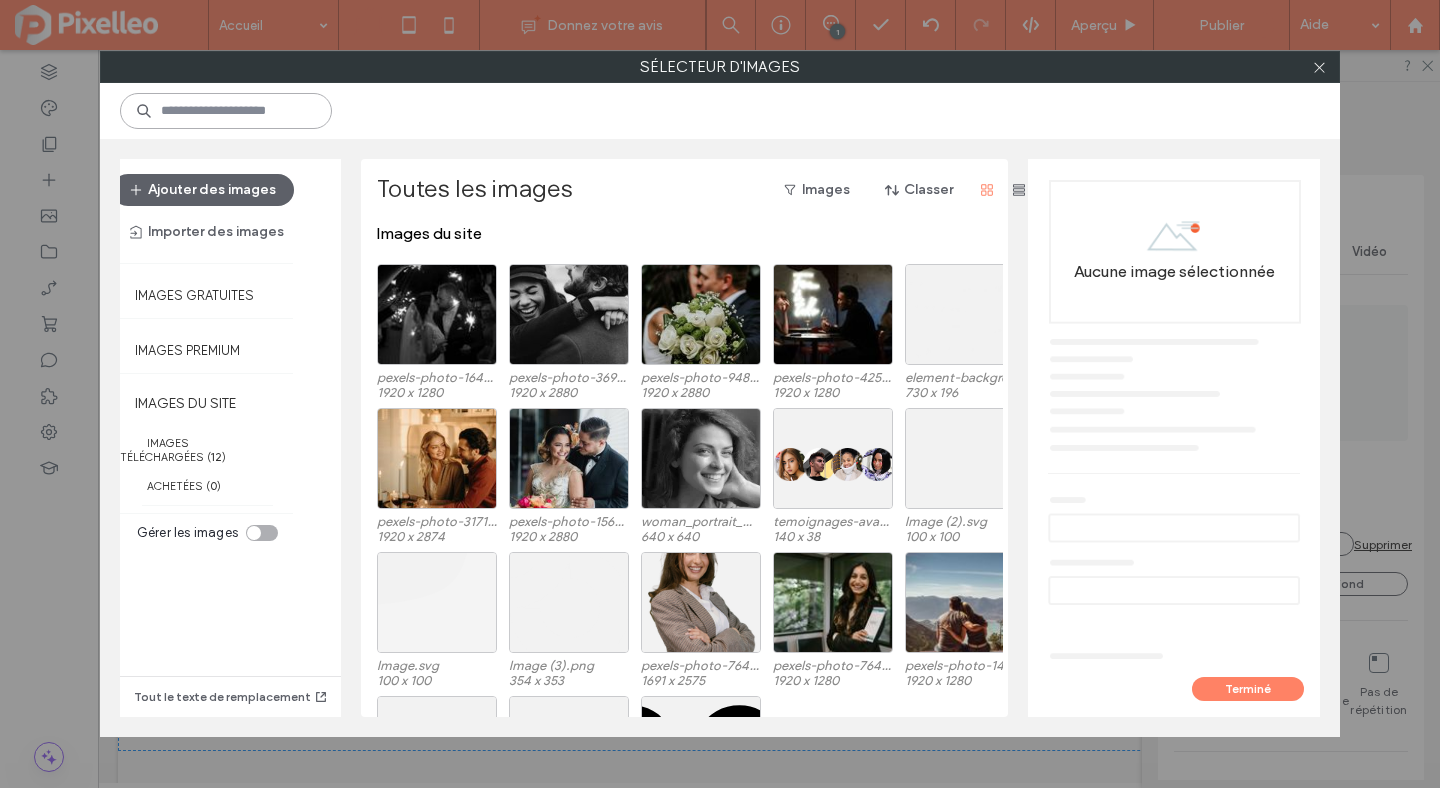 click at bounding box center [226, 111] 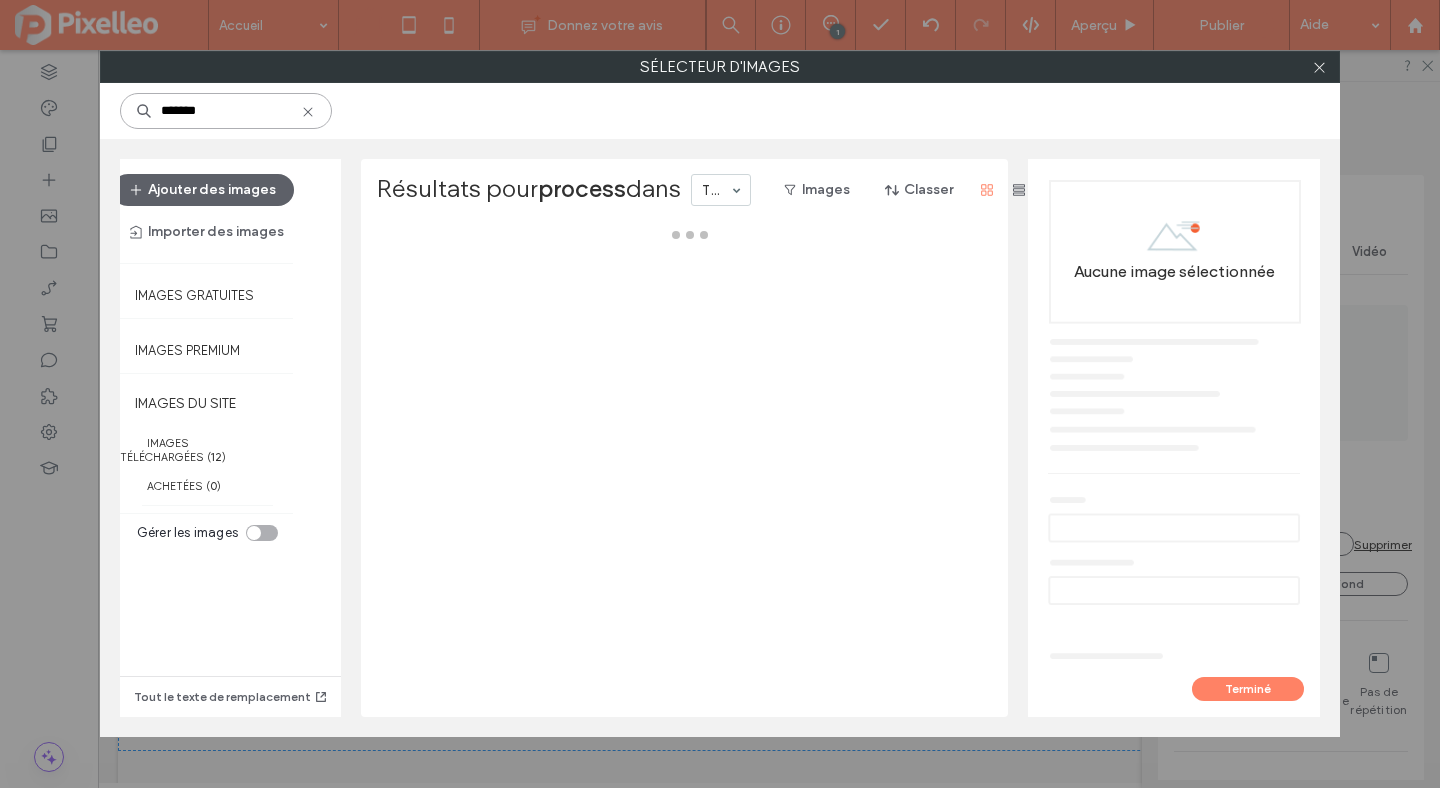 type on "*******" 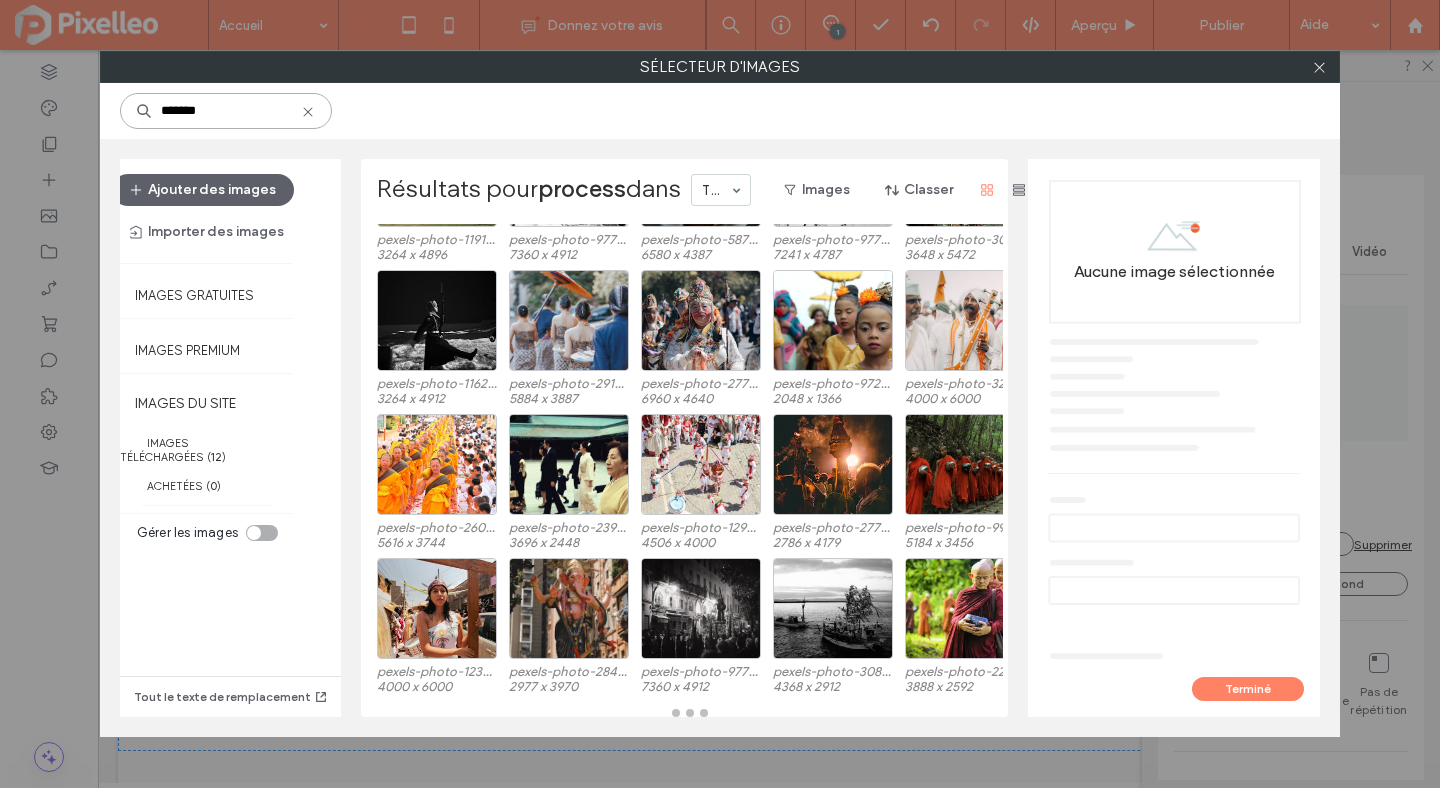 scroll, scrollTop: 1582, scrollLeft: 0, axis: vertical 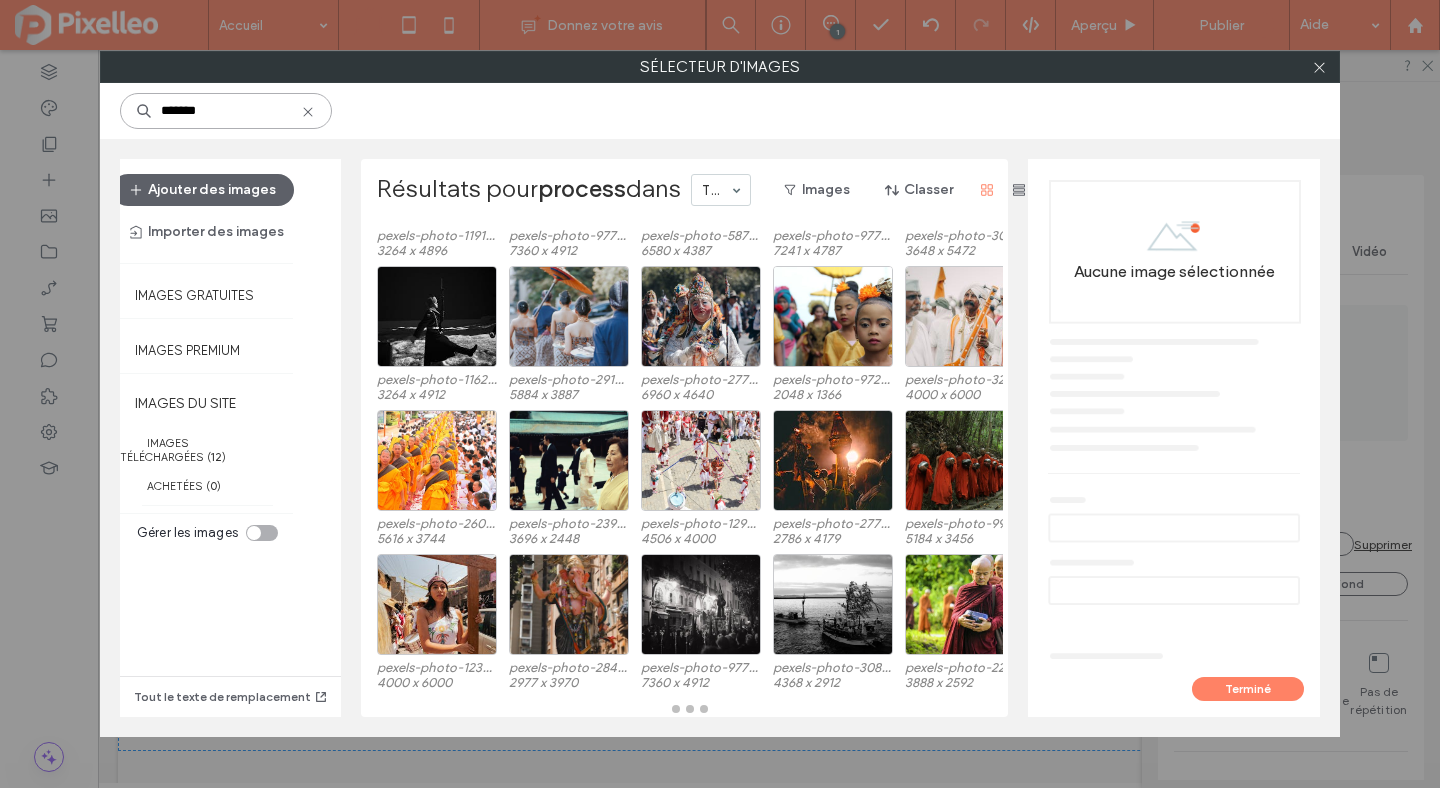 click on "*******" at bounding box center (226, 111) 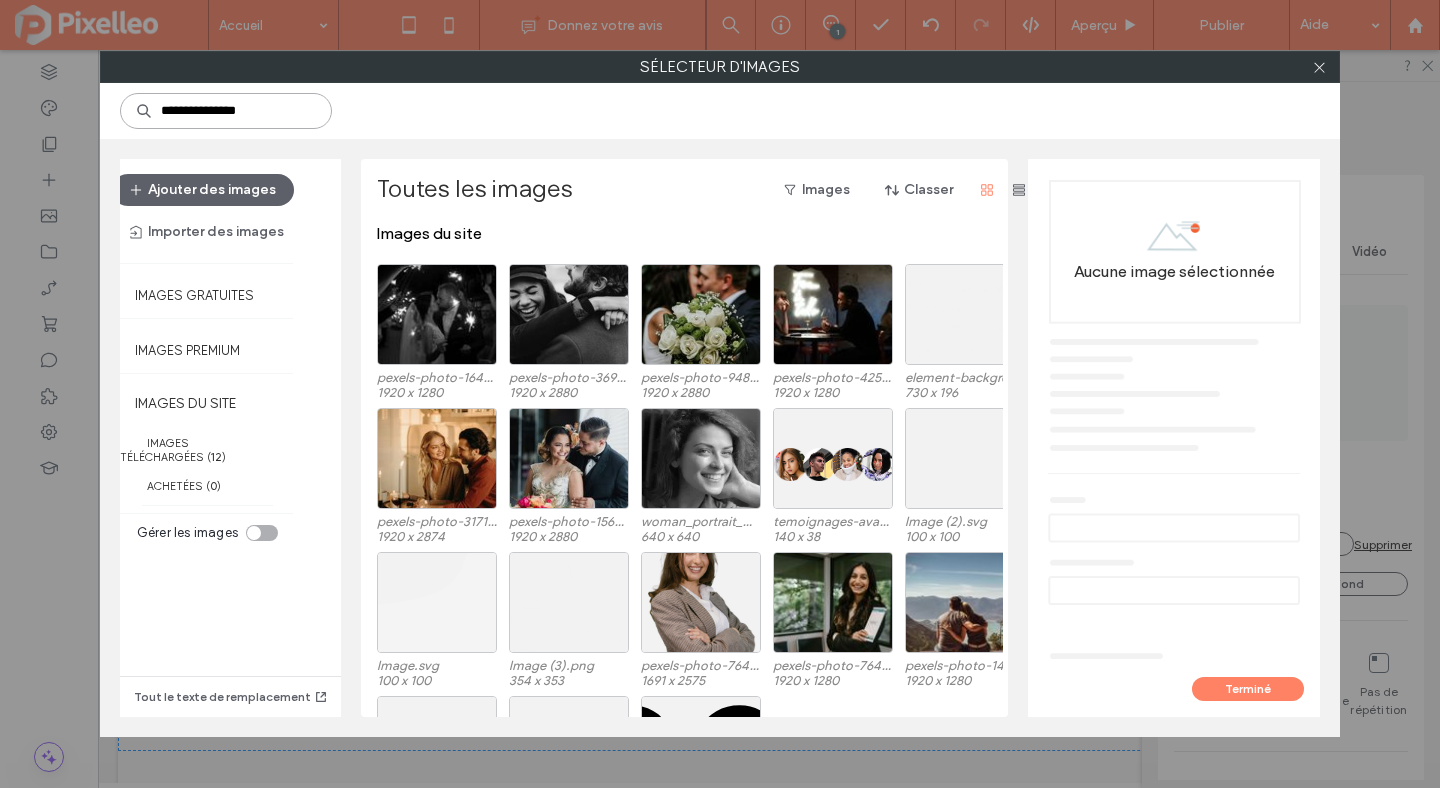 type on "**********" 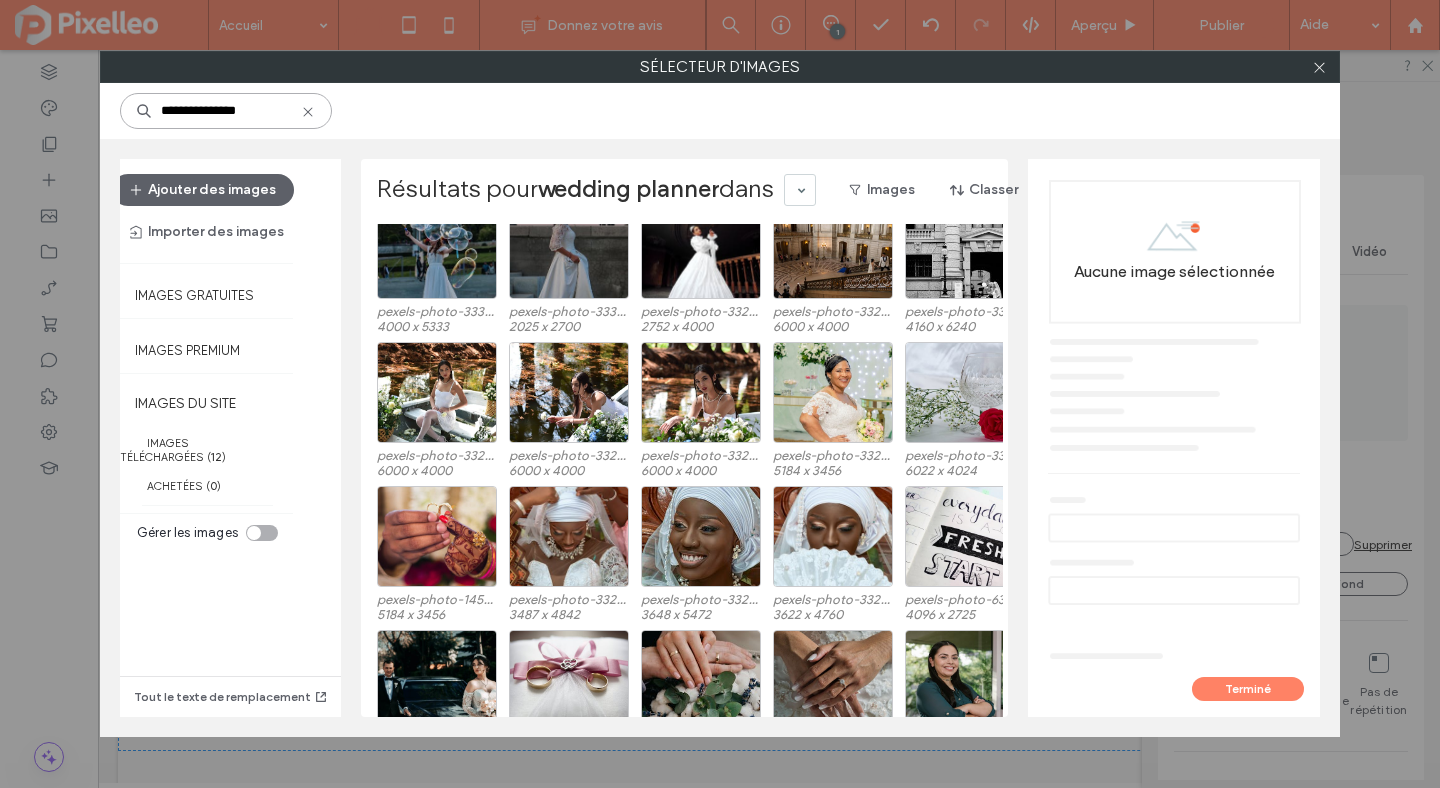 scroll, scrollTop: 3003, scrollLeft: 0, axis: vertical 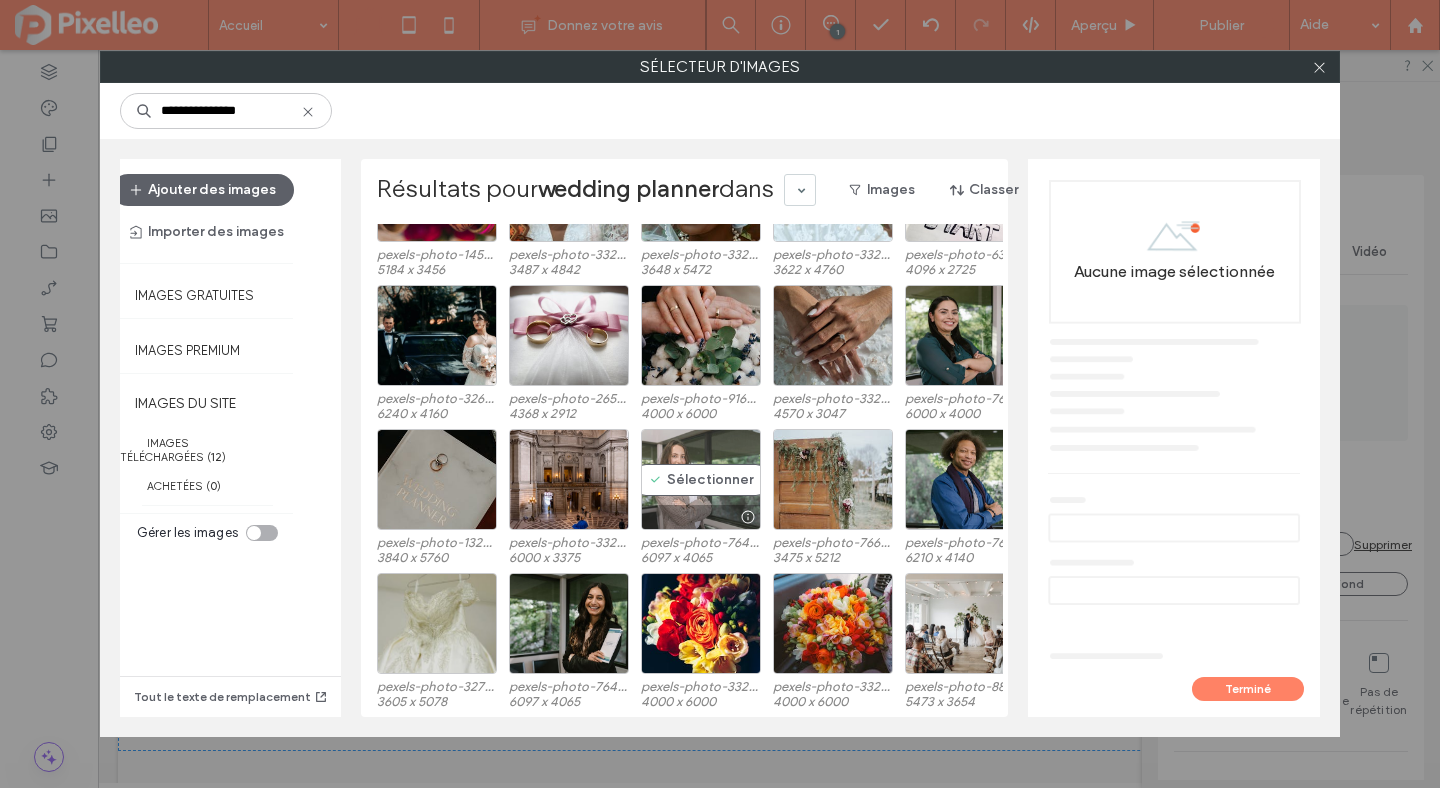 click on "Sélectionner" at bounding box center (701, 479) 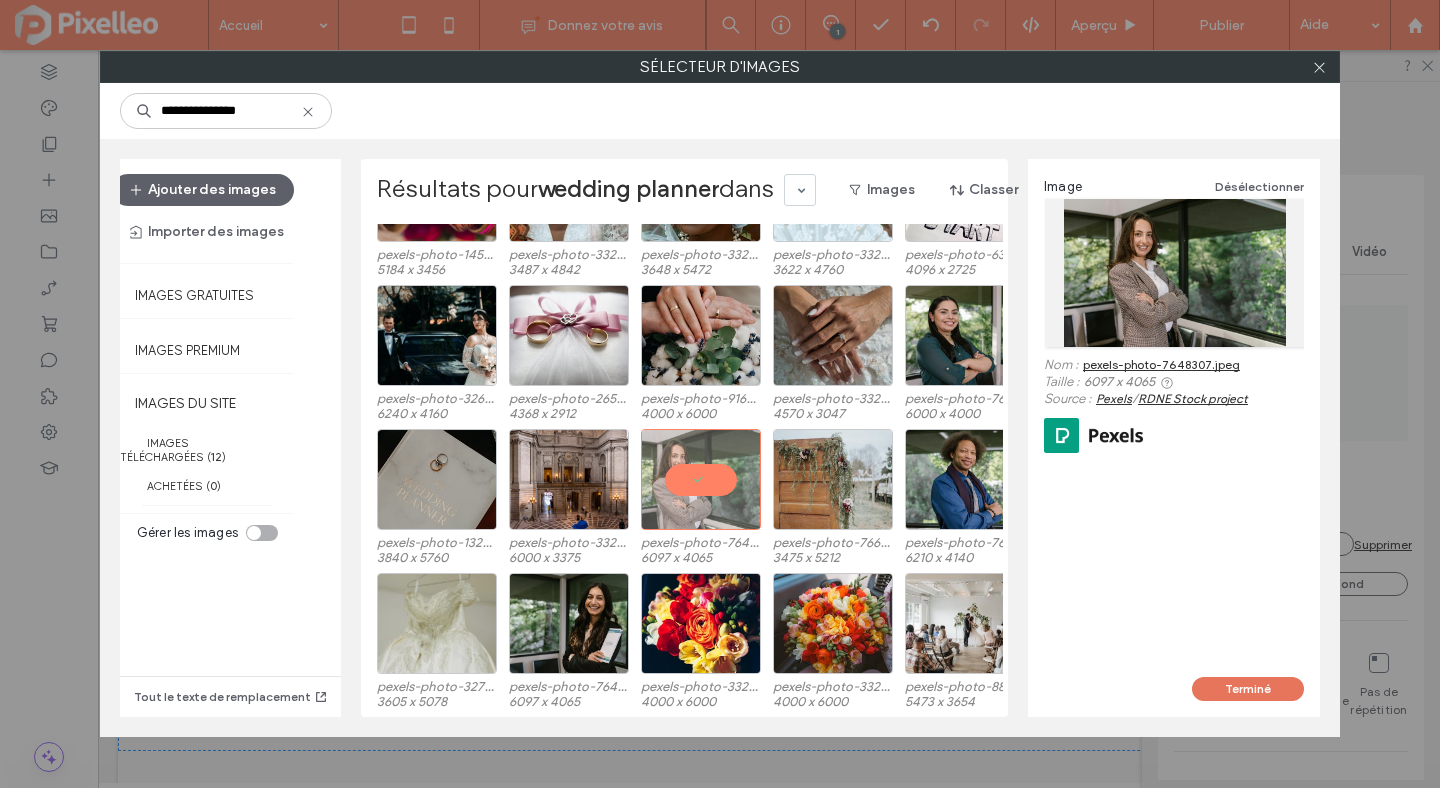 click on "Terminé" at bounding box center [1248, 689] 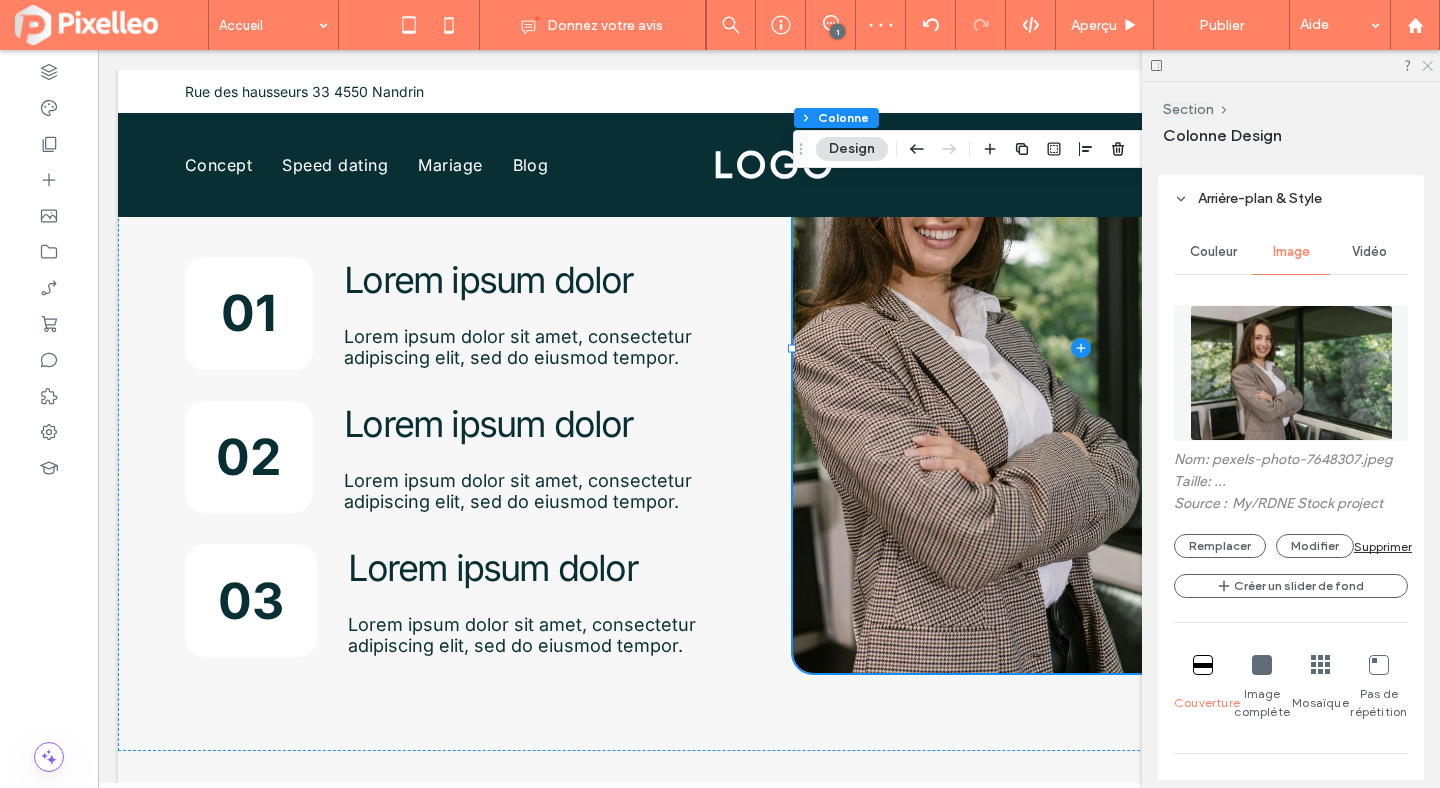 drag, startPoint x: 1426, startPoint y: 60, endPoint x: 1328, endPoint y: 11, distance: 109.56733 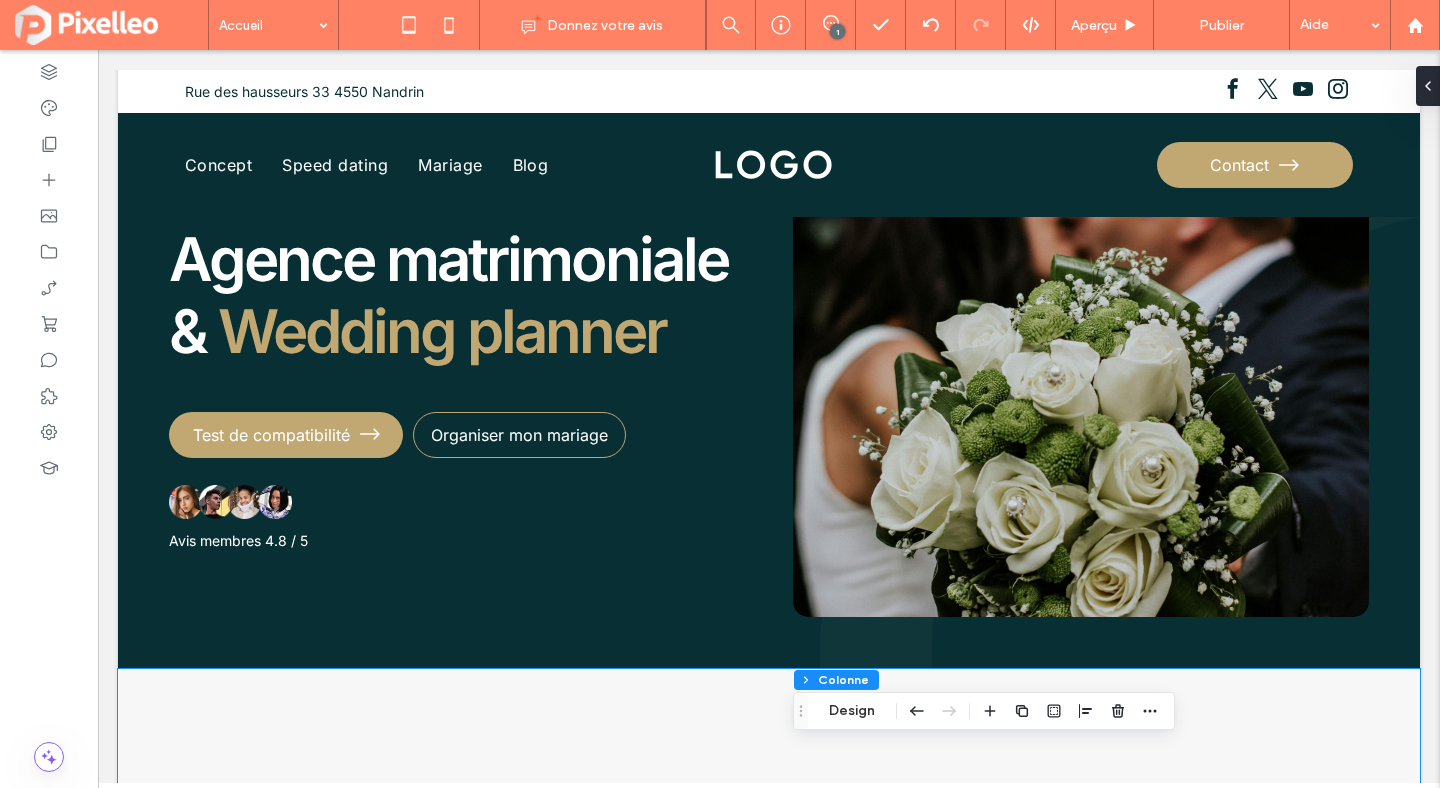 scroll, scrollTop: 0, scrollLeft: 0, axis: both 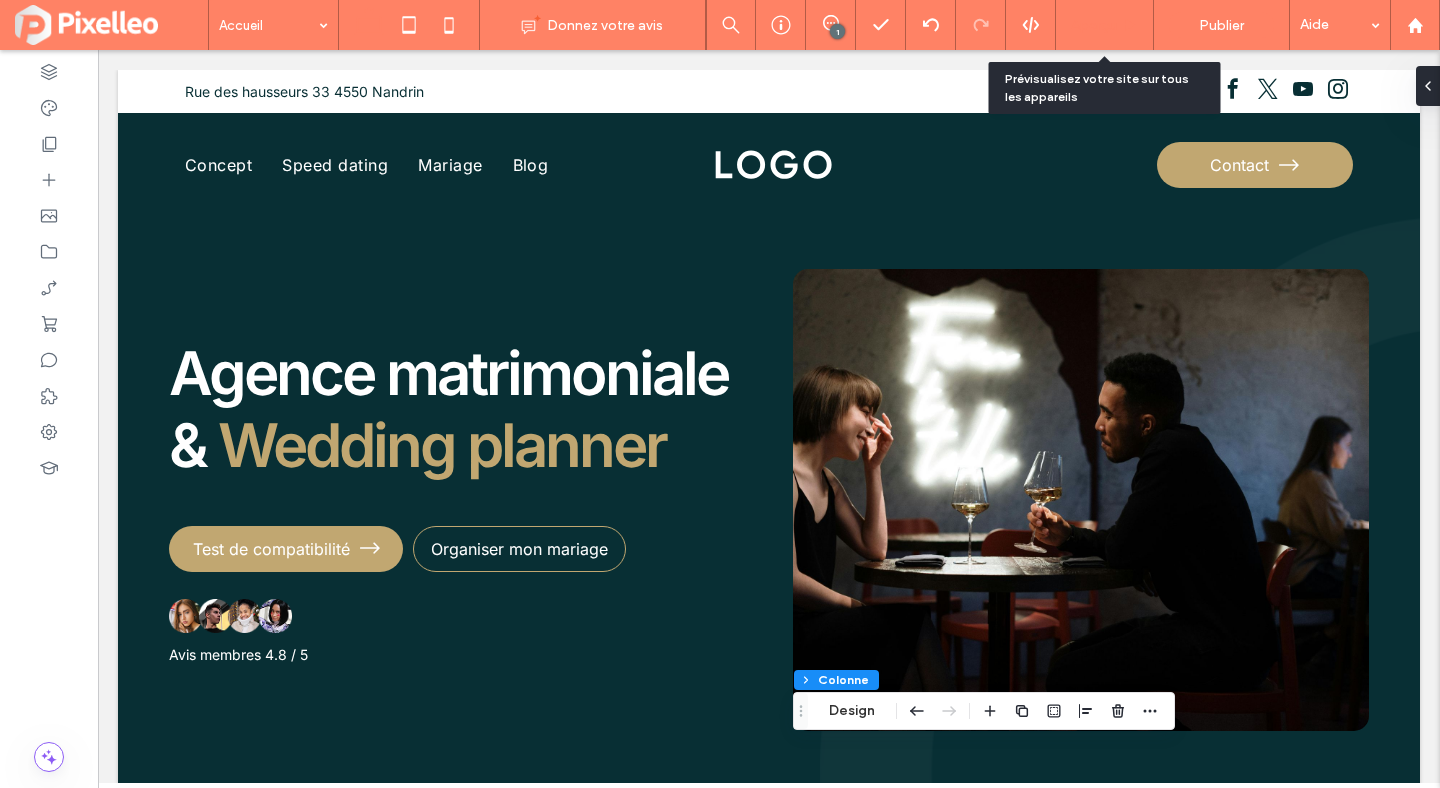 click on "Aperçu" at bounding box center [1105, 25] 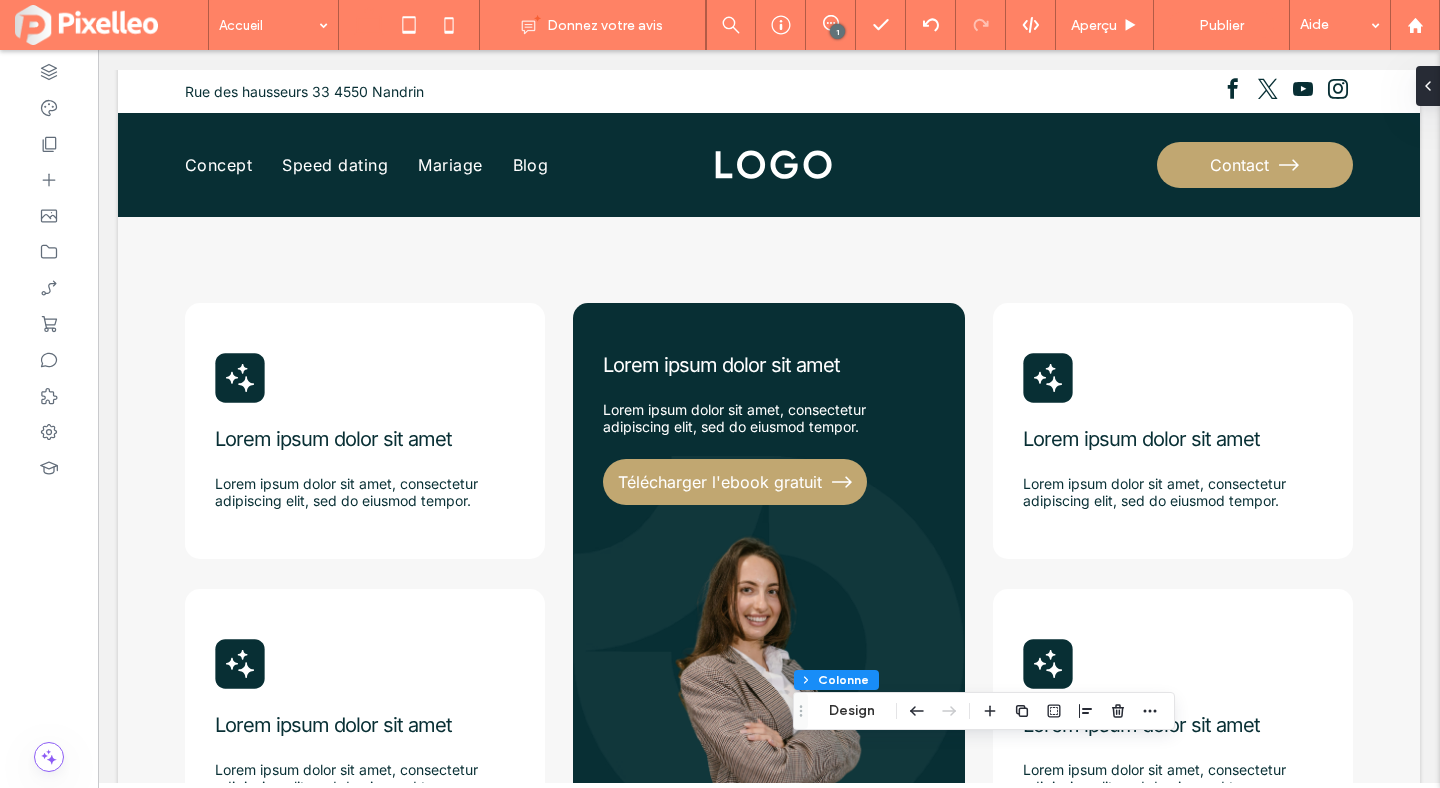 scroll, scrollTop: 0, scrollLeft: 0, axis: both 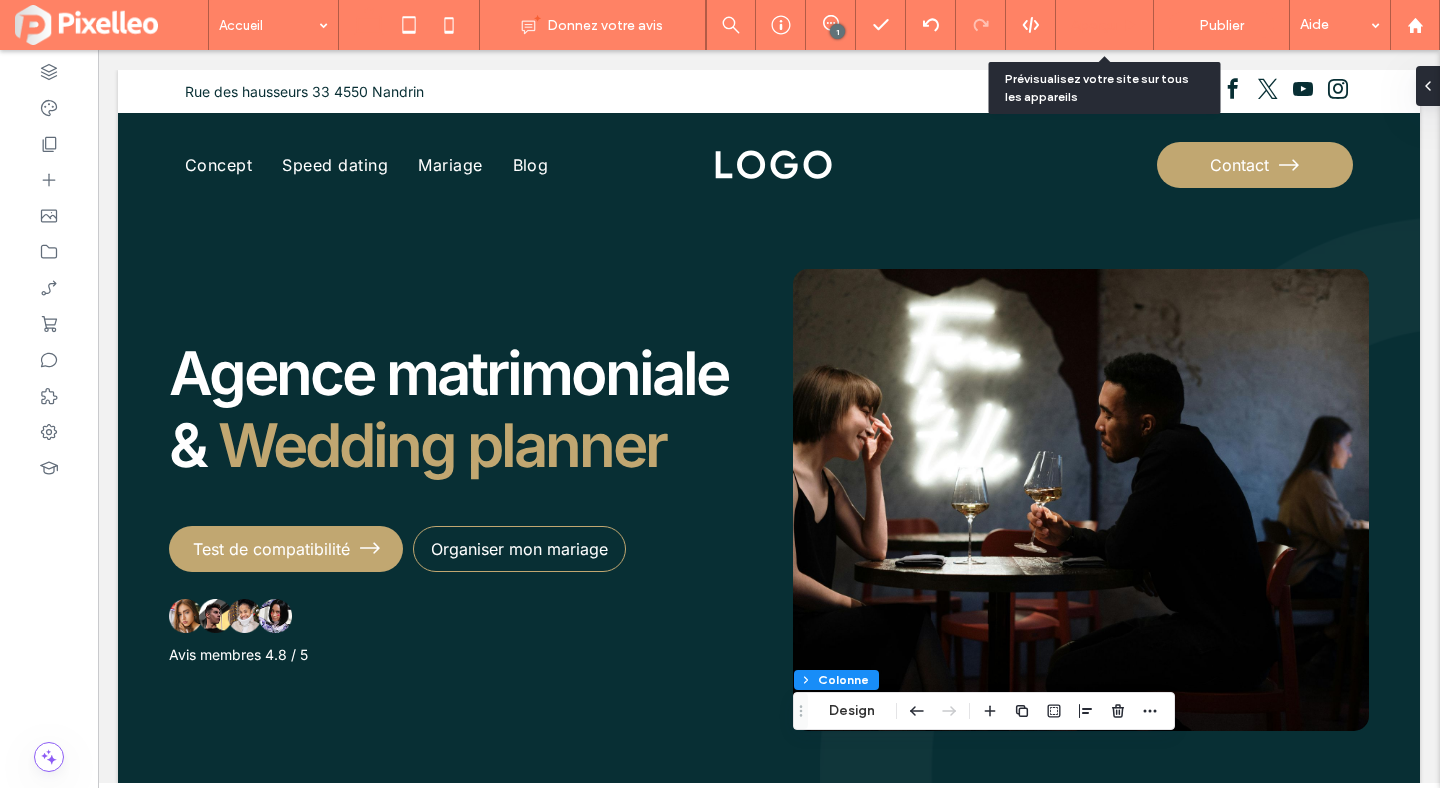 click on "Aperçu" at bounding box center (1094, 25) 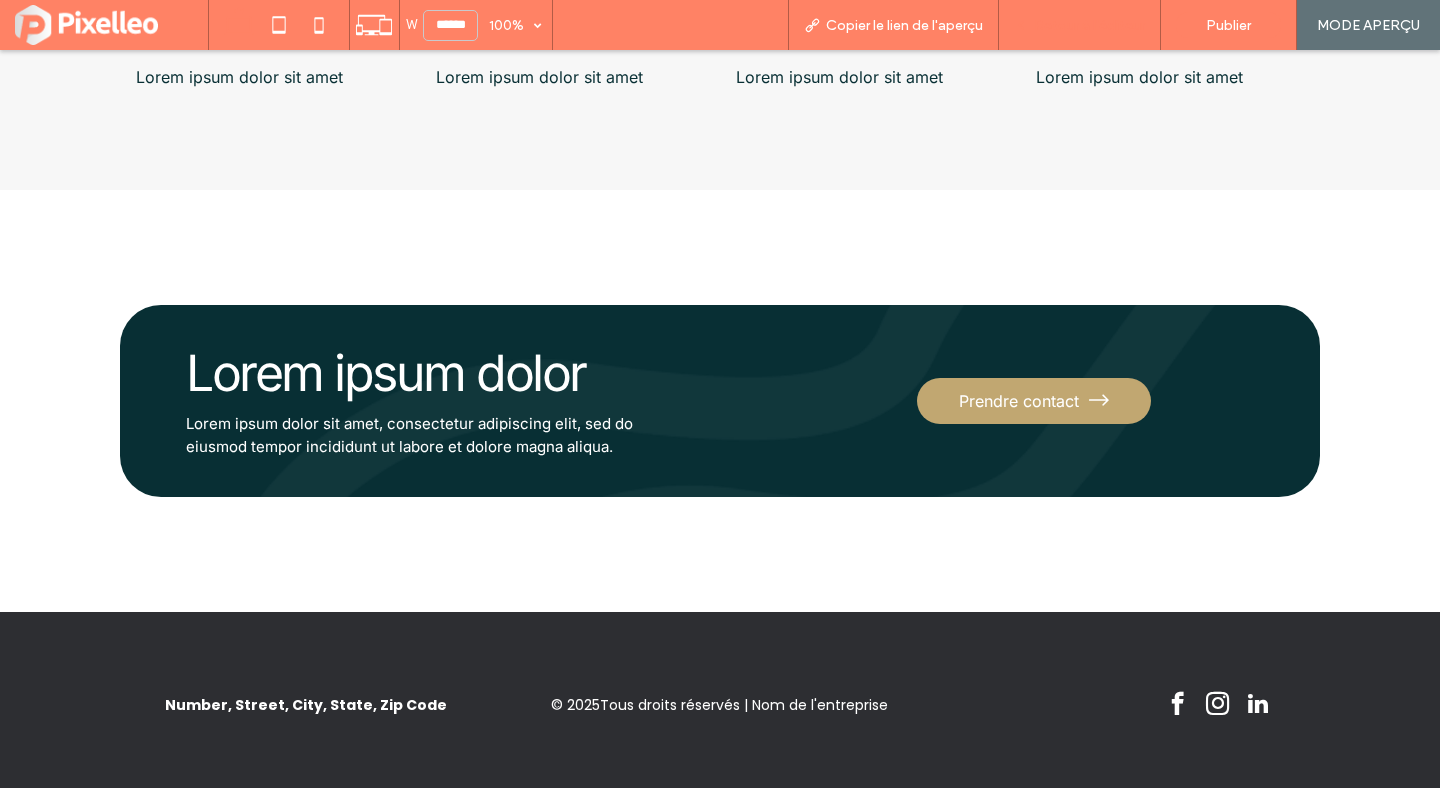 scroll, scrollTop: 6448, scrollLeft: 0, axis: vertical 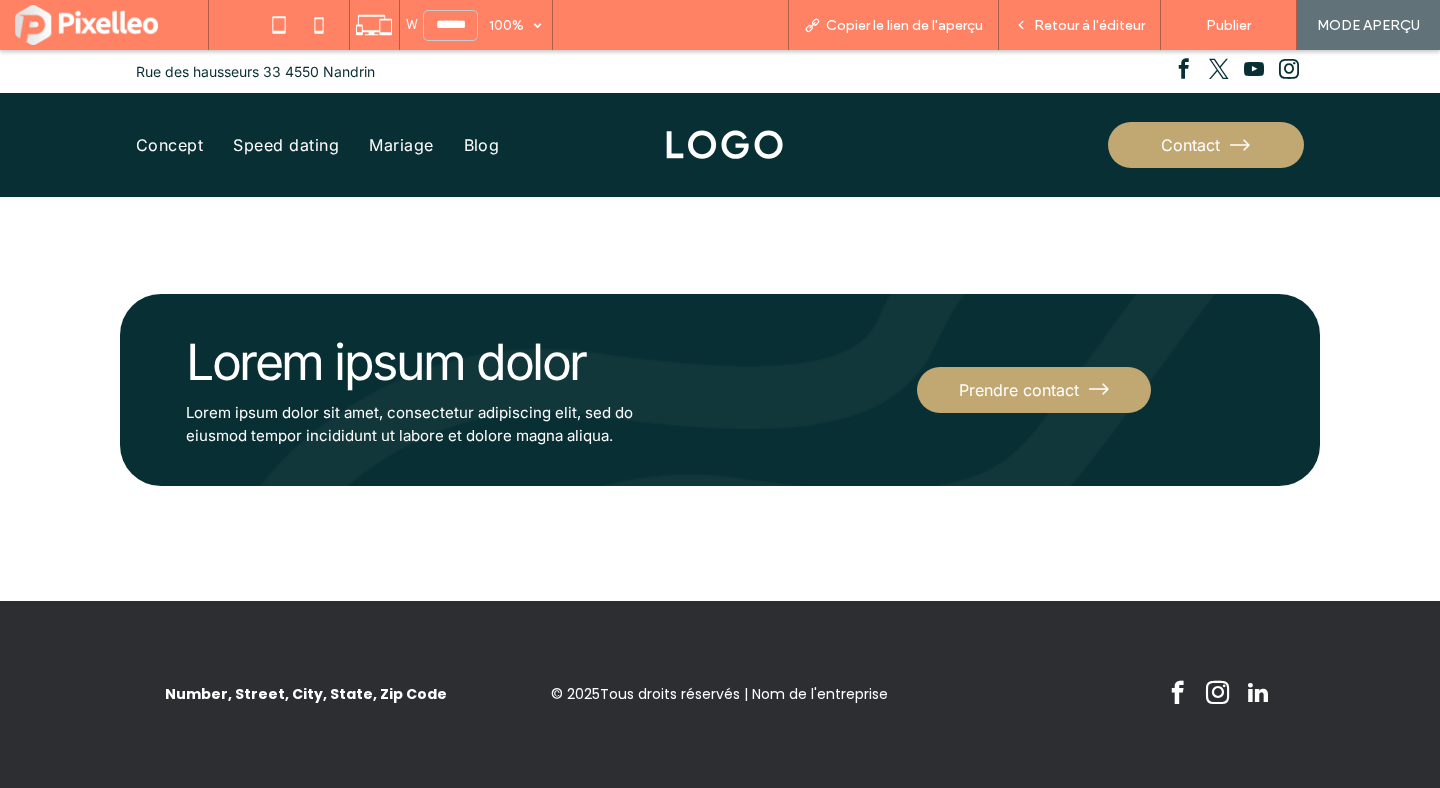click on "Number, Street, City, State, Zip Code" at bounding box center [306, 694] 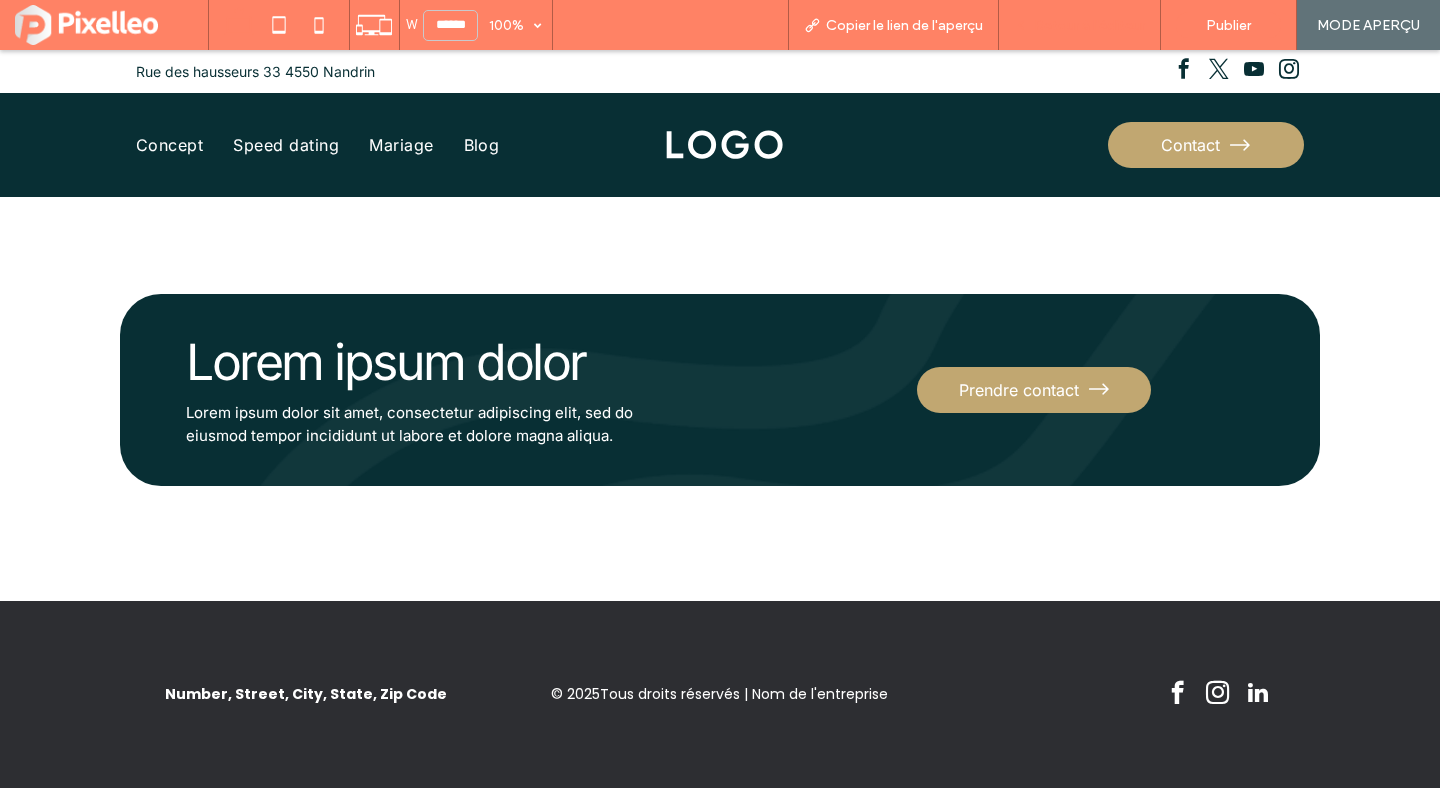click on "Retour à l'éditeur" at bounding box center (1089, 25) 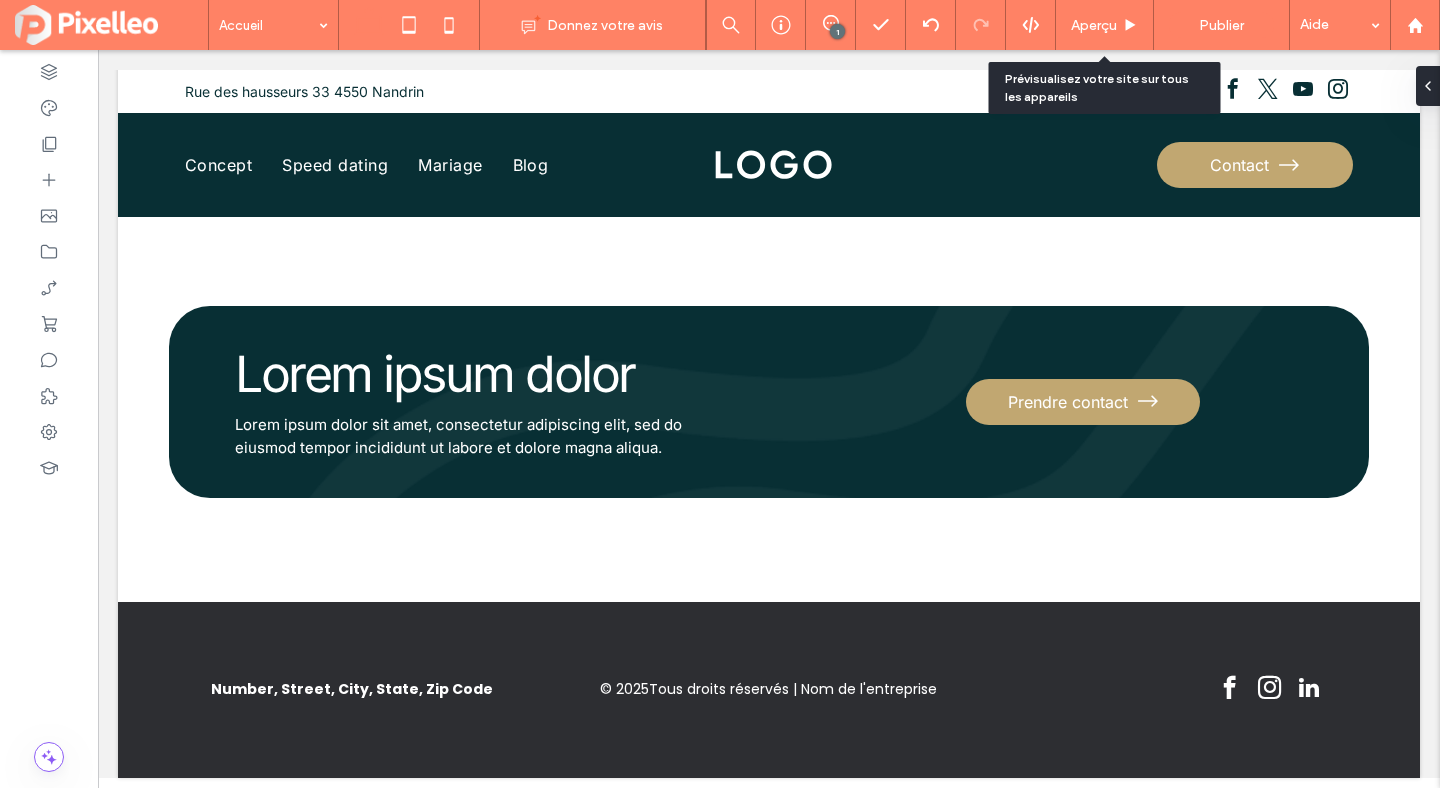 scroll, scrollTop: 6342, scrollLeft: 0, axis: vertical 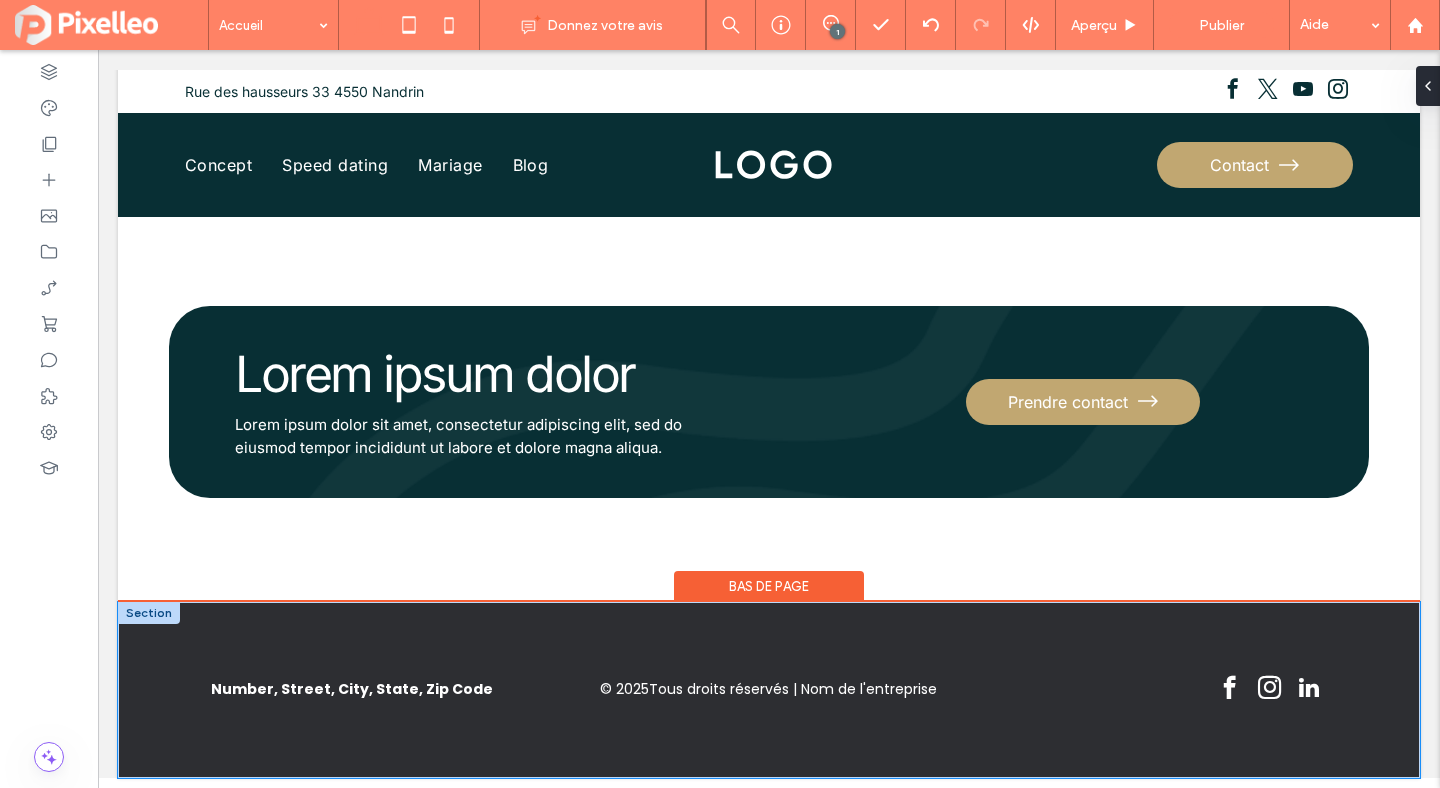 click on "Number, Street, City, State, Zip Code
© 2025
Tous droits réservés | Nom de l'entreprise" at bounding box center [769, 690] 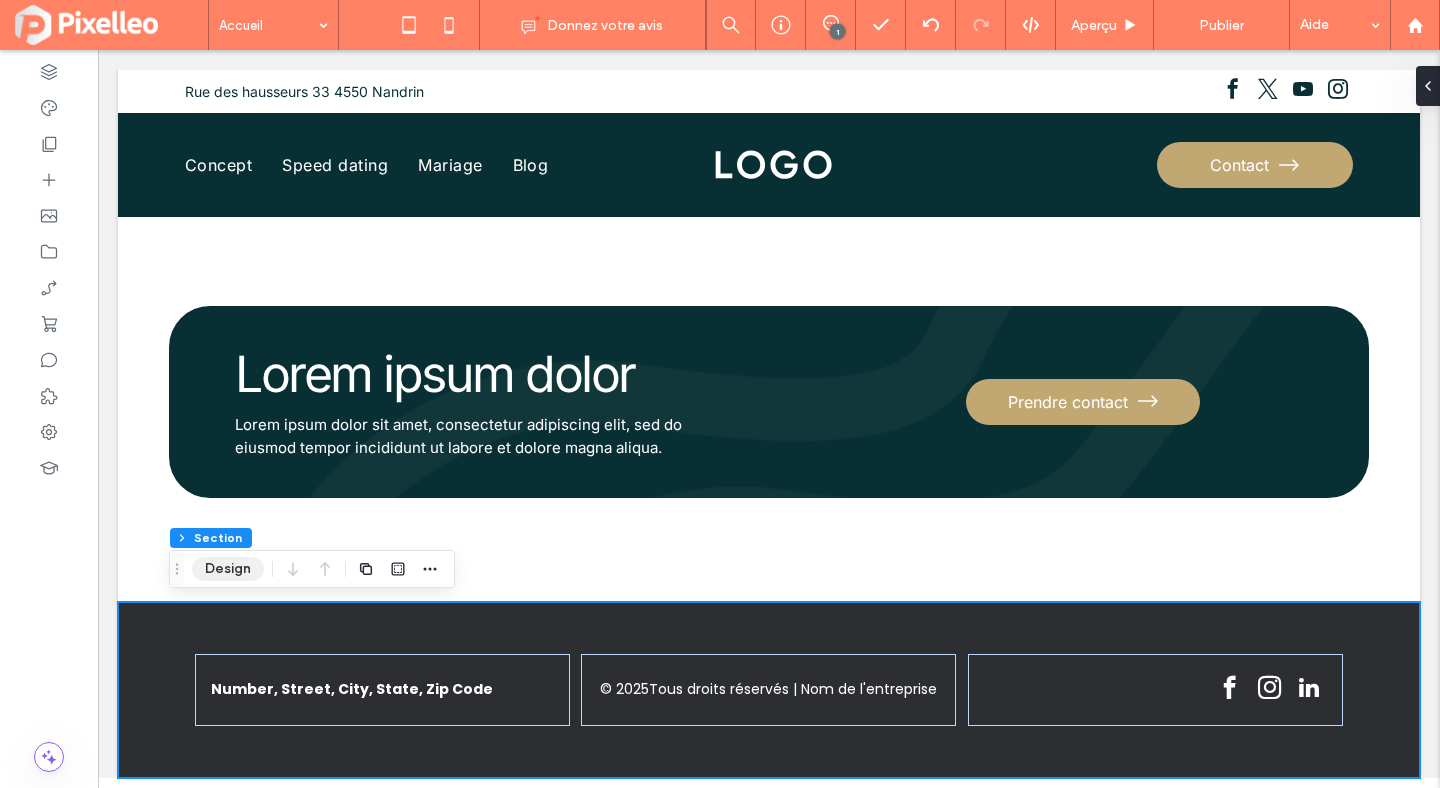 click on "Design" at bounding box center (228, 569) 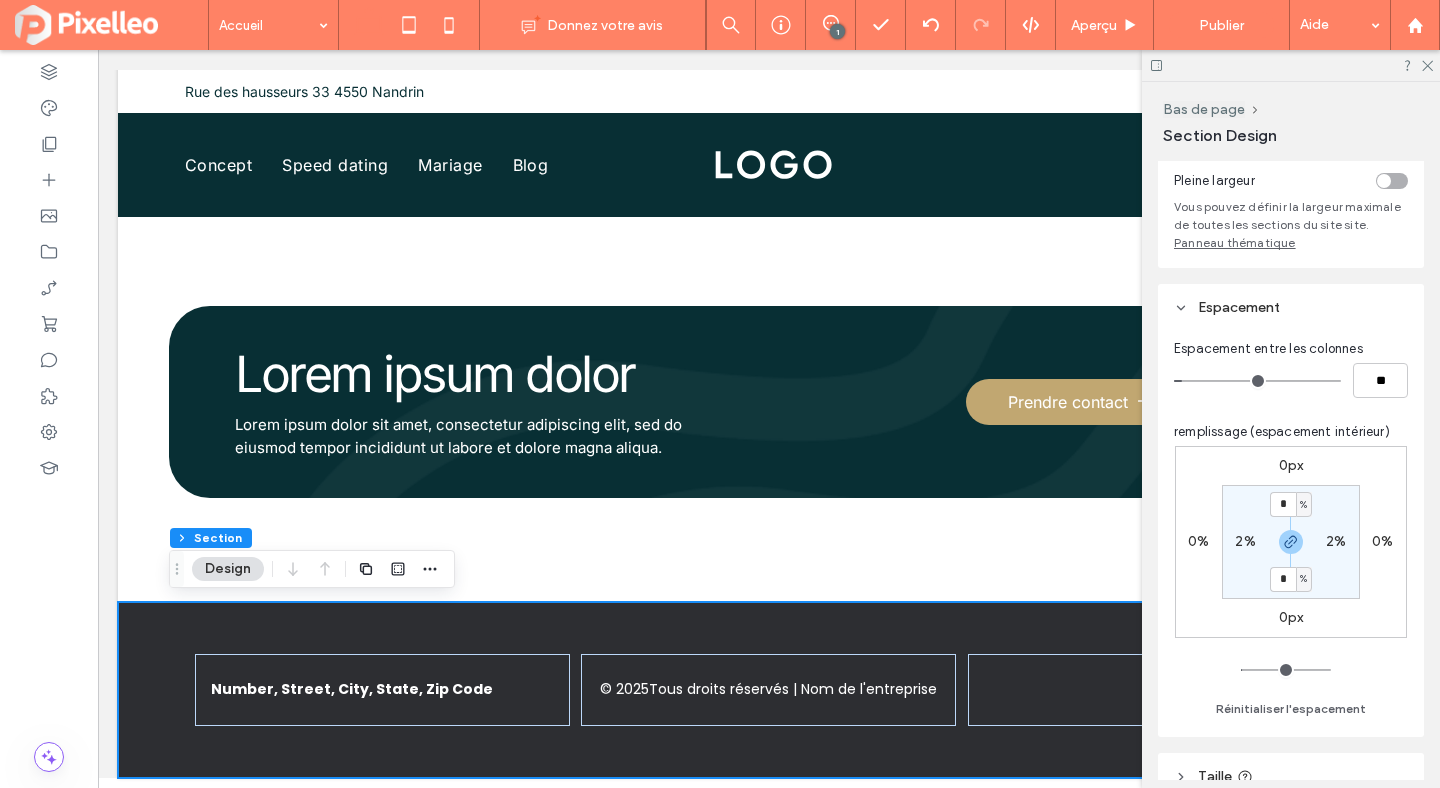 scroll, scrollTop: 510, scrollLeft: 0, axis: vertical 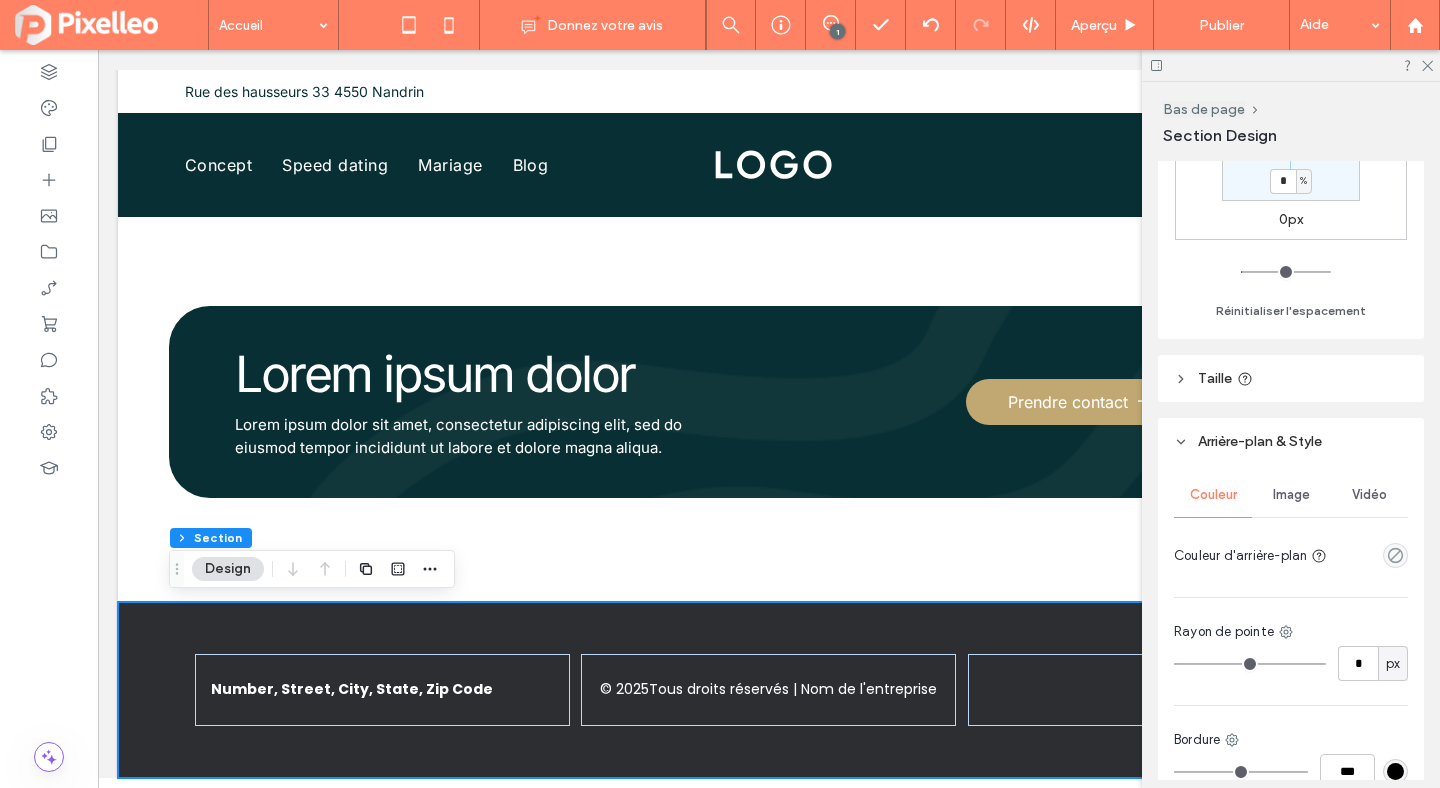 click on "Image" at bounding box center [1291, 495] 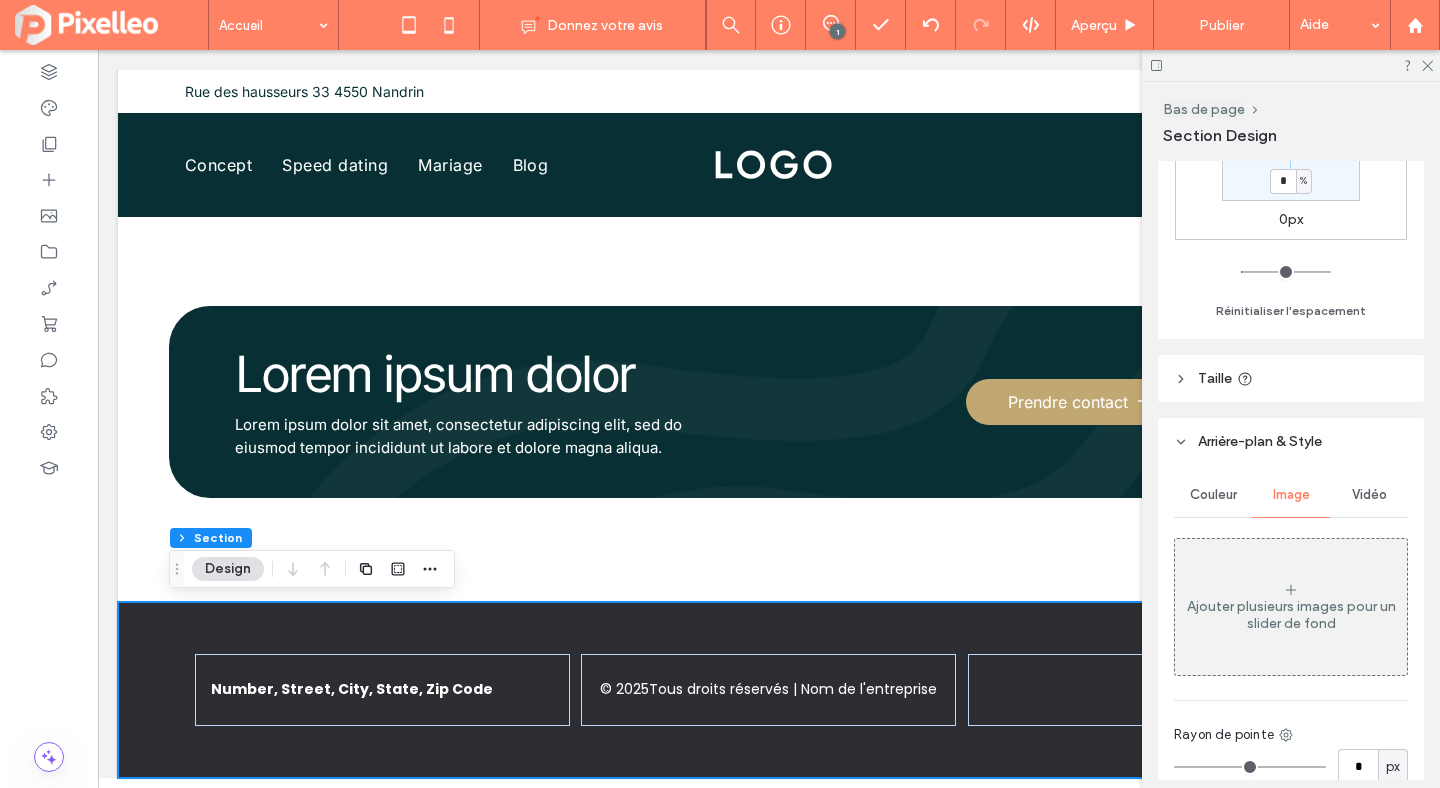 click on "Couleur" at bounding box center (1213, 495) 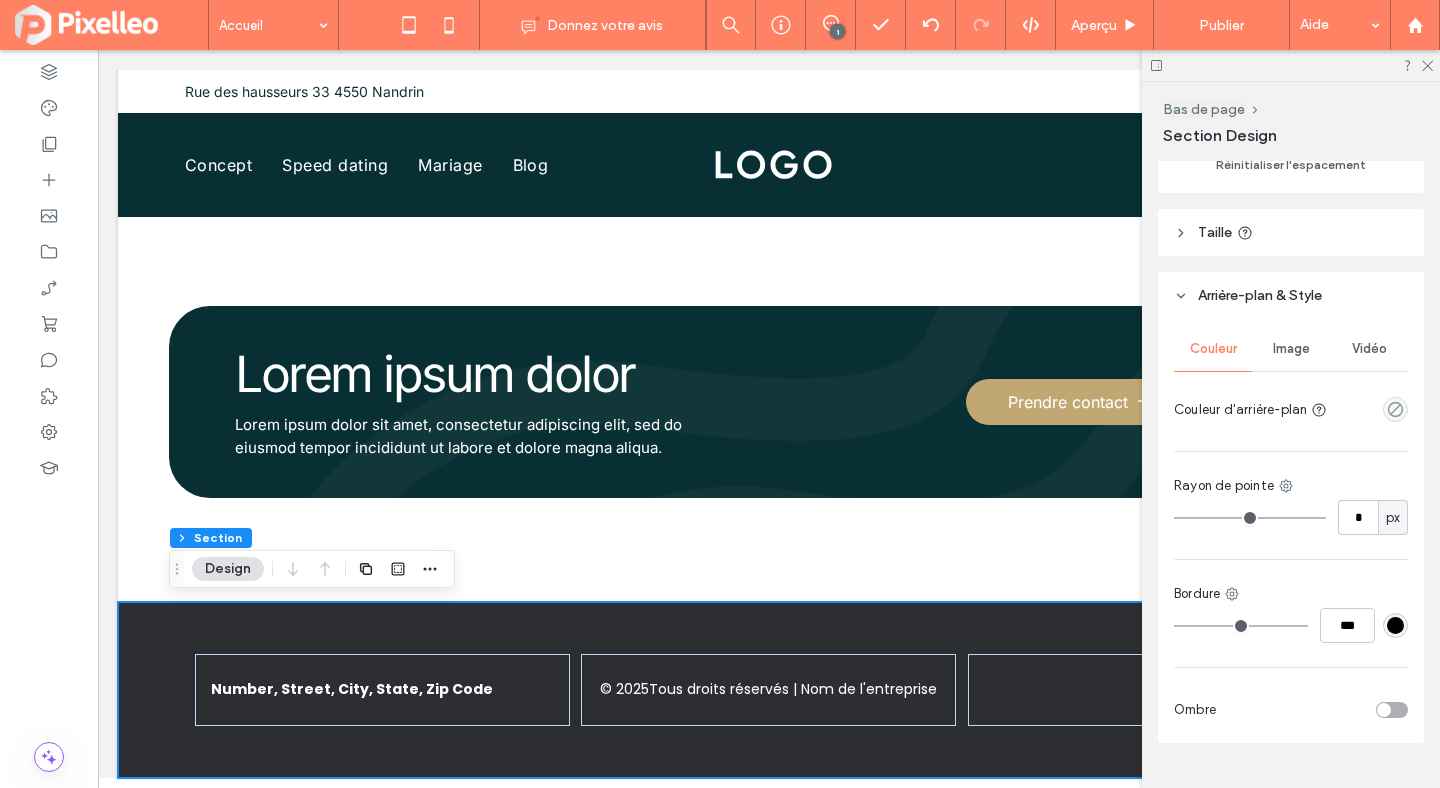 scroll, scrollTop: 671, scrollLeft: 0, axis: vertical 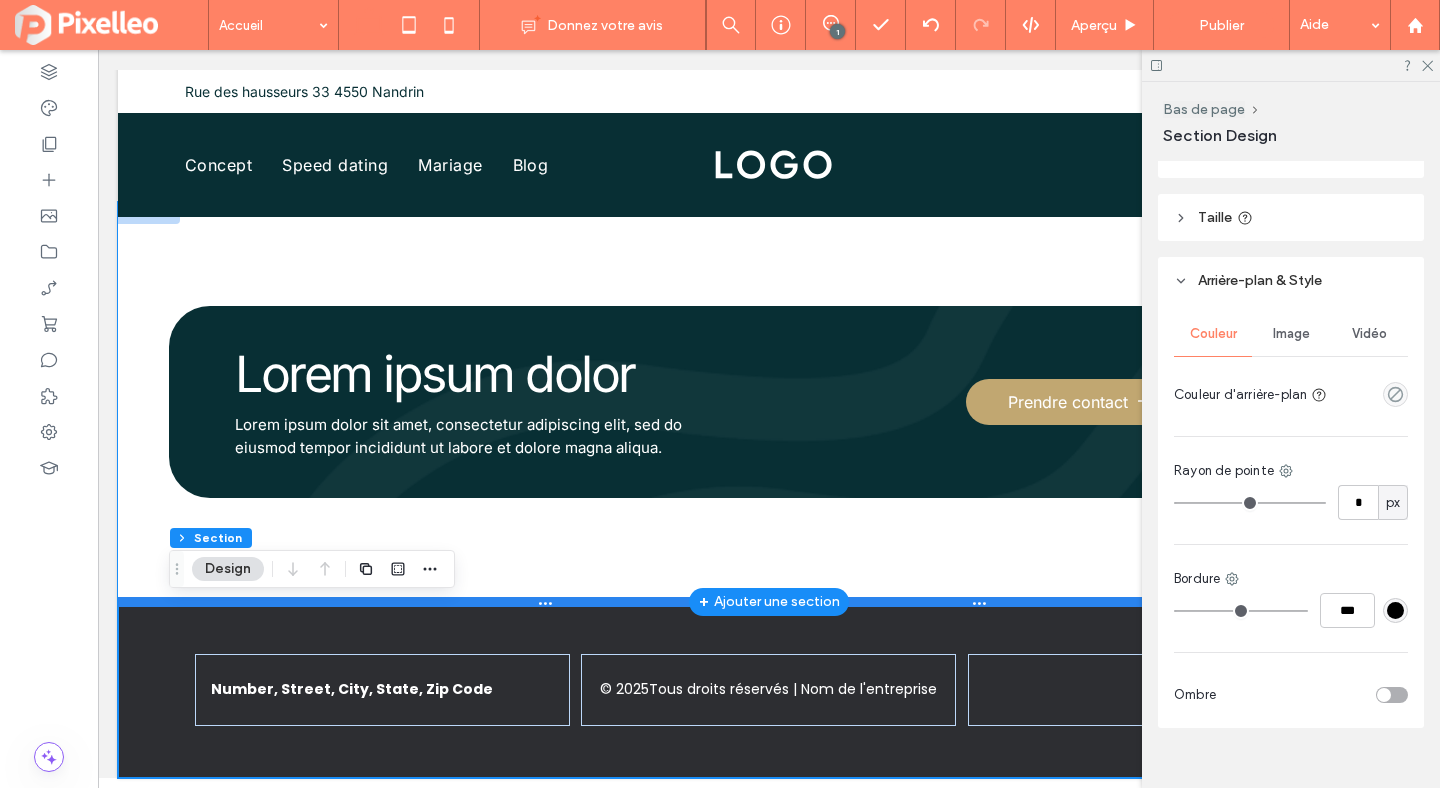 click at bounding box center [769, 602] 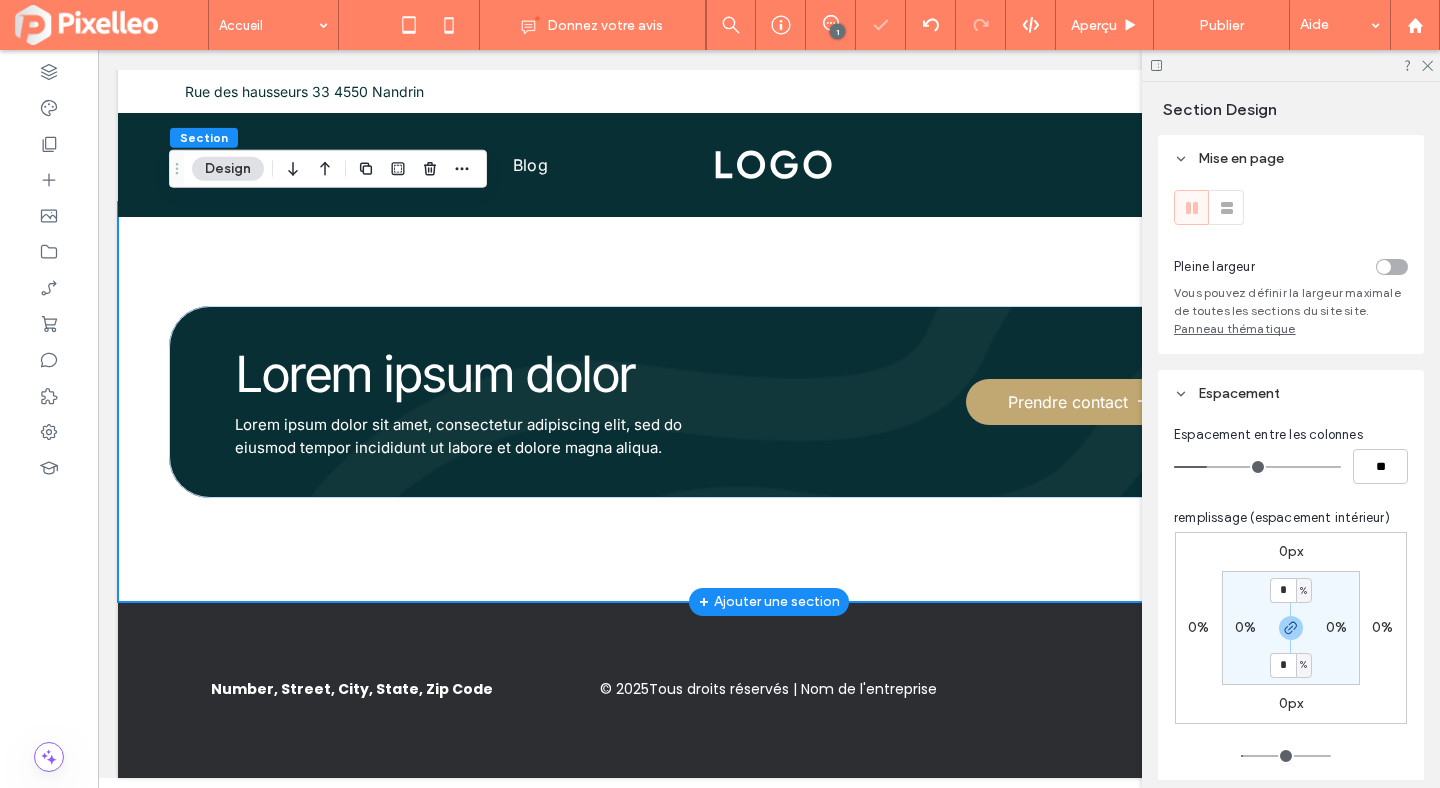 click on "Bas de page" at bounding box center (769, 586) 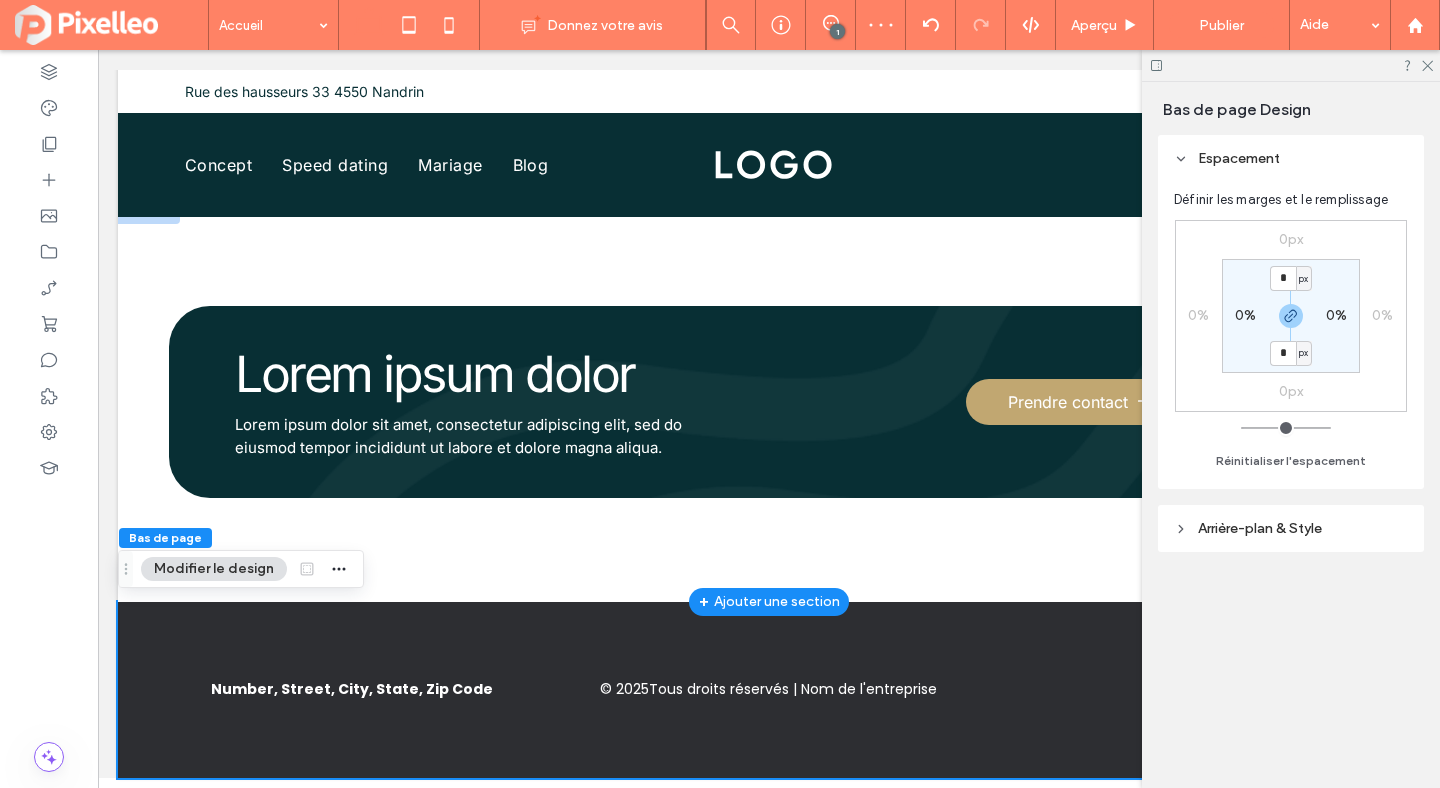 click on "Arrière-plan & Style" at bounding box center (1260, 528) 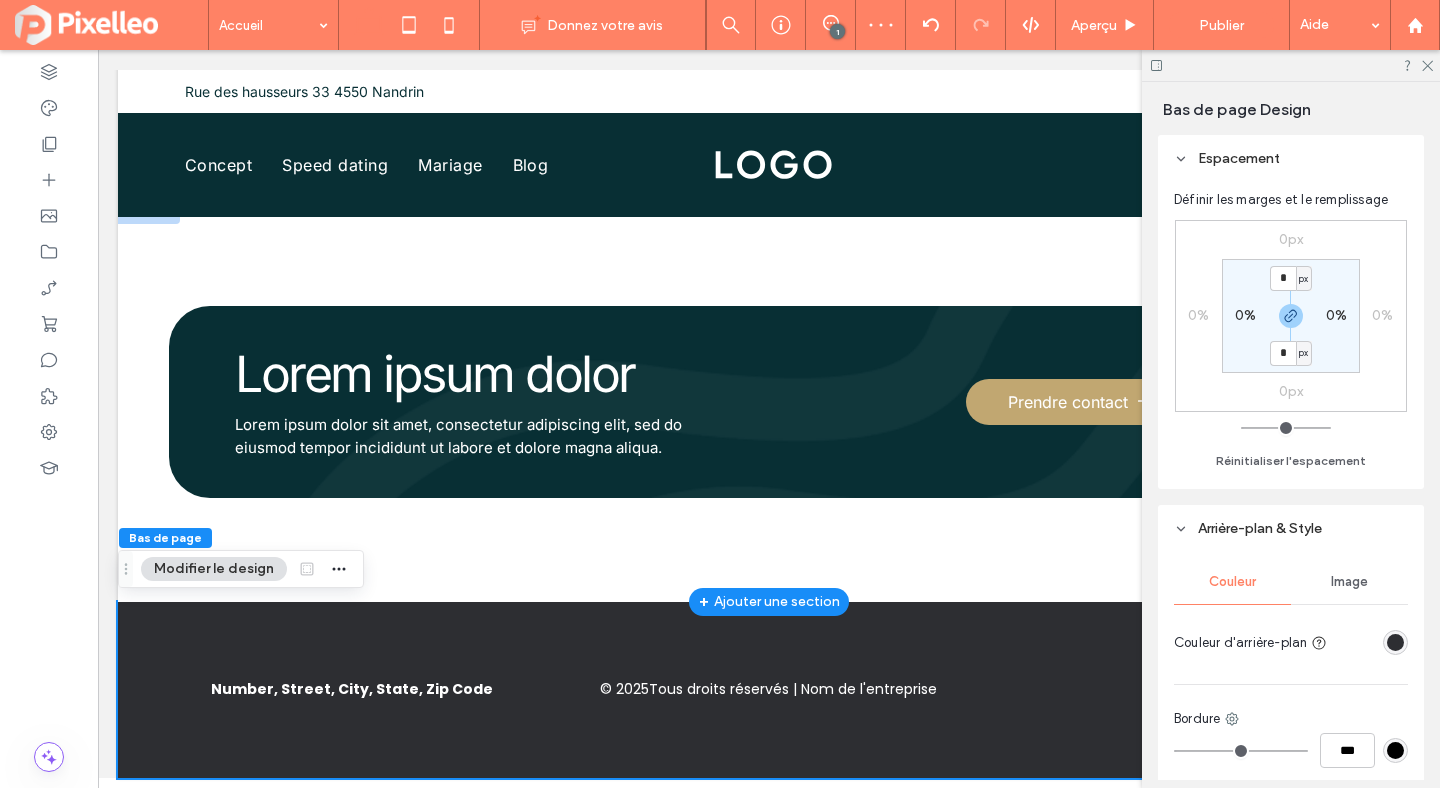 click at bounding box center (1395, 642) 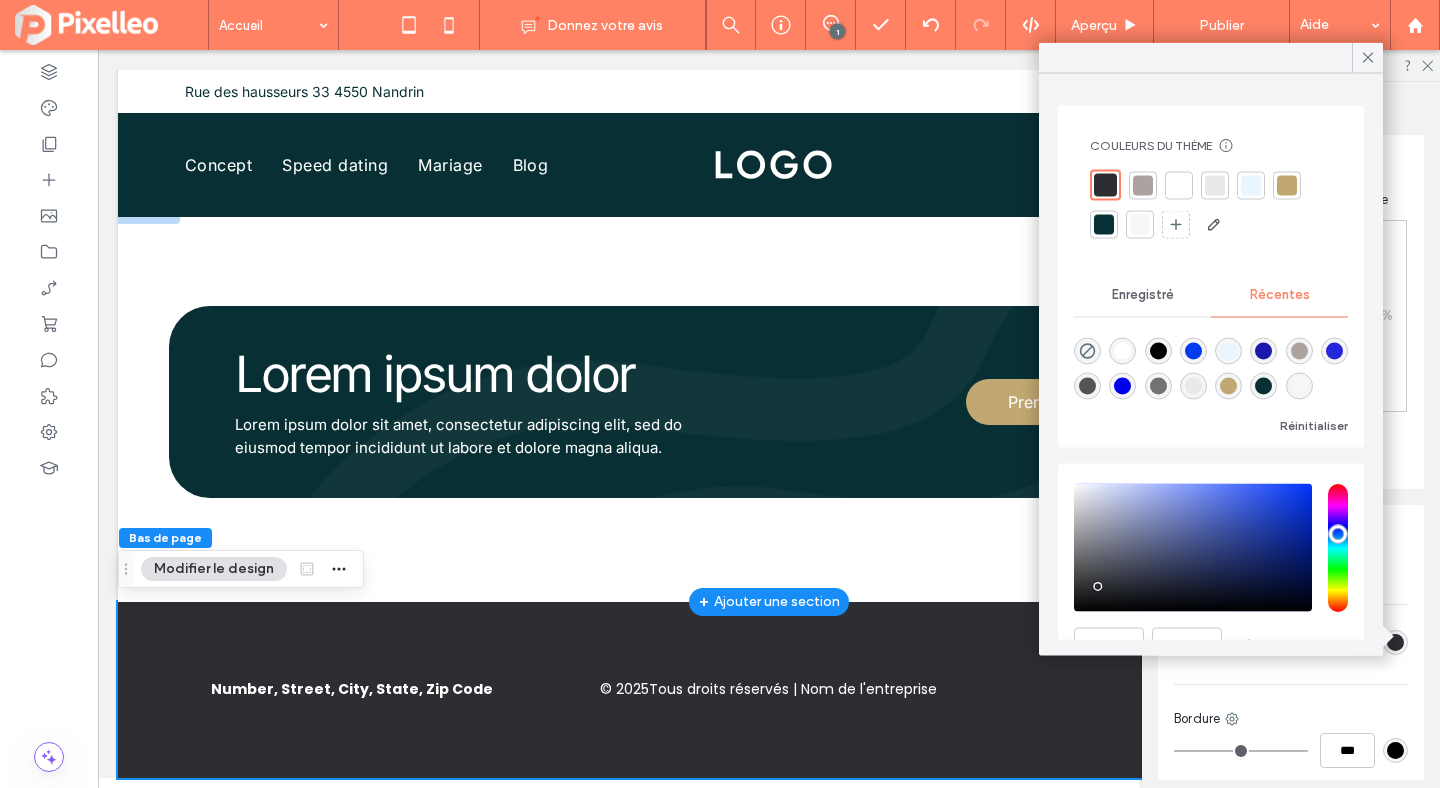 click at bounding box center (1104, 225) 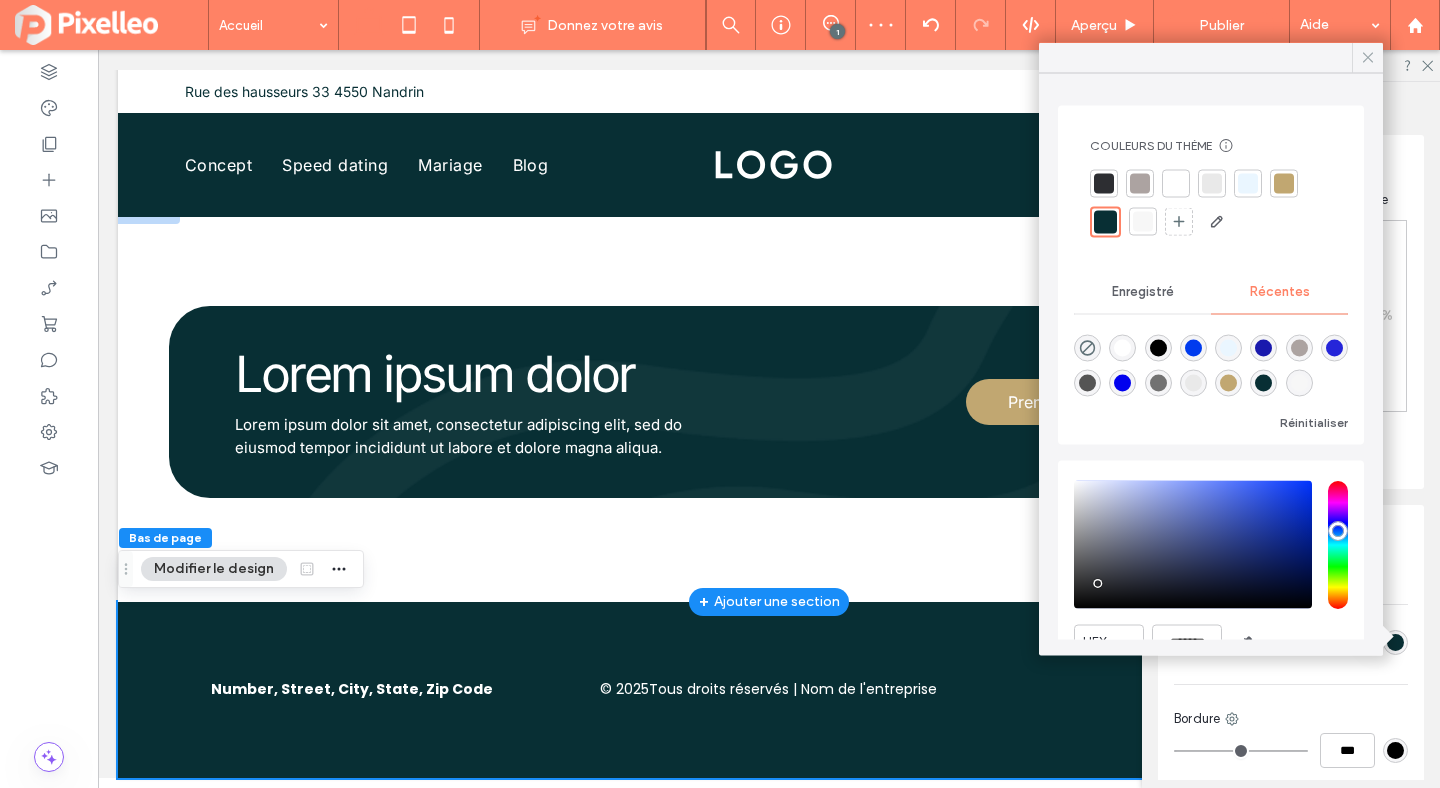 click 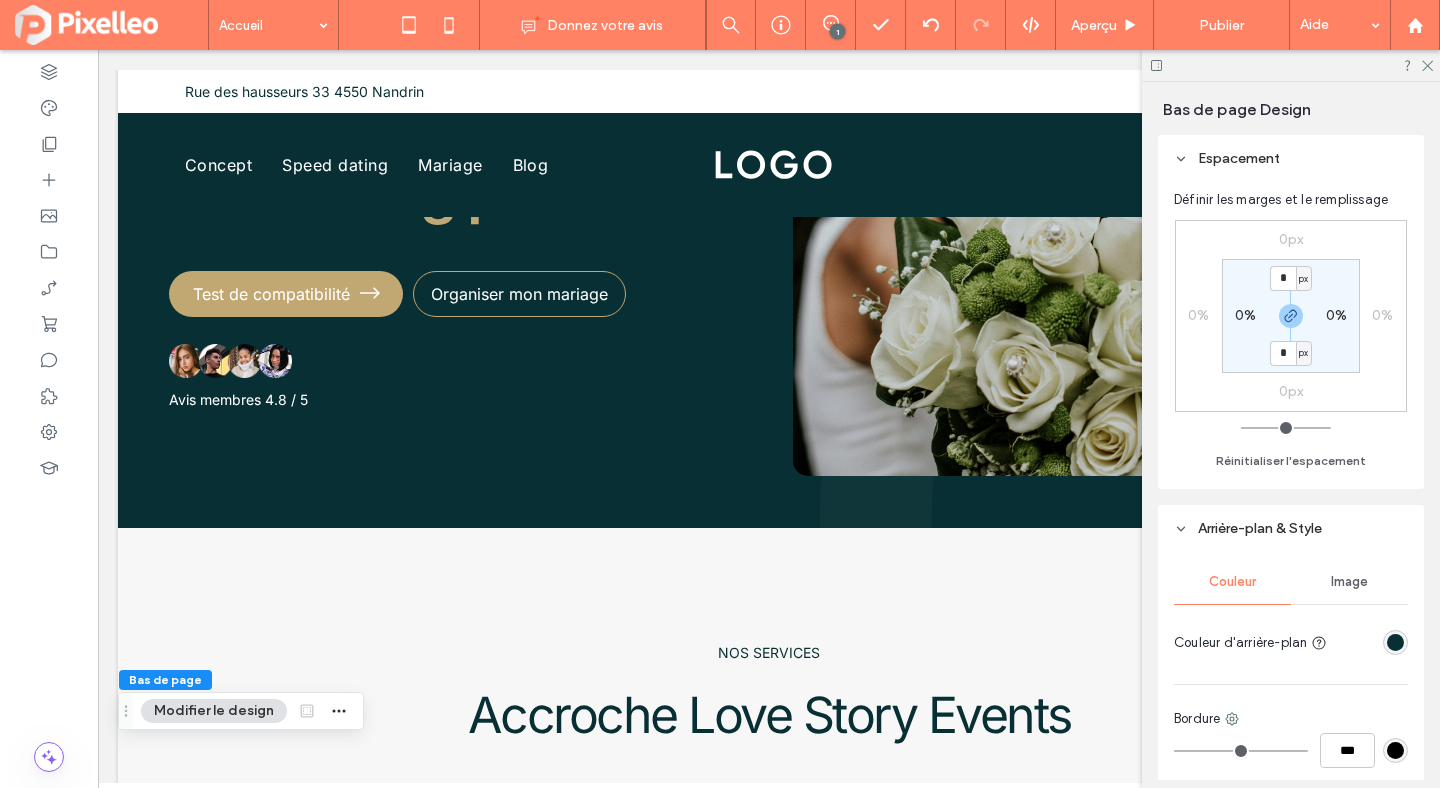 scroll, scrollTop: 0, scrollLeft: 0, axis: both 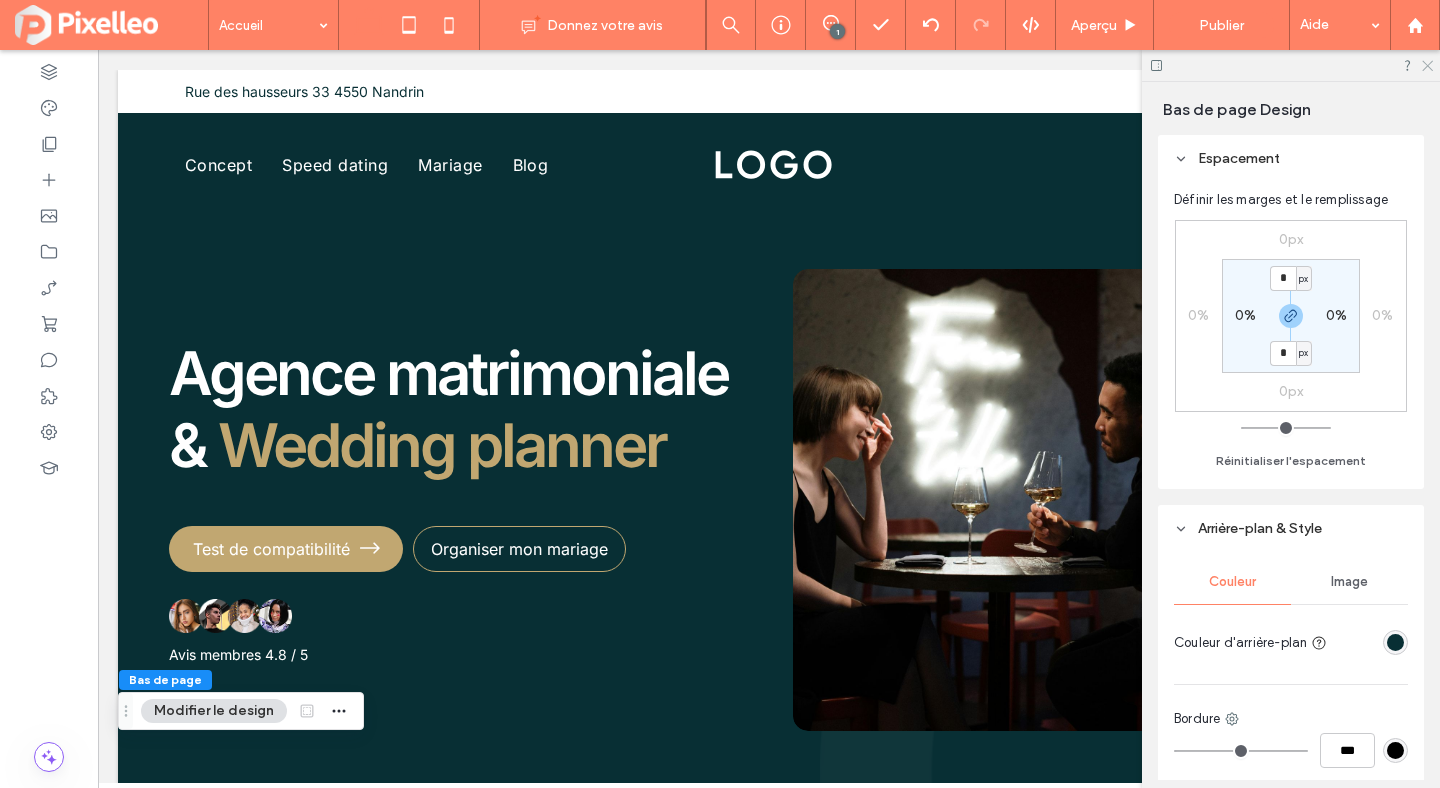click 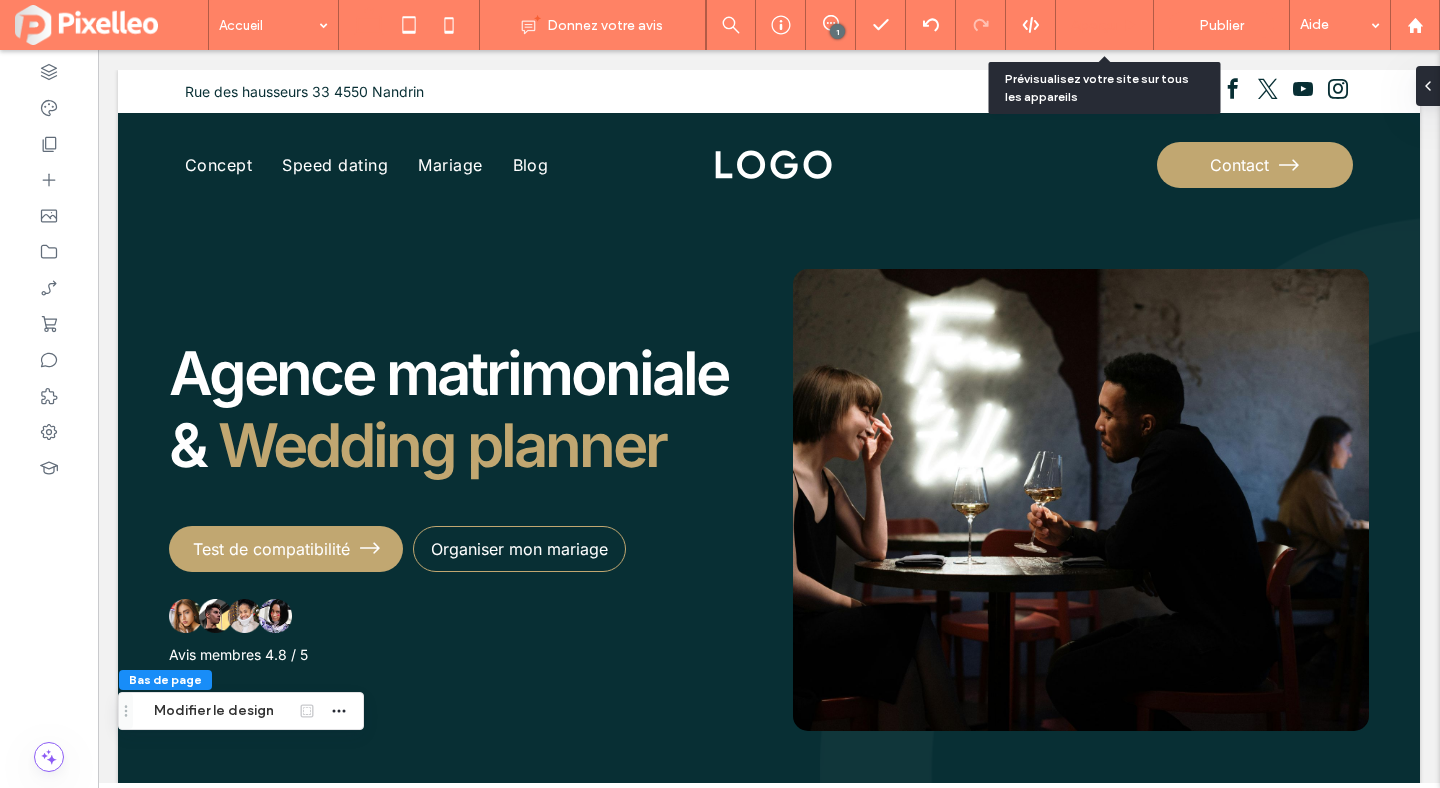 click on "Aperçu" at bounding box center [1094, 25] 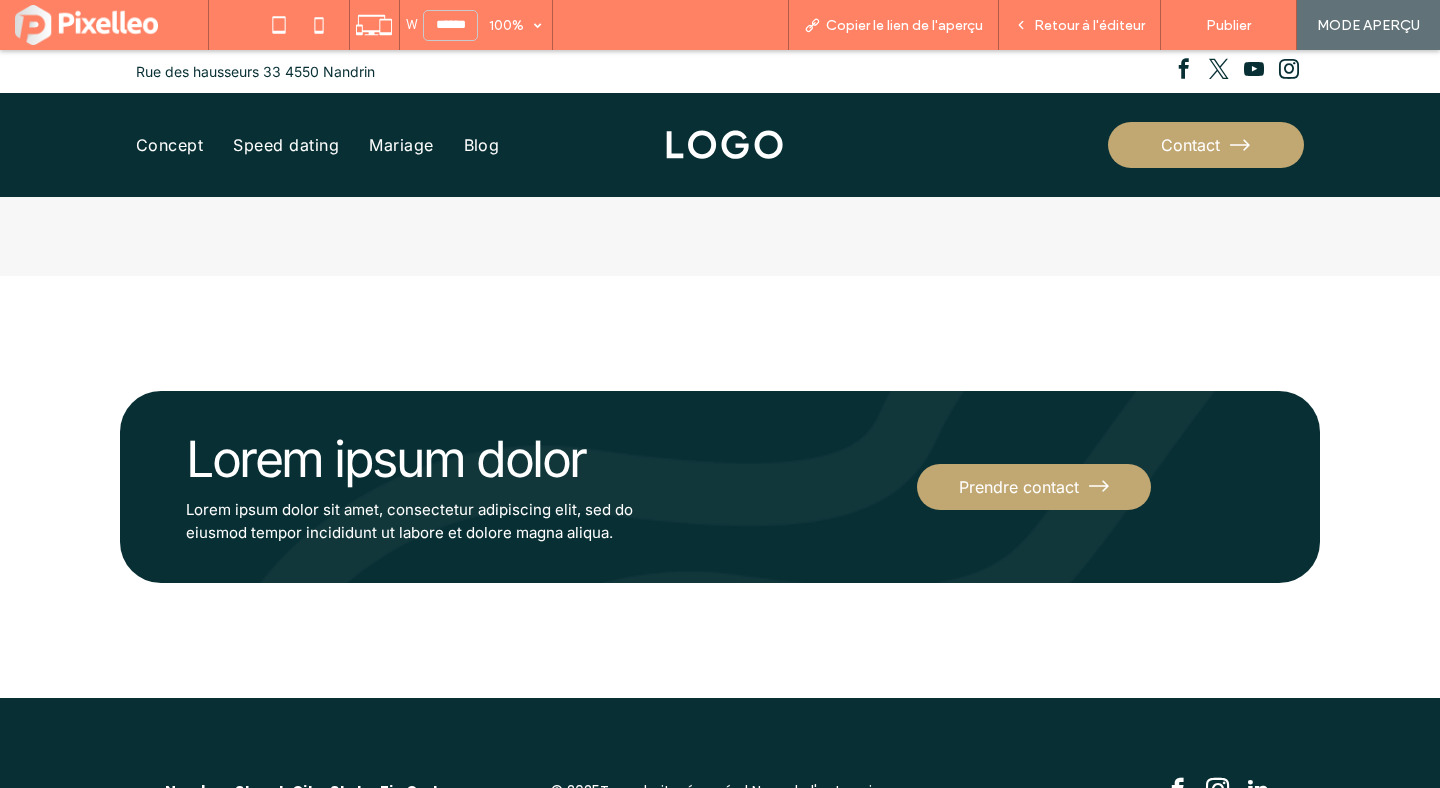 scroll, scrollTop: 6448, scrollLeft: 0, axis: vertical 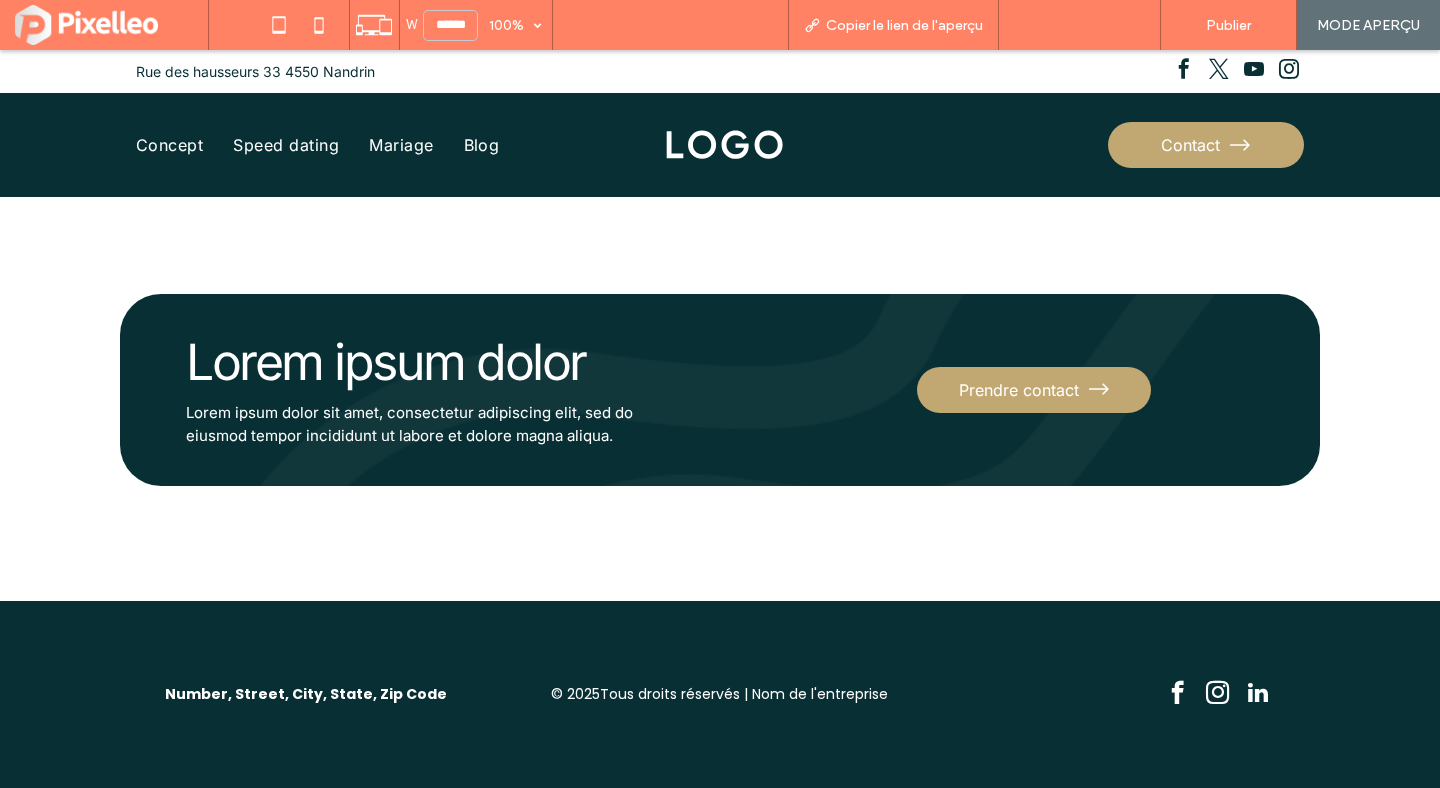 click on "Retour à l'éditeur" at bounding box center (1089, 25) 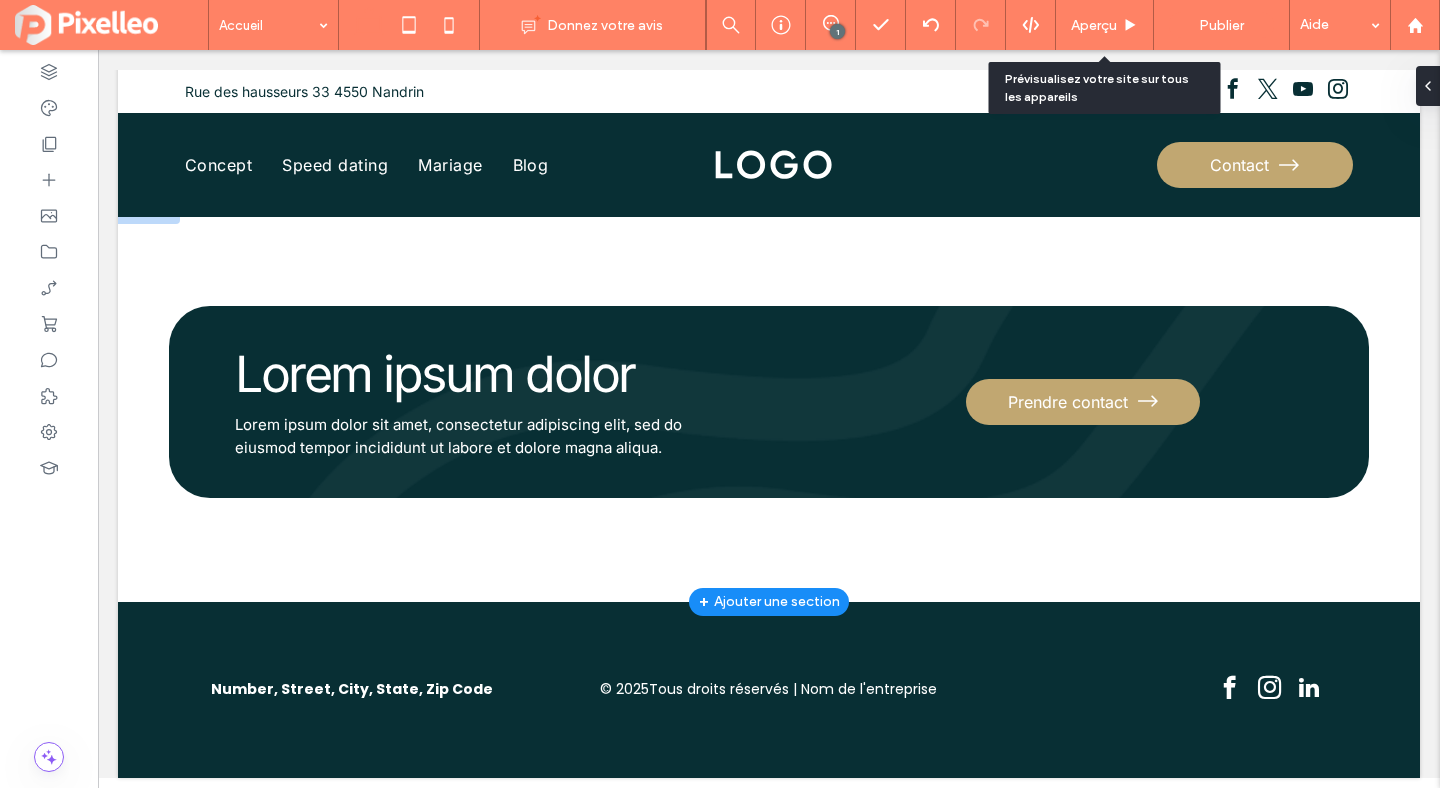 scroll, scrollTop: 6342, scrollLeft: 0, axis: vertical 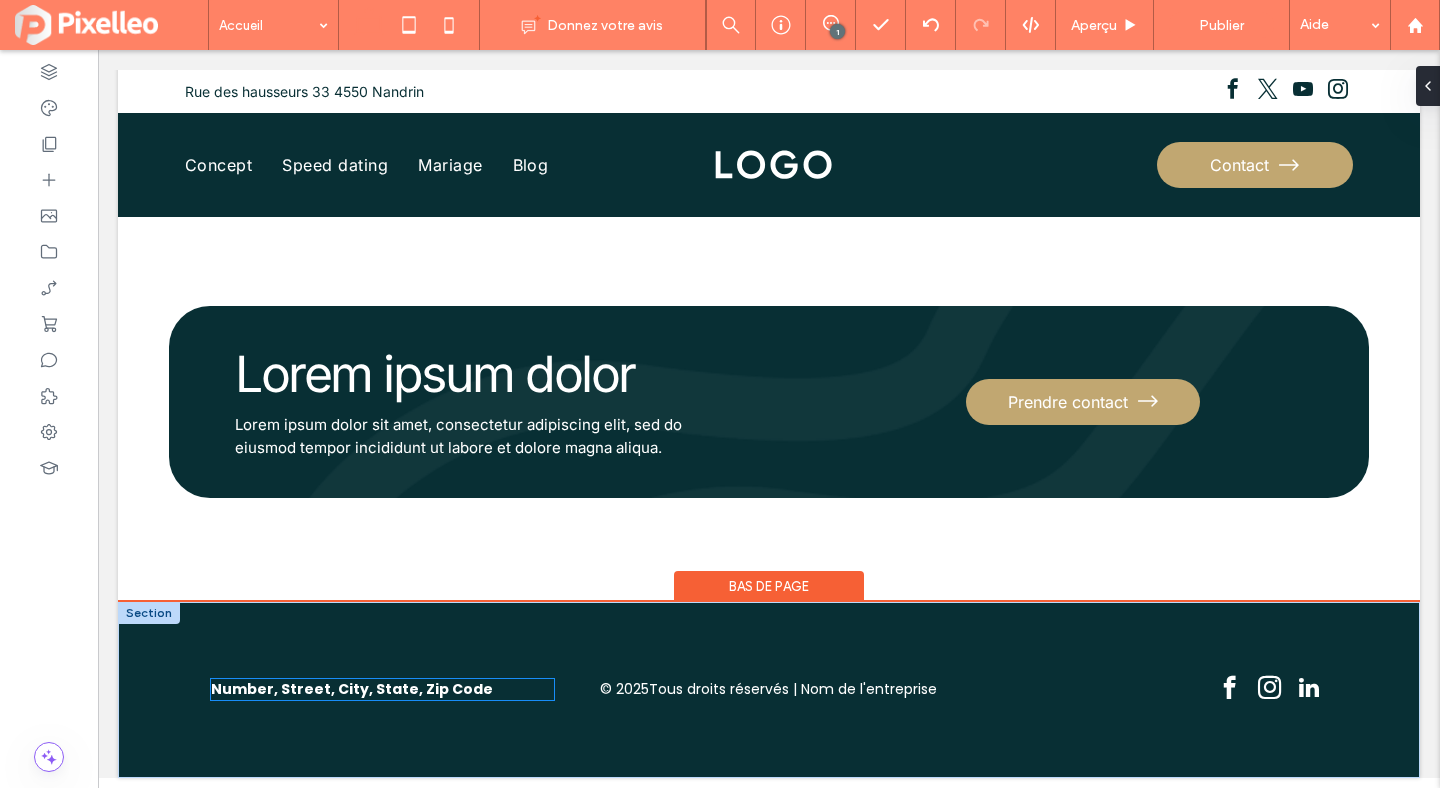 click on "Number, Street, City, State, Zip Code" at bounding box center (352, 689) 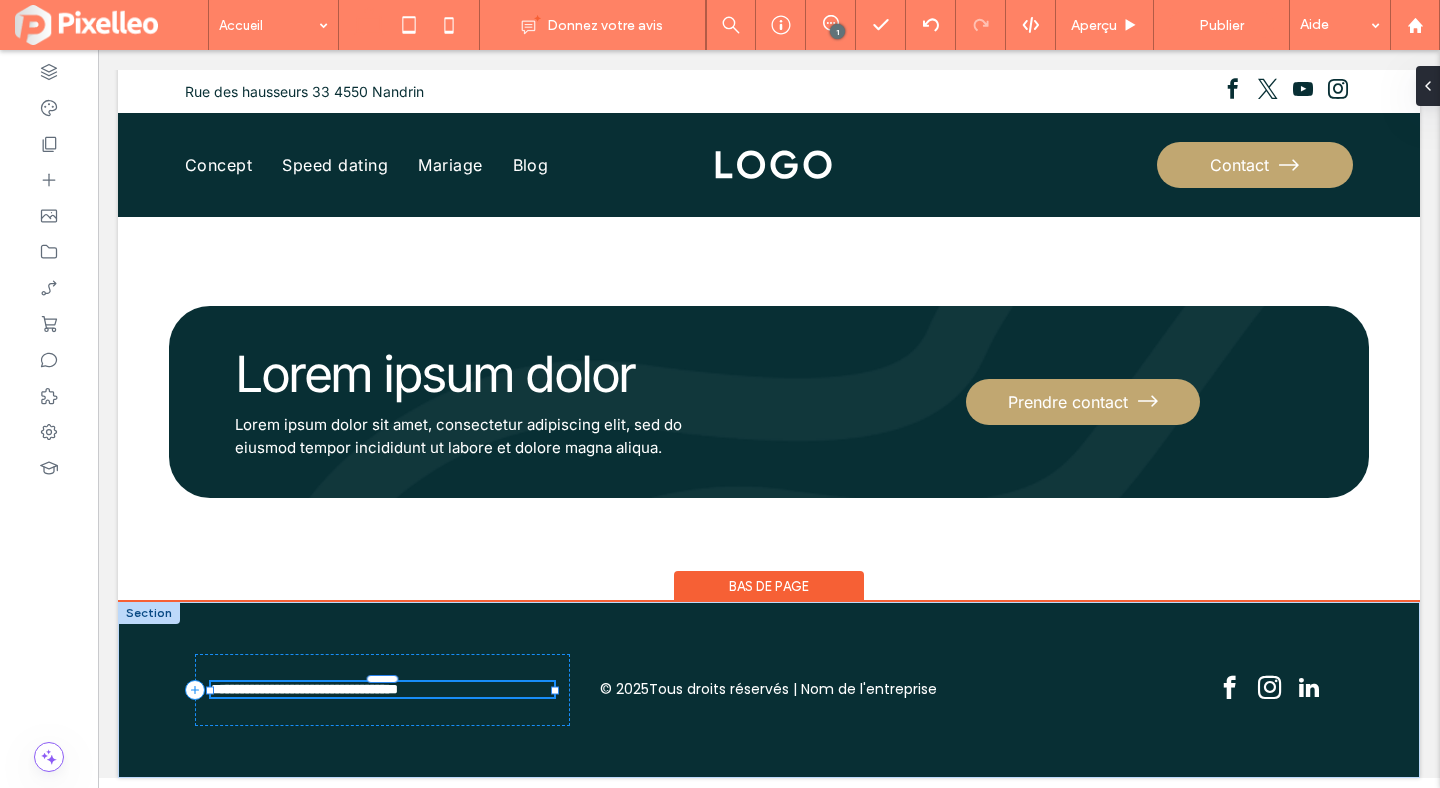 click on "**********" at bounding box center [304, 689] 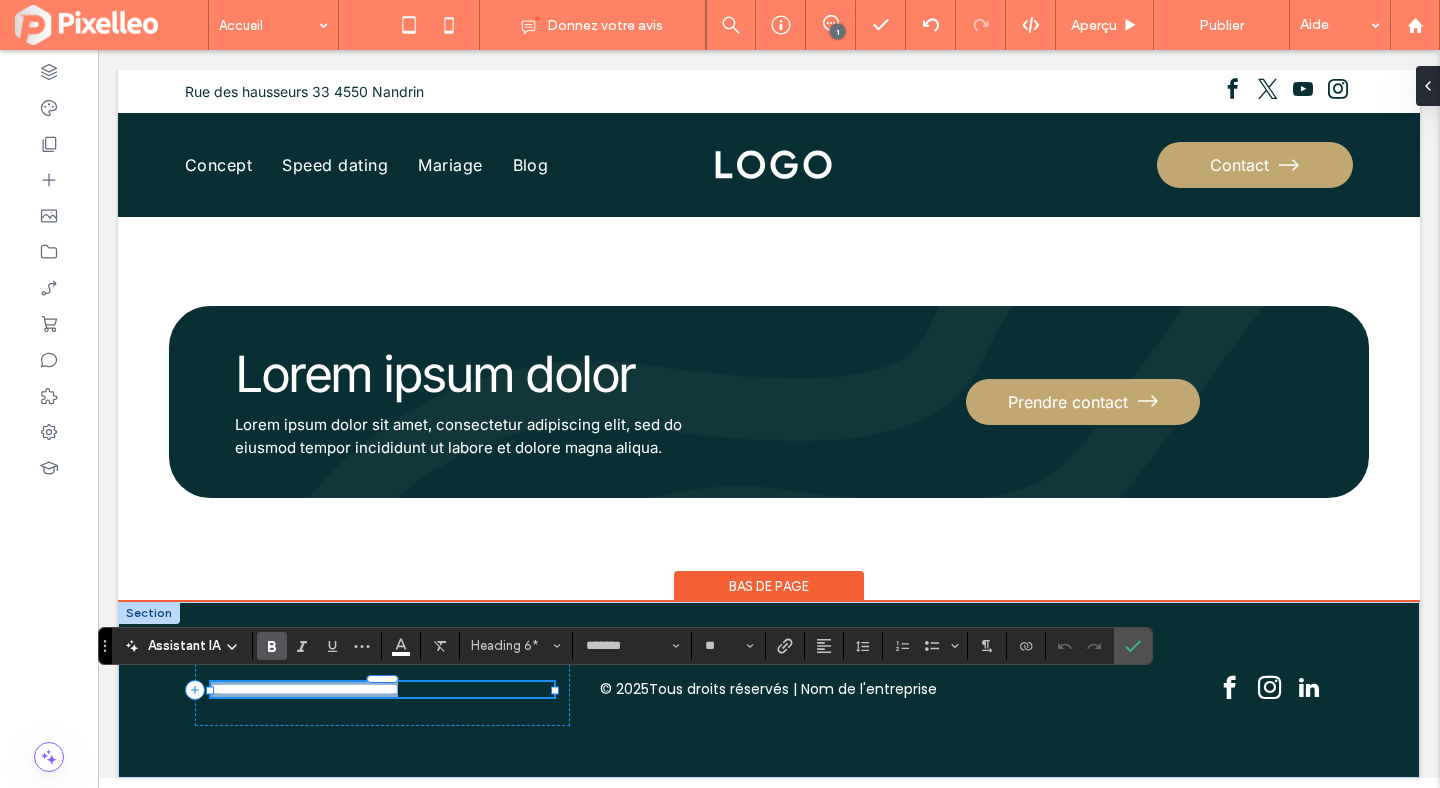 click on "**********" at bounding box center (304, 689) 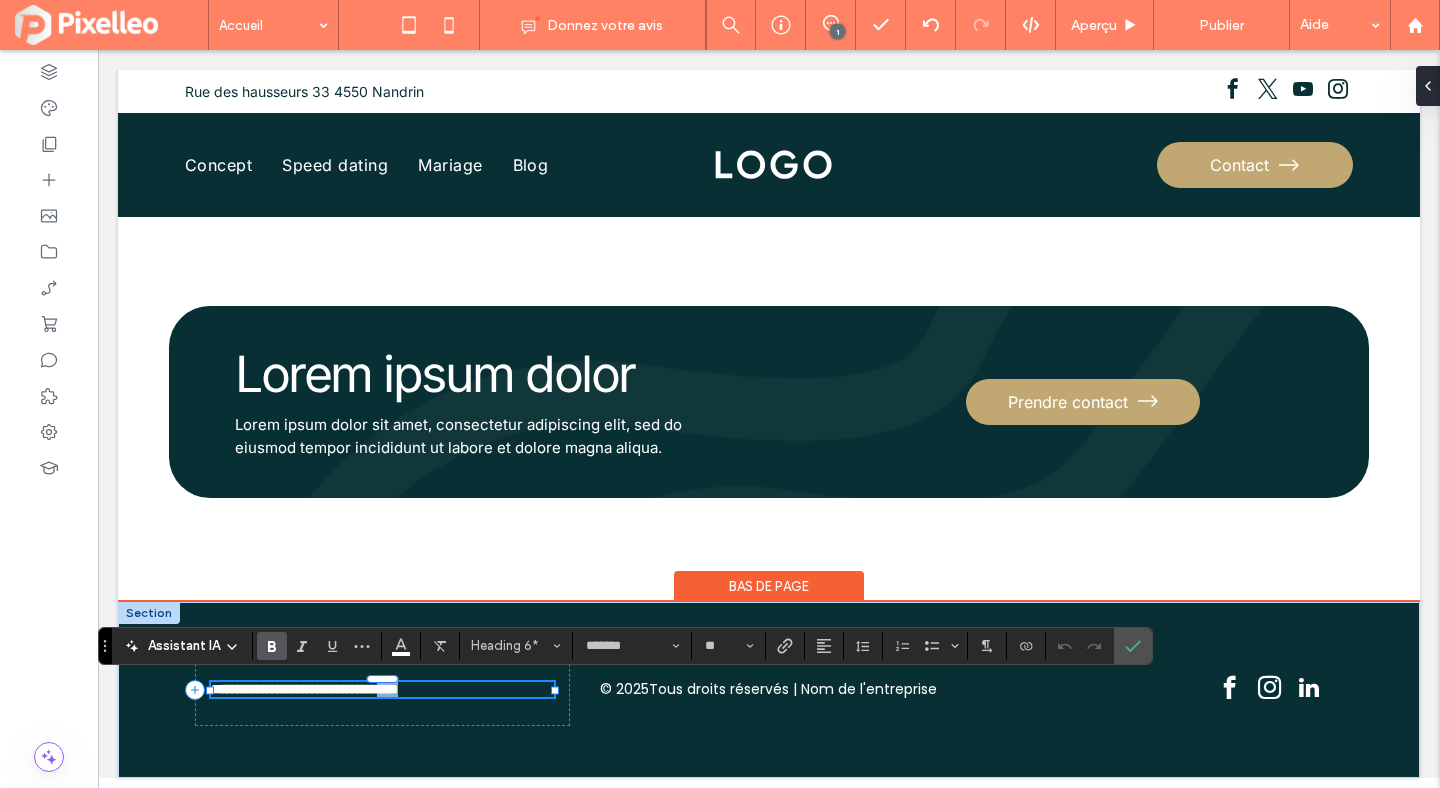 click on "**********" at bounding box center (304, 689) 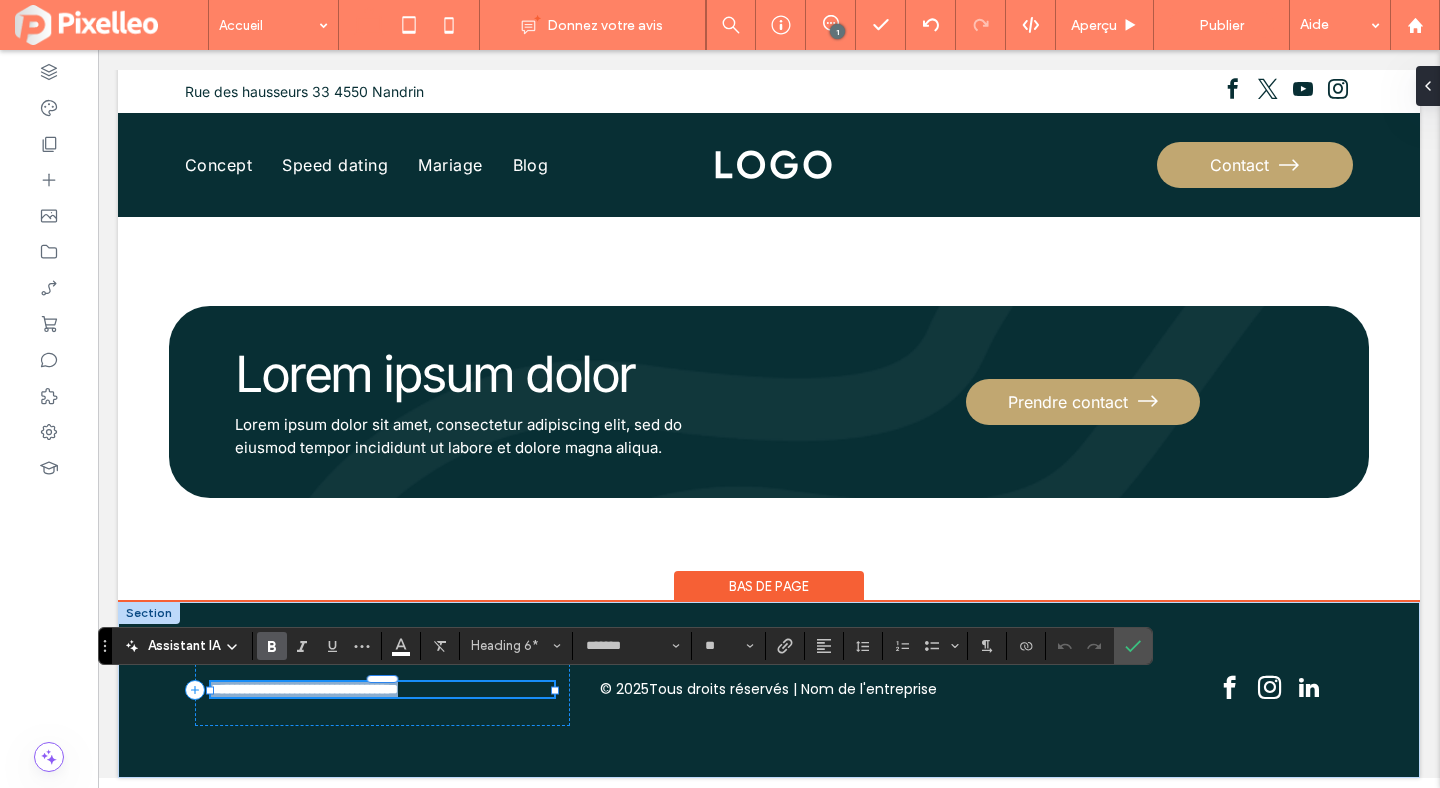 click on "**********" at bounding box center (304, 689) 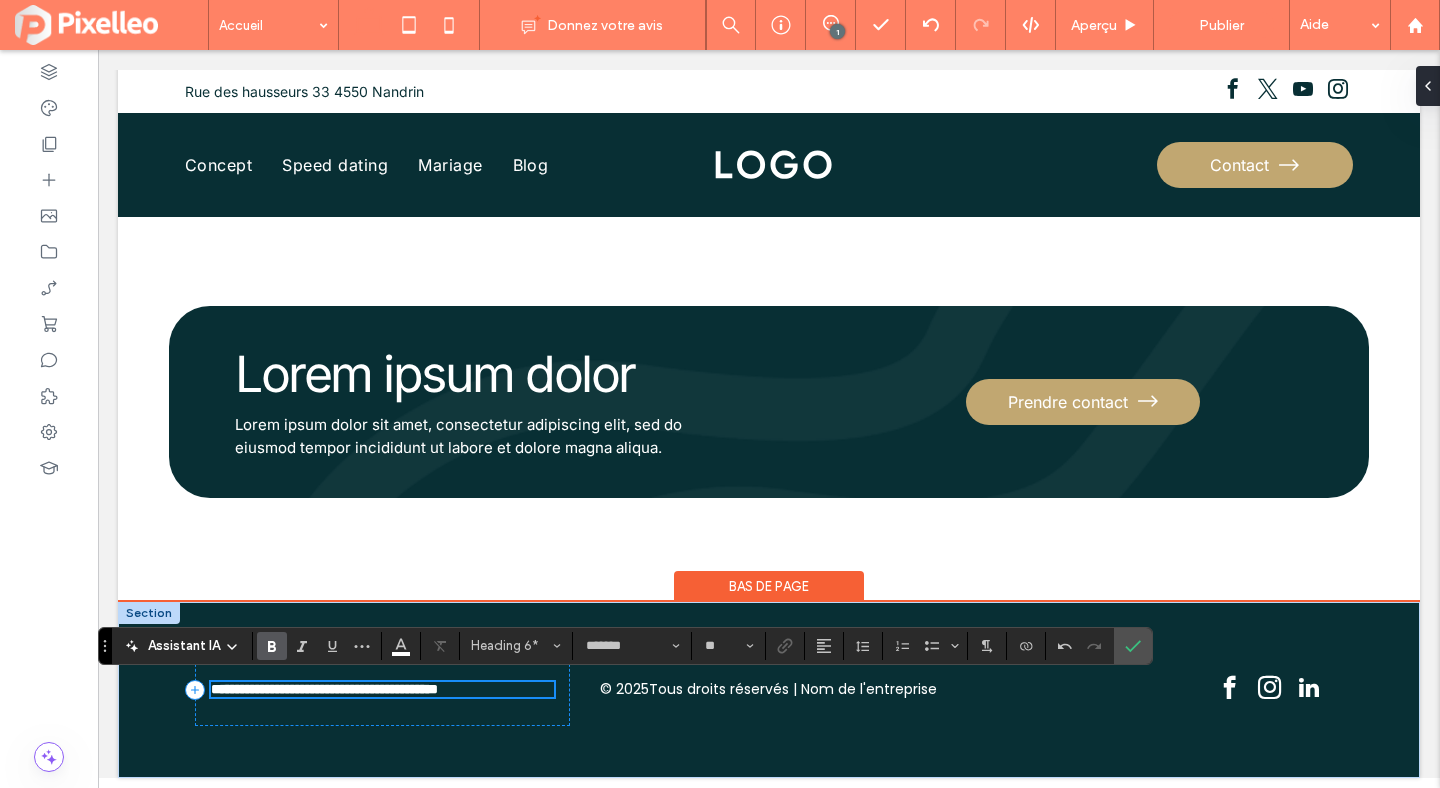 scroll, scrollTop: 6333, scrollLeft: 0, axis: vertical 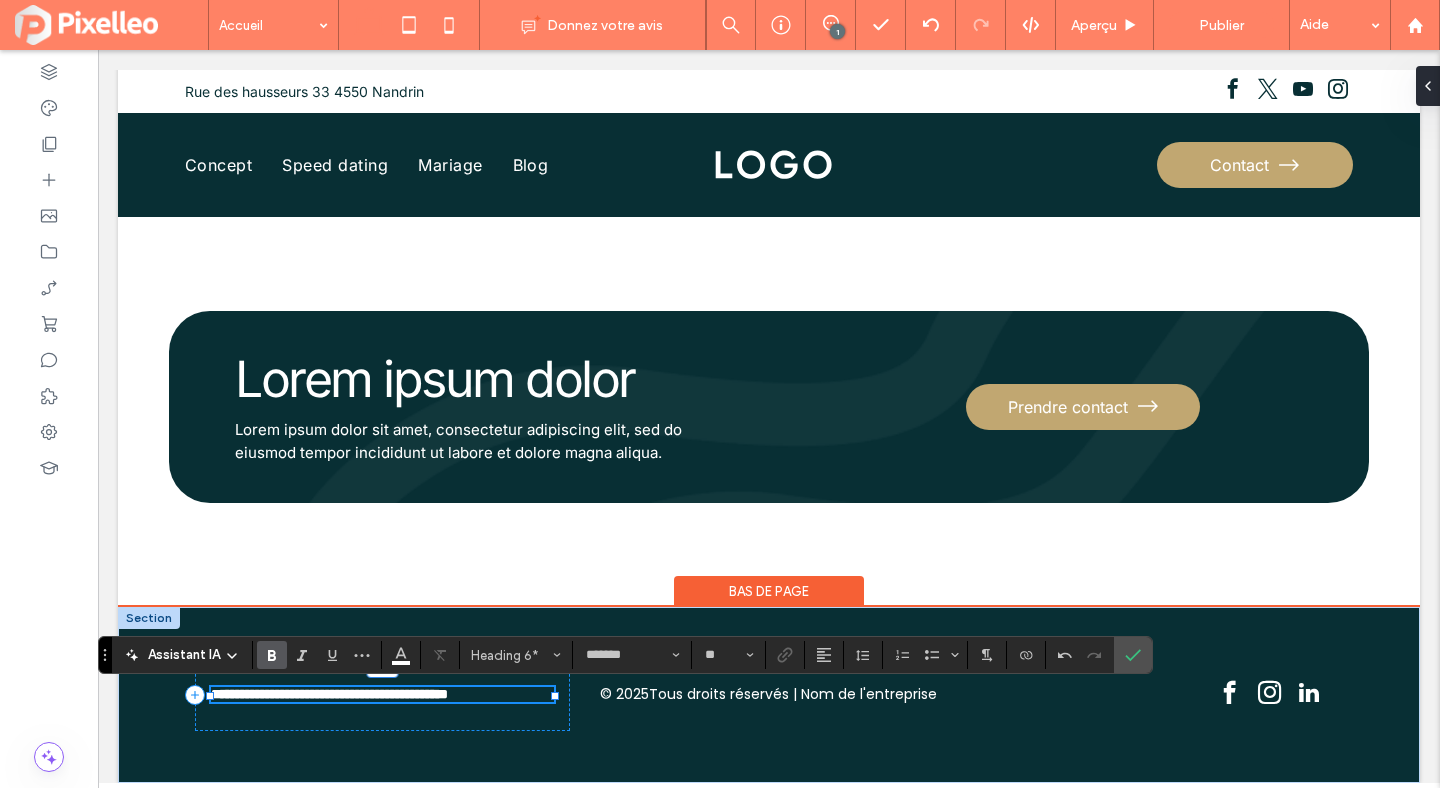 click on "**********" at bounding box center [329, 694] 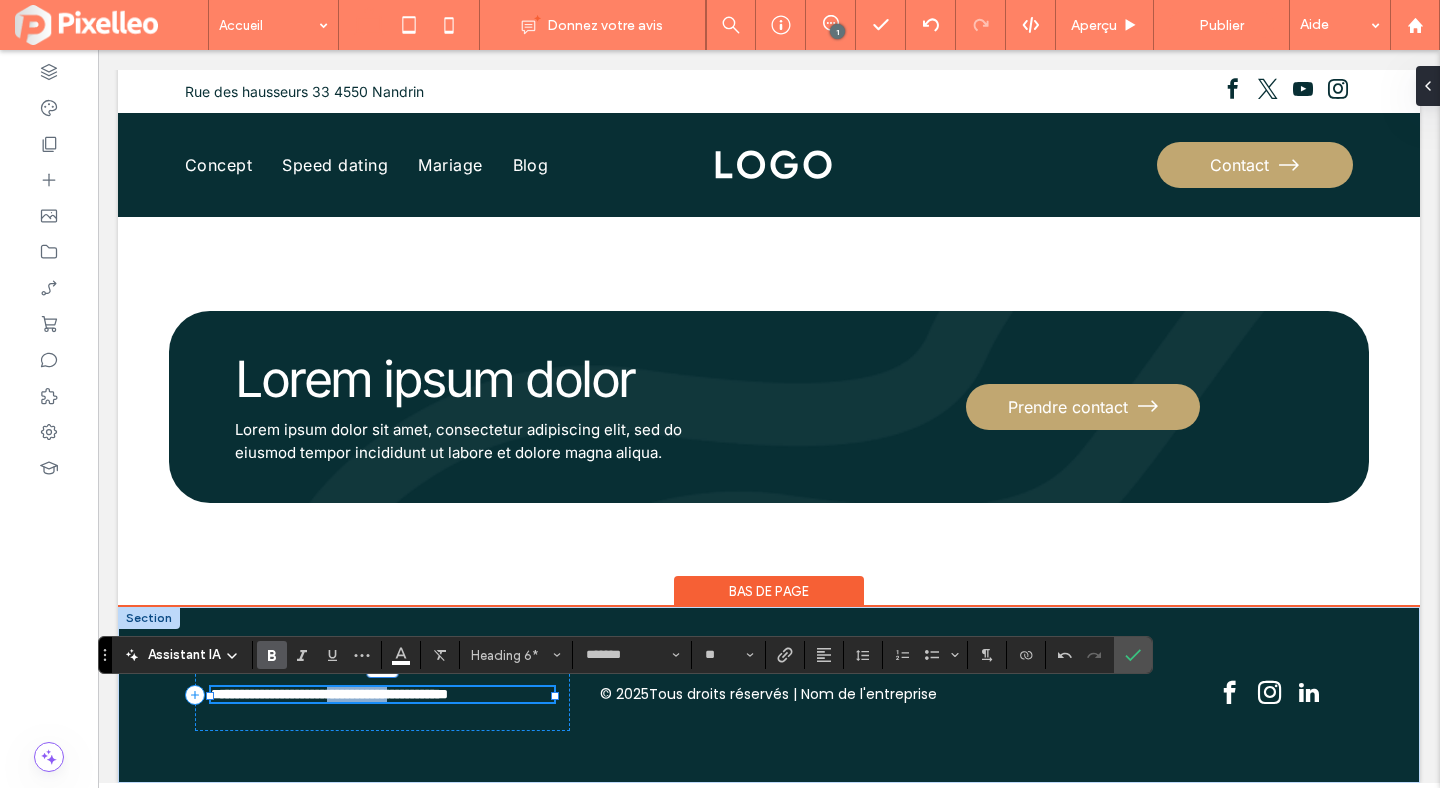 click on "**********" at bounding box center [329, 694] 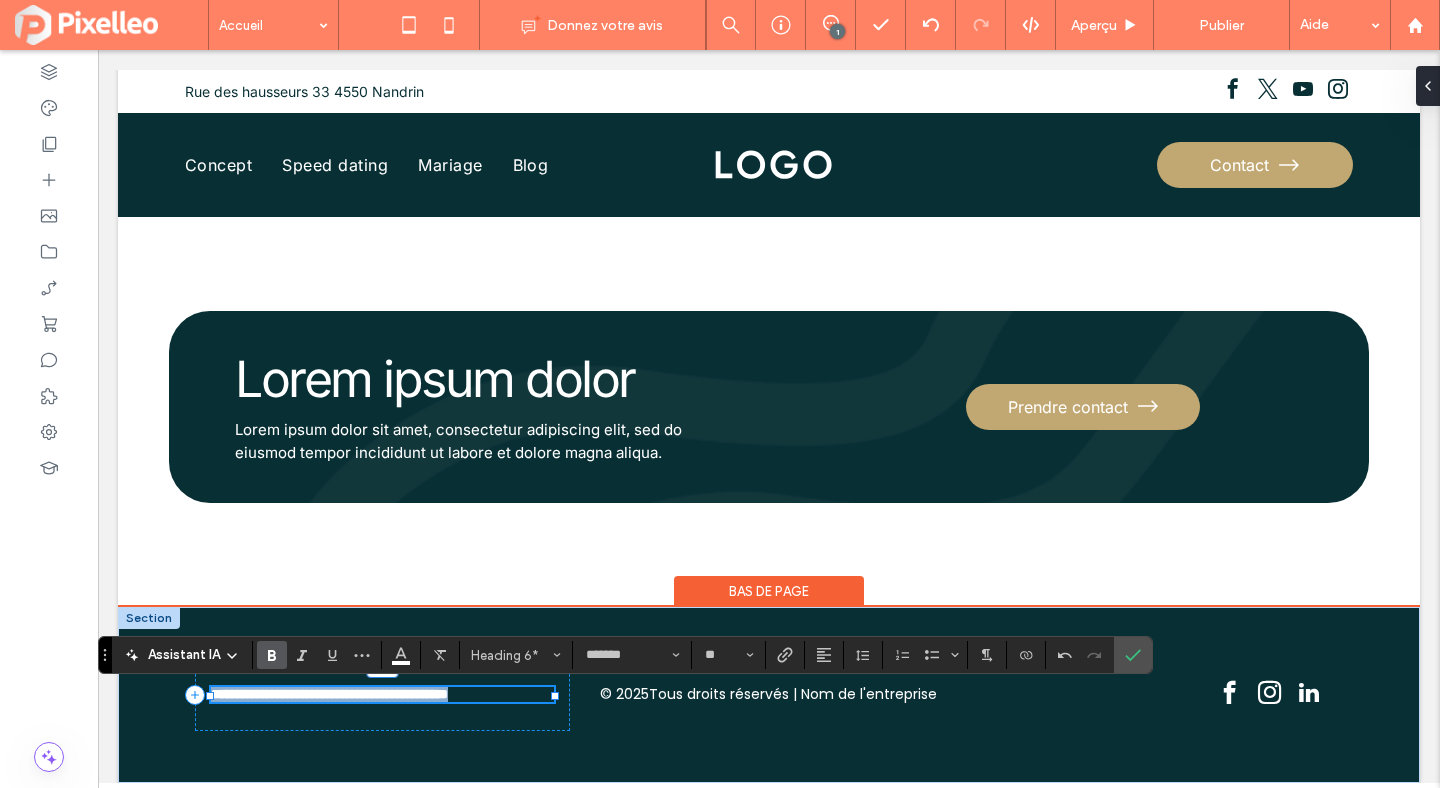 click on "**********" at bounding box center [329, 694] 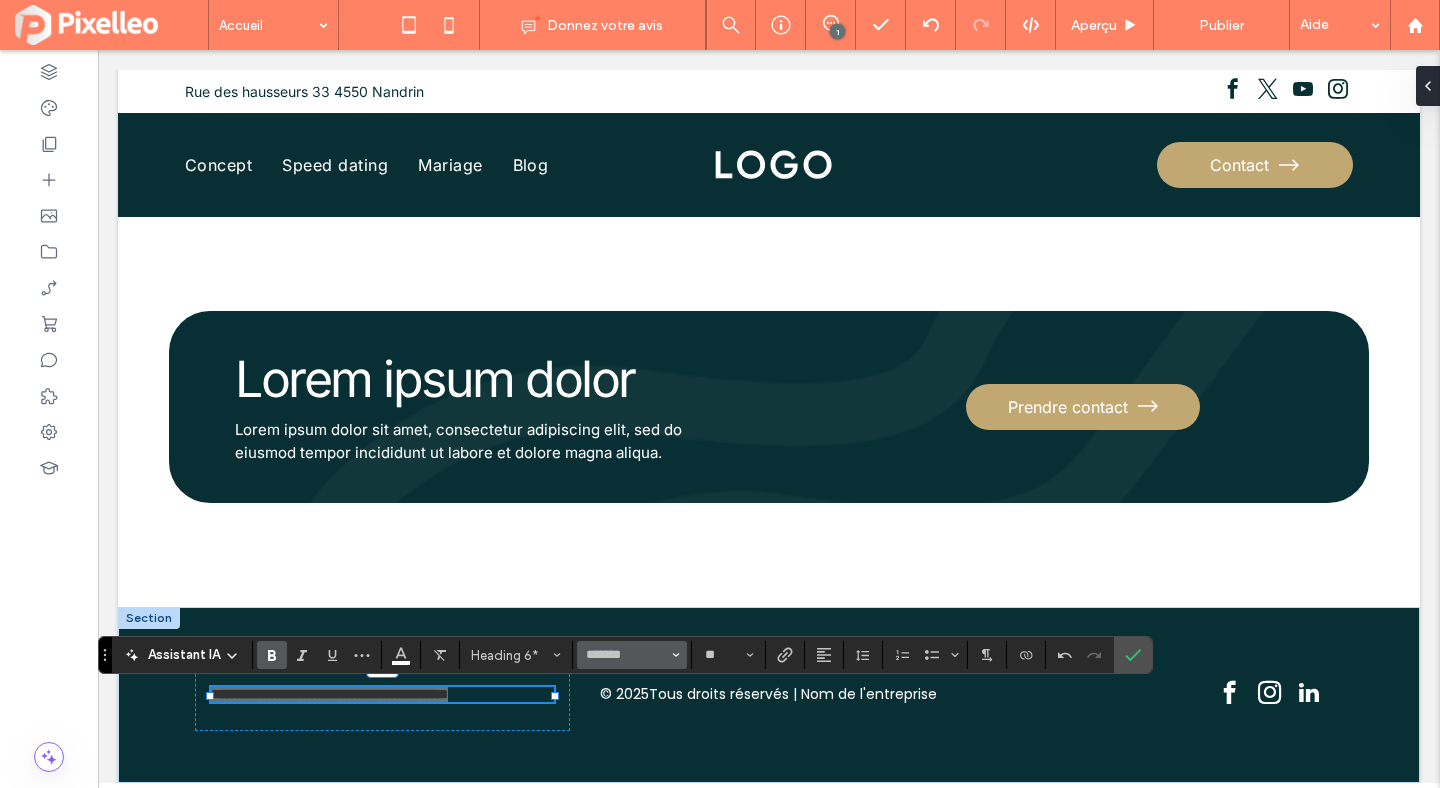 click on "*******" at bounding box center [632, 655] 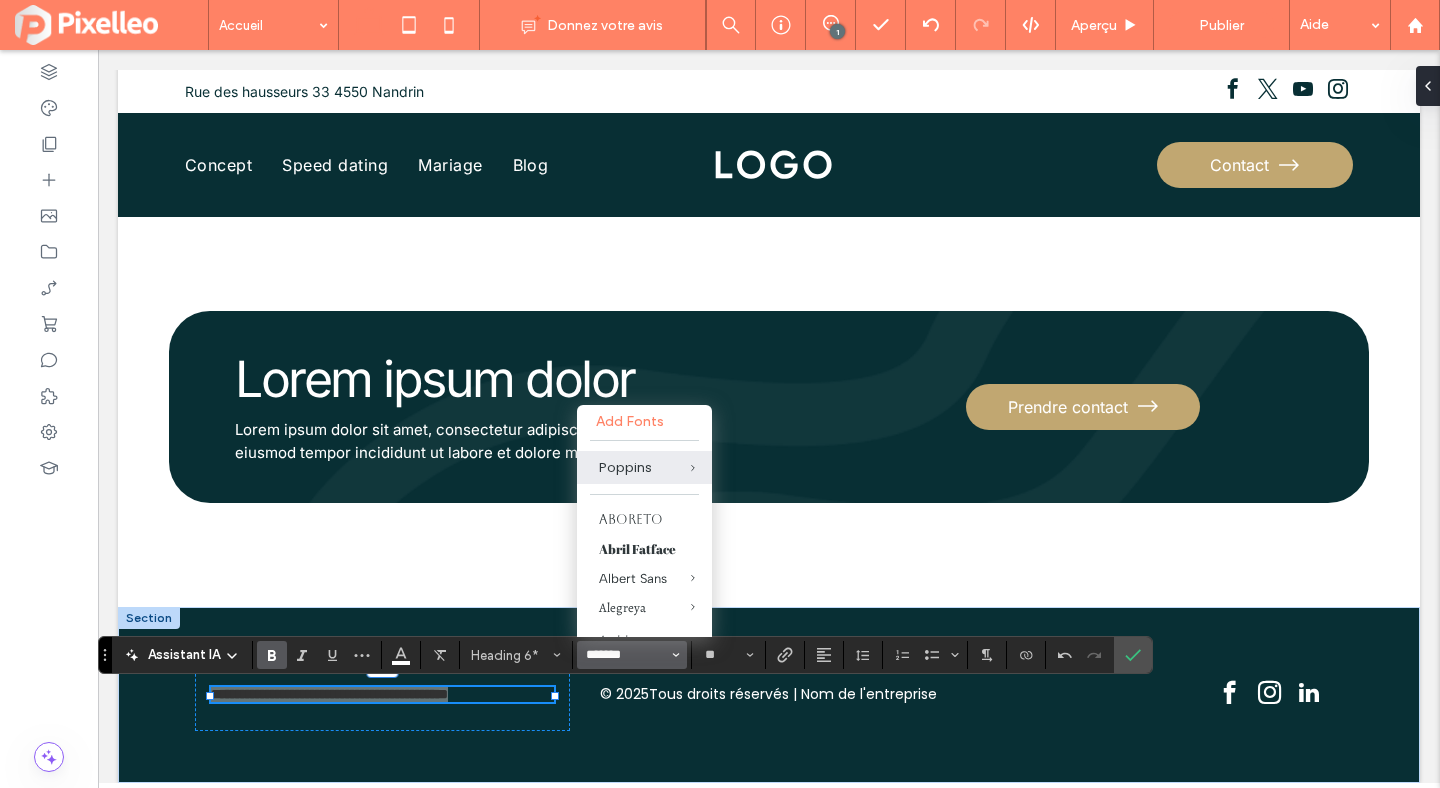 click on "*******" at bounding box center [626, 655] 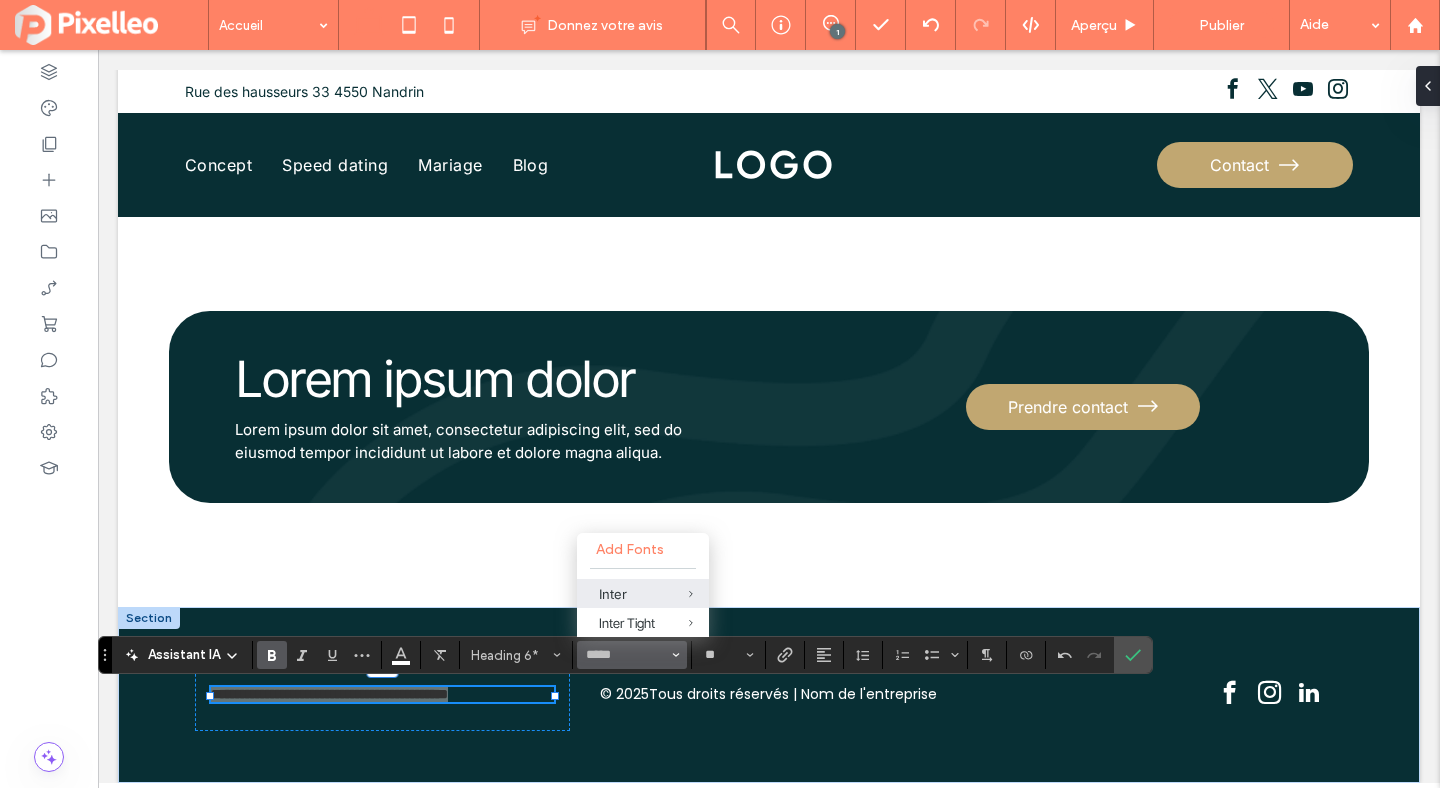 click on "Inter" at bounding box center (643, 594) 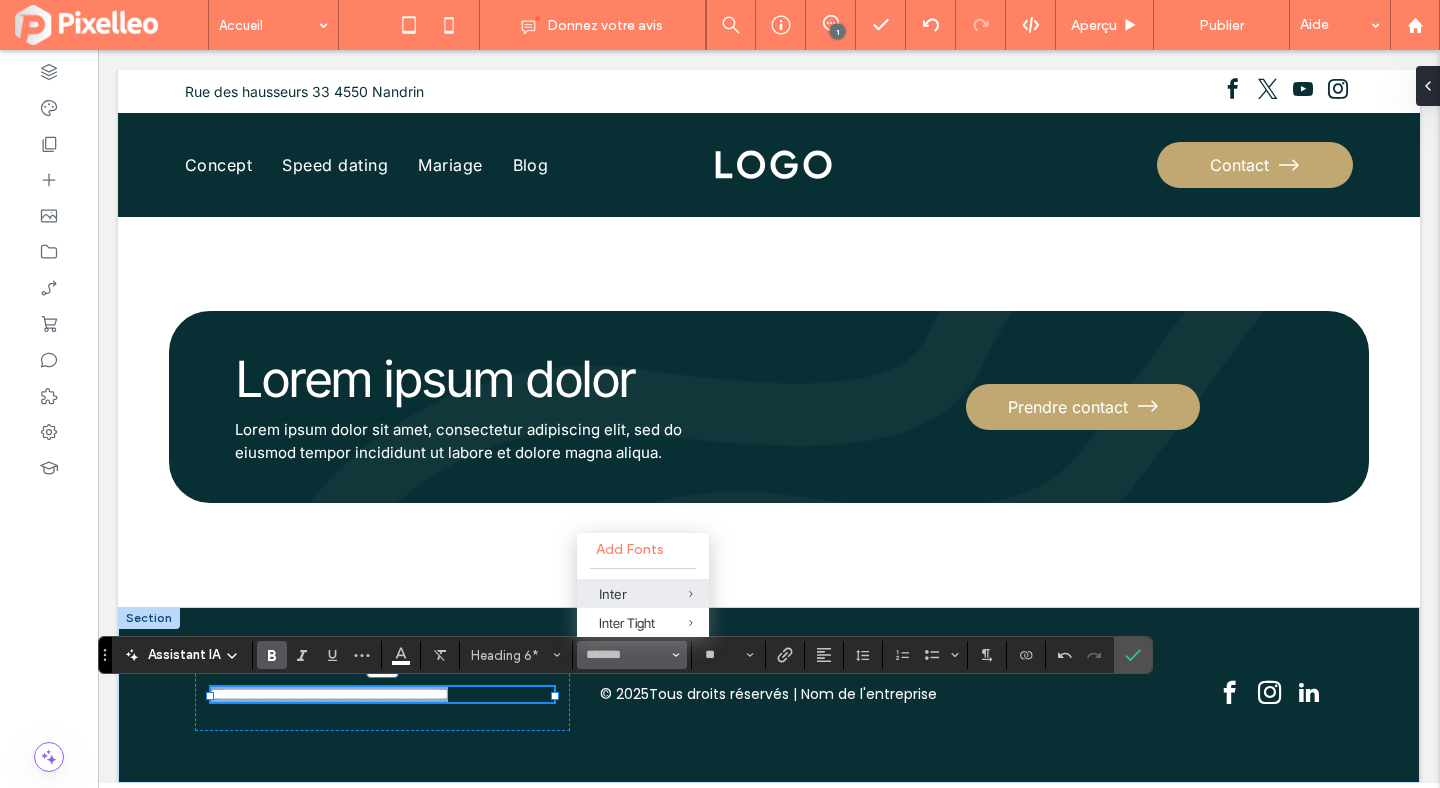 type on "*****" 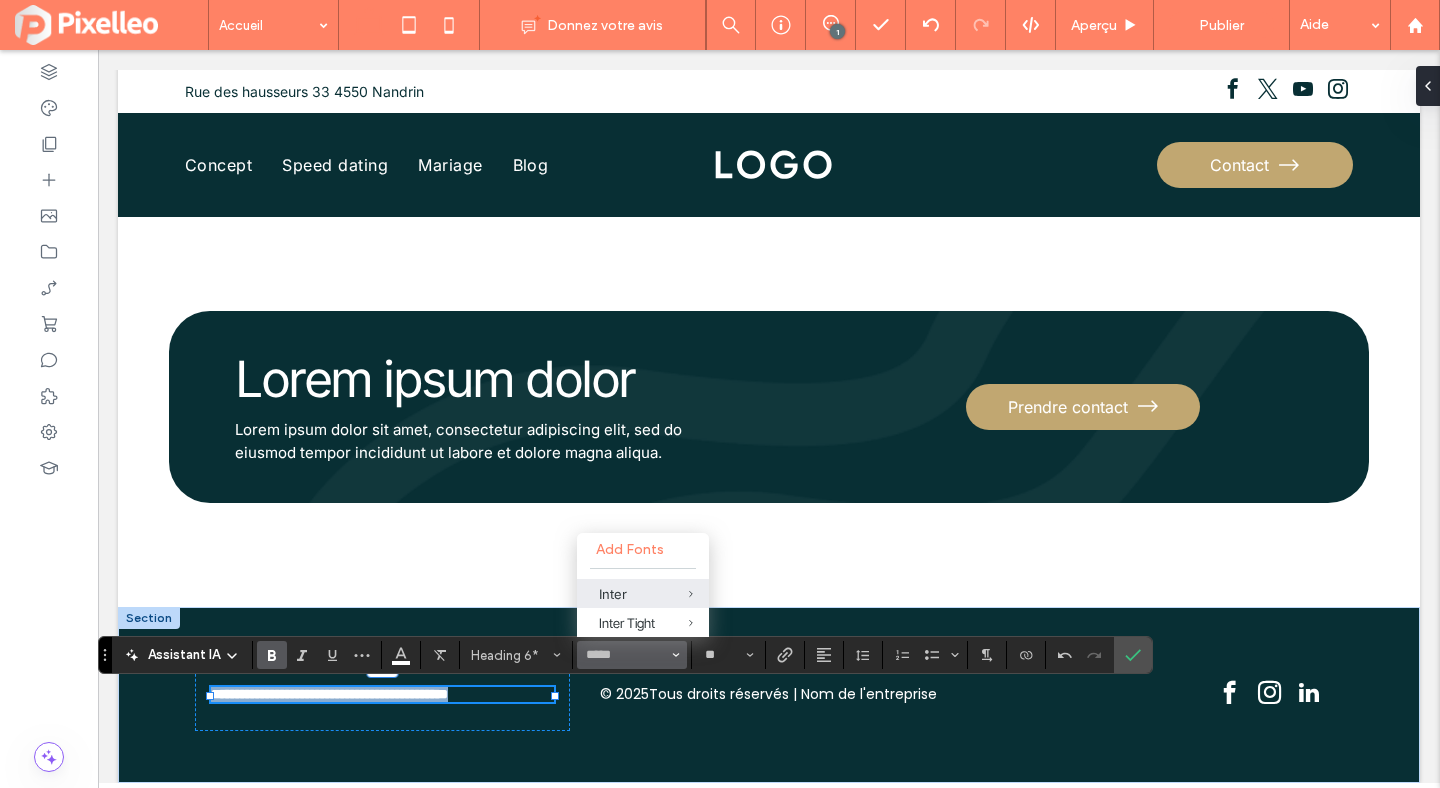 scroll, scrollTop: 6342, scrollLeft: 0, axis: vertical 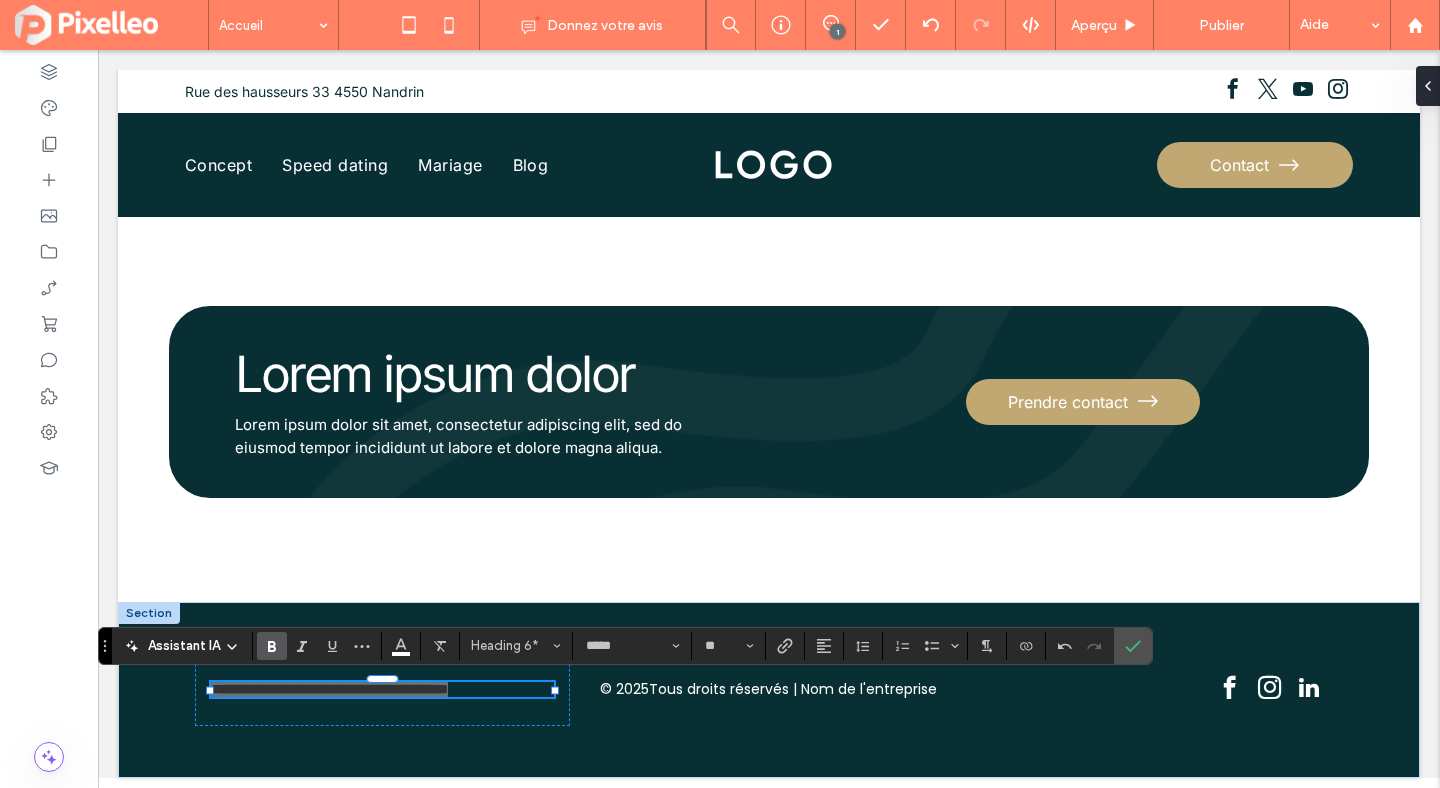 click 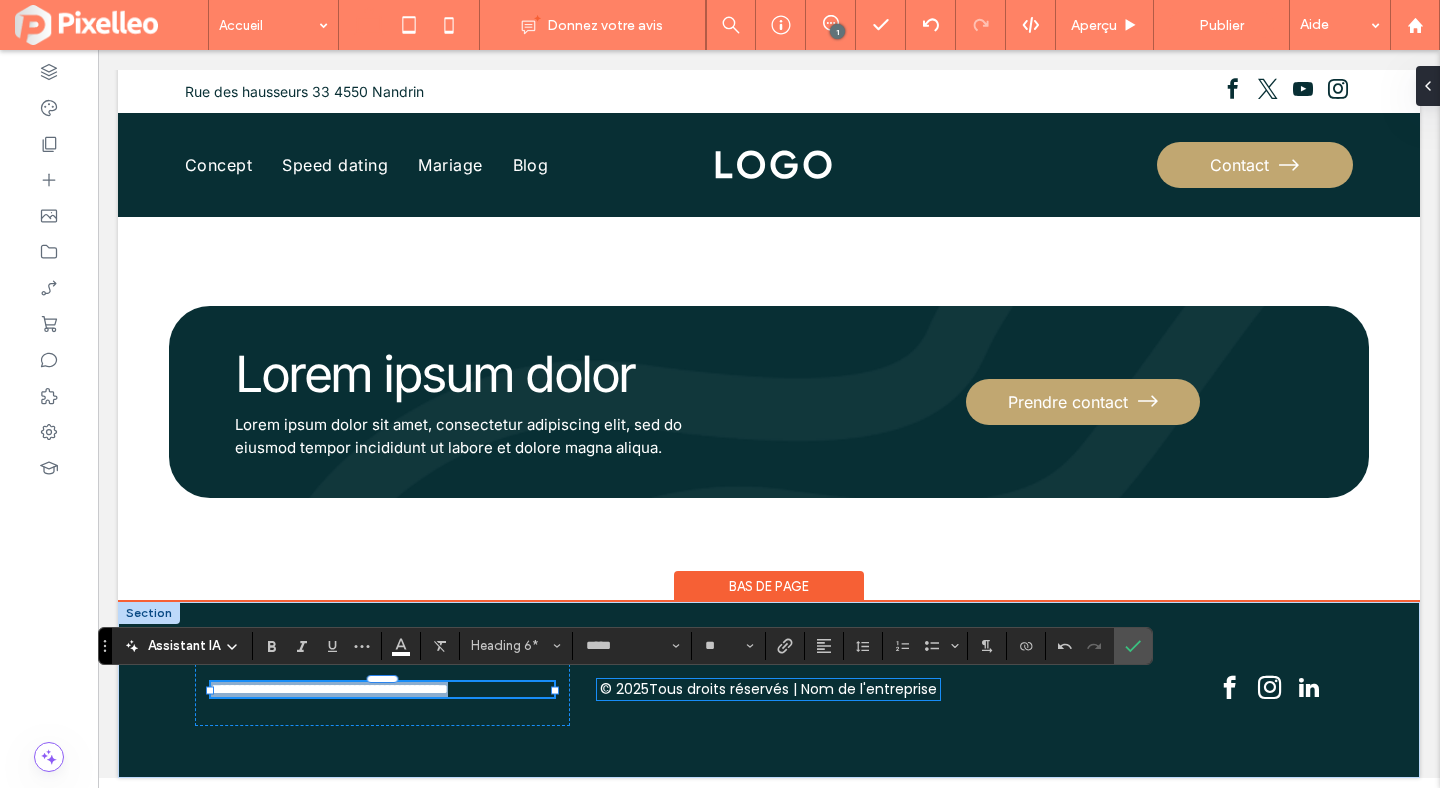 click on "Tous droits réservés | Nom de l'entreprise" at bounding box center (793, 689) 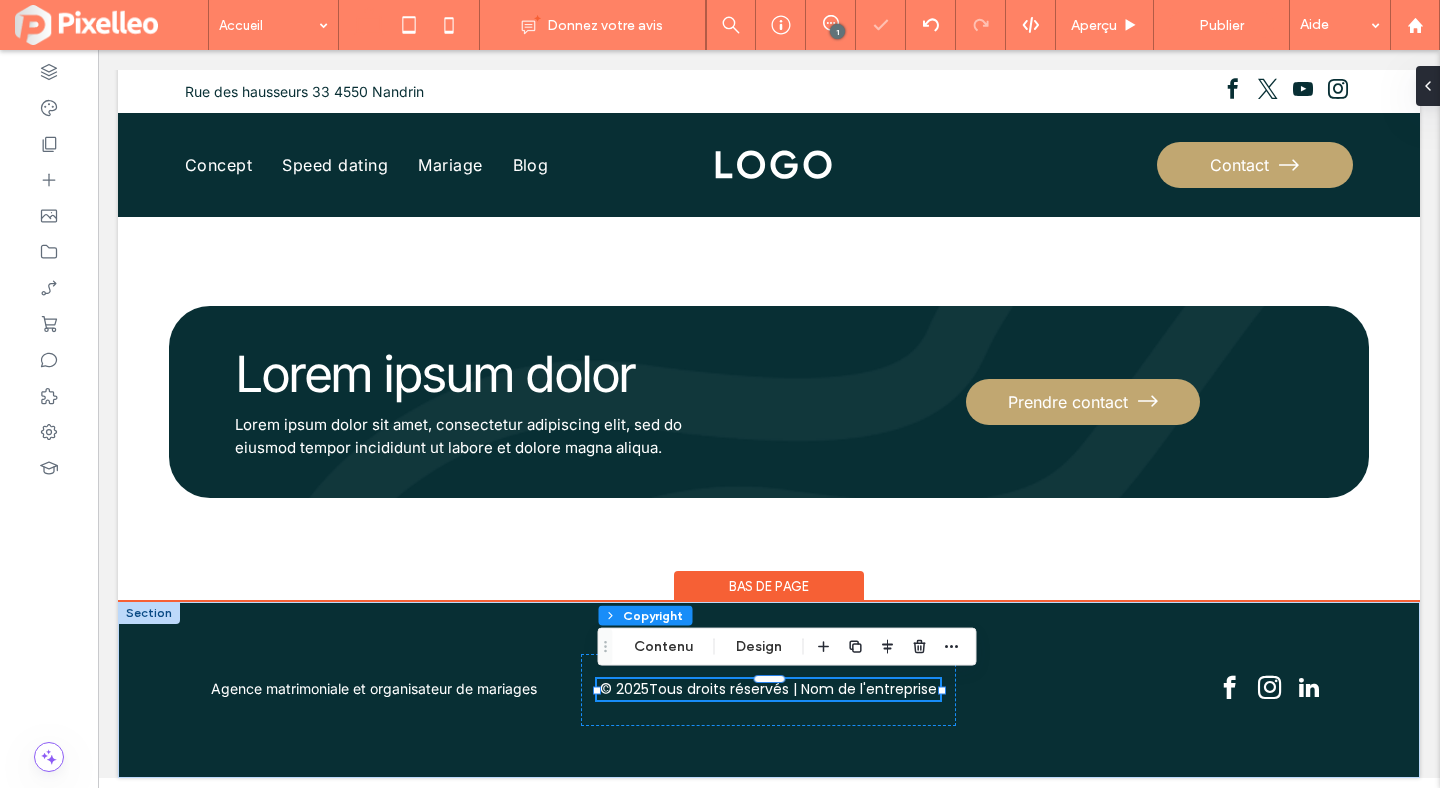 click on "Tous droits réservés | Nom de l'entreprise" at bounding box center (793, 689) 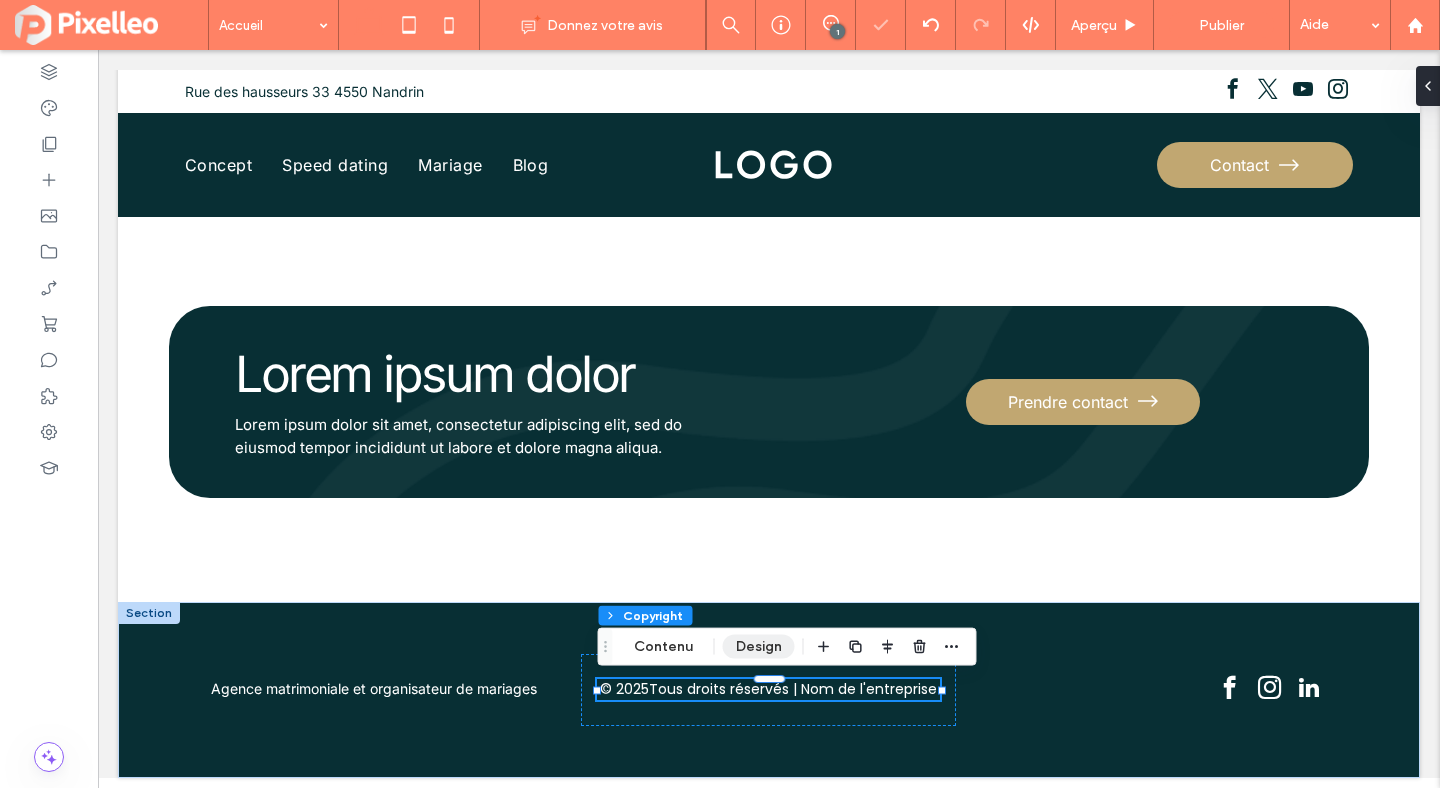 click on "Design" at bounding box center (759, 647) 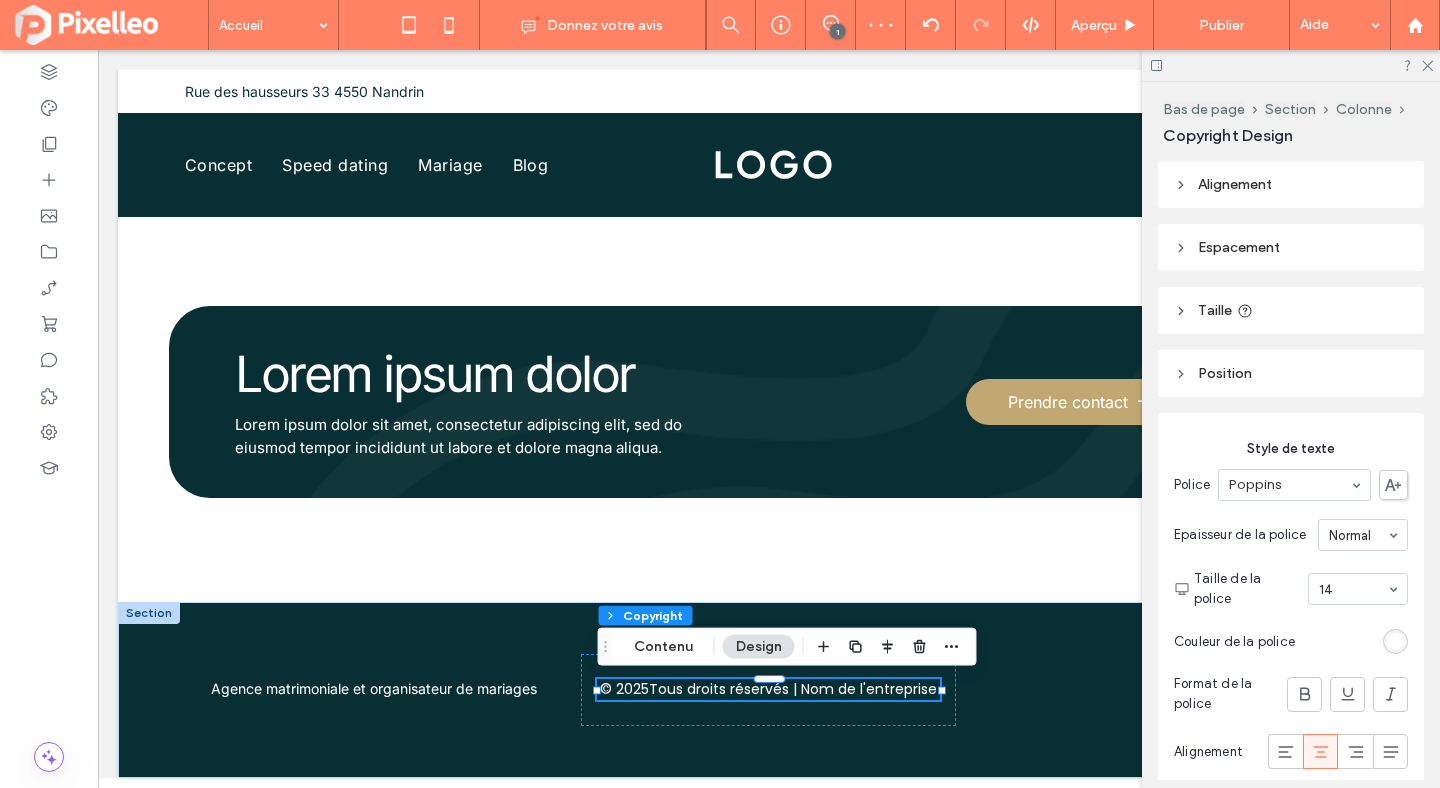 click on "Police Poppins" at bounding box center [1291, 485] 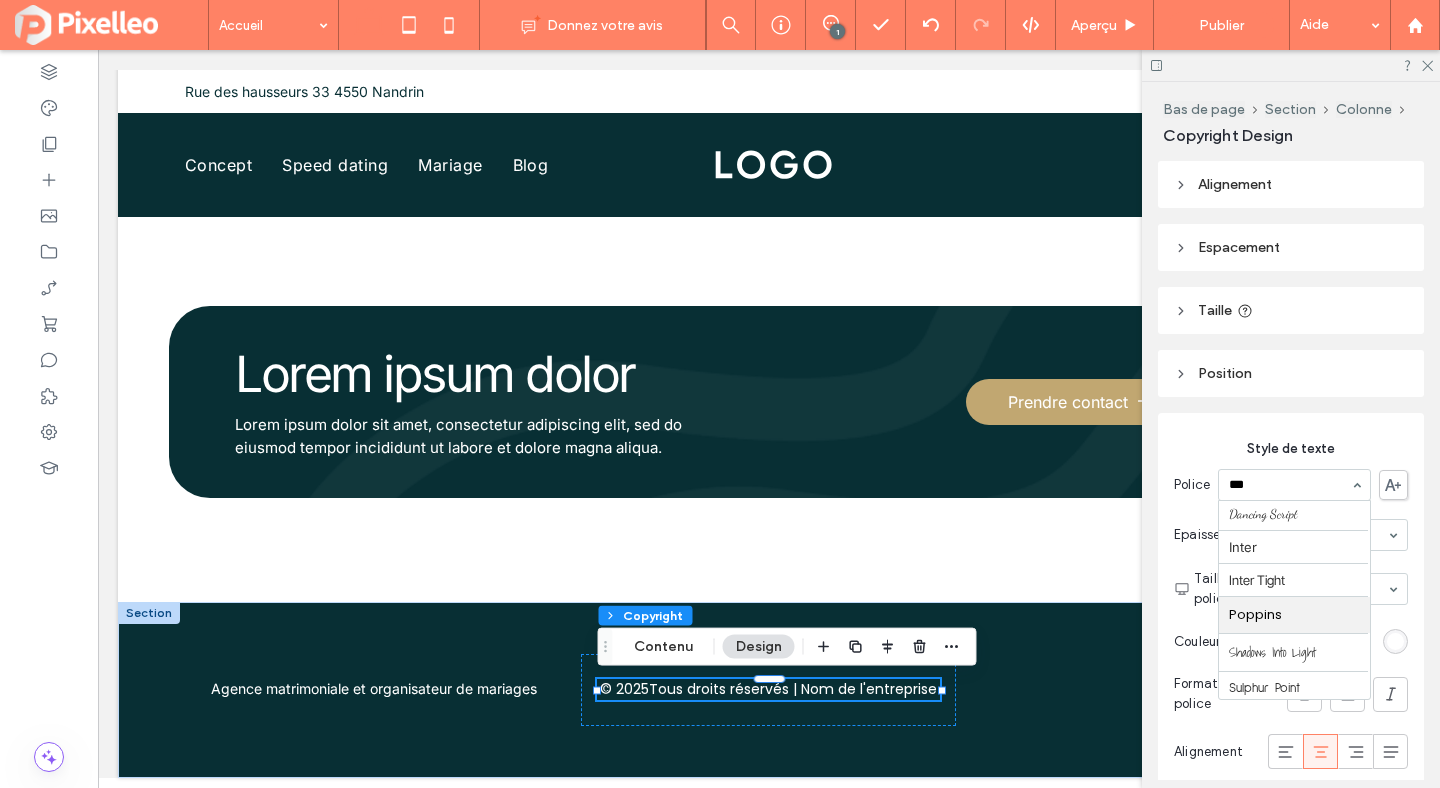 scroll, scrollTop: 0, scrollLeft: 0, axis: both 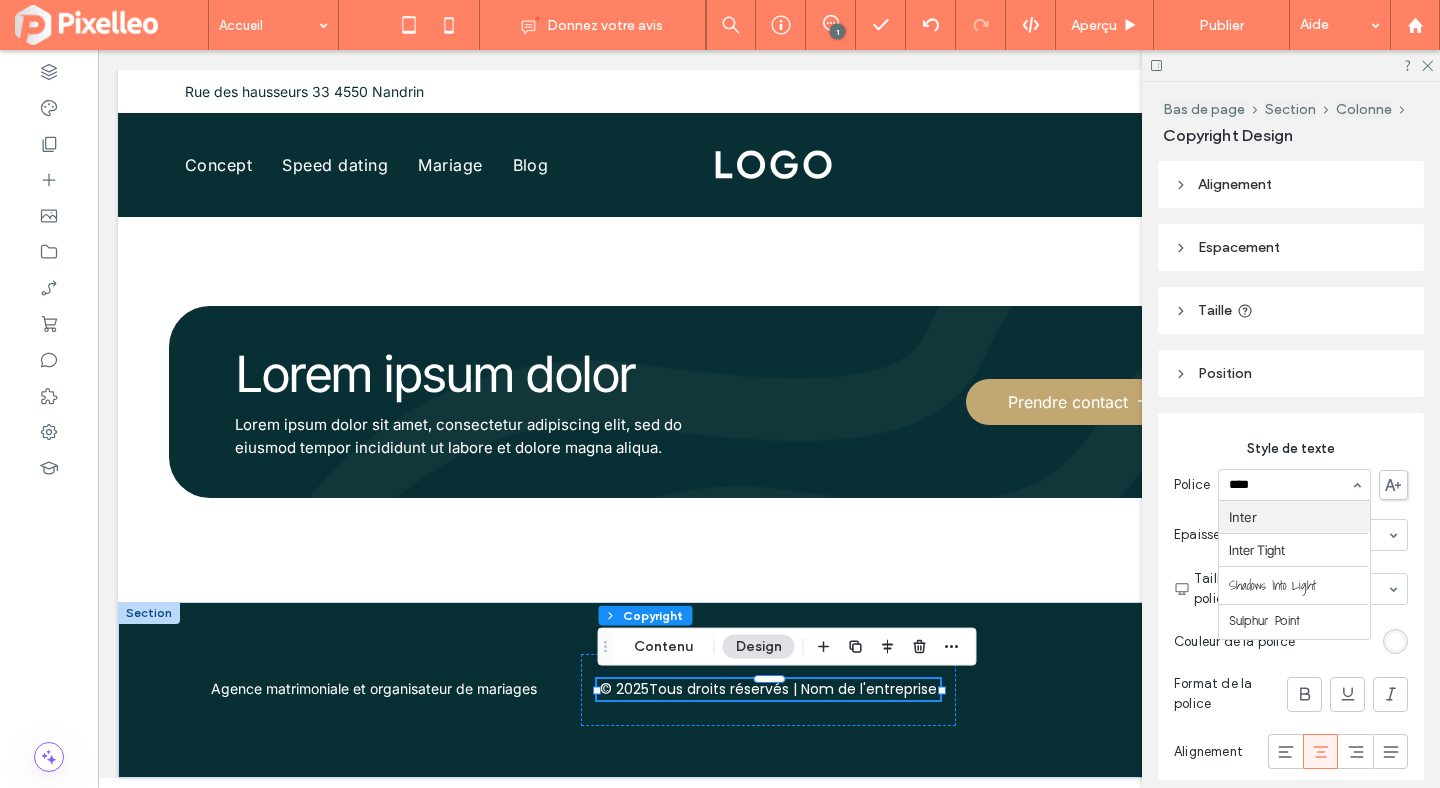 type on "*****" 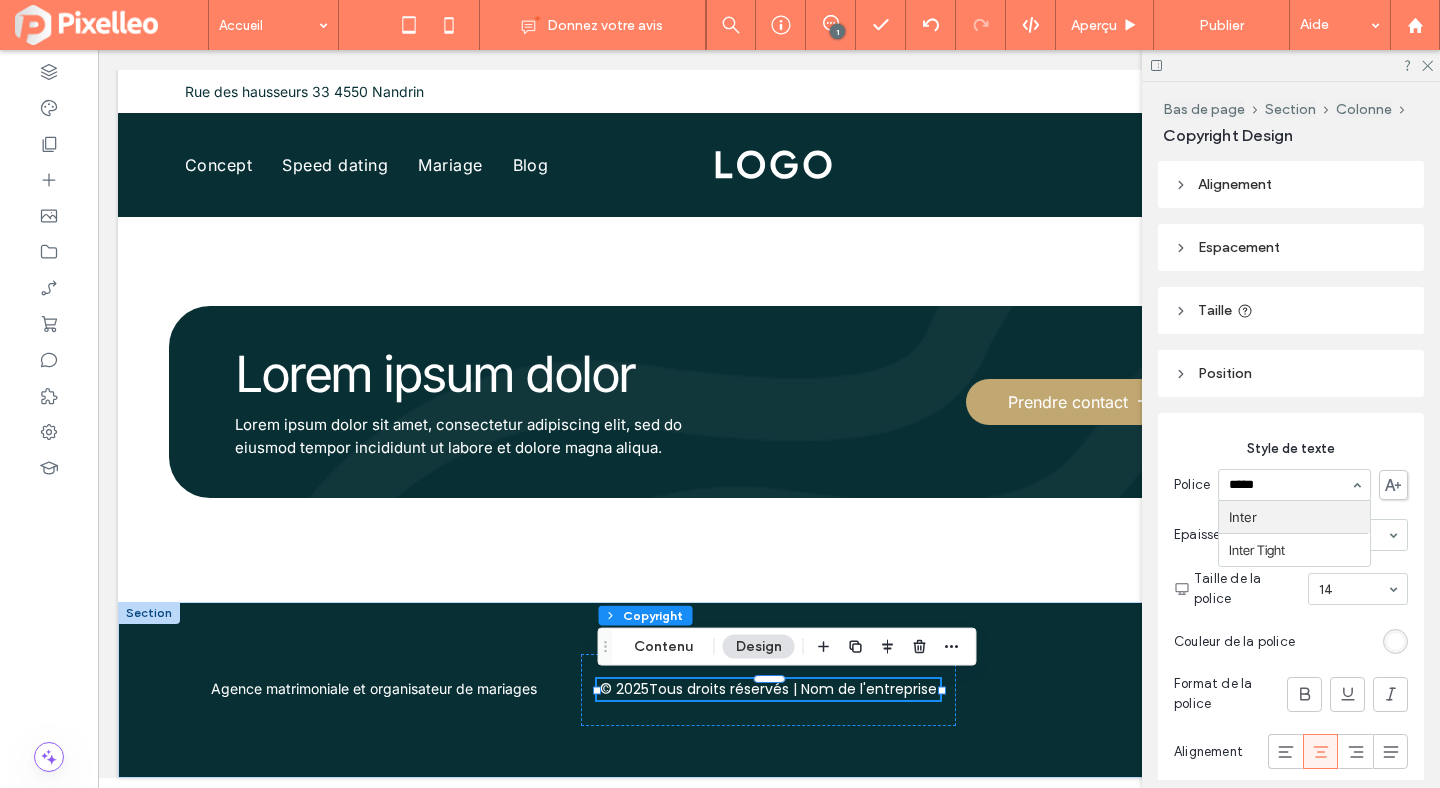 type 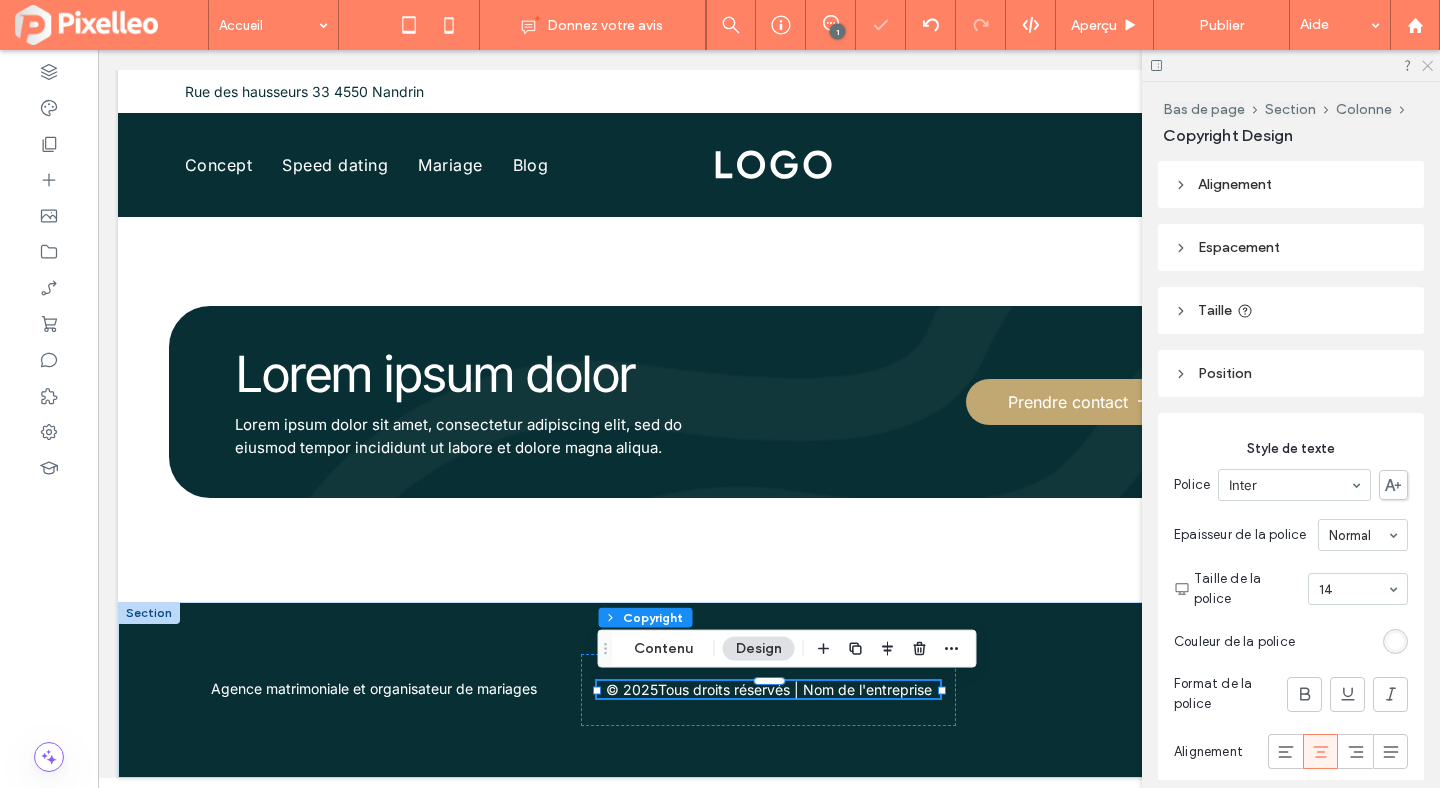 click 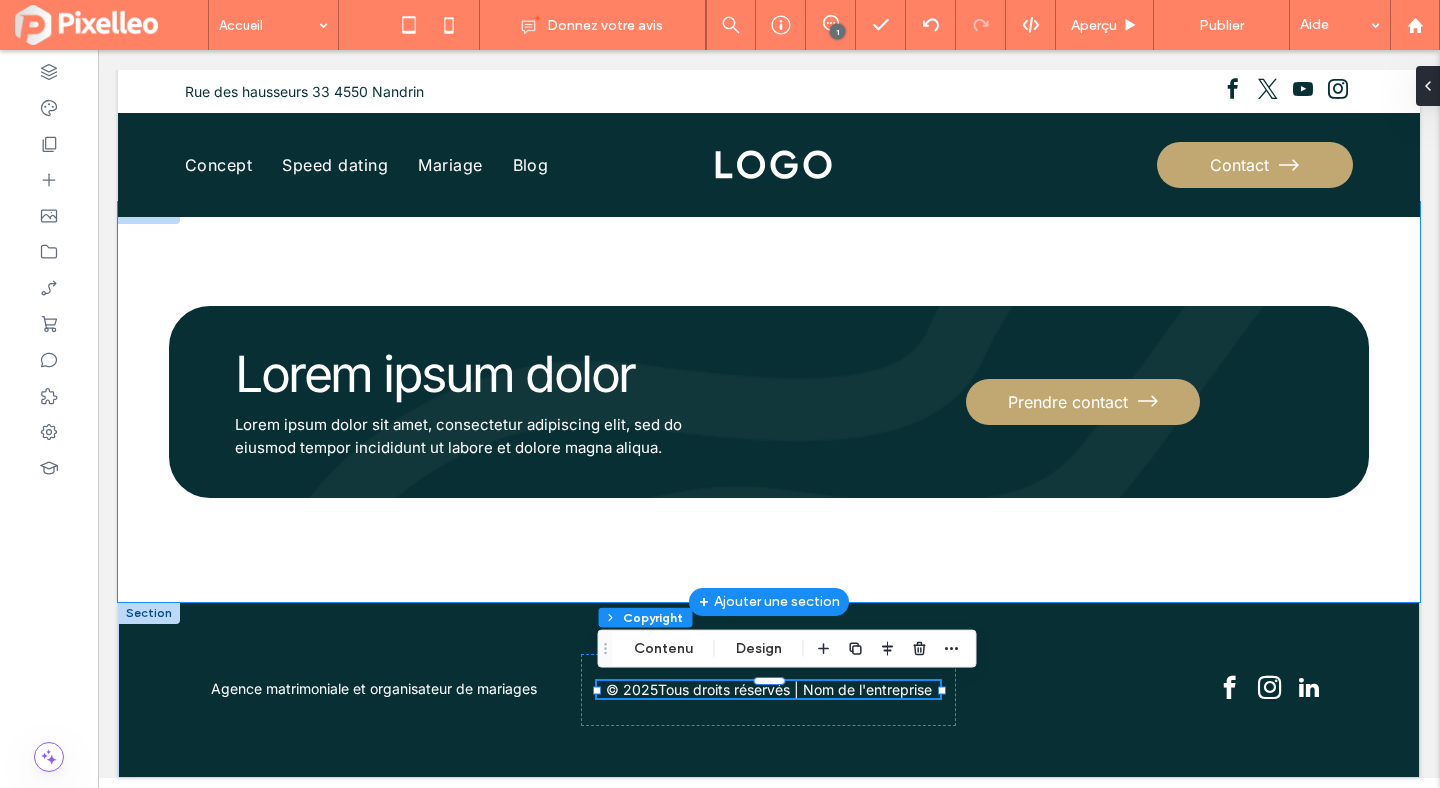 click on "Lorem ipsum dolor
Lorem ipsum dolor sit amet, consectetur adipiscing elit, sed do eiusmod tempor incididunt ut labore et dolore magna aliqua.
Prendre contact" at bounding box center (769, 402) 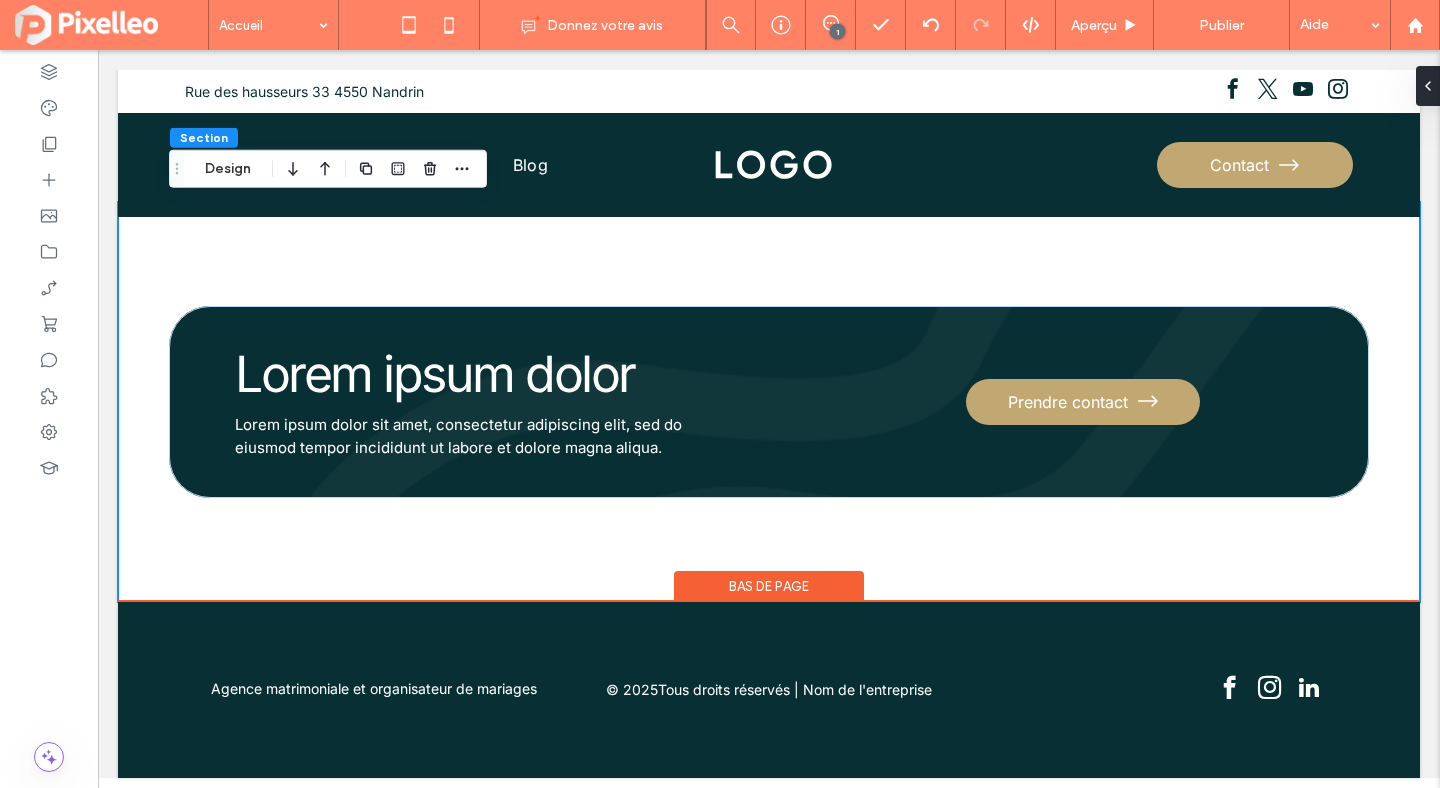 click on "Bas de page" at bounding box center (769, 586) 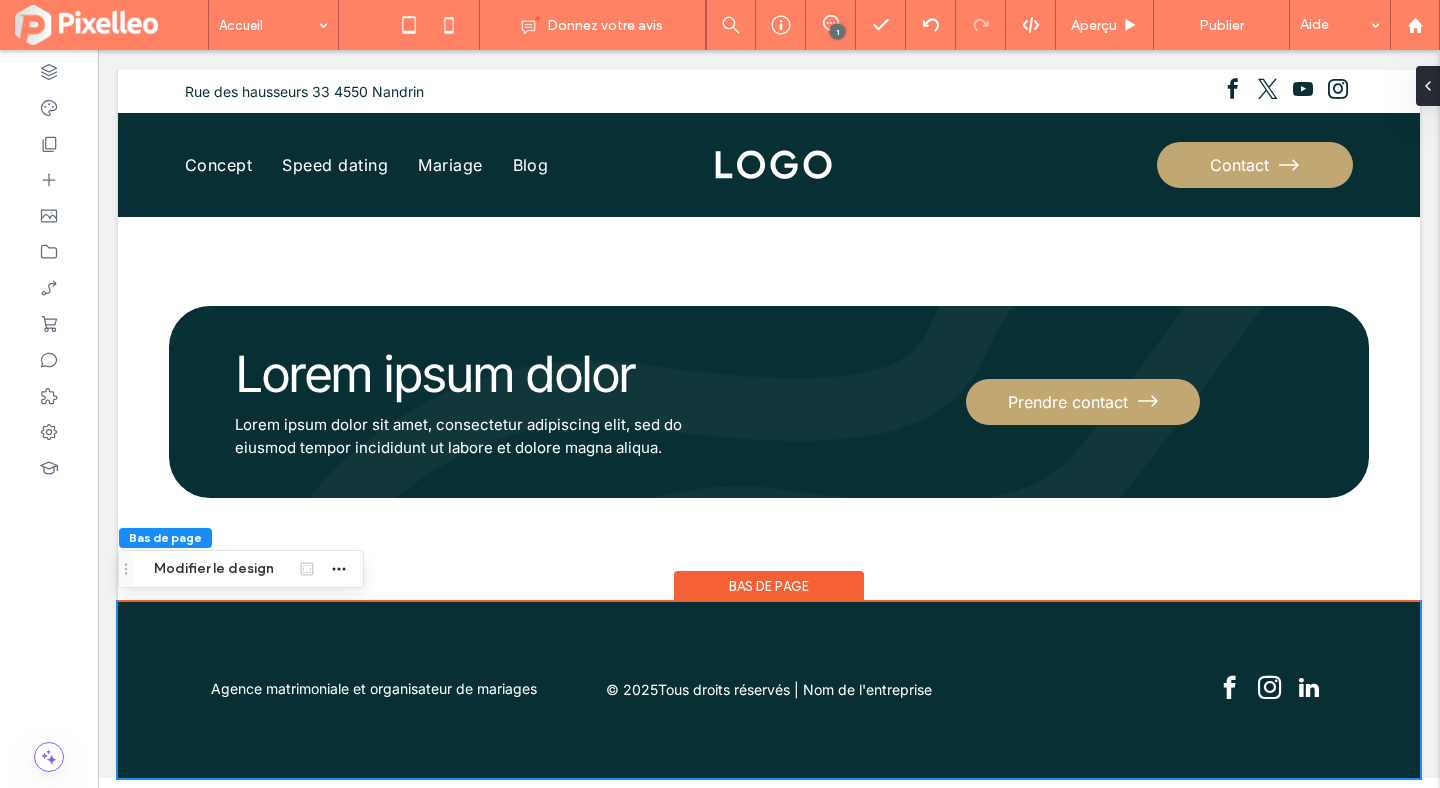 click on "Bas de page" at bounding box center (769, 586) 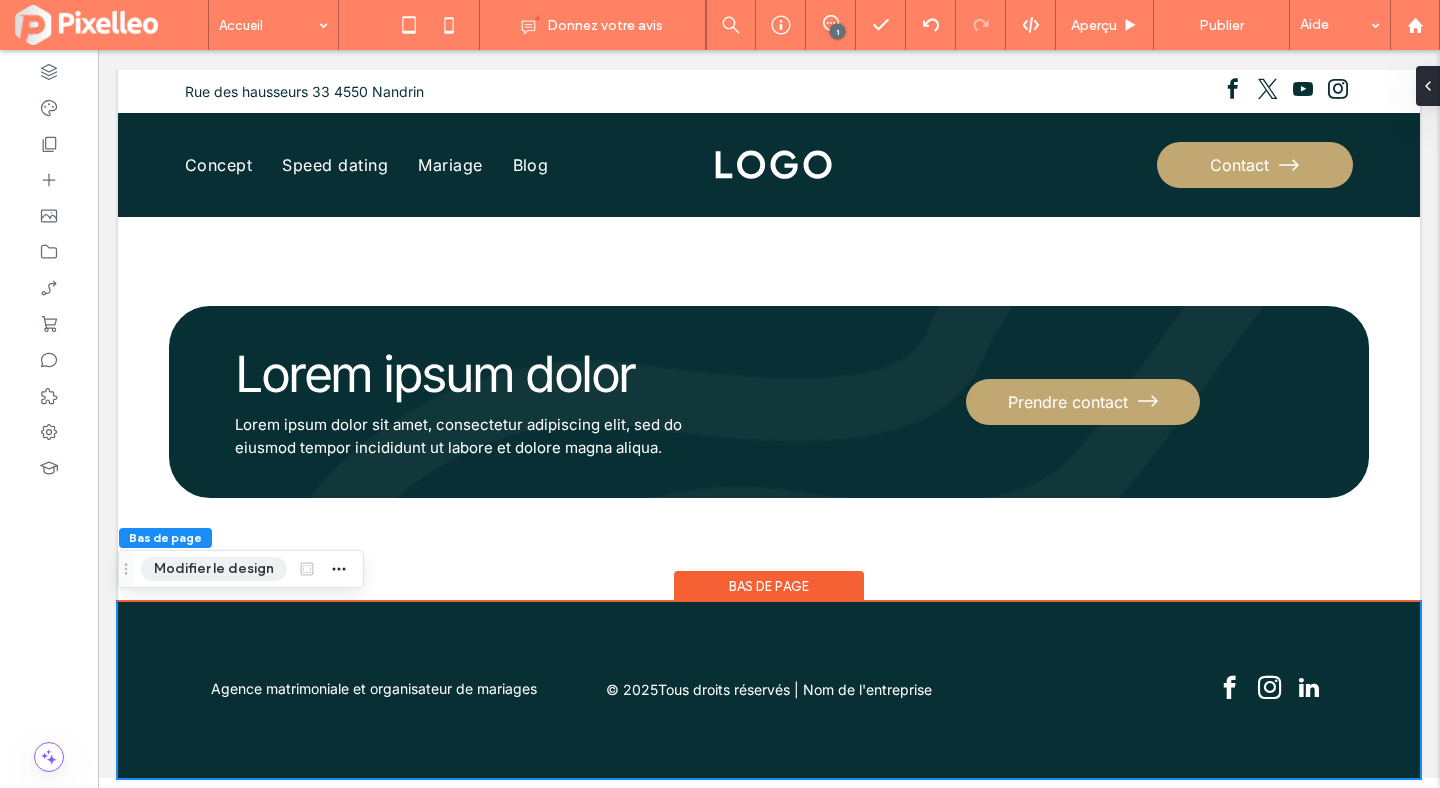 click on "Modifier le design" at bounding box center [214, 569] 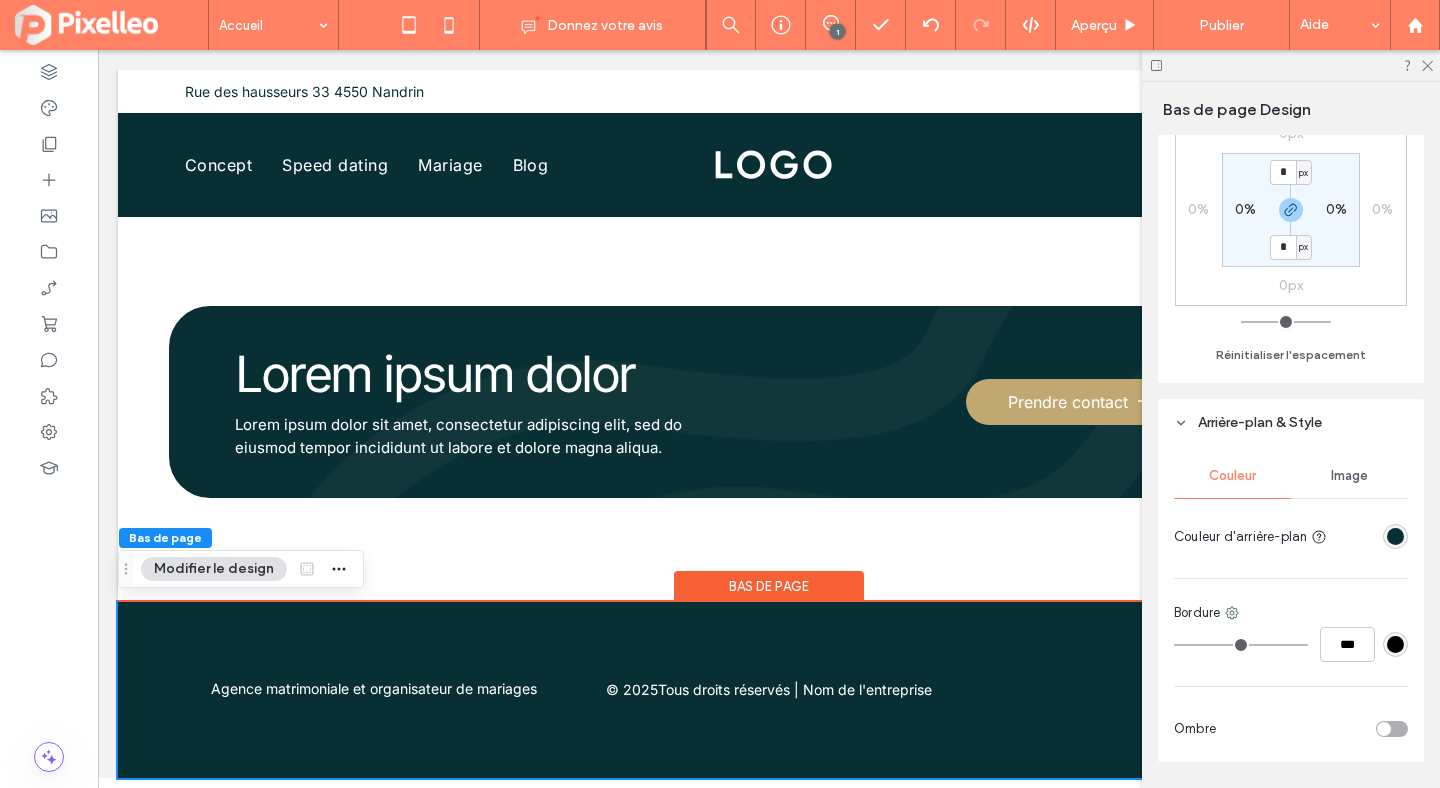scroll, scrollTop: 168, scrollLeft: 0, axis: vertical 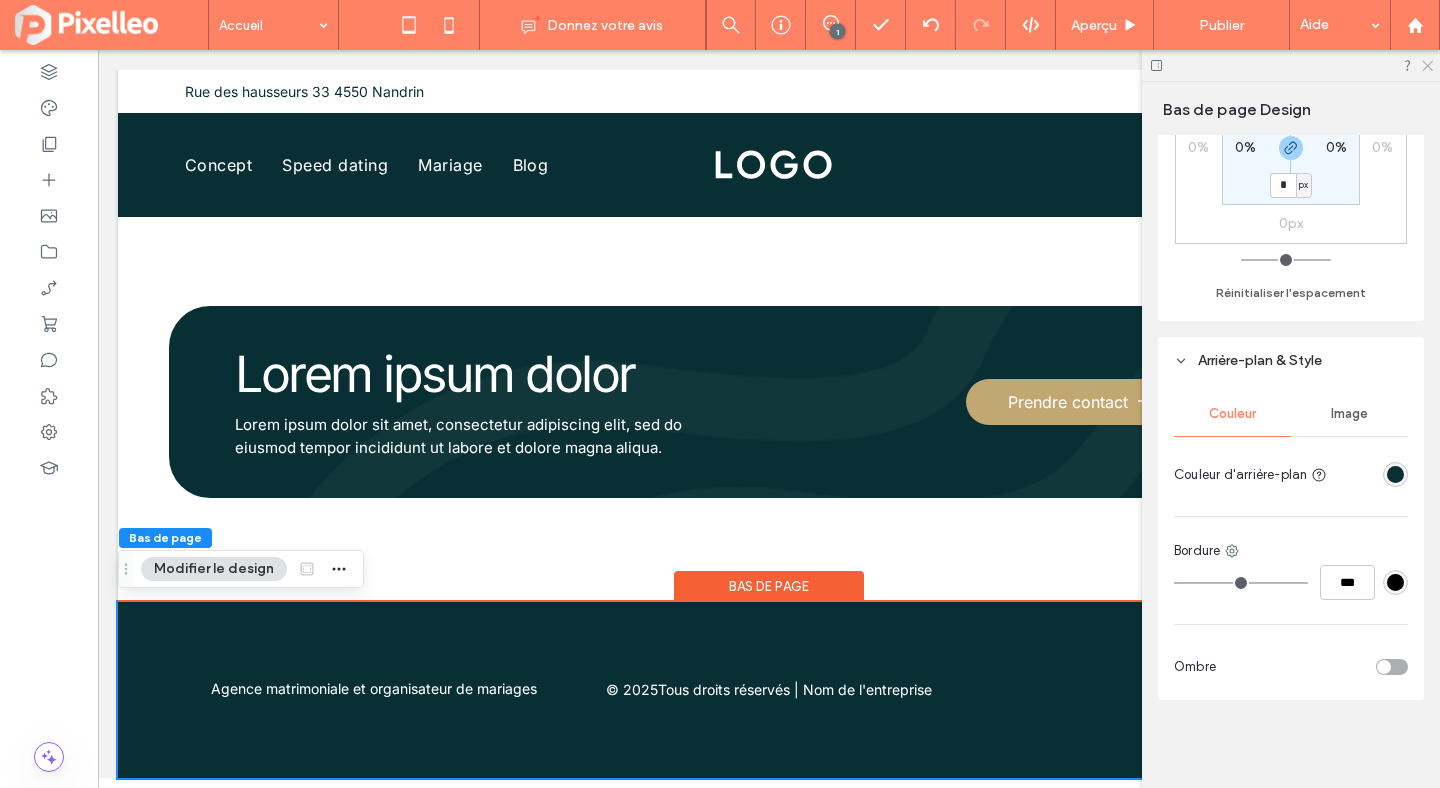 click 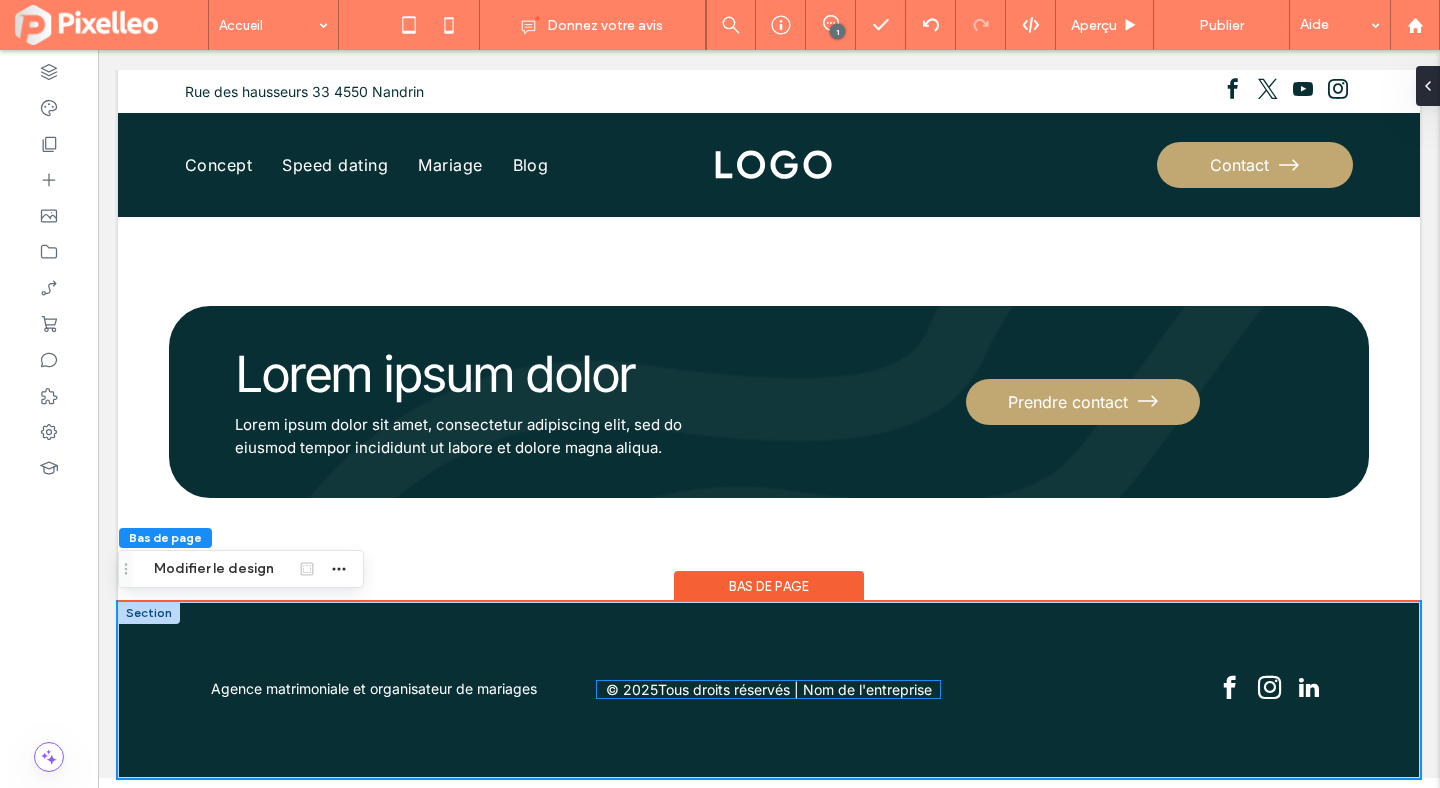 click on "Tous droits réservés | Nom de l'entreprise" at bounding box center [795, 689] 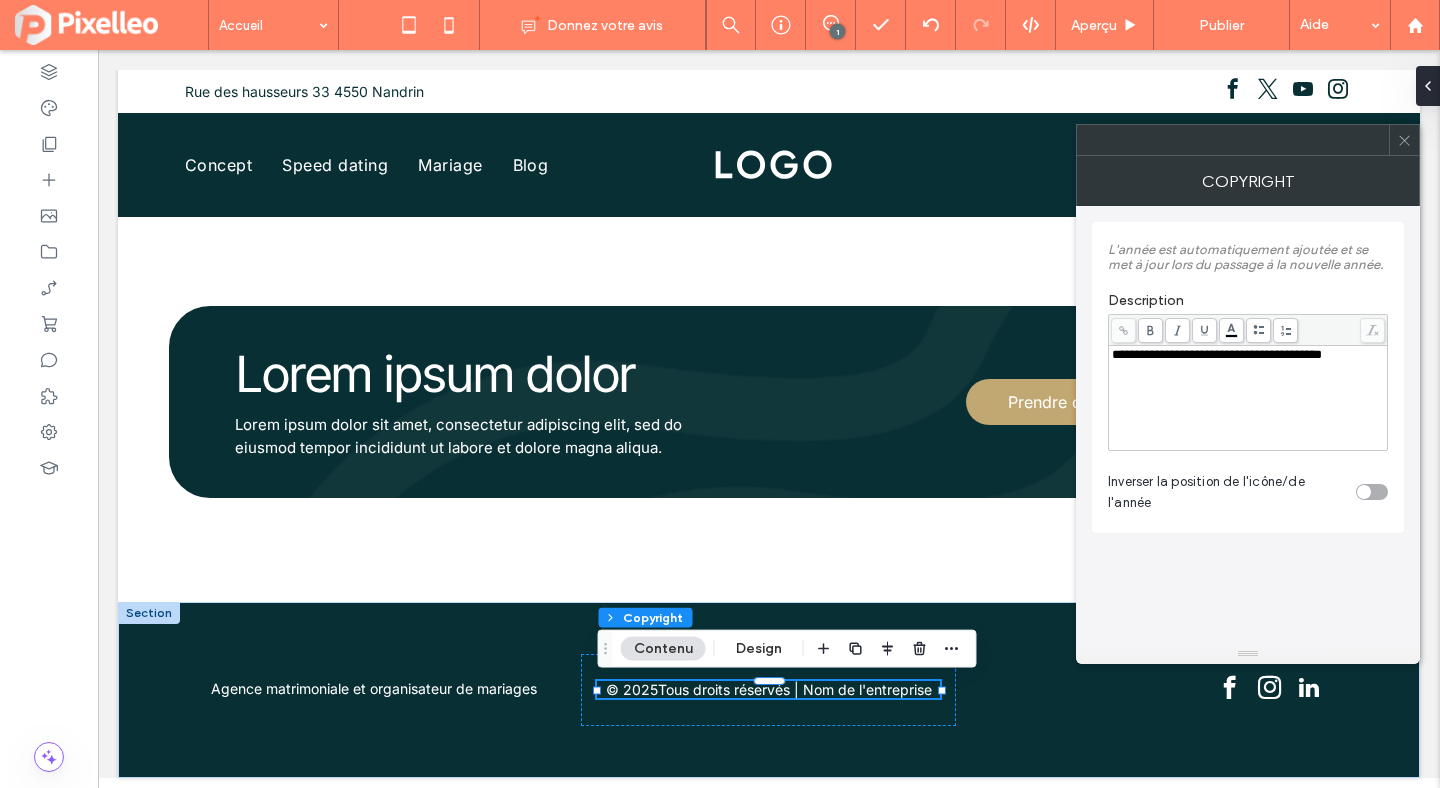 click on "**********" at bounding box center [1217, 354] 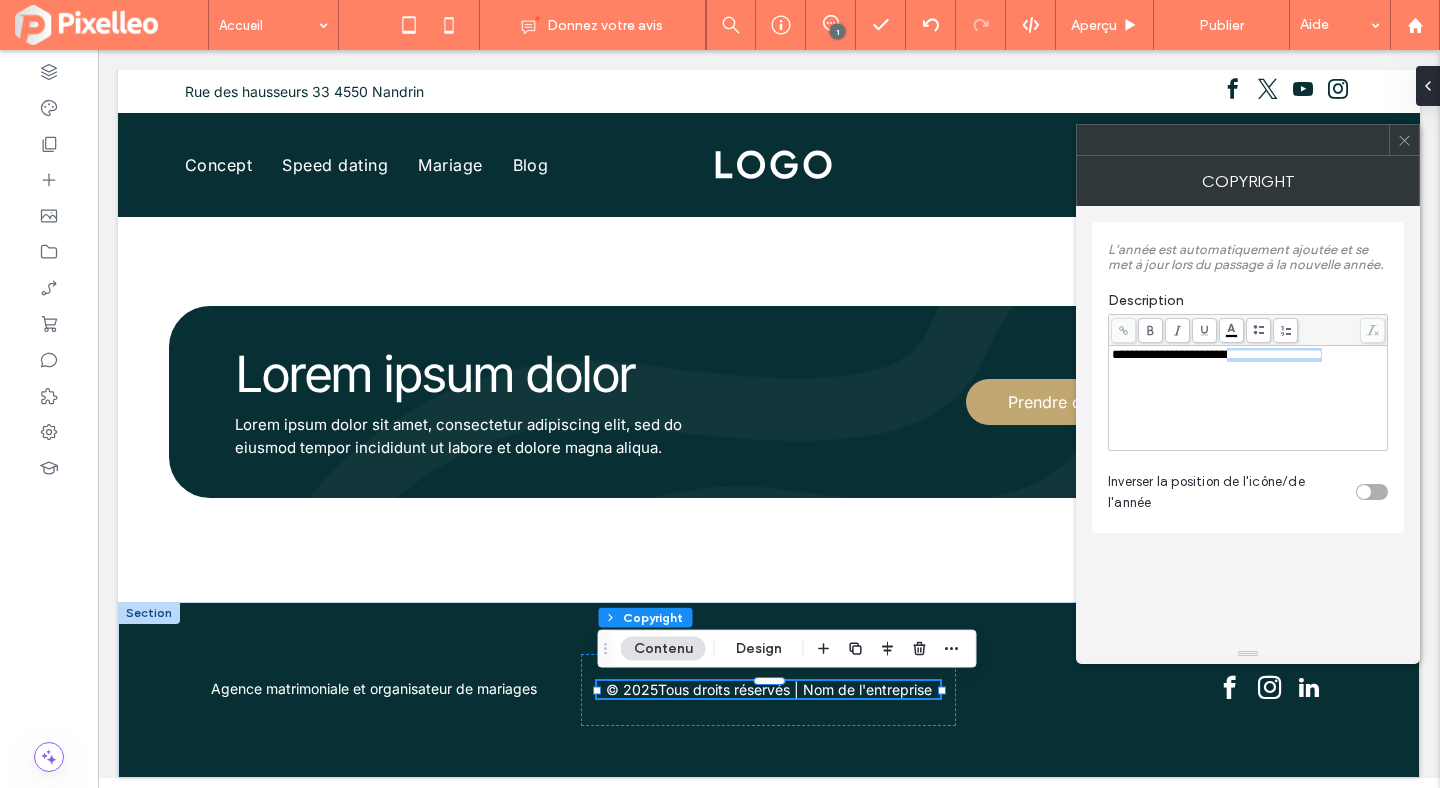 drag, startPoint x: 1355, startPoint y: 357, endPoint x: 1240, endPoint y: 354, distance: 115.03912 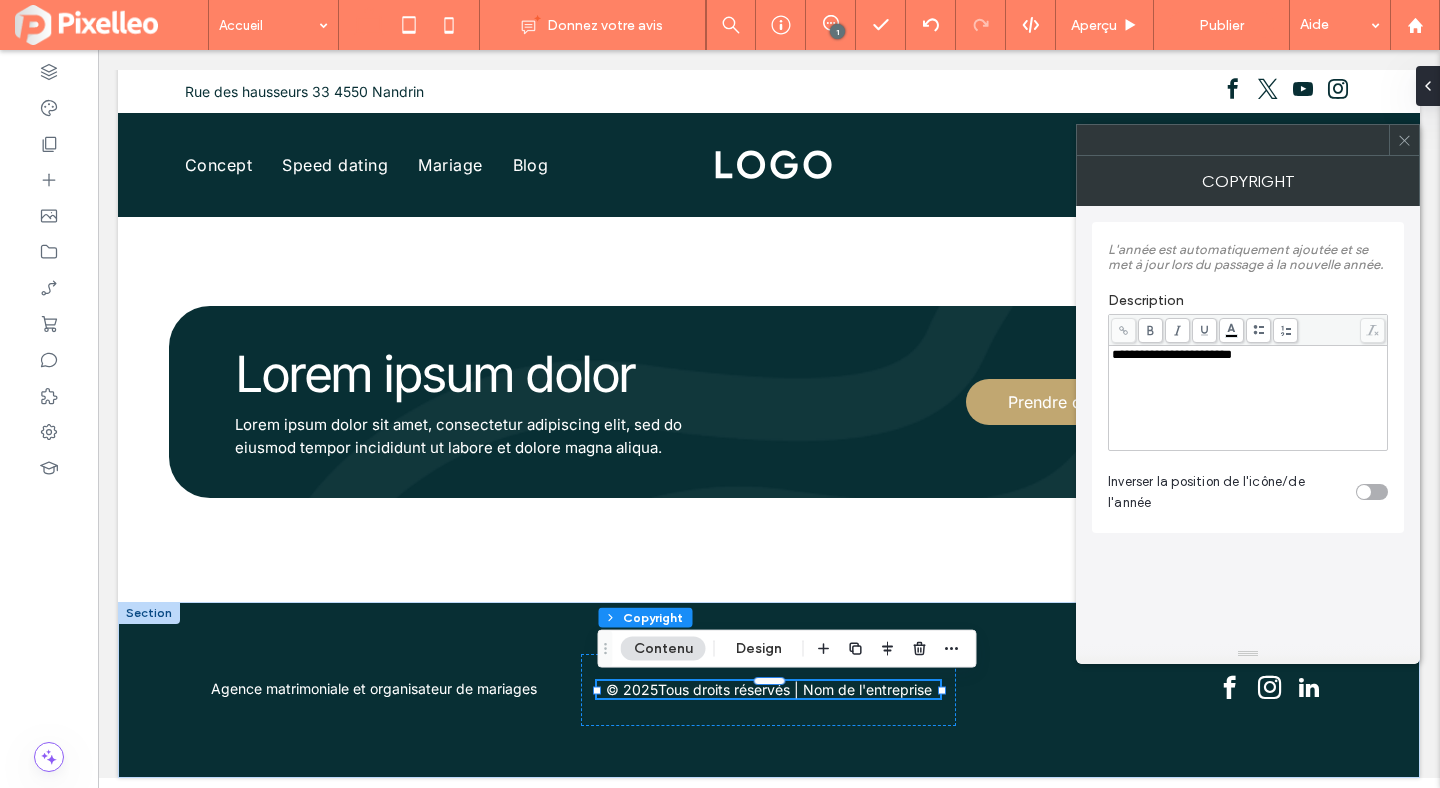 type 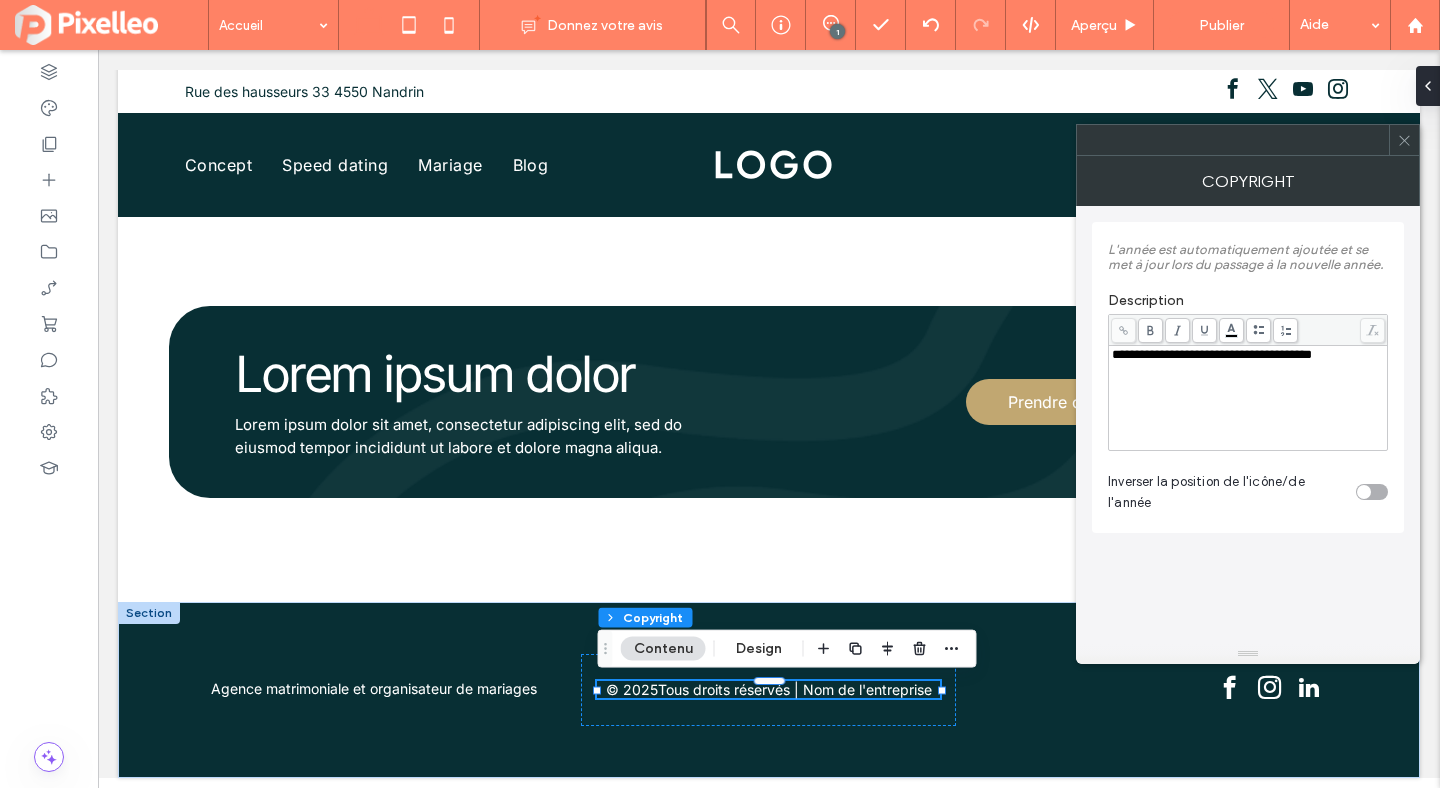 click on "**********" at bounding box center (1248, 398) 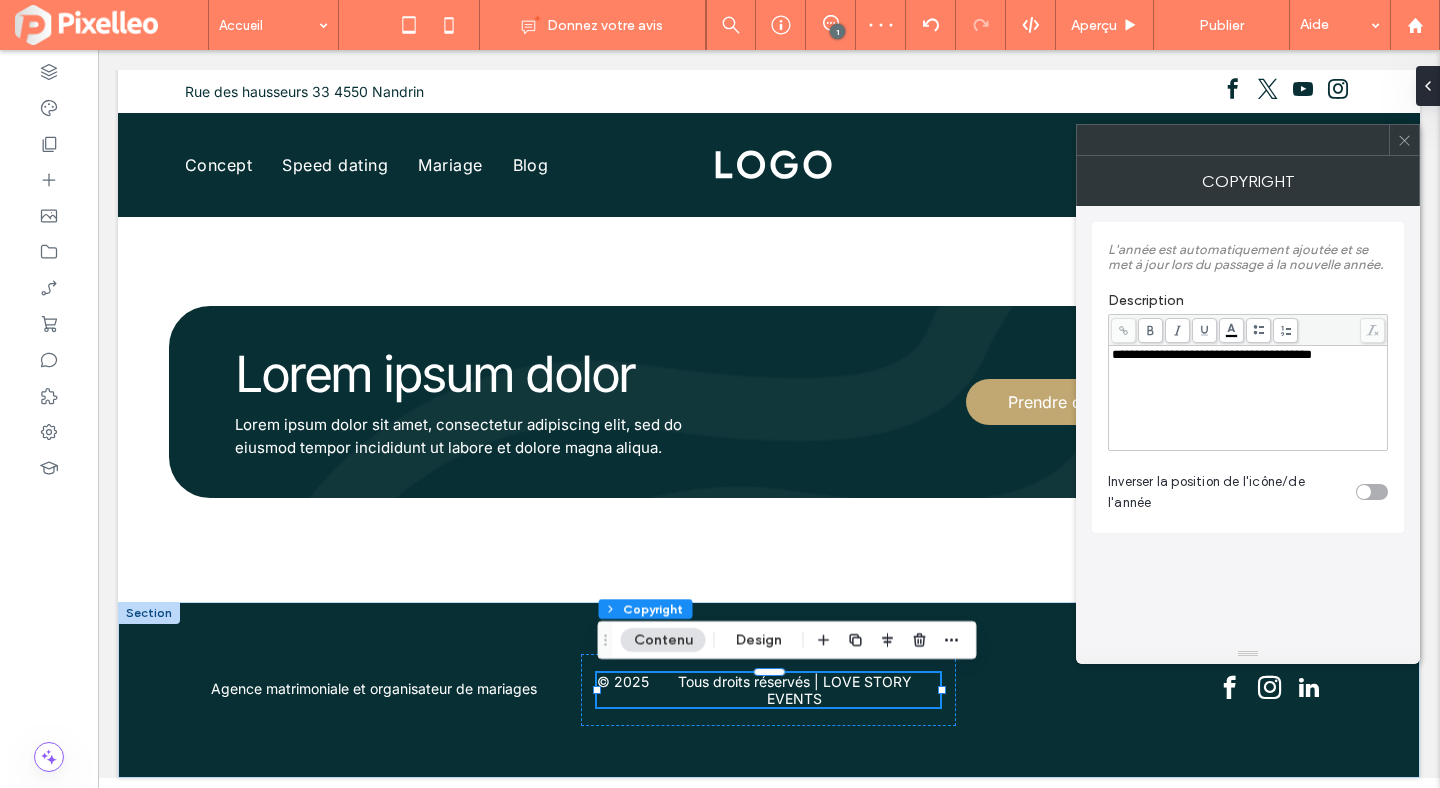 click 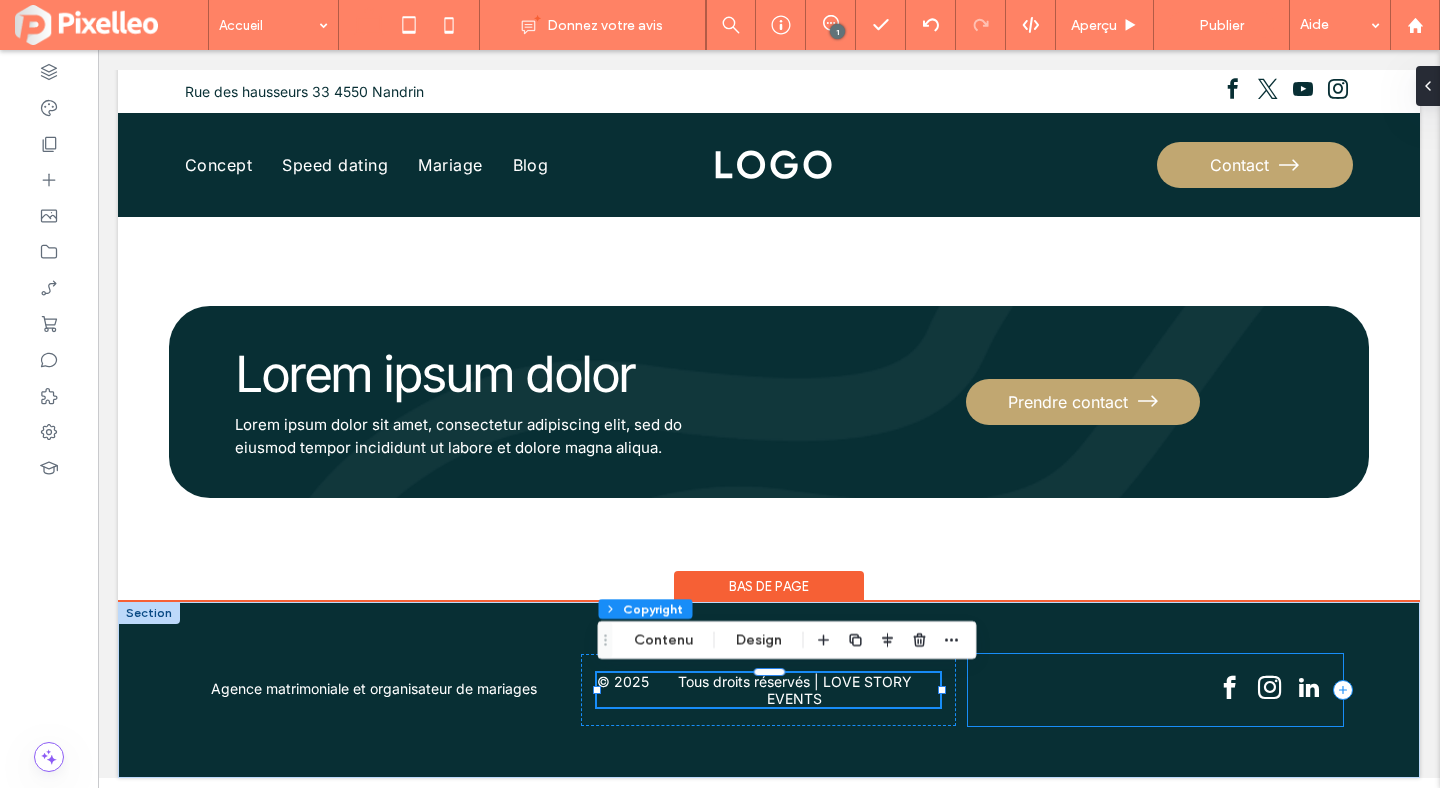 click at bounding box center [1155, 690] 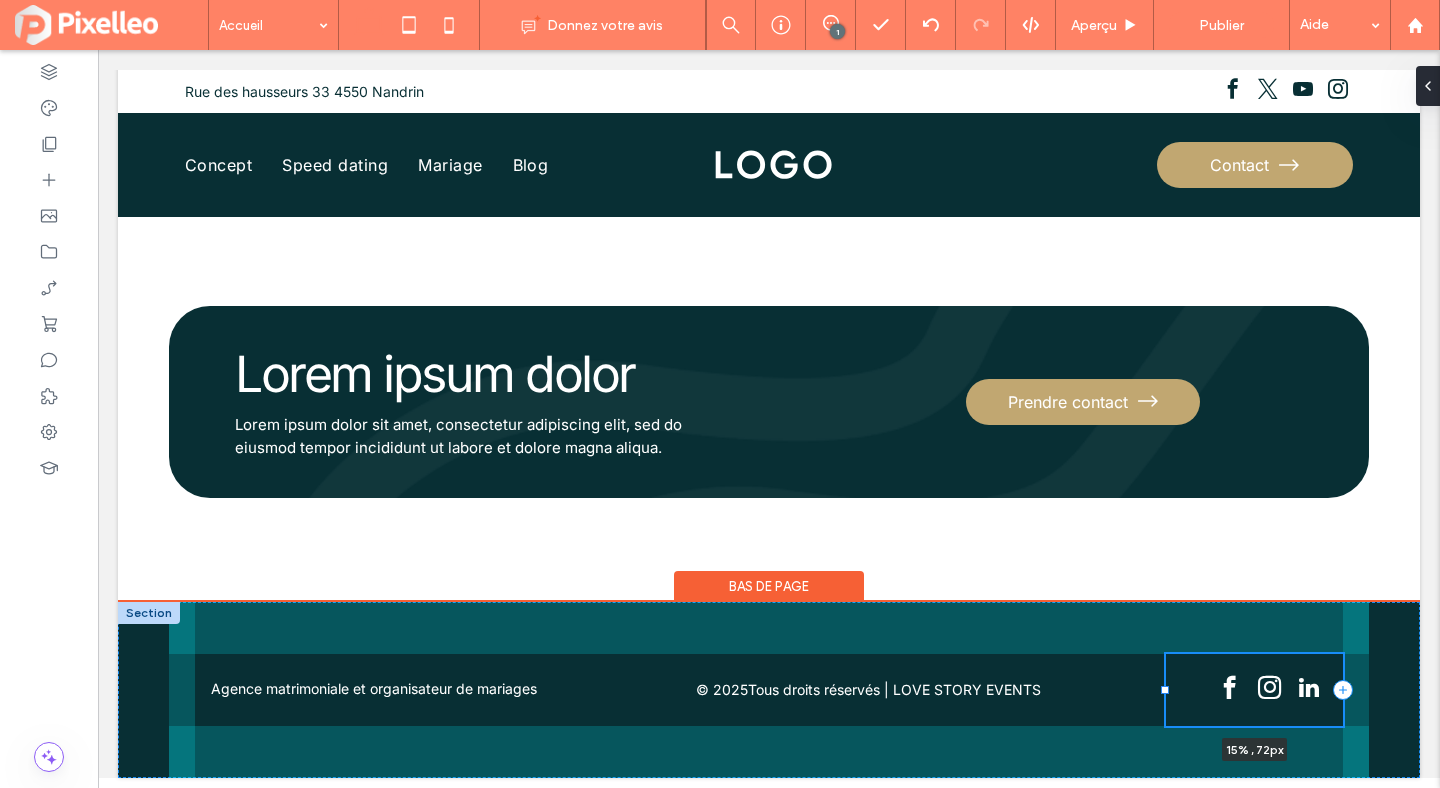 drag, startPoint x: 967, startPoint y: 689, endPoint x: 1165, endPoint y: 688, distance: 198.00252 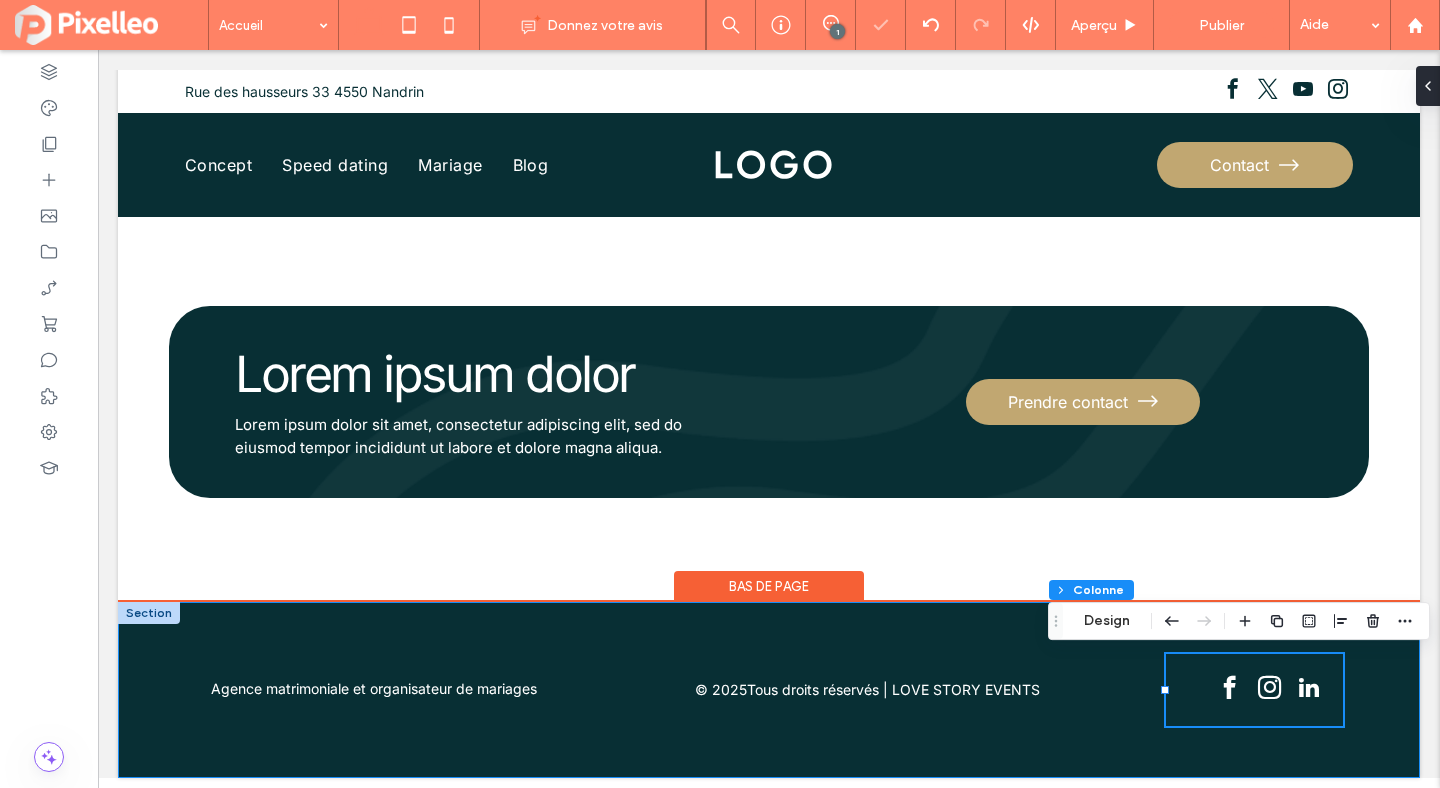 click on "Agence matrimoniale et organisateur de mariages
© 2025
Tous droits réservés | LOVE STORY EVENTS
15% , 72px" at bounding box center [769, 690] 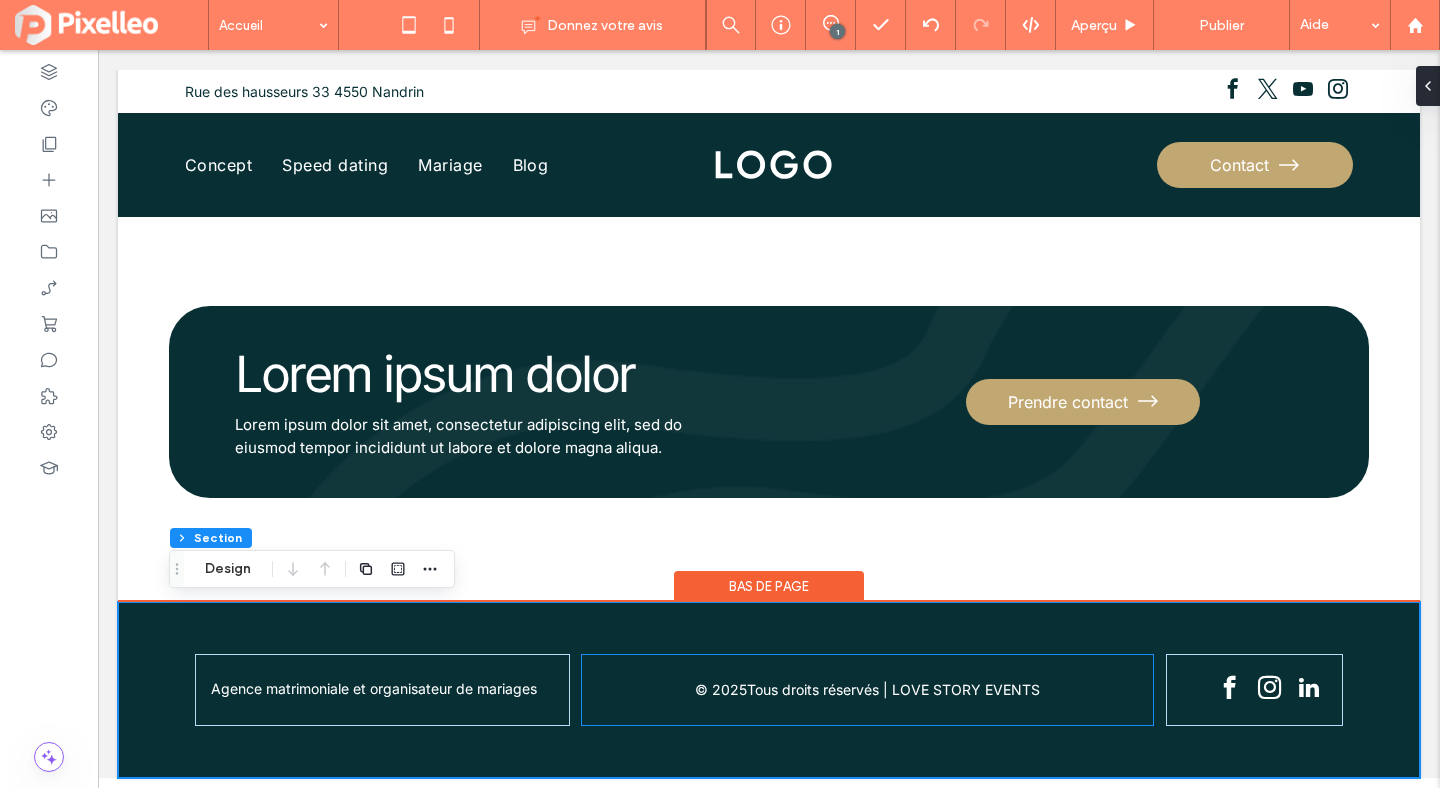 click on "© 2025
Tous droits réservés | LOVE STORY EVENTS" at bounding box center (867, 690) 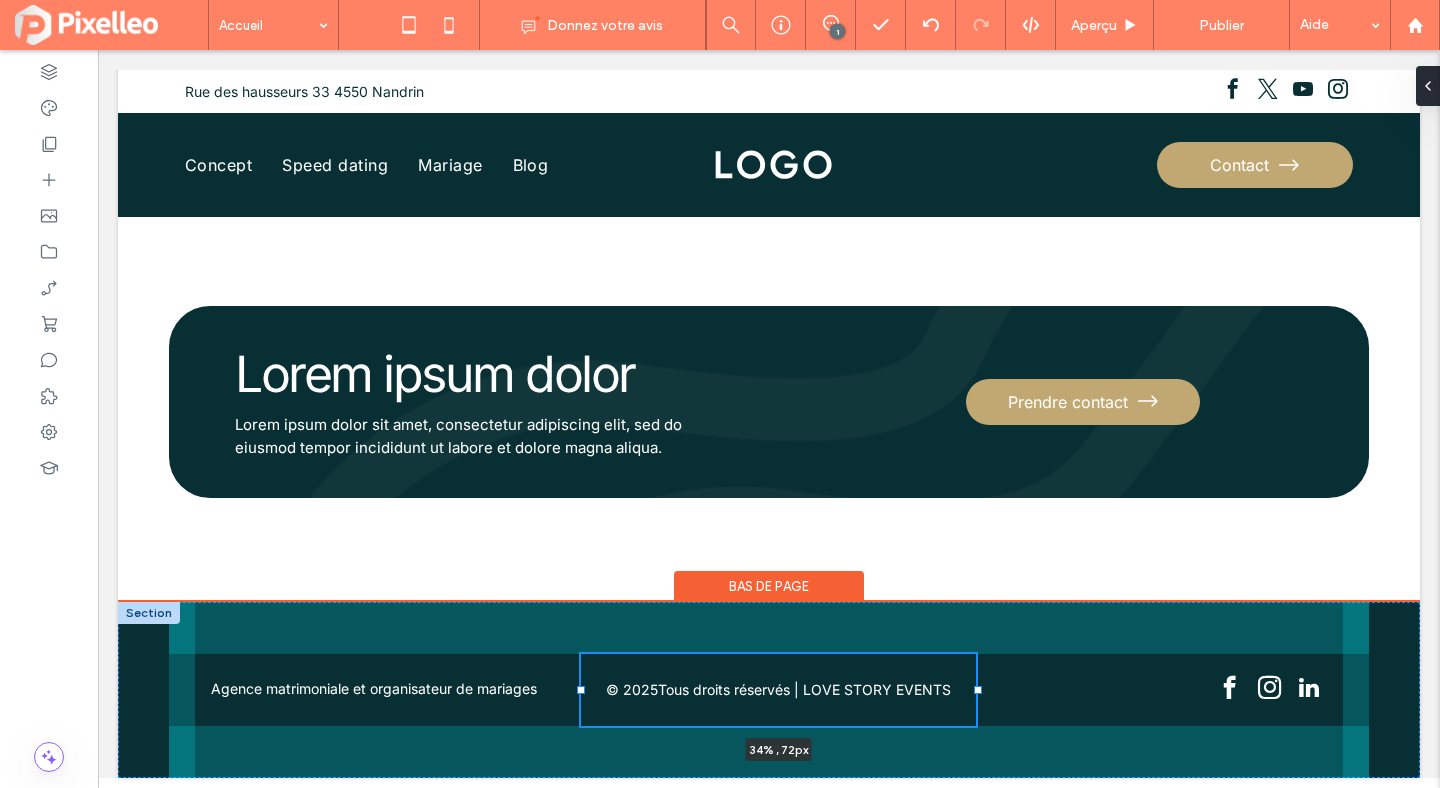 drag, startPoint x: 1156, startPoint y: 691, endPoint x: 978, endPoint y: 681, distance: 178.28067 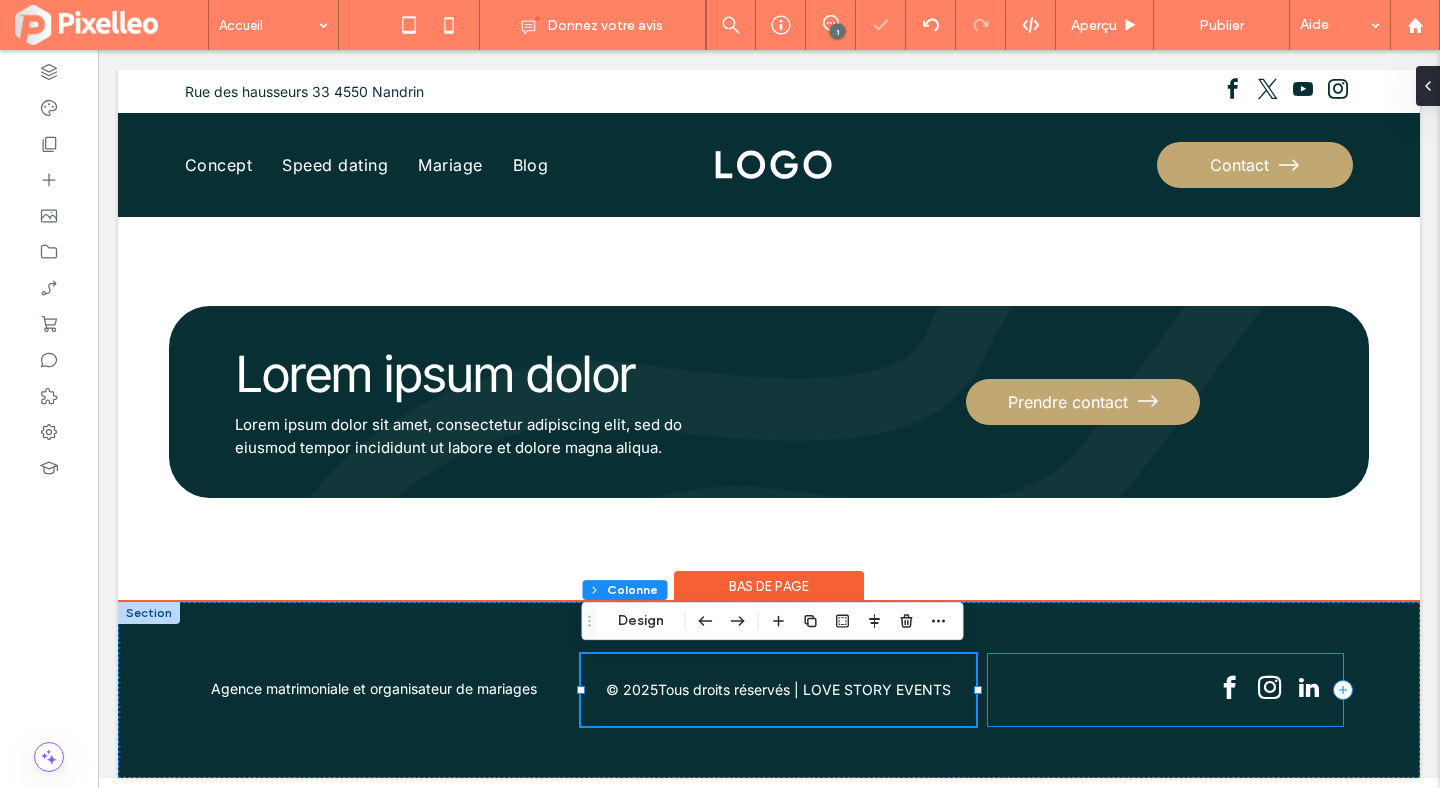 click at bounding box center (1165, 690) 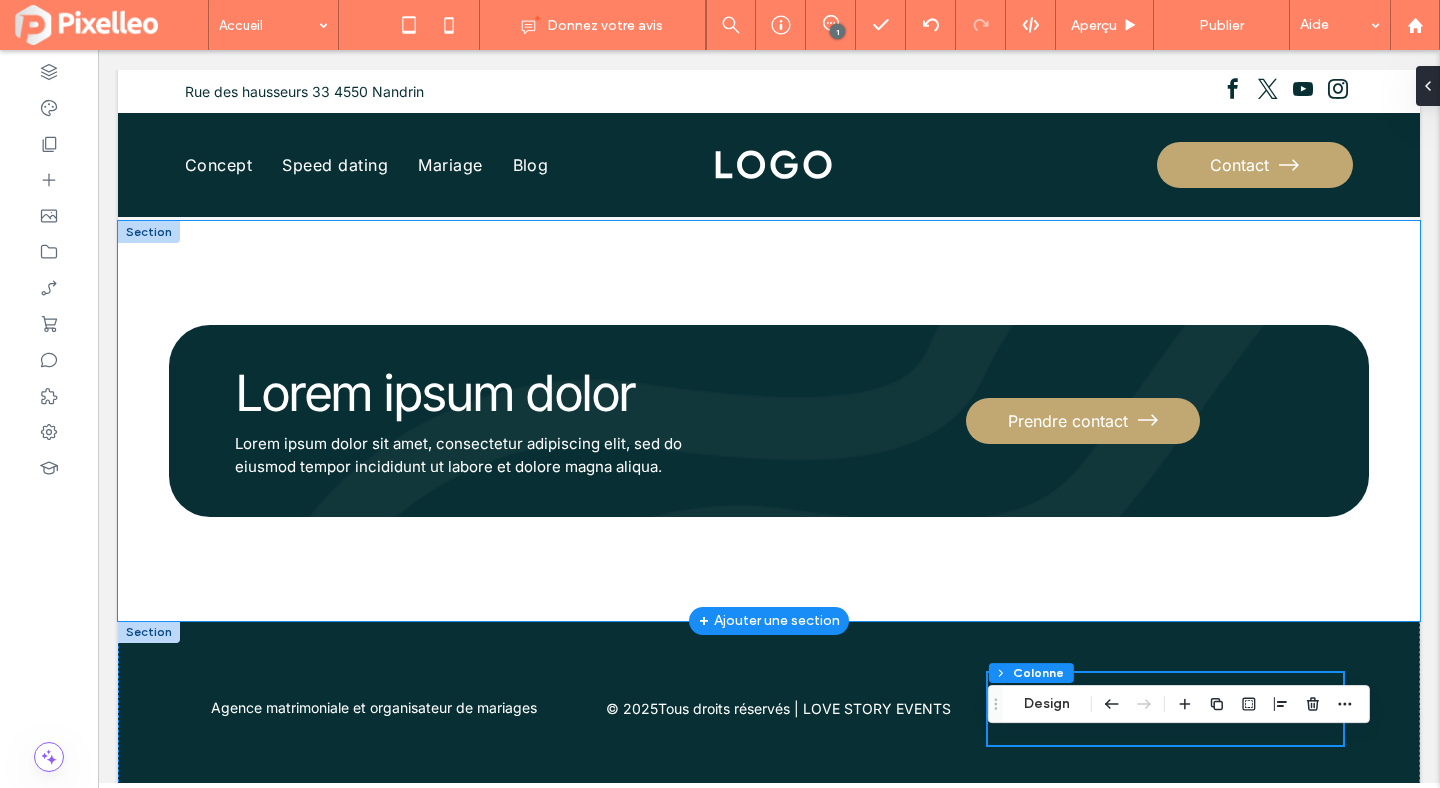 scroll, scrollTop: 6342, scrollLeft: 0, axis: vertical 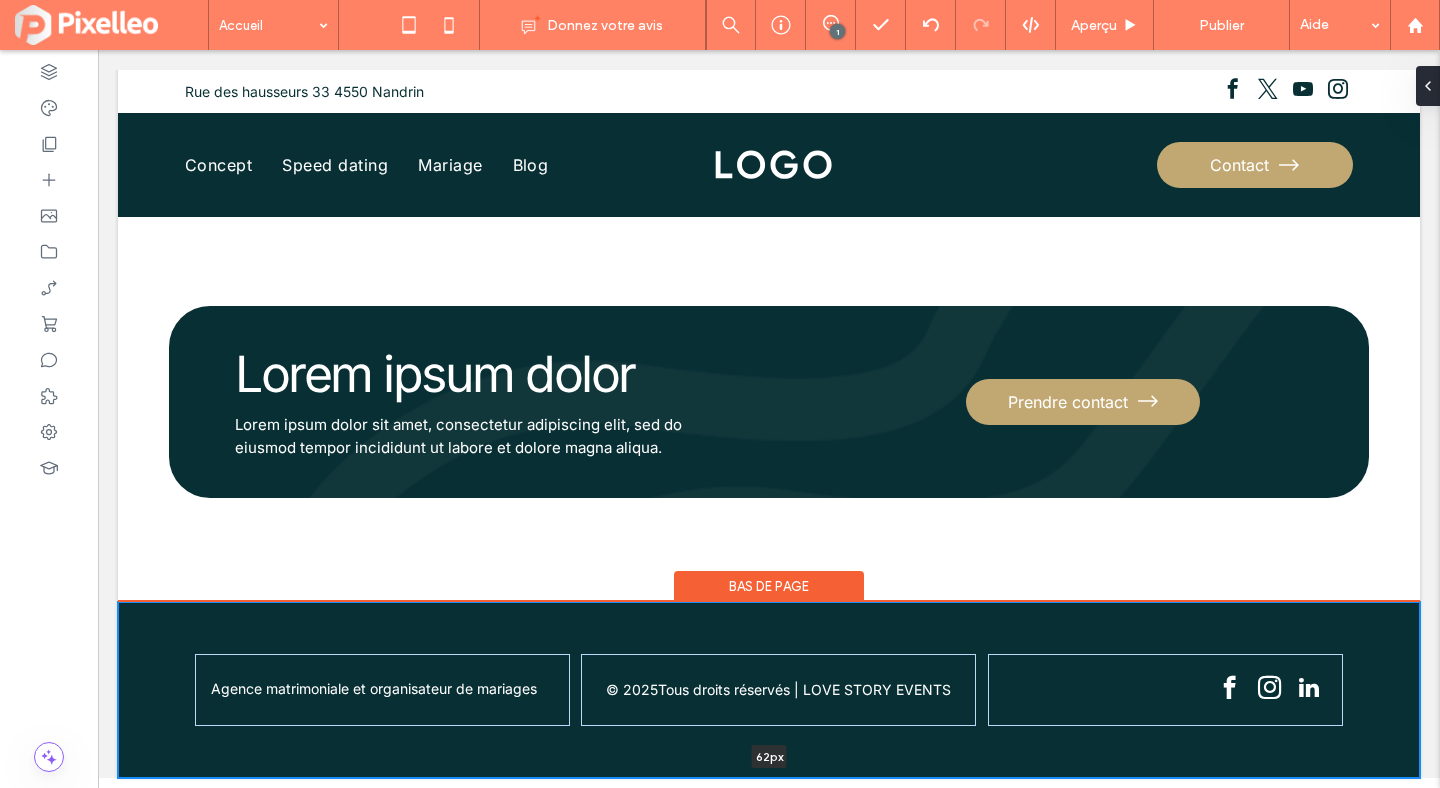 drag, startPoint x: 418, startPoint y: 774, endPoint x: 399, endPoint y: 654, distance: 121.49486 